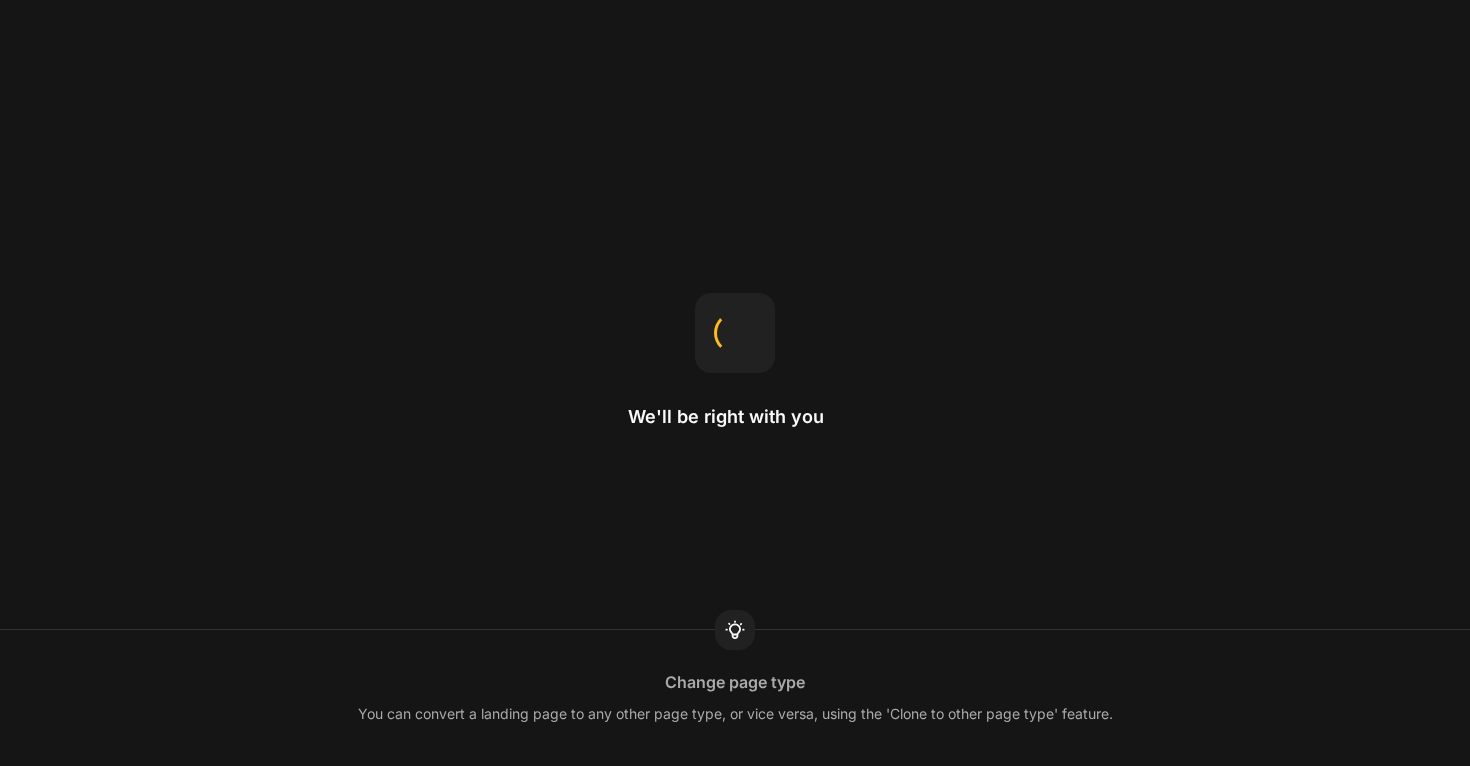 scroll, scrollTop: 0, scrollLeft: 0, axis: both 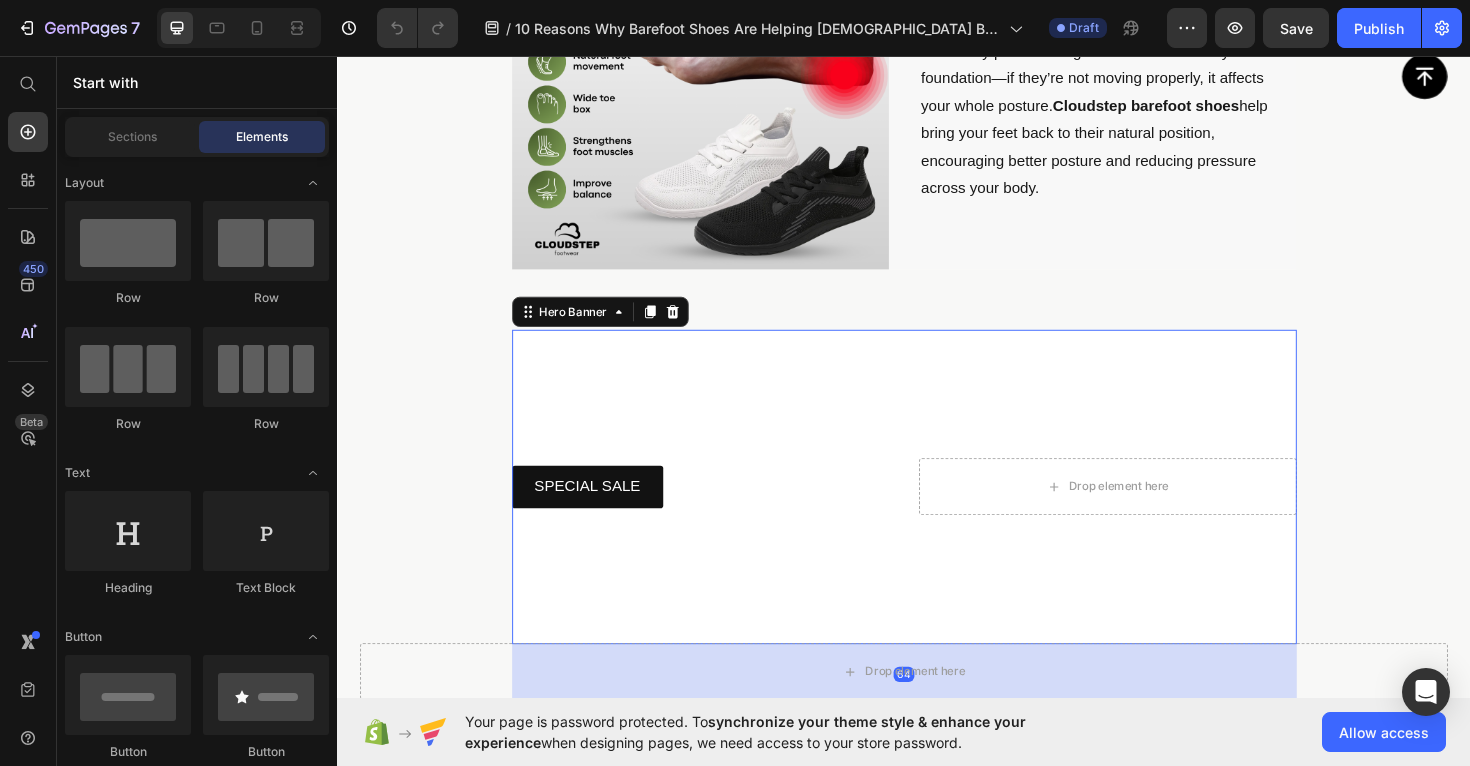 click at bounding box center (937, 512) 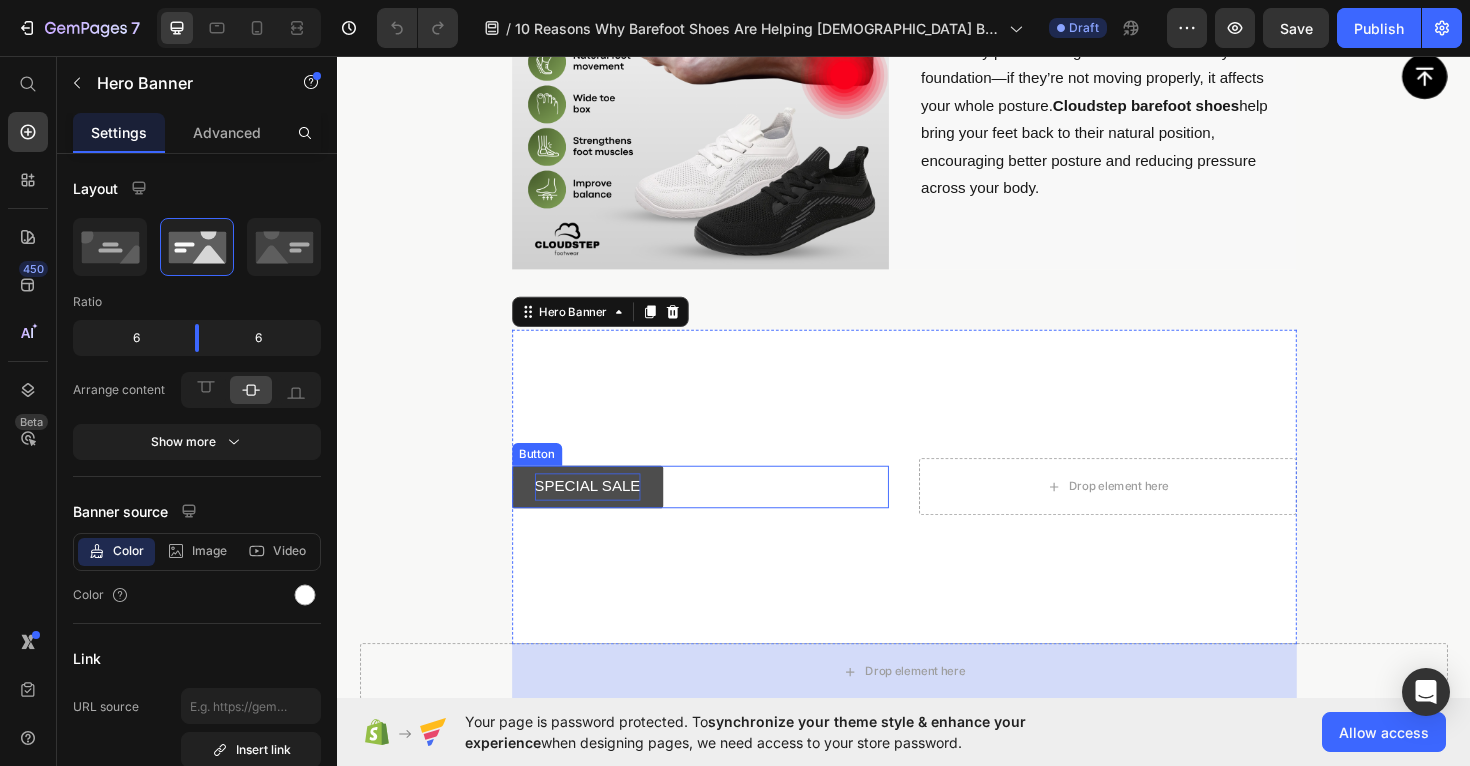 click on "SPECIAL SALE" at bounding box center [602, 512] 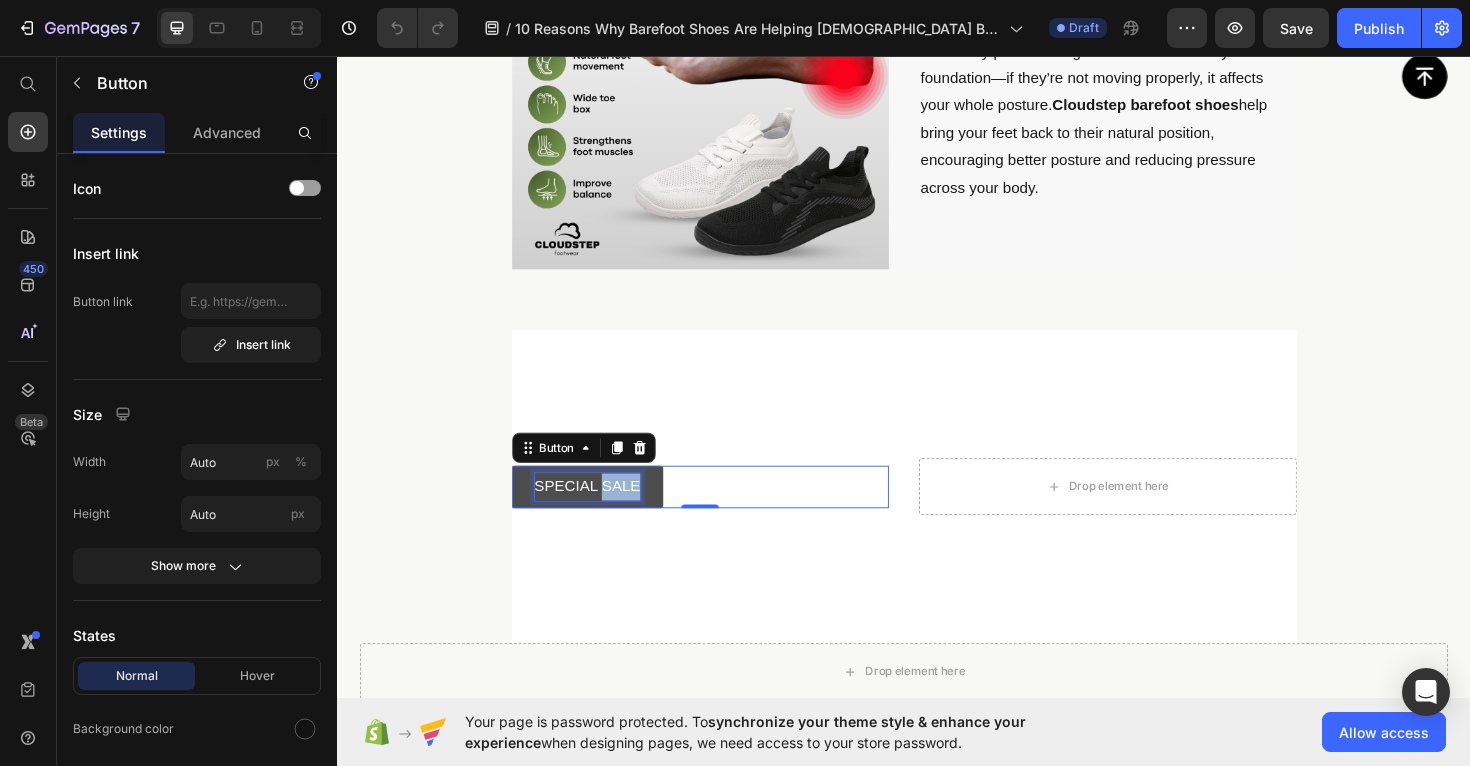 click on "SPECIAL SALE" at bounding box center (602, 512) 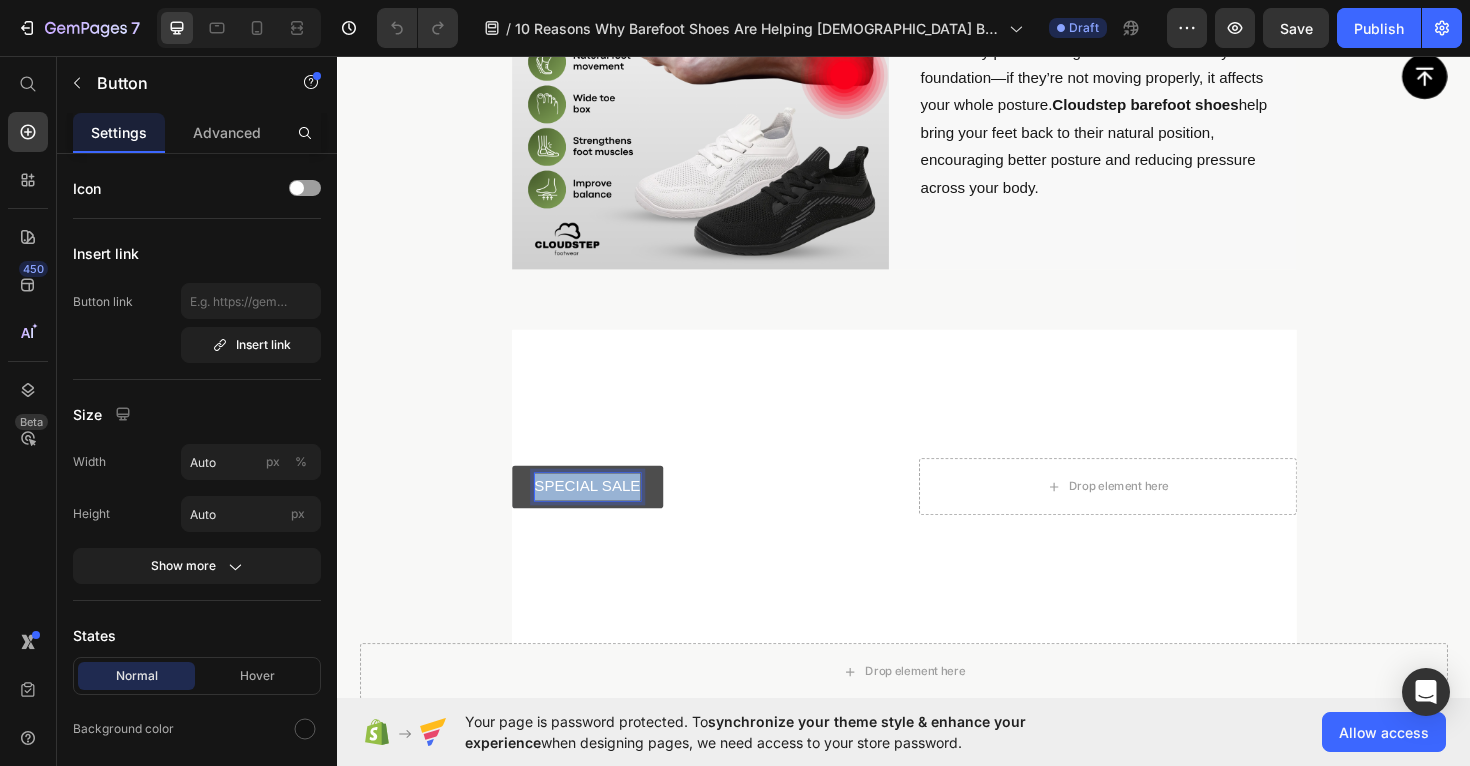 click on "SPECIAL SALE" at bounding box center [602, 512] 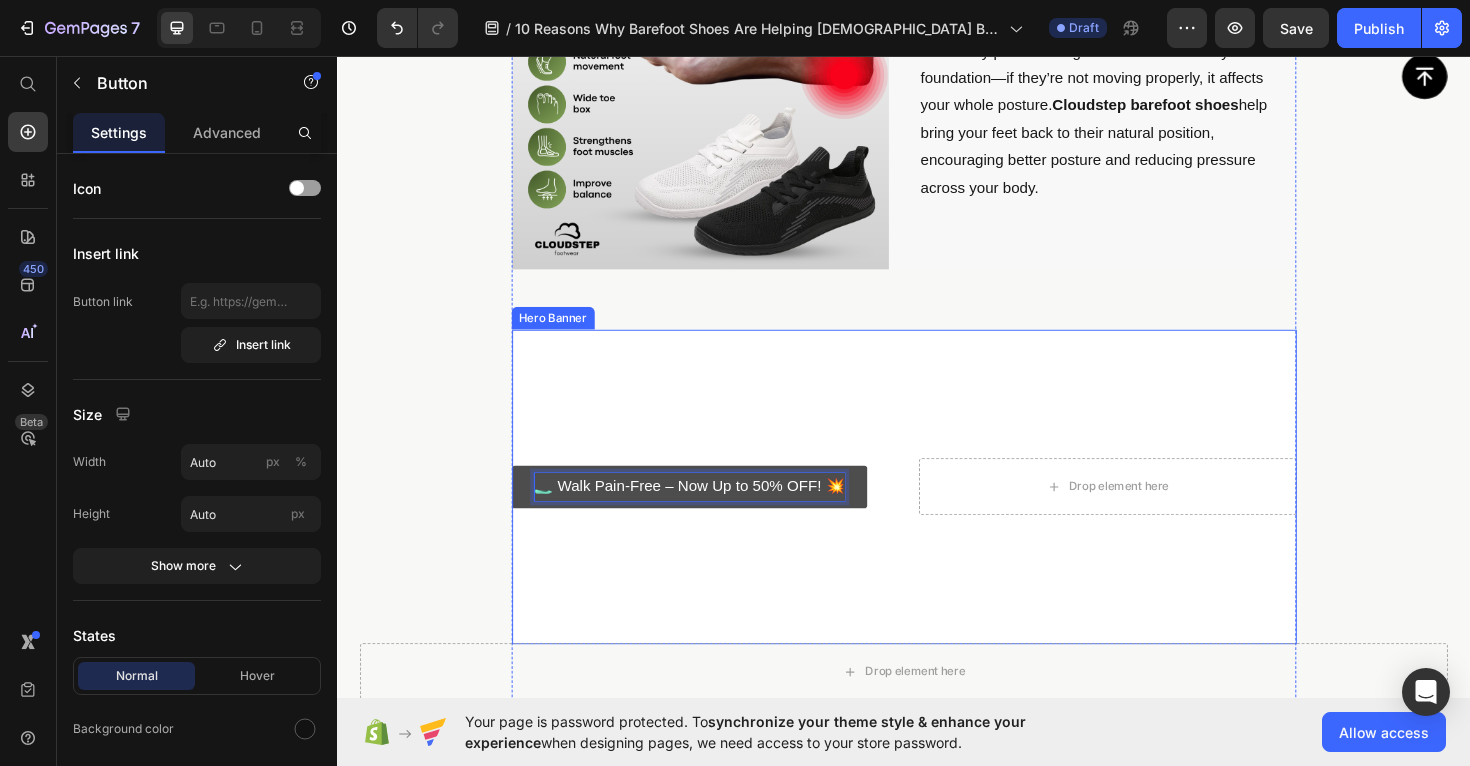 click on "🥿 Walk Pain-Free – Now Up to 50% OFF! 💥 Button   0
Drop element here" at bounding box center [937, 512] 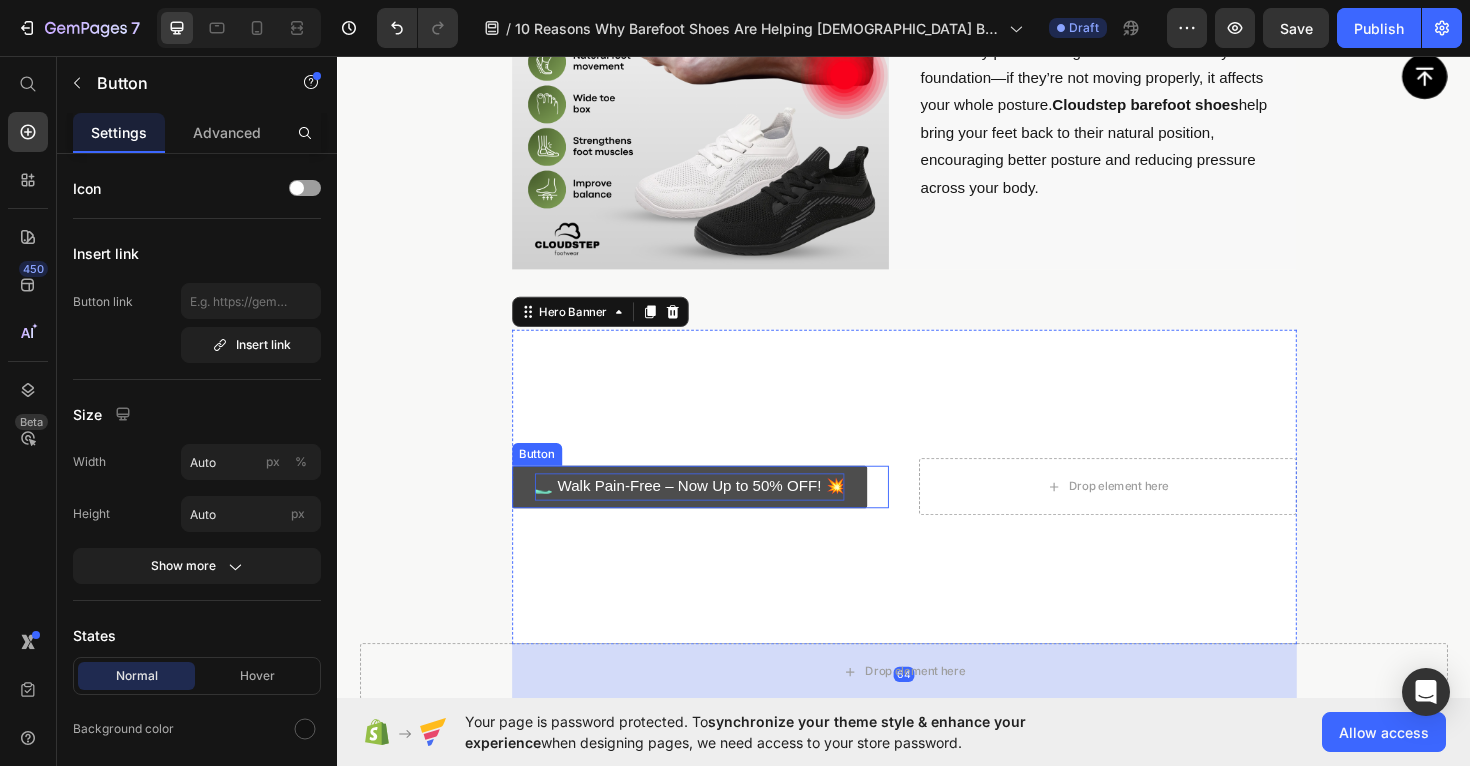 click on "🥿 Walk Pain-Free – Now Up to 50% OFF! 💥" at bounding box center (710, 512) 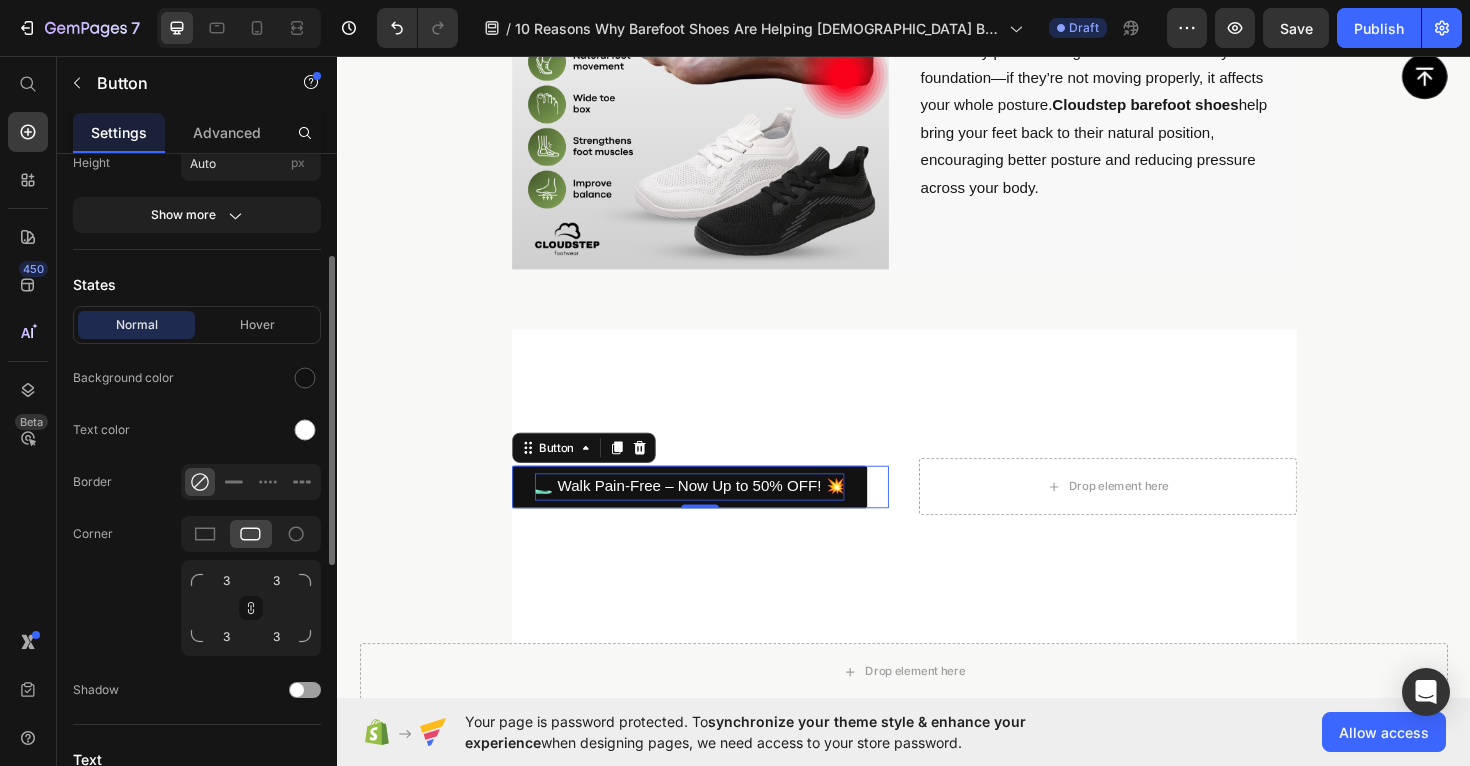 scroll, scrollTop: 355, scrollLeft: 0, axis: vertical 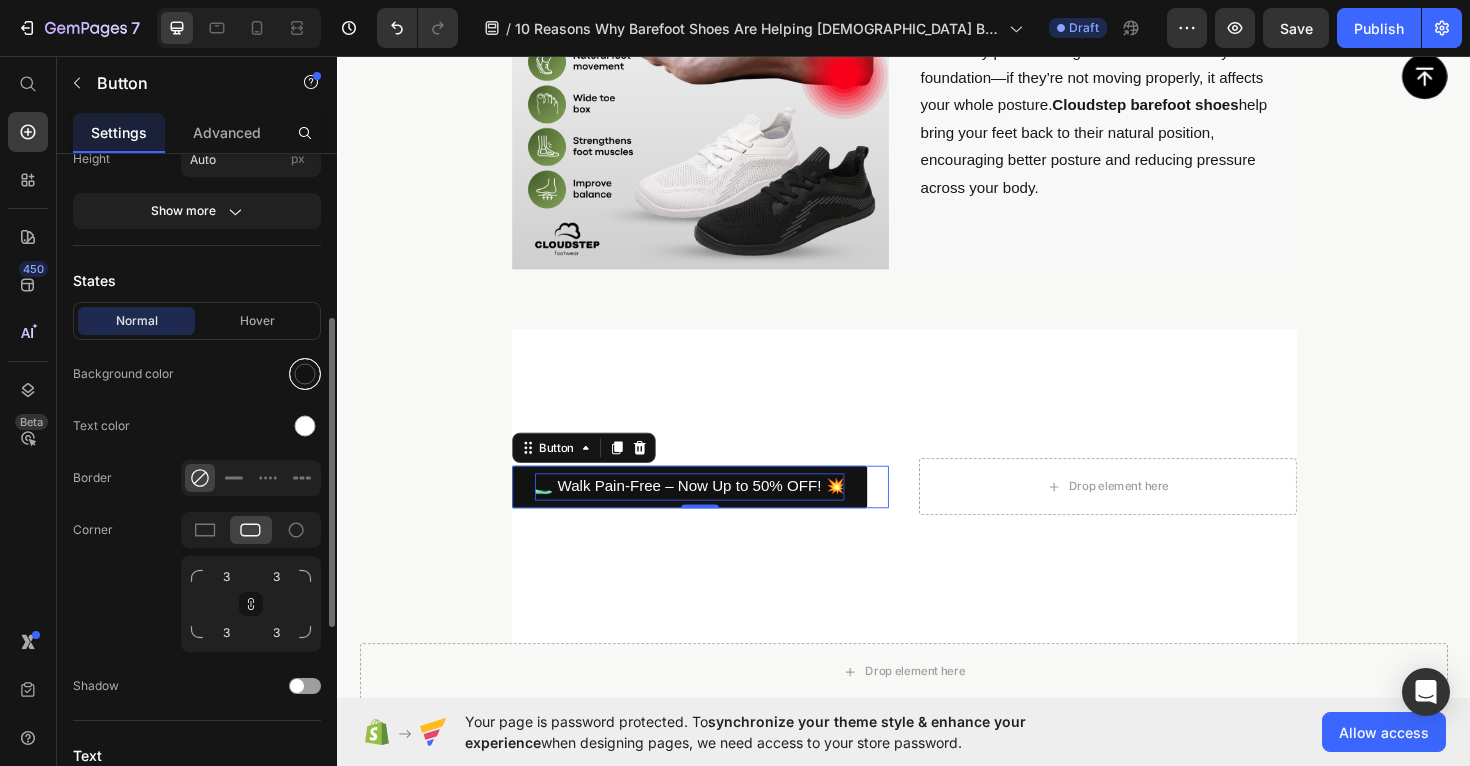 click at bounding box center (305, 374) 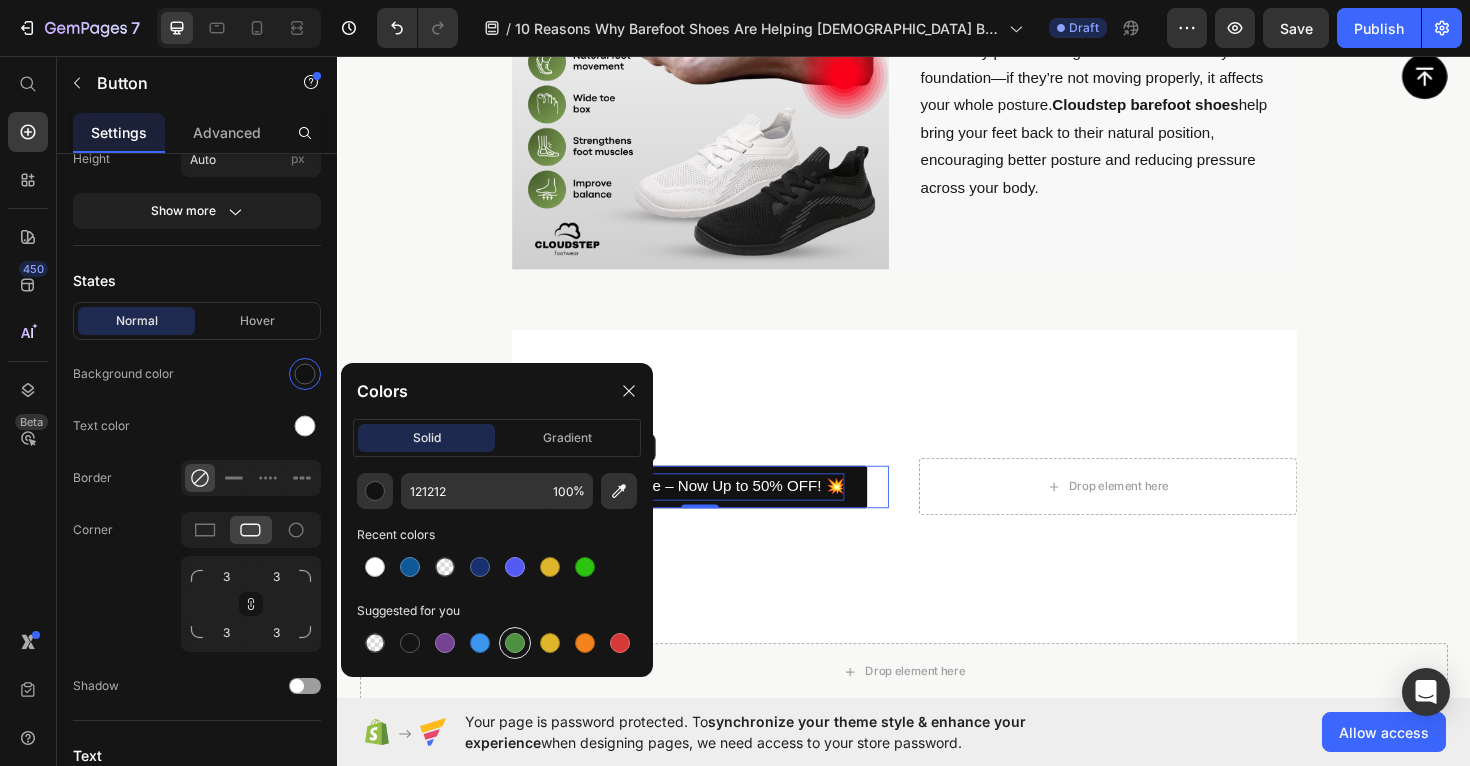 click at bounding box center (515, 643) 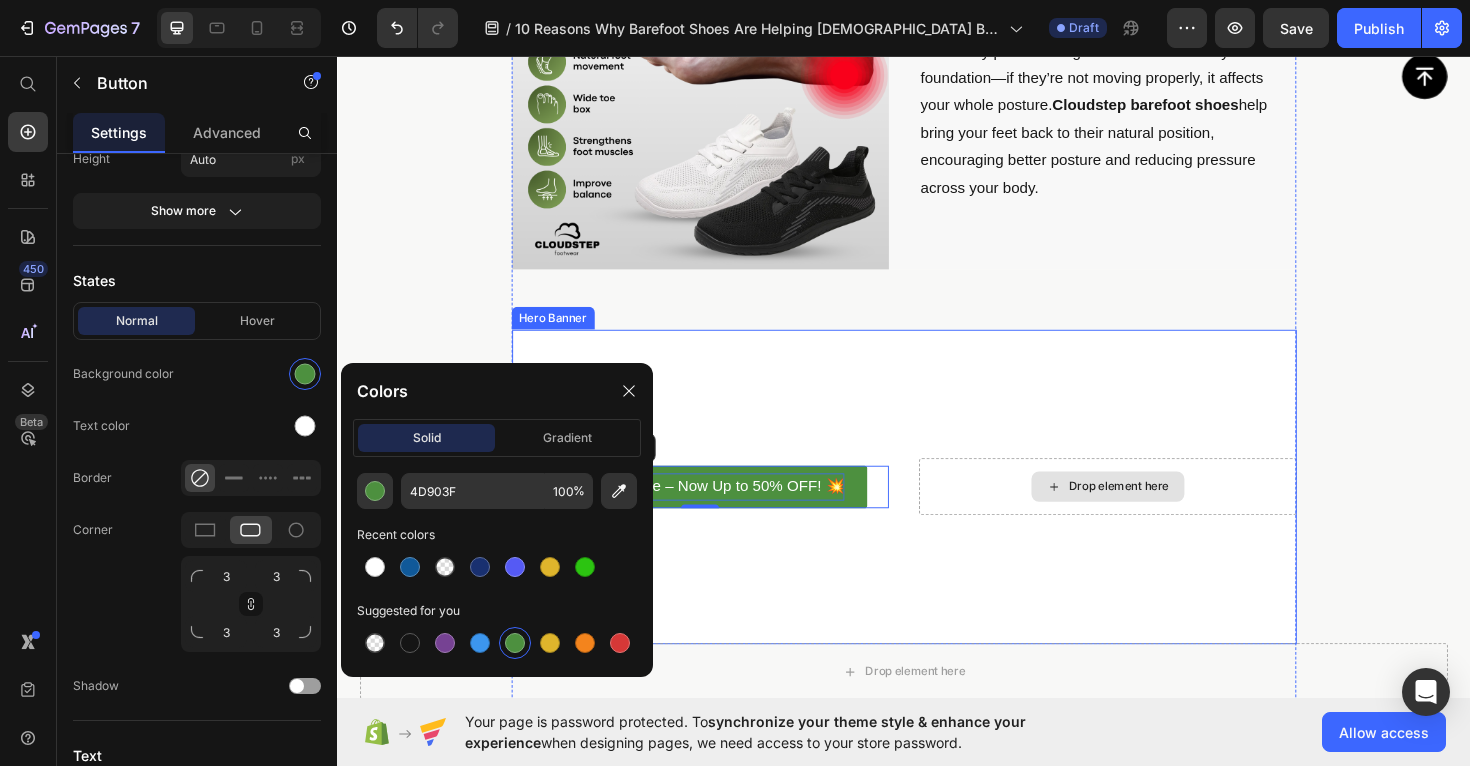 click on "🥿 Walk Pain-Free – Now Up to 50% OFF! 💥 Button   0
Drop element here" at bounding box center [937, 512] 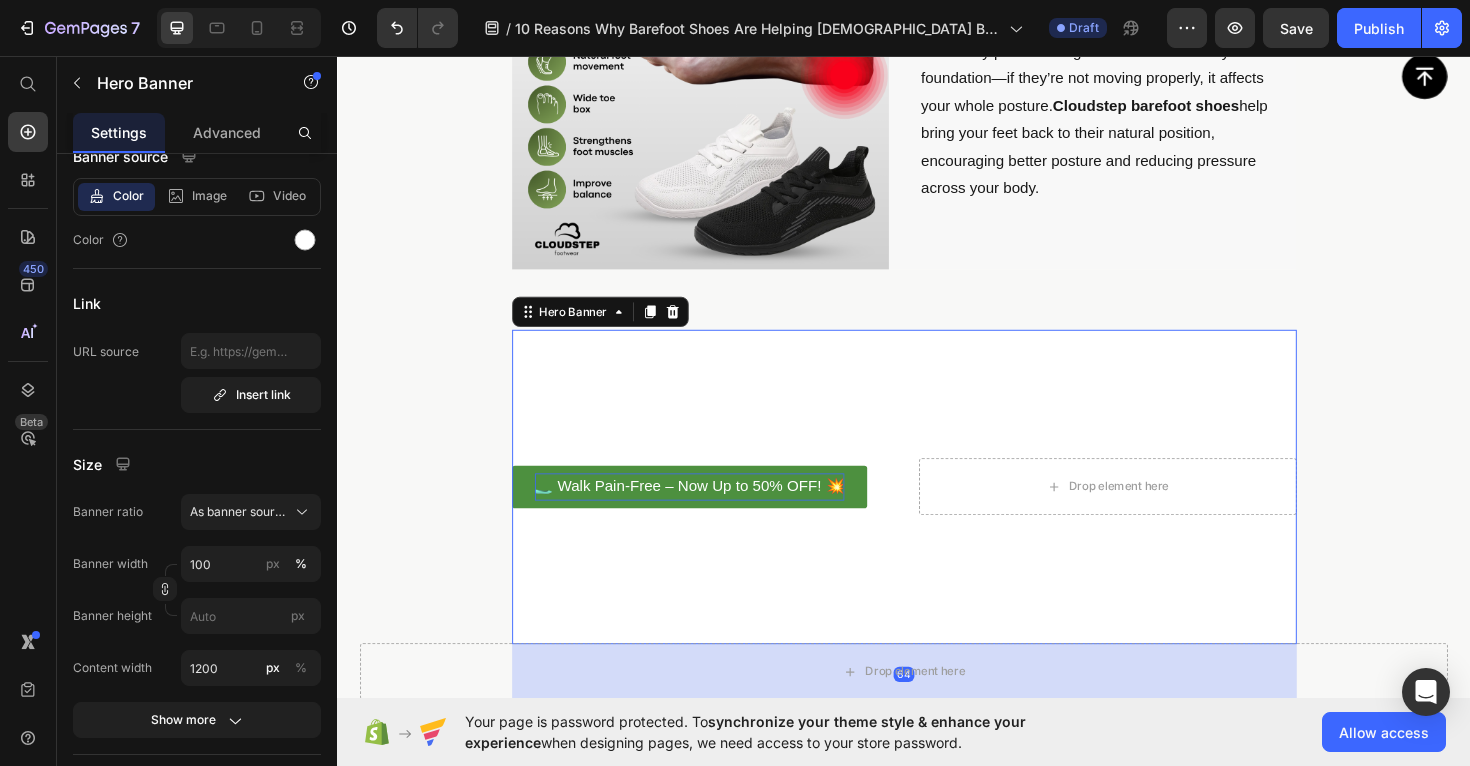 scroll, scrollTop: 0, scrollLeft: 0, axis: both 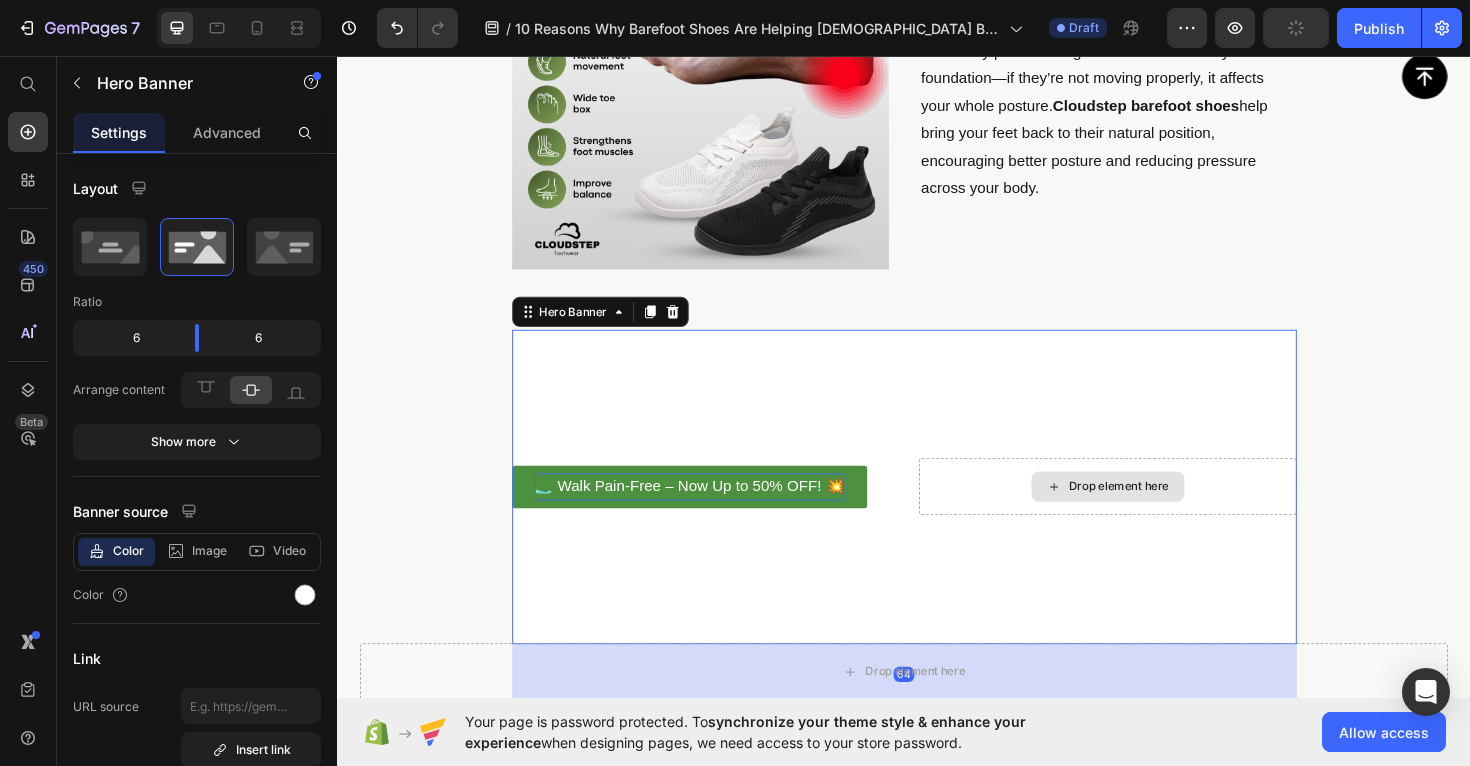click on "Drop element here" at bounding box center (1153, 512) 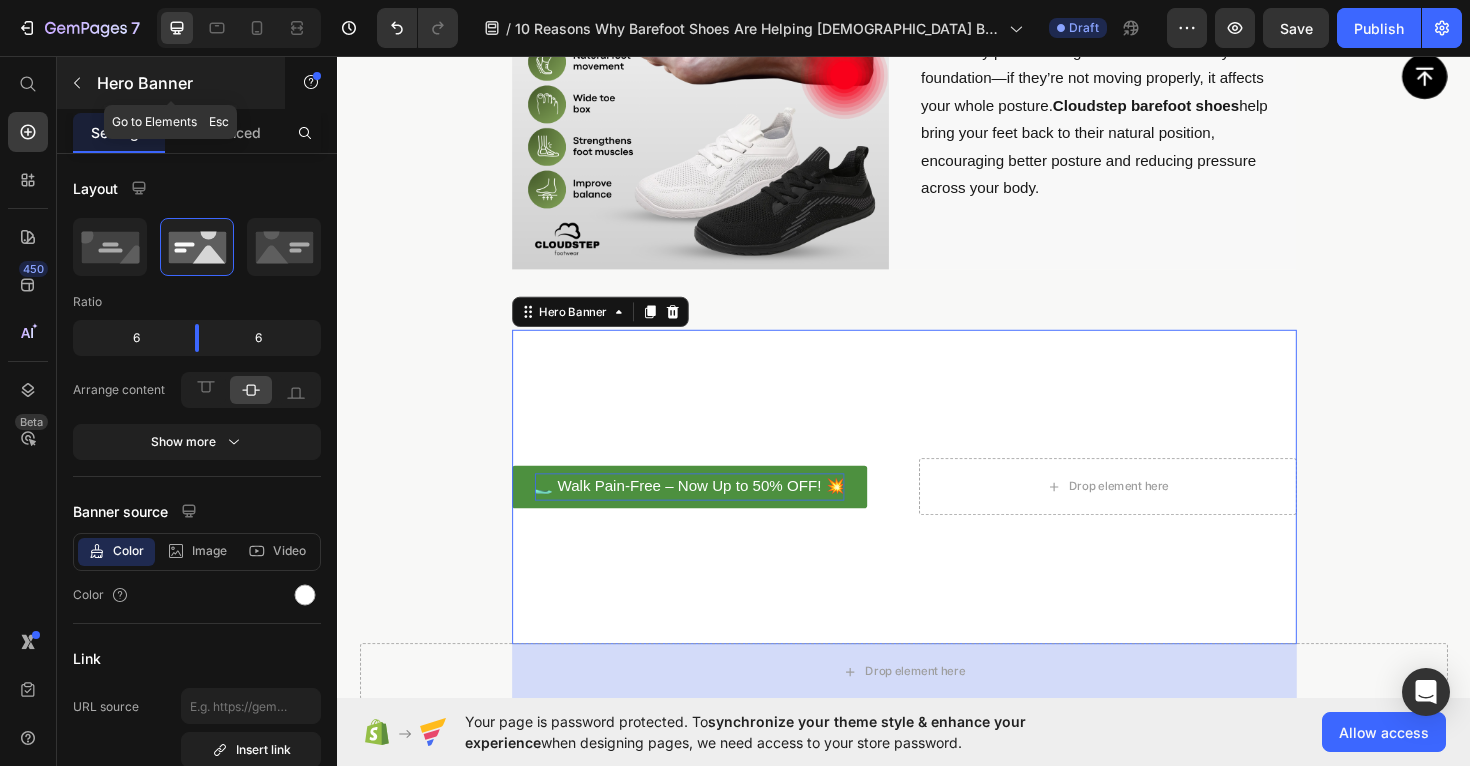click 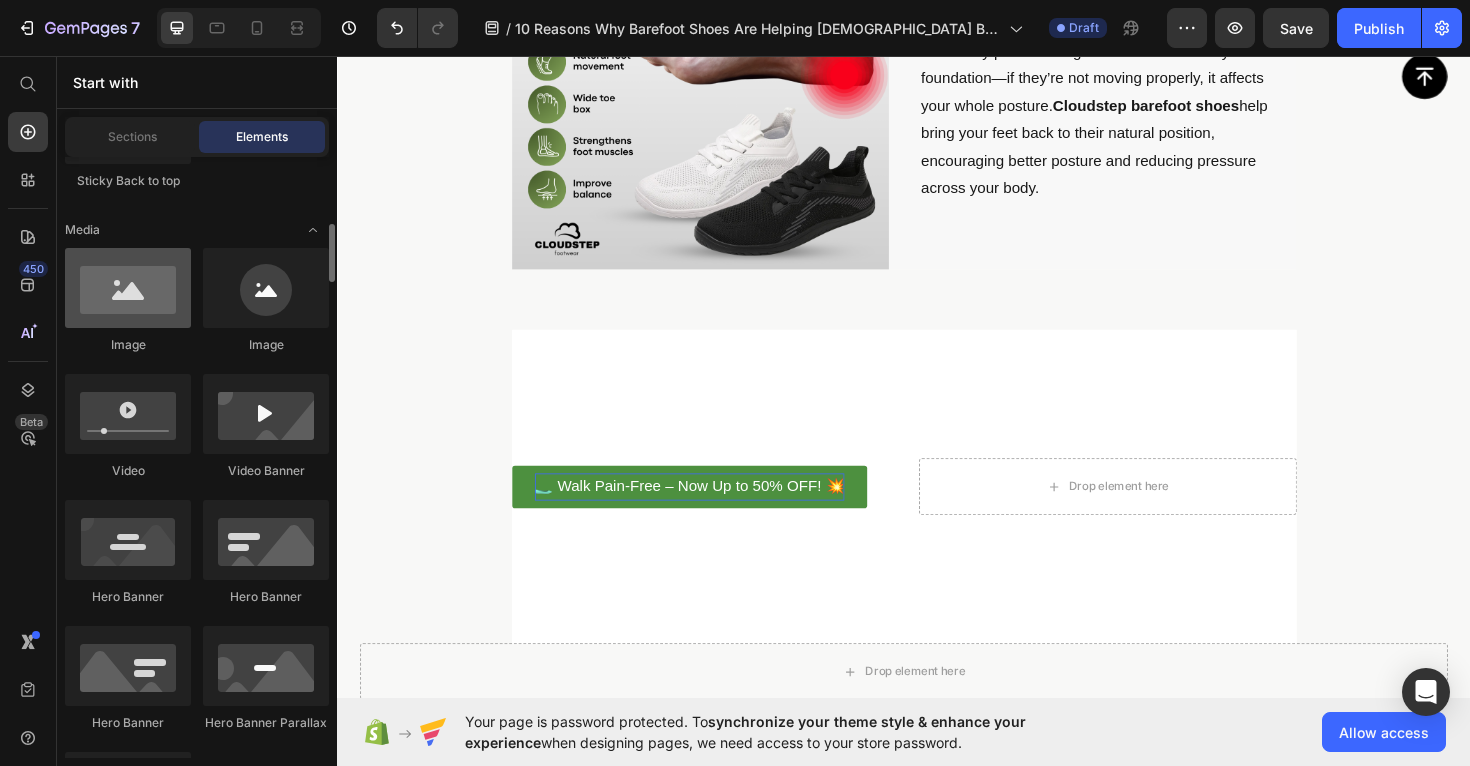 scroll, scrollTop: 700, scrollLeft: 0, axis: vertical 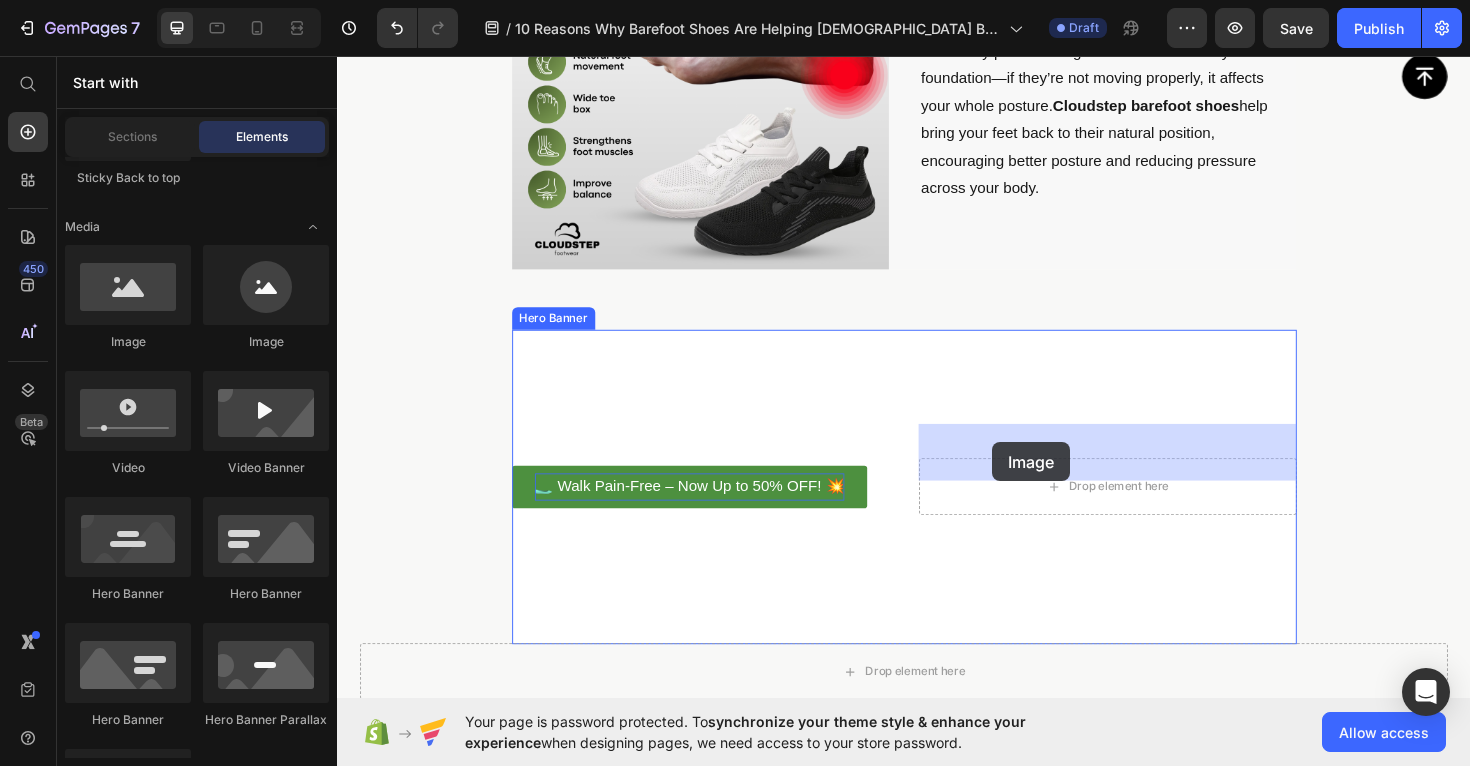 drag, startPoint x: 460, startPoint y: 356, endPoint x: 1031, endPoint y: 465, distance: 581.3106 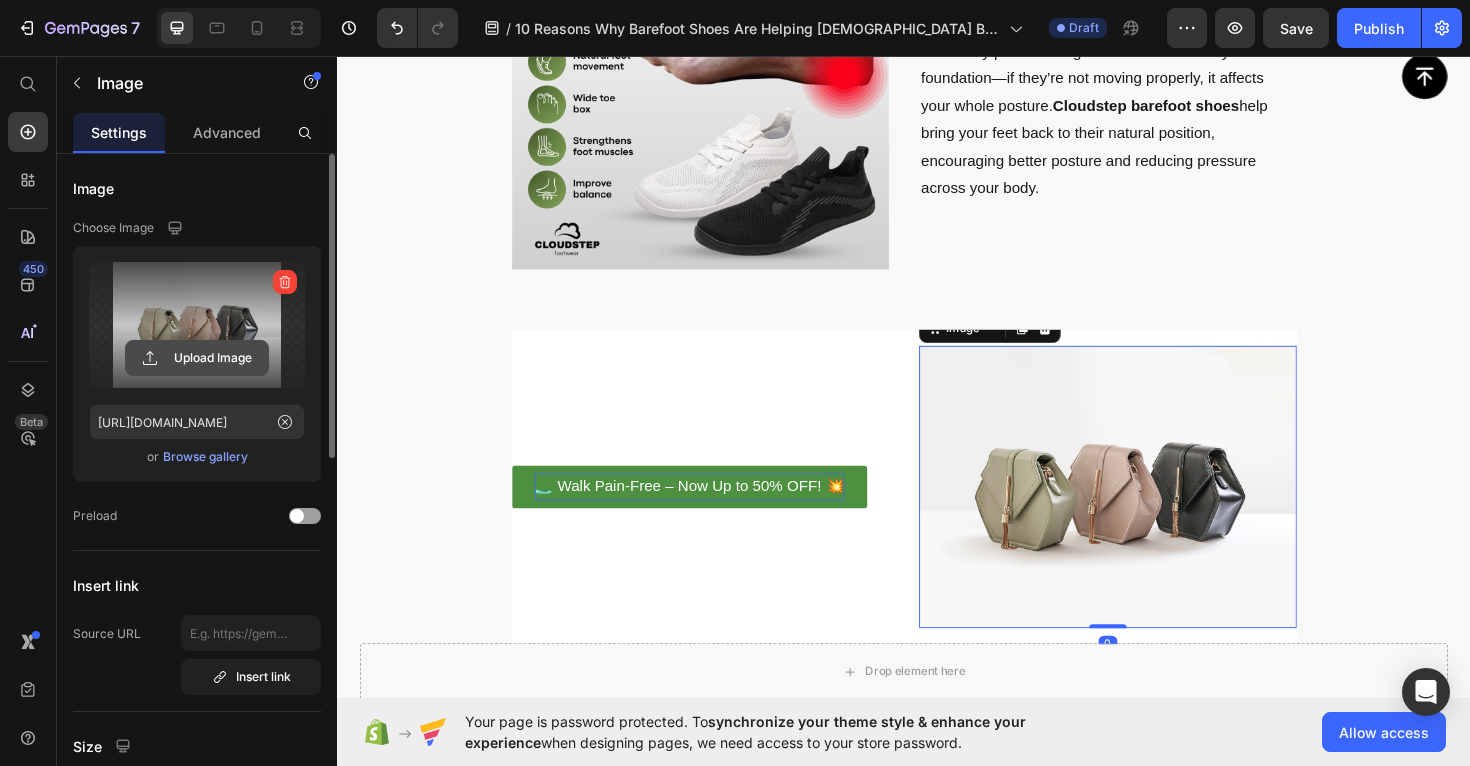 click 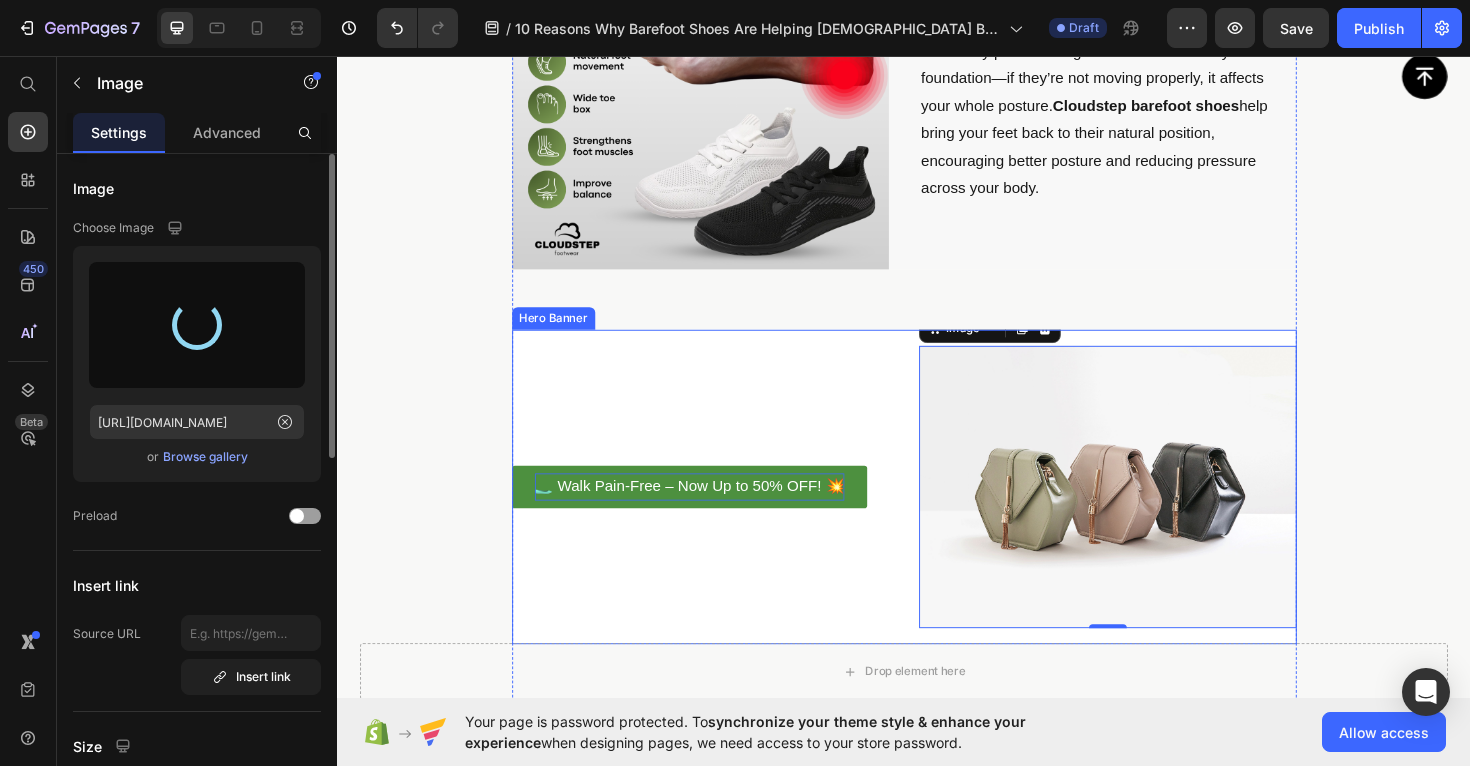type on "https://cdn.shopify.com/s/files/1/0764/4630/2422/files/gempages_574013590449685273-90970e19-6dd9-4482-9c7d-4f5419633fe4.png" 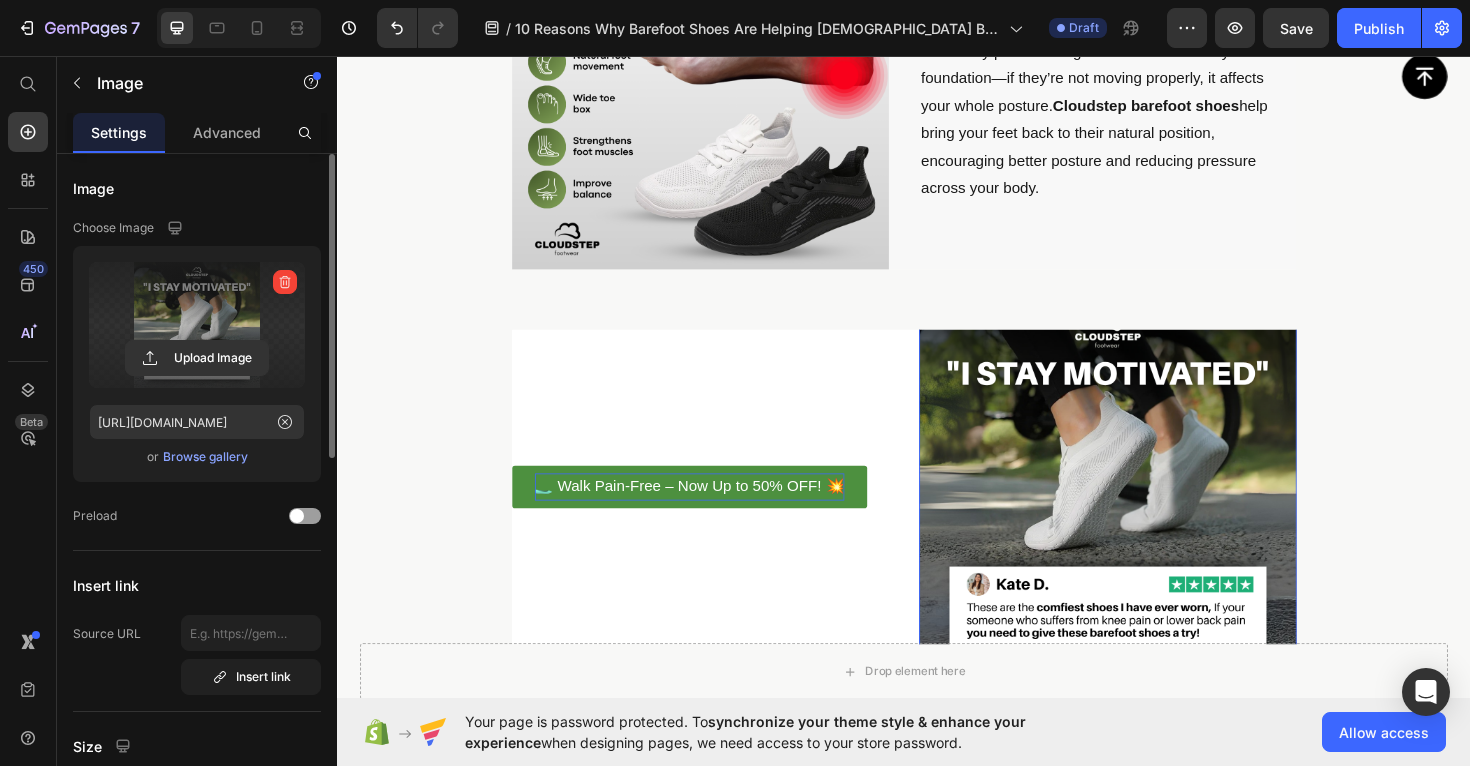 click at bounding box center [1153, 513] 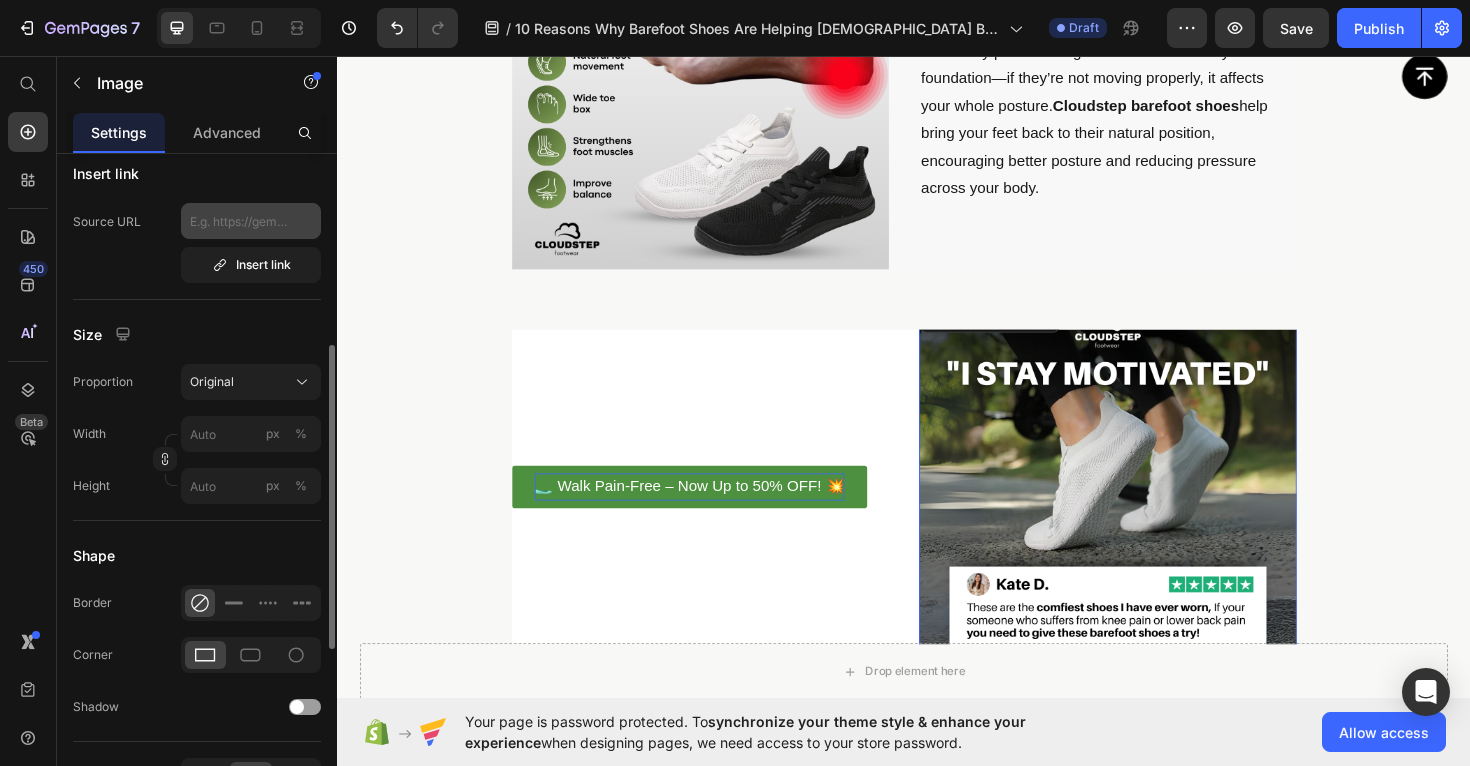 scroll, scrollTop: 415, scrollLeft: 0, axis: vertical 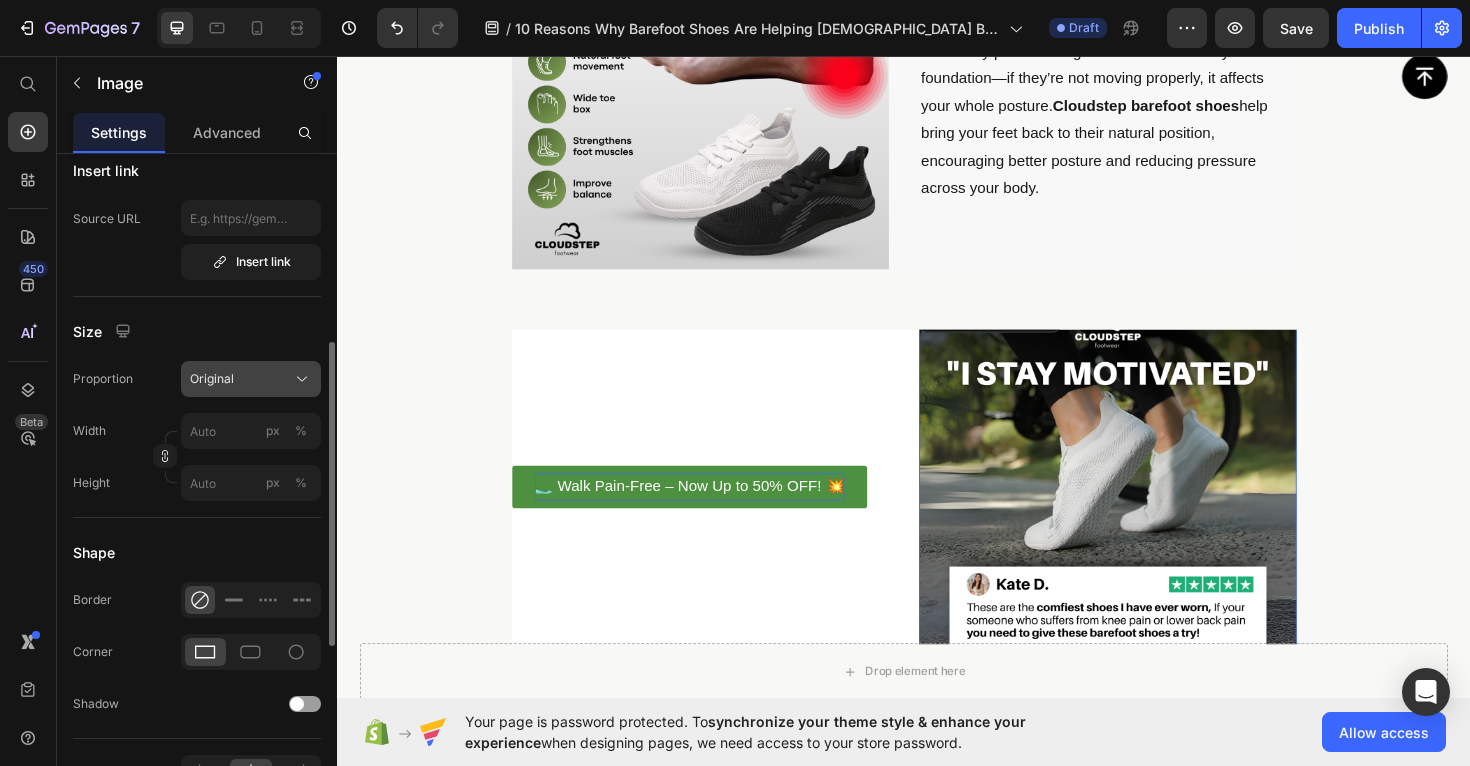 click on "Original" at bounding box center (251, 379) 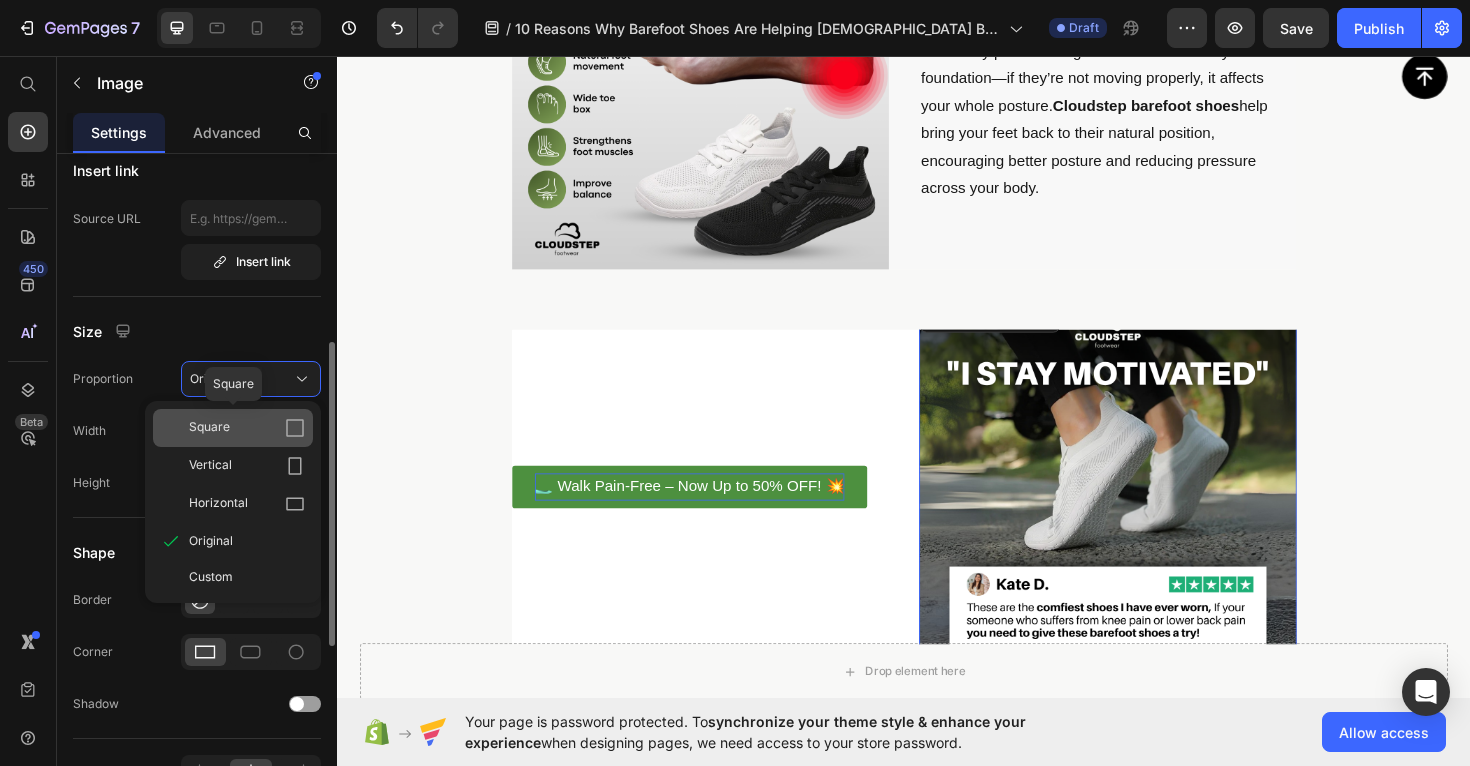 click on "Square" 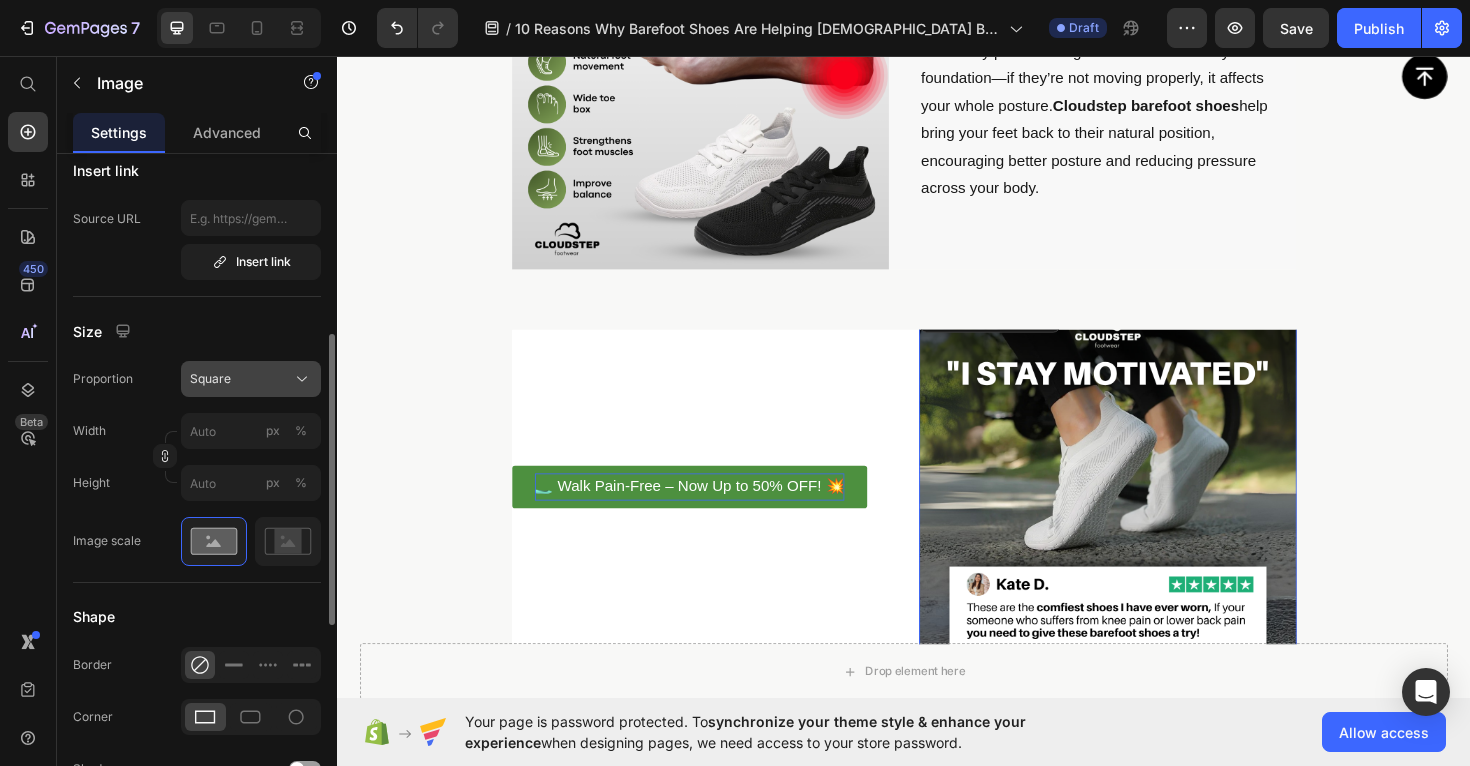 click on "Square" 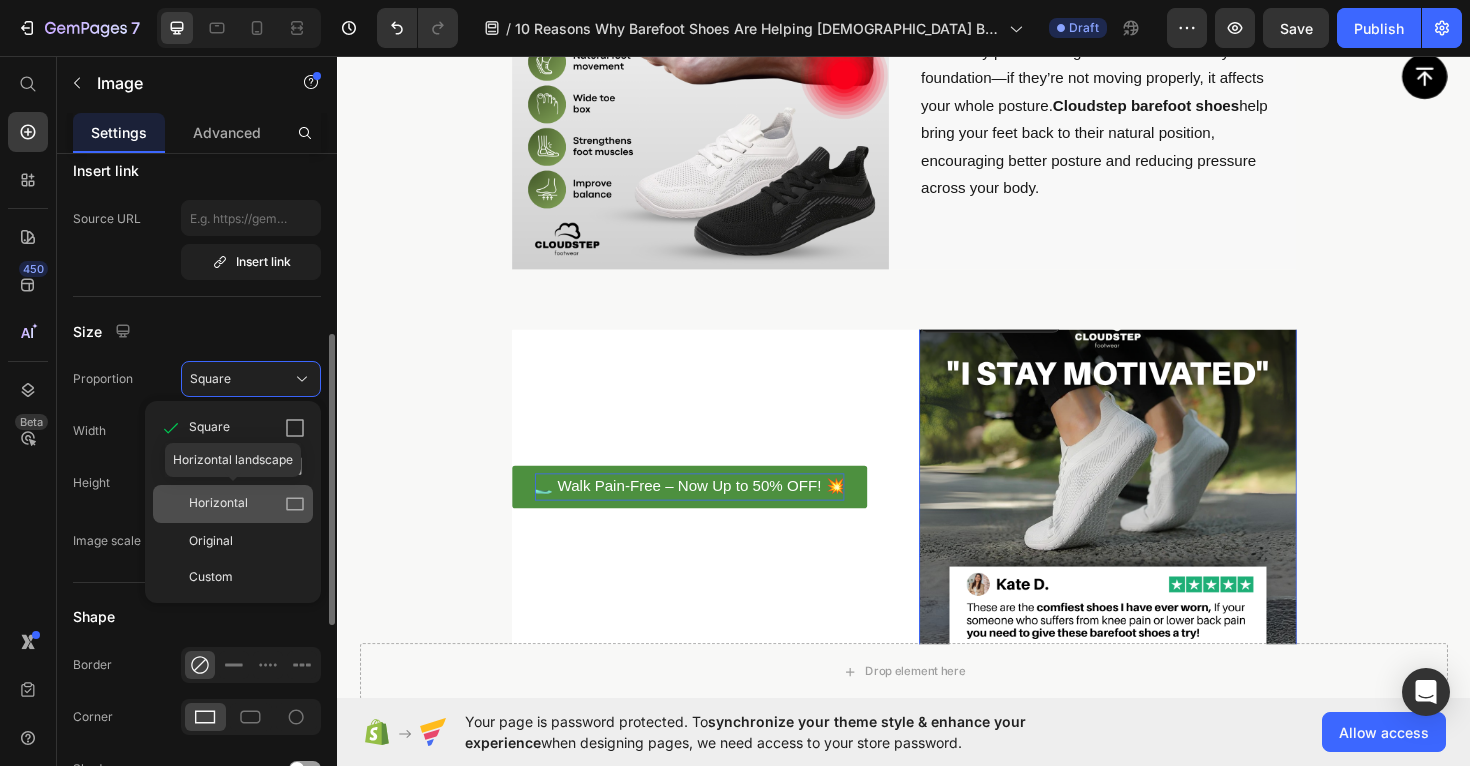 click on "Horizontal" at bounding box center (218, 504) 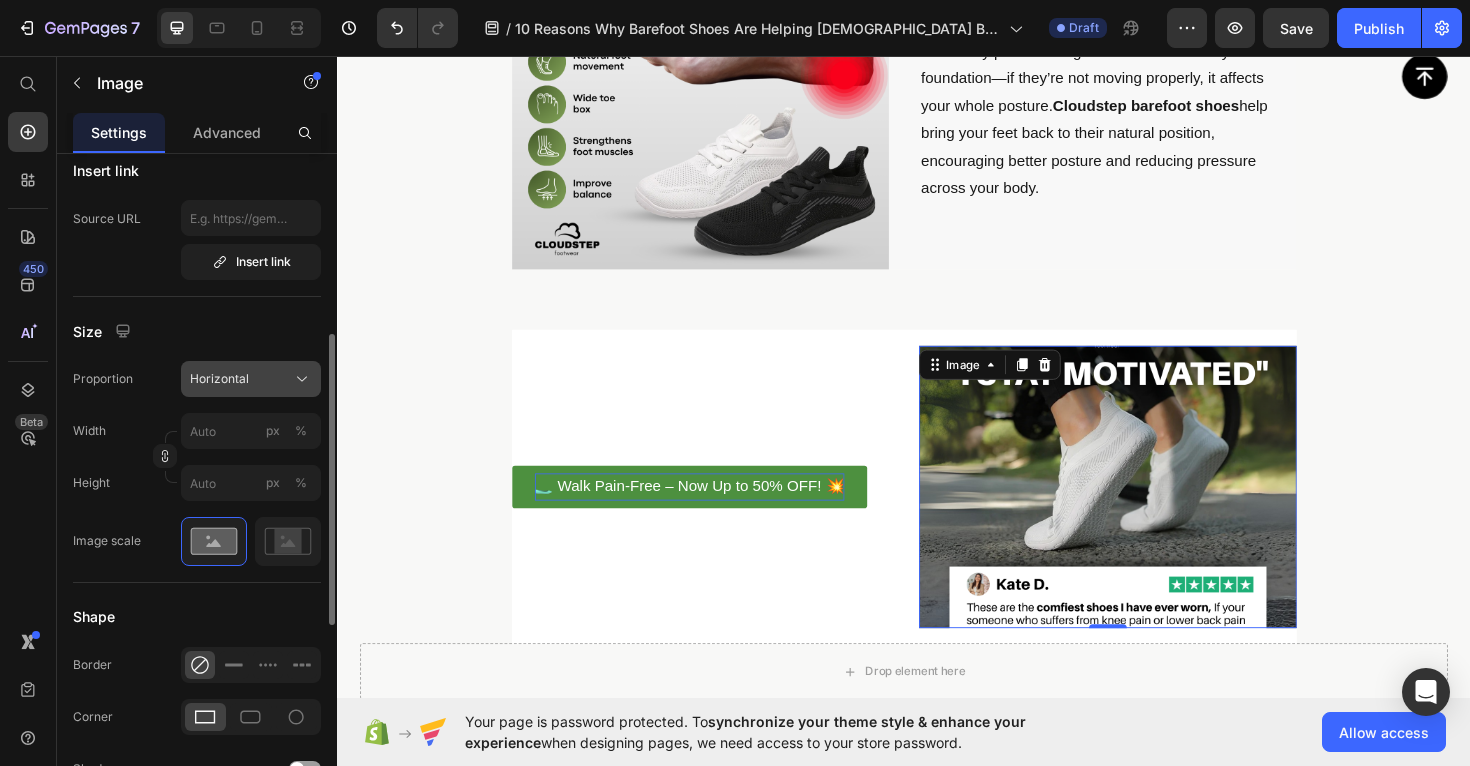 click on "Horizontal" at bounding box center [219, 379] 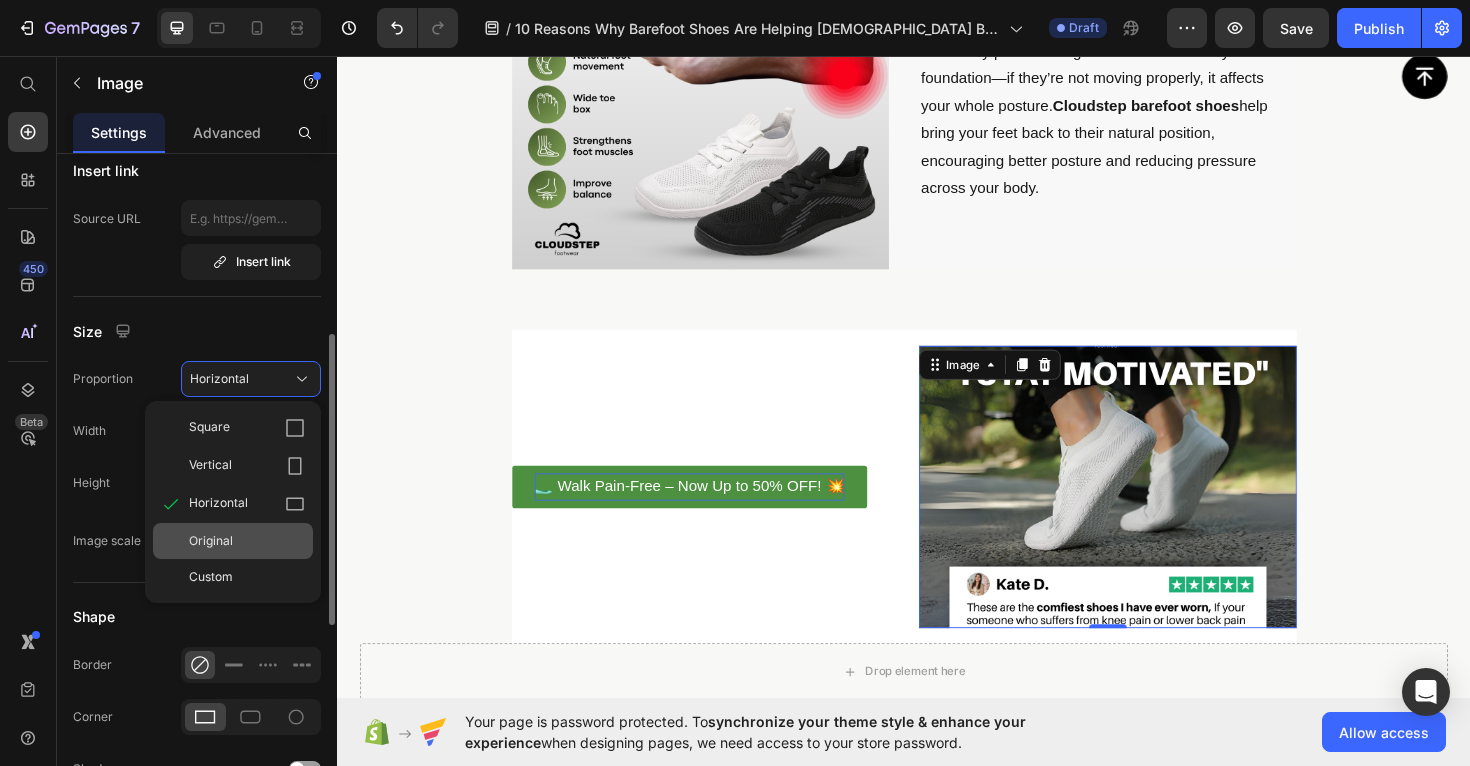 click on "Original" at bounding box center [211, 541] 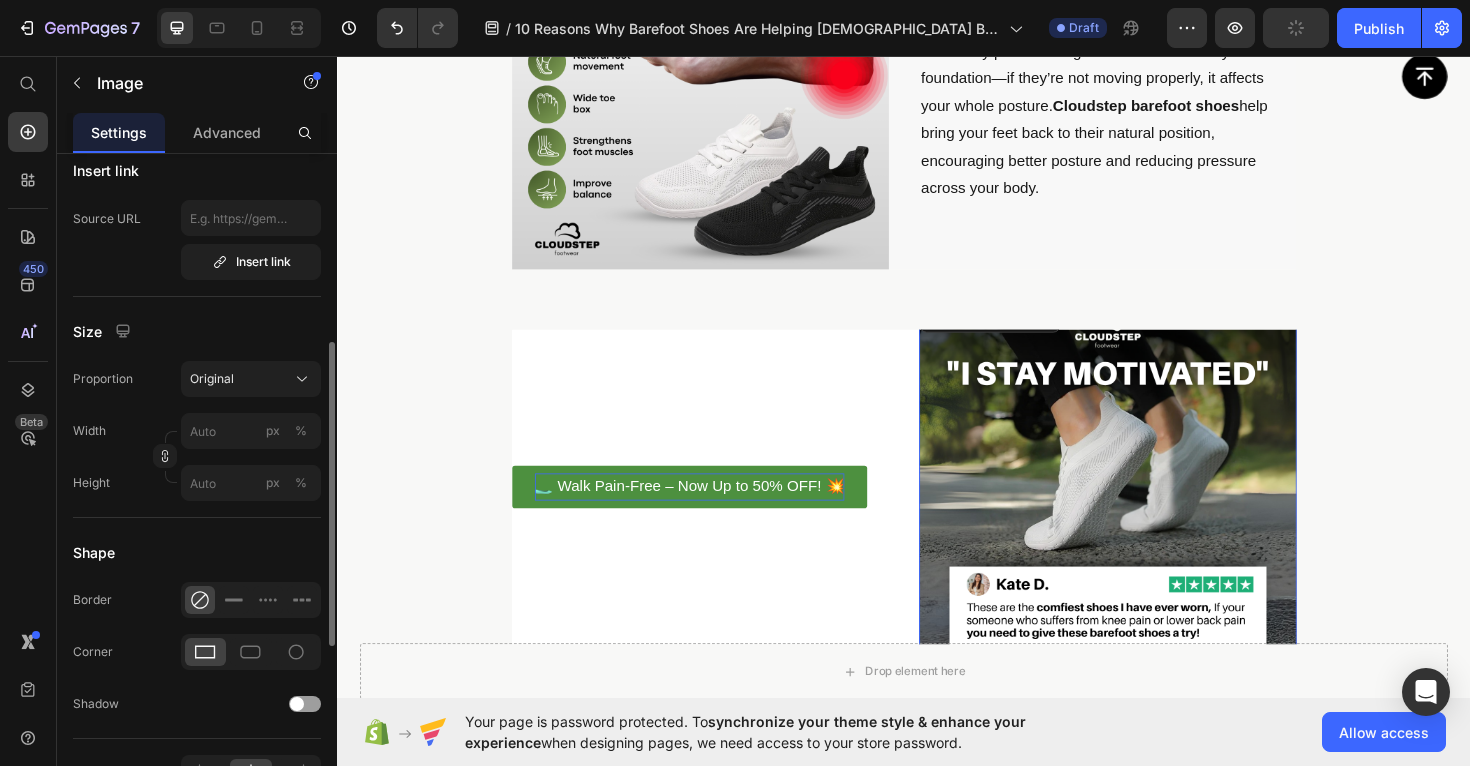 click at bounding box center [1153, 513] 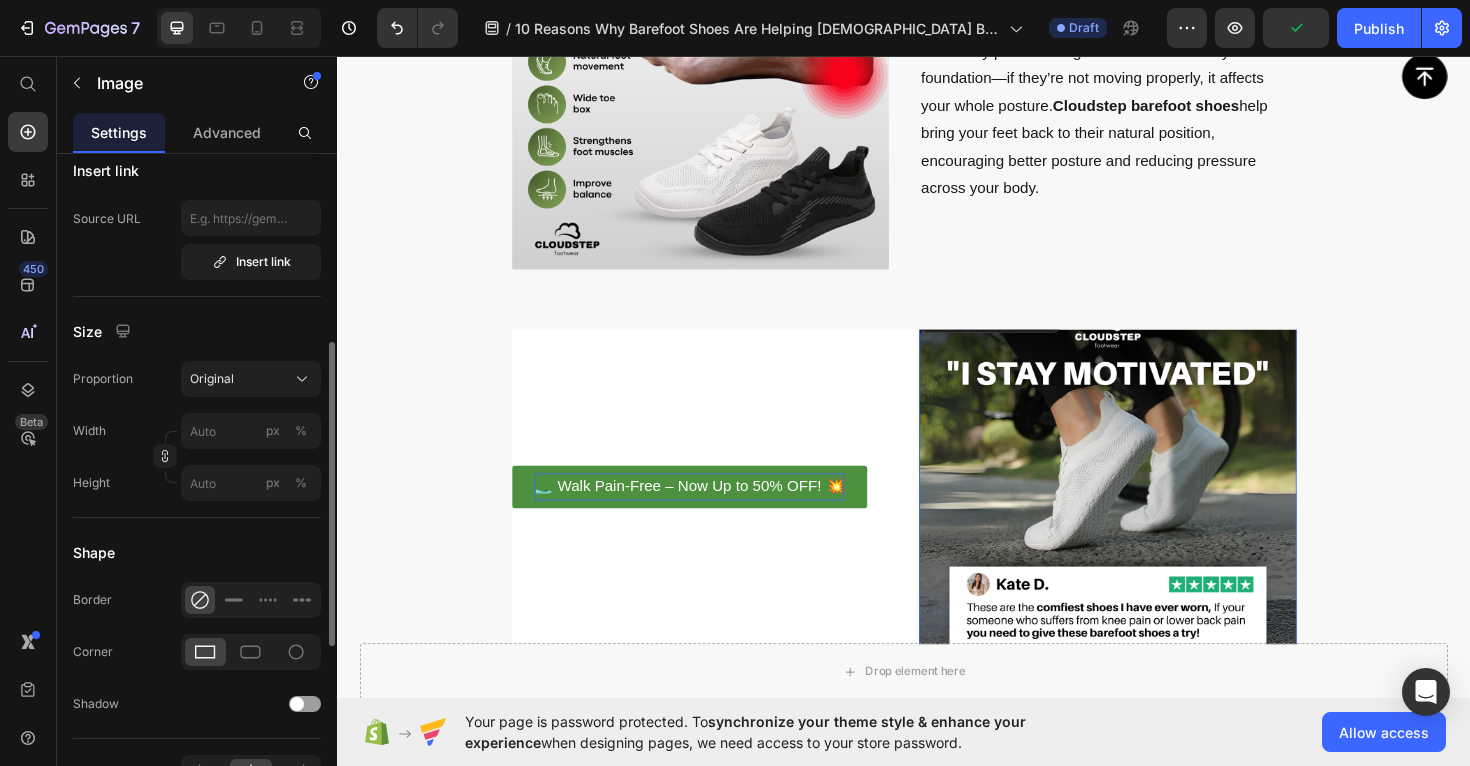 click at bounding box center (1153, 513) 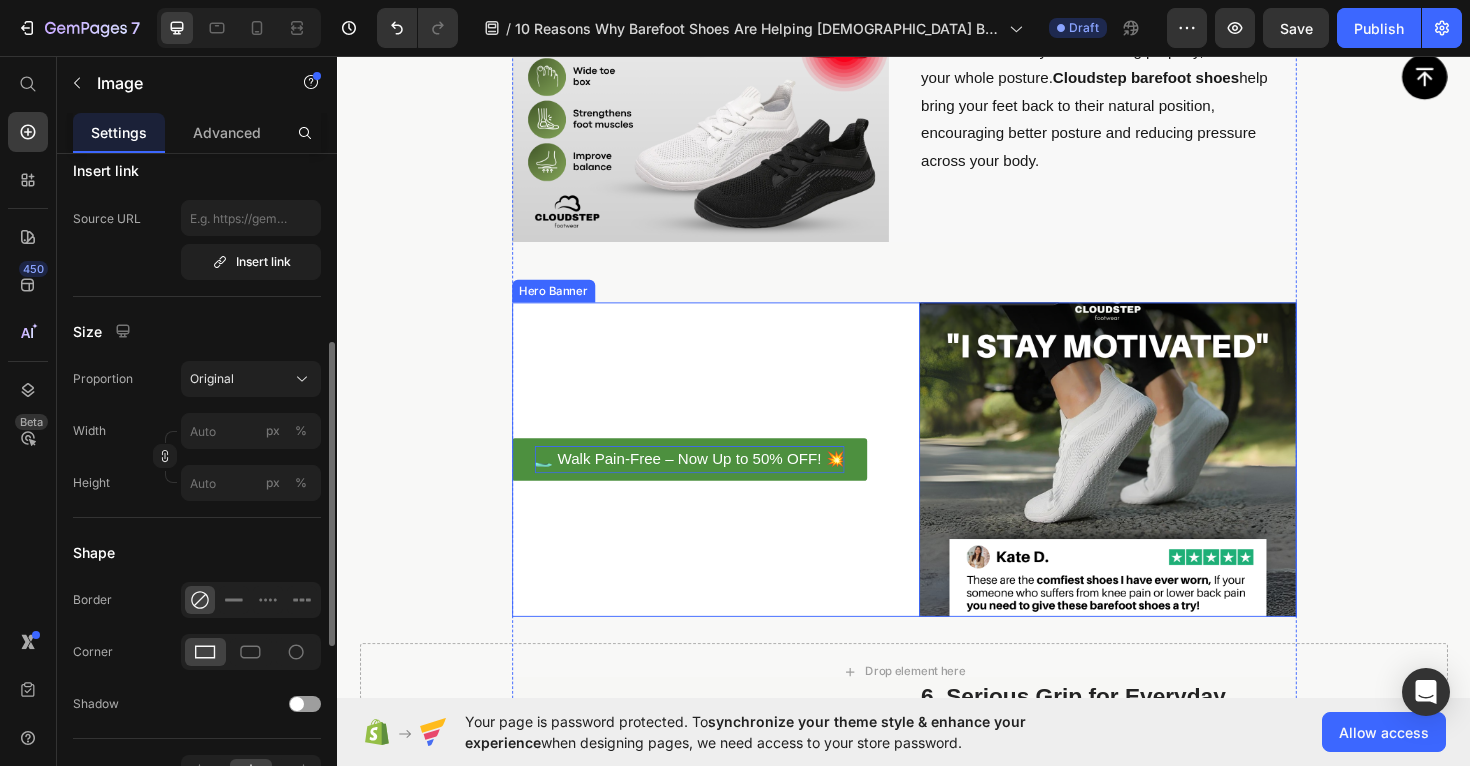 scroll, scrollTop: 3565, scrollLeft: 0, axis: vertical 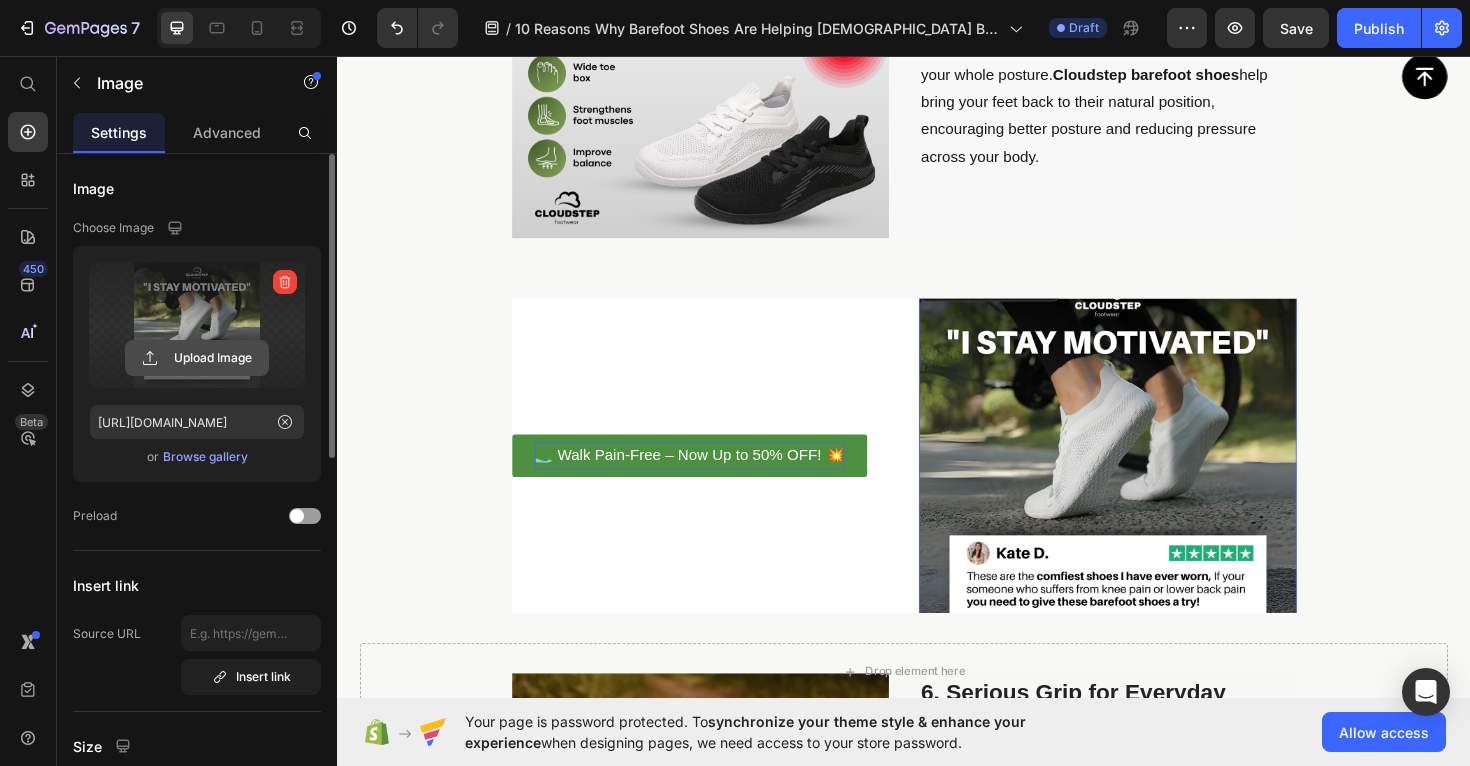 click 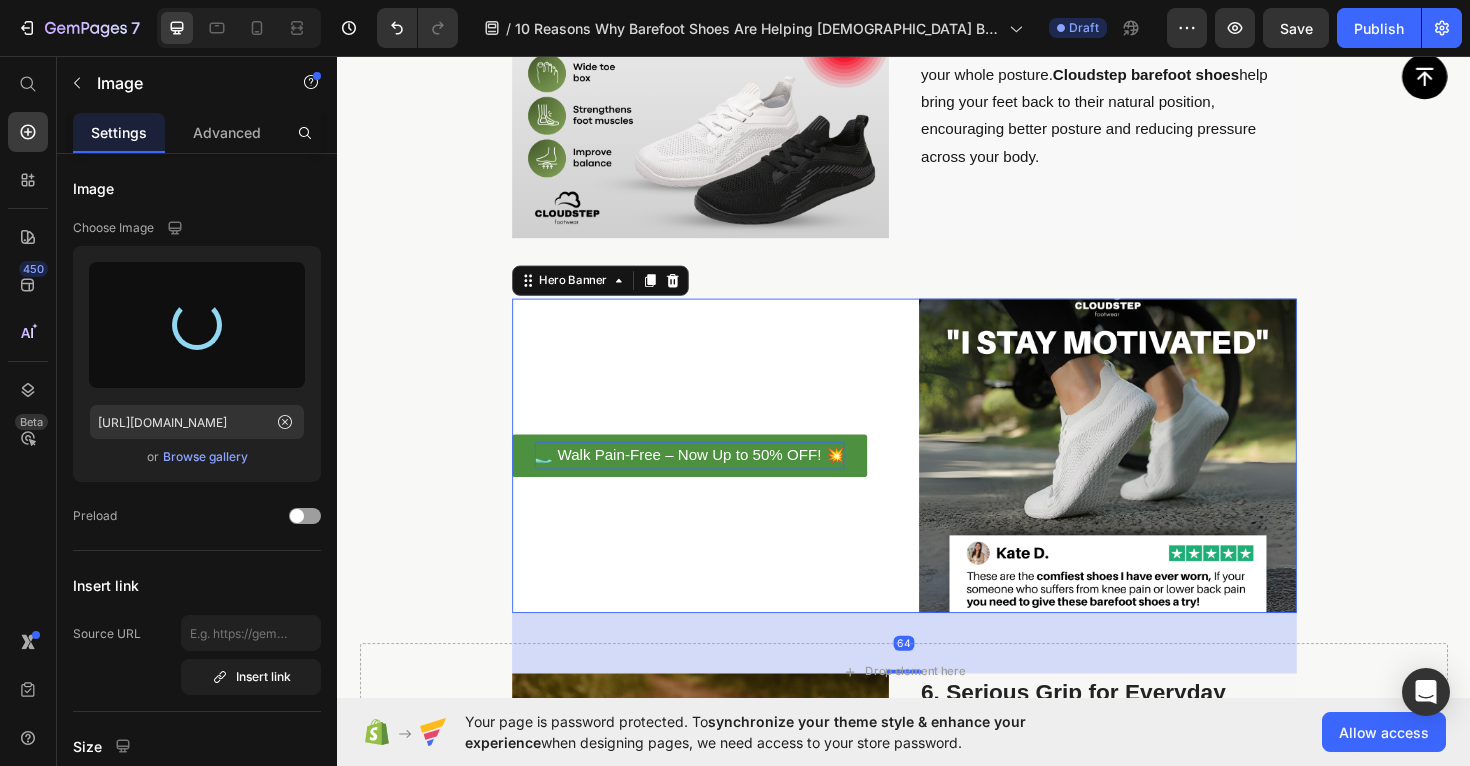 click on "🥿 Walk Pain-Free – Now Up to 50% OFF! 💥 Button" at bounding box center (722, 480) 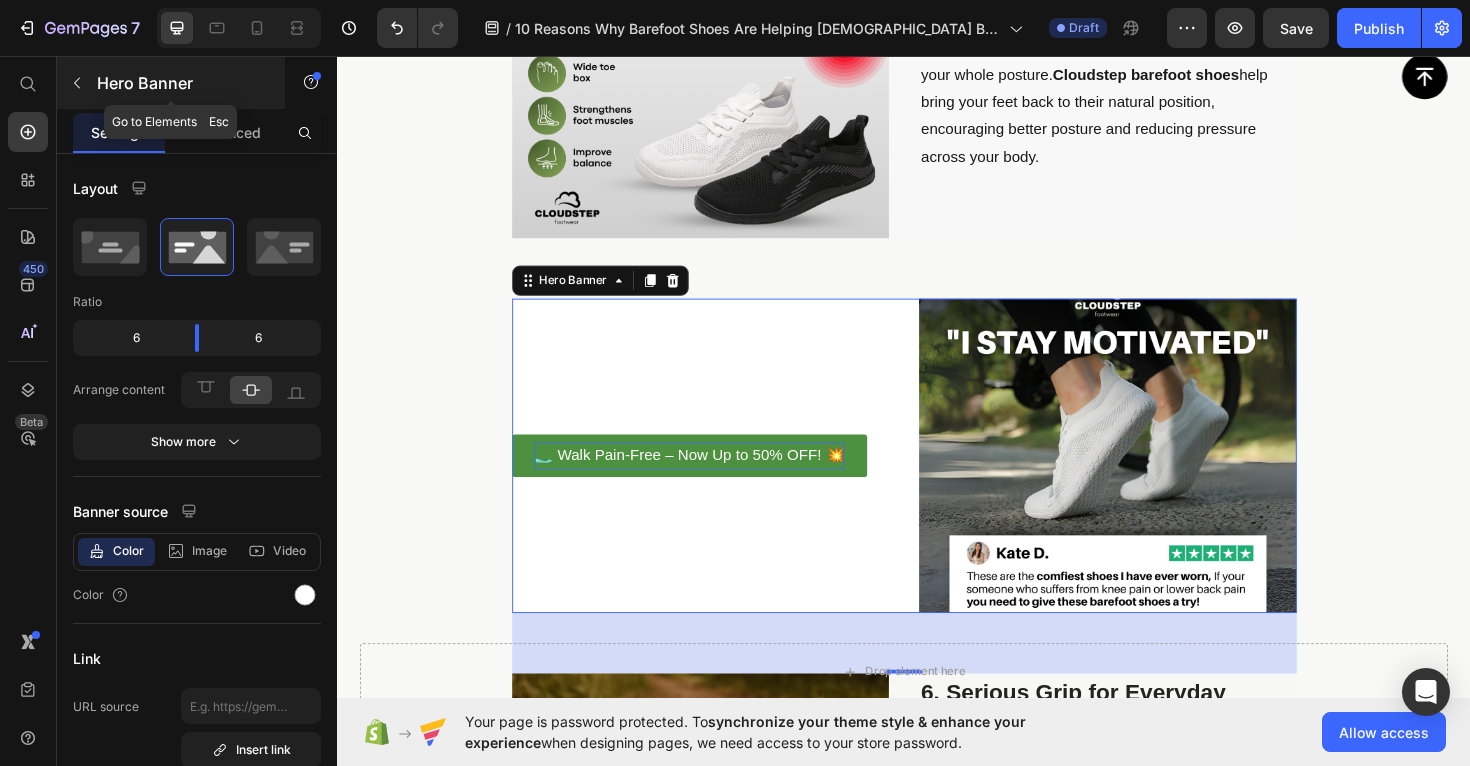 click at bounding box center (77, 83) 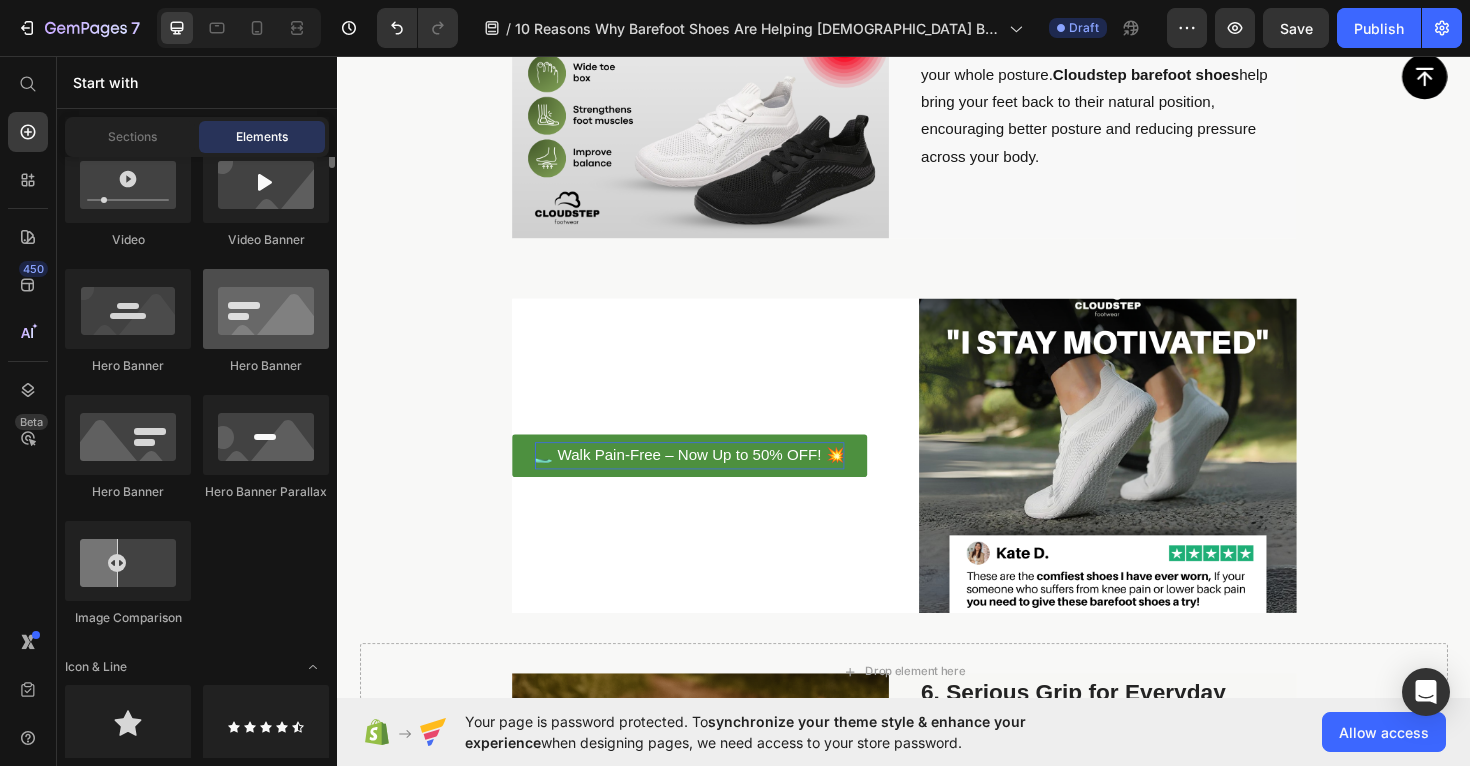 scroll, scrollTop: 1053, scrollLeft: 0, axis: vertical 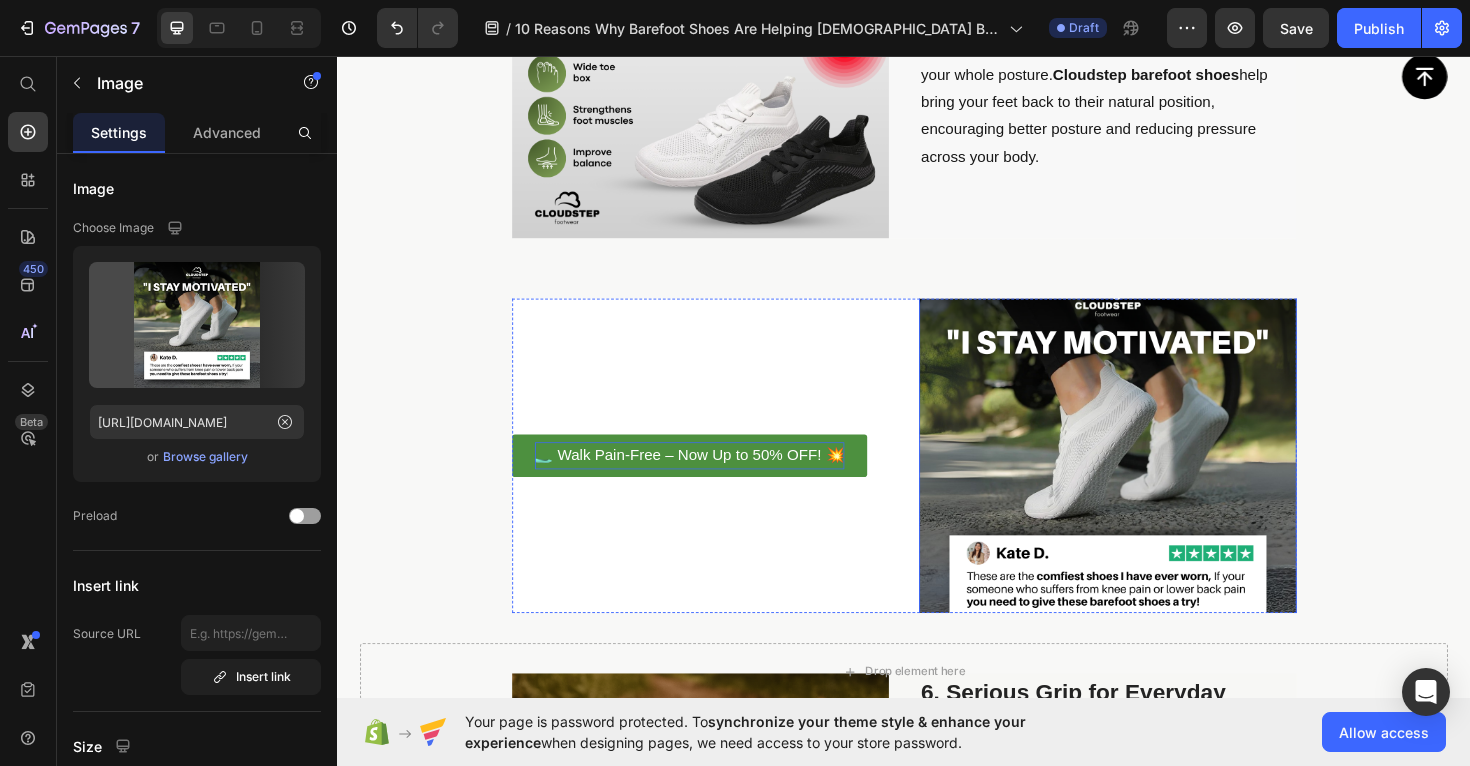 click at bounding box center [1153, 480] 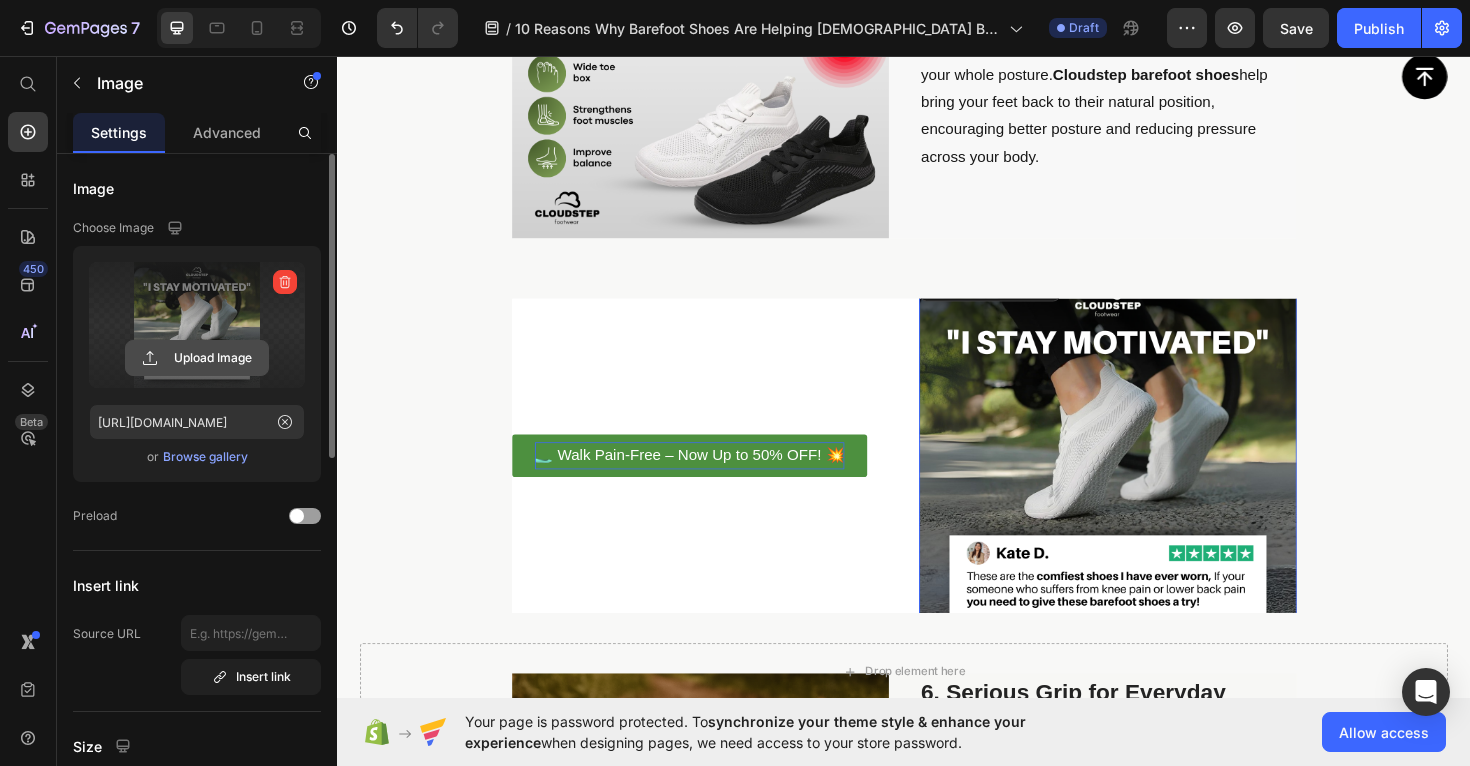 click 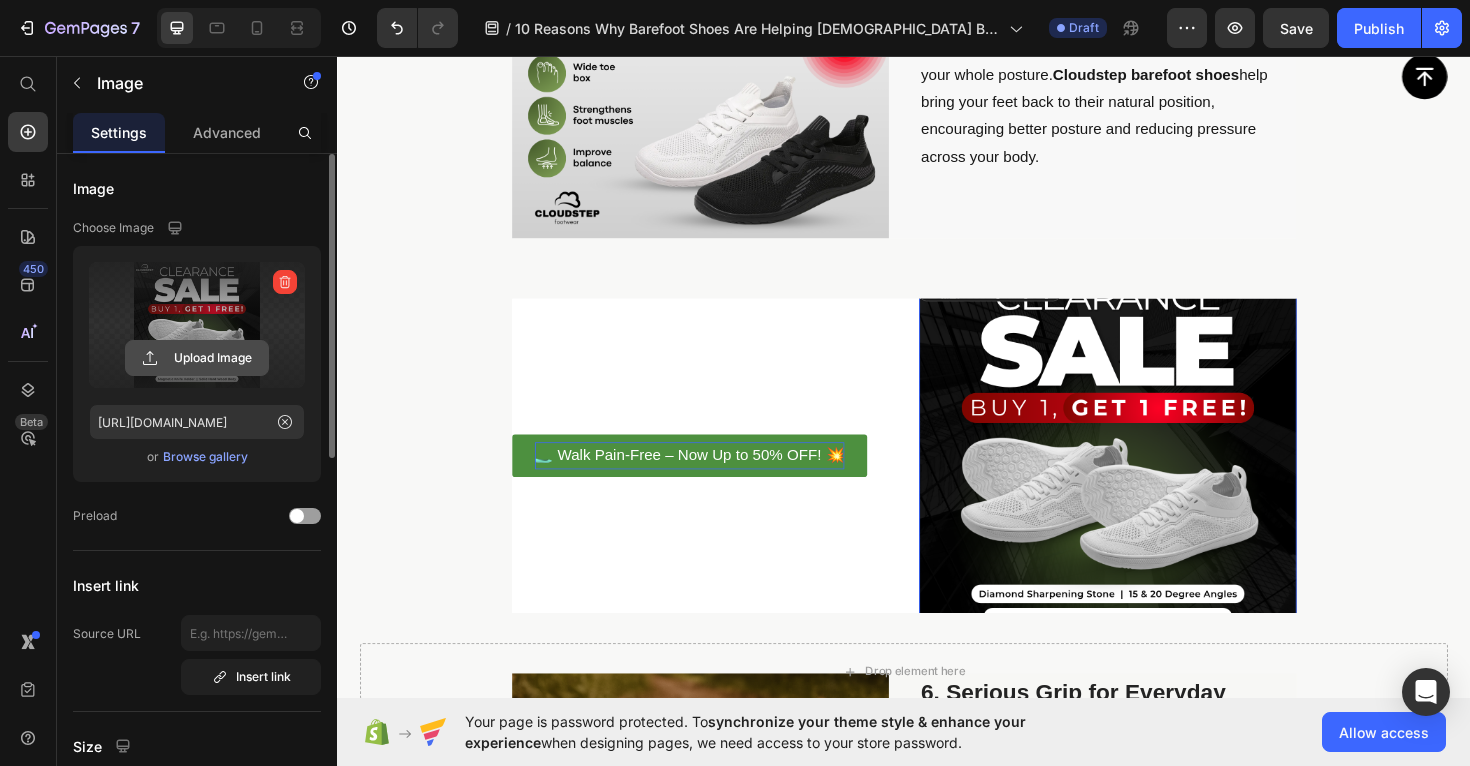 click 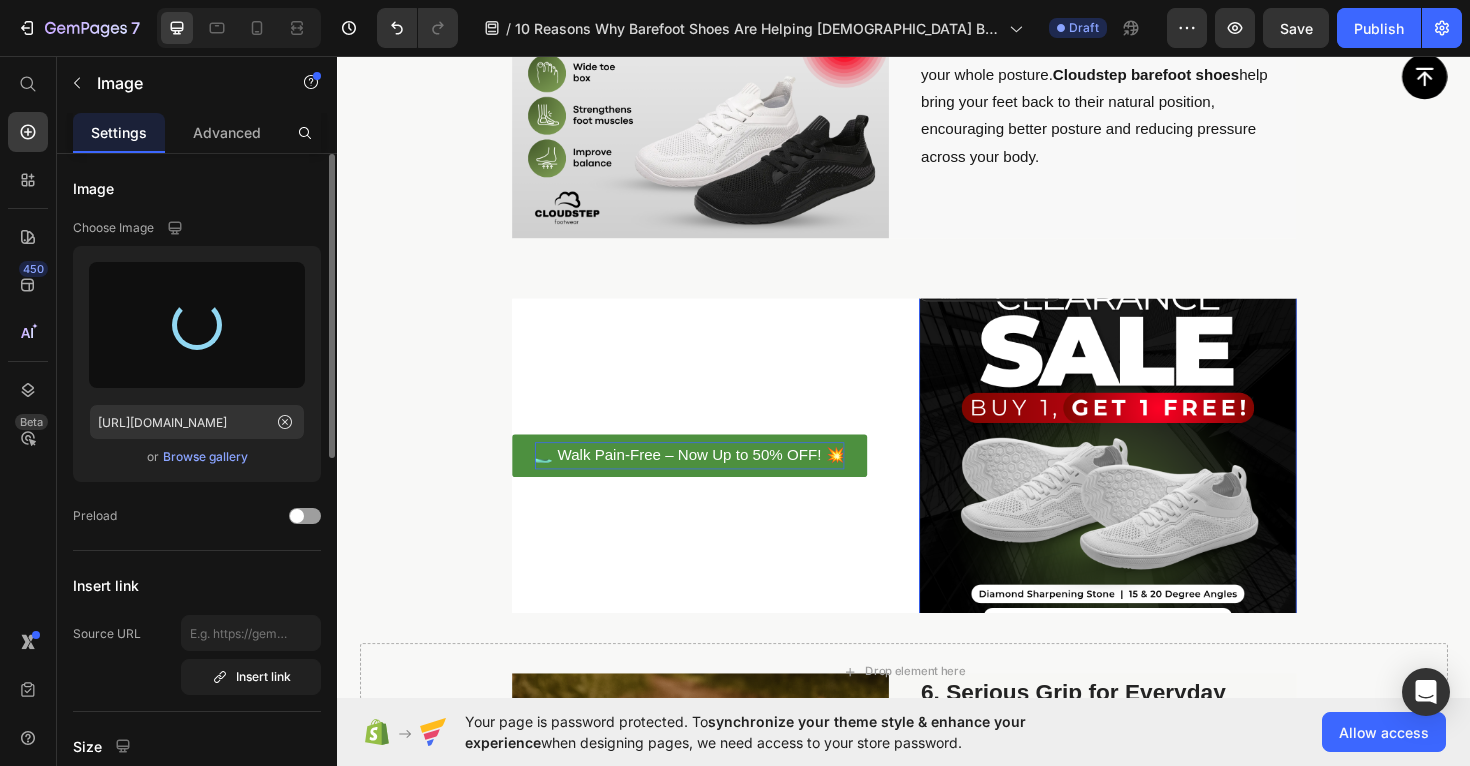 type on "https://cdn.shopify.com/s/files/1/0764/4630/2422/files/gempages_574013590449685273-dead08c5-84e0-4aca-b436-cd630ad256e4.png" 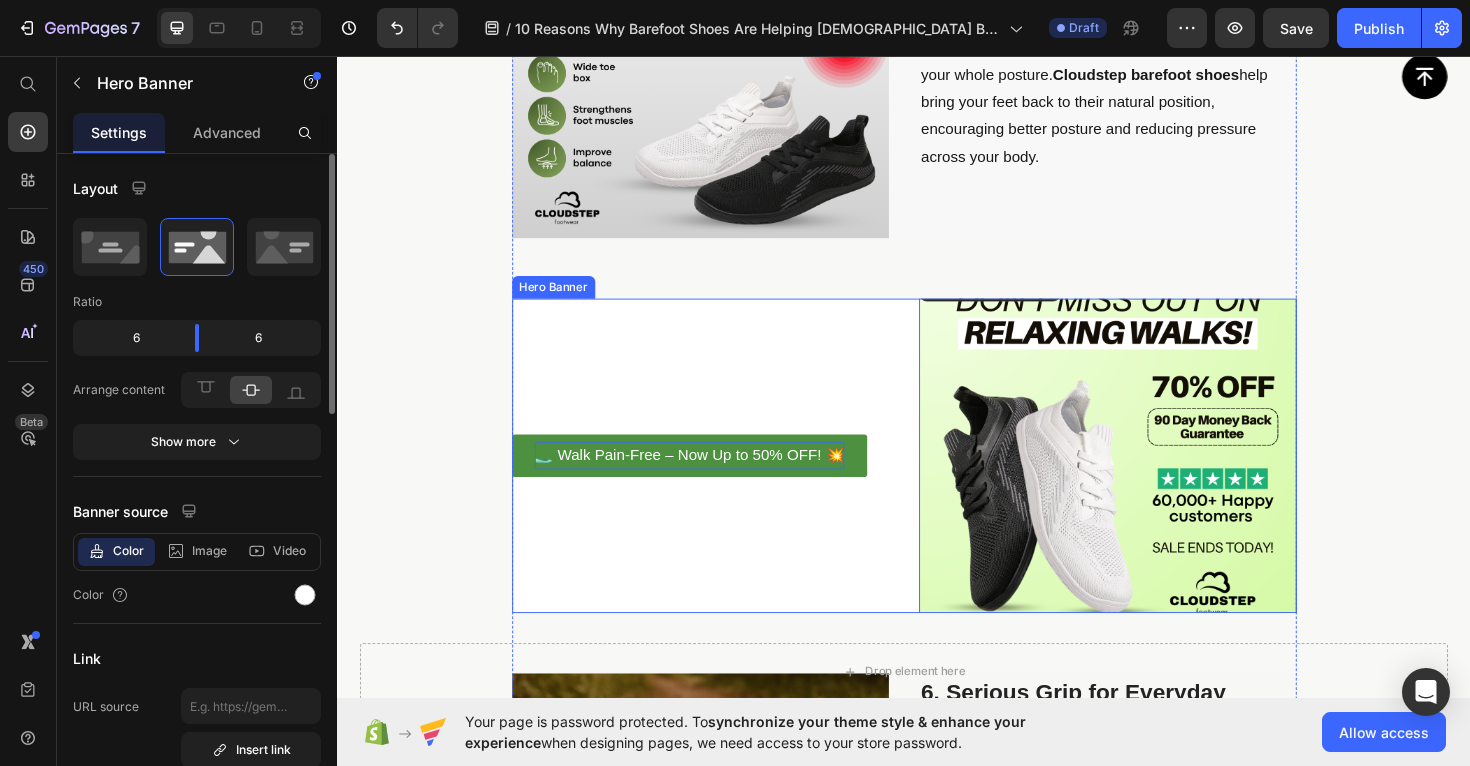 click on "🥿 Walk Pain-Free – Now Up to 50% OFF! 💥 Button" at bounding box center [722, 480] 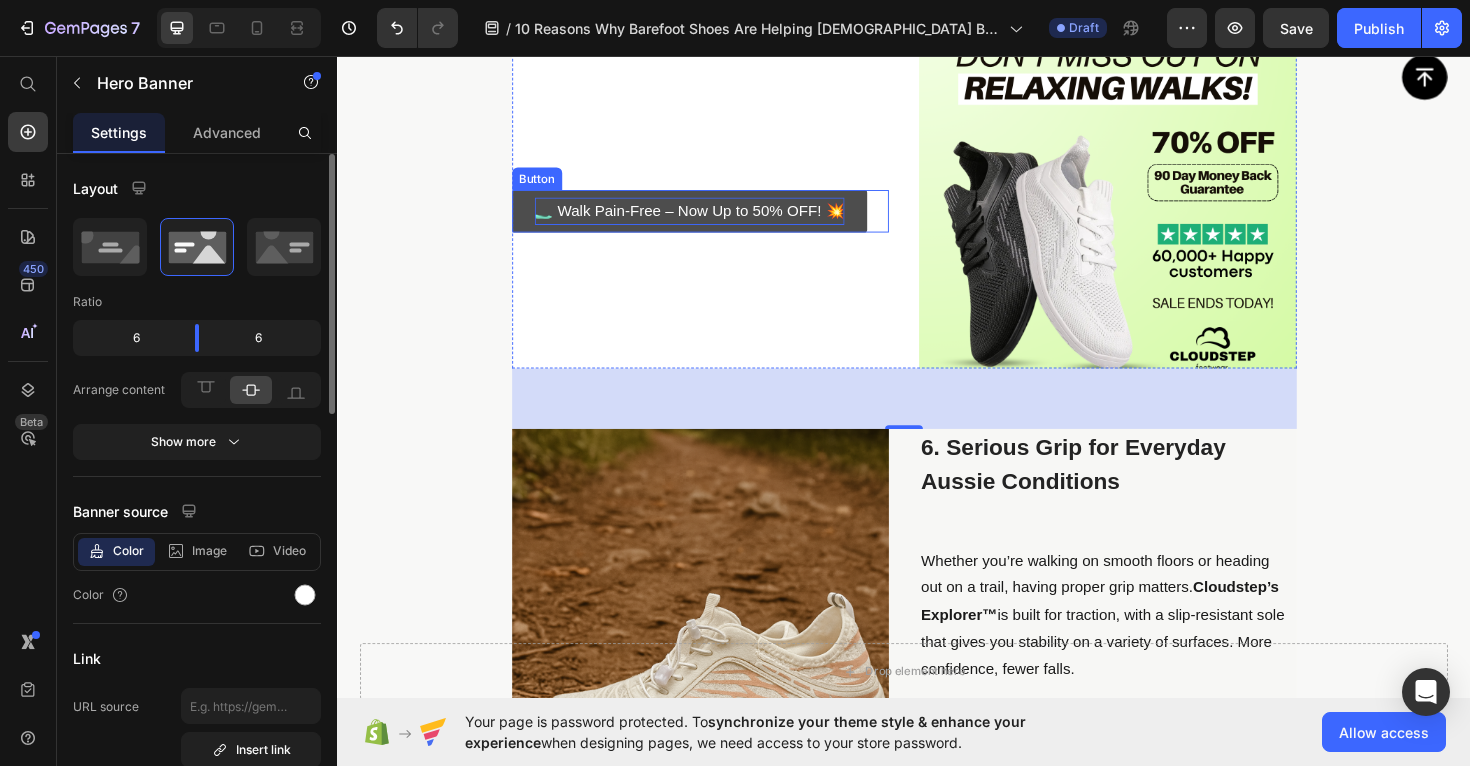 scroll, scrollTop: 3852, scrollLeft: 0, axis: vertical 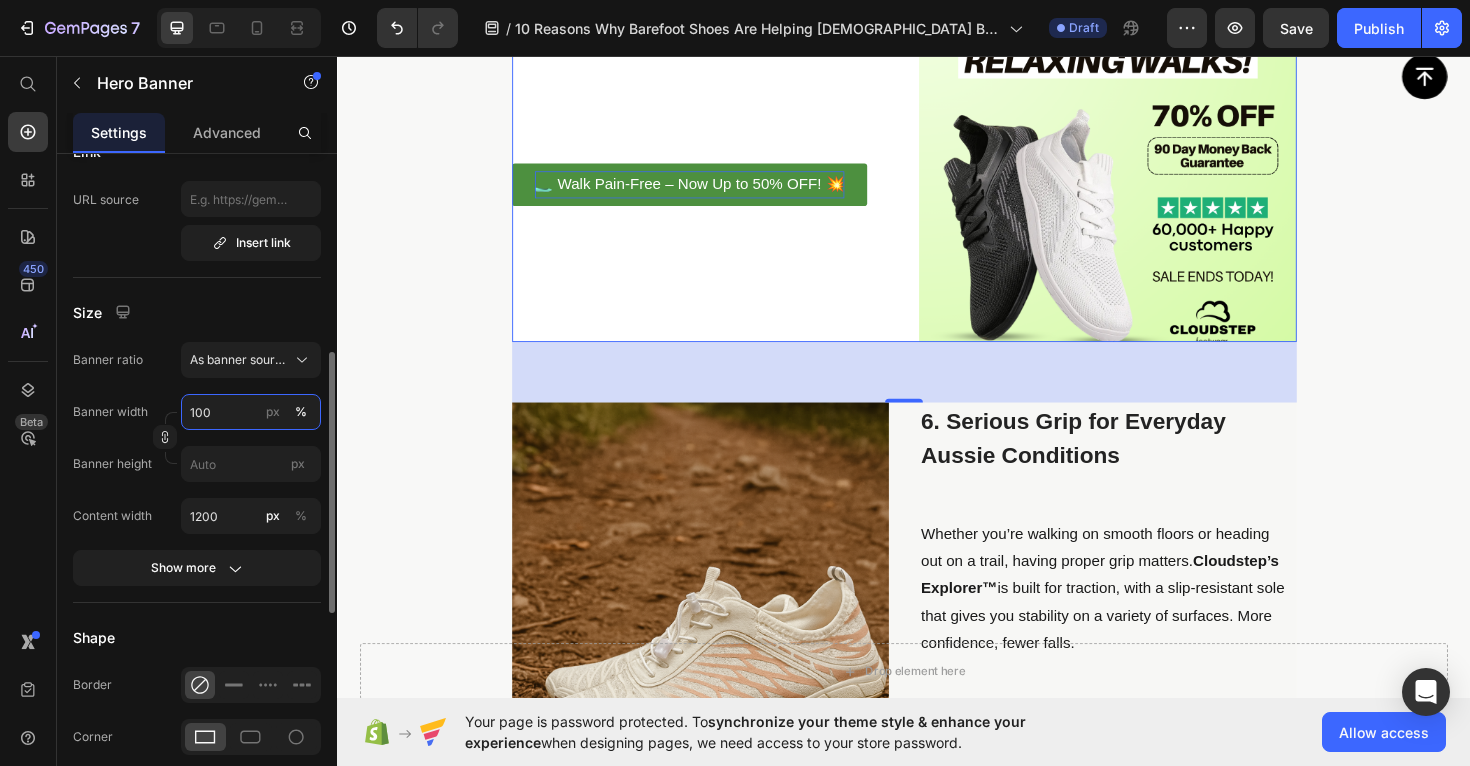 click on "100" at bounding box center [251, 412] 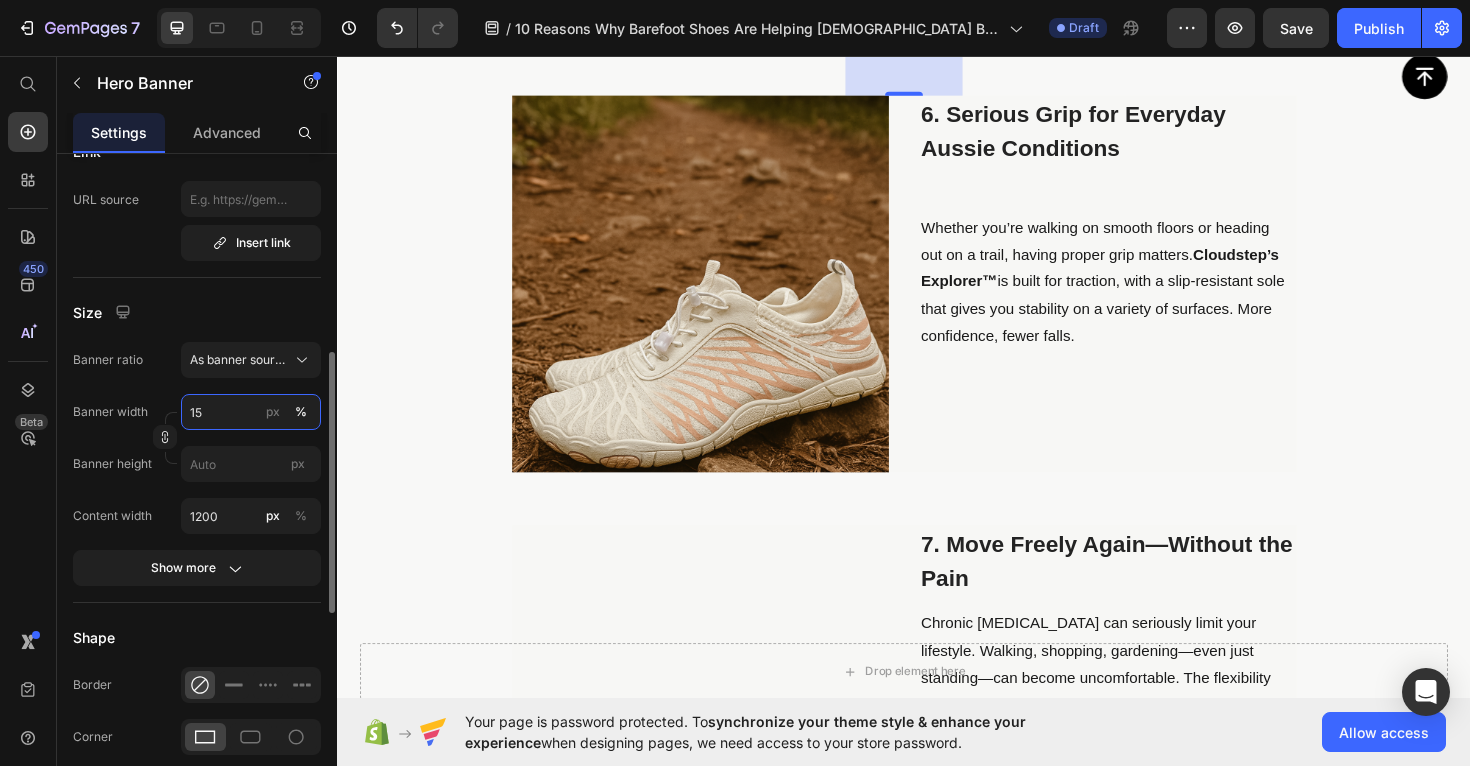 type on "150" 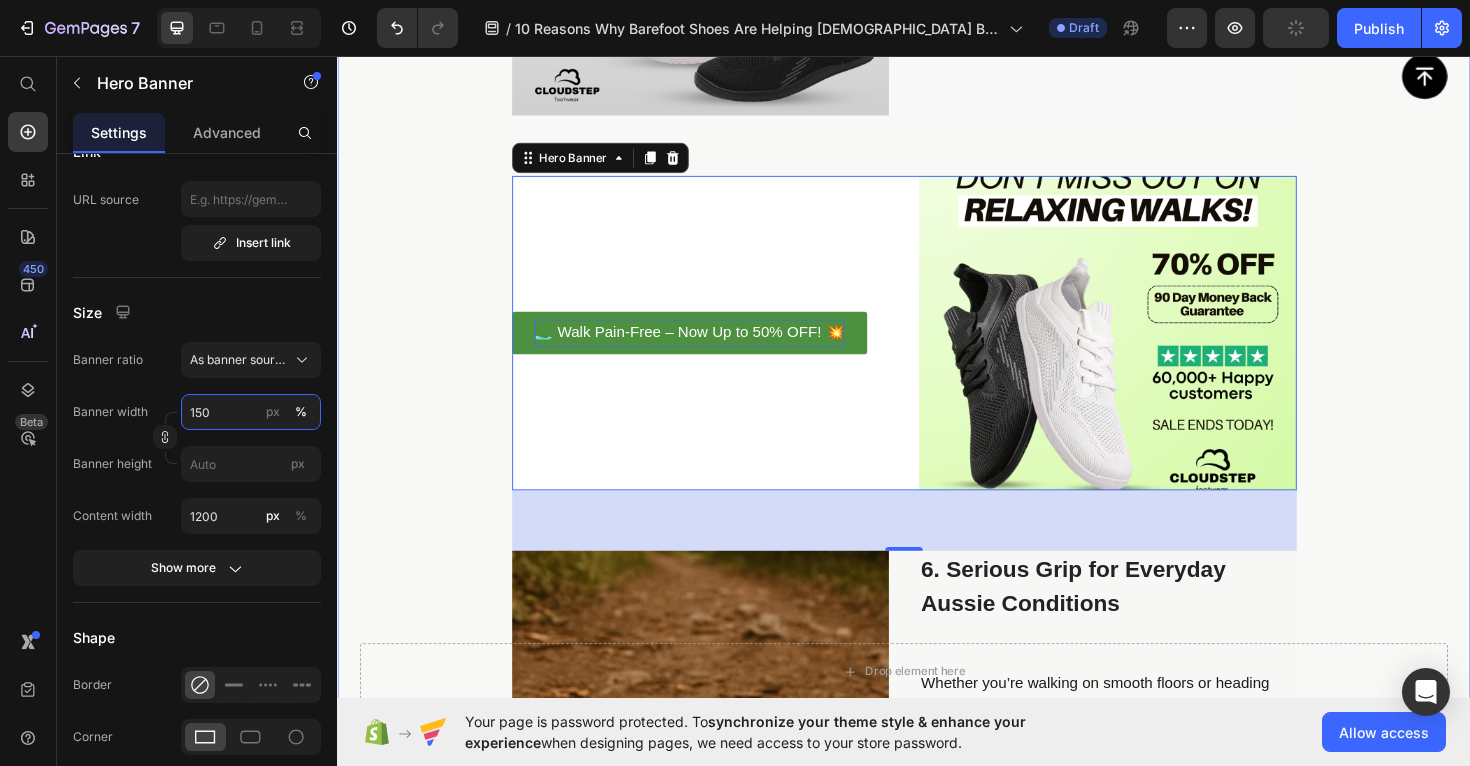 scroll, scrollTop: 3683, scrollLeft: 0, axis: vertical 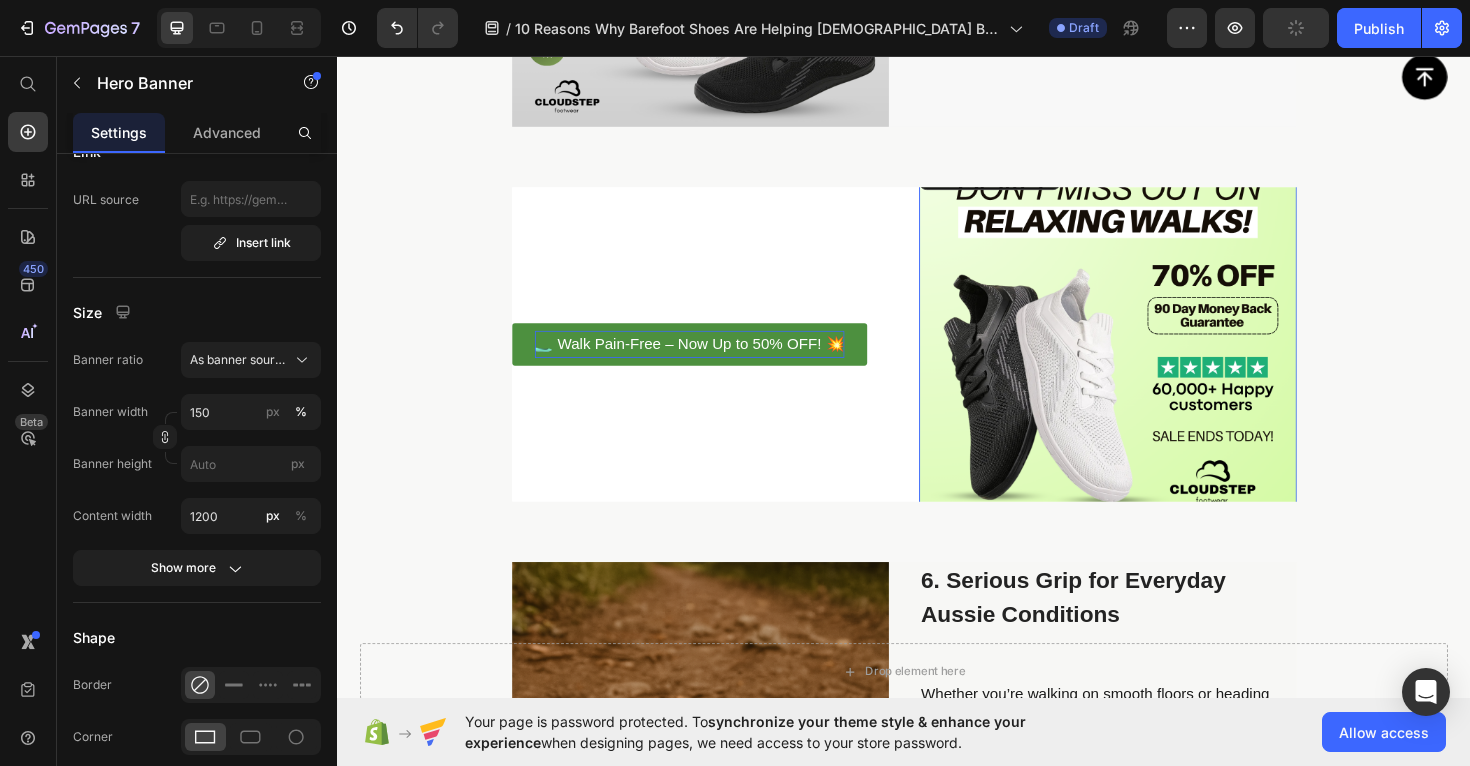 click at bounding box center [1153, 362] 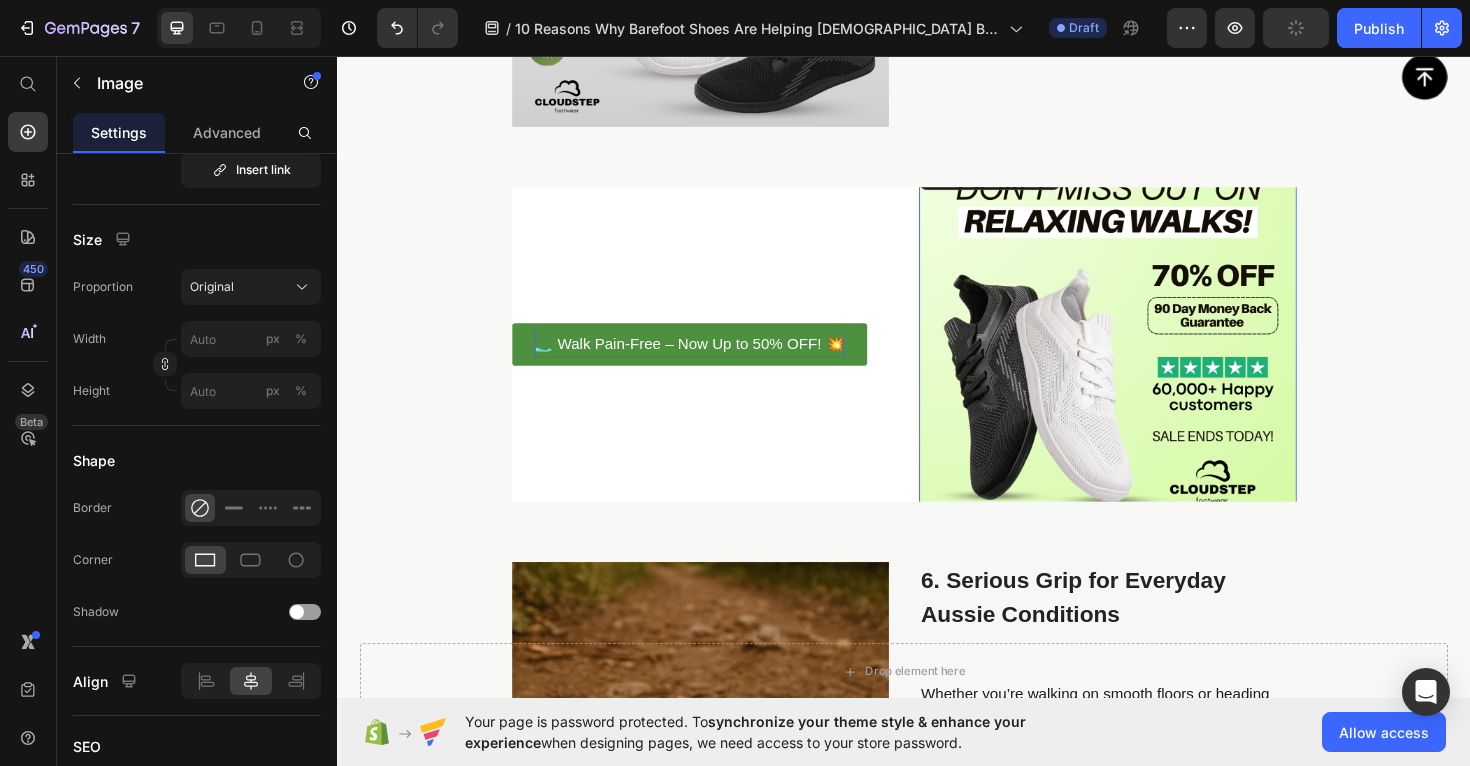 scroll, scrollTop: 0, scrollLeft: 0, axis: both 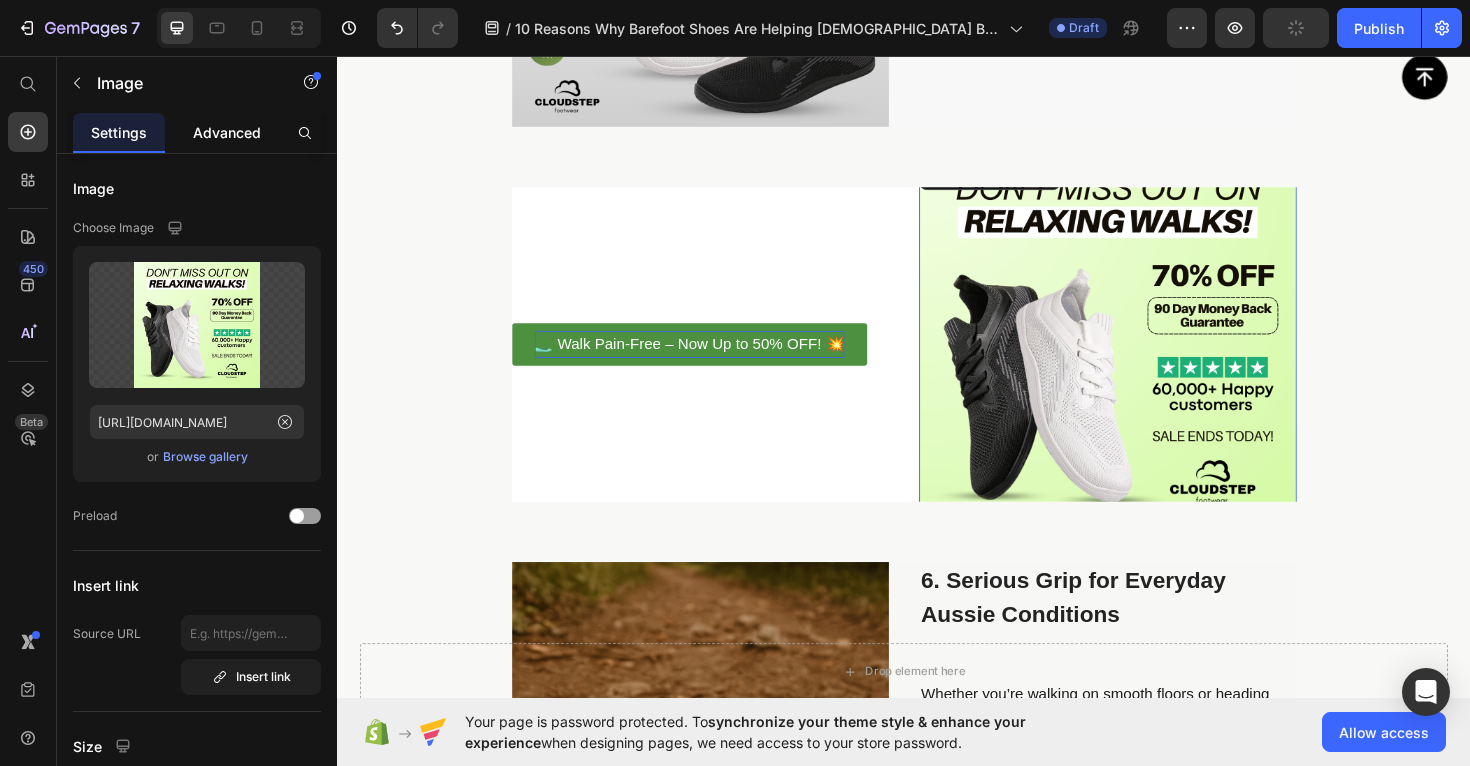 click on "Advanced" at bounding box center [227, 132] 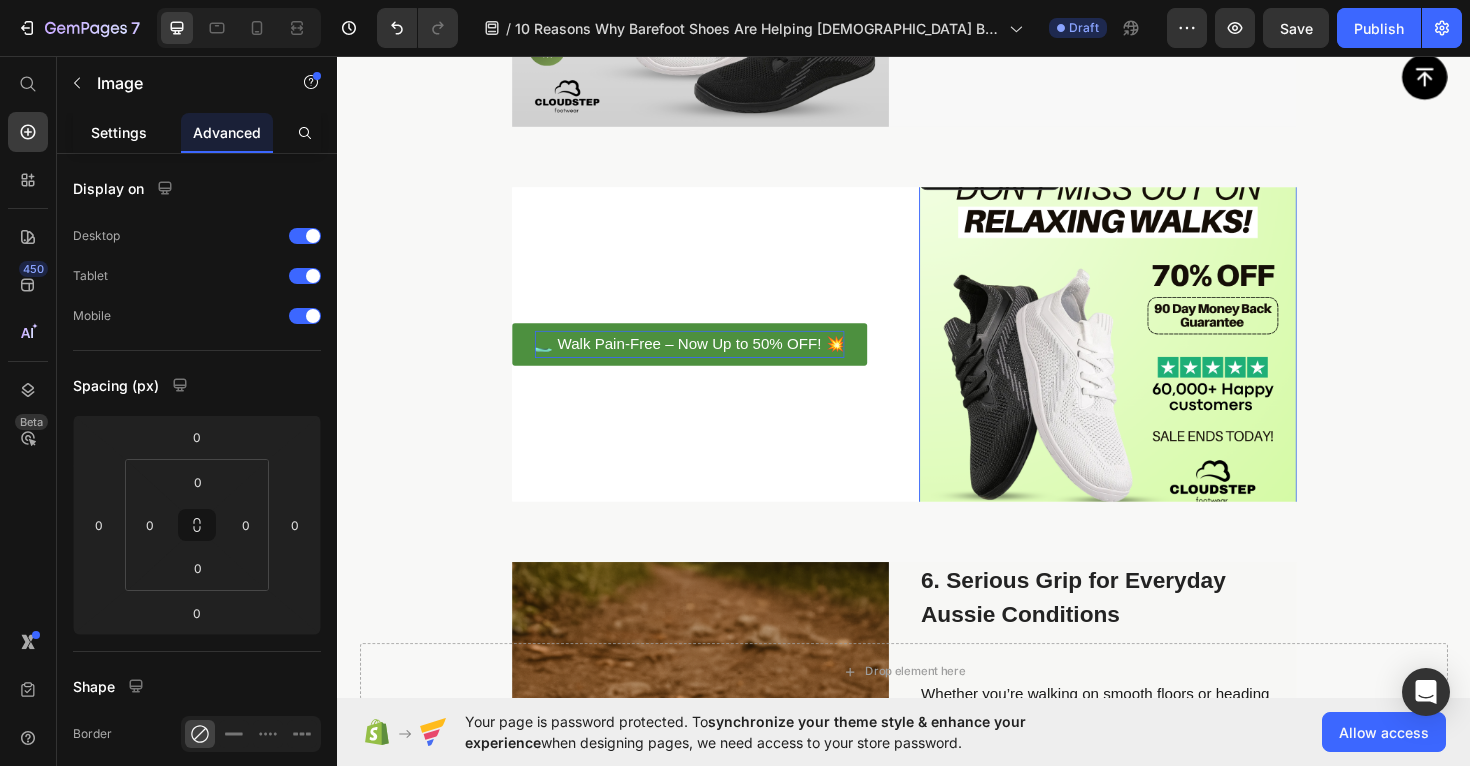 click on "Settings" at bounding box center [119, 132] 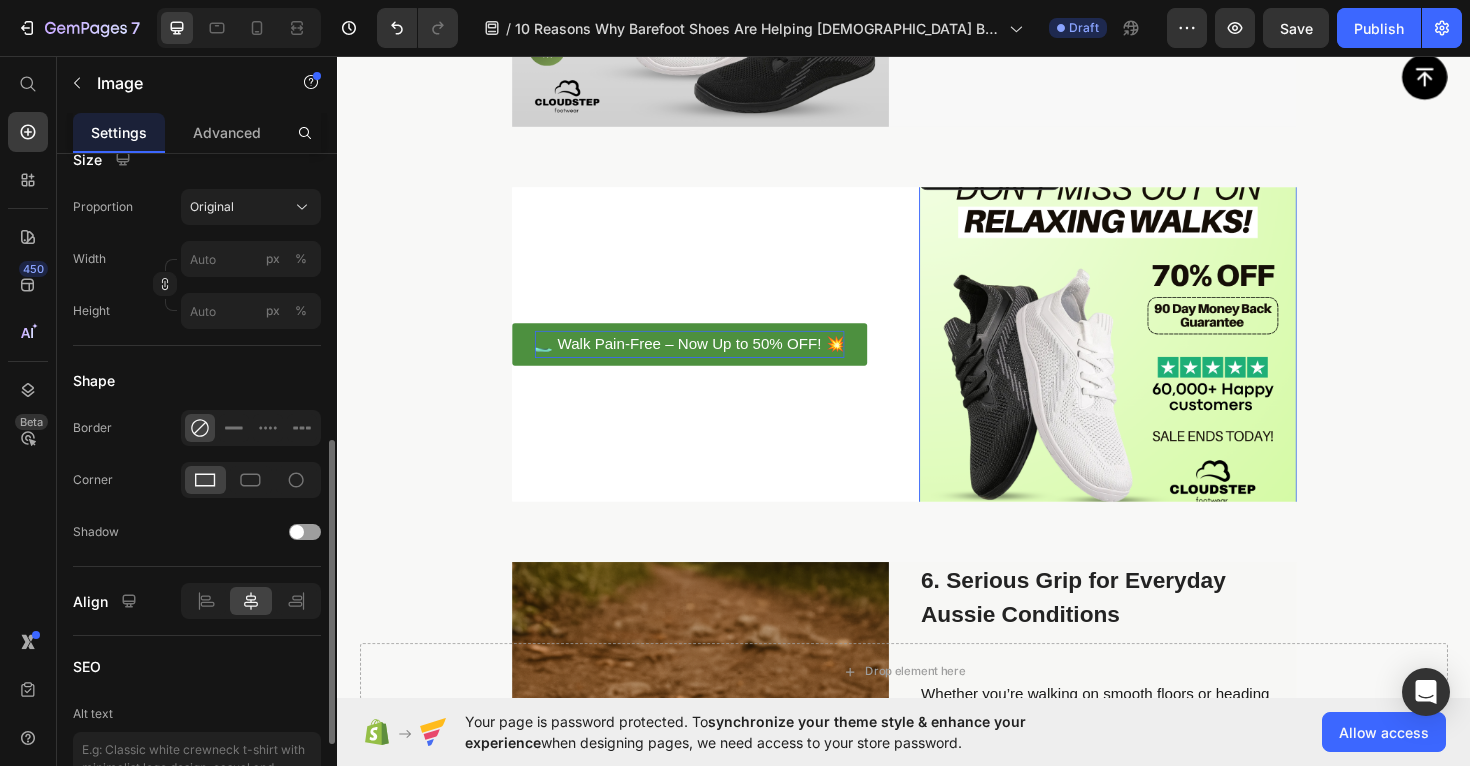 scroll, scrollTop: 602, scrollLeft: 0, axis: vertical 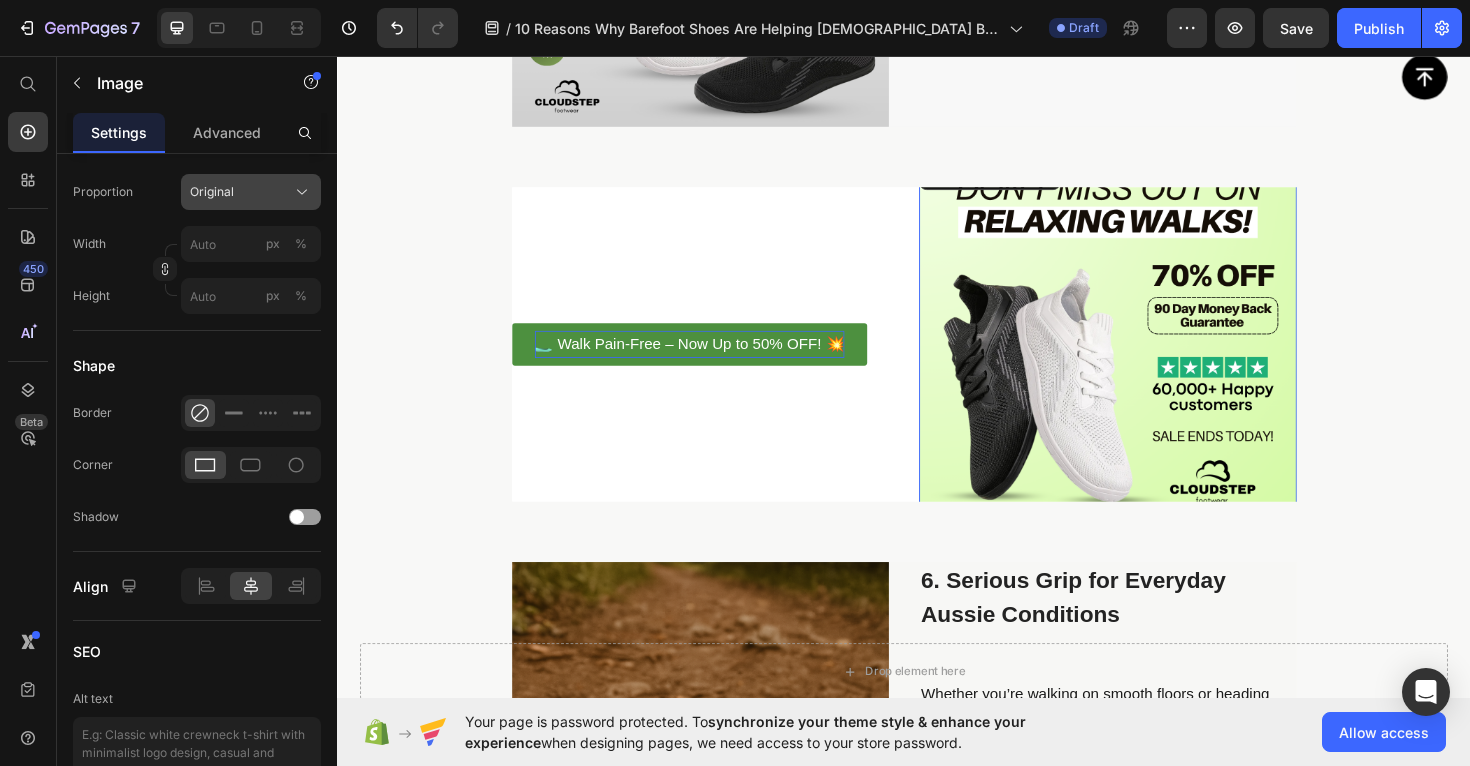 click on "Original" at bounding box center [251, 192] 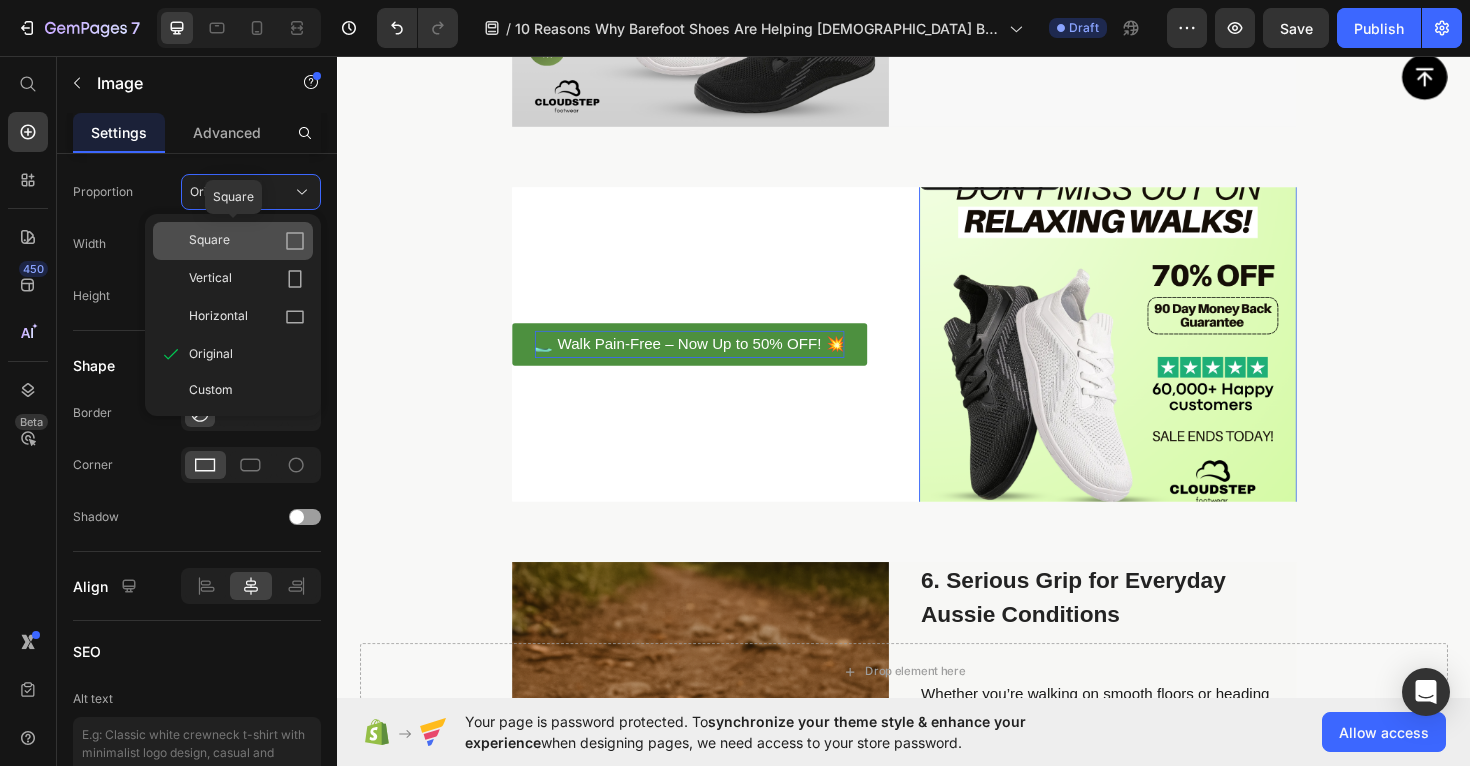 click on "Square" at bounding box center (247, 241) 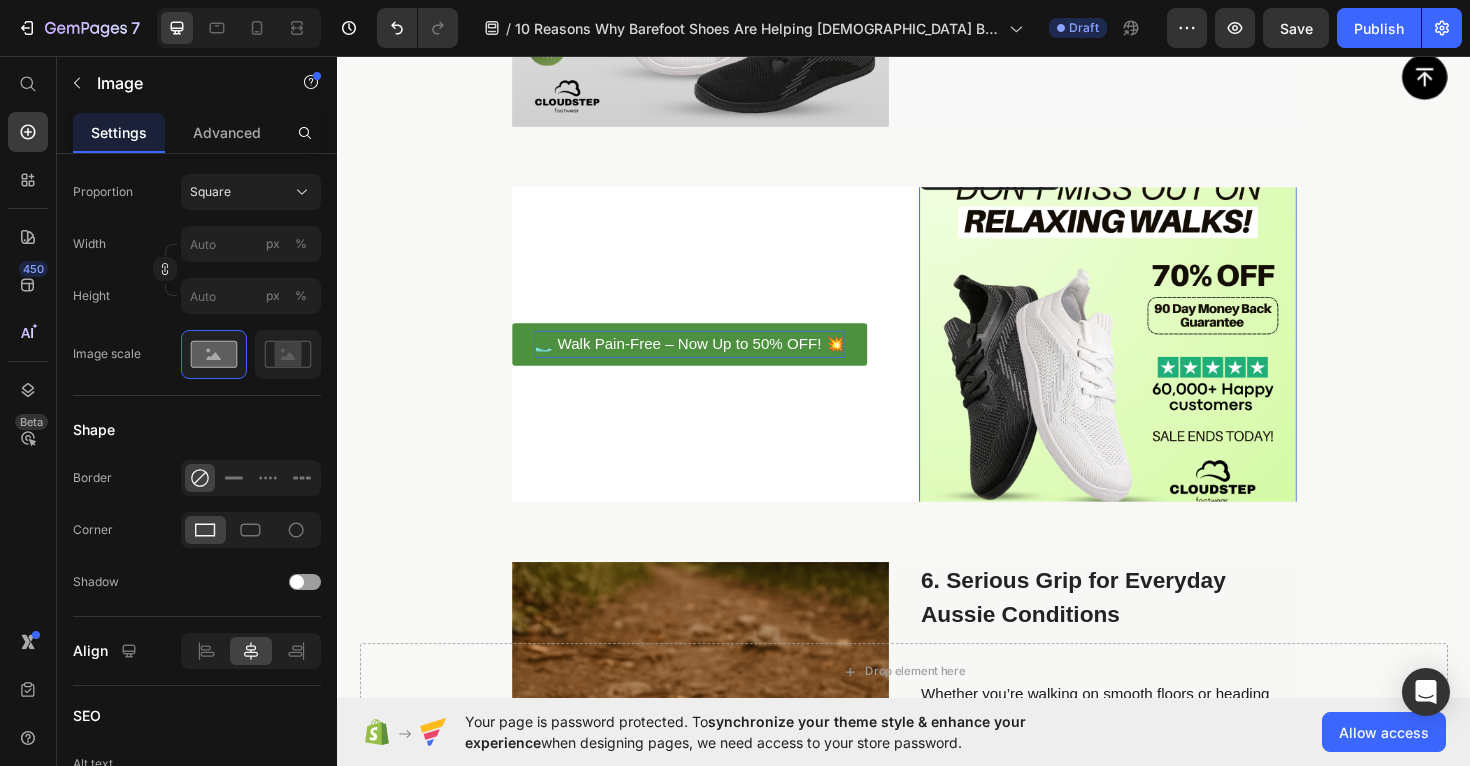 click at bounding box center [1153, 362] 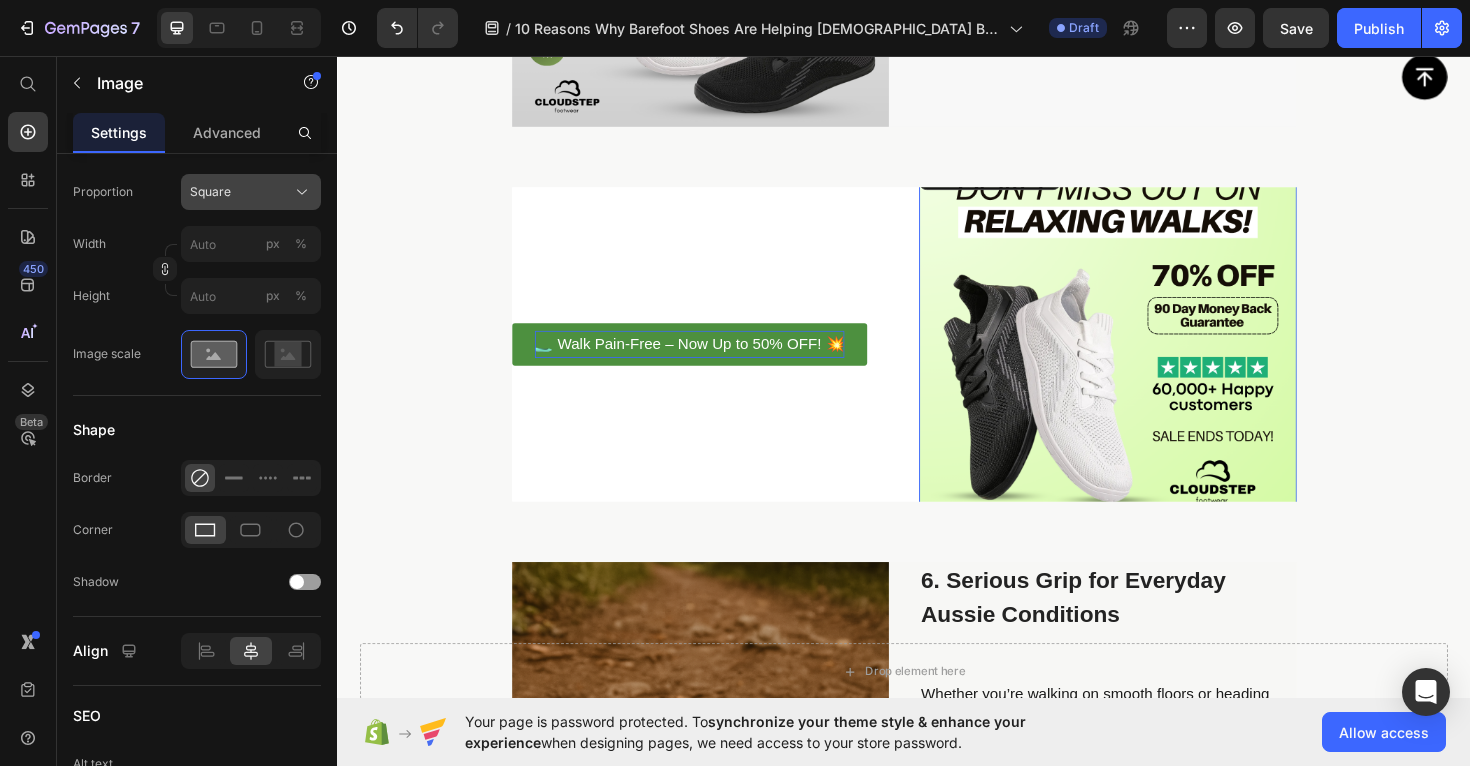 click on "Square" at bounding box center (210, 192) 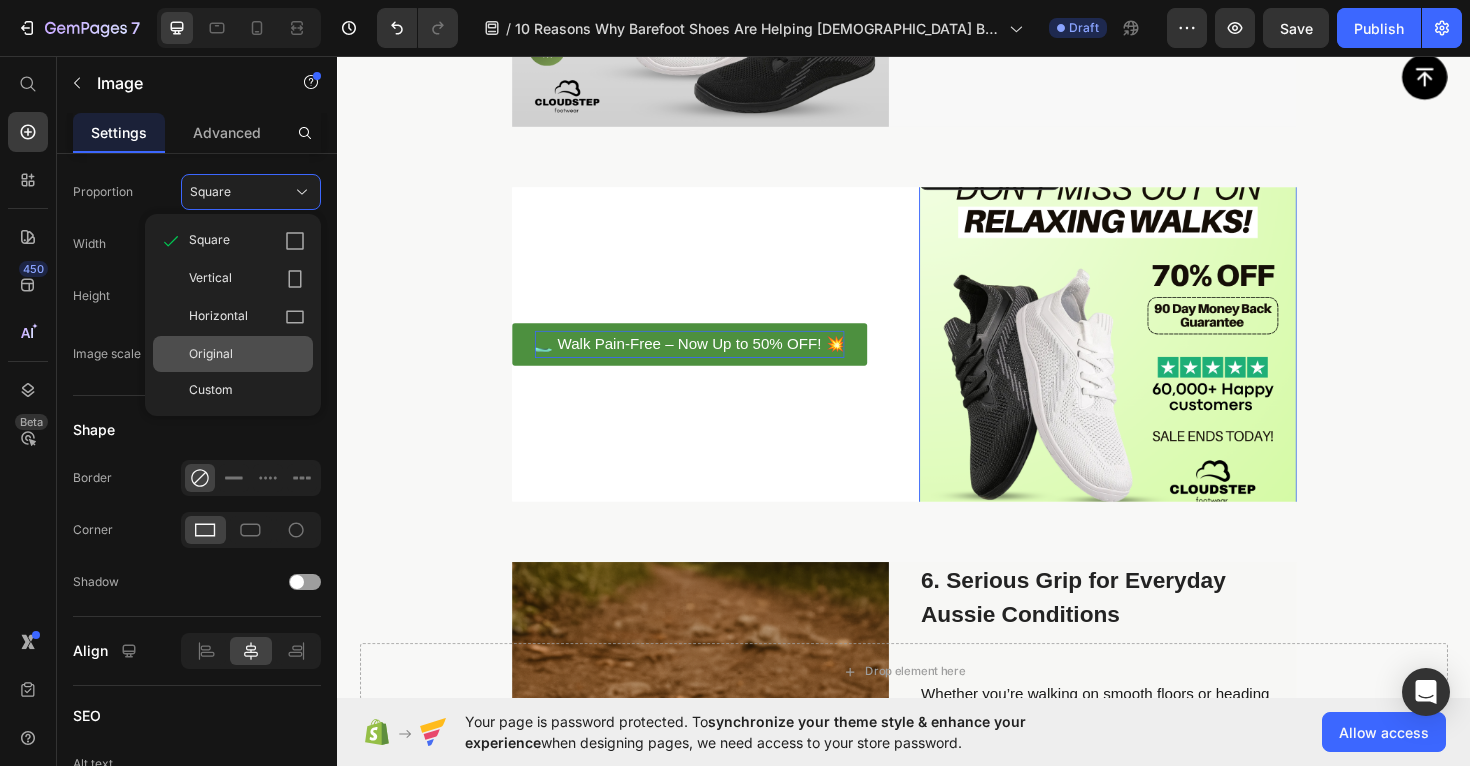click on "Original" at bounding box center (247, 354) 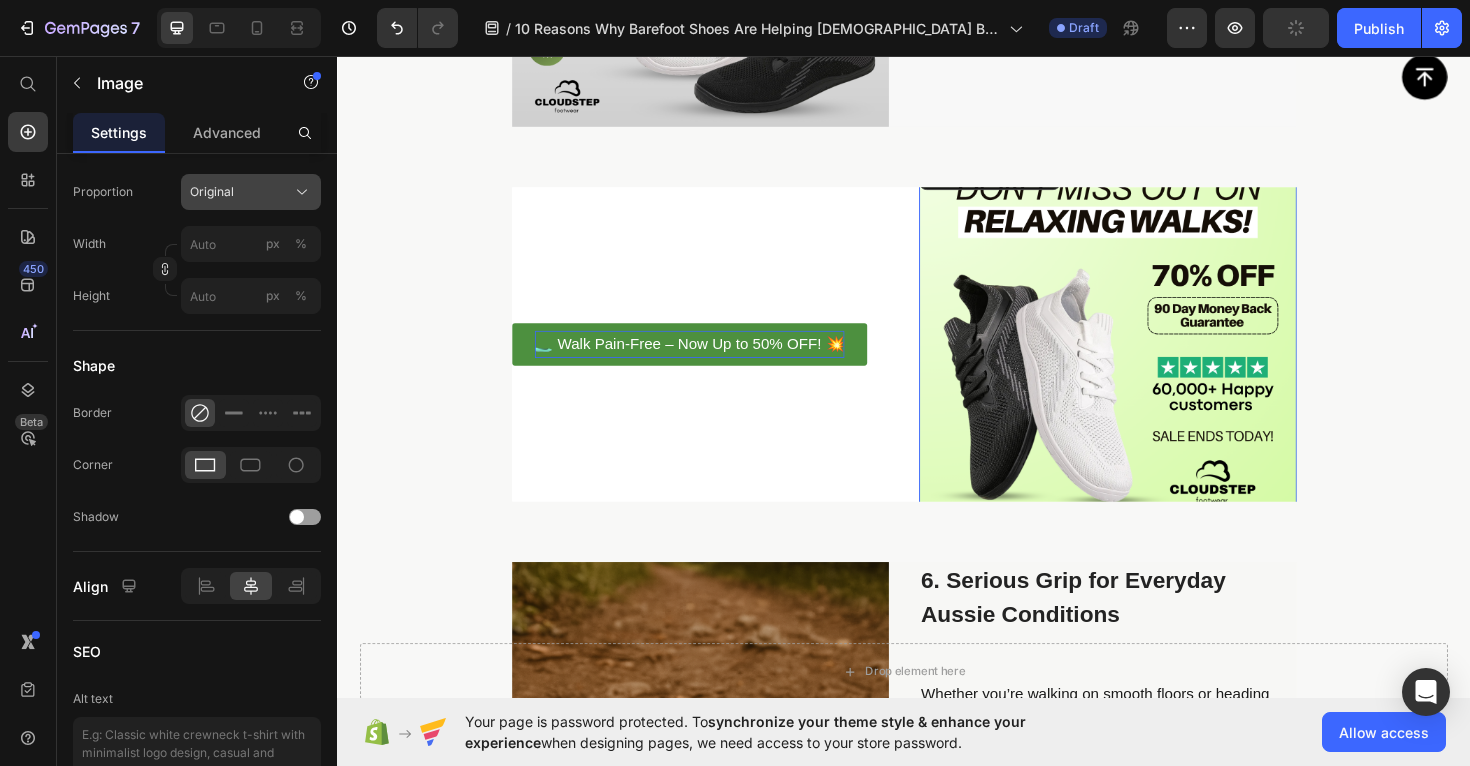 click on "Original" 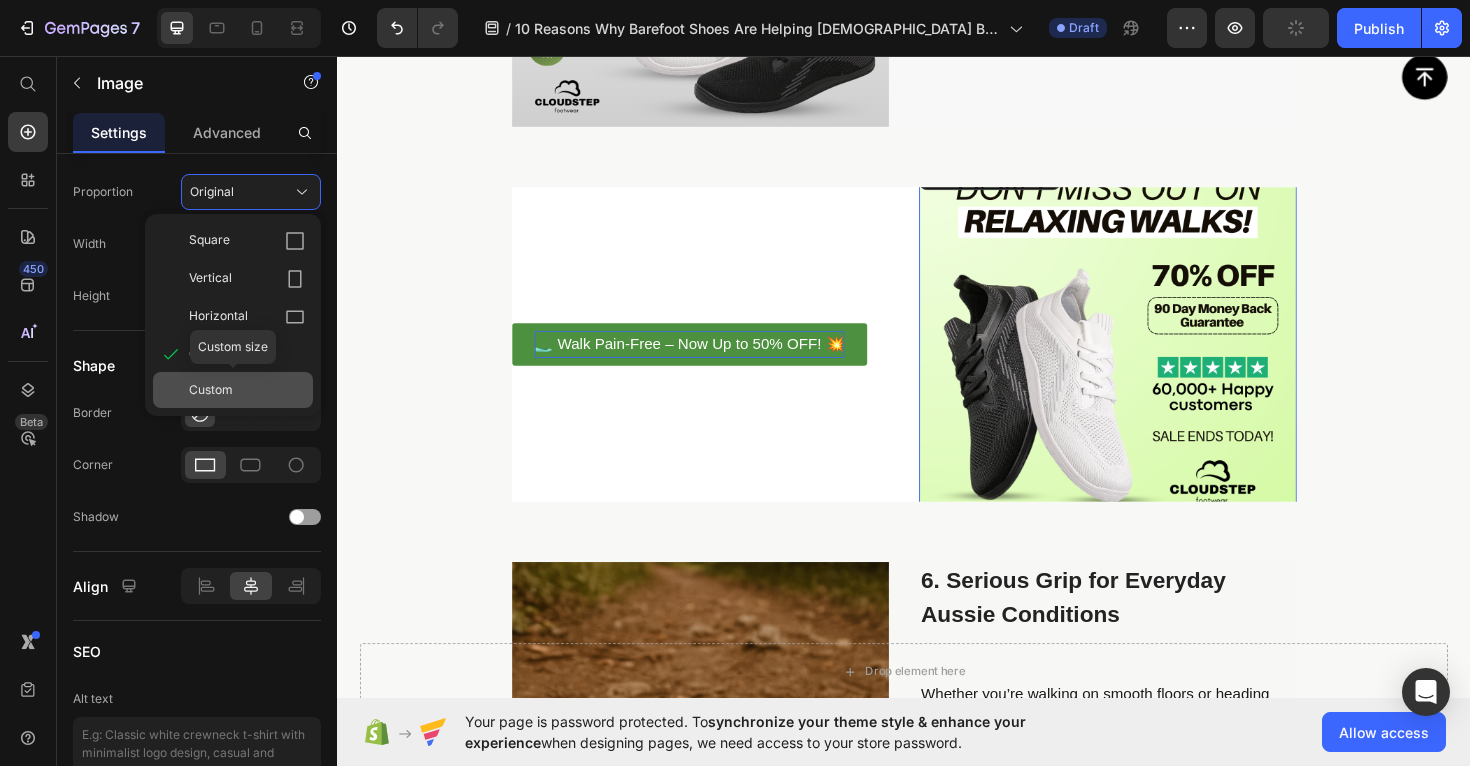 click on "Custom" at bounding box center [247, 390] 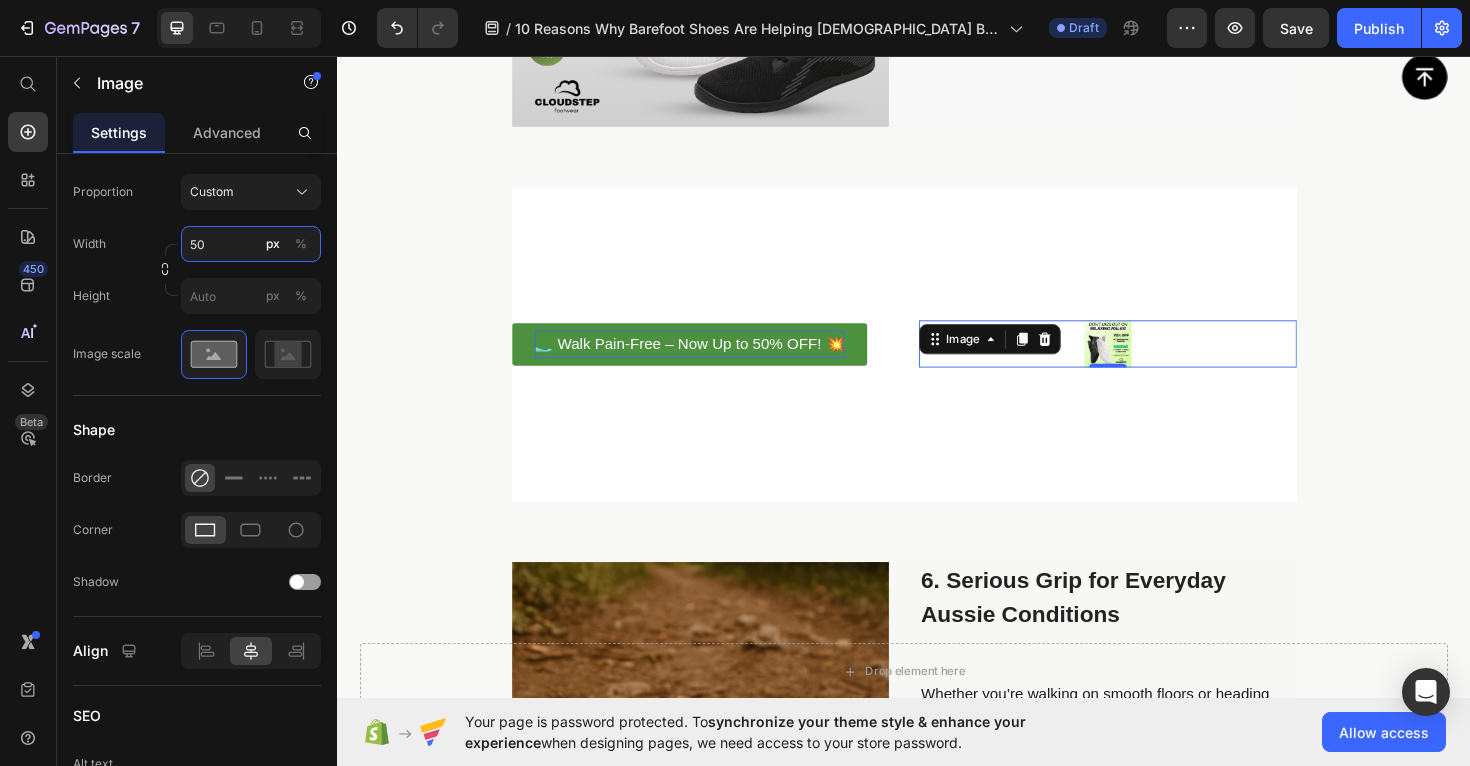 type on "5" 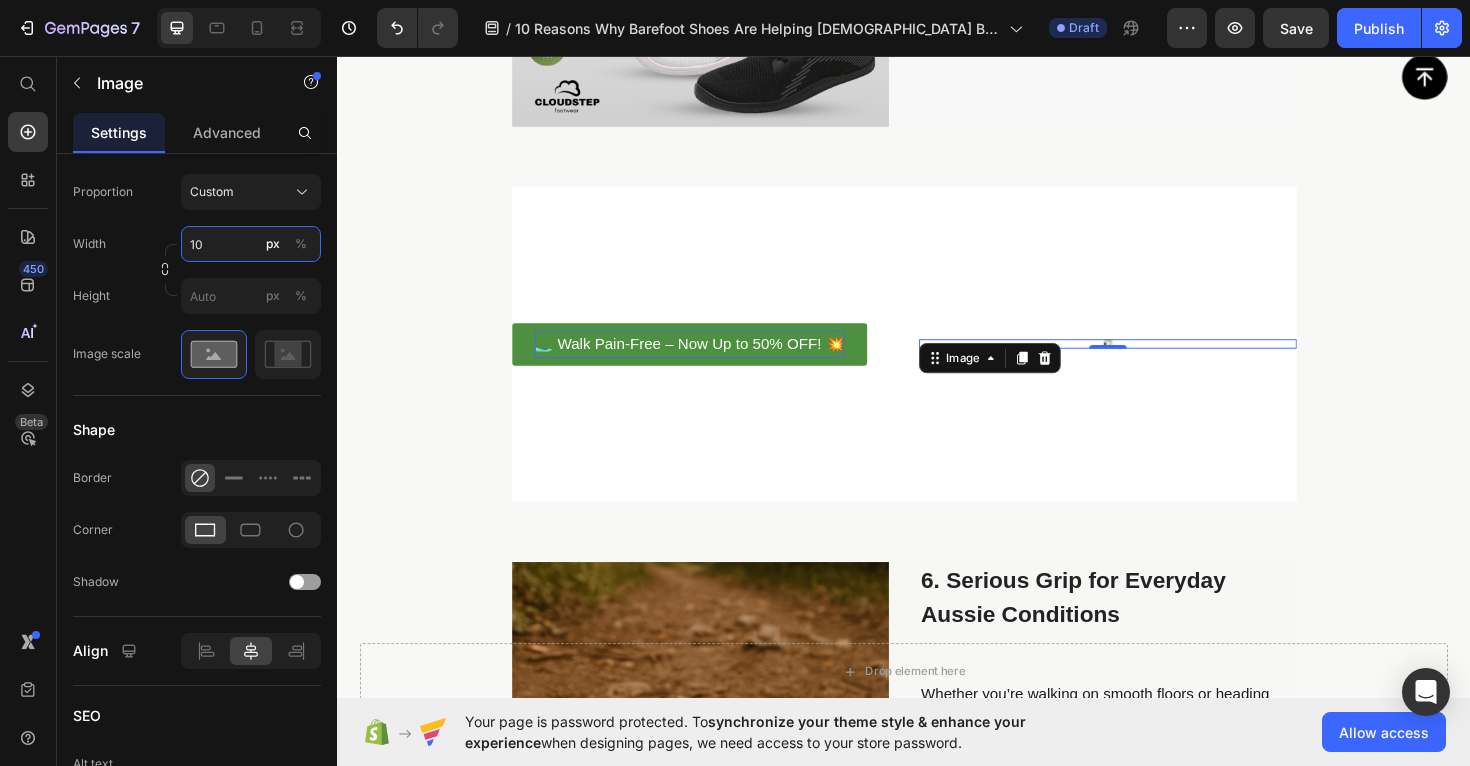 type on "1" 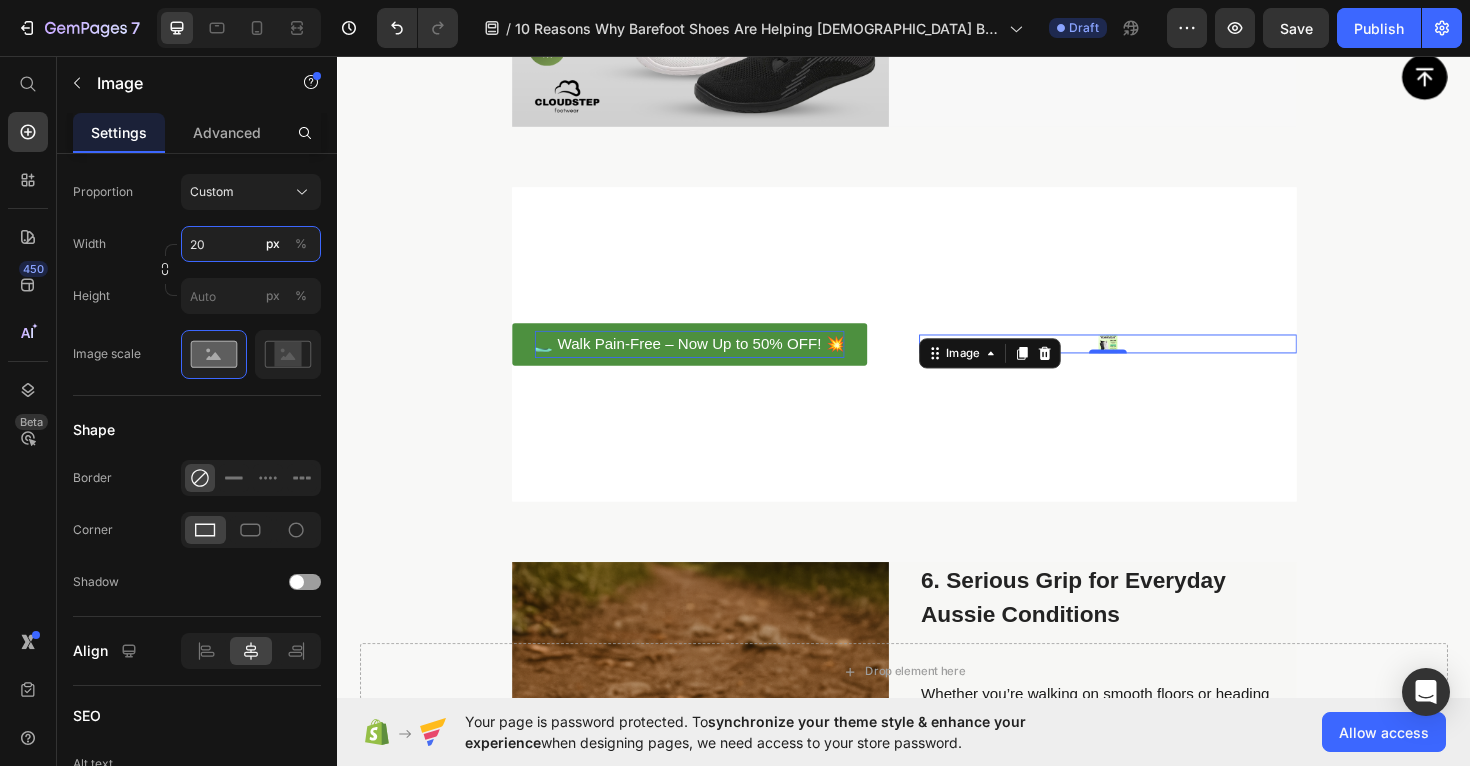 type on "2" 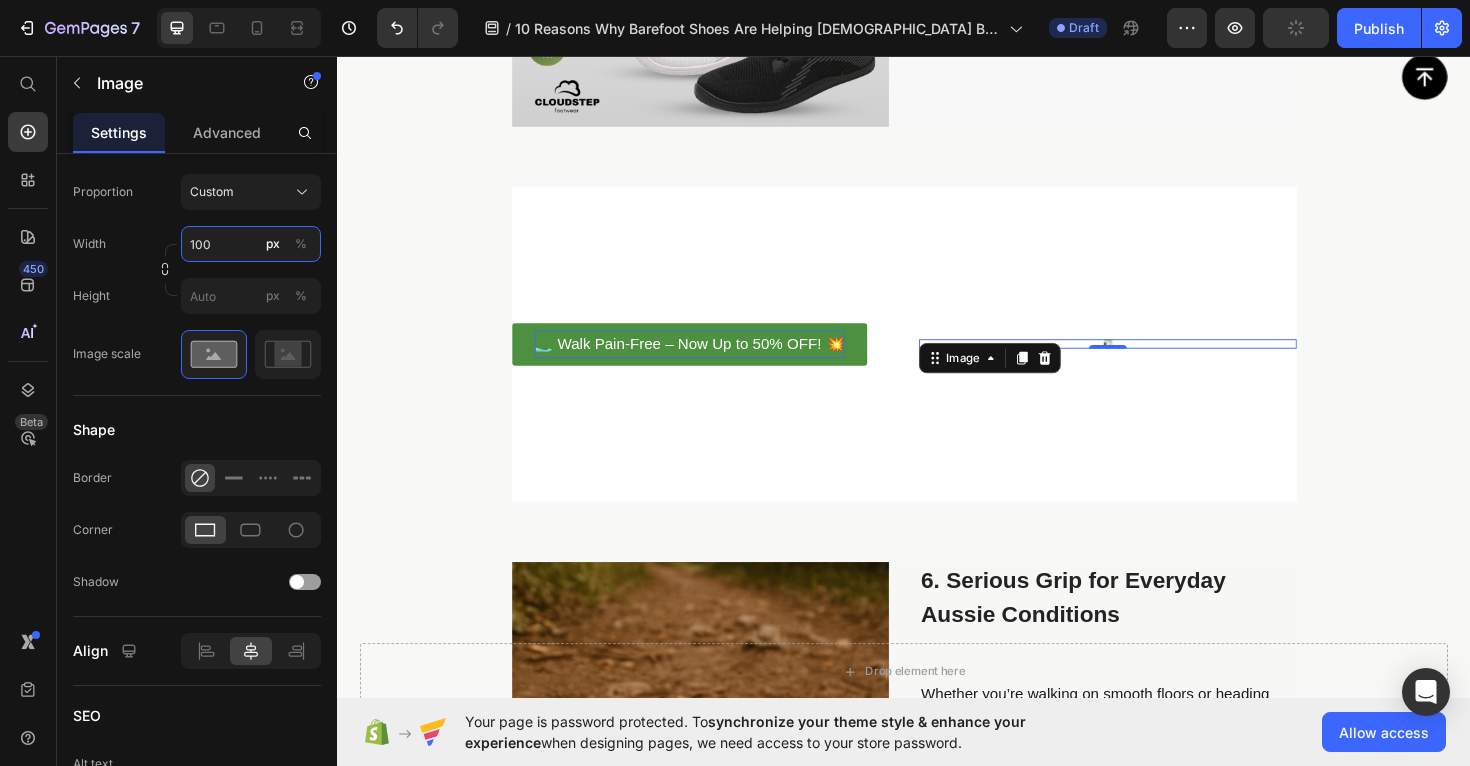 type on "1000" 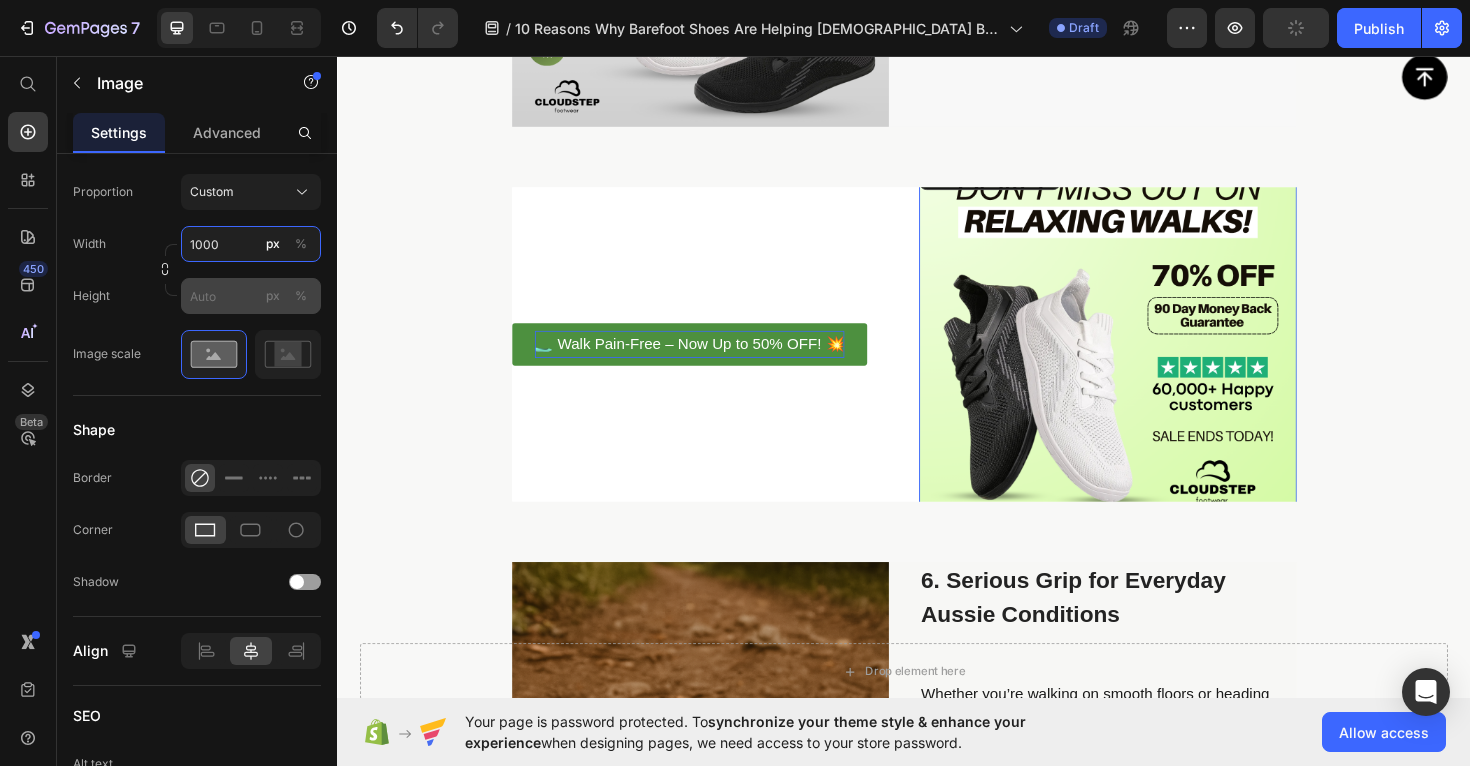 type 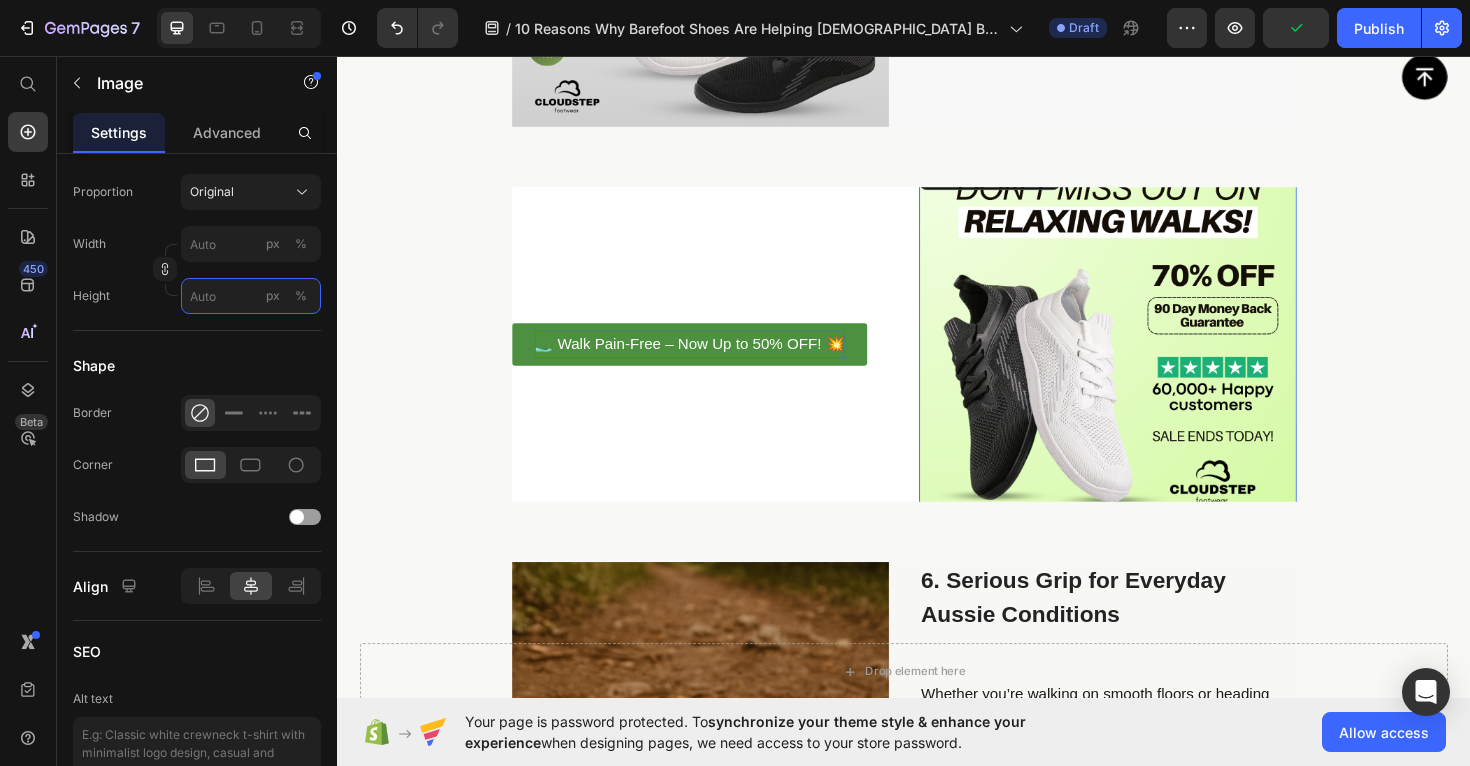 click on "px %" at bounding box center (251, 296) 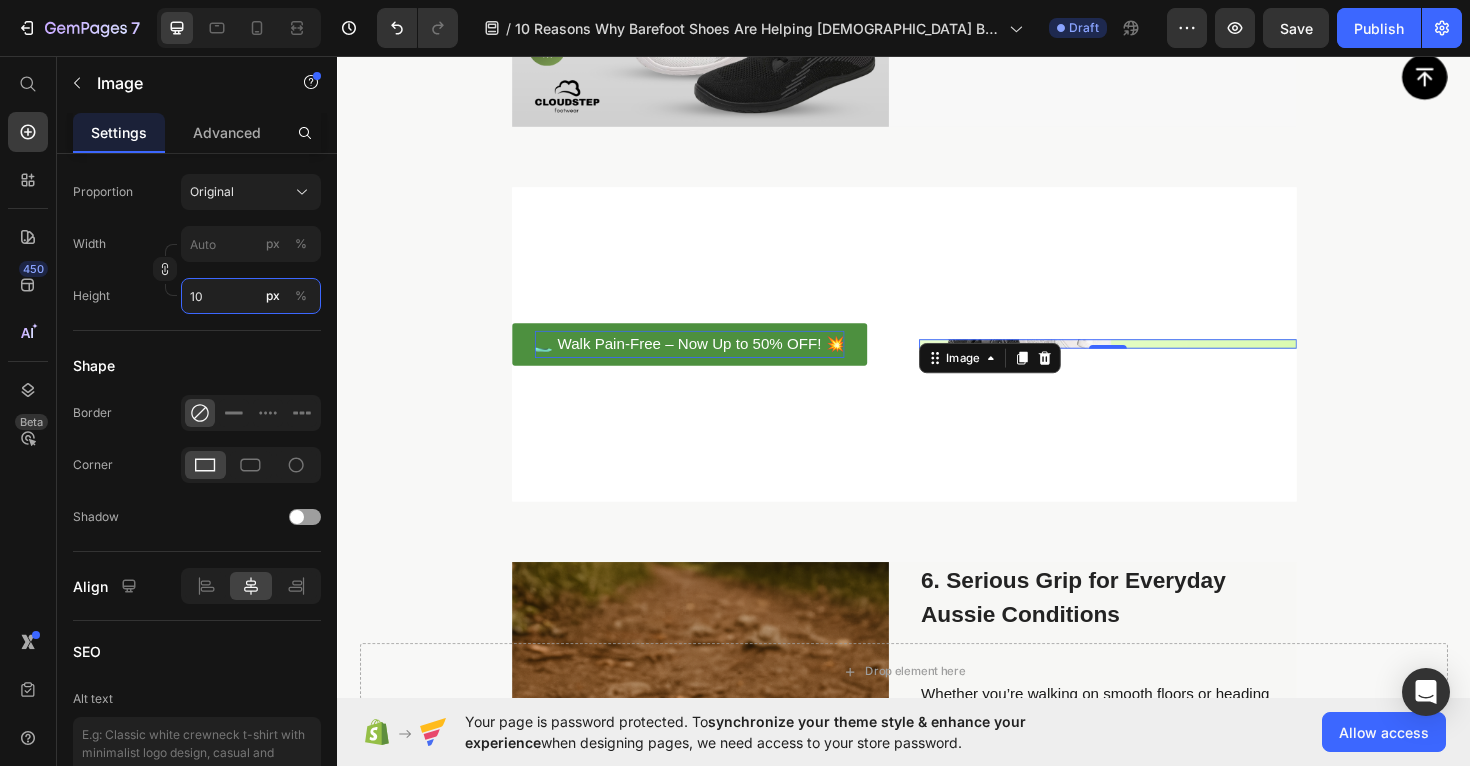 type on "1" 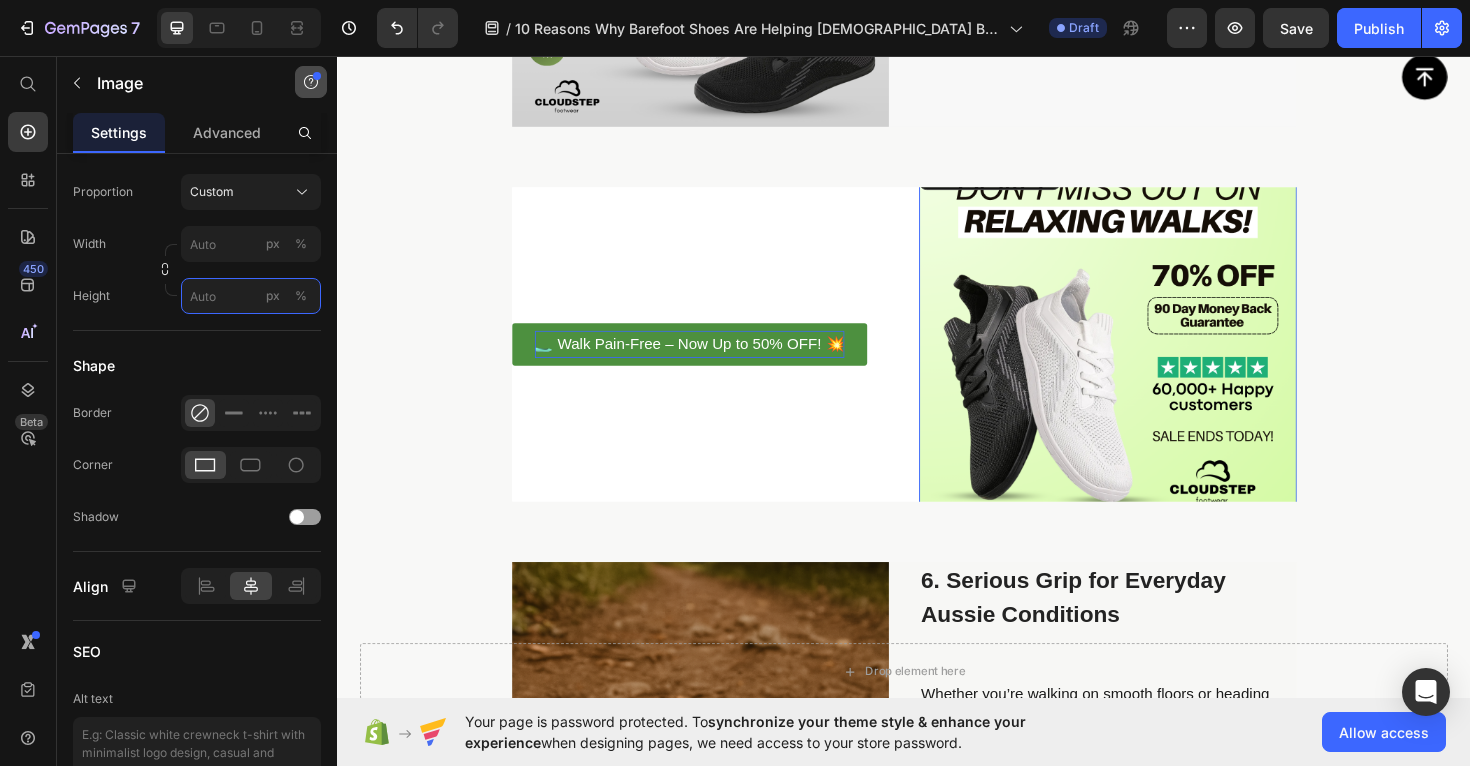 type on "1" 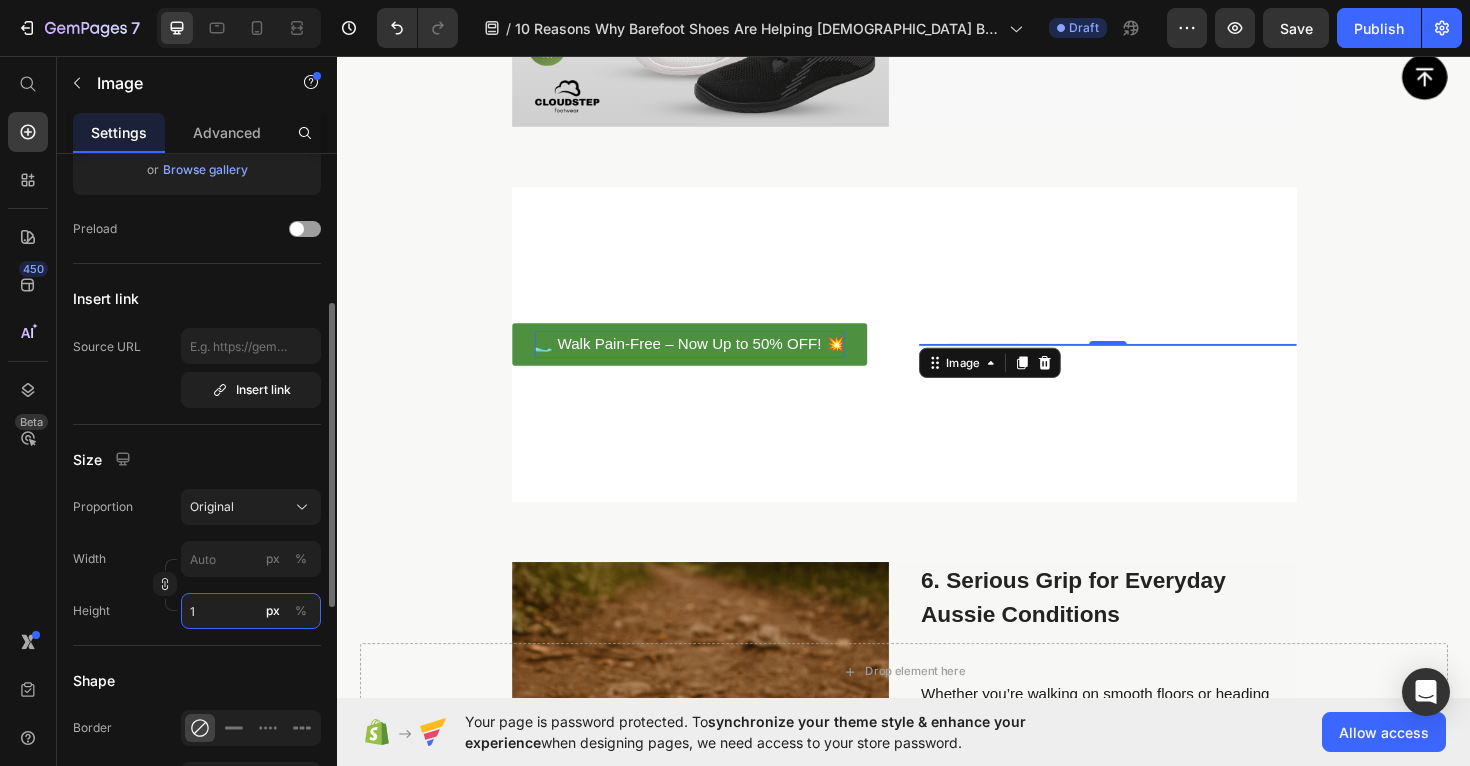 scroll, scrollTop: 353, scrollLeft: 0, axis: vertical 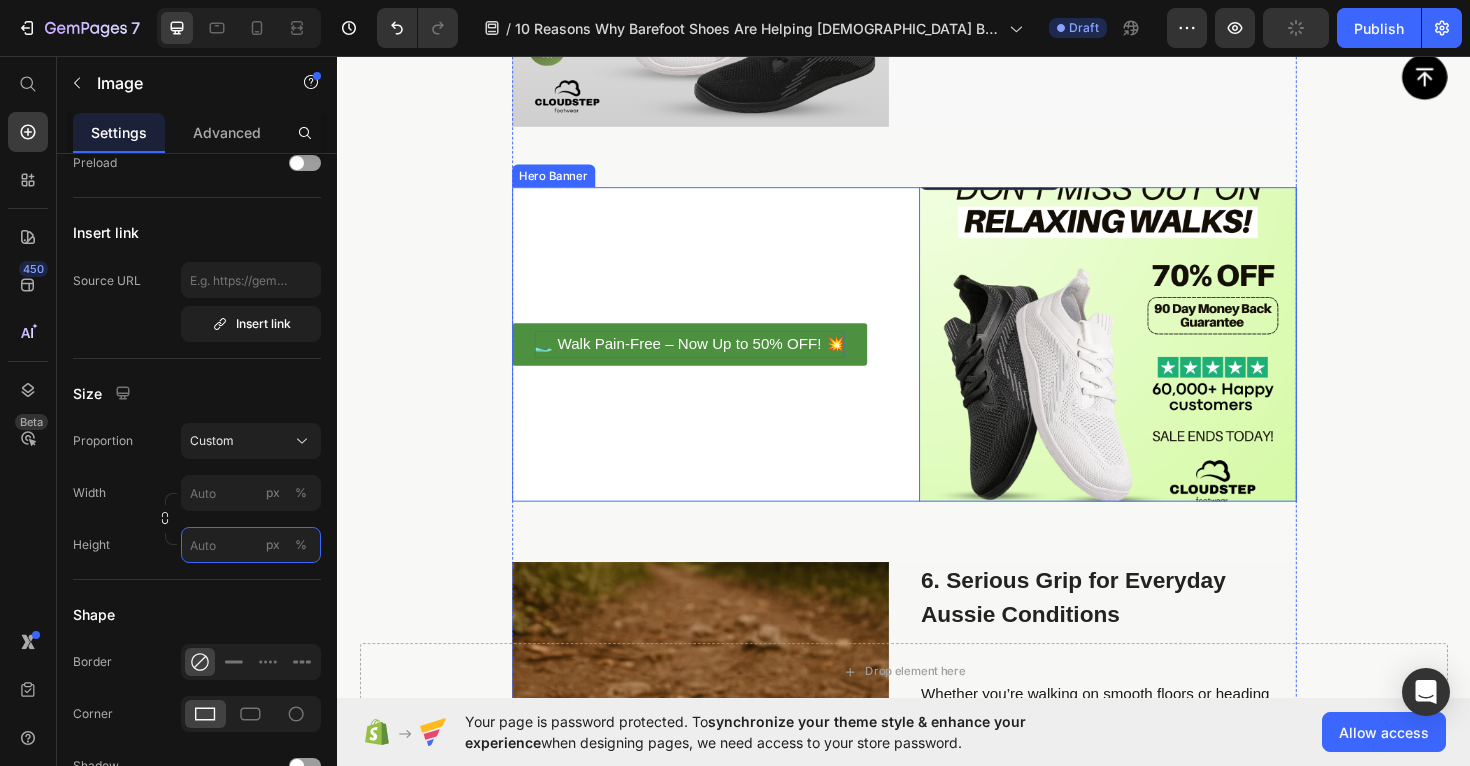 type on "1" 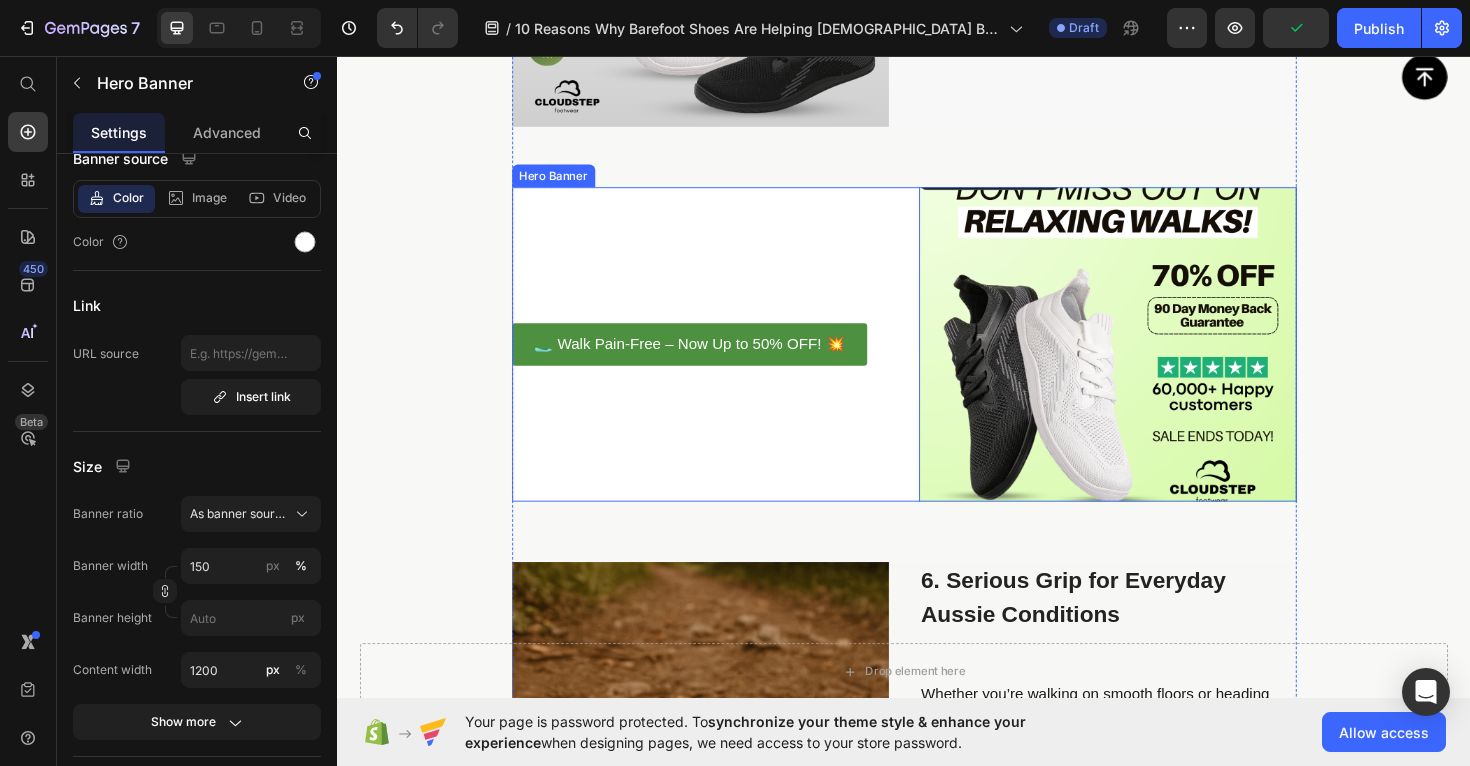 click on "🥿 Walk Pain-Free – Now Up to 50% OFF! 💥 Button Image   0" at bounding box center [937, 361] 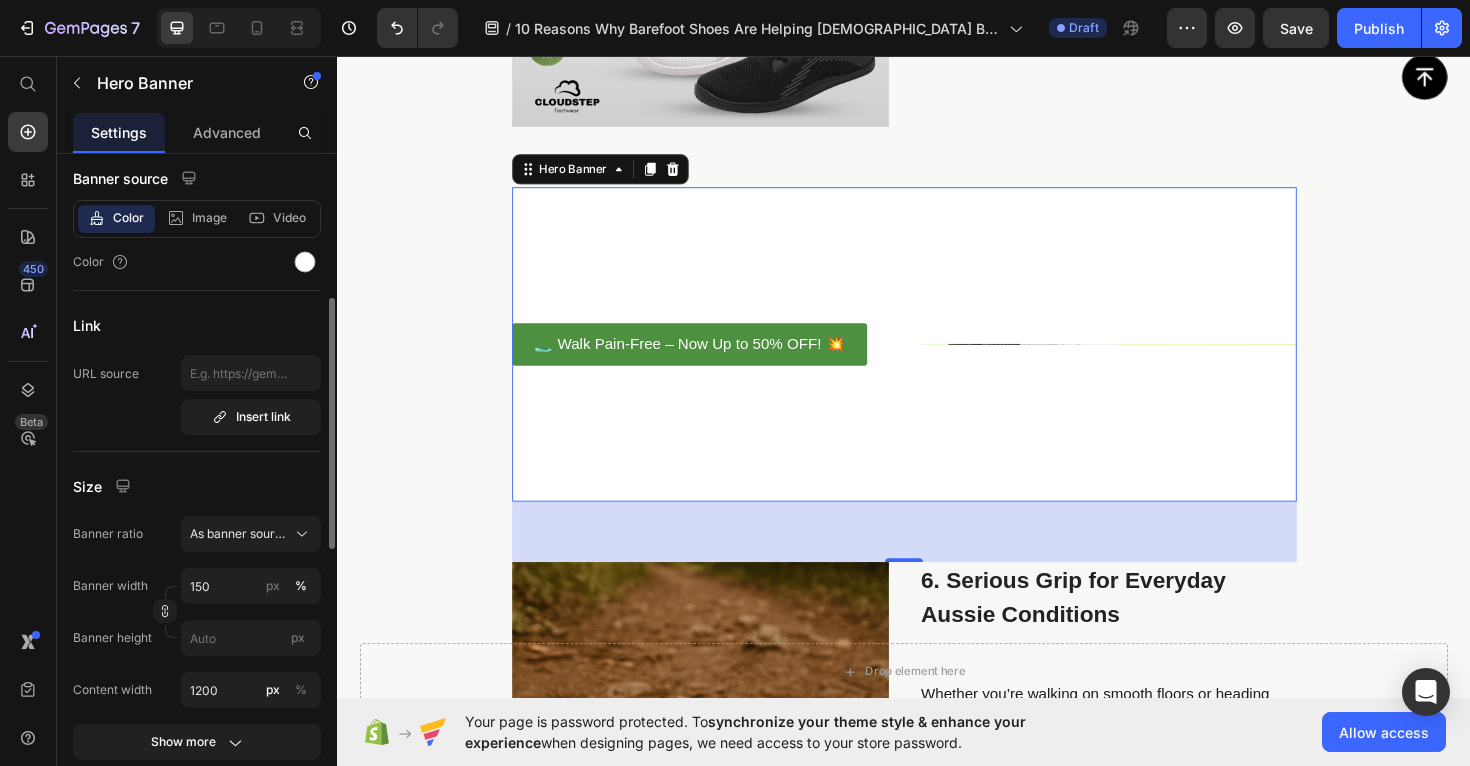 scroll, scrollTop: 361, scrollLeft: 0, axis: vertical 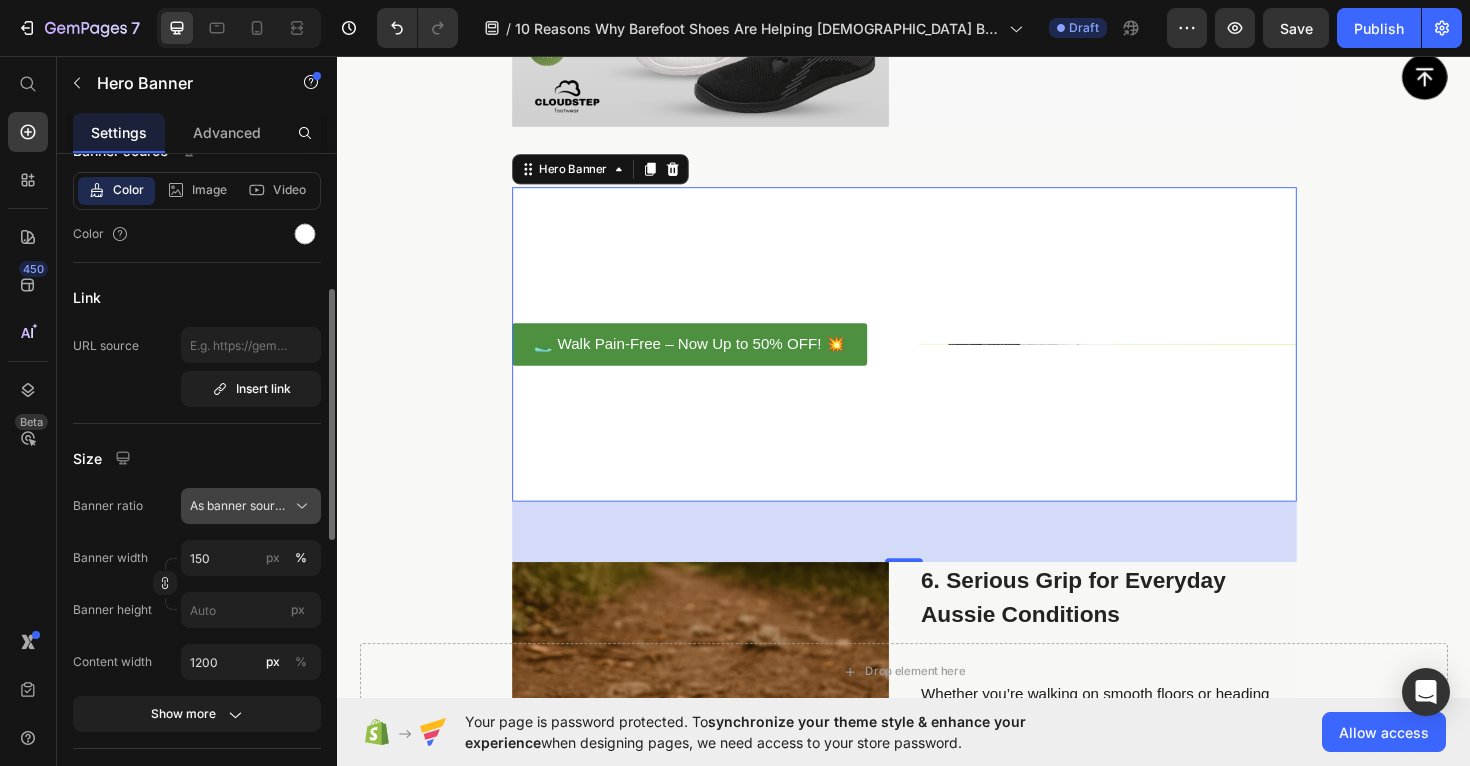 click on "As banner source" at bounding box center [239, 506] 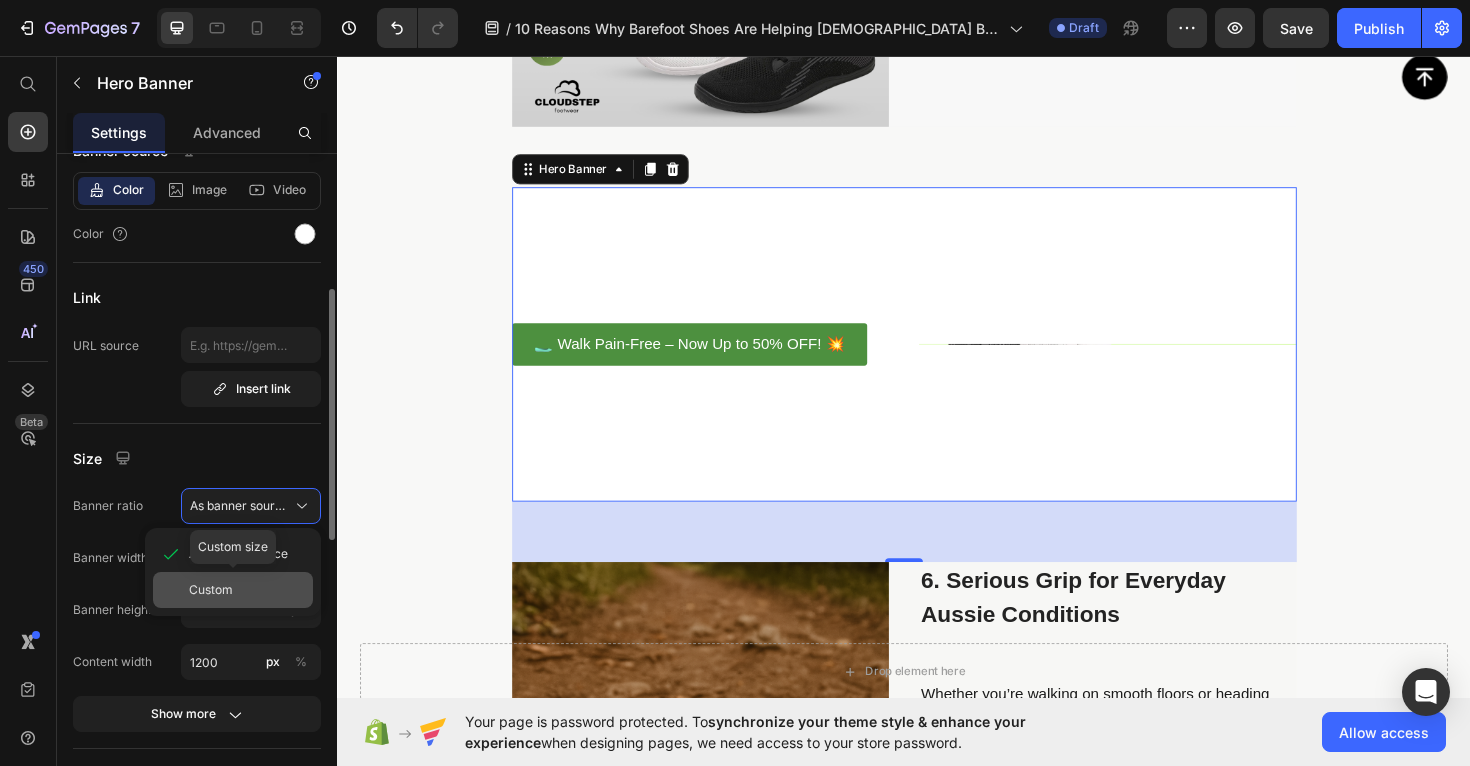 click on "Custom" at bounding box center [211, 590] 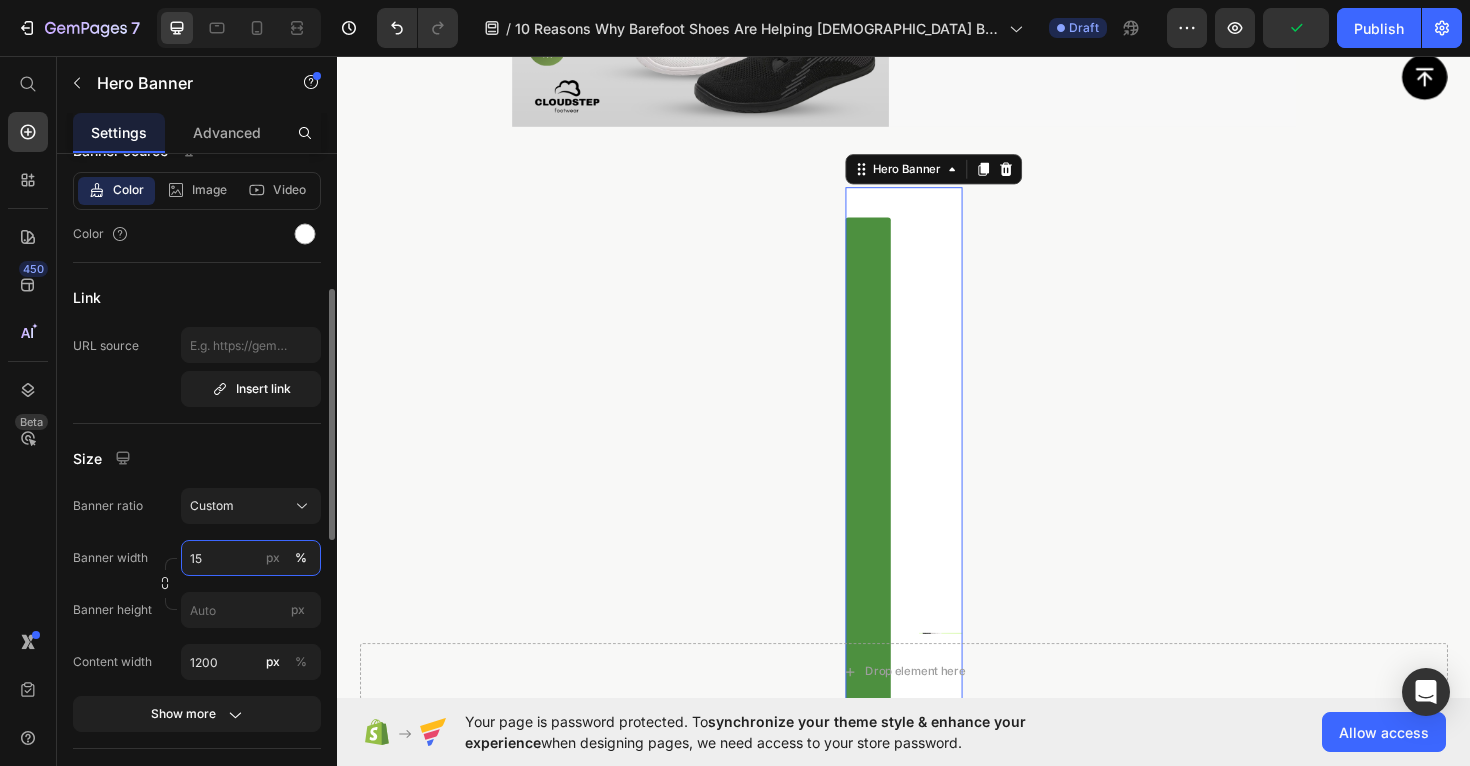 type on "1" 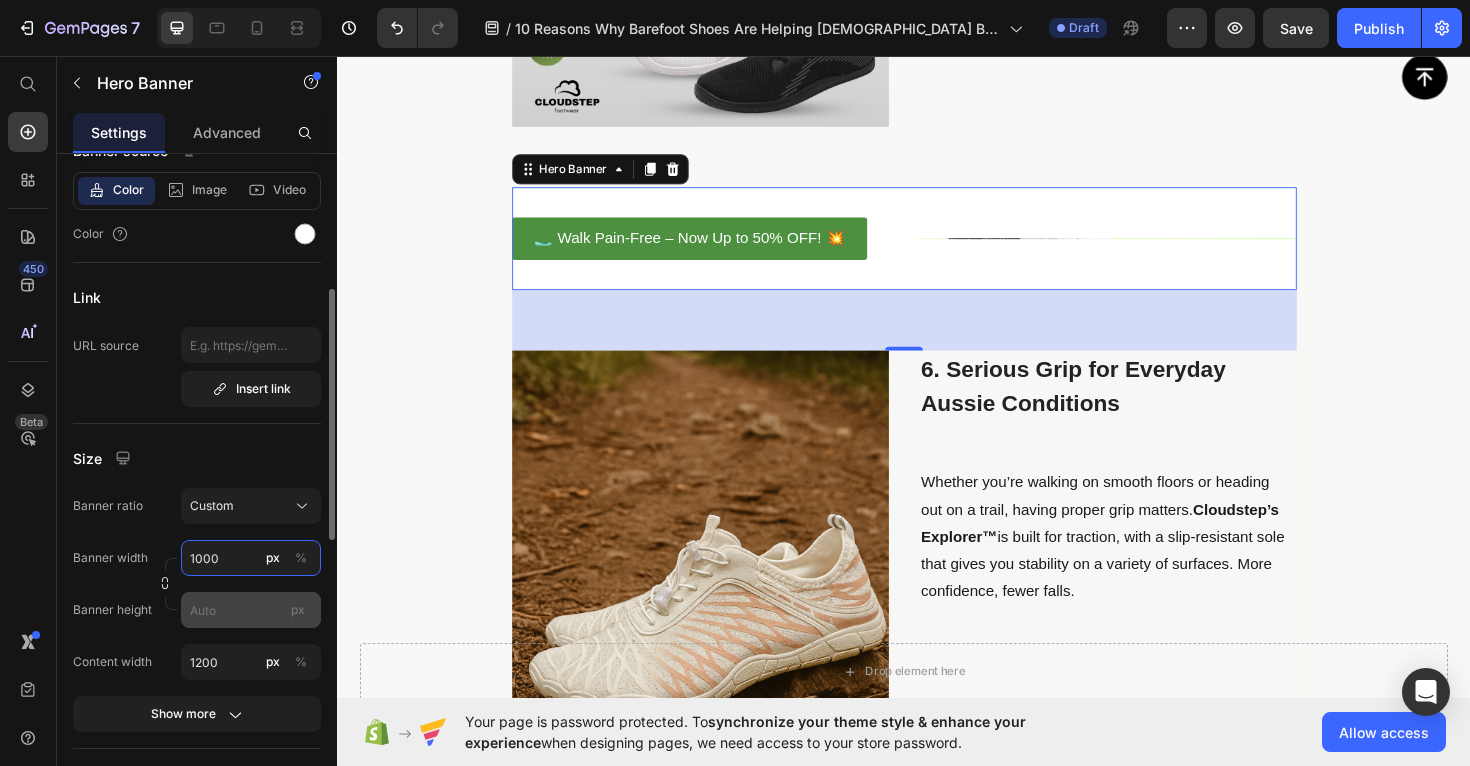 type on "1000" 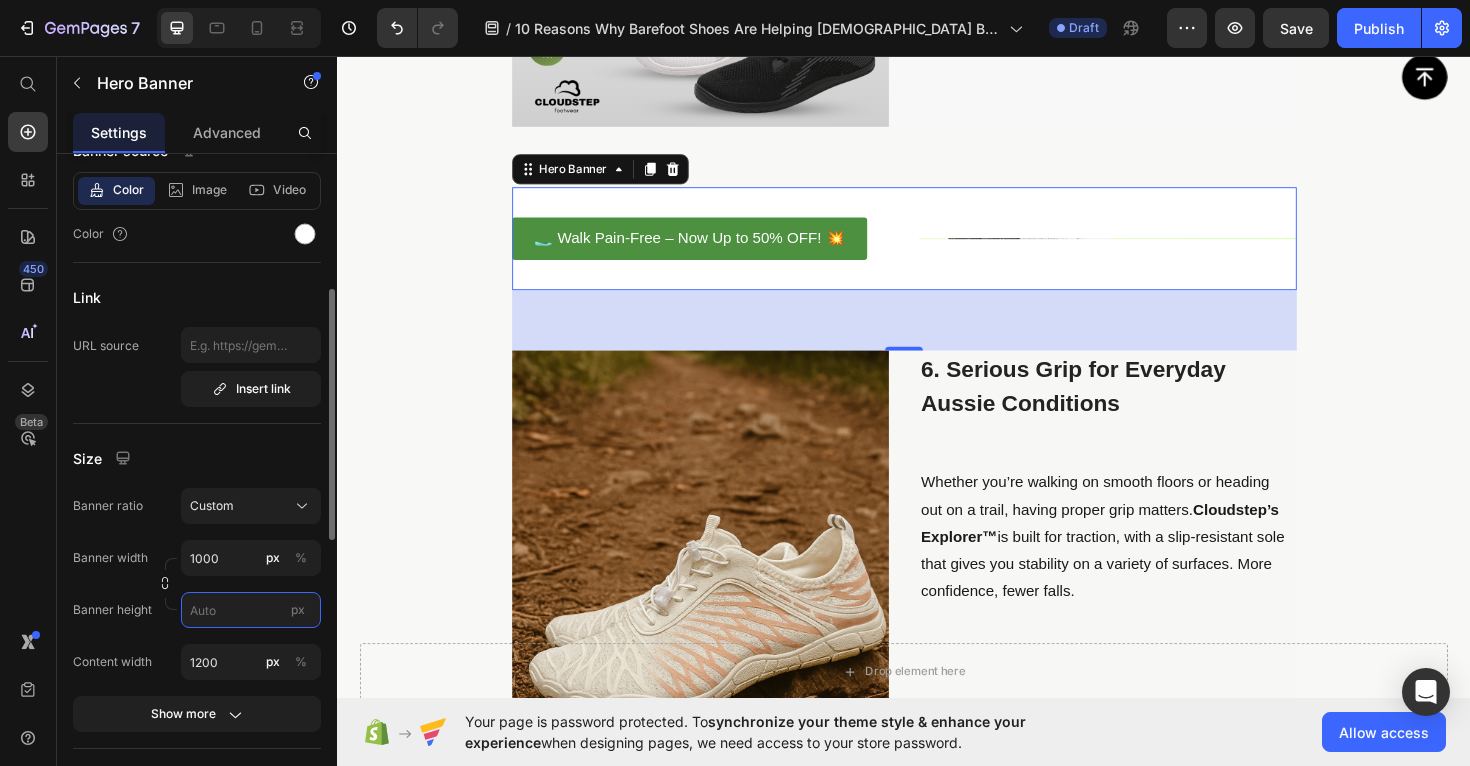 click on "px" at bounding box center (251, 610) 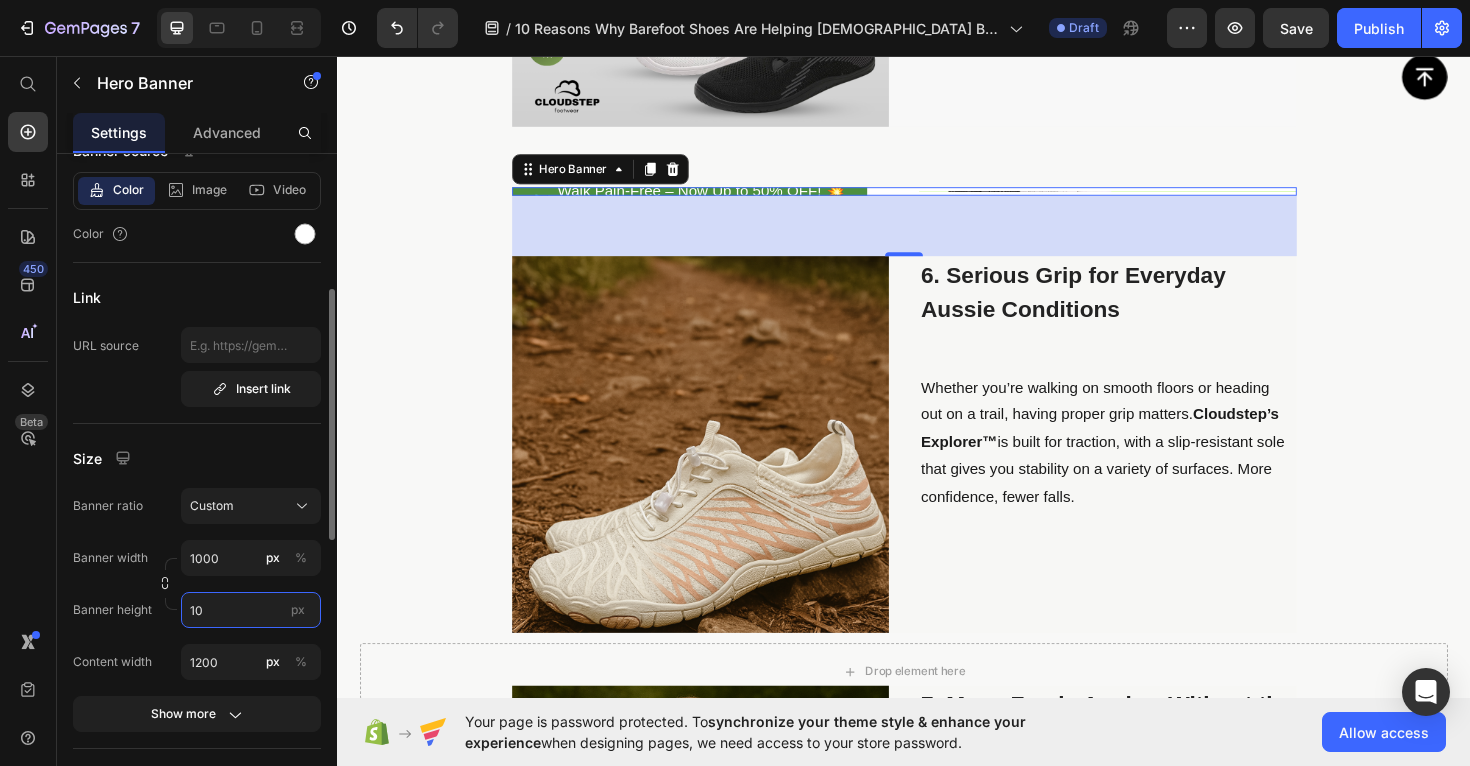 type on "1" 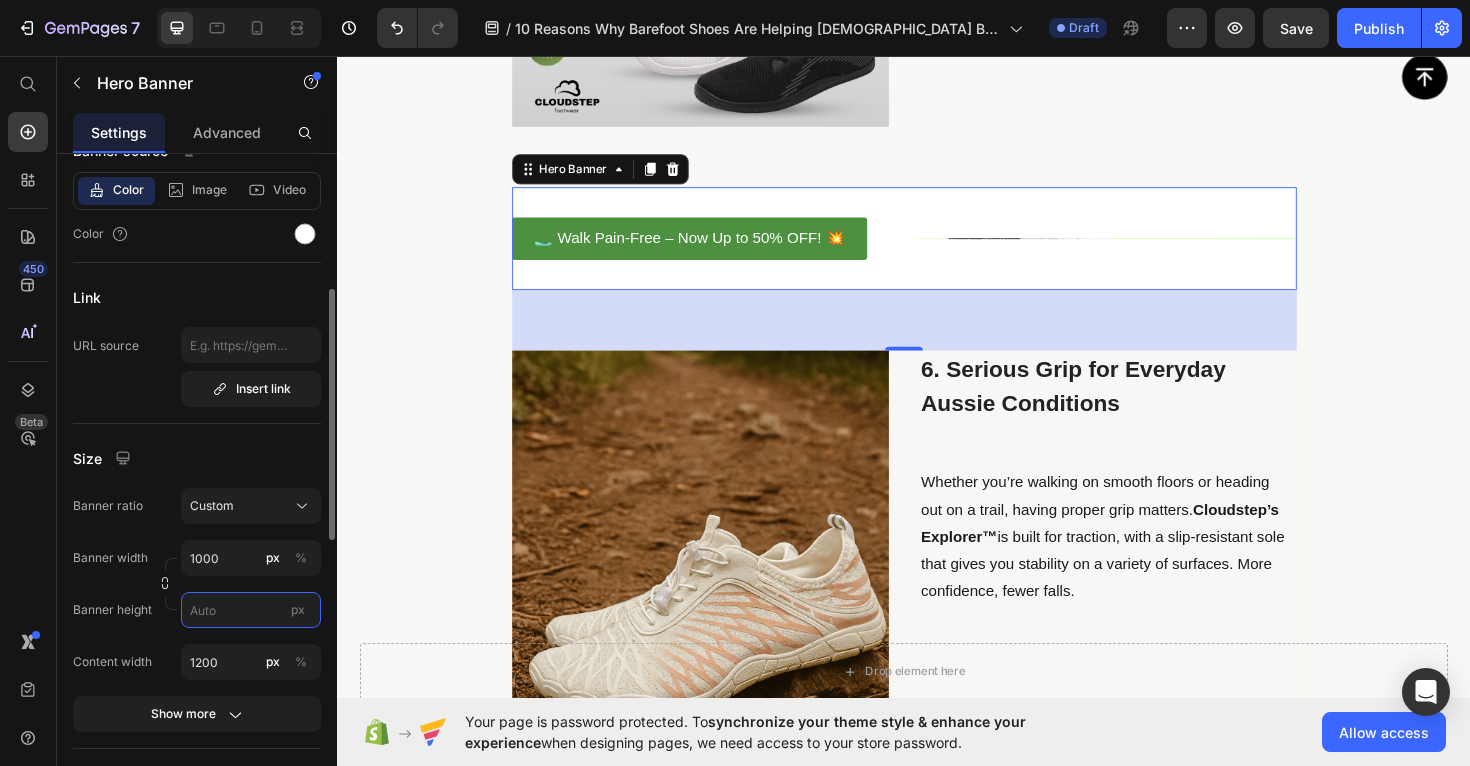 type on "3" 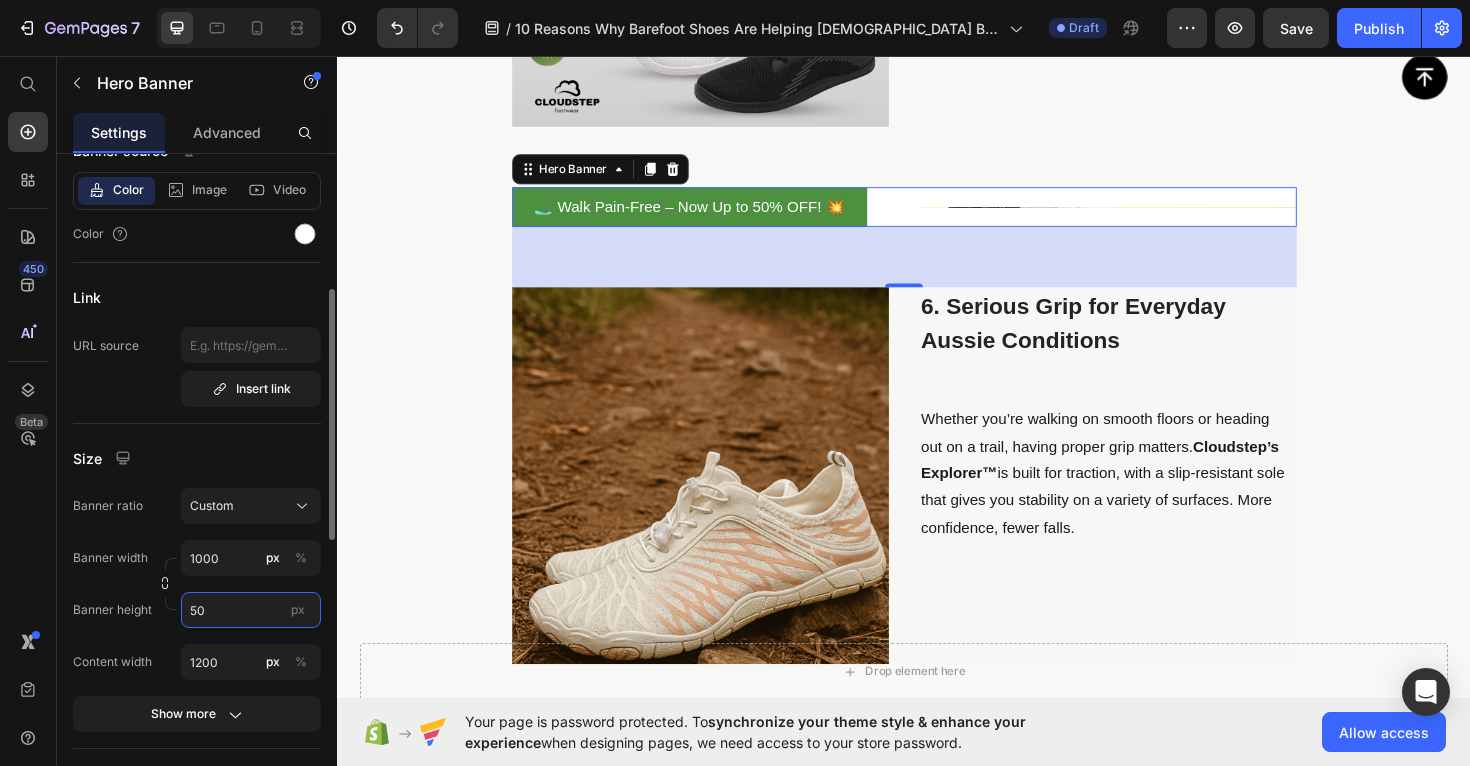 type on "500" 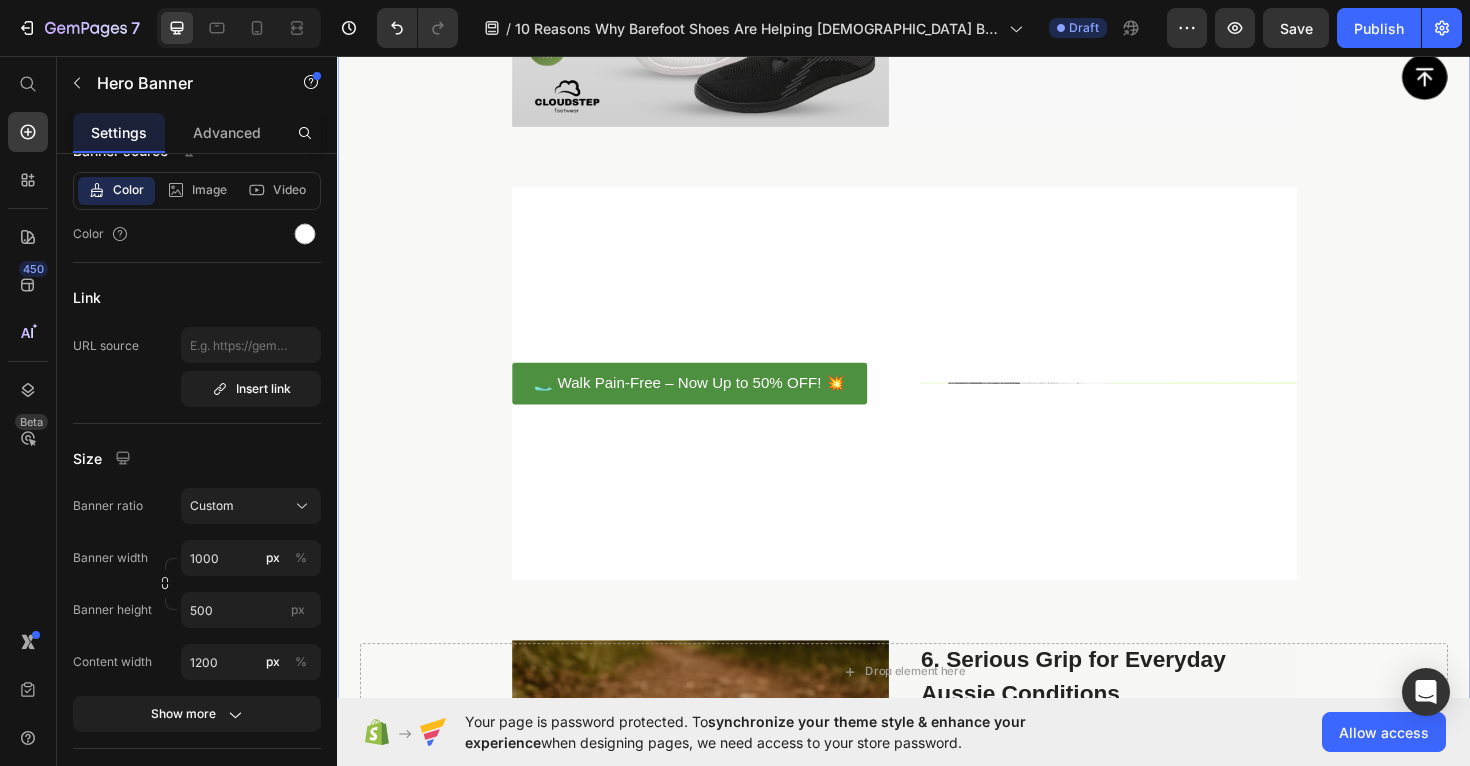 click on "Image 1. Say Goodbye to [MEDICAL_DATA]—Including [MEDICAL_DATA] and [MEDICAL_DATA] Text Block If you’re living with sore feet, [MEDICAL_DATA], or [MEDICAL_DATA], you’re not alone—and you don’t have to just put up with it. As a podiatrist, I’ve seen how conventional shoes can worsen these issues by forcing your feet into unnatural shapes. That’s why I recommend  Cloudstep barefoot shoes . With a roomy toe box and flat sole, models like the  Cloudstep Motion™  allow your feet to move freely, ease pressure on [MEDICAL_DATA], and support a more natural gait. It’s the relief many Aussies have been searching for. Text Block Row Image 2. Designed for Natural Movement—So You Can Move Pain-Free   Text Block Most traditional shoes limit the way your feet are meant to move, often leading to [MEDICAL_DATA].  Cloudstep shoes  are different. Whether you choose the  Explorer™  or  Motion™ Text Block Row Image 3. Wide Toe Box = More Comfort, Less Pain   Text Block Cloudstep’s Balance™ Text Block Row Image   Row" at bounding box center [937, 781] 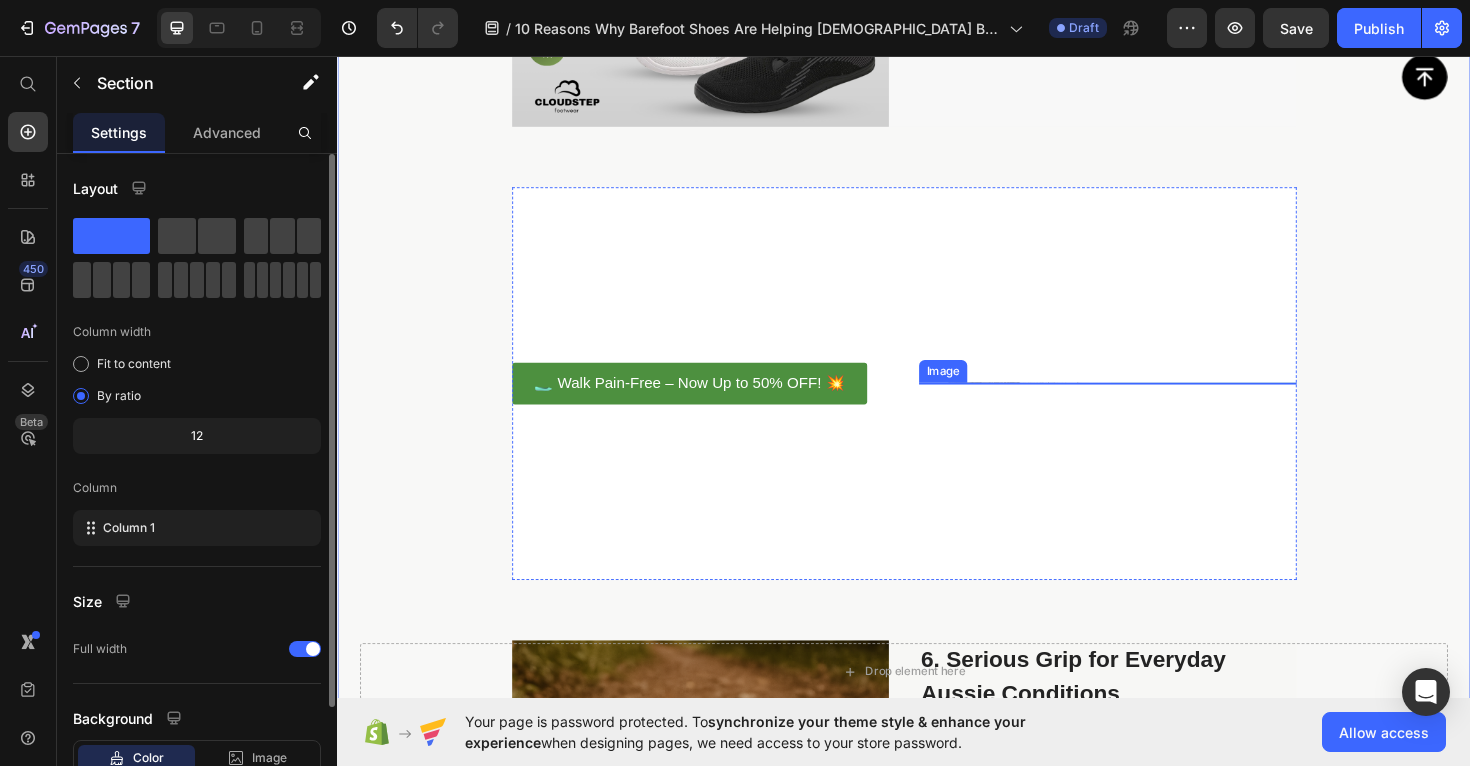 click at bounding box center [1153, 402] 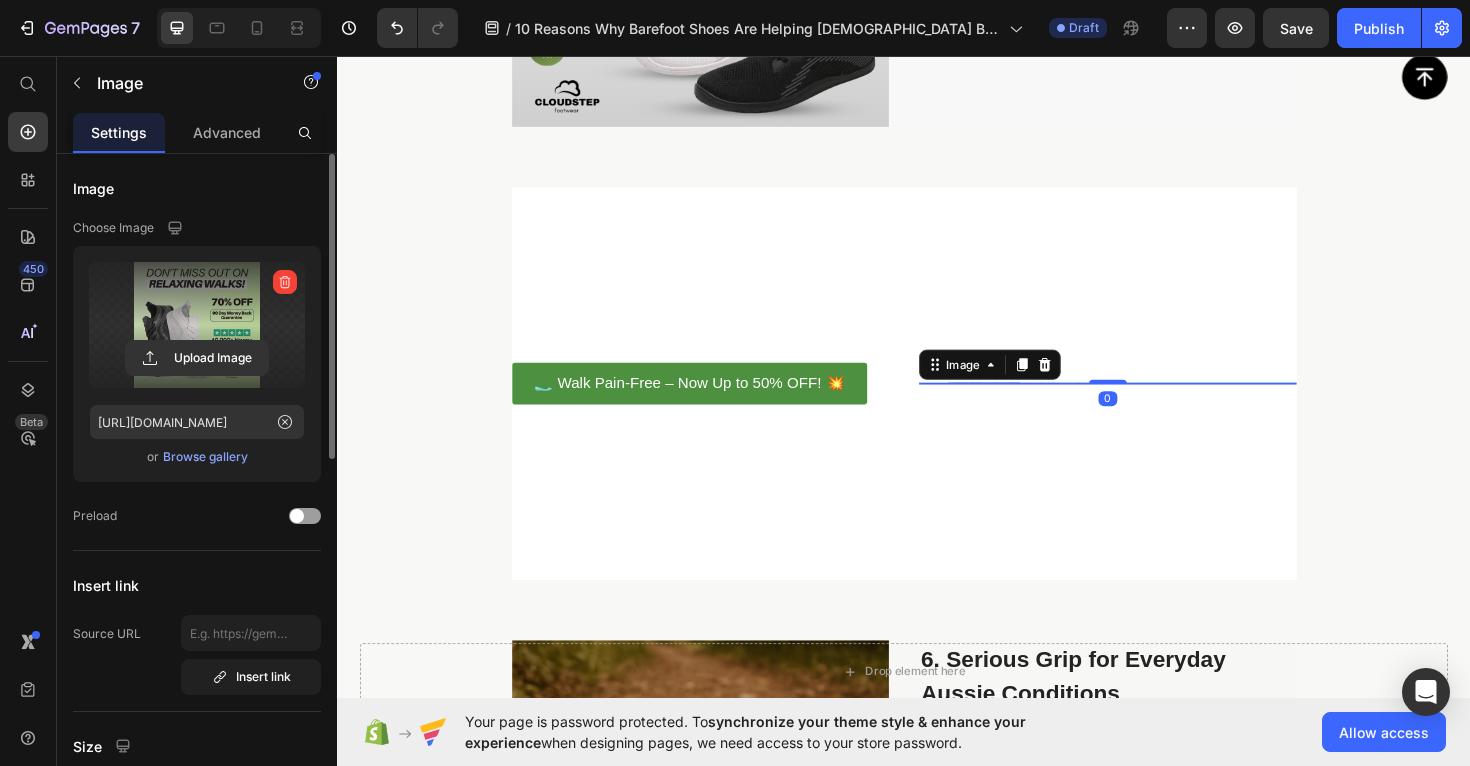 click at bounding box center (197, 325) 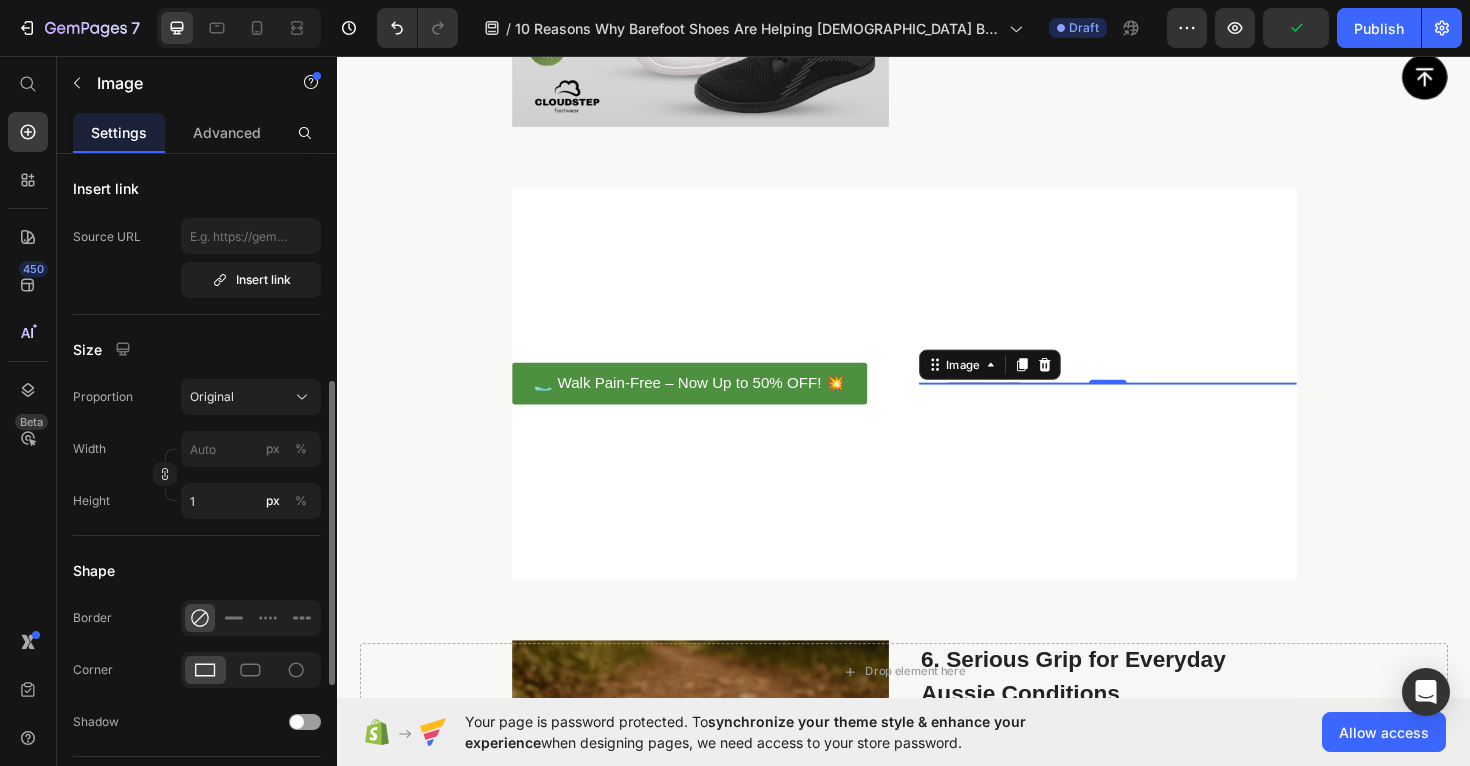 scroll, scrollTop: 431, scrollLeft: 0, axis: vertical 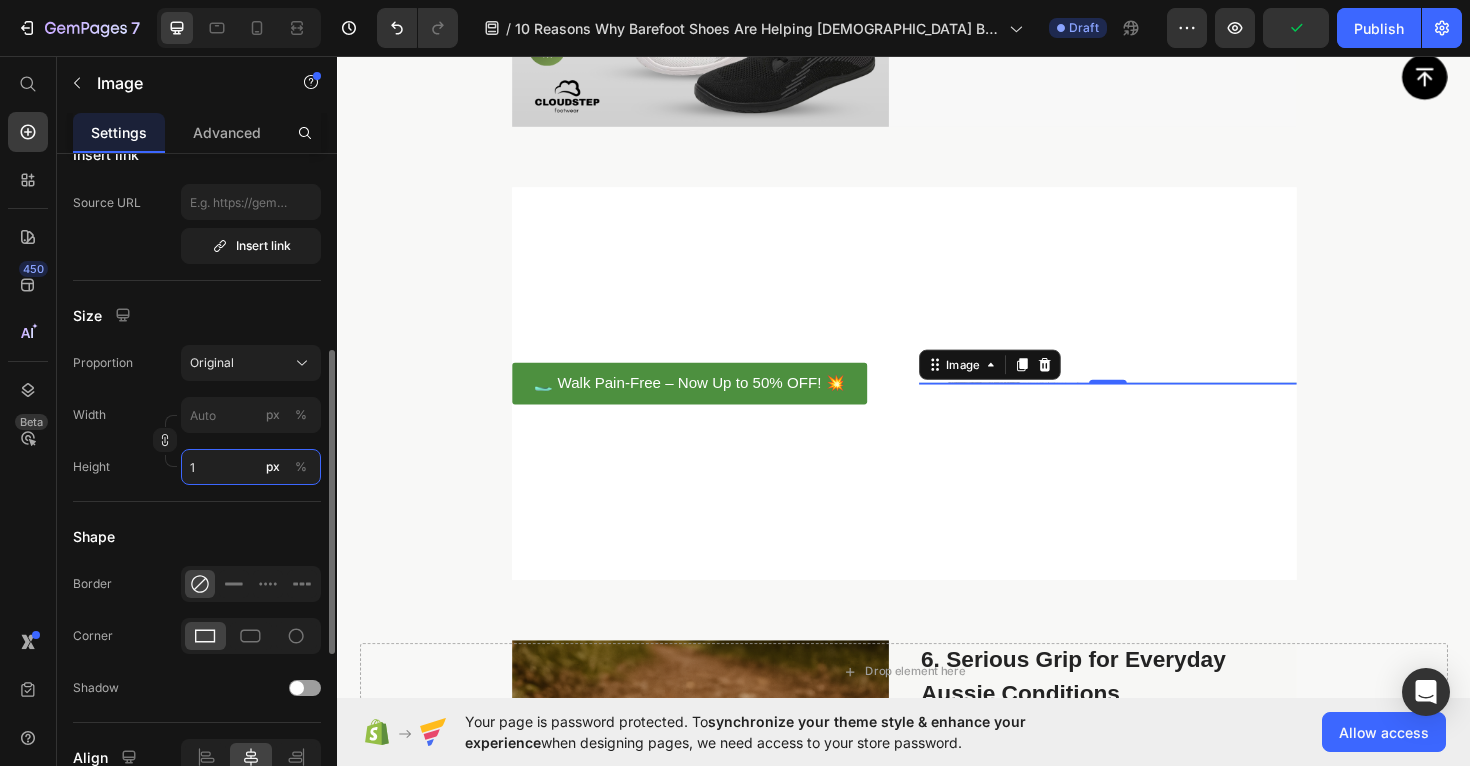 click on "1" at bounding box center [251, 467] 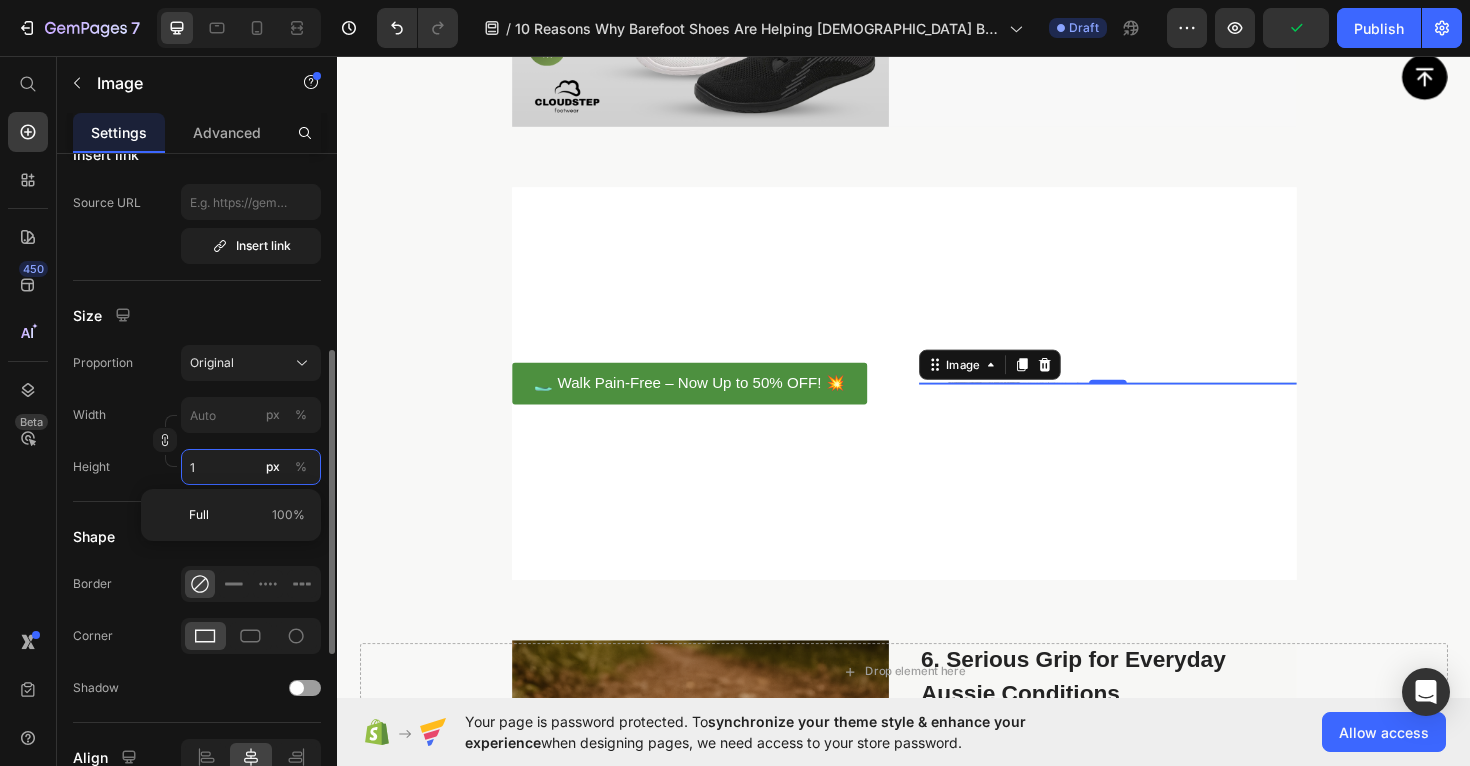 type 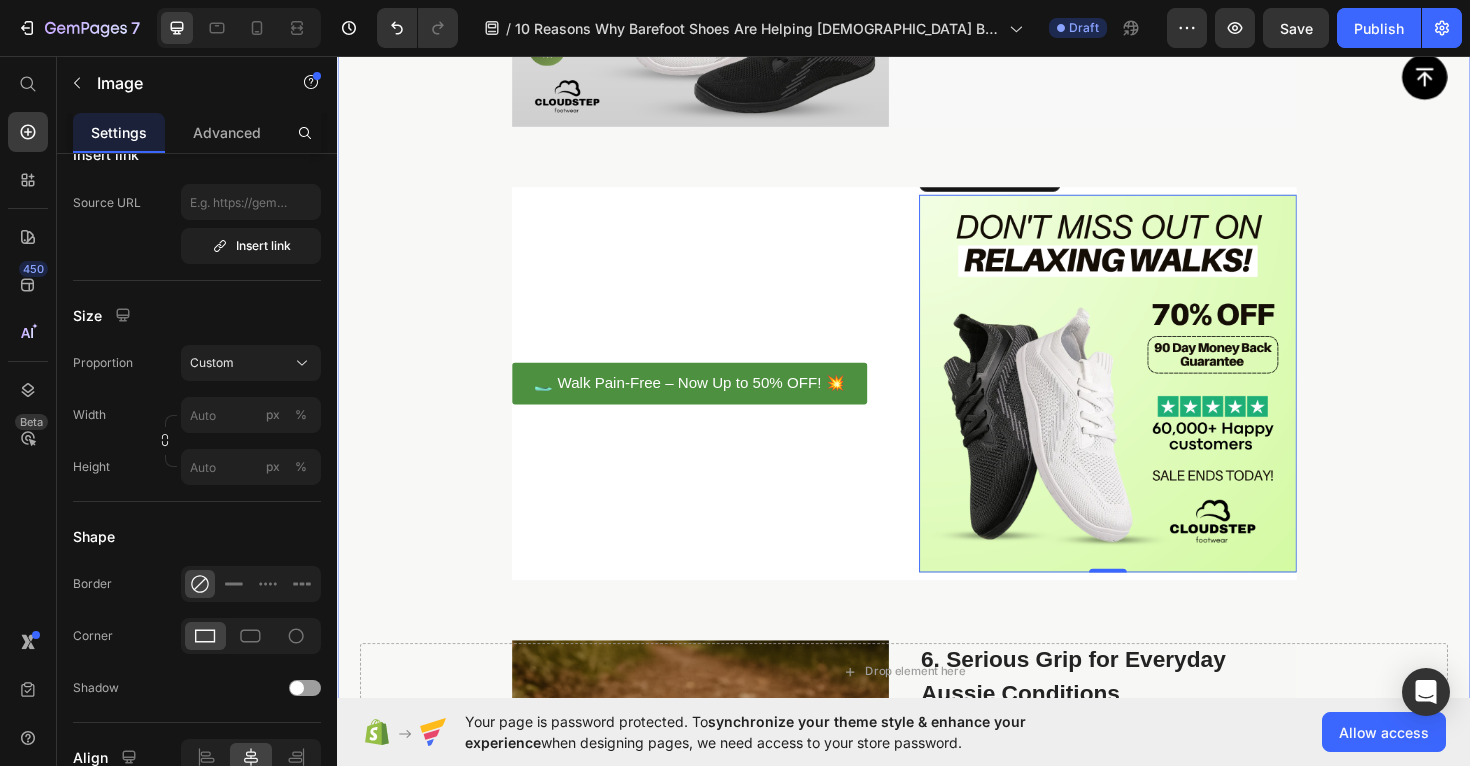 click on "Image 1. Say Goodbye to [MEDICAL_DATA]—Including [MEDICAL_DATA] and [MEDICAL_DATA] Text Block If you’re living with sore feet, [MEDICAL_DATA], or [MEDICAL_DATA], you’re not alone—and you don’t have to just put up with it. As a podiatrist, I’ve seen how conventional shoes can worsen these issues by forcing your feet into unnatural shapes. That’s why I recommend  Cloudstep barefoot shoes . With a roomy toe box and flat sole, models like the  Cloudstep Motion™  allow your feet to move freely, ease pressure on [MEDICAL_DATA], and support a more natural gait. It’s the relief many Aussies have been searching for. Text Block Row Image 2. Designed for Natural Movement—So You Can Move Pain-Free   Text Block Most traditional shoes limit the way your feet are meant to move, often leading to [MEDICAL_DATA].  Cloudstep shoes  are different. Whether you choose the  Explorer™  or  Motion™ Text Block Row Image 3. Wide Toe Box = More Comfort, Less Pain   Text Block Cloudstep’s Balance™ Text Block Row Image   Row" at bounding box center (937, 781) 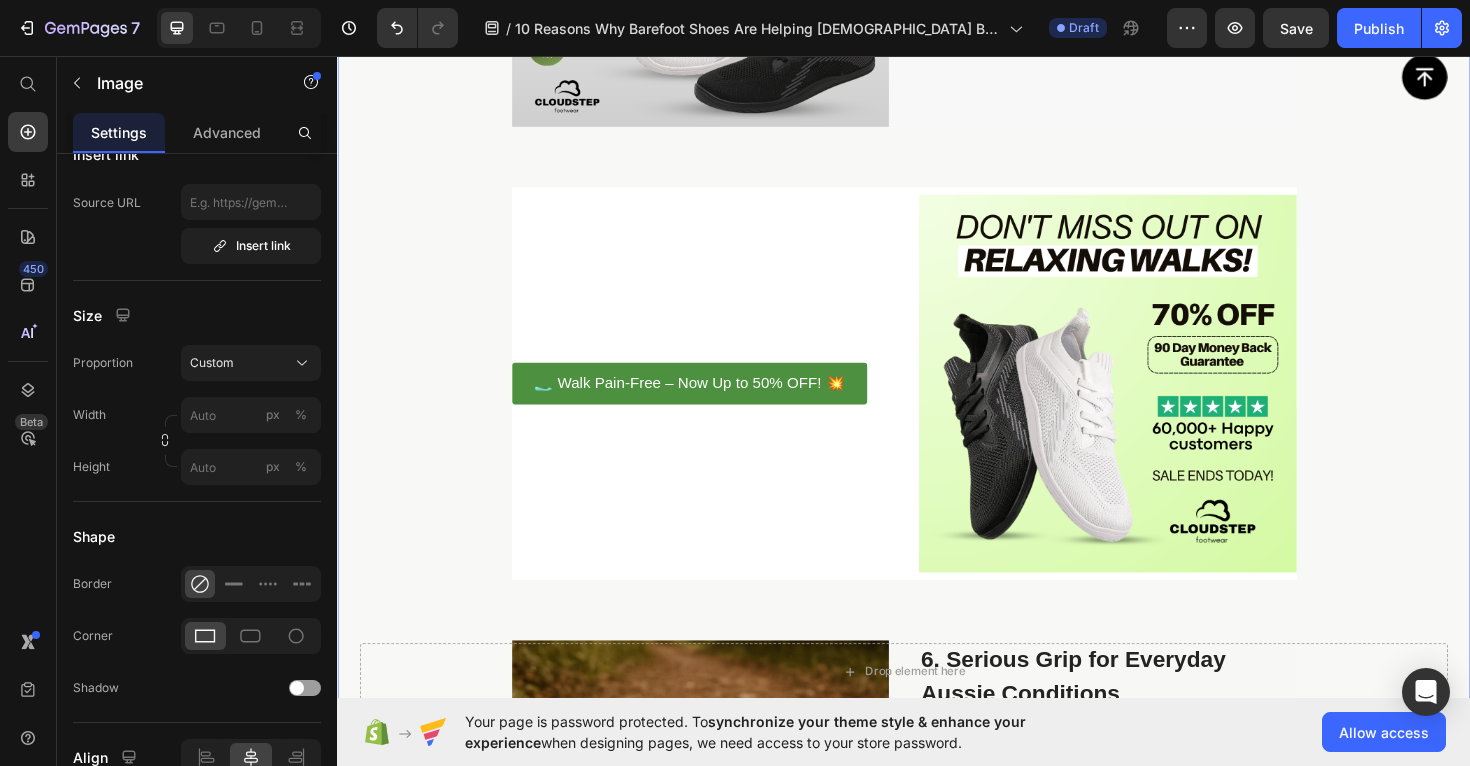 scroll, scrollTop: 0, scrollLeft: 0, axis: both 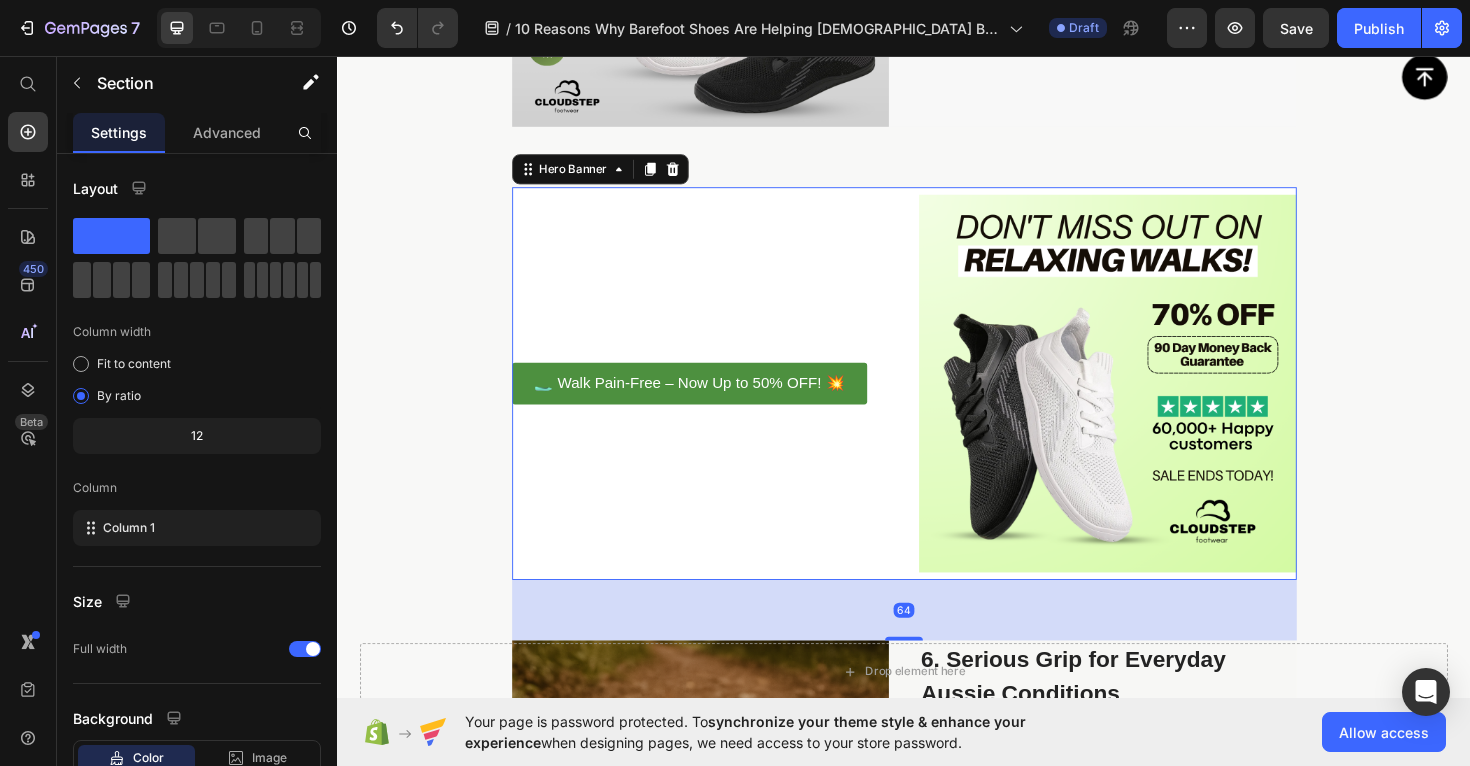 click on "🥿 Walk Pain-Free – Now Up to 50% OFF! 💥 Button" at bounding box center [722, 403] 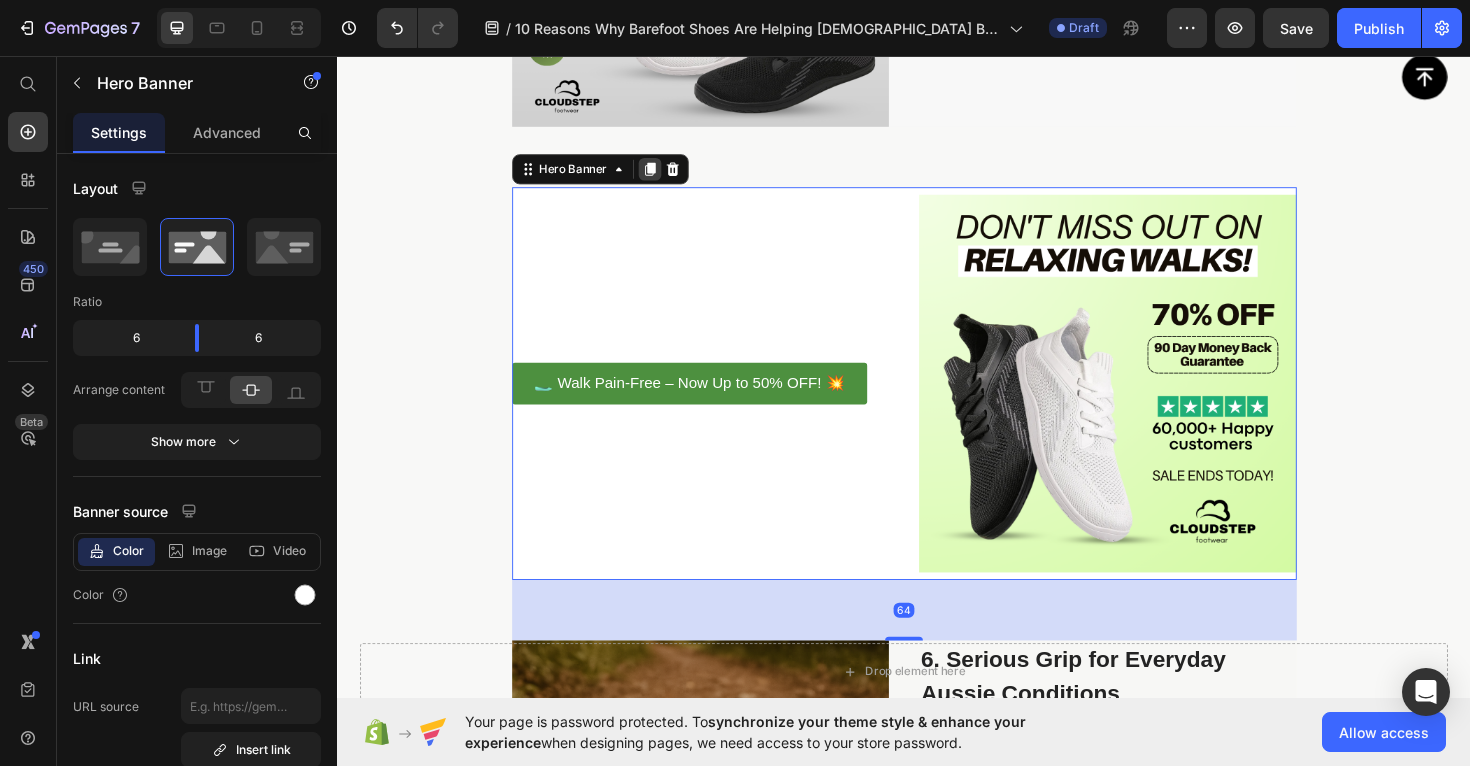 click 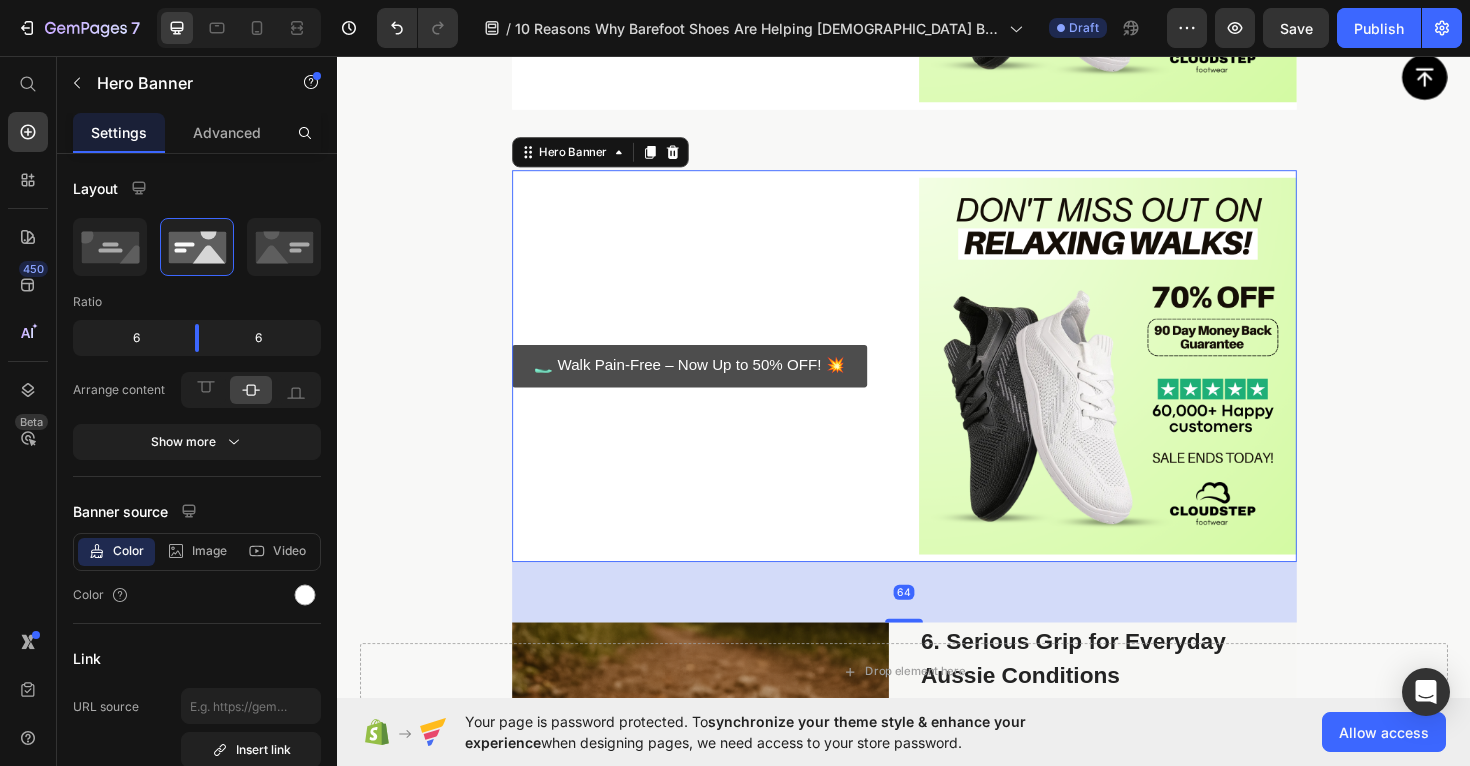 scroll, scrollTop: 4198, scrollLeft: 0, axis: vertical 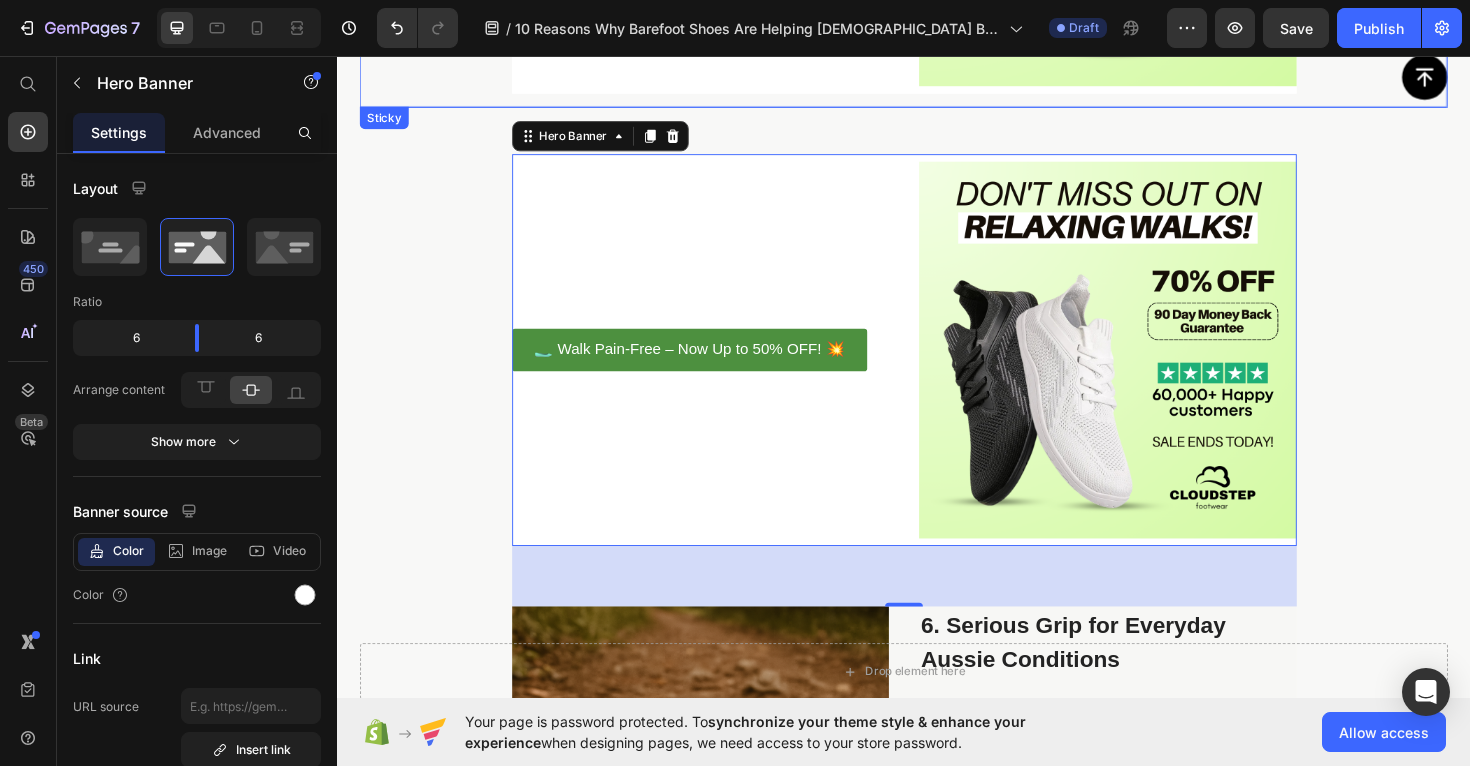 click on "Button" at bounding box center [937, 82] 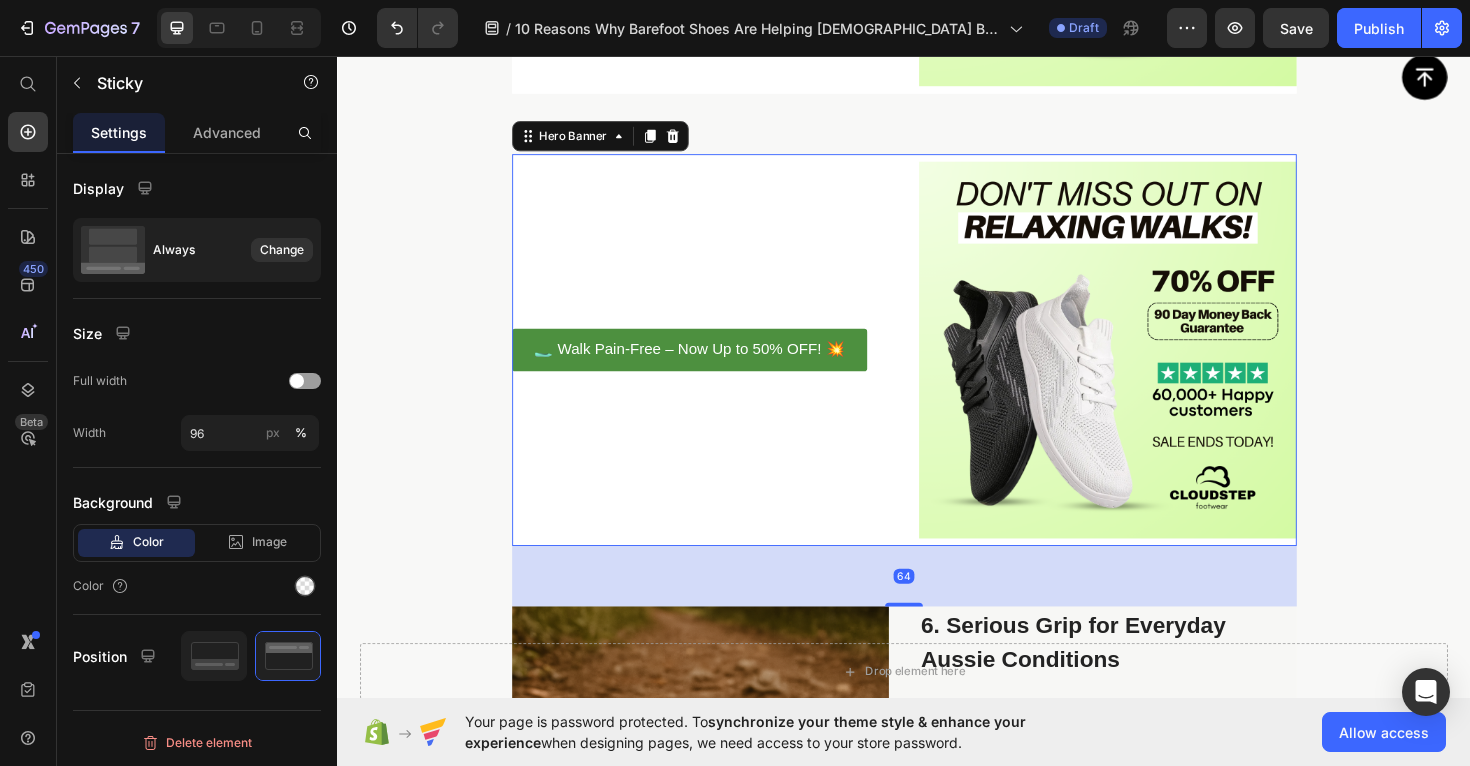 click on "🥿 Walk Pain-Free – Now Up to 50% OFF! 💥 Button" at bounding box center (722, 368) 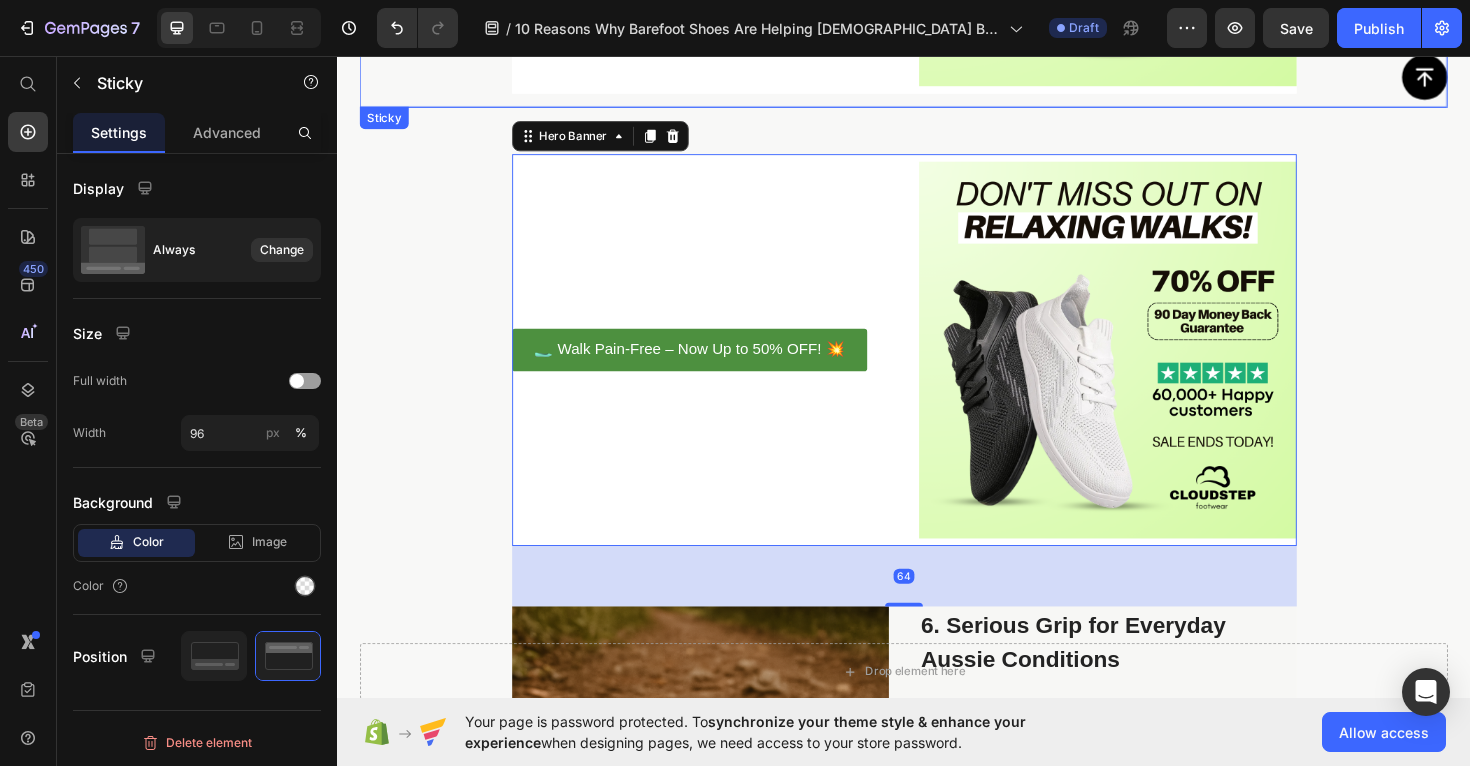 click on "Button" at bounding box center (937, 82) 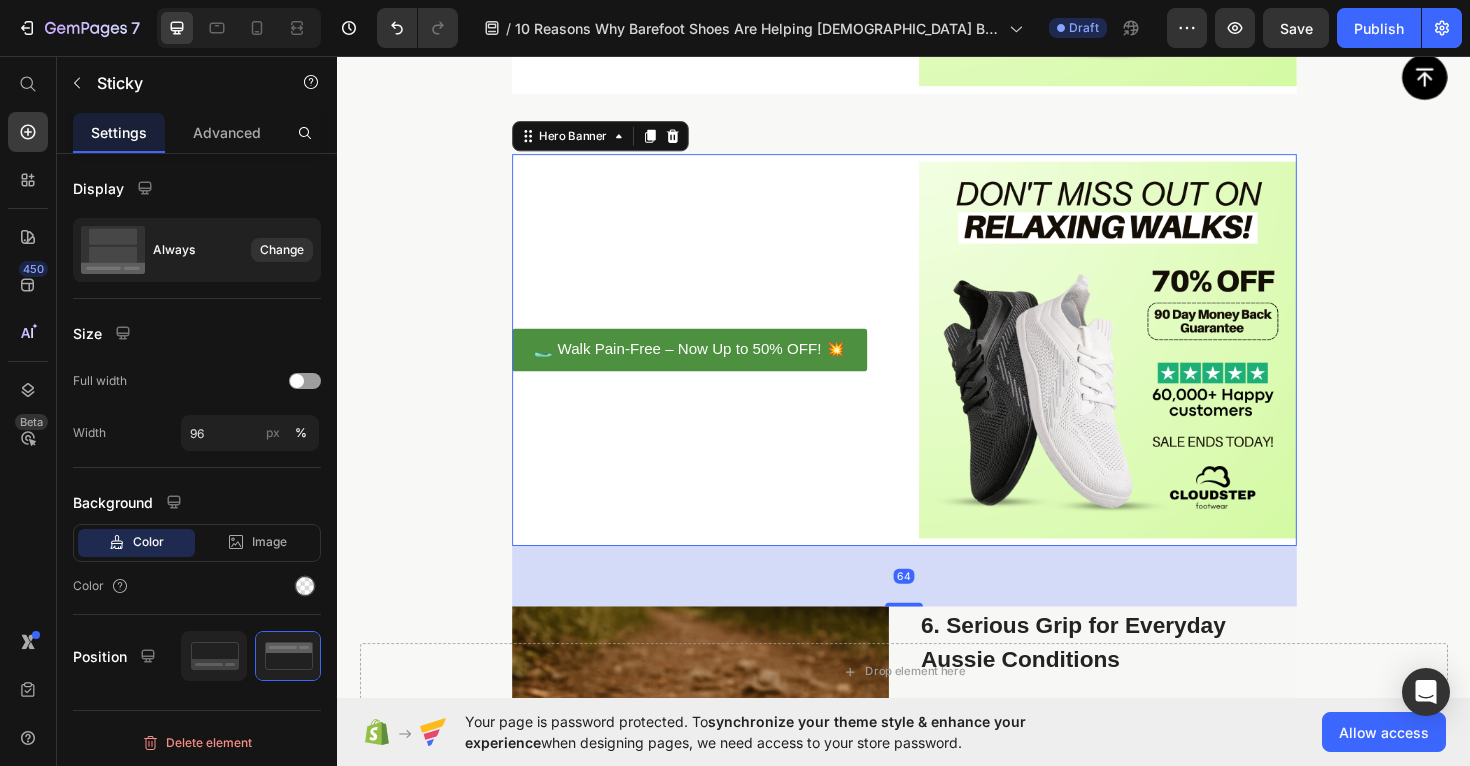 click on "🥿 Walk Pain-Free – Now Up to 50% OFF! 💥 Button" at bounding box center [722, 368] 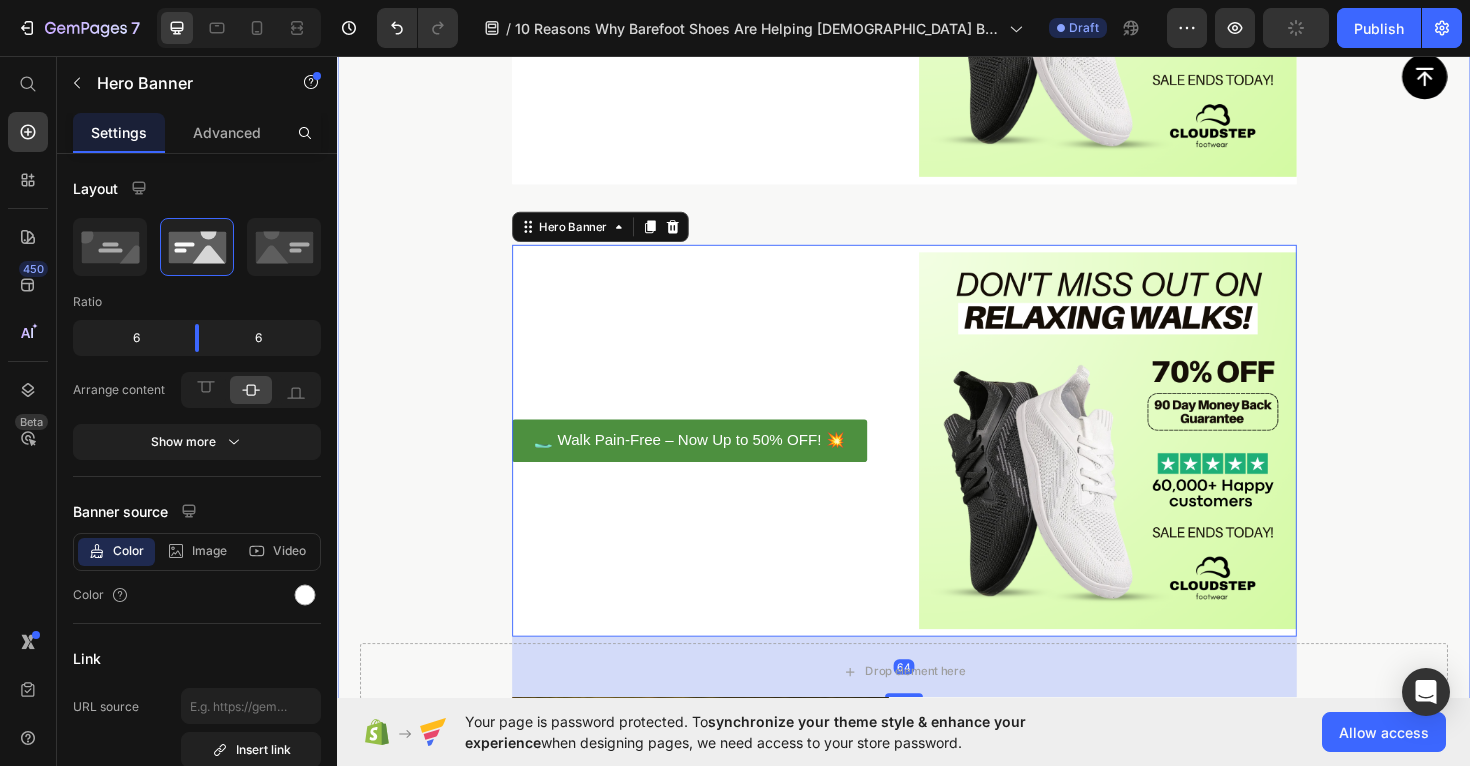 scroll, scrollTop: 4078, scrollLeft: 0, axis: vertical 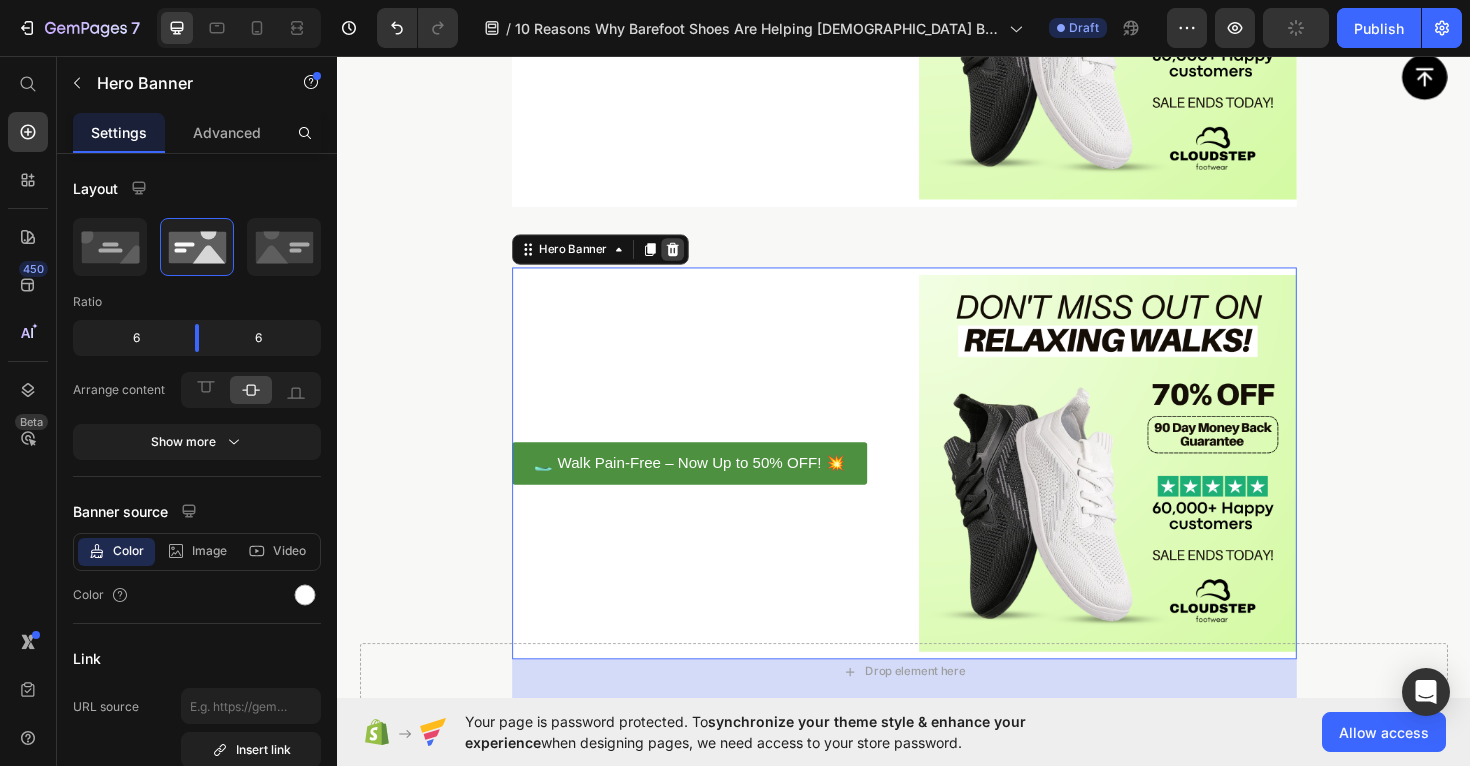 click 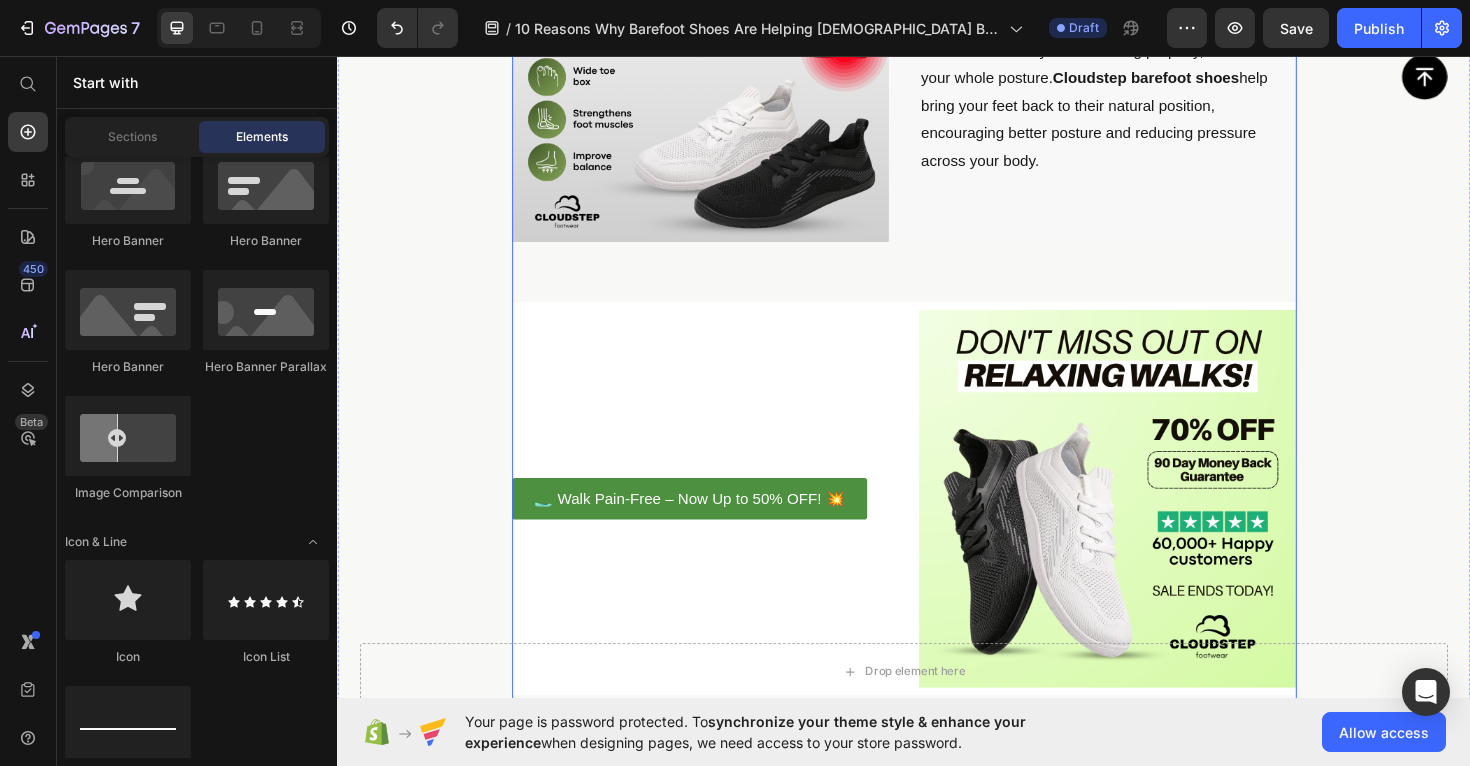 scroll, scrollTop: 3560, scrollLeft: 0, axis: vertical 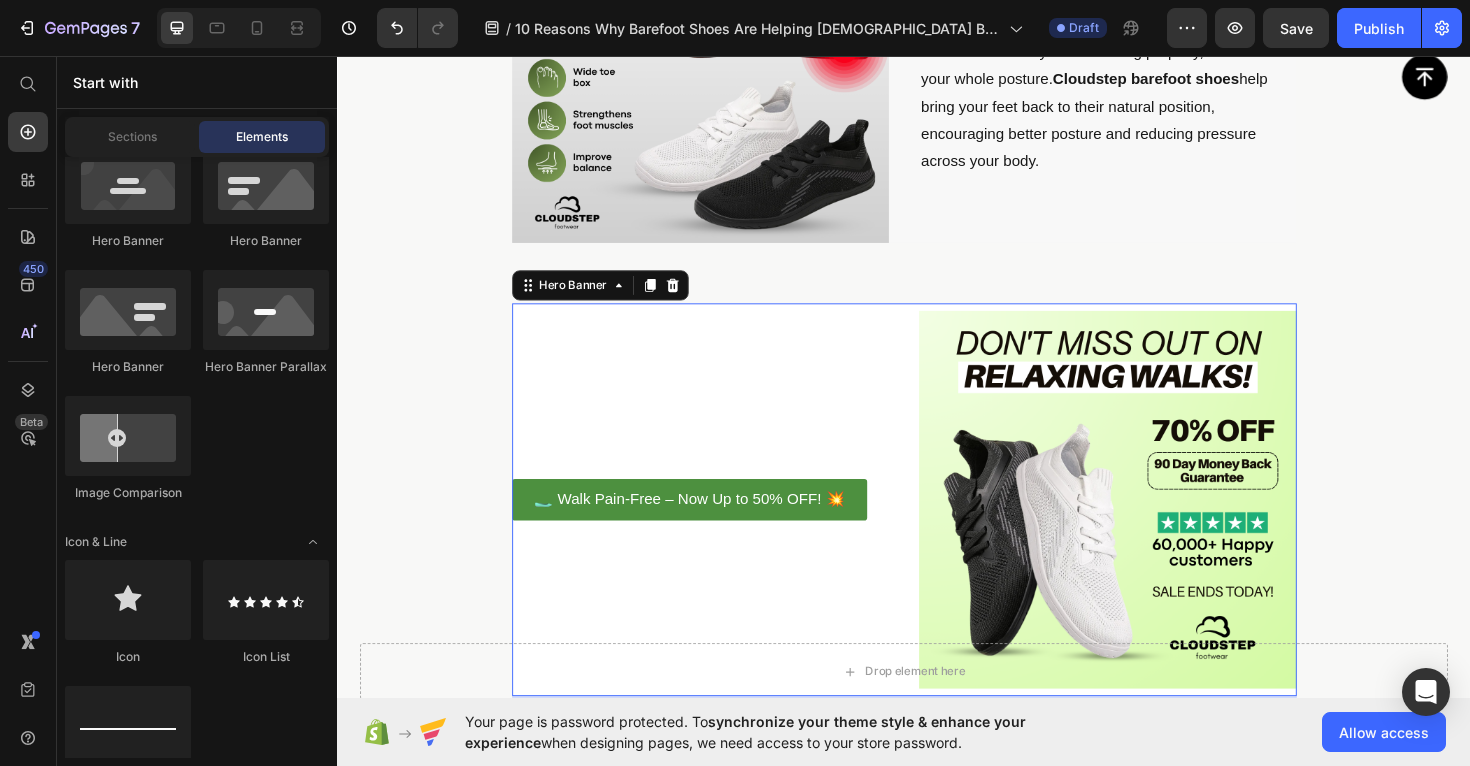 click on "🥿 Walk Pain-Free – Now Up to 50% OFF! 💥 Button" at bounding box center (722, 526) 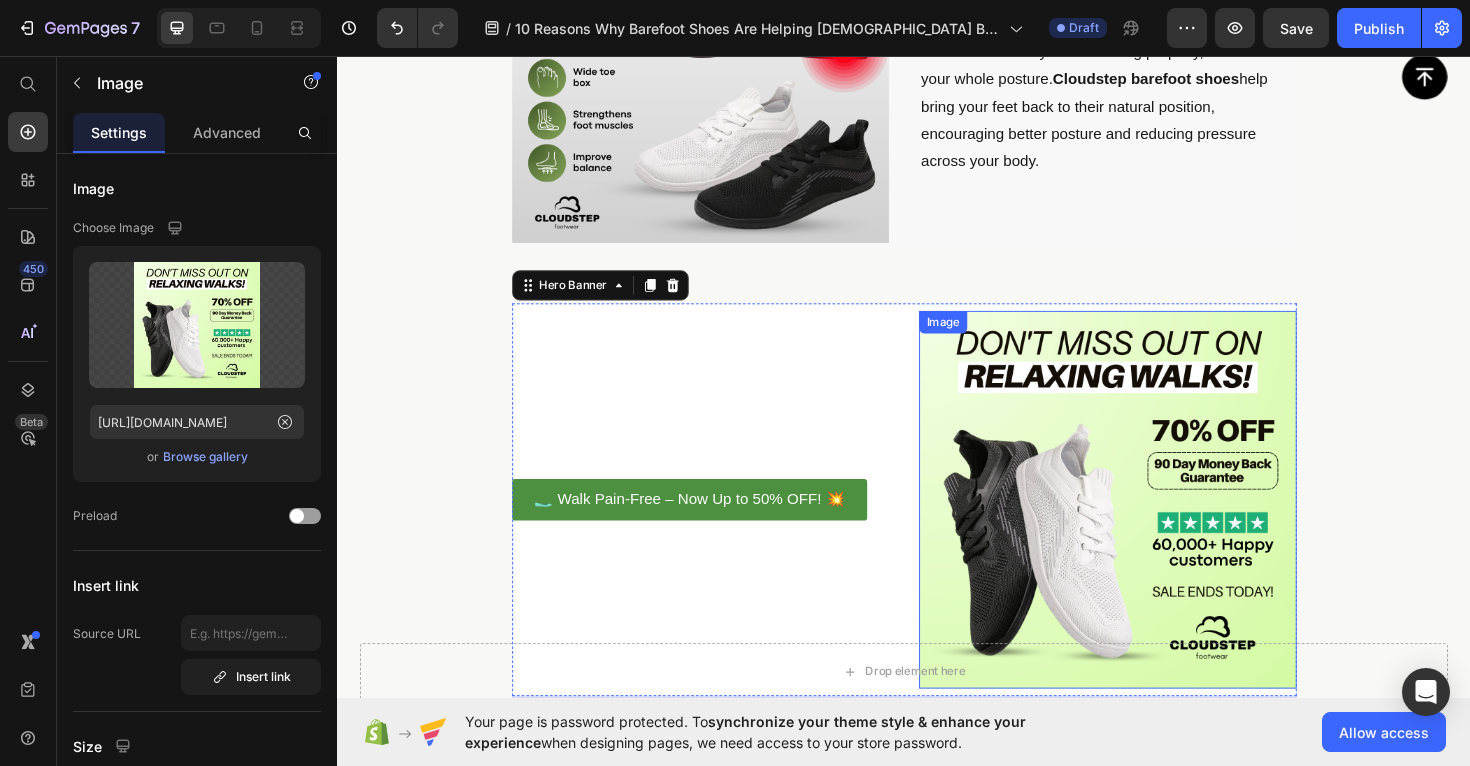 click at bounding box center (1153, 526) 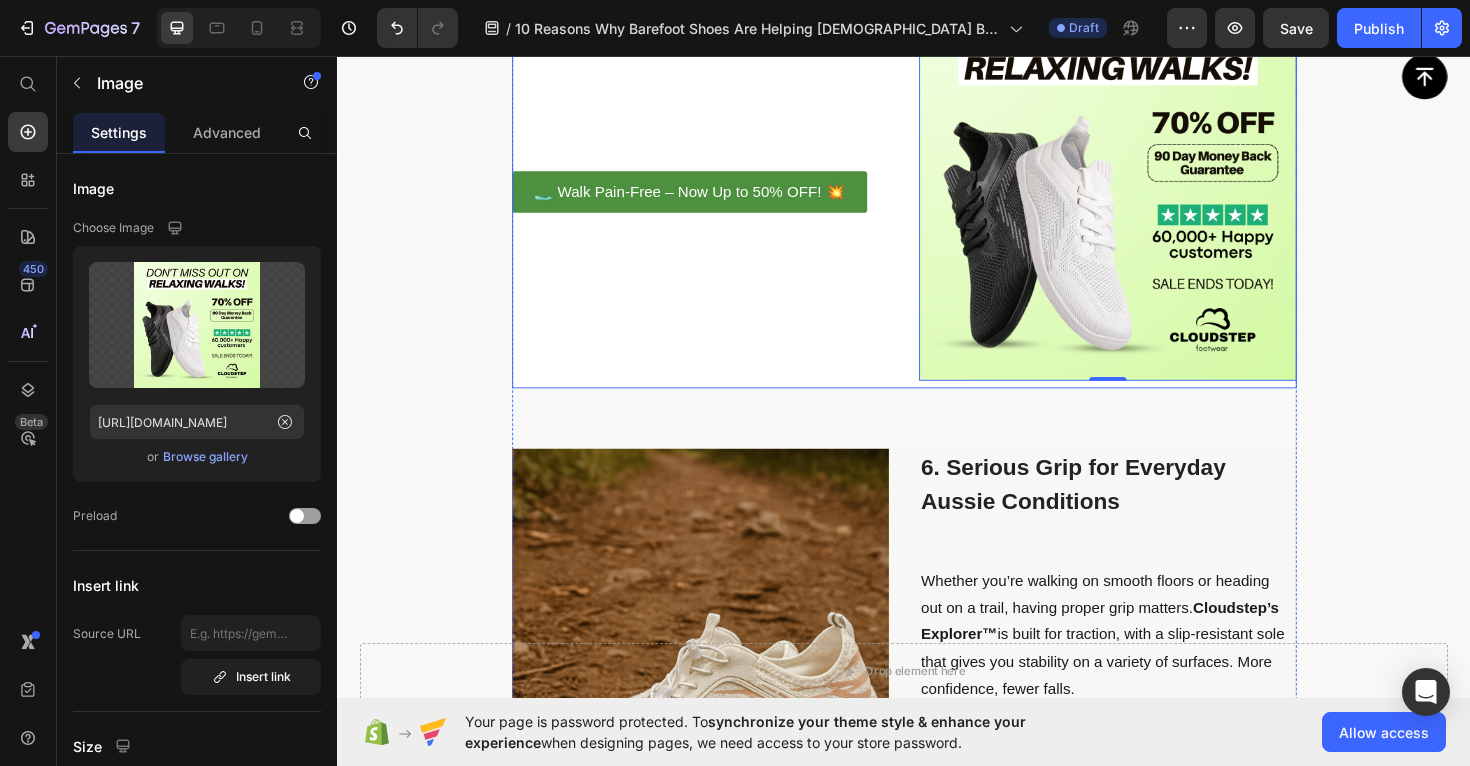 scroll, scrollTop: 3697, scrollLeft: 0, axis: vertical 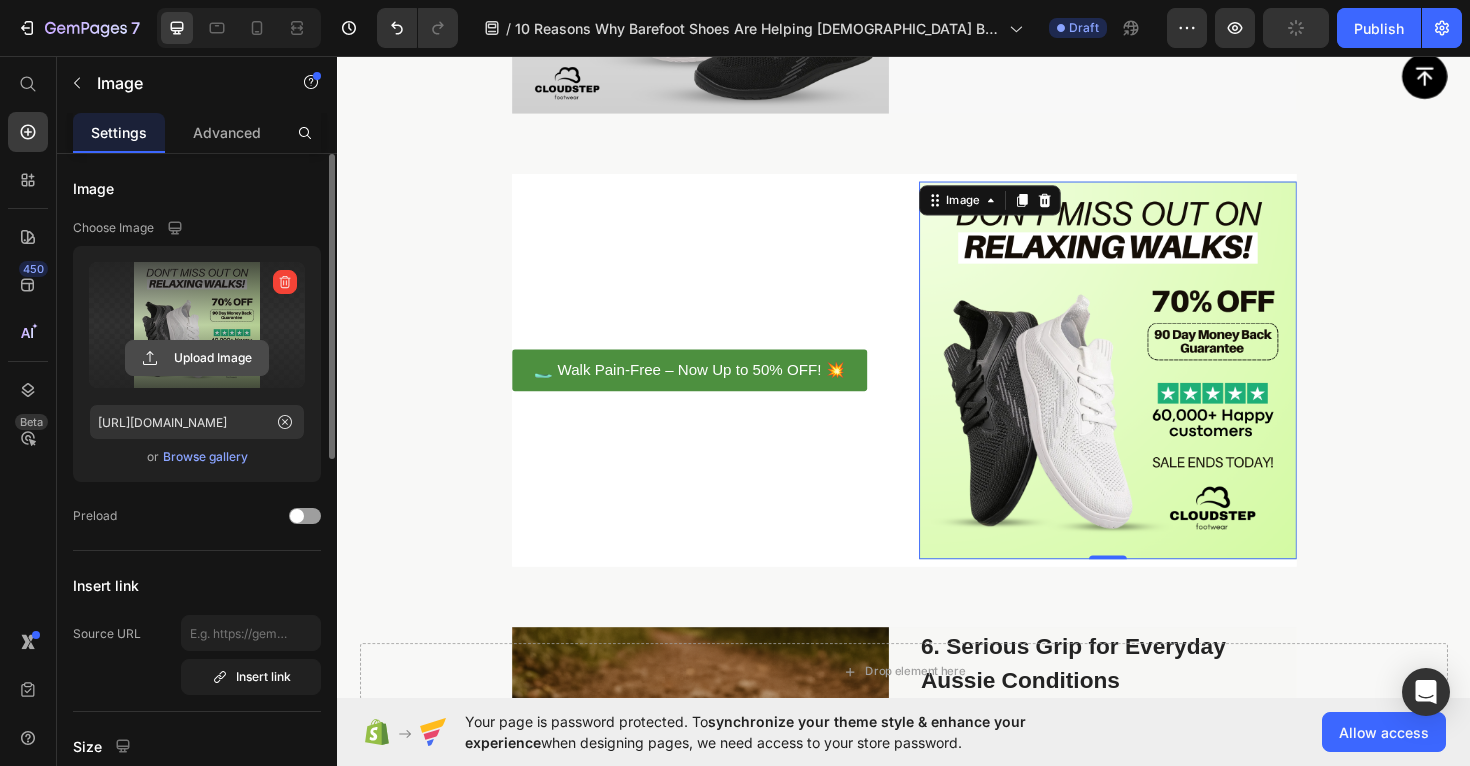 click 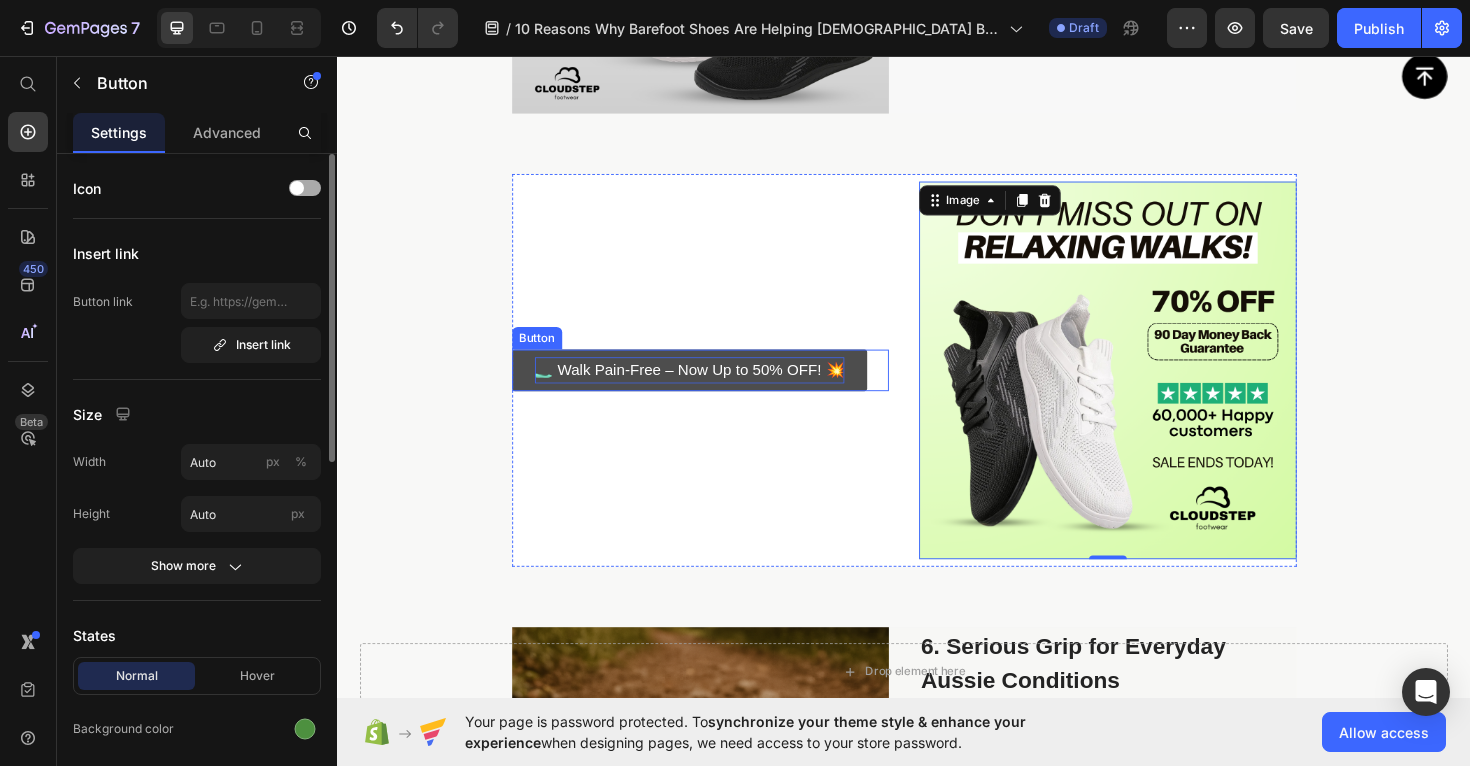click on "🥿 Walk Pain-Free – Now Up to 50% OFF! 💥" at bounding box center (710, 389) 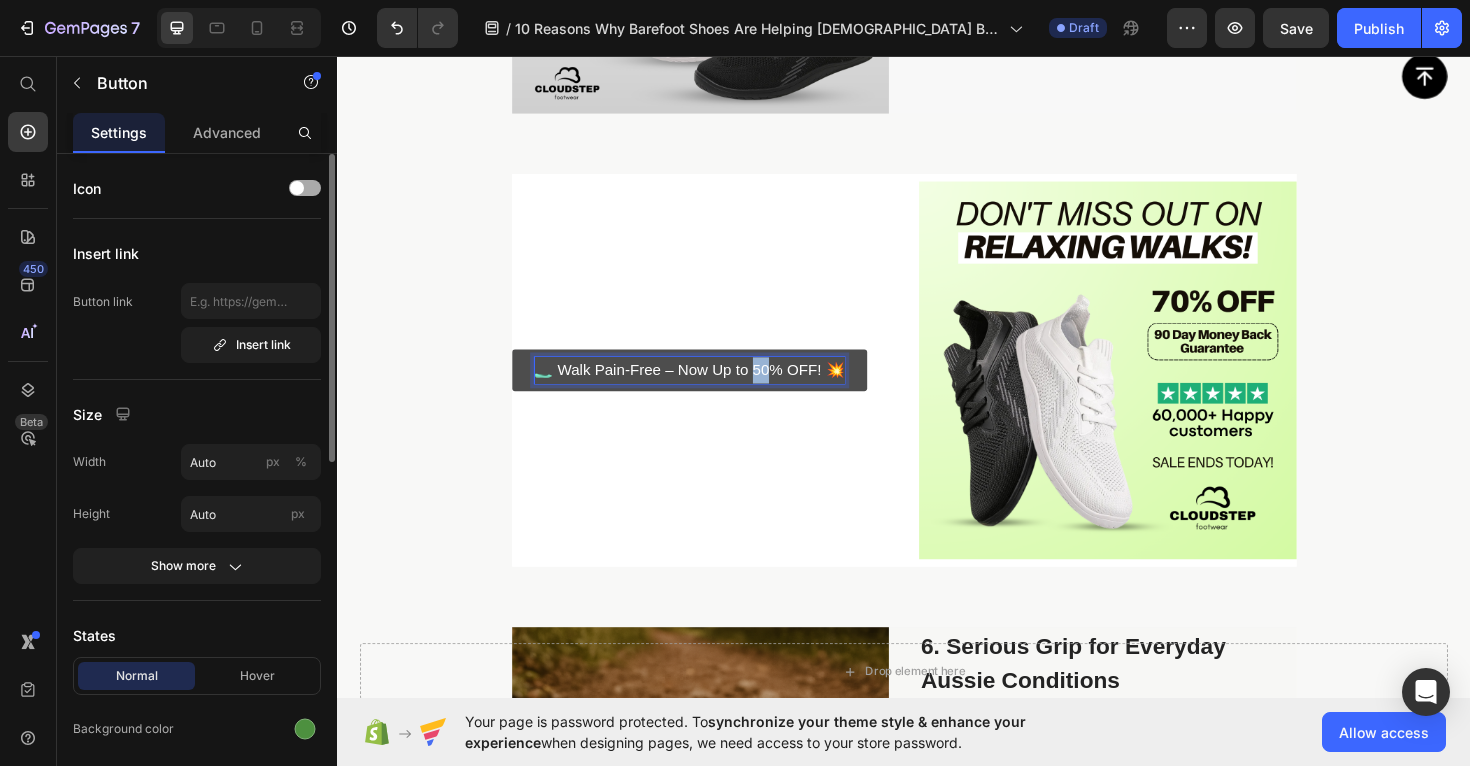 click on "🥿 Walk Pain-Free – Now Up to 50% OFF! 💥" at bounding box center (710, 389) 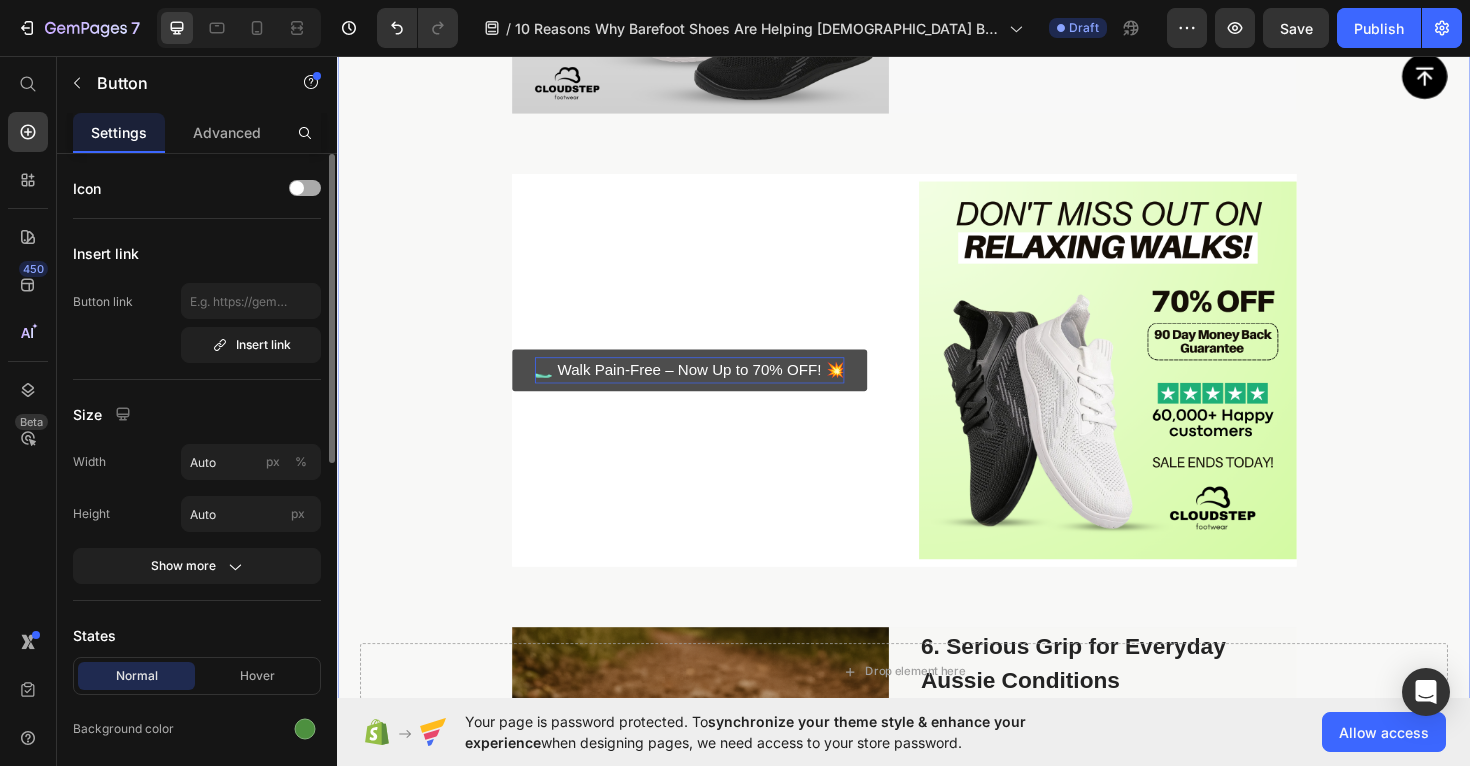 click on "Image 1. Say Goodbye to [MEDICAL_DATA]—Including [MEDICAL_DATA] and [MEDICAL_DATA] Text Block If you’re living with sore feet, [MEDICAL_DATA], or [MEDICAL_DATA], you’re not alone—and you don’t have to just put up with it. As a podiatrist, I’ve seen how conventional shoes can worsen these issues by forcing your feet into unnatural shapes. That’s why I recommend  Cloudstep barefoot shoes . With a roomy toe box and flat sole, models like the  Cloudstep Motion™  allow your feet to move freely, ease pressure on [MEDICAL_DATA], and support a more natural gait. It’s the relief many Aussies have been searching for. Text Block Row Image 2. Designed for Natural Movement—So You Can Move Pain-Free   Text Block Most traditional shoes limit the way your feet are meant to move, often leading to [MEDICAL_DATA].  Cloudstep shoes  are different. Whether you choose the  Explorer™  or  Motion™ Text Block Row Image 3. Wide Toe Box = More Comfort, Less Pain   Text Block Cloudstep’s Balance™ Text Block Row Image   Row" at bounding box center (937, 767) 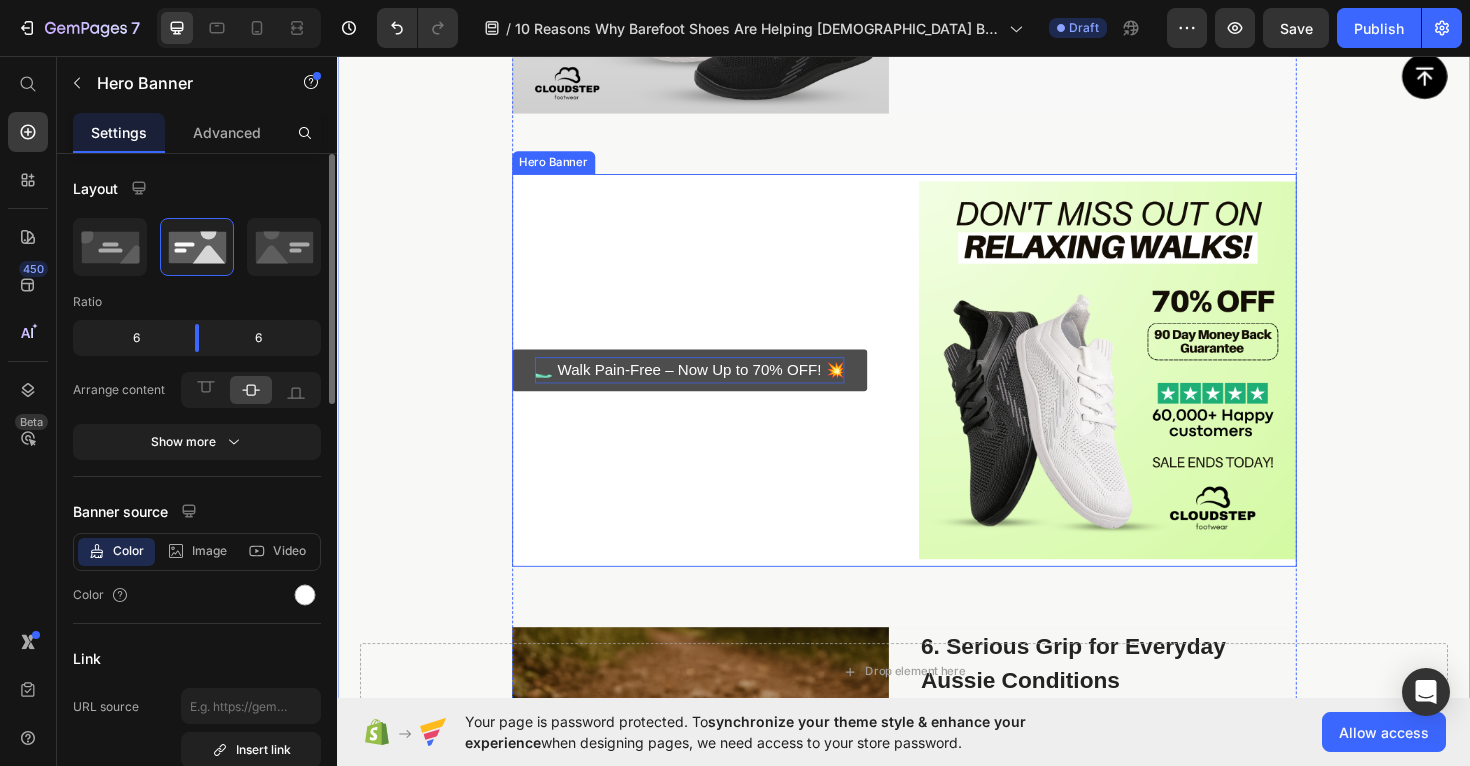 click on "🥿 Walk Pain-Free – Now Up to 70% OFF! 💥 Button" at bounding box center (722, 389) 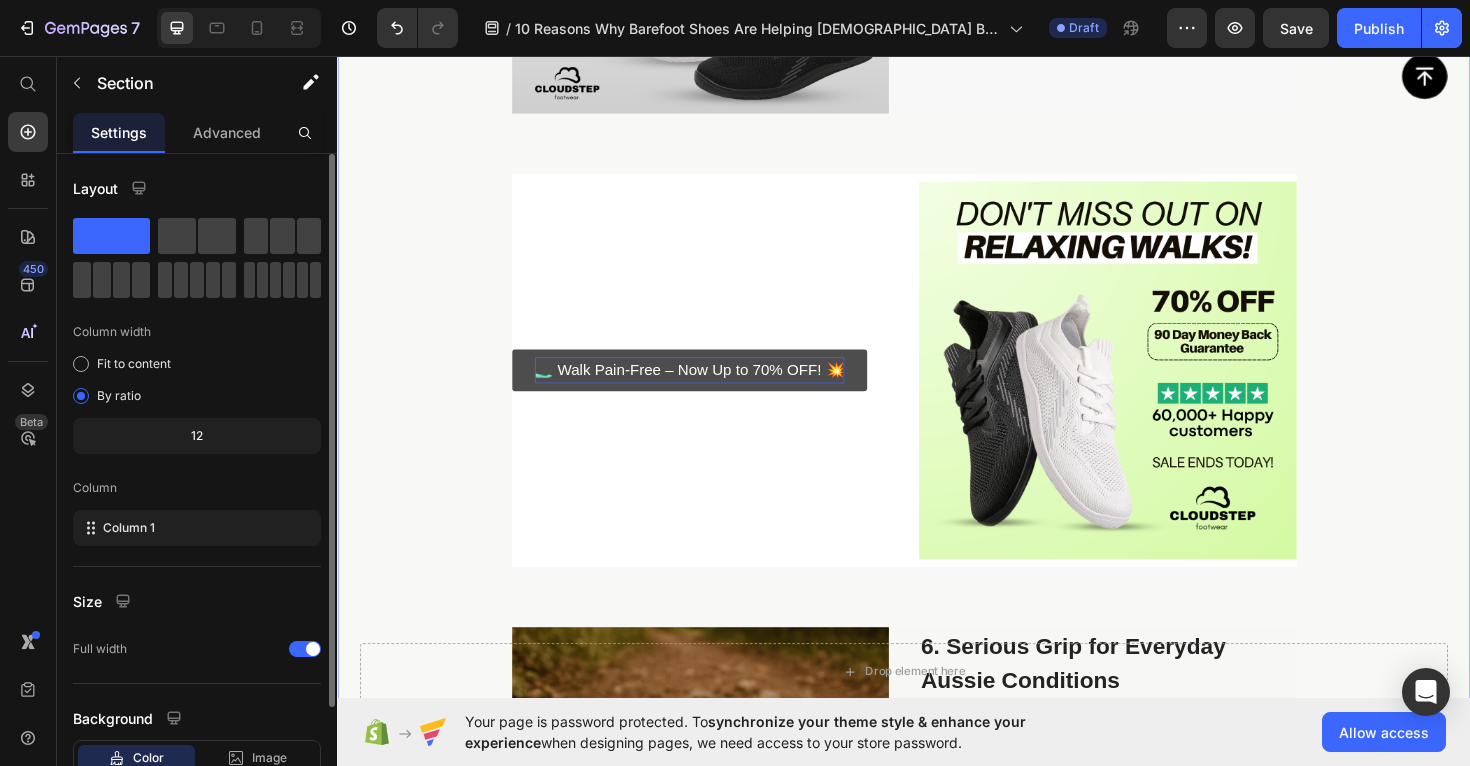 click on "Image 1. Say Goodbye to [MEDICAL_DATA]—Including [MEDICAL_DATA] and [MEDICAL_DATA] Text Block If you’re living with sore feet, [MEDICAL_DATA], or [MEDICAL_DATA], you’re not alone—and you don’t have to just put up with it. As a podiatrist, I’ve seen how conventional shoes can worsen these issues by forcing your feet into unnatural shapes. That’s why I recommend  Cloudstep barefoot shoes . With a roomy toe box and flat sole, models like the  Cloudstep Motion™  allow your feet to move freely, ease pressure on [MEDICAL_DATA], and support a more natural gait. It’s the relief many Aussies have been searching for. Text Block Row Image 2. Designed for Natural Movement—So You Can Move Pain-Free   Text Block Most traditional shoes limit the way your feet are meant to move, often leading to [MEDICAL_DATA].  Cloudstep shoes  are different. Whether you choose the  Explorer™  or  Motion™ Text Block Row Image 3. Wide Toe Box = More Comfort, Less Pain   Text Block Cloudstep’s Balance™ Text Block Row Image   Row" at bounding box center (937, 767) 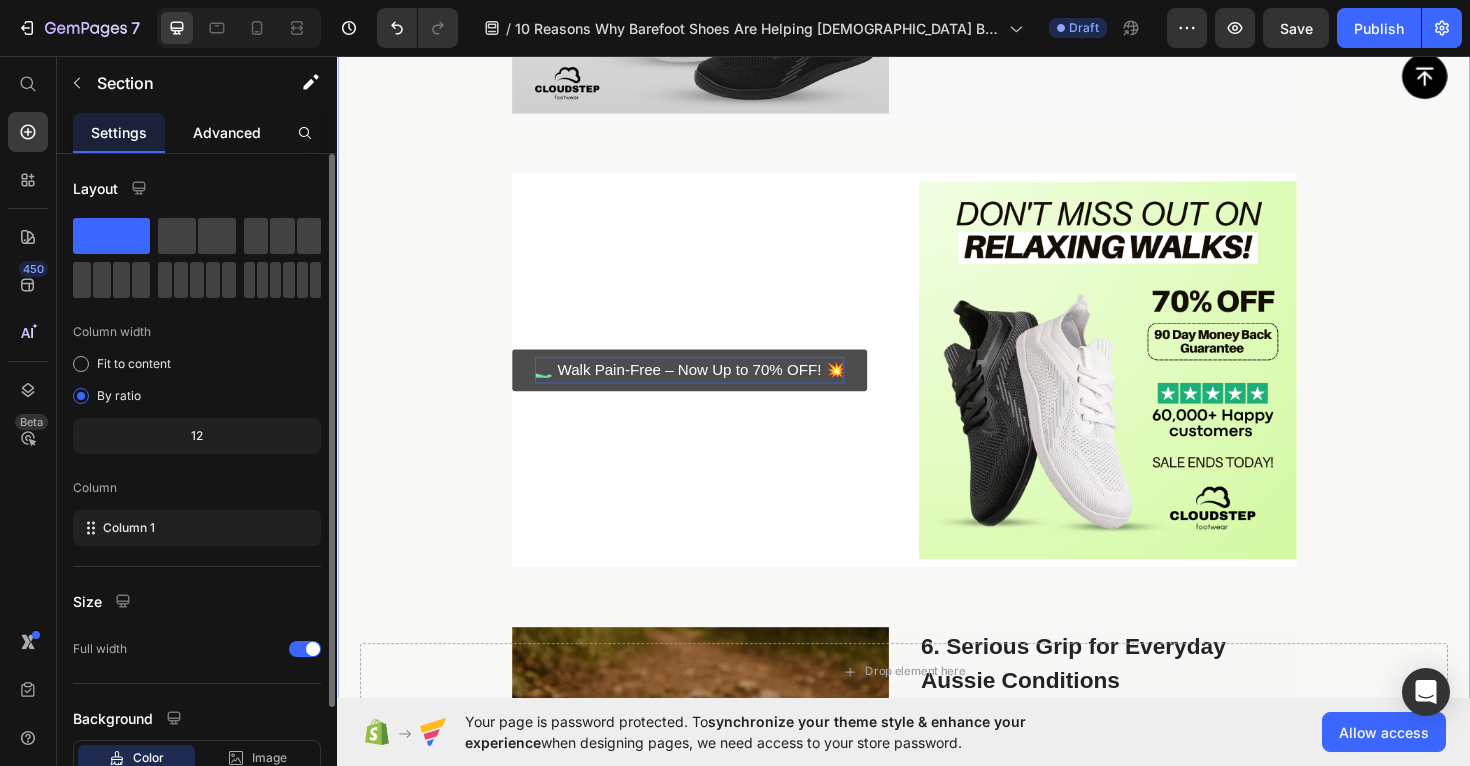 click on "Advanced" at bounding box center (227, 132) 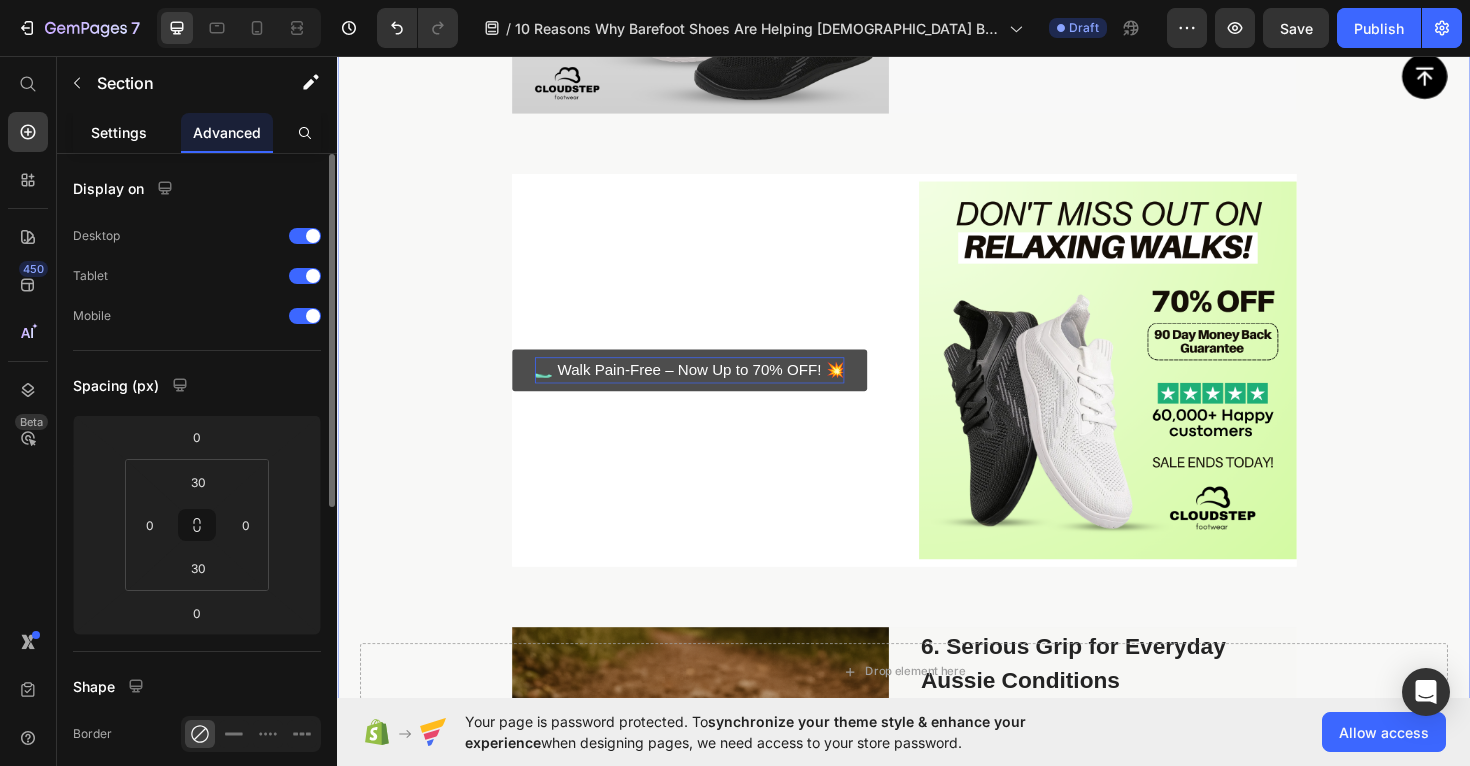 click on "Settings" 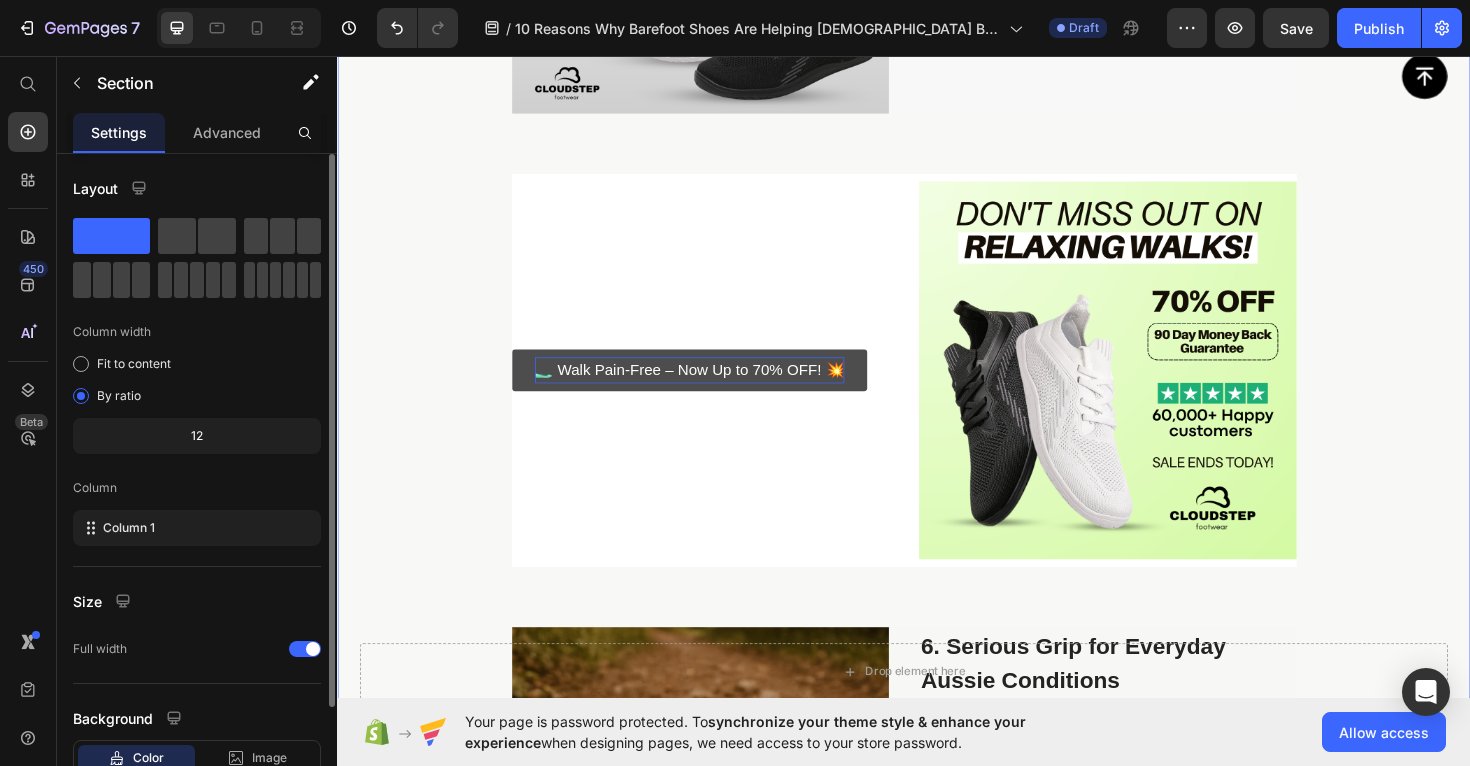click on "Settings" 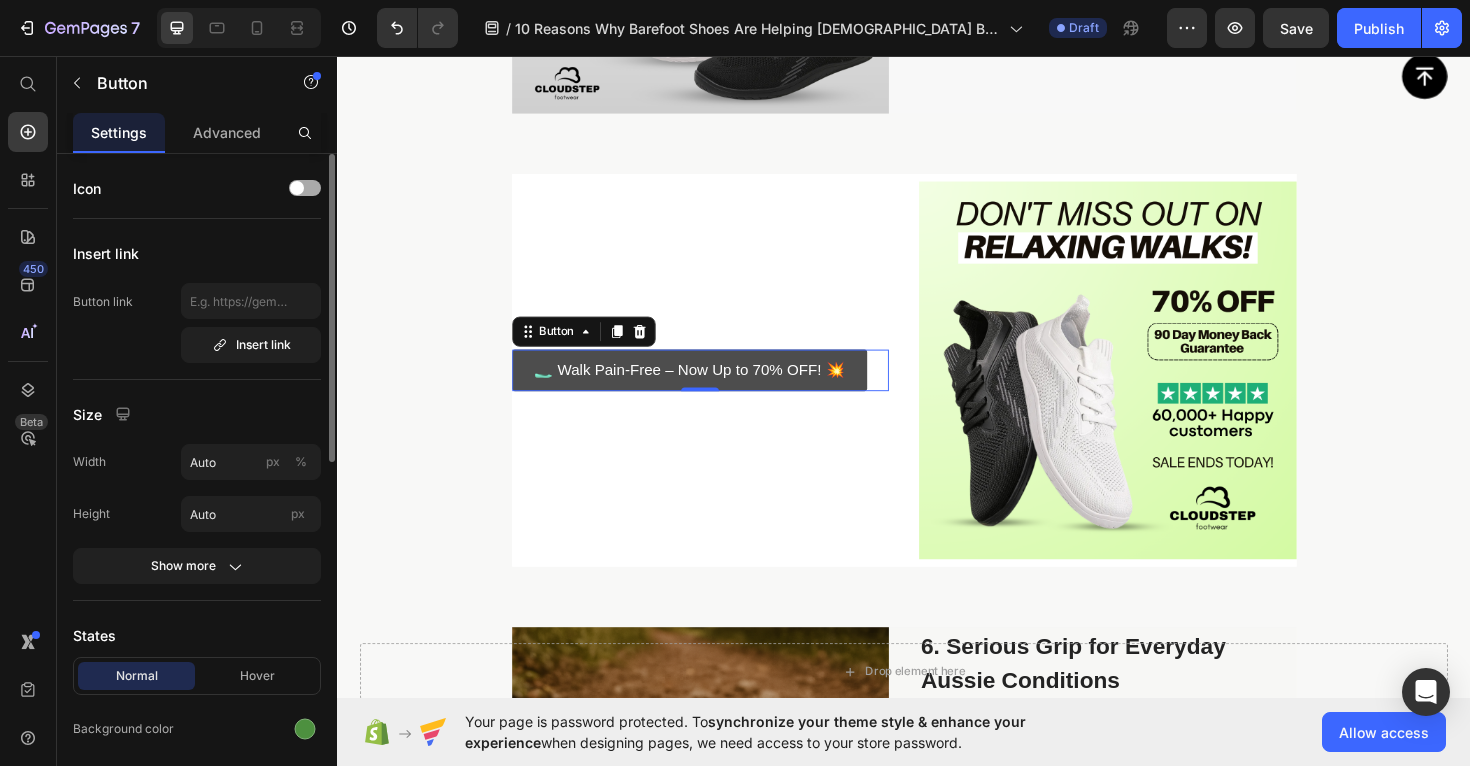 click on "🥿 Walk Pain-Free – Now Up to 70% OFF! 💥" at bounding box center [710, 389] 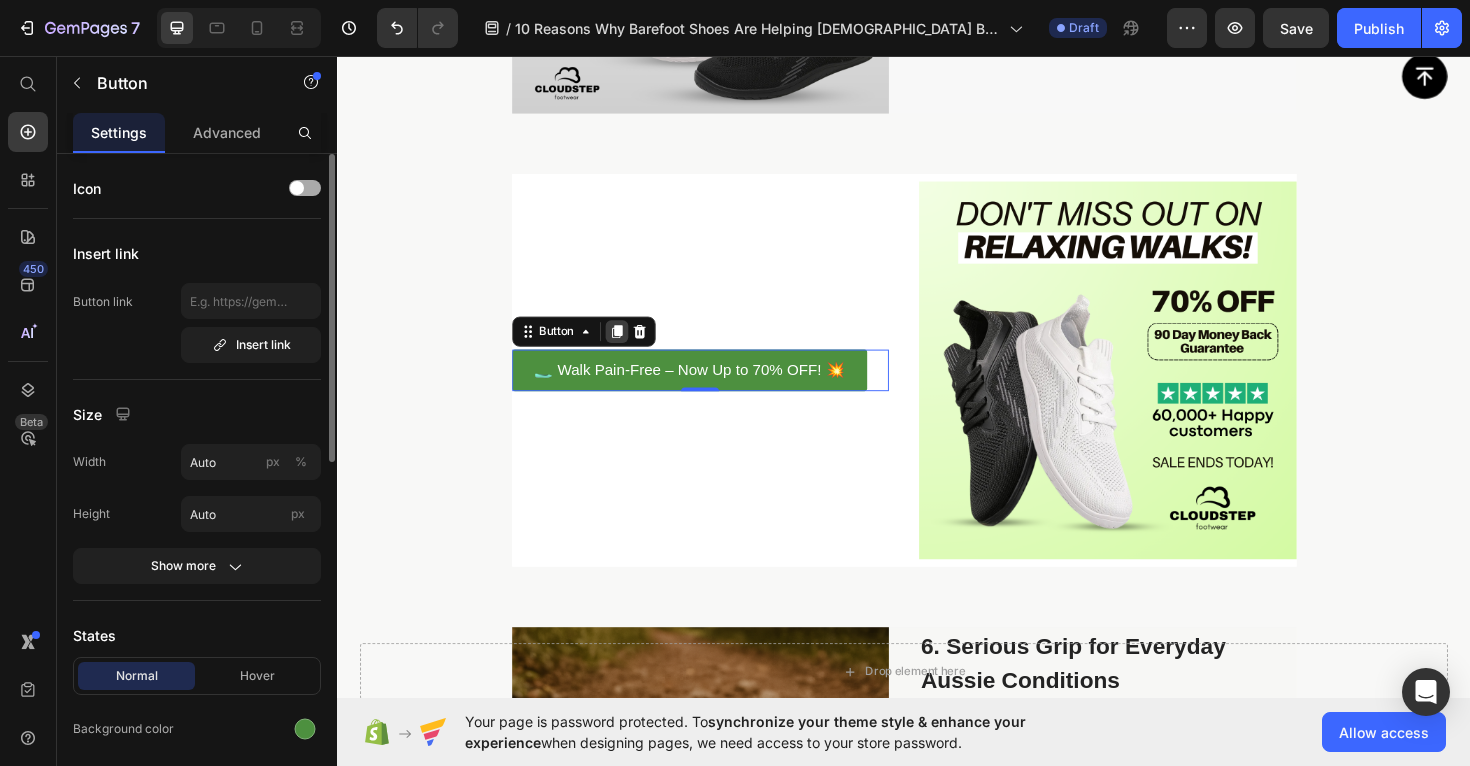 click 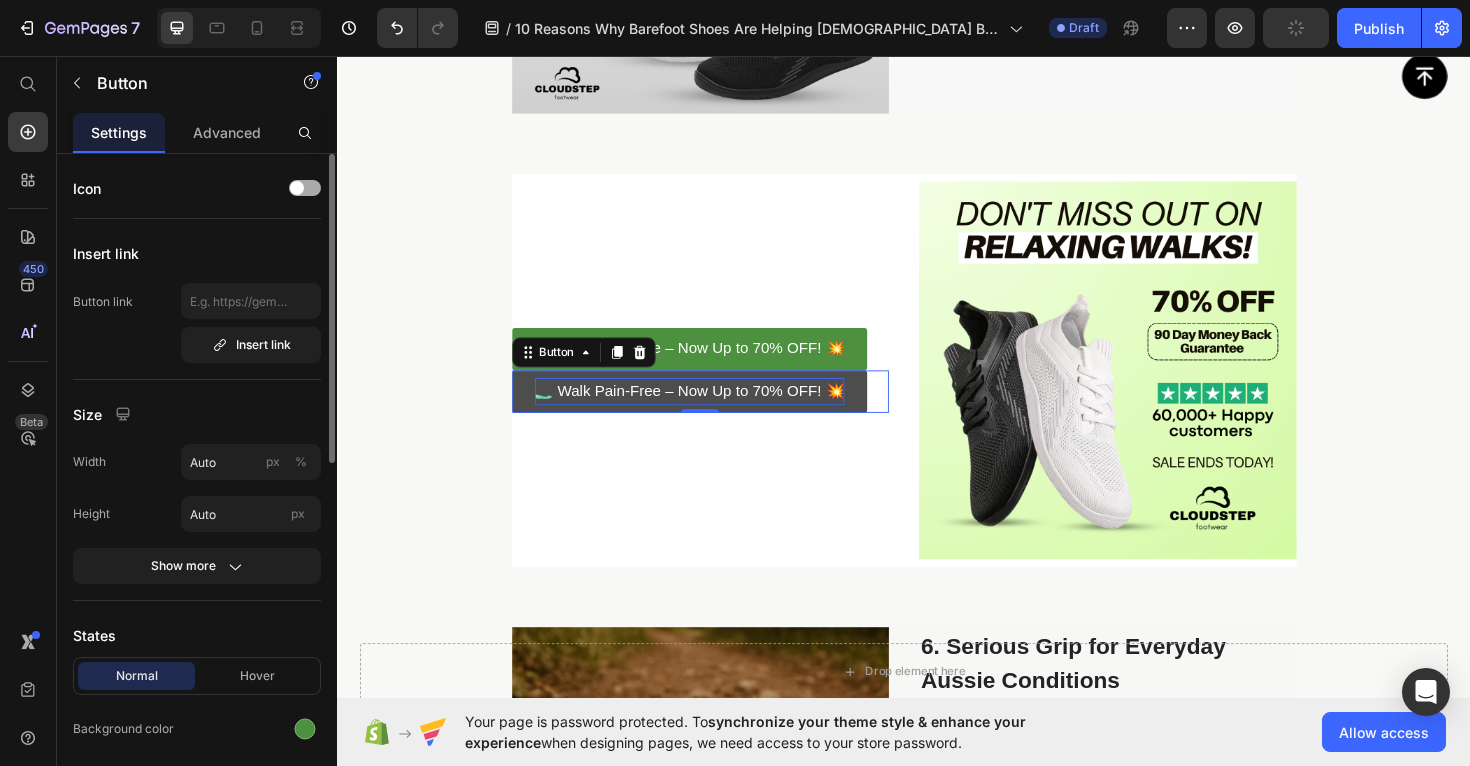 click on "🥿 Walk Pain-Free – Now Up to 70% OFF! 💥" at bounding box center [710, 411] 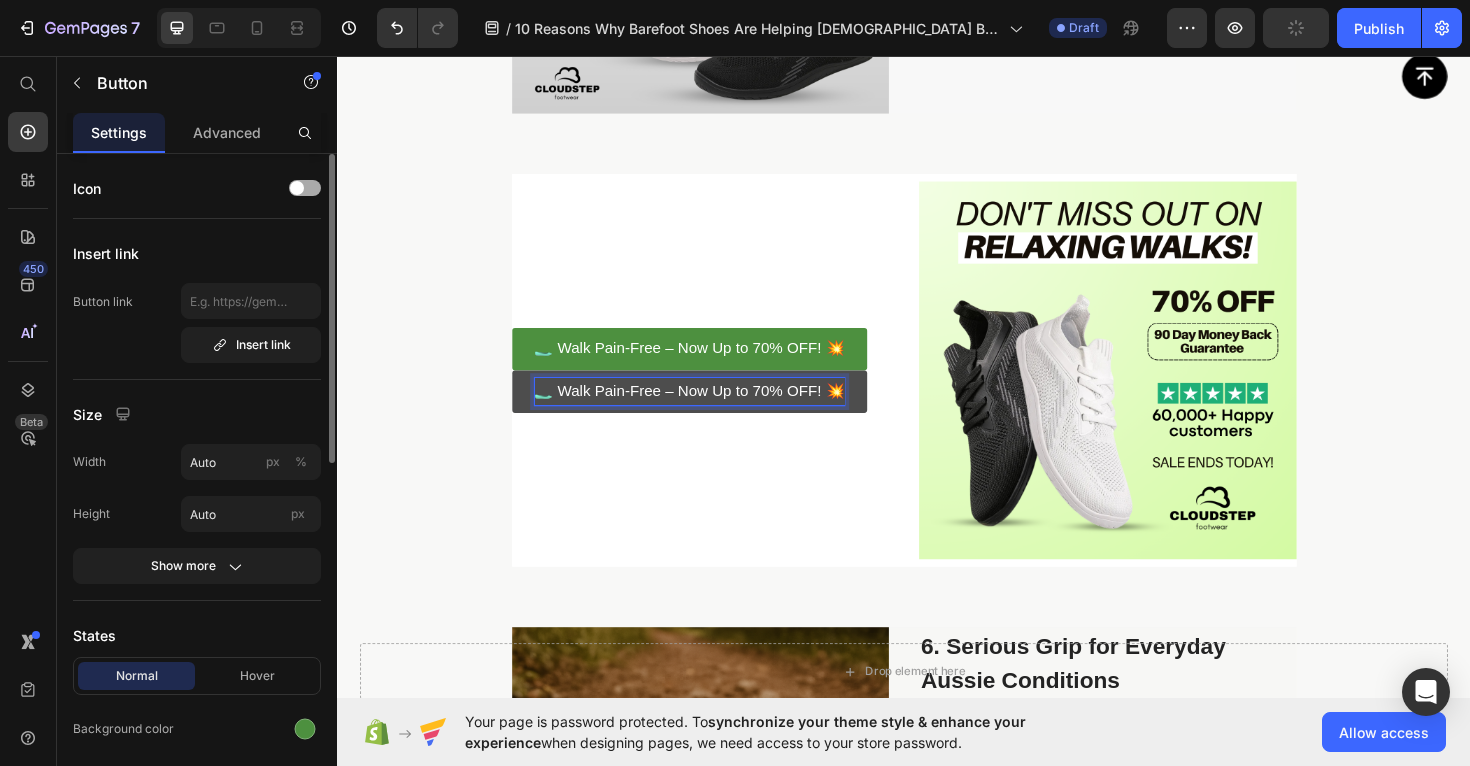 click on "🥿 Walk Pain-Free – Now Up to 70% OFF! 💥" at bounding box center (710, 411) 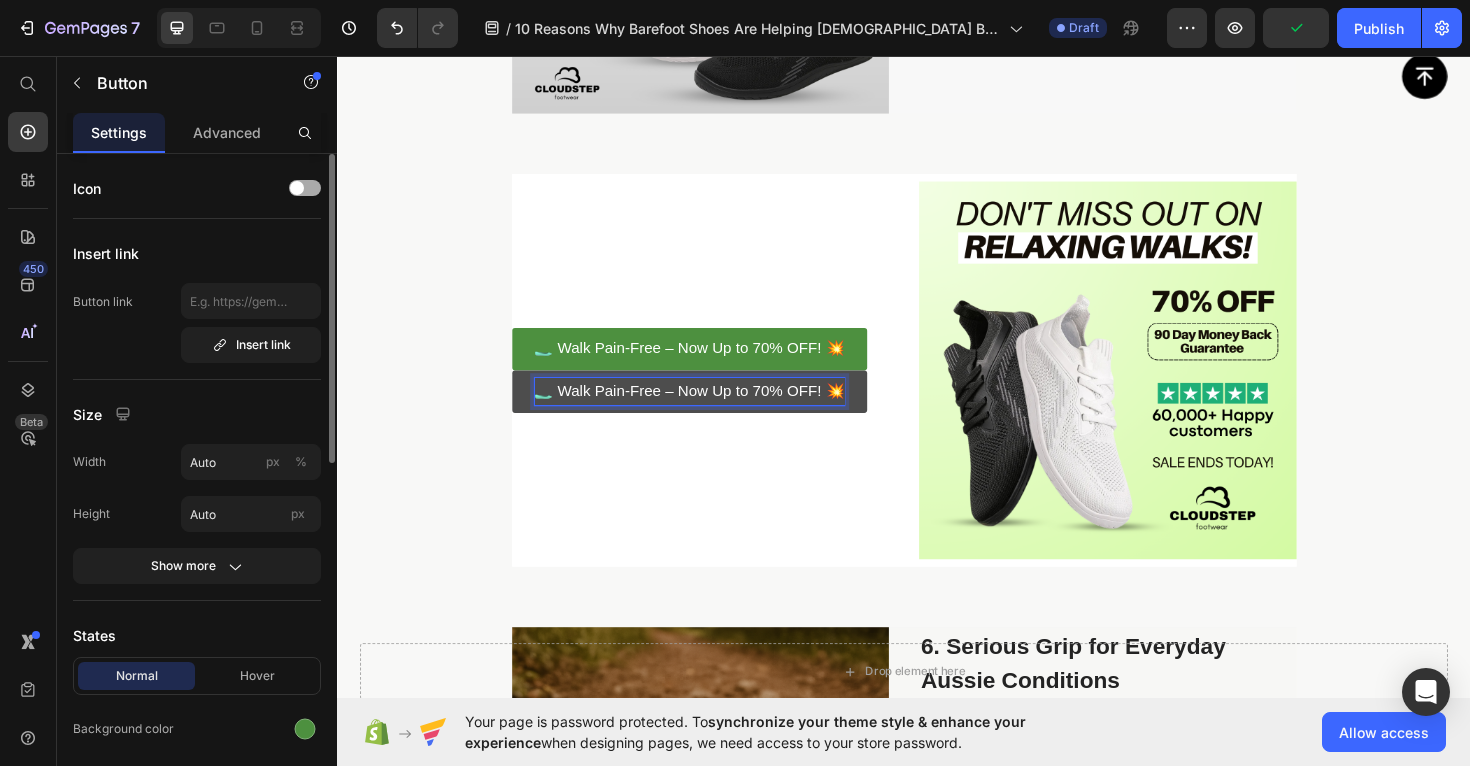 click on "🥿 Walk Pain-Free – Now Up to 70% OFF! 💥" at bounding box center (710, 411) 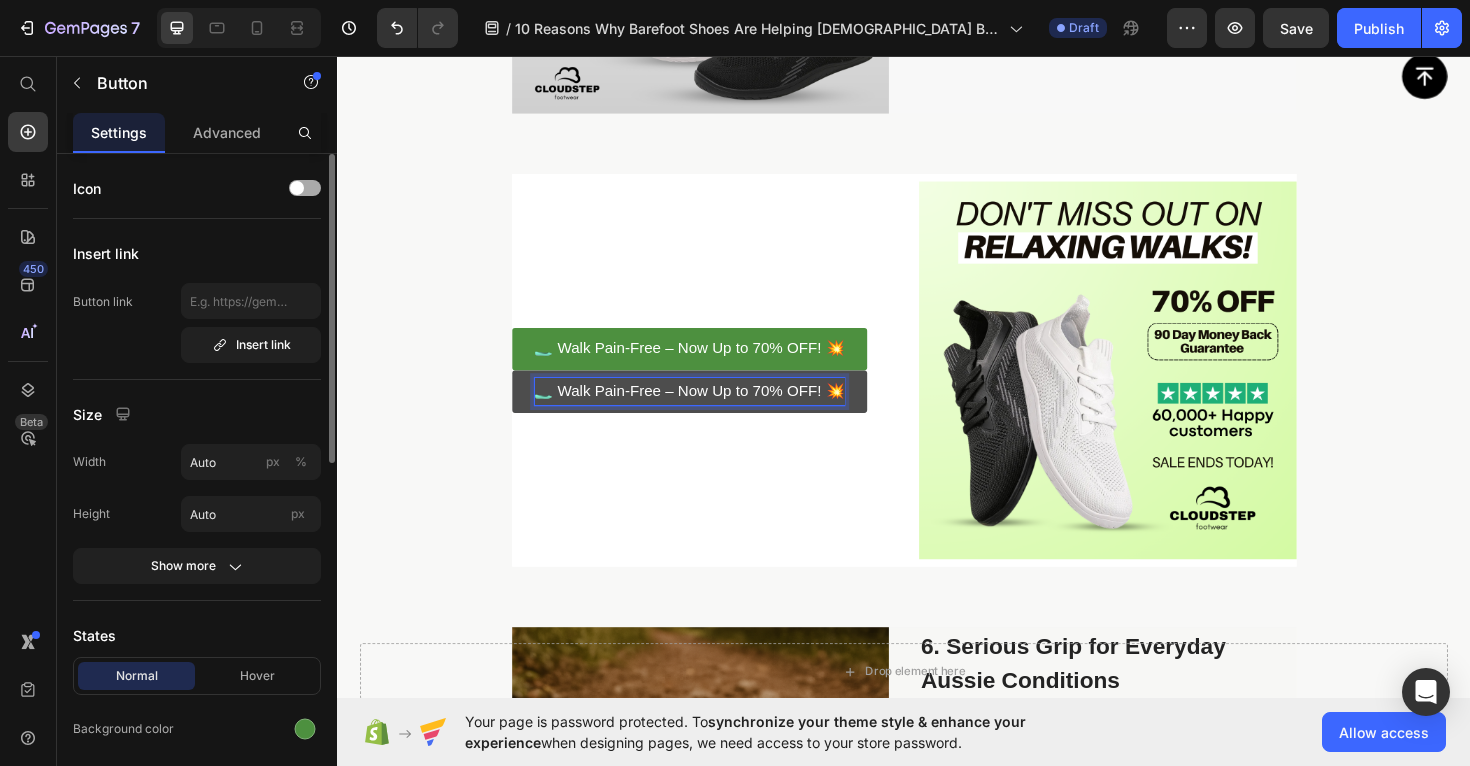 click on "🥿 Walk Pain-Free – Now Up to 70% OFF! 💥" at bounding box center (710, 411) 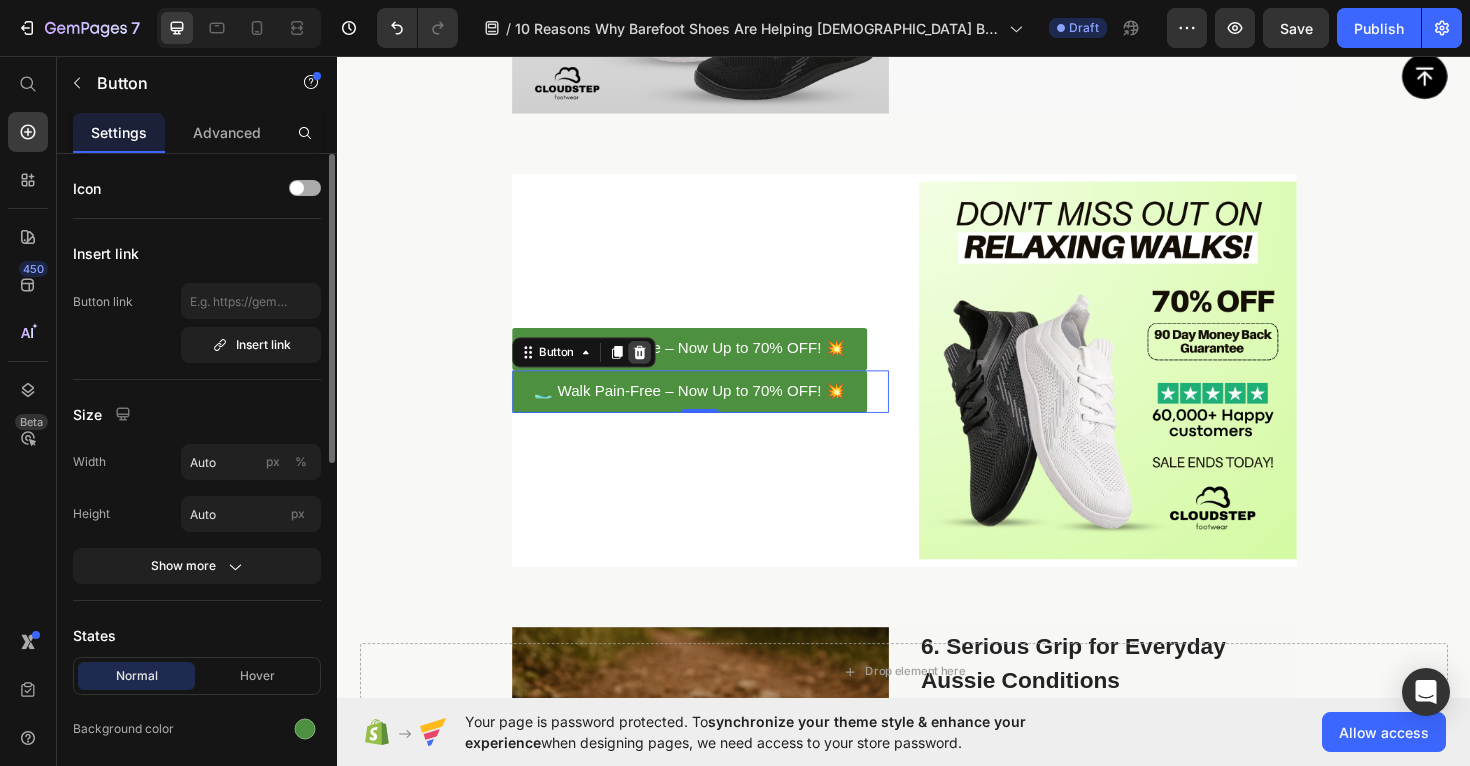 click at bounding box center (657, 370) 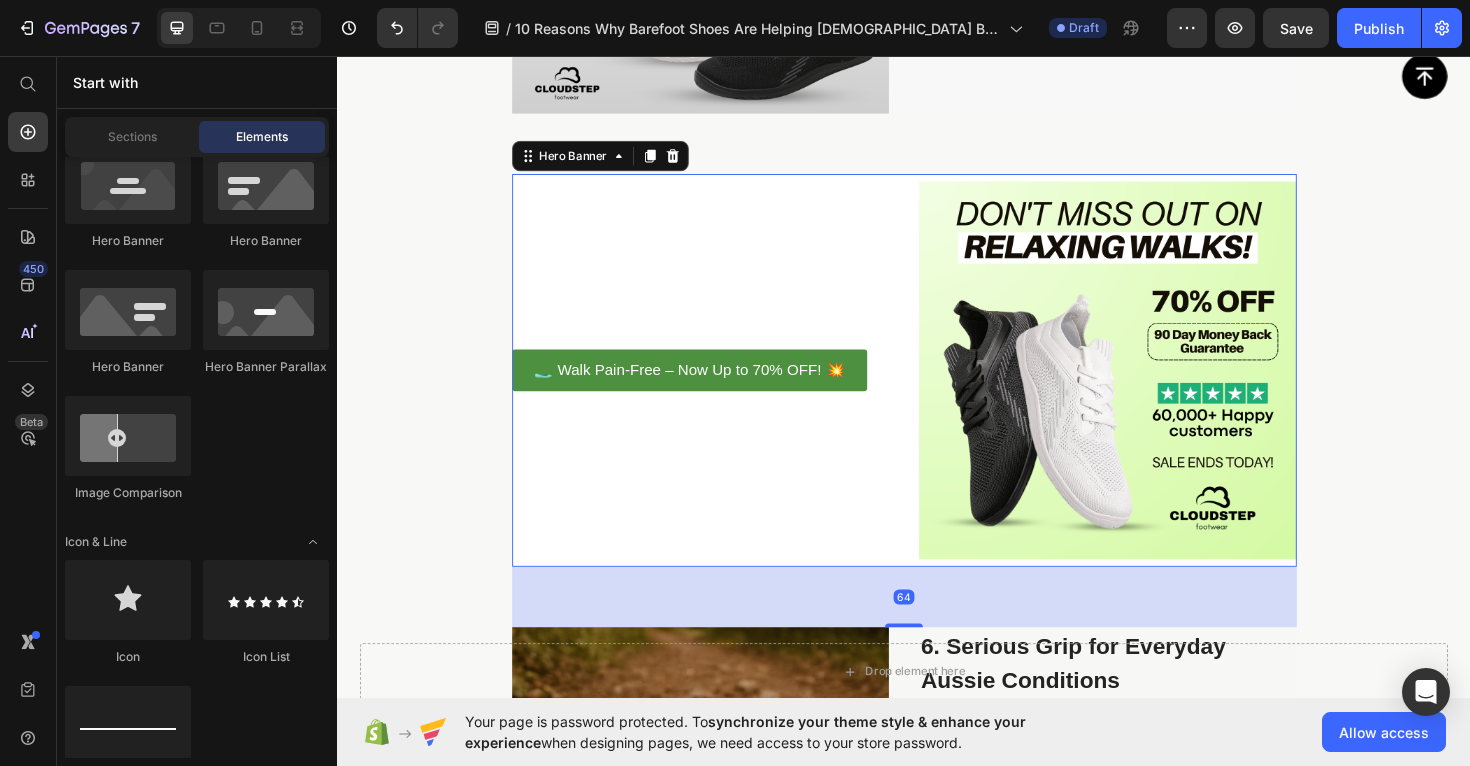 click on "🥿 Walk Pain-Free – Now Up to 70% OFF! 💥 Button" at bounding box center [722, 389] 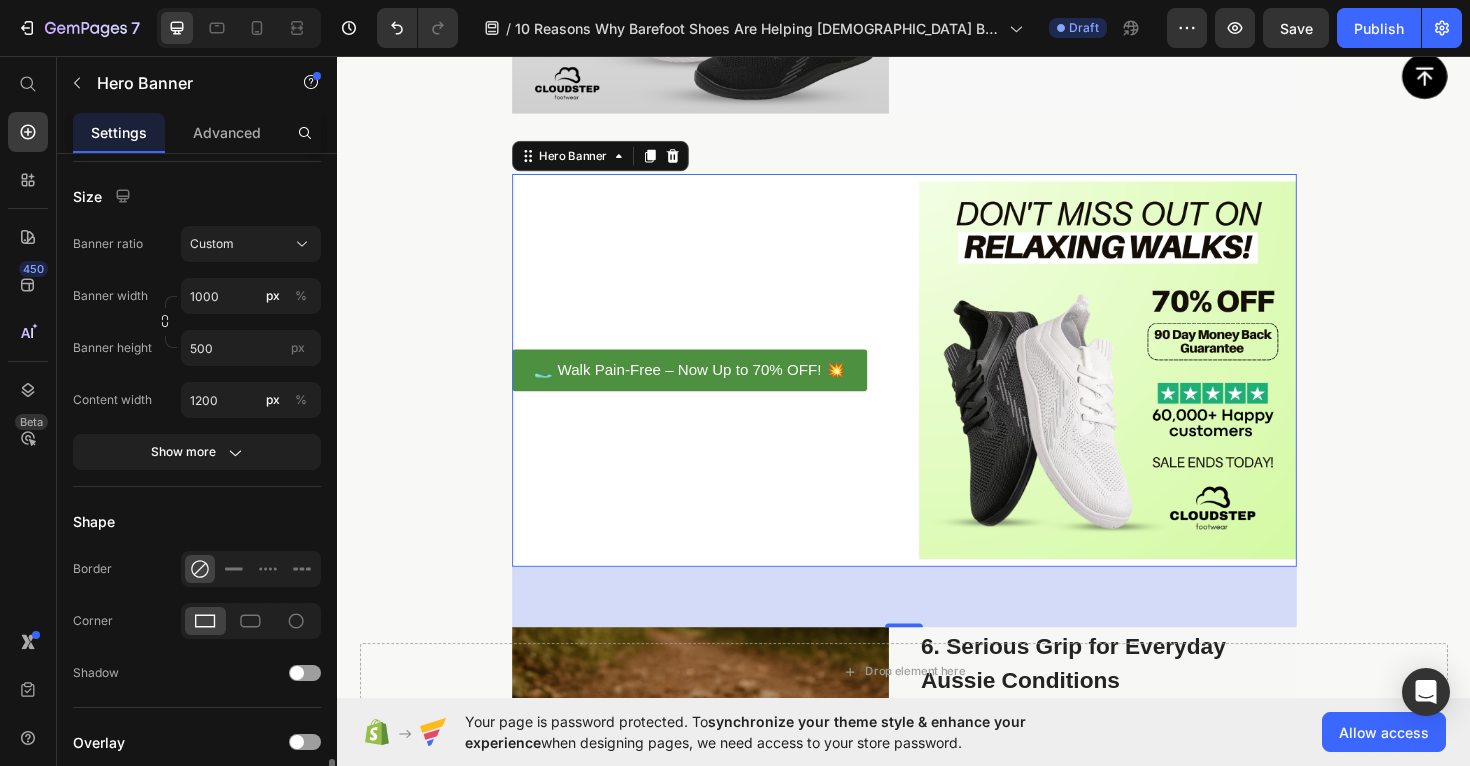 scroll, scrollTop: 584, scrollLeft: 0, axis: vertical 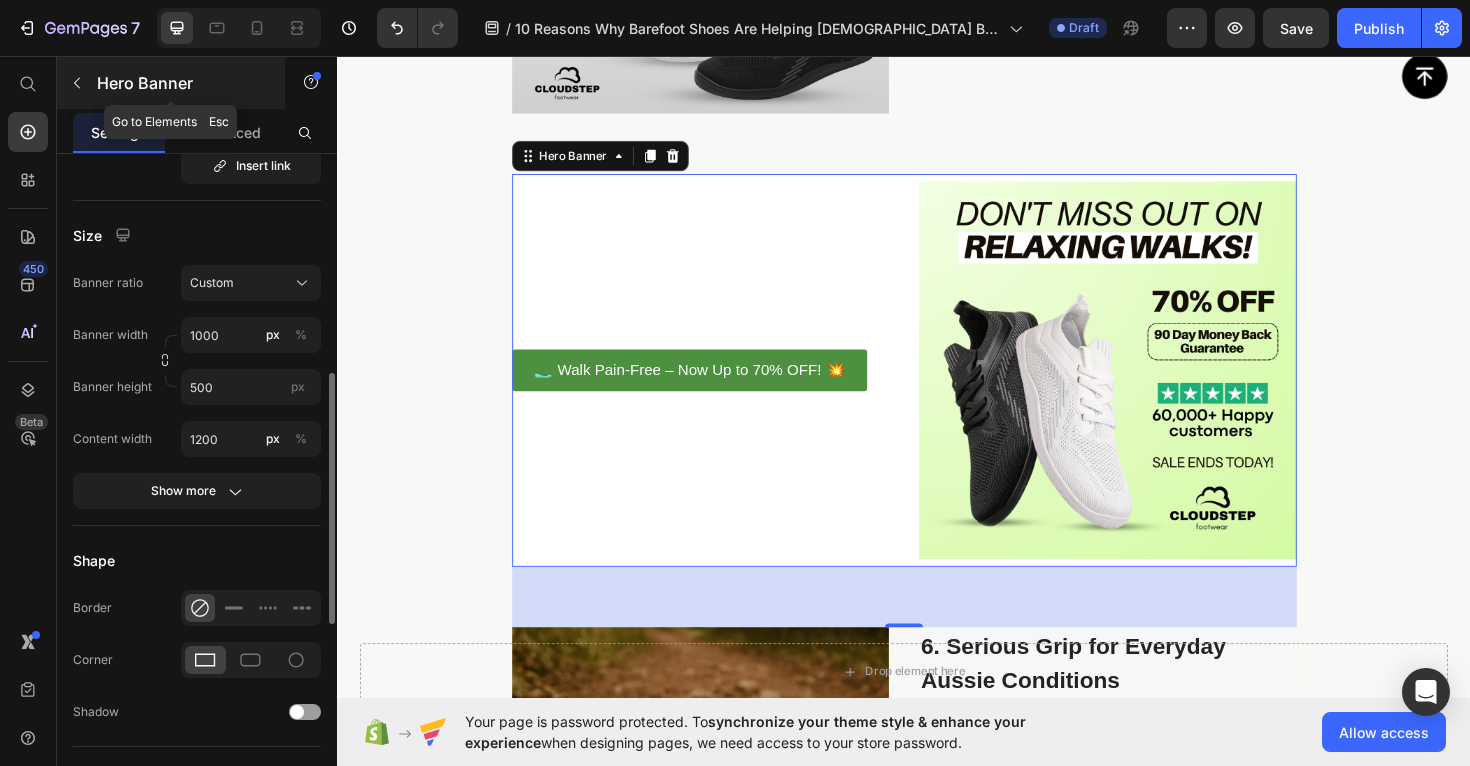 click 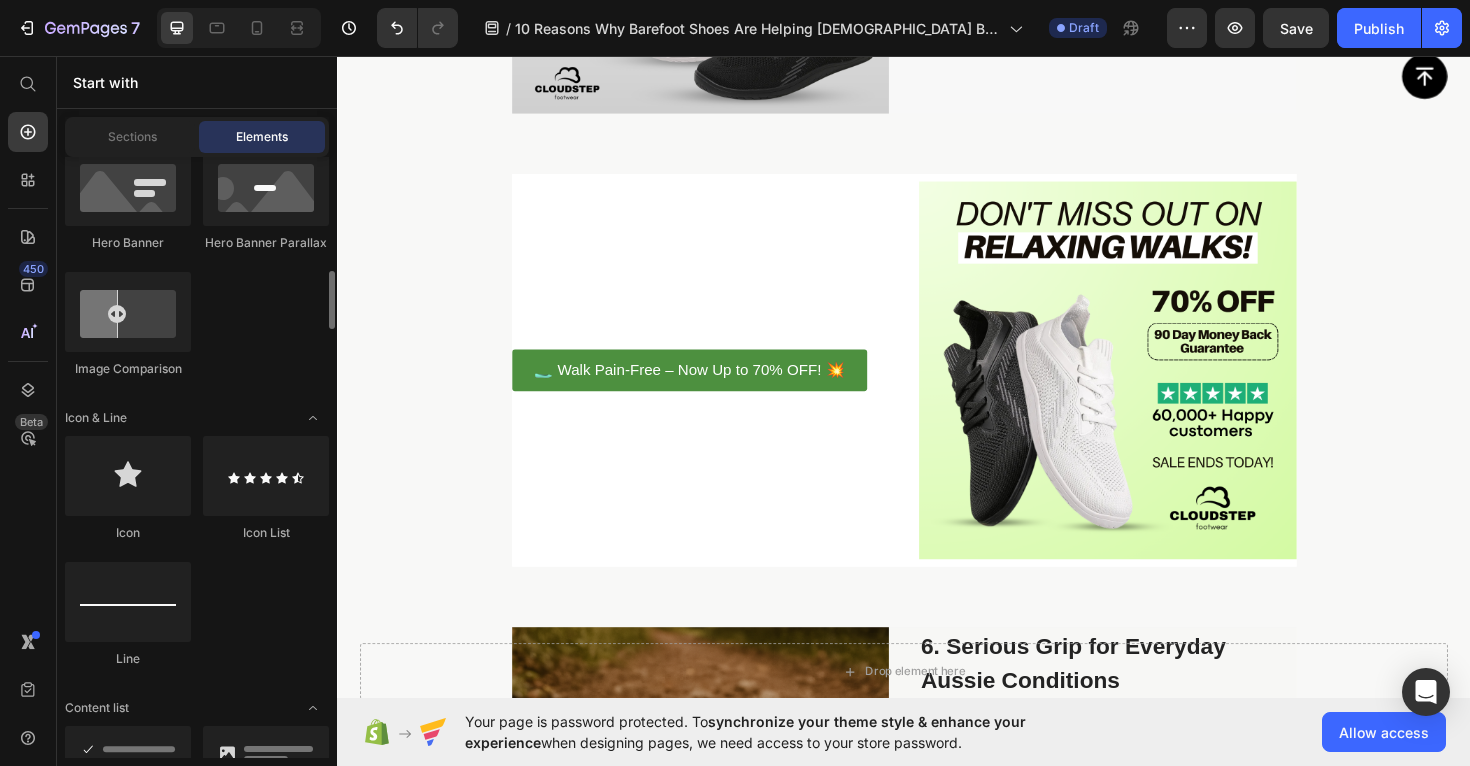 scroll, scrollTop: 1219, scrollLeft: 0, axis: vertical 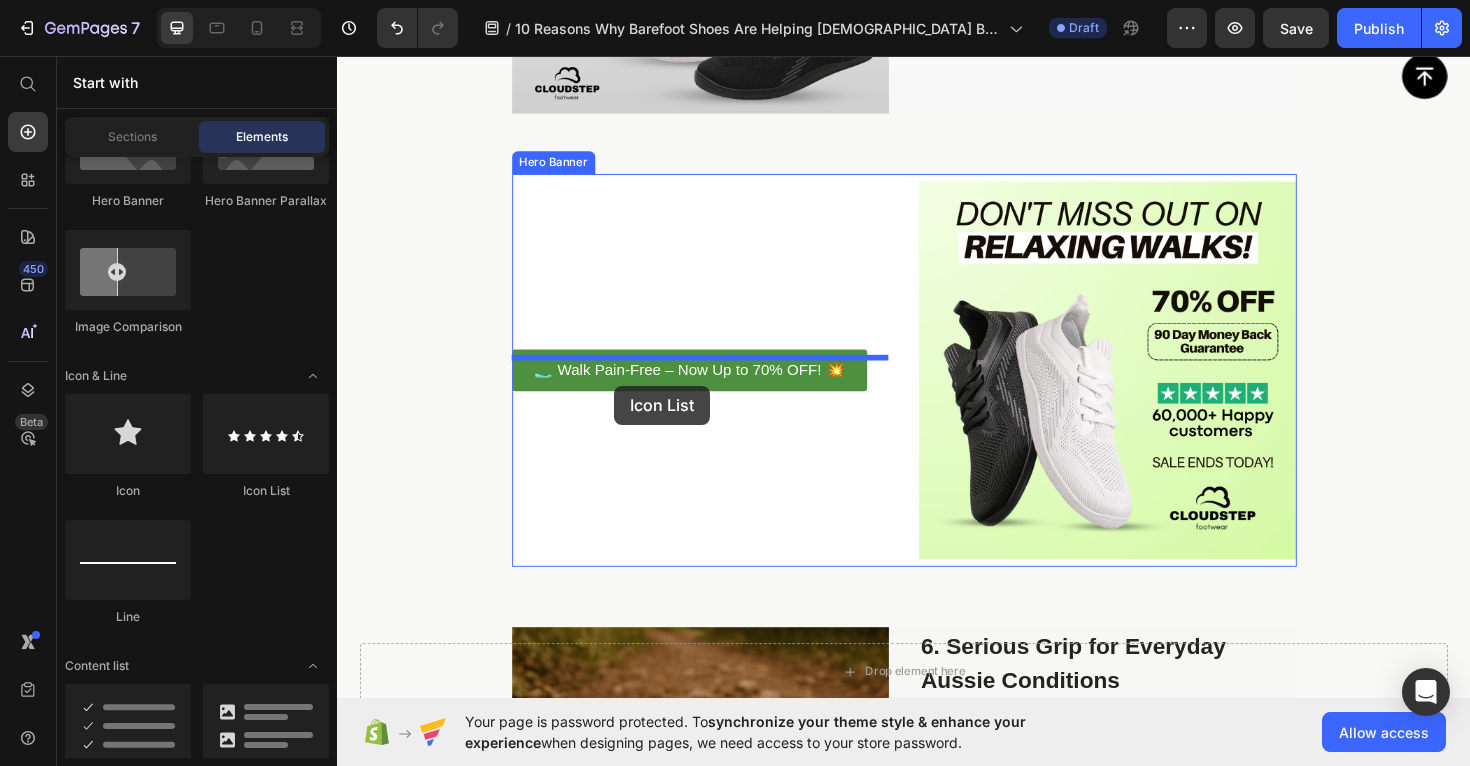 drag, startPoint x: 607, startPoint y: 492, endPoint x: 630, endPoint y: 405, distance: 89.98889 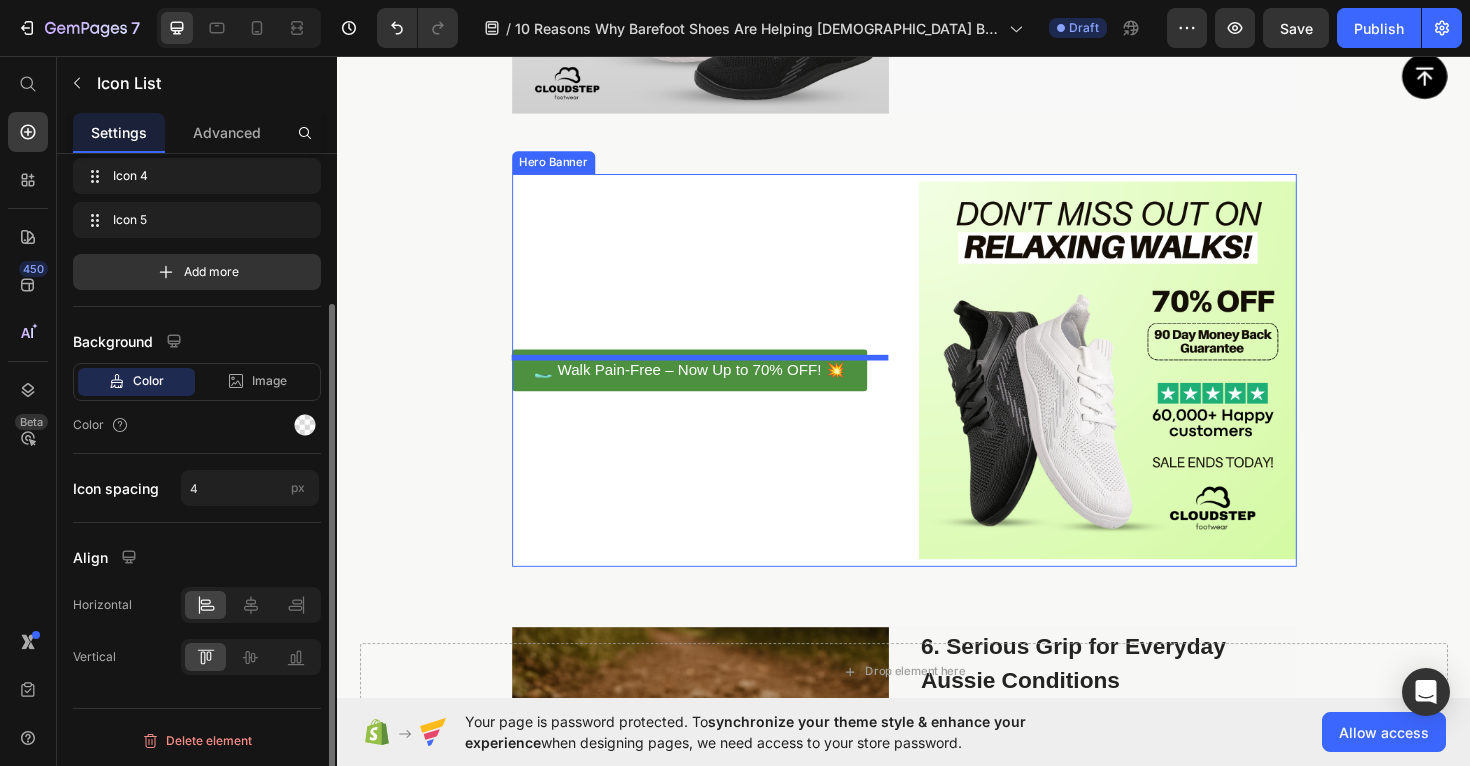scroll, scrollTop: 0, scrollLeft: 0, axis: both 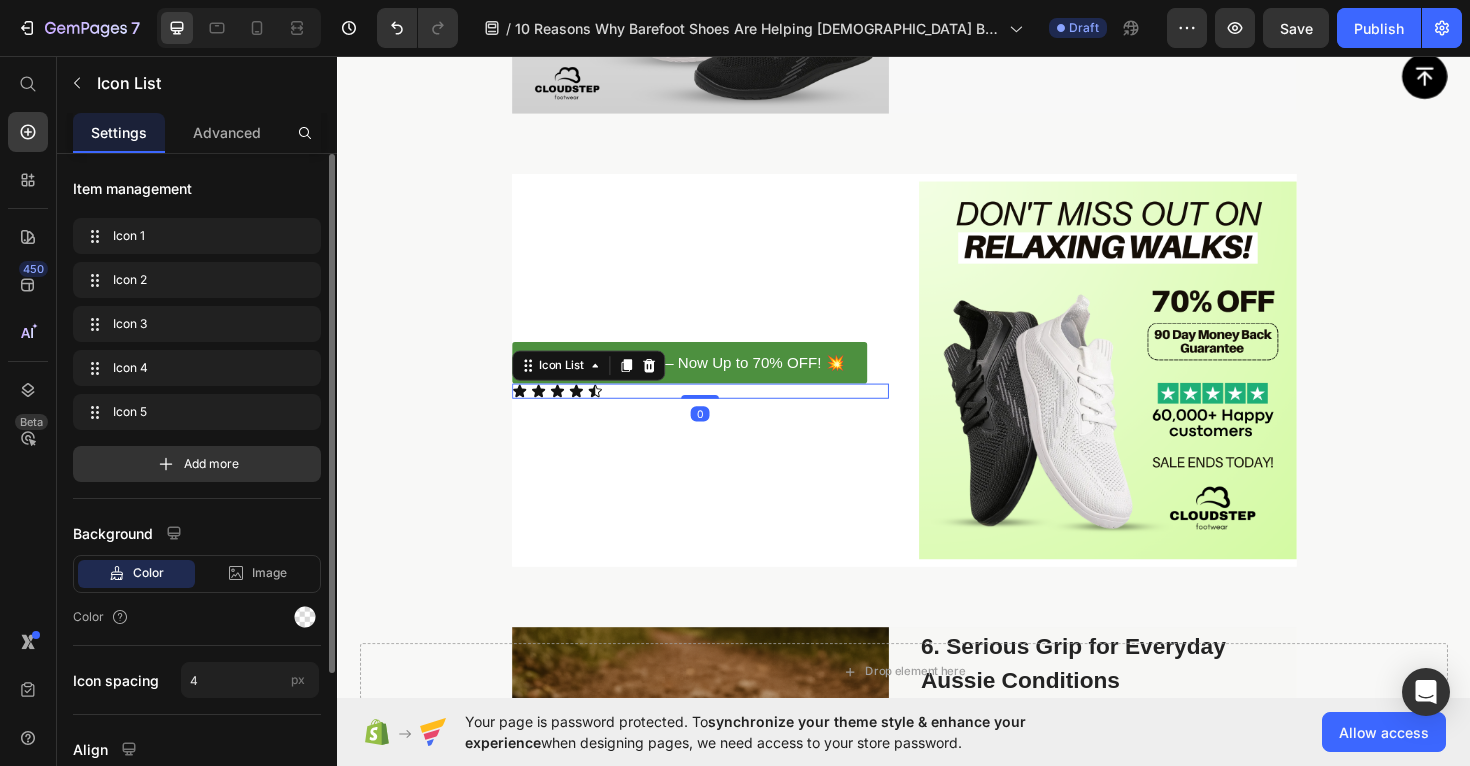 click on "Icon Icon Icon Icon Icon" at bounding box center [722, 411] 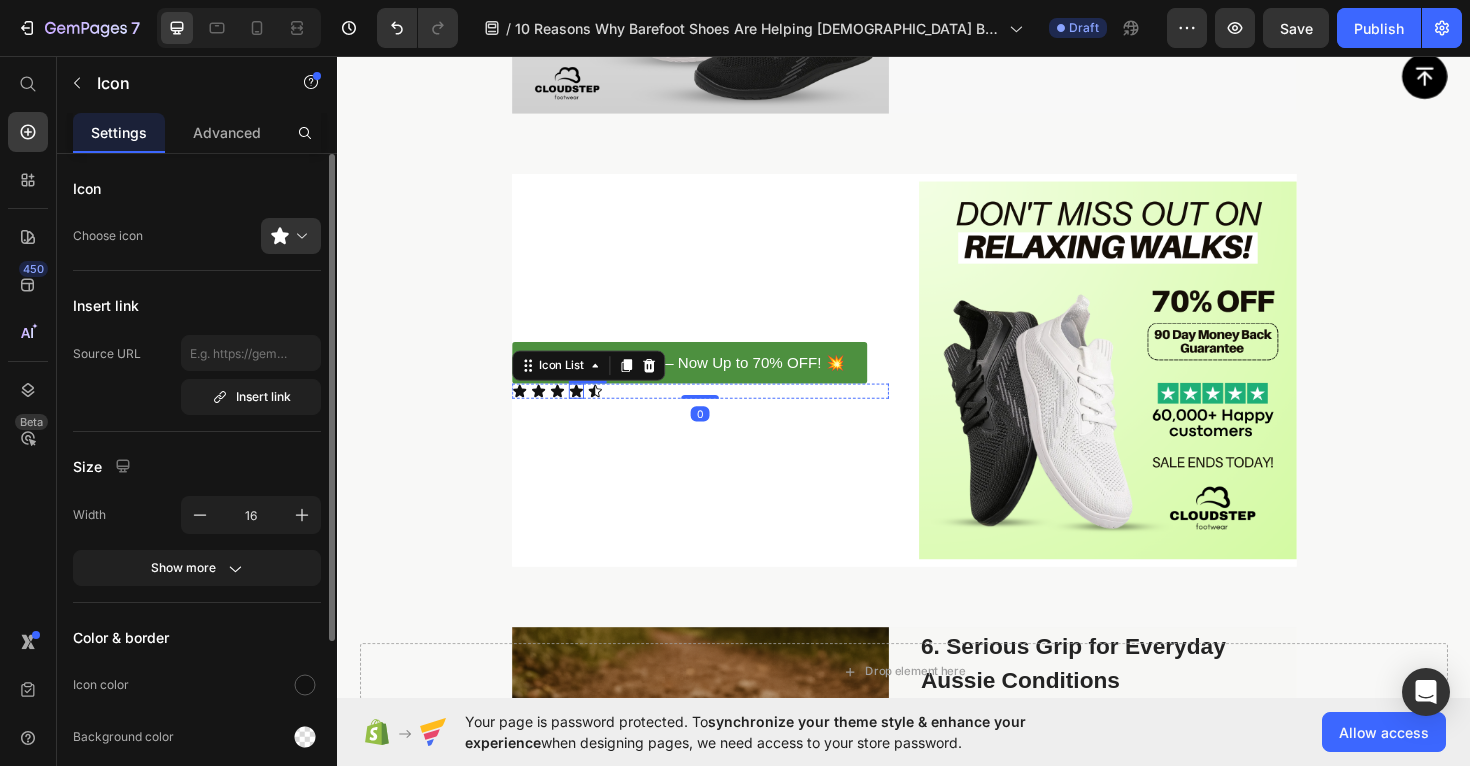 click on "Icon" at bounding box center [590, 411] 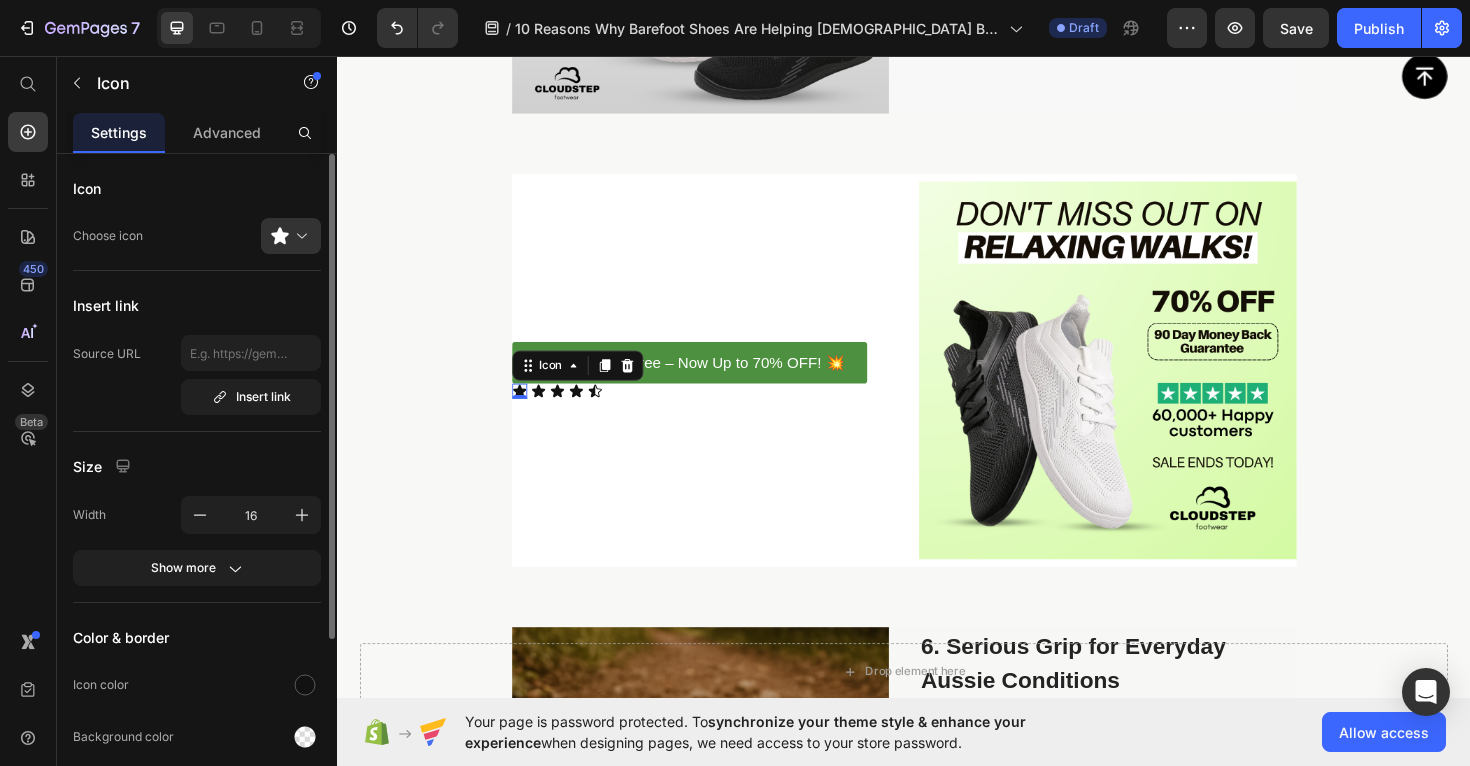 click on "Icon   0" at bounding box center (530, 411) 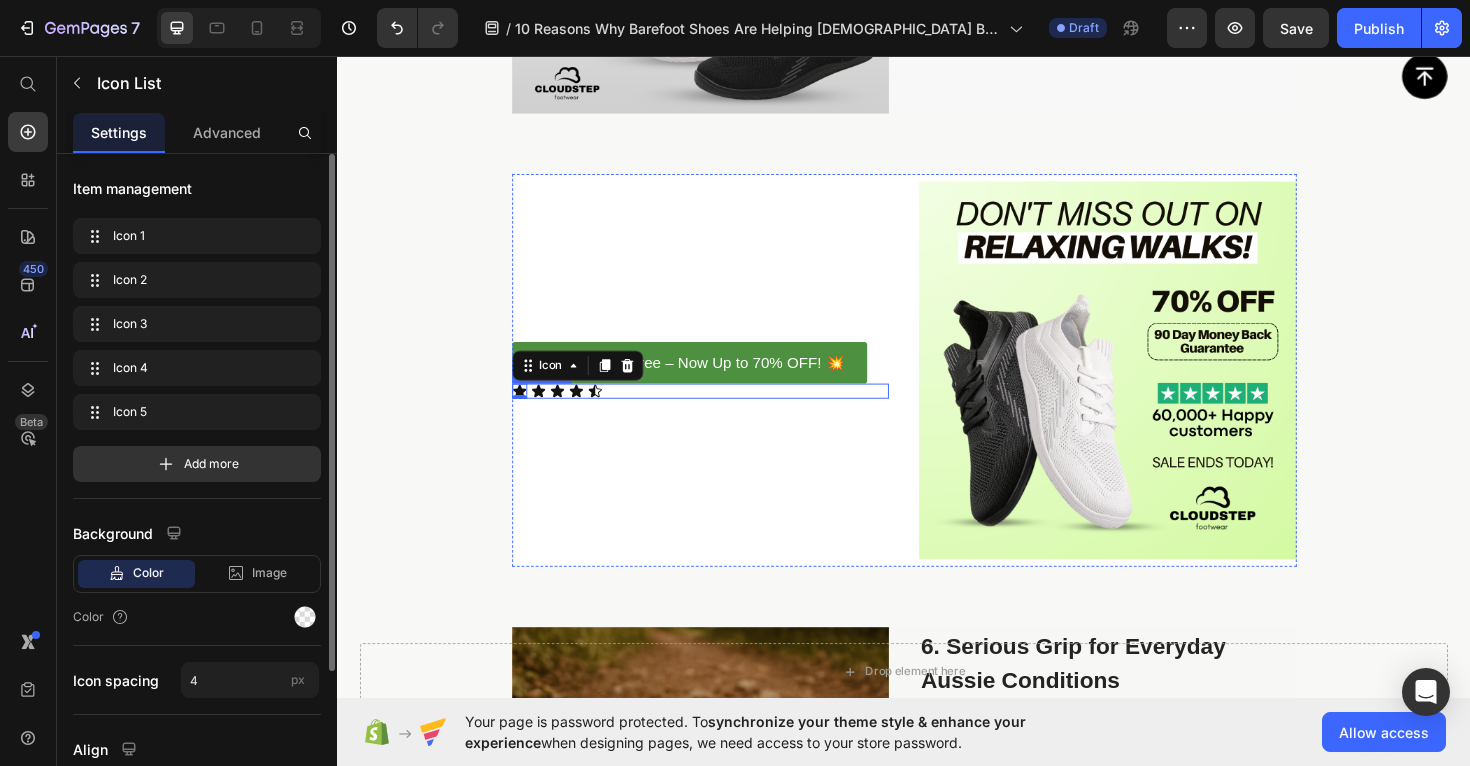 click on "Icon   0 Icon Icon Icon Icon" at bounding box center (722, 411) 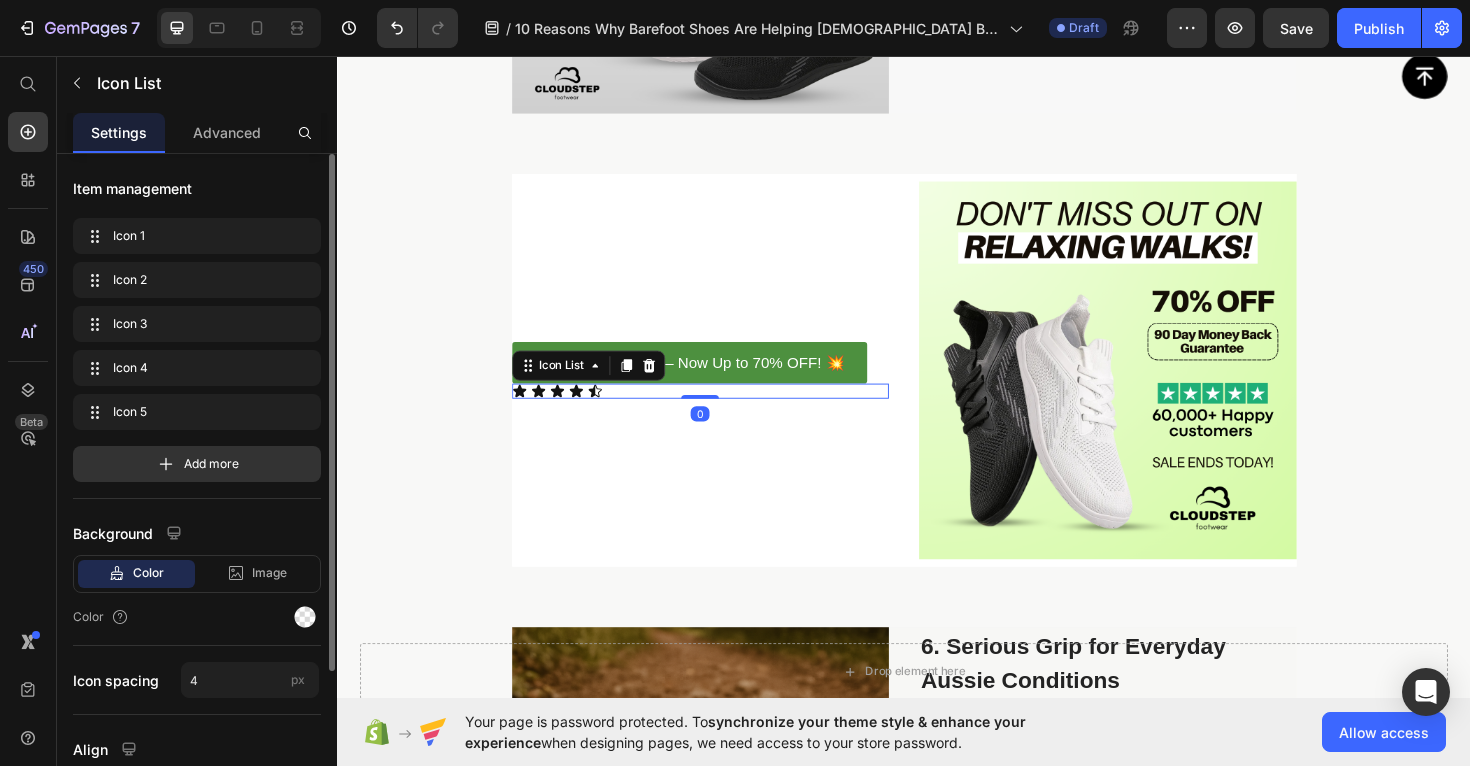 click on "Icon Icon Icon Icon Icon" at bounding box center [722, 411] 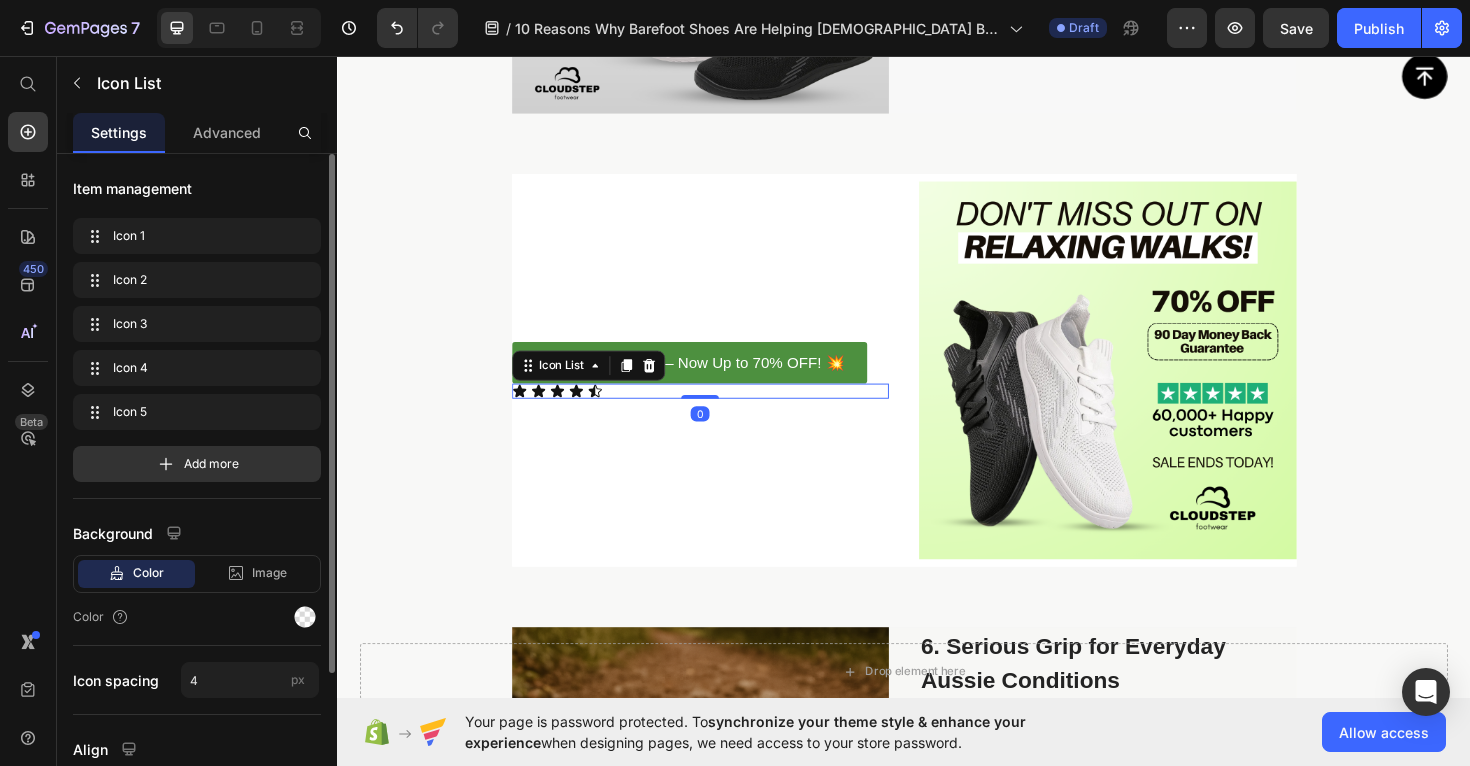 click on "Icon Icon Icon Icon Icon" at bounding box center [722, 411] 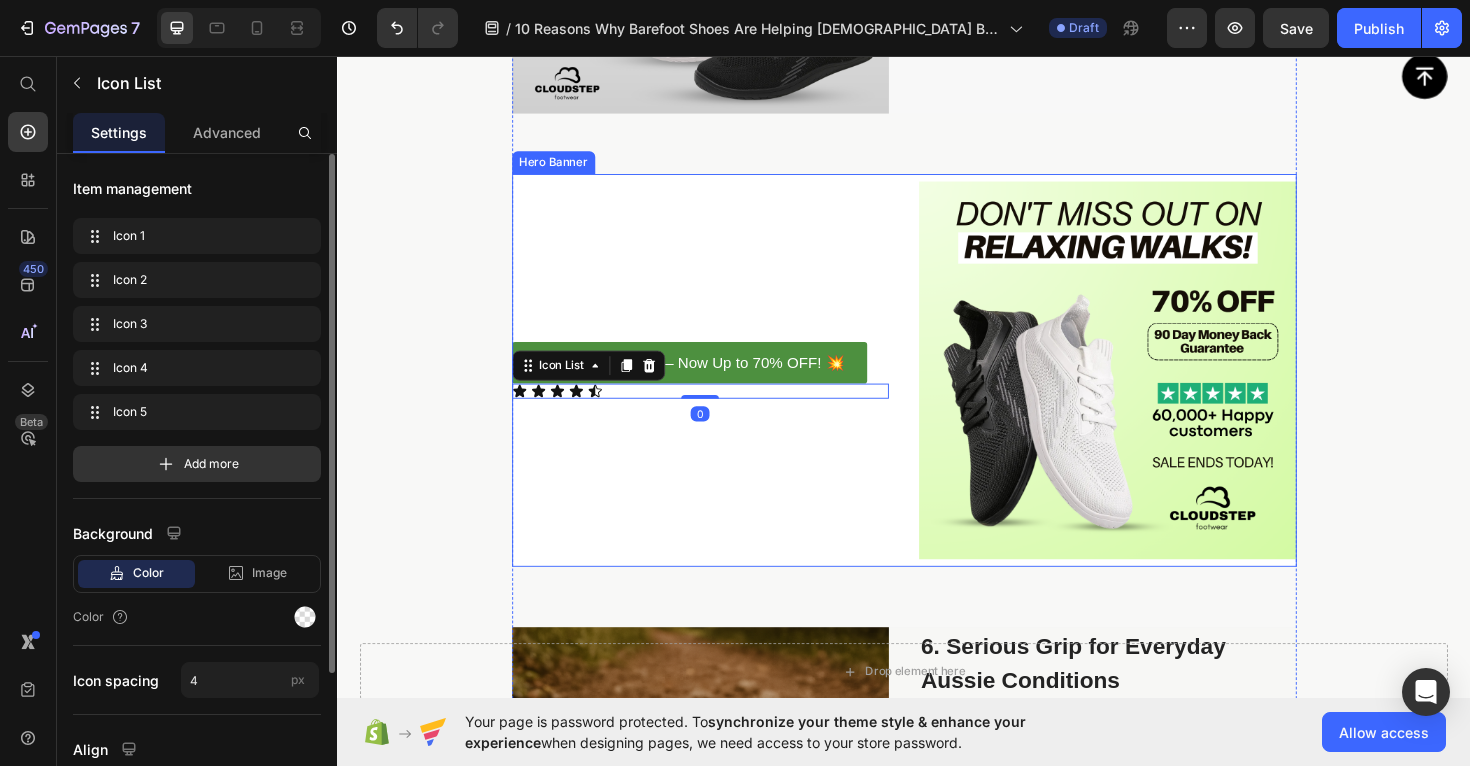 click on "🥿 Walk Pain-Free – Now Up to 70% OFF! 💥 Button Icon Icon Icon Icon Icon Icon List   0" at bounding box center [722, 389] 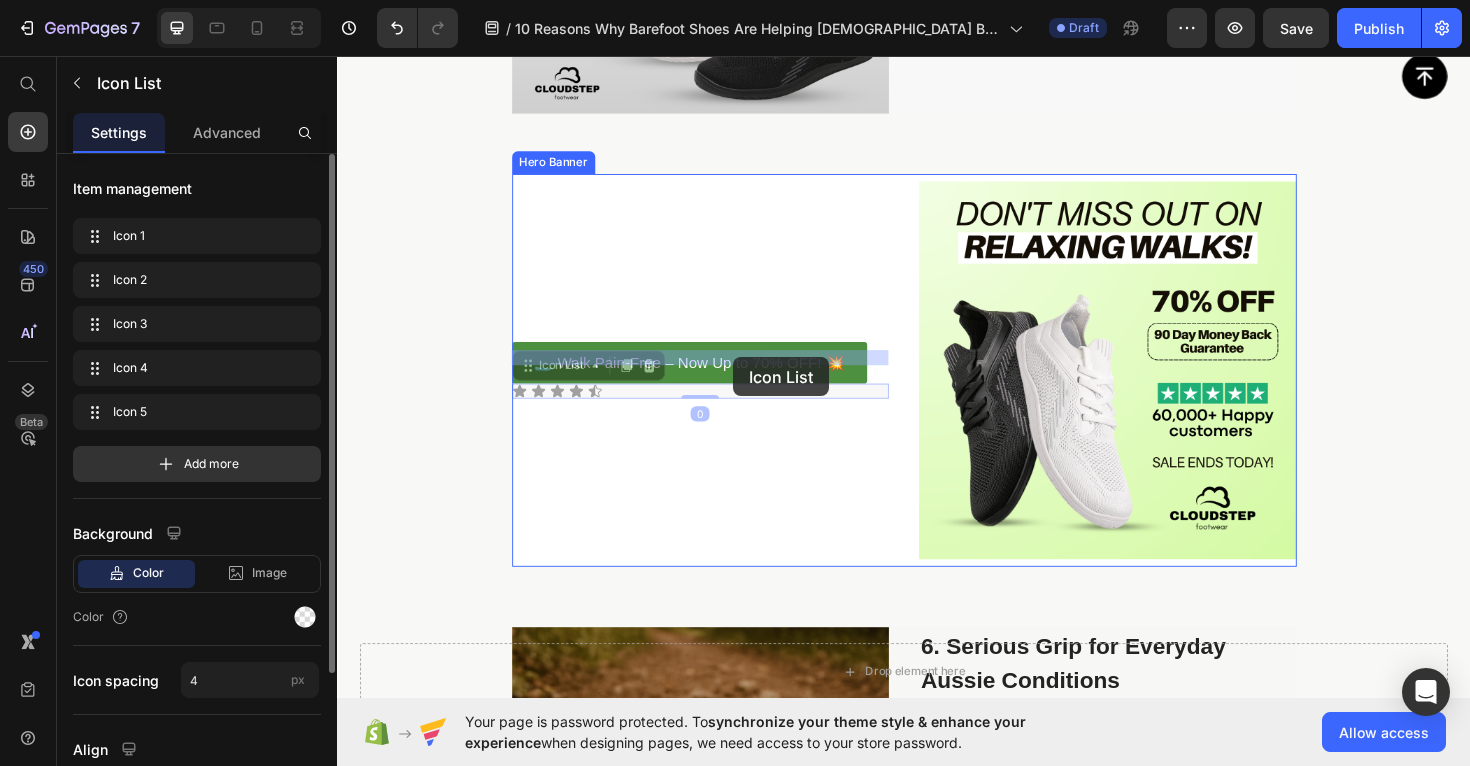 drag, startPoint x: 629, startPoint y: 373, endPoint x: 756, endPoint y: 375, distance: 127.01575 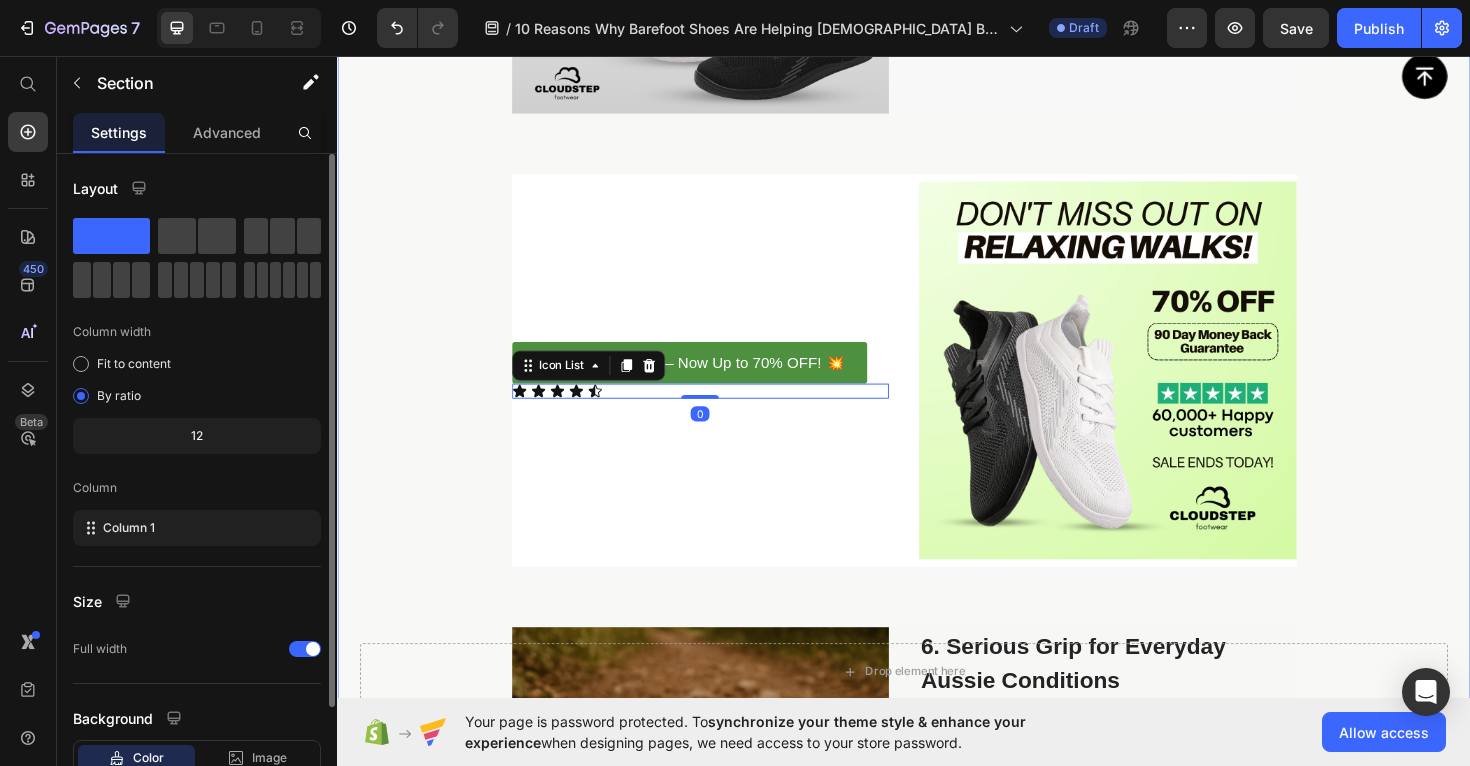 click on "Image 1. Say Goodbye to [MEDICAL_DATA]—Including [MEDICAL_DATA] and [MEDICAL_DATA] Text Block If you’re living with sore feet, [MEDICAL_DATA], or [MEDICAL_DATA], you’re not alone—and you don’t have to just put up with it. As a podiatrist, I’ve seen how conventional shoes can worsen these issues by forcing your feet into unnatural shapes. That’s why I recommend  Cloudstep barefoot shoes . With a roomy toe box and flat sole, models like the  Cloudstep Motion™  allow your feet to move freely, ease pressure on [MEDICAL_DATA], and support a more natural gait. It’s the relief many Aussies have been searching for. Text Block Row Image 2. Designed for Natural Movement—So You Can Move Pain-Free   Text Block Most traditional shoes limit the way your feet are meant to move, often leading to [MEDICAL_DATA].  Cloudstep shoes  are different. Whether you choose the  Explorer™  or  Motion™ Text Block Row Image 3. Wide Toe Box = More Comfort, Less Pain   Text Block Cloudstep’s Balance™ Text Block Row Image   Row" at bounding box center (937, 767) 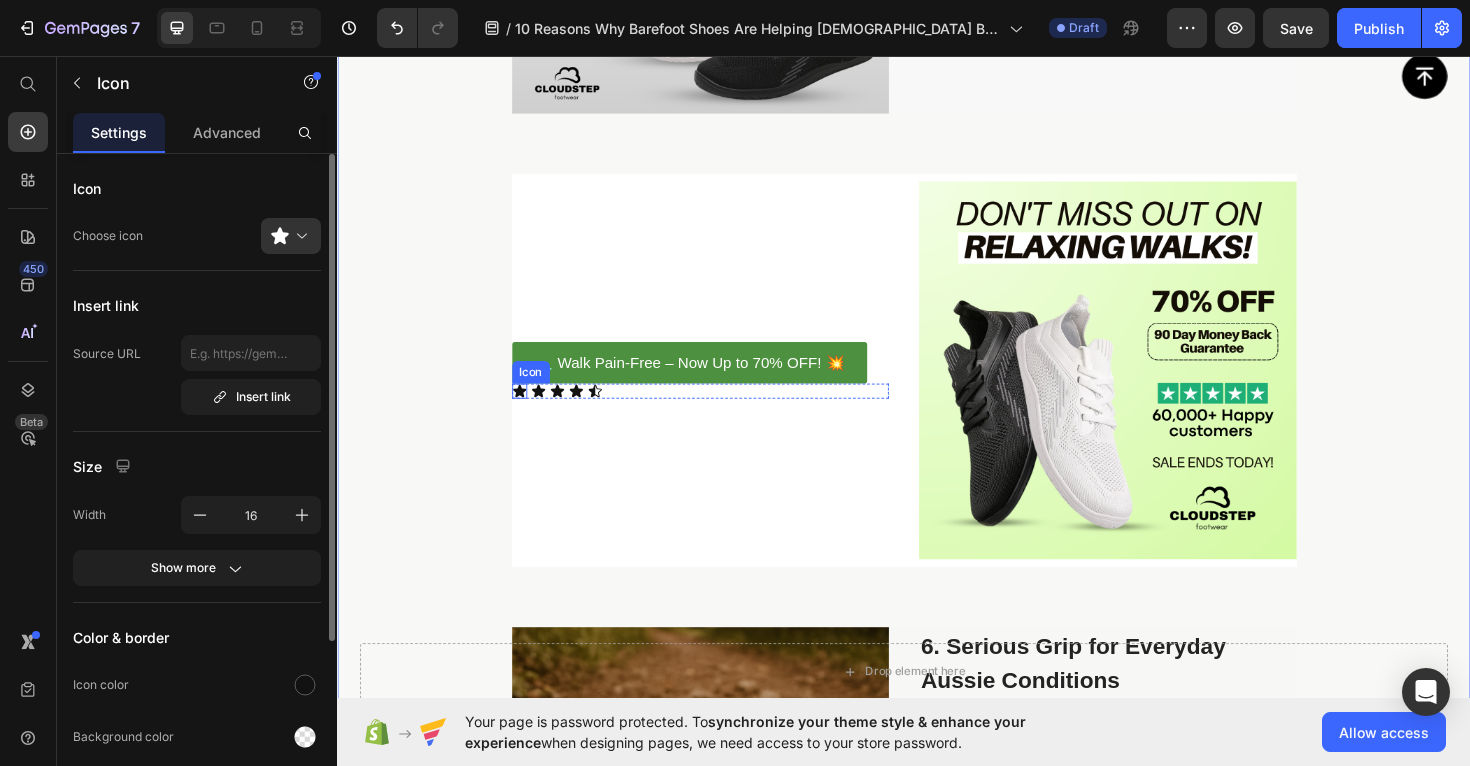 click on "Icon" at bounding box center [530, 411] 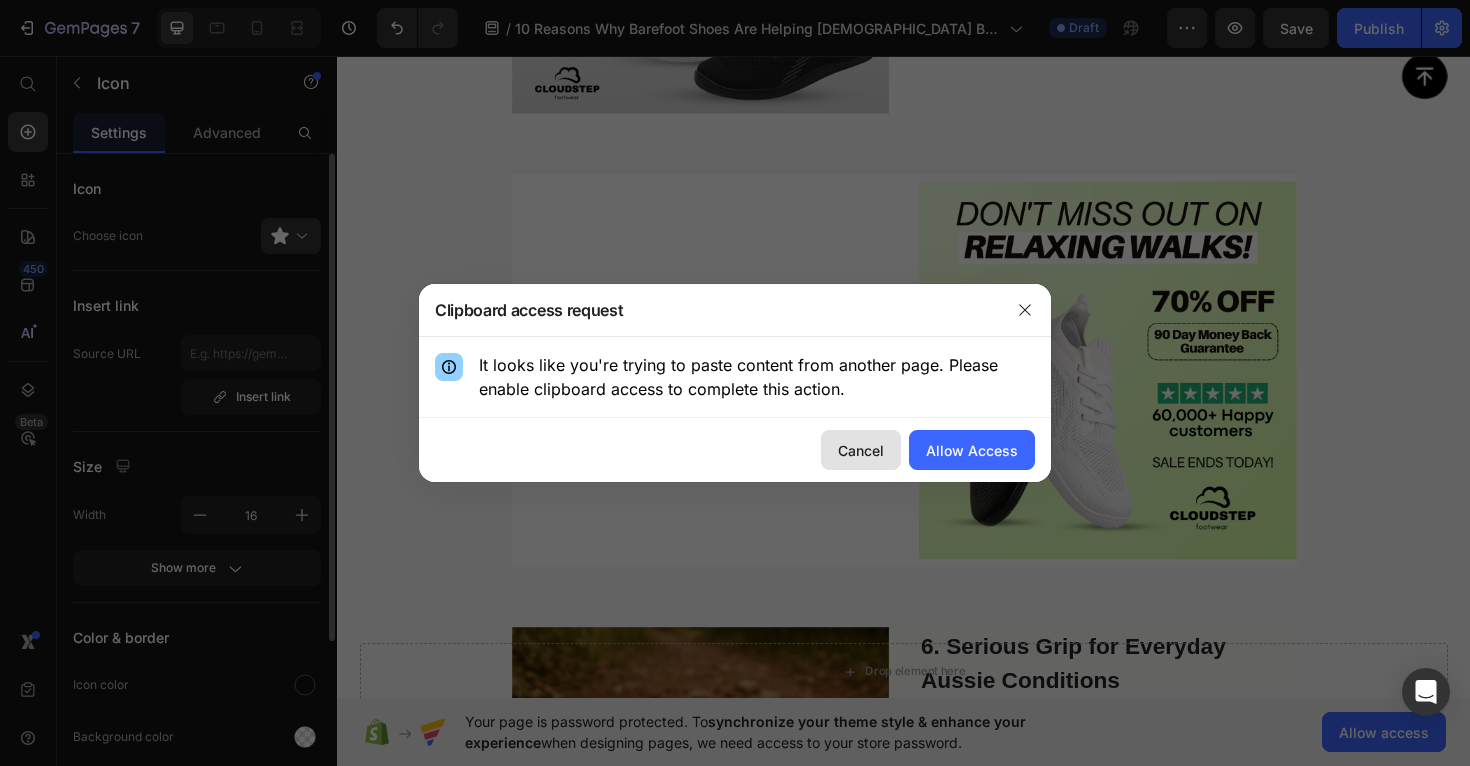 click on "Cancel" 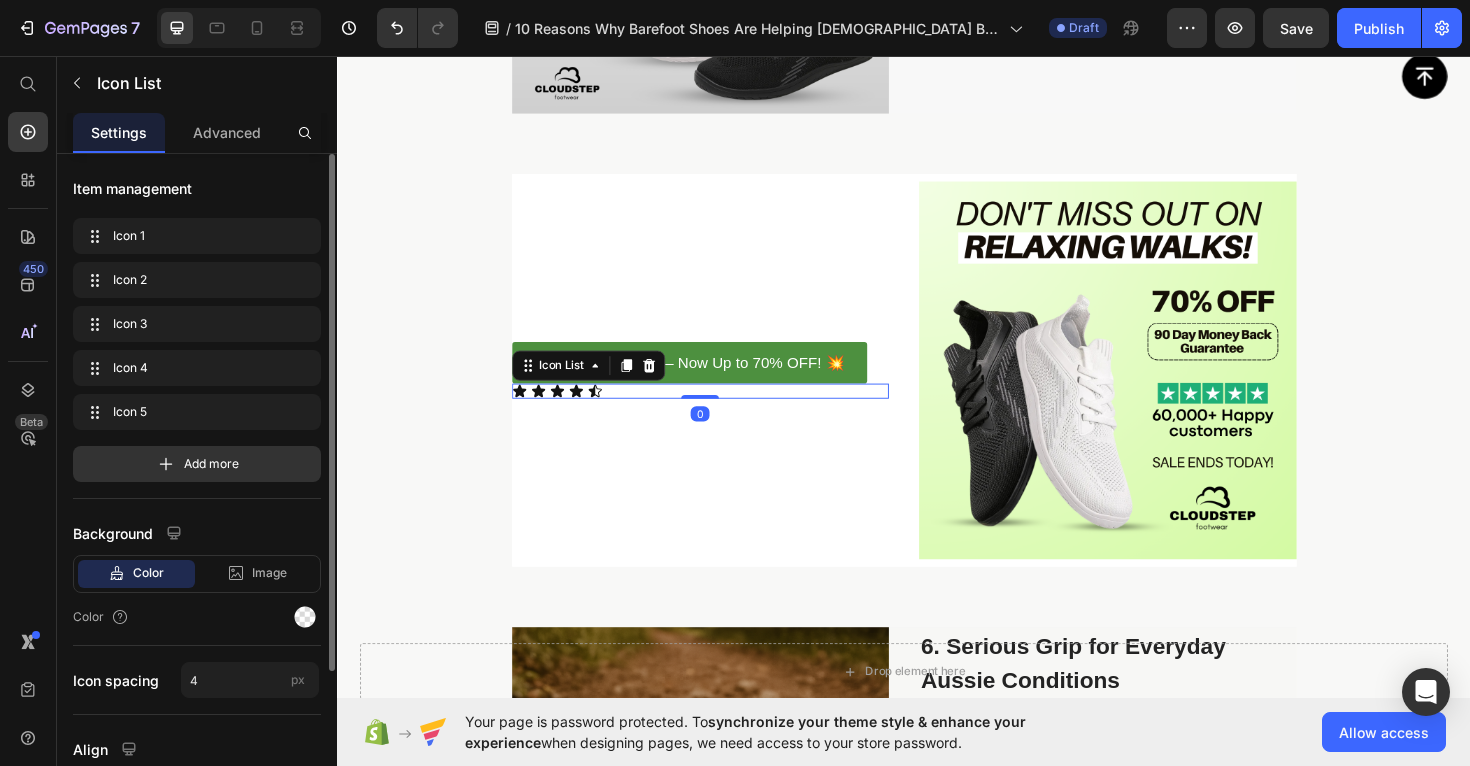 click on "Icon Icon Icon Icon Icon" at bounding box center [722, 411] 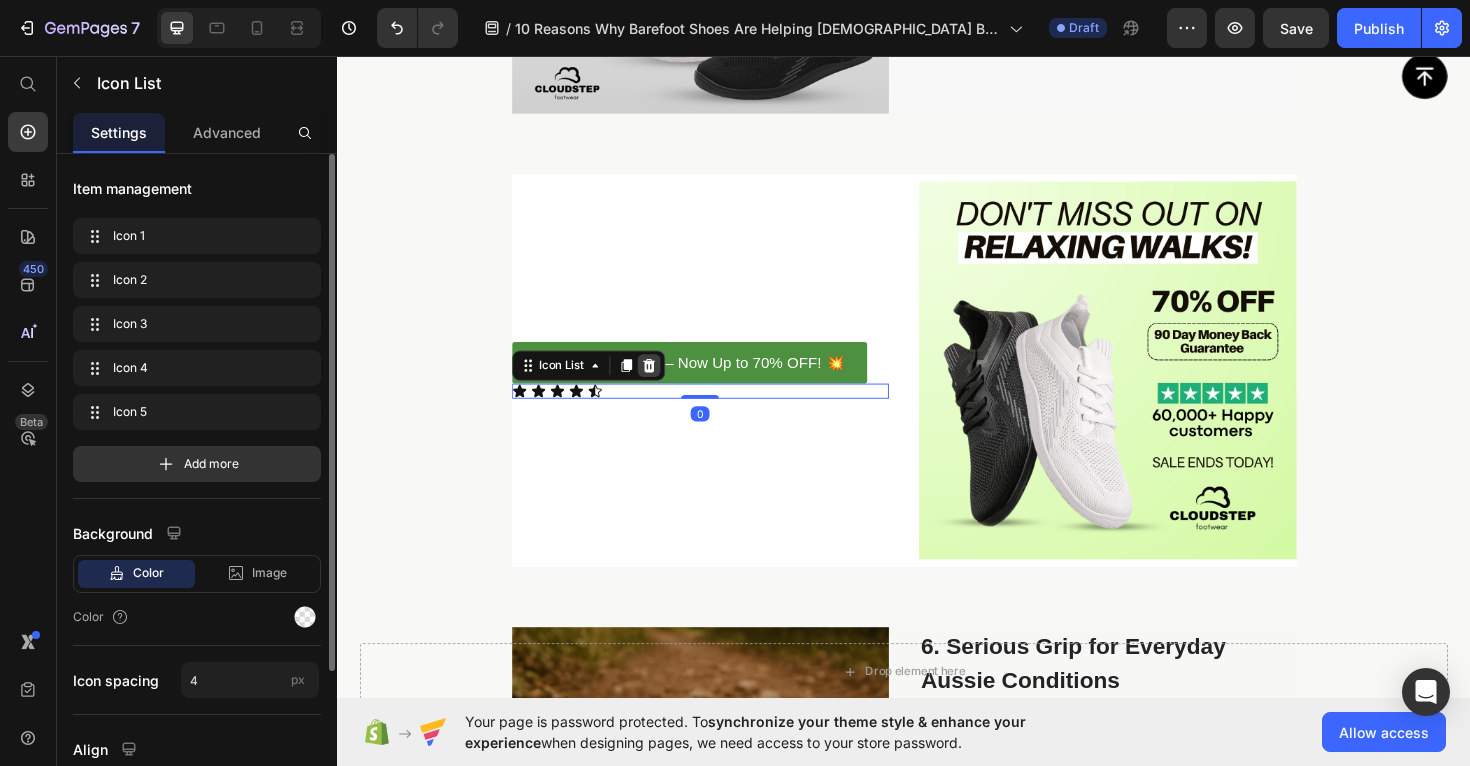 click 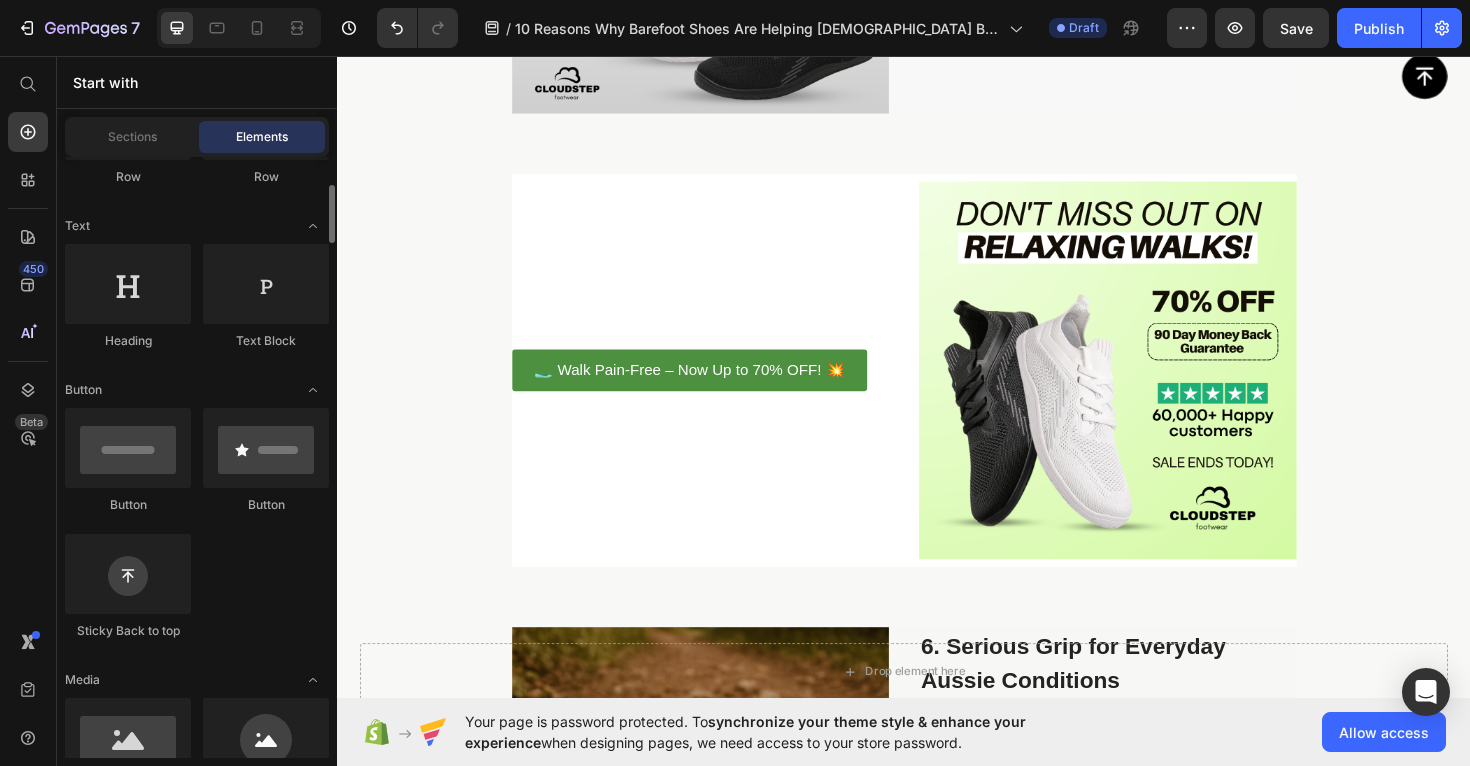 scroll, scrollTop: 277, scrollLeft: 0, axis: vertical 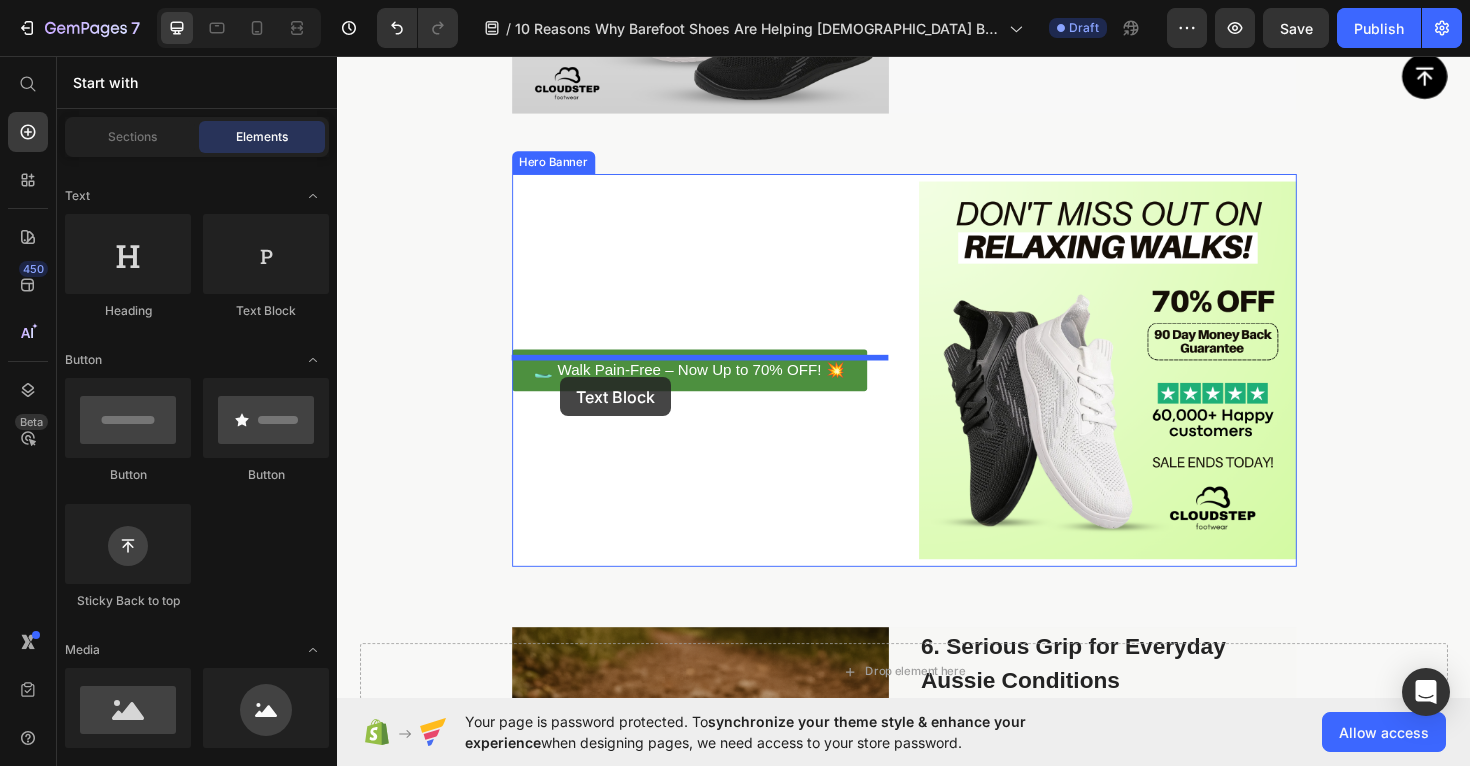 drag, startPoint x: 597, startPoint y: 330, endPoint x: 570, endPoint y: 395, distance: 70.38466 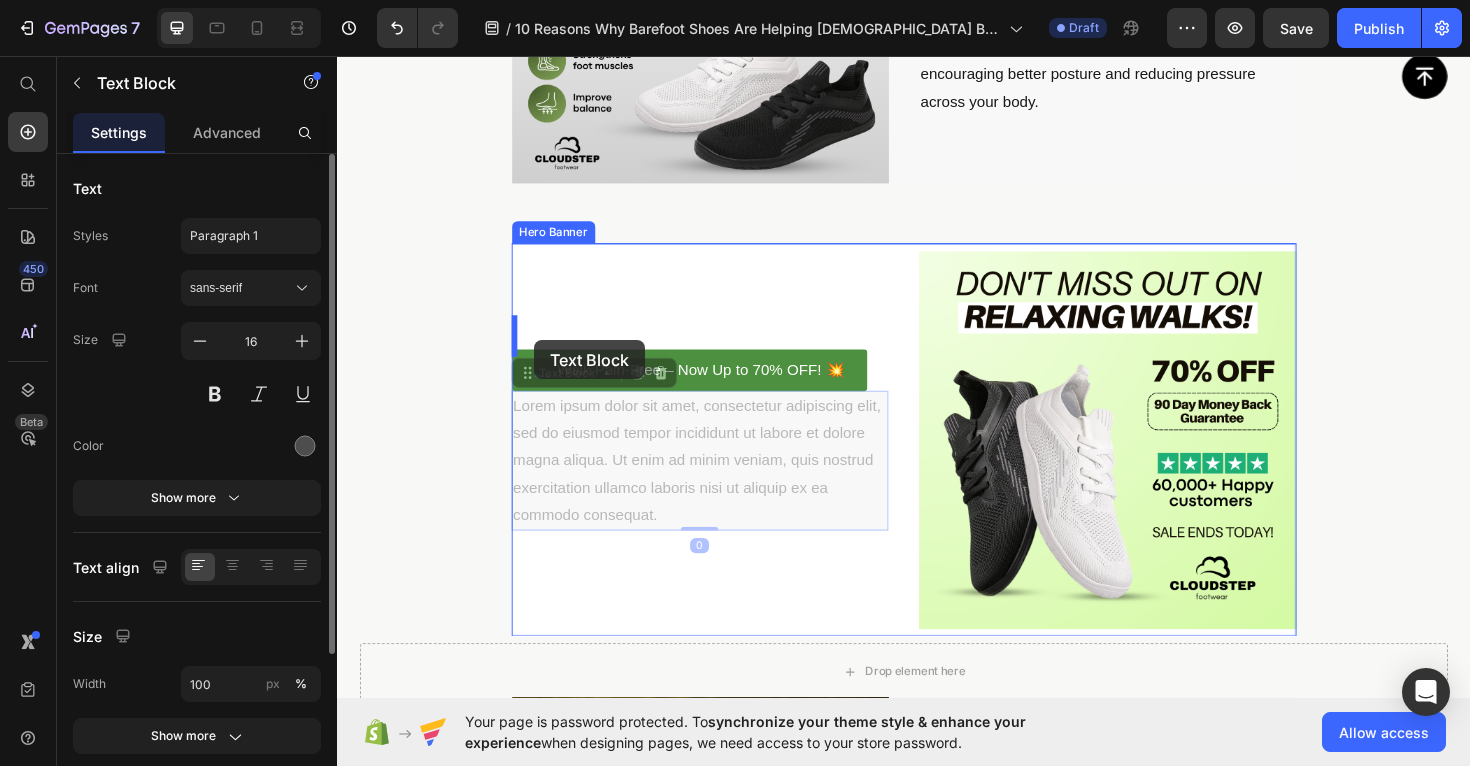 drag, startPoint x: 681, startPoint y: 434, endPoint x: 547, endPoint y: 357, distance: 154.54773 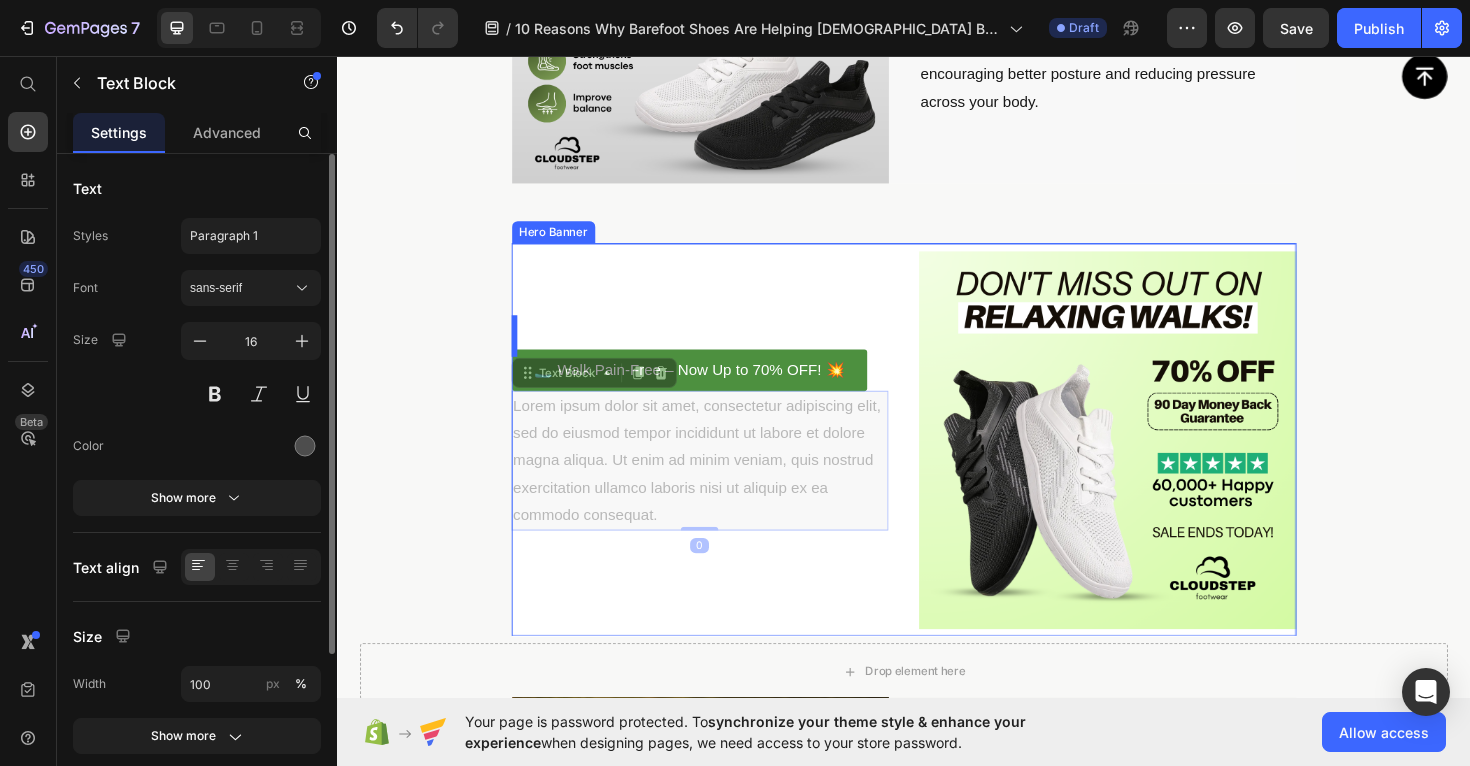 scroll, scrollTop: 3697, scrollLeft: 0, axis: vertical 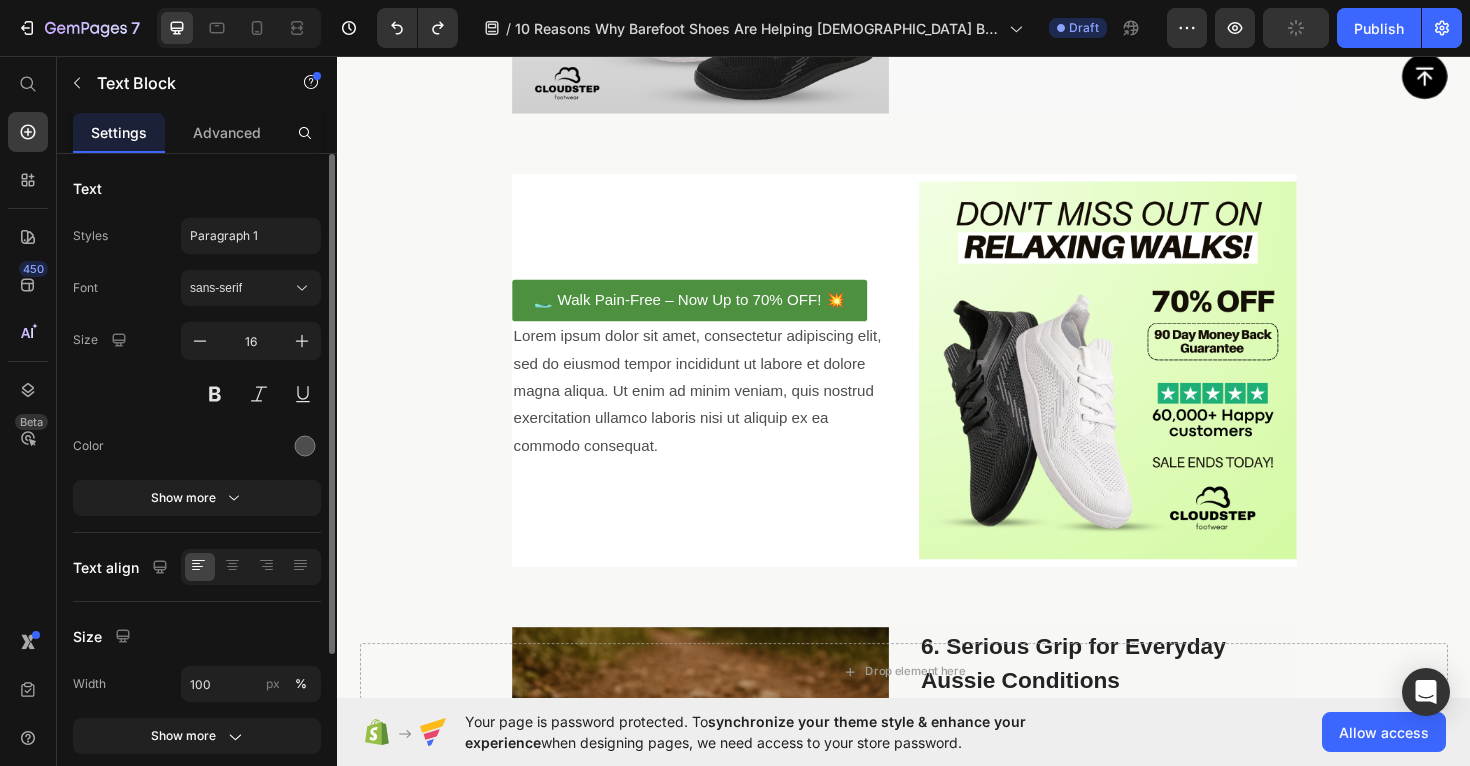 click on "Lorem ipsum dolor sit amet, consectetur adipiscing elit, sed do eiusmod tempor incididunt ut labore et dolore magna aliqua. Ut enim ad minim veniam, quis nostrud exercitation ullamco laboris nisi ut aliquip ex ea commodo consequat." at bounding box center (722, 411) 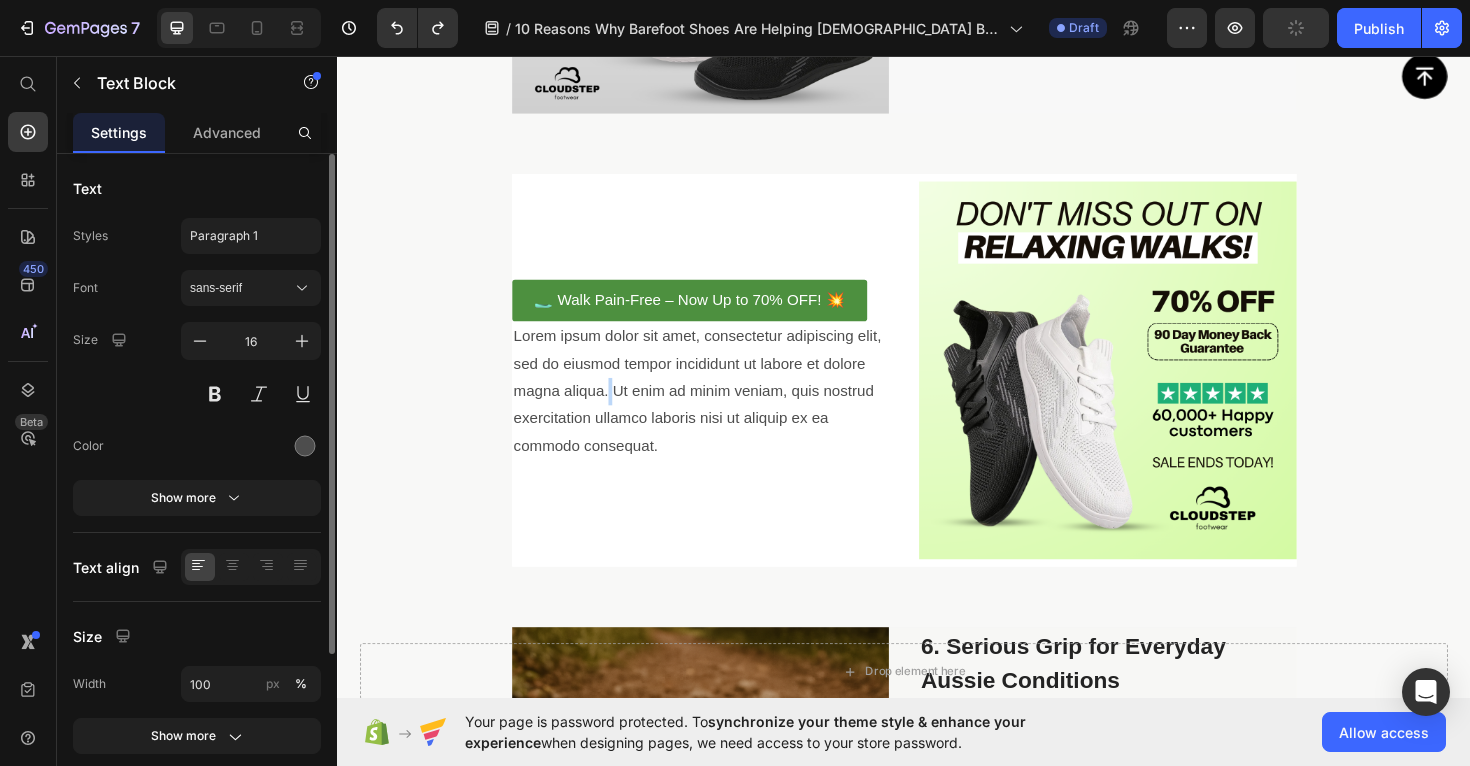 click on "Lorem ipsum dolor sit amet, consectetur adipiscing elit, sed do eiusmod tempor incididunt ut labore et dolore magna aliqua. Ut enim ad minim veniam, quis nostrud exercitation ullamco laboris nisi ut aliquip ex ea commodo consequat." at bounding box center [722, 411] 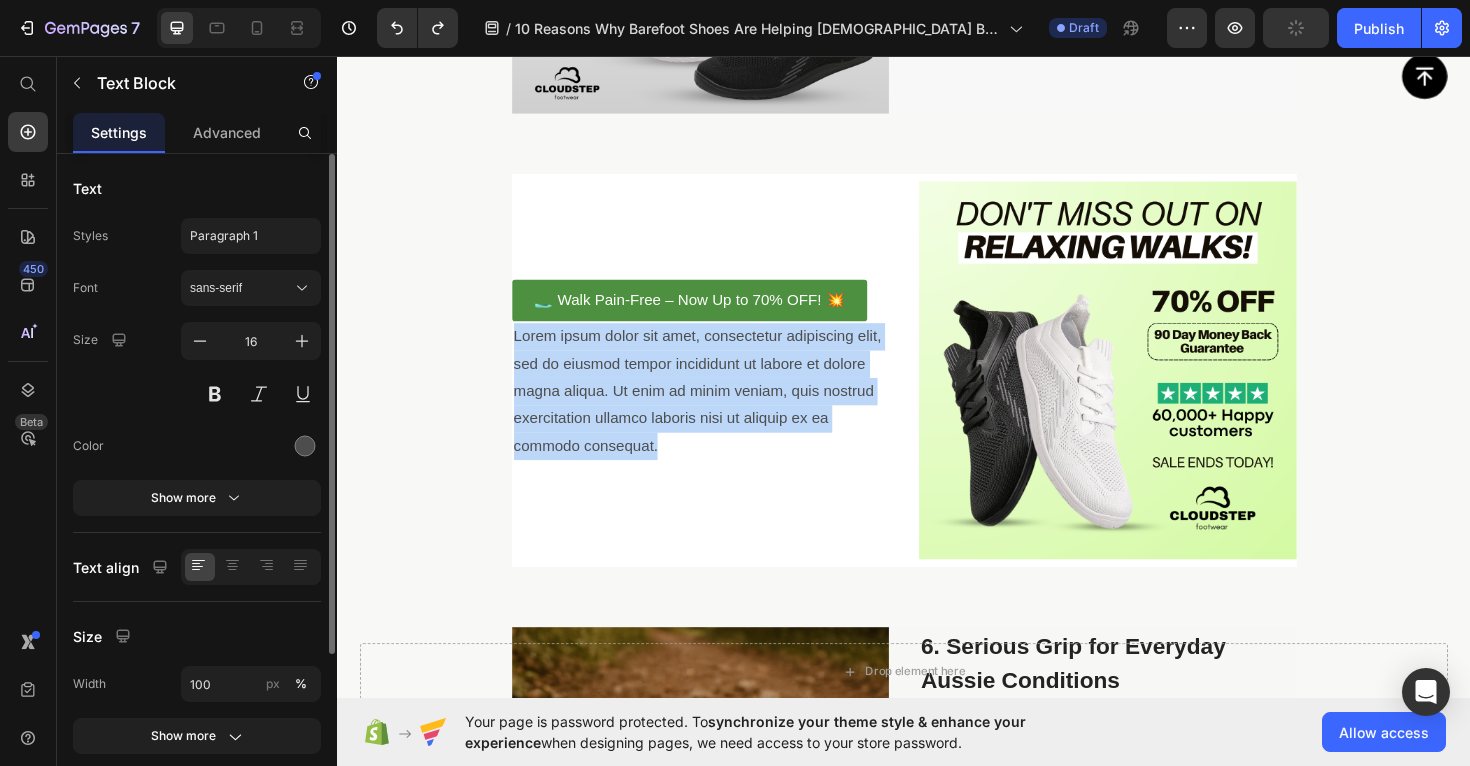 click on "Lorem ipsum dolor sit amet, consectetur adipiscing elit, sed do eiusmod tempor incididunt ut labore et dolore magna aliqua. Ut enim ad minim veniam, quis nostrud exercitation ullamco laboris nisi ut aliquip ex ea commodo consequat." at bounding box center [722, 411] 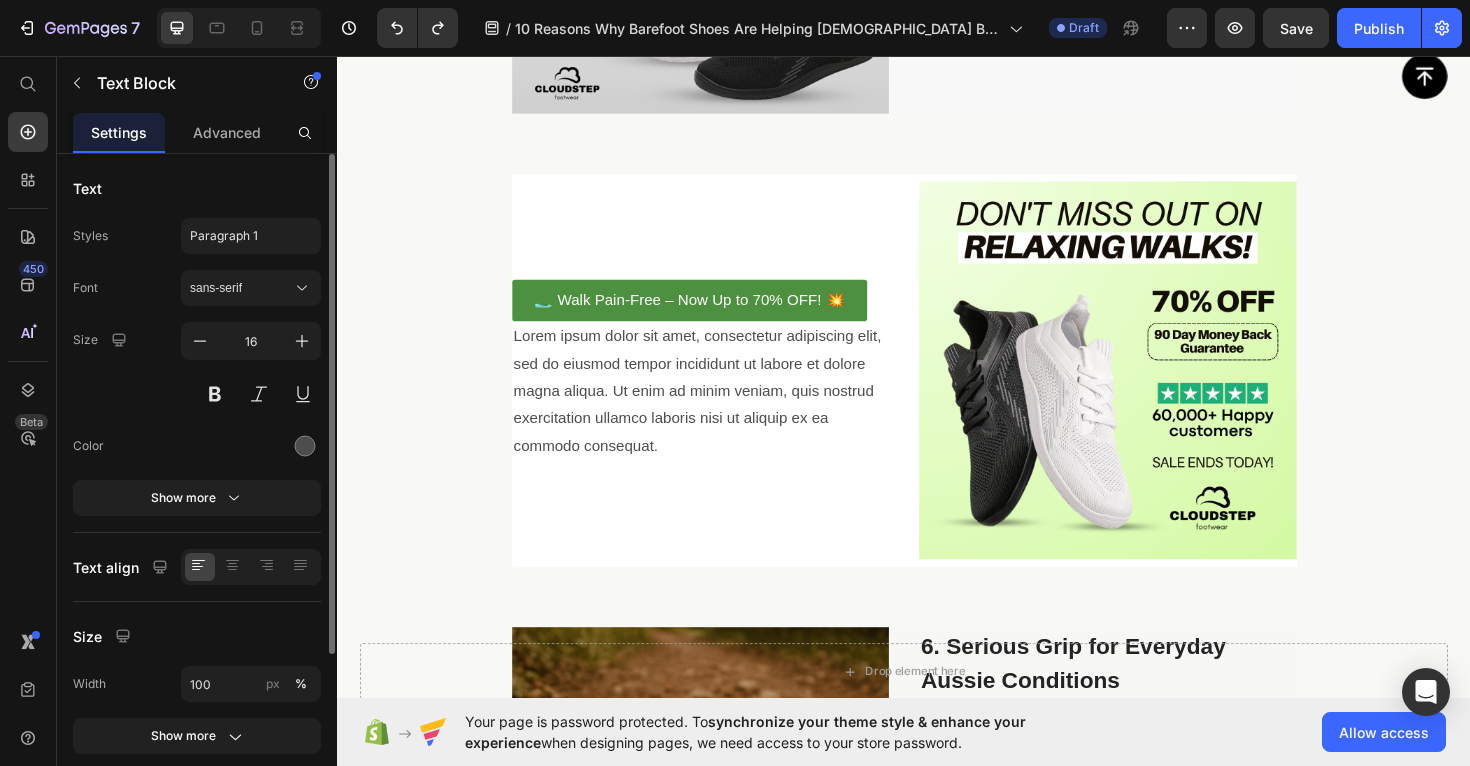 scroll, scrollTop: 3754, scrollLeft: 0, axis: vertical 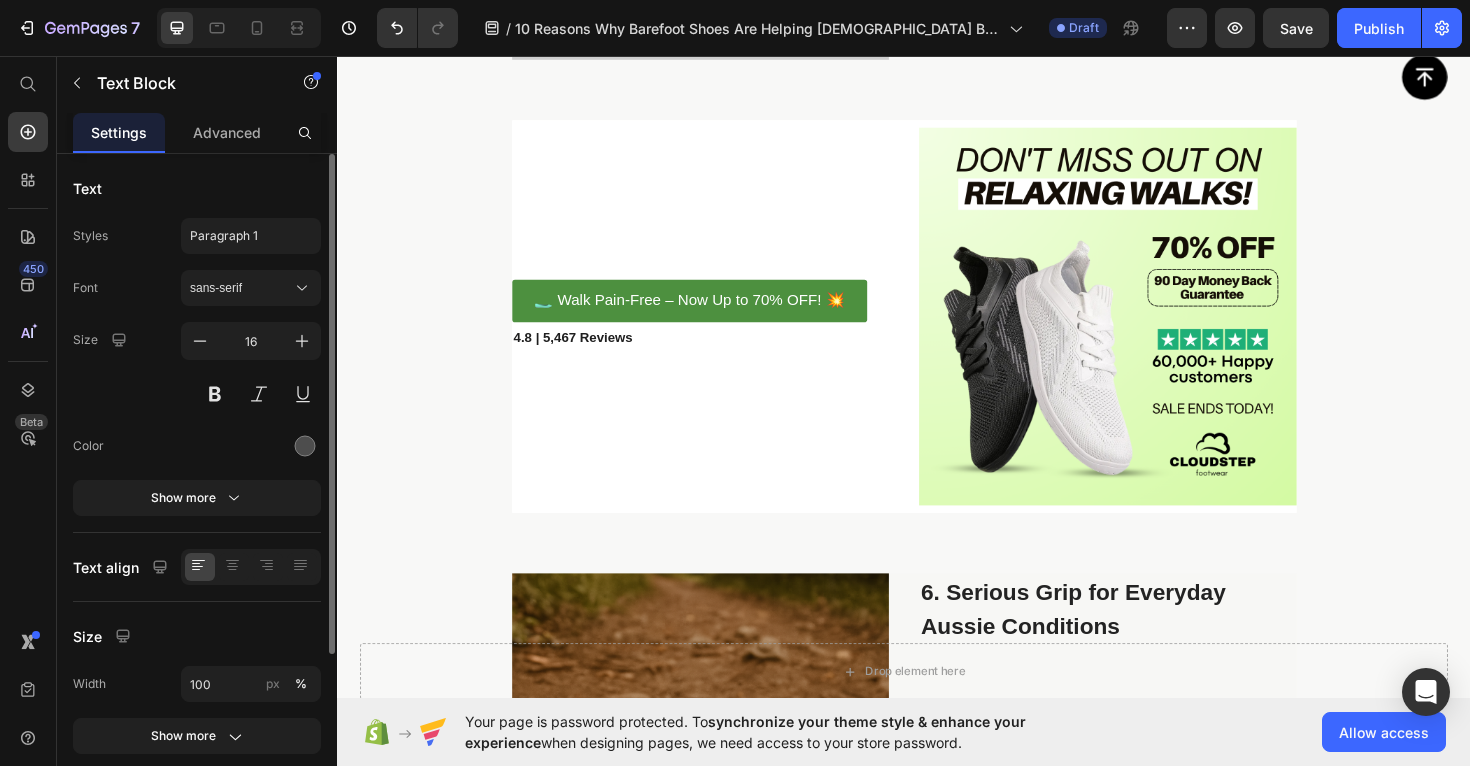 click on "4.8 | 5,467 Reviews" at bounding box center (587, 354) 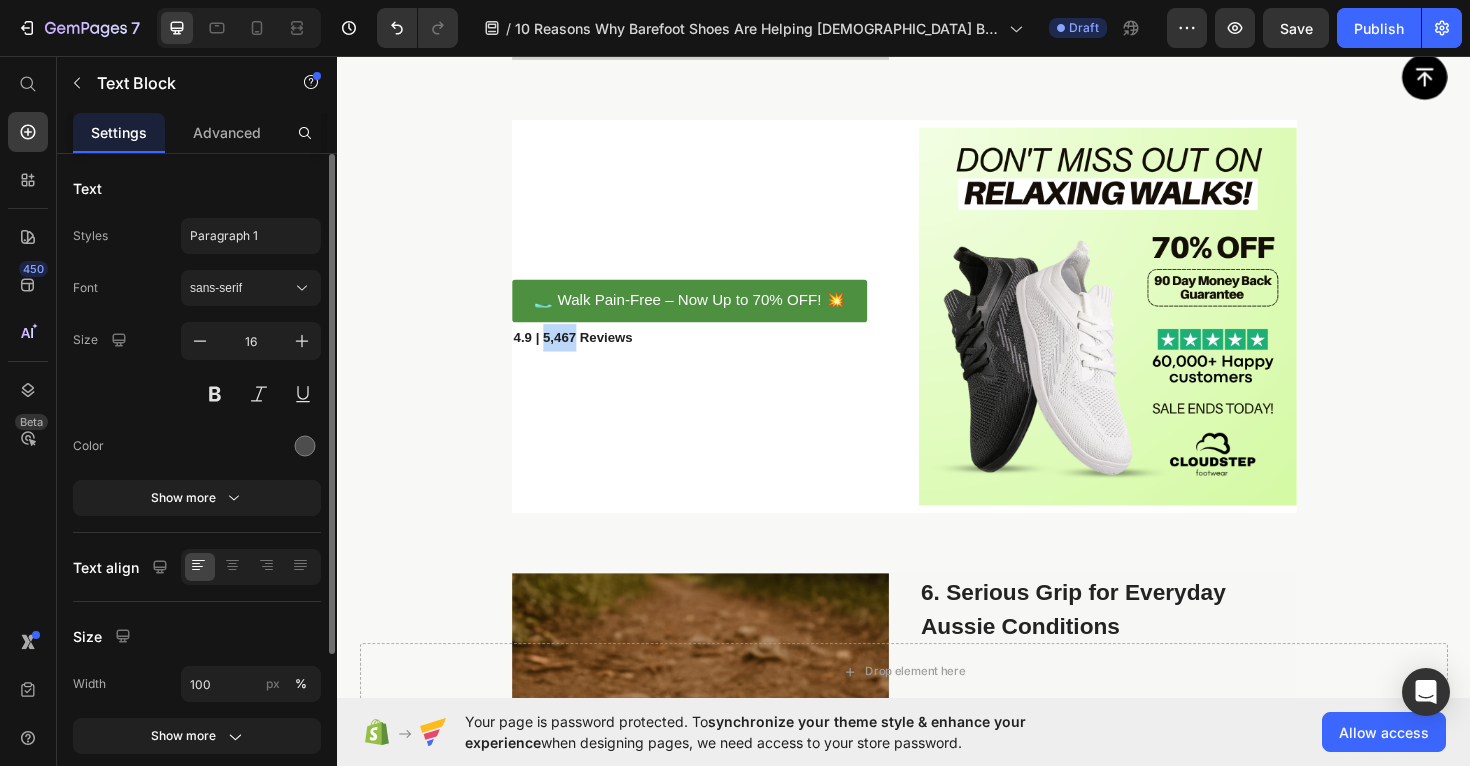 drag, startPoint x: 588, startPoint y: 318, endPoint x: 554, endPoint y: 322, distance: 34.234486 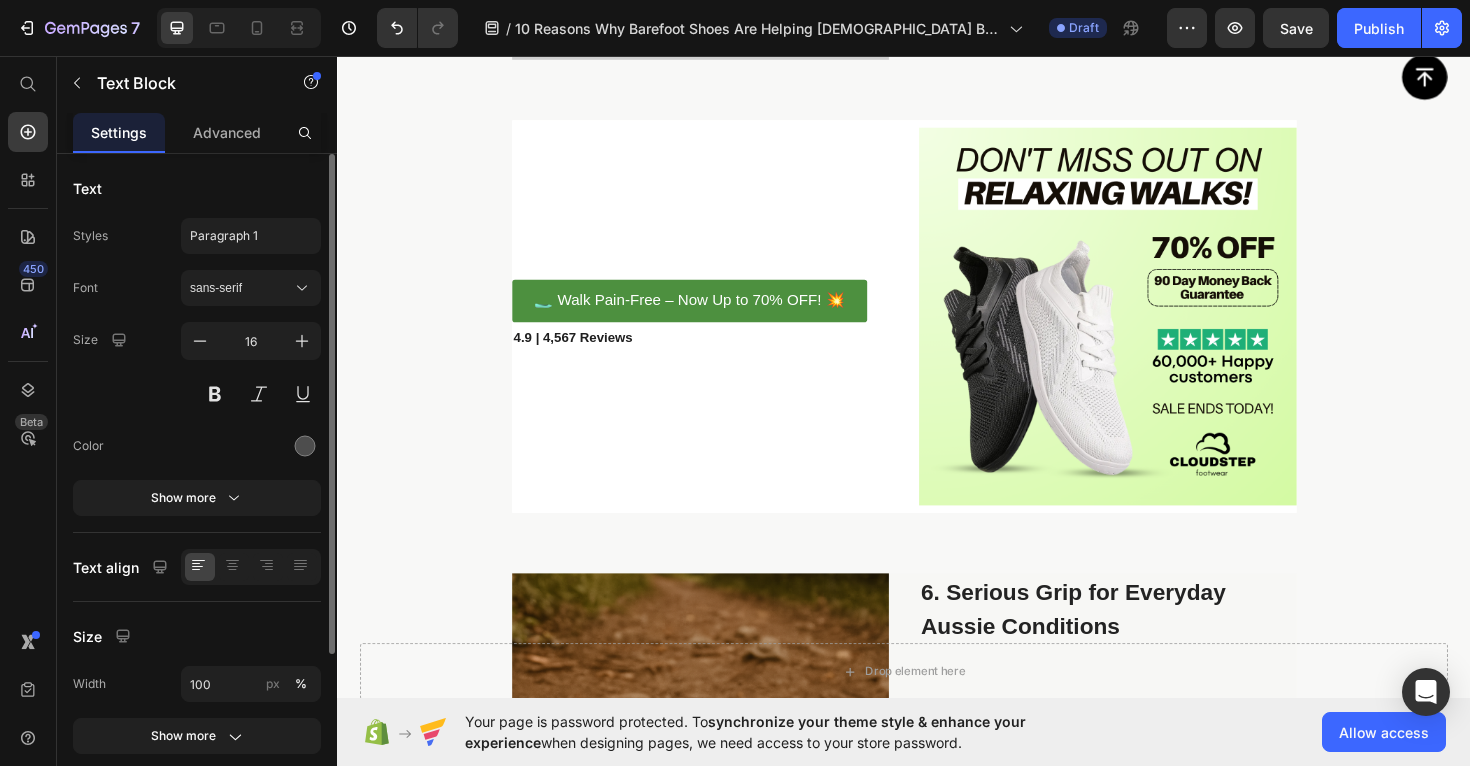 click on "4.9 | 4,567 Reviews" at bounding box center (722, 354) 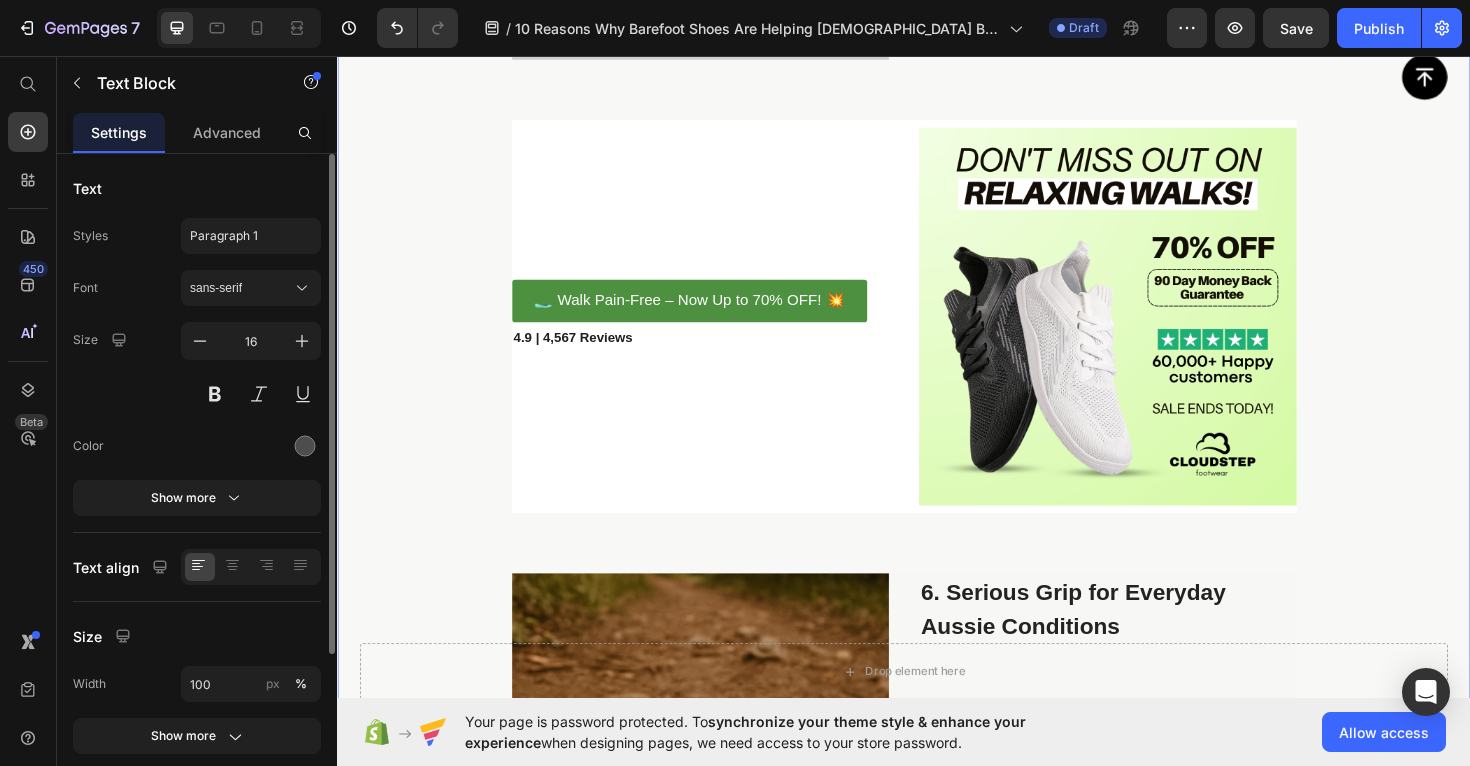 click on "Image 1. Say Goodbye to [MEDICAL_DATA]—Including [MEDICAL_DATA] and [MEDICAL_DATA] Text Block If you’re living with sore feet, [MEDICAL_DATA], or [MEDICAL_DATA], you’re not alone—and you don’t have to just put up with it. As a podiatrist, I’ve seen how conventional shoes can worsen these issues by forcing your feet into unnatural shapes. That’s why I recommend  Cloudstep barefoot shoes . With a roomy toe box and flat sole, models like the  Cloudstep Motion™  allow your feet to move freely, ease pressure on [MEDICAL_DATA], and support a more natural gait. It’s the relief many Aussies have been searching for. Text Block Row Image 2. Designed for Natural Movement—So You Can Move Pain-Free   Text Block Most traditional shoes limit the way your feet are meant to move, often leading to [MEDICAL_DATA].  Cloudstep shoes  are different. Whether you choose the  Explorer™  or  Motion™ Text Block Row Image 3. Wide Toe Box = More Comfort, Less Pain   Text Block Cloudstep’s Balance™ Text Block Row Image   Row" at bounding box center [937, 710] 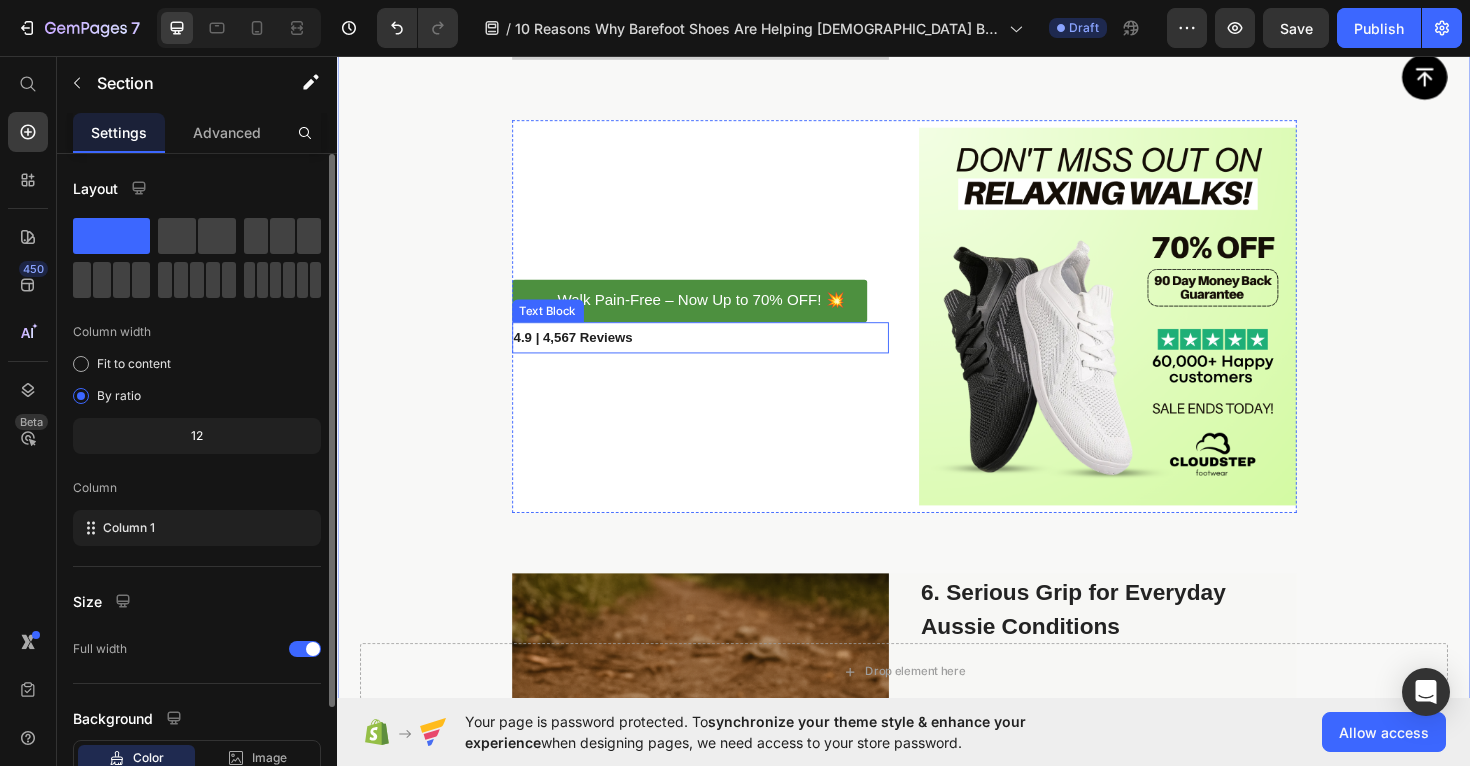 click on "4.9 | 4,567 Reviews" at bounding box center (587, 354) 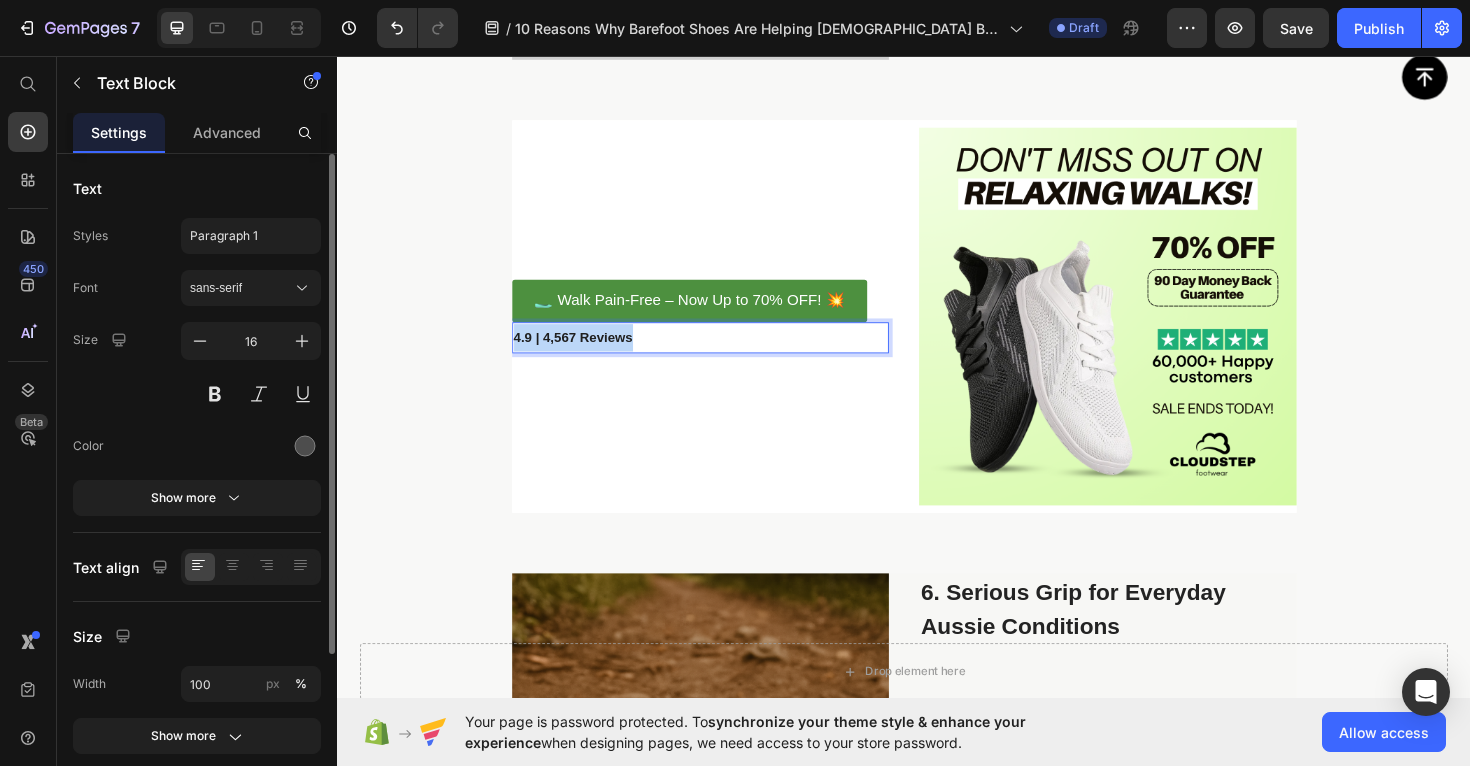 click on "4.9 | 4,567 Reviews" at bounding box center [587, 354] 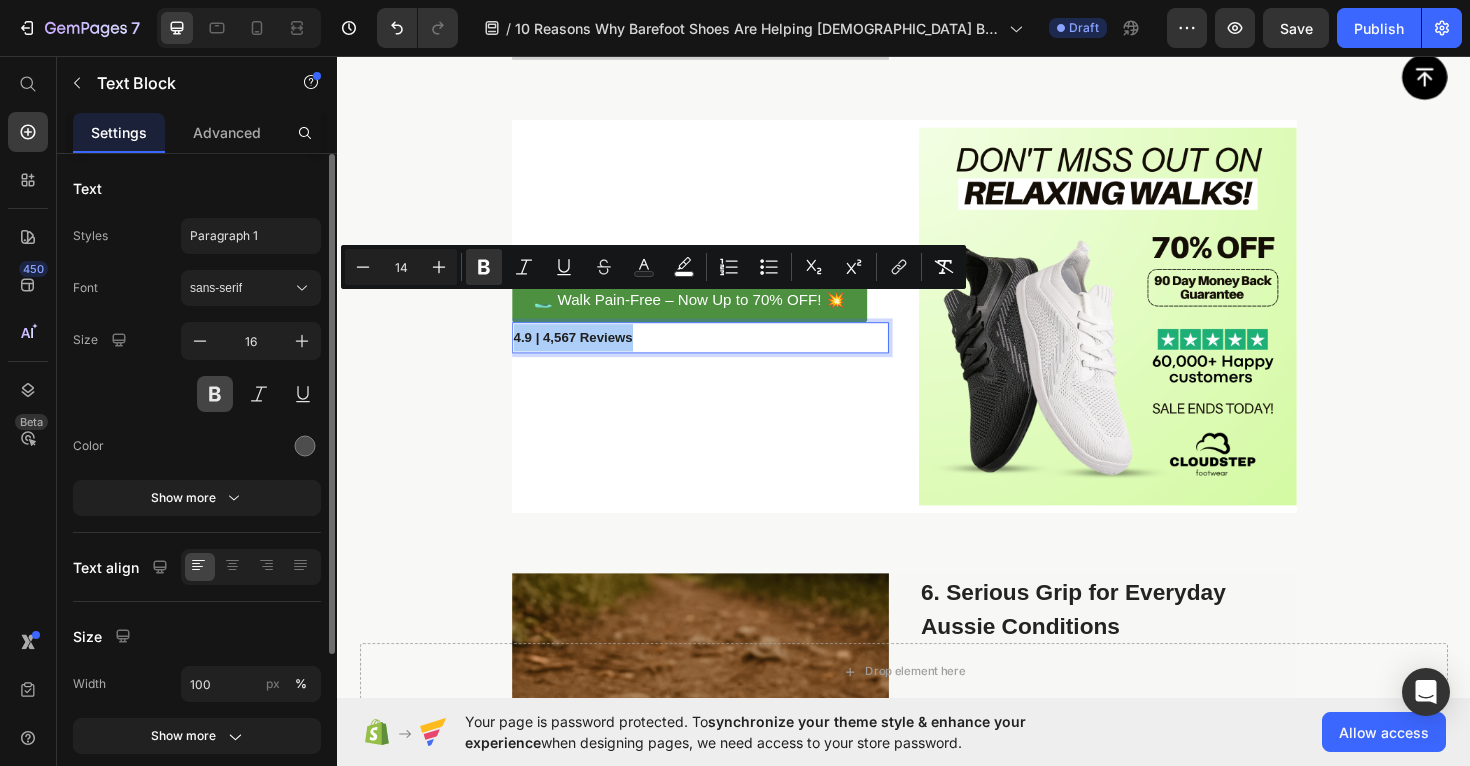 click at bounding box center [215, 394] 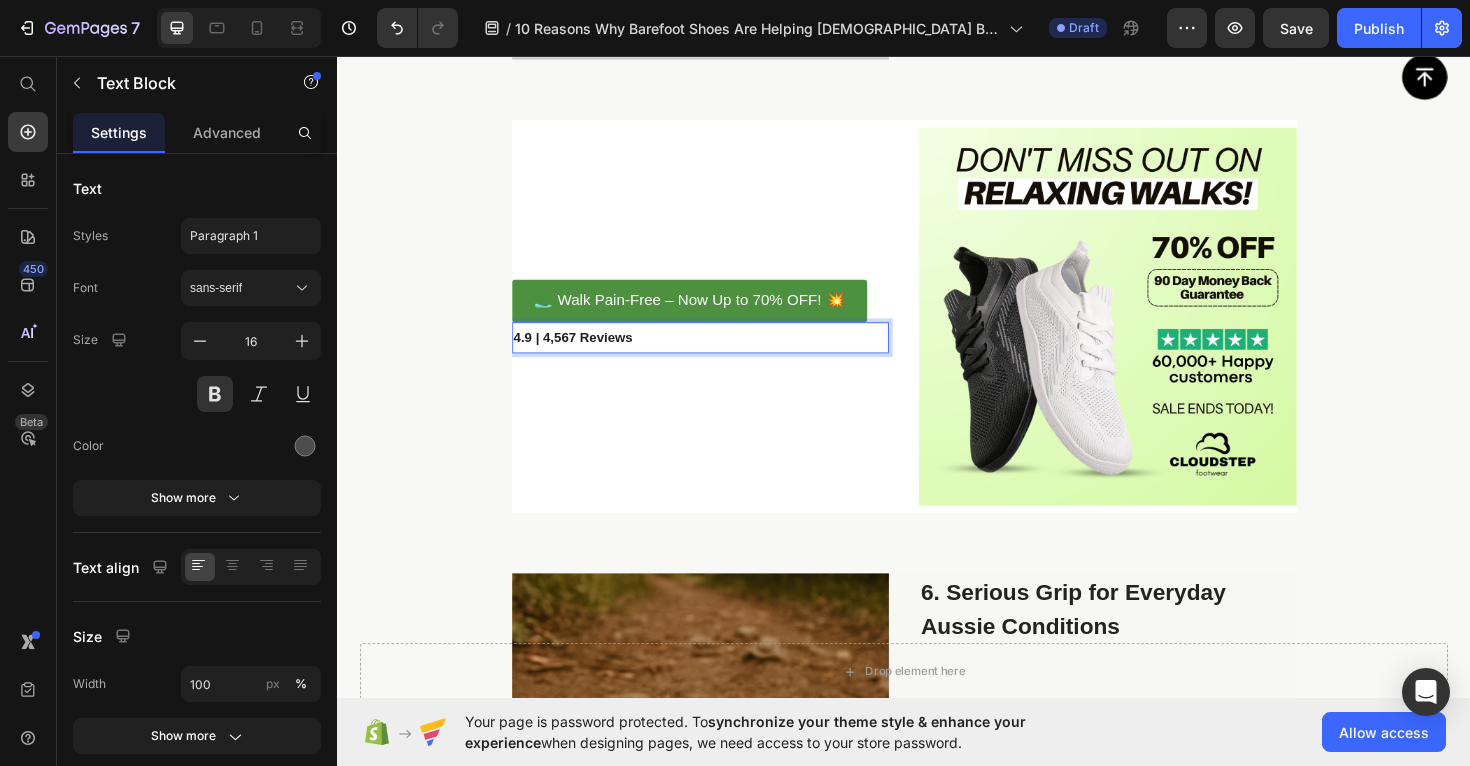 click on "4.9 | 4,567 Reviews" at bounding box center (587, 354) 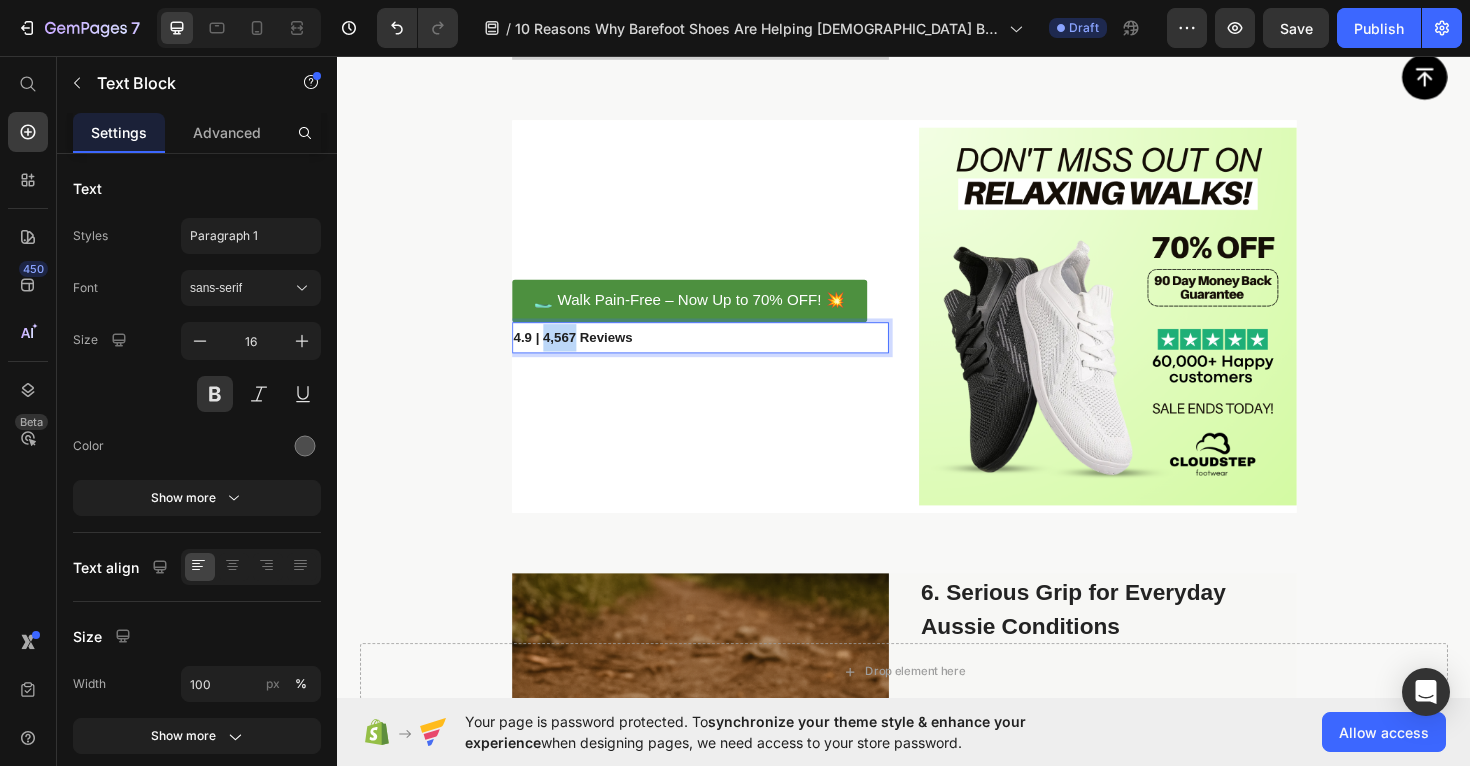 click on "4.9 | 4,567 Reviews" at bounding box center (587, 354) 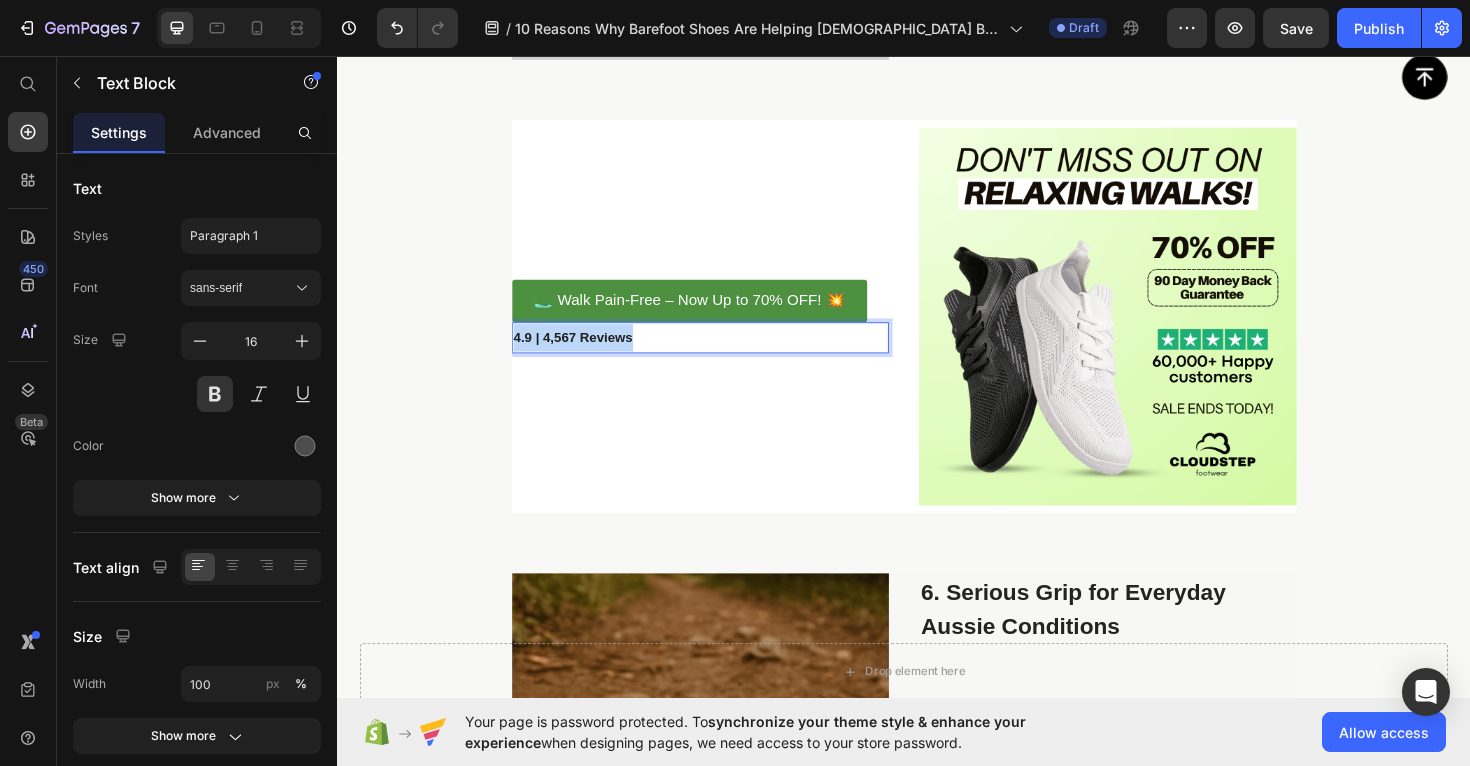 click on "4.9 | 4,567 Reviews" at bounding box center (587, 354) 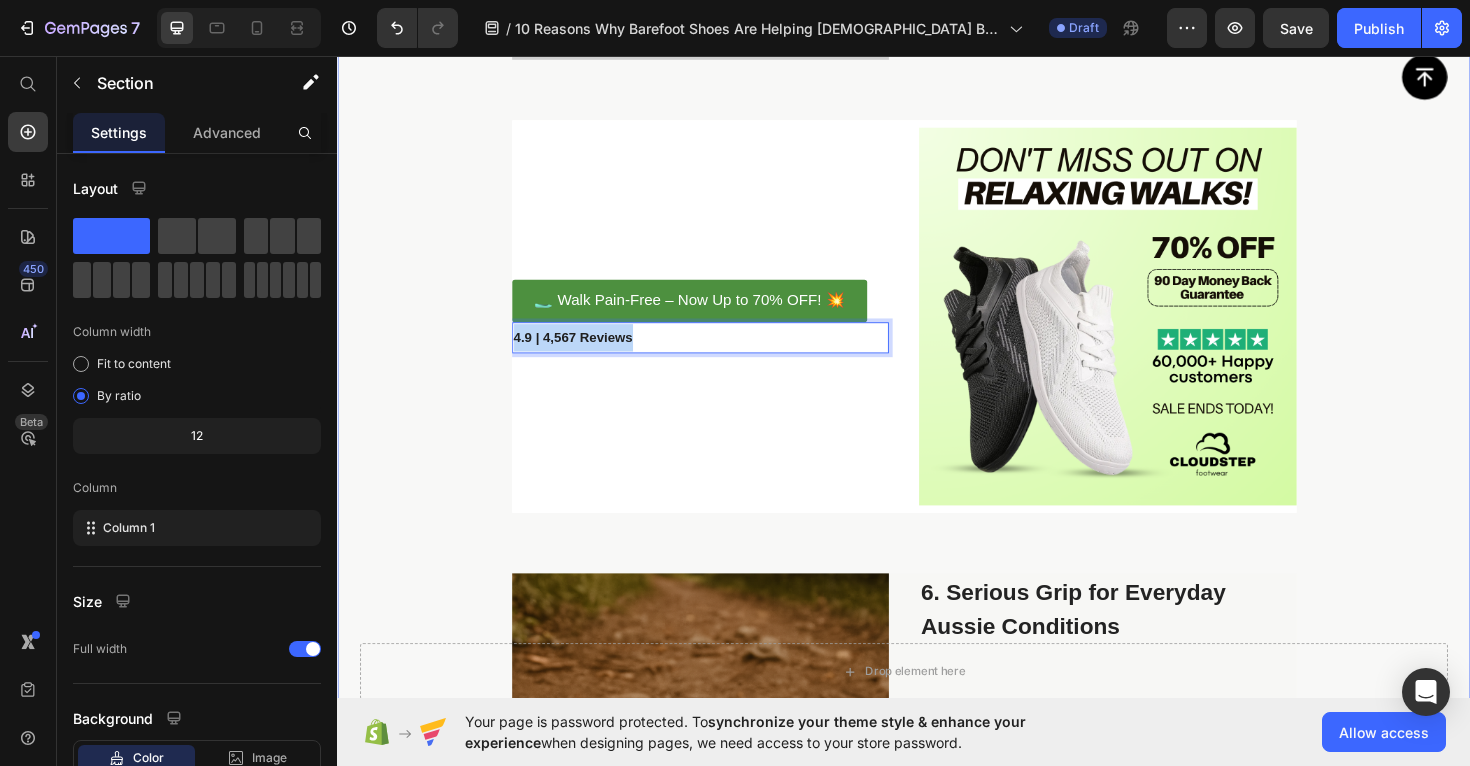 click on "Image 1. Say Goodbye to [MEDICAL_DATA]—Including [MEDICAL_DATA] and [MEDICAL_DATA] Text Block If you’re living with sore feet, [MEDICAL_DATA], or [MEDICAL_DATA], you’re not alone—and you don’t have to just put up with it. As a podiatrist, I’ve seen how conventional shoes can worsen these issues by forcing your feet into unnatural shapes. That’s why I recommend  Cloudstep barefoot shoes . With a roomy toe box and flat sole, models like the  Cloudstep Motion™  allow your feet to move freely, ease pressure on [MEDICAL_DATA], and support a more natural gait. It’s the relief many Aussies have been searching for. Text Block Row Image 2. Designed for Natural Movement—So You Can Move Pain-Free   Text Block Most traditional shoes limit the way your feet are meant to move, often leading to [MEDICAL_DATA].  Cloudstep shoes  are different. Whether you choose the  Explorer™  or  Motion™ Text Block Row Image 3. Wide Toe Box = More Comfort, Less Pain   Text Block Cloudstep’s Balance™ Text Block Row Image   Row" at bounding box center [937, 710] 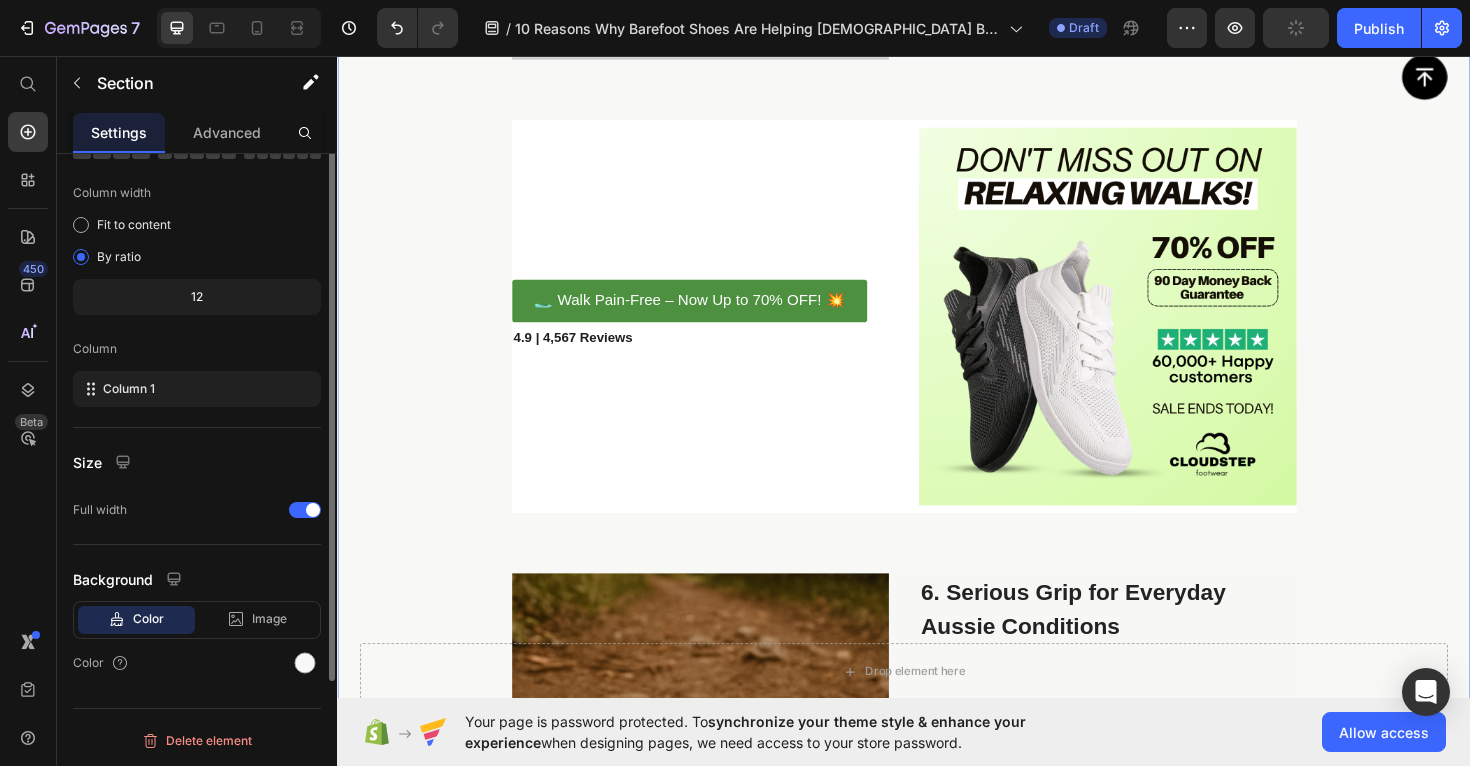 scroll, scrollTop: 0, scrollLeft: 0, axis: both 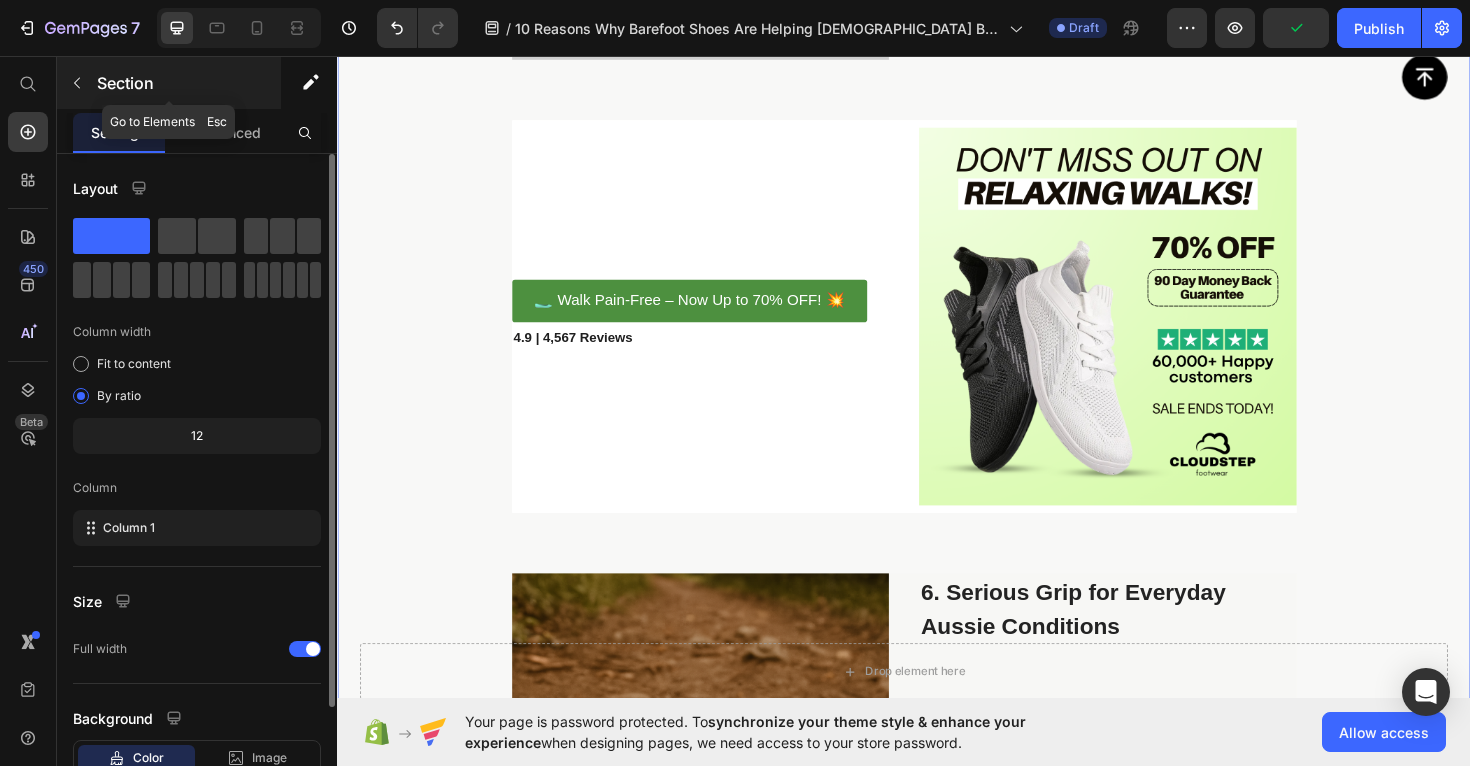 click 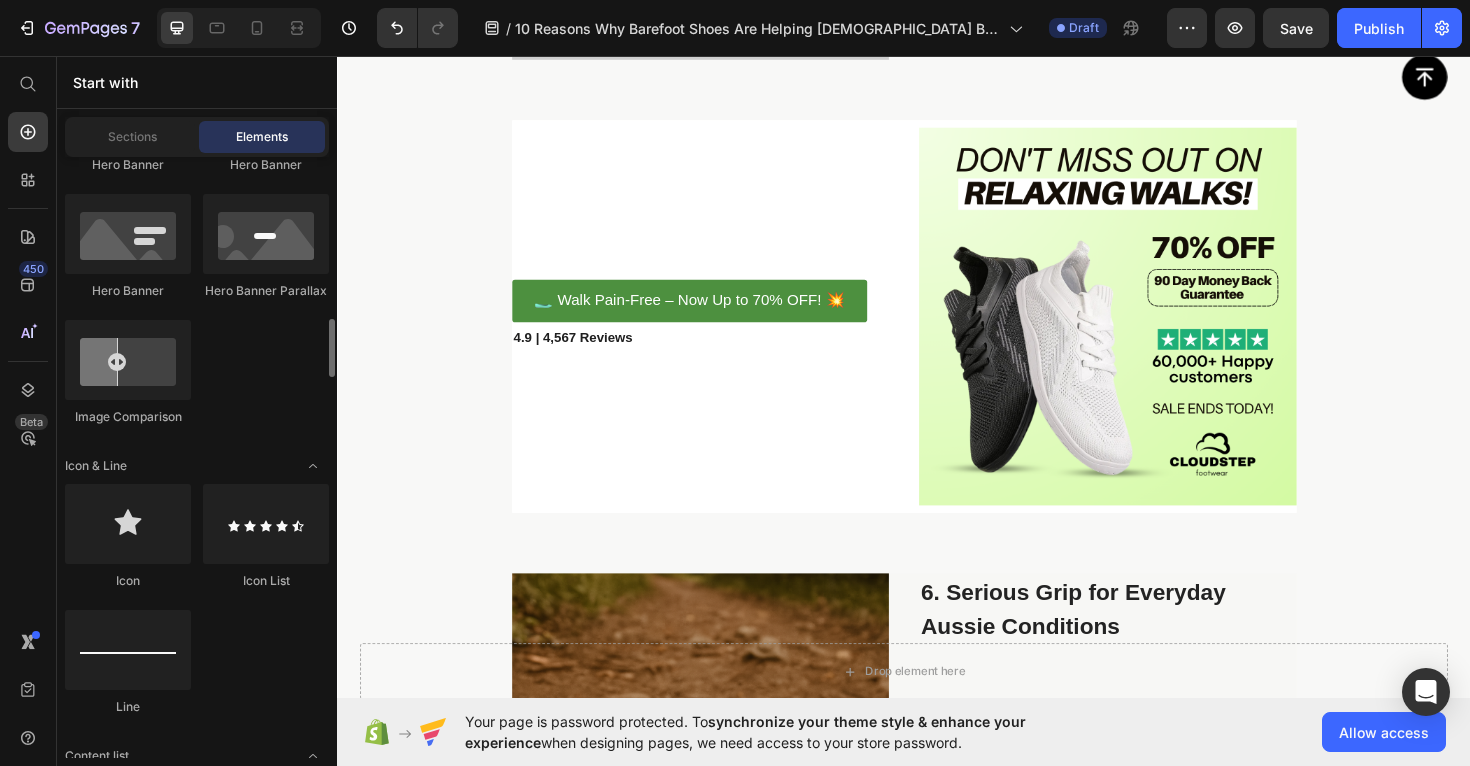 scroll, scrollTop: 1189, scrollLeft: 0, axis: vertical 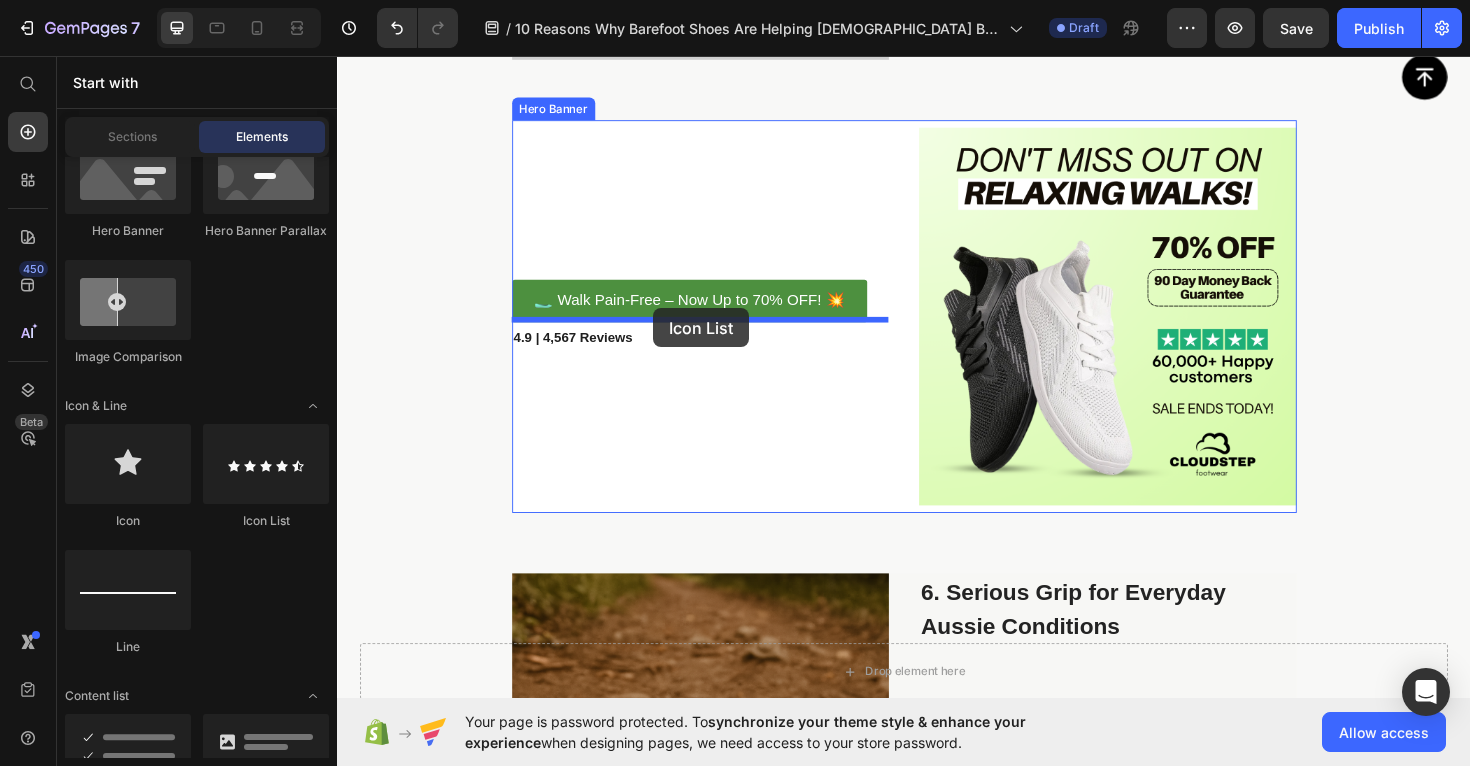 drag, startPoint x: 587, startPoint y: 514, endPoint x: 672, endPoint y: 322, distance: 209.9738 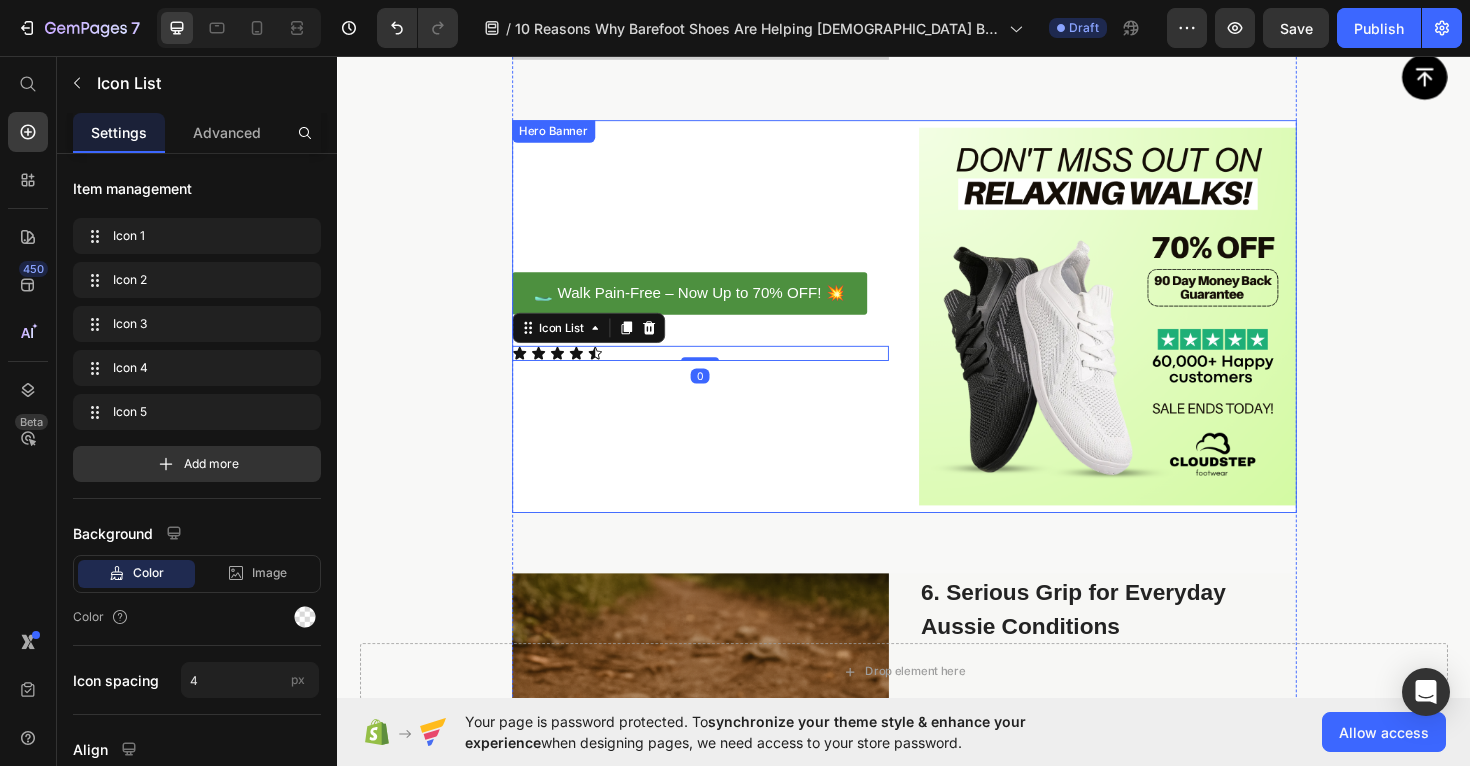 click on "🥿 Walk Pain-Free – Now Up to 70% OFF! 💥 Button 4.9 | 4,567 Reviews Text Block Icon Icon Icon Icon Icon Icon List   0" at bounding box center (722, 332) 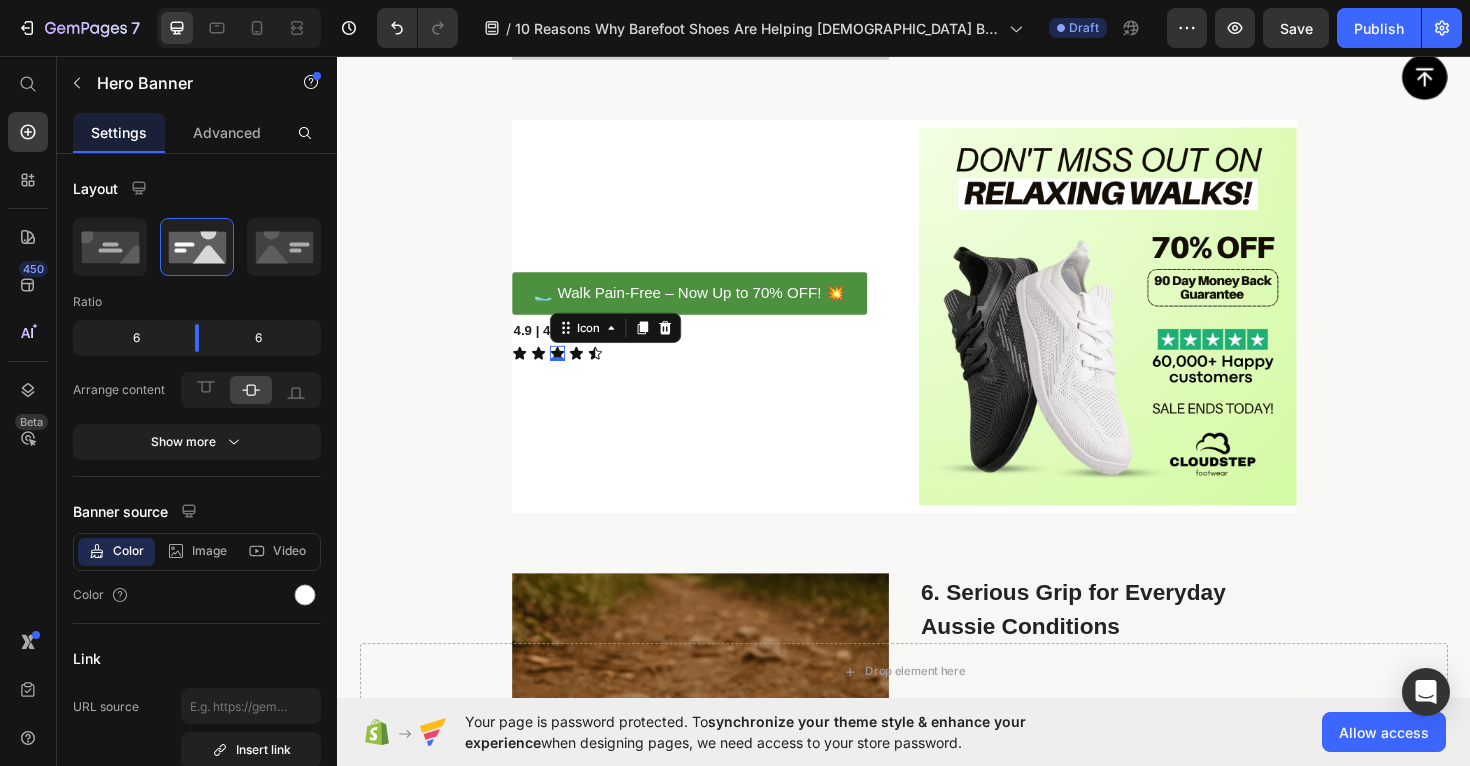 click 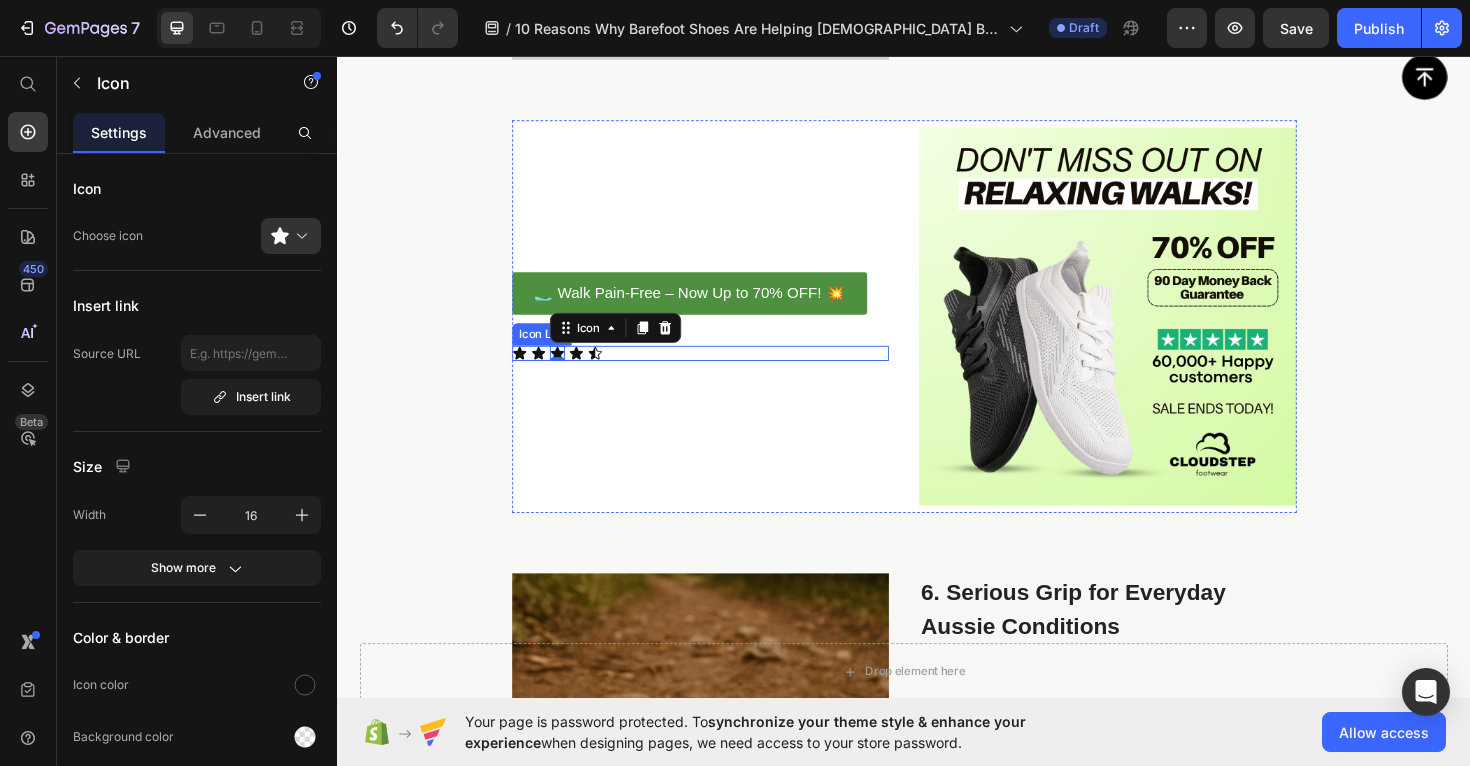 click on "Icon Icon Icon   0 Icon Icon" at bounding box center [722, 371] 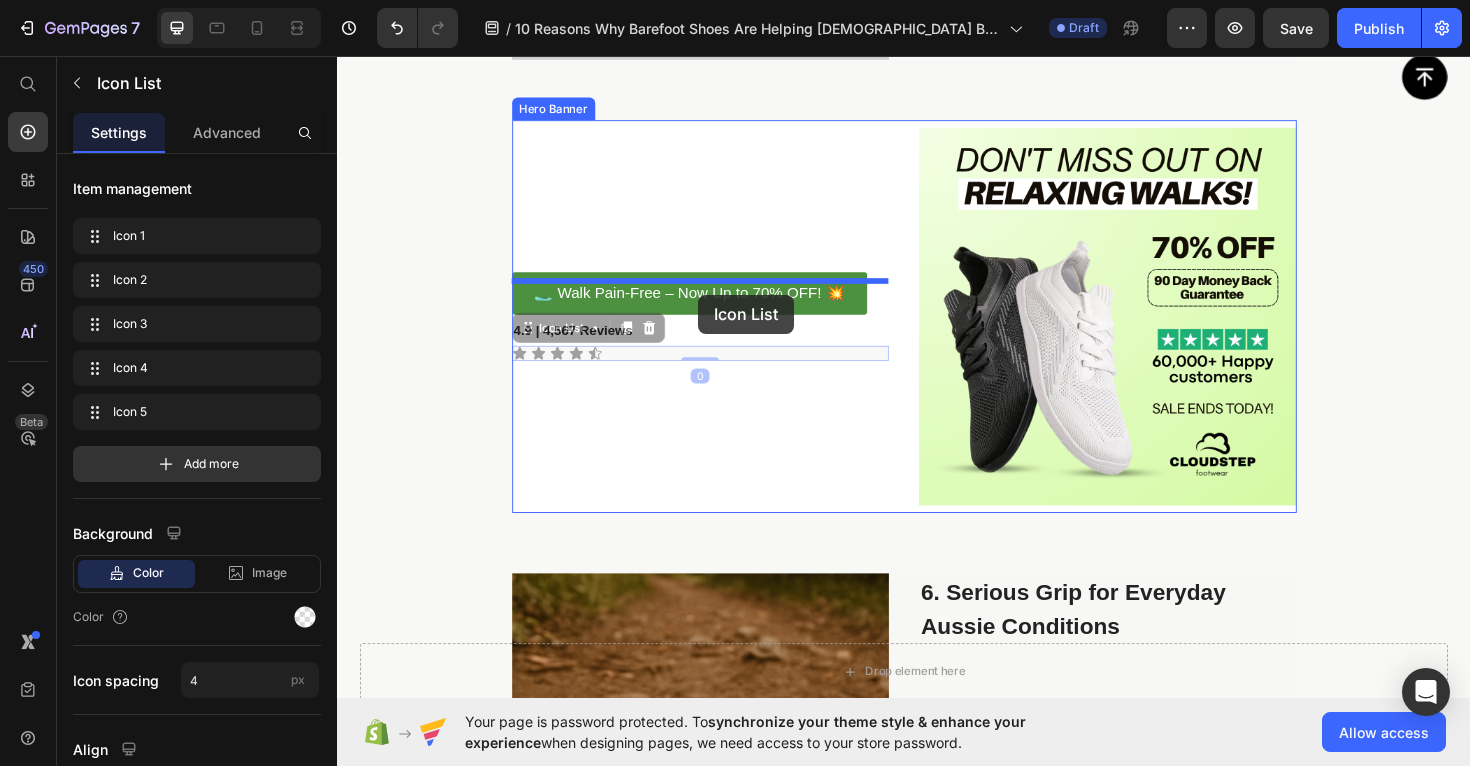 drag, startPoint x: 622, startPoint y: 337, endPoint x: 719, endPoint y: 309, distance: 100.96039 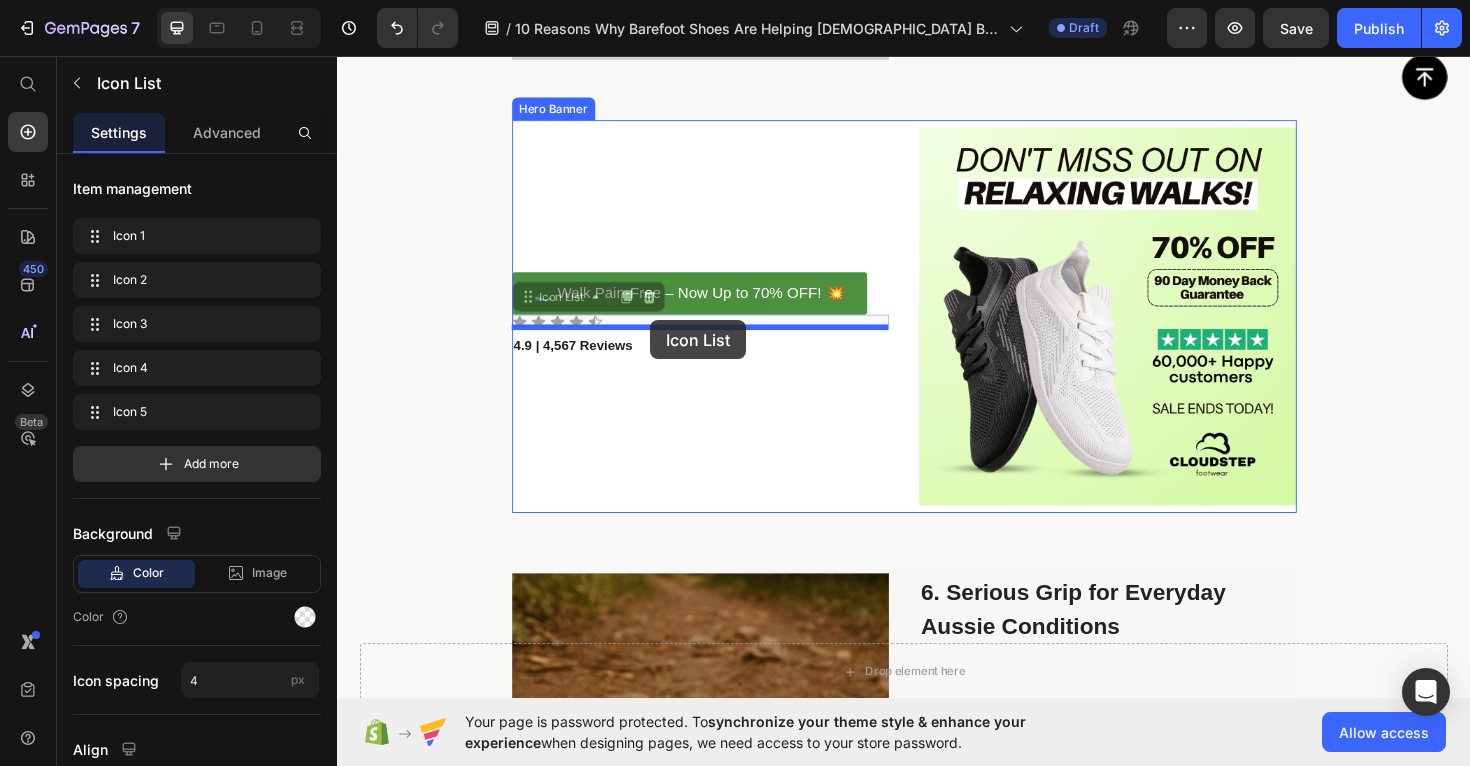 drag, startPoint x: 663, startPoint y: 301, endPoint x: 667, endPoint y: 327, distance: 26.305893 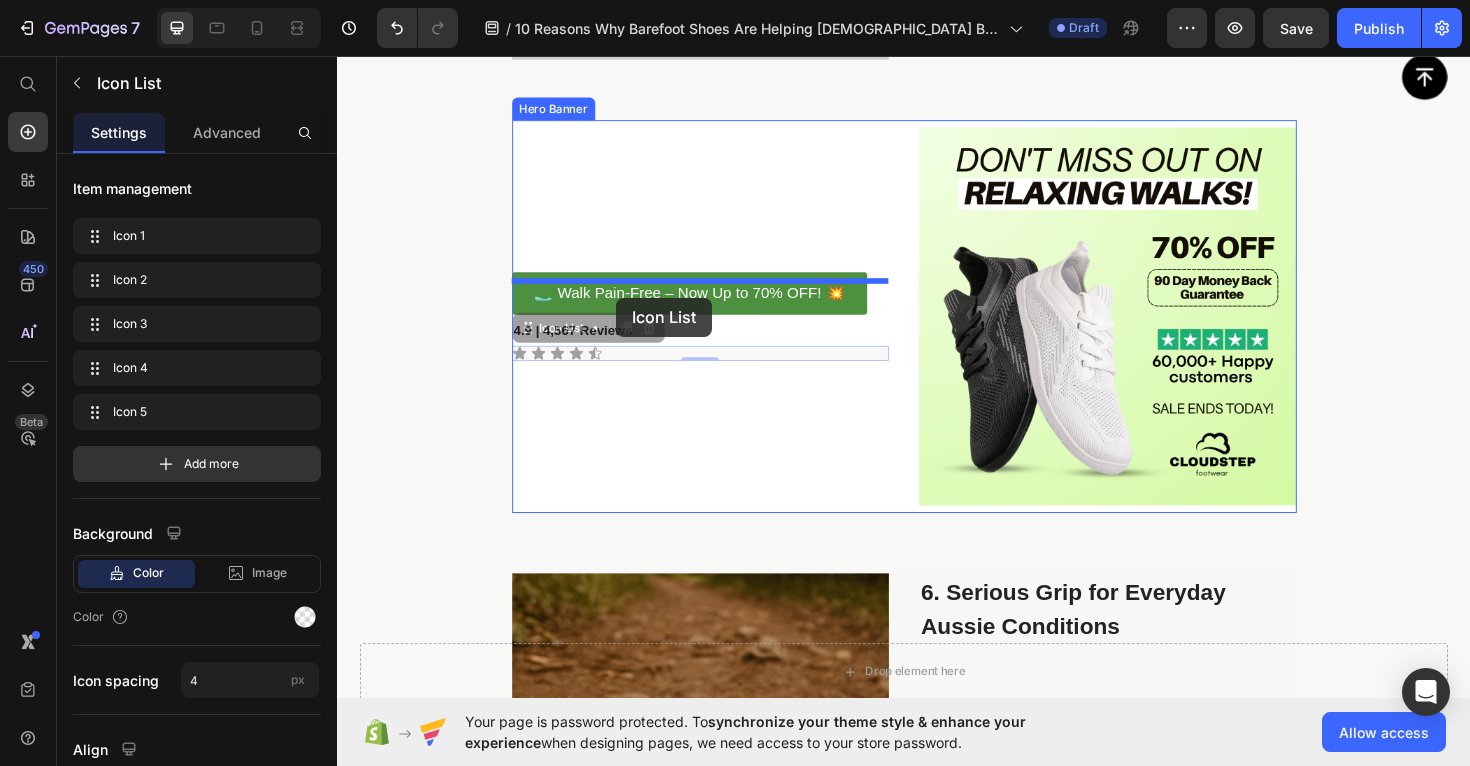 drag, startPoint x: 639, startPoint y: 338, endPoint x: 632, endPoint y: 310, distance: 28.86174 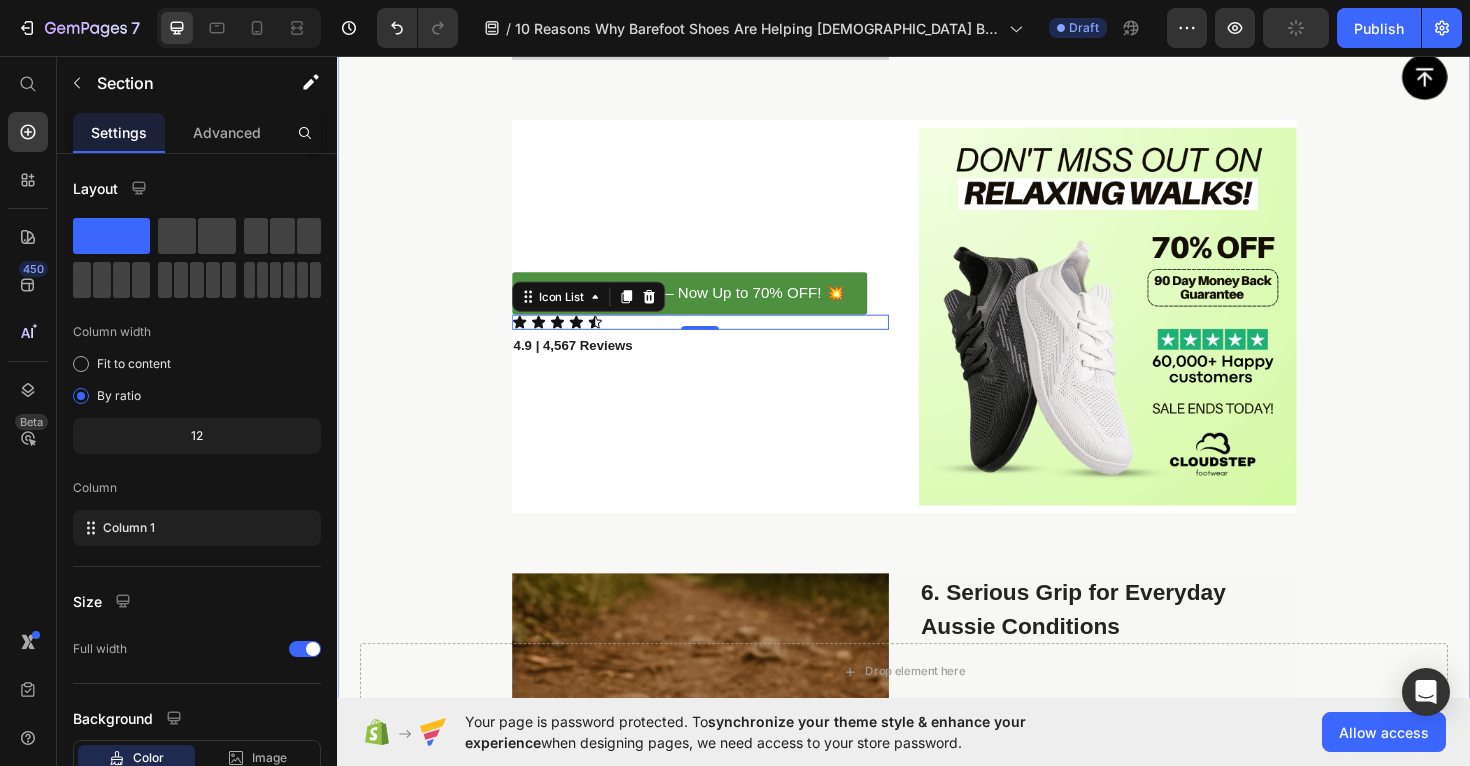 click on "Image 1. Say Goodbye to [MEDICAL_DATA]—Including [MEDICAL_DATA] and [MEDICAL_DATA] Text Block If you’re living with sore feet, [MEDICAL_DATA], or [MEDICAL_DATA], you’re not alone—and you don’t have to just put up with it. As a podiatrist, I’ve seen how conventional shoes can worsen these issues by forcing your feet into unnatural shapes. That’s why I recommend  Cloudstep barefoot shoes . With a roomy toe box and flat sole, models like the  Cloudstep Motion™  allow your feet to move freely, ease pressure on [MEDICAL_DATA], and support a more natural gait. It’s the relief many Aussies have been searching for. Text Block Row Image 2. Designed for Natural Movement—So You Can Move Pain-Free   Text Block Most traditional shoes limit the way your feet are meant to move, often leading to [MEDICAL_DATA].  Cloudstep shoes  are different. Whether you choose the  Explorer™  or  Motion™ Text Block Row Image 3. Wide Toe Box = More Comfort, Less Pain   Text Block Cloudstep’s Balance™ Text Block Row Image   Row" at bounding box center (937, 710) 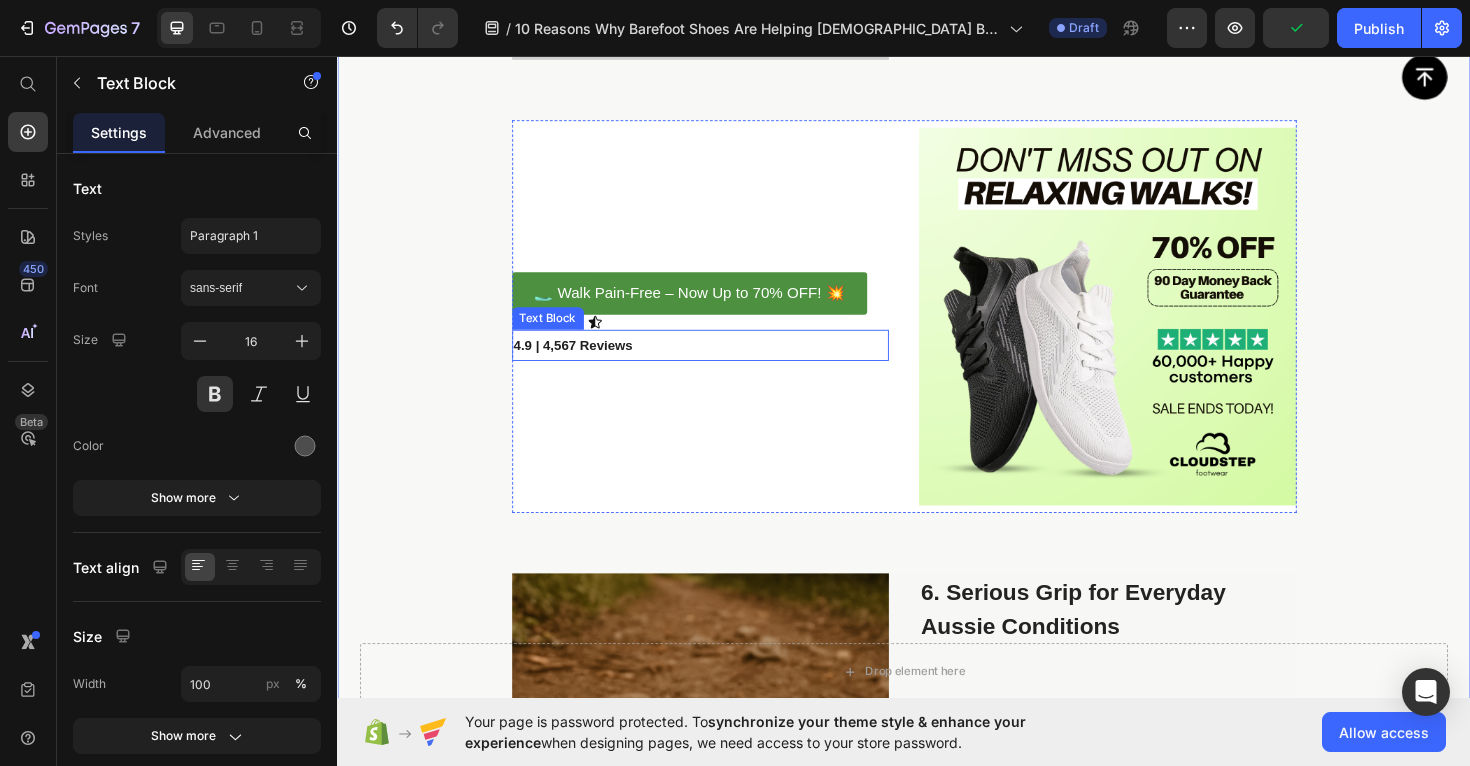 click on "4.9 | 4,567 Reviews" at bounding box center (587, 362) 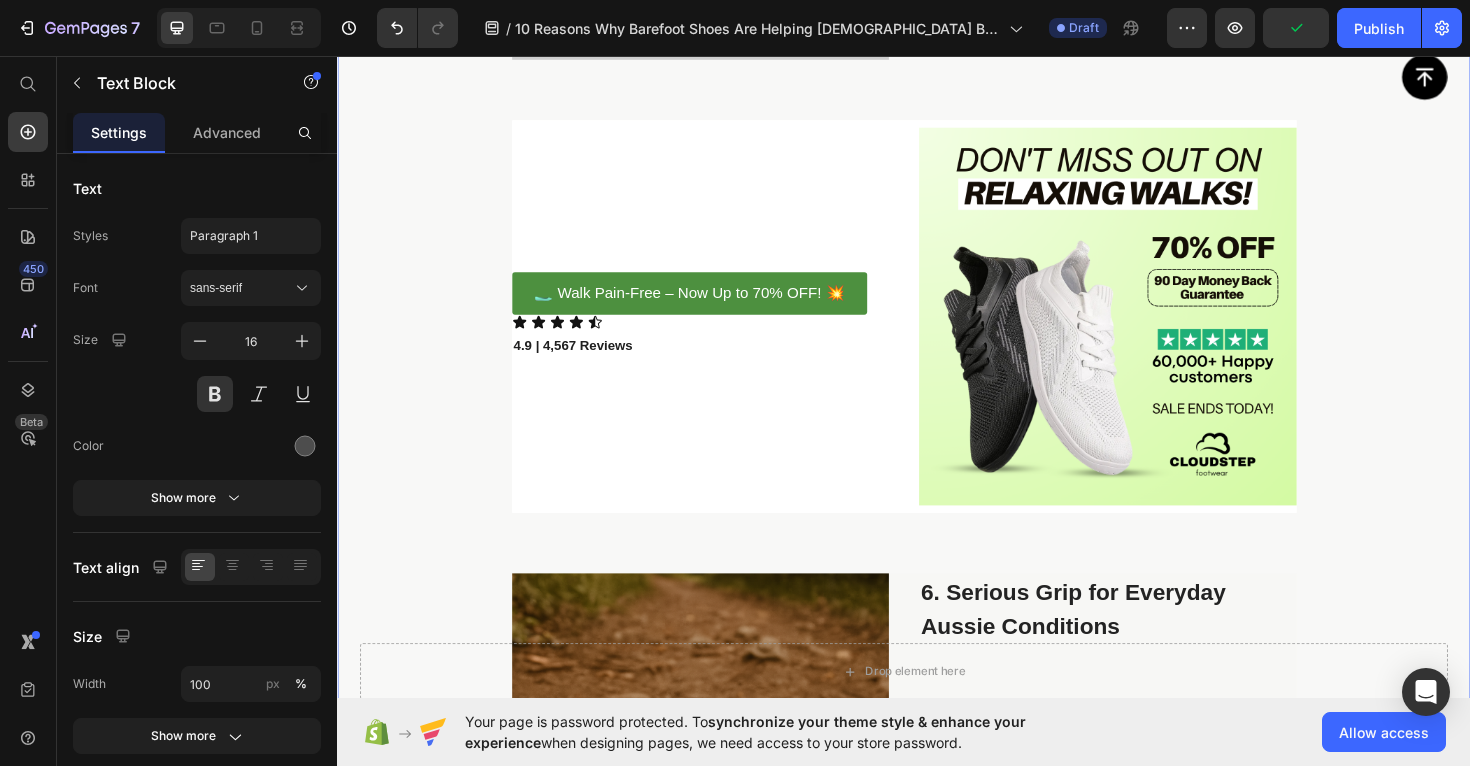 click on "Image 1. Say Goodbye to [MEDICAL_DATA]—Including [MEDICAL_DATA] and [MEDICAL_DATA] Text Block If you’re living with sore feet, [MEDICAL_DATA], or [MEDICAL_DATA], you’re not alone—and you don’t have to just put up with it. As a podiatrist, I’ve seen how conventional shoes can worsen these issues by forcing your feet into unnatural shapes. That’s why I recommend  Cloudstep barefoot shoes . With a roomy toe box and flat sole, models like the  Cloudstep Motion™  allow your feet to move freely, ease pressure on [MEDICAL_DATA], and support a more natural gait. It’s the relief many Aussies have been searching for. Text Block Row Image 2. Designed for Natural Movement—So You Can Move Pain-Free   Text Block Most traditional shoes limit the way your feet are meant to move, often leading to [MEDICAL_DATA].  Cloudstep shoes  are different. Whether you choose the  Explorer™  or  Motion™ Text Block Row Image 3. Wide Toe Box = More Comfort, Less Pain   Text Block Cloudstep’s Balance™ Text Block Row Image   Row" at bounding box center [937, 710] 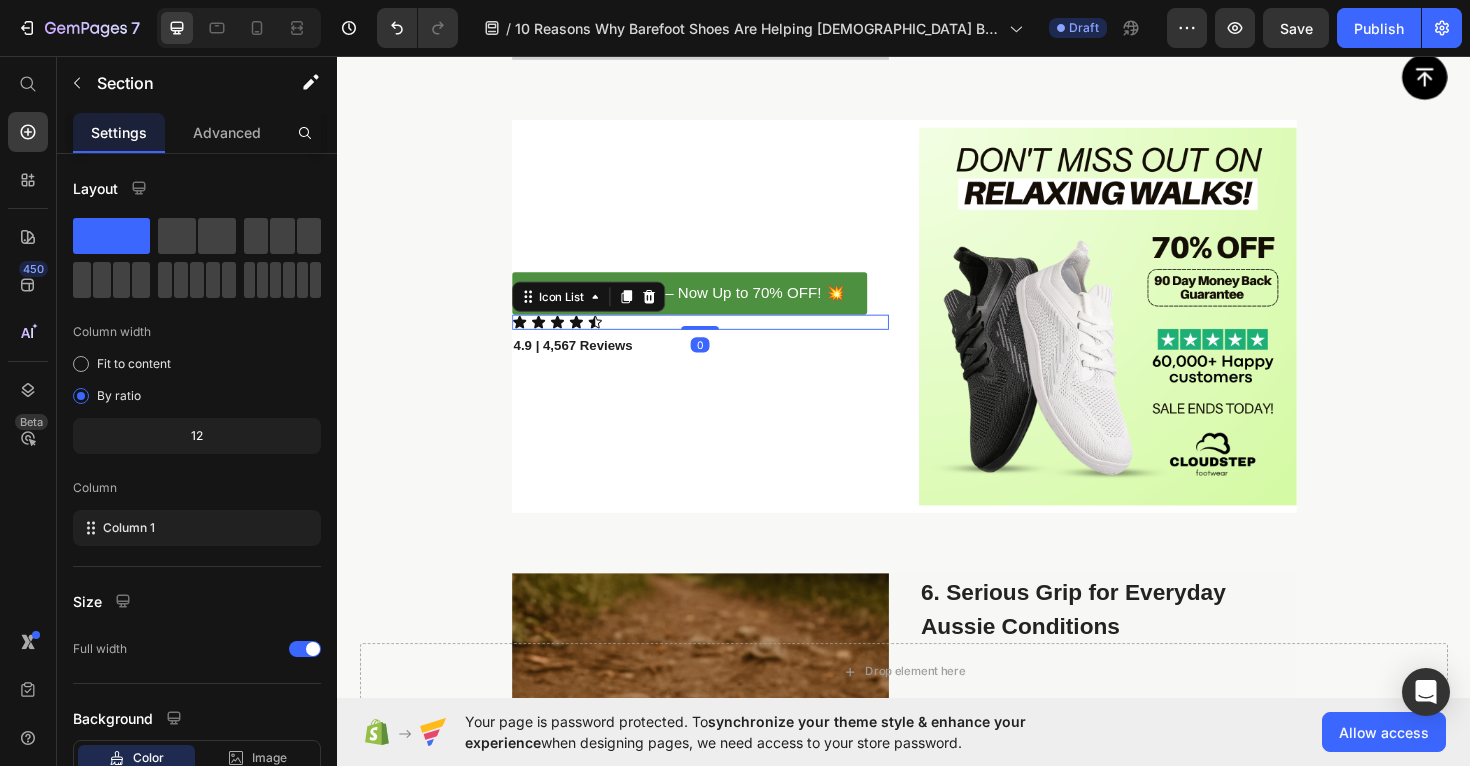 click on "Icon Icon Icon Icon Icon" at bounding box center (722, 338) 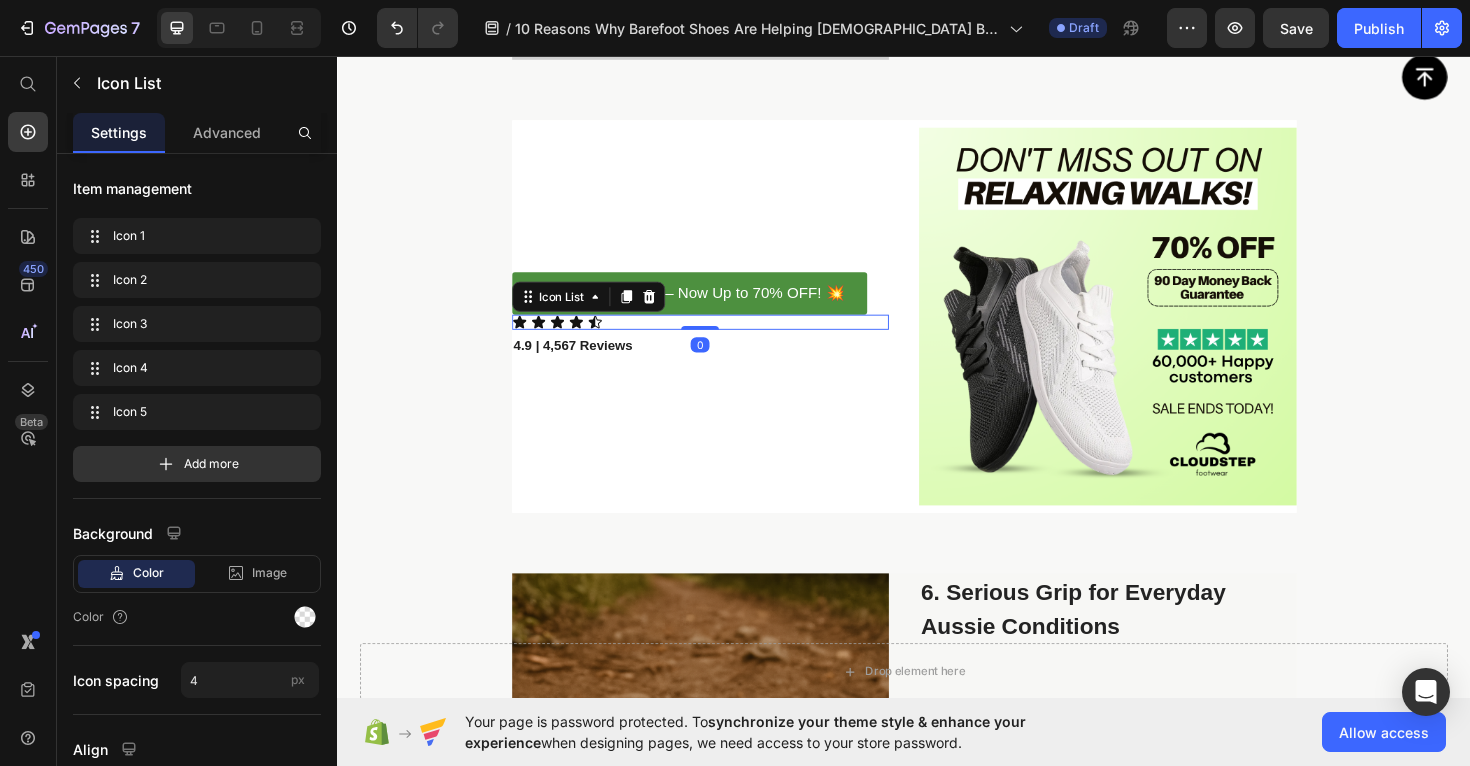 click on "Icon Icon Icon Icon Icon" at bounding box center (722, 338) 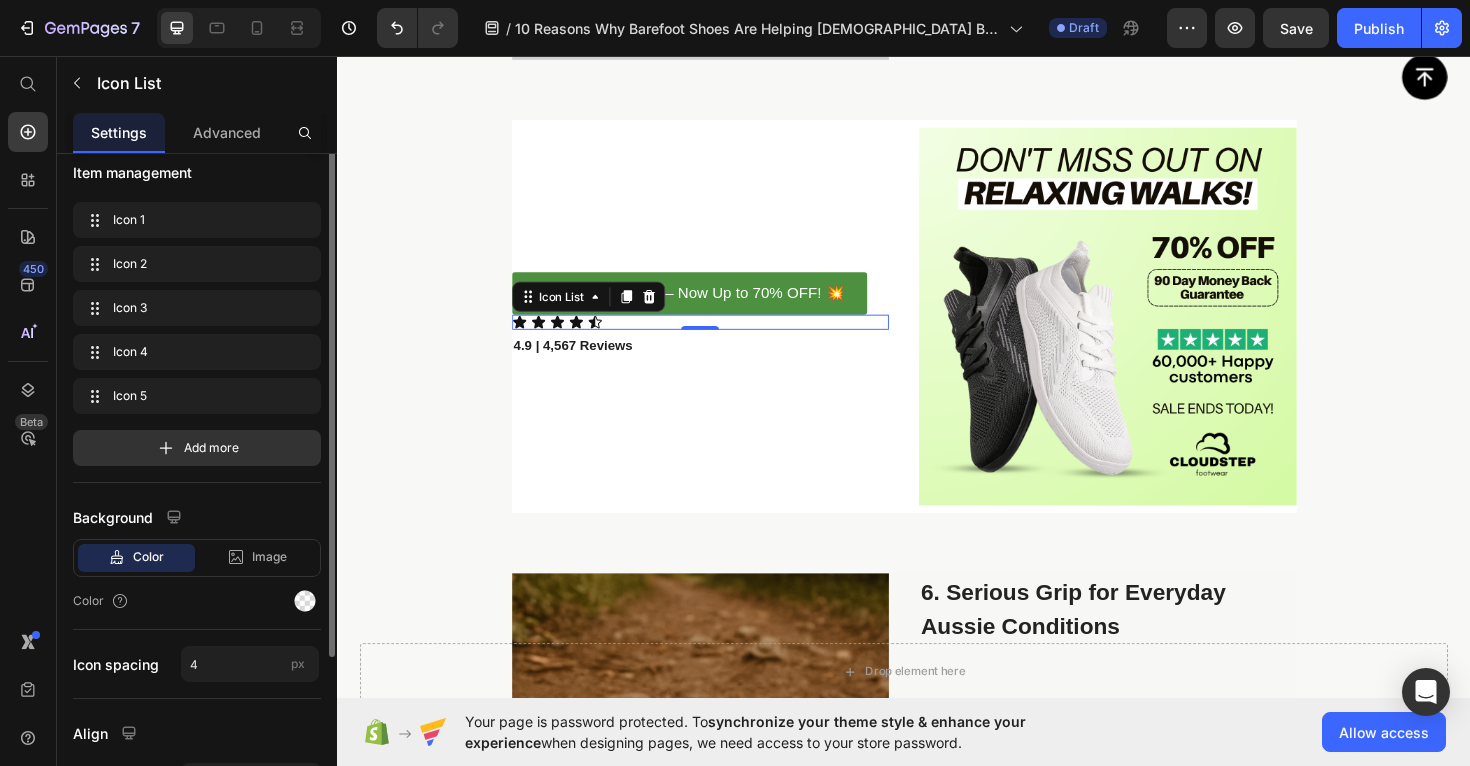 scroll, scrollTop: 0, scrollLeft: 0, axis: both 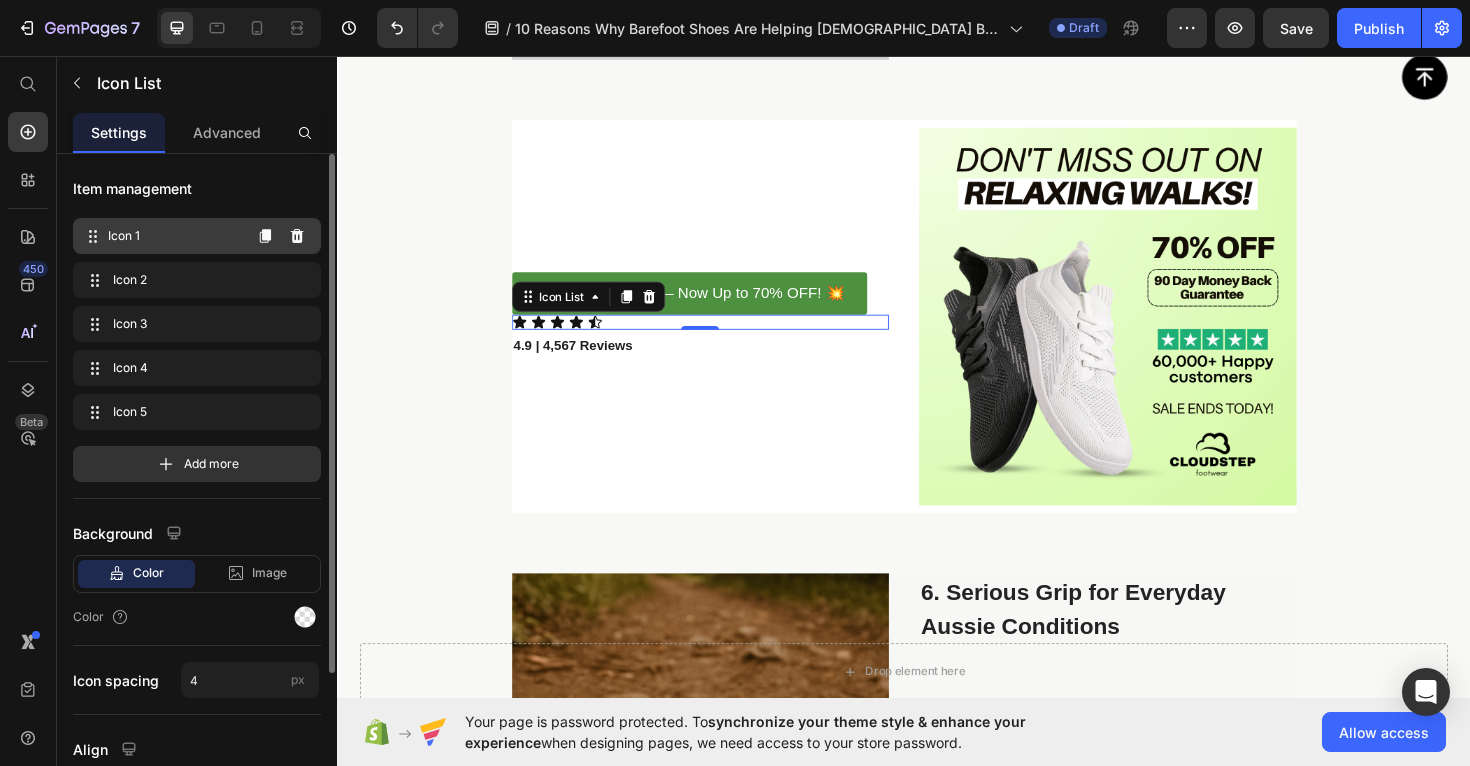 click on "Icon 1" at bounding box center (174, 236) 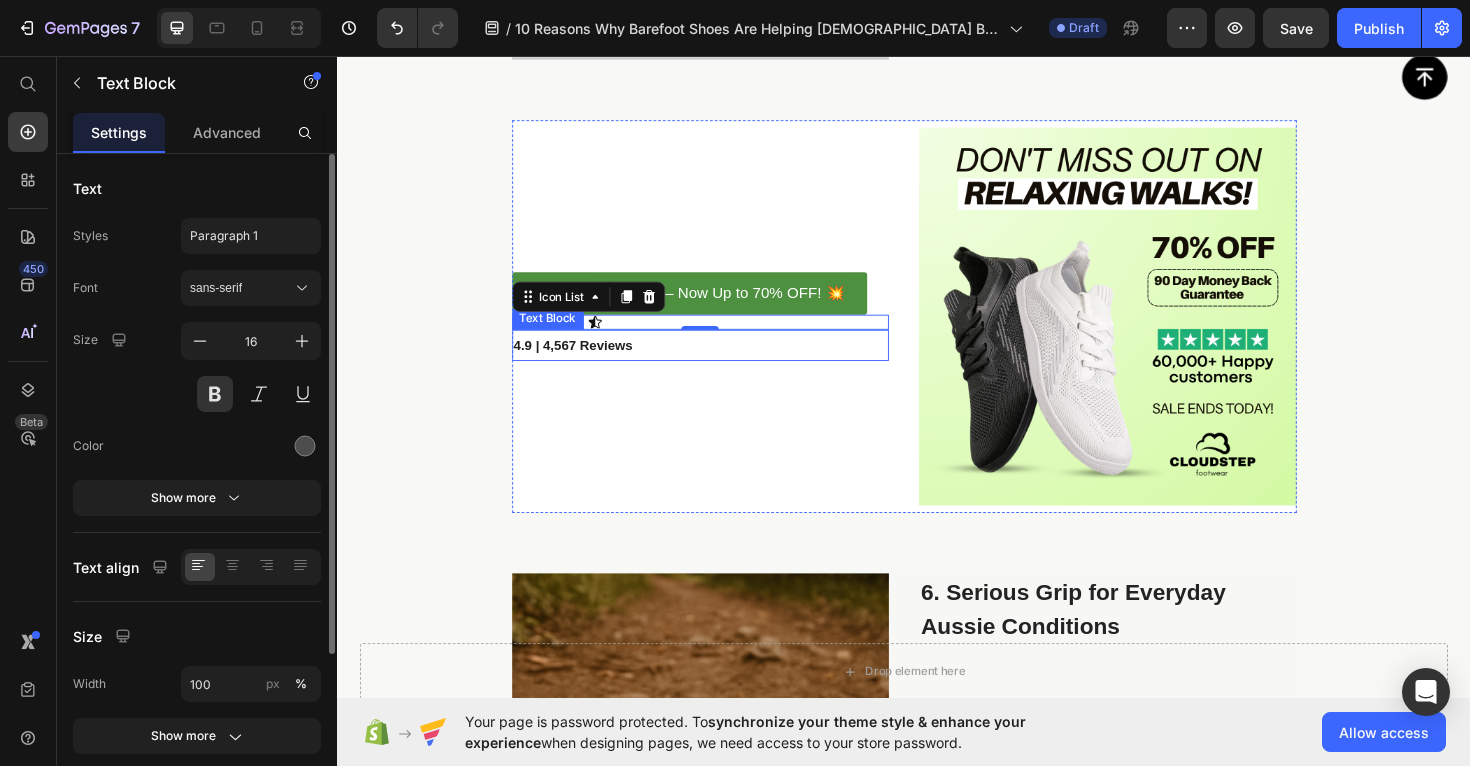 click on "Text Block" at bounding box center (560, 334) 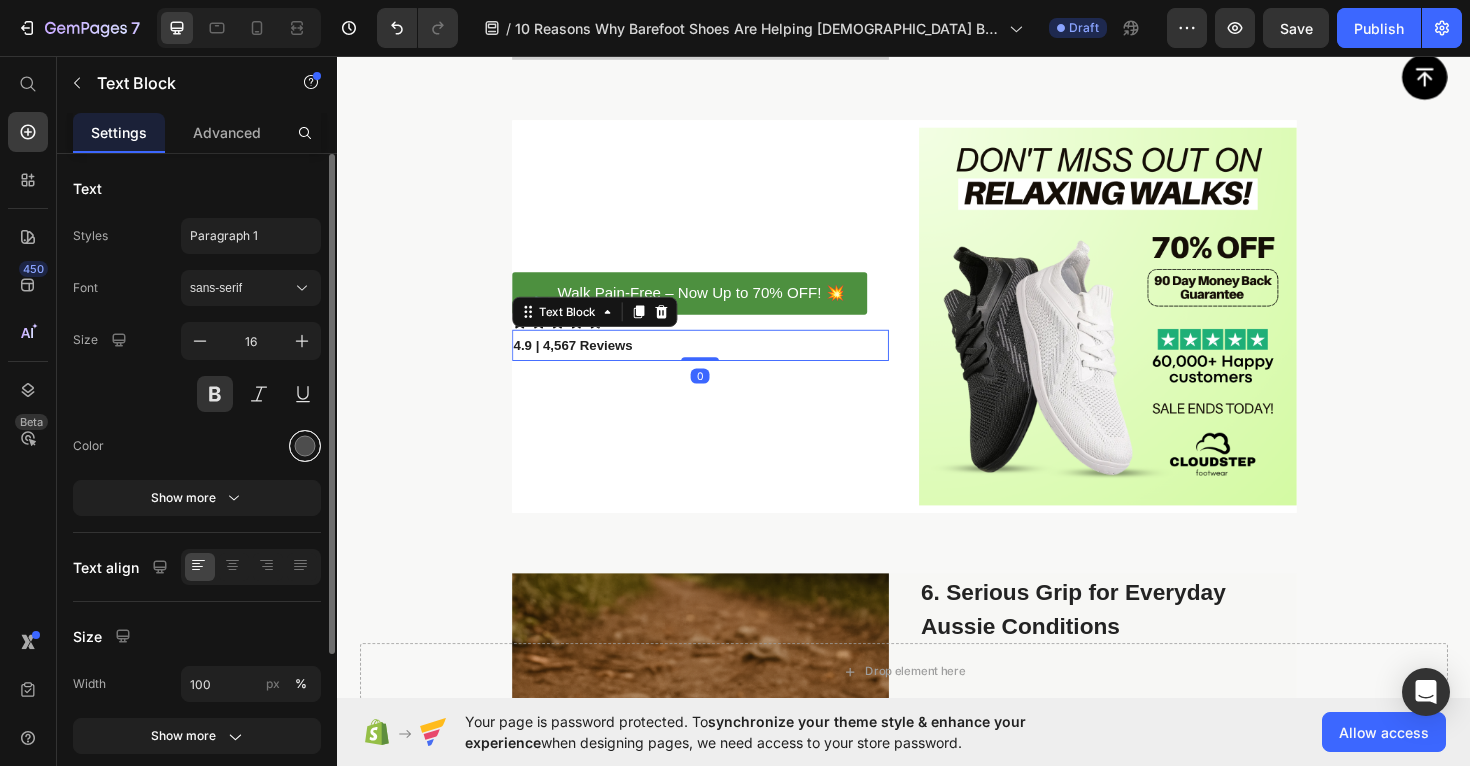 click at bounding box center (305, 446) 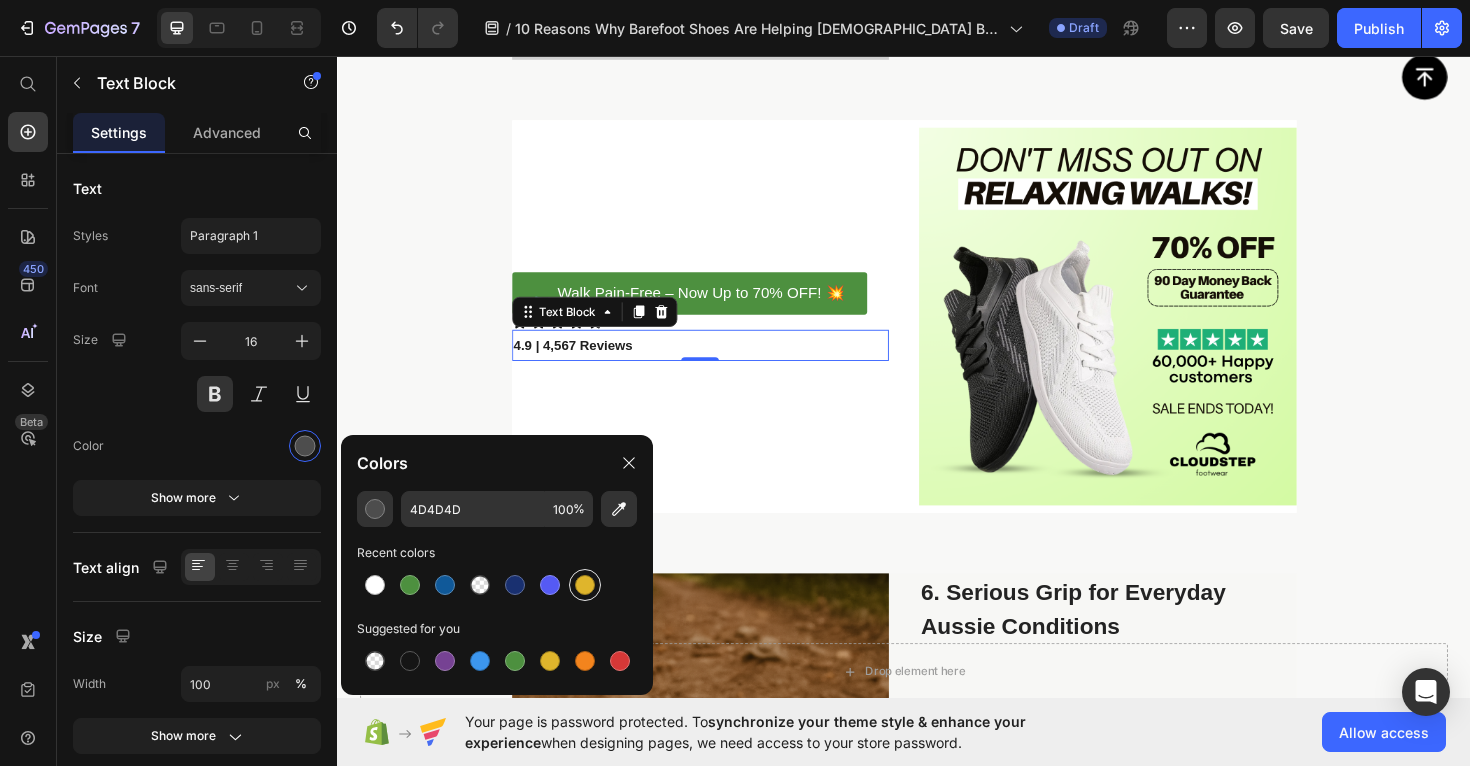 click at bounding box center (585, 585) 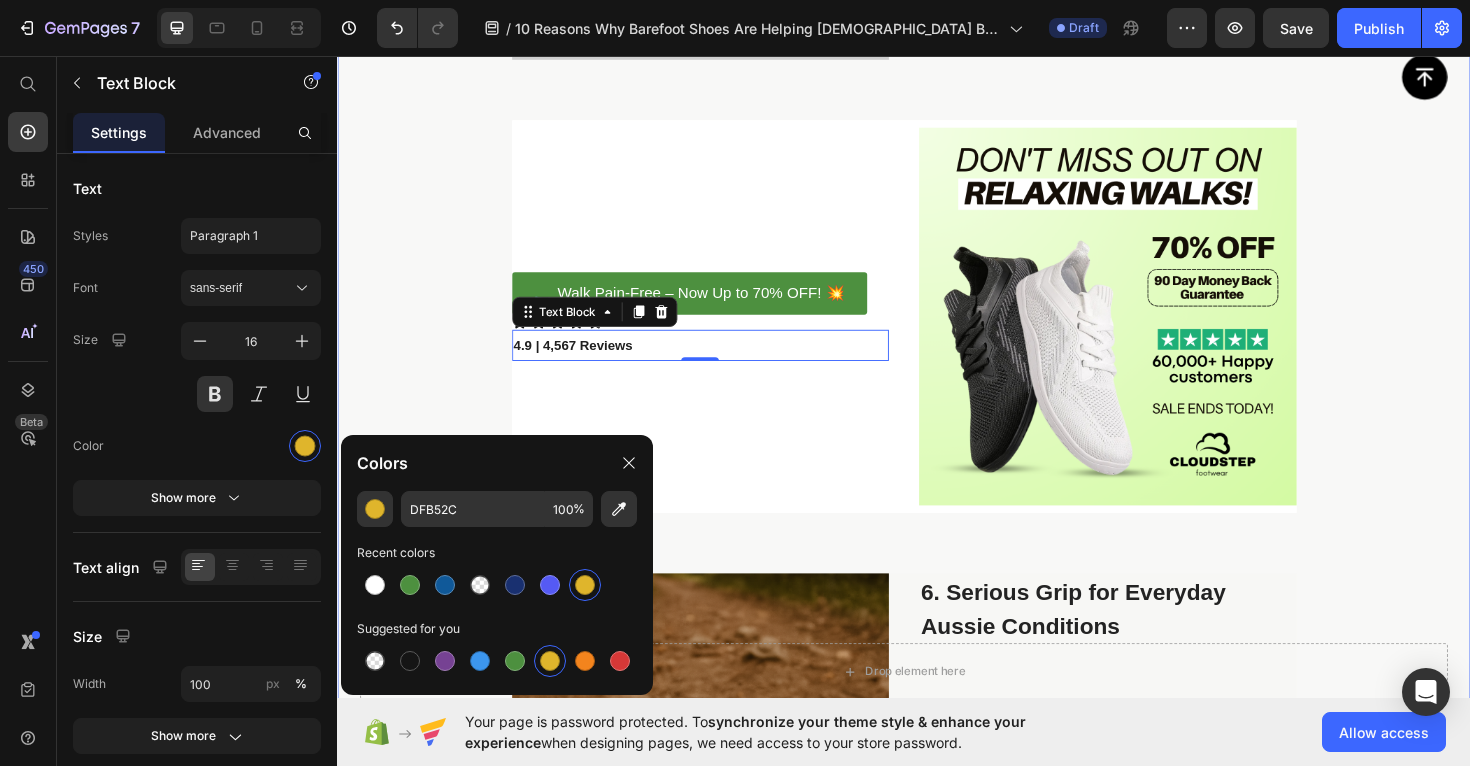 click on "Image 1. Say Goodbye to [MEDICAL_DATA]—Including [MEDICAL_DATA] and [MEDICAL_DATA] Text Block If you’re living with sore feet, [MEDICAL_DATA], or [MEDICAL_DATA], you’re not alone—and you don’t have to just put up with it. As a podiatrist, I’ve seen how conventional shoes can worsen these issues by forcing your feet into unnatural shapes. That’s why I recommend  Cloudstep barefoot shoes . With a roomy toe box and flat sole, models like the  Cloudstep Motion™  allow your feet to move freely, ease pressure on [MEDICAL_DATA], and support a more natural gait. It’s the relief many Aussies have been searching for. Text Block Row Image 2. Designed for Natural Movement—So You Can Move Pain-Free   Text Block Most traditional shoes limit the way your feet are meant to move, often leading to [MEDICAL_DATA].  Cloudstep shoes  are different. Whether you choose the  Explorer™  or  Motion™ Text Block Row Image 3. Wide Toe Box = More Comfort, Less Pain   Text Block Cloudstep’s Balance™ Text Block Row Image   Row" at bounding box center (937, 710) 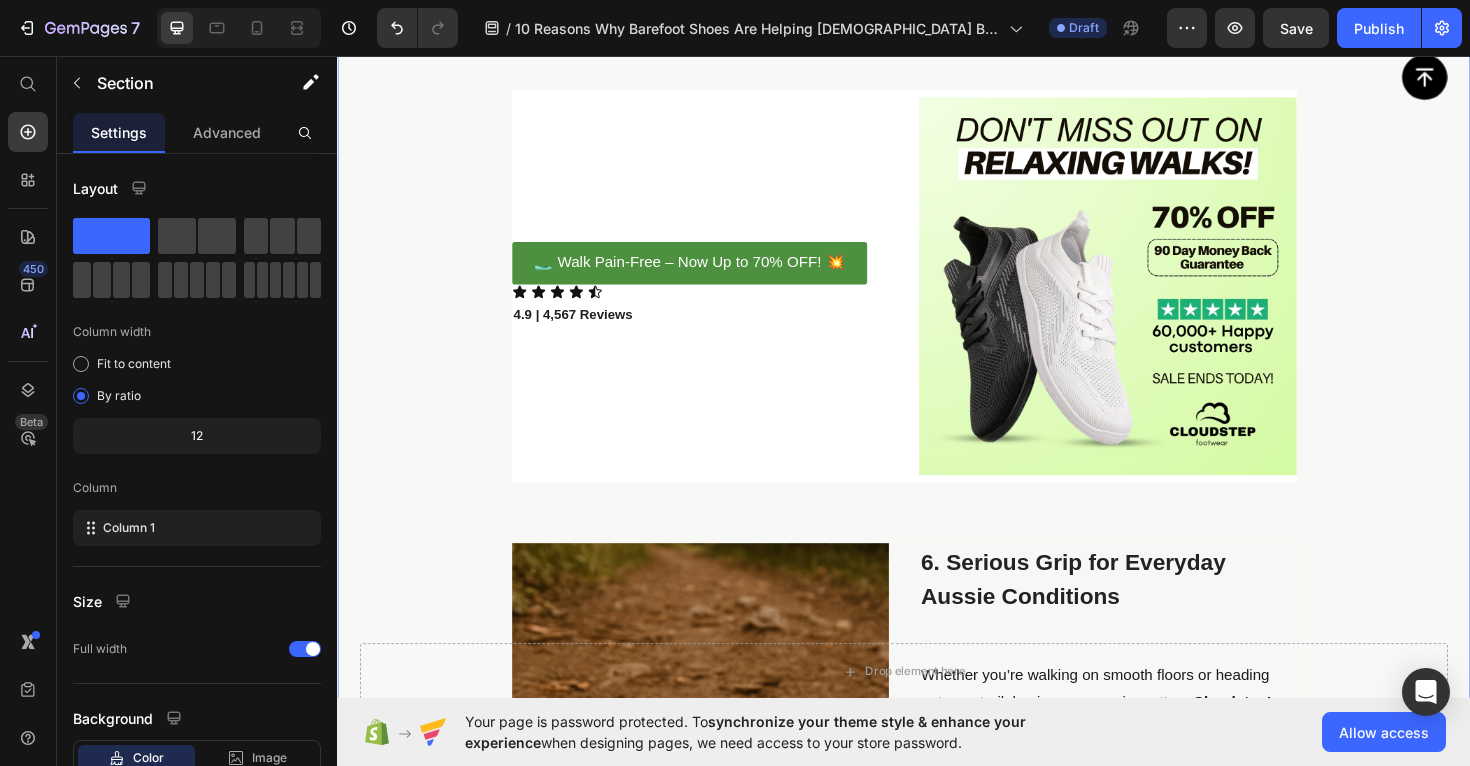 scroll, scrollTop: 3831, scrollLeft: 0, axis: vertical 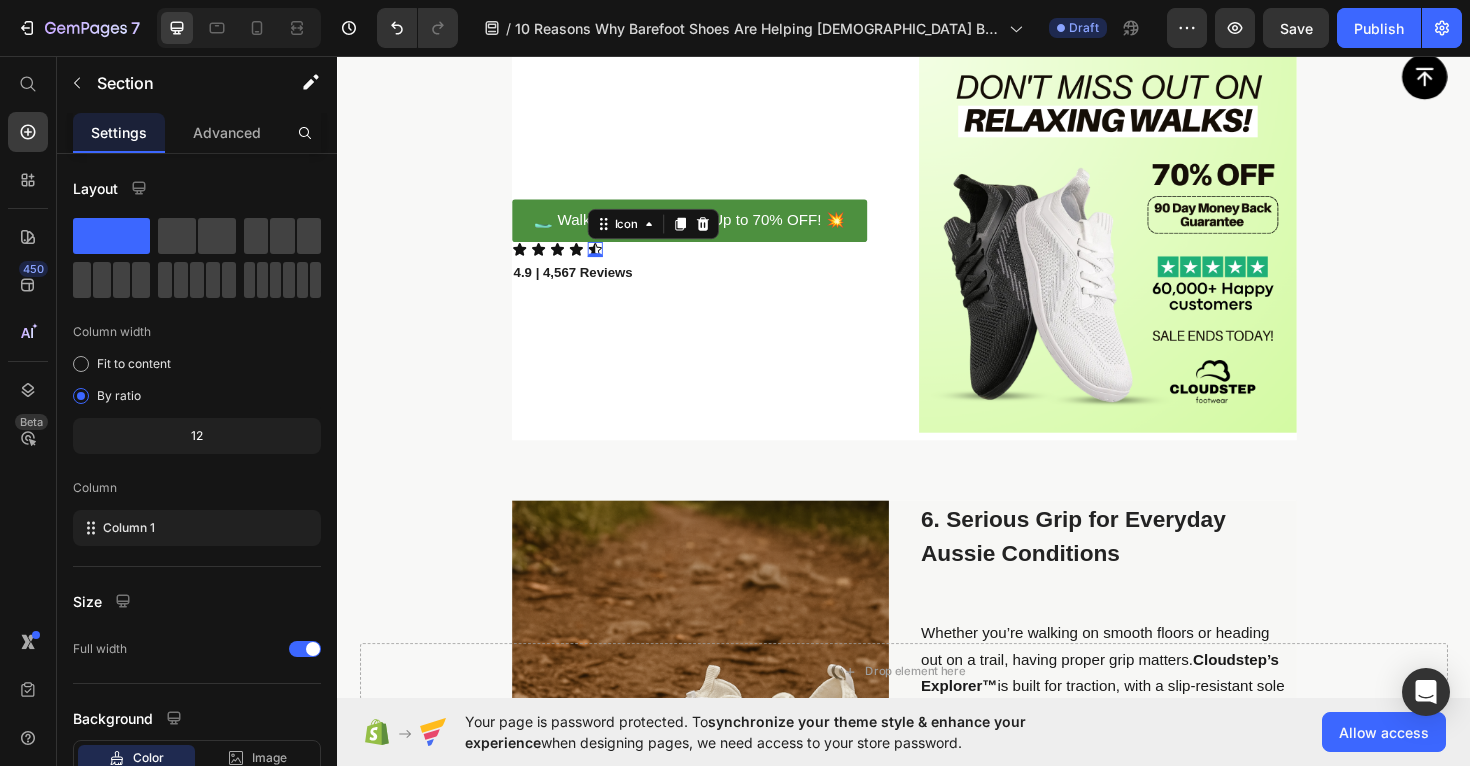 click 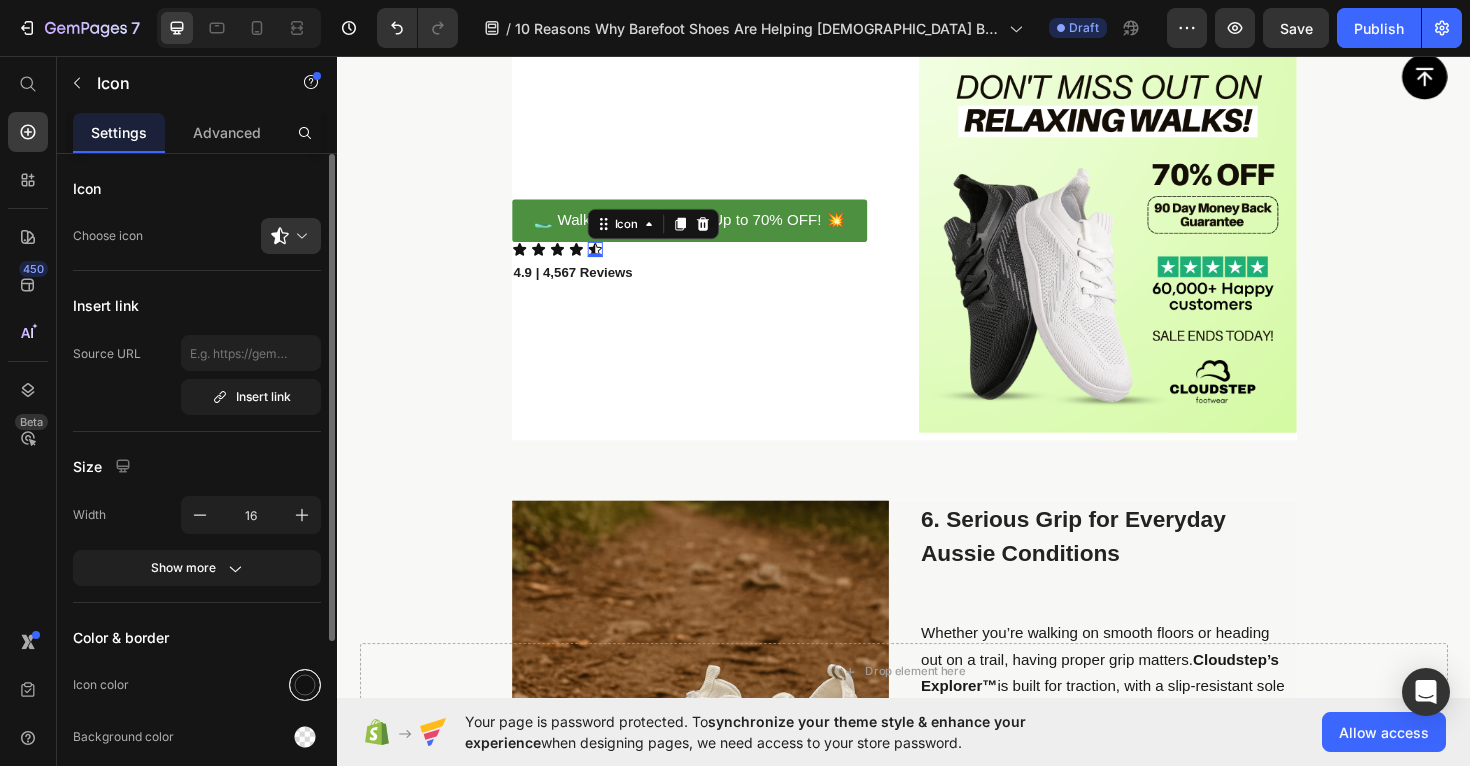 click at bounding box center (305, 685) 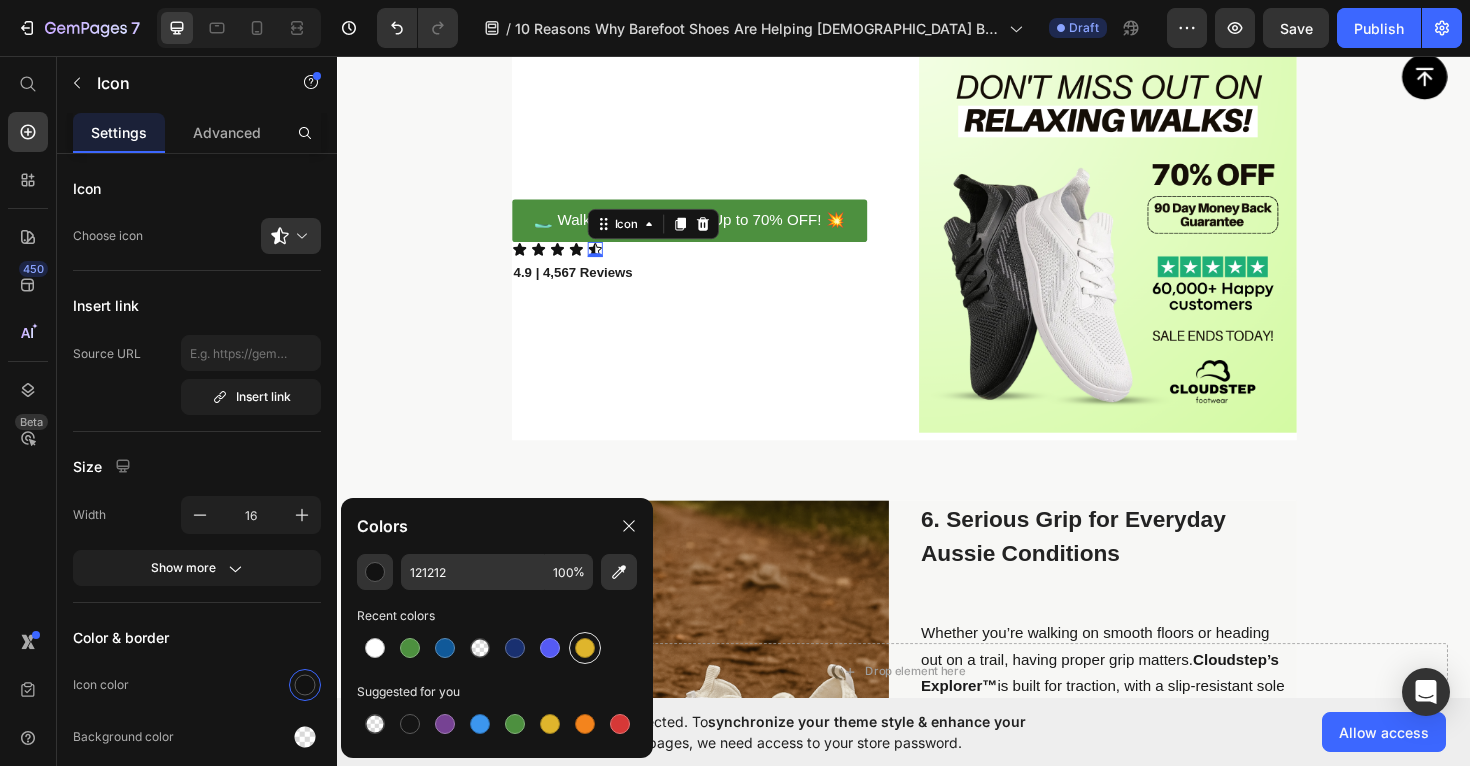 click at bounding box center [585, 648] 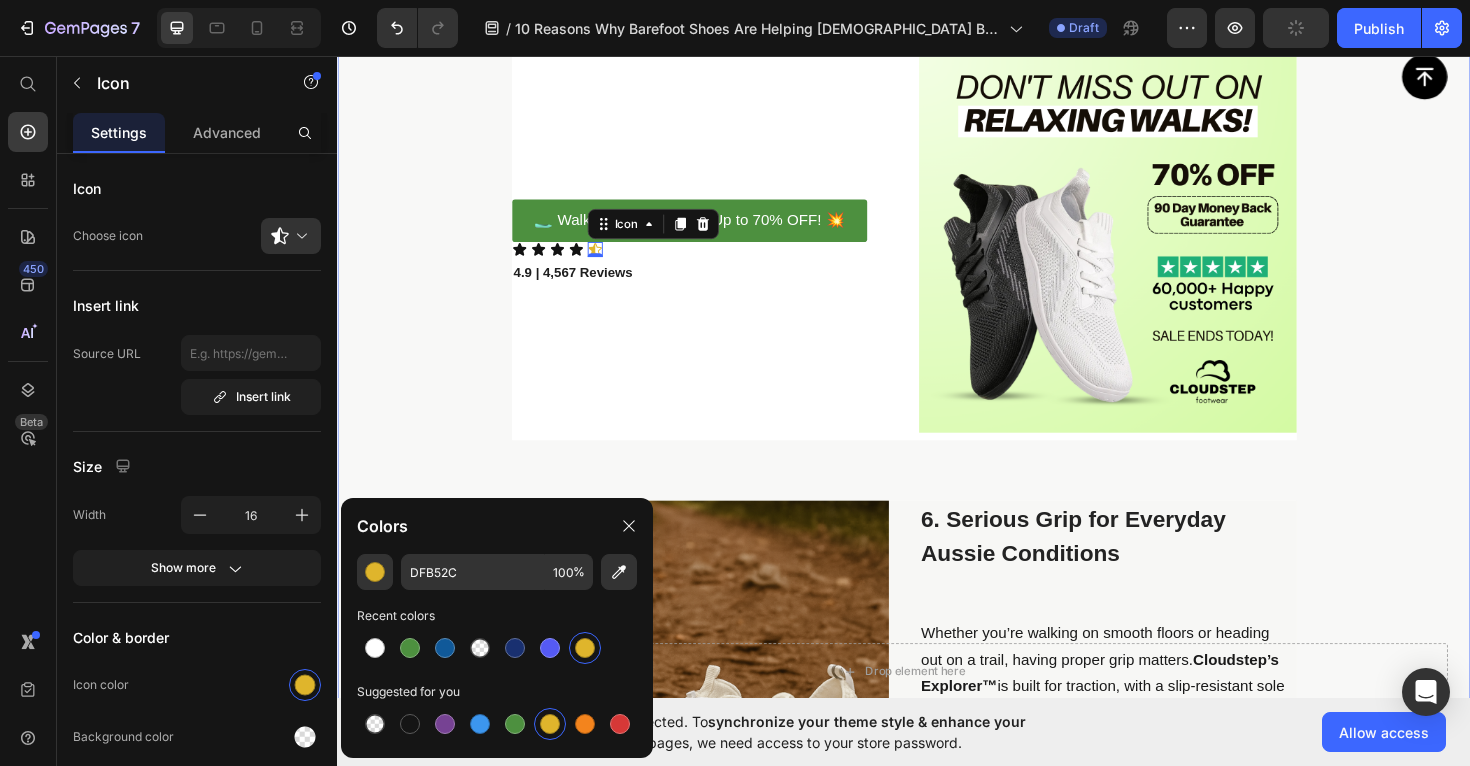 click on "Image 1. Say Goodbye to [MEDICAL_DATA]—Including [MEDICAL_DATA] and [MEDICAL_DATA] Text Block If you’re living with sore feet, [MEDICAL_DATA], or [MEDICAL_DATA], you’re not alone—and you don’t have to just put up with it. As a podiatrist, I’ve seen how conventional shoes can worsen these issues by forcing your feet into unnatural shapes. That’s why I recommend  Cloudstep barefoot shoes . With a roomy toe box and flat sole, models like the  Cloudstep Motion™  allow your feet to move freely, ease pressure on [MEDICAL_DATA], and support a more natural gait. It’s the relief many Aussies have been searching for. Text Block Row Image 2. Designed for Natural Movement—So You Can Move Pain-Free   Text Block Most traditional shoes limit the way your feet are meant to move, often leading to [MEDICAL_DATA].  Cloudstep shoes  are different. Whether you choose the  Explorer™  or  Motion™ Text Block Row Image 3. Wide Toe Box = More Comfort, Less Pain   Text Block Cloudstep’s Balance™ Text Block Row Image   Row" at bounding box center (937, 633) 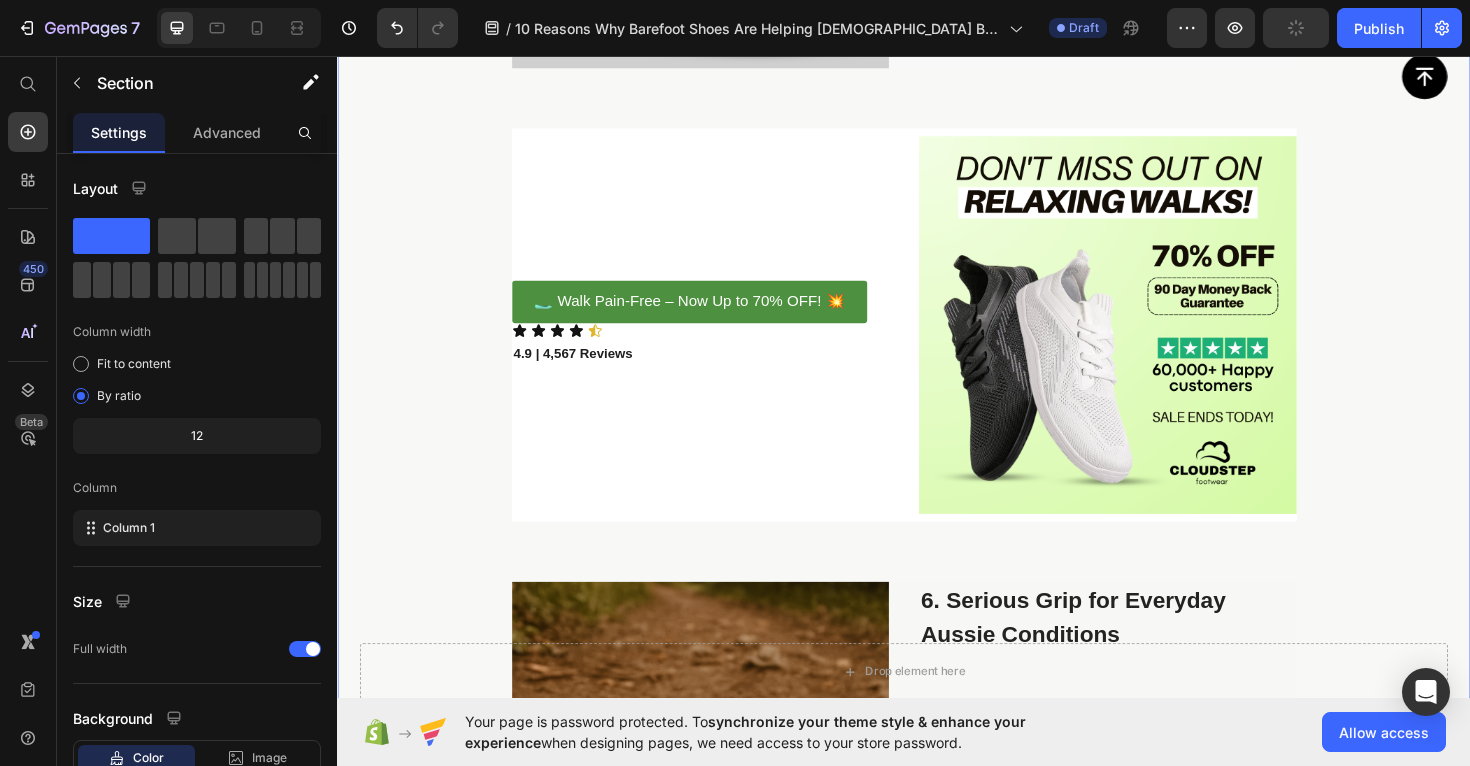 scroll, scrollTop: 3731, scrollLeft: 0, axis: vertical 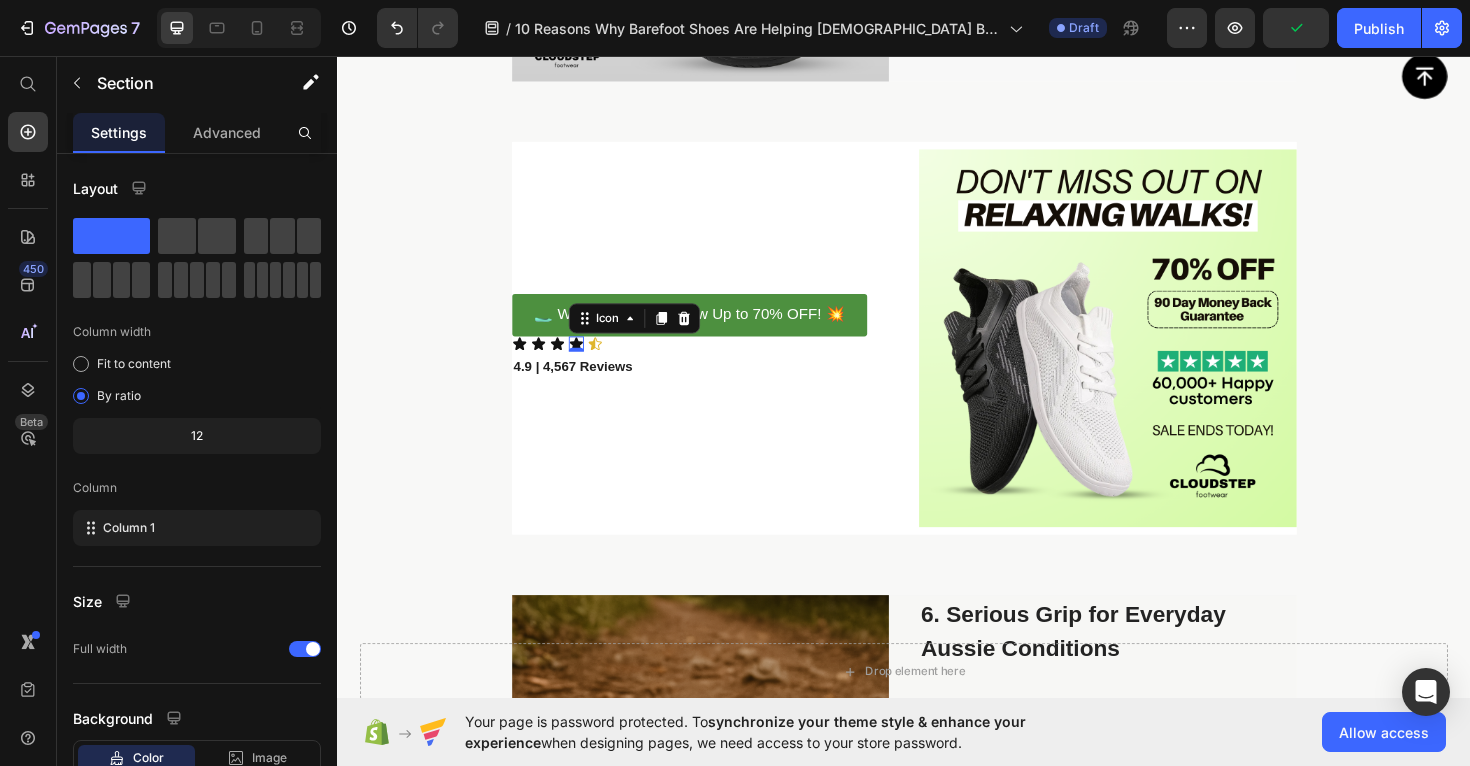 click 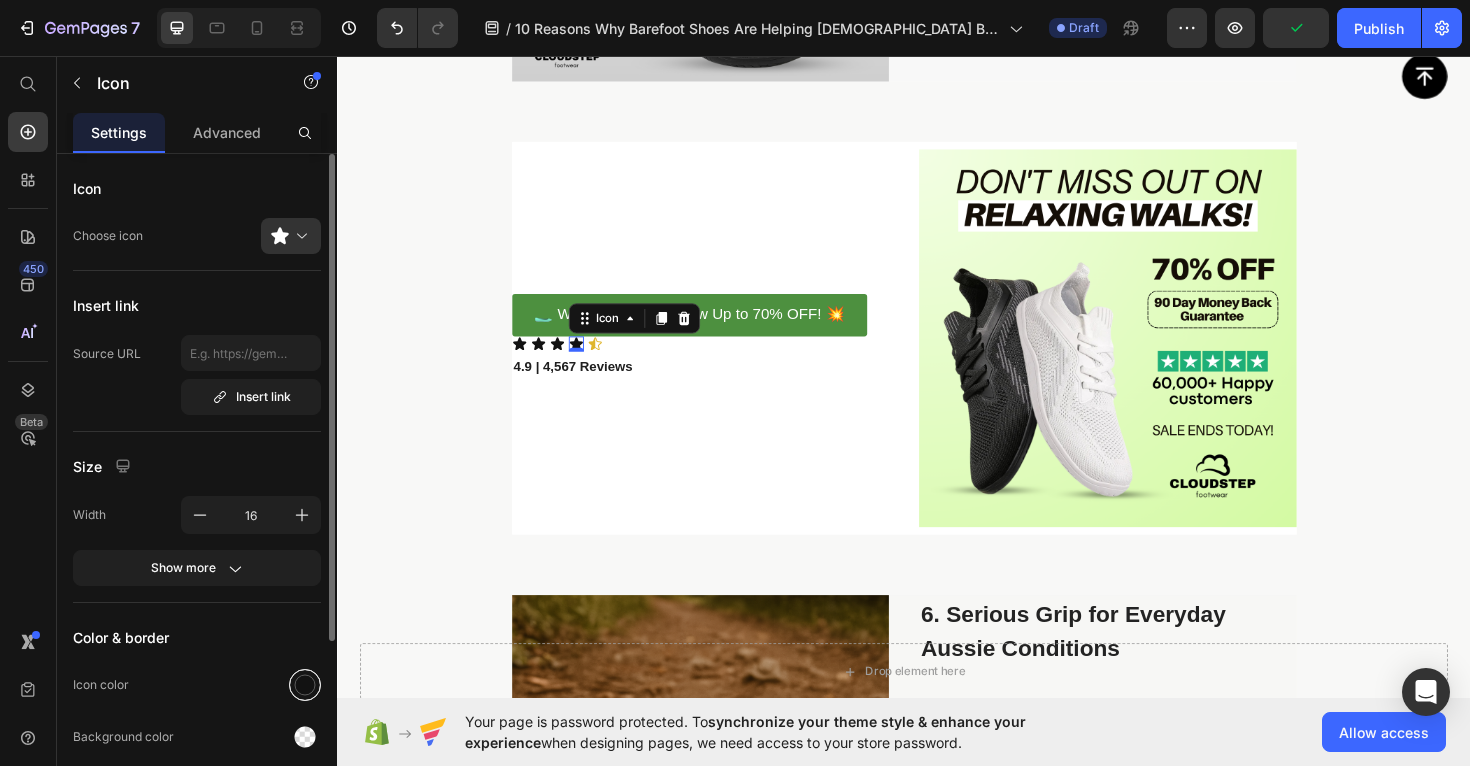 click at bounding box center (305, 685) 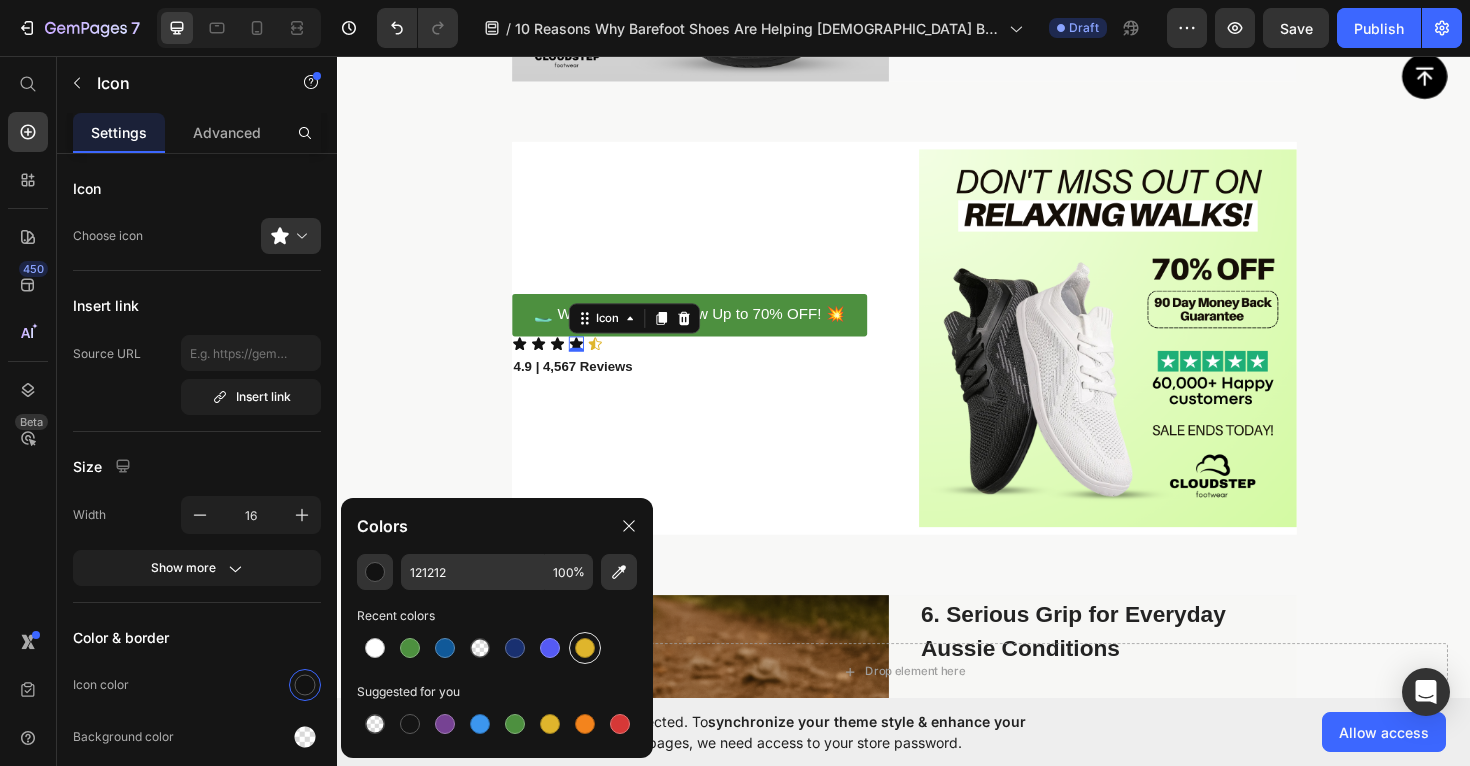 click at bounding box center (585, 648) 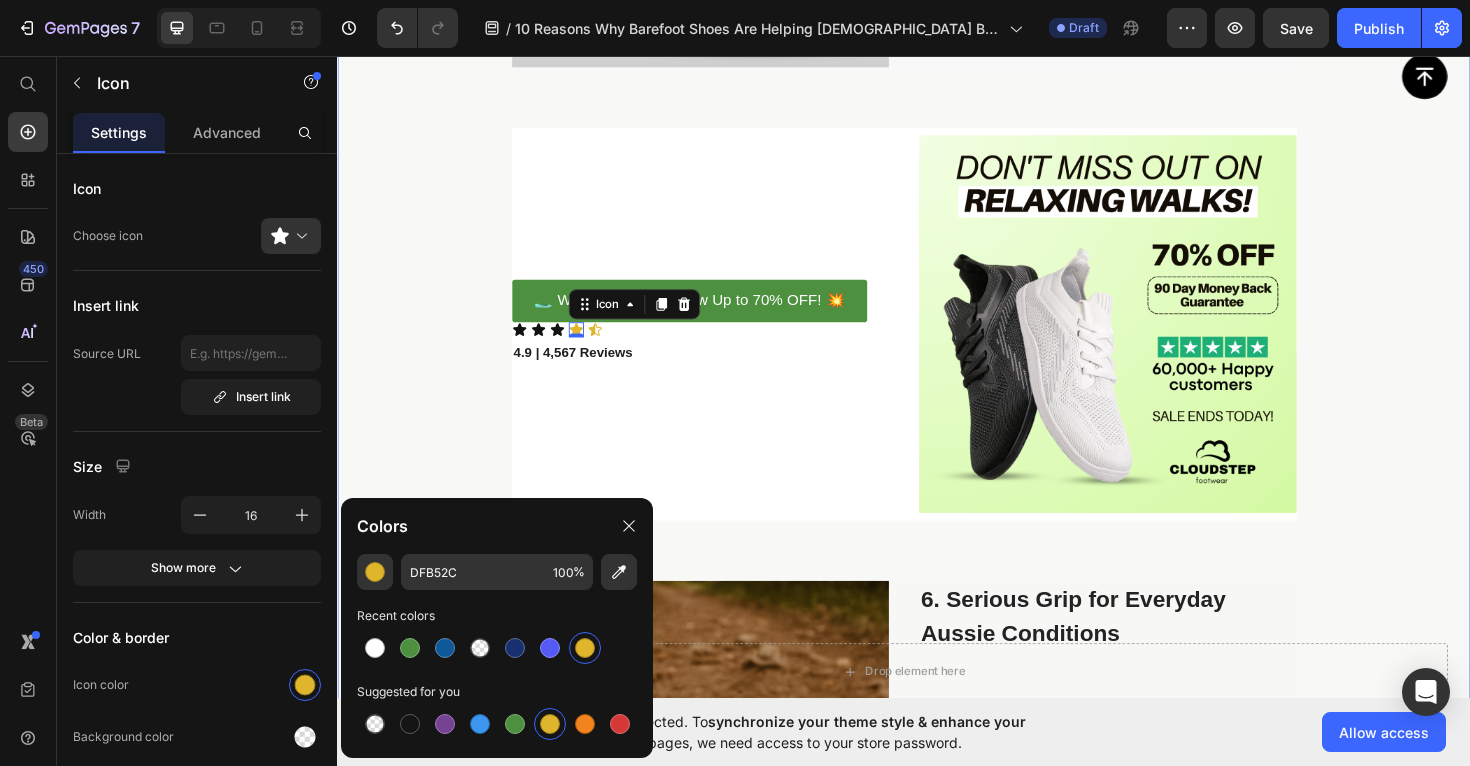 scroll, scrollTop: 3719, scrollLeft: 0, axis: vertical 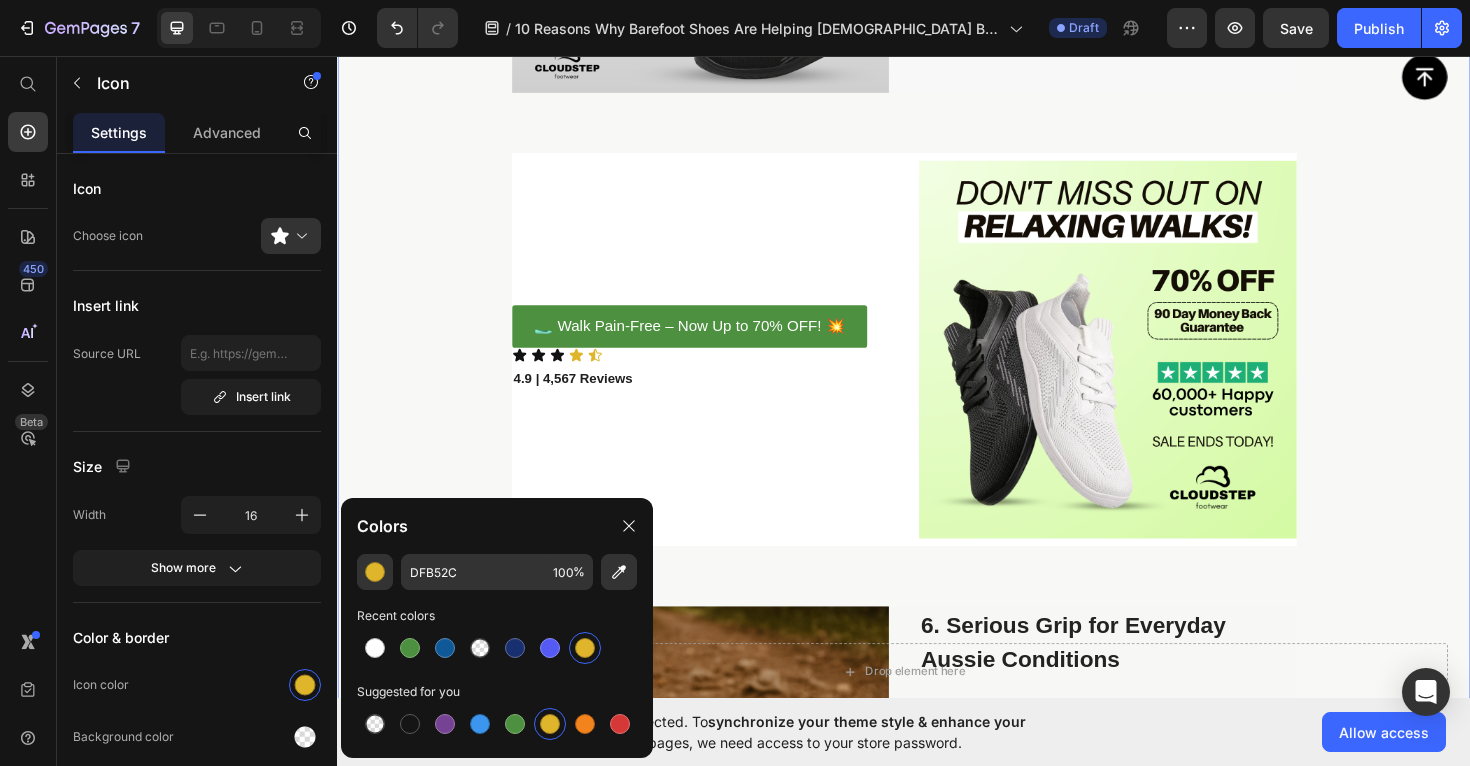 click on "Image 1. Say Goodbye to [MEDICAL_DATA]—Including [MEDICAL_DATA] and [MEDICAL_DATA] Text Block If you’re living with sore feet, [MEDICAL_DATA], or [MEDICAL_DATA], you’re not alone—and you don’t have to just put up with it. As a podiatrist, I’ve seen how conventional shoes can worsen these issues by forcing your feet into unnatural shapes. That’s why I recommend  Cloudstep barefoot shoes . With a roomy toe box and flat sole, models like the  Cloudstep Motion™  allow your feet to move freely, ease pressure on [MEDICAL_DATA], and support a more natural gait. It’s the relief many Aussies have been searching for. Text Block Row Image 2. Designed for Natural Movement—So You Can Move Pain-Free   Text Block Most traditional shoes limit the way your feet are meant to move, often leading to [MEDICAL_DATA].  Cloudstep shoes  are different. Whether you choose the  Explorer™  or  Motion™ Text Block Row Image 3. Wide Toe Box = More Comfort, Less Pain   Text Block Cloudstep’s Balance™ Text Block Row Image   Row" at bounding box center [937, 745] 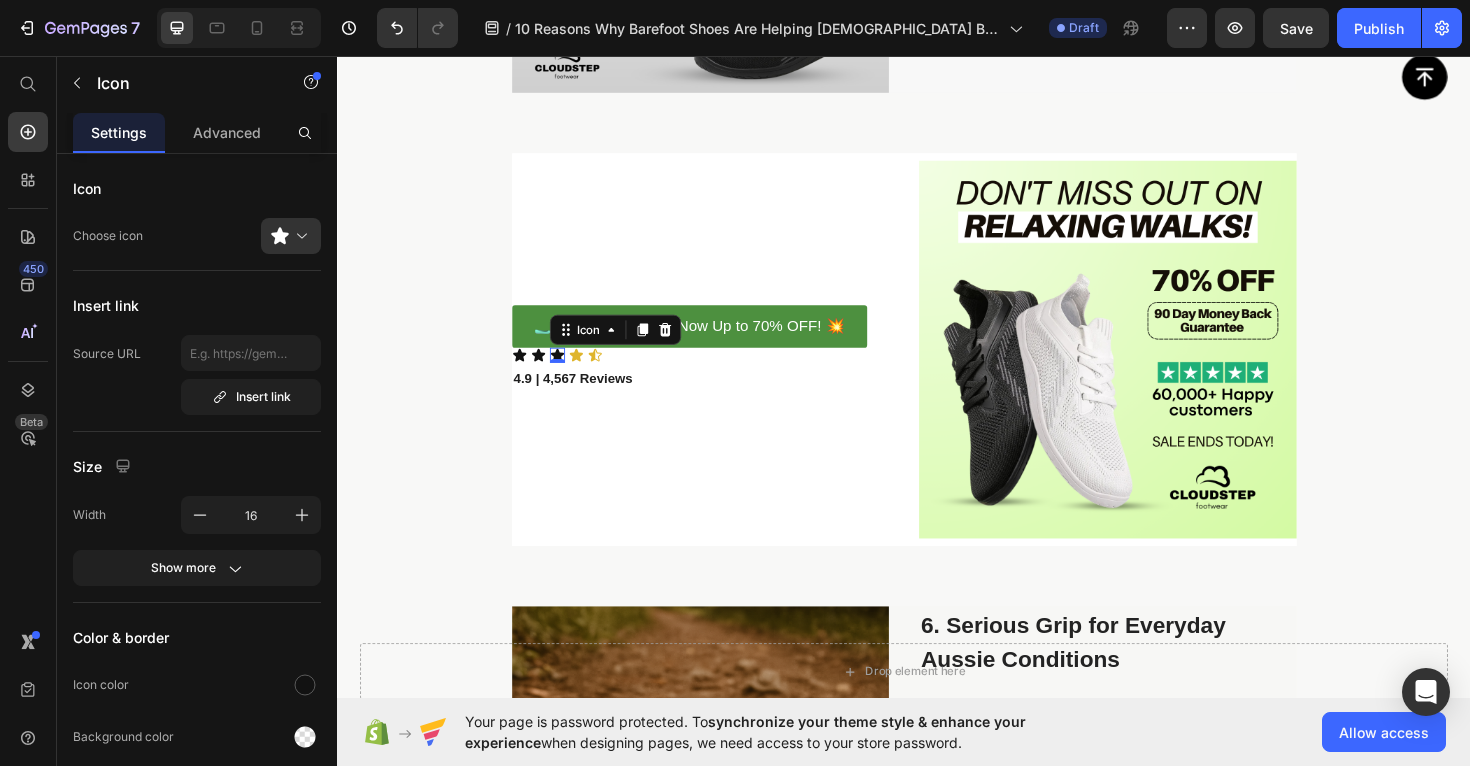 click on "Icon   0" at bounding box center [570, 373] 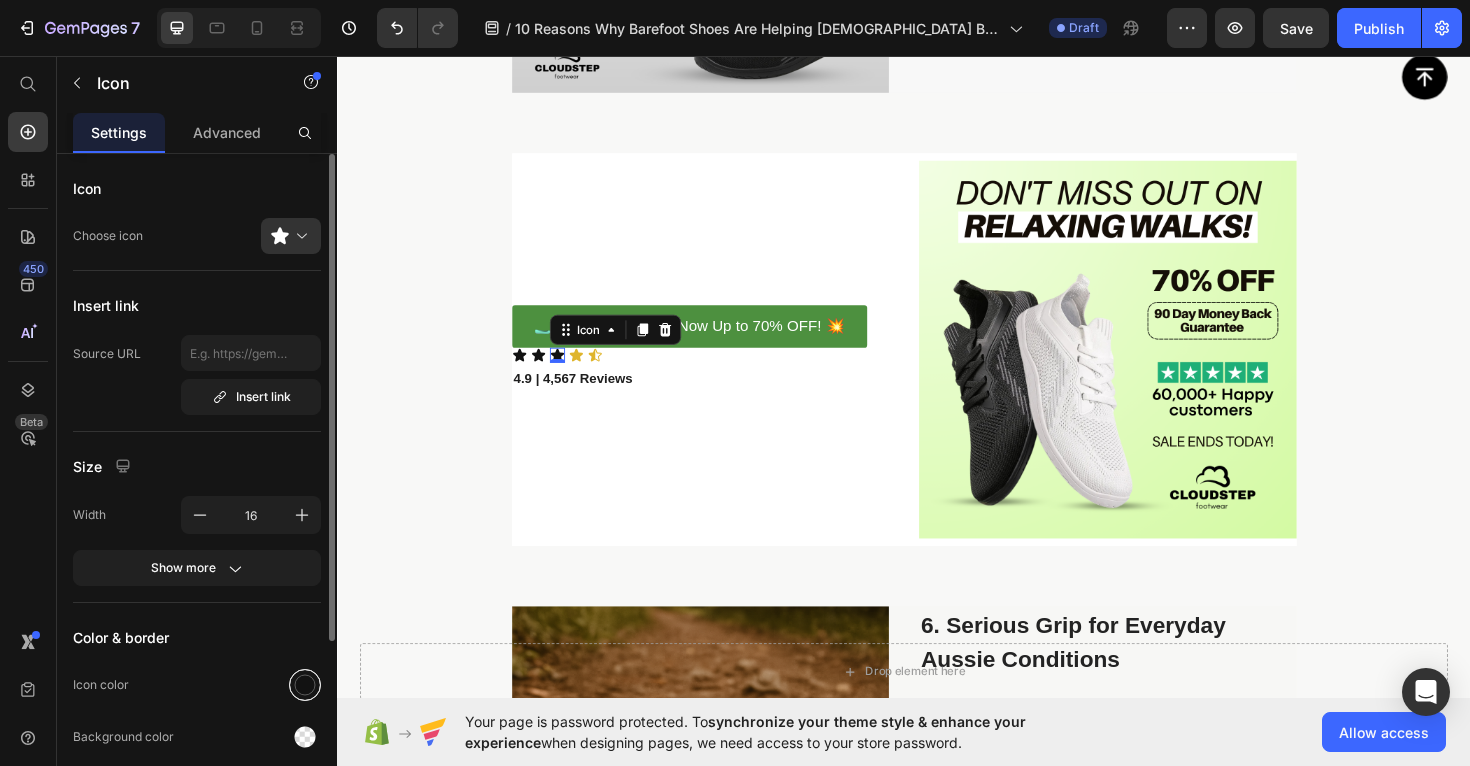 click at bounding box center (305, 685) 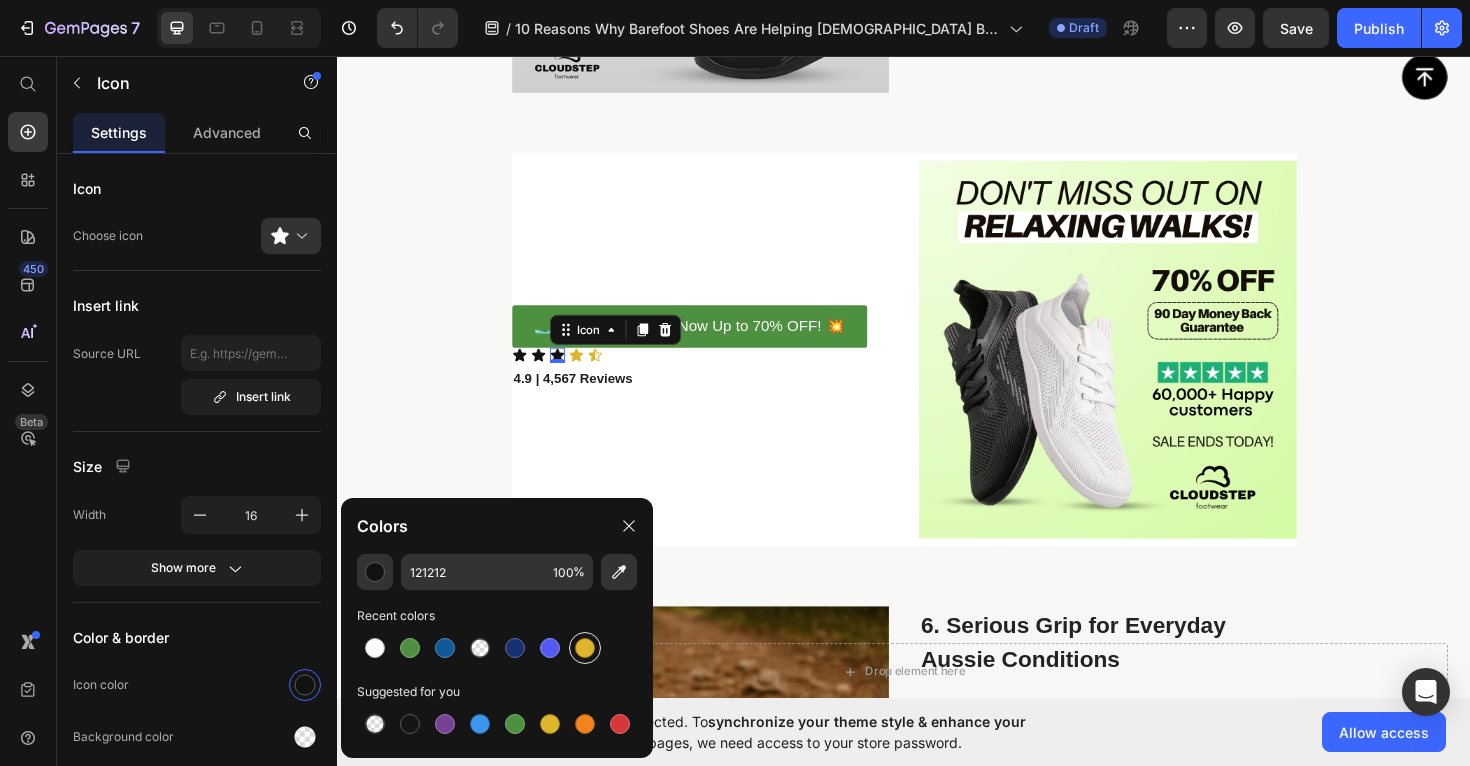 click at bounding box center [585, 648] 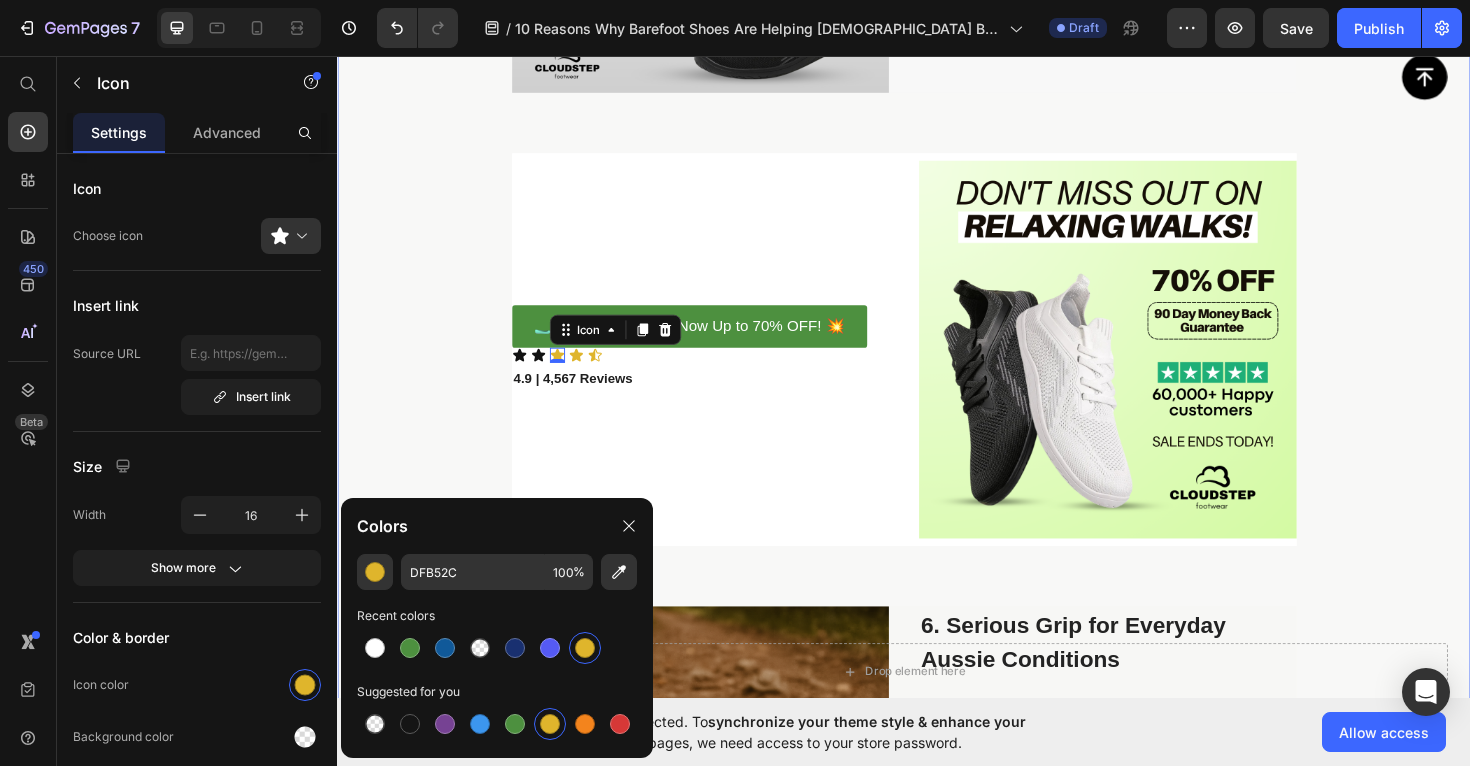 click on "Image 1. Say Goodbye to [MEDICAL_DATA]—Including [MEDICAL_DATA] and [MEDICAL_DATA] Text Block If you’re living with sore feet, [MEDICAL_DATA], or [MEDICAL_DATA], you’re not alone—and you don’t have to just put up with it. As a podiatrist, I’ve seen how conventional shoes can worsen these issues by forcing your feet into unnatural shapes. That’s why I recommend  Cloudstep barefoot shoes . With a roomy toe box and flat sole, models like the  Cloudstep Motion™  allow your feet to move freely, ease pressure on [MEDICAL_DATA], and support a more natural gait. It’s the relief many Aussies have been searching for. Text Block Row Image 2. Designed for Natural Movement—So You Can Move Pain-Free   Text Block Most traditional shoes limit the way your feet are meant to move, often leading to [MEDICAL_DATA].  Cloudstep shoes  are different. Whether you choose the  Explorer™  or  Motion™ Text Block Row Image 3. Wide Toe Box = More Comfort, Less Pain   Text Block Cloudstep’s Balance™ Text Block Row Image   Row" at bounding box center (937, 745) 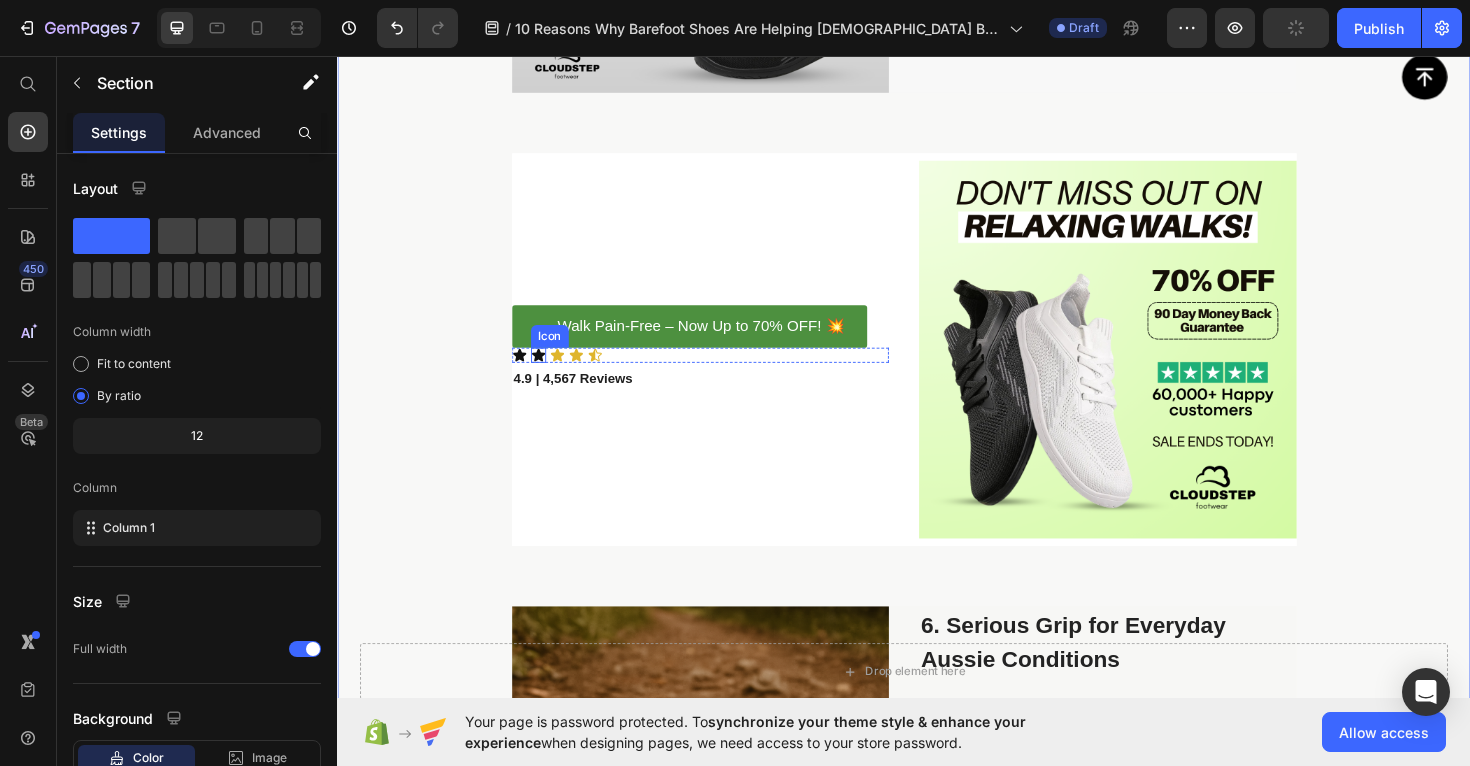 click on "Icon" at bounding box center (550, 373) 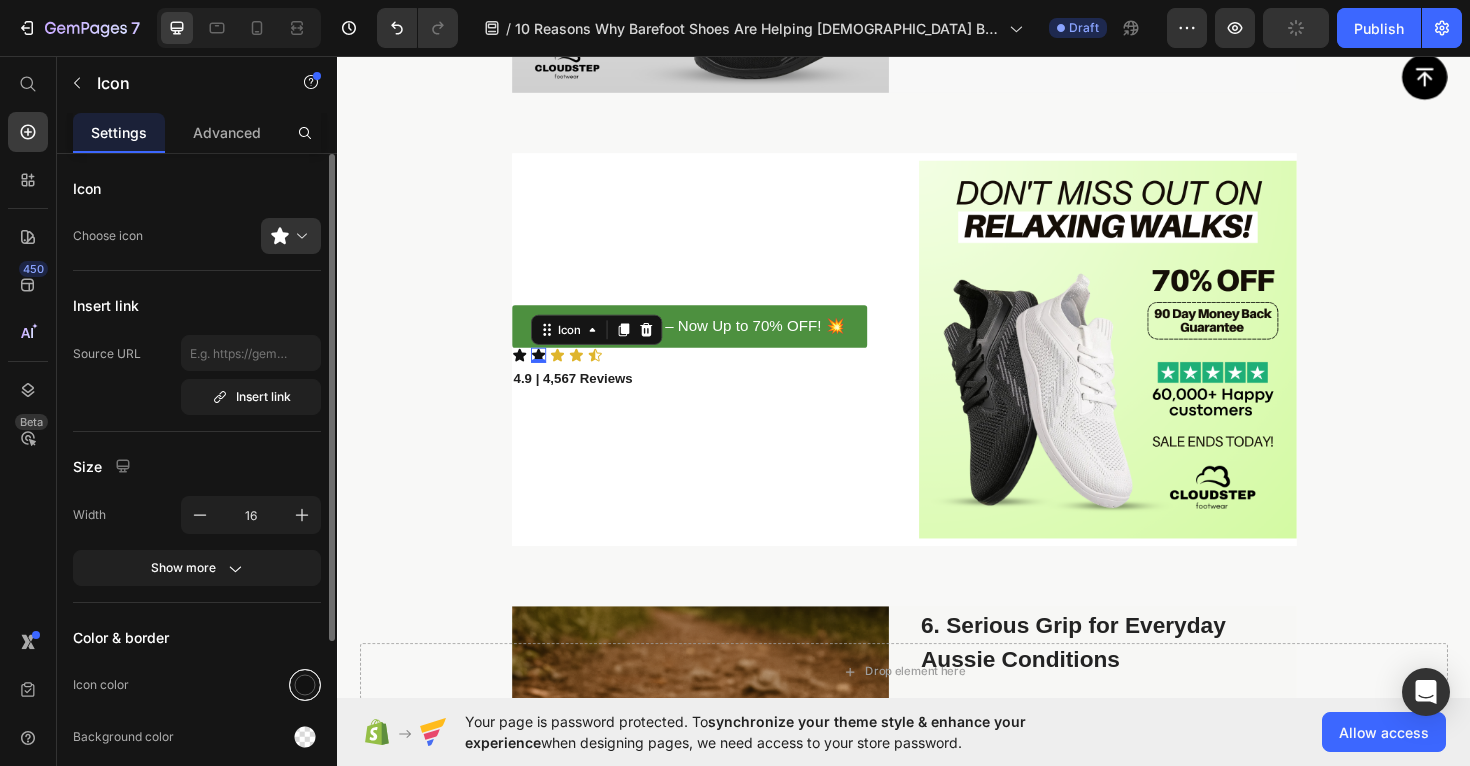 click at bounding box center (305, 685) 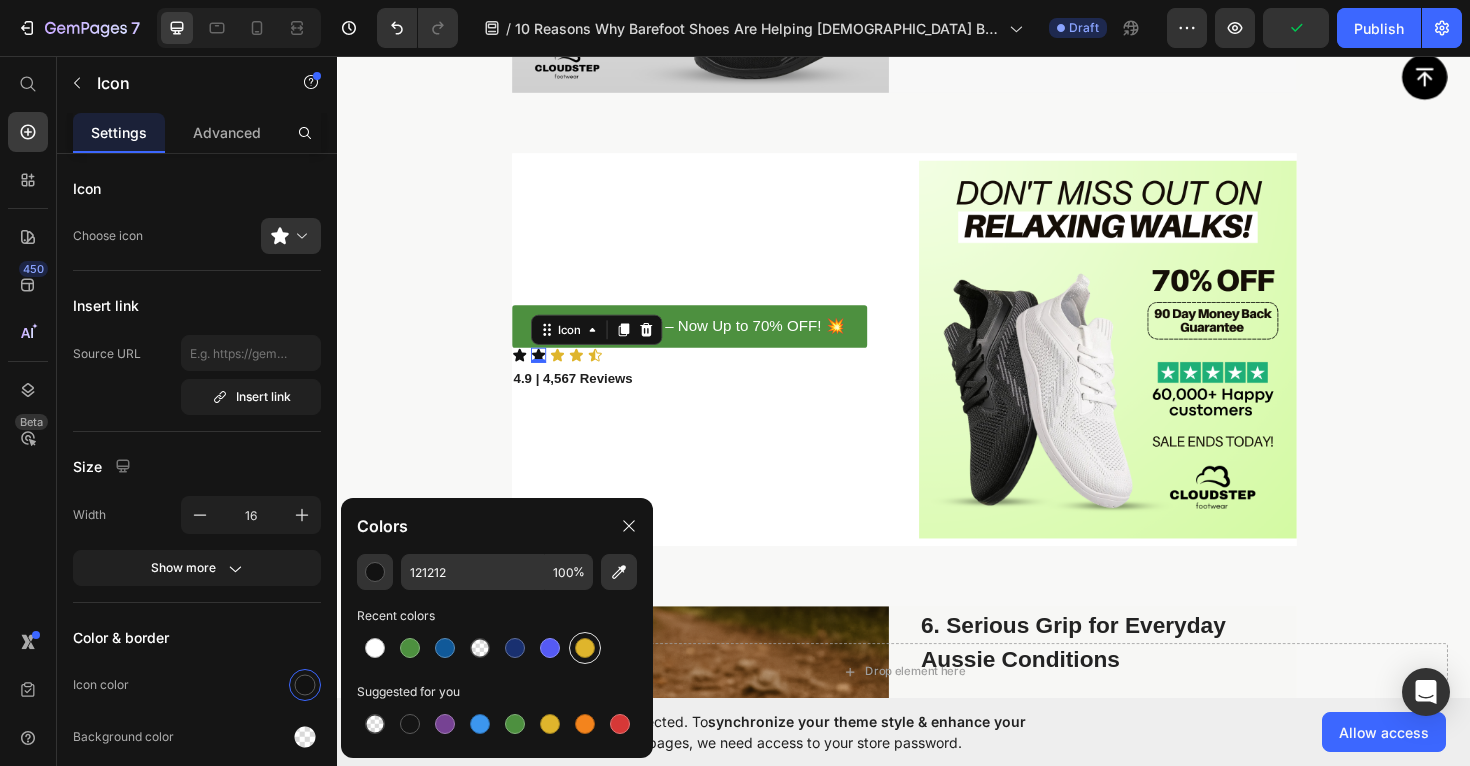 click at bounding box center (585, 648) 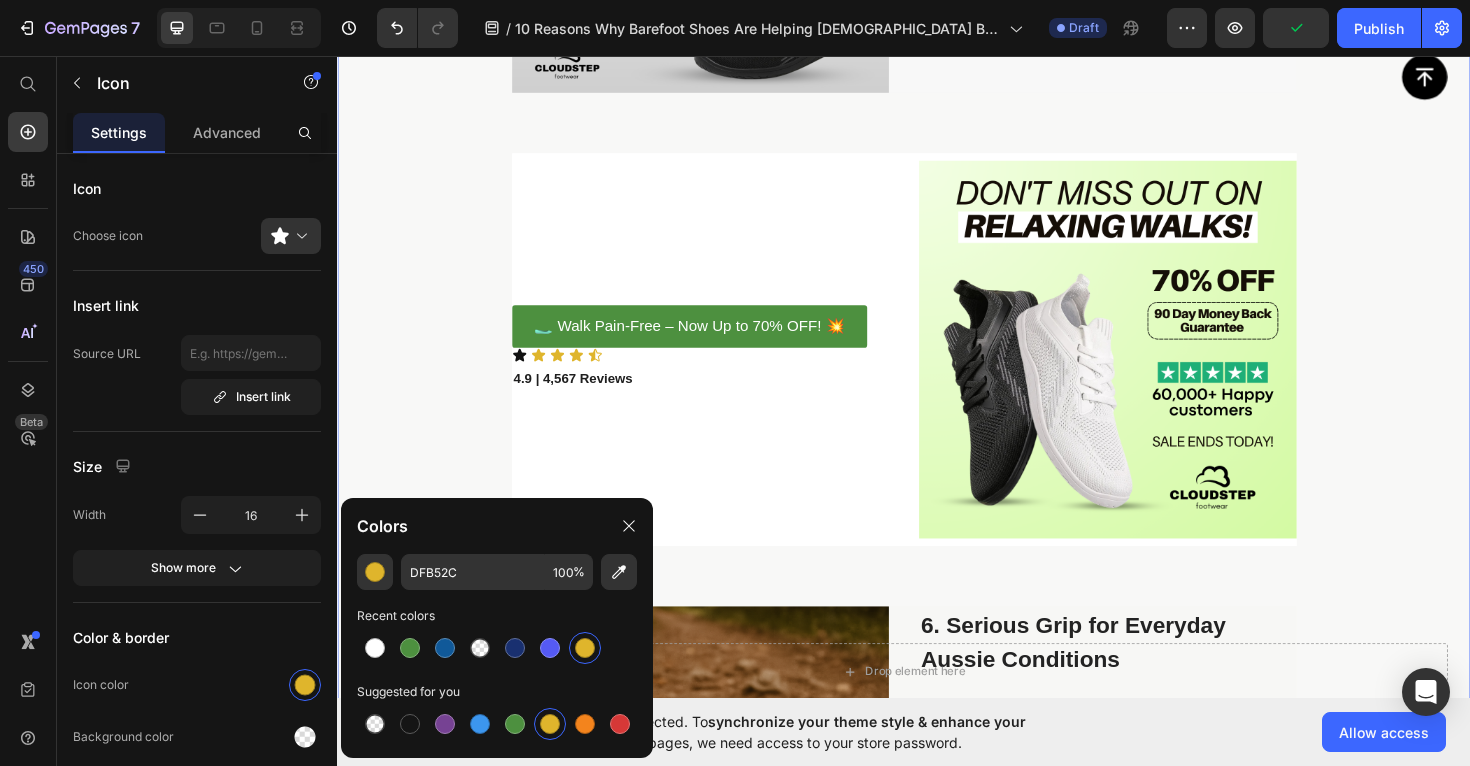 click on "Image 1. Say Goodbye to [MEDICAL_DATA]—Including [MEDICAL_DATA] and [MEDICAL_DATA] Text Block If you’re living with sore feet, [MEDICAL_DATA], or [MEDICAL_DATA], you’re not alone—and you don’t have to just put up with it. As a podiatrist, I’ve seen how conventional shoes can worsen these issues by forcing your feet into unnatural shapes. That’s why I recommend  Cloudstep barefoot shoes . With a roomy toe box and flat sole, models like the  Cloudstep Motion™  allow your feet to move freely, ease pressure on [MEDICAL_DATA], and support a more natural gait. It’s the relief many Aussies have been searching for. Text Block Row Image 2. Designed for Natural Movement—So You Can Move Pain-Free   Text Block Most traditional shoes limit the way your feet are meant to move, often leading to [MEDICAL_DATA].  Cloudstep shoes  are different. Whether you choose the  Explorer™  or  Motion™ Text Block Row Image 3. Wide Toe Box = More Comfort, Less Pain   Text Block Cloudstep’s Balance™ Text Block Row Image   Row" at bounding box center (937, 745) 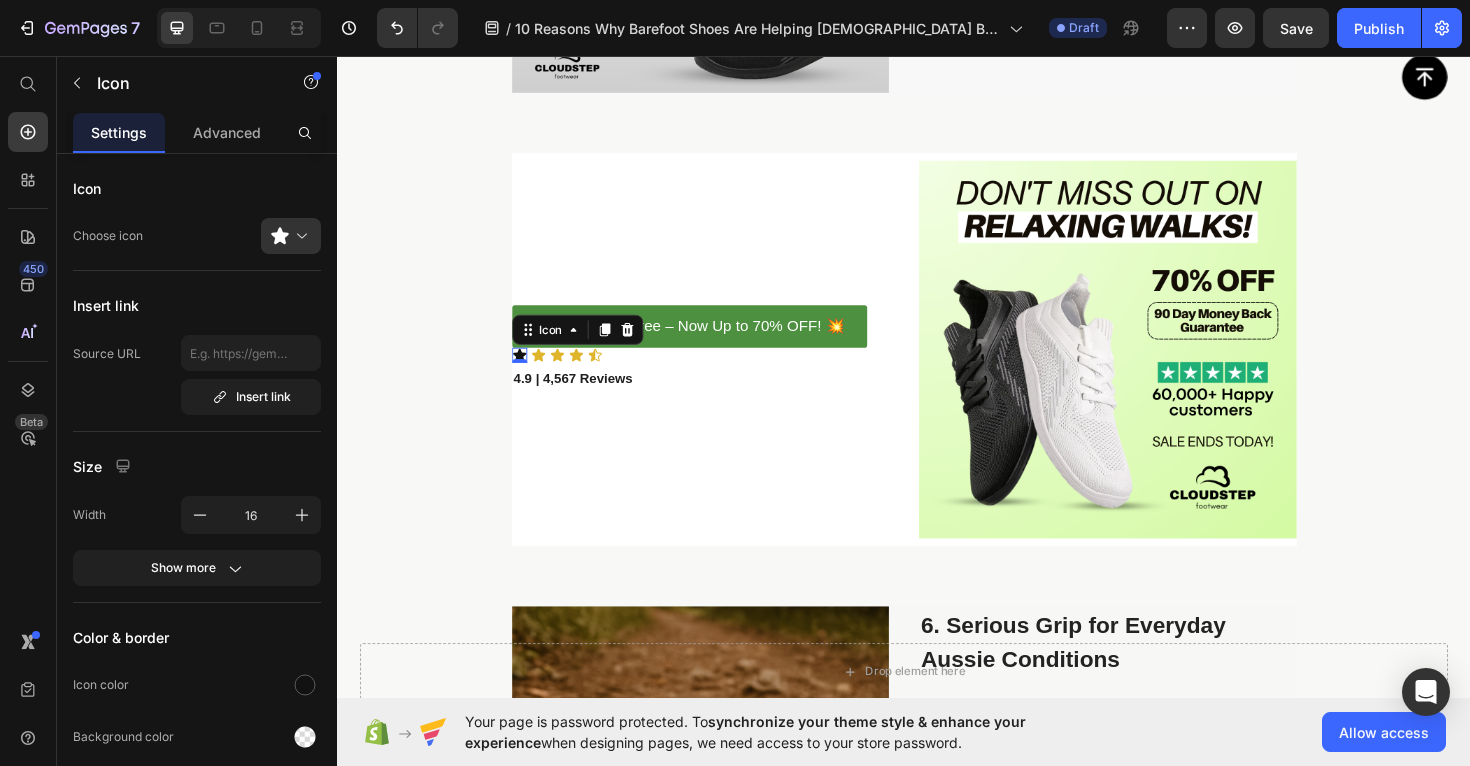 click on "Icon   0" at bounding box center (530, 373) 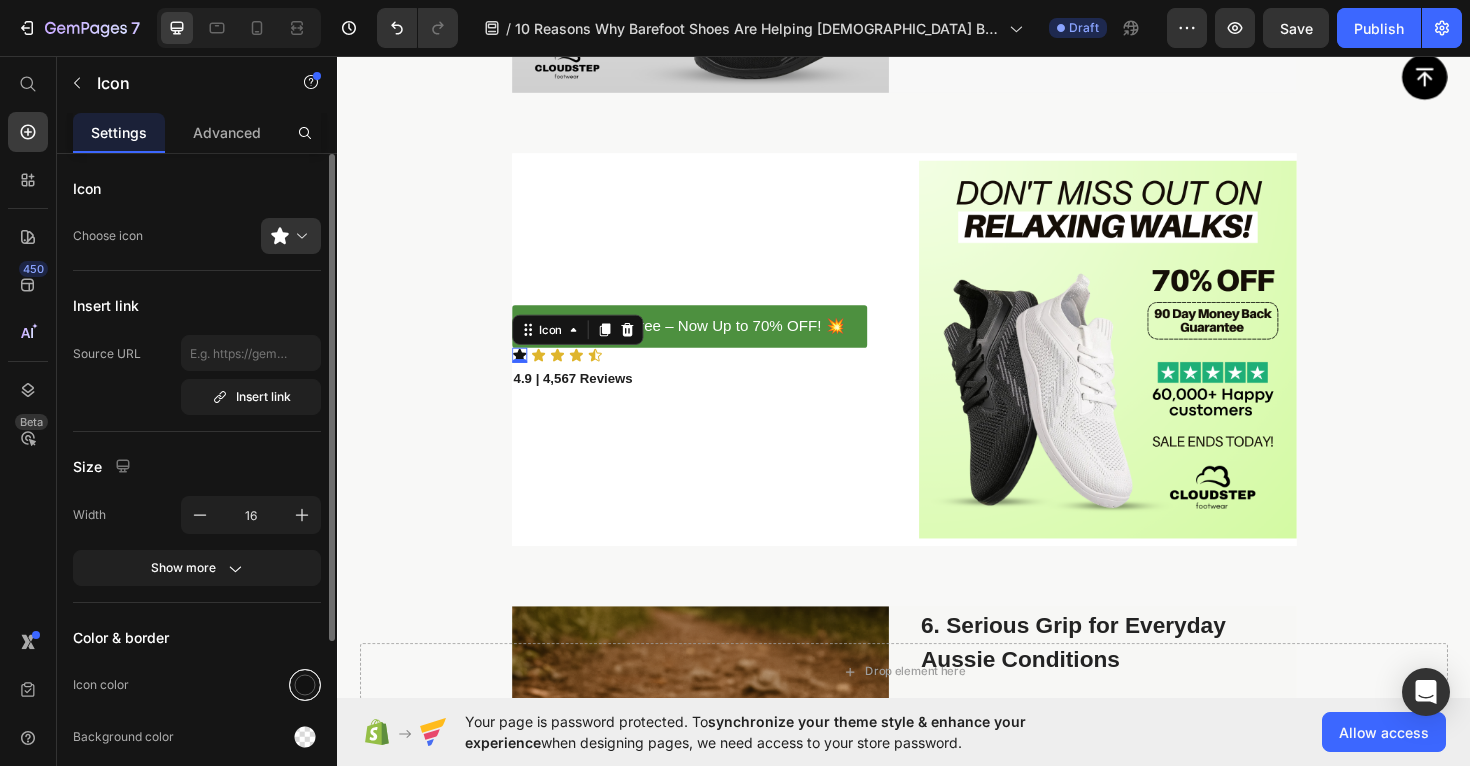 click at bounding box center (305, 685) 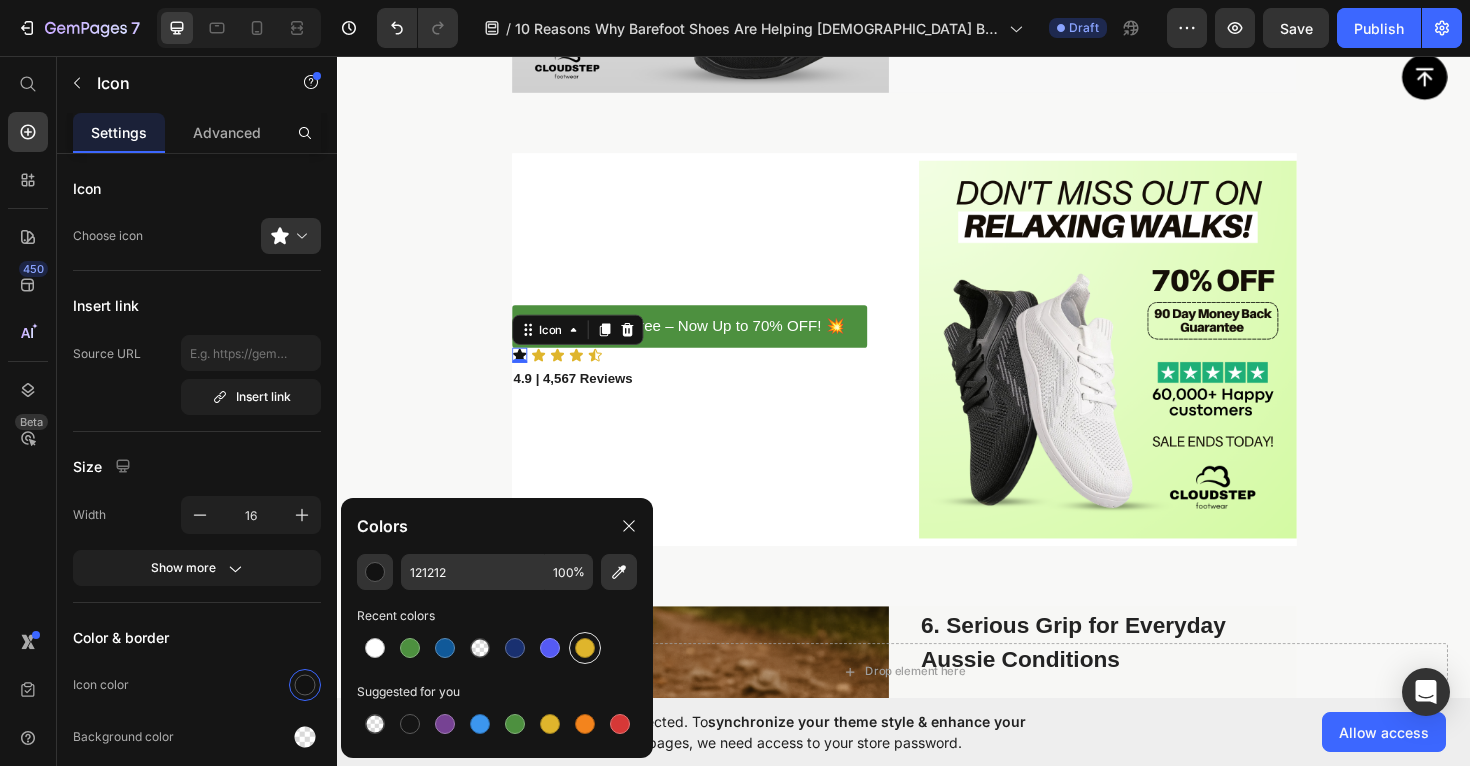 click at bounding box center [585, 648] 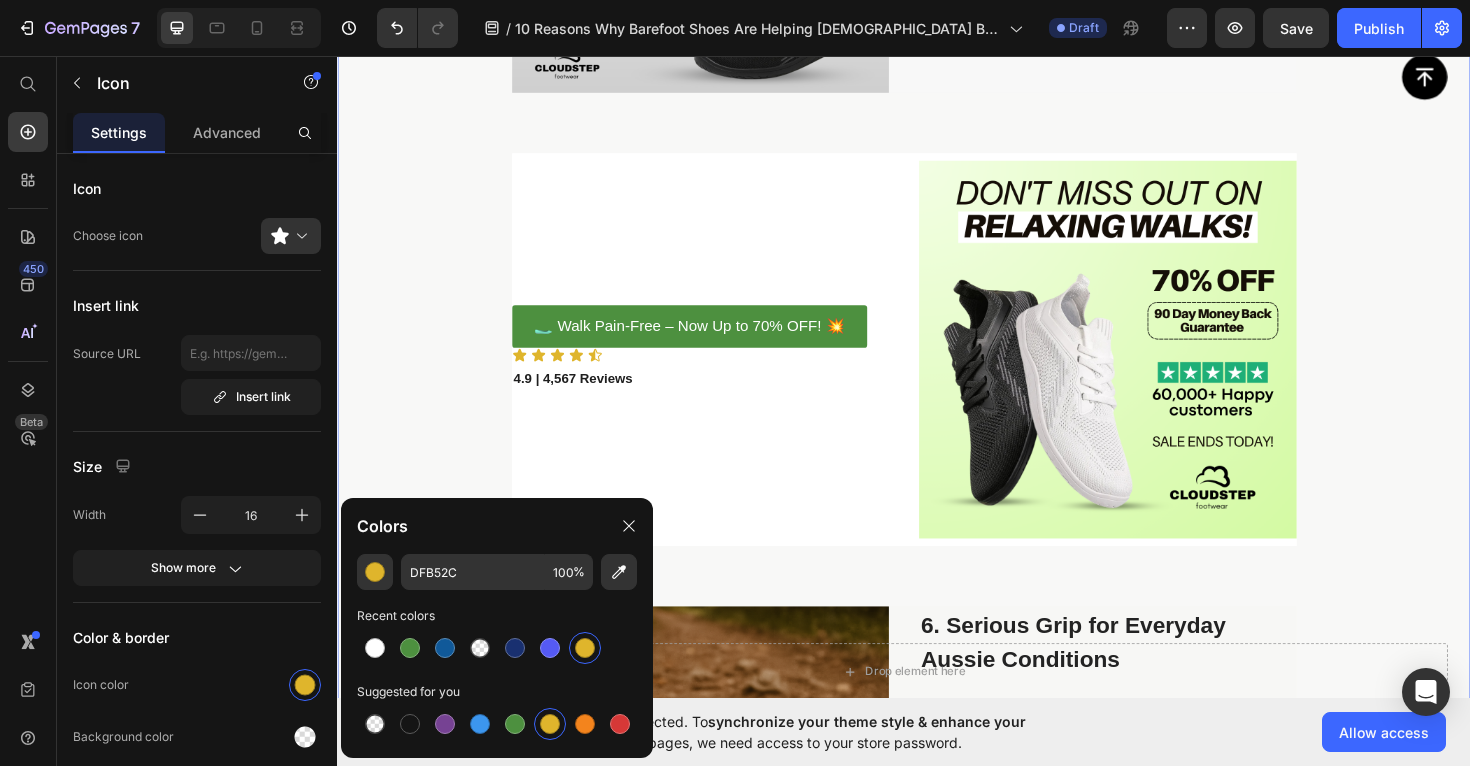 click on "Image 1. Say Goodbye to [MEDICAL_DATA]—Including [MEDICAL_DATA] and [MEDICAL_DATA] Text Block If you’re living with sore feet, [MEDICAL_DATA], or [MEDICAL_DATA], you’re not alone—and you don’t have to just put up with it. As a podiatrist, I’ve seen how conventional shoes can worsen these issues by forcing your feet into unnatural shapes. That’s why I recommend  Cloudstep barefoot shoes . With a roomy toe box and flat sole, models like the  Cloudstep Motion™  allow your feet to move freely, ease pressure on [MEDICAL_DATA], and support a more natural gait. It’s the relief many Aussies have been searching for. Text Block Row Image 2. Designed for Natural Movement—So You Can Move Pain-Free   Text Block Most traditional shoes limit the way your feet are meant to move, often leading to [MEDICAL_DATA].  Cloudstep shoes  are different. Whether you choose the  Explorer™  or  Motion™ Text Block Row Image 3. Wide Toe Box = More Comfort, Less Pain   Text Block Cloudstep’s Balance™ Text Block Row Image   Row" at bounding box center (937, 745) 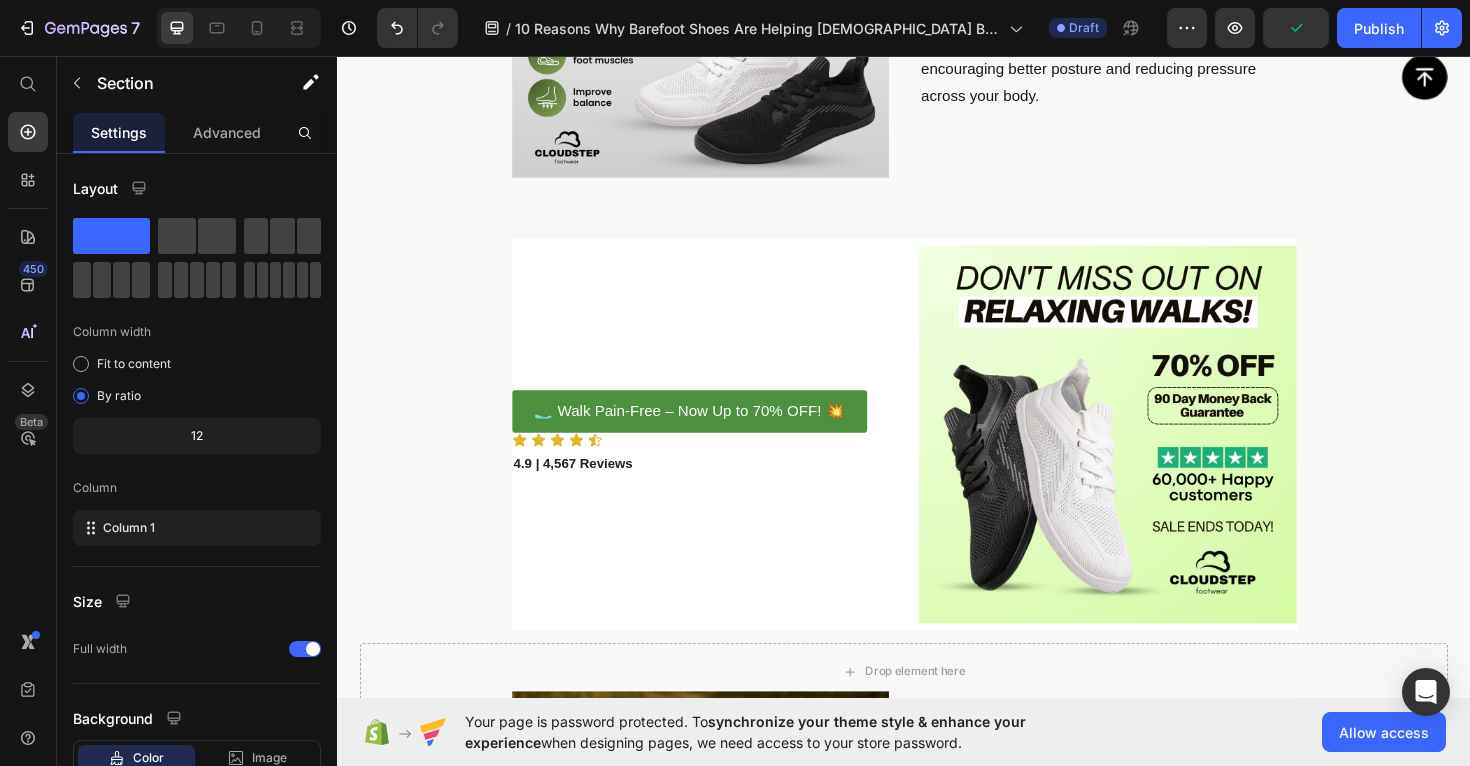 scroll, scrollTop: 3606, scrollLeft: 0, axis: vertical 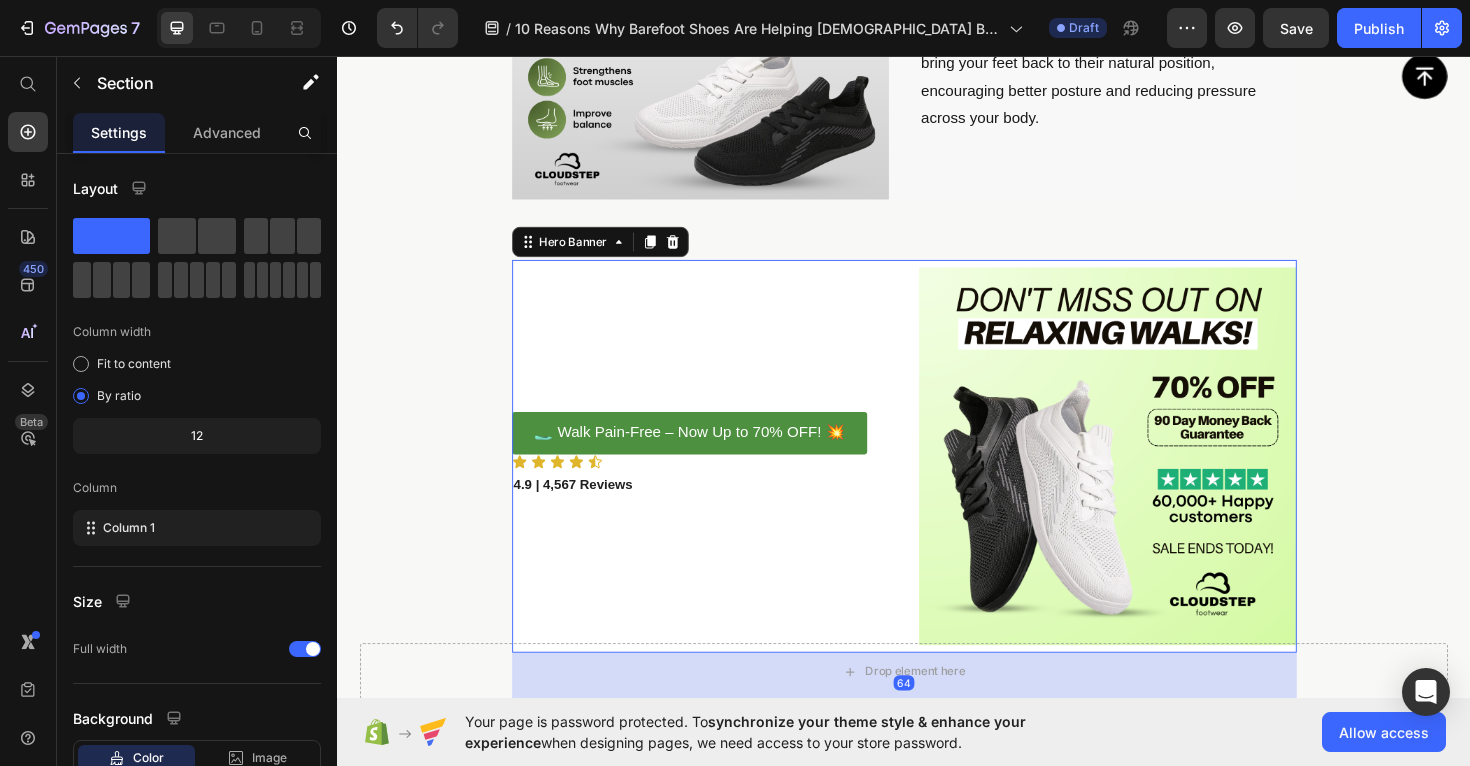 click on "🥿 Walk Pain-Free – Now Up to 70% OFF! 💥 Button Icon Icon Icon Icon Icon Icon List 4.9 | 4,567 Reviews Text Block" at bounding box center (722, 480) 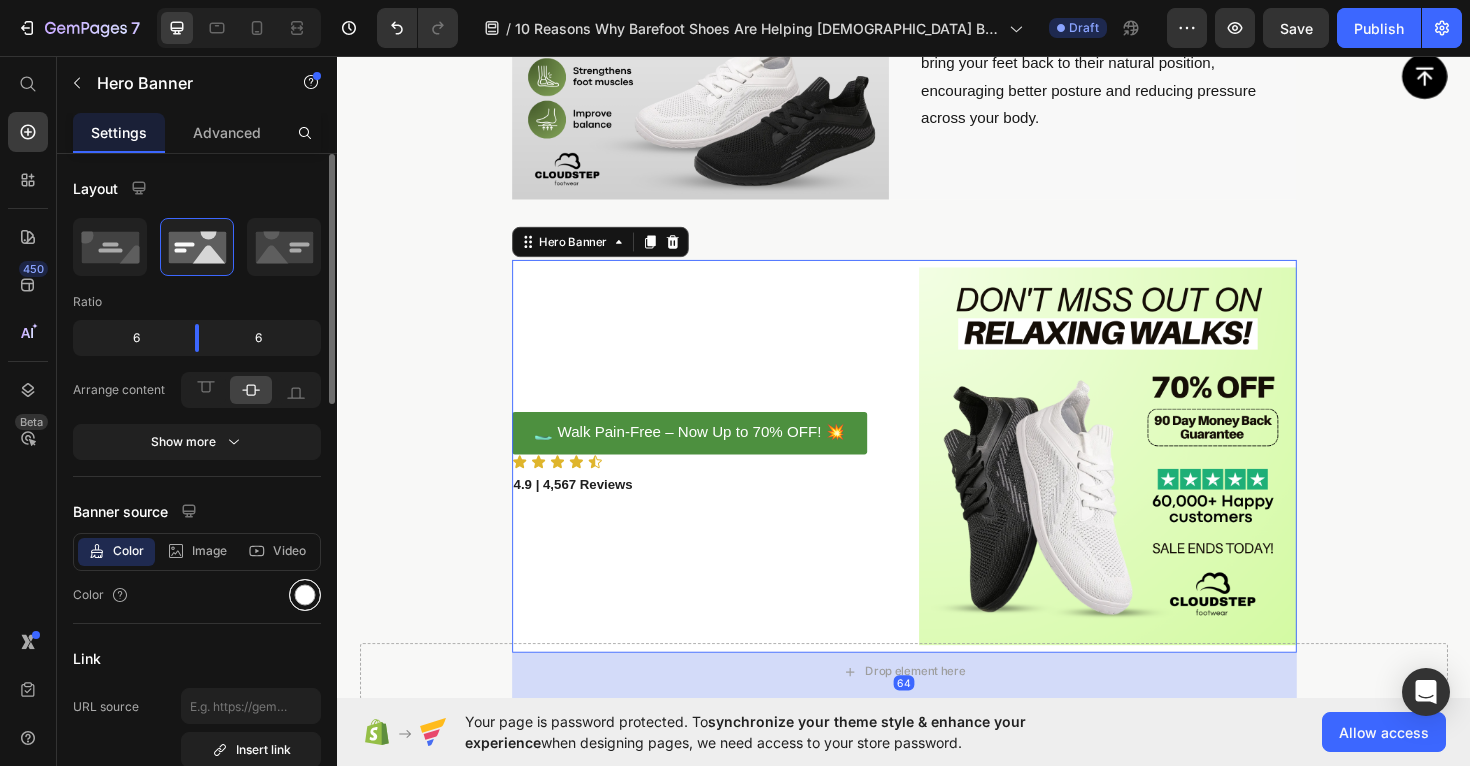 click at bounding box center [305, 595] 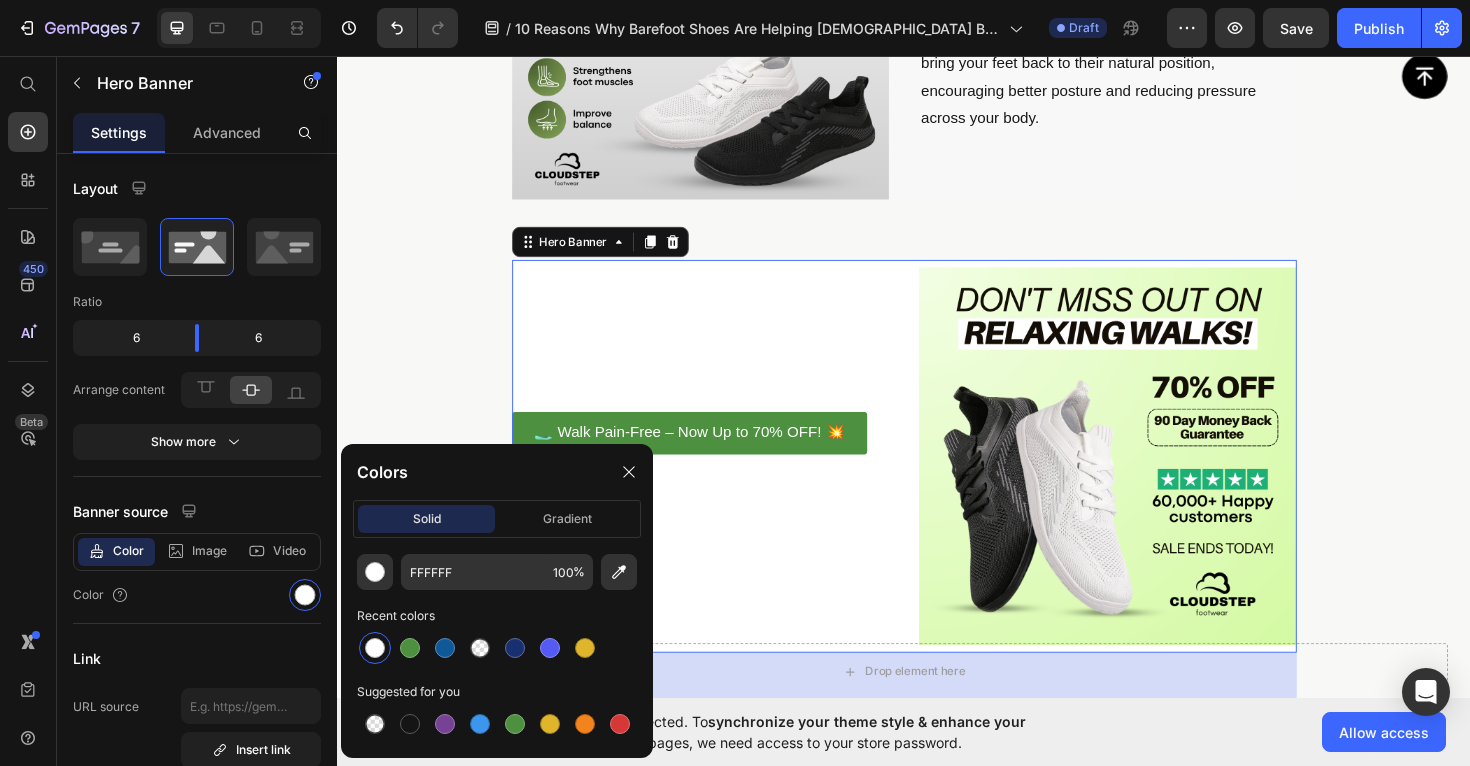 click at bounding box center [375, 648] 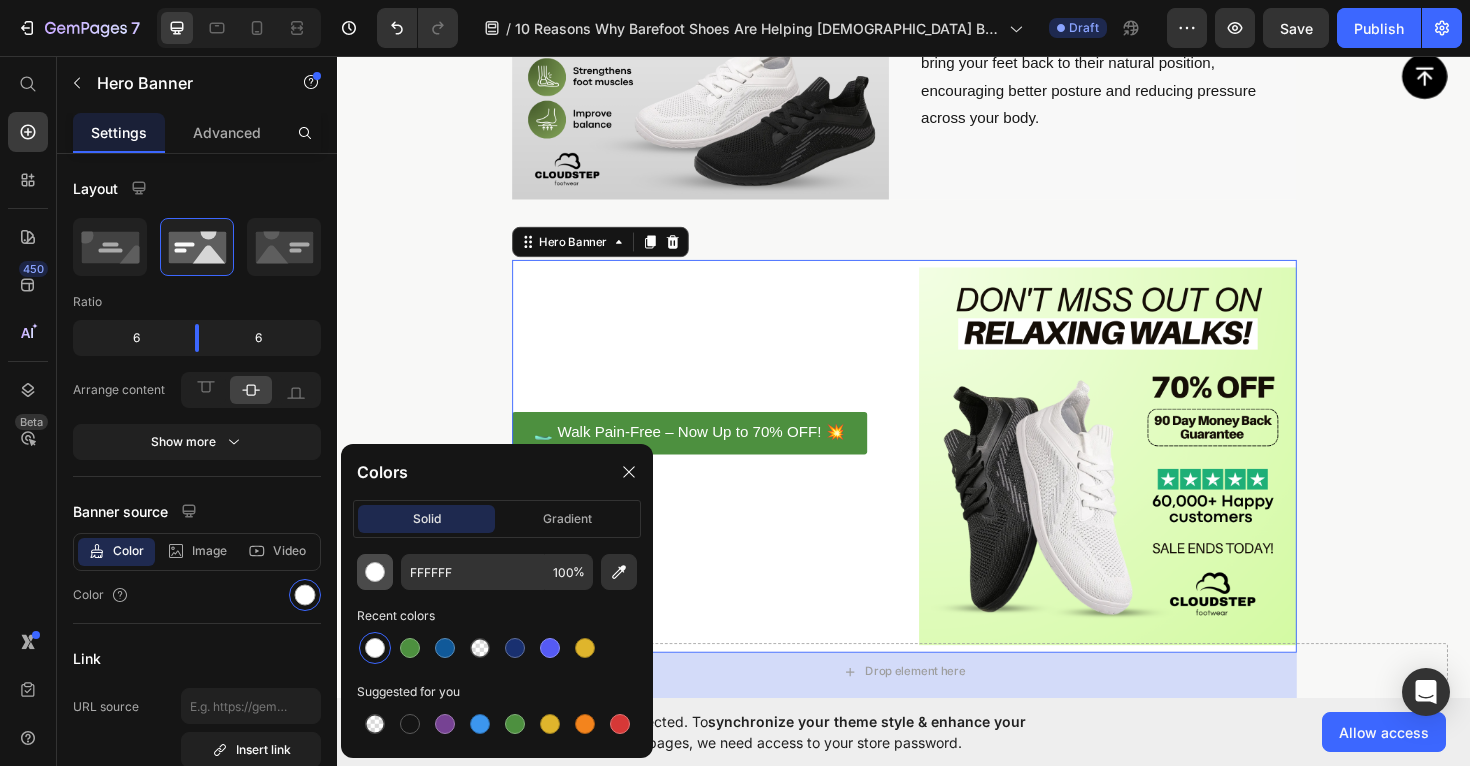 click at bounding box center [375, 572] 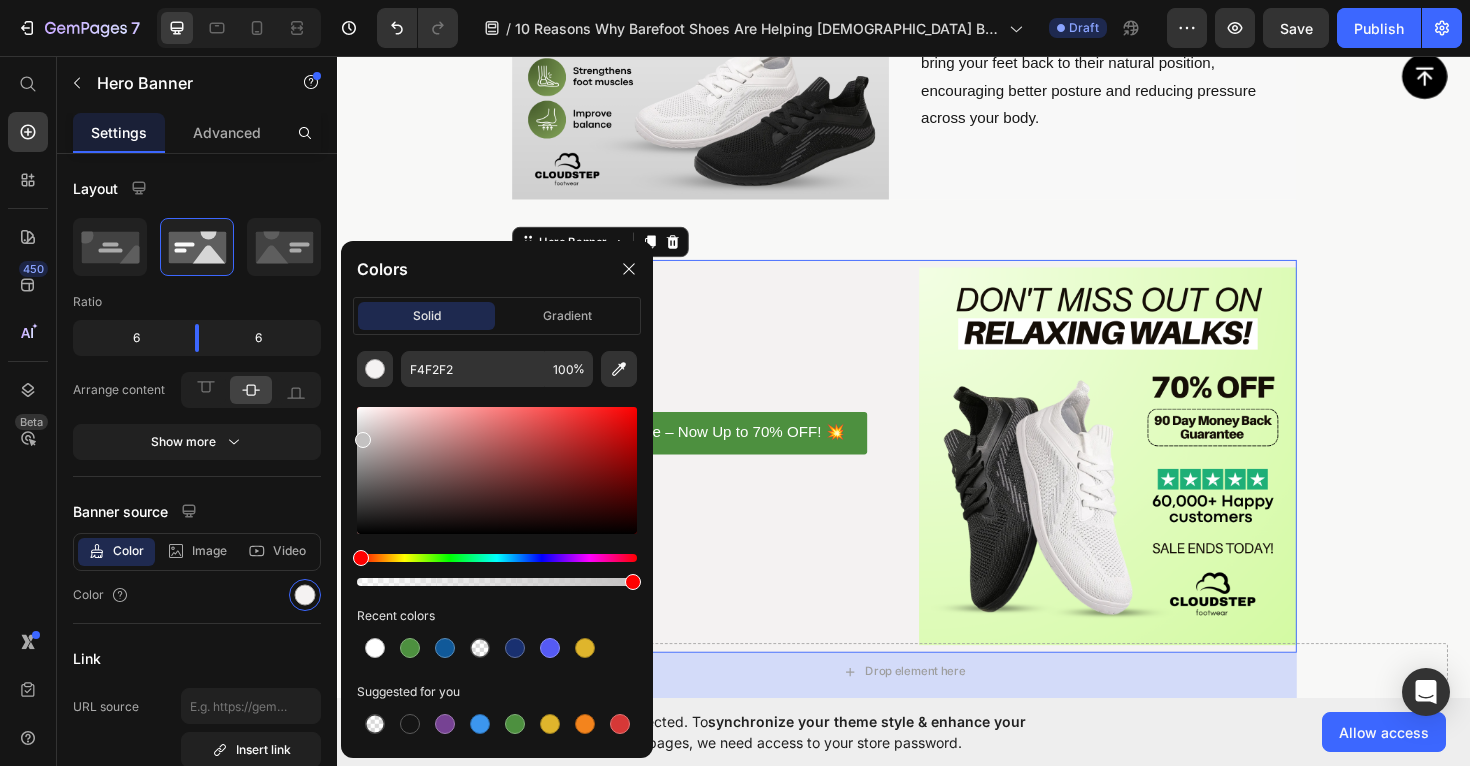 drag, startPoint x: 360, startPoint y: 411, endPoint x: 362, endPoint y: 436, distance: 25.079872 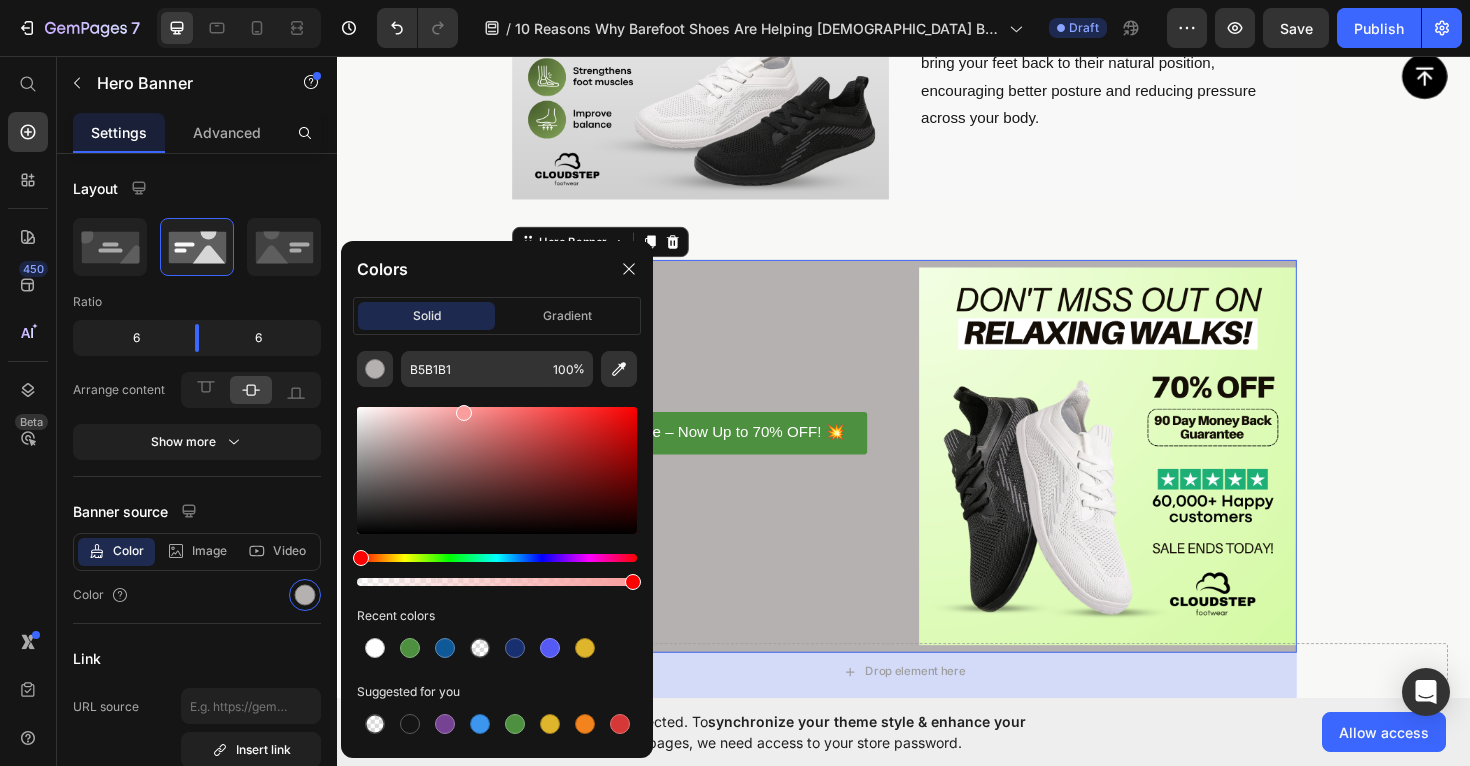 drag, startPoint x: 363, startPoint y: 443, endPoint x: 465, endPoint y: 411, distance: 106.901825 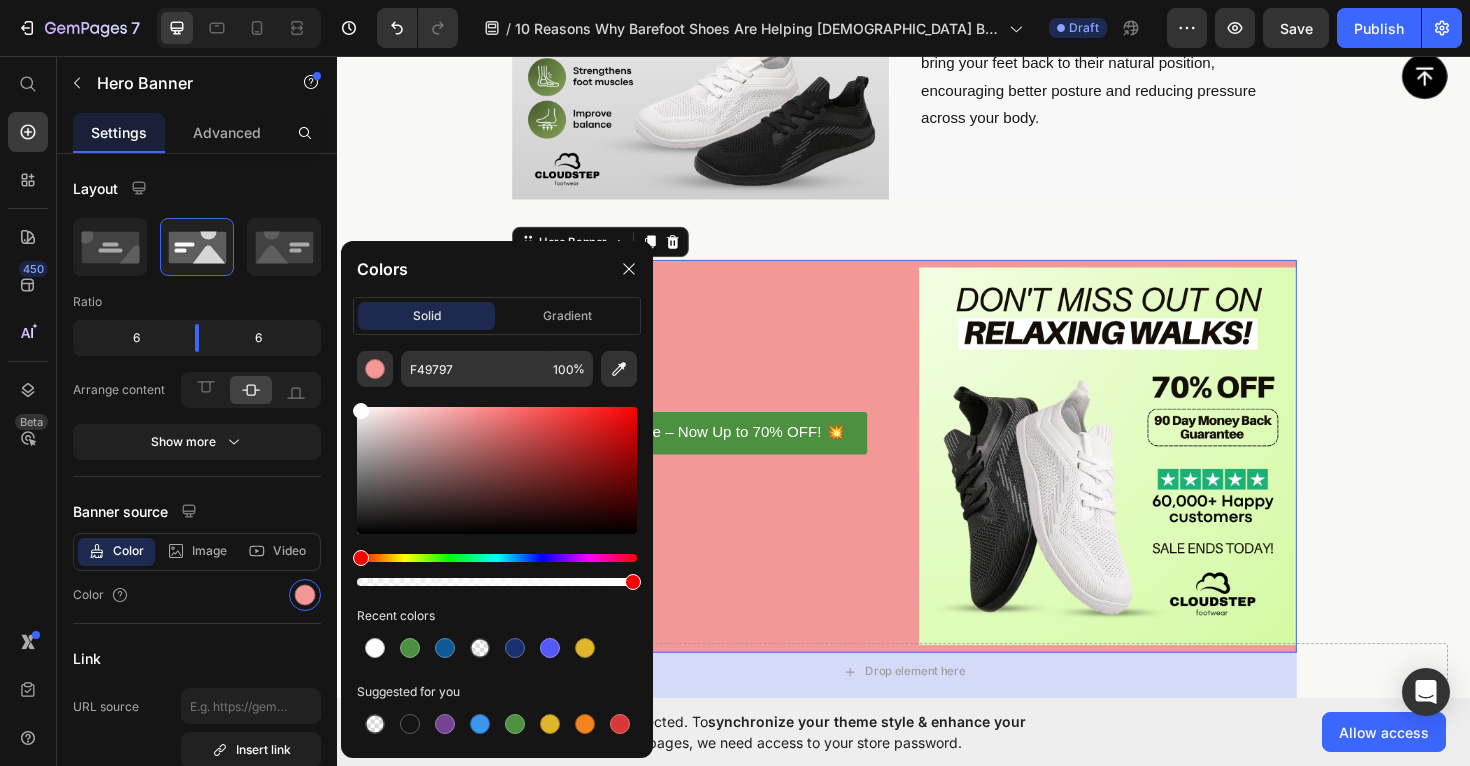 drag, startPoint x: 466, startPoint y: 417, endPoint x: 357, endPoint y: 404, distance: 109.77249 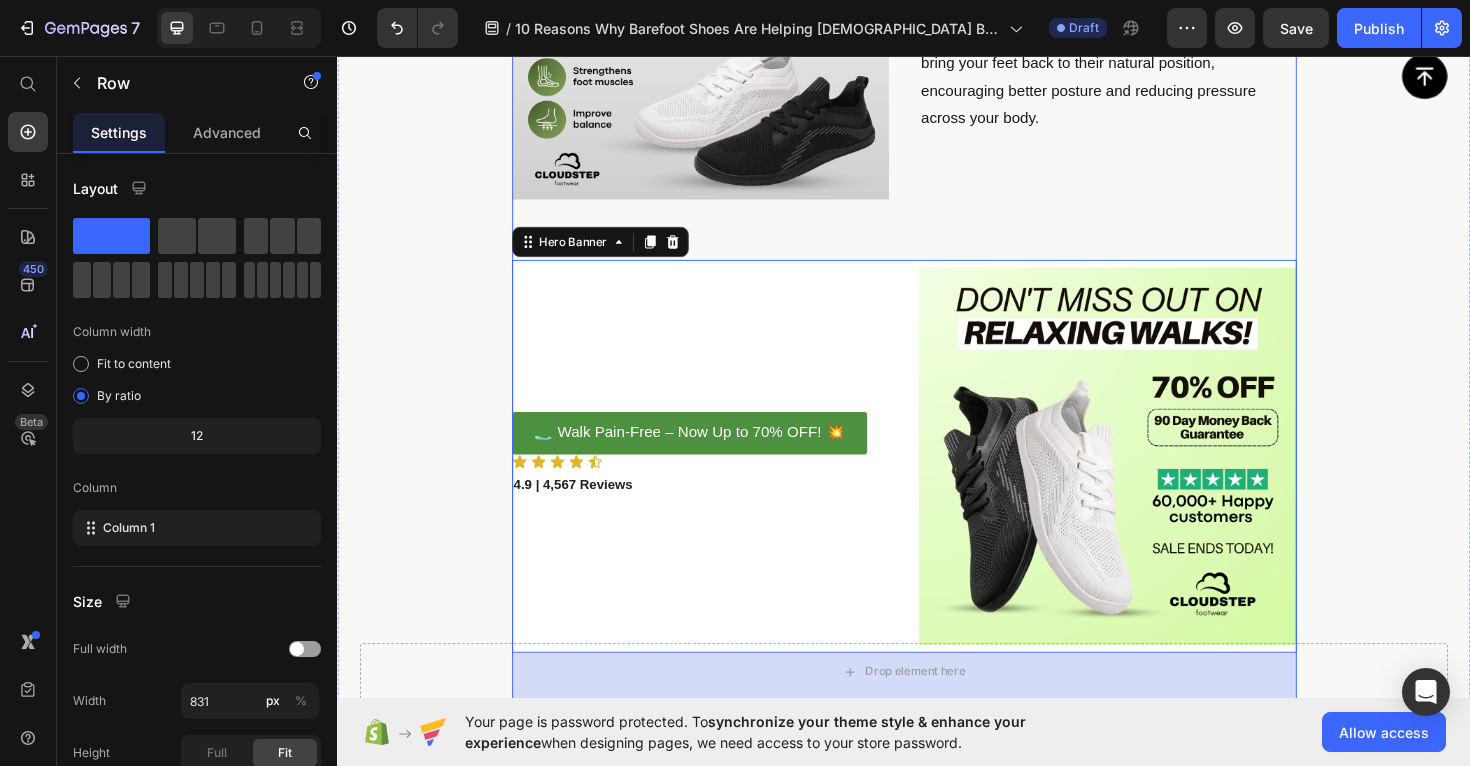click on "Image 1. Say Goodbye to [MEDICAL_DATA]—Including [MEDICAL_DATA] and [MEDICAL_DATA] Text Block If you’re living with sore feet, [MEDICAL_DATA], or [MEDICAL_DATA], you’re not alone—and you don’t have to just put up with it. As a podiatrist, I’ve seen how conventional shoes can worsen these issues by forcing your feet into unnatural shapes. That’s why I recommend  Cloudstep barefoot shoes . With a roomy toe box and flat sole, models like the  Cloudstep Motion™  allow your feet to move freely, ease pressure on [MEDICAL_DATA], and support a more natural gait. It’s the relief many Aussies have been searching for. Text Block Row Image 2. Designed for Natural Movement—So You Can Move Pain-Free   Text Block Most traditional shoes limit the way your feet are meant to move, often leading to [MEDICAL_DATA].  Cloudstep shoes  are different. Whether you choose the  Explorer™  or  Motion™ Text Block Row Image 3. Wide Toe Box = More Comfort, Less Pain   Text Block Cloudstep’s Balance™ Text Block Row Image   Row" at bounding box center [937, 858] 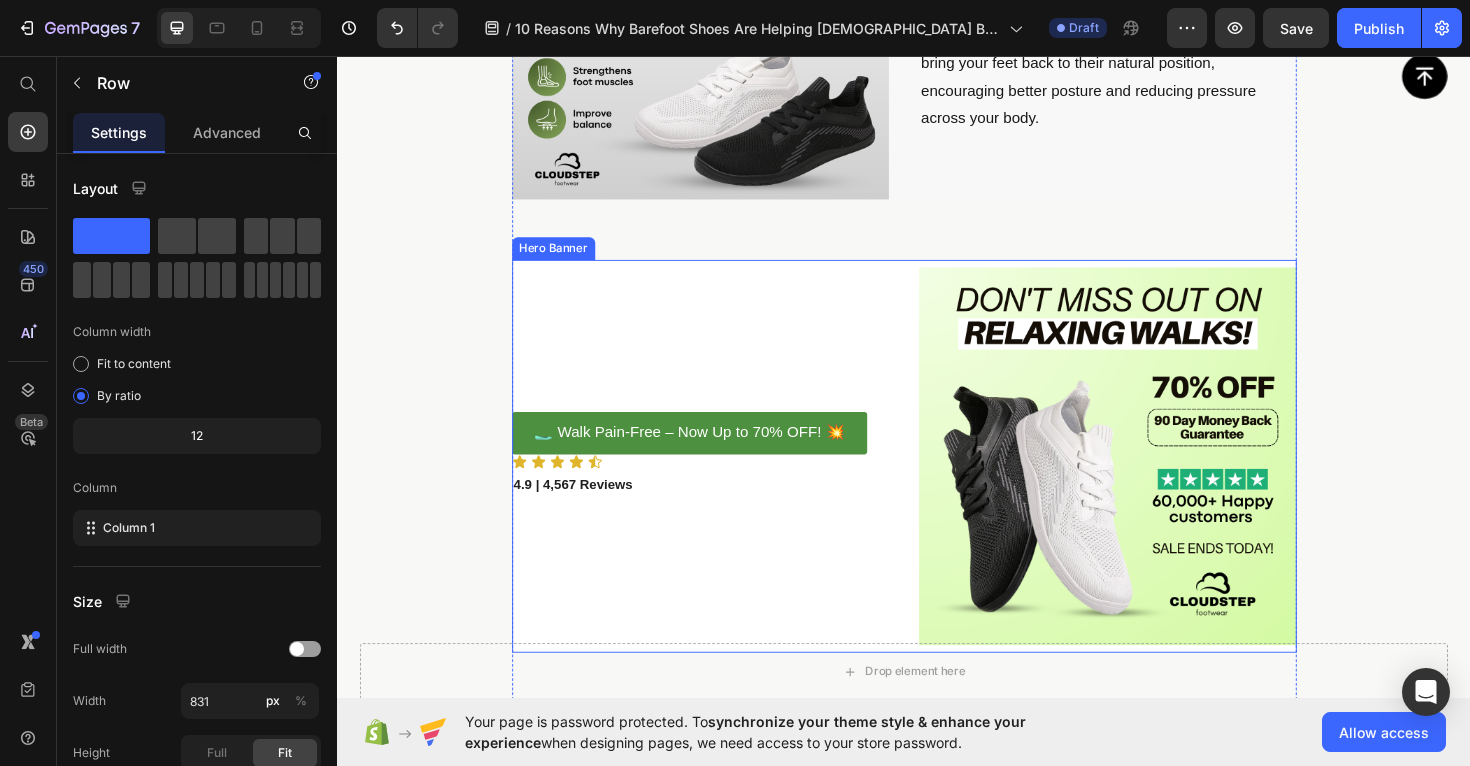 click on "🥿 Walk Pain-Free – Now Up to 70% OFF! 💥 Button Icon Icon Icon Icon Icon Icon List 4.9 | 4,567 Reviews Text Block" at bounding box center (722, 480) 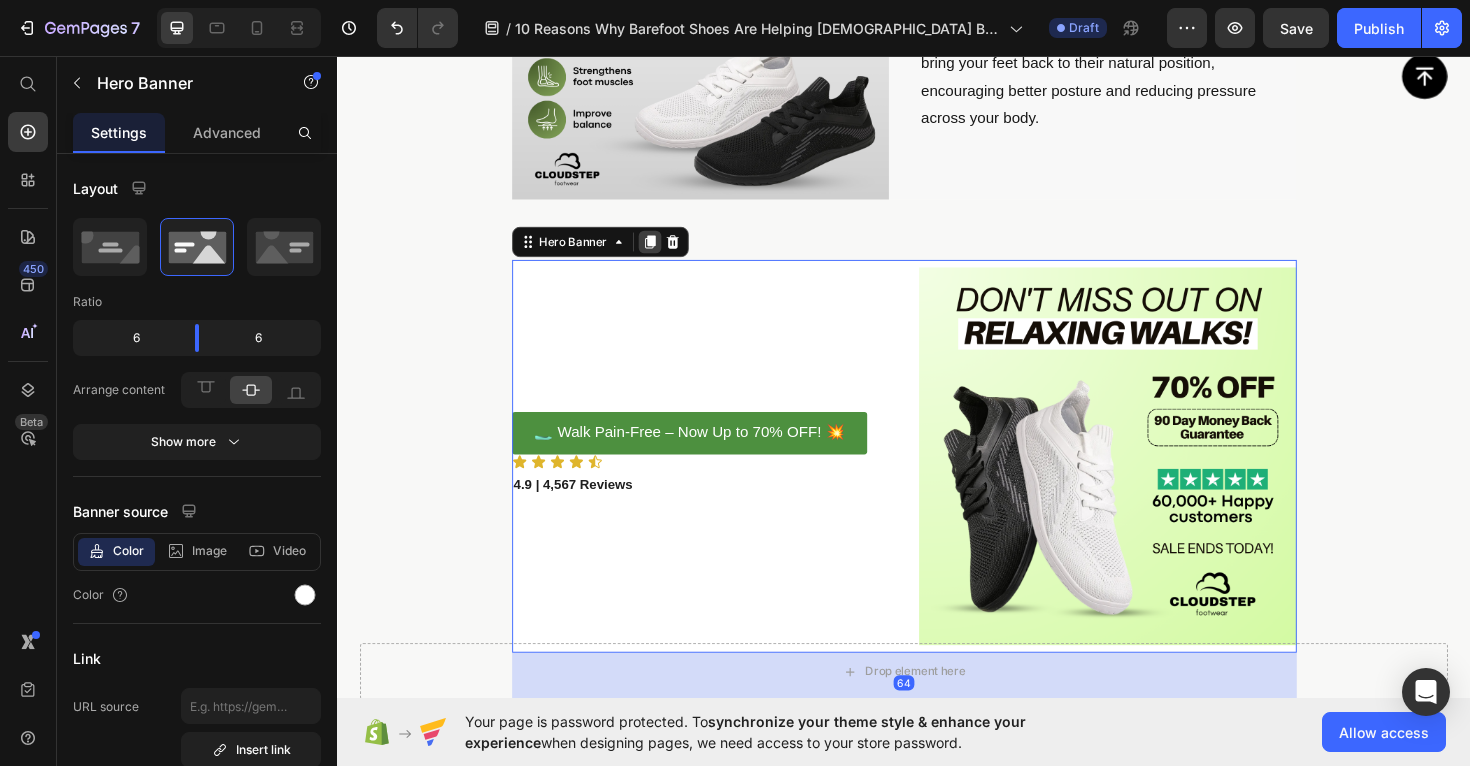 click 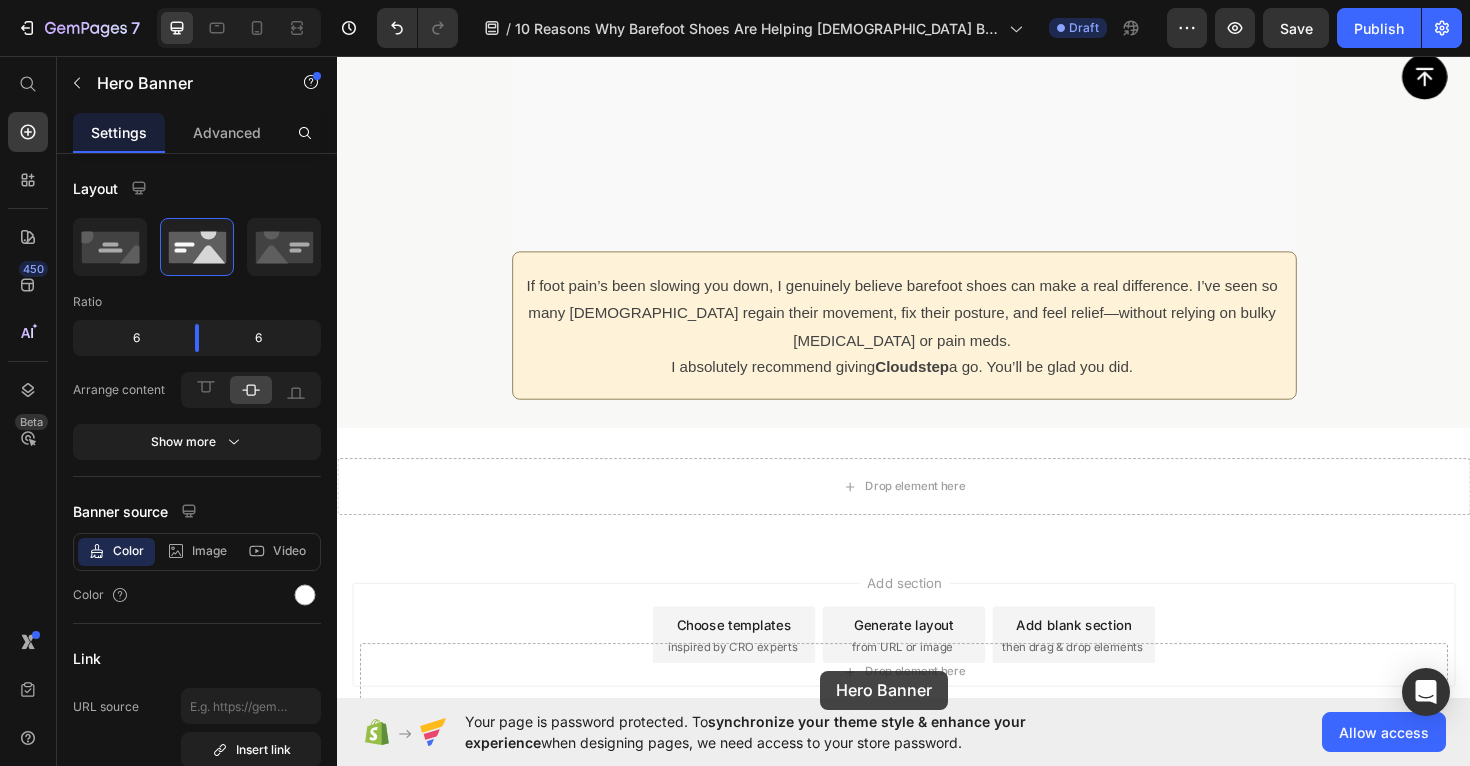 scroll, scrollTop: 7489, scrollLeft: 0, axis: vertical 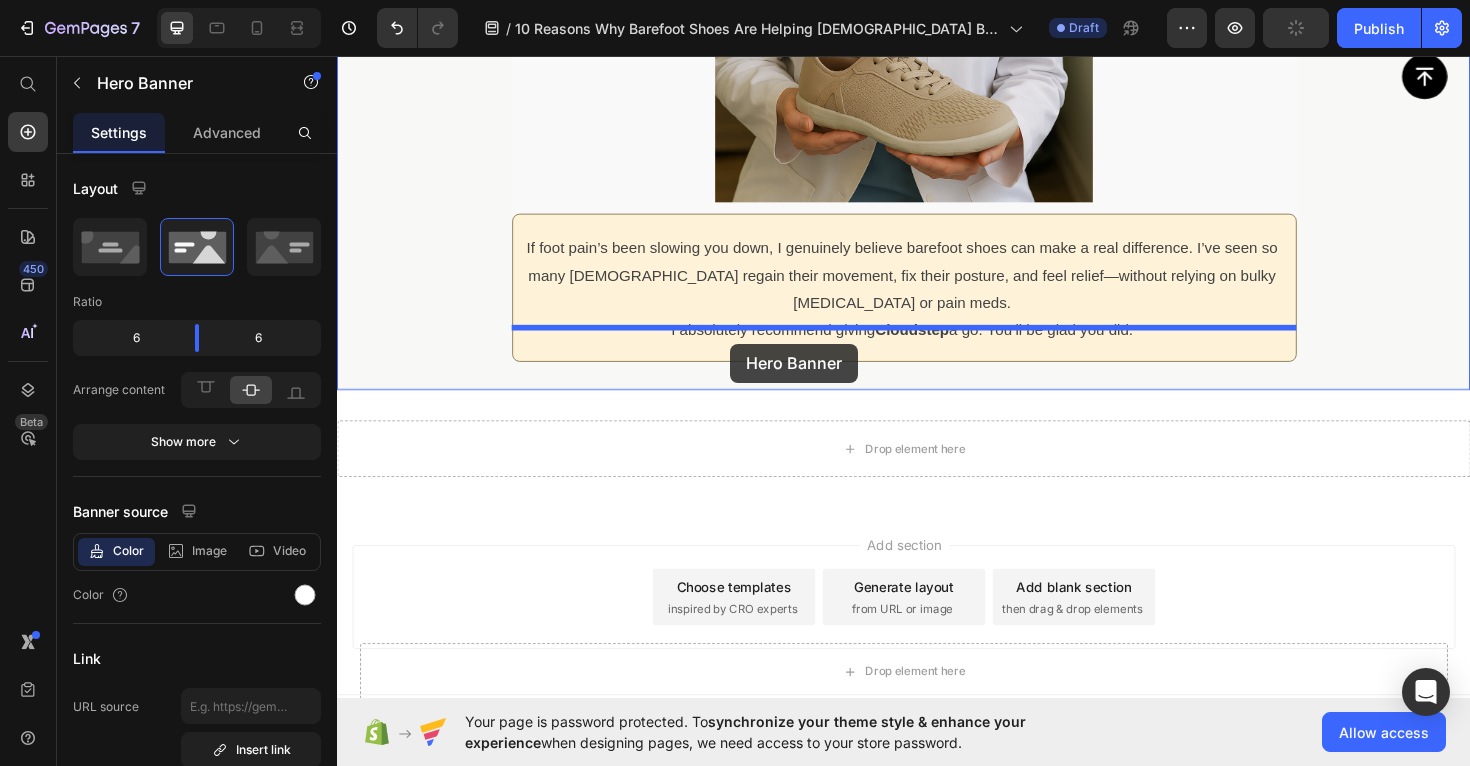 drag, startPoint x: 807, startPoint y: 245, endPoint x: 753, endPoint y: 361, distance: 127.95312 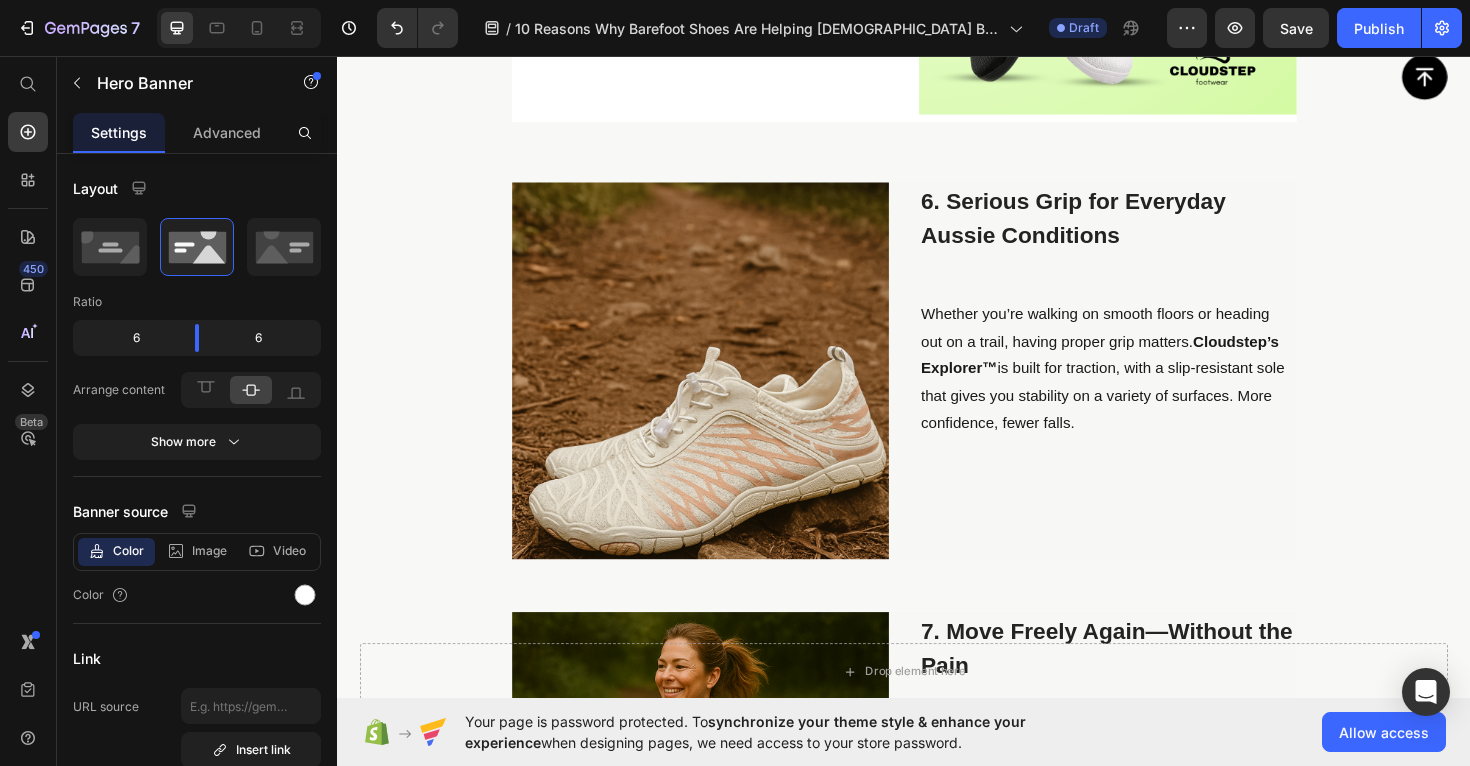 scroll, scrollTop: 3823, scrollLeft: 0, axis: vertical 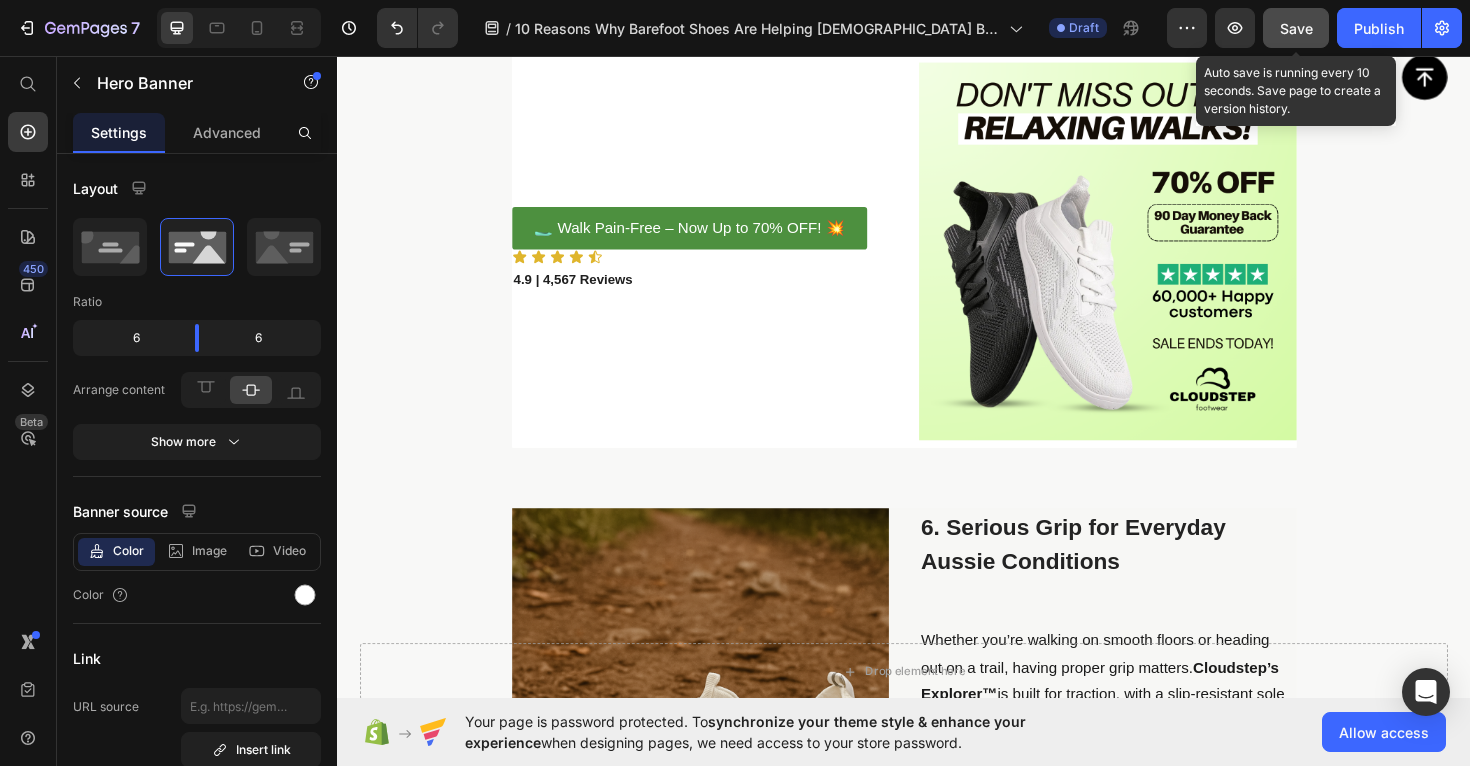 click on "Save" 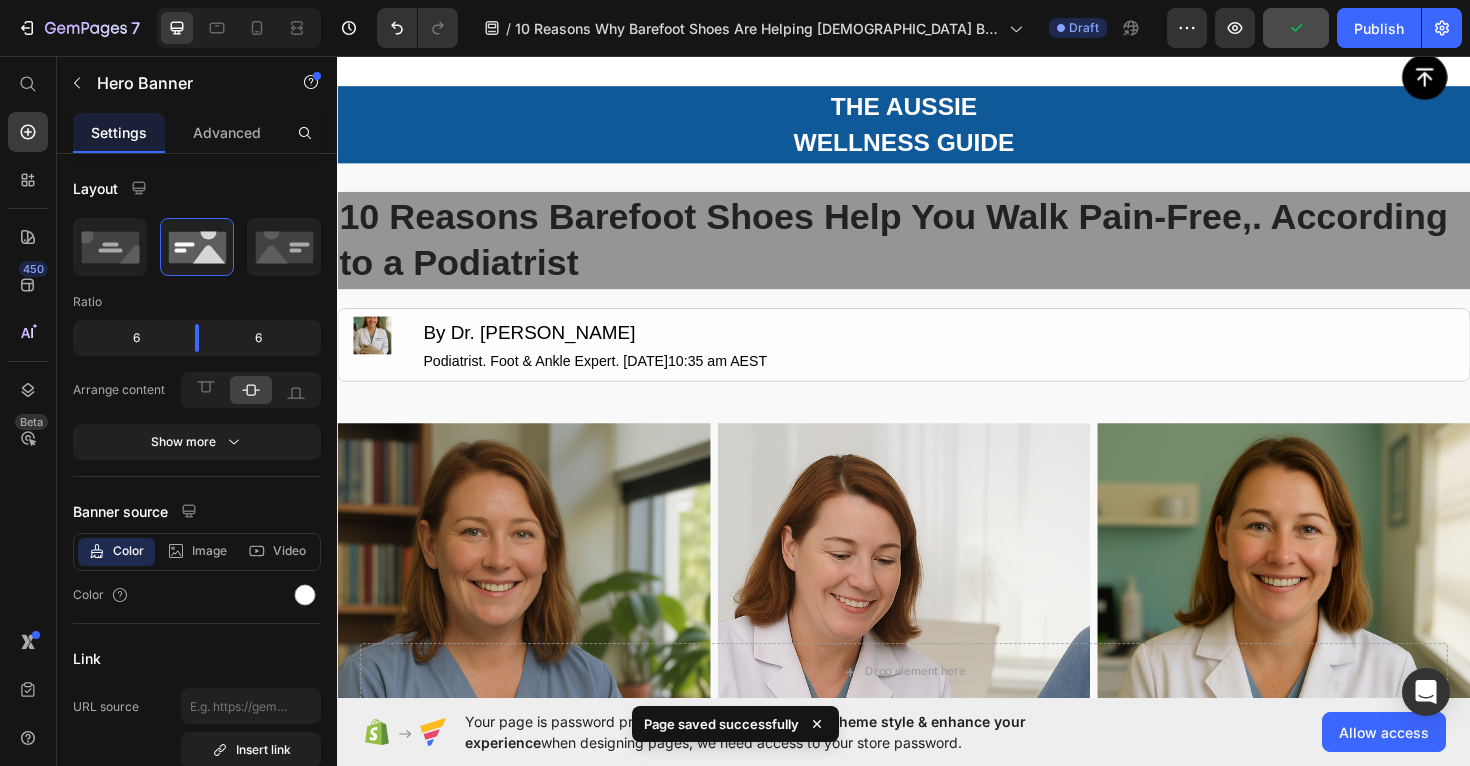 scroll, scrollTop: 0, scrollLeft: 0, axis: both 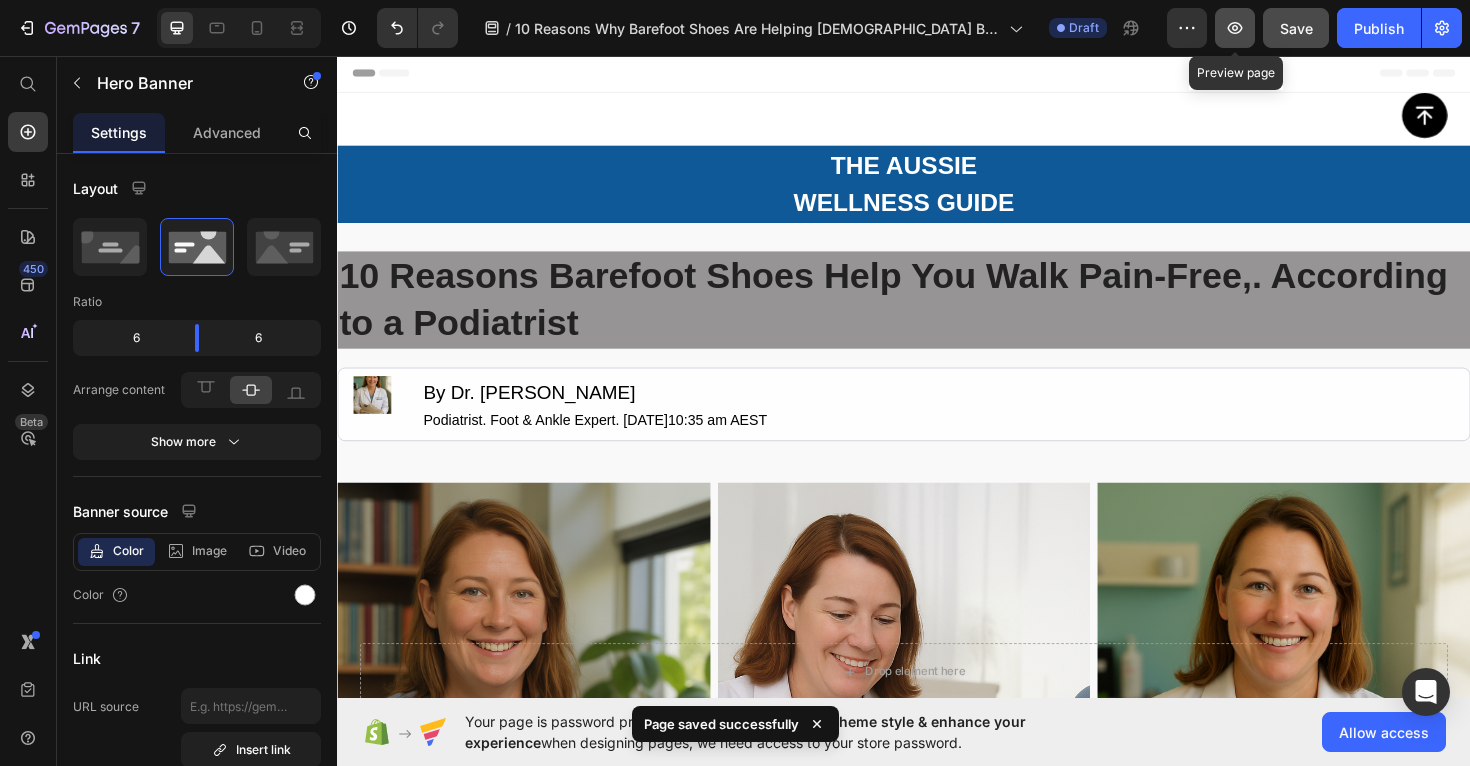 click 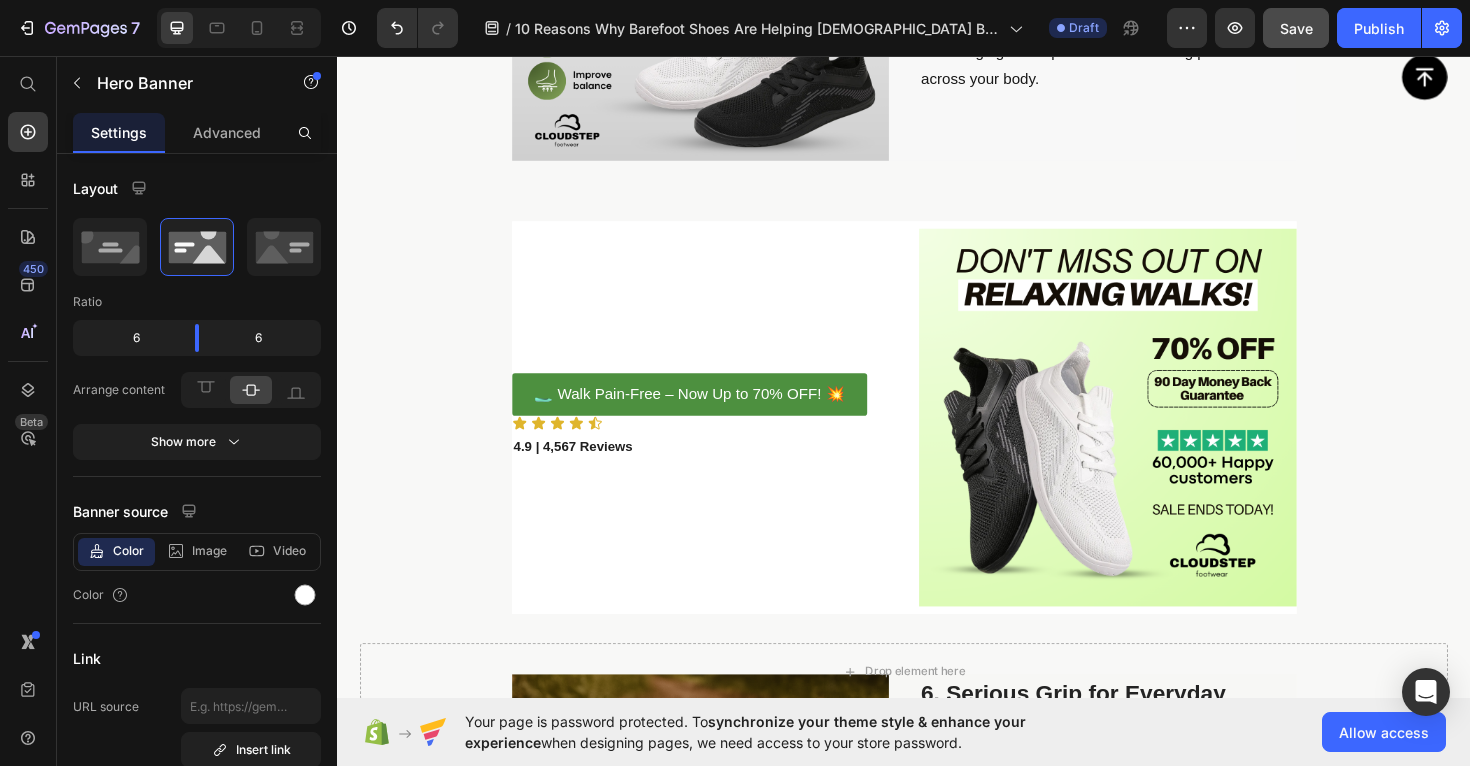 scroll, scrollTop: 3620, scrollLeft: 0, axis: vertical 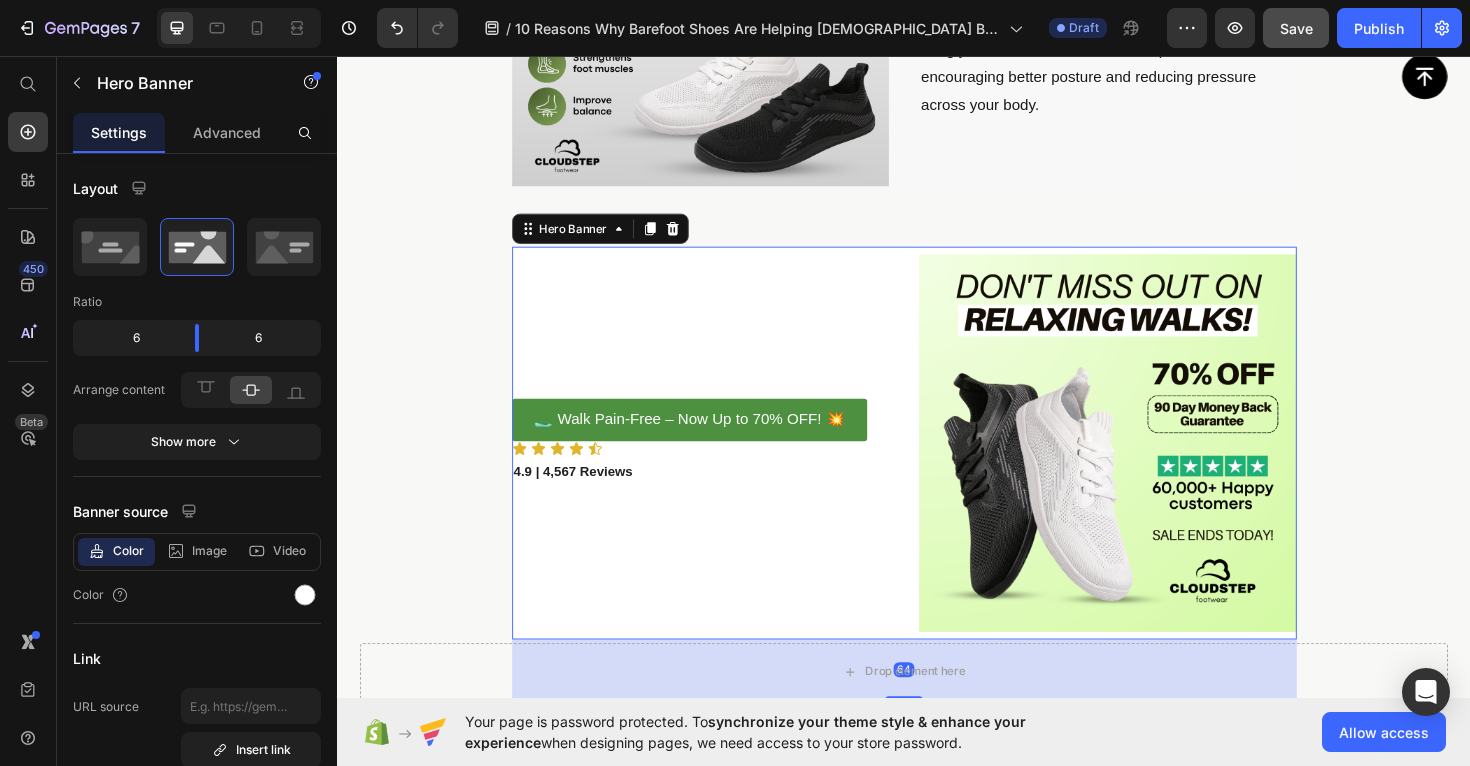 click on "🥿 Walk Pain-Free – Now Up to 70% OFF! 💥 Button Icon Icon Icon Icon Icon Icon List 4.9 | 4,567 Reviews Text Block" at bounding box center [722, 466] 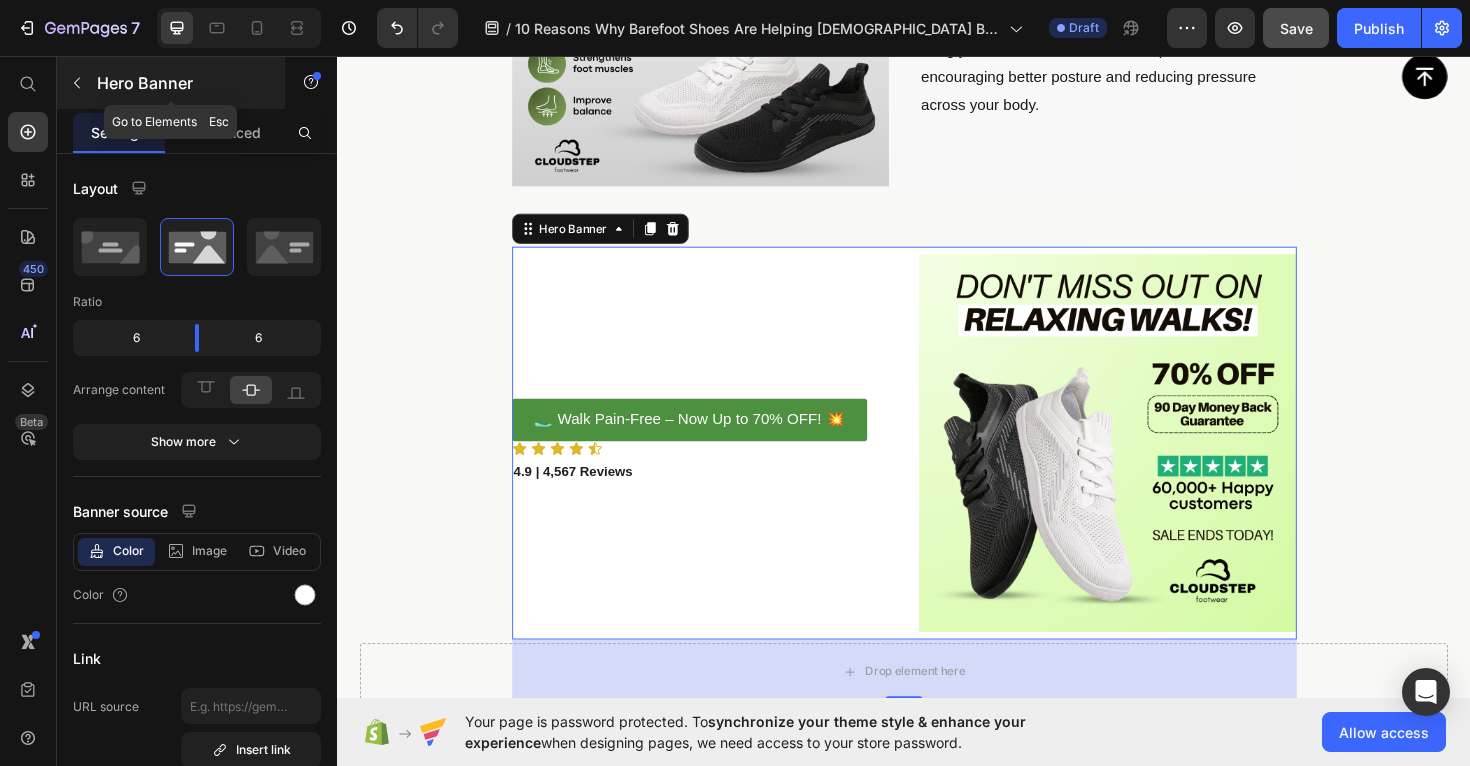 click 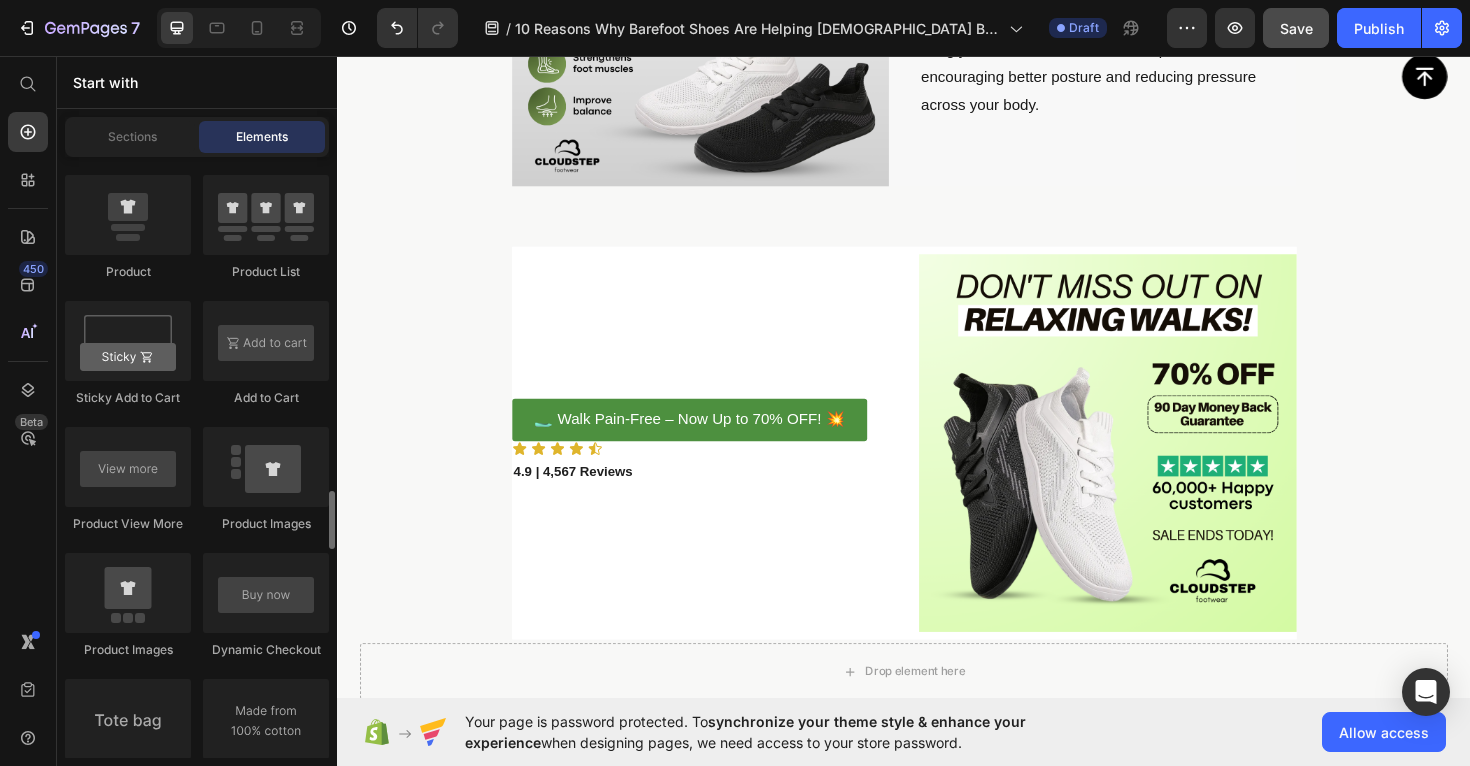 scroll, scrollTop: 2891, scrollLeft: 0, axis: vertical 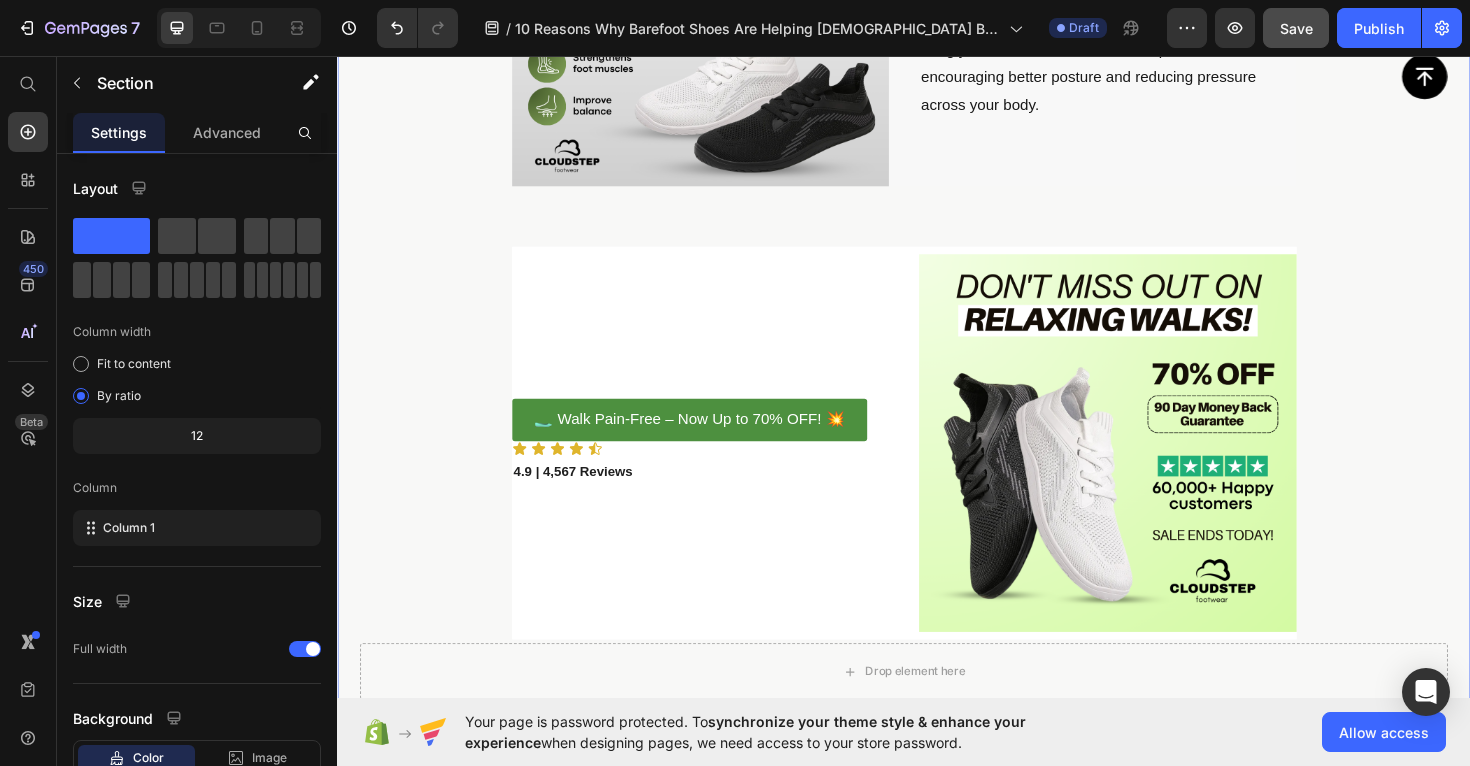 click on "Image 1. Say Goodbye to [MEDICAL_DATA]—Including [MEDICAL_DATA] and [MEDICAL_DATA] Text Block If you’re living with sore feet, [MEDICAL_DATA], or [MEDICAL_DATA], you’re not alone—and you don’t have to just put up with it. As a podiatrist, I’ve seen how conventional shoes can worsen these issues by forcing your feet into unnatural shapes. That’s why I recommend  Cloudstep barefoot shoes . With a roomy toe box and flat sole, models like the  Cloudstep Motion™  allow your feet to move freely, ease pressure on [MEDICAL_DATA], and support a more natural gait. It’s the relief many Aussies have been searching for. Text Block Row Image 2. Designed for Natural Movement—So You Can Move Pain-Free   Text Block Most traditional shoes limit the way your feet are meant to move, often leading to [MEDICAL_DATA].  Cloudstep shoes  are different. Whether you choose the  Explorer™  or  Motion™ Text Block Row Image 3. Wide Toe Box = More Comfort, Less Pain   Text Block Cloudstep’s Balance™ Text Block Row Image   Row" at bounding box center [937, 1126] 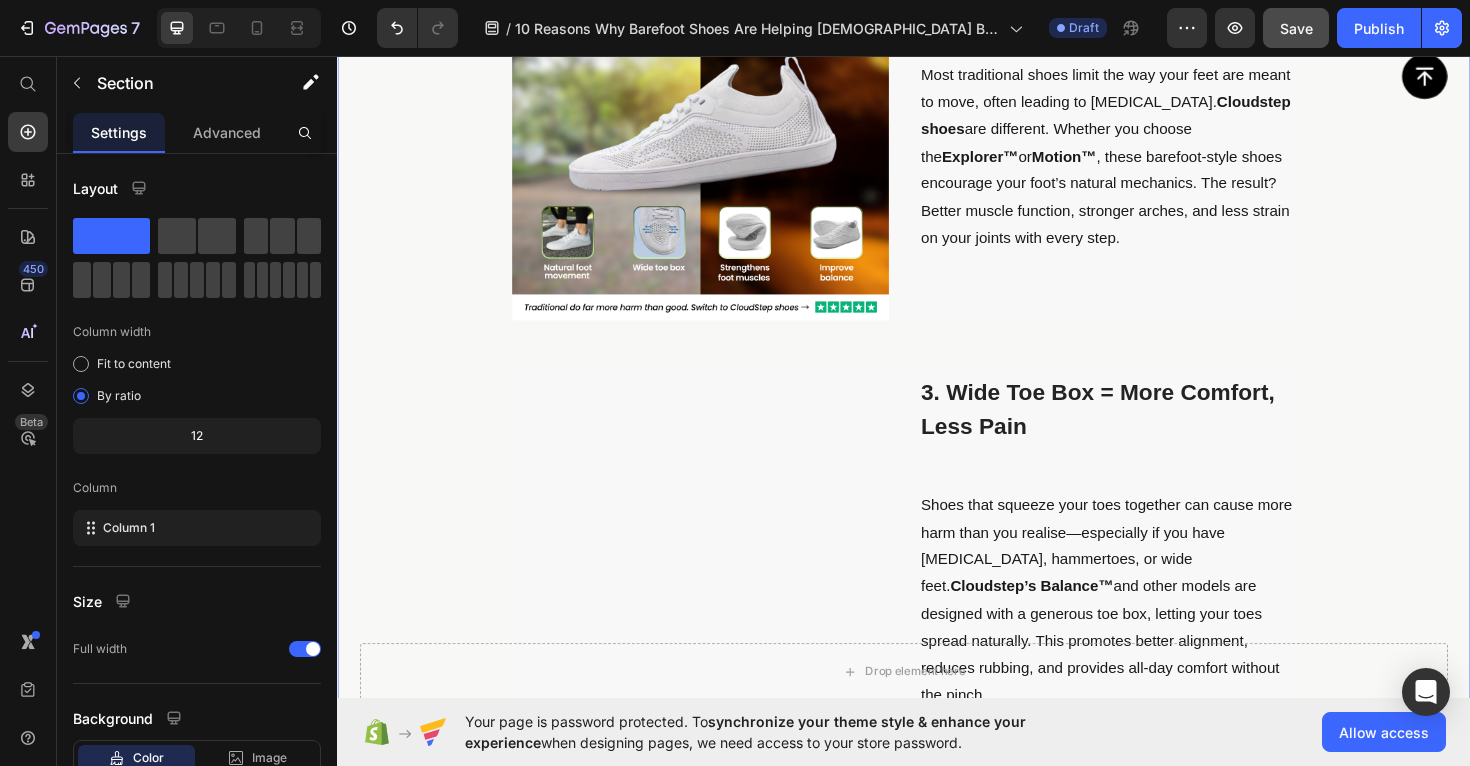 scroll, scrollTop: 0, scrollLeft: 0, axis: both 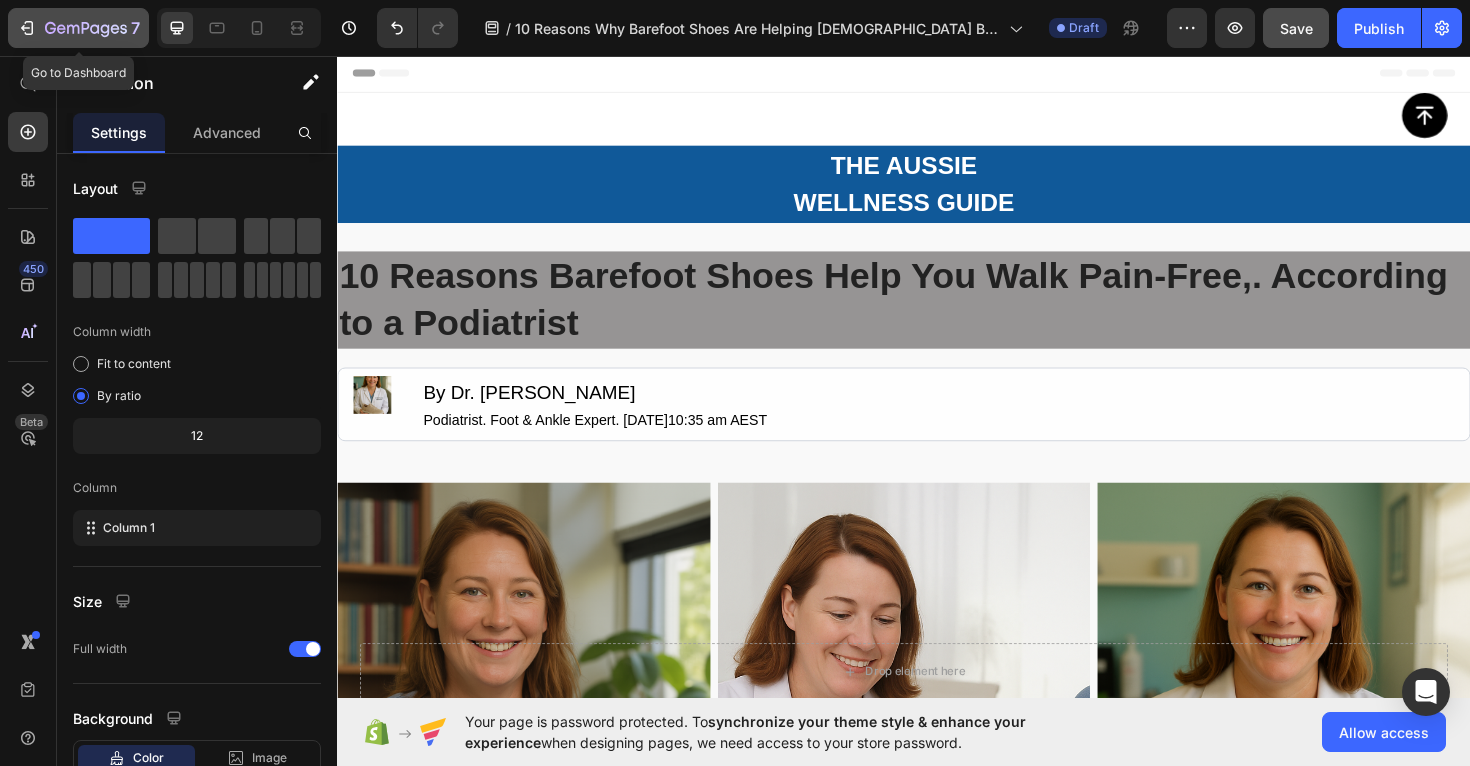 click 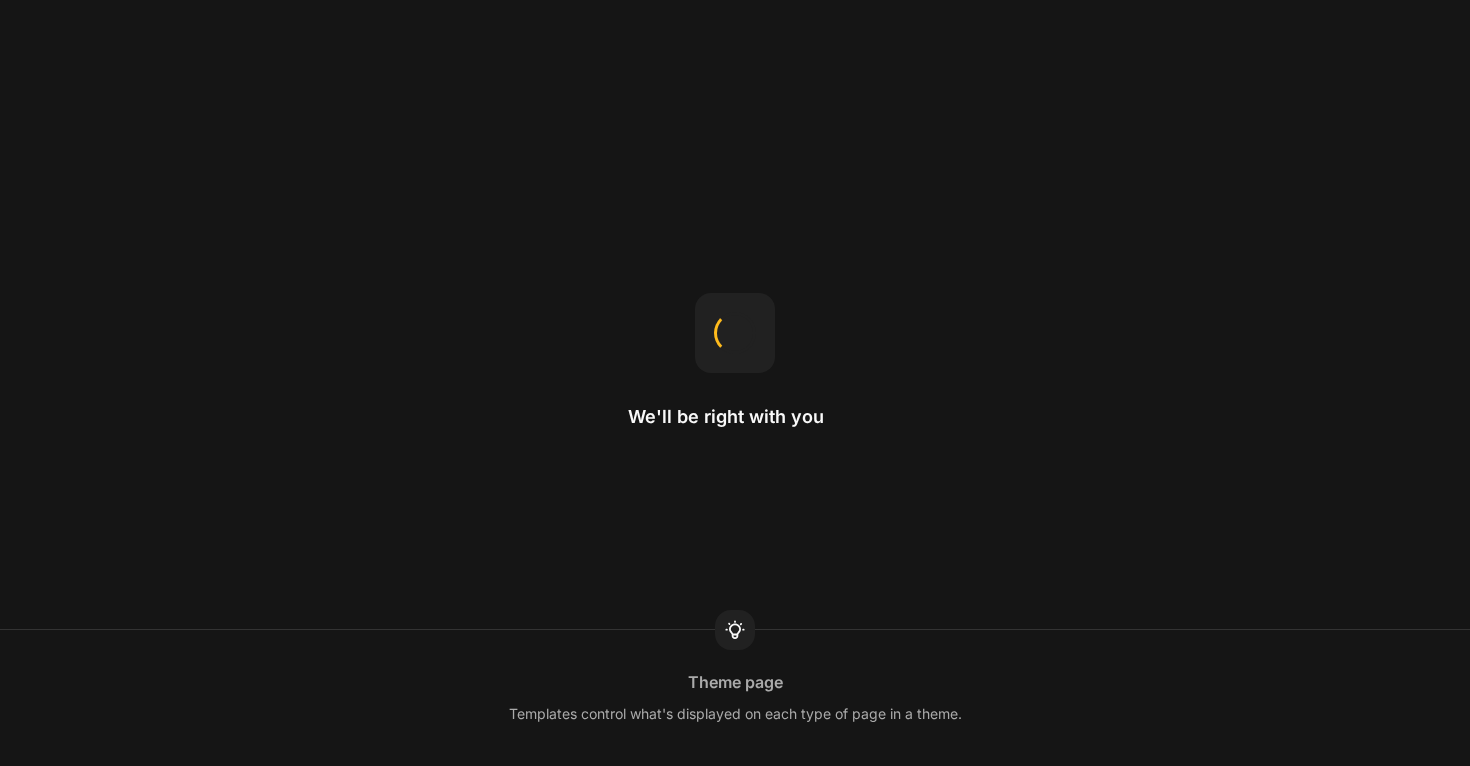 scroll, scrollTop: 0, scrollLeft: 0, axis: both 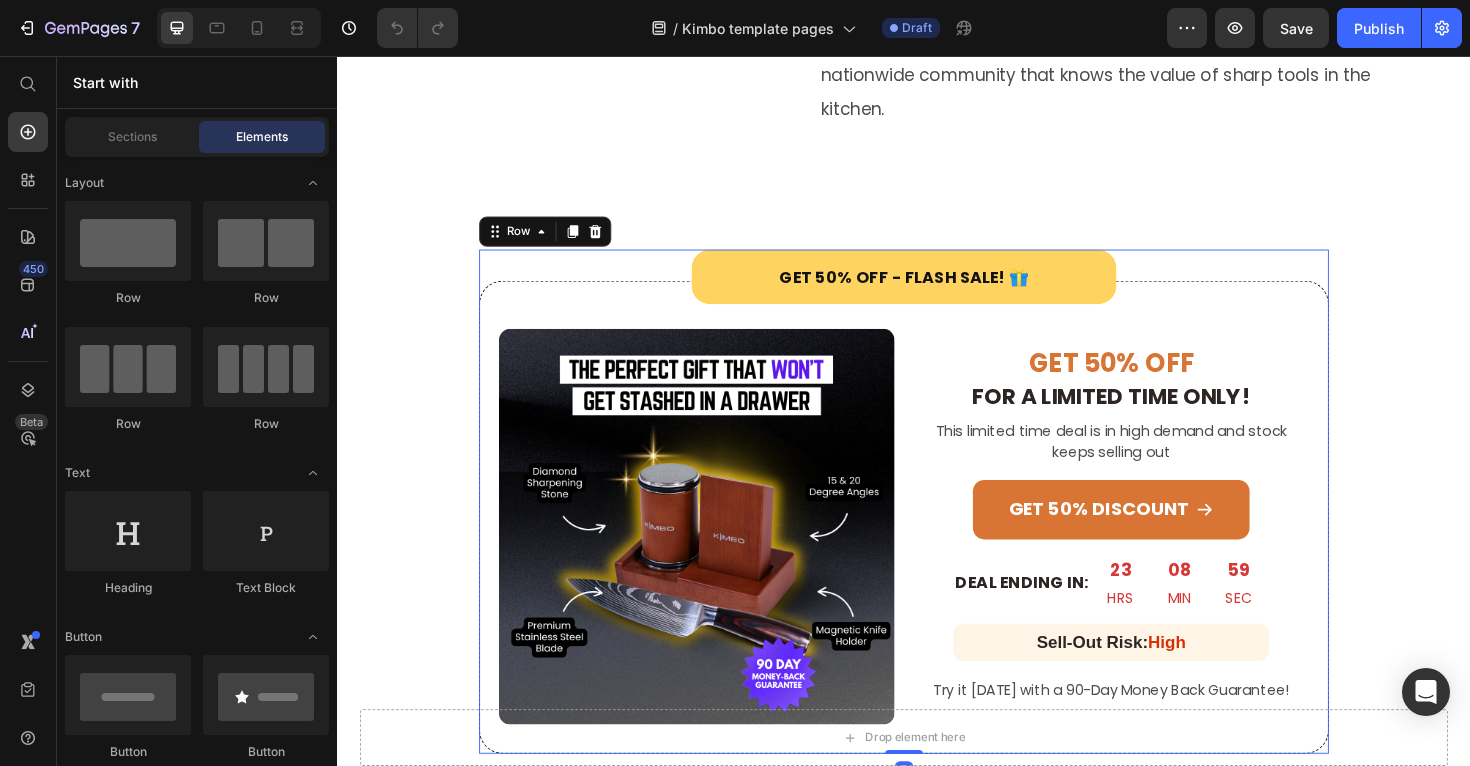 click on "Get 50% Off - Flash Sale! 🎁 Heading Row Image GET 50% OFF Heading FOR A LIMITED TIME ONLY! Heading This limited time deal is in high demand and stock keeps selling out Text Block
GET 50% DISCOUNT Button DEAL ENDING IN: Heading 23 HRS 08 MIN 59 SEC Countdown Timer Row Sell-Out Risk:  High Heading Row Try it today with a 90-Day Money Back Guarantee! Text Block Row Row" at bounding box center [937, 528] 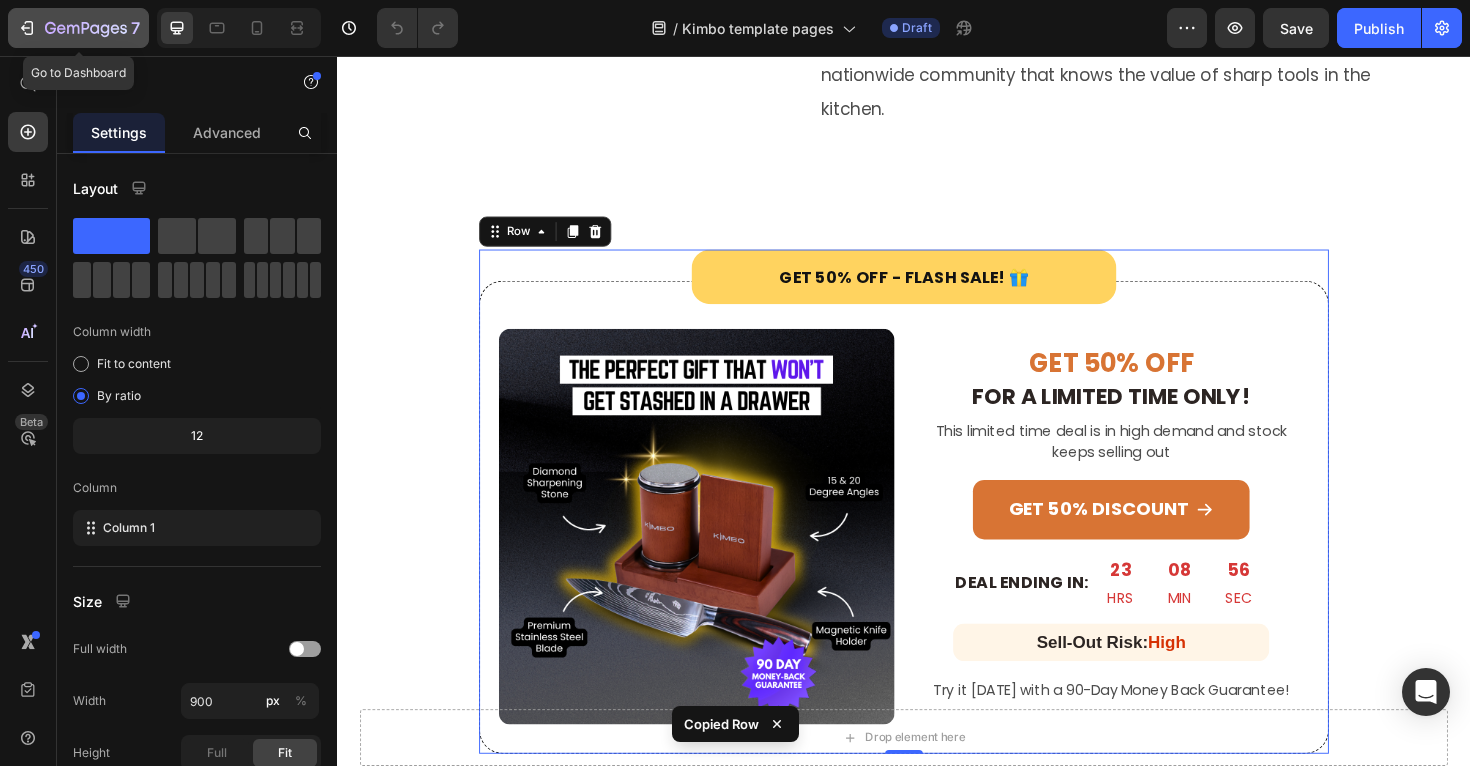 click 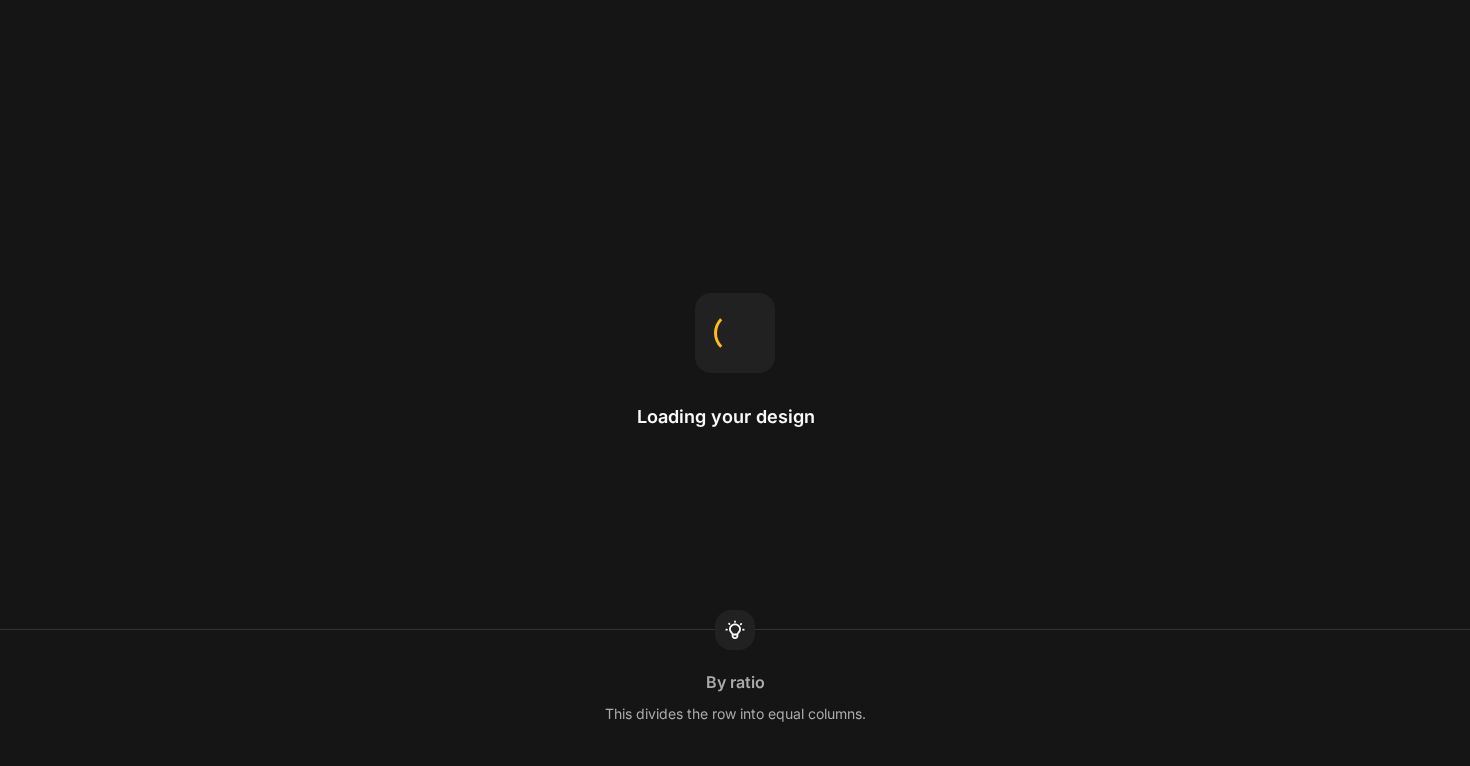scroll, scrollTop: 0, scrollLeft: 0, axis: both 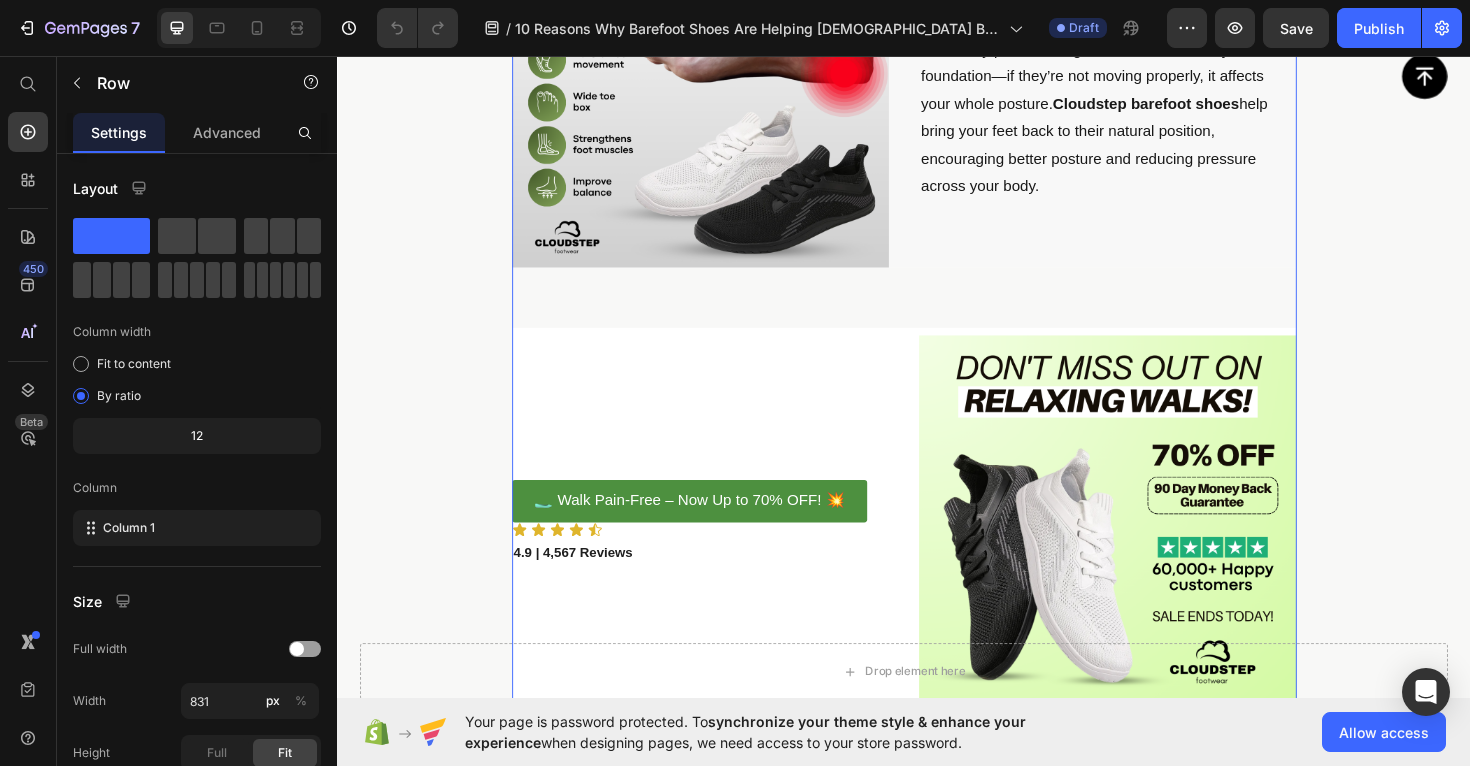 click on "Image 1. Say Goodbye to [MEDICAL_DATA]—Including [MEDICAL_DATA] and [MEDICAL_DATA] Text Block If you’re living with sore feet, [MEDICAL_DATA], or [MEDICAL_DATA], you’re not alone—and you don’t have to just put up with it. As a podiatrist, I’ve seen how conventional shoes can worsen these issues by forcing your feet into unnatural shapes. That’s why I recommend  Cloudstep barefoot shoes . With a roomy toe box and flat sole, models like the  Cloudstep Motion™  allow your feet to move freely, ease pressure on [MEDICAL_DATA], and support a more natural gait. It’s the relief many Aussies have been searching for. Text Block Row Image 2. Designed for Natural Movement—So You Can Move Pain-Free   Text Block Most traditional shoes limit the way your feet are meant to move, often leading to [MEDICAL_DATA].  Cloudstep shoes  are different. Whether you choose the  Explorer™  or  Motion™ Text Block Row Image 3. Wide Toe Box = More Comfort, Less Pain   Text Block Cloudstep’s Balance™ Text Block Row Image   Row" at bounding box center (937, 930) 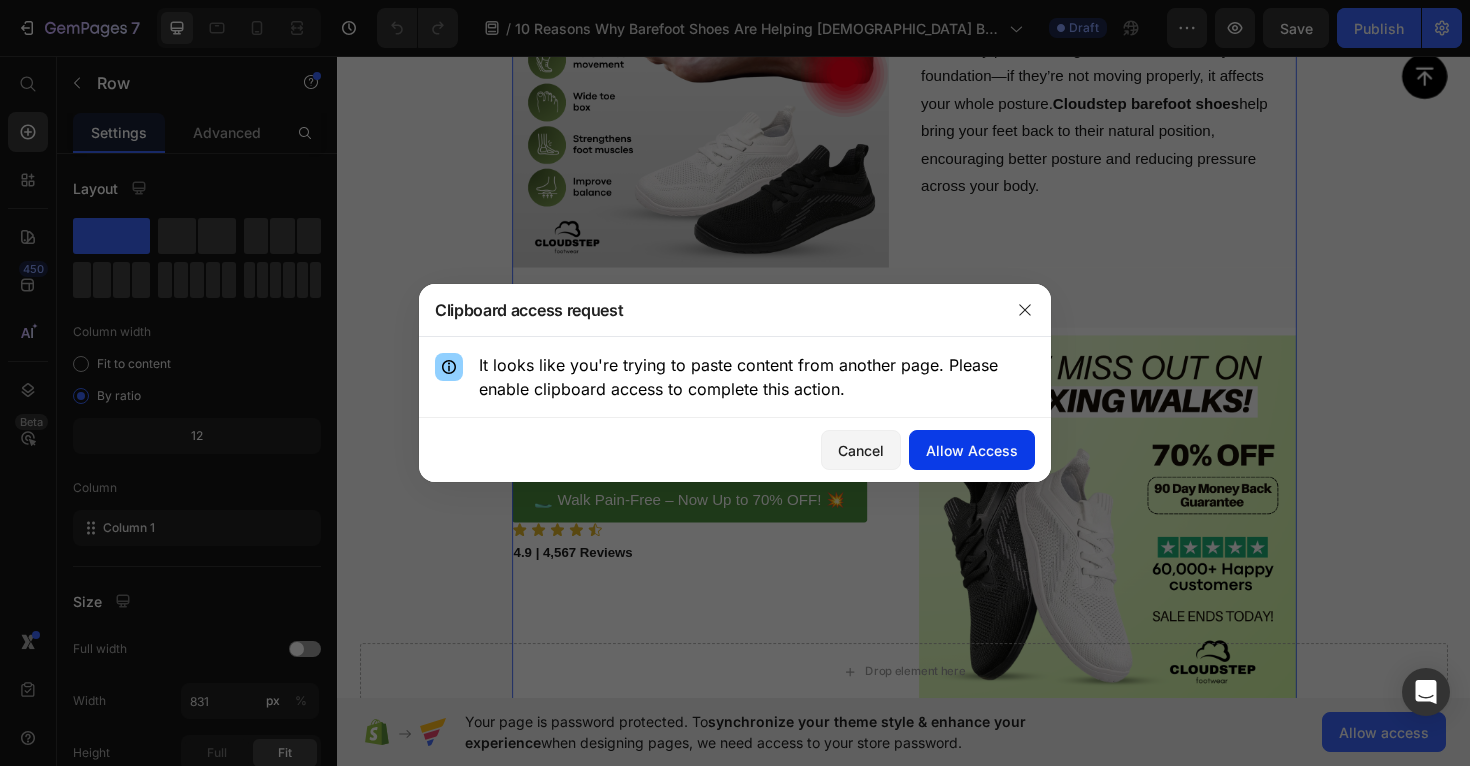 click on "Allow Access" 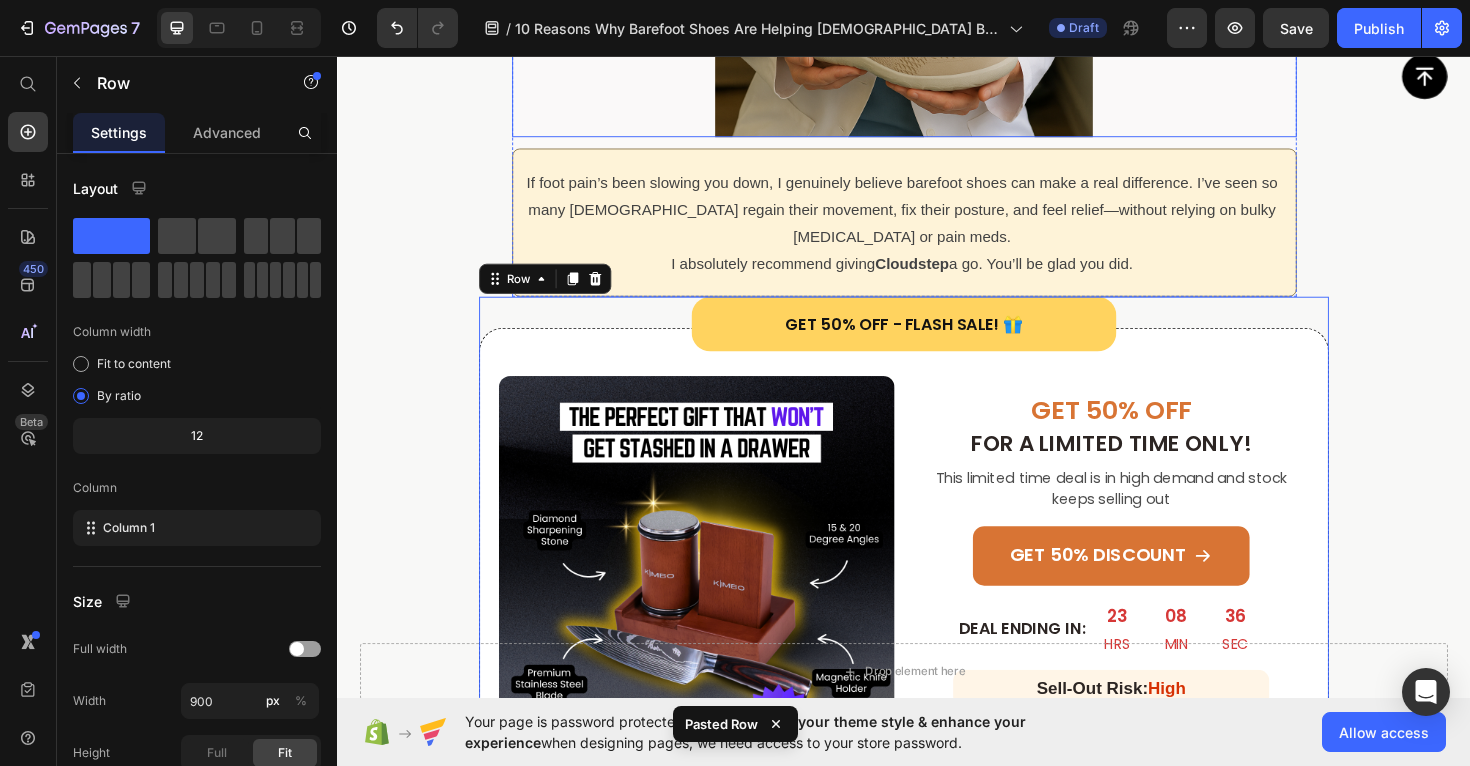 scroll, scrollTop: 7230, scrollLeft: 0, axis: vertical 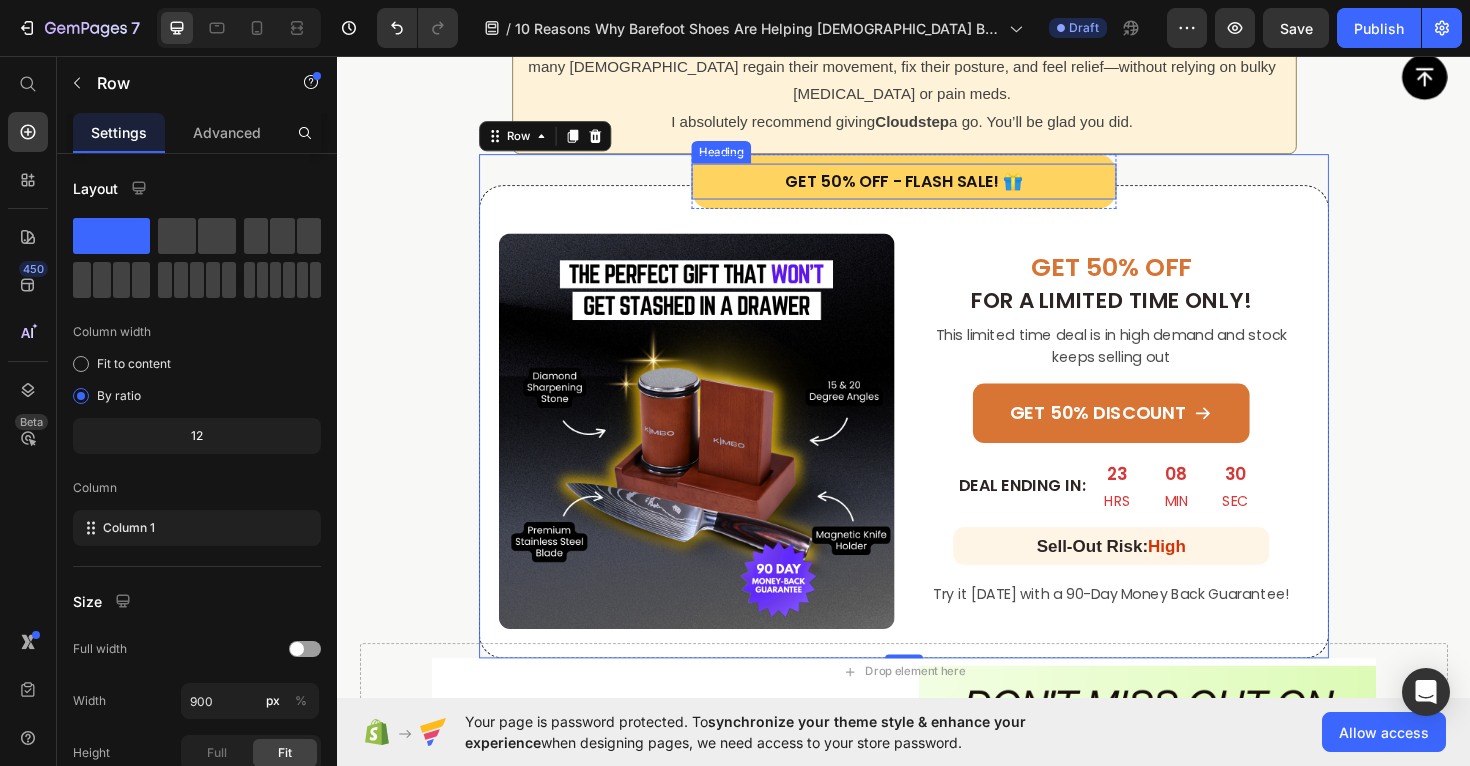 click on "Get 50% Off - Flash Sale! 🎁" at bounding box center [937, 189] 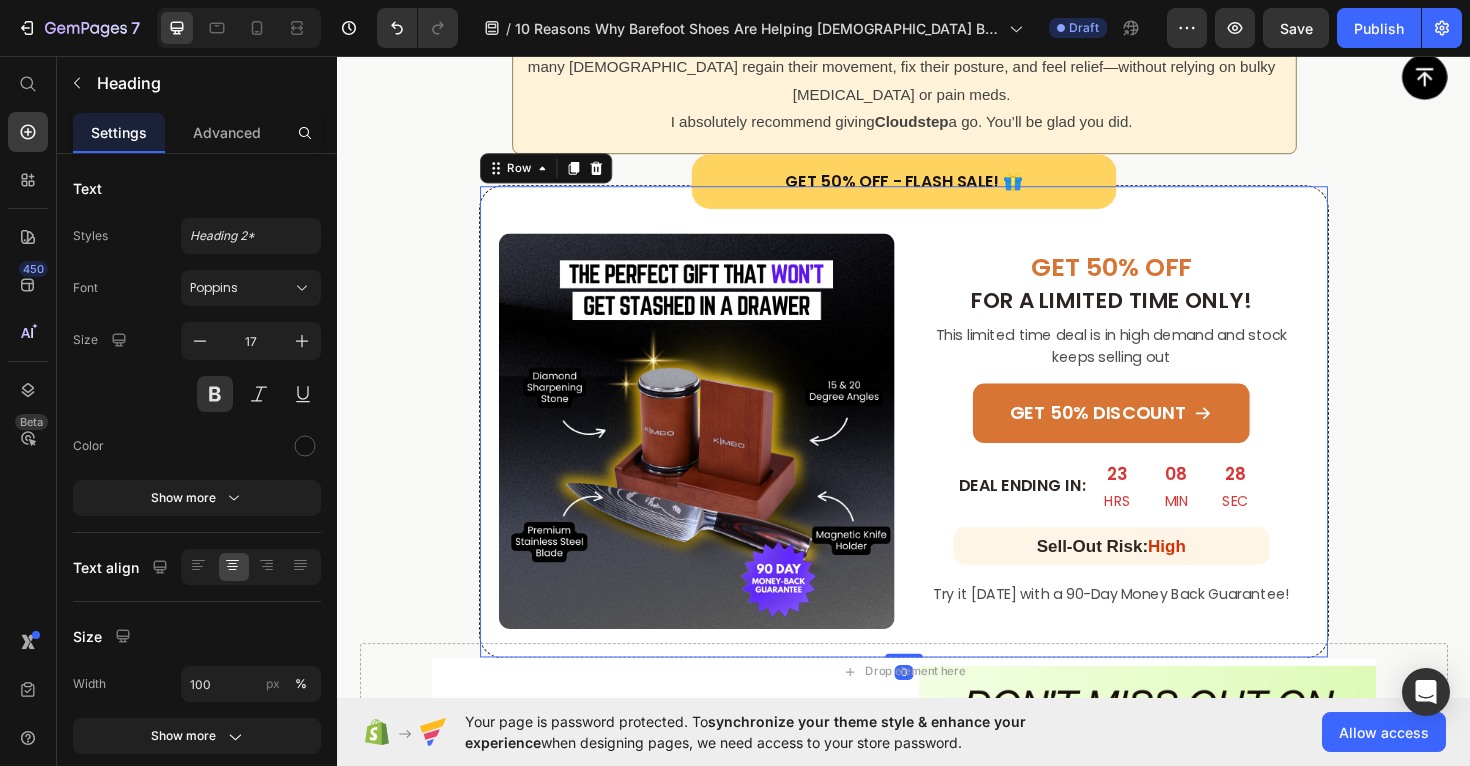 click on "Image GET 50% OFF Heading FOR A LIMITED TIME ONLY! Heading This limited time deal is in high demand and stock keeps selling out Text Block
GET 50% DISCOUNT Button DEAL ENDING IN: Heading 23 HRS 08 MIN 28 SEC Countdown Timer Row Sell-Out Risk:  High Heading Row Try it today with a 90-Day Money Back Guarantee! Text Block Row" at bounding box center [937, 443] 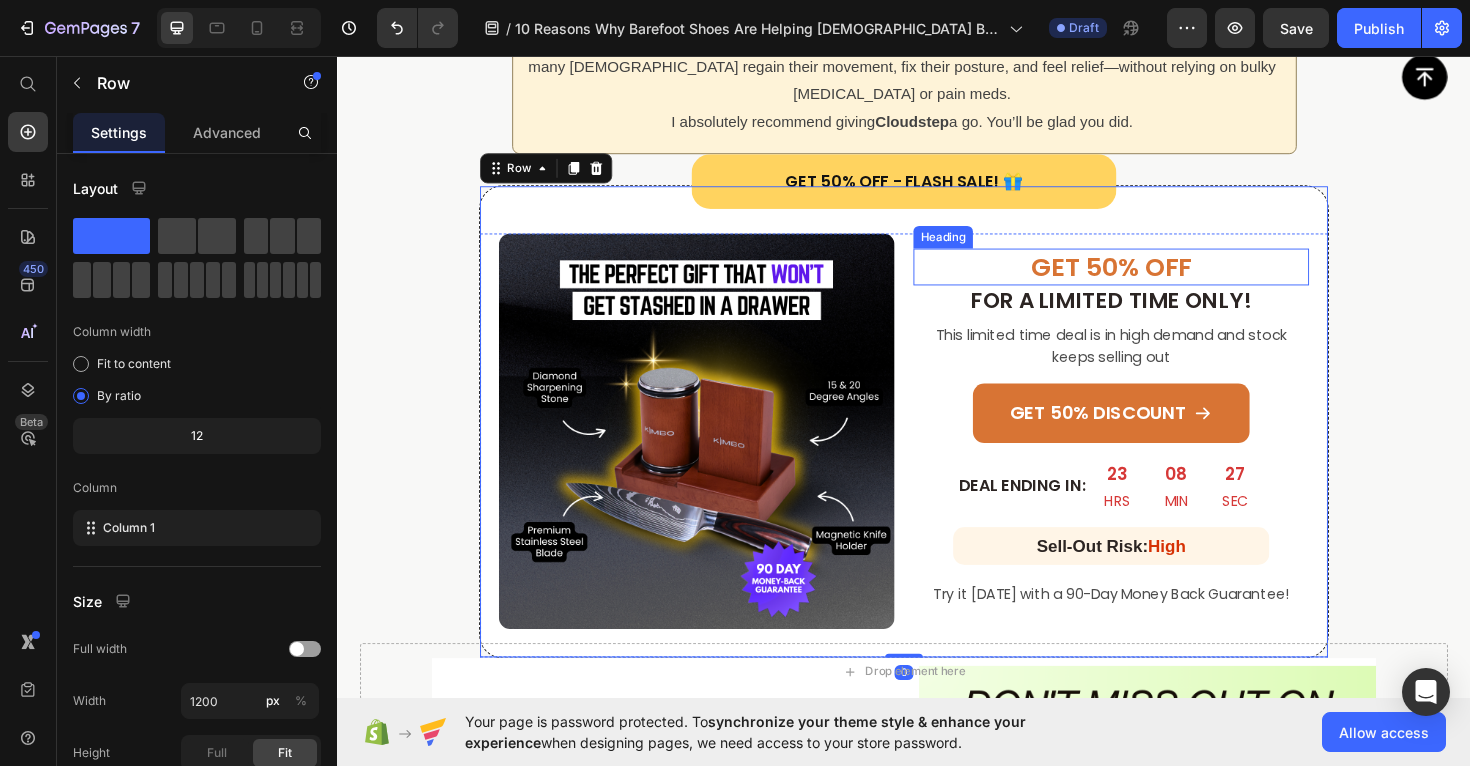 click on "GET 50% OFF" at bounding box center (1156, 279) 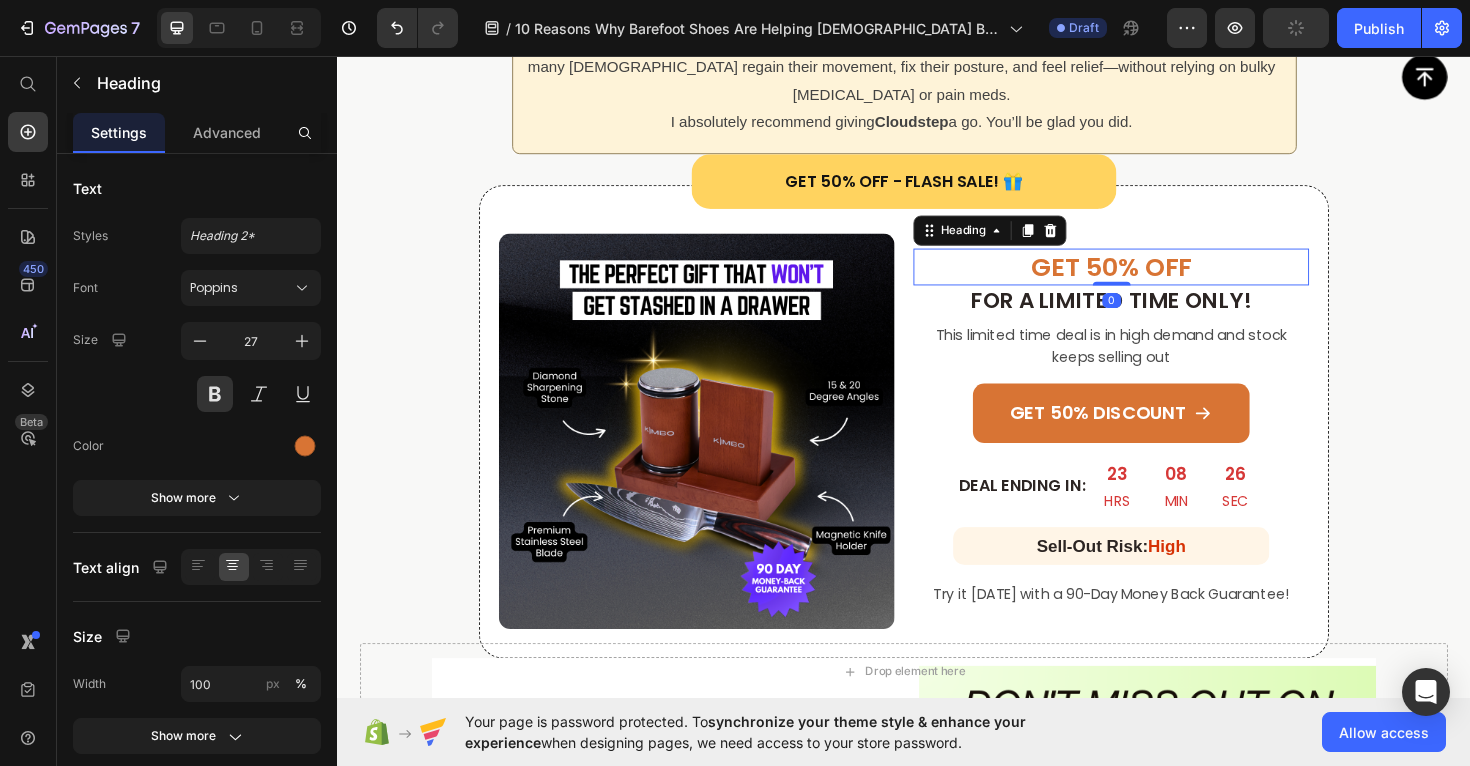 click on "GET 50% OFF" at bounding box center [1156, 279] 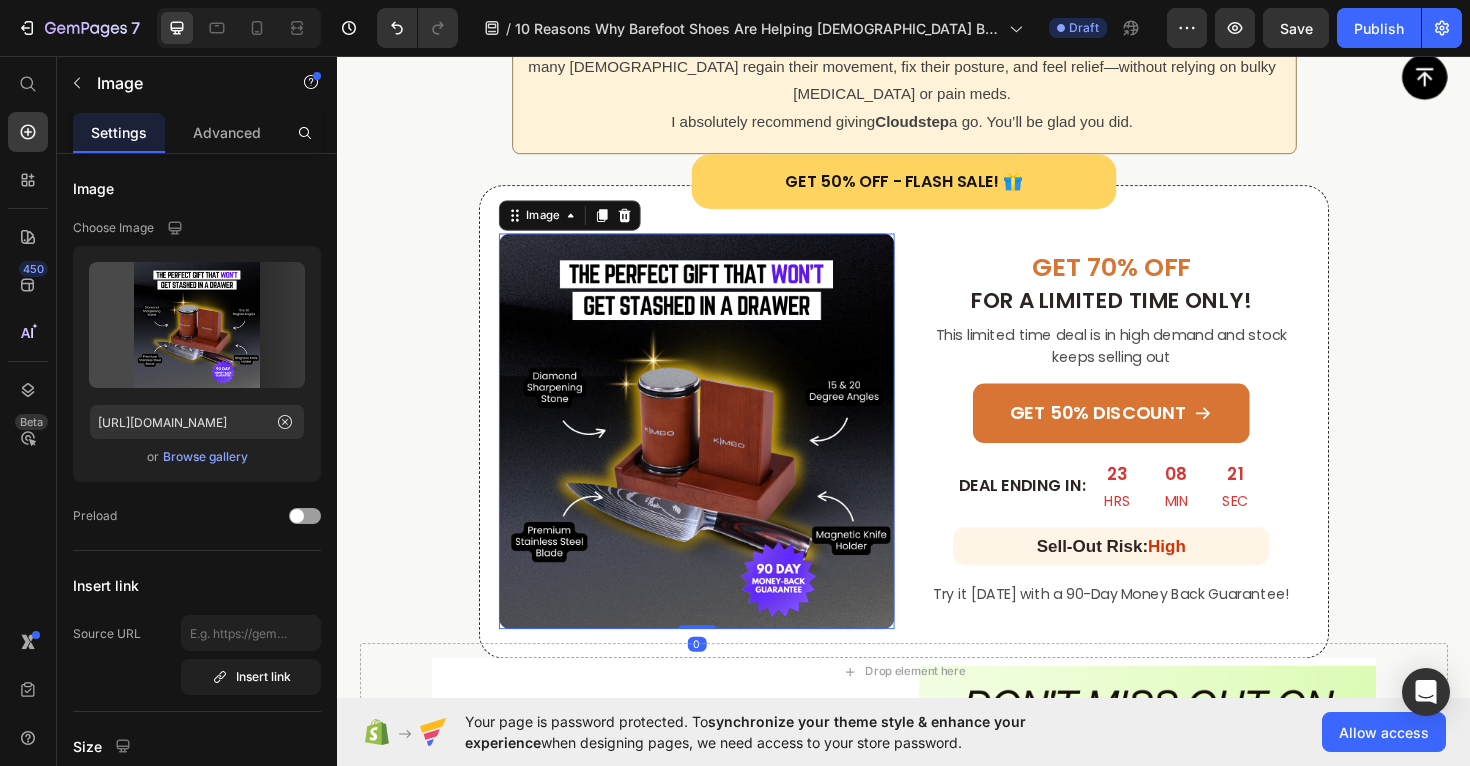 click at bounding box center (717, 453) 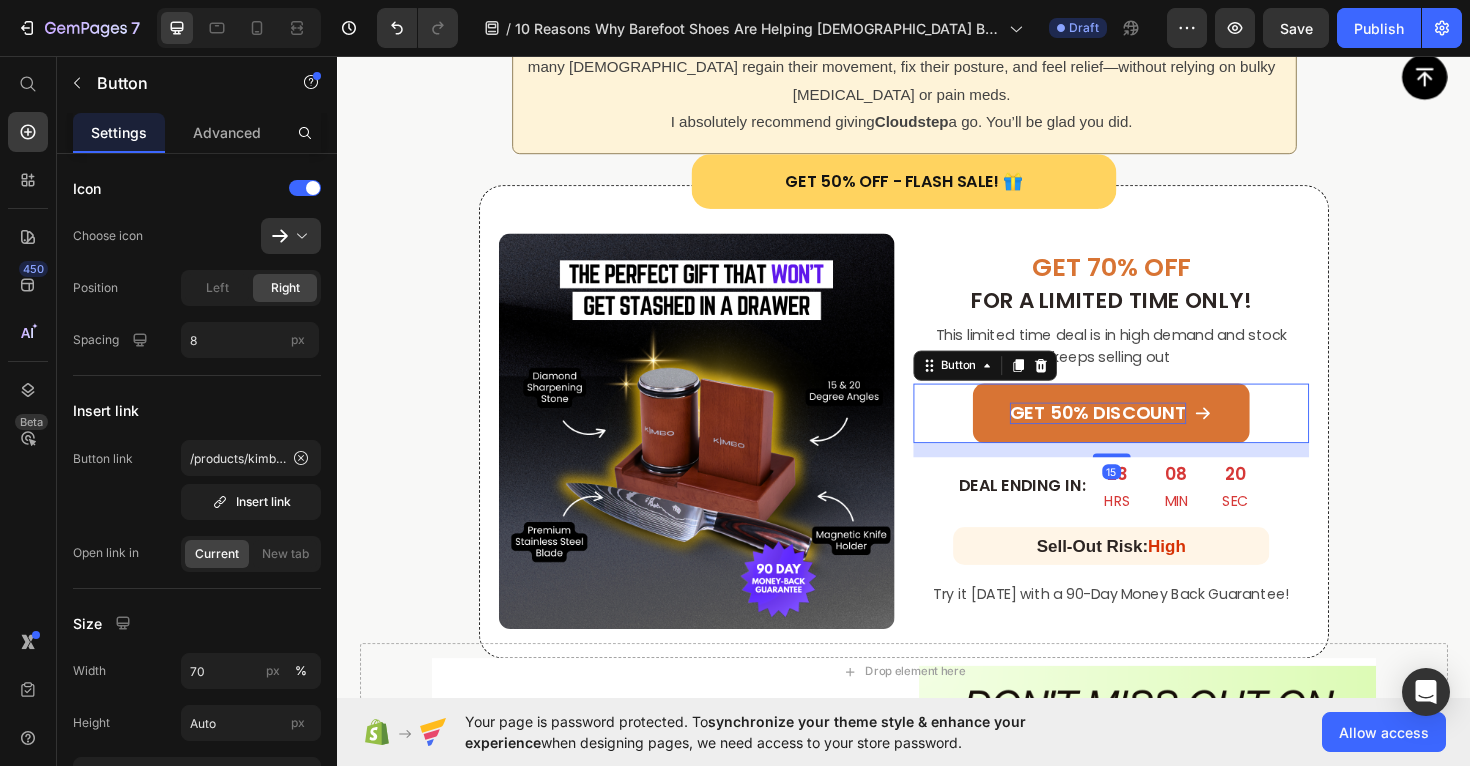 click on "GET 50% DISCOUNT" at bounding box center (1142, 434) 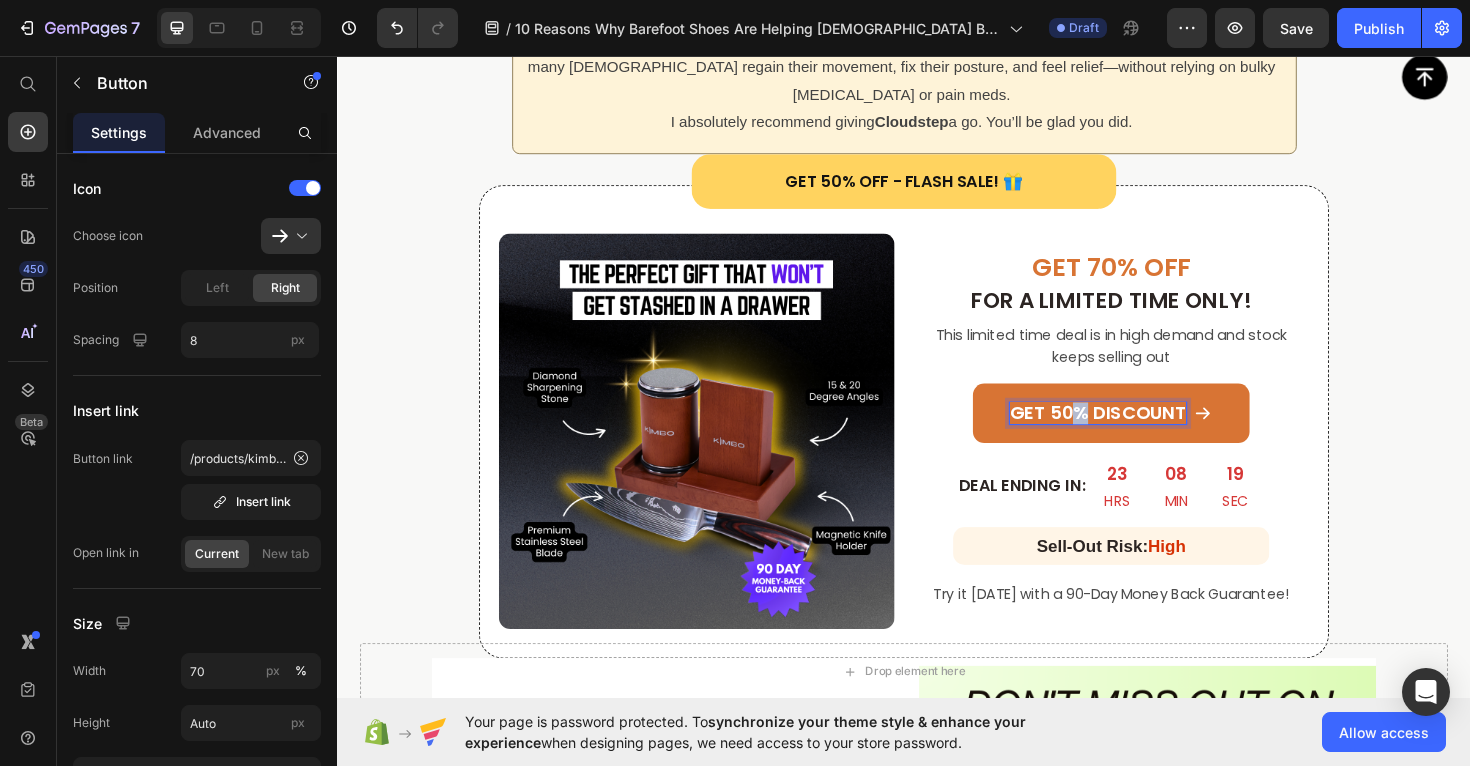 click on "GET 50% DISCOUNT" at bounding box center (1142, 434) 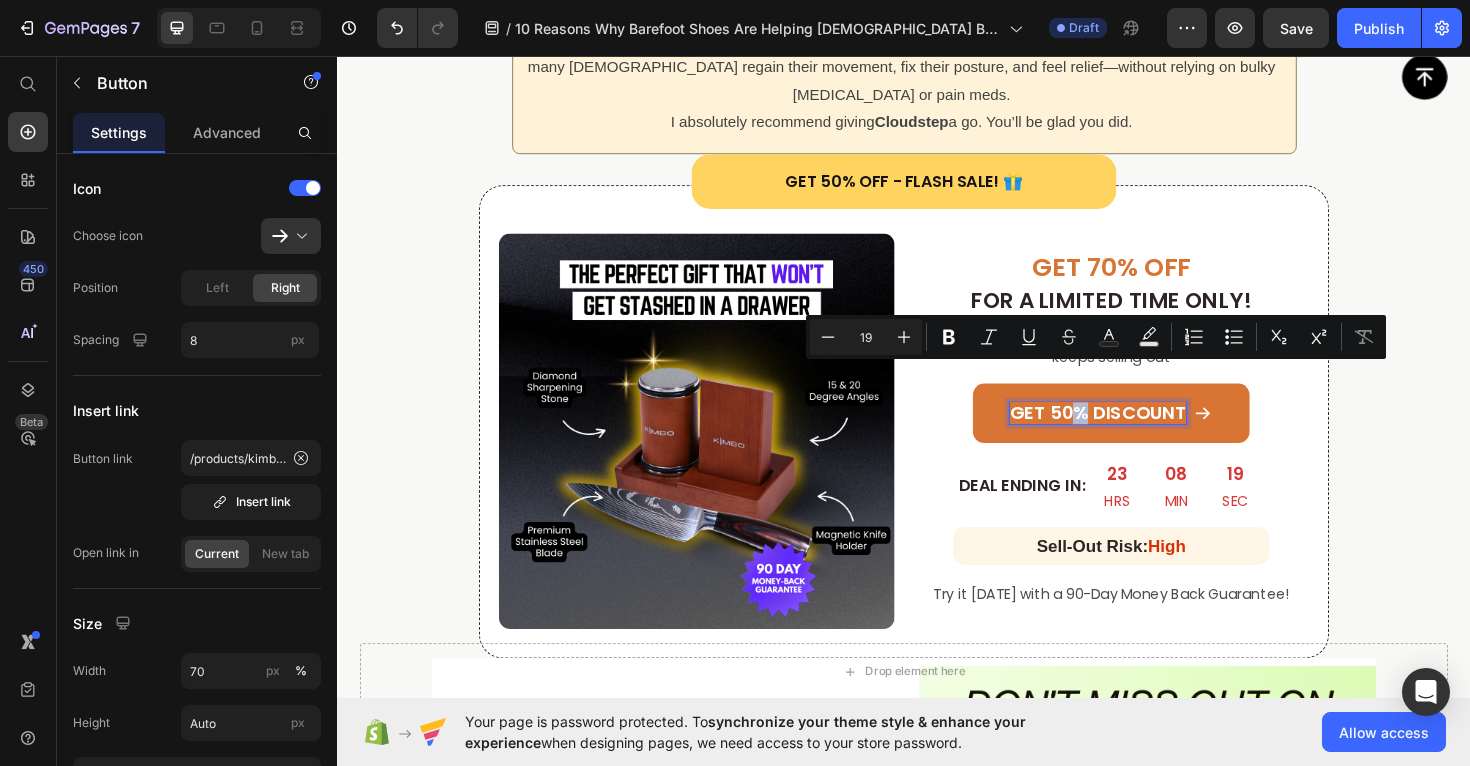 click on "GET 50% DISCOUNT" at bounding box center [1142, 434] 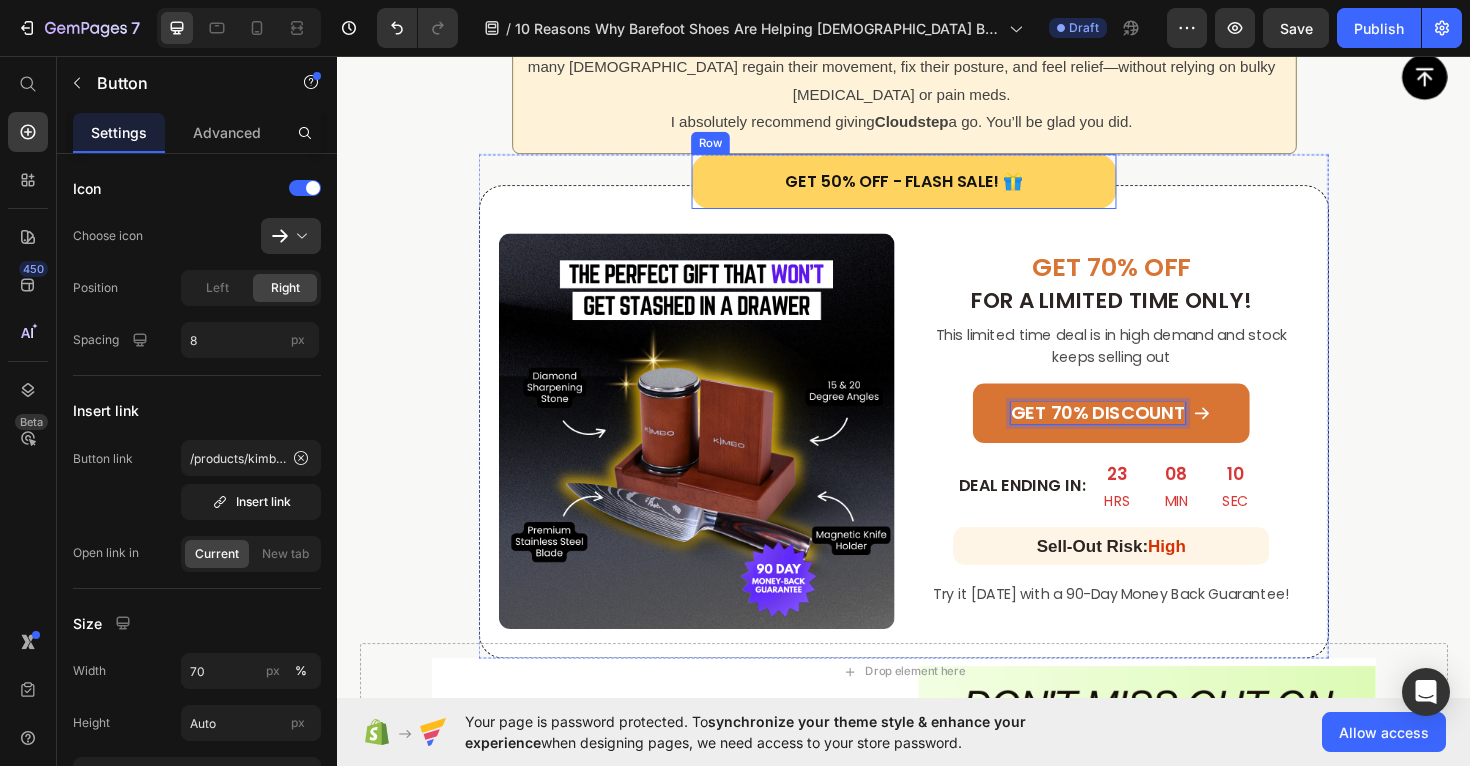 click on "Get 50% Off - Flash Sale! 🎁 Heading Row" at bounding box center [937, 189] 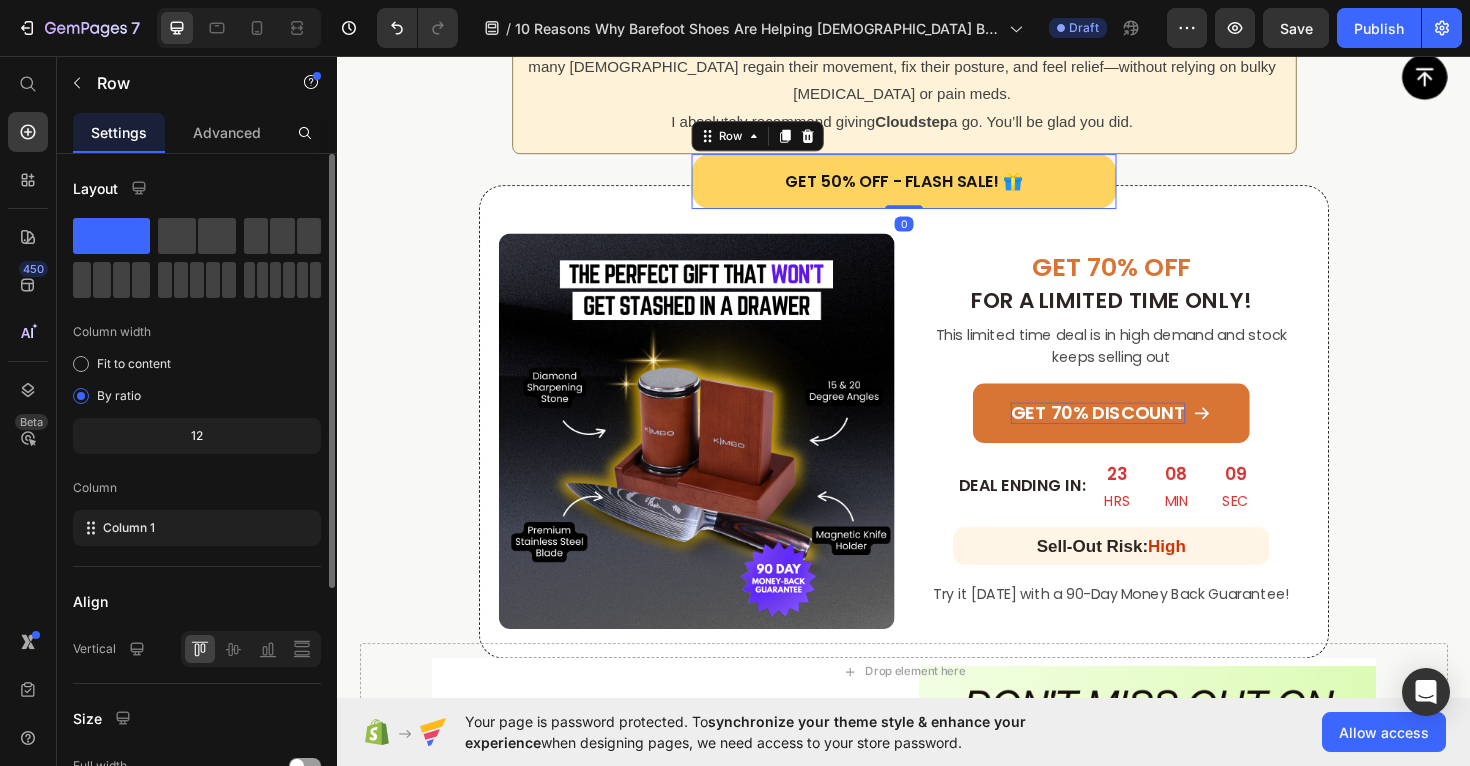 scroll, scrollTop: 360, scrollLeft: 0, axis: vertical 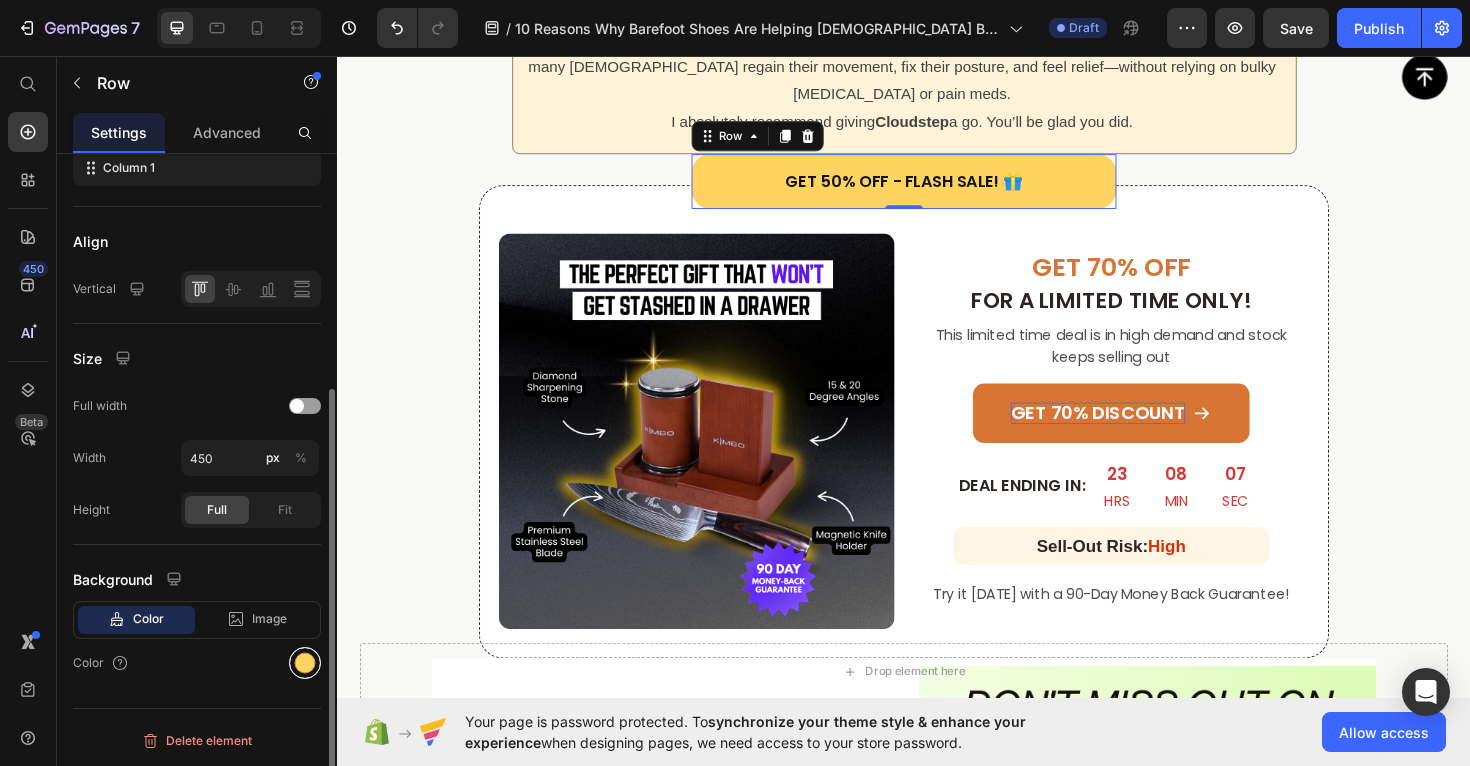 click at bounding box center [305, 663] 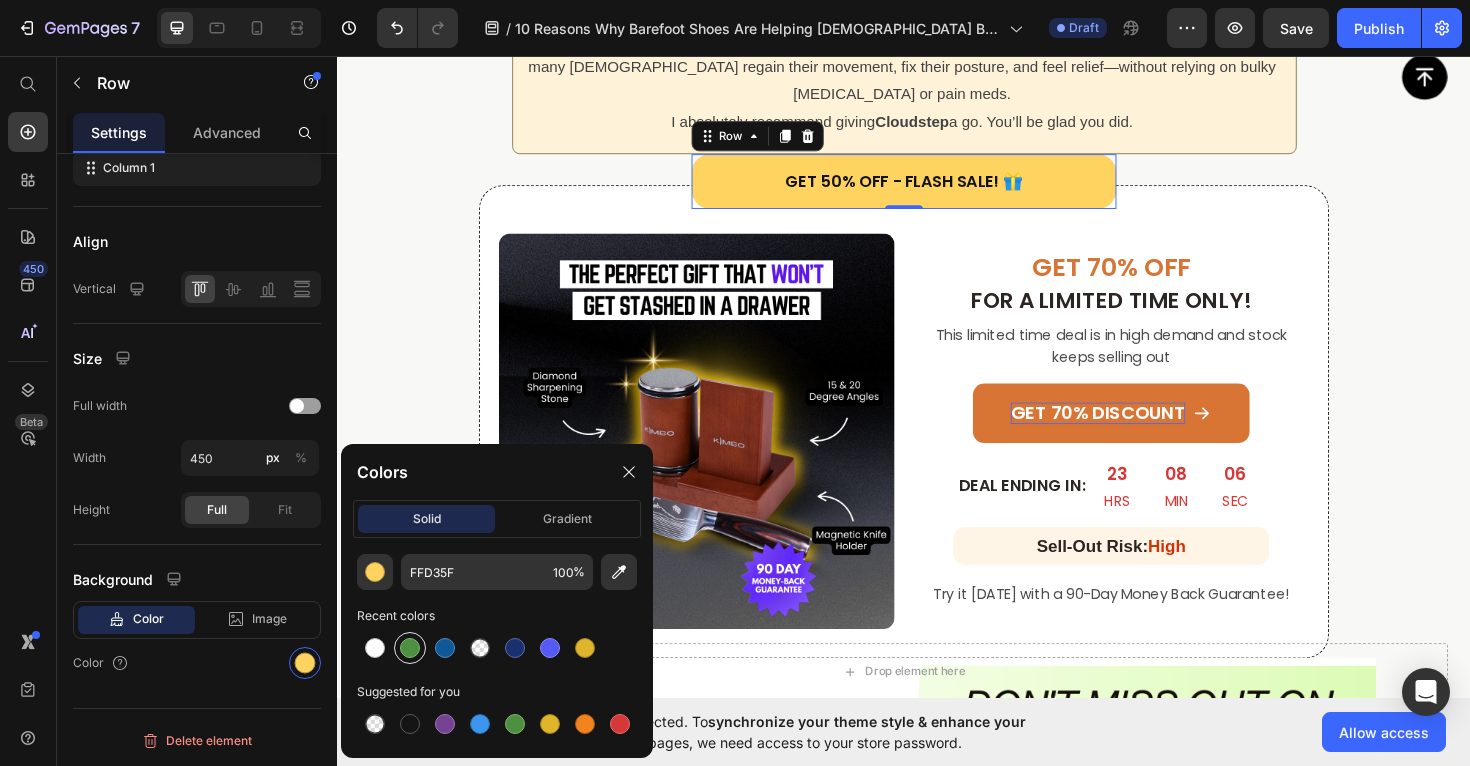 click at bounding box center (410, 648) 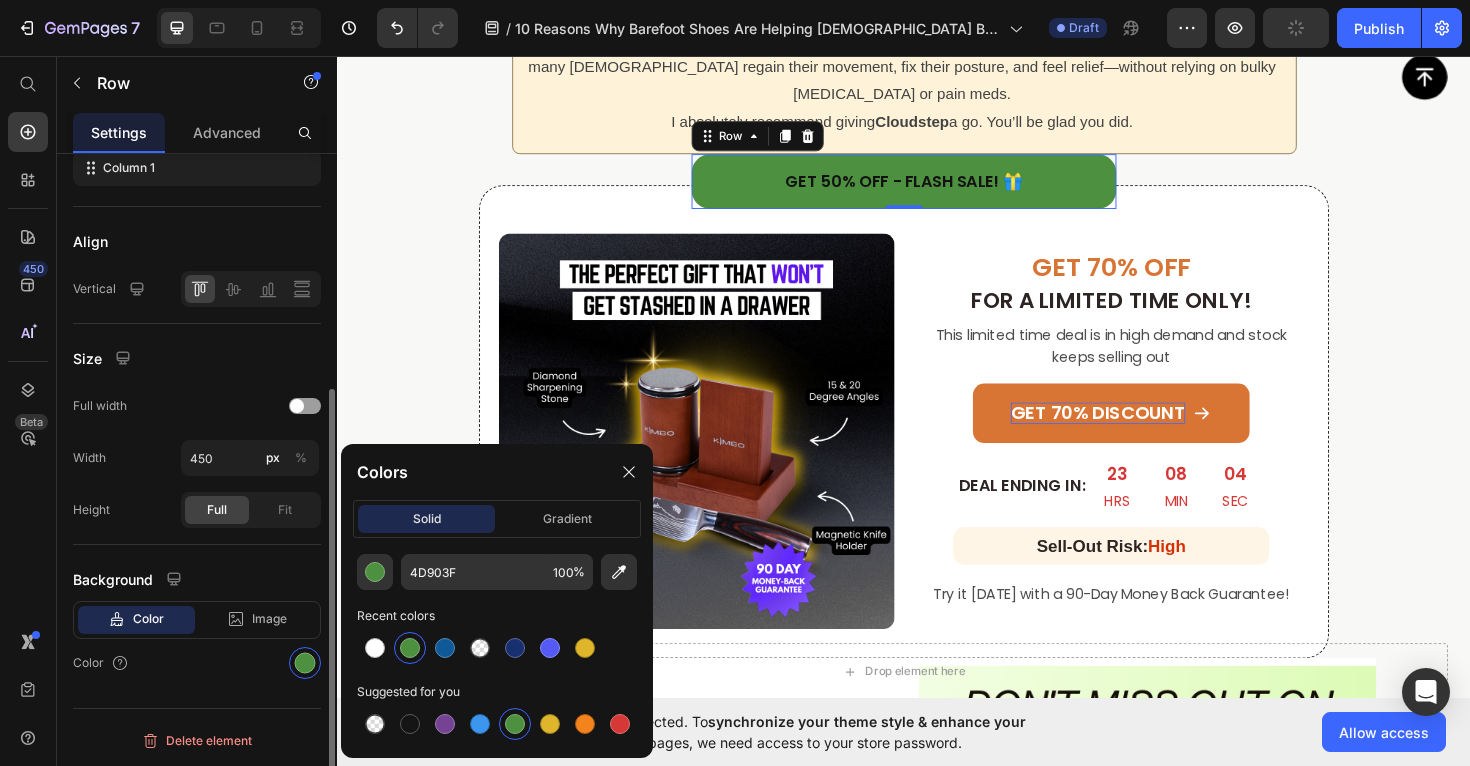 click 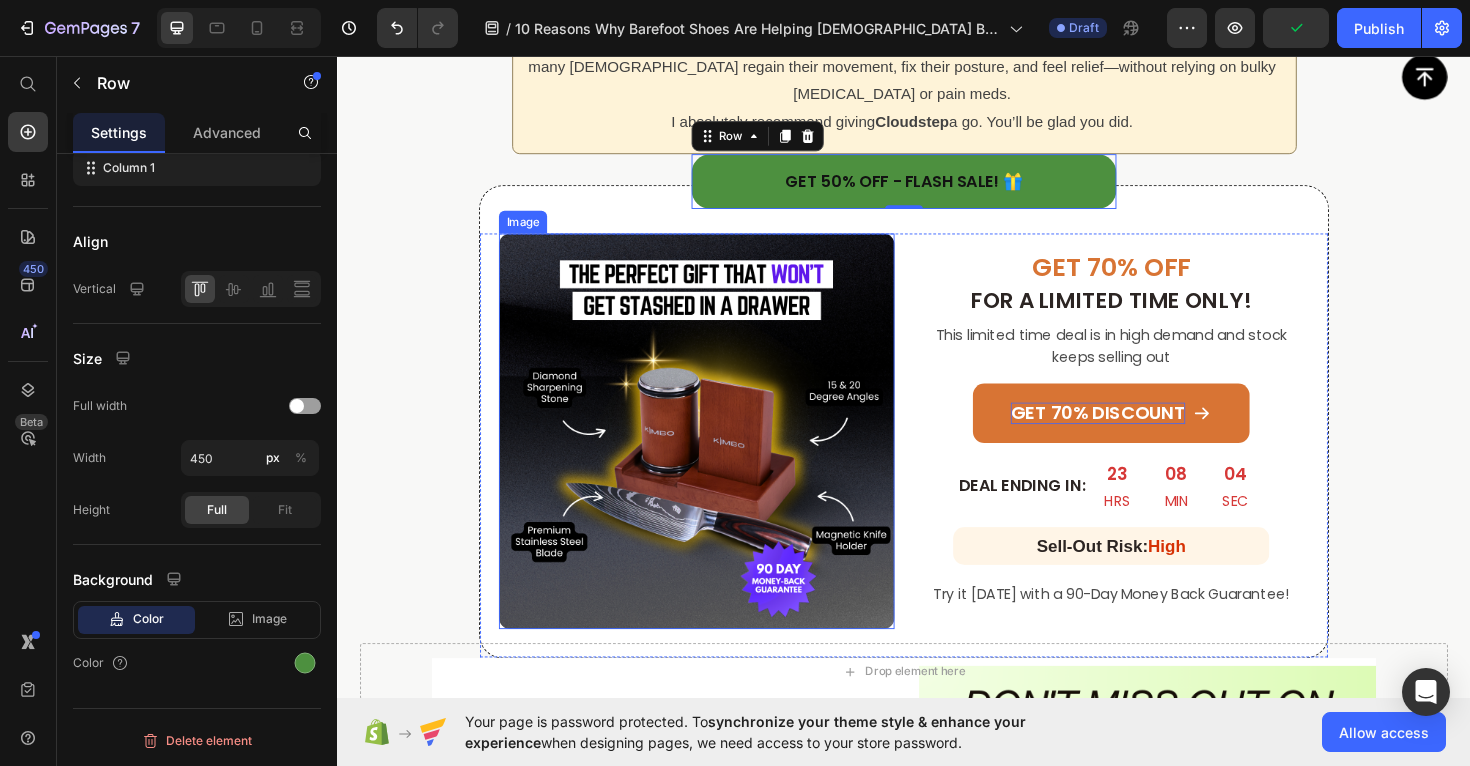 click at bounding box center (717, 453) 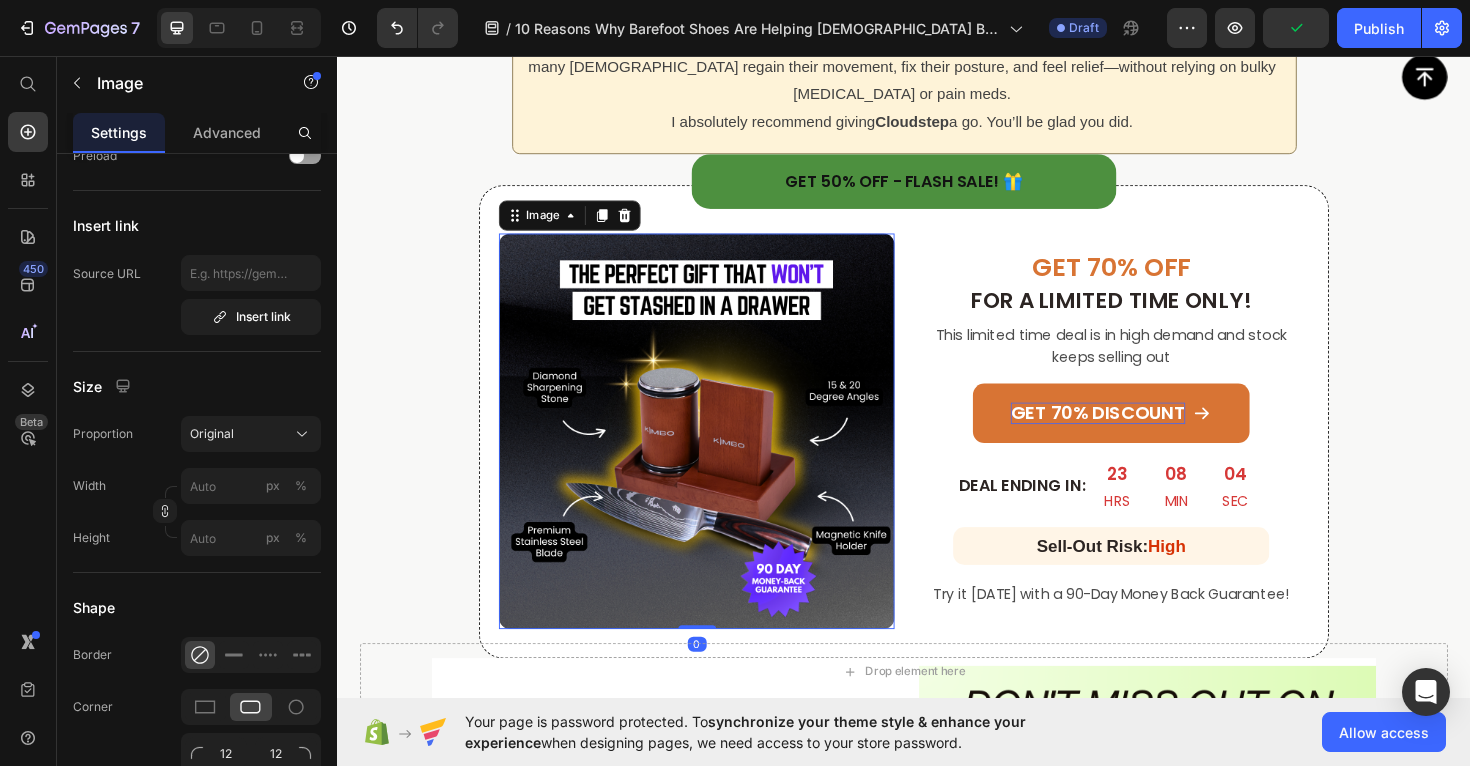 scroll, scrollTop: 0, scrollLeft: 0, axis: both 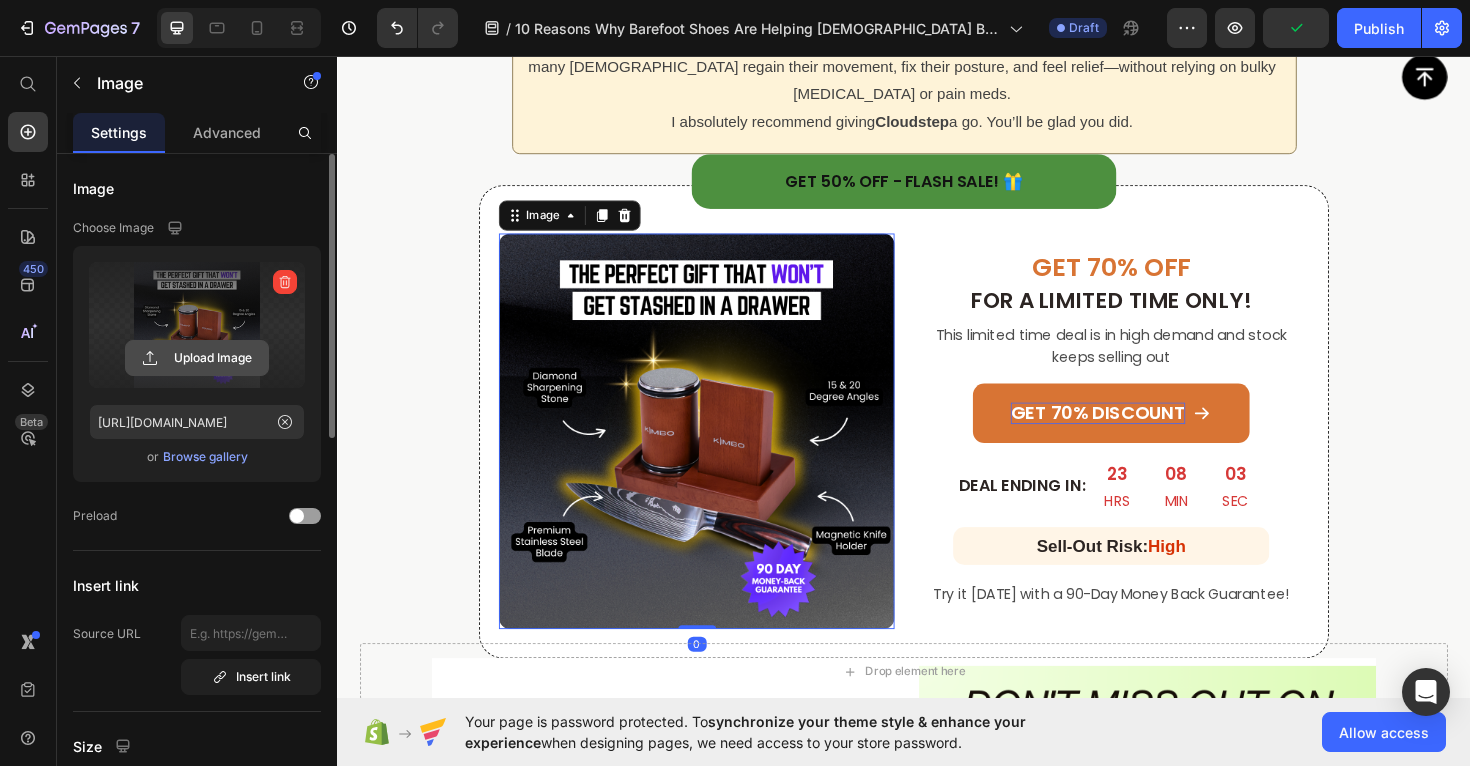 click 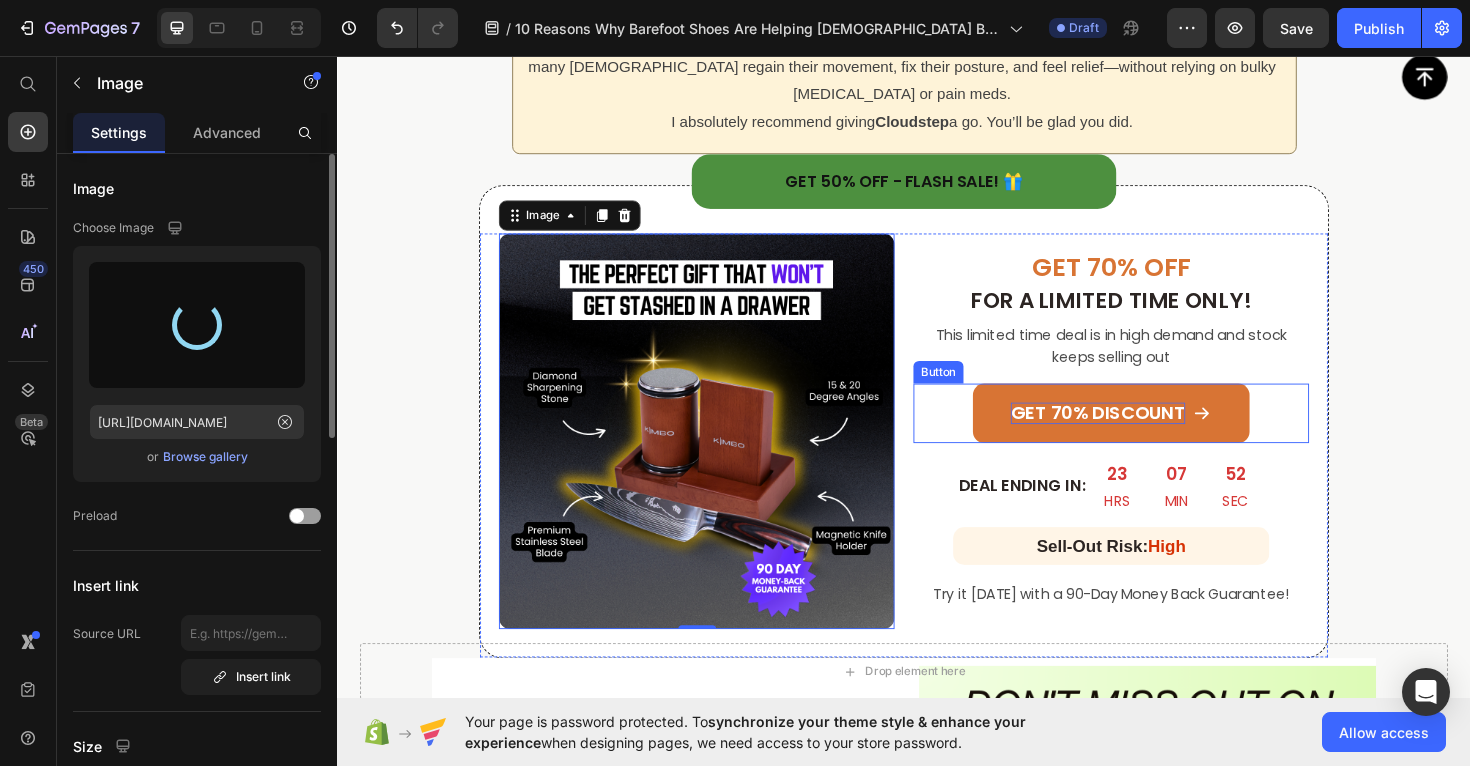 click on "GET 70% DISCOUNT" at bounding box center [1156, 434] 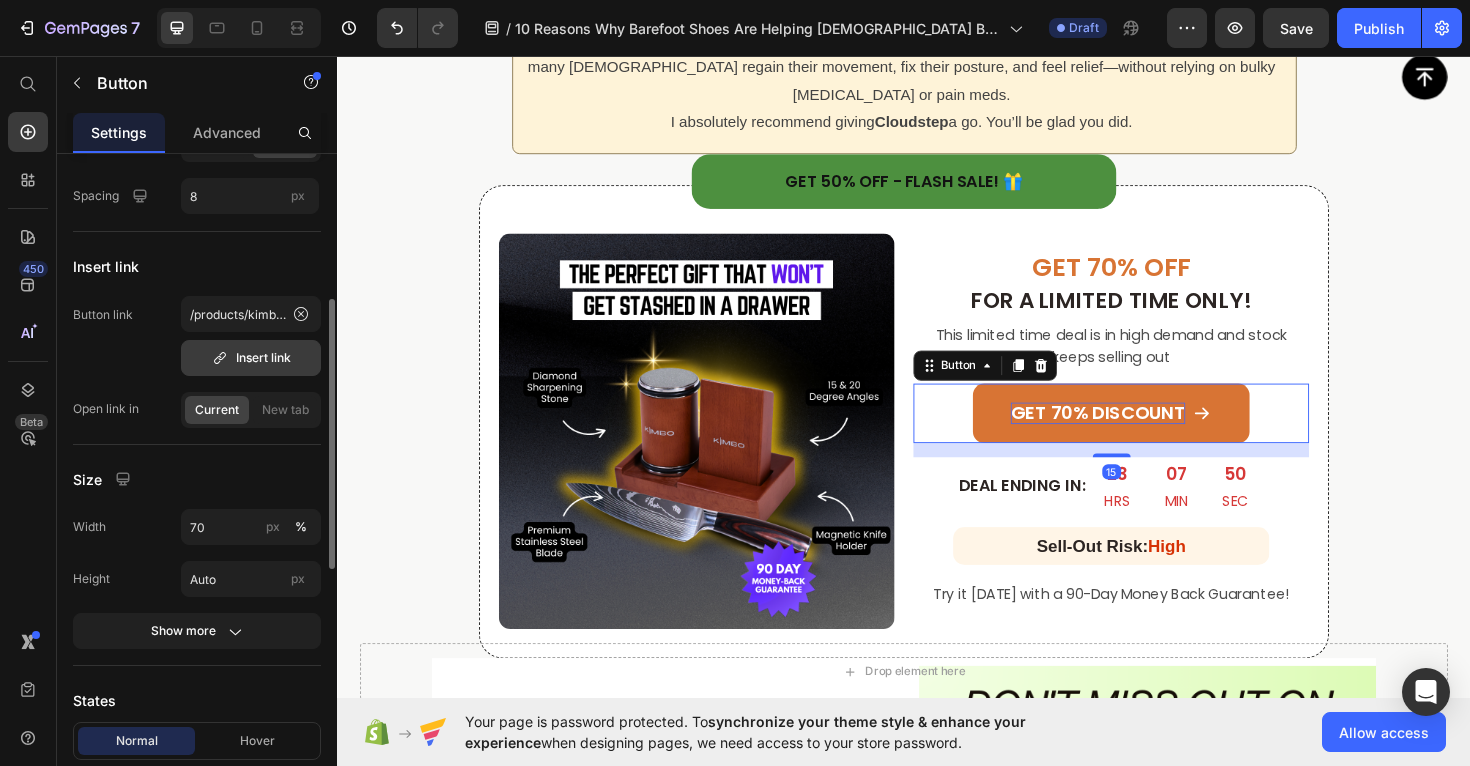 scroll, scrollTop: 19, scrollLeft: 0, axis: vertical 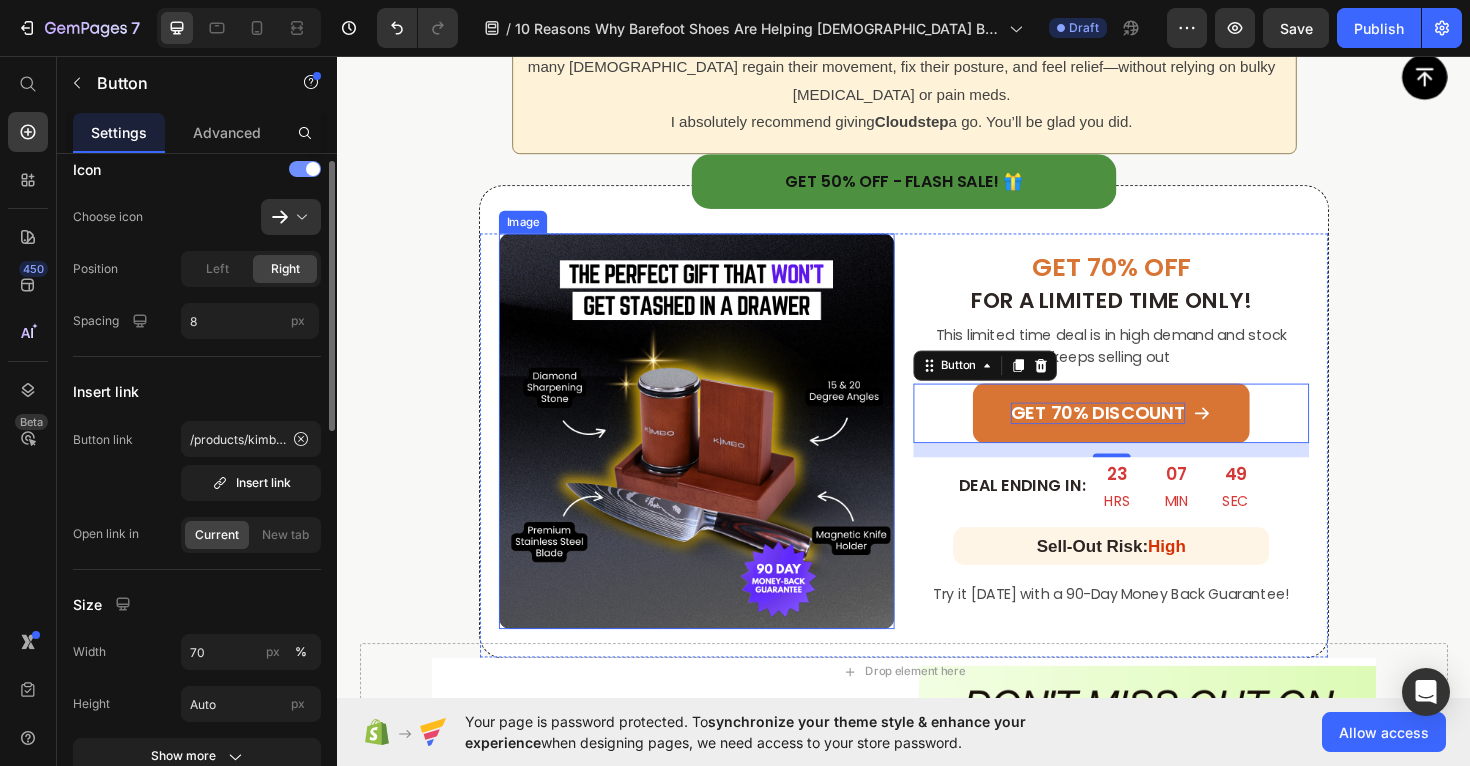 click at bounding box center [717, 453] 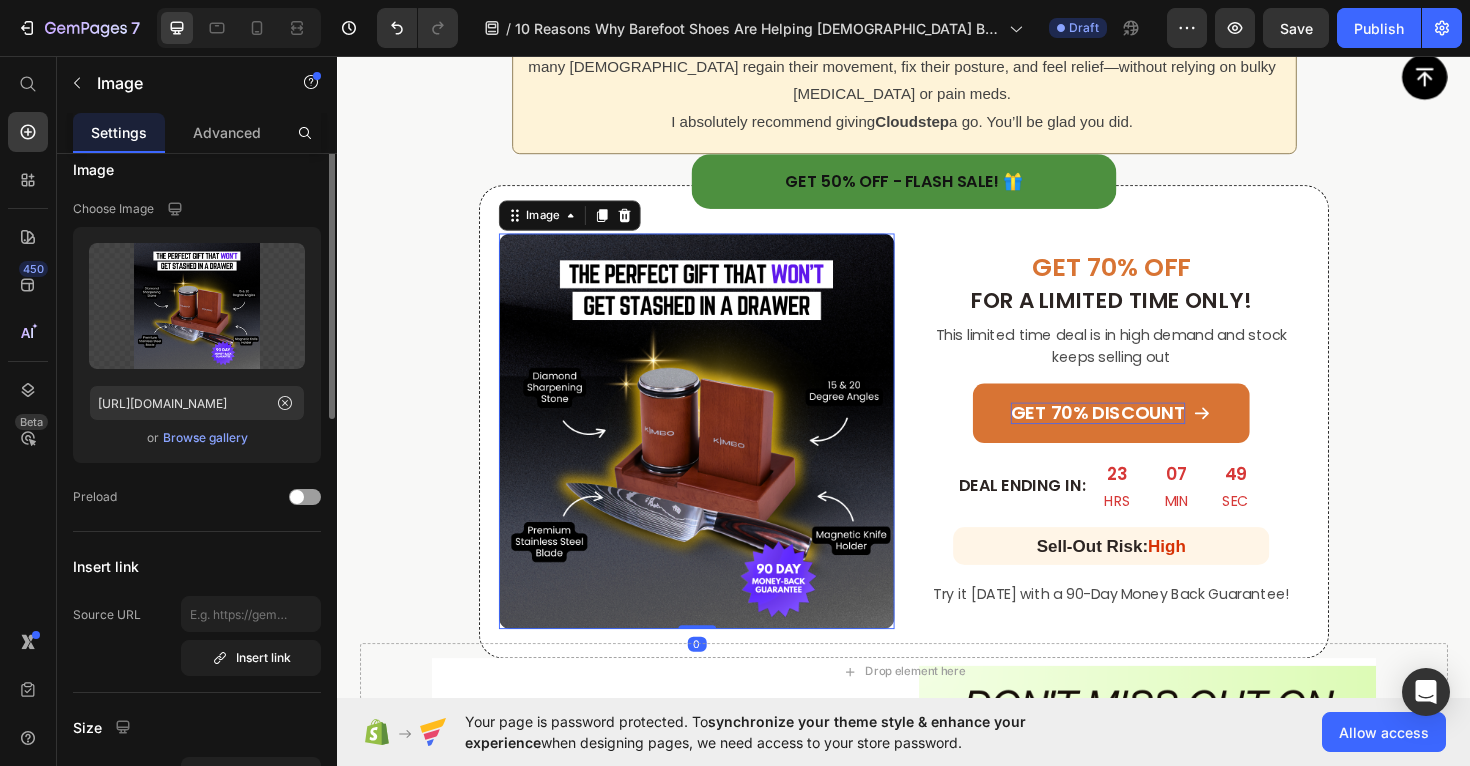 scroll, scrollTop: 0, scrollLeft: 0, axis: both 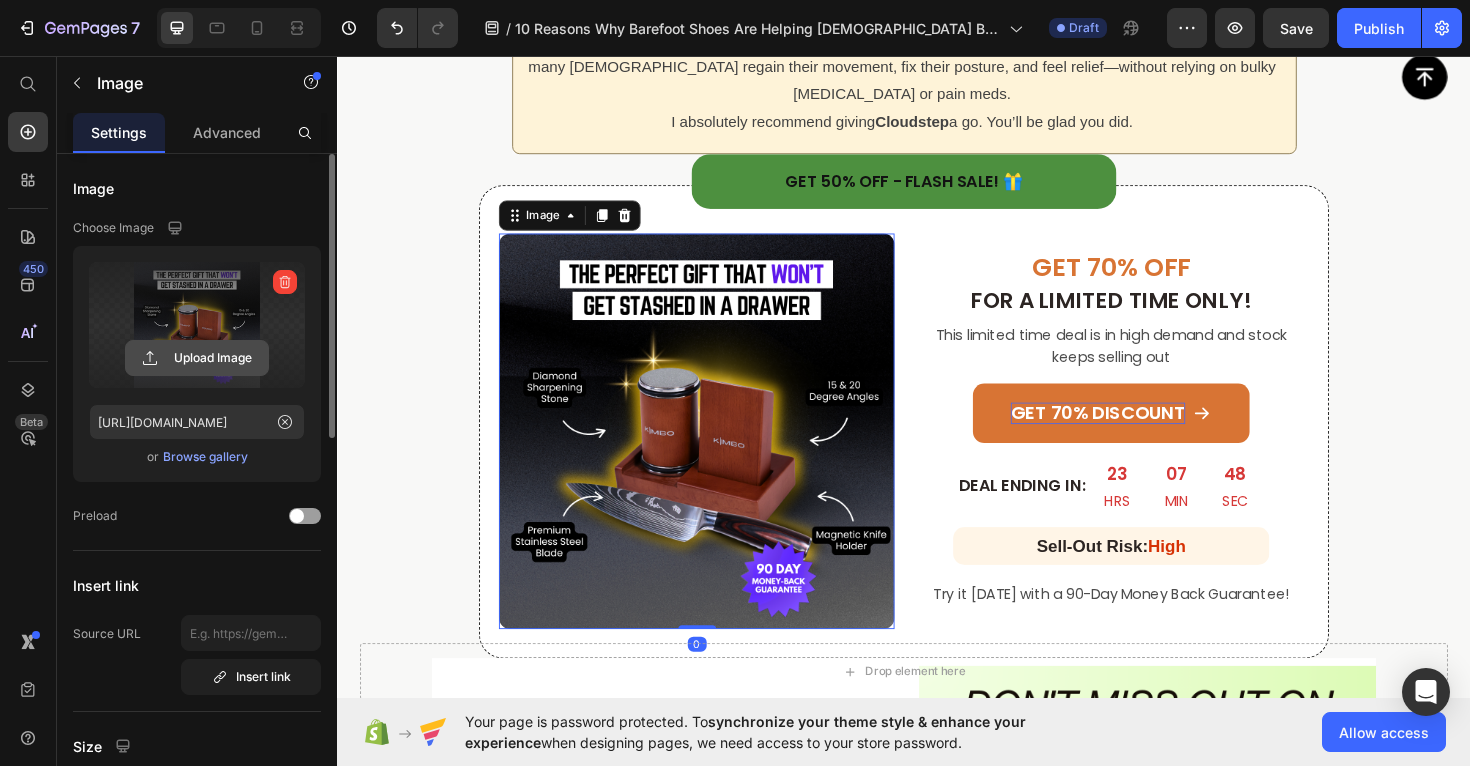 click 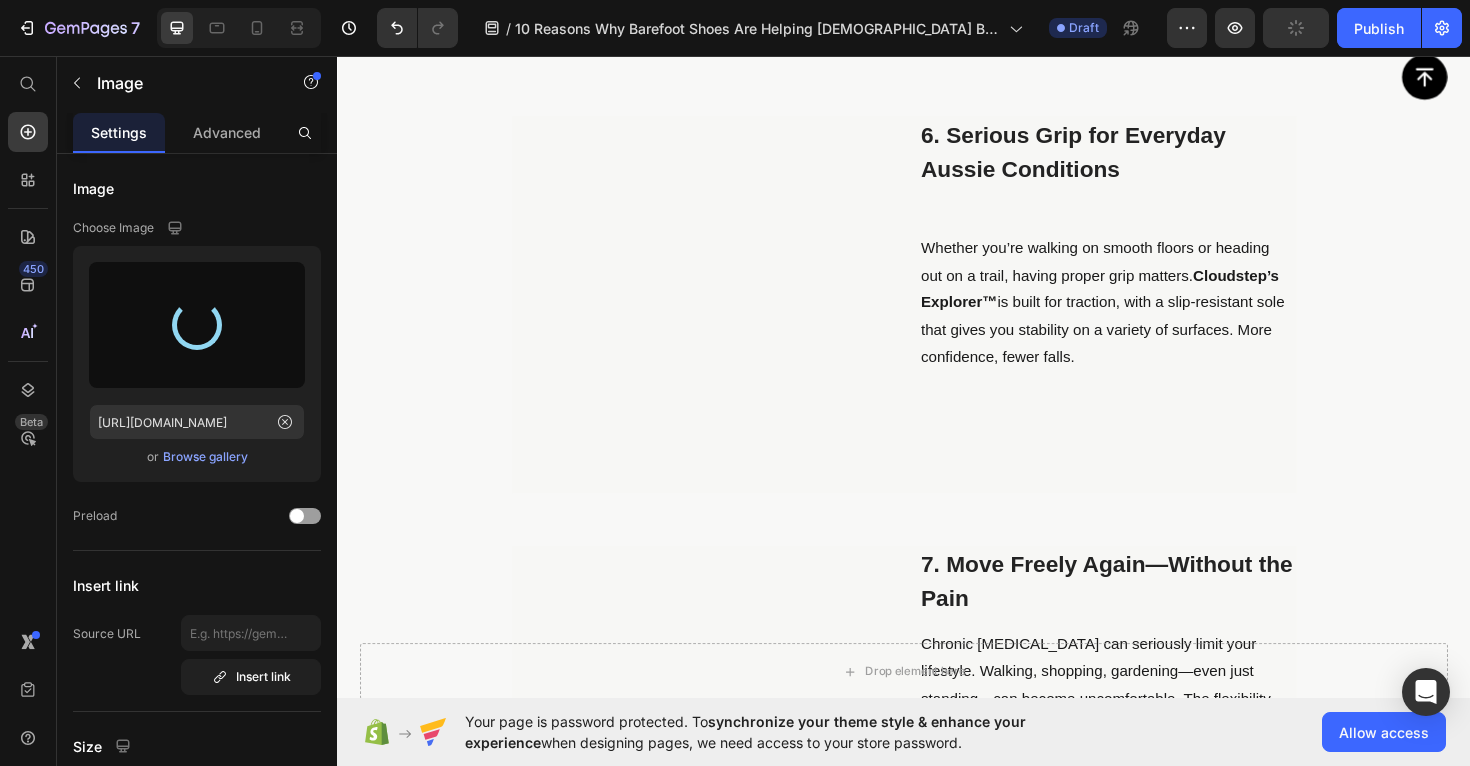 type on "https://cdn.shopify.com/s/files/1/0764/4630/2422/files/gempages_574013590449685273-f3342106-4e53-46b8-be52-e7fa83d8e560.png" 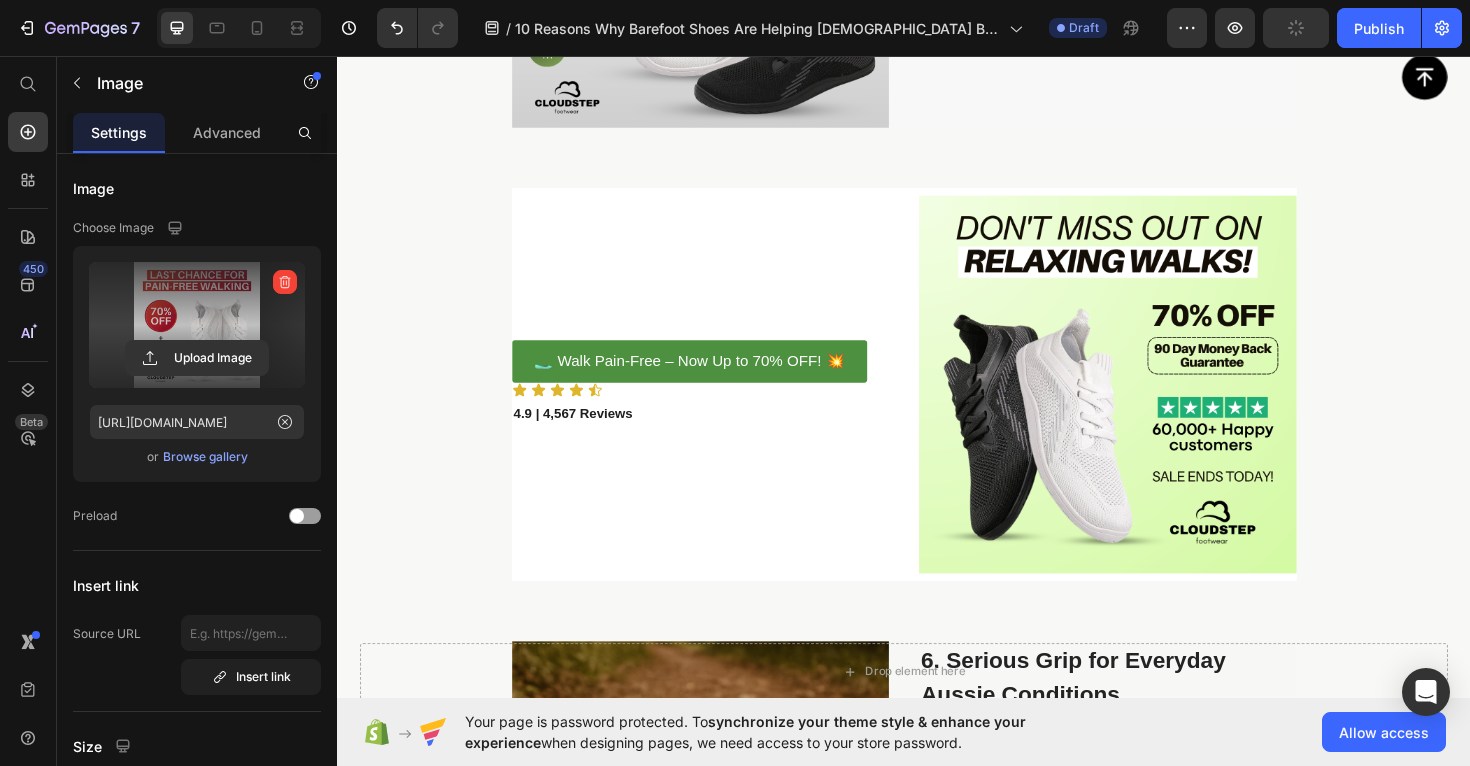 scroll, scrollTop: 3674, scrollLeft: 0, axis: vertical 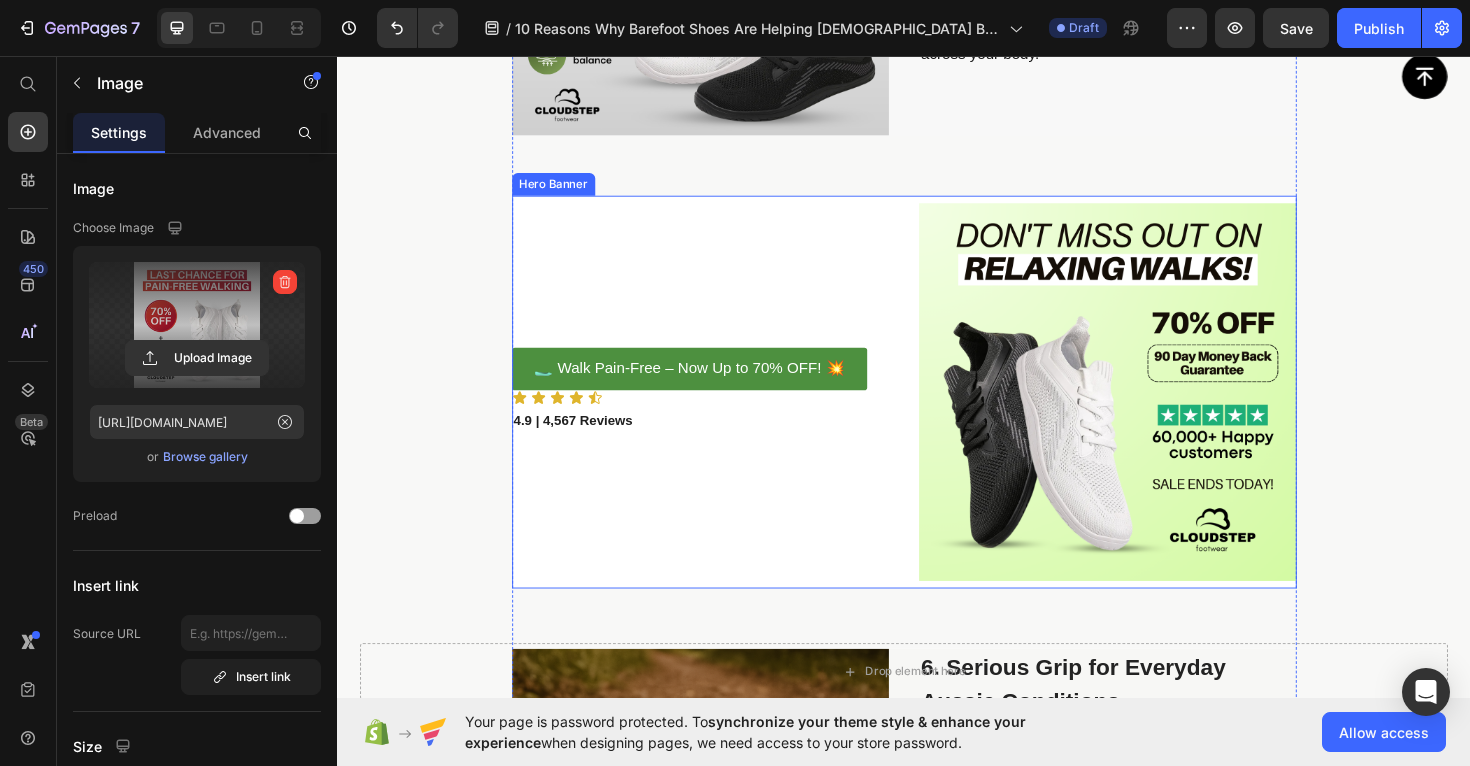 click on "🥿 Walk Pain-Free – Now Up to 70% OFF! 💥 Button Icon Icon Icon Icon Icon Icon List 4.9 | 4,567 Reviews Text Block" at bounding box center [722, 412] 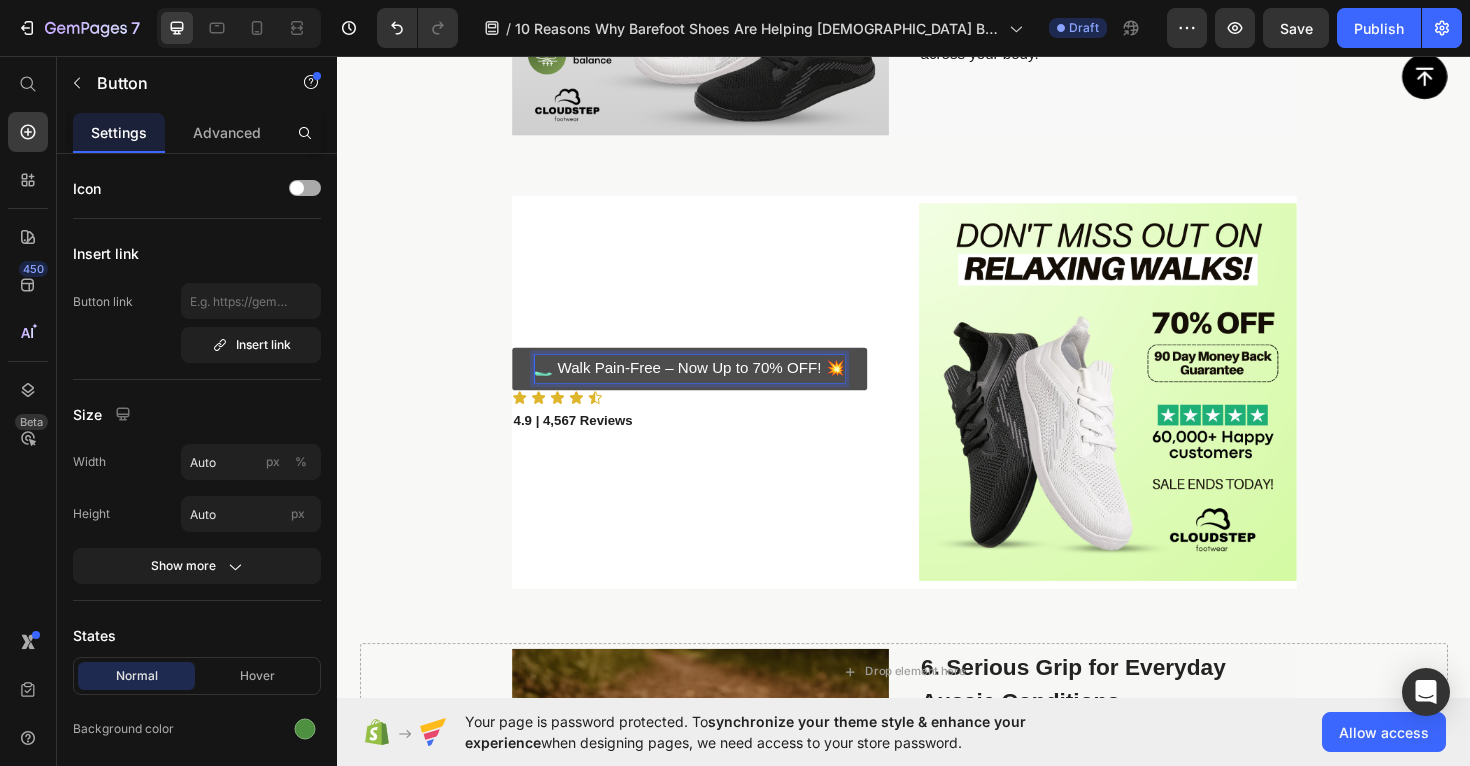 click on "🥿 Walk Pain-Free – Now Up to 70% OFF! 💥" at bounding box center [710, 387] 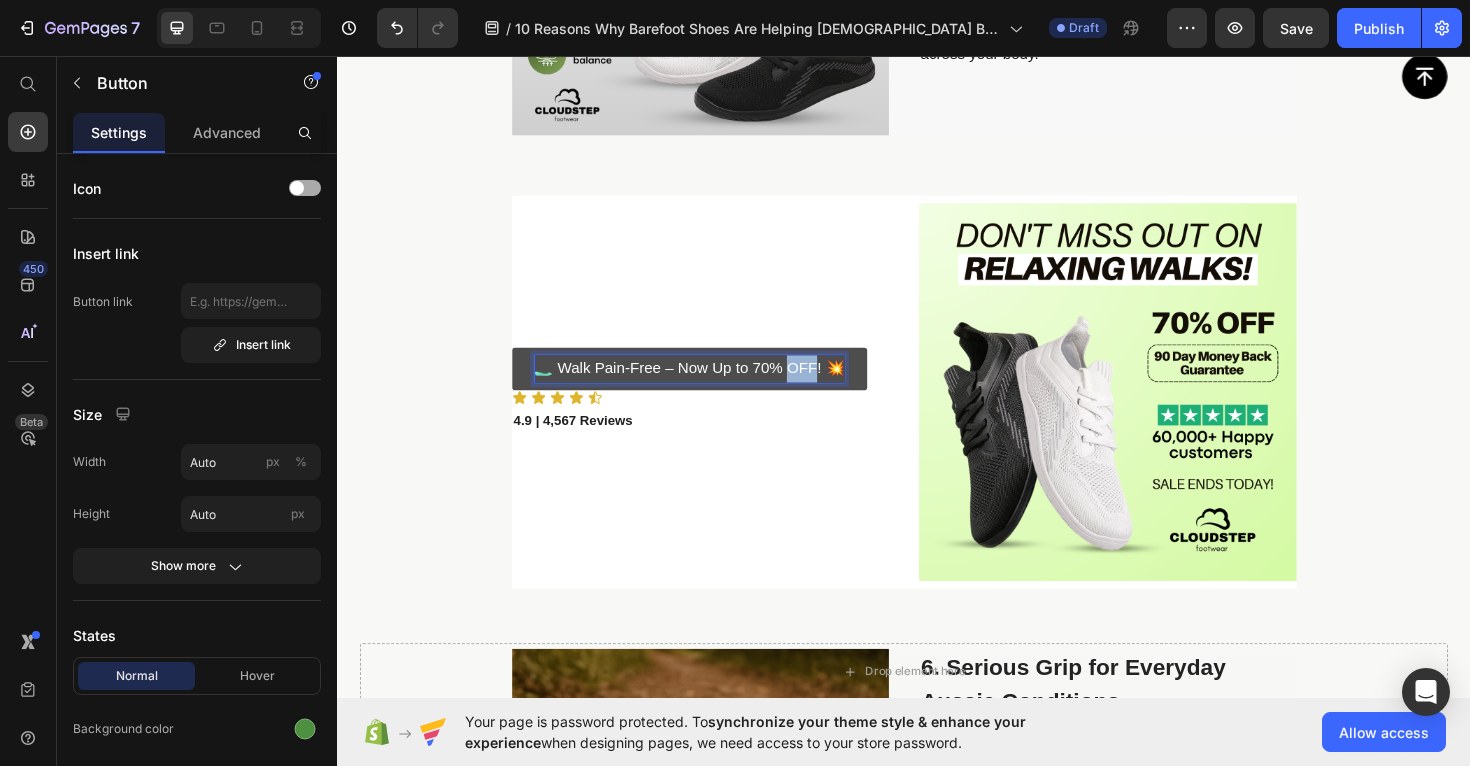 click on "🥿 Walk Pain-Free – Now Up to 70% OFF! 💥" at bounding box center (710, 387) 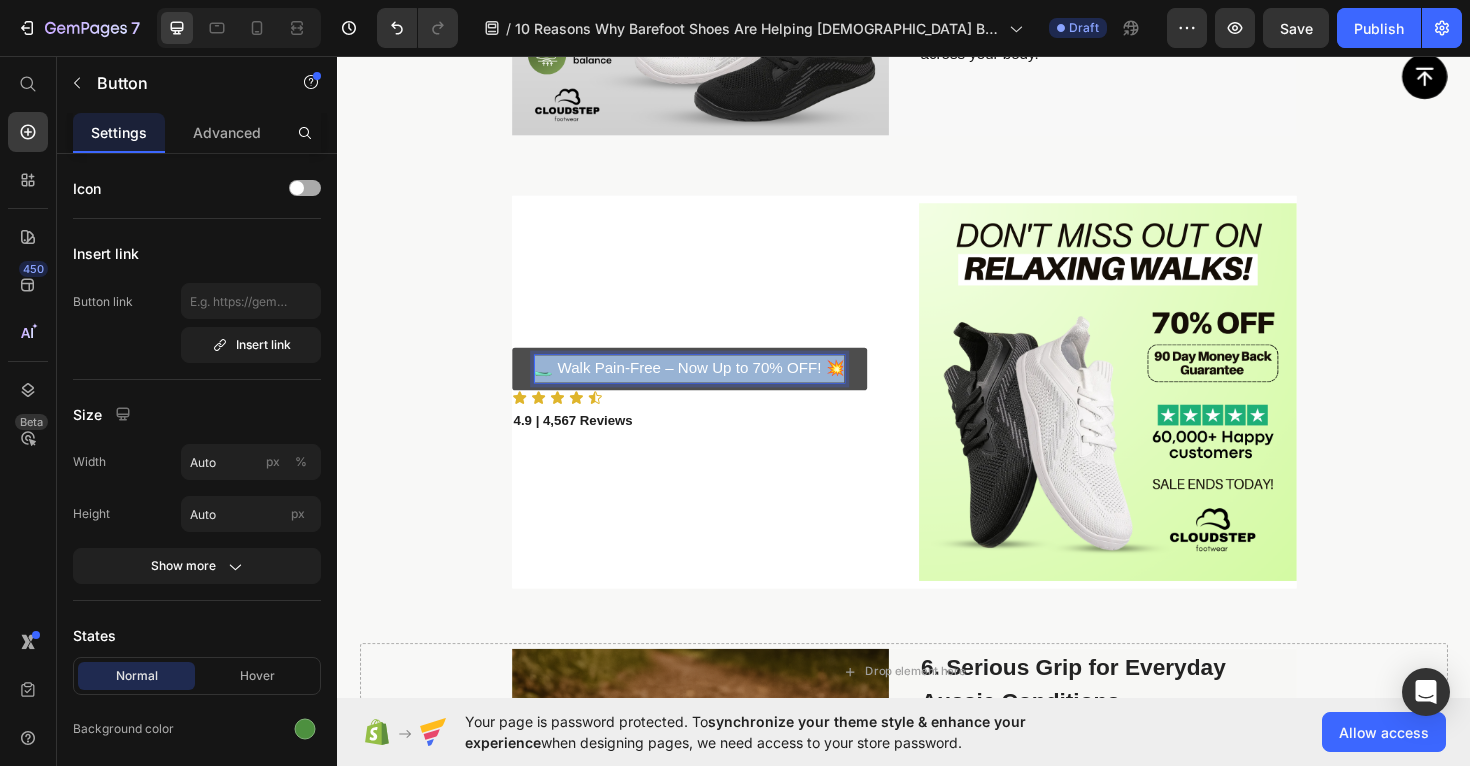 click on "🥿 Walk Pain-Free – Now Up to 70% OFF! 💥" at bounding box center [710, 387] 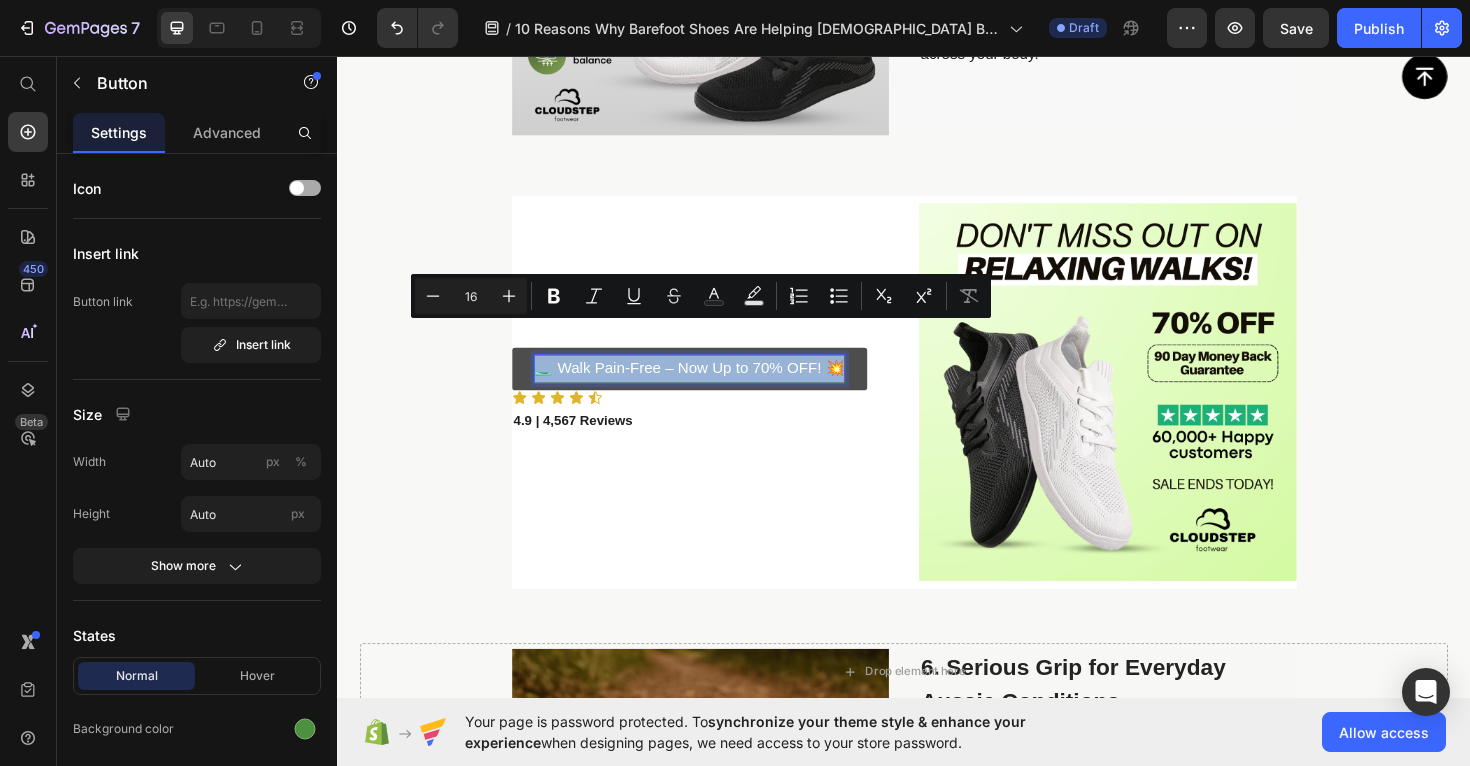 copy on "🥿 Walk Pain-Free – Now Up to 70% OFF! 💥" 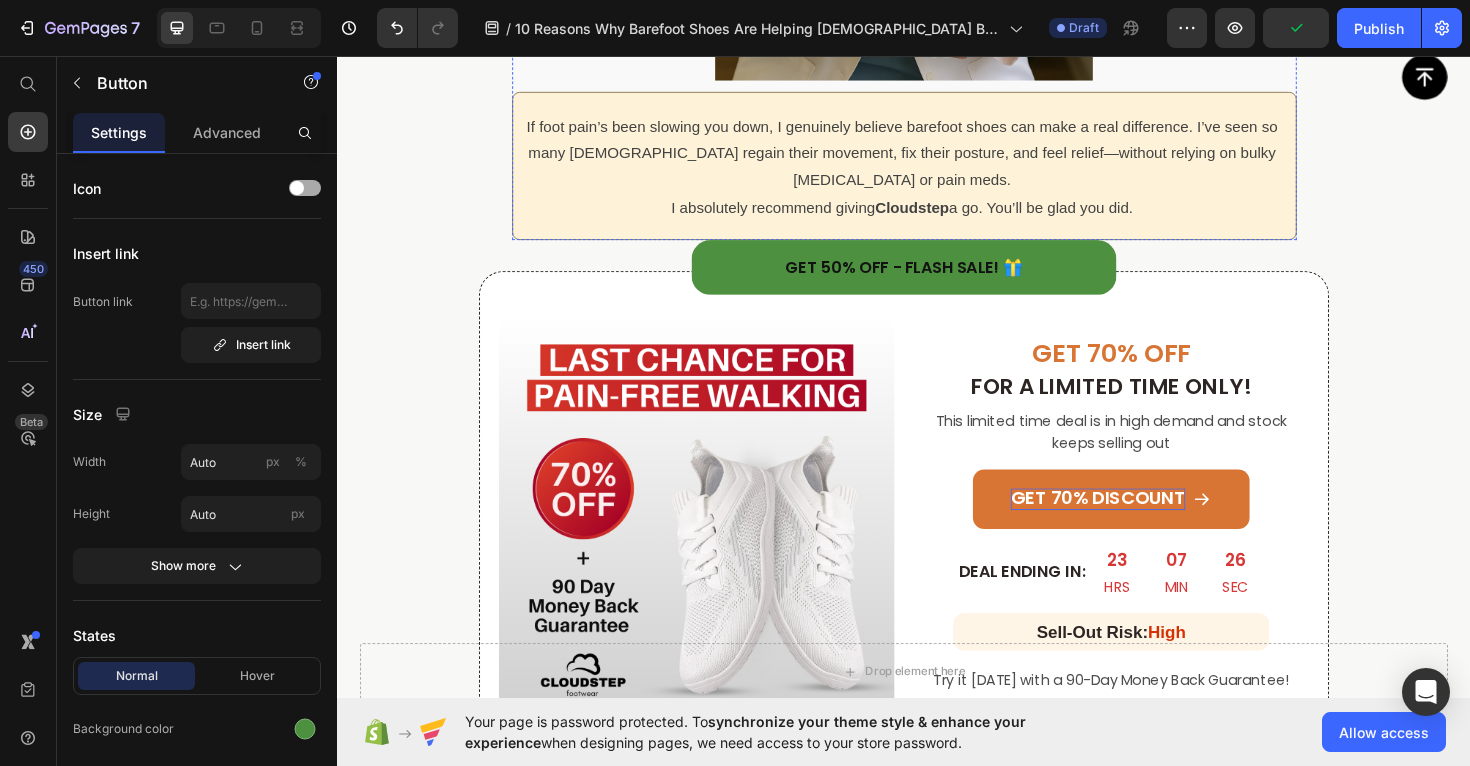 scroll, scrollTop: 7272, scrollLeft: 0, axis: vertical 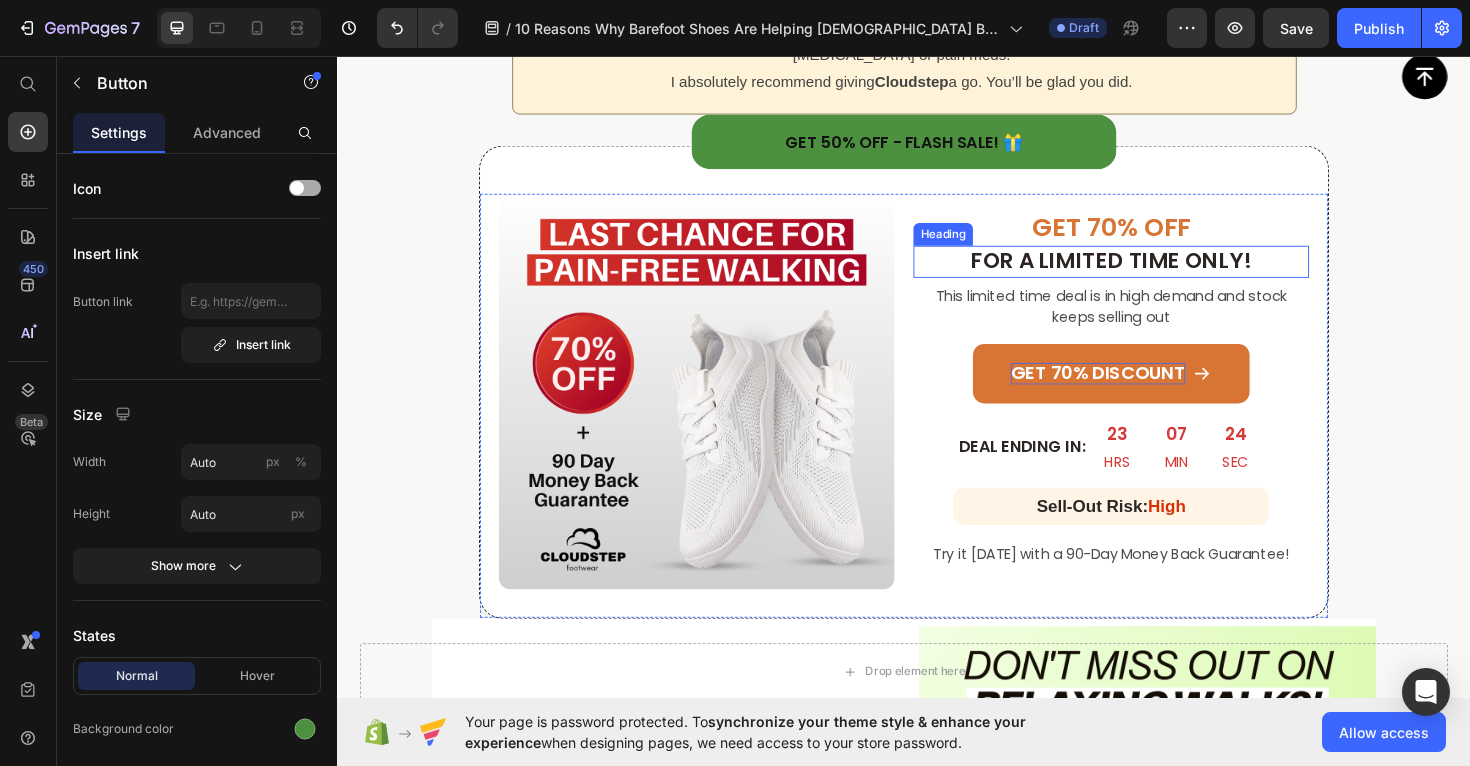 click on "FOR A LIMITED TIME ONLY!" at bounding box center [1156, 273] 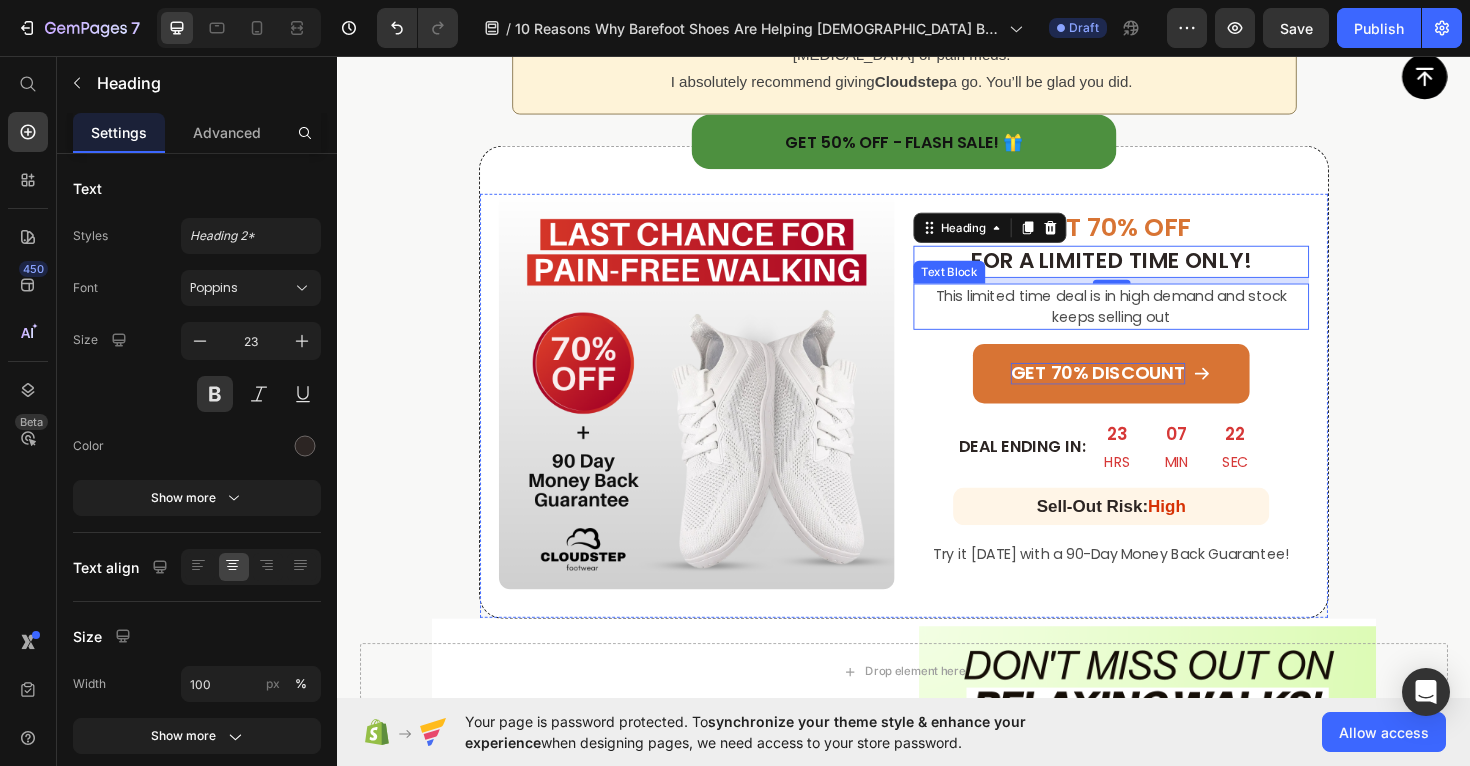click on "This limited time deal is in high demand and stock keeps selling out" at bounding box center [1156, 321] 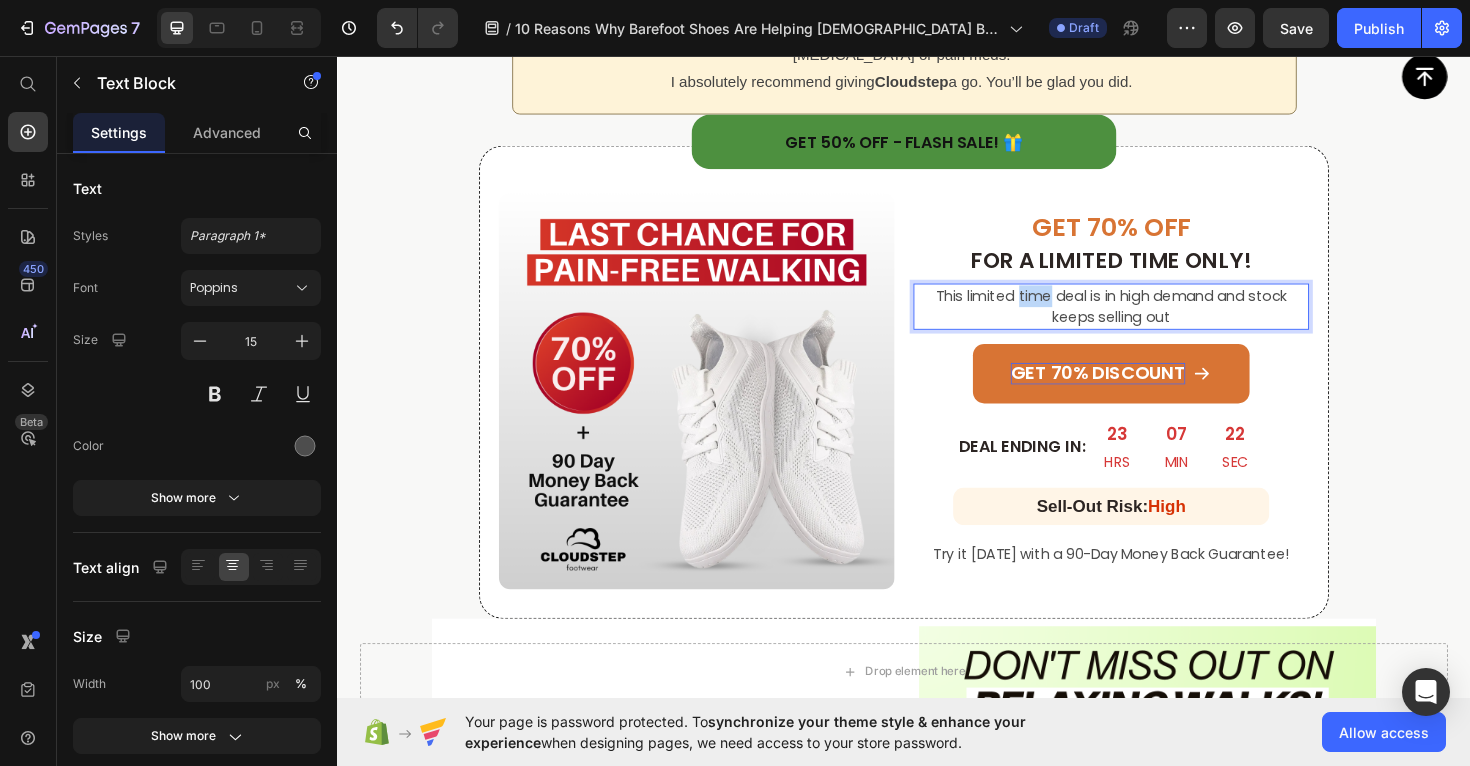 click on "This limited time deal is in high demand and stock keeps selling out" at bounding box center [1156, 321] 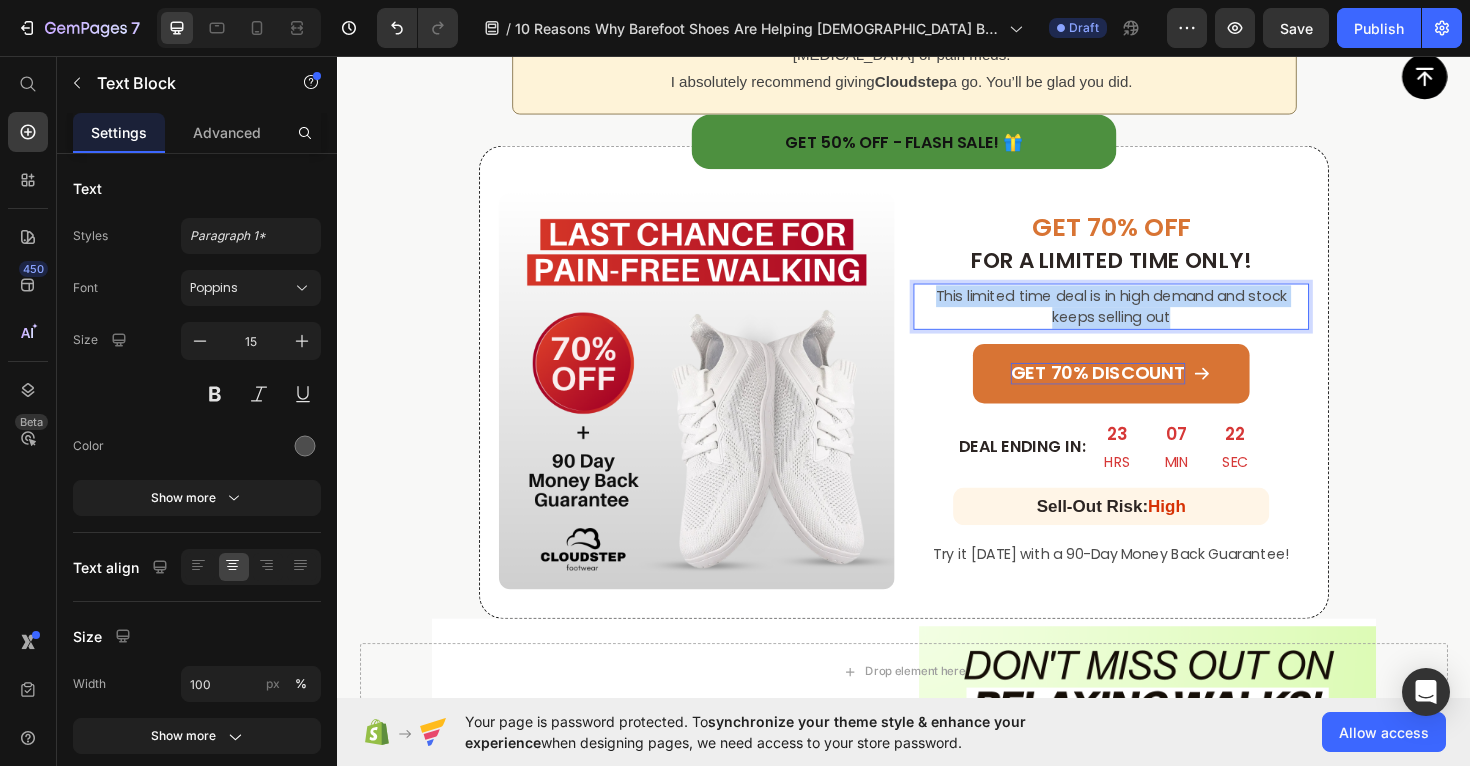click on "This limited time deal is in high demand and stock keeps selling out" at bounding box center [1156, 321] 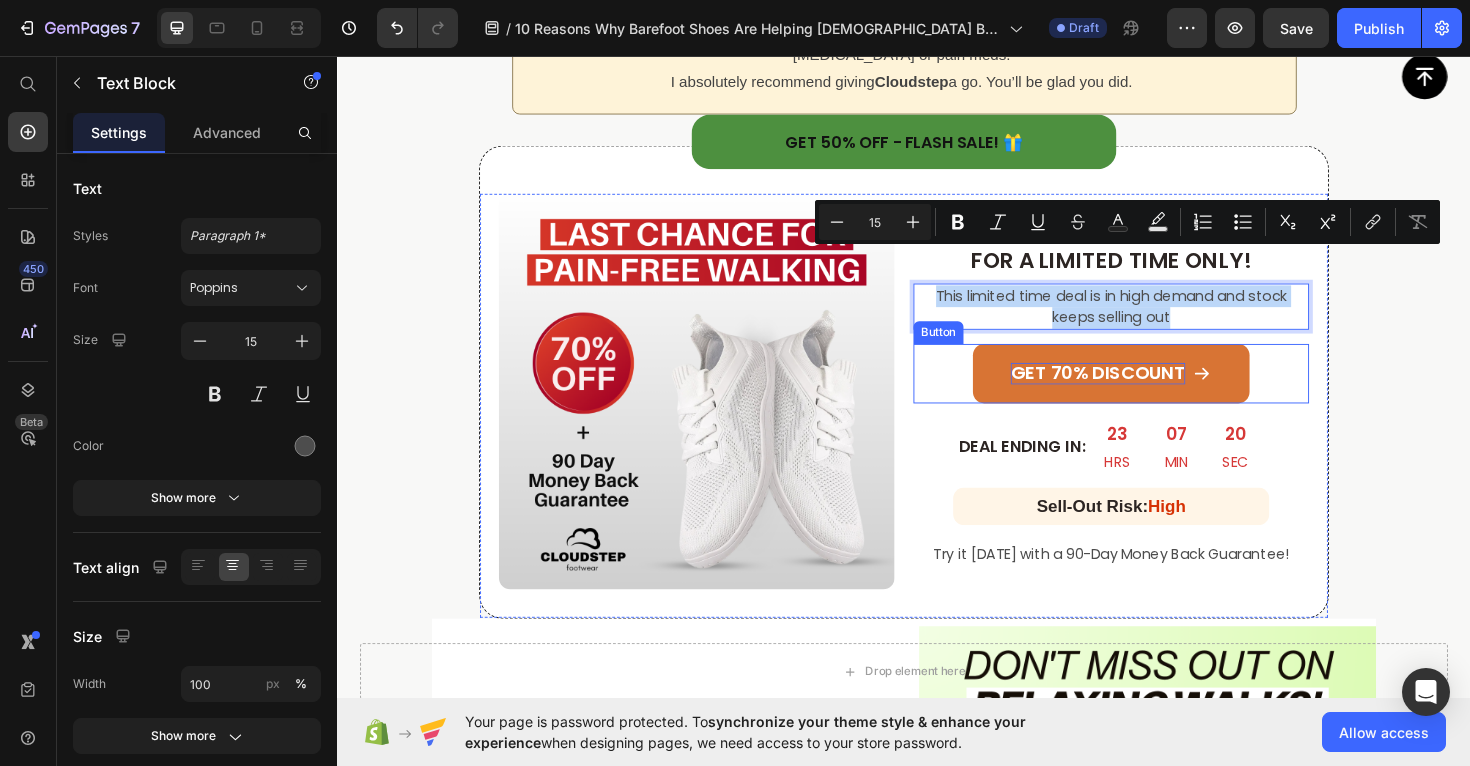 click on "GET 70% DISCOUNT" at bounding box center (1156, 392) 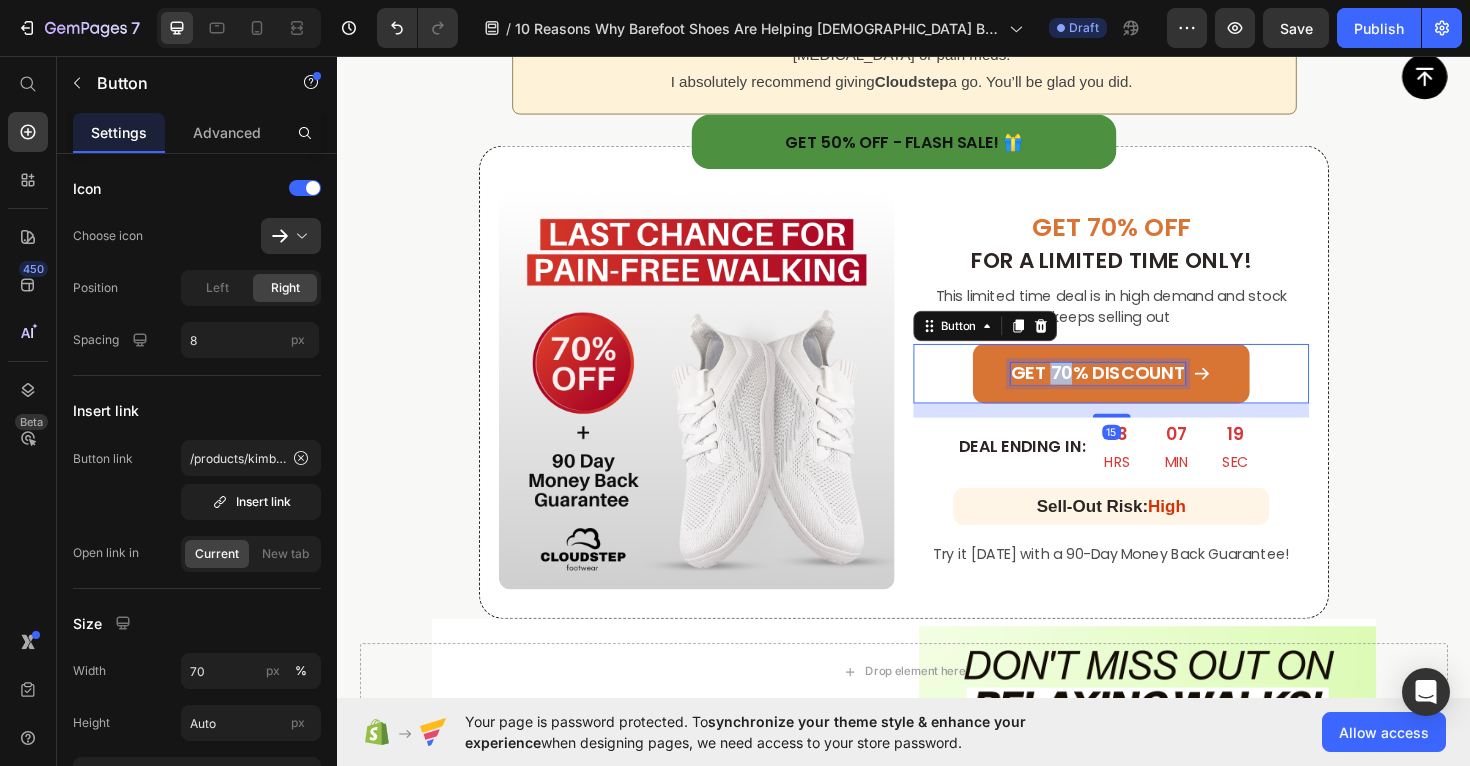 click on "GET 70% DISCOUNT" at bounding box center [1142, 392] 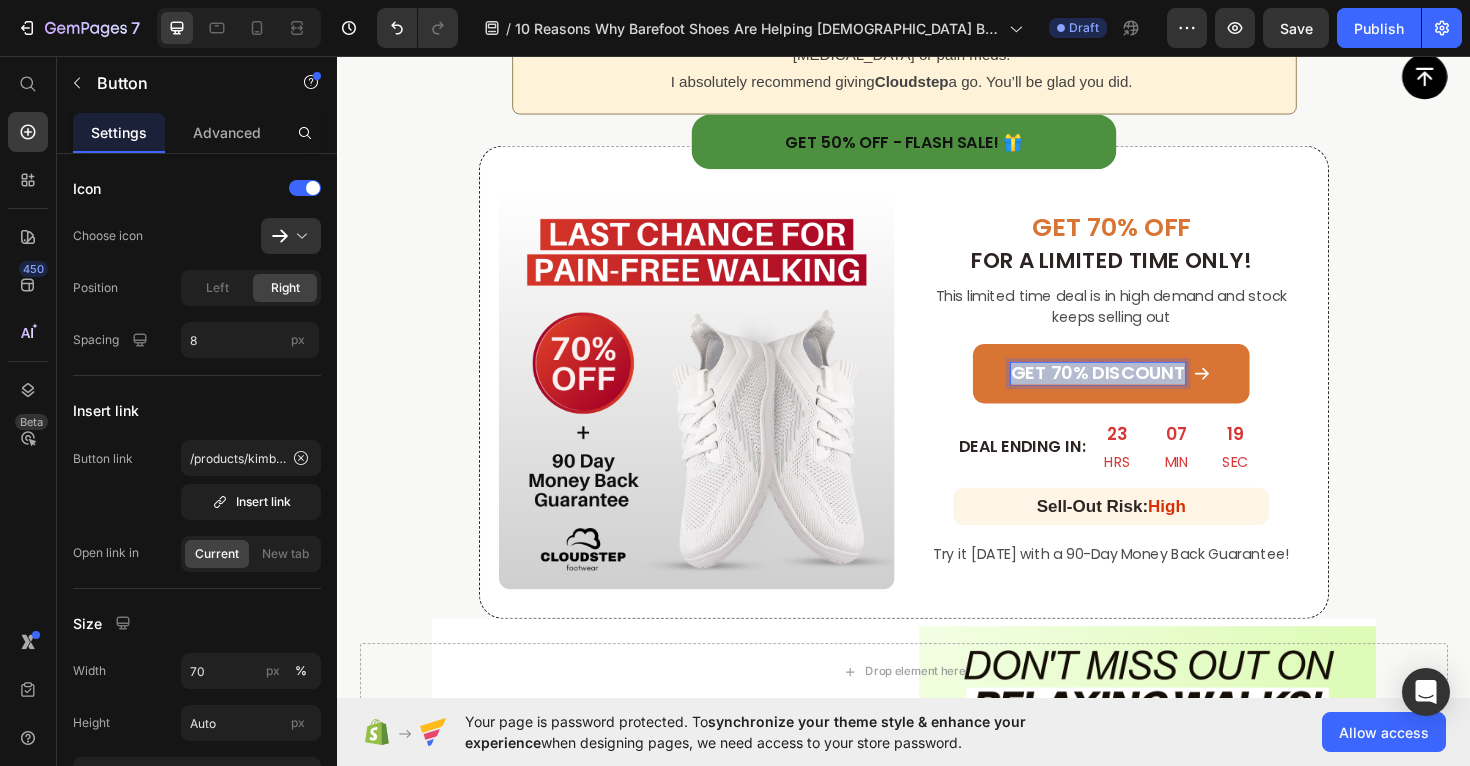 click on "GET 70% DISCOUNT" at bounding box center [1142, 392] 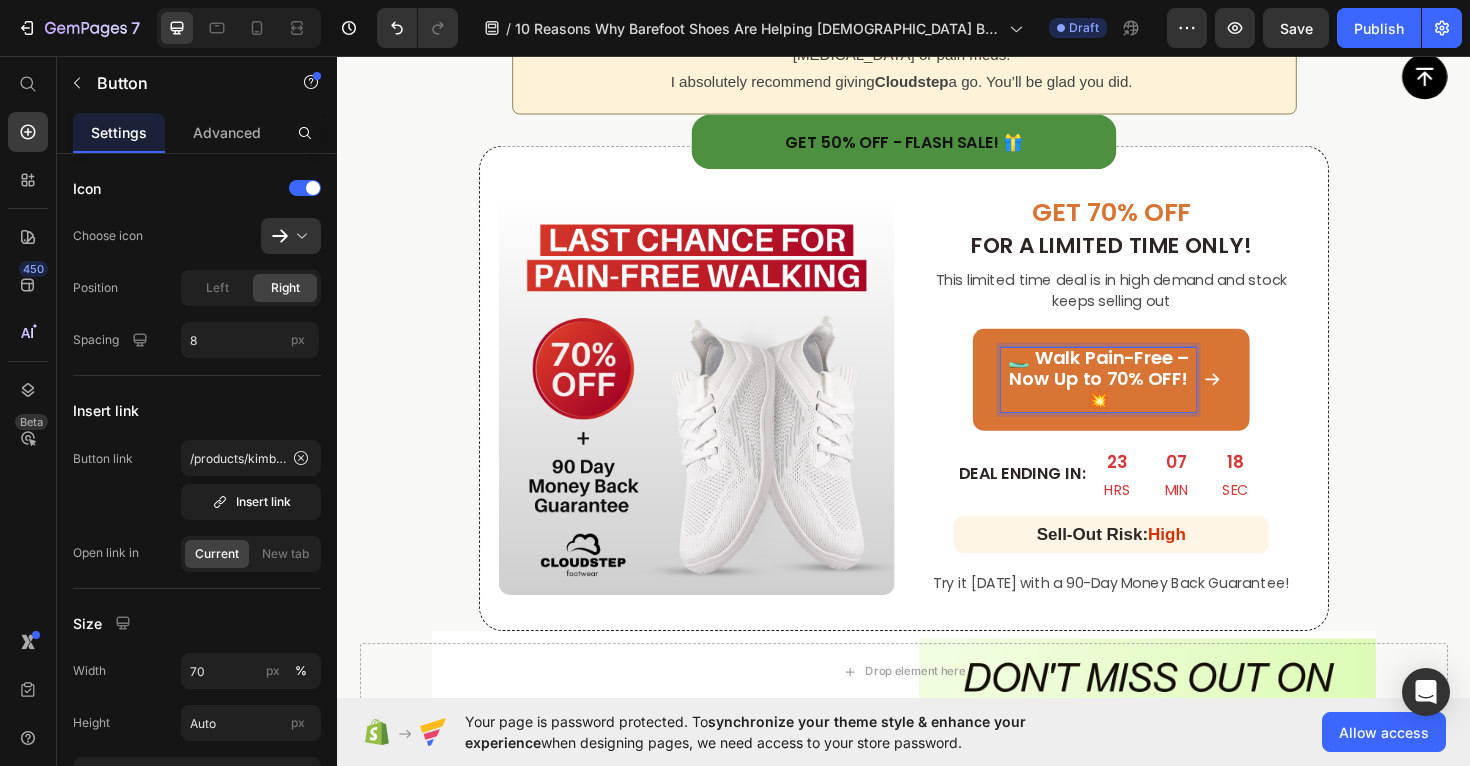 scroll, scrollTop: 7256, scrollLeft: 0, axis: vertical 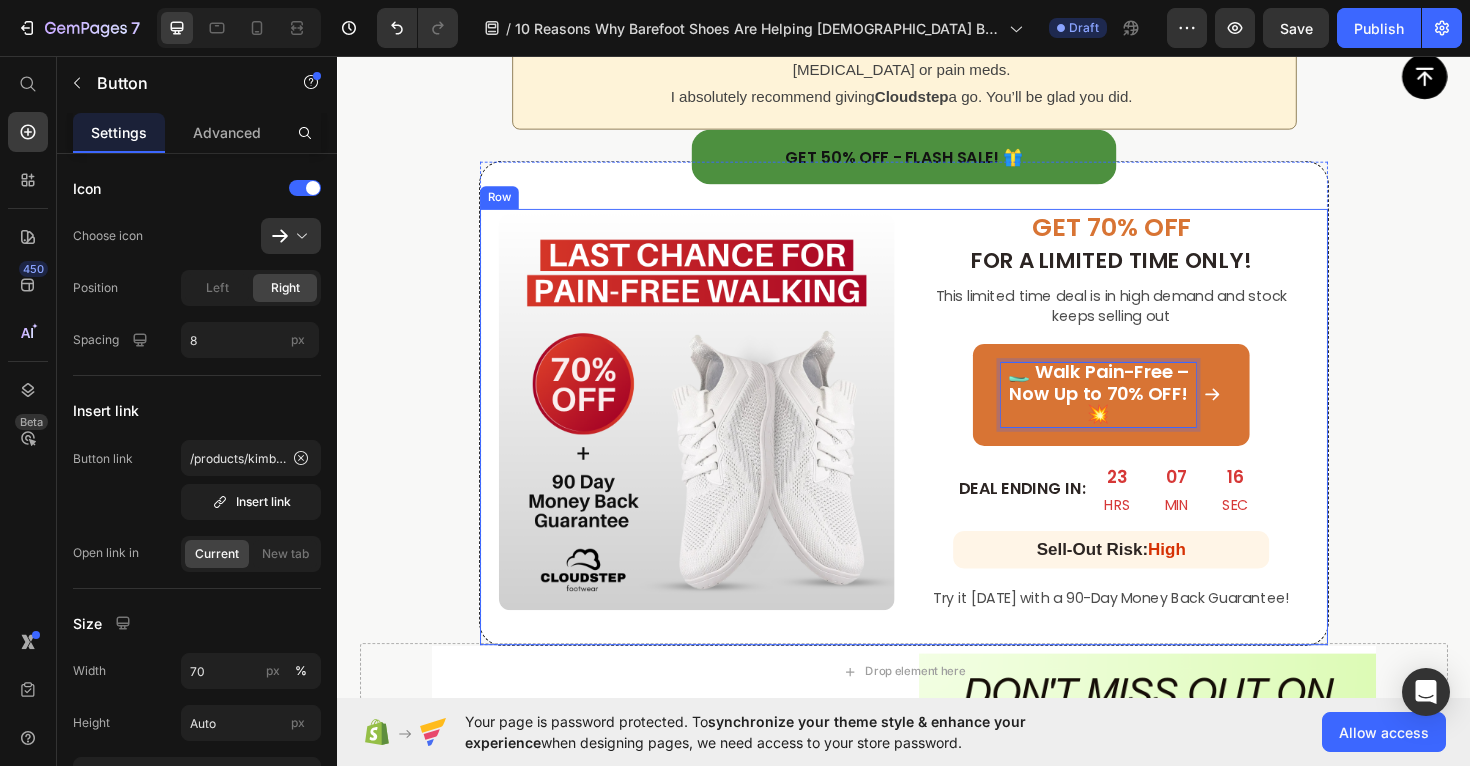 click on "Image GET 70% OFF Heading FOR A LIMITED TIME ONLY! Heading This limited time deal is in high demand and stock keeps selling out Text Block
🥿 Walk Pain-Free – Now Up to 70% OFF! 💥 Button   15 DEAL ENDING IN: Heading 23 HRS 07 MIN 16 SEC Countdown Timer Row Sell-Out Risk:  High Heading Row Try it today with a 90-Day Money Back Guarantee! Text Block Row" at bounding box center [937, 449] 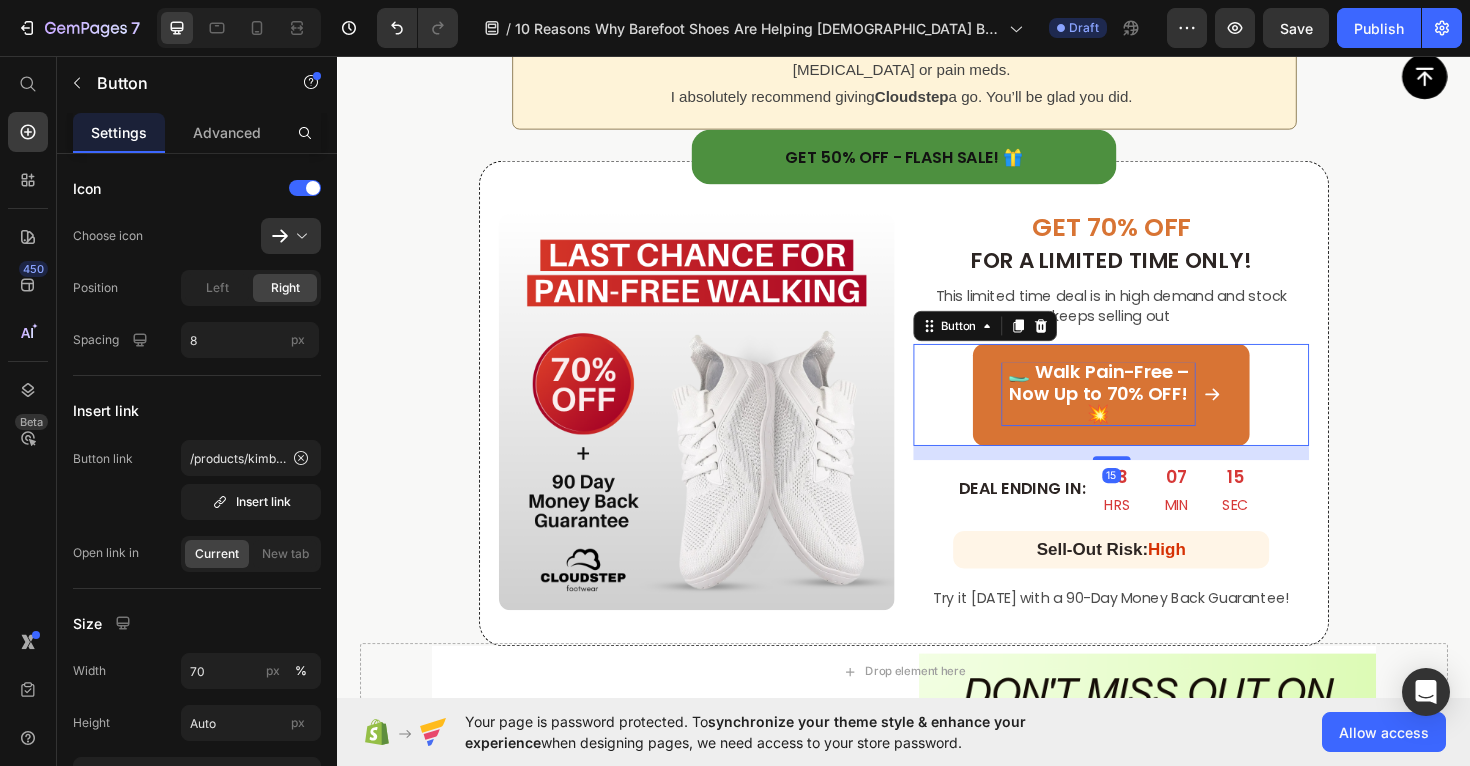click on "🥿 Walk Pain-Free – Now Up to 70% OFF! 💥" at bounding box center (1156, 415) 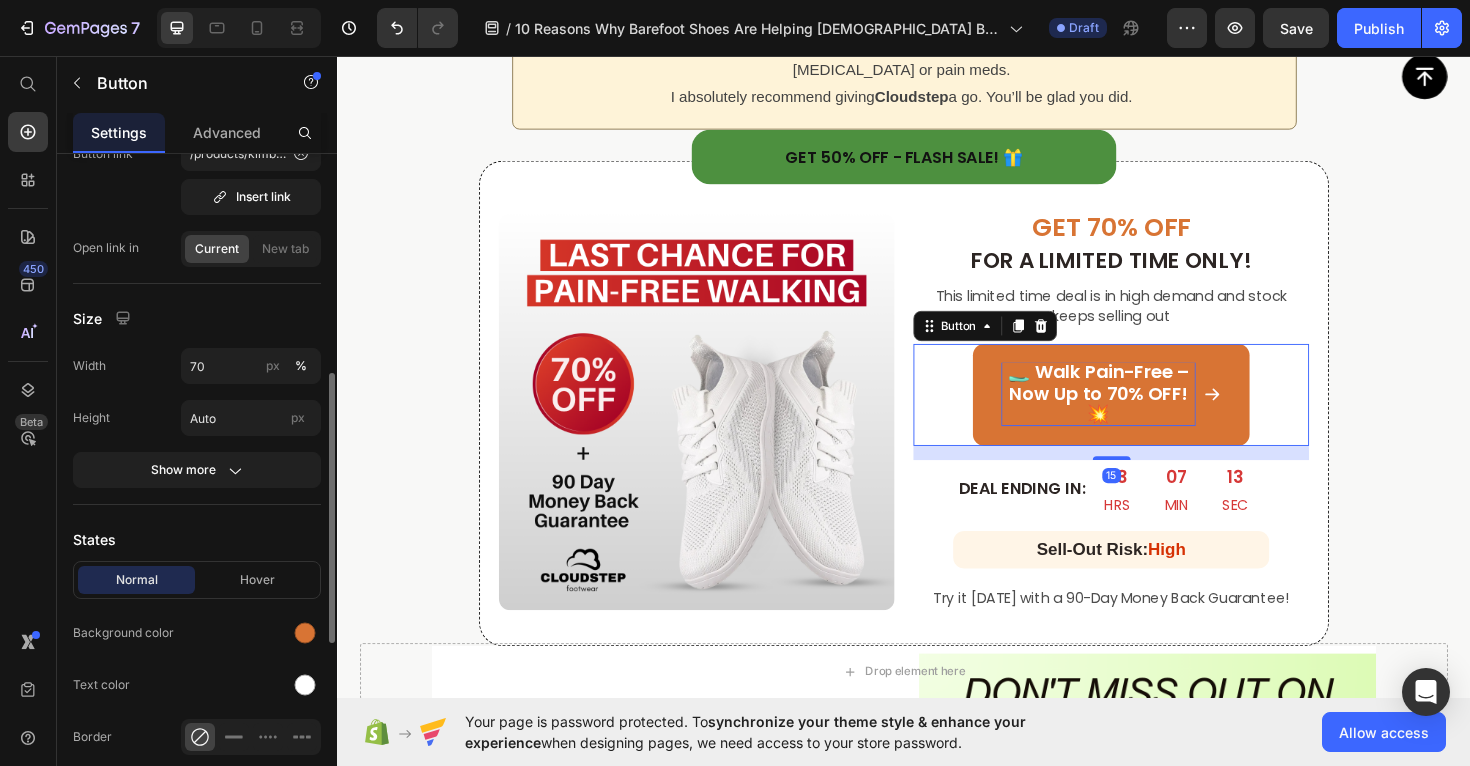 scroll, scrollTop: 387, scrollLeft: 0, axis: vertical 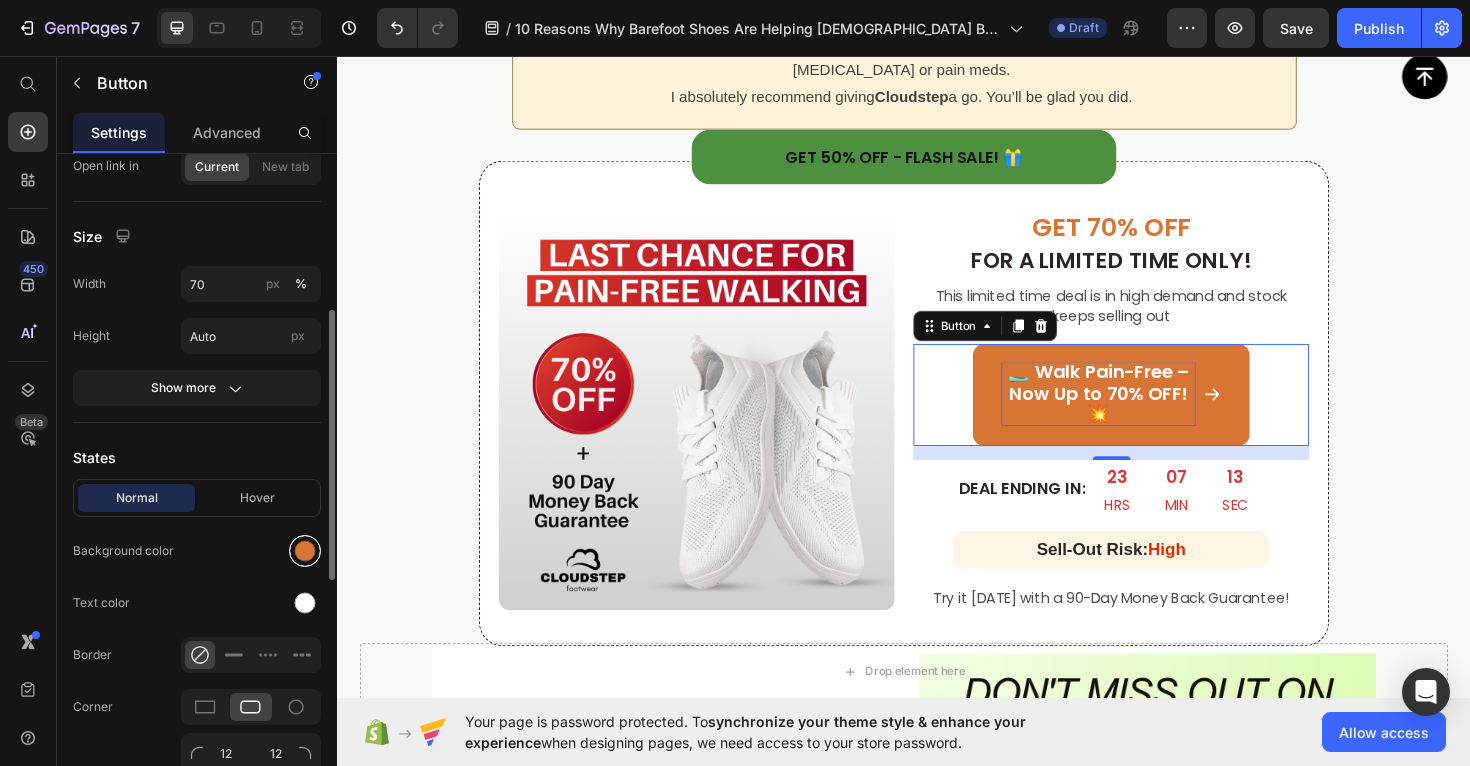 click at bounding box center [305, 551] 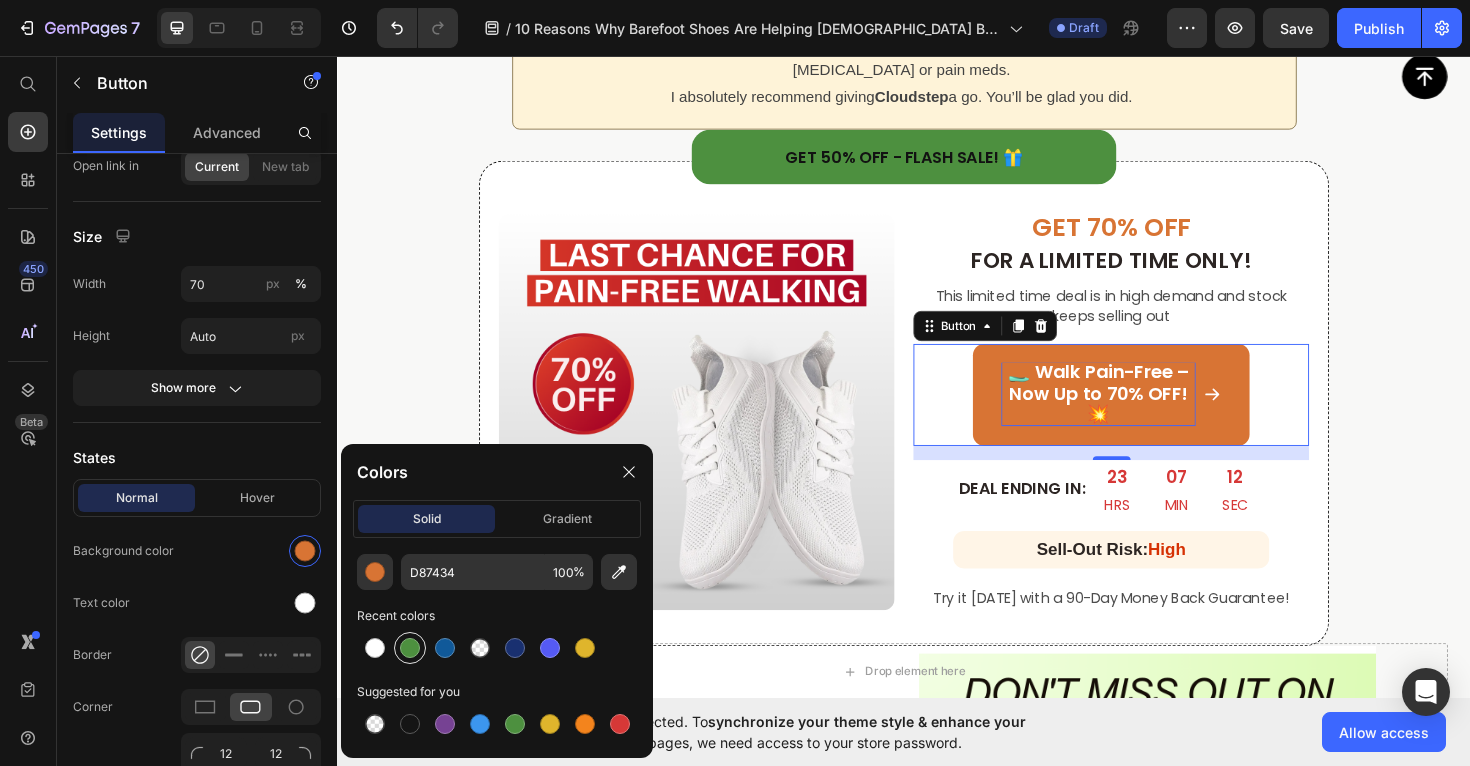 click at bounding box center [410, 648] 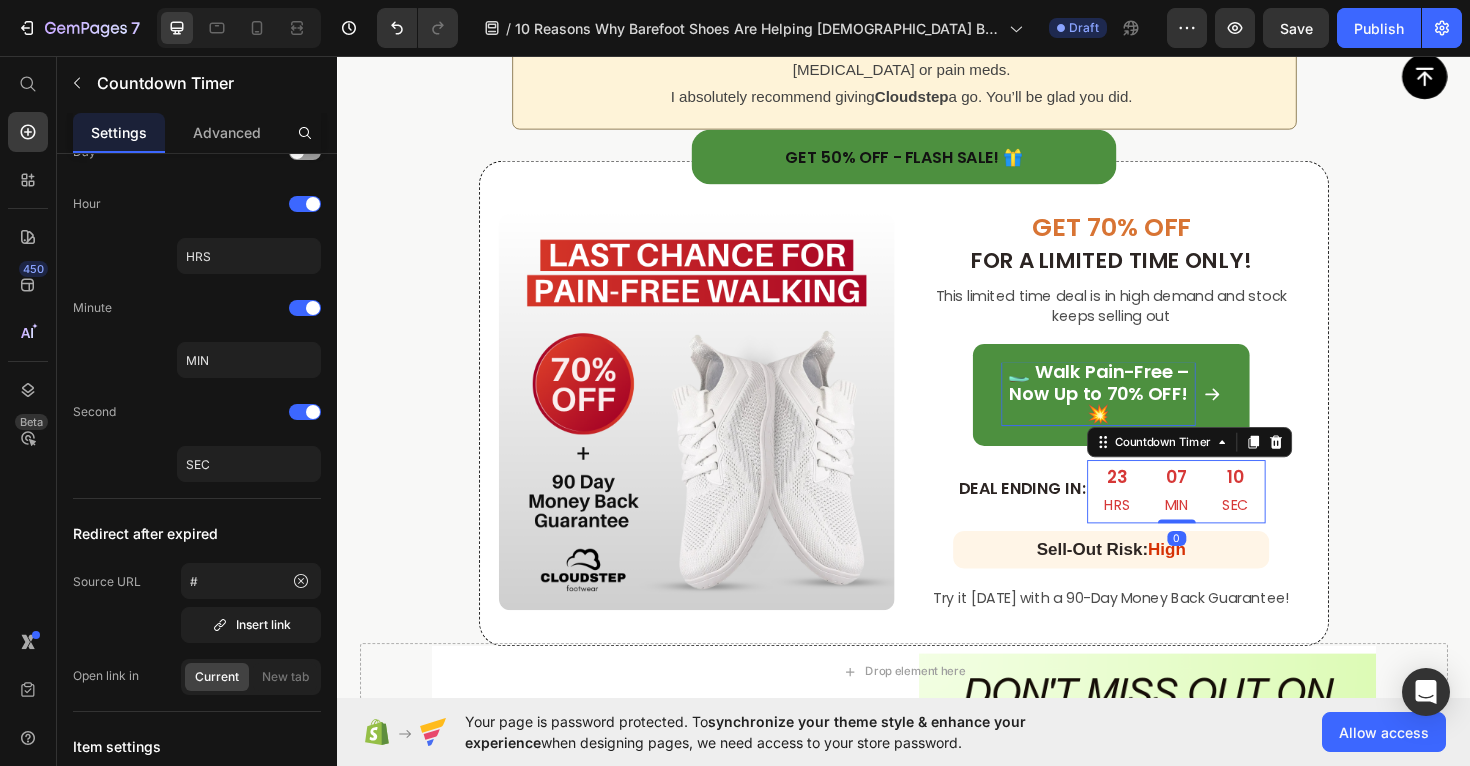 click on "23" at bounding box center (1163, 501) 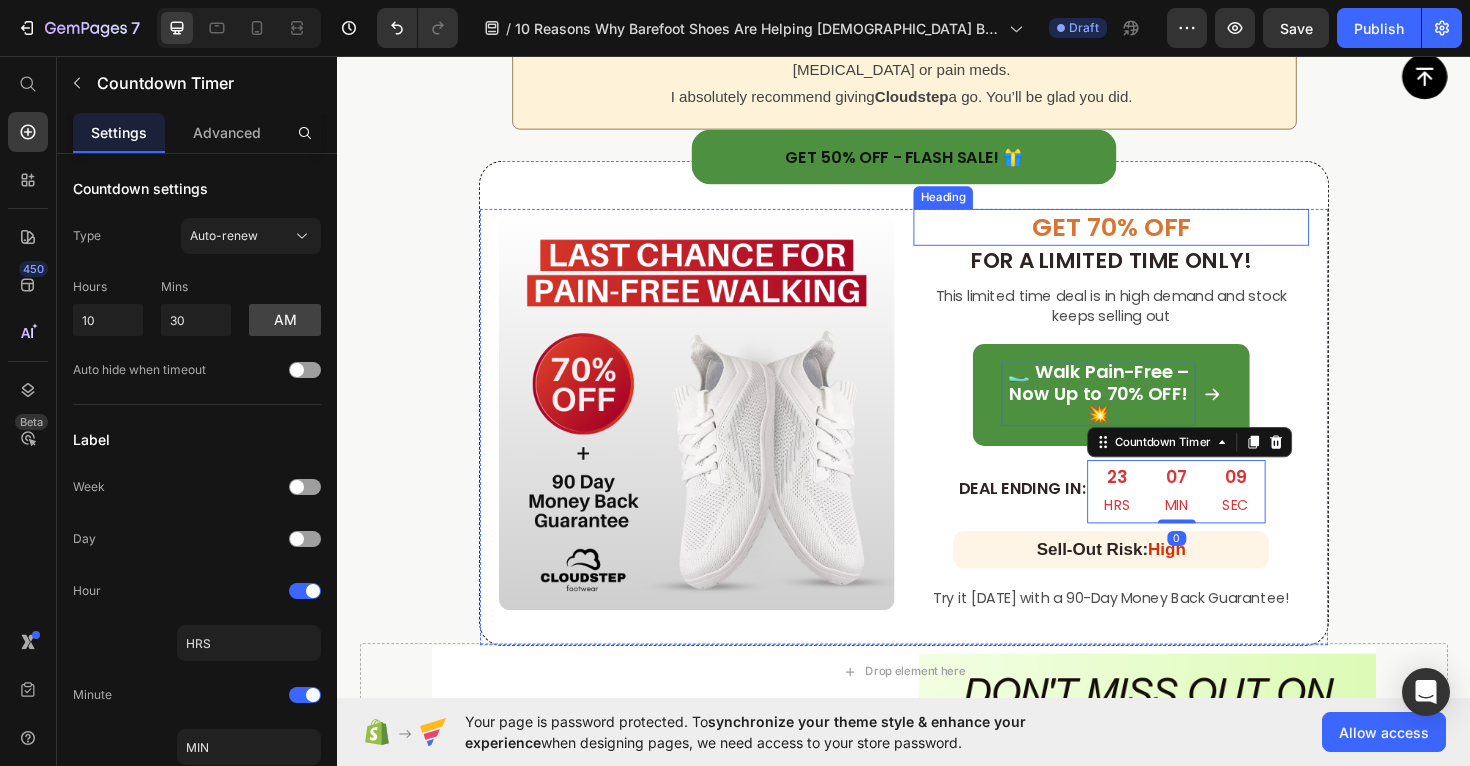 click on "GET 70% OFF" at bounding box center [1156, 237] 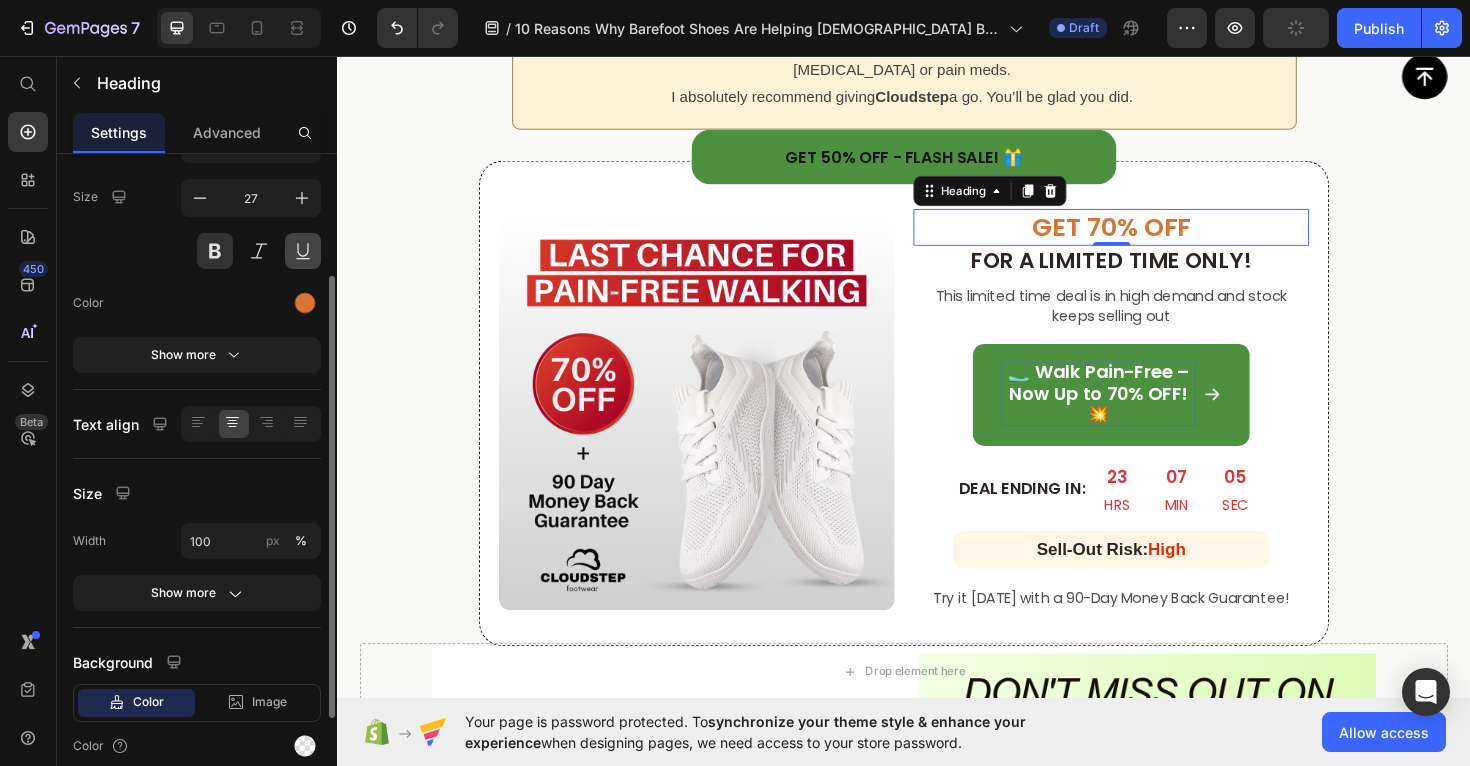 scroll, scrollTop: 135, scrollLeft: 0, axis: vertical 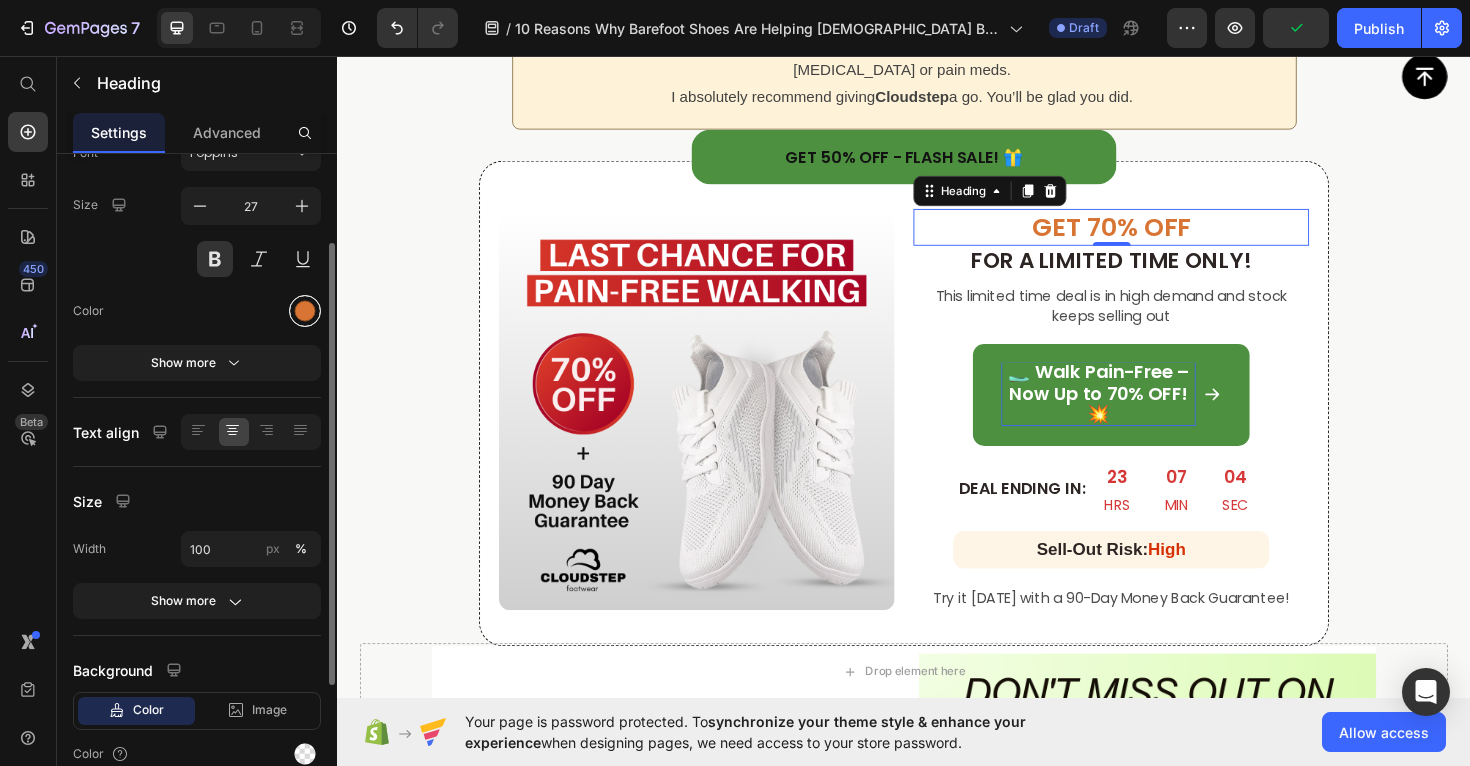 click at bounding box center [305, 311] 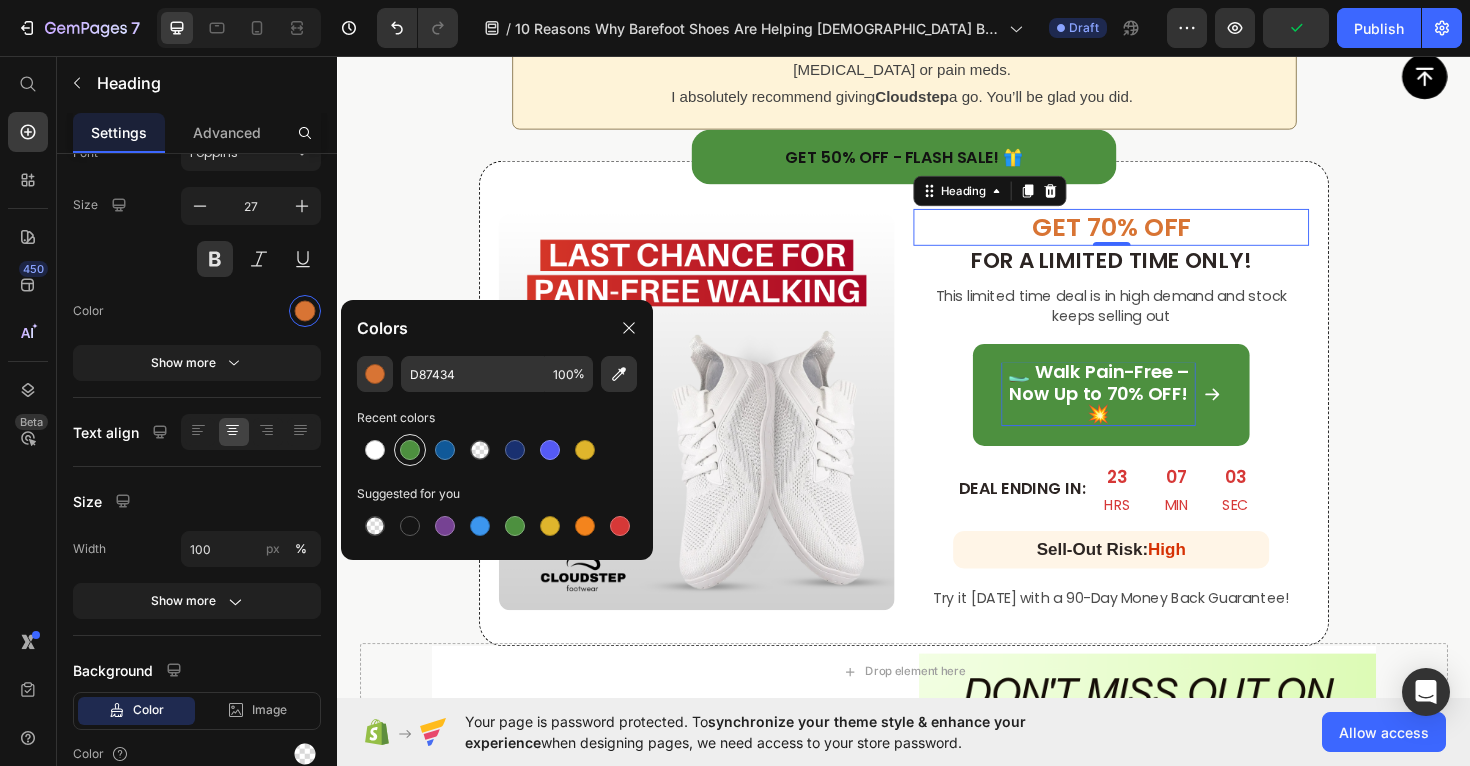 click at bounding box center (410, 450) 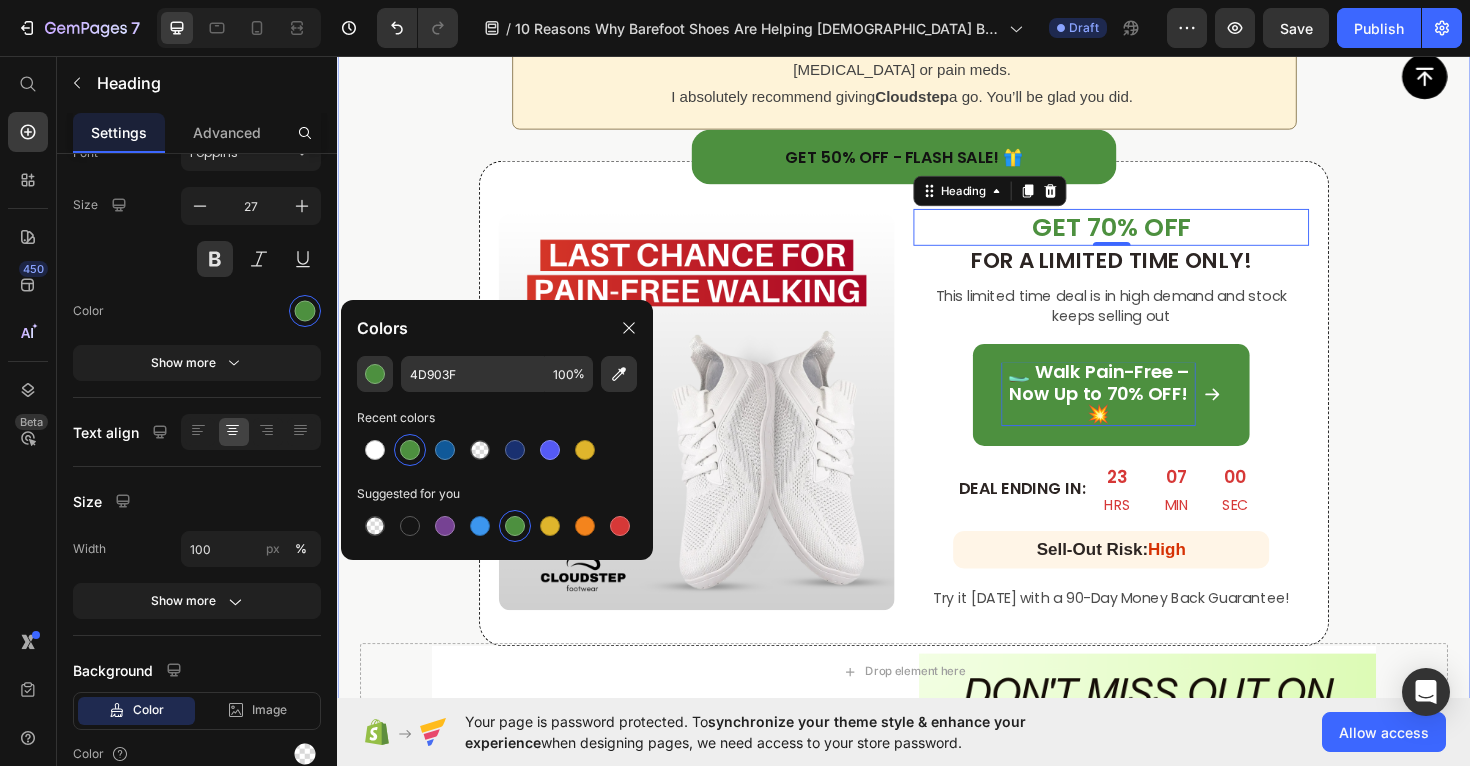 click on "Image 1. Say Goodbye to [MEDICAL_DATA]—Including [MEDICAL_DATA] and [MEDICAL_DATA] Text Block If you’re living with sore feet, [MEDICAL_DATA], or [MEDICAL_DATA], you’re not alone—and you don’t have to just put up with it. As a podiatrist, I’ve seen how conventional shoes can worsen these issues by forcing your feet into unnatural shapes. That’s why I recommend  Cloudstep barefoot shoes . With a roomy toe box and flat sole, models like the  Cloudstep Motion™  allow your feet to move freely, ease pressure on [MEDICAL_DATA], and support a more natural gait. It’s the relief many Aussies have been searching for. Text Block Row Image 2. Designed for Natural Movement—So You Can Move Pain-Free   Text Block Most traditional shoes limit the way your feet are meant to move, often leading to [MEDICAL_DATA].  Cloudstep shoes  are different. Whether you choose the  Explorer™  or  Motion™ Text Block Row Image 3. Wide Toe Box = More Comfort, Less Pain   Text Block Cloudstep’s Balance™ Text Block Row Image   Row" at bounding box center (937, -2236) 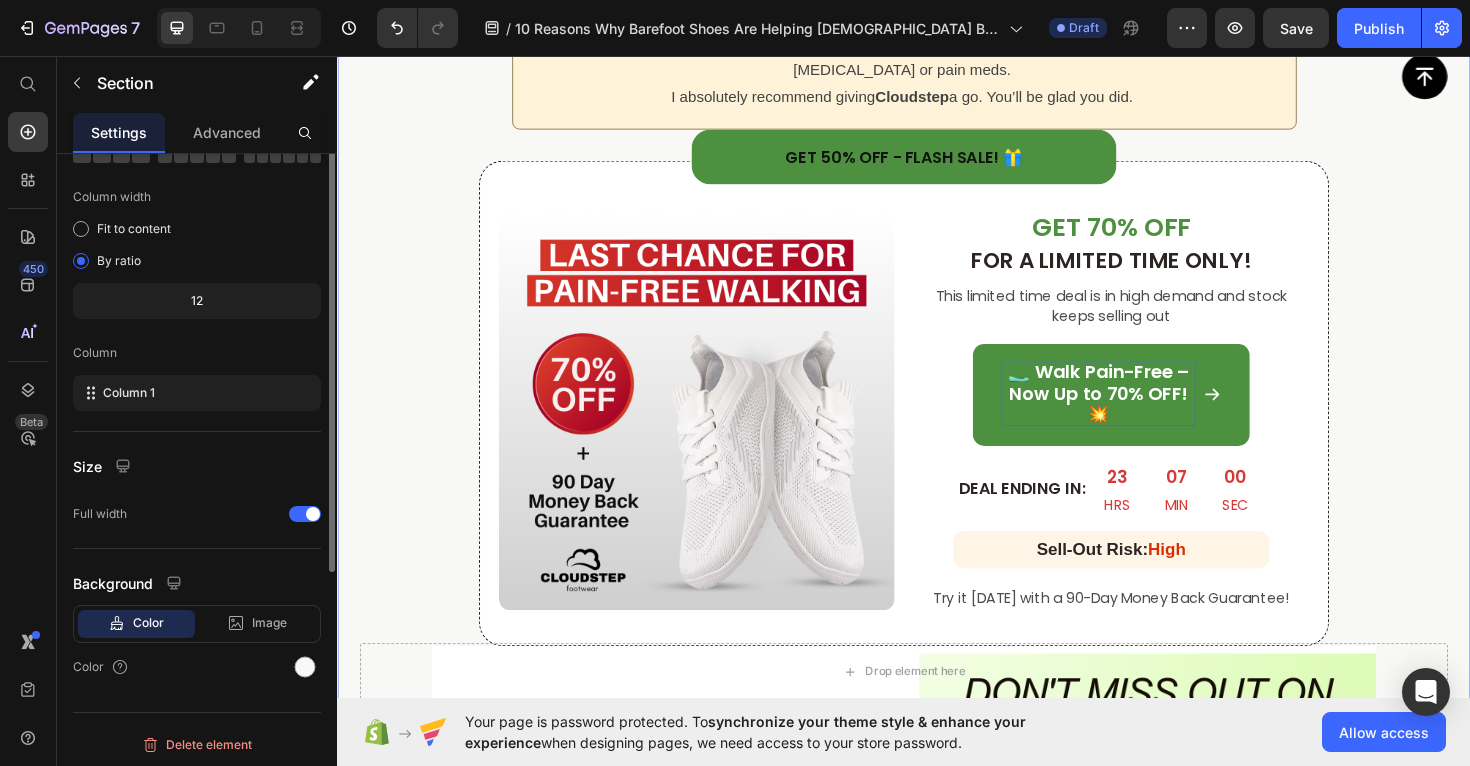 scroll, scrollTop: 0, scrollLeft: 0, axis: both 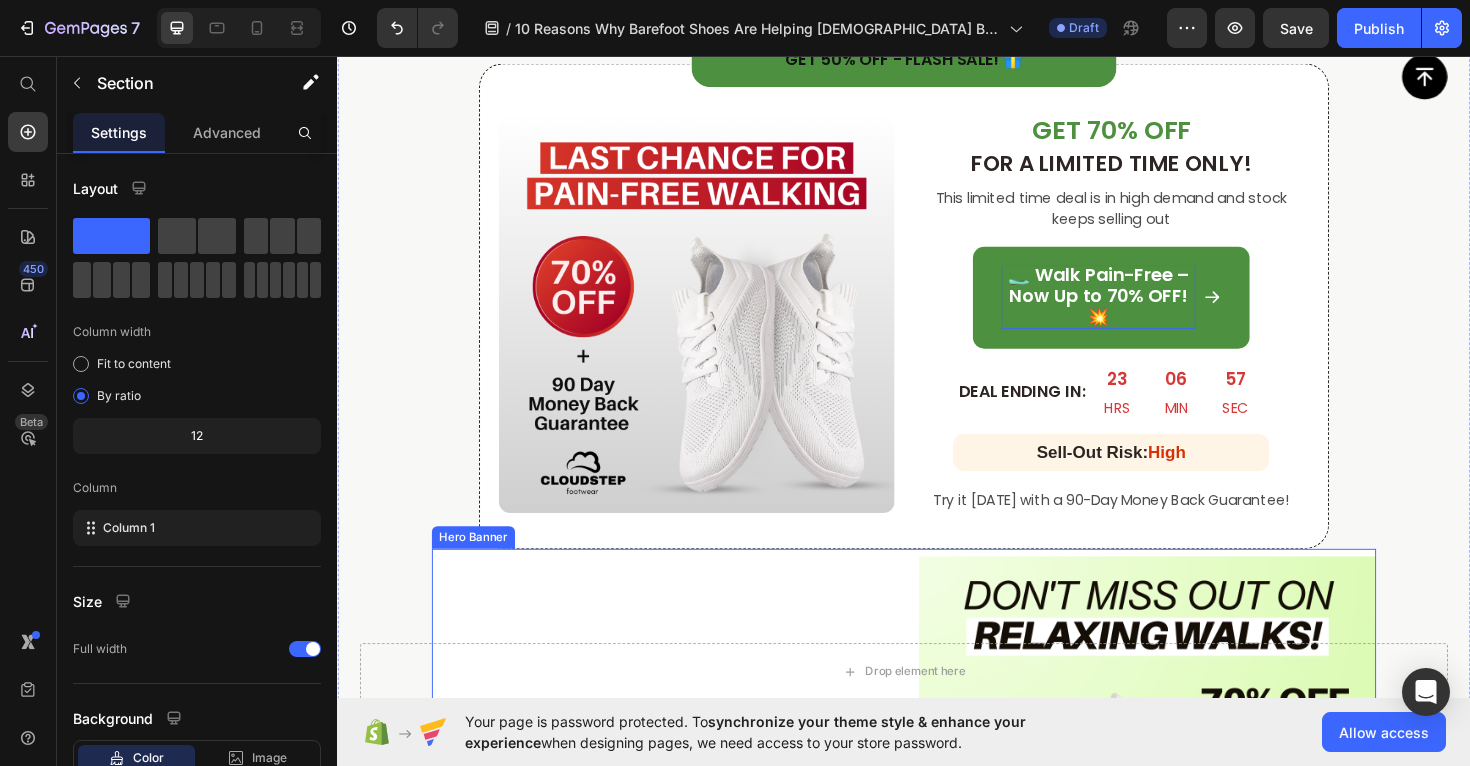 click on "🥿 Walk Pain-Free – Now Up to 70% OFF! 💥 Button Icon Icon Icon Icon Icon Icon List 4.9 | 4,567 Reviews Text Block" at bounding box center [679, 828] 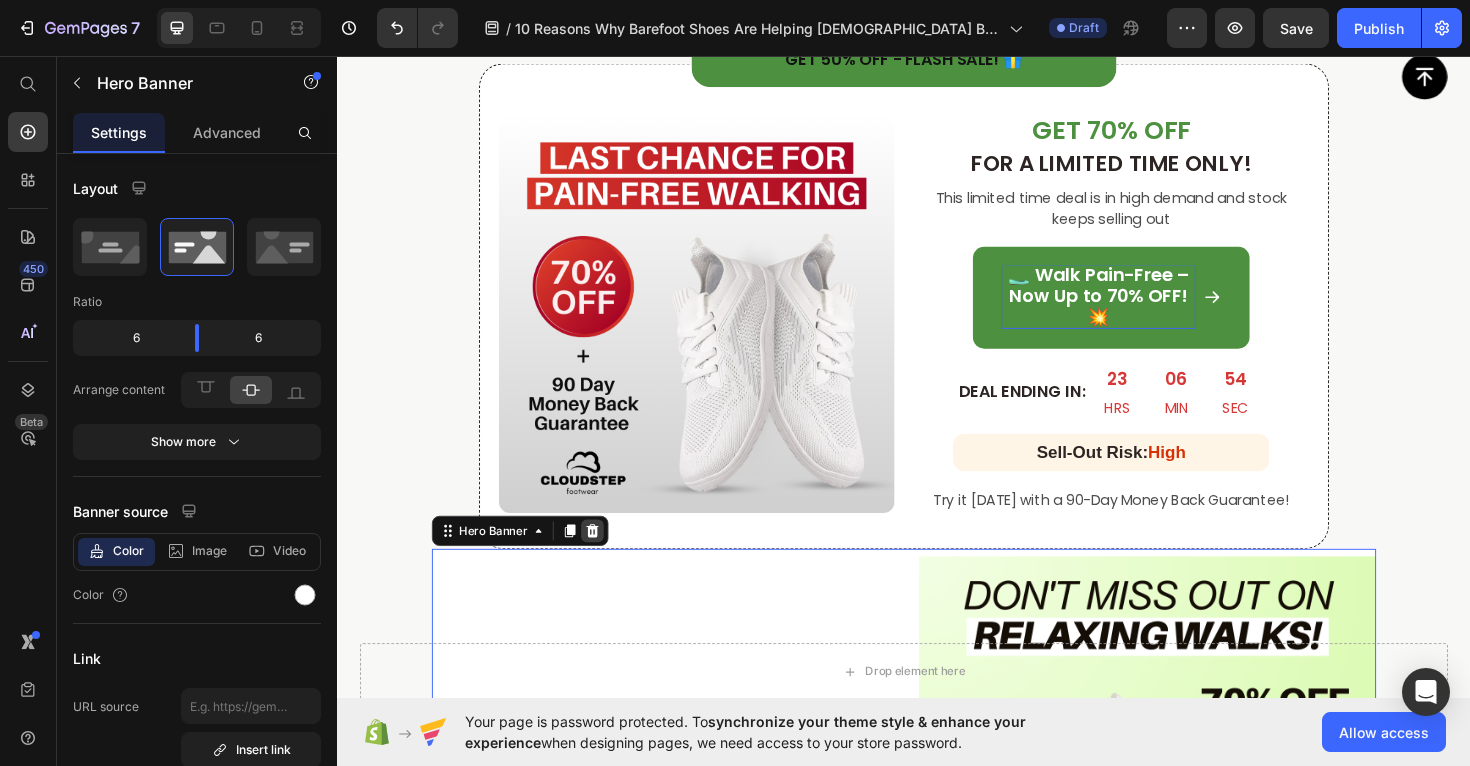 click 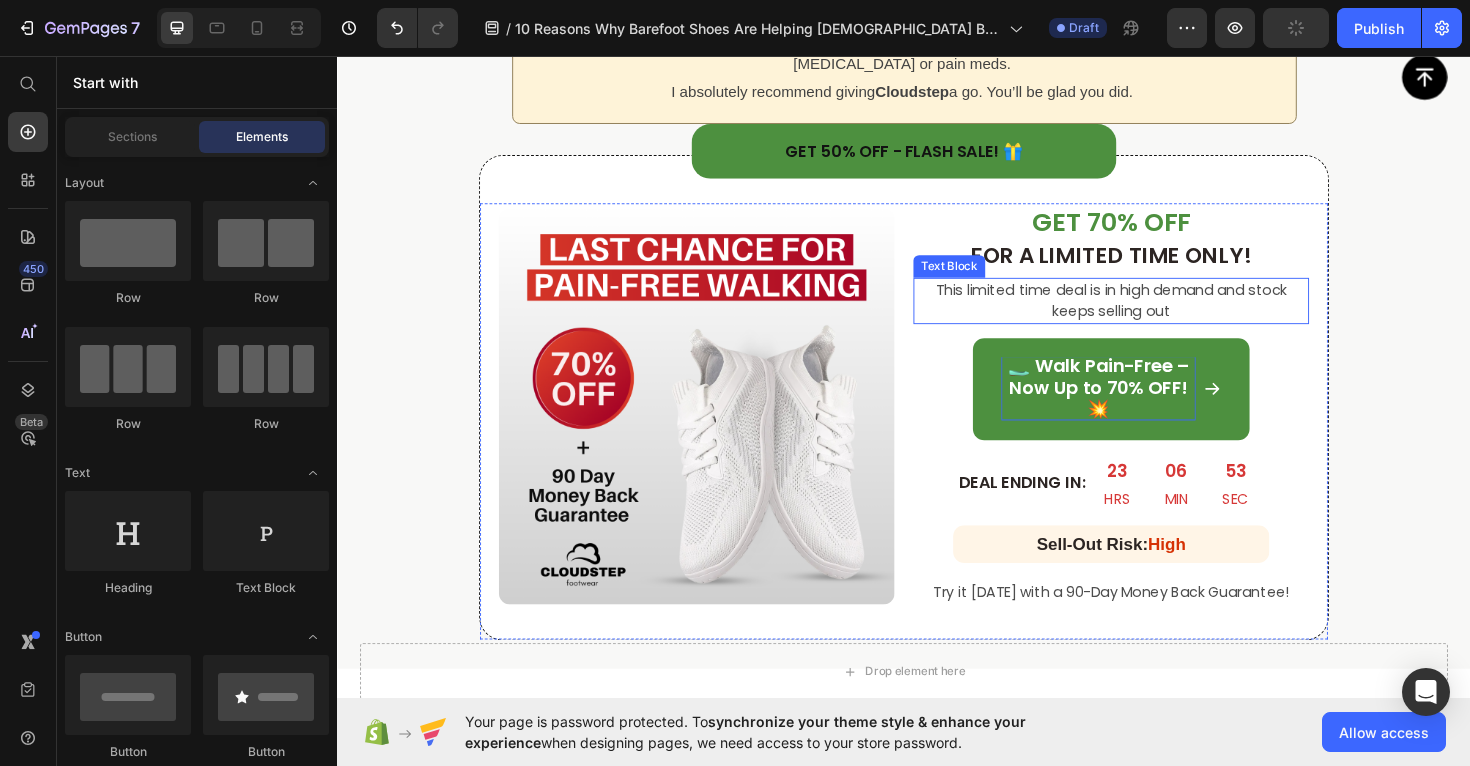 scroll, scrollTop: 7235, scrollLeft: 0, axis: vertical 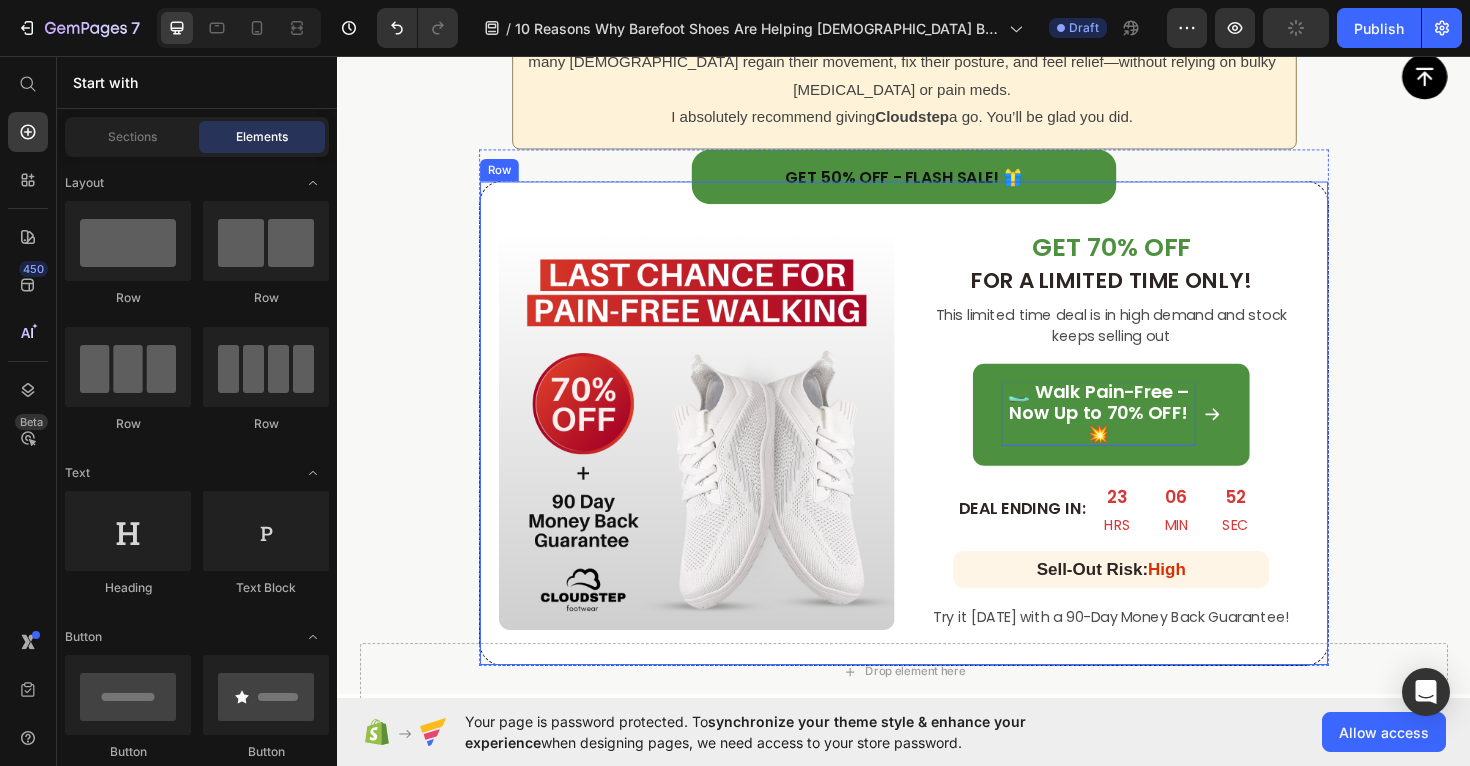 click on "Image GET 70% OFF Heading FOR A LIMITED TIME ONLY! Heading This limited time deal is in high demand and stock keeps selling out Text Block
🥿 Walk Pain-Free – Now Up to 70% OFF! 💥 Button DEAL ENDING IN: Heading 23 HRS 06 MIN 52 SEC Countdown Timer Row Sell-Out Risk:  High Heading Row Try it today with a 90-Day Money Back Guarantee! Text Block Row" at bounding box center (937, 445) 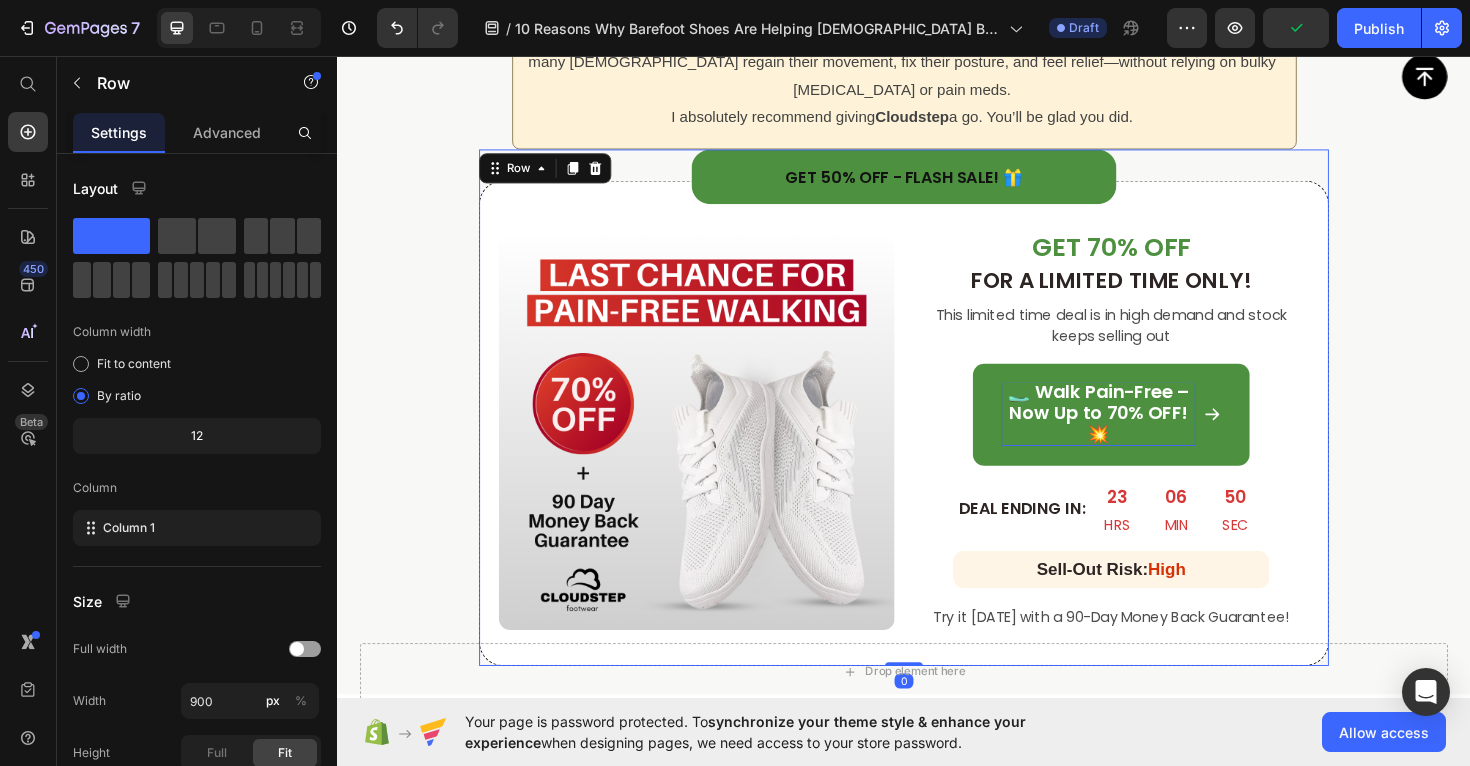 click on "Get 50% Off - Flash Sale! 🎁 Heading Row Image GET 70% OFF Heading FOR A LIMITED TIME ONLY! Heading This limited time deal is in high demand and stock keeps selling out Text Block
🥿 Walk Pain-Free – Now Up to 70% OFF! 💥 Button DEAL ENDING IN: Heading 23 HRS 06 MIN 50 SEC Countdown Timer Row Sell-Out Risk:  High Heading Row Try it today with a 90-Day Money Back Guarantee! Text Block Row Row" at bounding box center (937, 428) 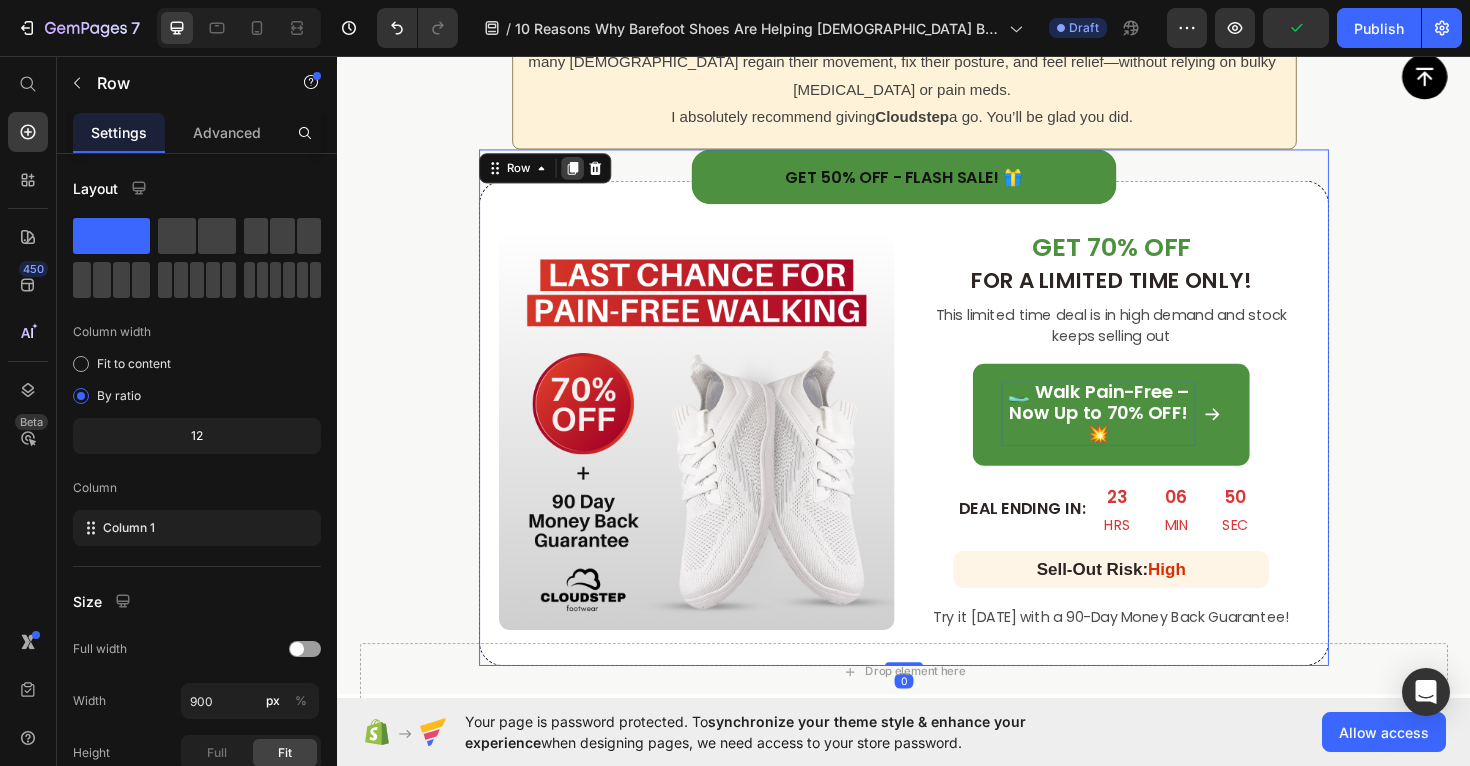 click 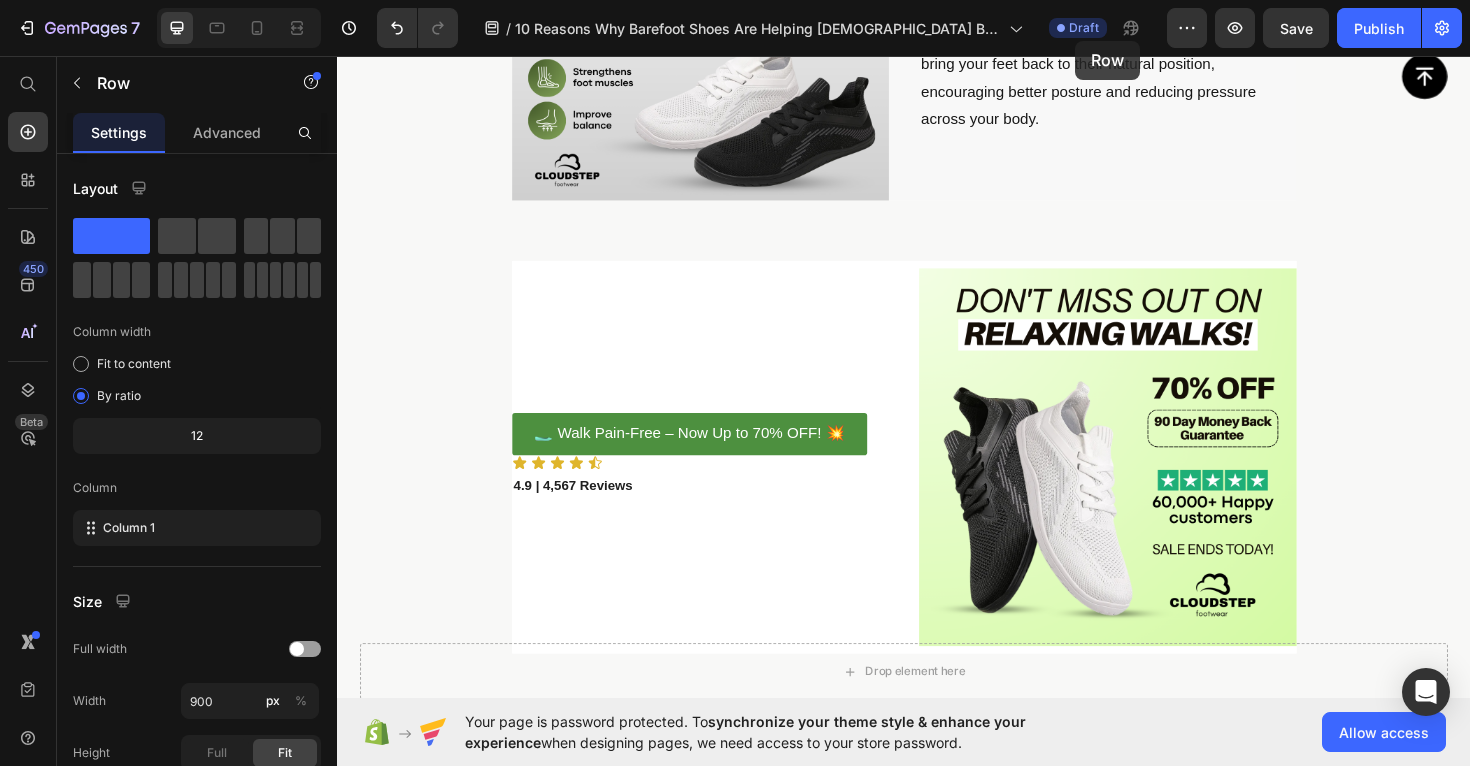 scroll, scrollTop: 3548, scrollLeft: 0, axis: vertical 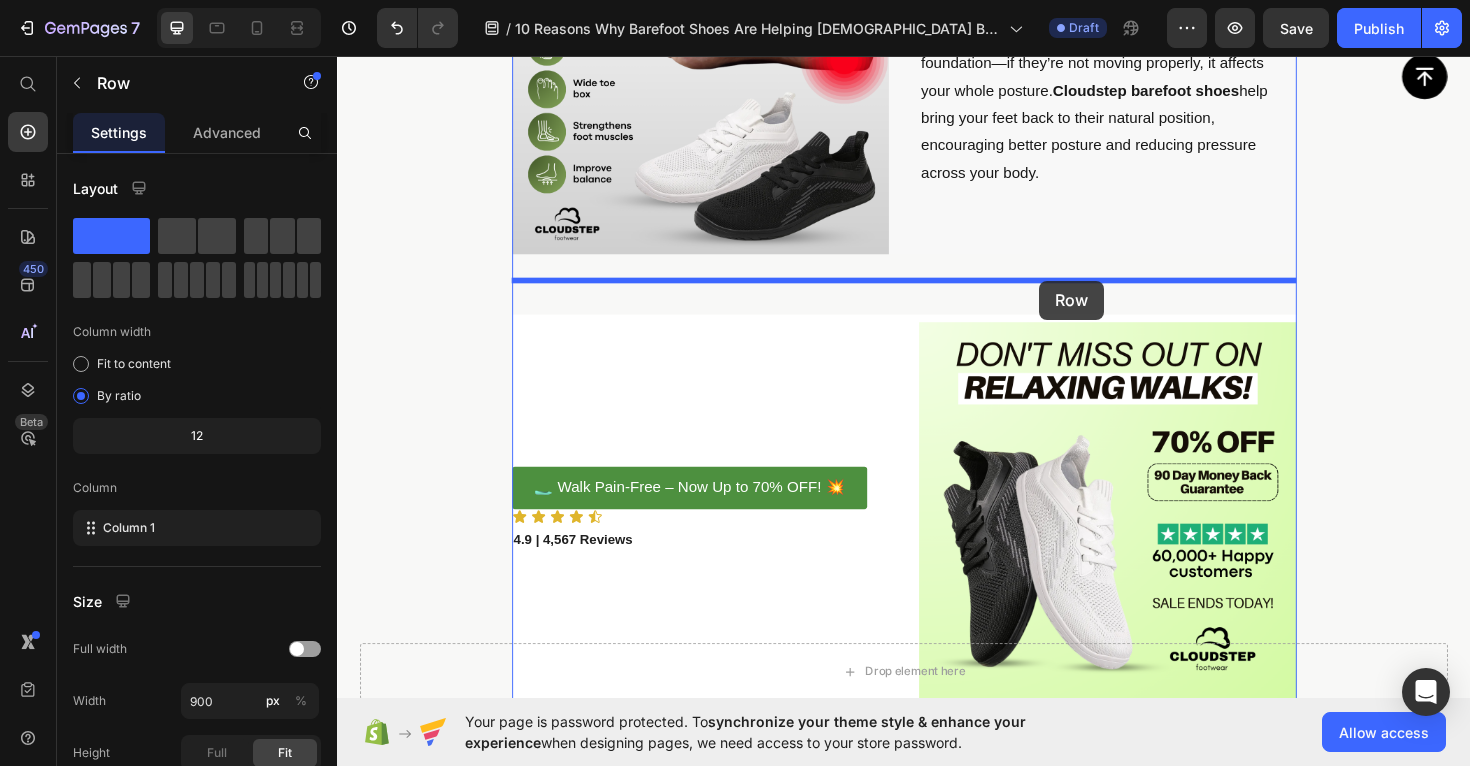 drag, startPoint x: 1232, startPoint y: 136, endPoint x: 1081, endPoint y: 294, distance: 218.55205 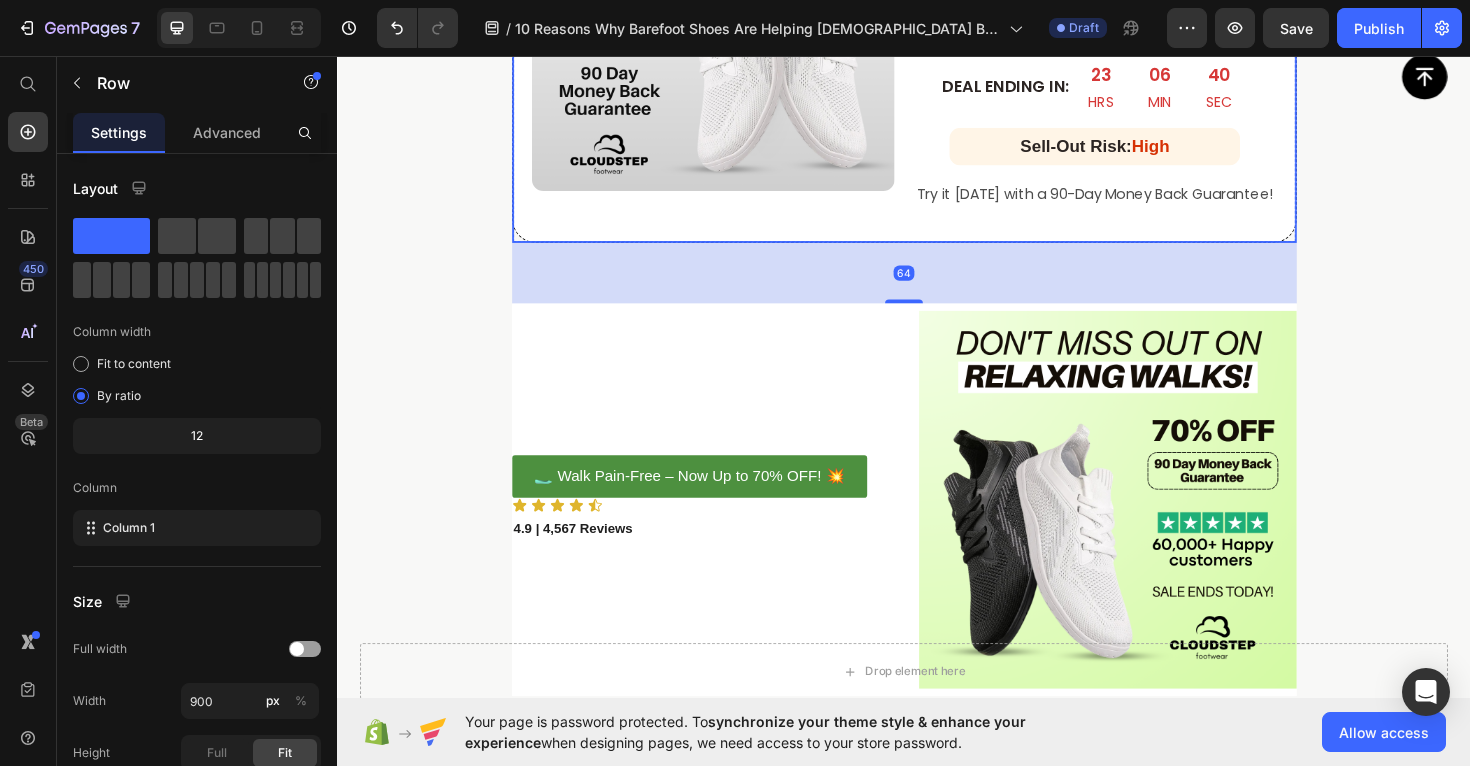 scroll, scrollTop: 4174, scrollLeft: 0, axis: vertical 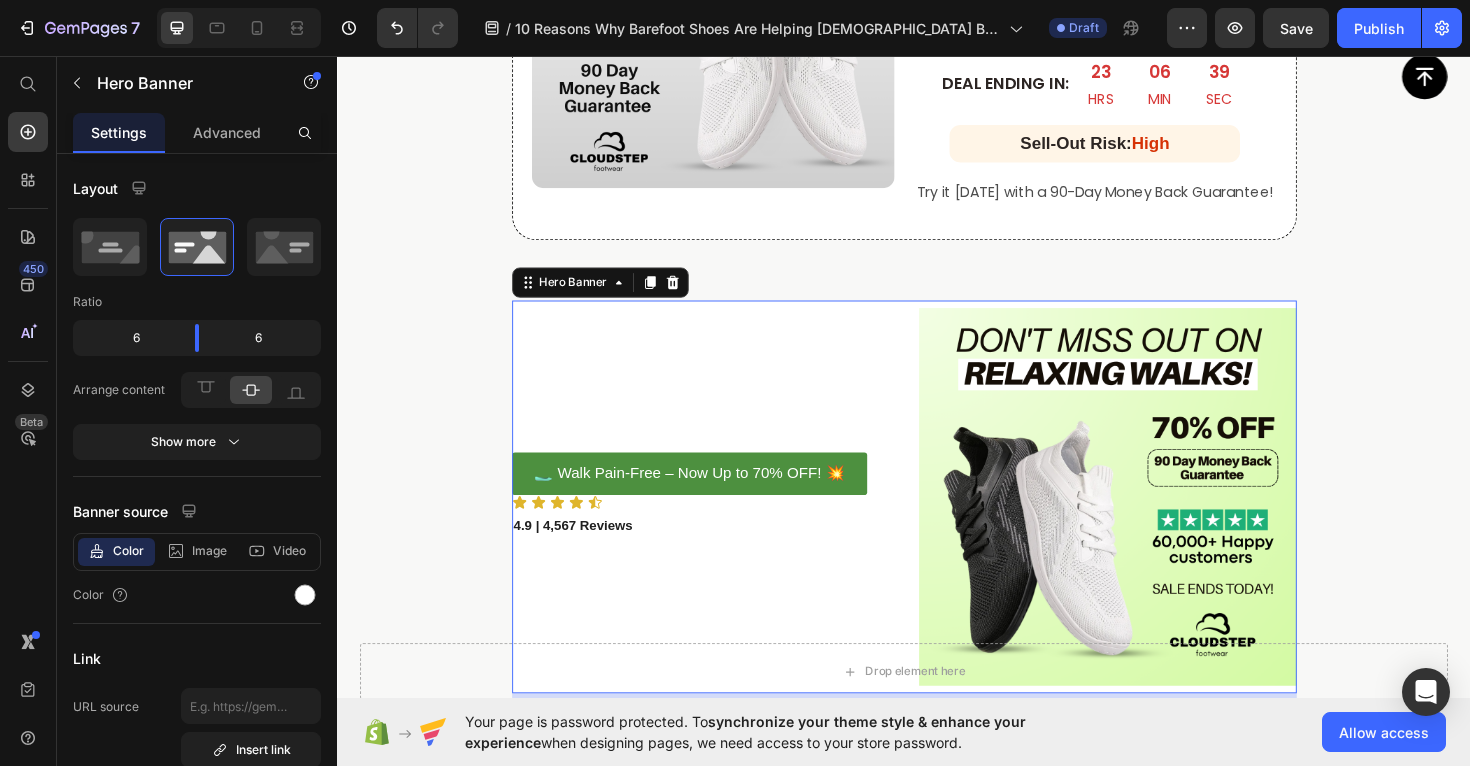 click on "🥿 Walk Pain-Free – Now Up to 70% OFF! 💥 Button Icon Icon Icon Icon Icon Icon List 4.9 | 4,567 Reviews Text Block" at bounding box center [722, 523] 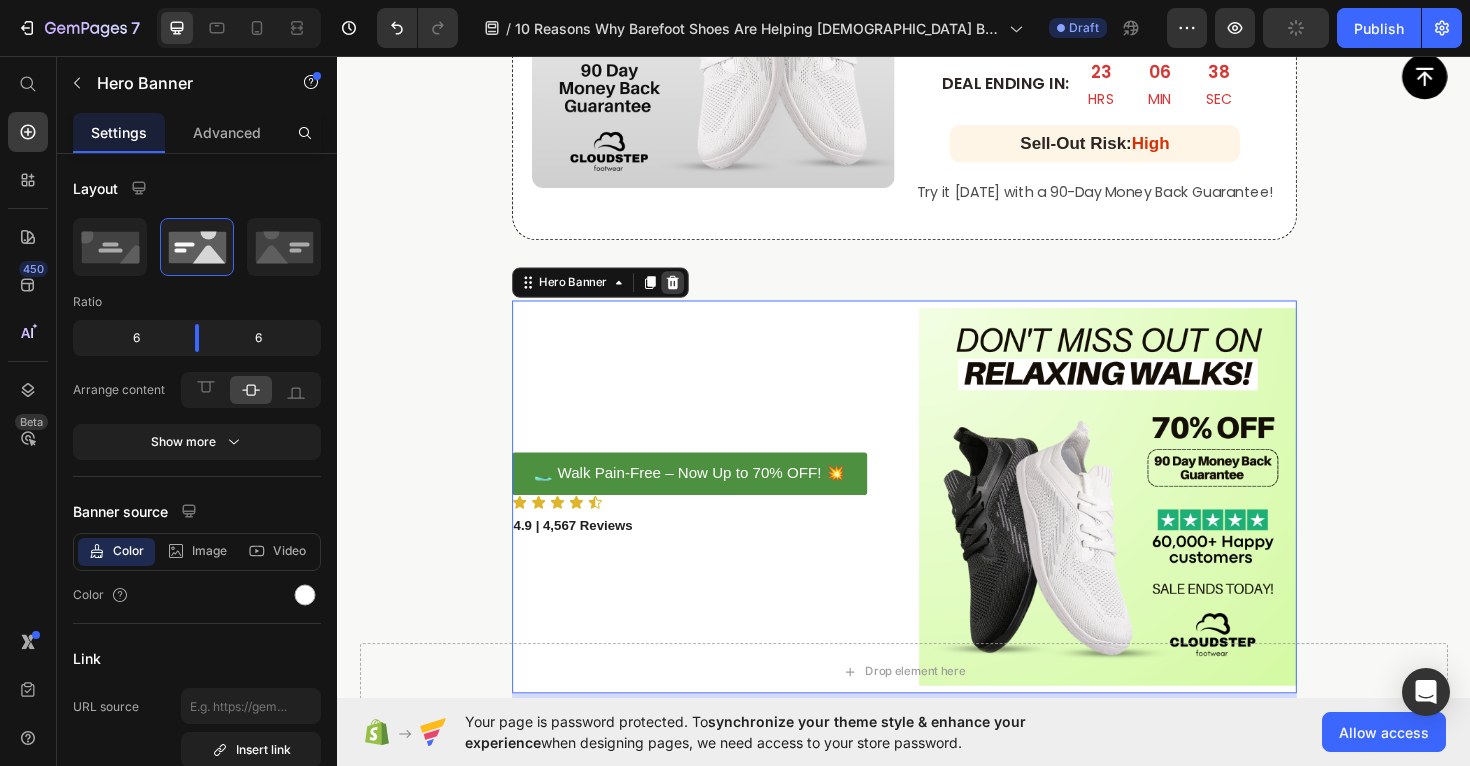 click 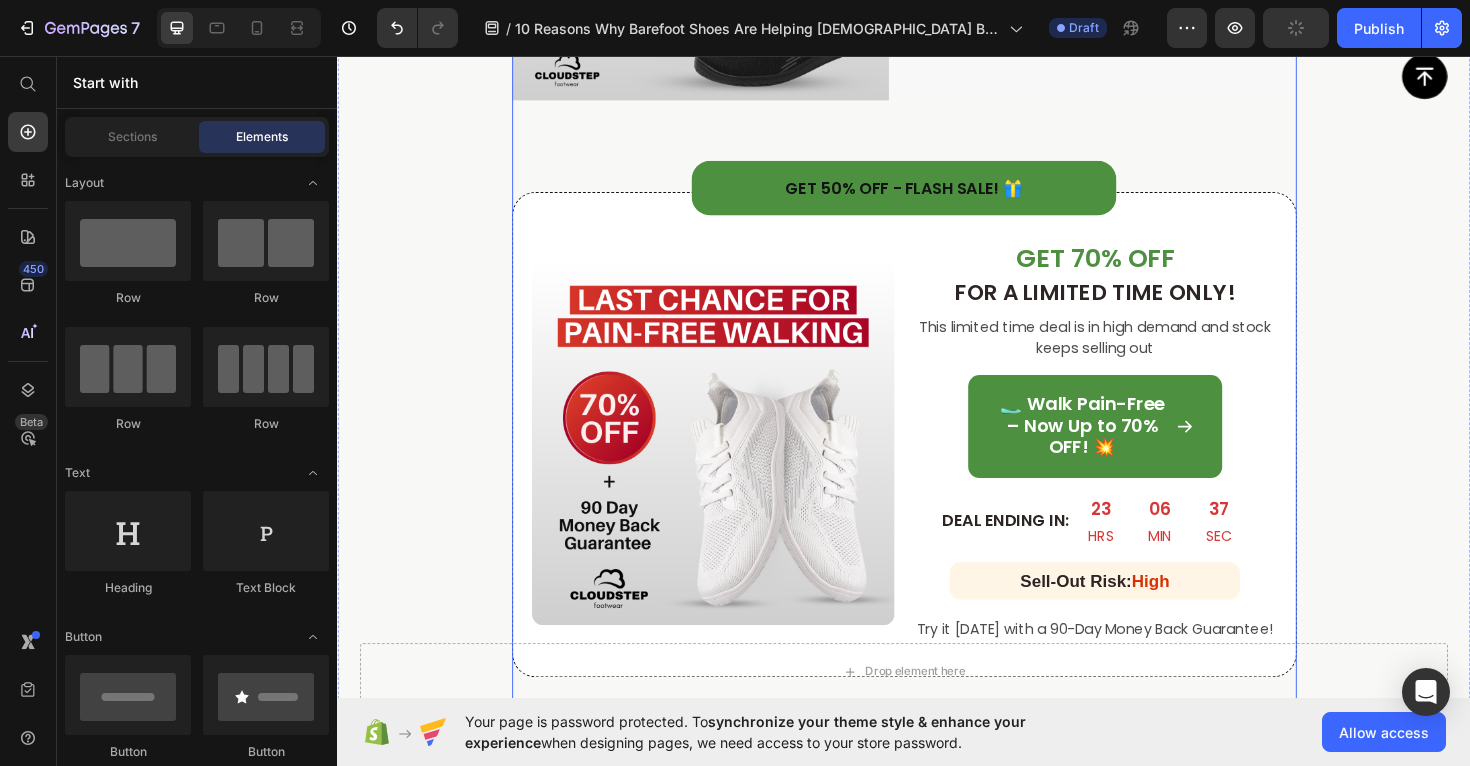 scroll, scrollTop: 3548, scrollLeft: 0, axis: vertical 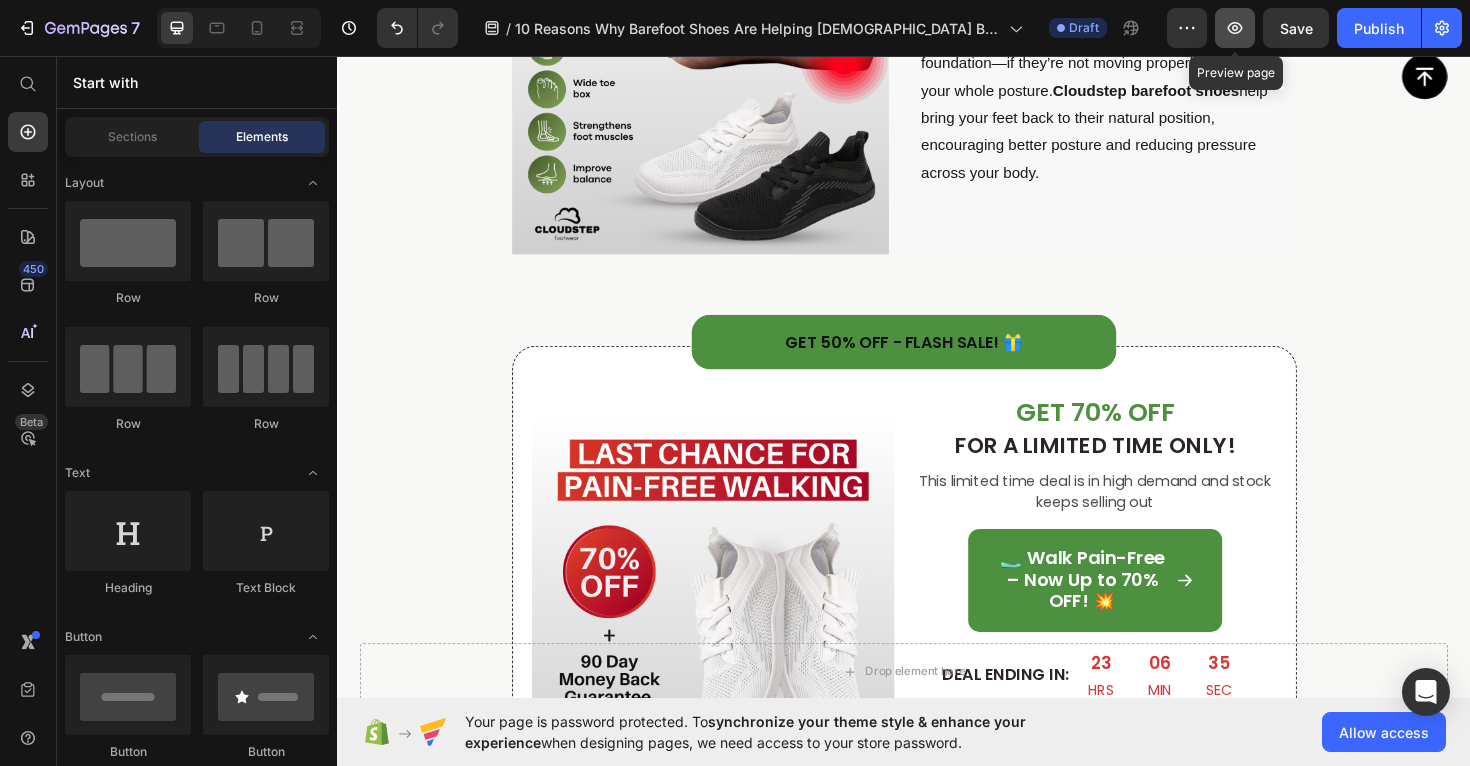 click 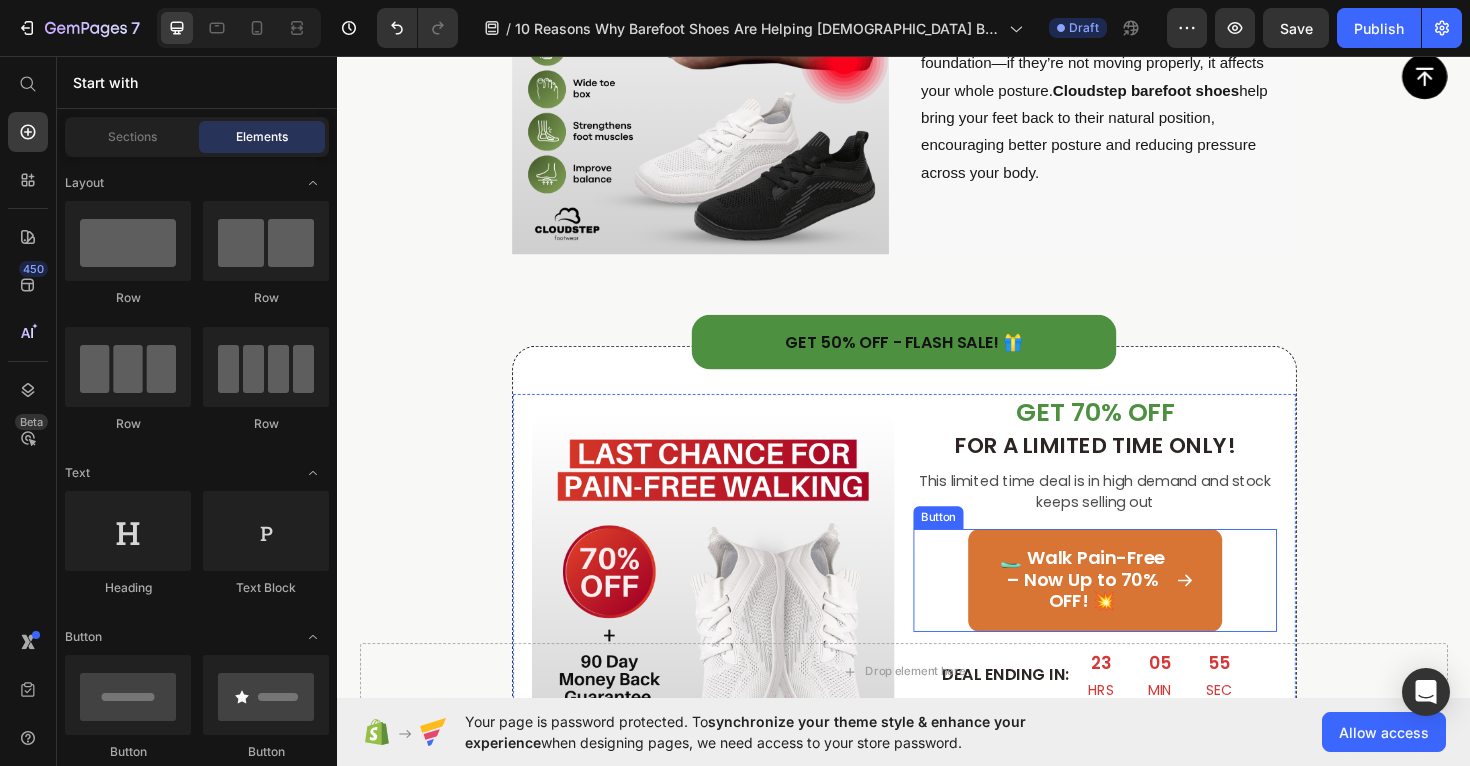 click on "🥿 Walk Pain-Free – Now Up to 70% OFF! 💥" at bounding box center (1139, 611) 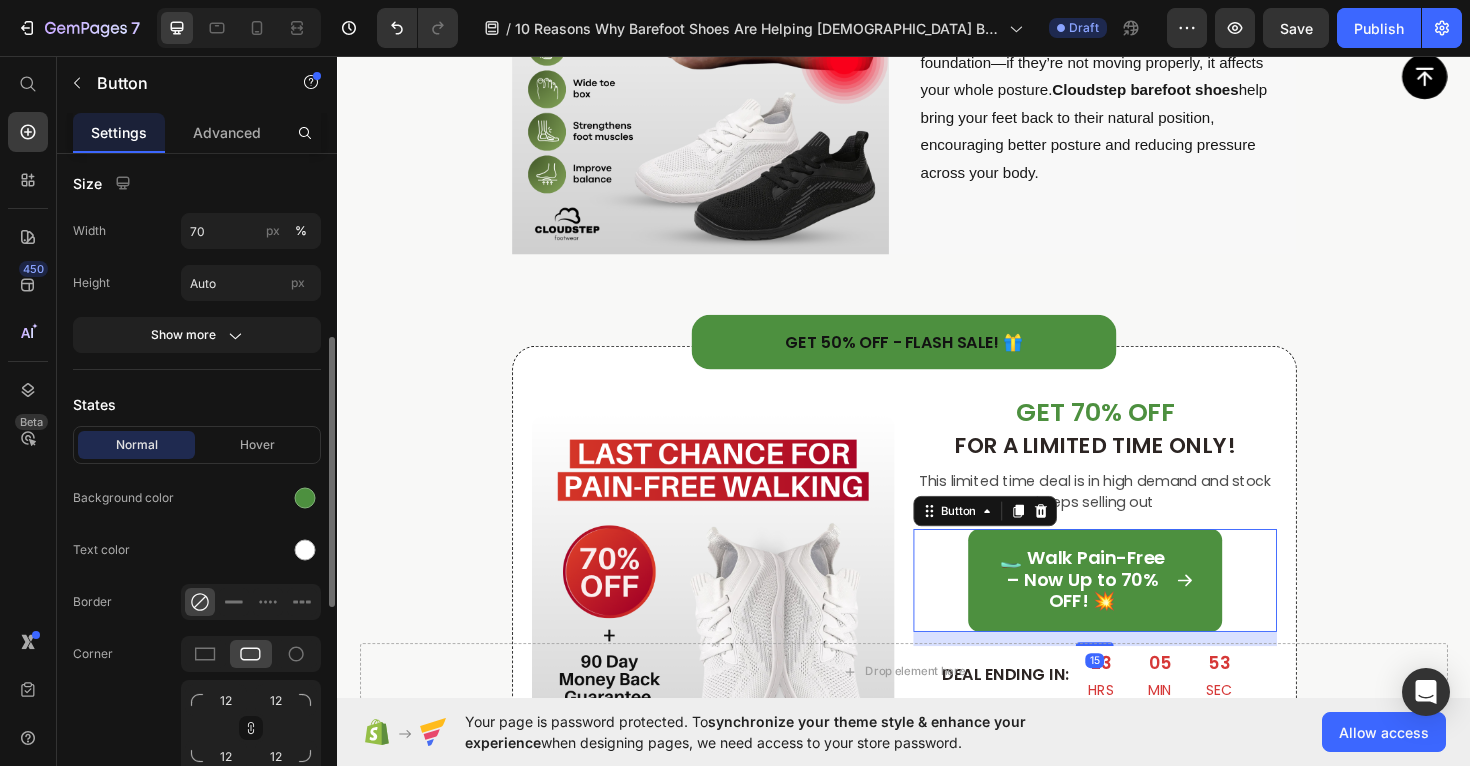 scroll, scrollTop: 447, scrollLeft: 0, axis: vertical 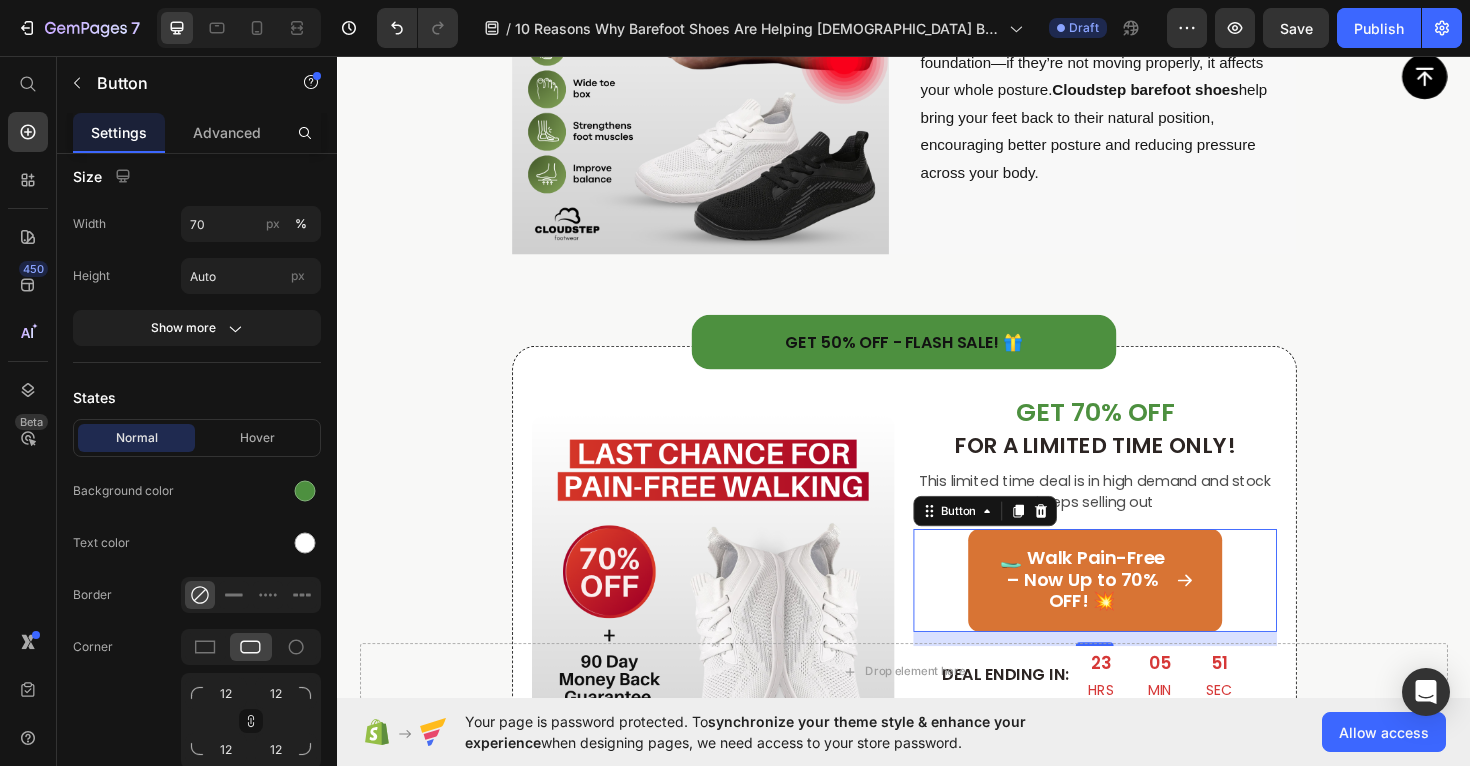 click on "🥿 Walk Pain-Free – Now Up to 70% OFF! 💥" at bounding box center [1139, 611] 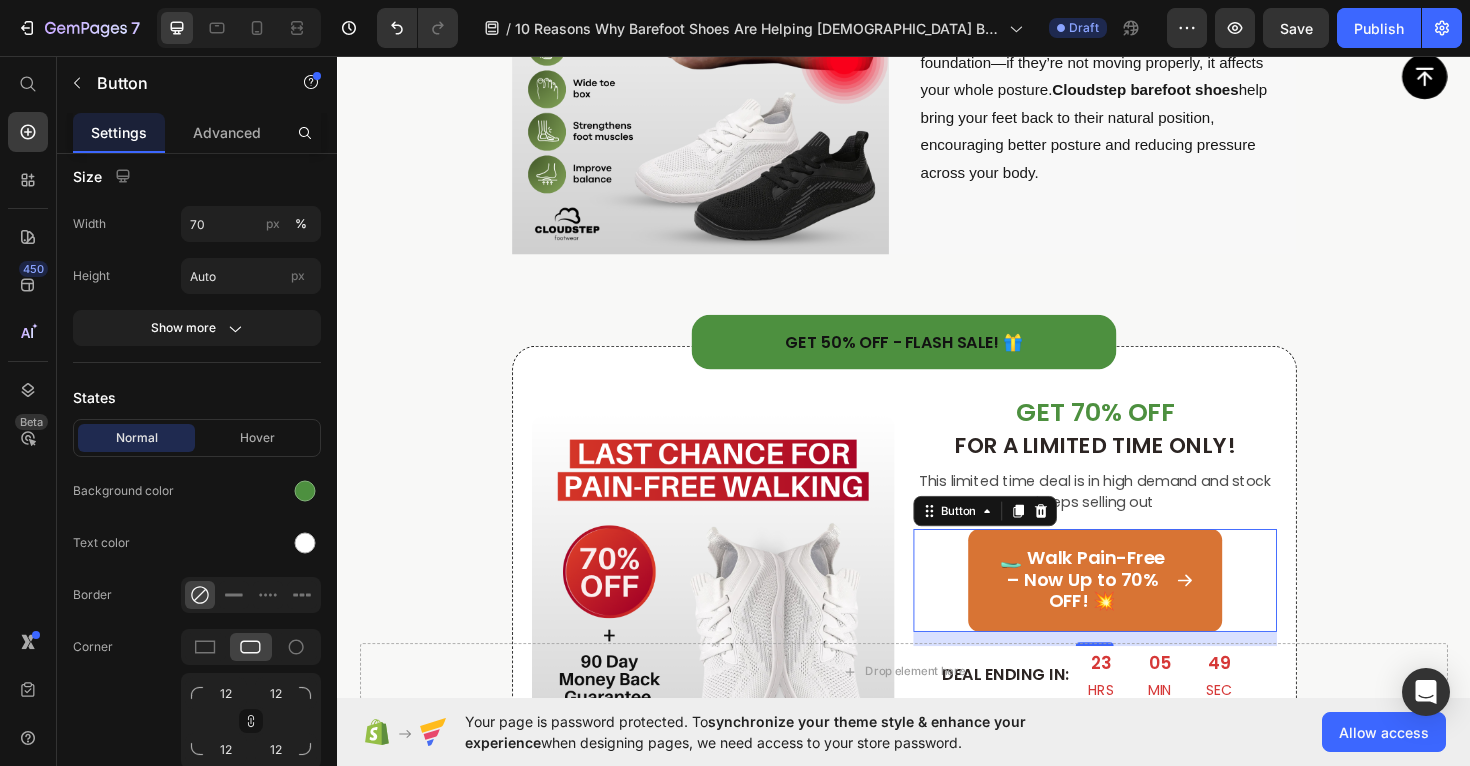 click on "🥿 Walk Pain-Free – Now Up to 70% OFF! 💥" at bounding box center [1139, 611] 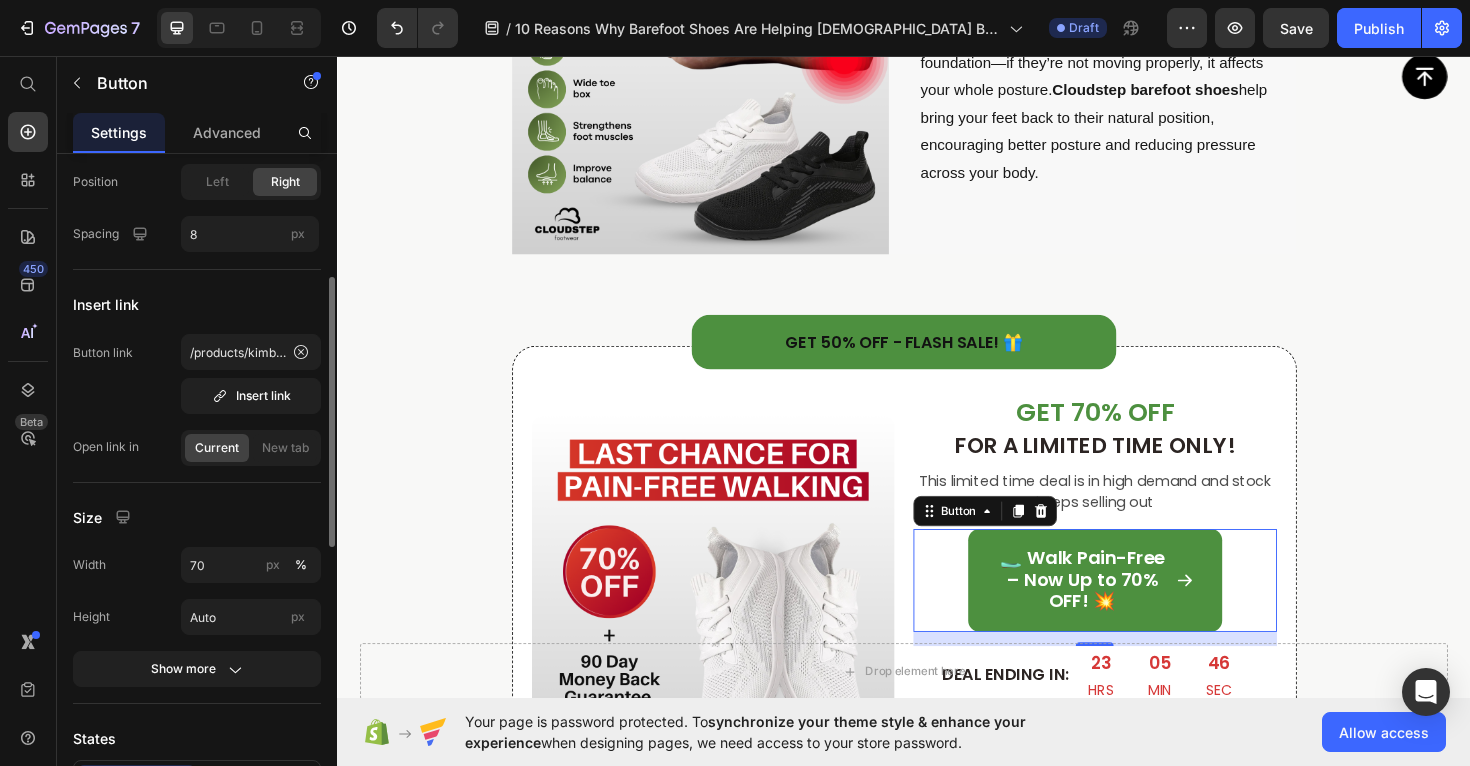 scroll, scrollTop: 0, scrollLeft: 0, axis: both 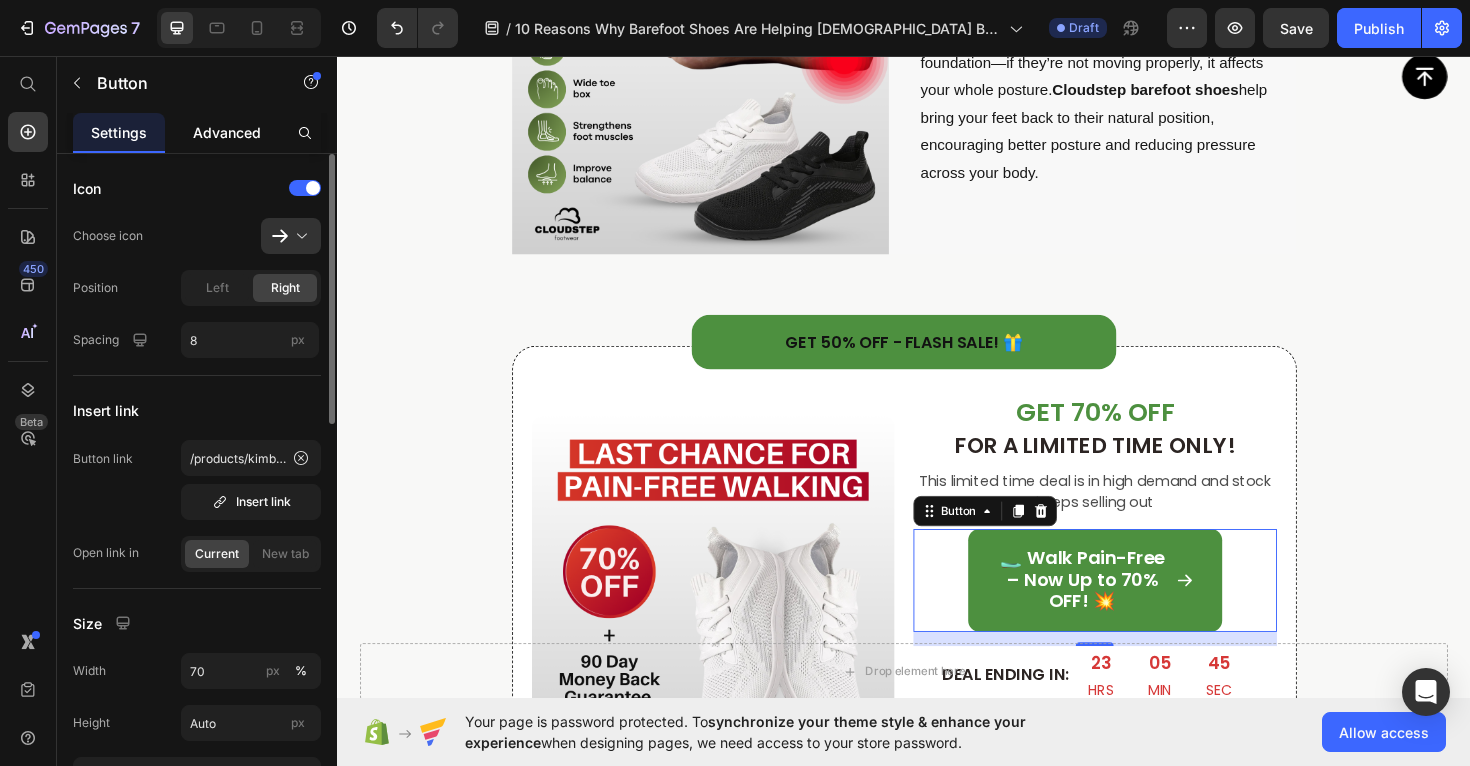 click on "Advanced" at bounding box center (227, 132) 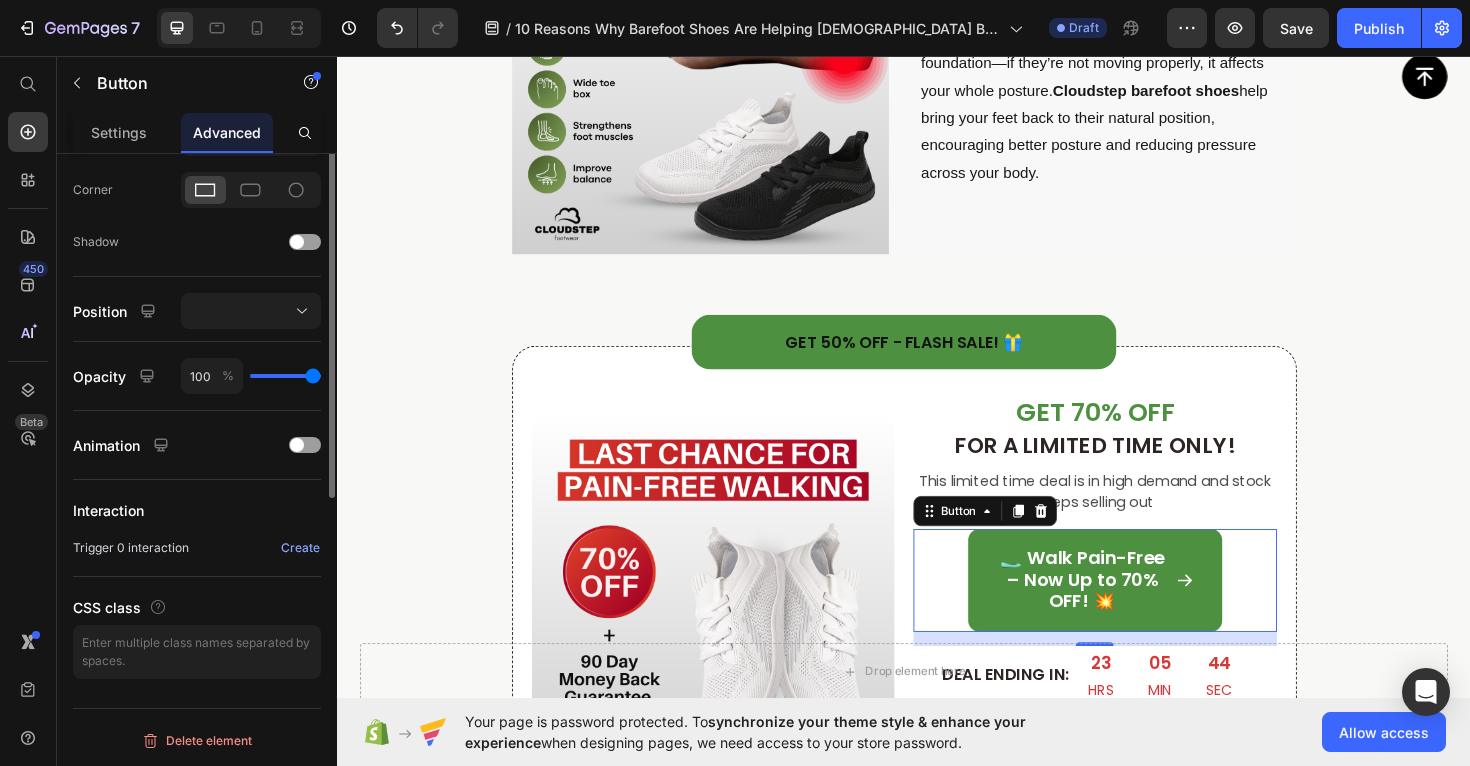 scroll, scrollTop: 0, scrollLeft: 0, axis: both 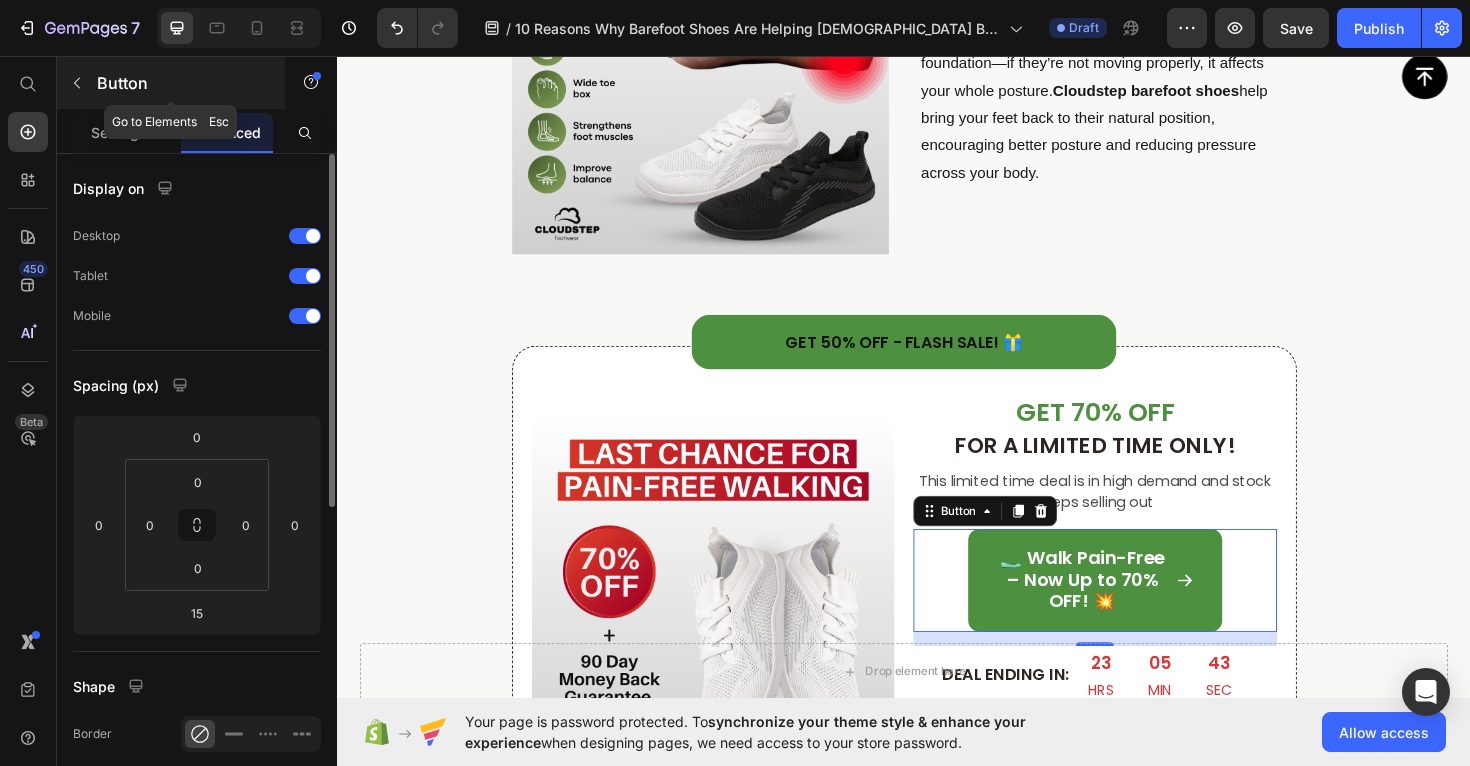 click 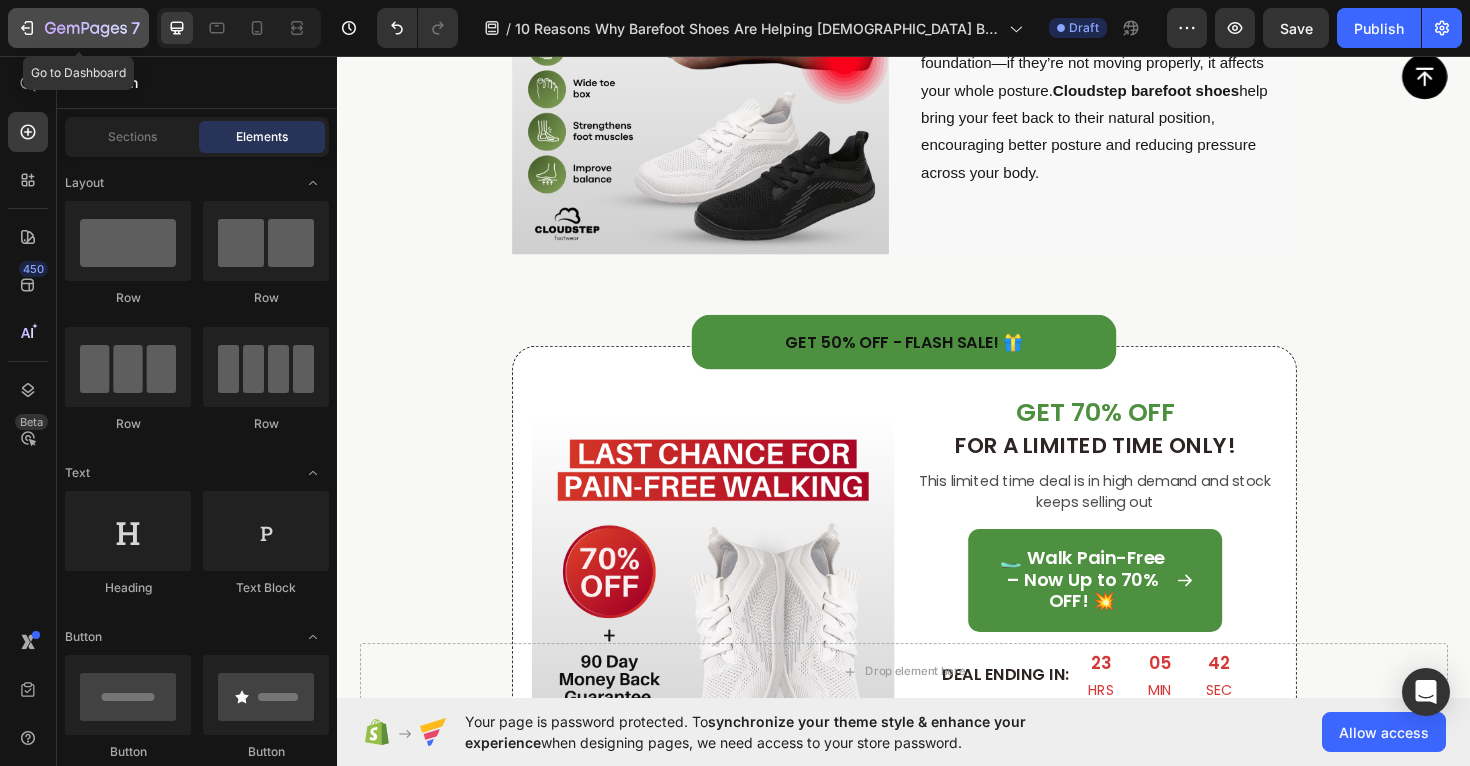 click 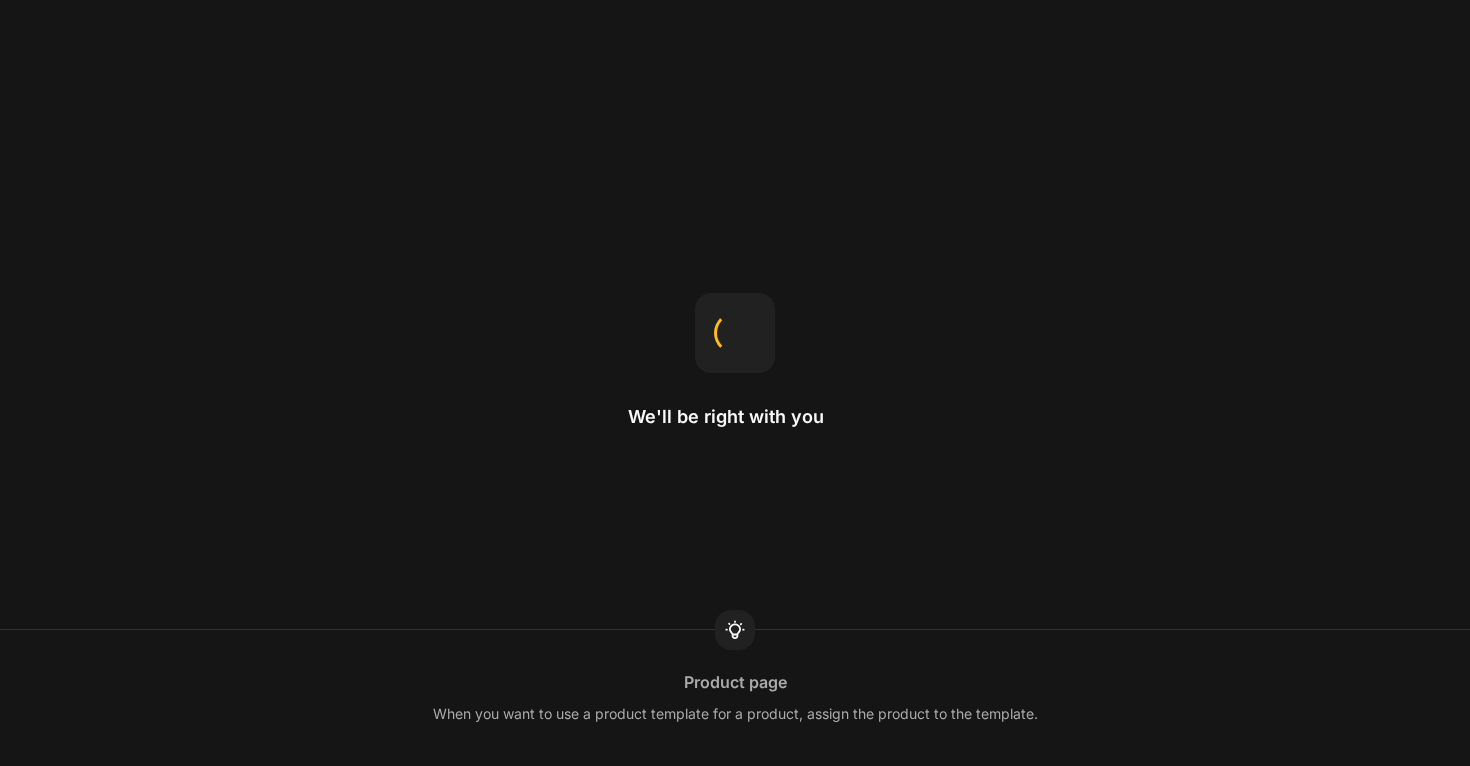 scroll, scrollTop: 0, scrollLeft: 0, axis: both 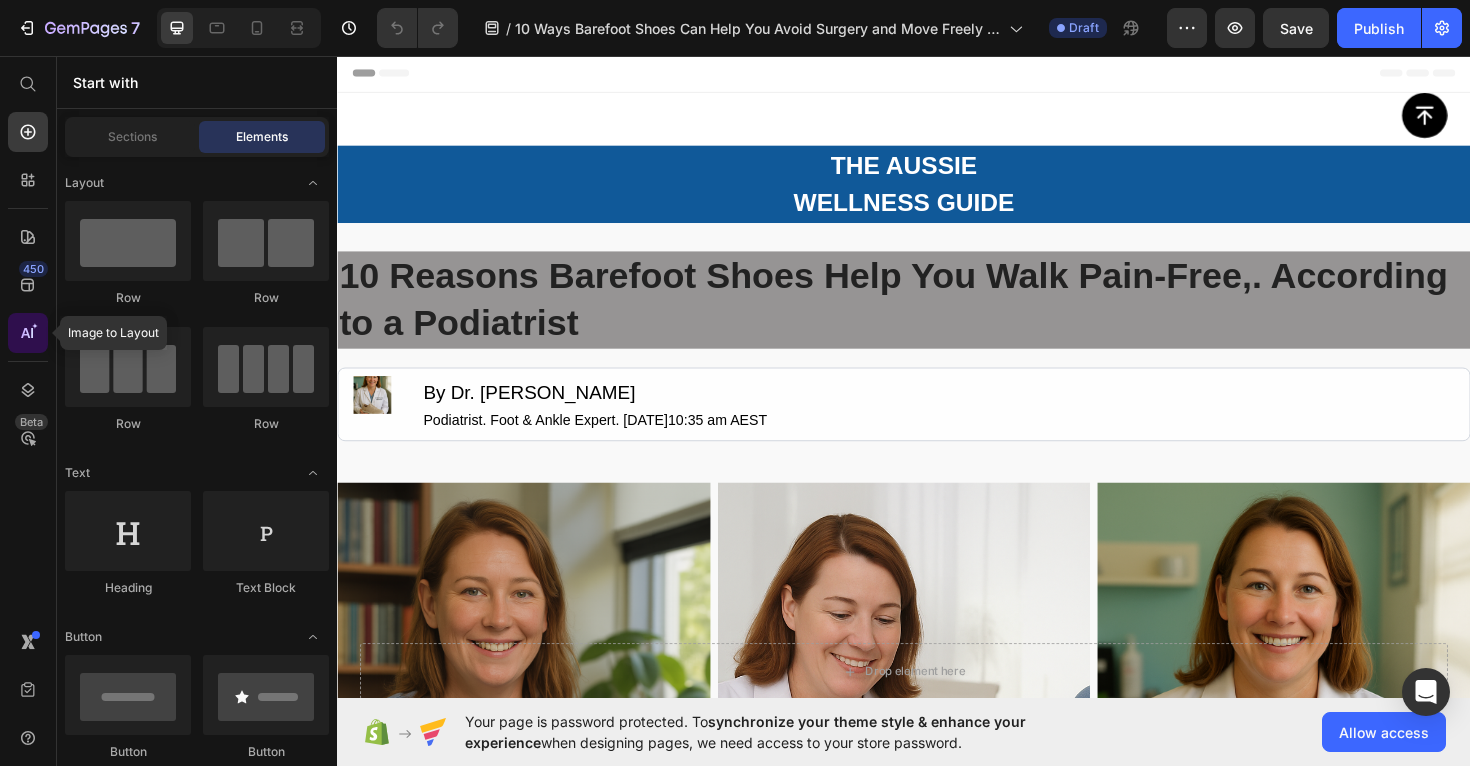 click 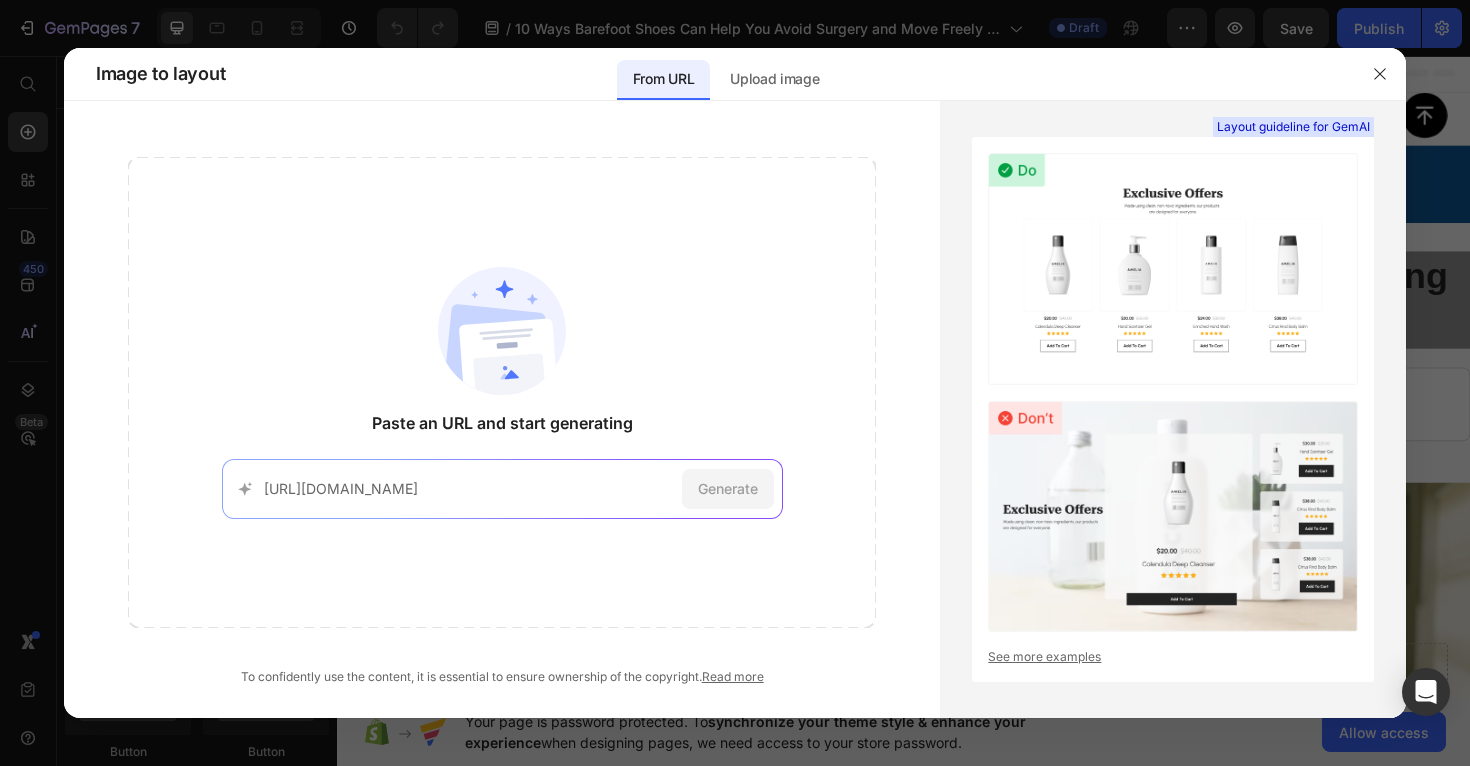 scroll, scrollTop: 0, scrollLeft: 36, axis: horizontal 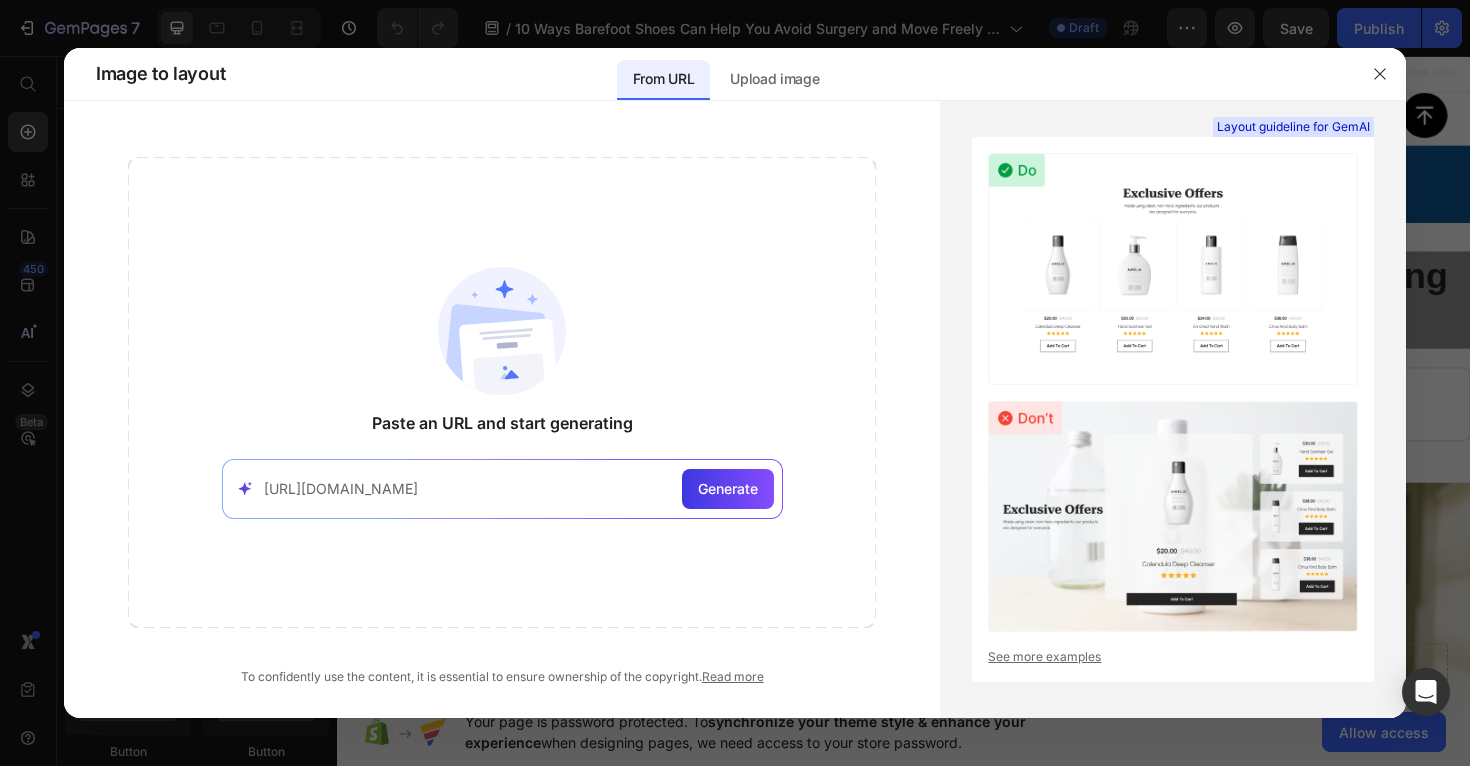 type on "https://adv.hike-footwear.com/10-reasons-regular-people-hf-cloud" 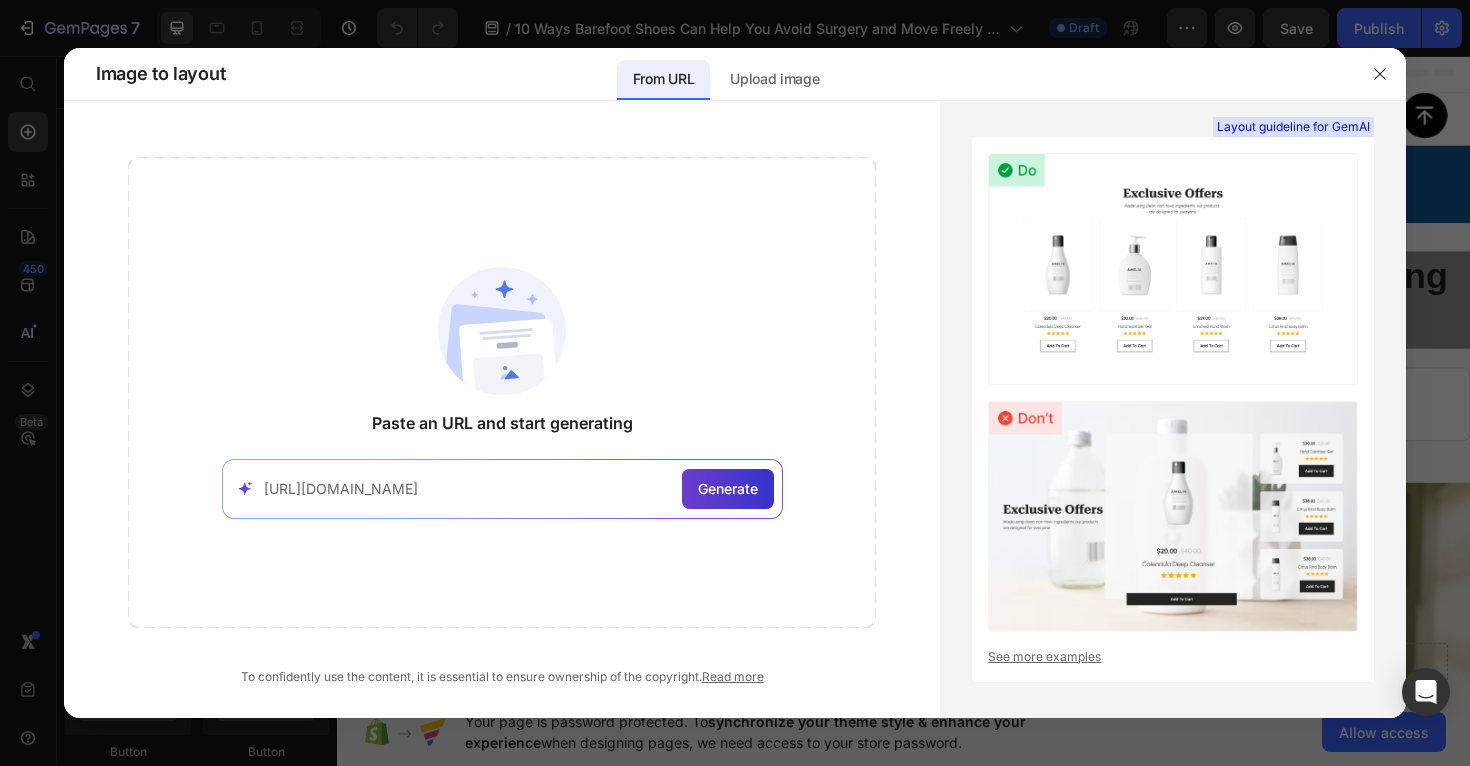 click on "Generate" 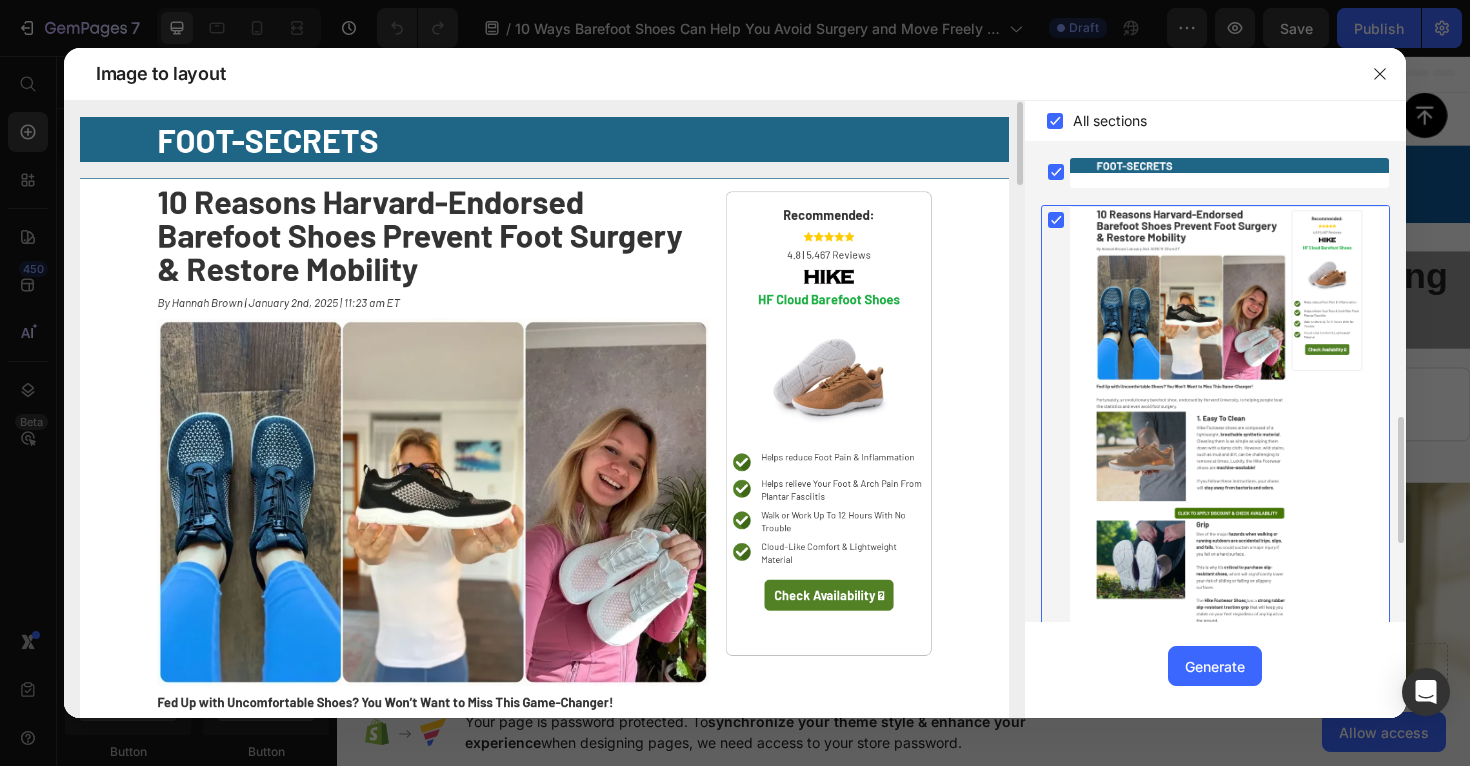 scroll, scrollTop: 292, scrollLeft: 0, axis: vertical 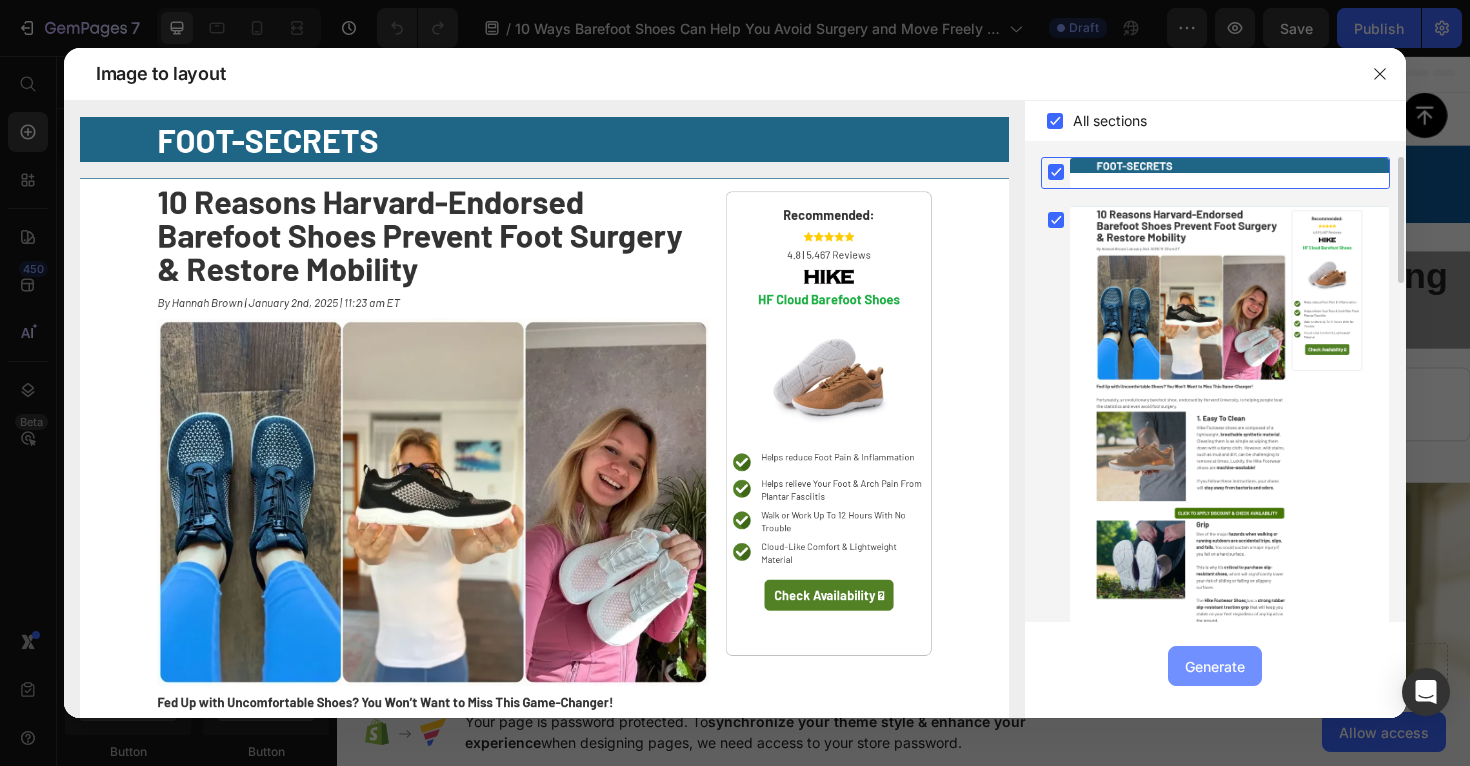 click on "Generate" at bounding box center (1215, 666) 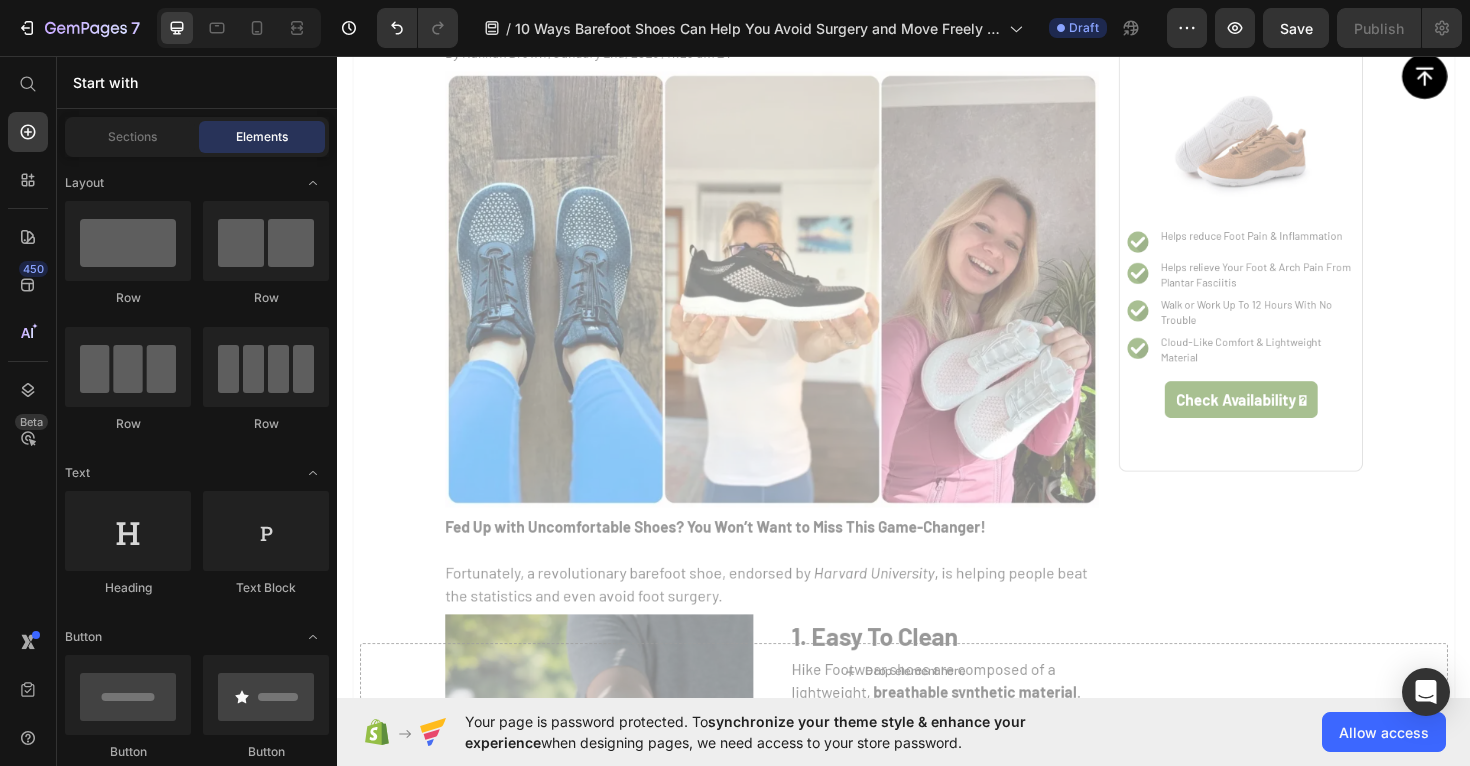 scroll, scrollTop: 8106, scrollLeft: 0, axis: vertical 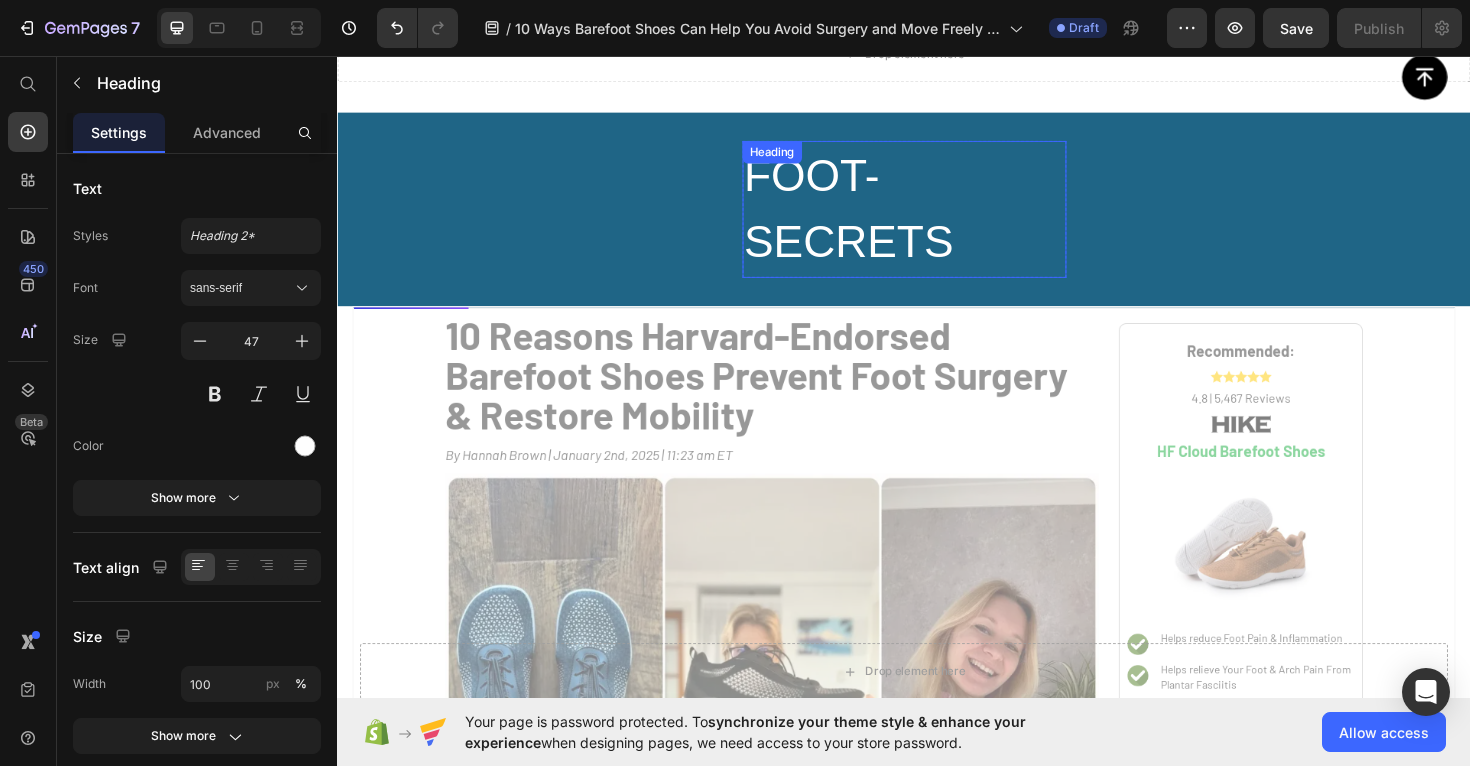 click on "FOOT-SECRETS" at bounding box center [937, 218] 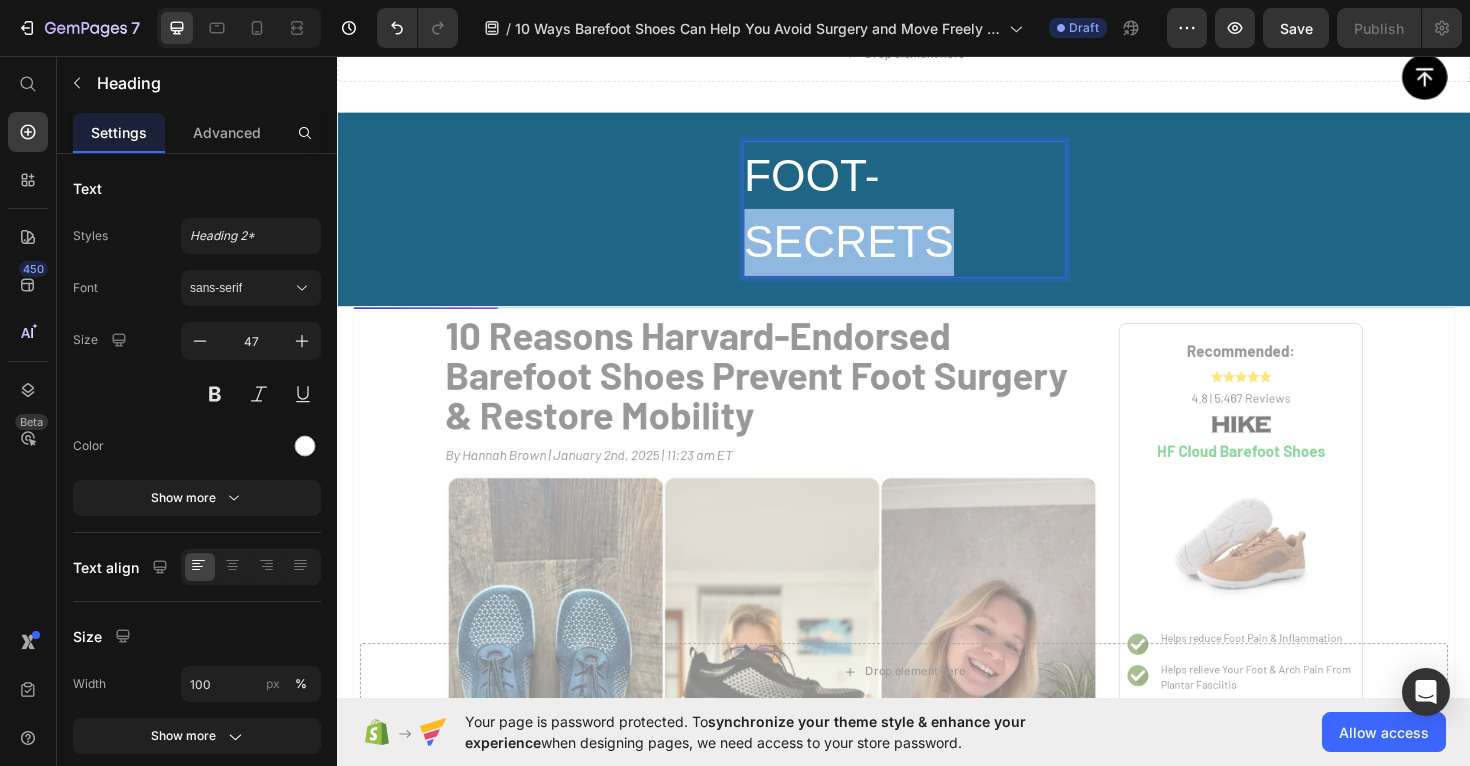 click on "FOOT-SECRETS" at bounding box center [937, 218] 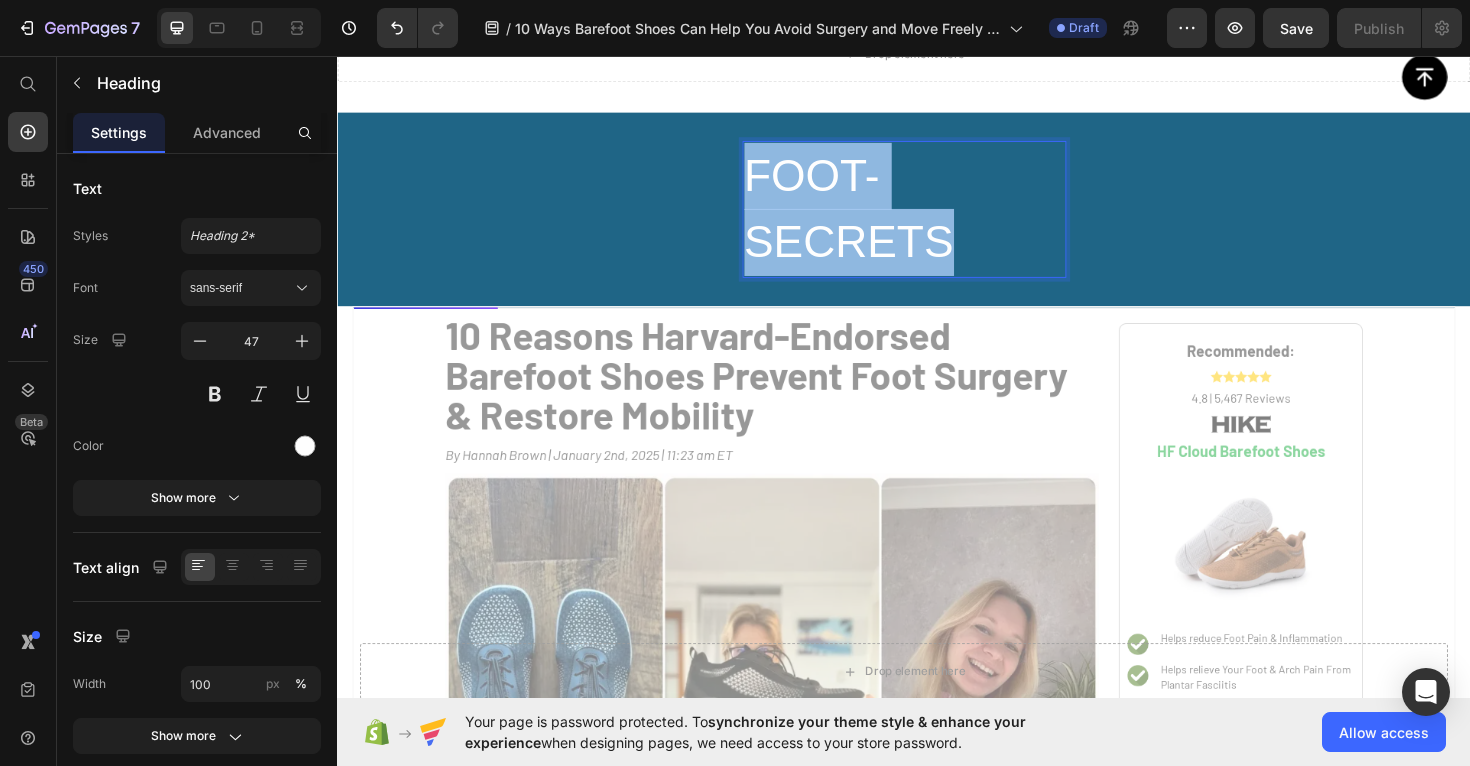 click on "FOOT-SECRETS" at bounding box center [937, 218] 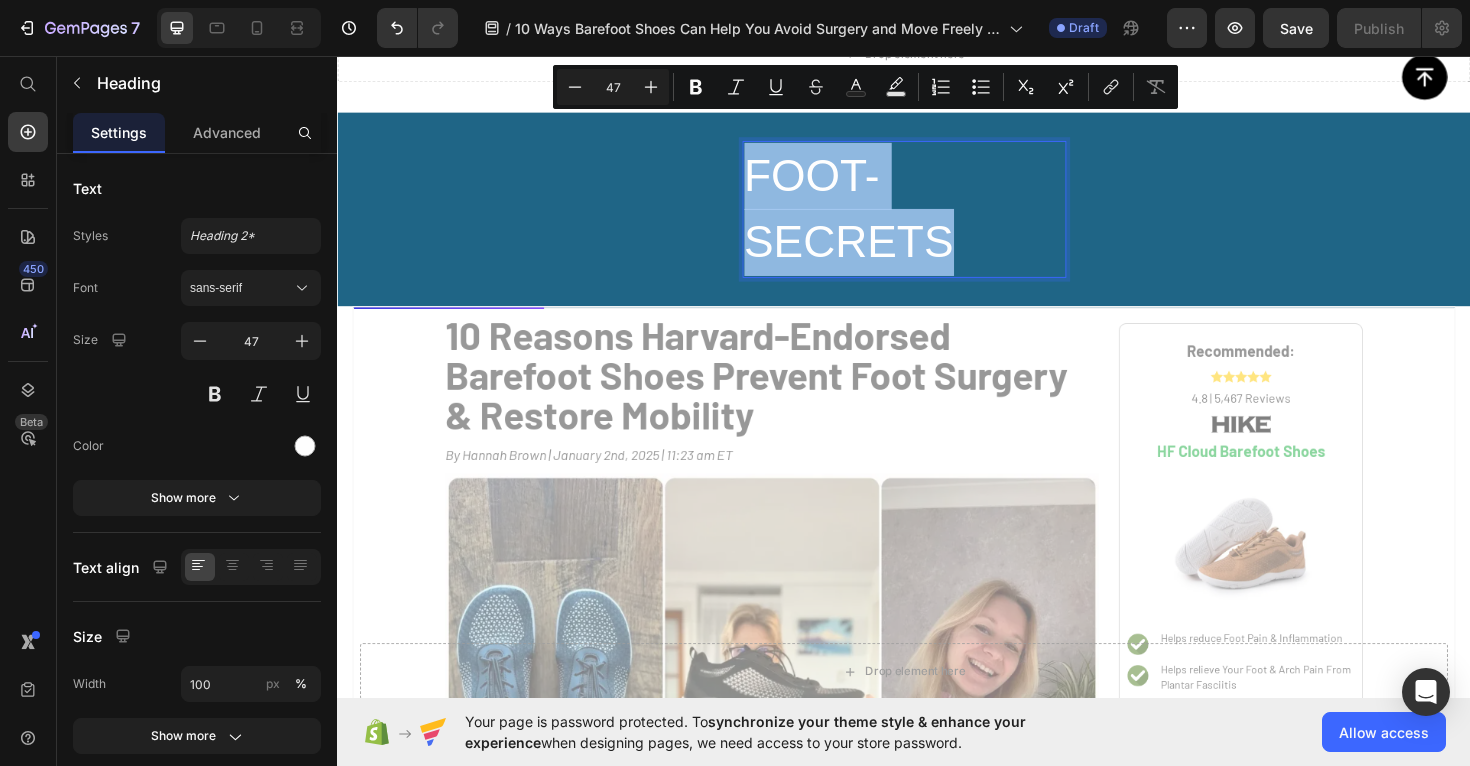 copy on "FOOT-SECRETS" 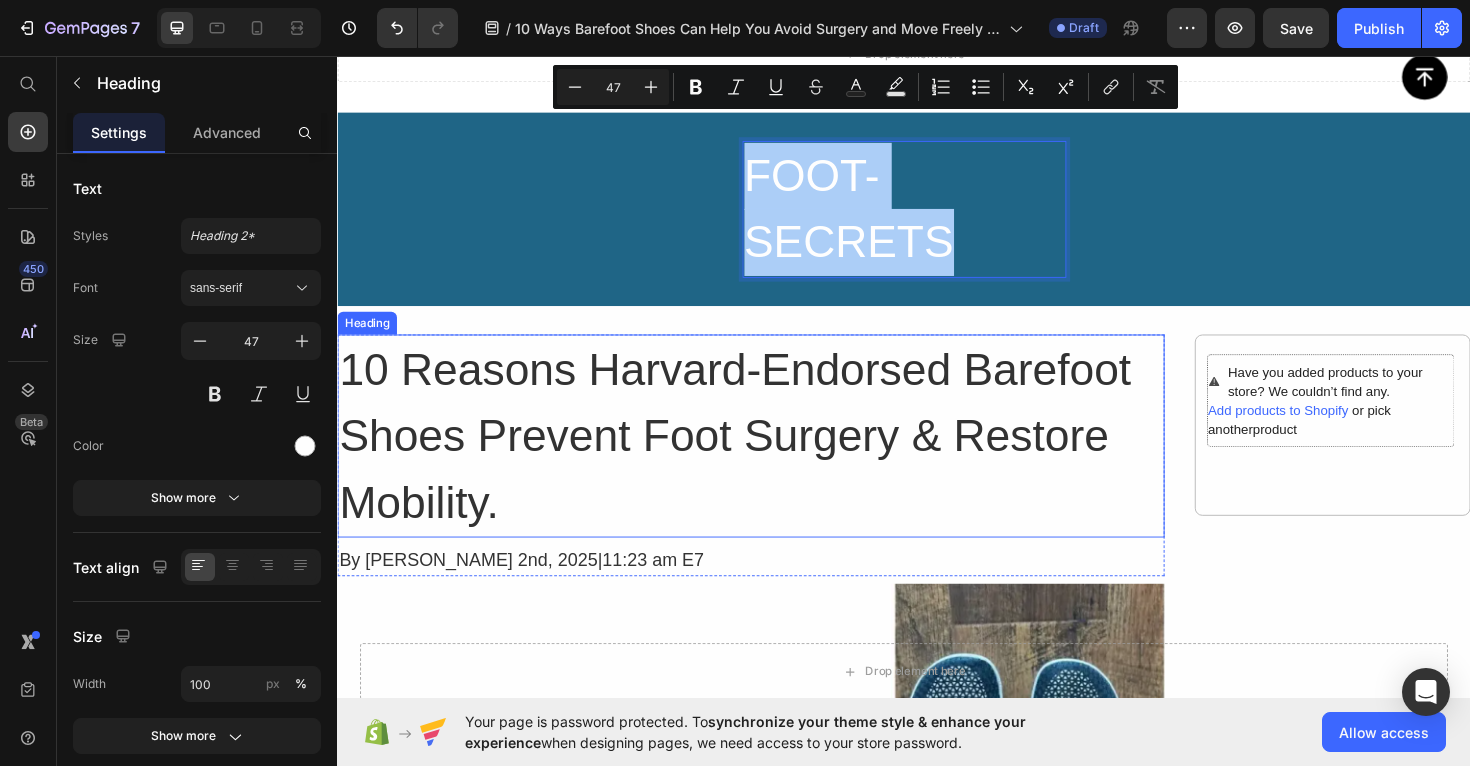click on "10 Reasons Harvard-Endorsed Barefoot Shoes Prevent Foot Surgery & Restore Mobility." at bounding box center (775, 459) 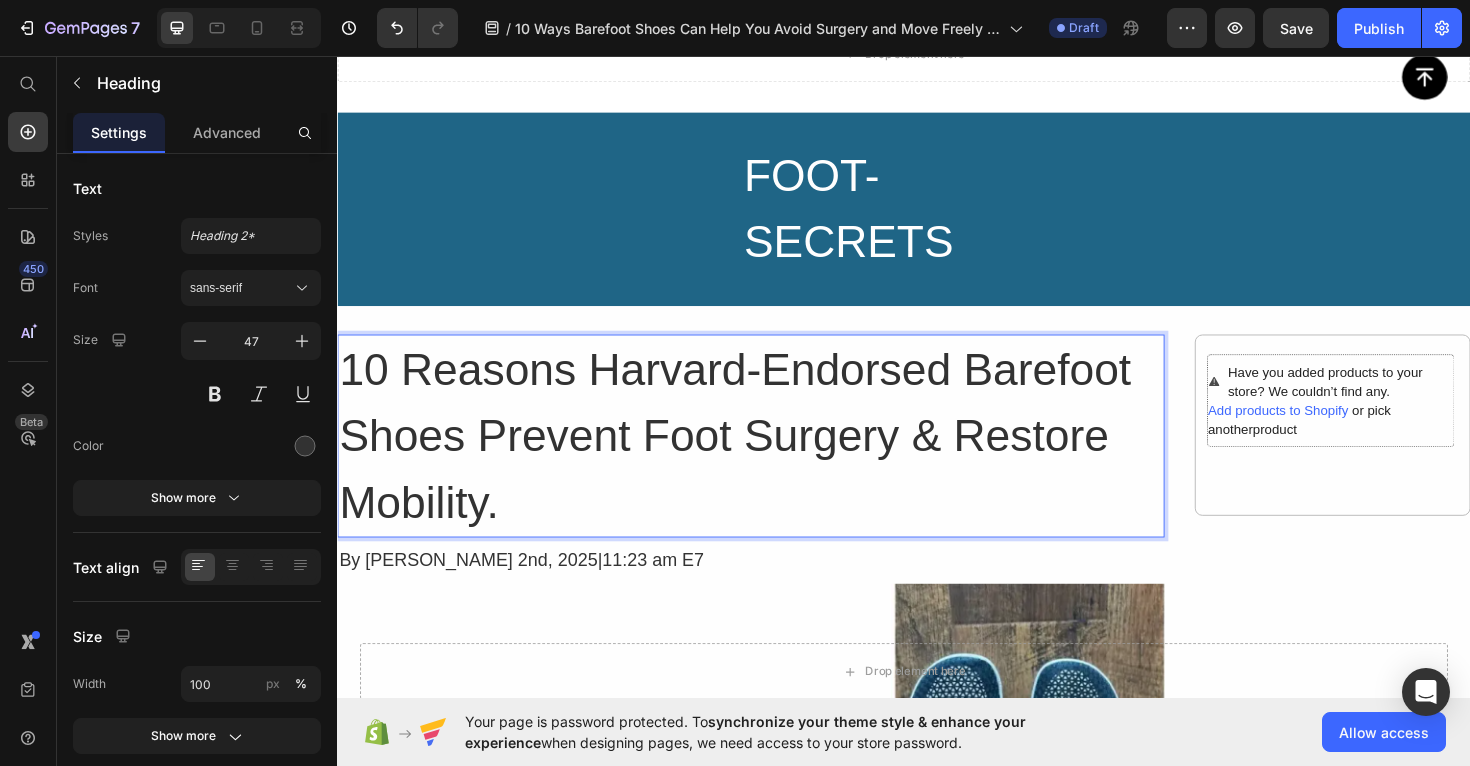 click on "10 Reasons Harvard-Endorsed Barefoot Shoes Prevent Foot Surgery & Restore Mobility." at bounding box center [775, 459] 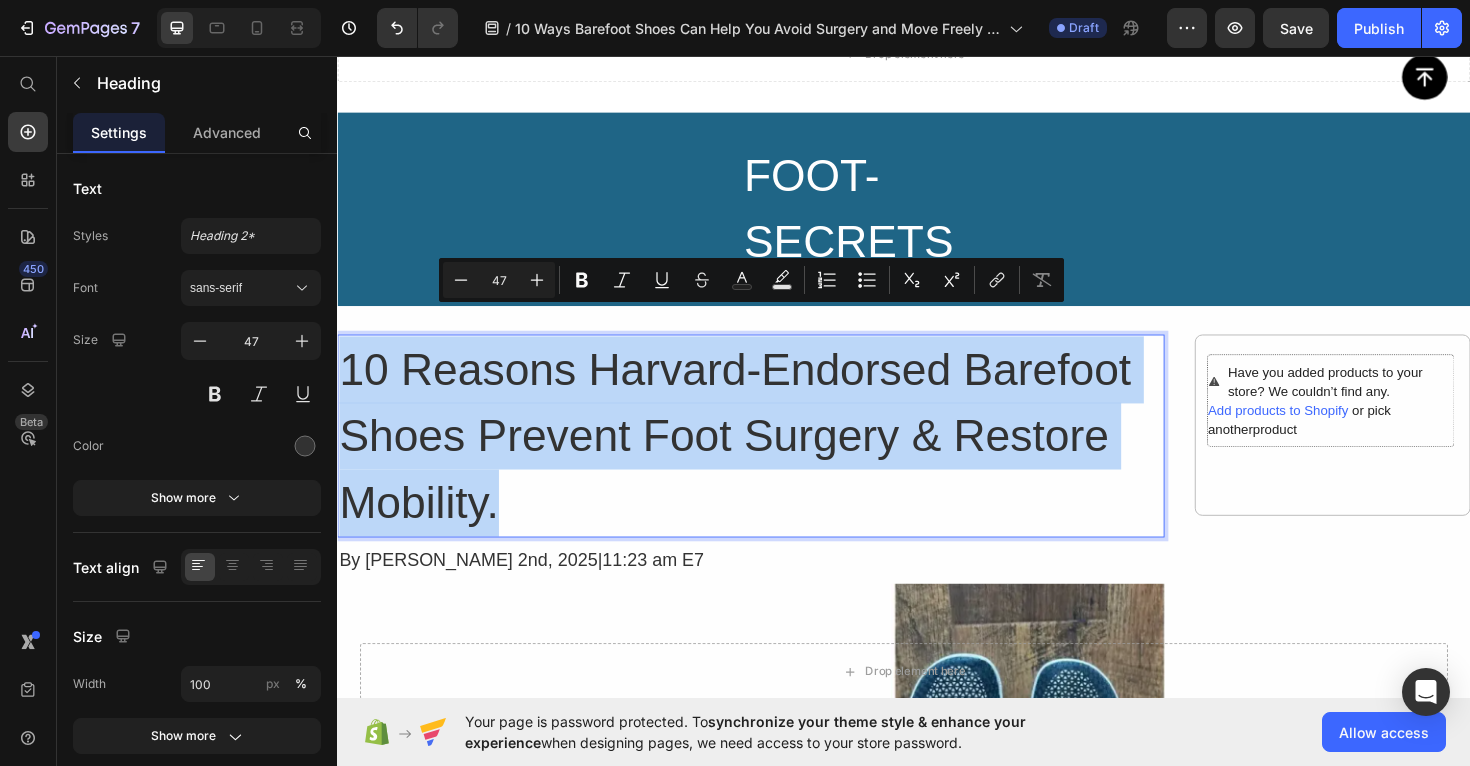 drag, startPoint x: 518, startPoint y: 496, endPoint x: 342, endPoint y: 349, distance: 229.3142 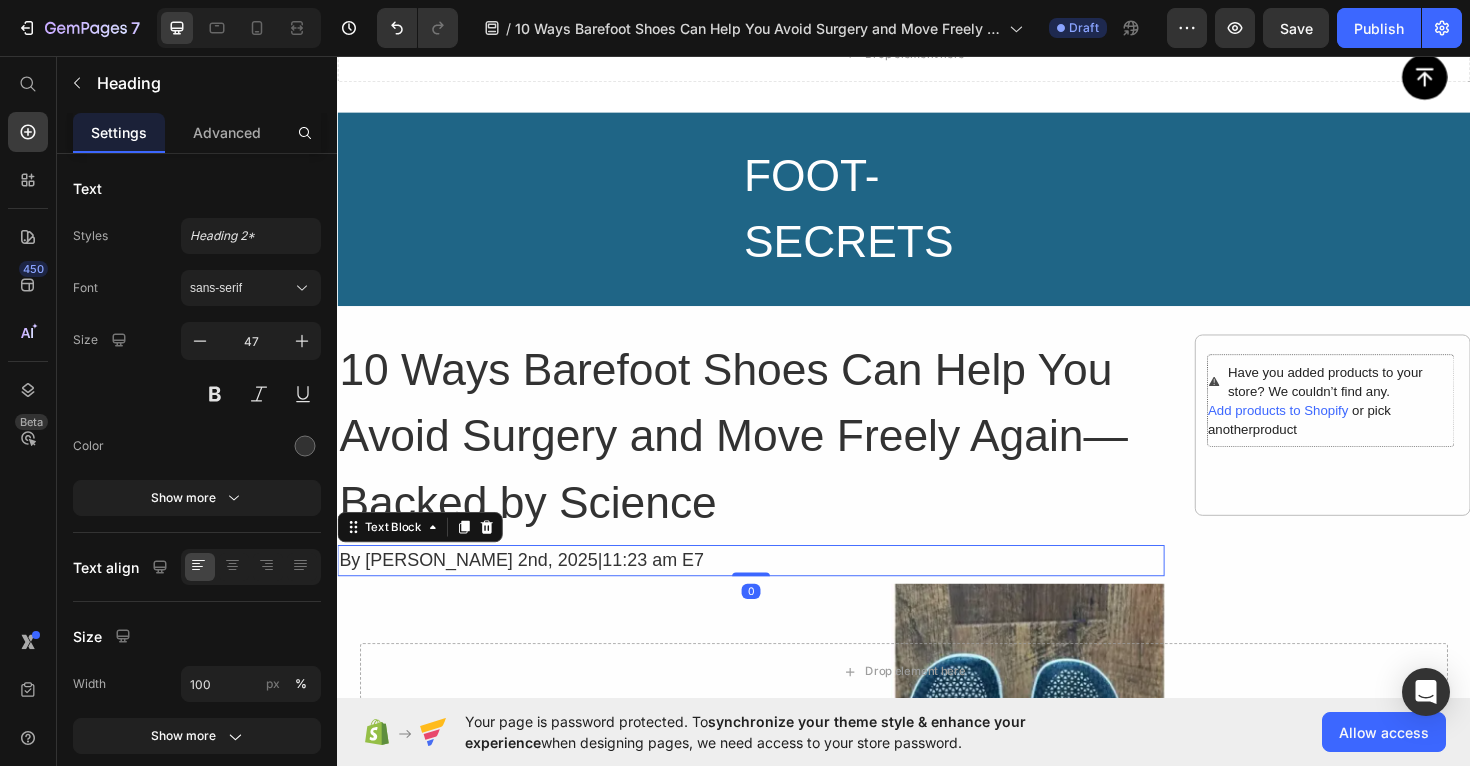 click on "By Hannah BrownJanuary 2nd, 2025|11:23 am E7" at bounding box center (775, 590) 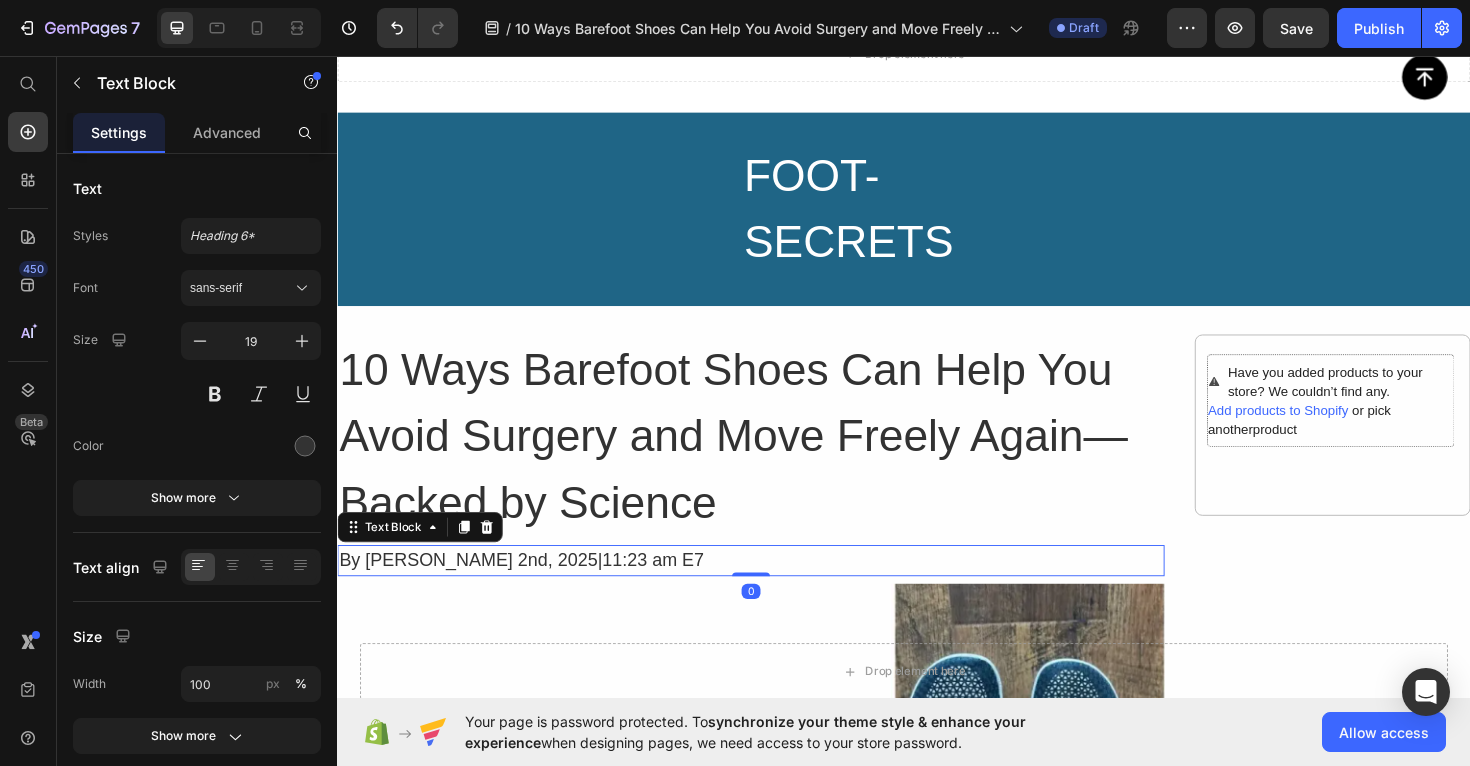 click on "By Hannah BrownJanuary 2nd, 2025|11:23 am E7" at bounding box center [775, 590] 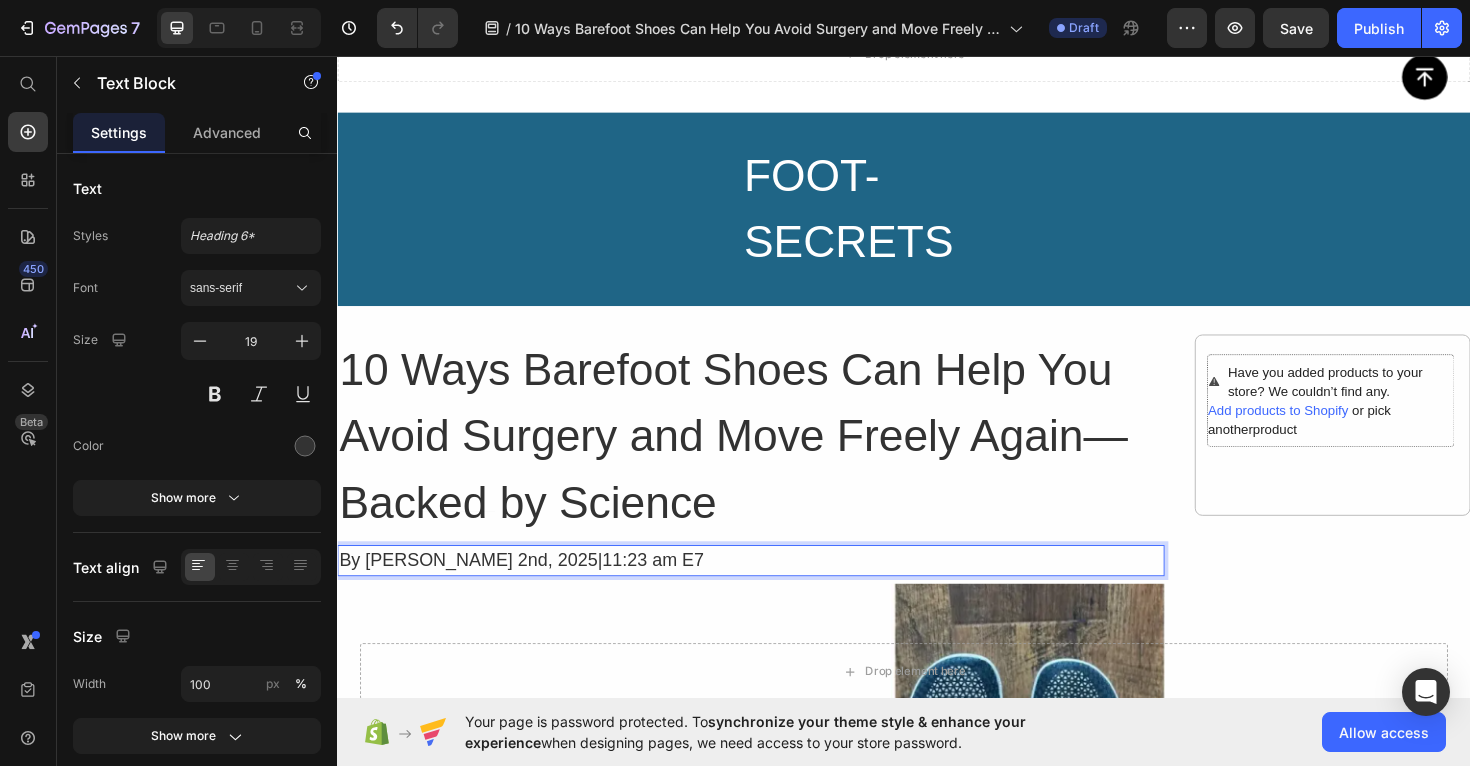click on "By Hannah BrownJanuary 2nd, 2025|11:23 am E7" at bounding box center (775, 590) 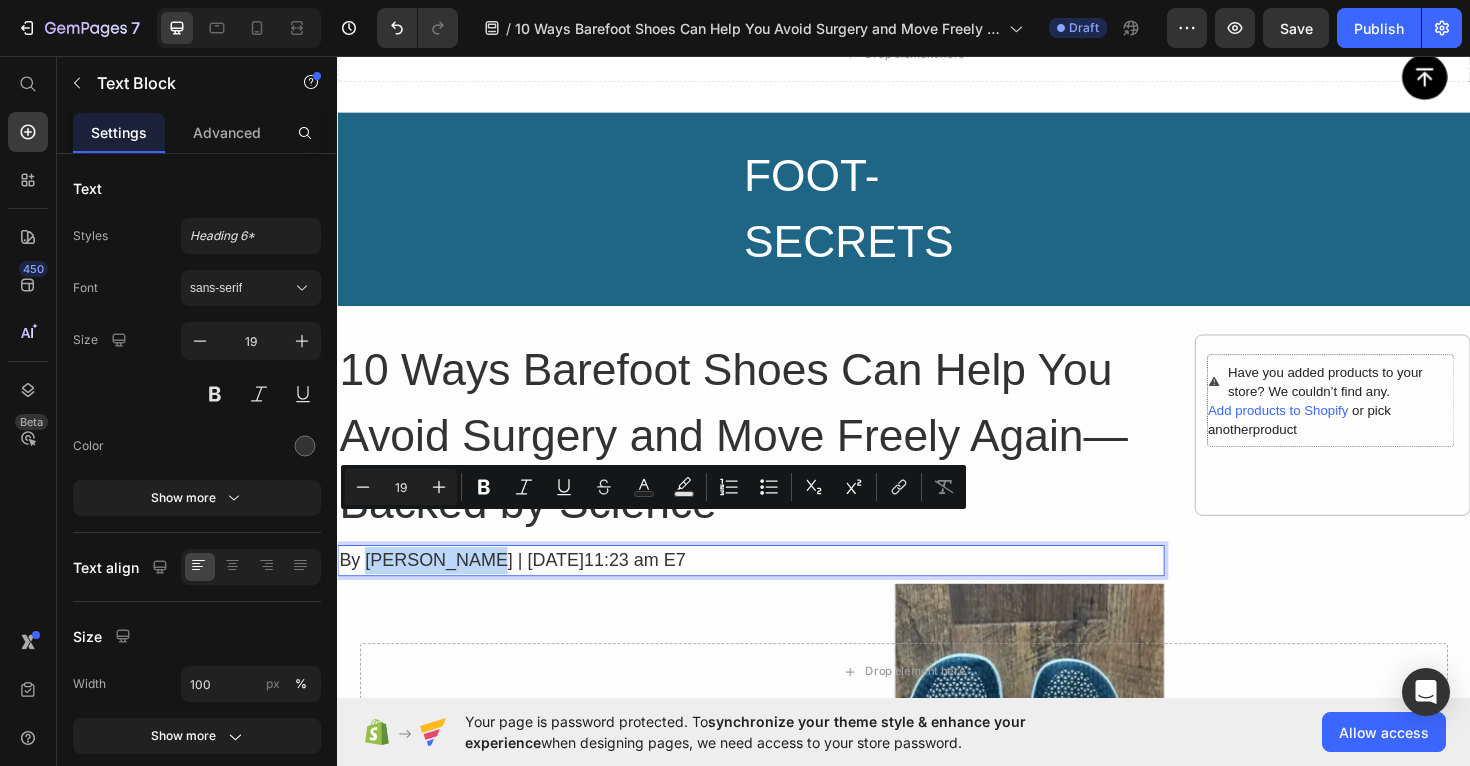 drag, startPoint x: 489, startPoint y: 551, endPoint x: 369, endPoint y: 549, distance: 120.01666 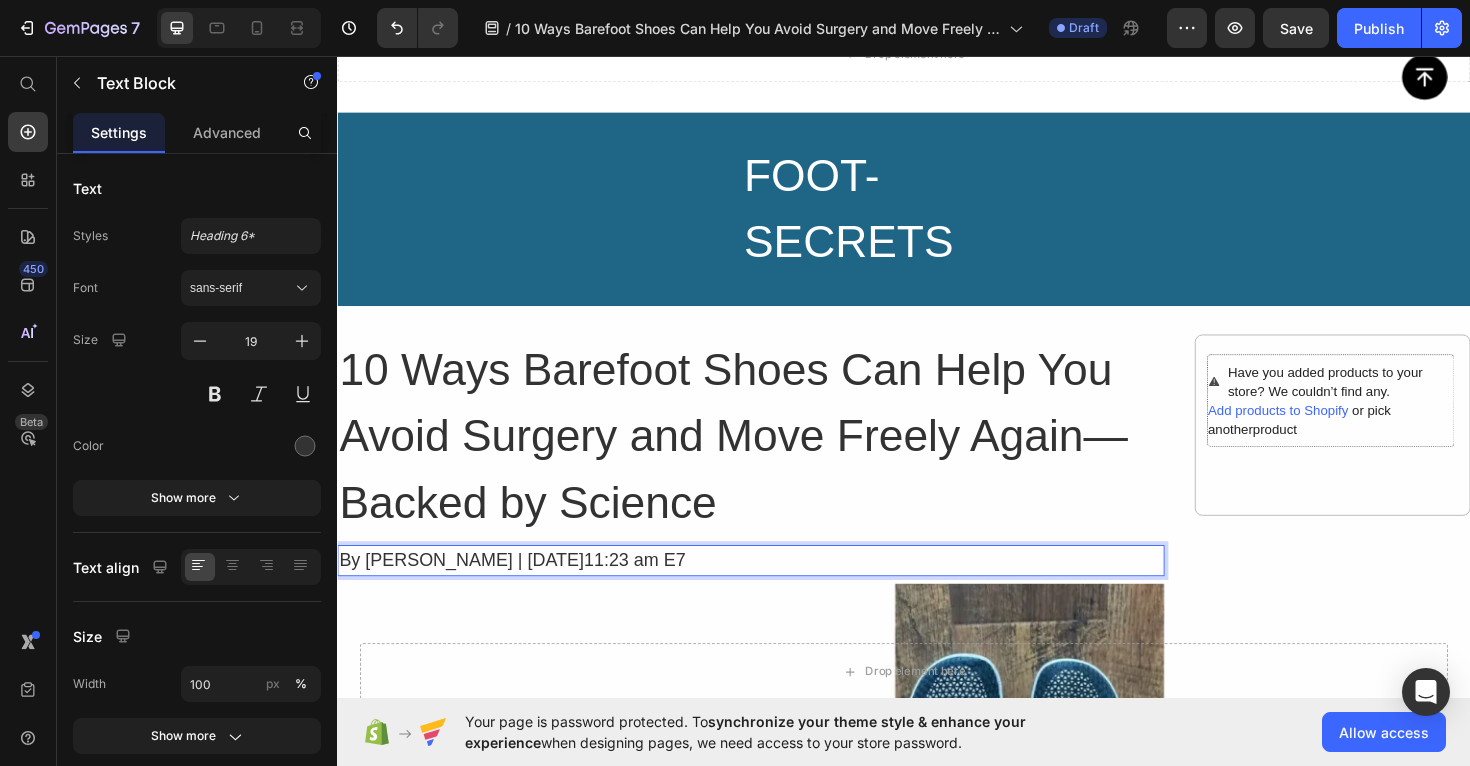 click on "By Lisa Taylor | January 2nd, 2025|11:23 am E7" at bounding box center (775, 590) 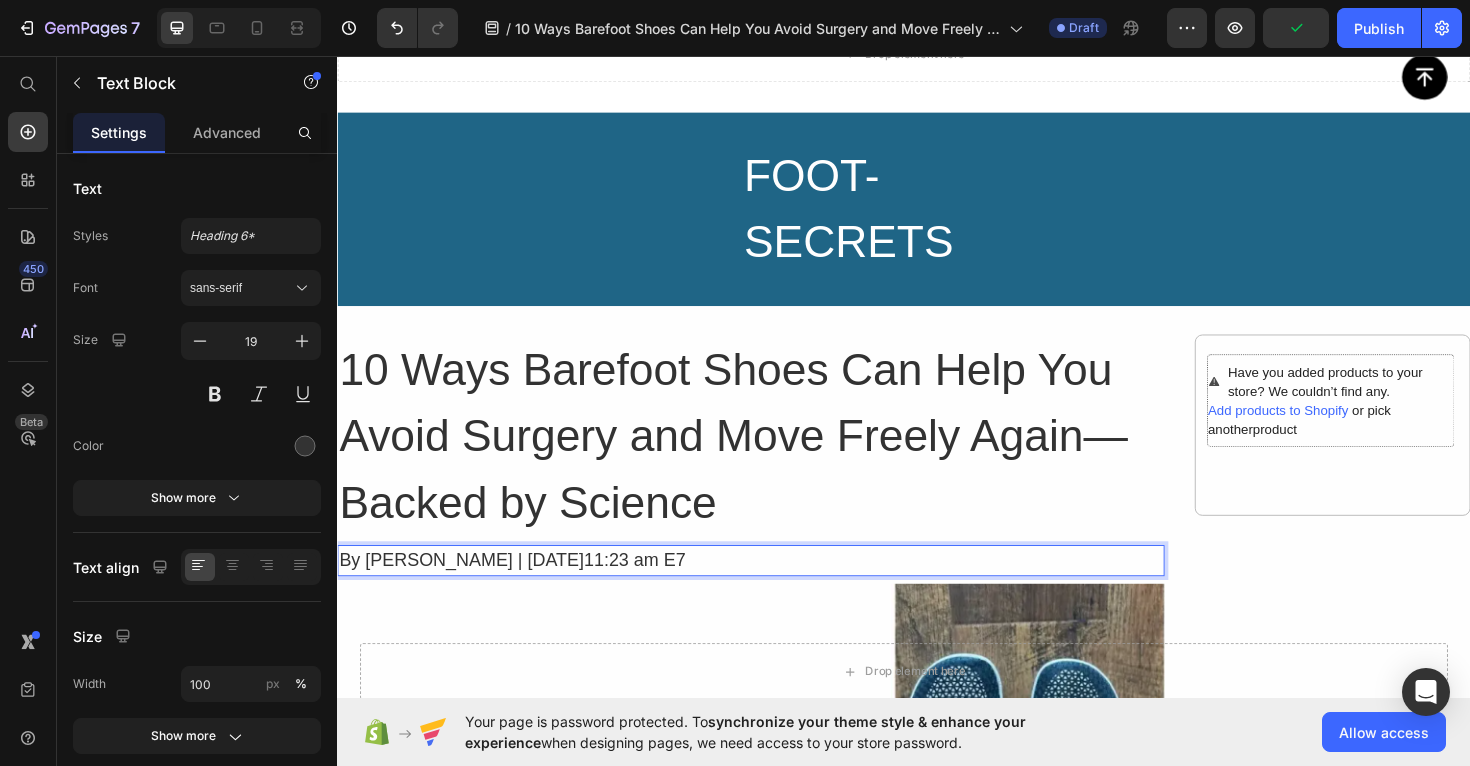 click on "By Lisa Taylor | March 2nd, 2025 |11:23 am E7" at bounding box center (775, 590) 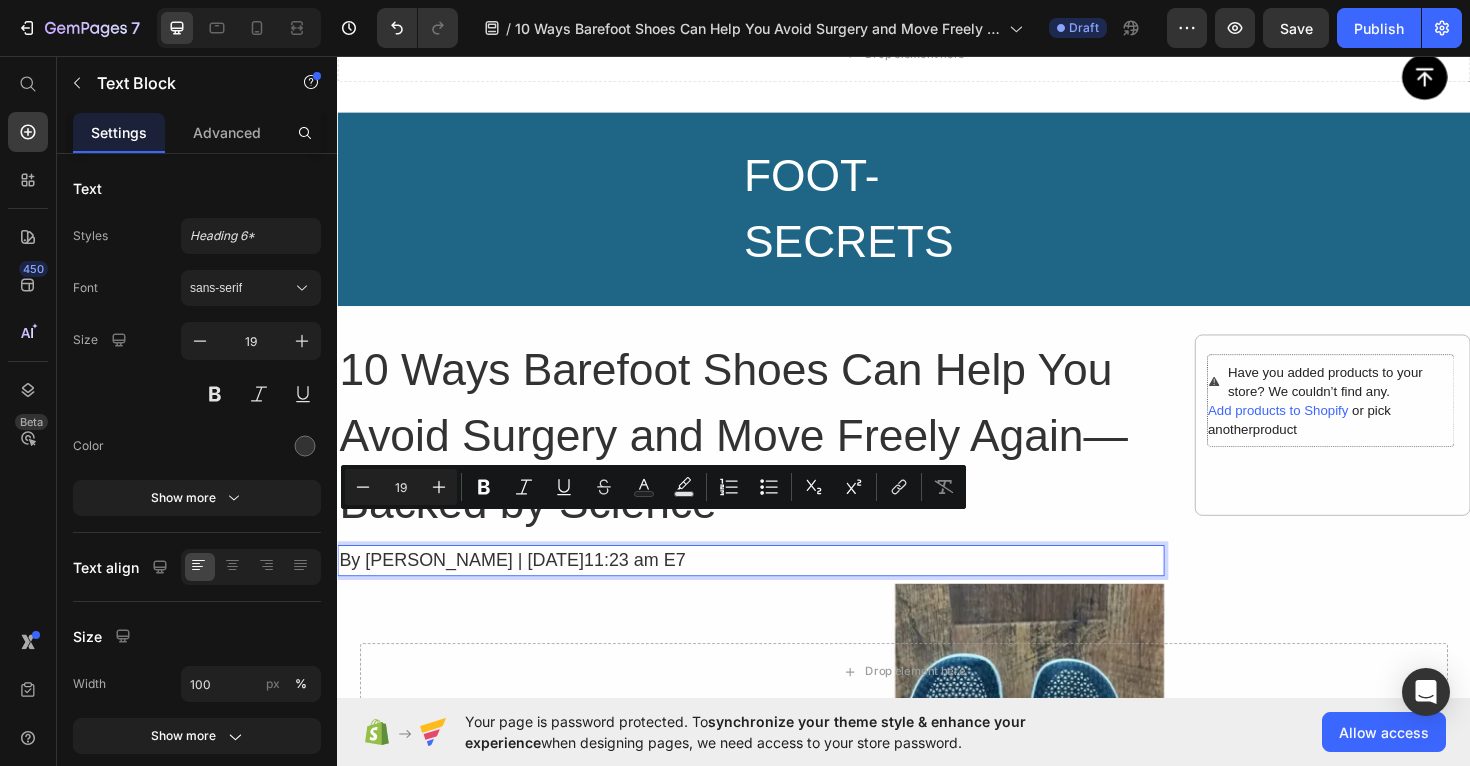 drag, startPoint x: 673, startPoint y: 553, endPoint x: 636, endPoint y: 553, distance: 37 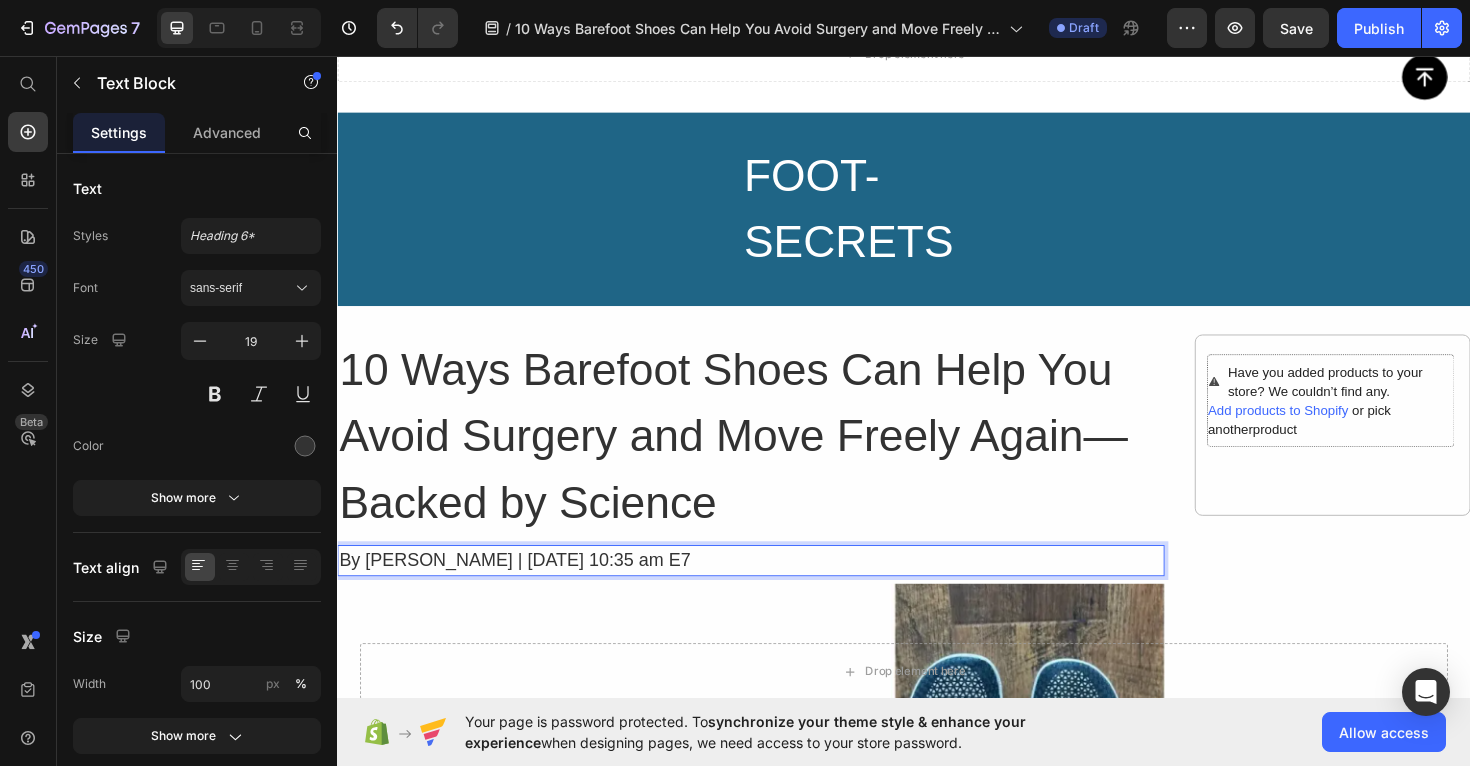 click on "By Lisa Taylor | March 2nd, 2025 | 10:35 am E7" at bounding box center [775, 590] 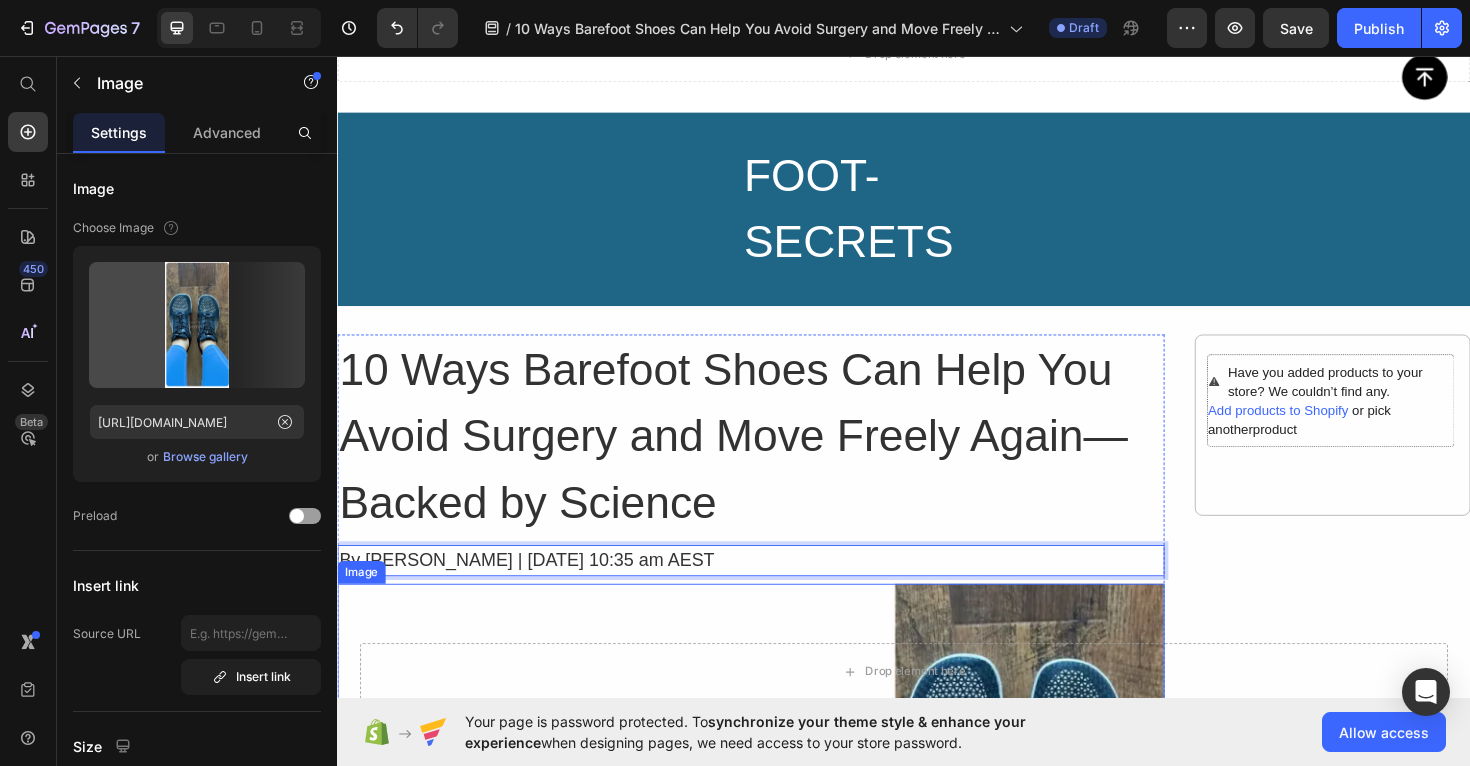 click at bounding box center [775, 833] 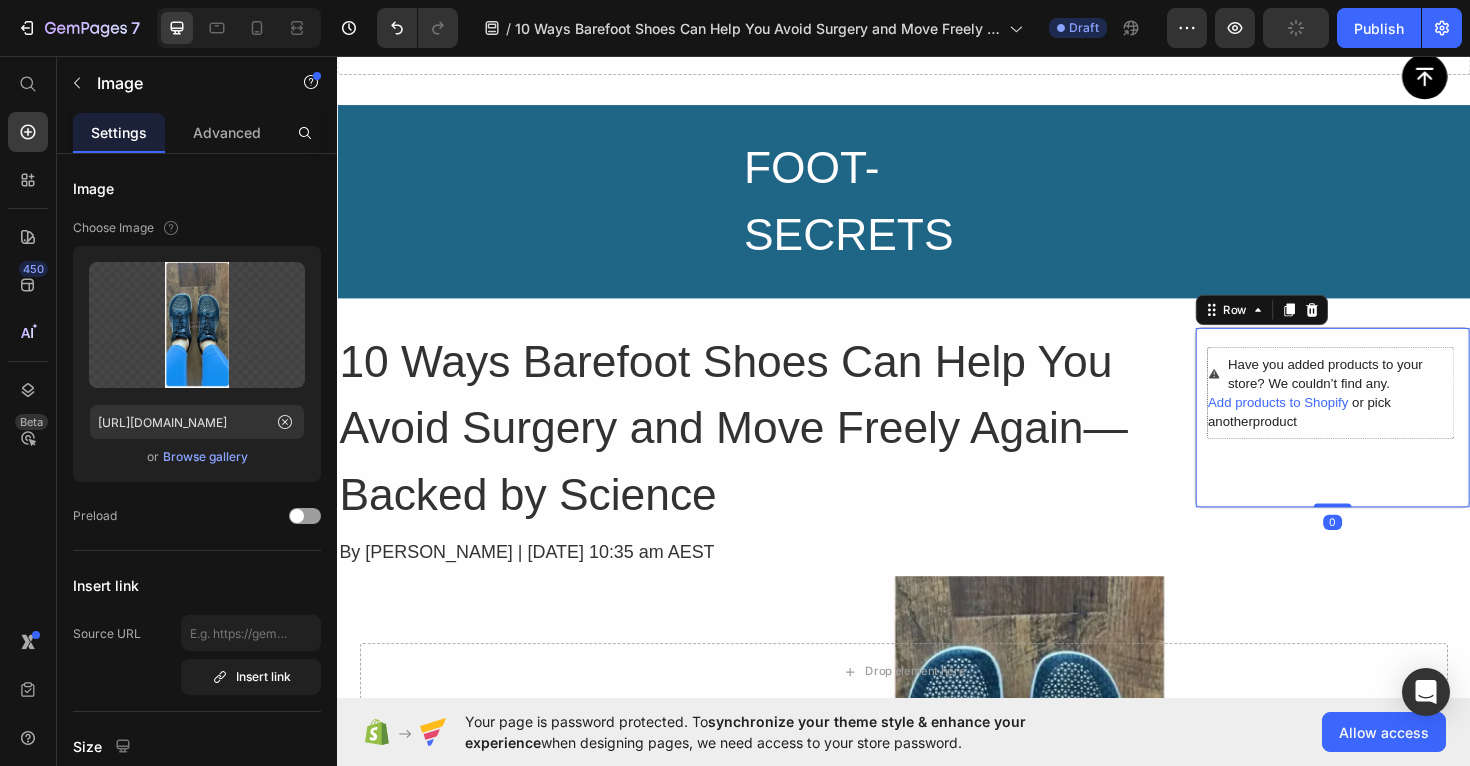 click on "Have you added products to your store? We couldn’t find any. Add products to Shopify   or pick another  product Product Row   0" at bounding box center [1391, 439] 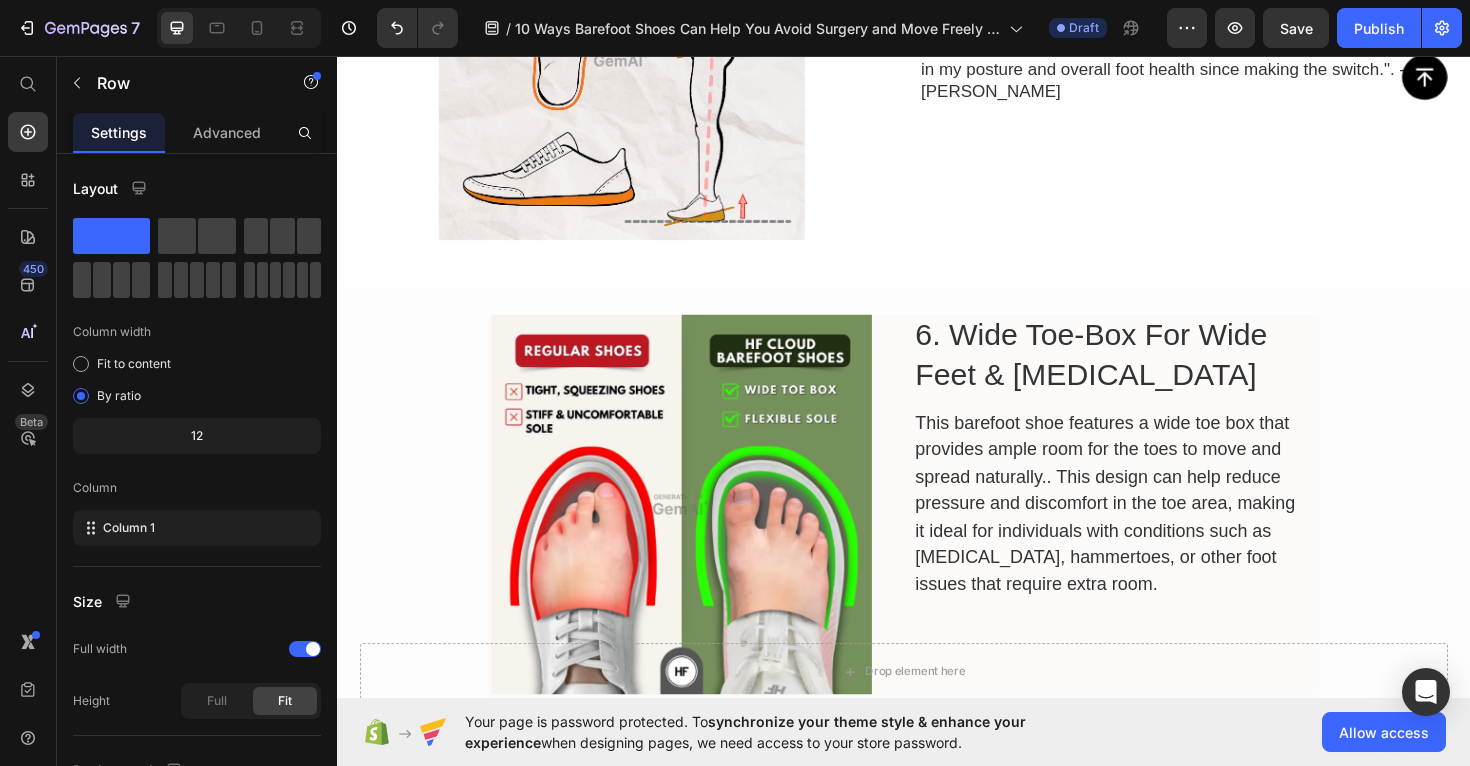 scroll, scrollTop: 11287, scrollLeft: 0, axis: vertical 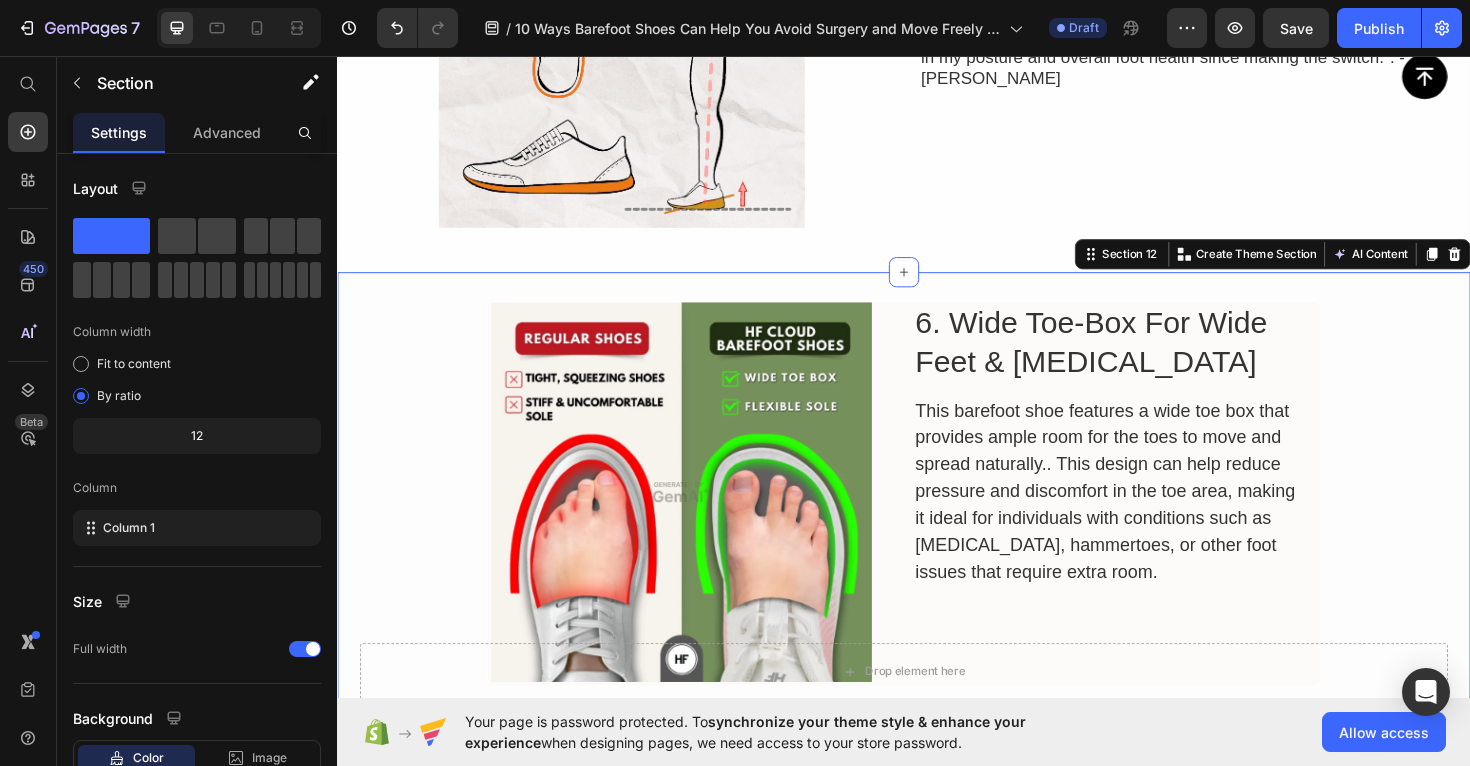 click on "Image 6. Wide Toe-Box For Wide Feet & [MEDICAL_DATA] Heading This barefoot shoe features a wide toe box that provides ample room for the toes to move and spread naturally.. This design can help reduce pressure and discomfort in the toe area, making it ideal for individuals with conditions such as [MEDICAL_DATA], hammertoes, or other foot issues that require extra room. Text Block Row" at bounding box center (937, 519) 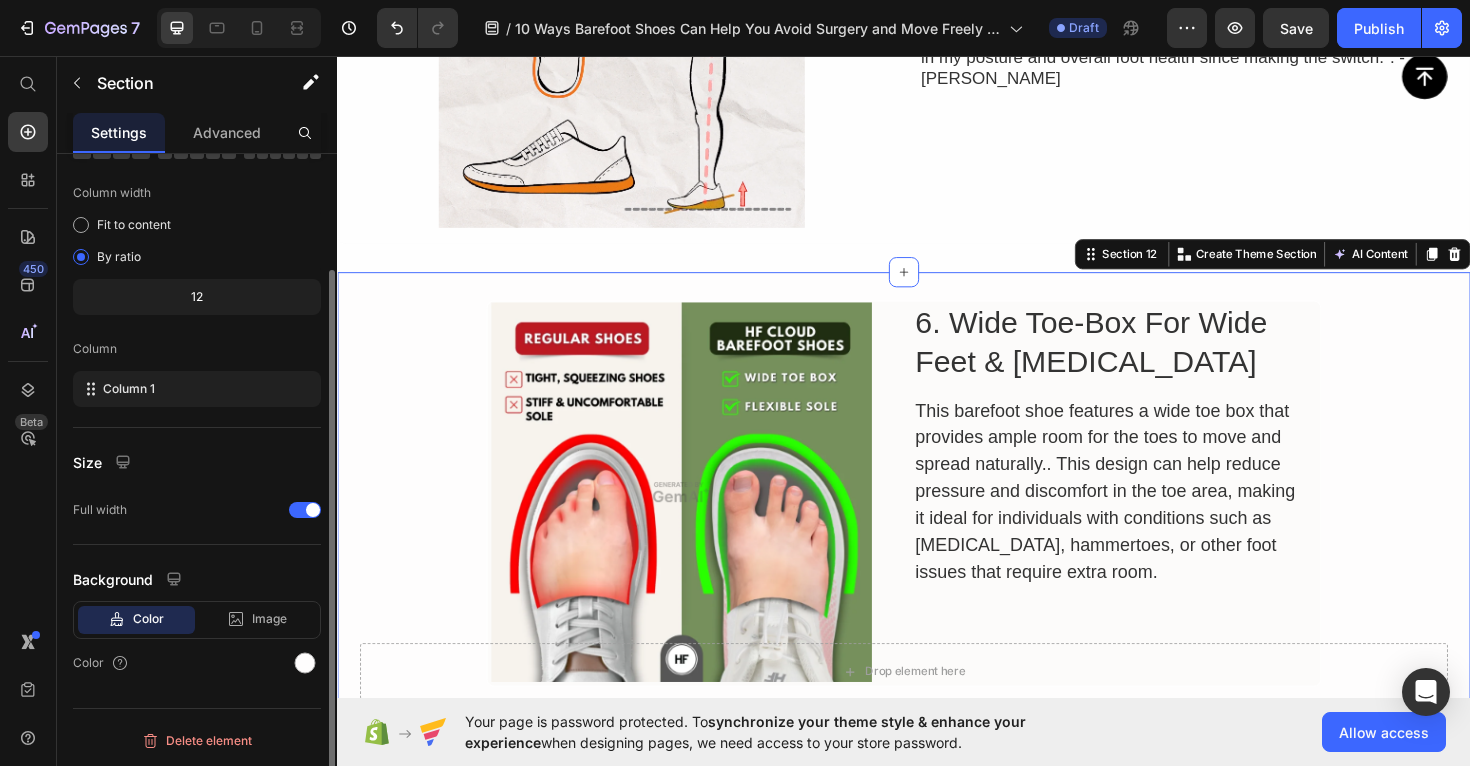 scroll, scrollTop: 0, scrollLeft: 0, axis: both 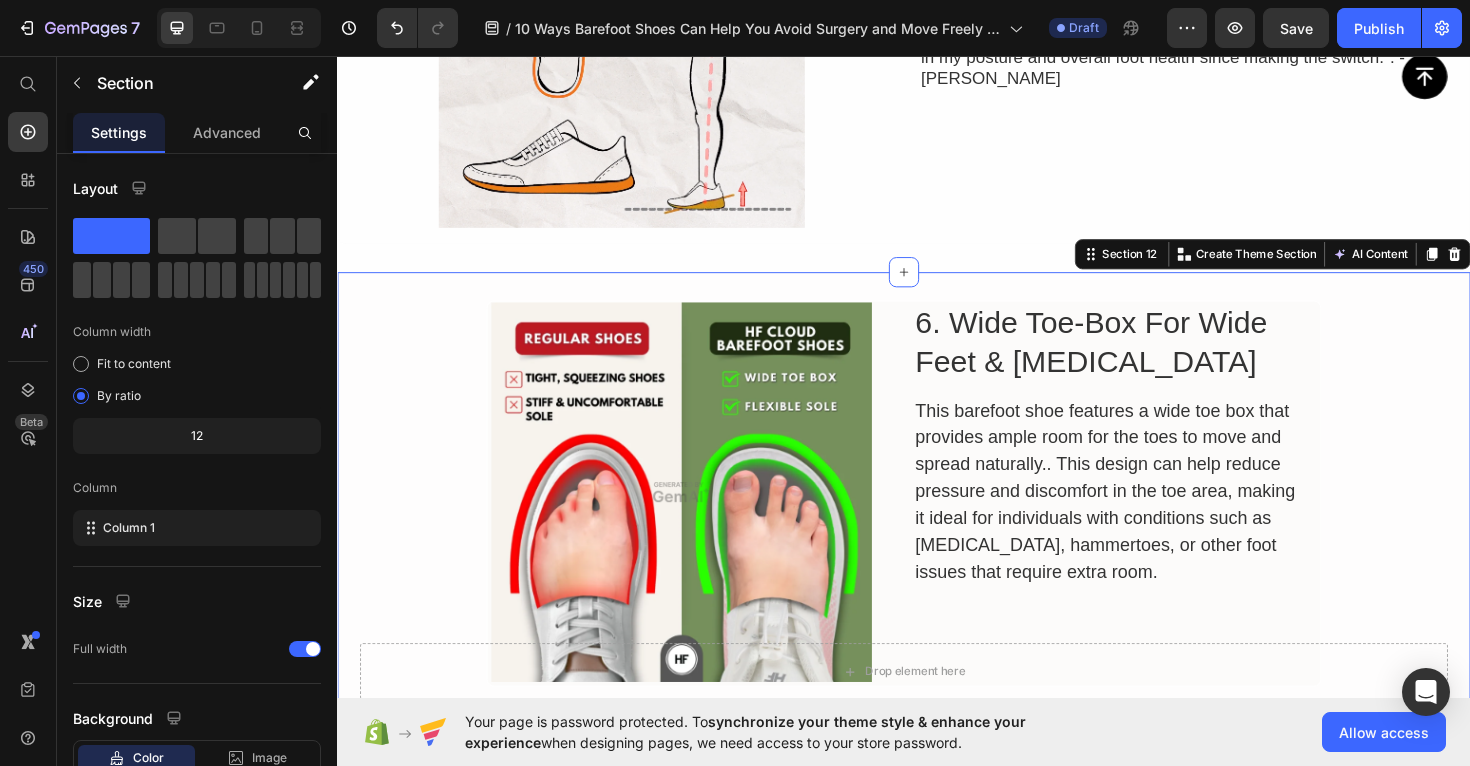 click on "Image 6. Wide Toe-Box For Wide Feet & [MEDICAL_DATA] Heading This barefoot shoe features a wide toe box that provides ample room for the toes to move and spread naturally.. This design can help reduce pressure and discomfort in the toe area, making it ideal for individuals with conditions such as [MEDICAL_DATA], hammertoes, or other foot issues that require extra room. Text Block Row" at bounding box center [937, 519] 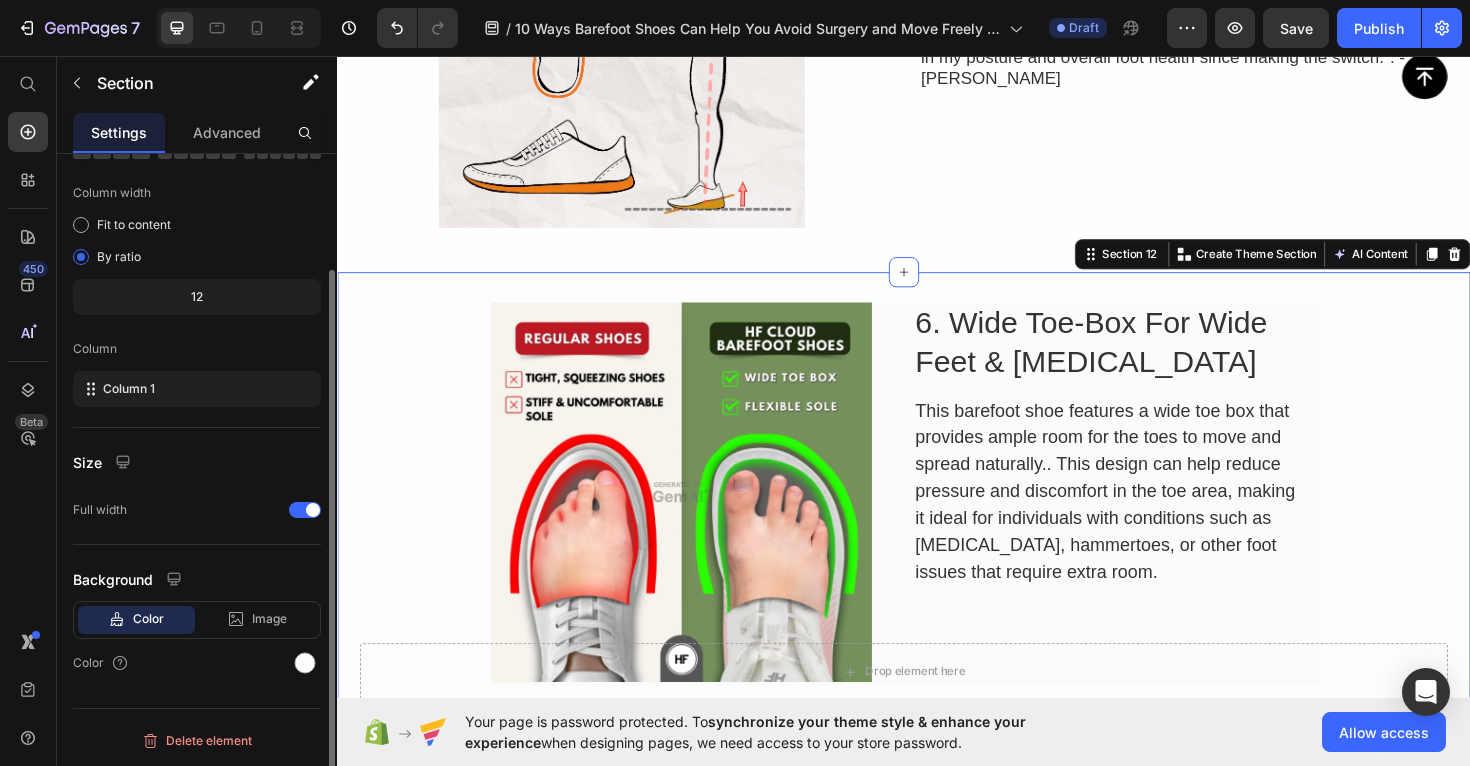 scroll, scrollTop: 0, scrollLeft: 0, axis: both 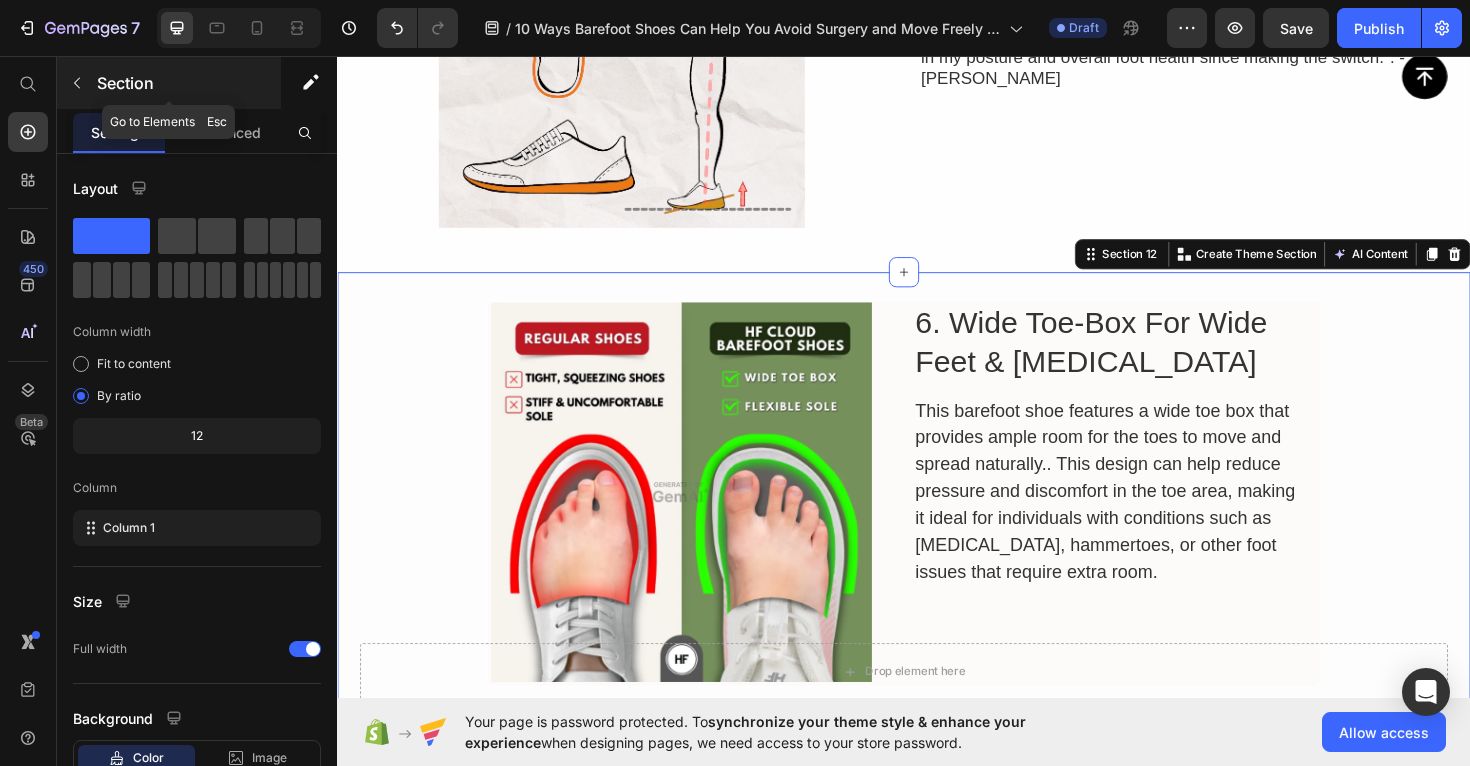 click at bounding box center [77, 83] 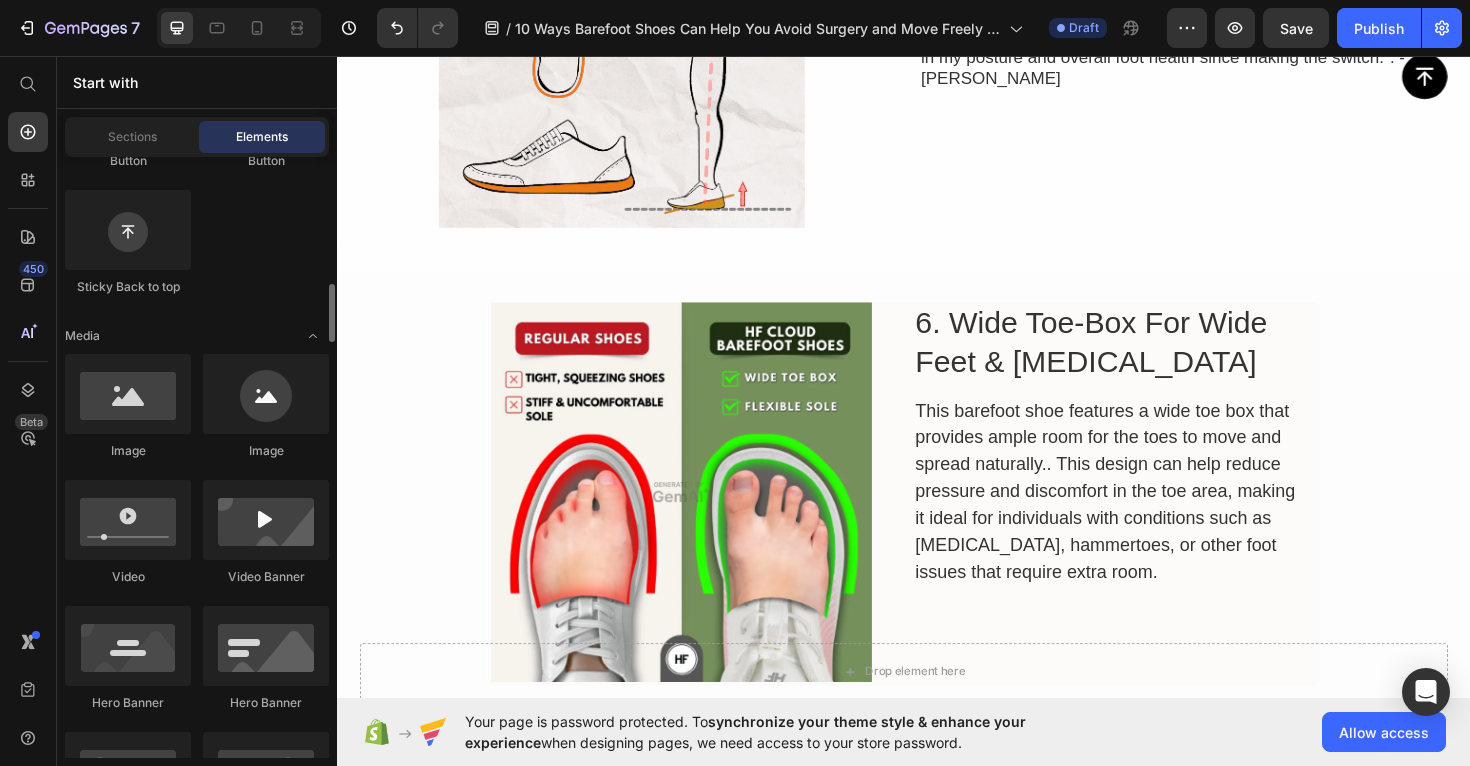 scroll, scrollTop: 920, scrollLeft: 0, axis: vertical 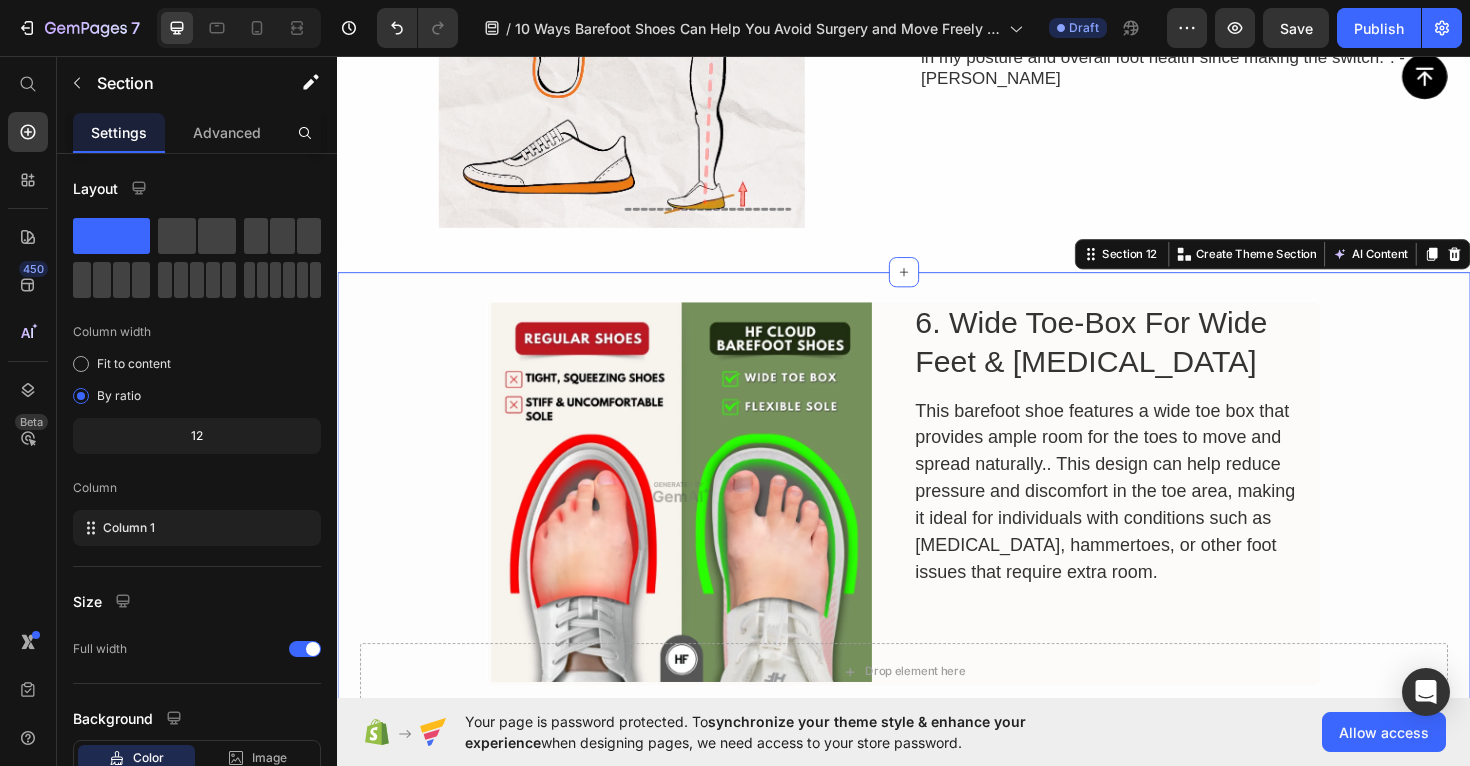 click on "Image 6. Wide Toe-Box For Wide Feet & [MEDICAL_DATA] Heading This barefoot shoe features a wide toe box that provides ample room for the toes to move and spread naturally.. This design can help reduce pressure and discomfort in the toe area, making it ideal for individuals with conditions such as [MEDICAL_DATA], hammertoes, or other foot issues that require extra room. Text Block Row" at bounding box center [937, 519] 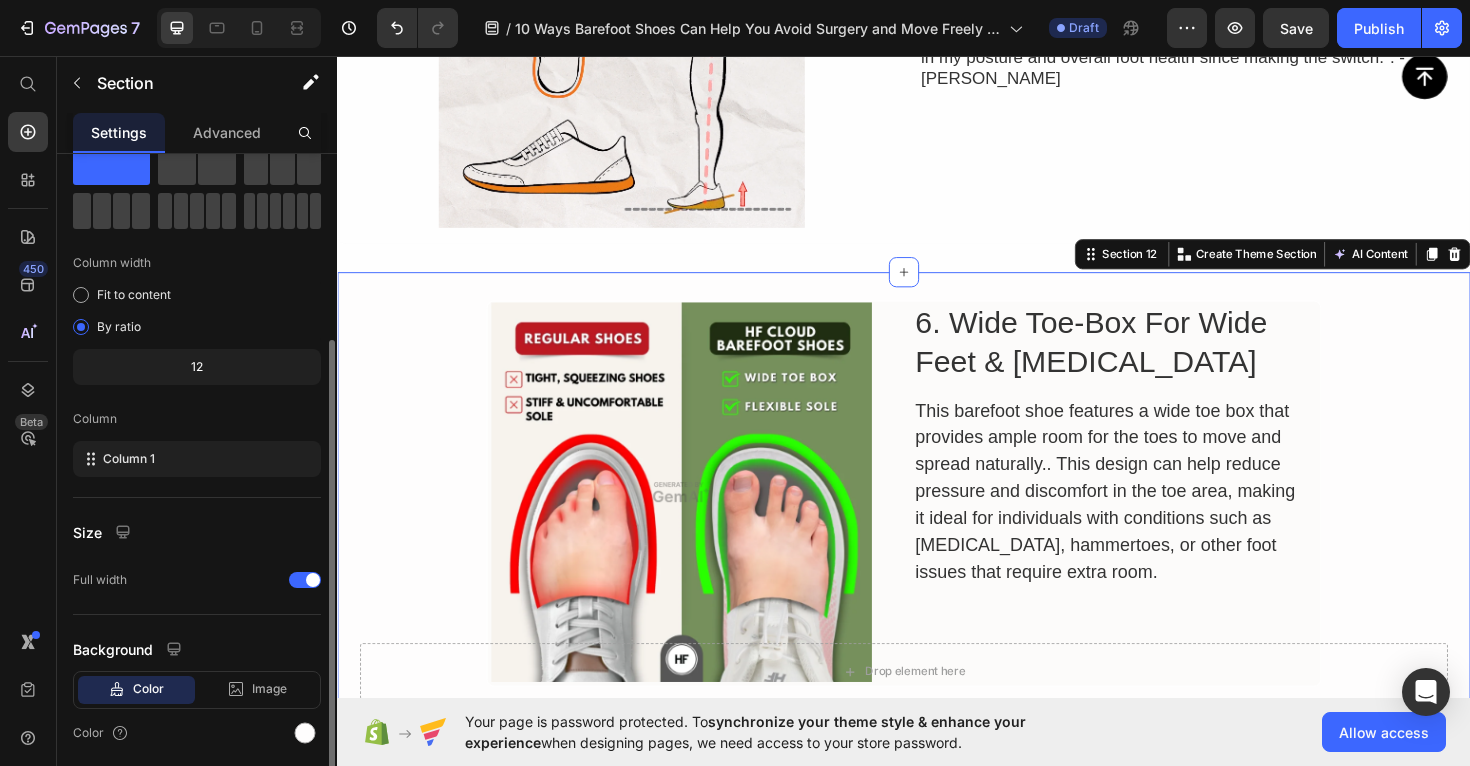 scroll, scrollTop: 139, scrollLeft: 0, axis: vertical 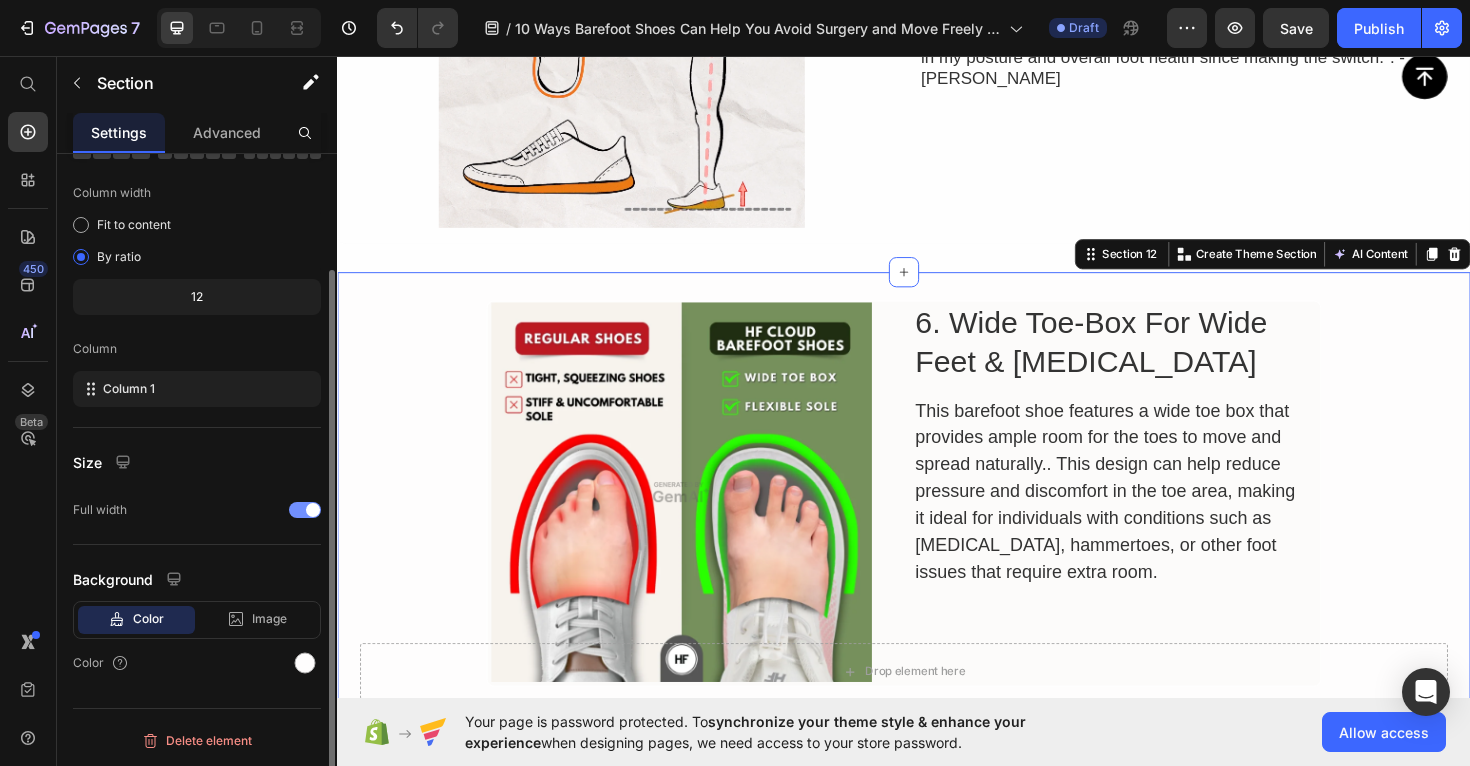 click at bounding box center [305, 510] 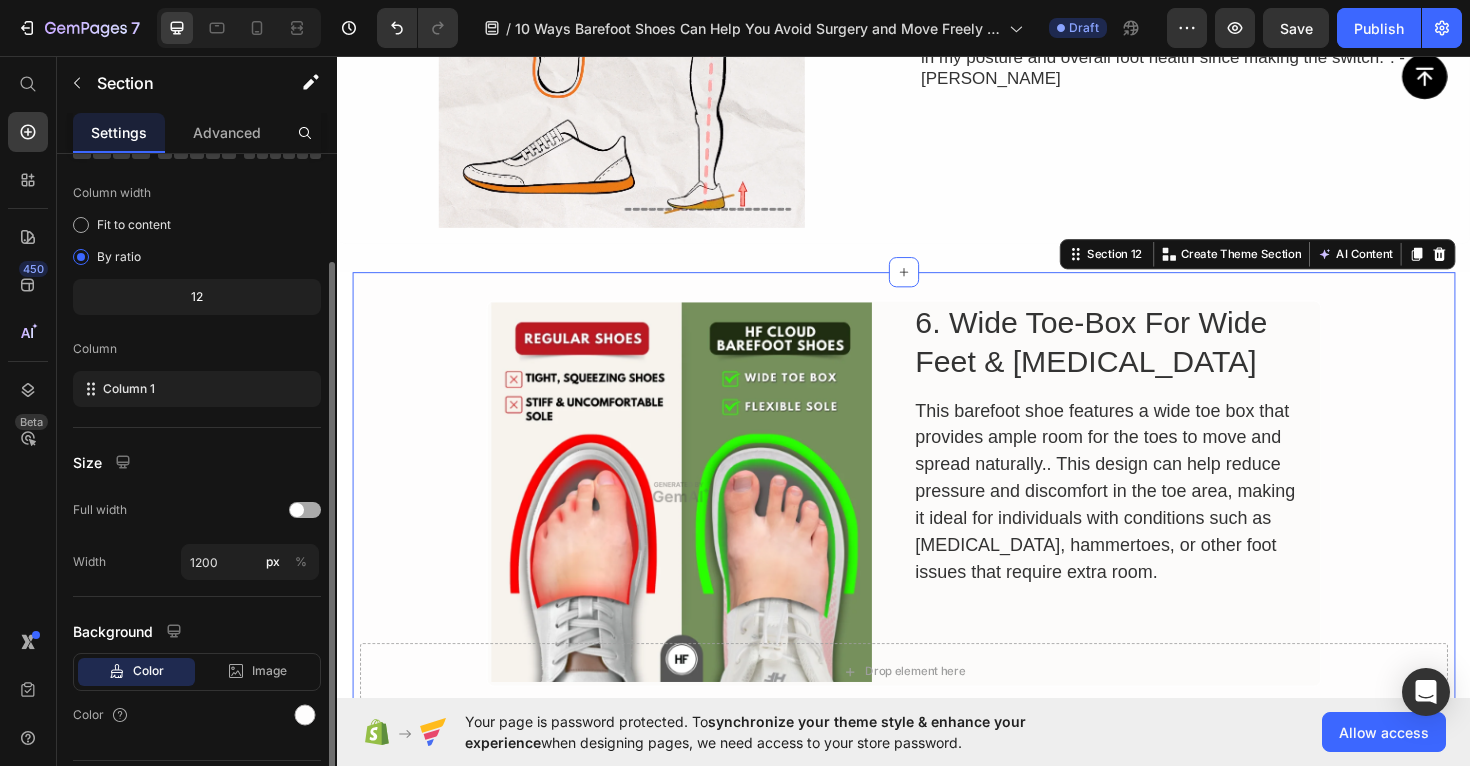 click at bounding box center [305, 510] 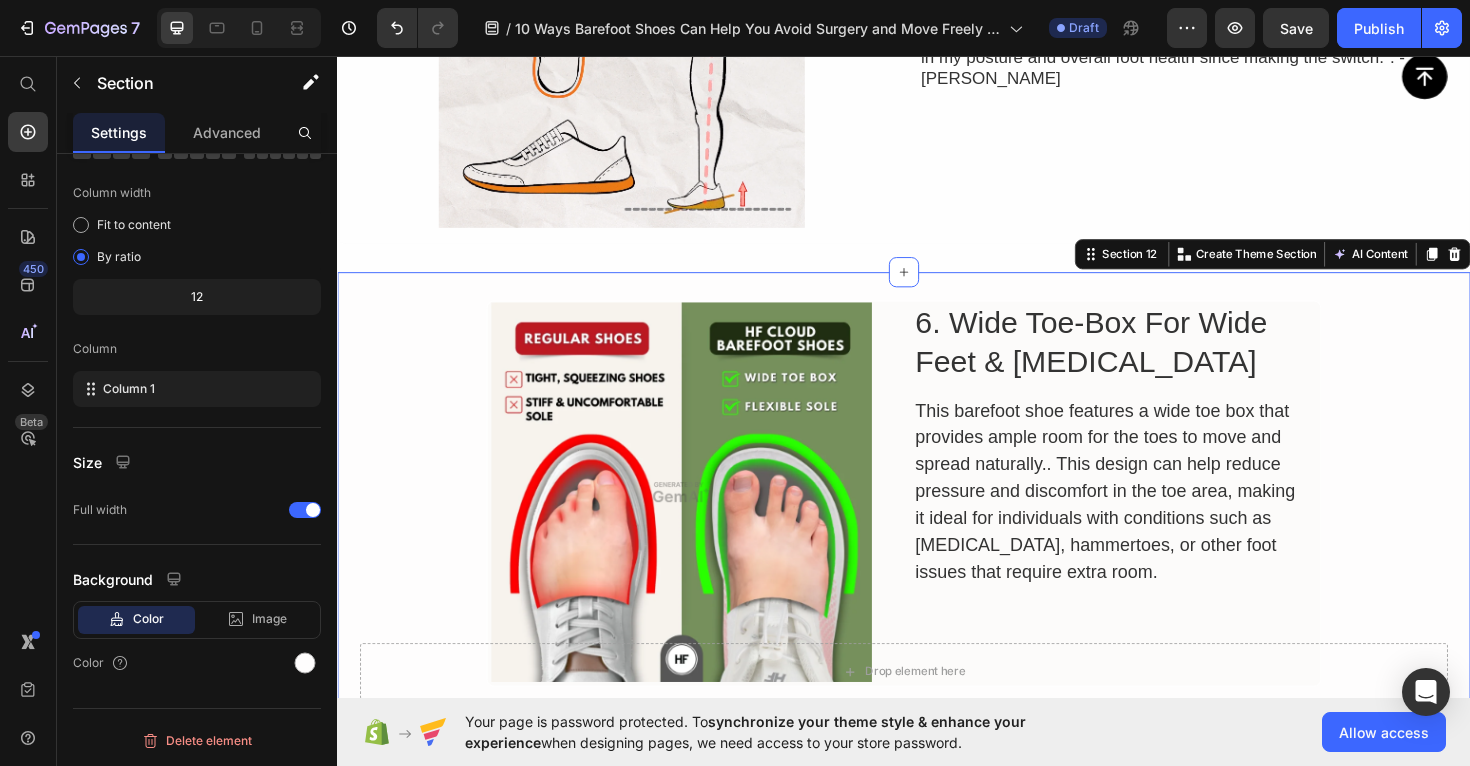 click on "Image 6. Wide Toe-Box For Wide Feet & [MEDICAL_DATA] Heading This barefoot shoe features a wide toe box that provides ample room for the toes to move and spread naturally.. This design can help reduce pressure and discomfort in the toe area, making it ideal for individuals with conditions such as [MEDICAL_DATA], hammertoes, or other foot issues that require extra room. Text Block Row" at bounding box center [937, 519] 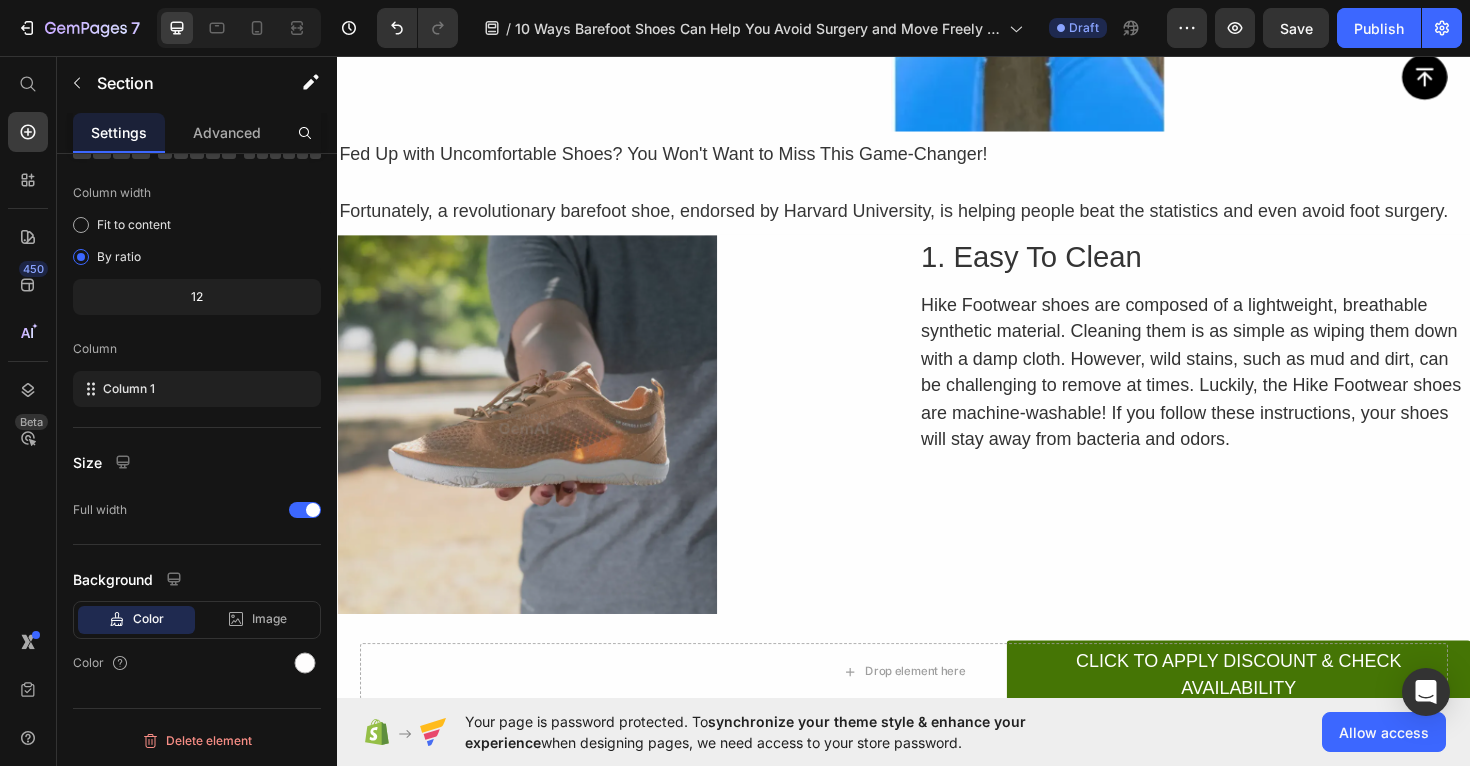 scroll, scrollTop: 8974, scrollLeft: 0, axis: vertical 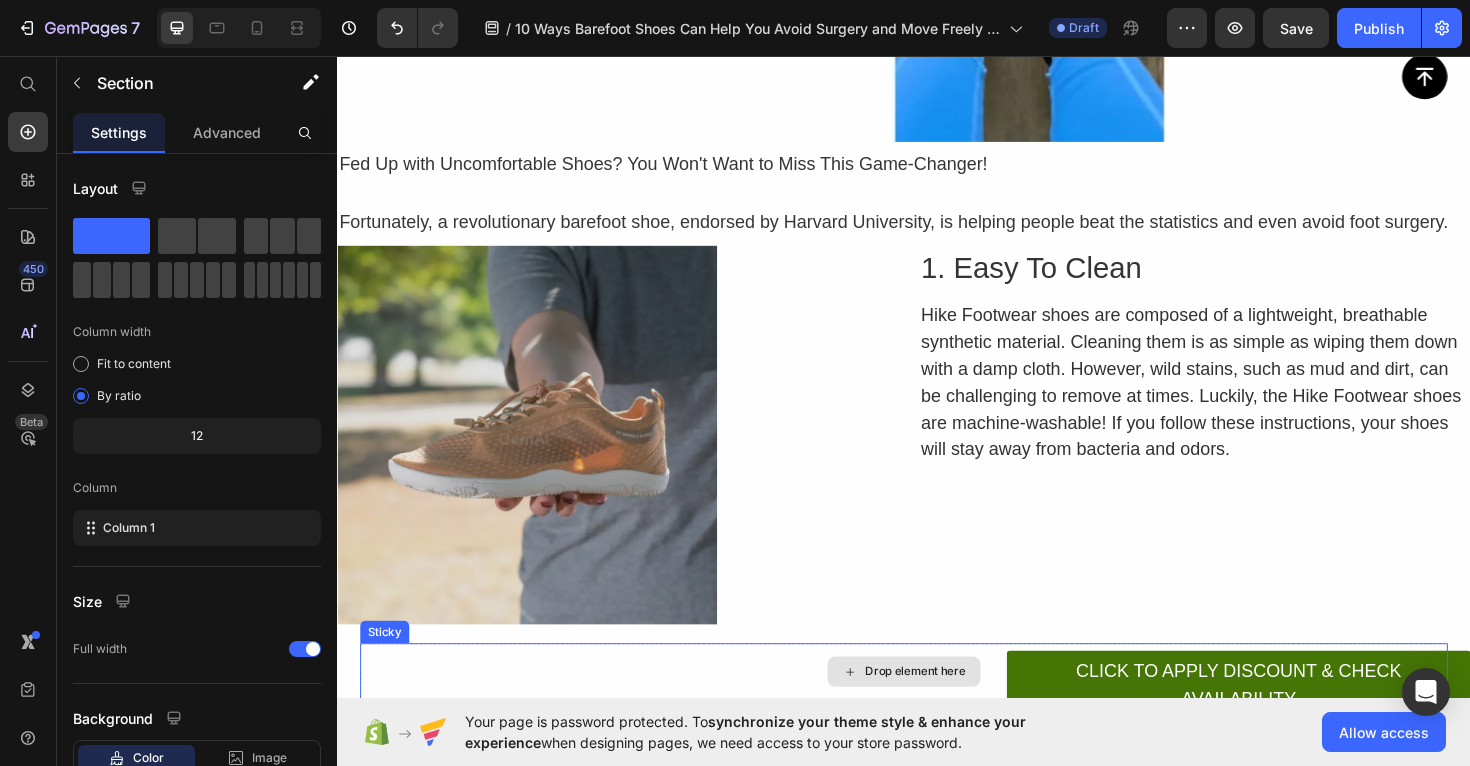 click on "Drop element here" at bounding box center [937, 708] 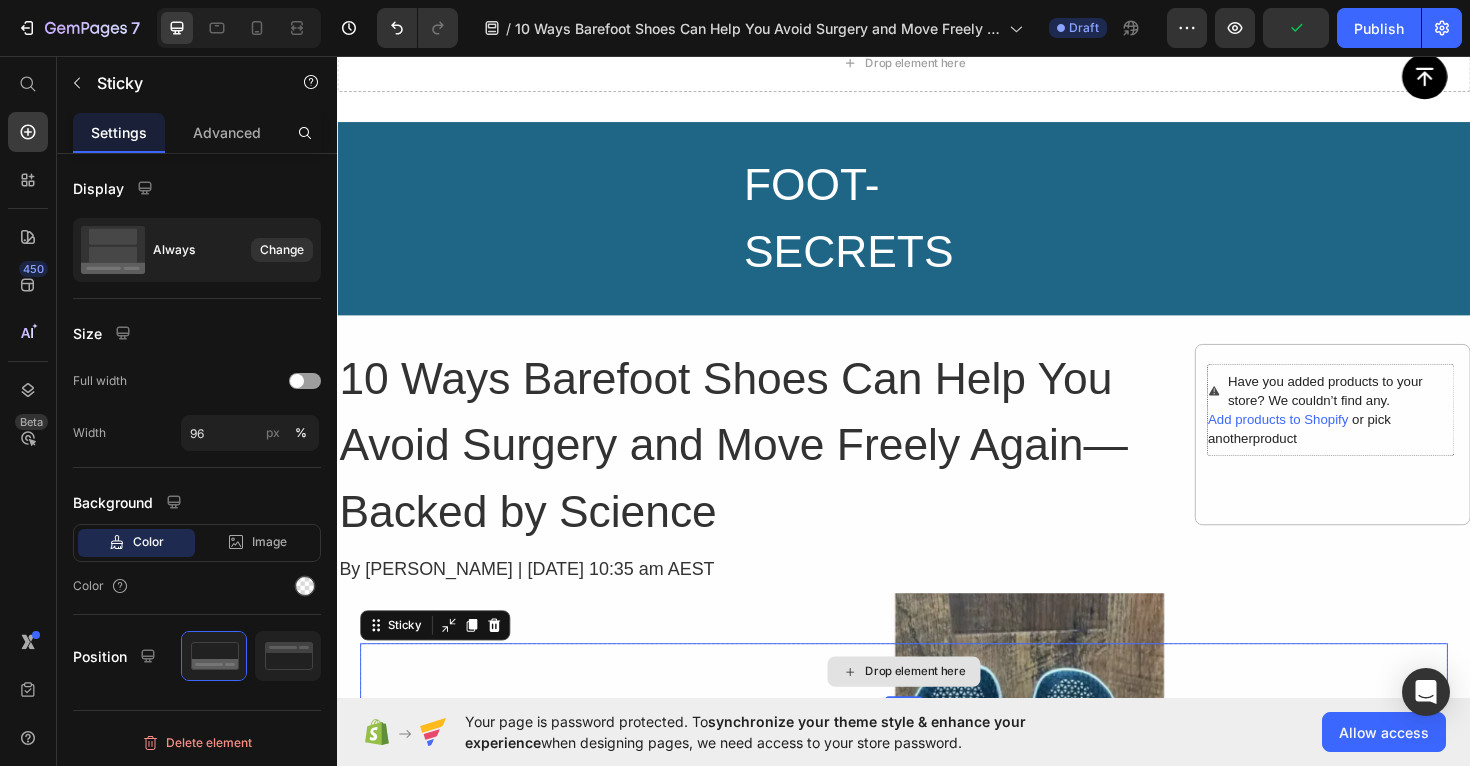 scroll, scrollTop: 8112, scrollLeft: 0, axis: vertical 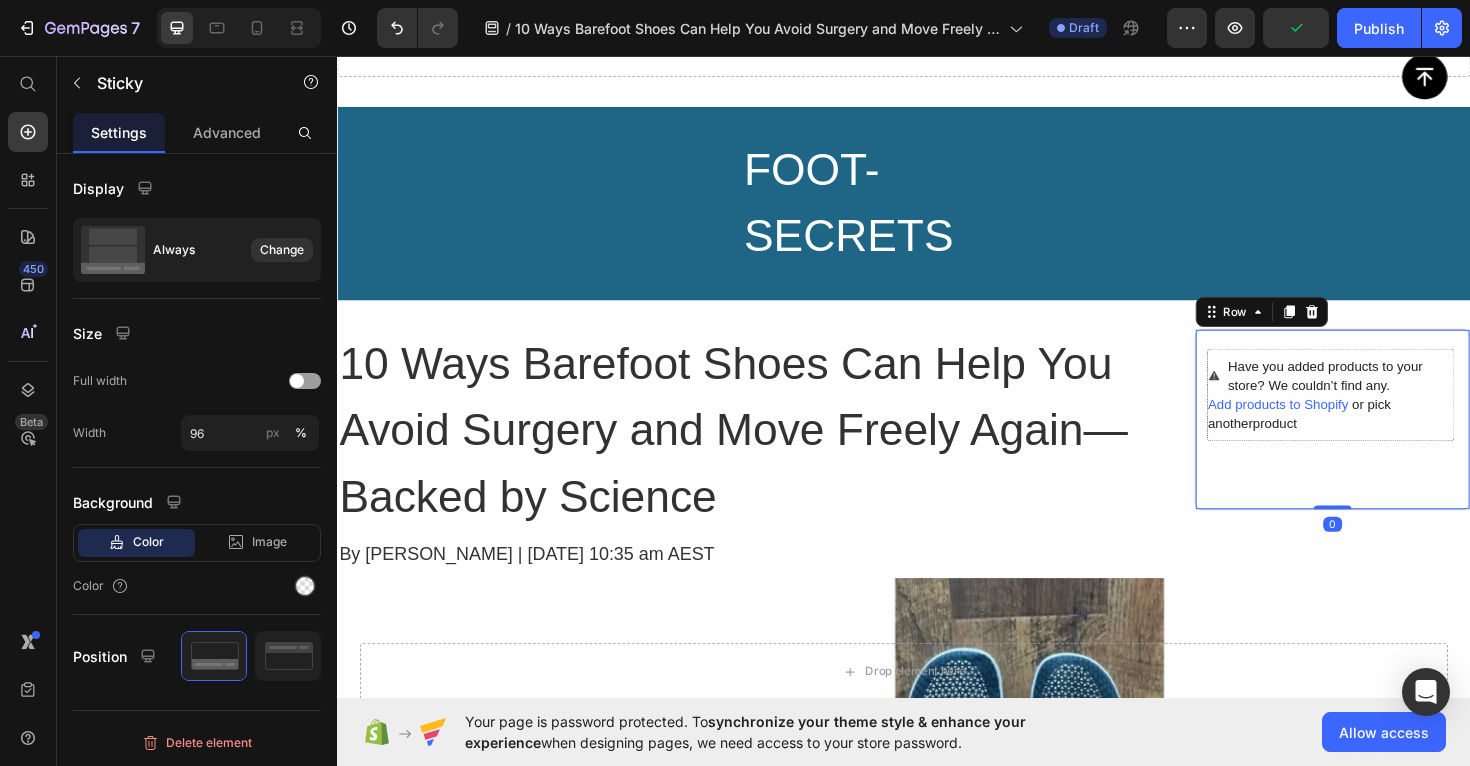 click on "Have you added products to your store? We couldn’t find any. Add products to Shopify   or pick another  product Product Row   0" at bounding box center [1391, 441] 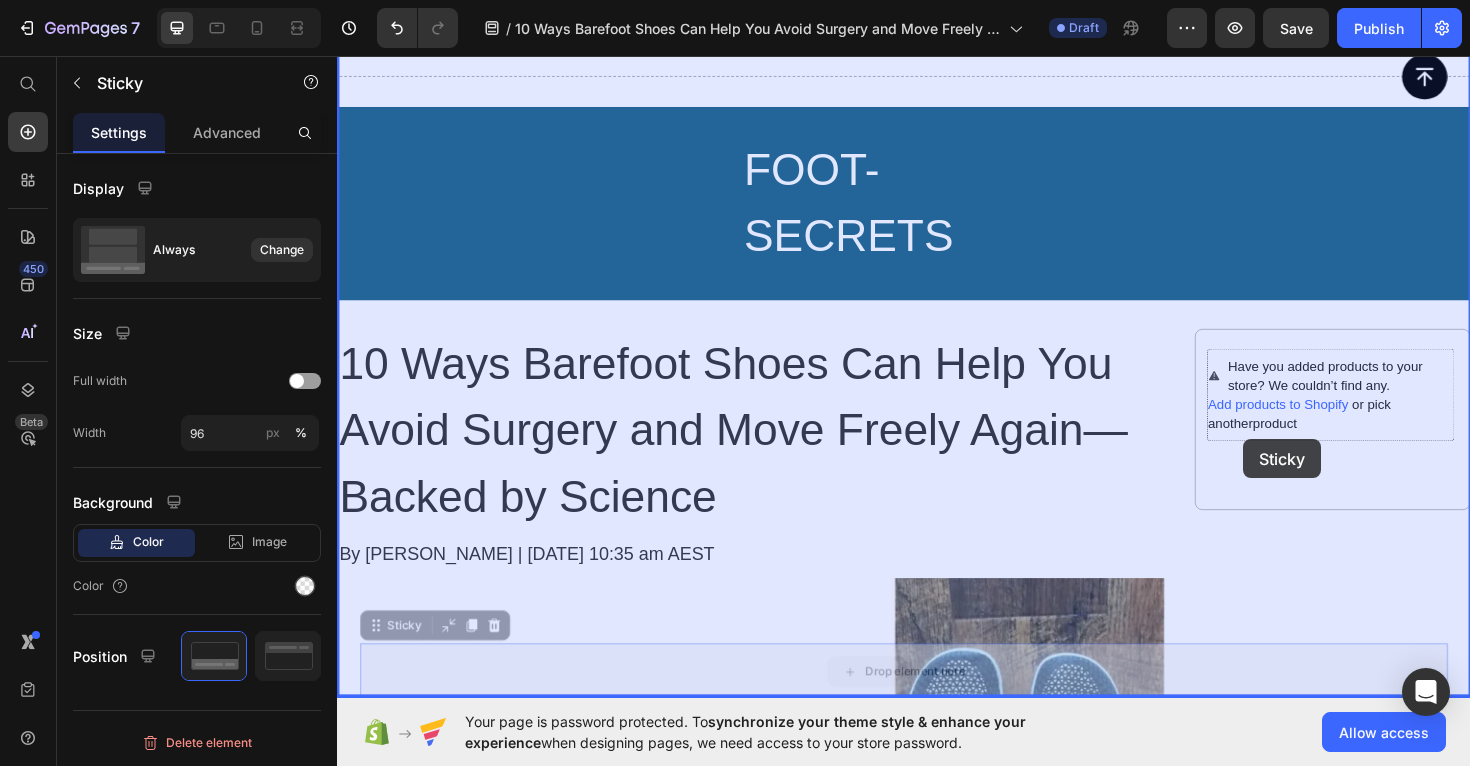 drag, startPoint x: 743, startPoint y: 729, endPoint x: 1297, endPoint y: 463, distance: 614.55023 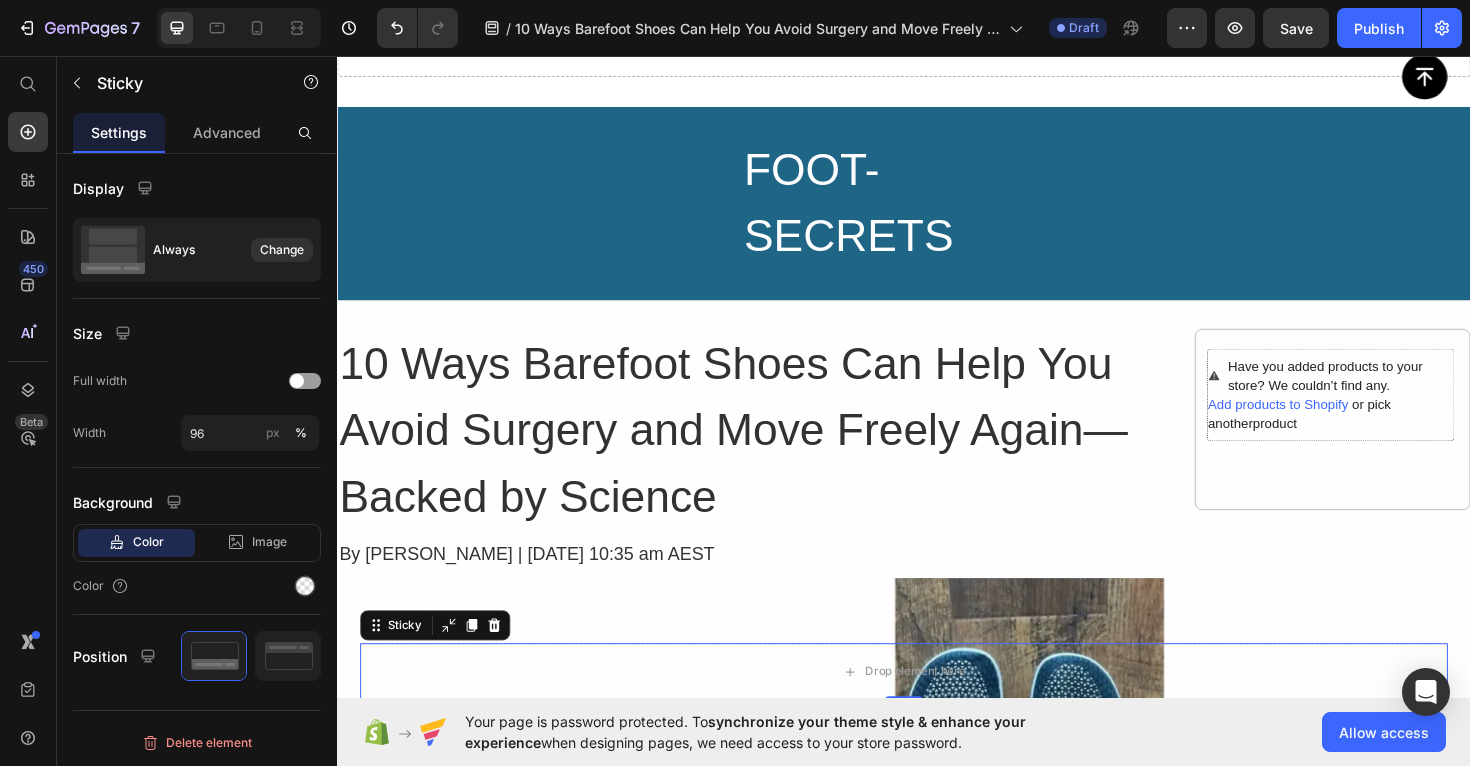 click on "Settings Advanced" at bounding box center [197, 133] 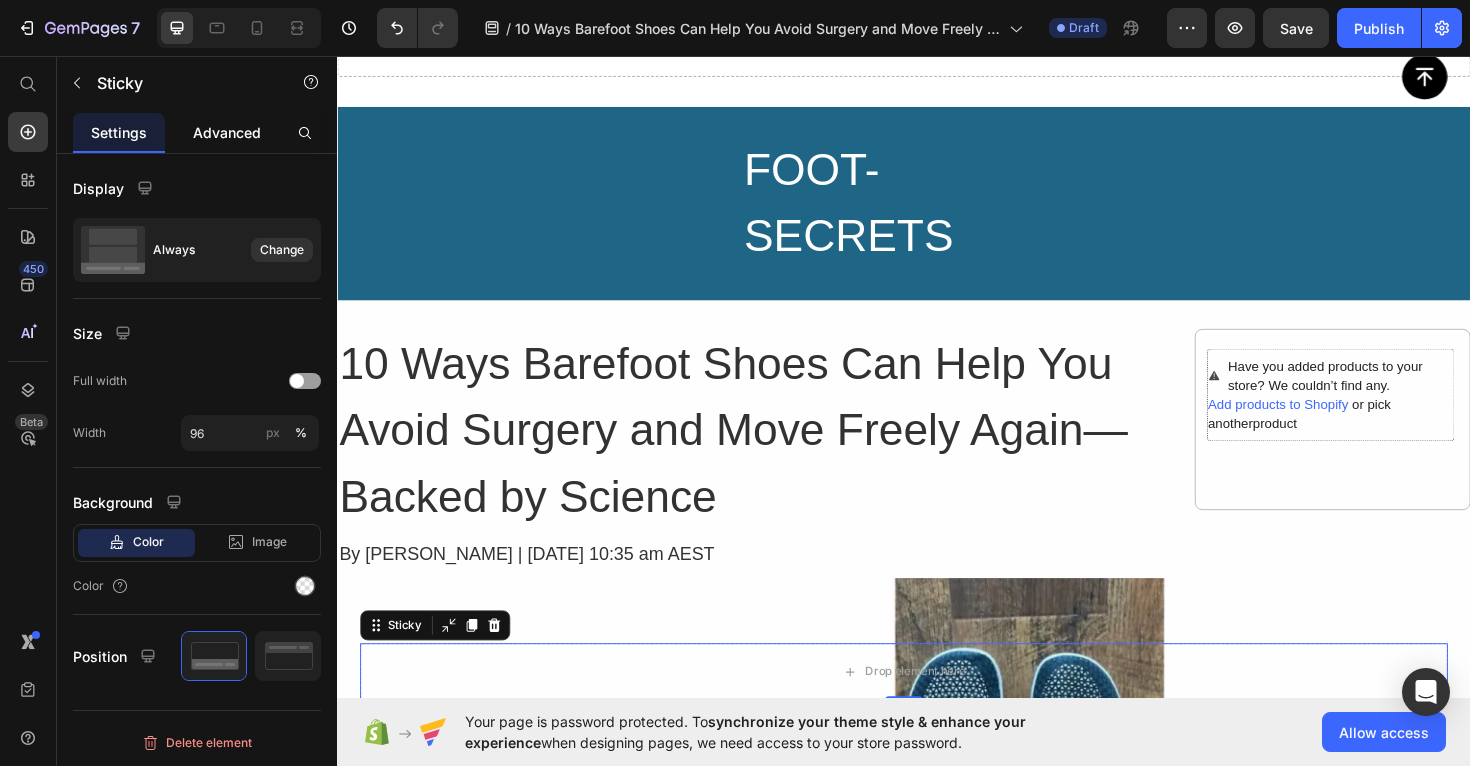 click on "Advanced" at bounding box center (227, 132) 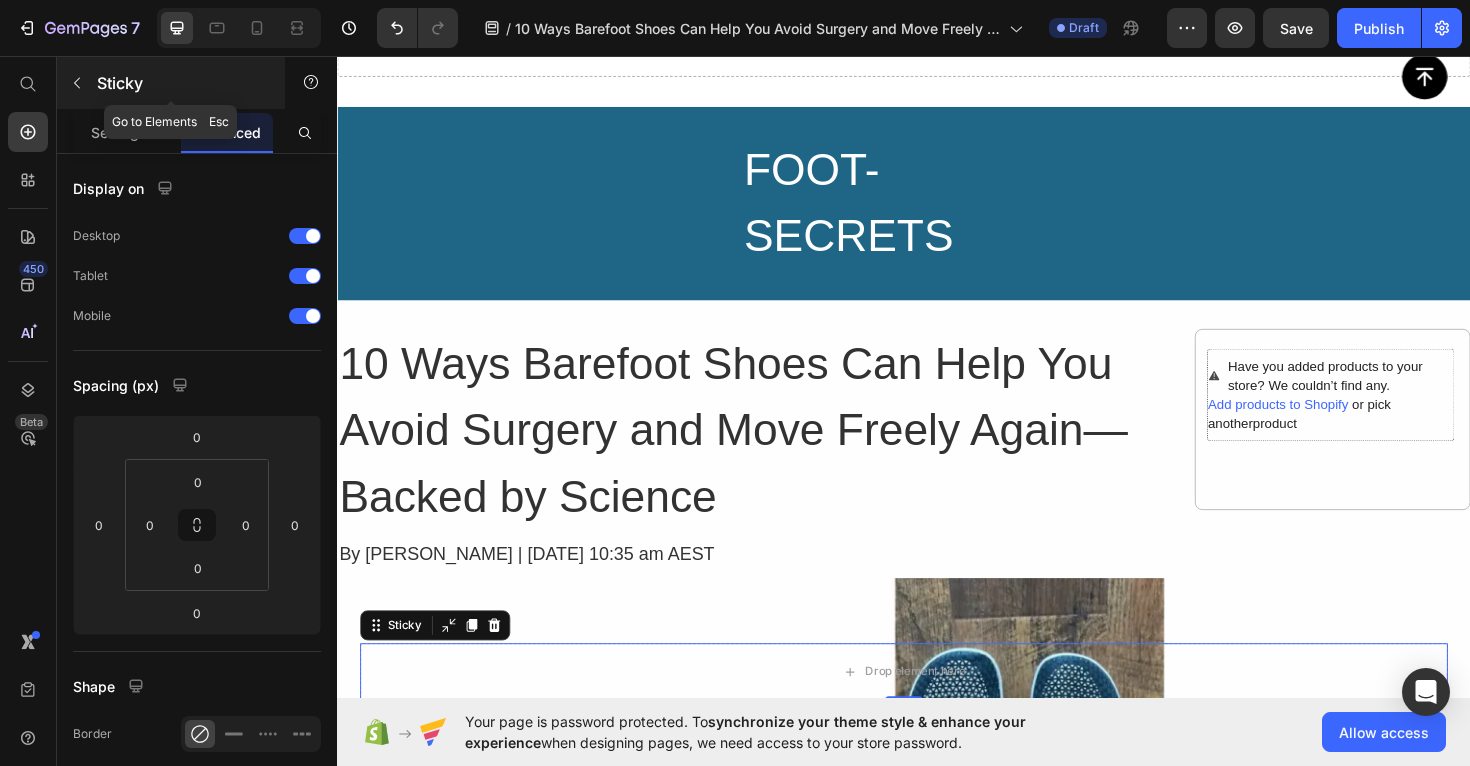 click at bounding box center (77, 83) 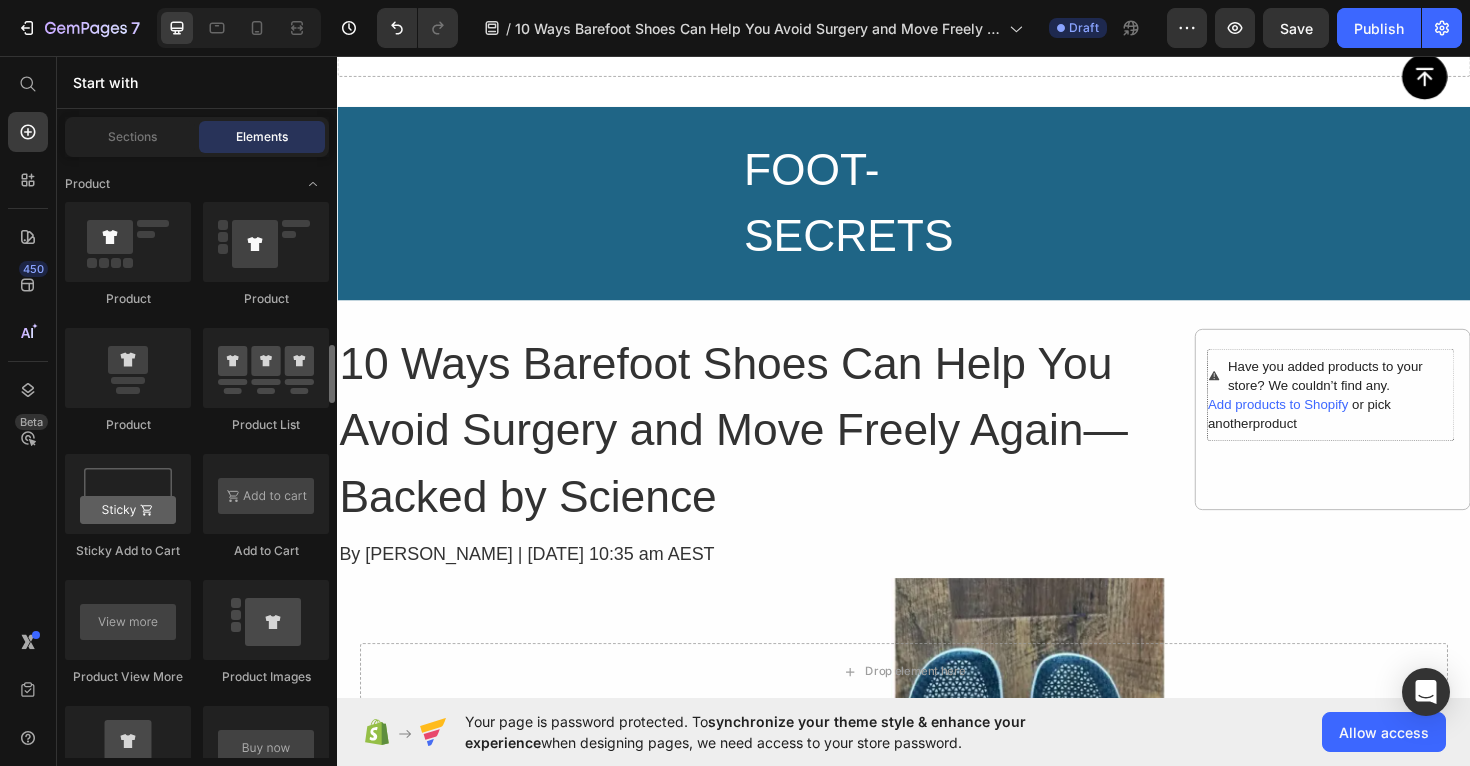 scroll, scrollTop: 2574, scrollLeft: 0, axis: vertical 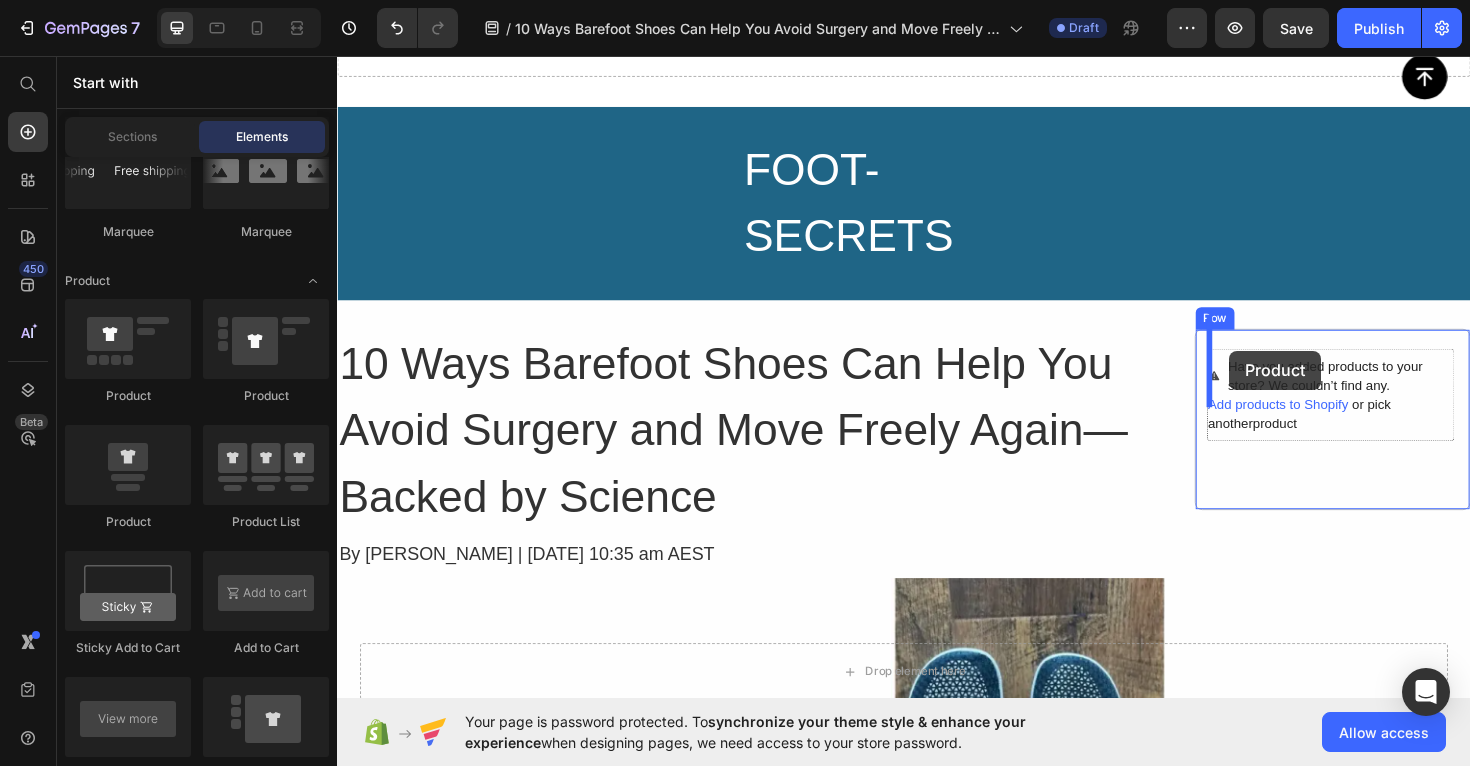 drag, startPoint x: 474, startPoint y: 401, endPoint x: 1281, endPoint y: 368, distance: 807.67444 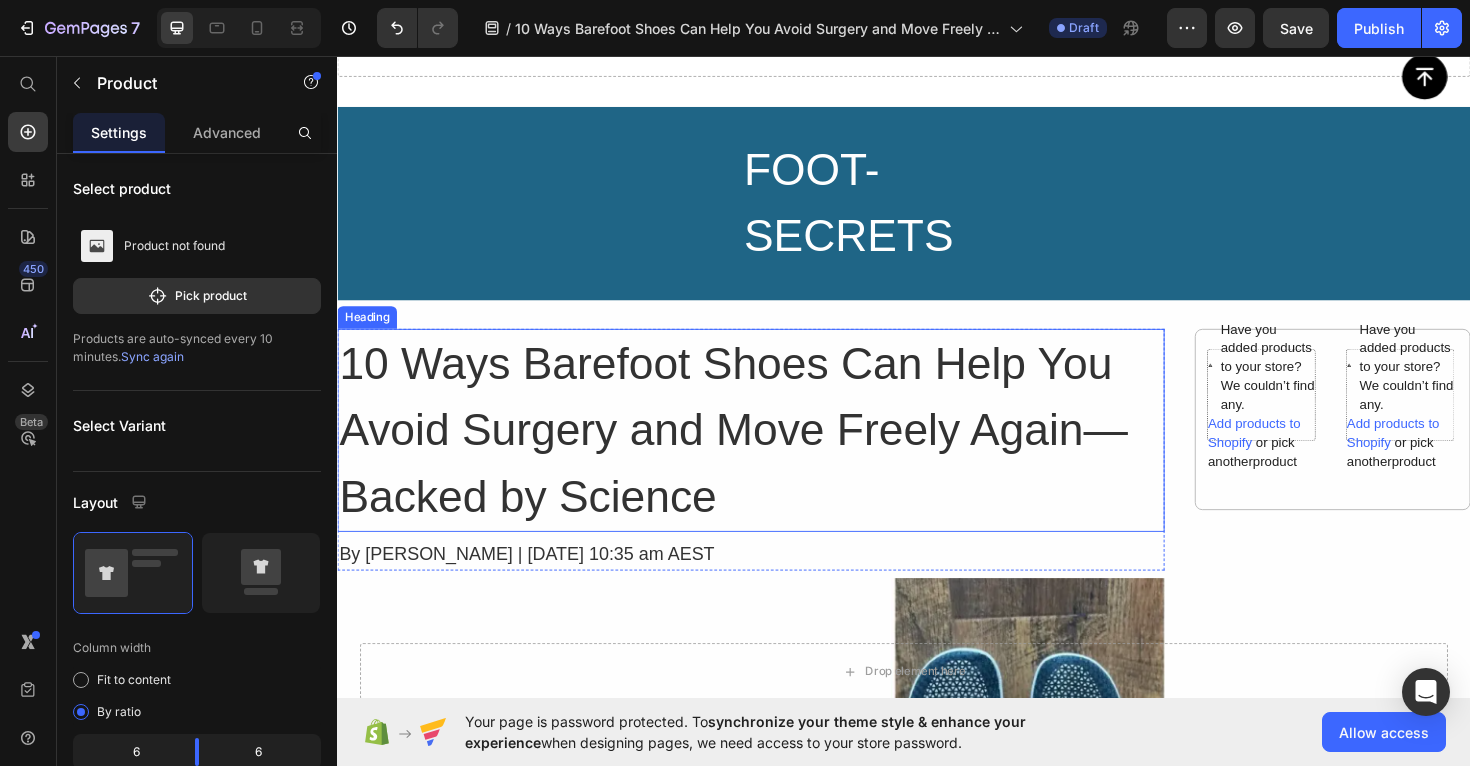 scroll, scrollTop: 8283, scrollLeft: 0, axis: vertical 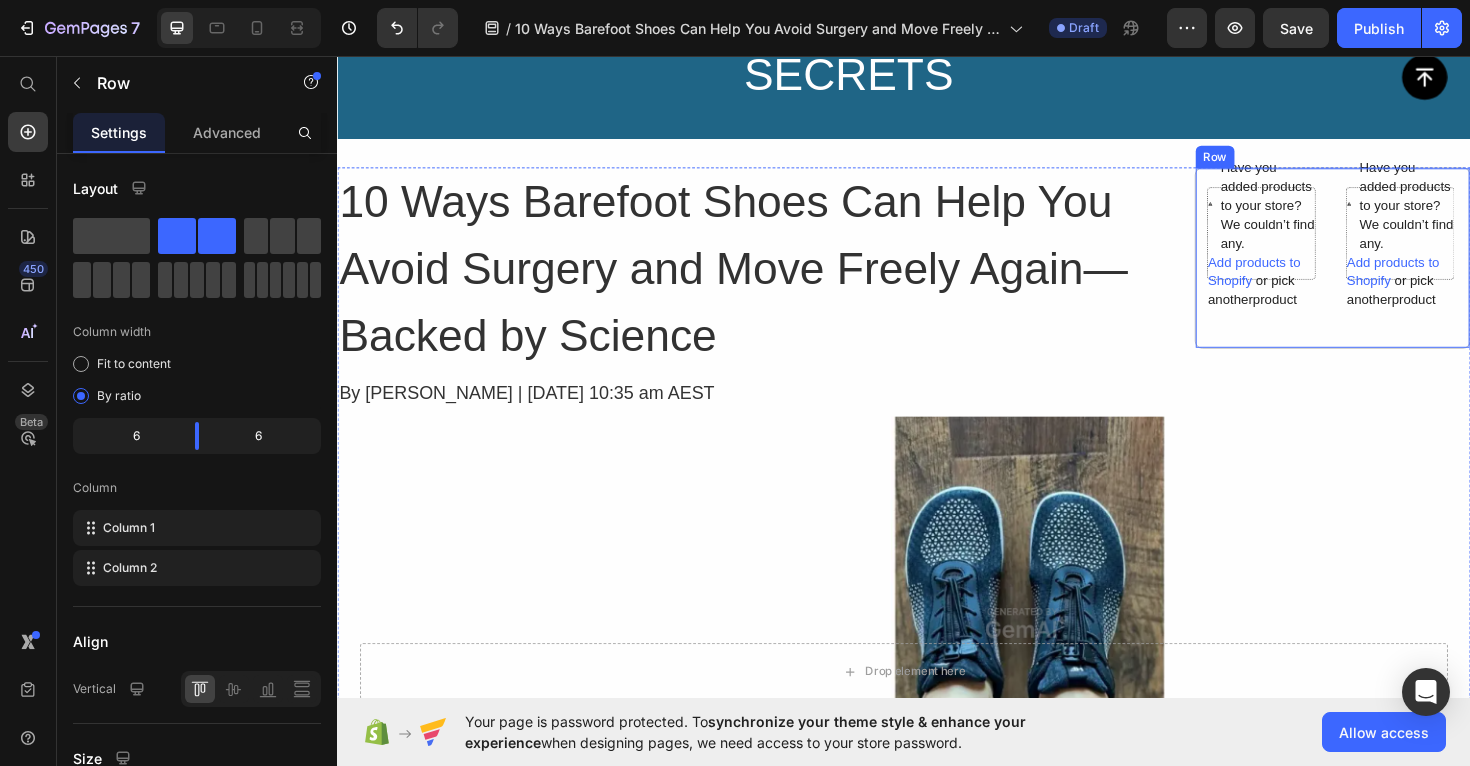 click on "Have you added products to your store? We couldn’t find any. Add products to Shopify   or pick another  product Product Have you added products to your store? We couldn’t find any. Add products to Shopify   or pick another  product Product Row" at bounding box center (1391, 270) 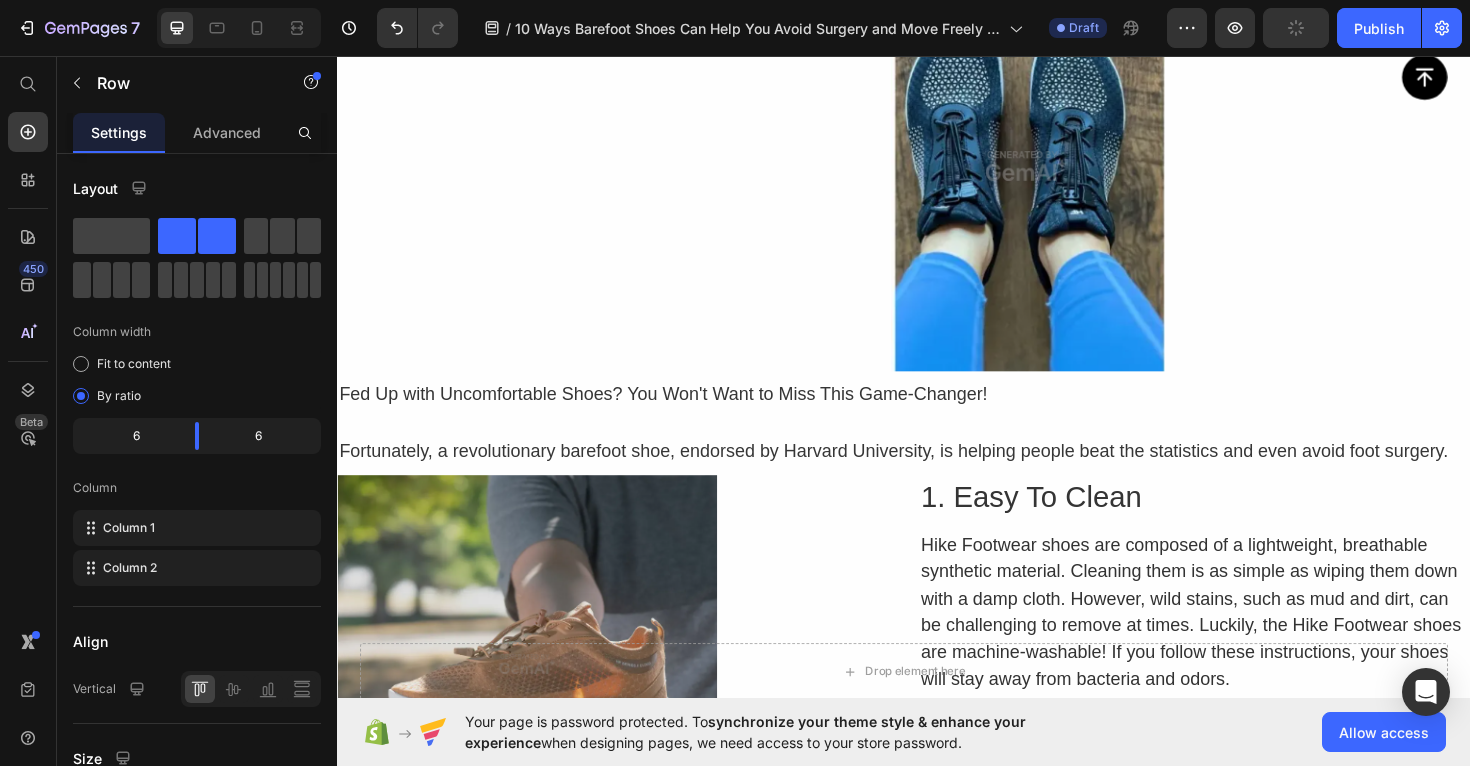 scroll, scrollTop: 8721, scrollLeft: 0, axis: vertical 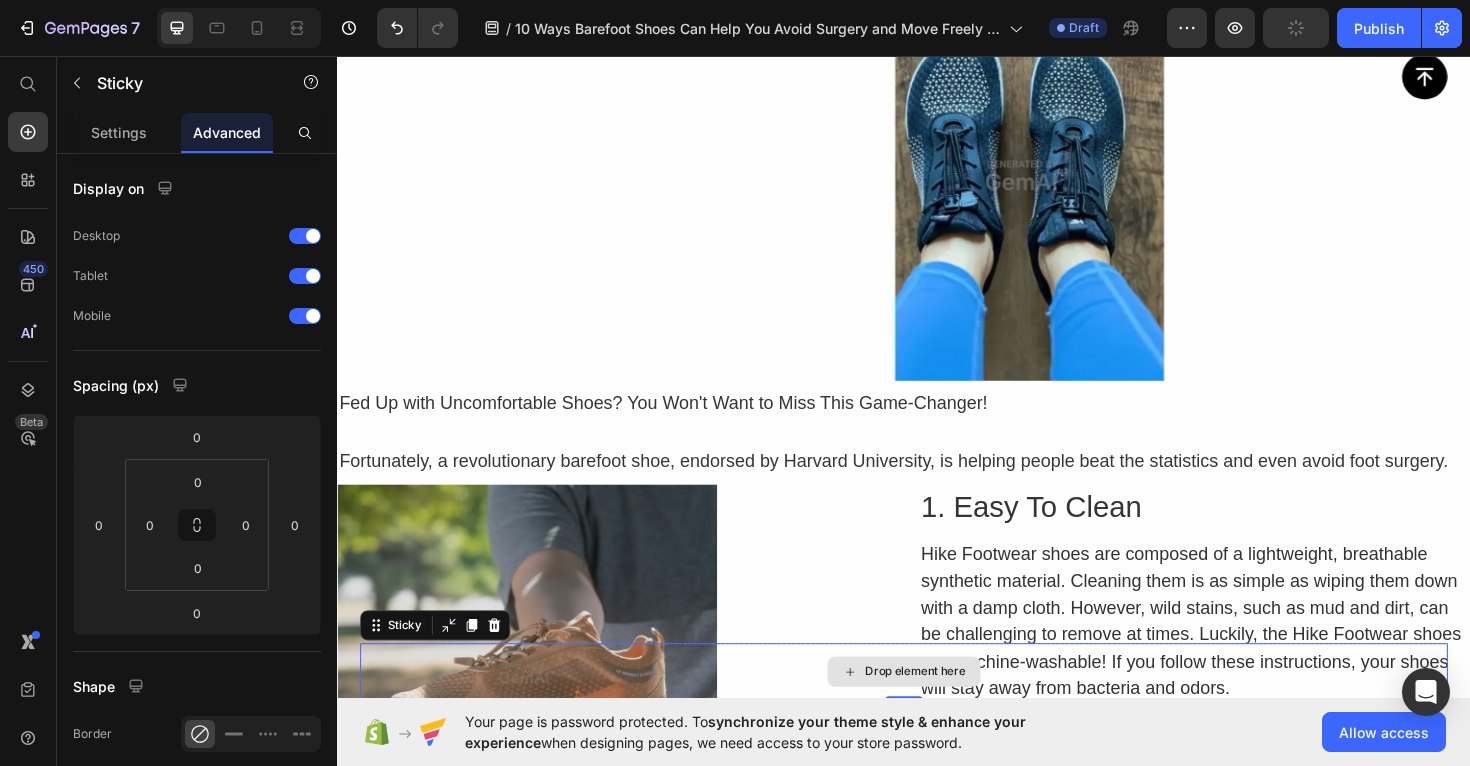 click on "Drop element here" at bounding box center (937, 708) 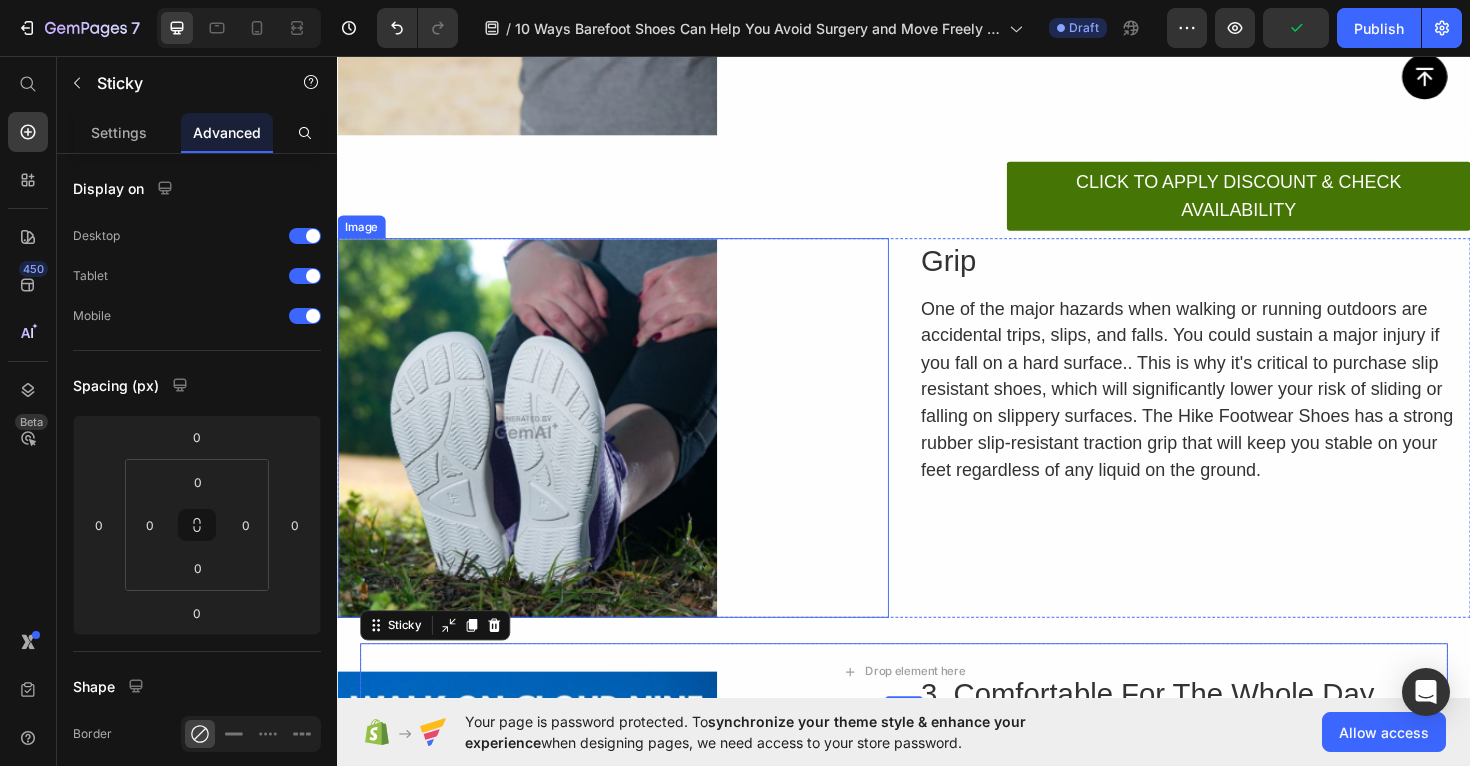 scroll, scrollTop: 9476, scrollLeft: 0, axis: vertical 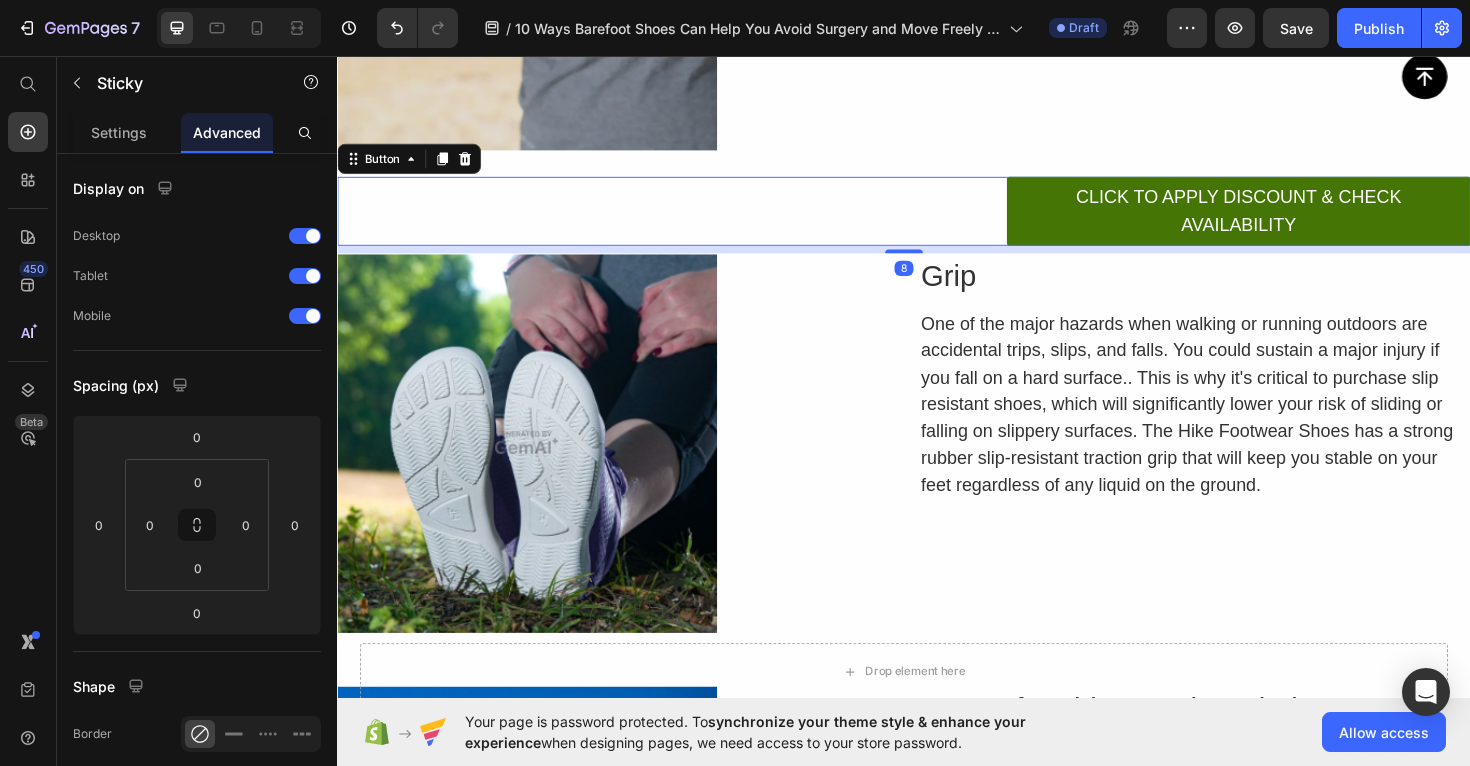 click on "CLICK TO APPLY DISCOUNT & CHECK AVAILABILITY Button   8" at bounding box center [937, 220] 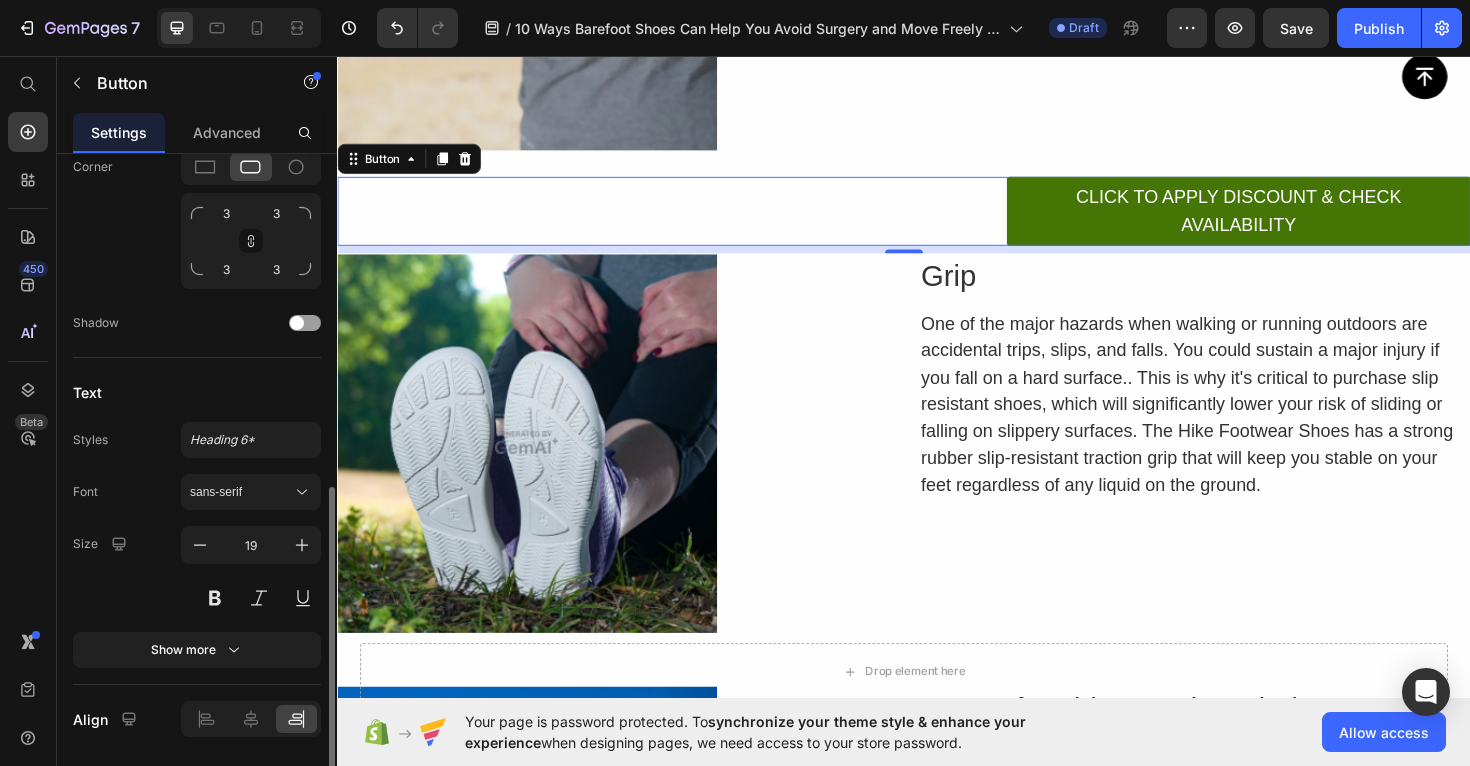 scroll, scrollTop: 776, scrollLeft: 0, axis: vertical 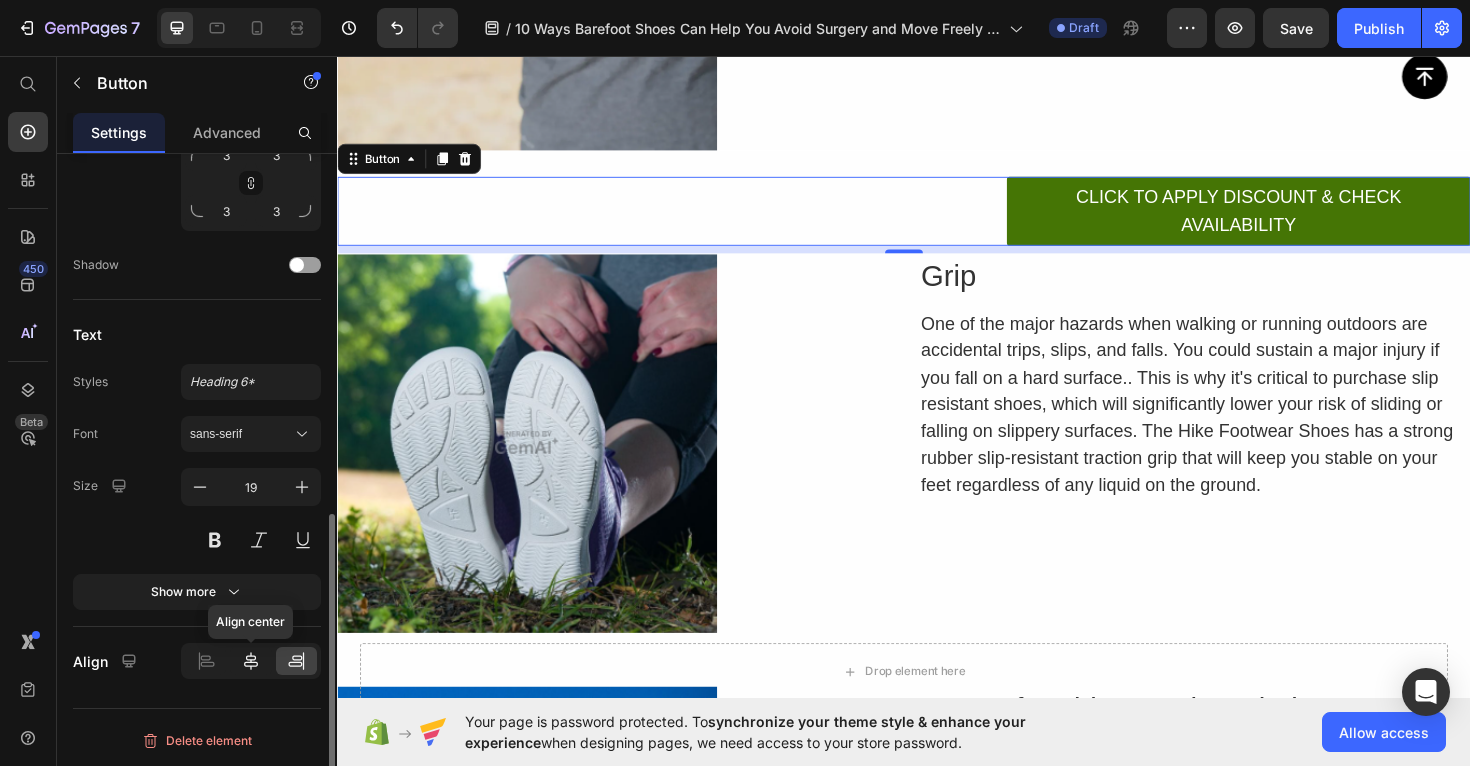 click 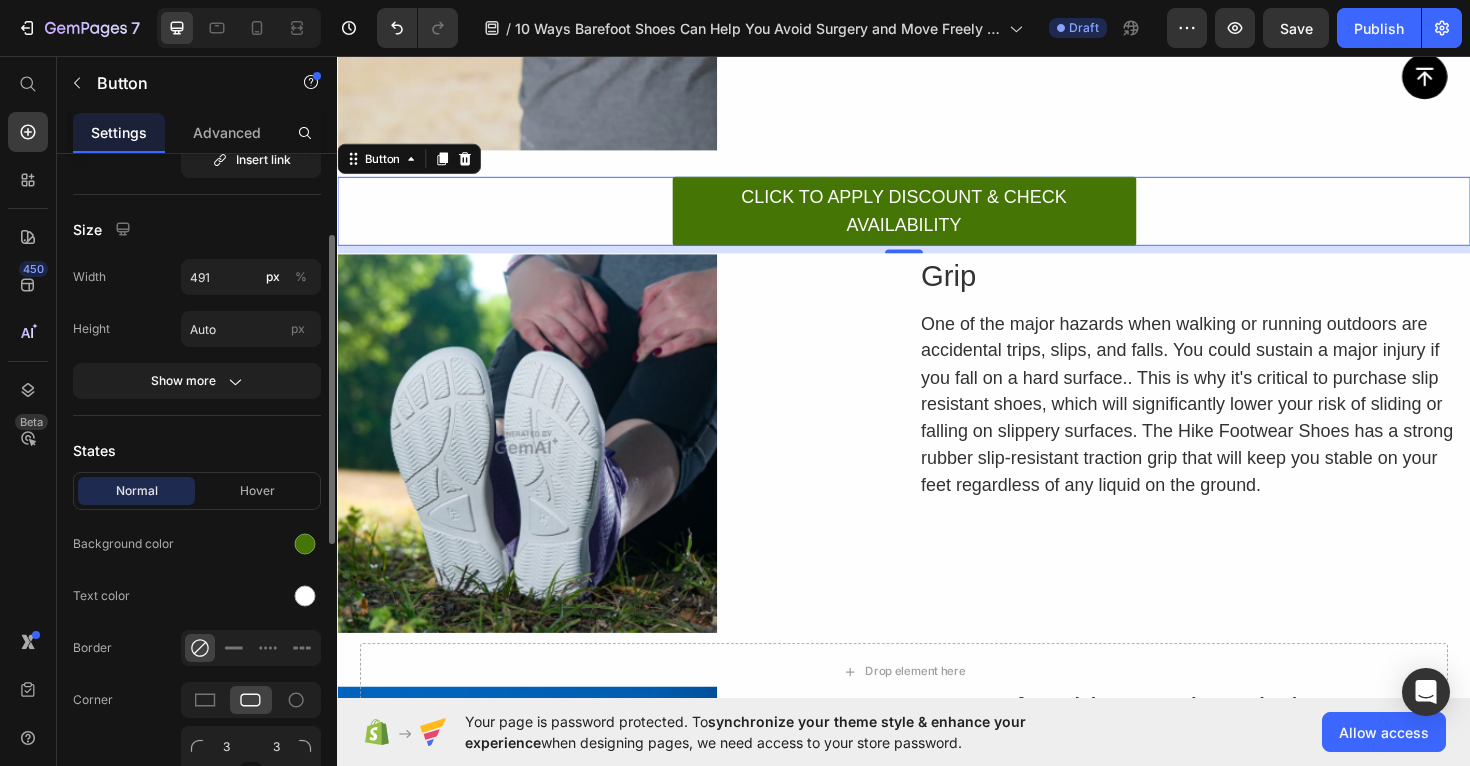 scroll, scrollTop: 179, scrollLeft: 0, axis: vertical 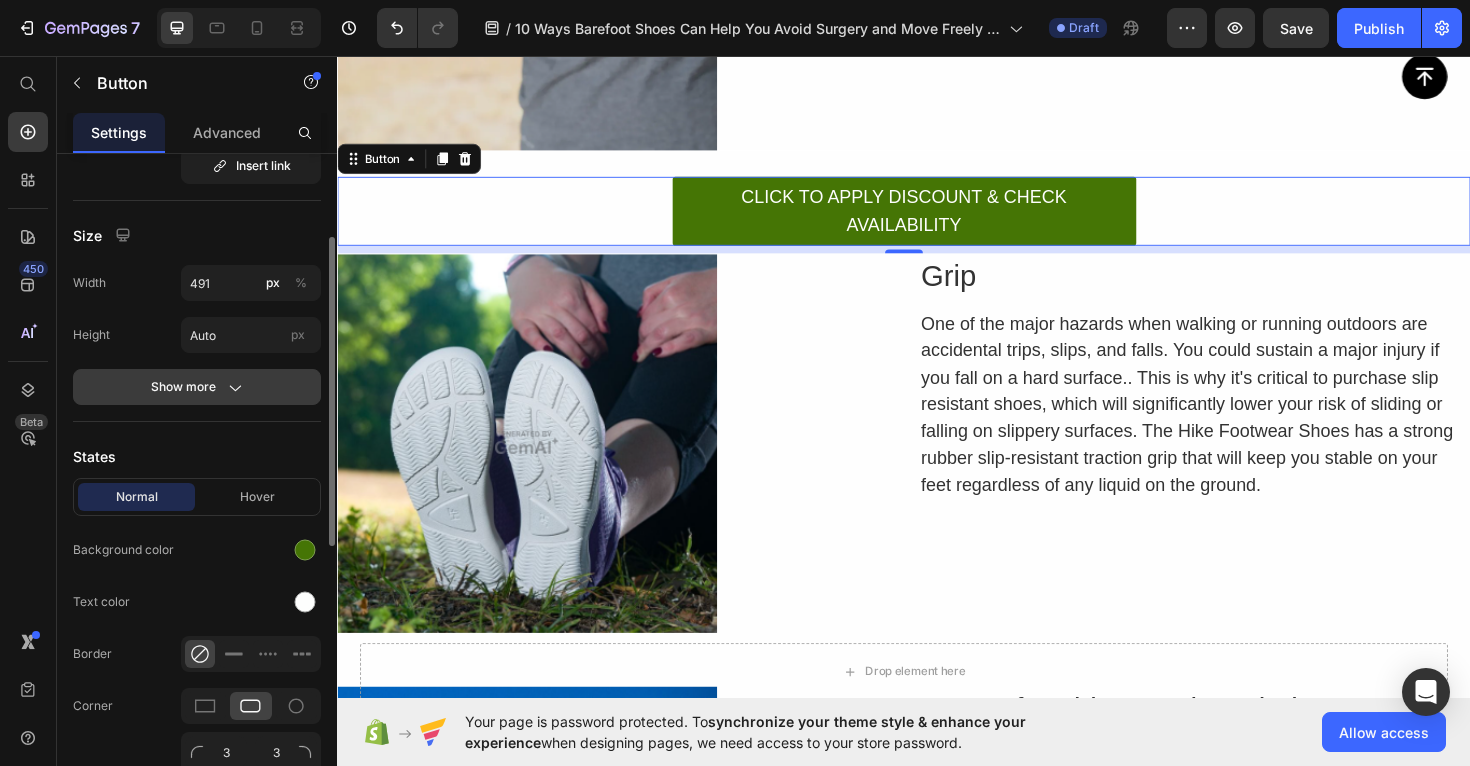 click on "Show more" at bounding box center [197, 387] 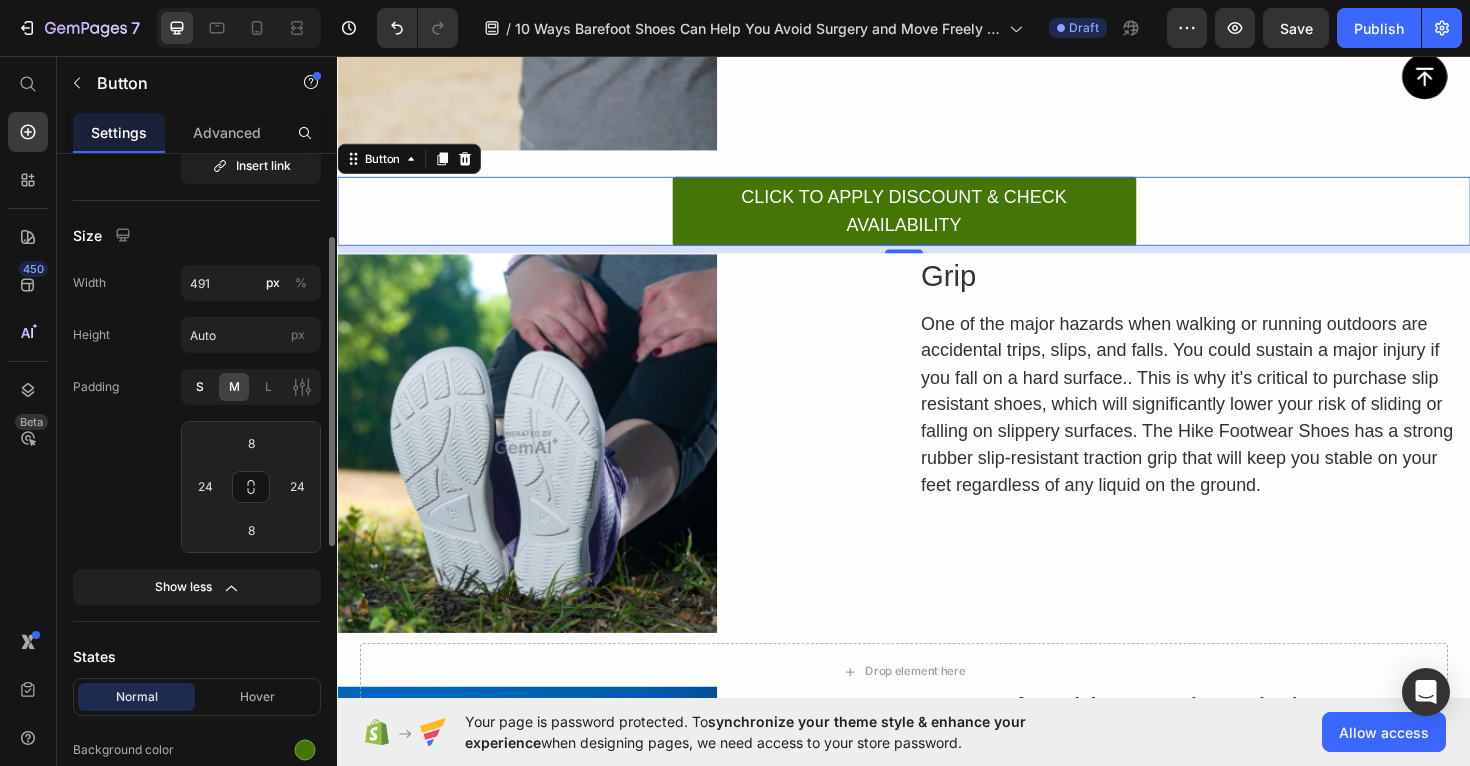 click on "S" 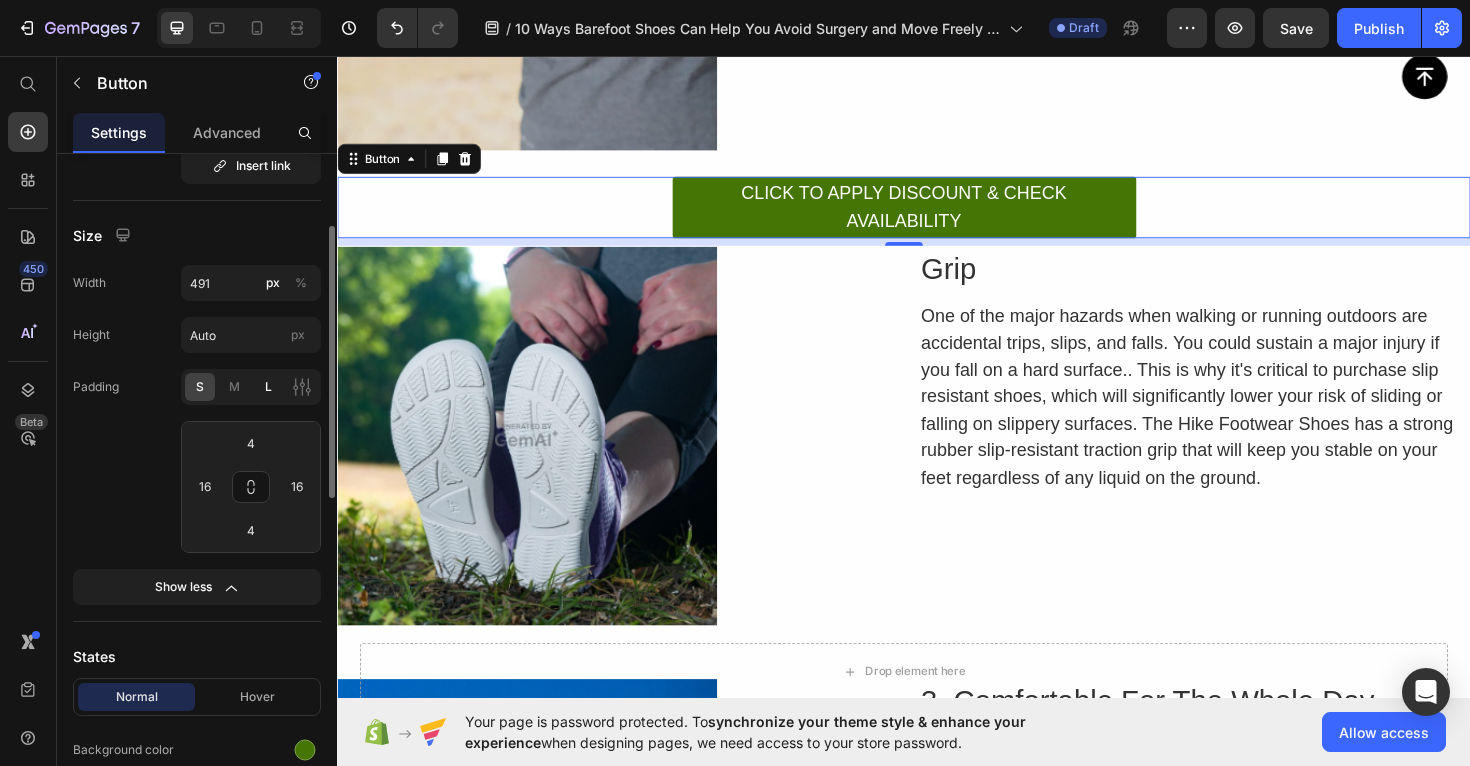 click on "L" 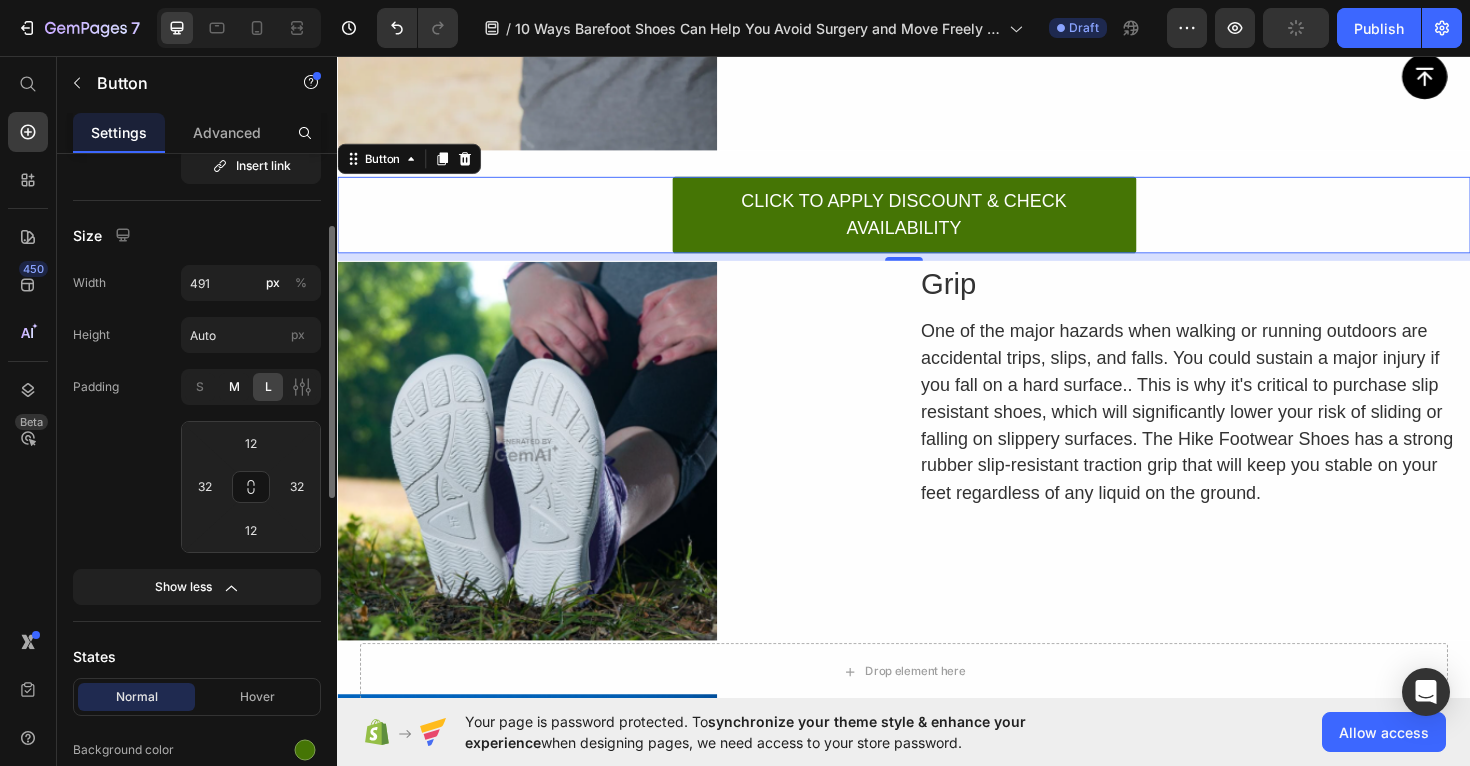 click on "M" 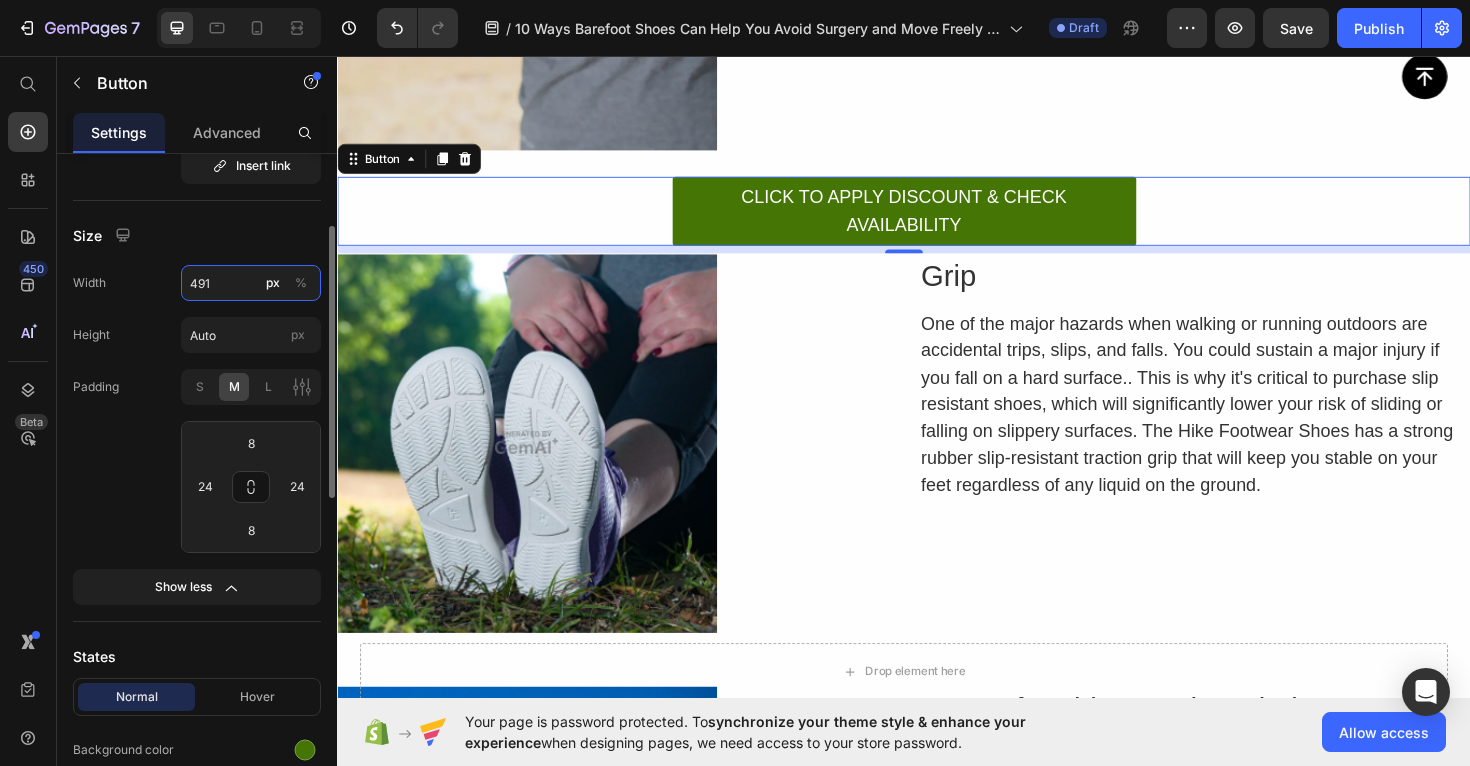 click on "491" at bounding box center [251, 283] 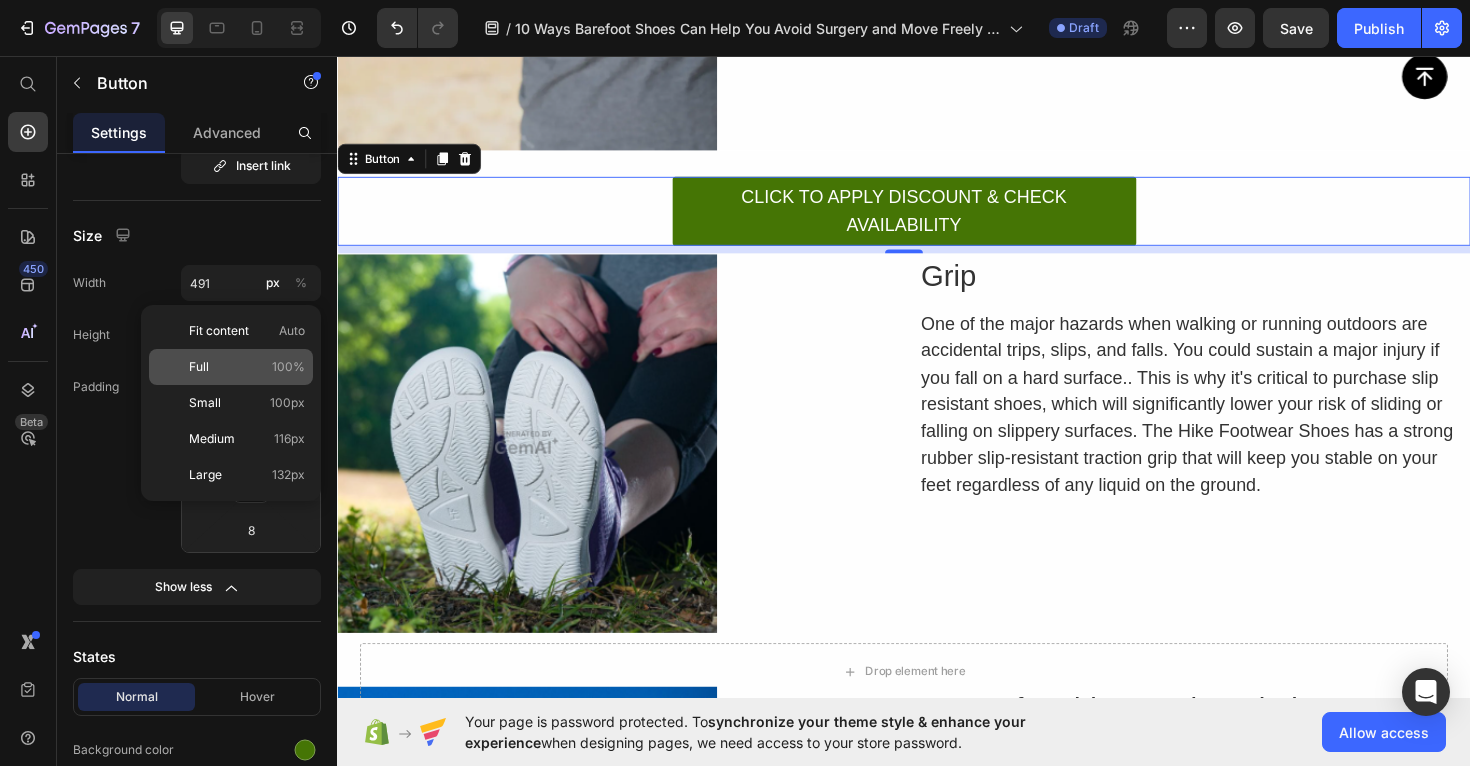 click on "Full 100%" 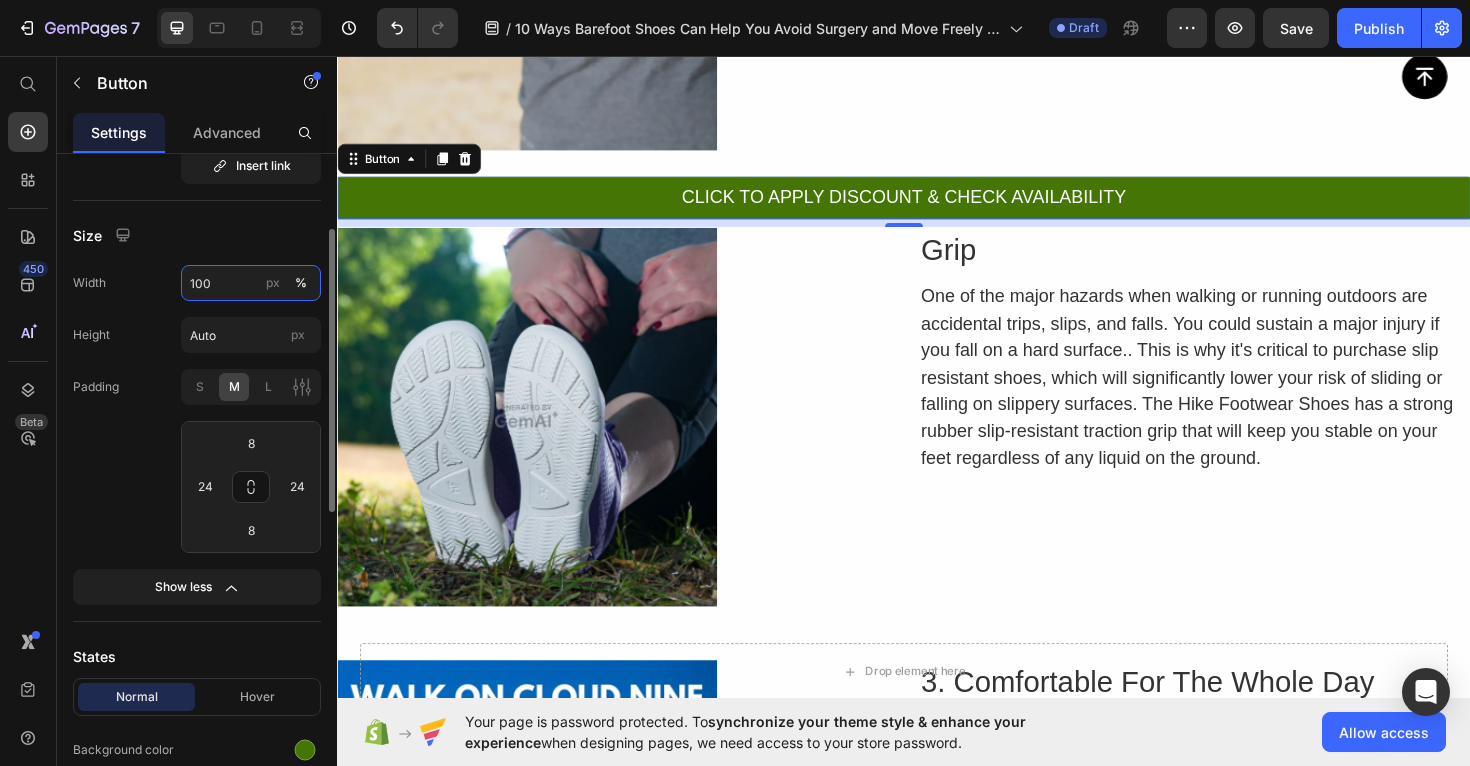click on "100" at bounding box center (251, 283) 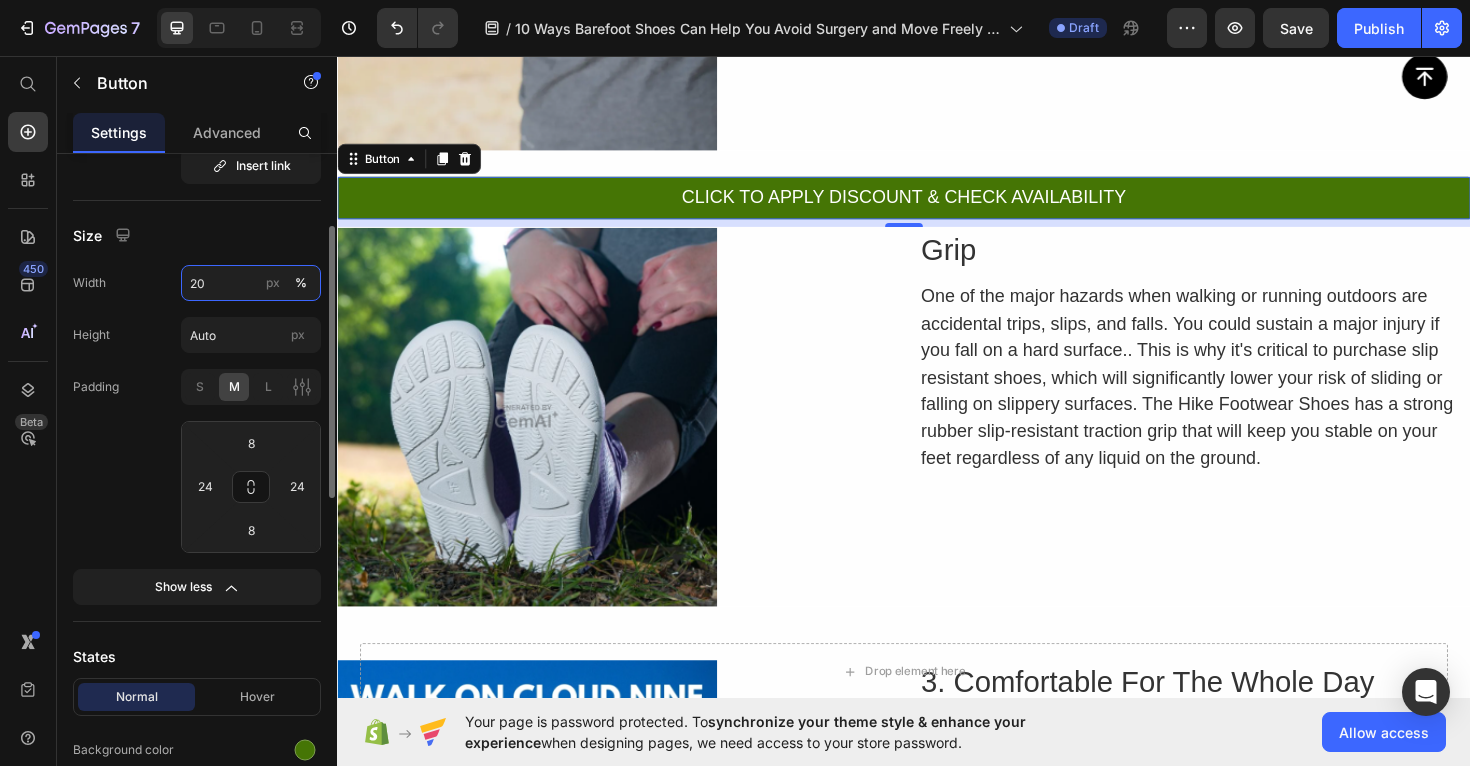 type on "2" 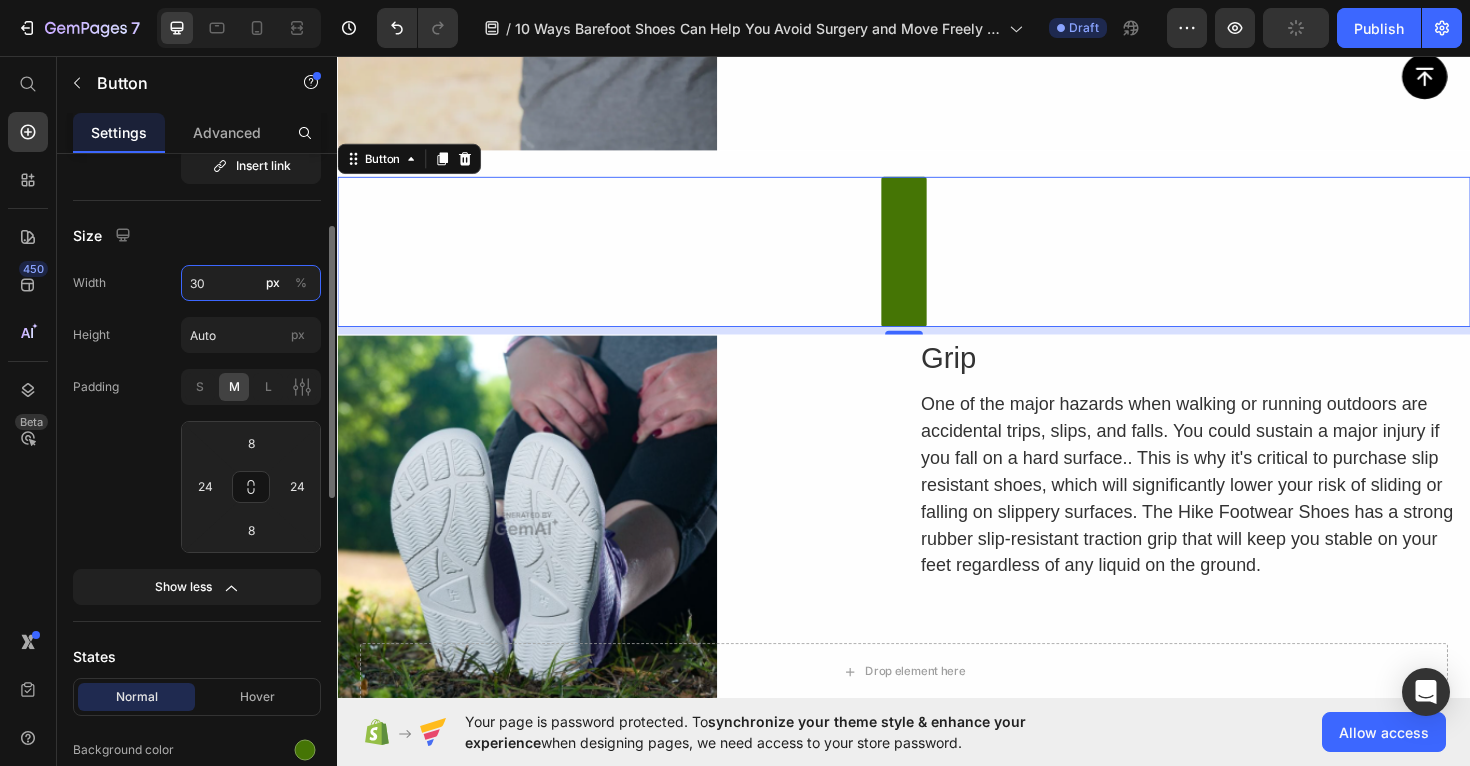 type on "3" 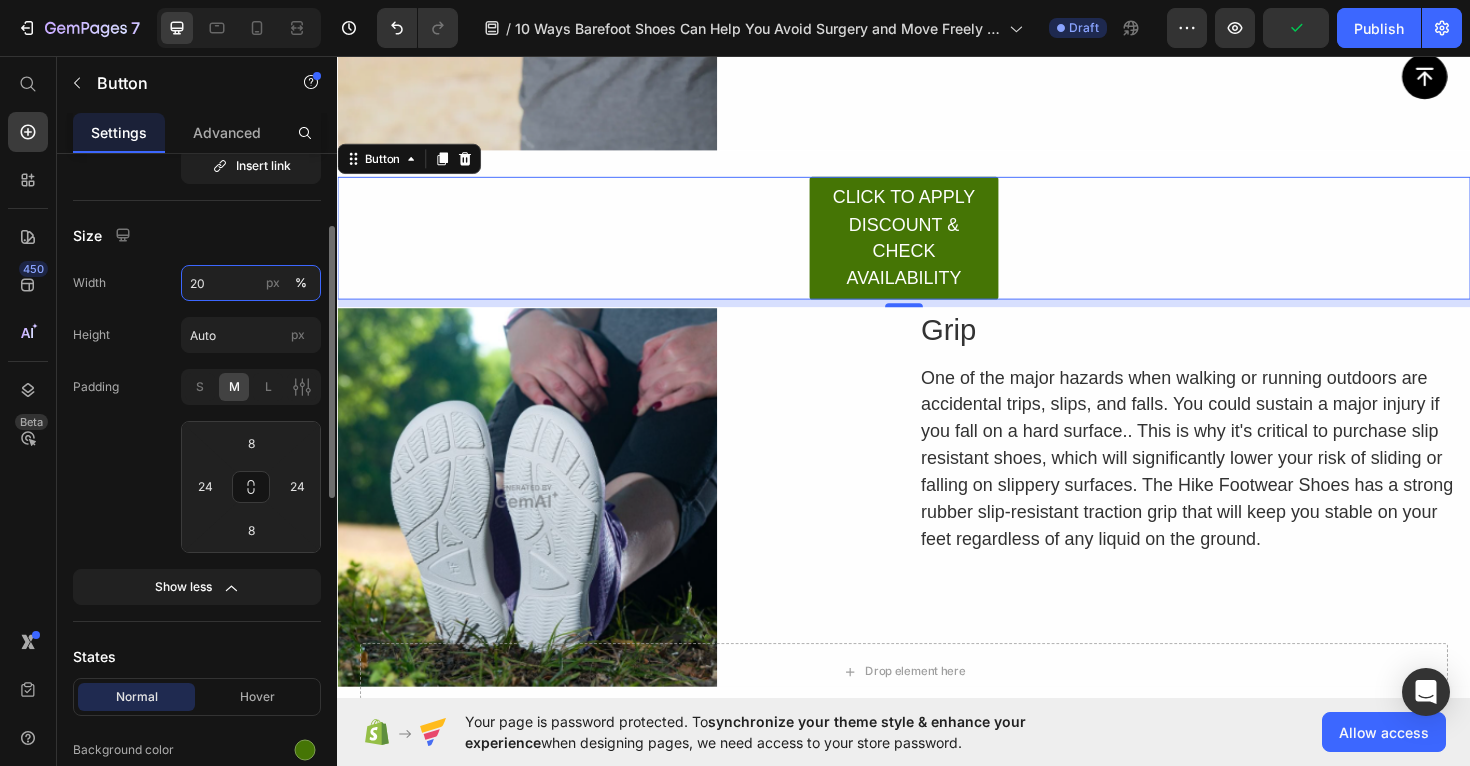 type on "2" 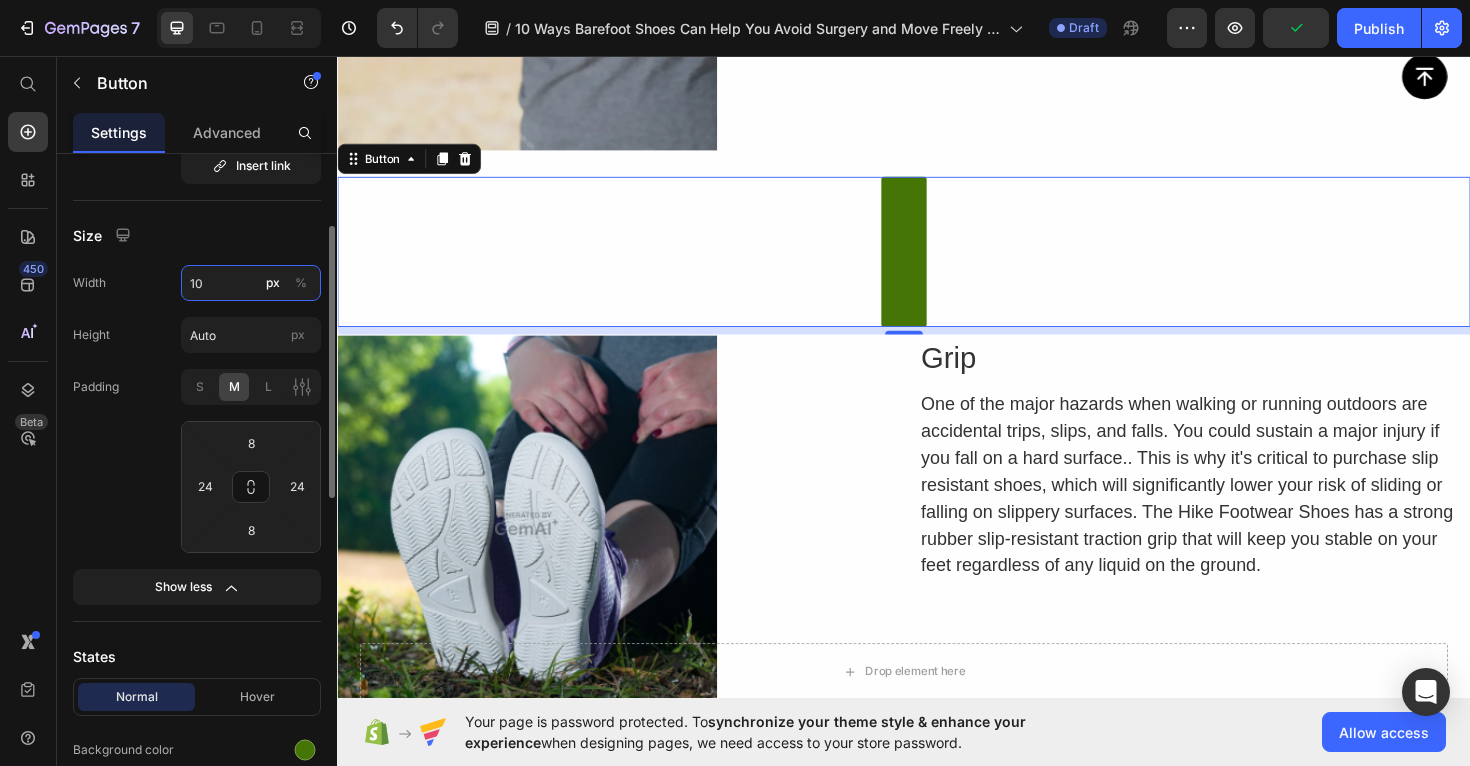 type on "1" 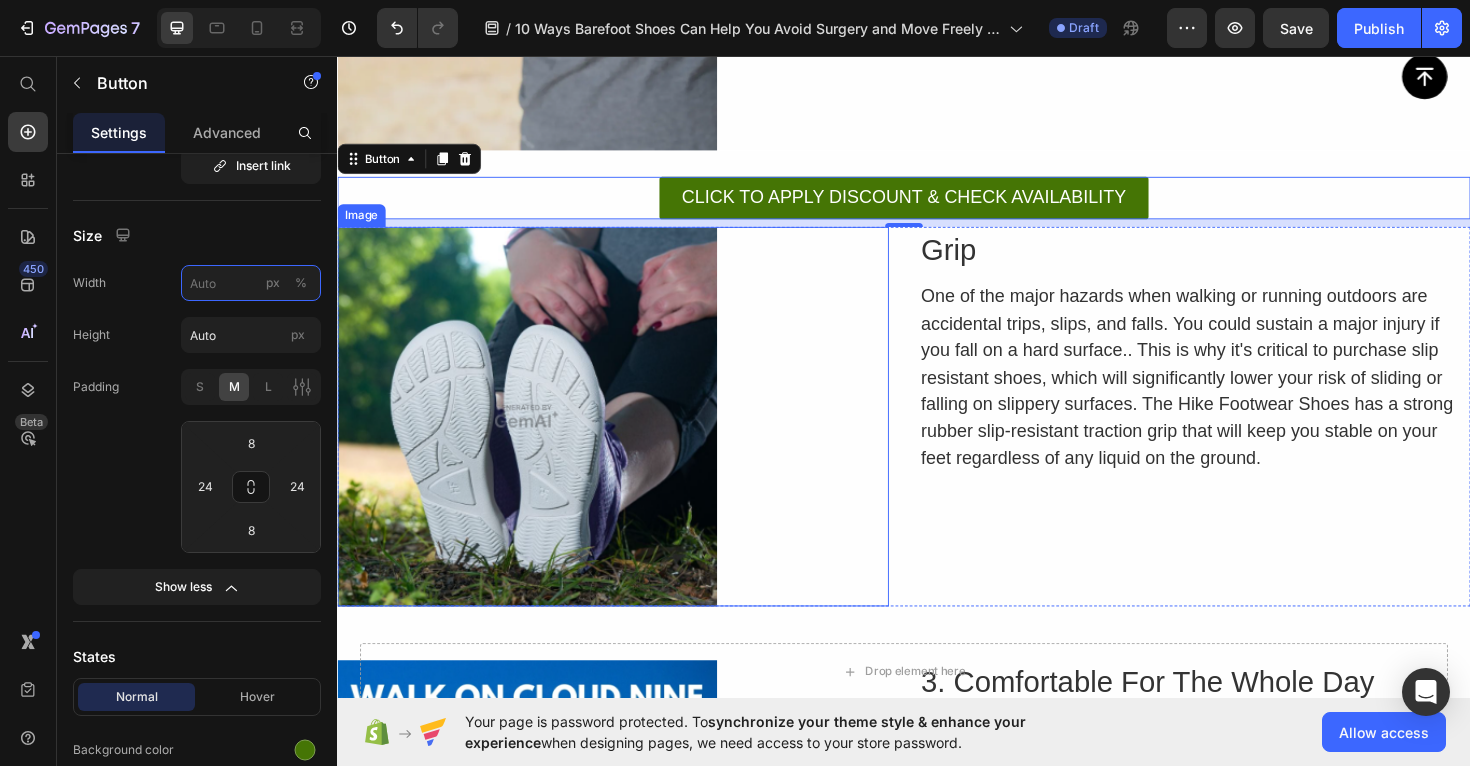 type on "1" 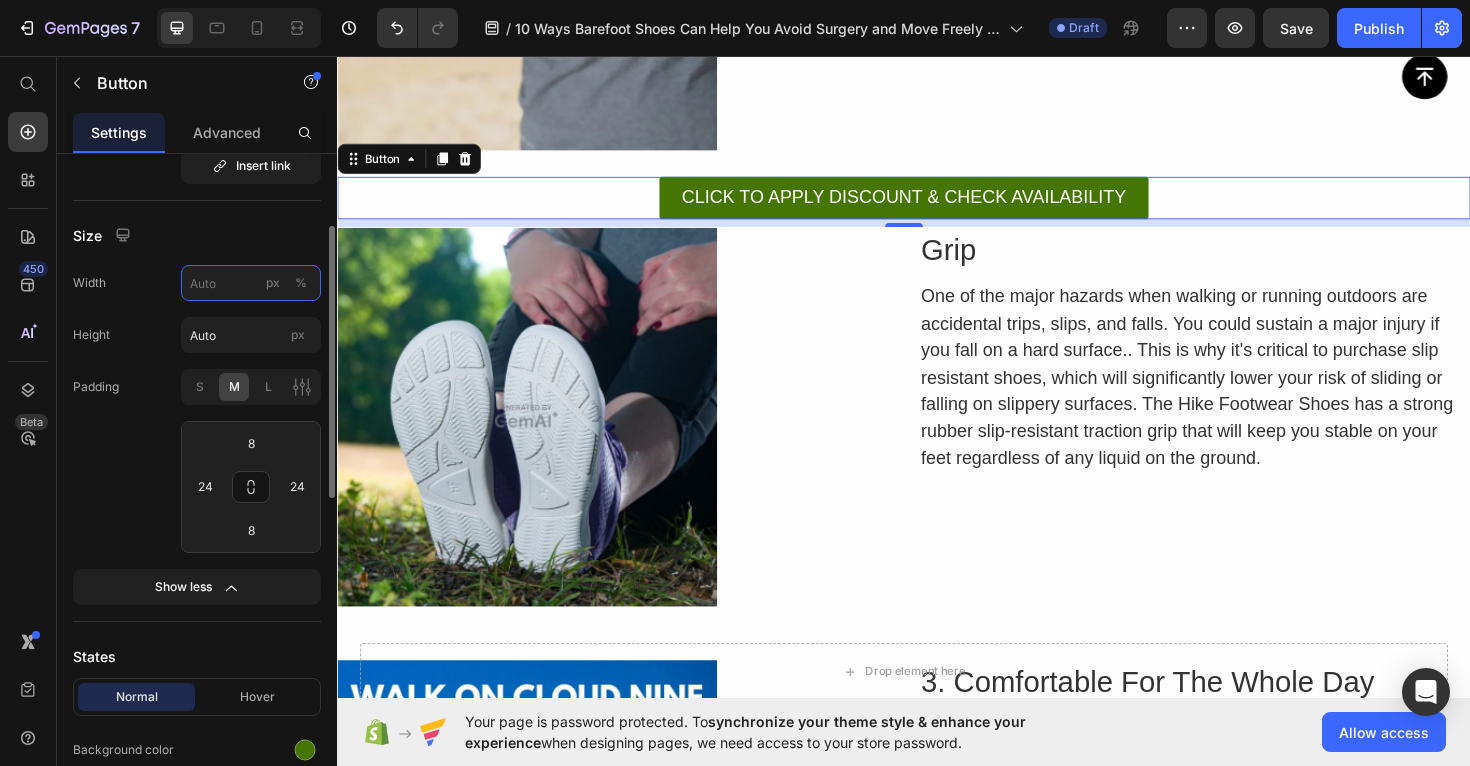 type 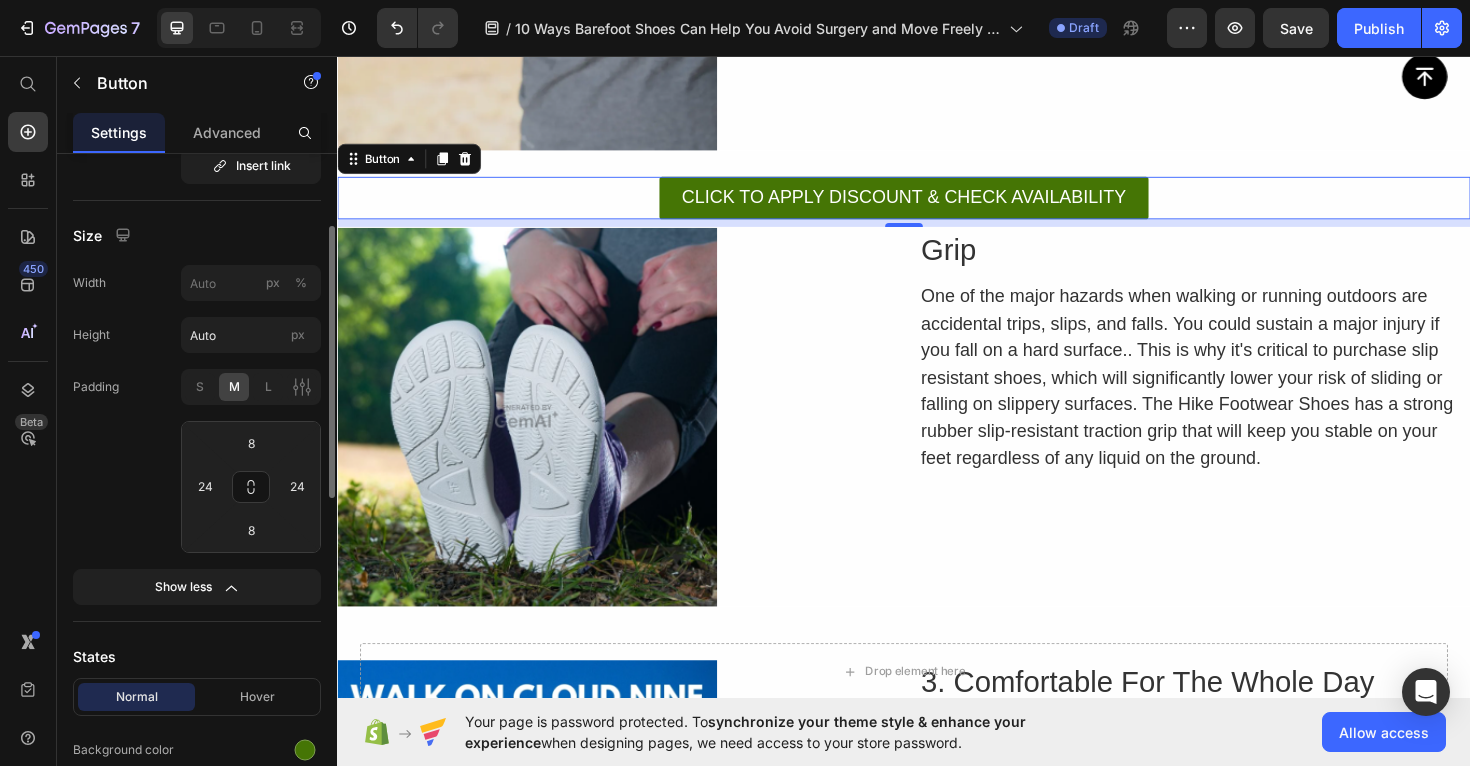 click on "Padding S M L 8 24 8 24" 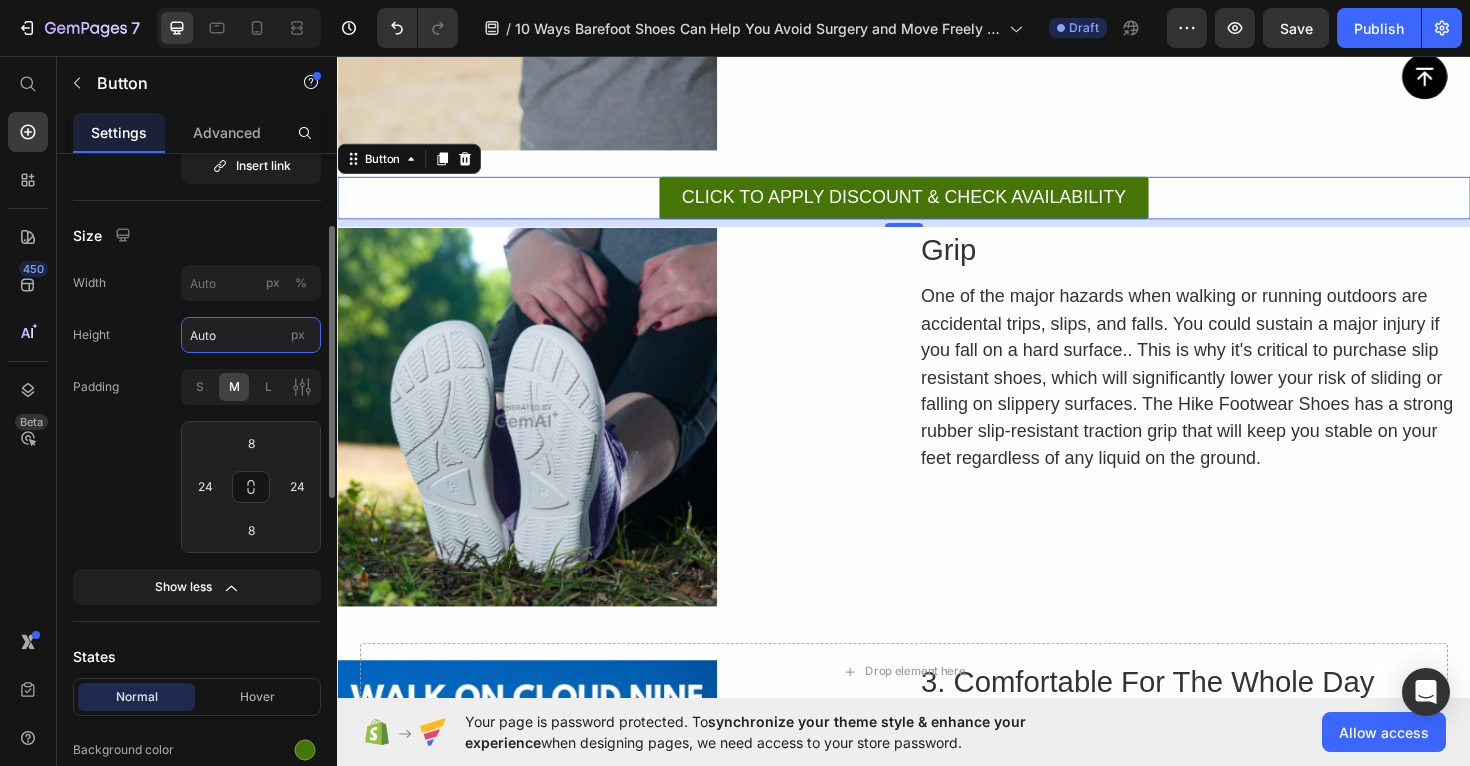 click on "Auto" at bounding box center (251, 335) 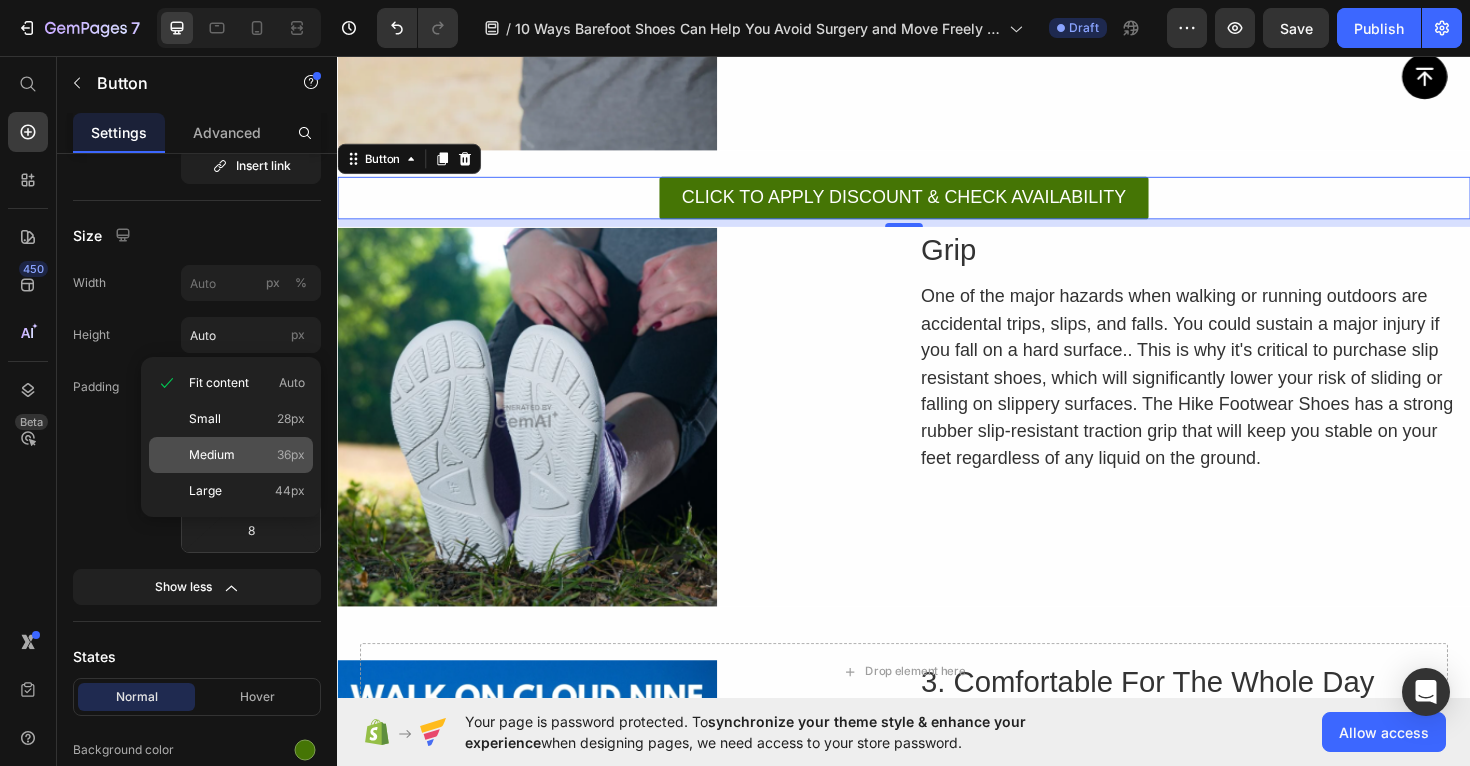click on "Medium" at bounding box center [212, 455] 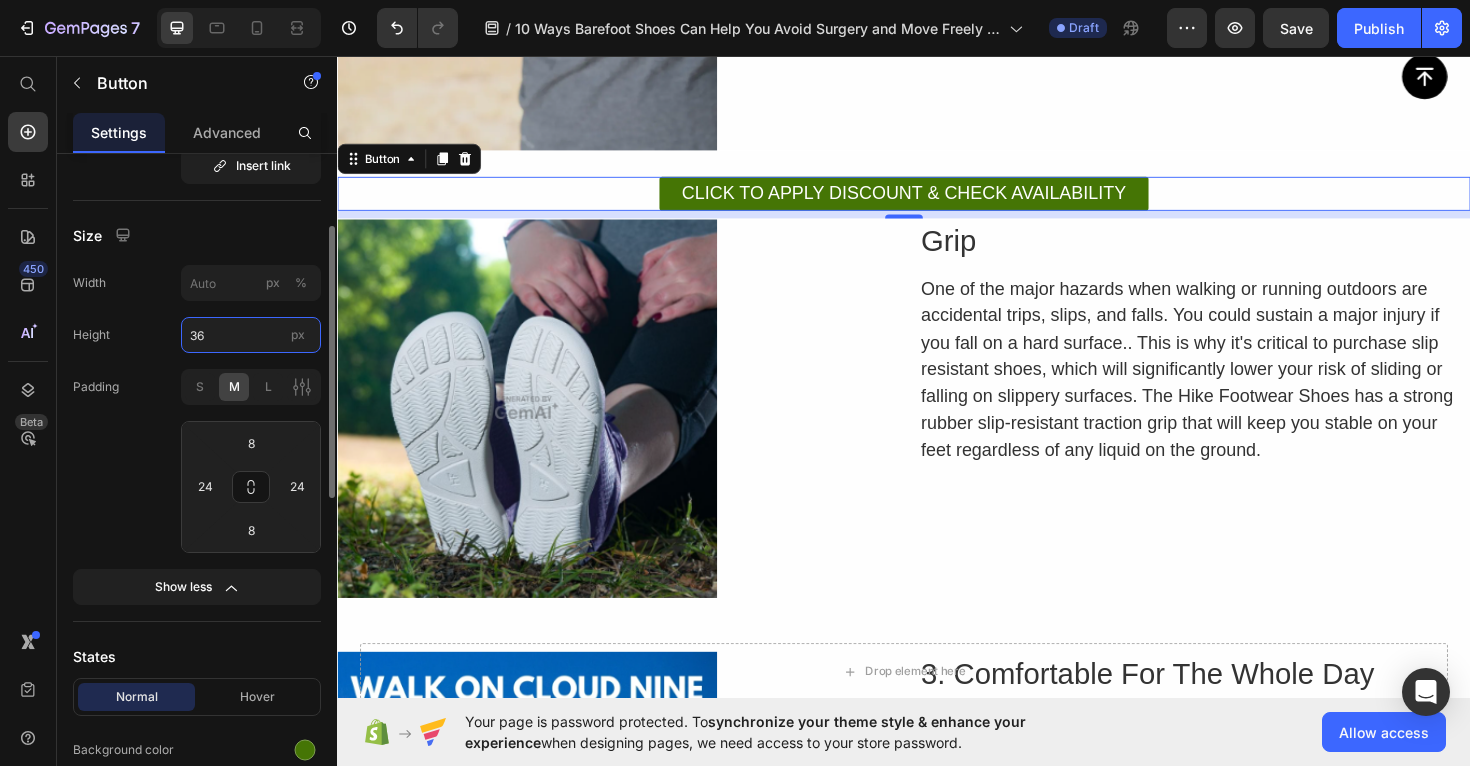 click on "36" at bounding box center [251, 335] 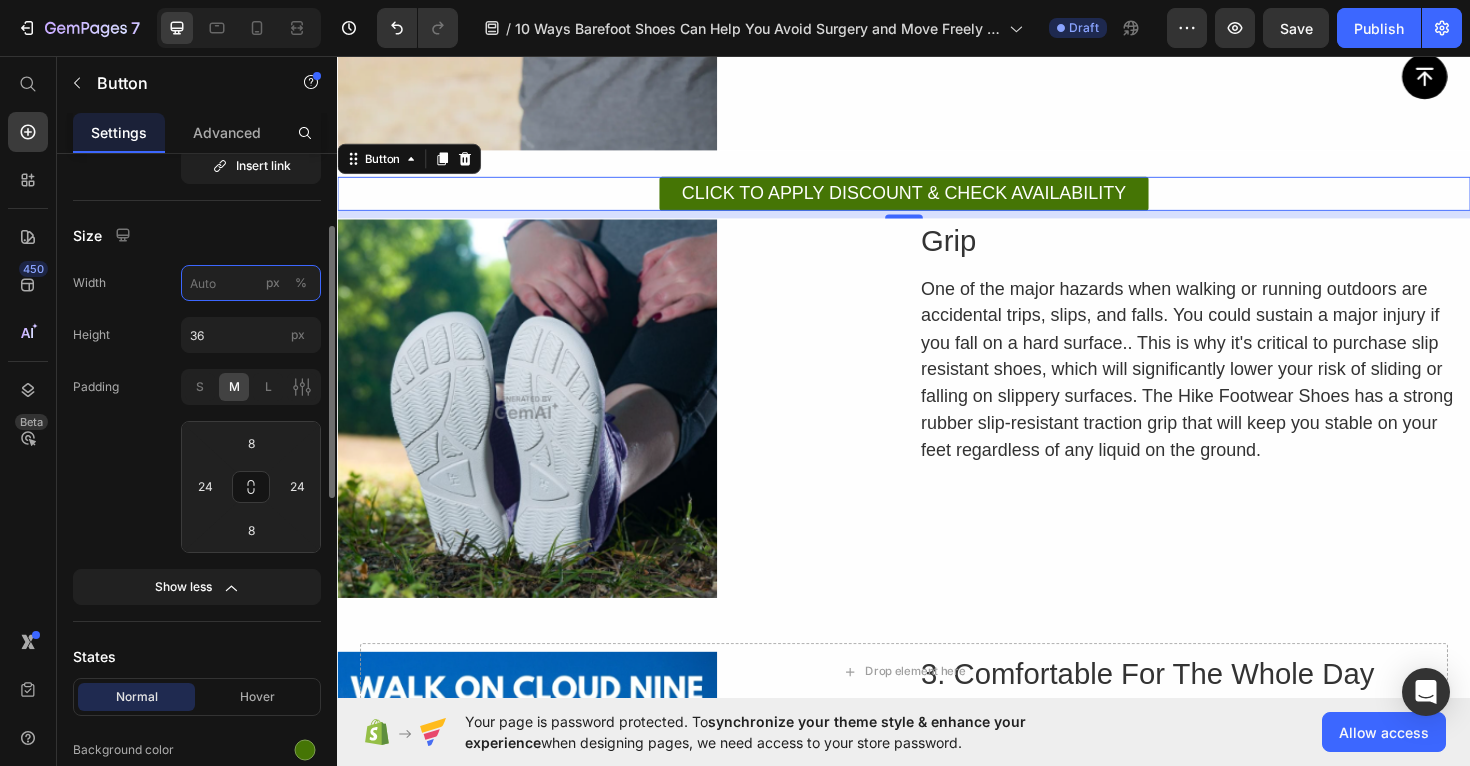 click on "px %" at bounding box center (251, 283) 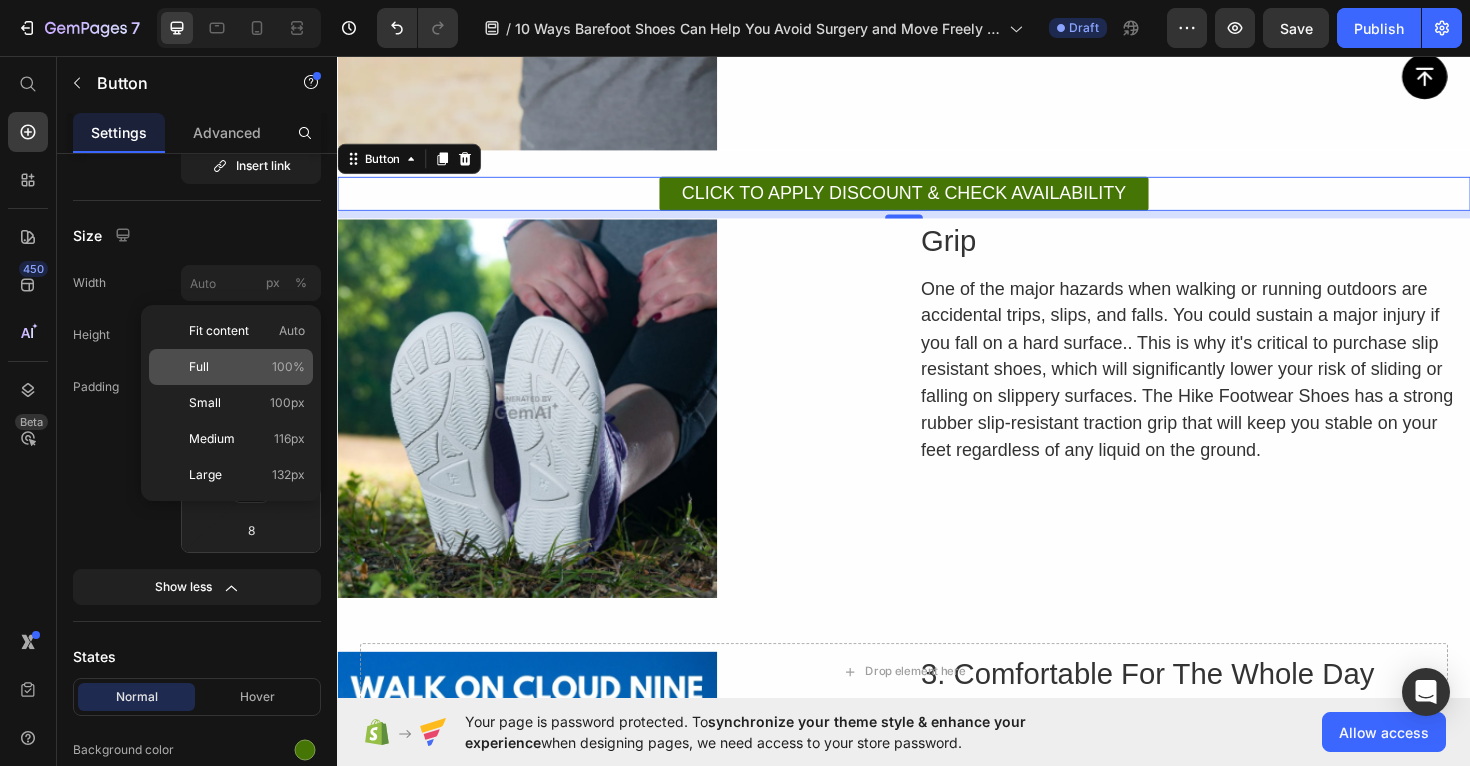 click on "Full 100%" 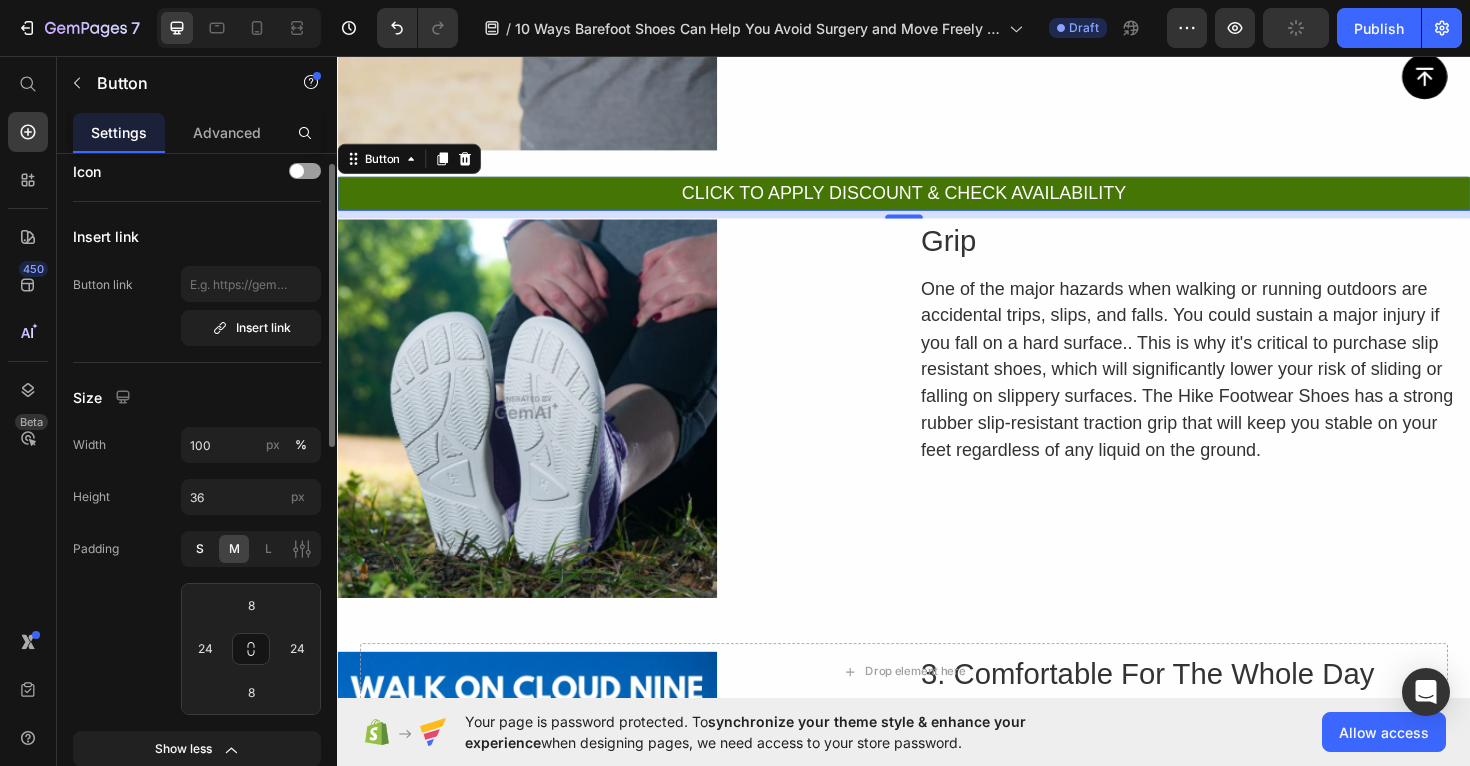 scroll, scrollTop: 20, scrollLeft: 0, axis: vertical 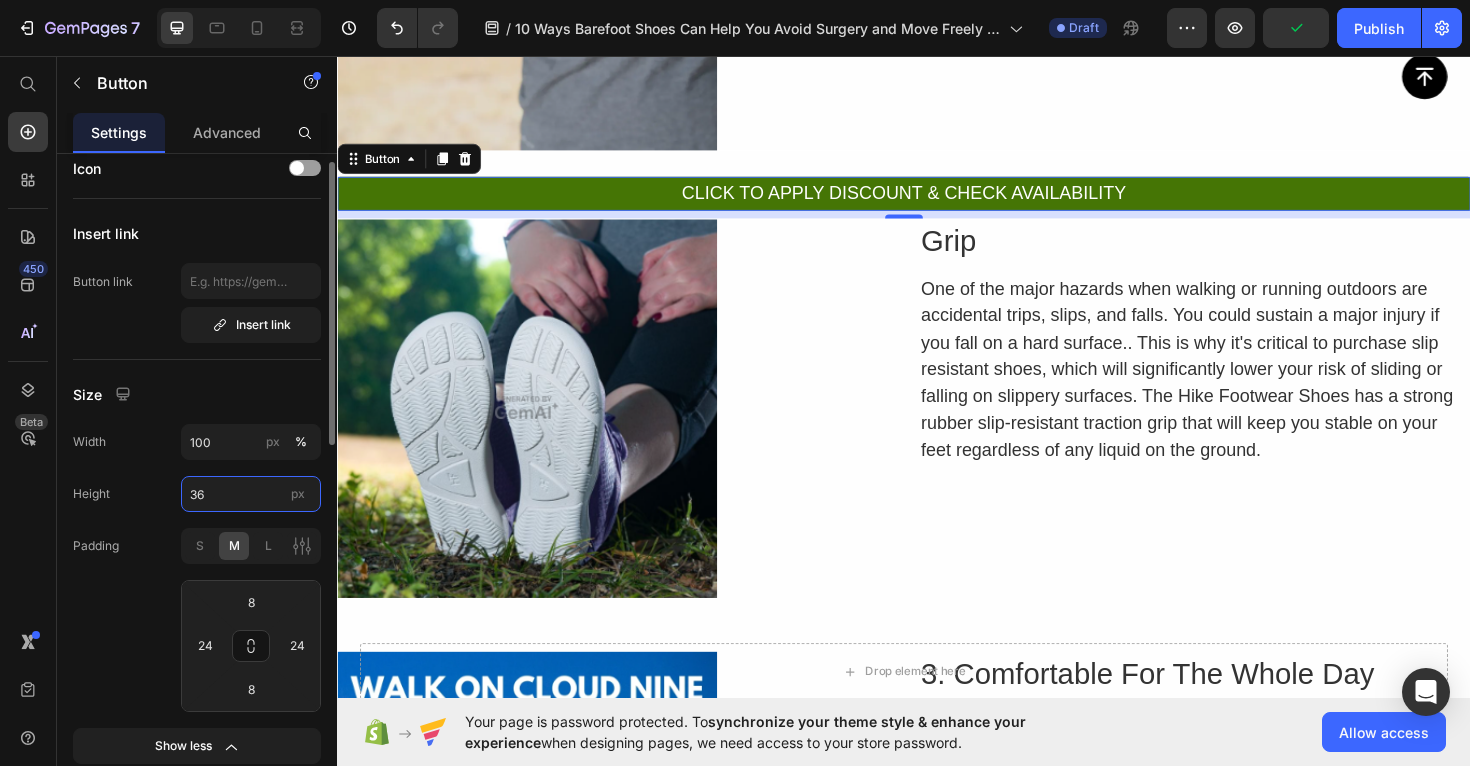 click on "36" at bounding box center (251, 494) 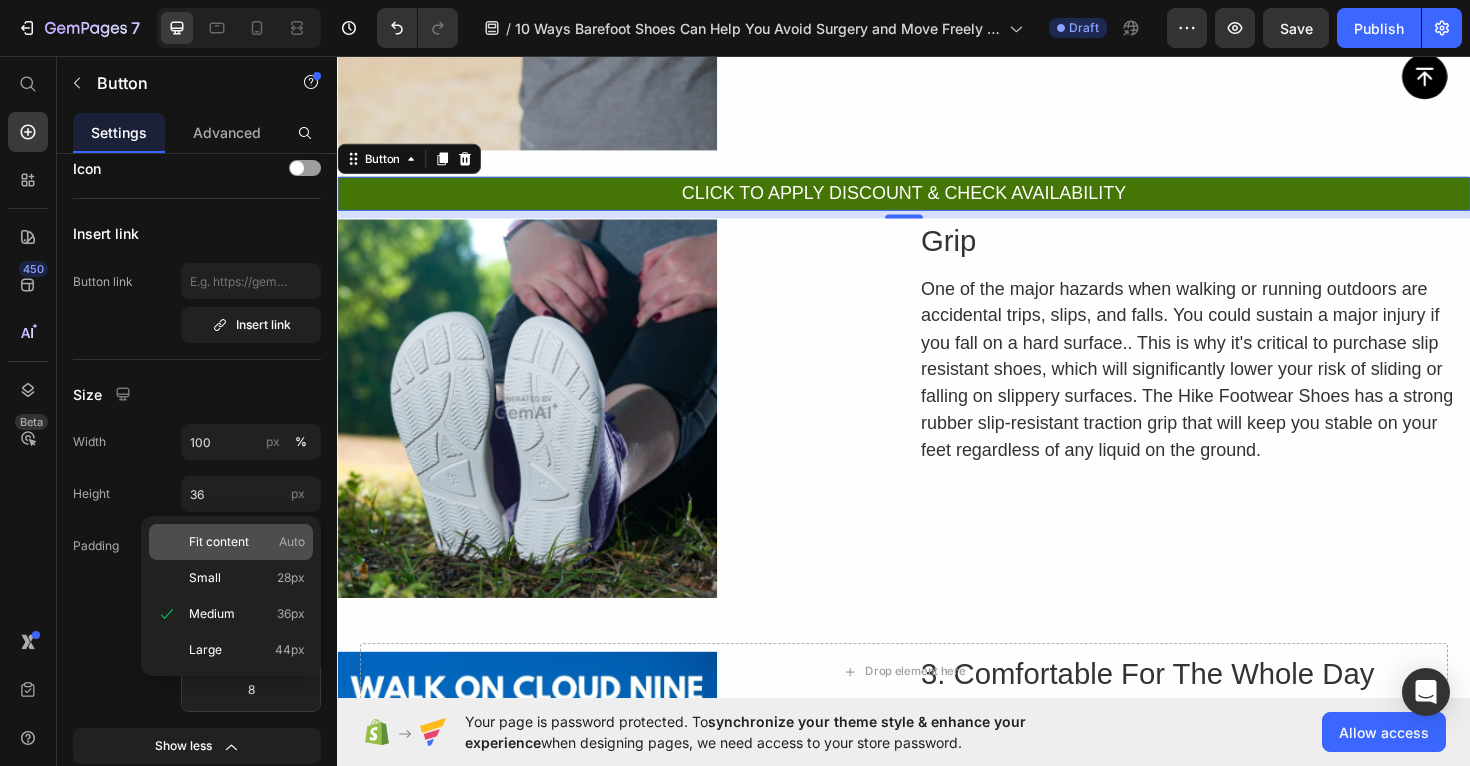 click on "Fit content" at bounding box center [219, 542] 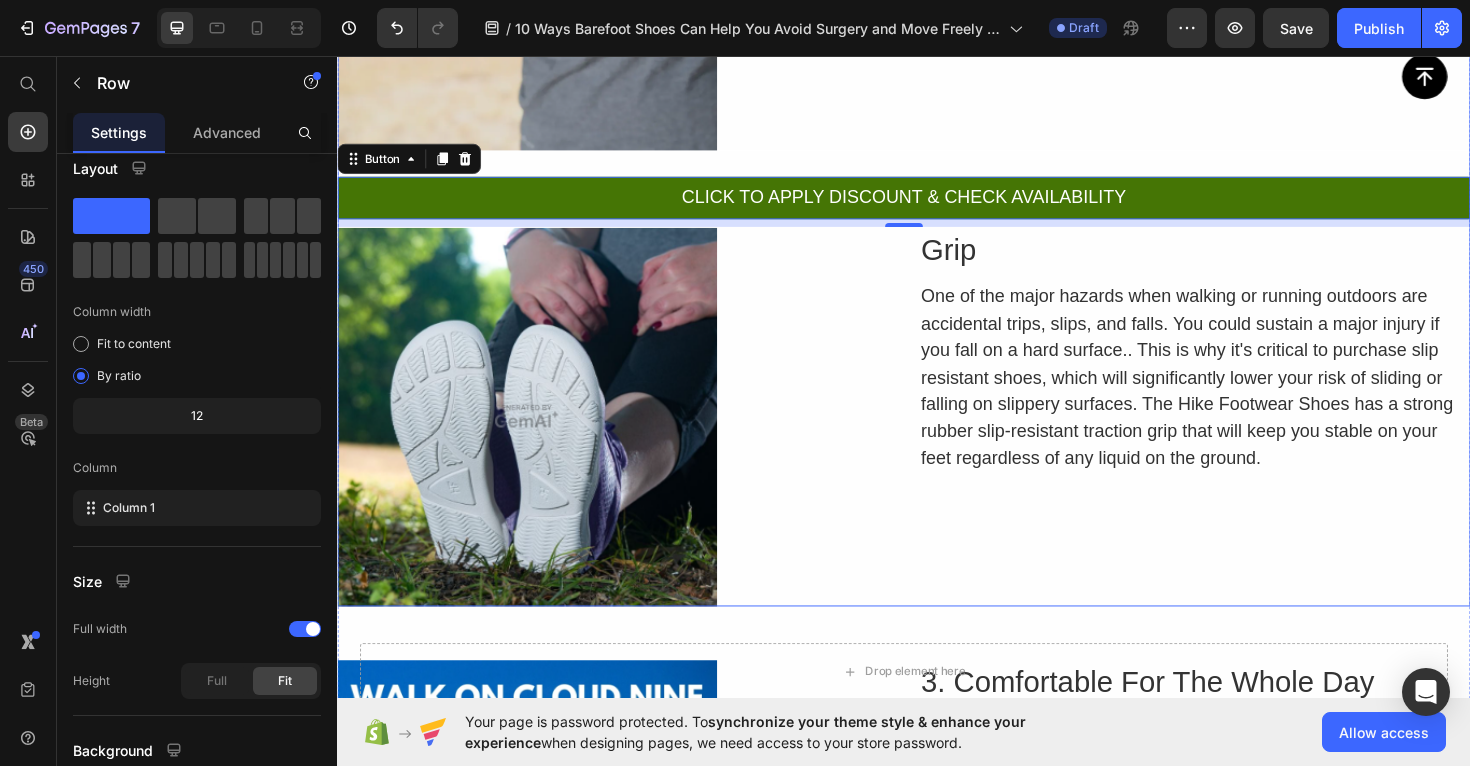 click on "Fortunately, a revolutionary barefoot shoe, endorsed by Harvard University, is helping people beat the statistics and even avoid foot surgery. Text Block Image 1. Easy To Clean Heading Hike Footwear shoes are composed of a lightweight, breathable synthetic material.  Cleaning them is as simple as wiping them down with a damp cloth. However, wild stains, such as mud and dirt, can be challenging to remove at times. Luckily, the Hike Footwear shoes are machine-washable!  If you follow these instructions, your shoes will stay away from bacteria and odors. Text Block Row Row CLICK TO APPLY DISCOUNT & CHECK AVAILABILITY Button   8 Image Grip Heading Text Block Row Row" at bounding box center (937, 176) 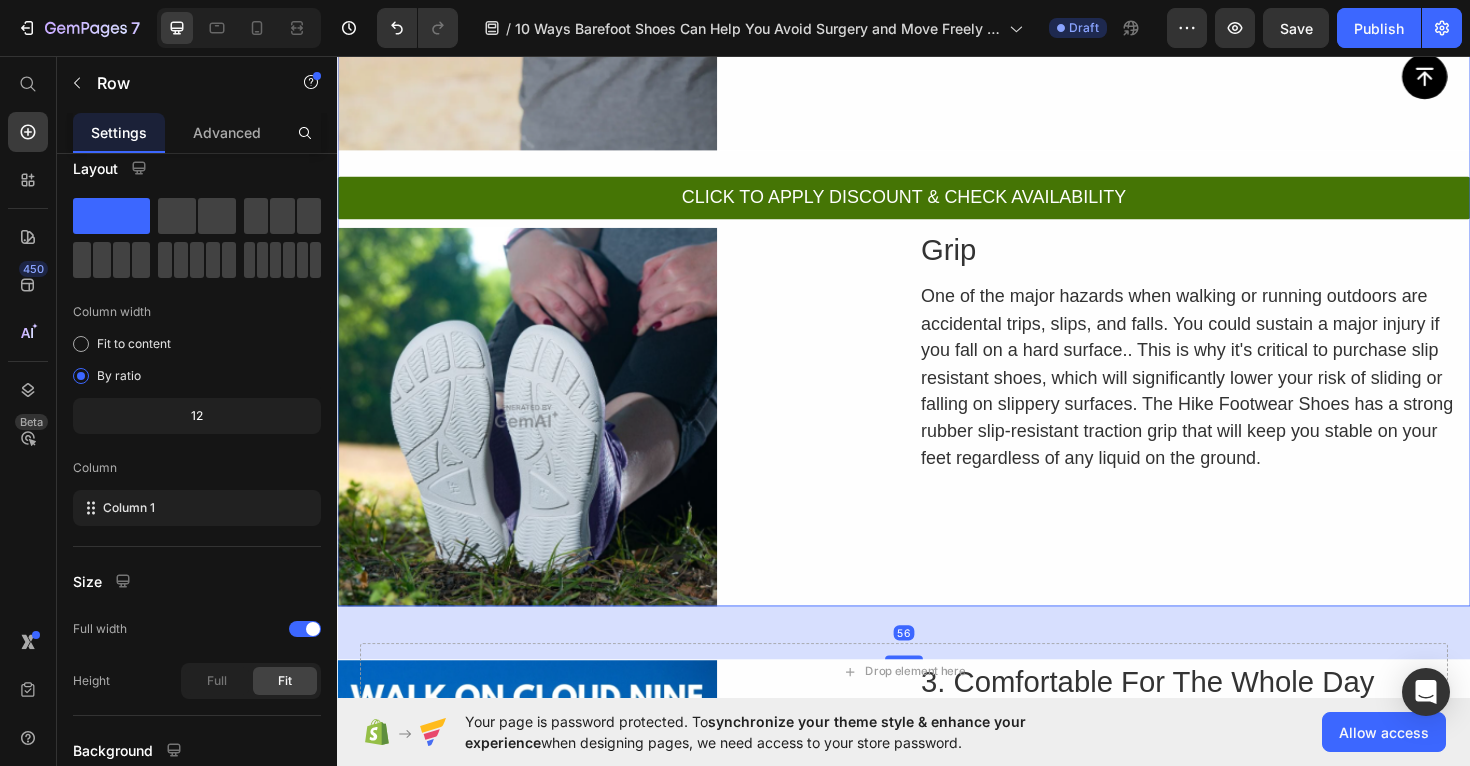 scroll, scrollTop: 0, scrollLeft: 0, axis: both 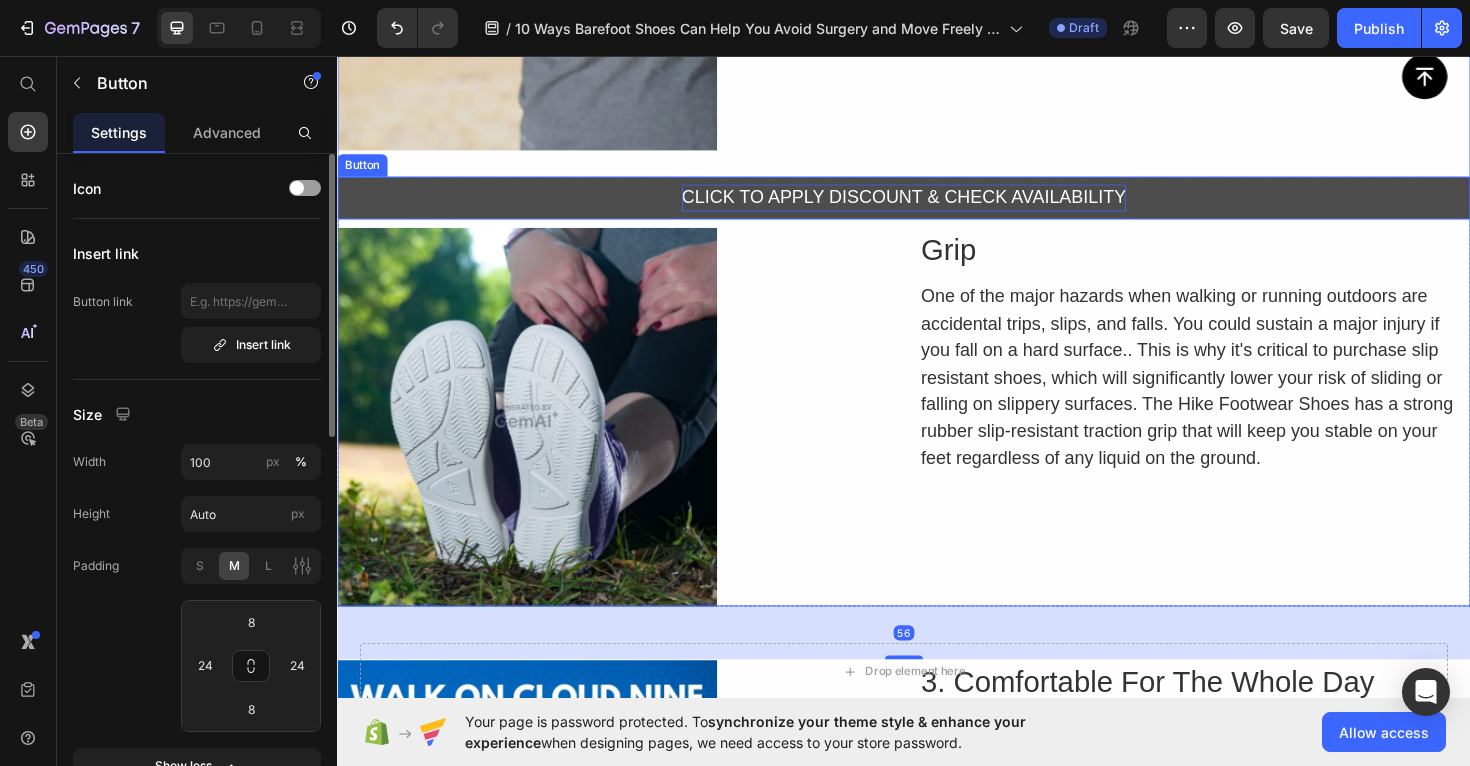 click on "CLICK TO APPLY DISCOUNT & CHECK AVAILABILITY" at bounding box center [937, 206] 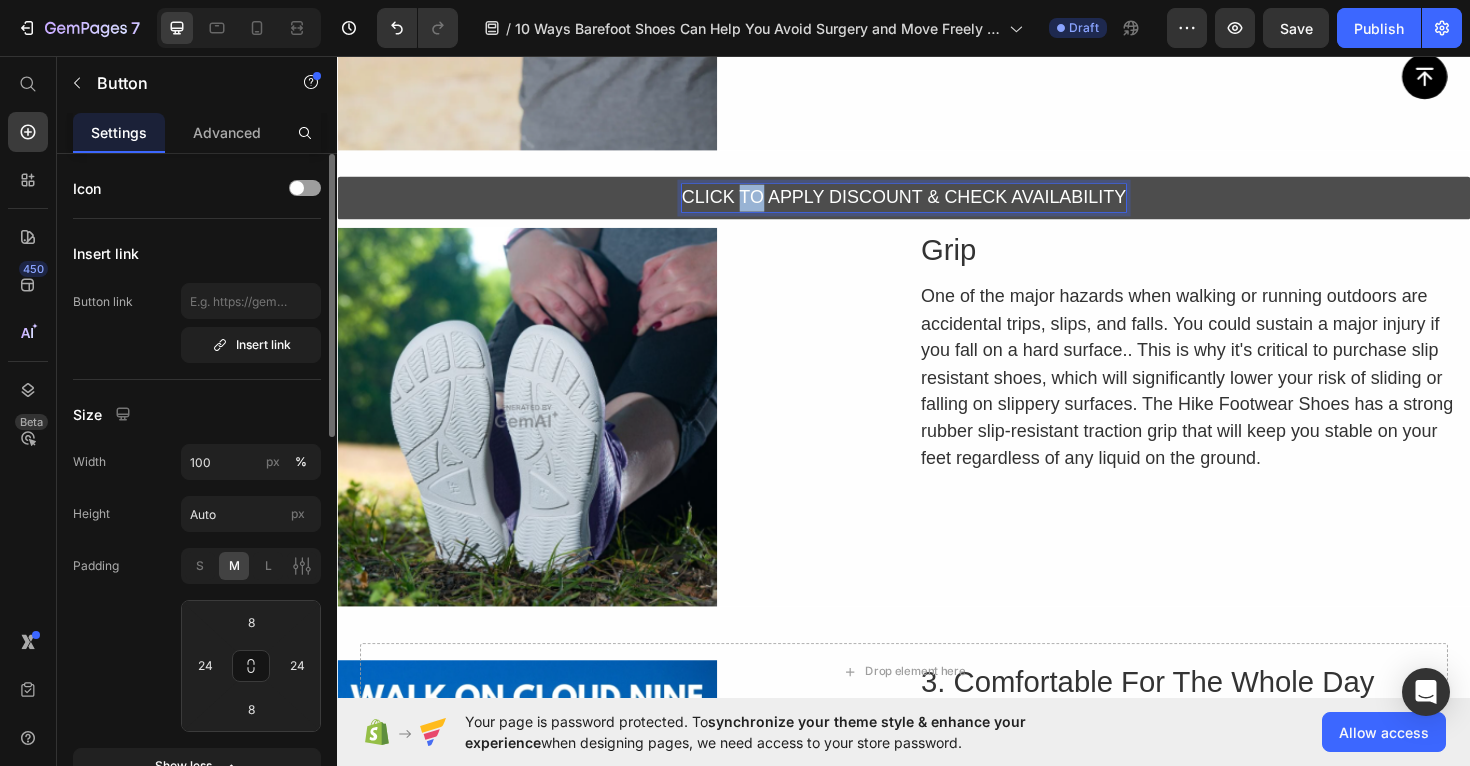 click on "CLICK TO APPLY DISCOUNT & CHECK AVAILABILITY" at bounding box center (937, 206) 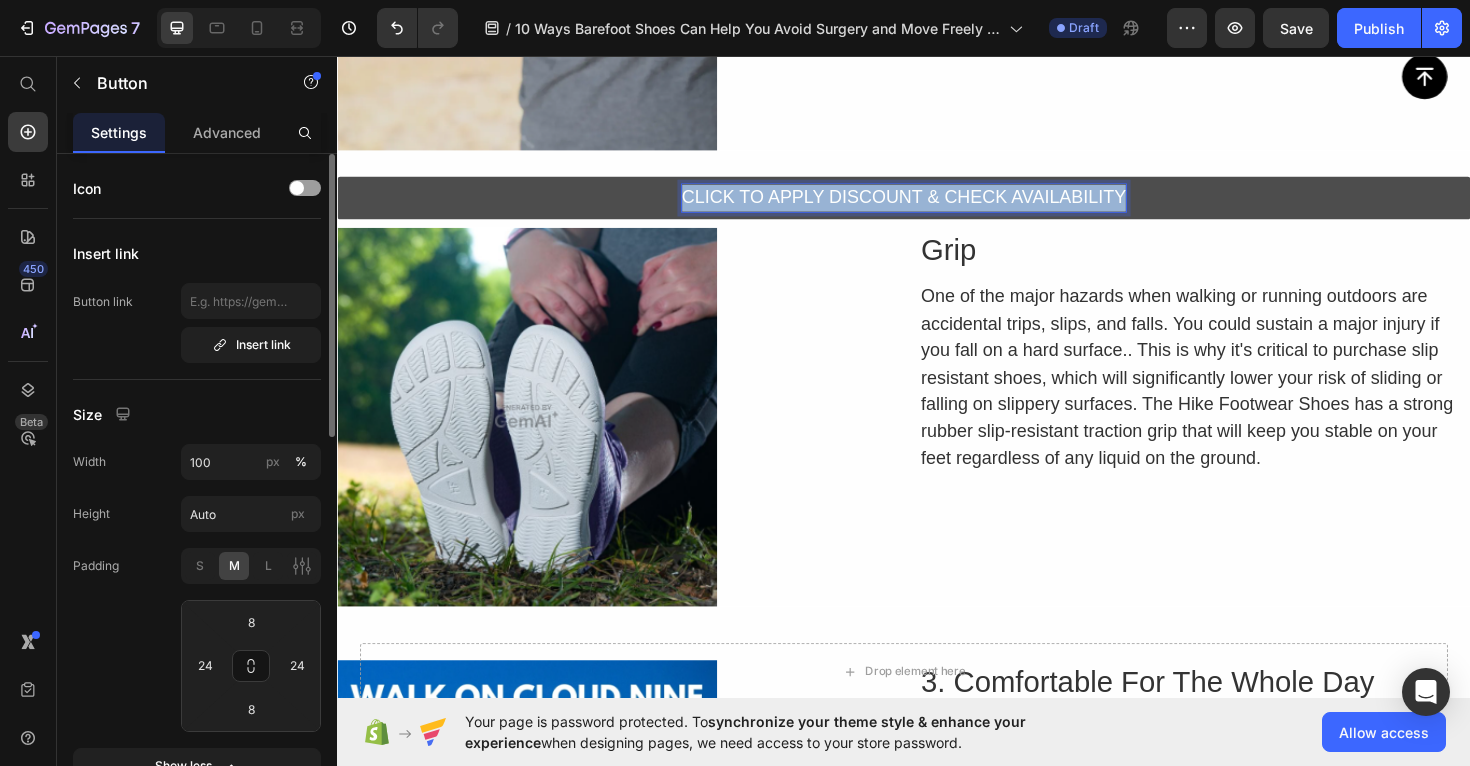 click on "CLICK TO APPLY DISCOUNT & CHECK AVAILABILITY" at bounding box center (937, 206) 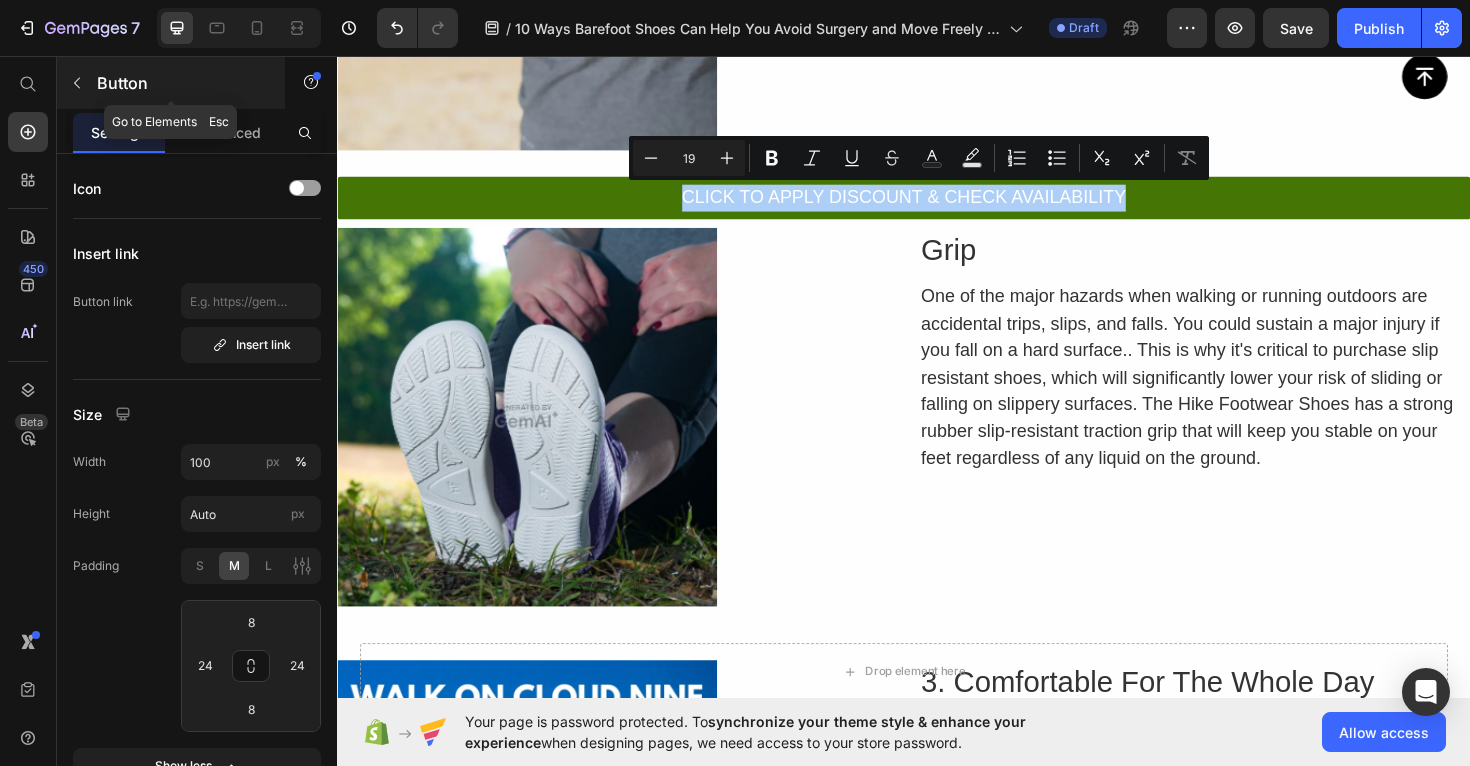 click 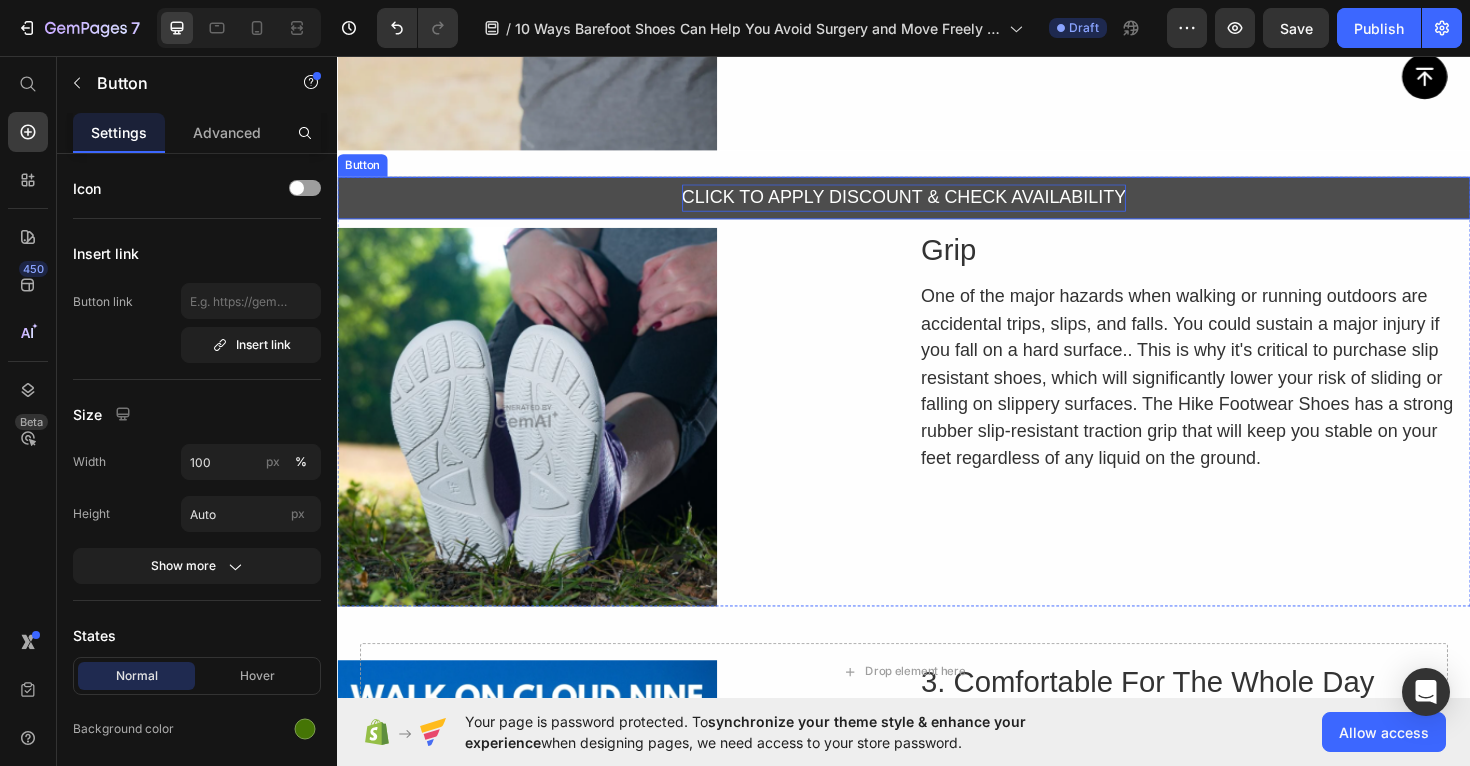 click on "CLICK TO APPLY DISCOUNT & CHECK AVAILABILITY" at bounding box center (937, 206) 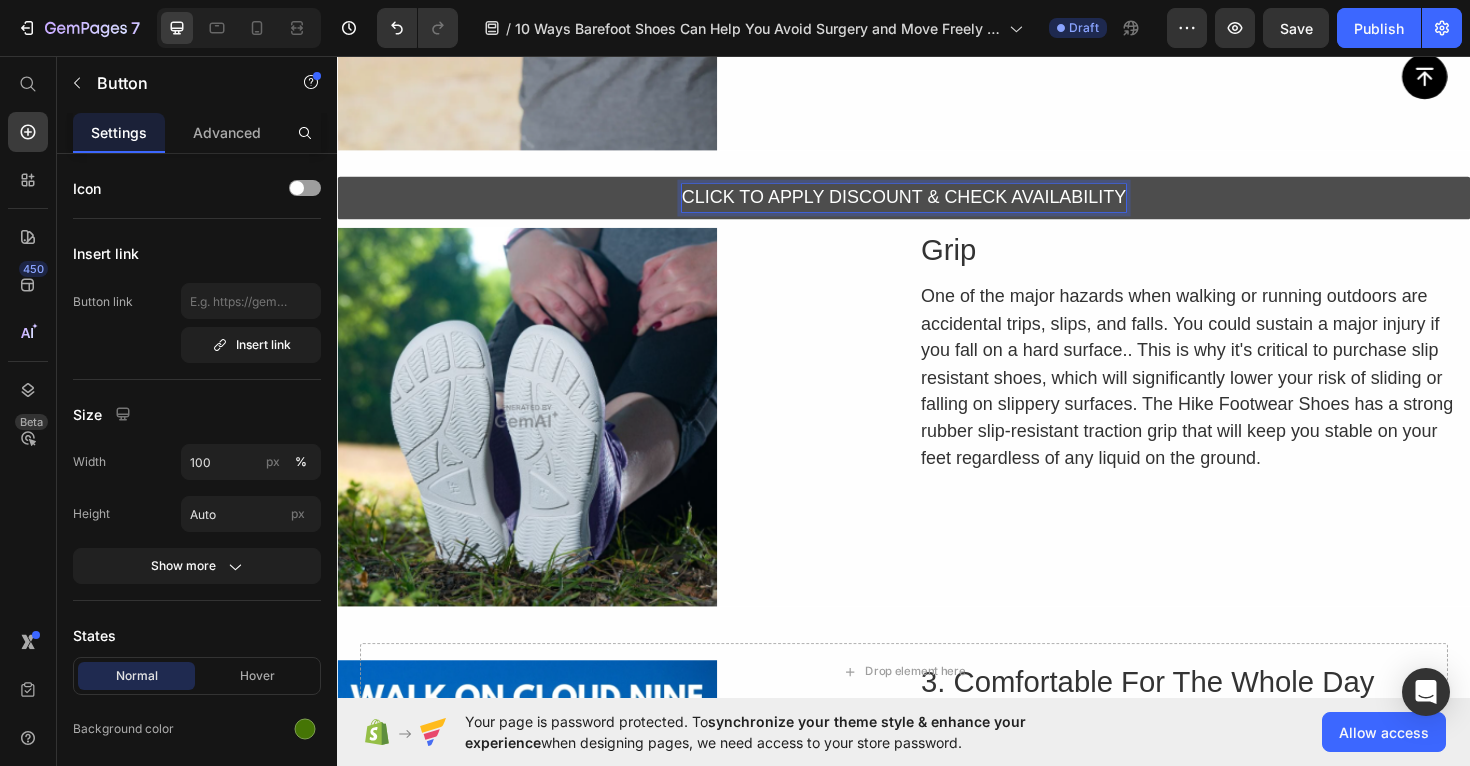 click on "CLICK TO APPLY DISCOUNT & CHECK AVAILABILITY" at bounding box center [937, 206] 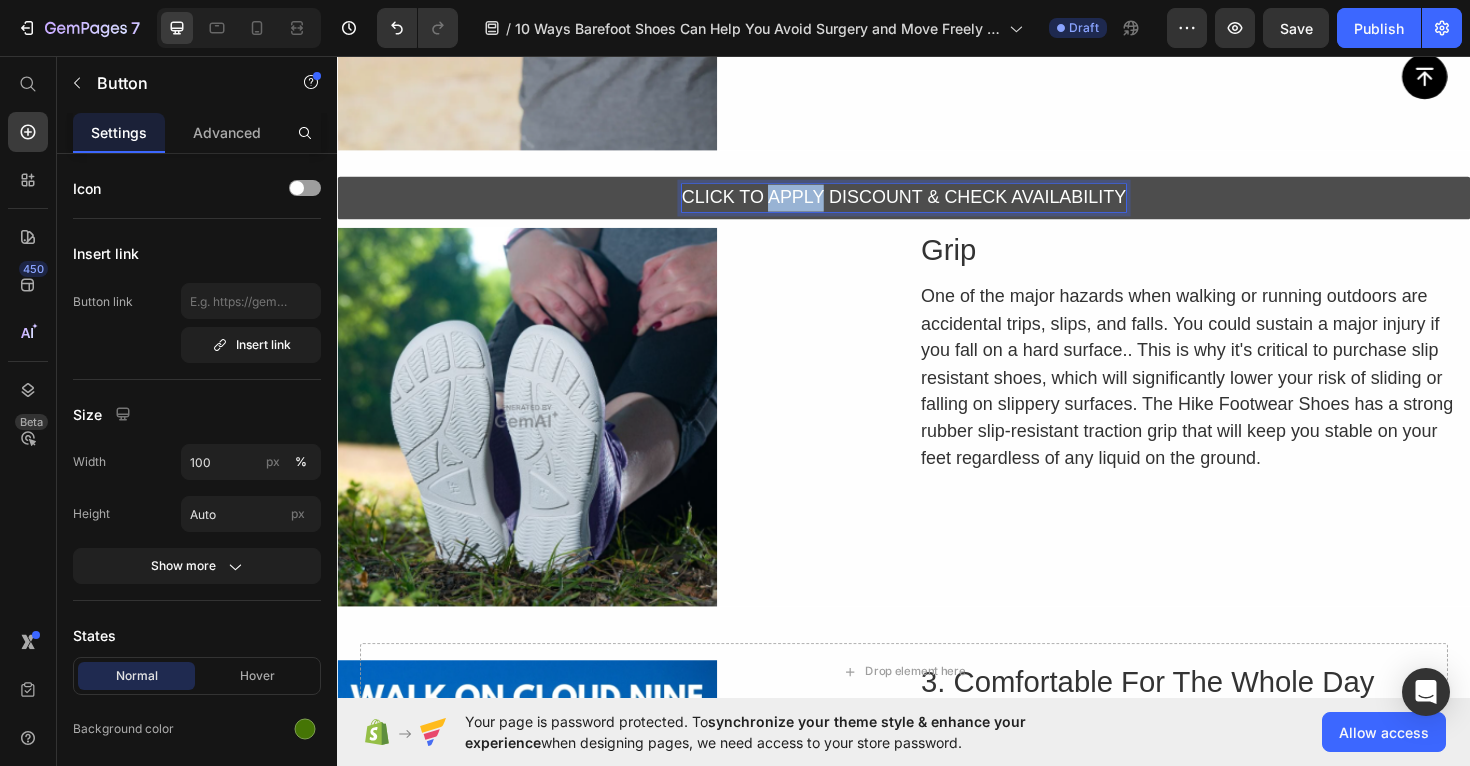 click on "CLICK TO APPLY DISCOUNT & CHECK AVAILABILITY" at bounding box center (937, 206) 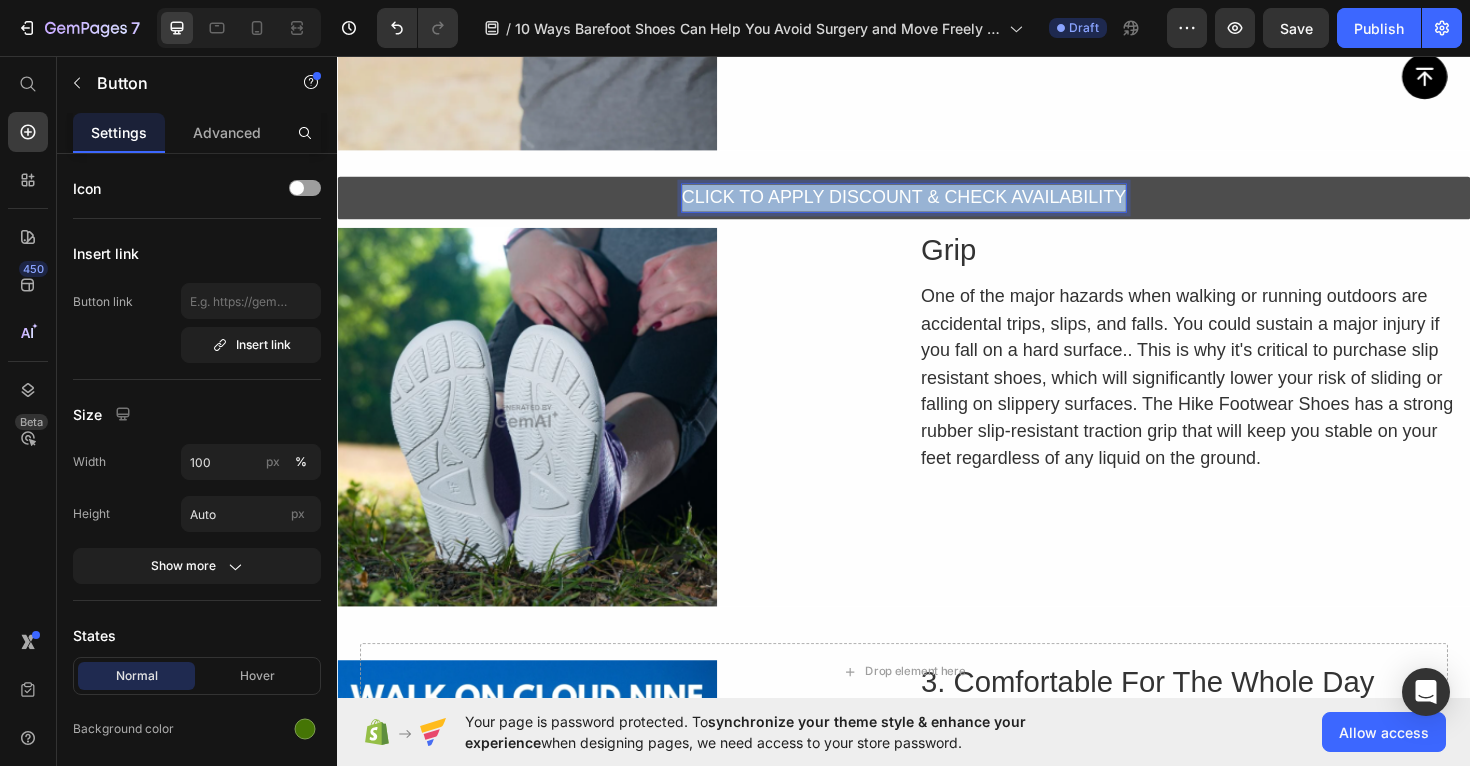click on "CLICK TO APPLY DISCOUNT & CHECK AVAILABILITY" at bounding box center [937, 206] 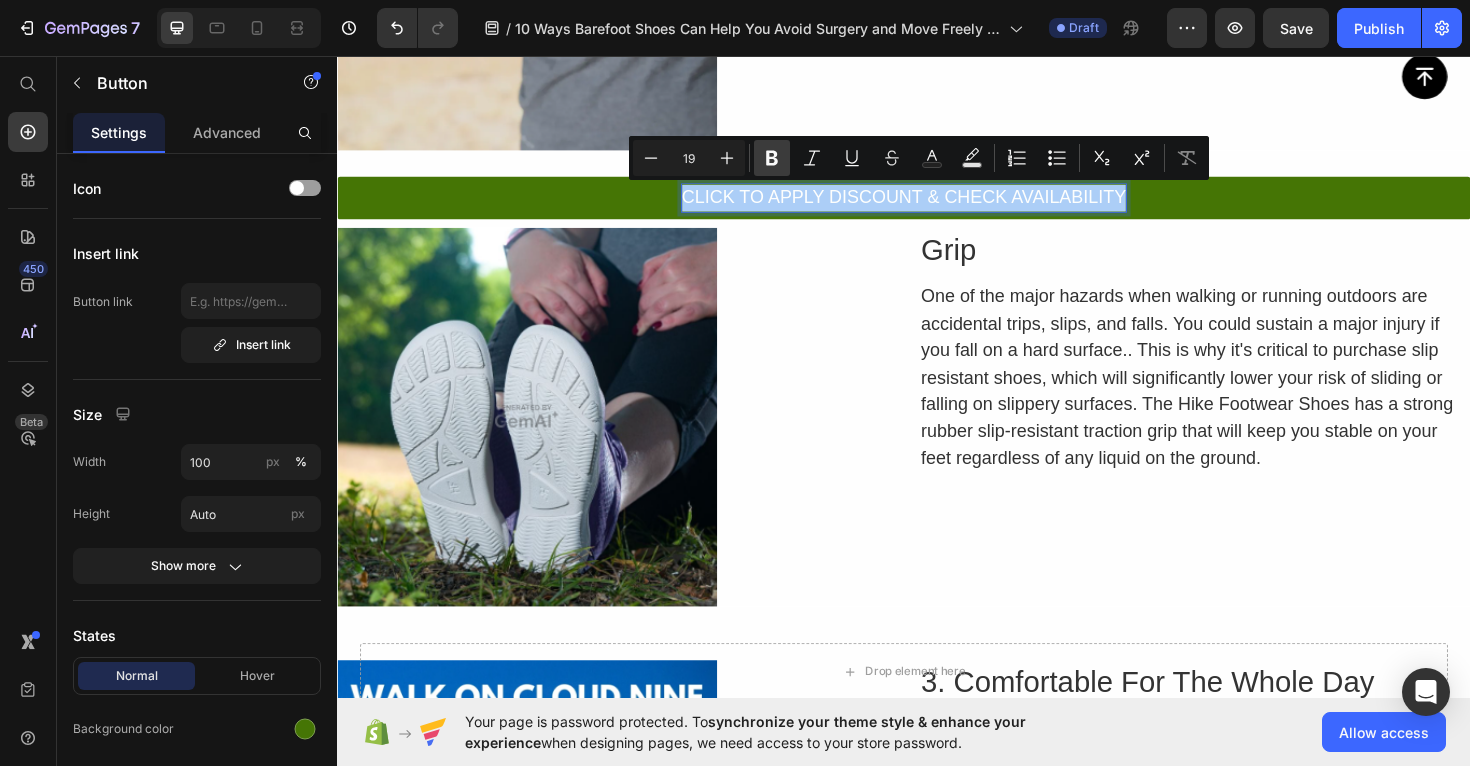 click on "Bold" at bounding box center (772, 158) 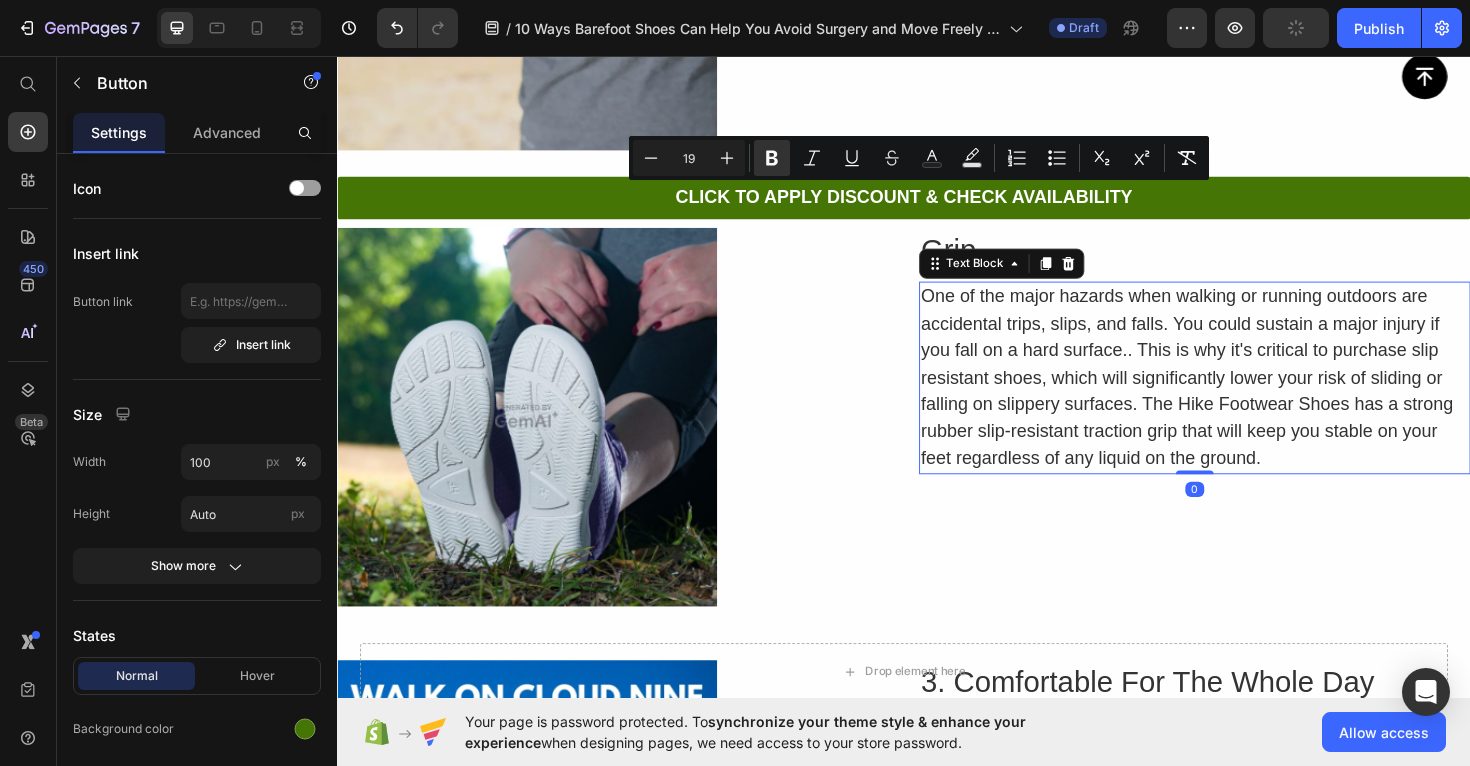 click on "One of the major hazards when walking or running outdoors are accidental trips, slips,  and falls. You could sustain a major injury if you fall on a hard surface.. This is why it's critical to purchase slip resistant shoes, which will significantly lower your risk of sliding or falling on slippery surfaces. The Hike Footwear Shoes has a strong rubber slip-resistant traction grip that will keep you stable on your feet regardless of any liquid on the ground." at bounding box center [1245, 397] 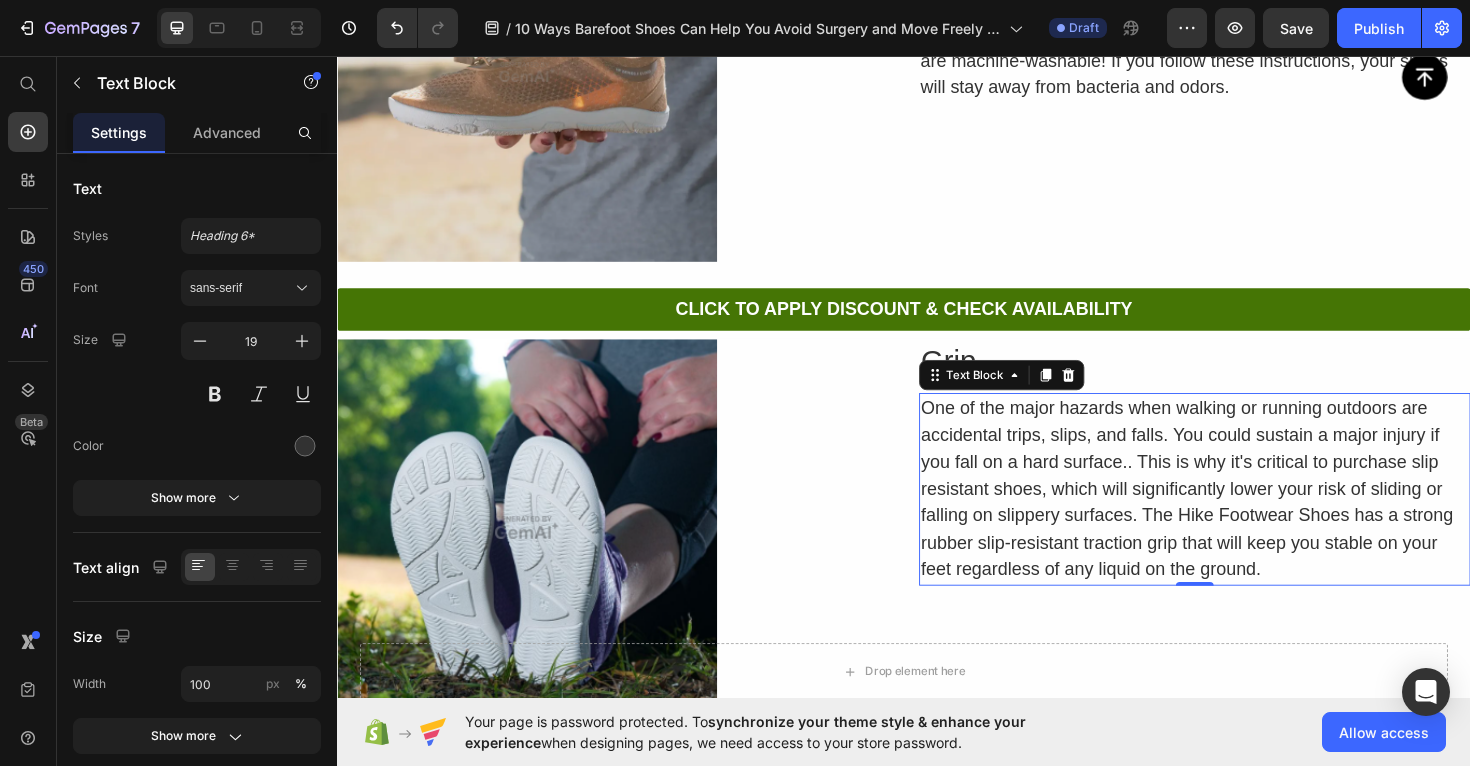 scroll, scrollTop: 9360, scrollLeft: 0, axis: vertical 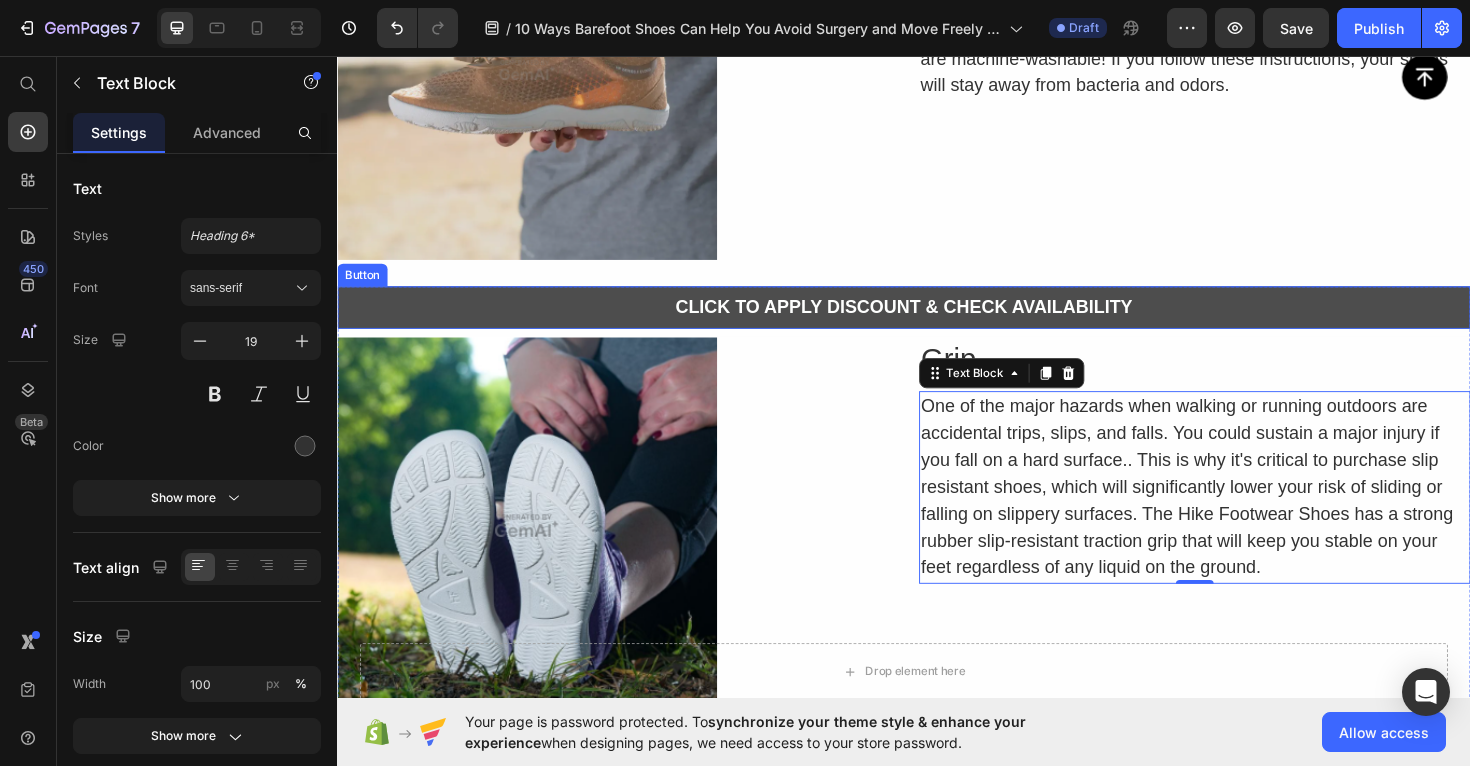 click on "CLICK TO APPLY DISCOUNT & CHECK AVAILABILITY" at bounding box center (937, 322) 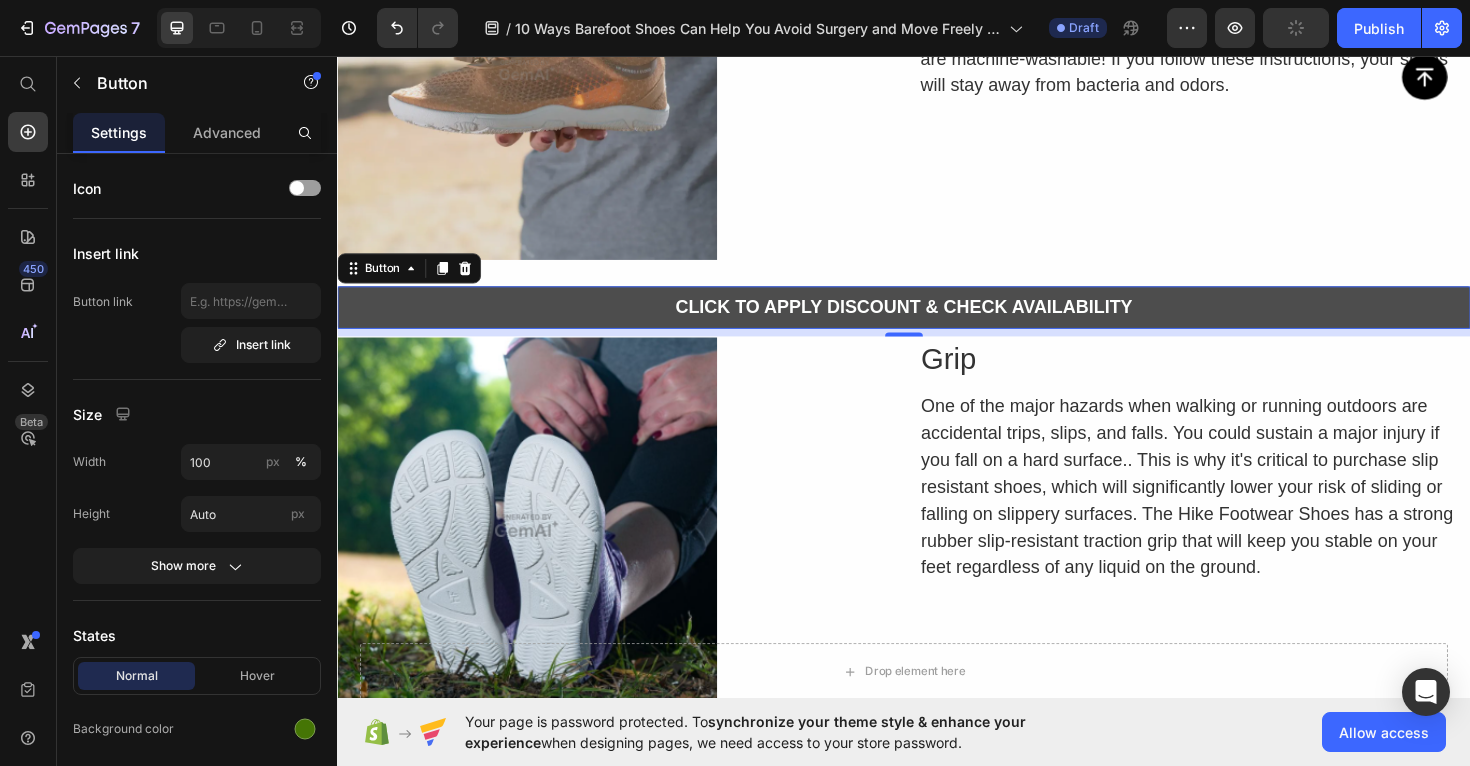 click on "CLICK TO APPLY DISCOUNT & CHECK AVAILABILITY" at bounding box center (937, 322) 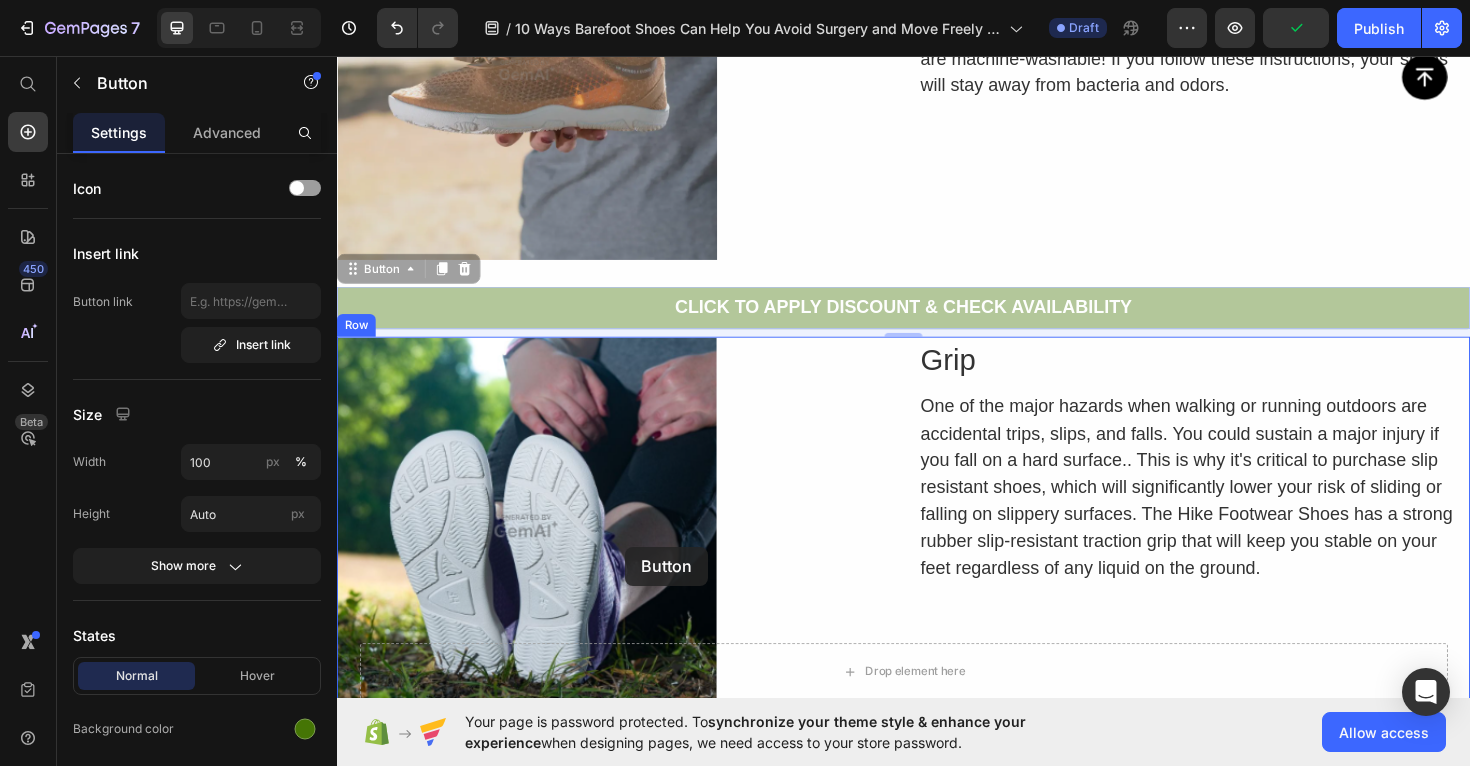 drag, startPoint x: 566, startPoint y: 315, endPoint x: 641, endPoint y: 445, distance: 150.08331 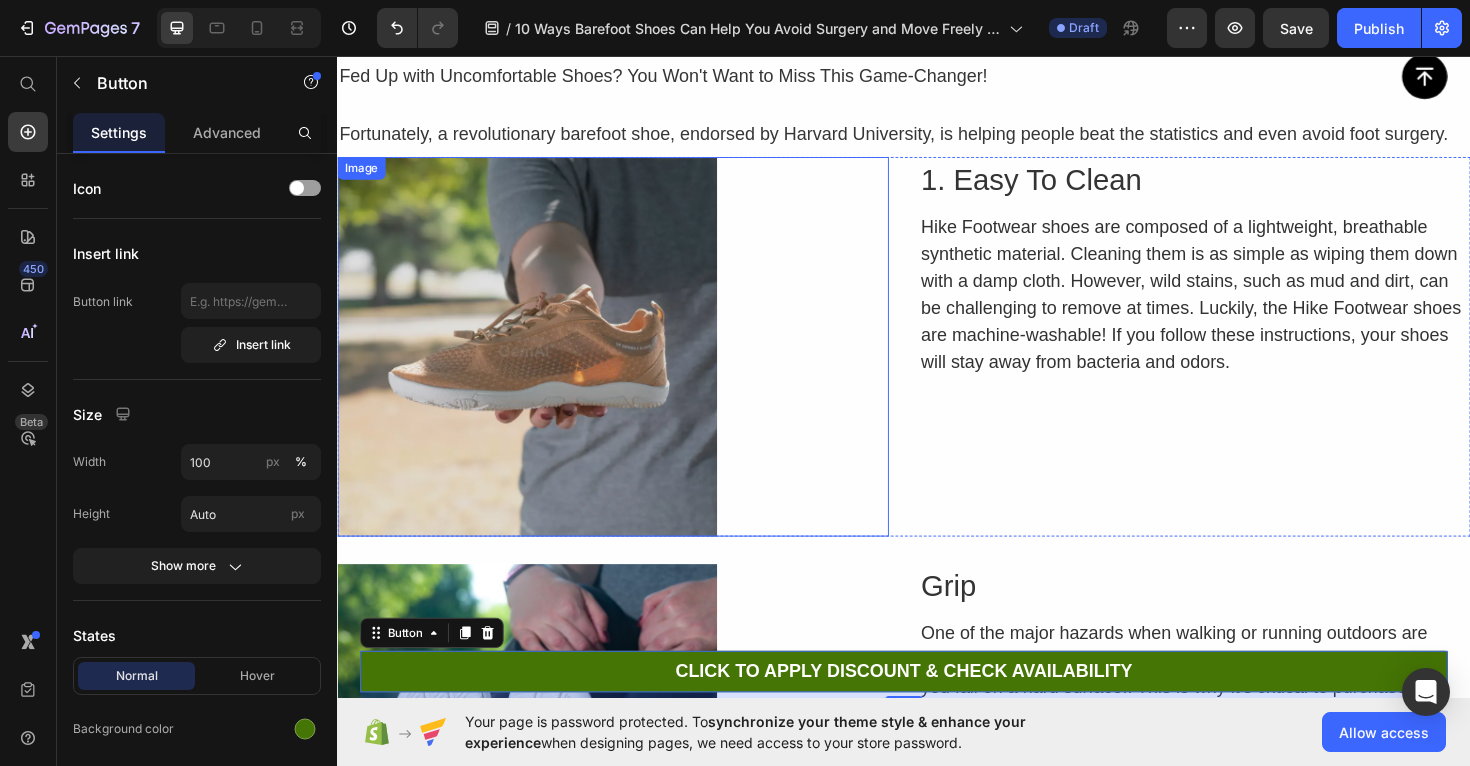 scroll, scrollTop: 8843, scrollLeft: 0, axis: vertical 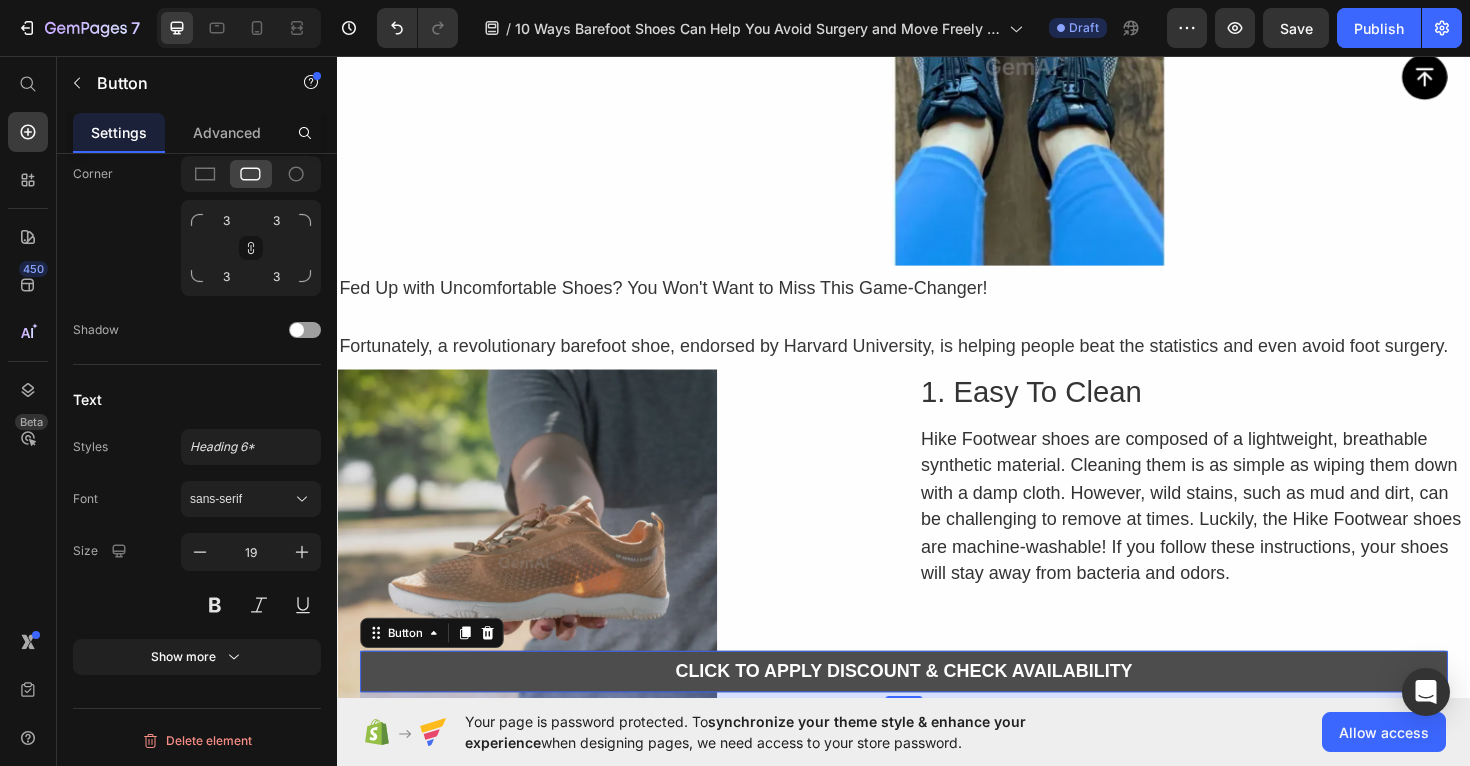 click on "CLICK TO APPLY DISCOUNT & CHECK AVAILABILITY" at bounding box center (937, 708) 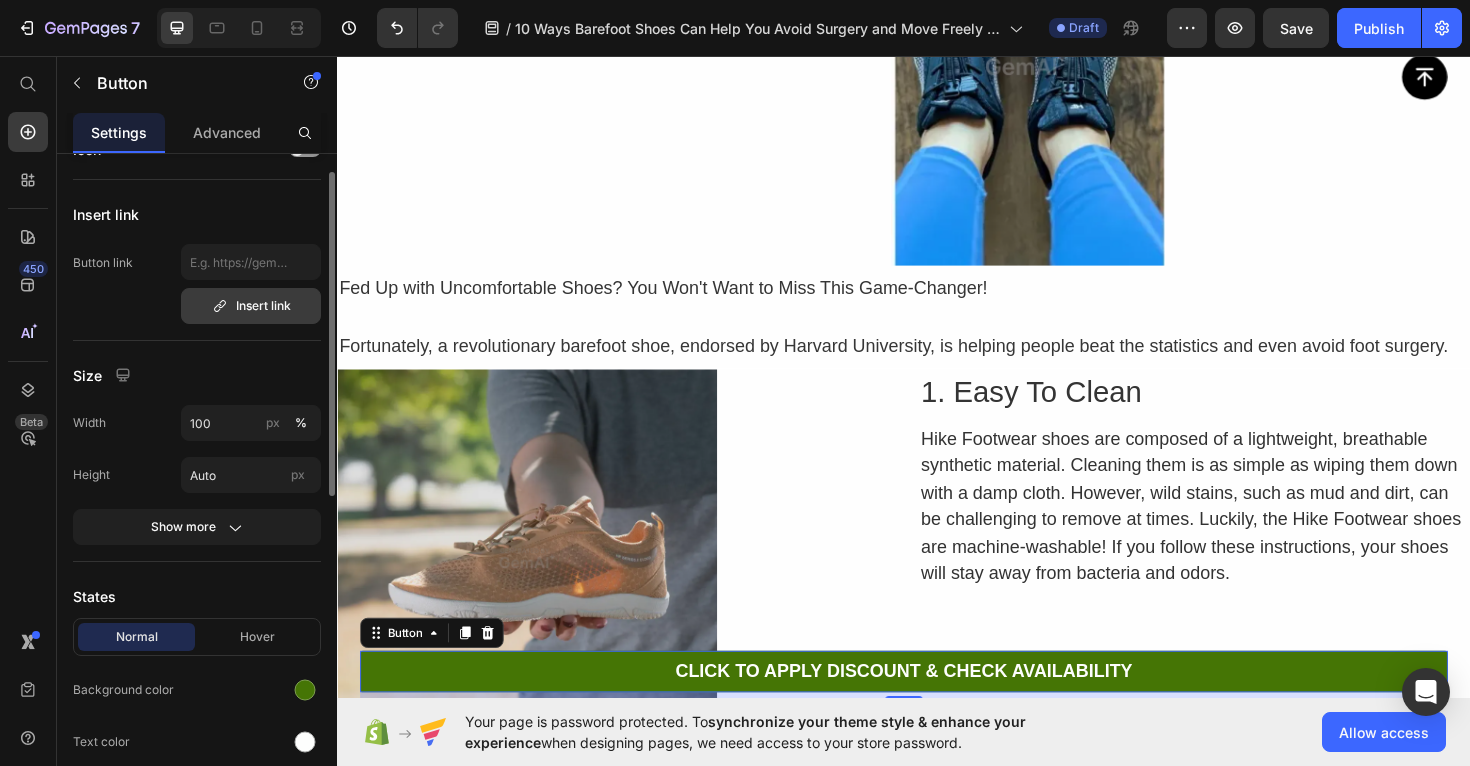 scroll, scrollTop: 76, scrollLeft: 0, axis: vertical 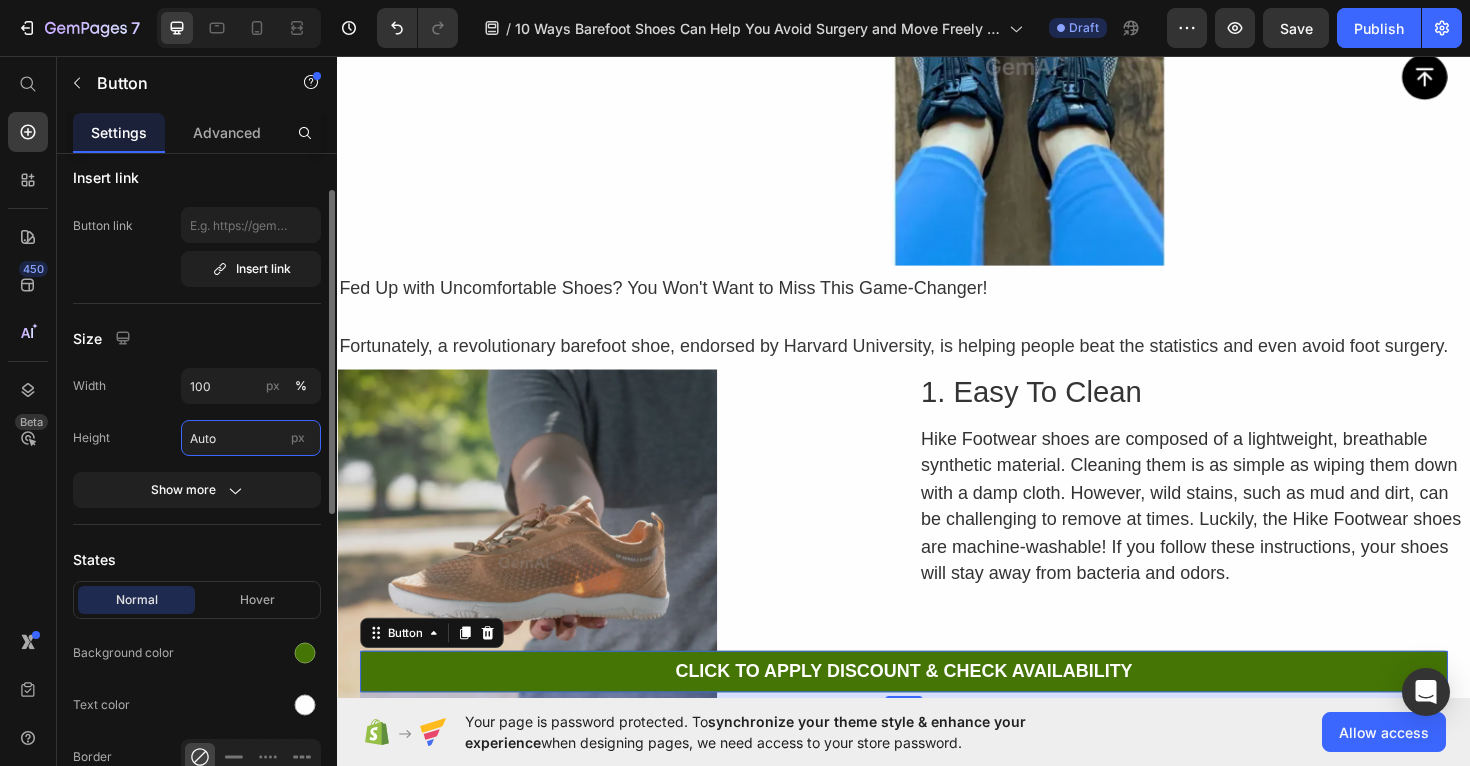 click on "Auto" at bounding box center [251, 438] 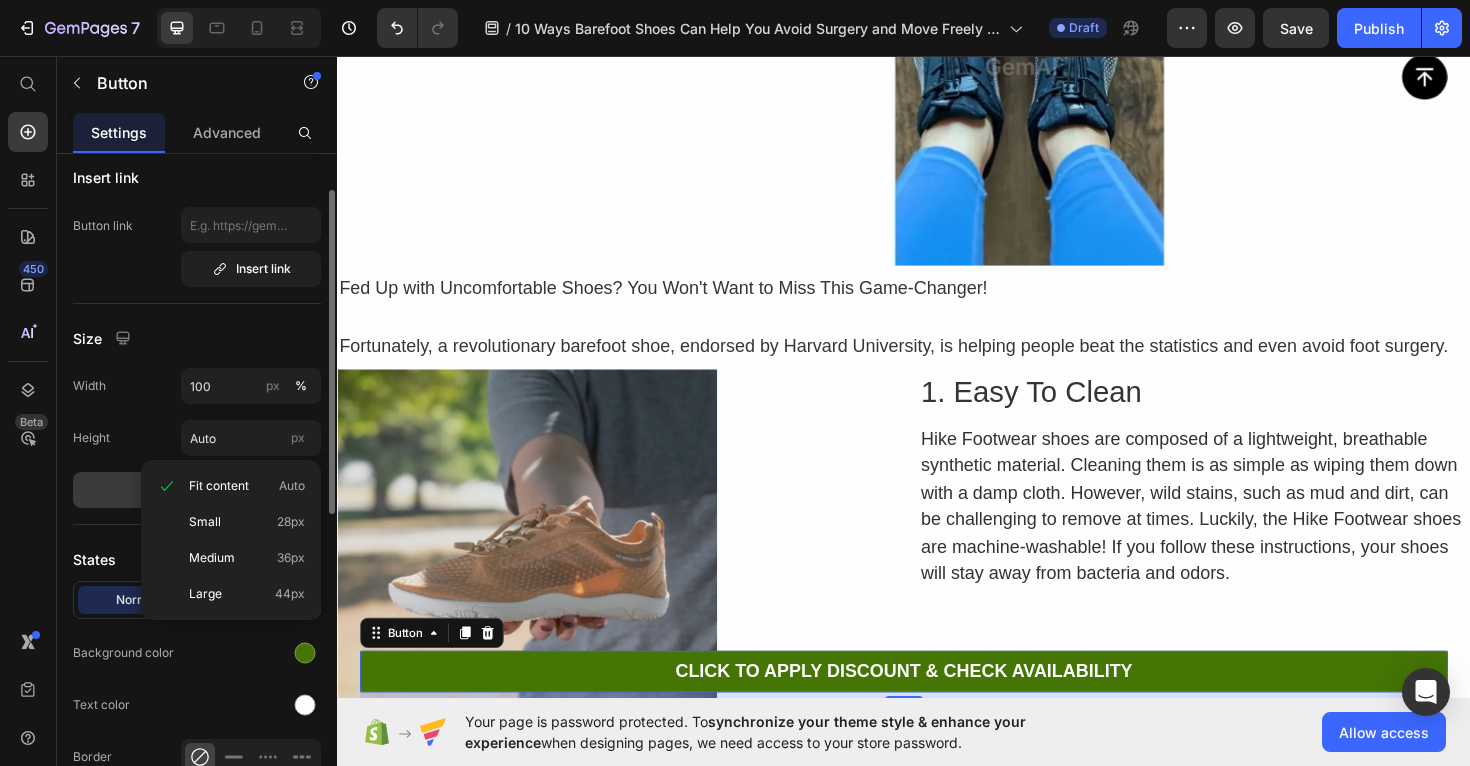 click on "Show more" 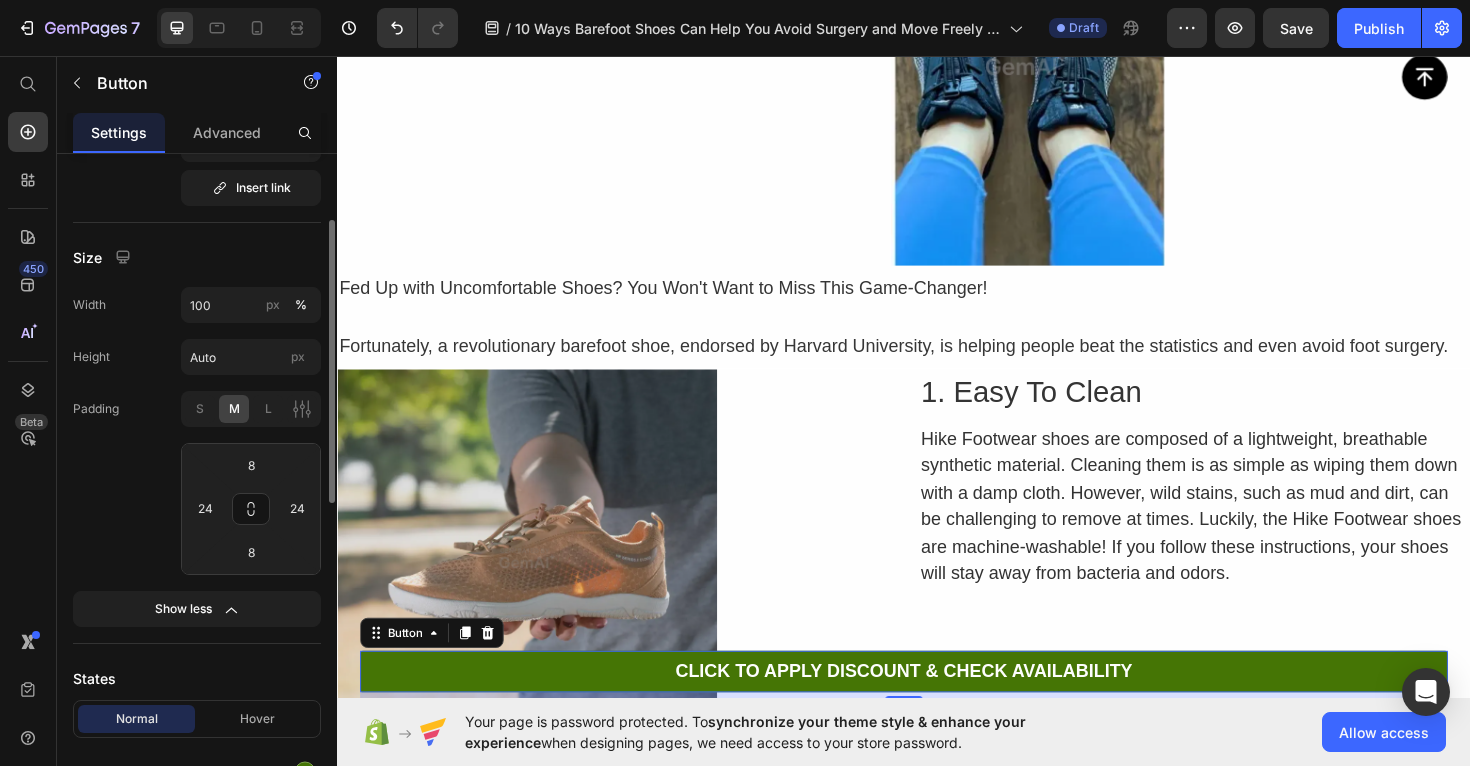 scroll, scrollTop: 0, scrollLeft: 0, axis: both 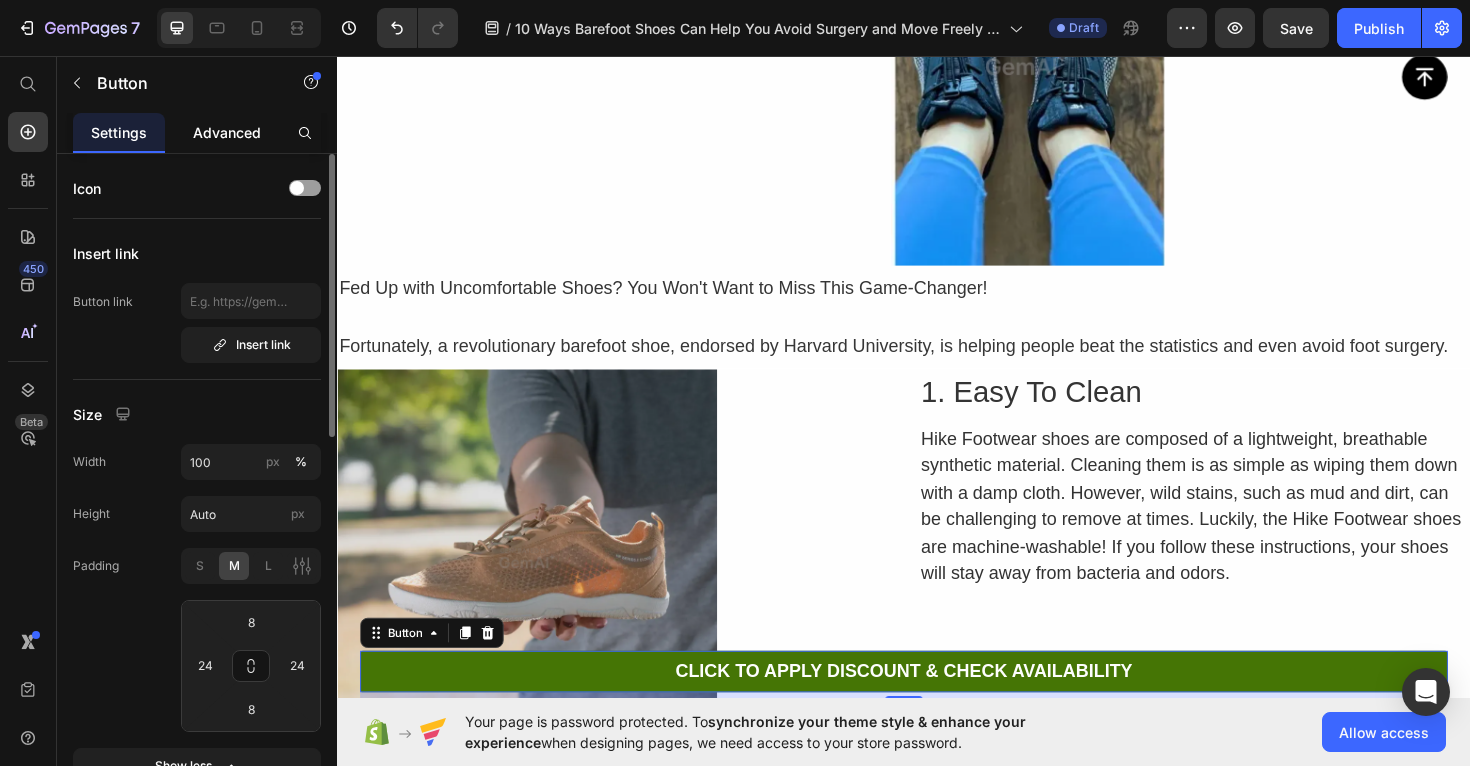 click on "Advanced" 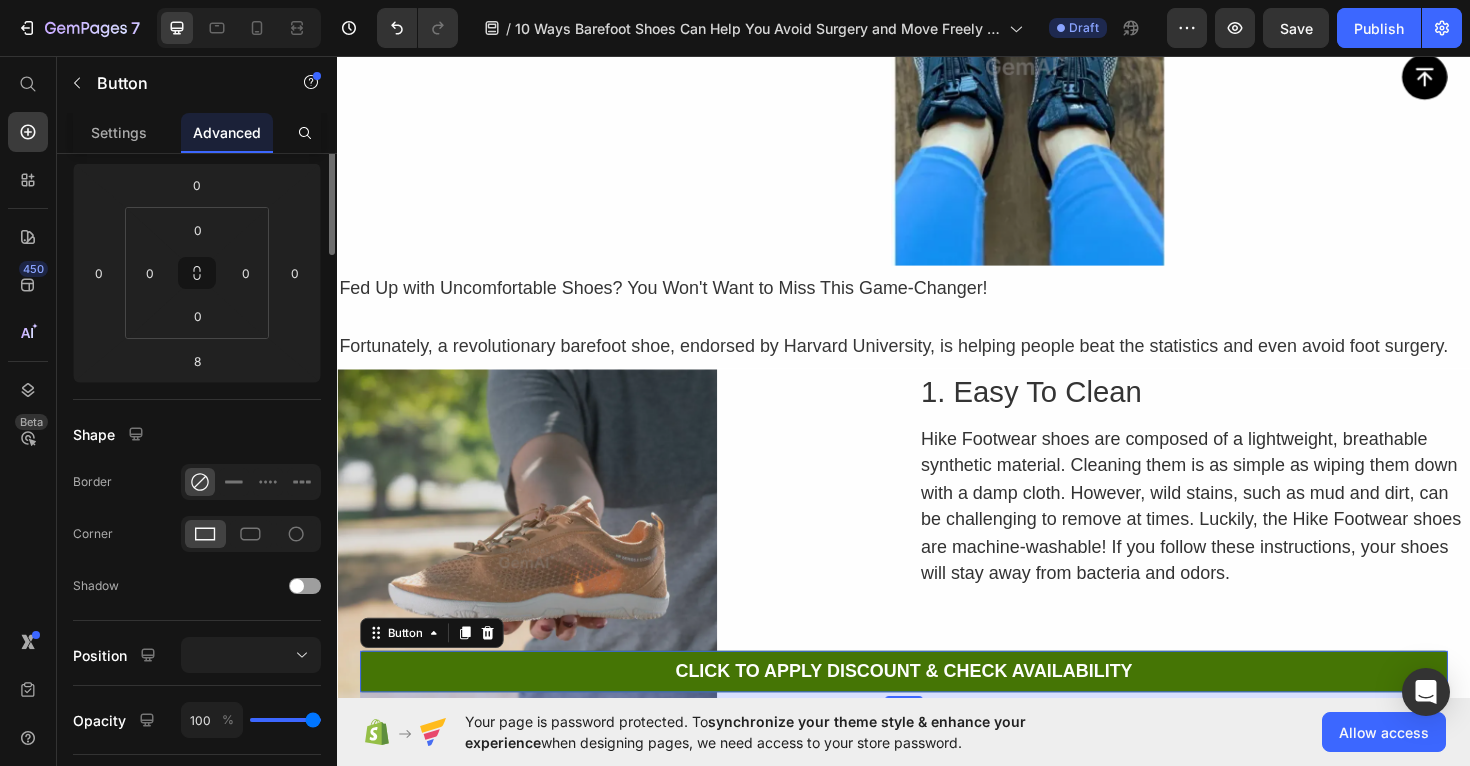 scroll, scrollTop: 0, scrollLeft: 0, axis: both 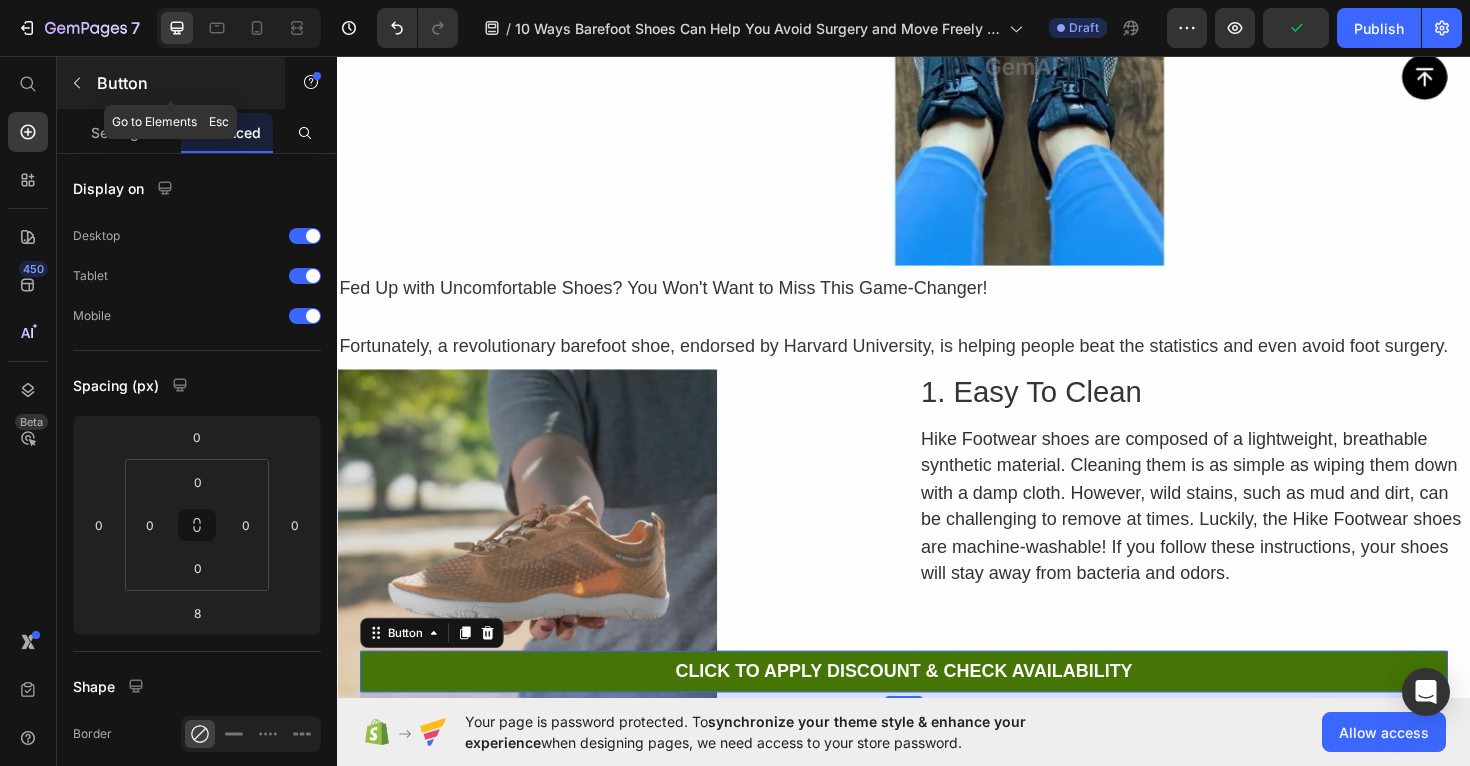 click 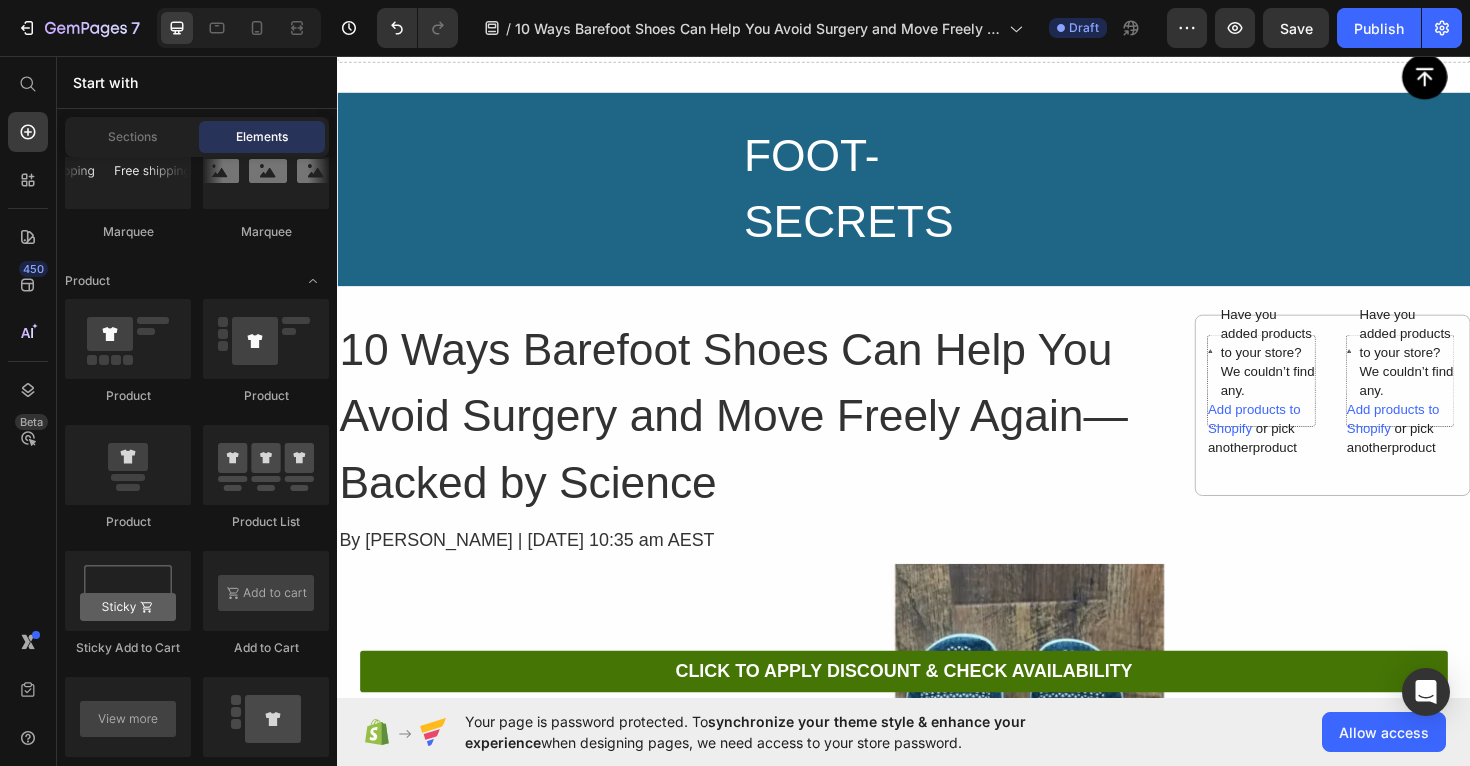 scroll, scrollTop: 8222, scrollLeft: 0, axis: vertical 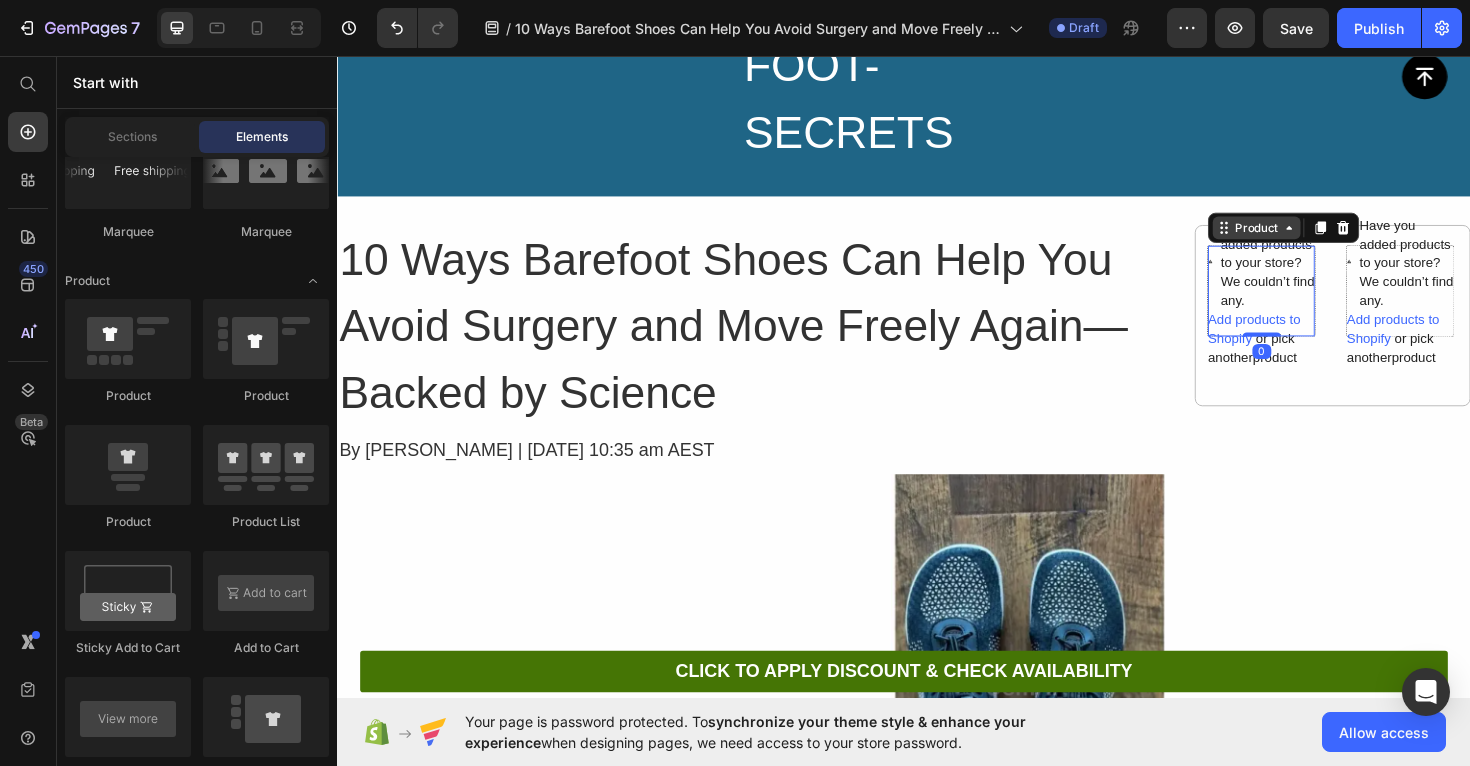 click on "Product" at bounding box center (1310, 238) 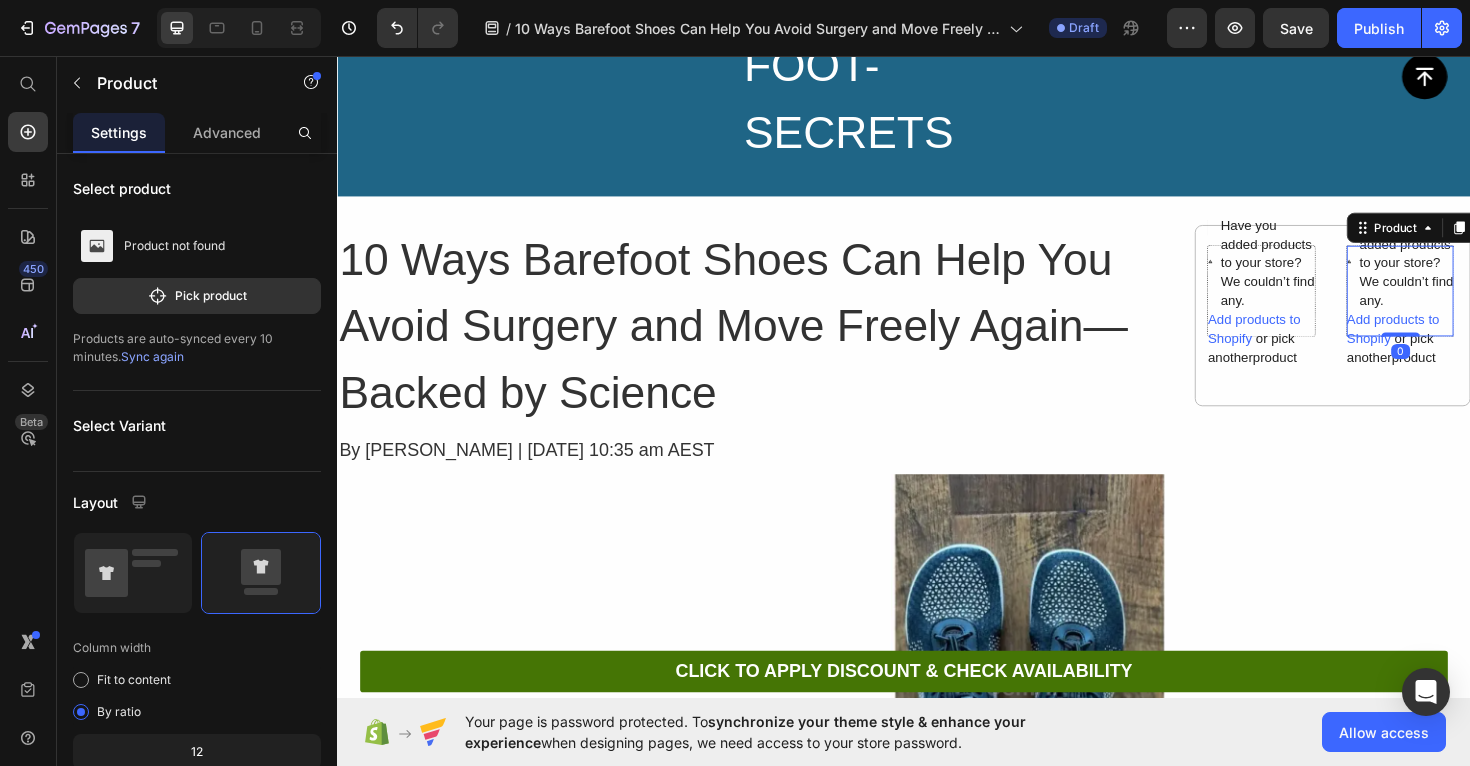 click on "Have you added products to your store? We couldn’t find any." at bounding box center (1469, 275) 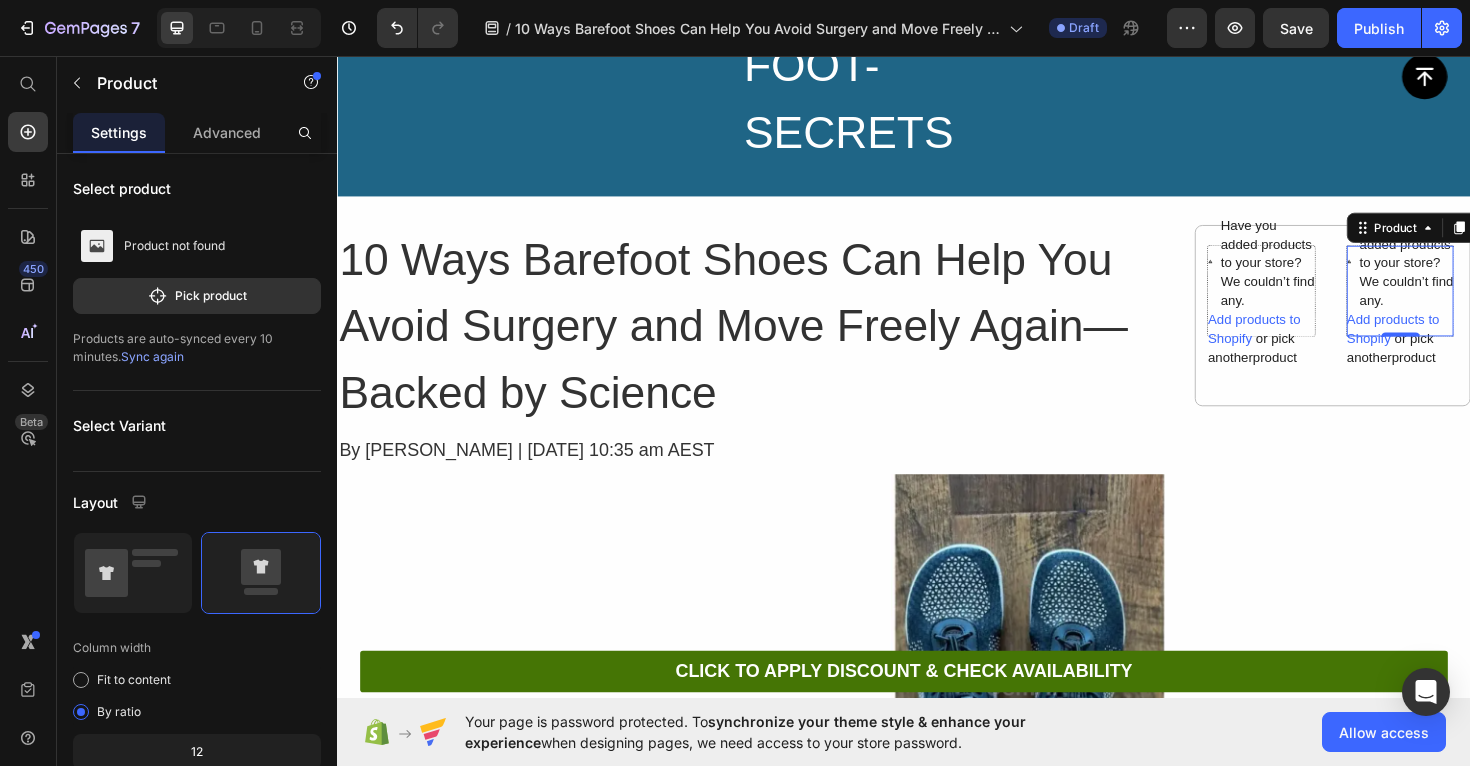 click on "Have you added products to your store? We couldn’t find any." at bounding box center (1469, 275) 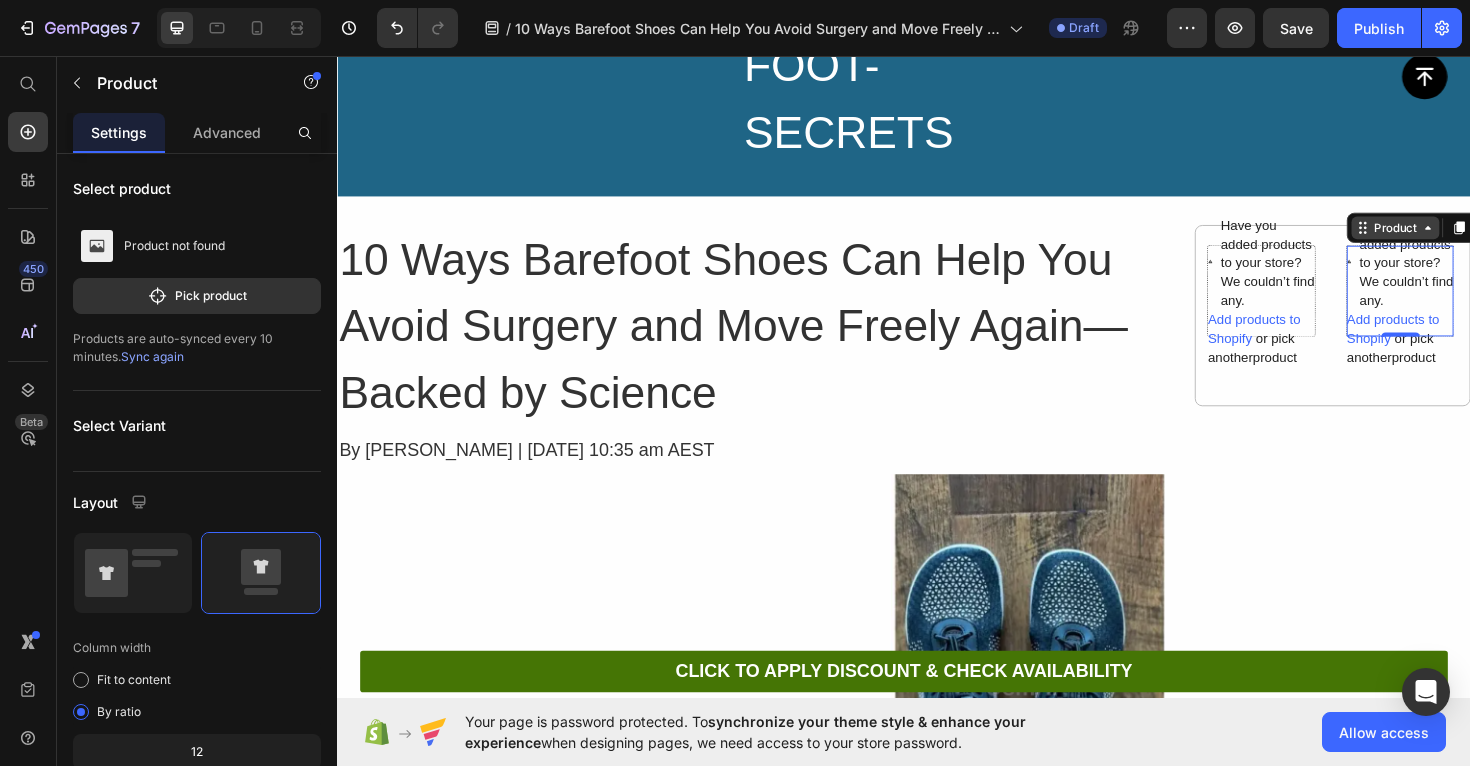 click 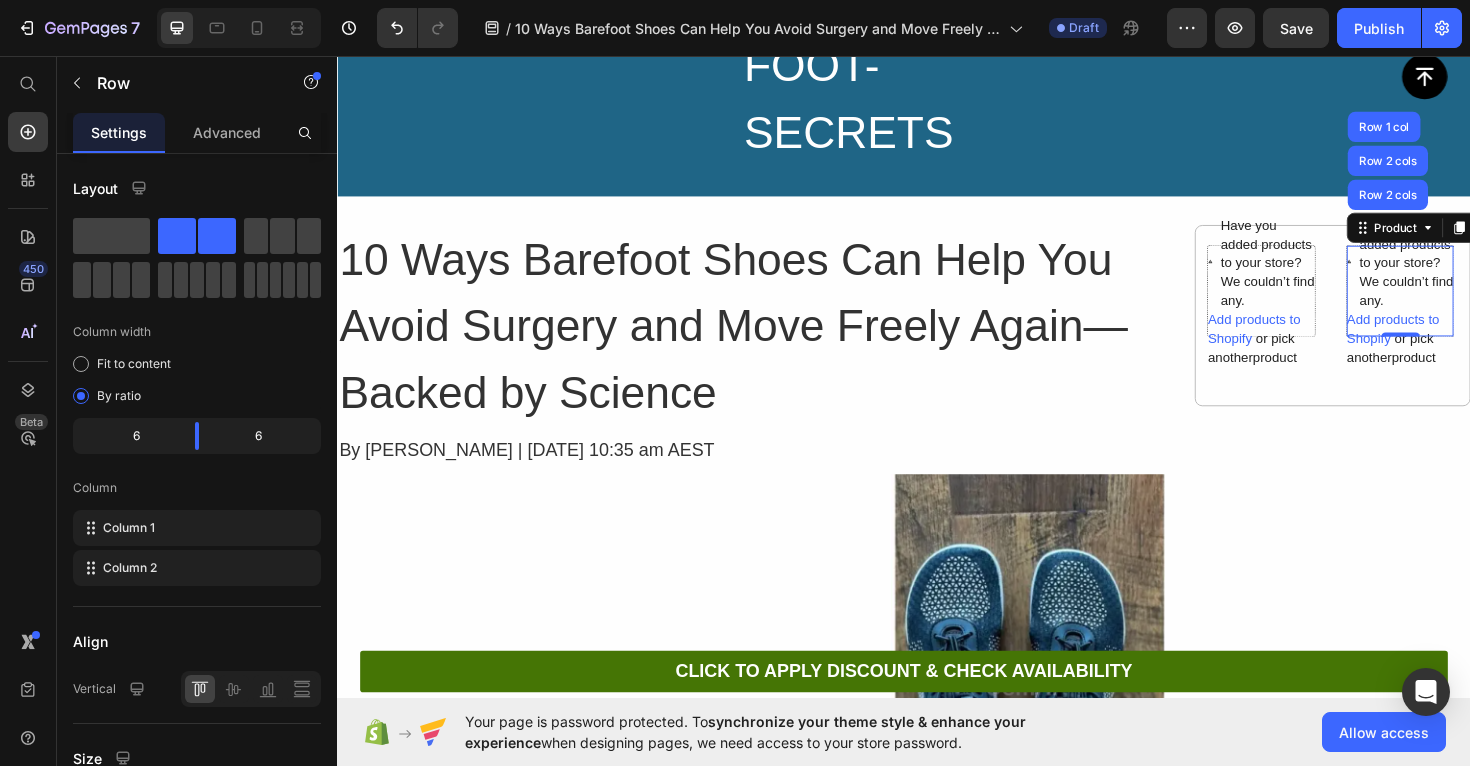 click on "Have you added products to your store? We couldn’t find any. Add products to Shopify   or pick another  product Product Have you added products to your store? We couldn’t find any. Add products to Shopify   or pick another  product Product Row 2 cols Row 2 cols Row 1 col   0 Row" at bounding box center [1391, 331] 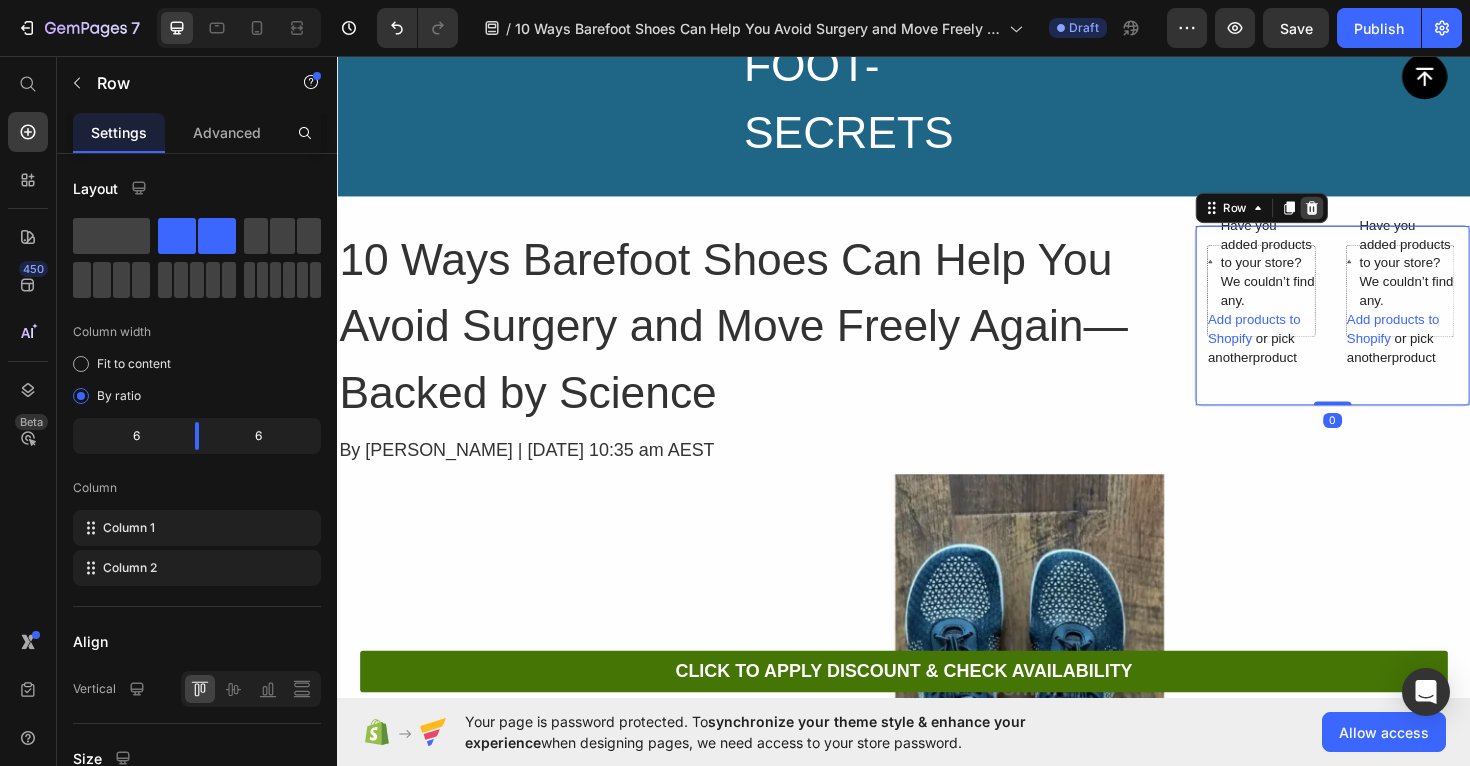 click 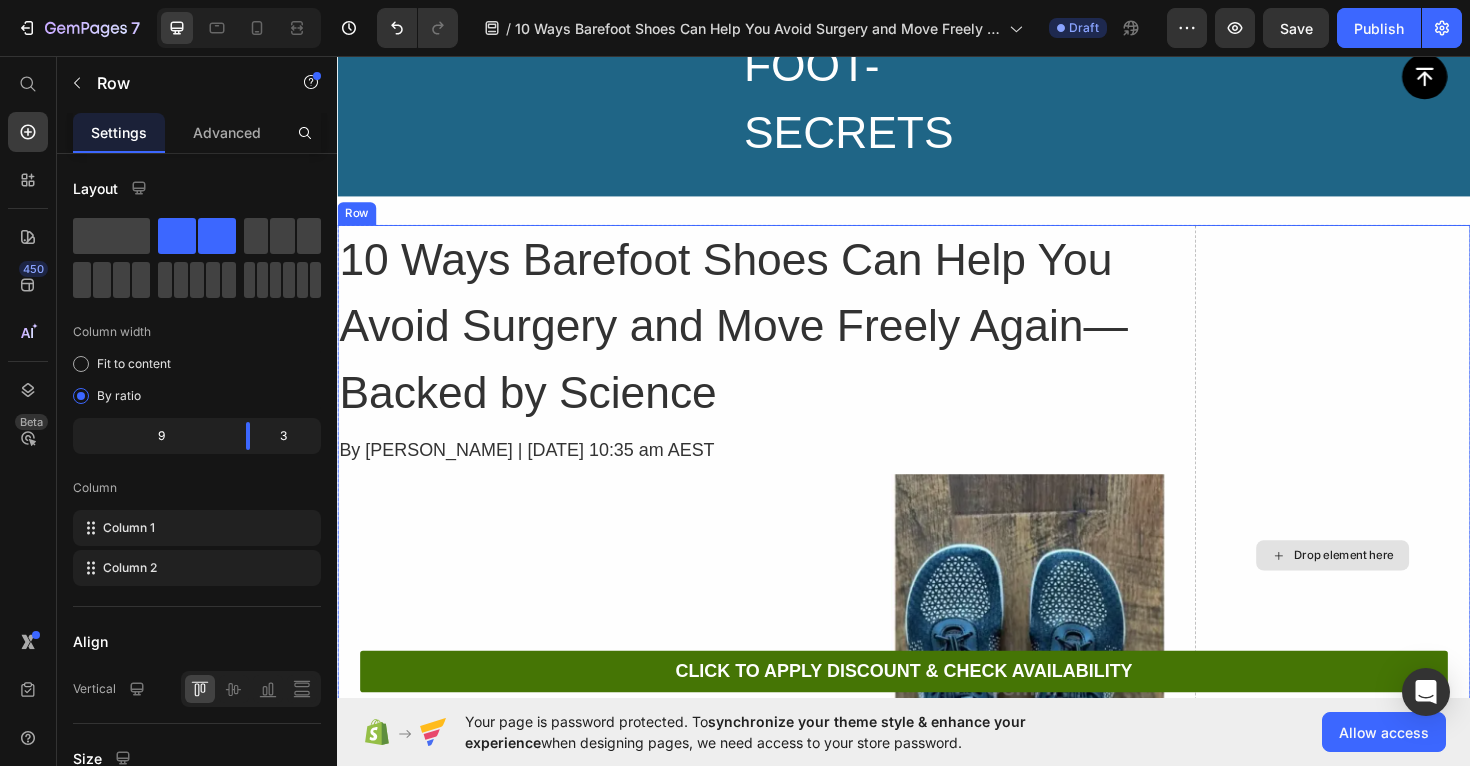 click on "Drop element here" at bounding box center [1391, 585] 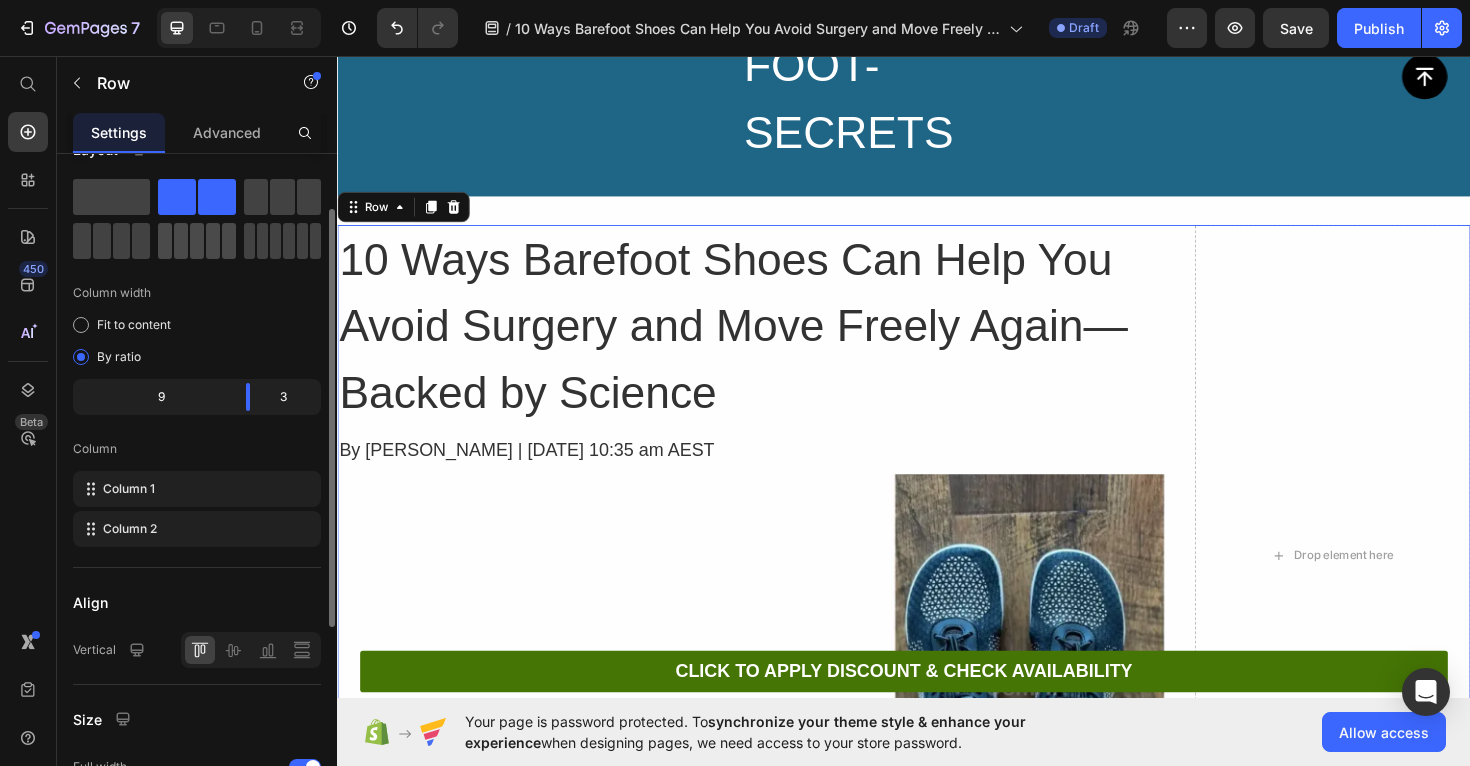 scroll, scrollTop: 0, scrollLeft: 0, axis: both 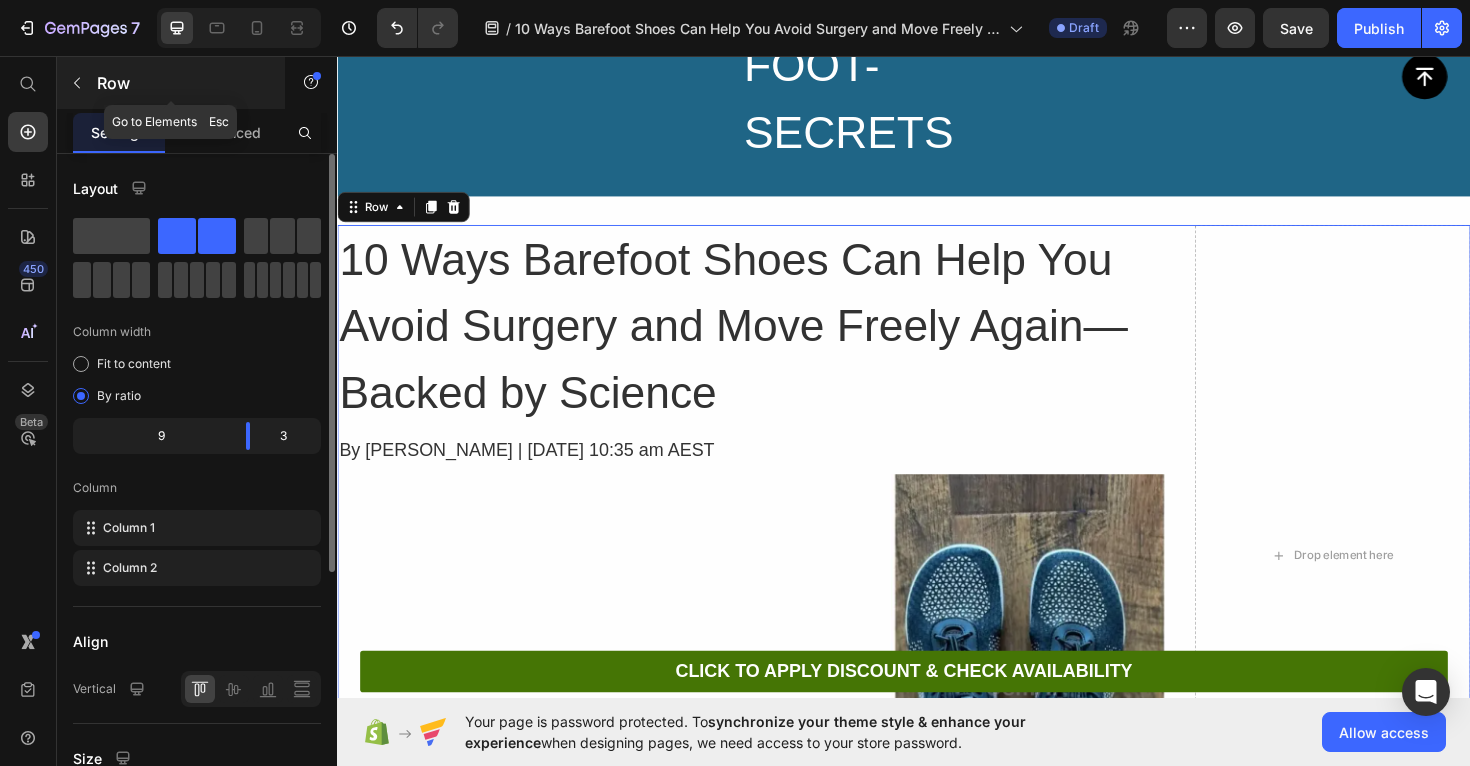 click 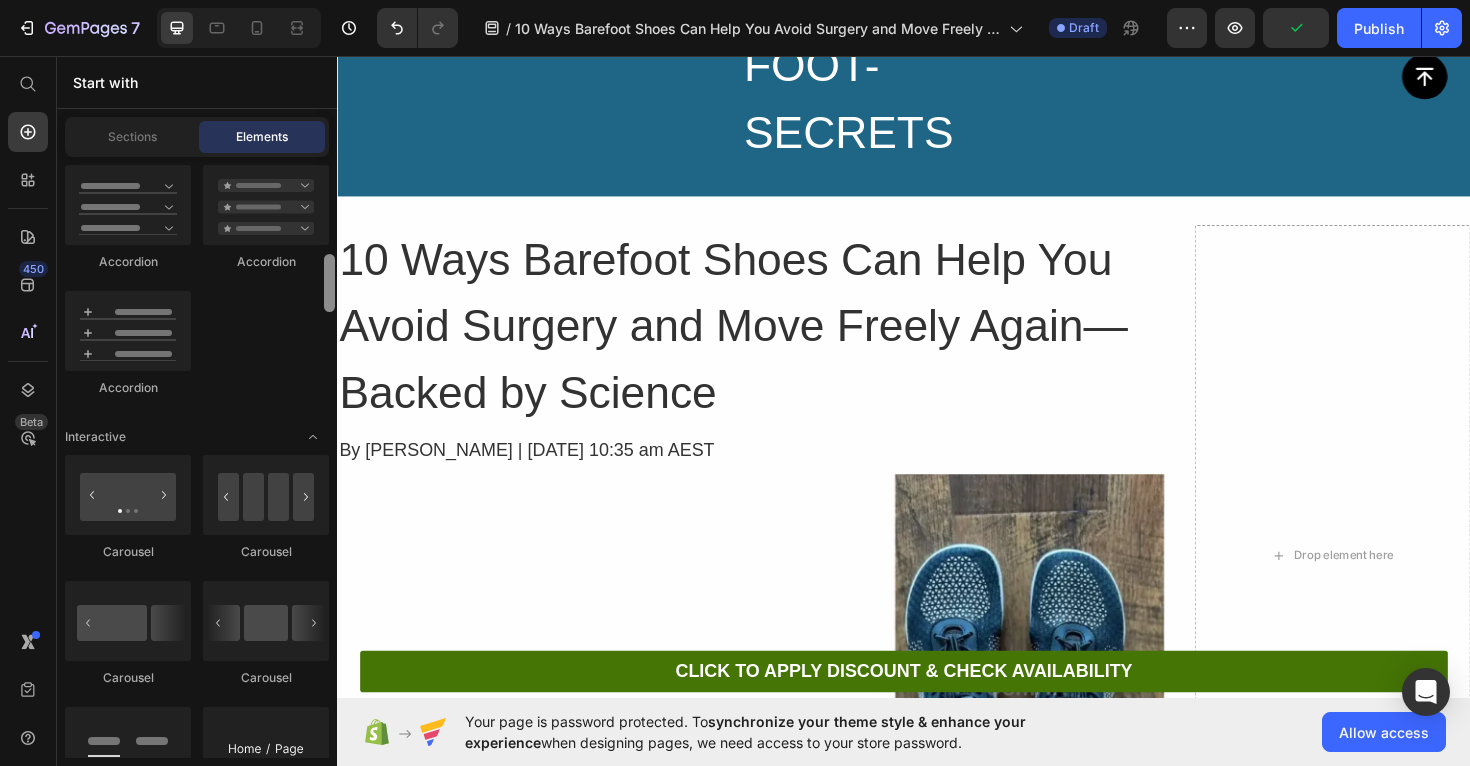scroll, scrollTop: 1780, scrollLeft: 0, axis: vertical 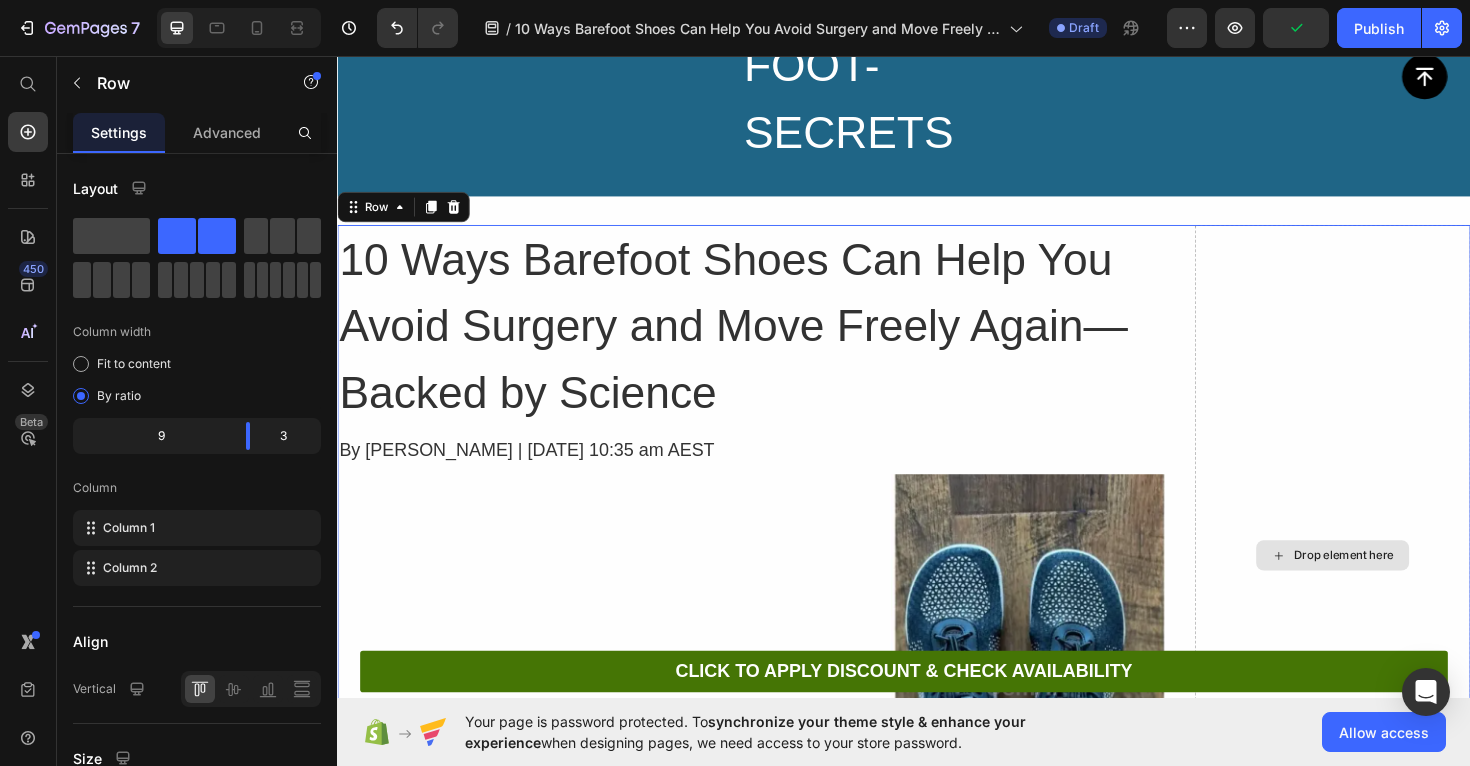 click on "Drop element here" at bounding box center (1391, 585) 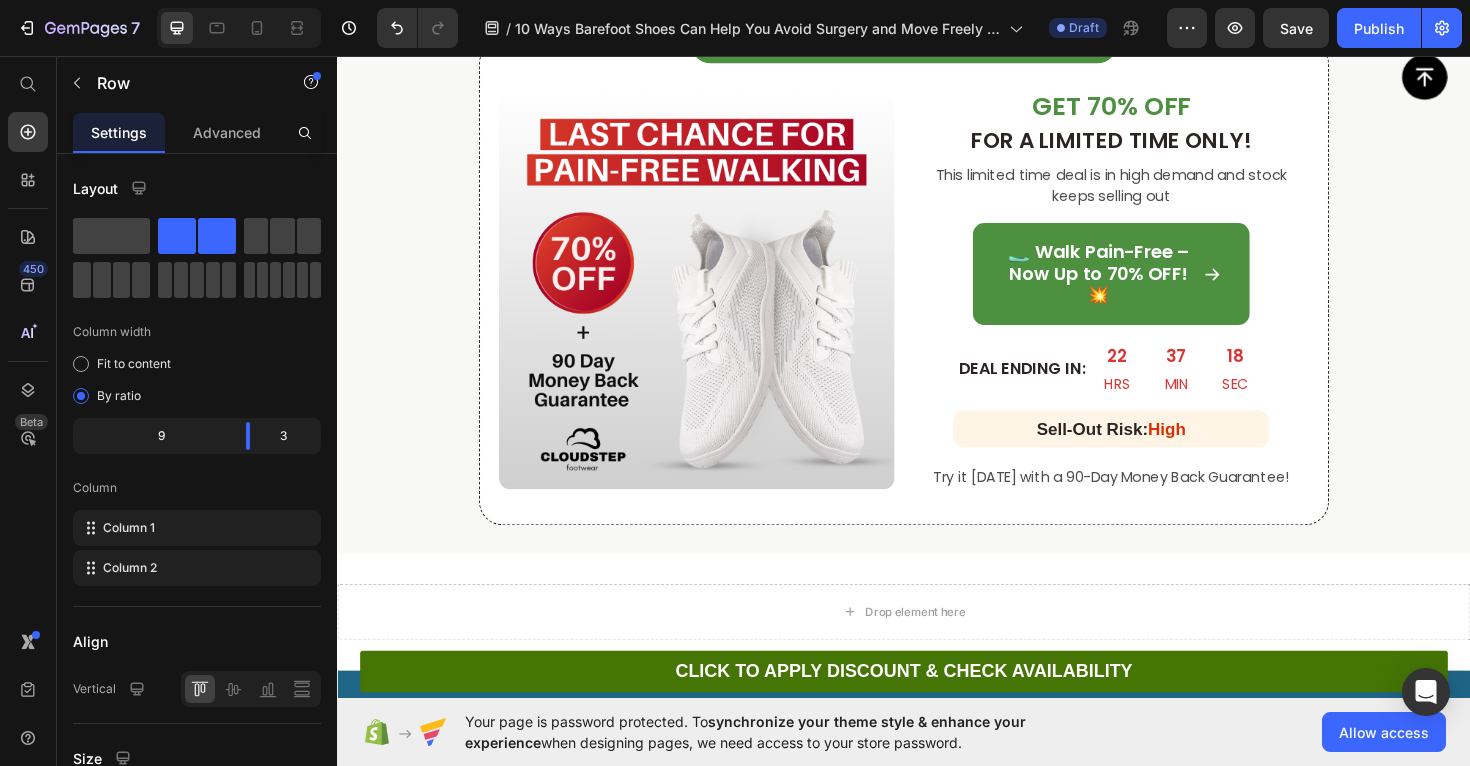 scroll, scrollTop: 7528, scrollLeft: 0, axis: vertical 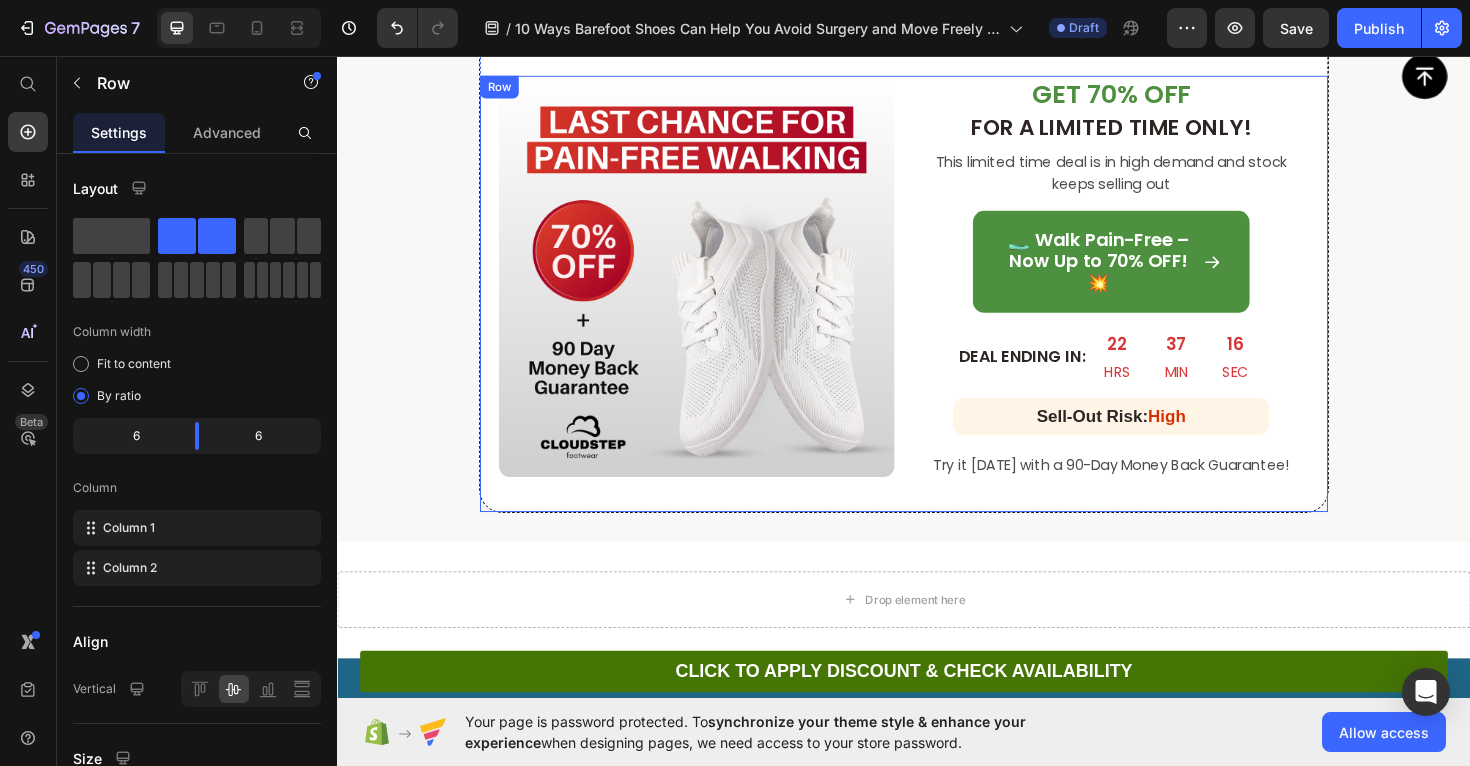 click on "Image GET 70% OFF Heading FOR A LIMITED TIME ONLY! Heading This limited time deal is in high demand and stock keeps selling out Text Block
🥿 Walk Pain-Free – Now Up to 70% OFF! 💥 Button DEAL ENDING IN: Heading 22 HRS 37 MIN 16 SEC Countdown Timer Row Sell-Out Risk:  High Heading Row Try it today with a 90-Day Money Back Guarantee! Text Block Row" at bounding box center (937, 308) 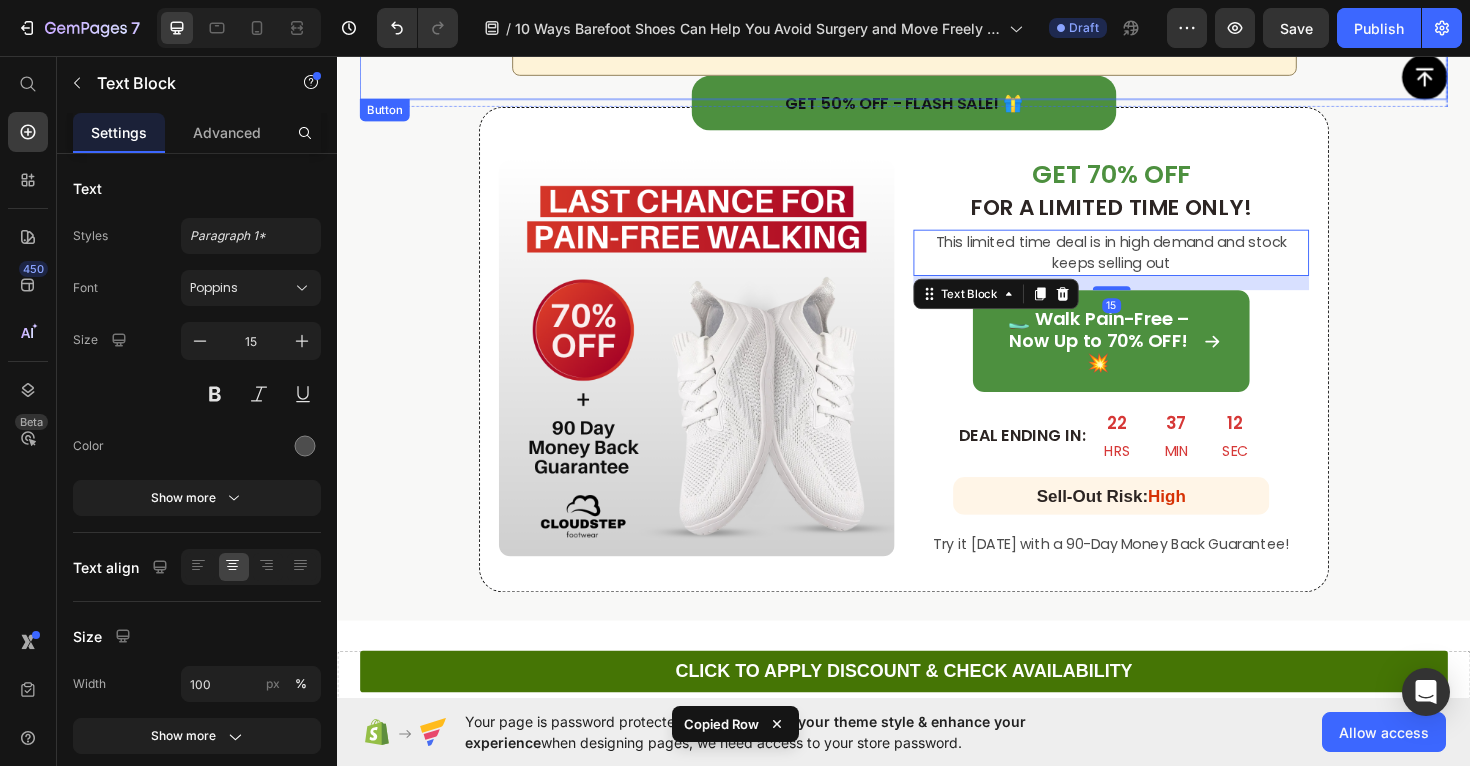 scroll, scrollTop: 7282, scrollLeft: 0, axis: vertical 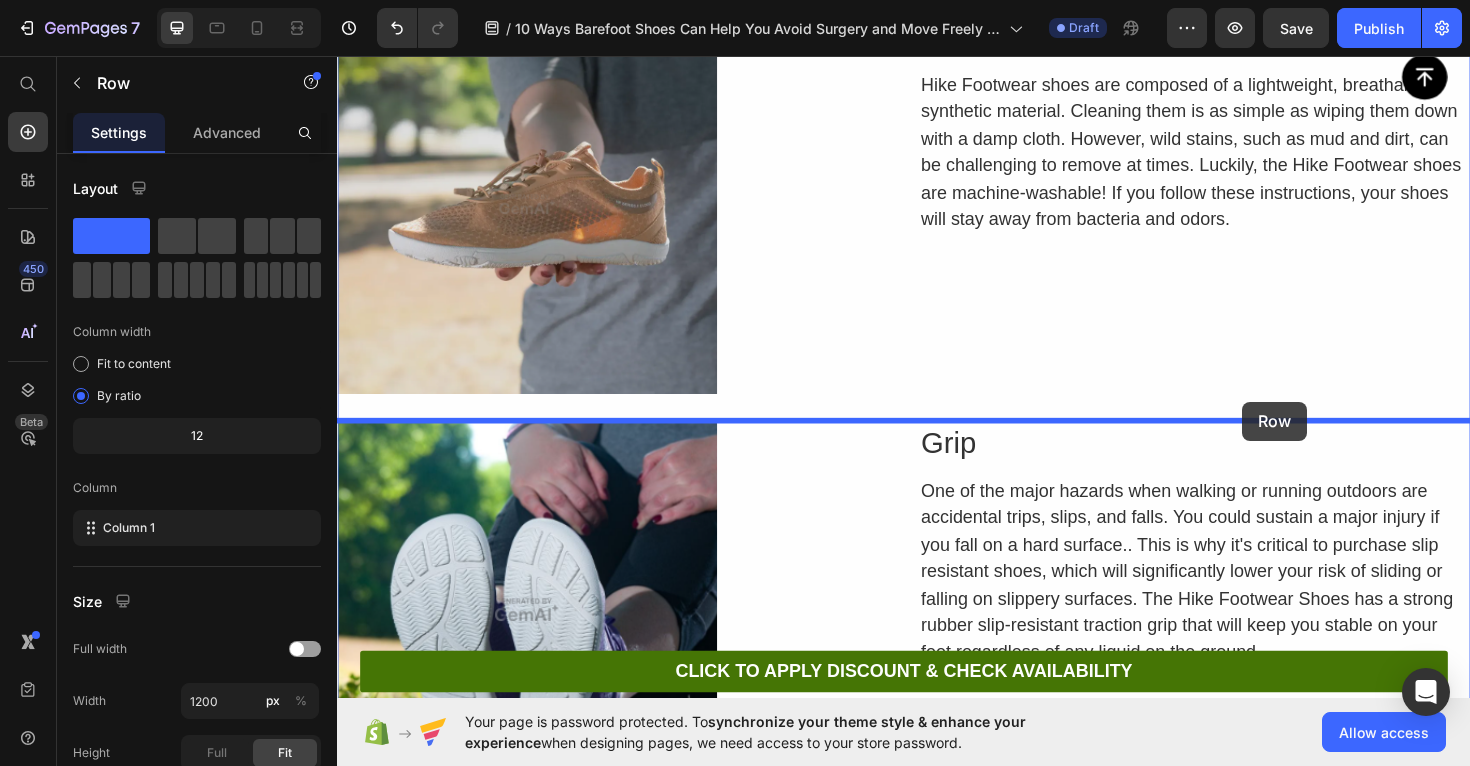 drag, startPoint x: 585, startPoint y: 252, endPoint x: 1296, endPoint y: 422, distance: 731.041 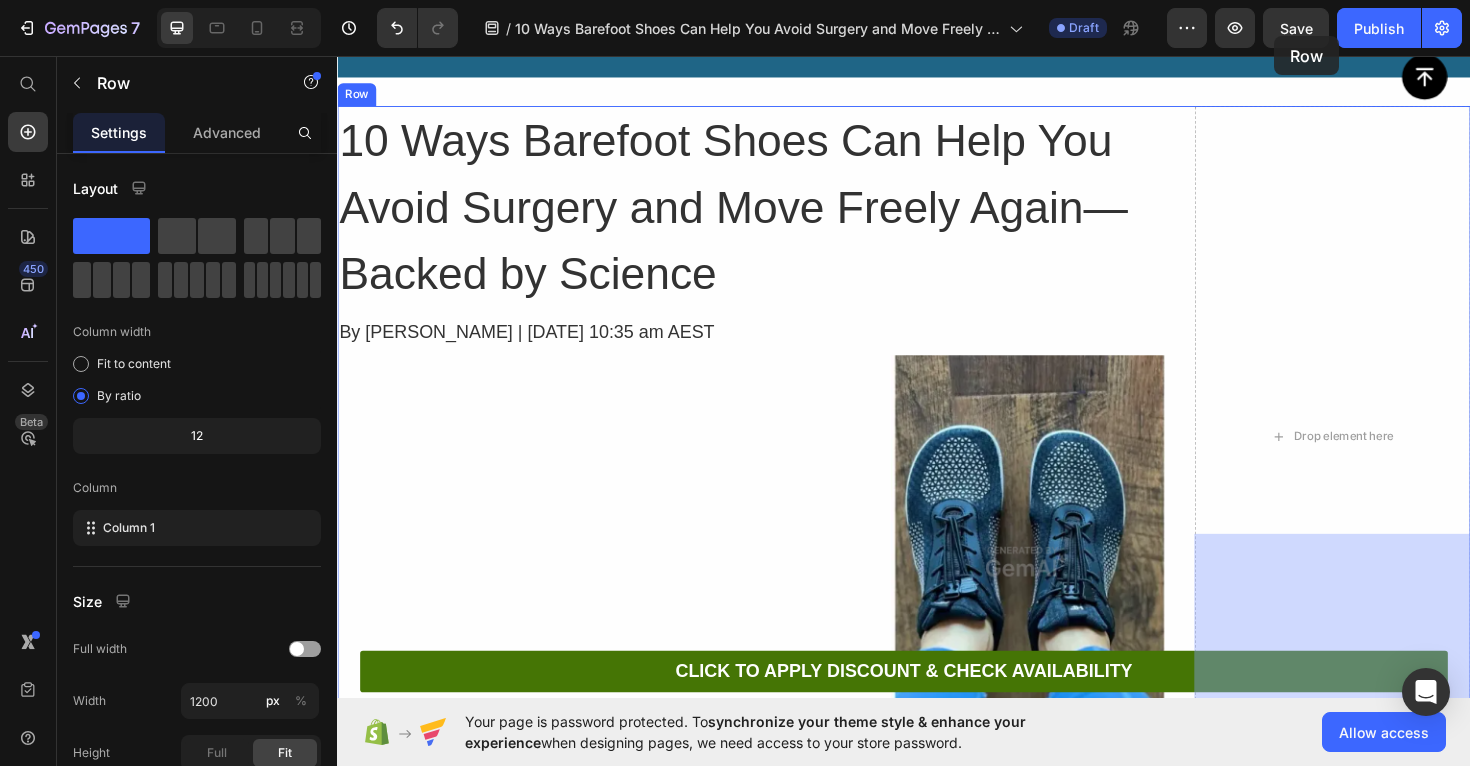 scroll, scrollTop: 7787, scrollLeft: 0, axis: vertical 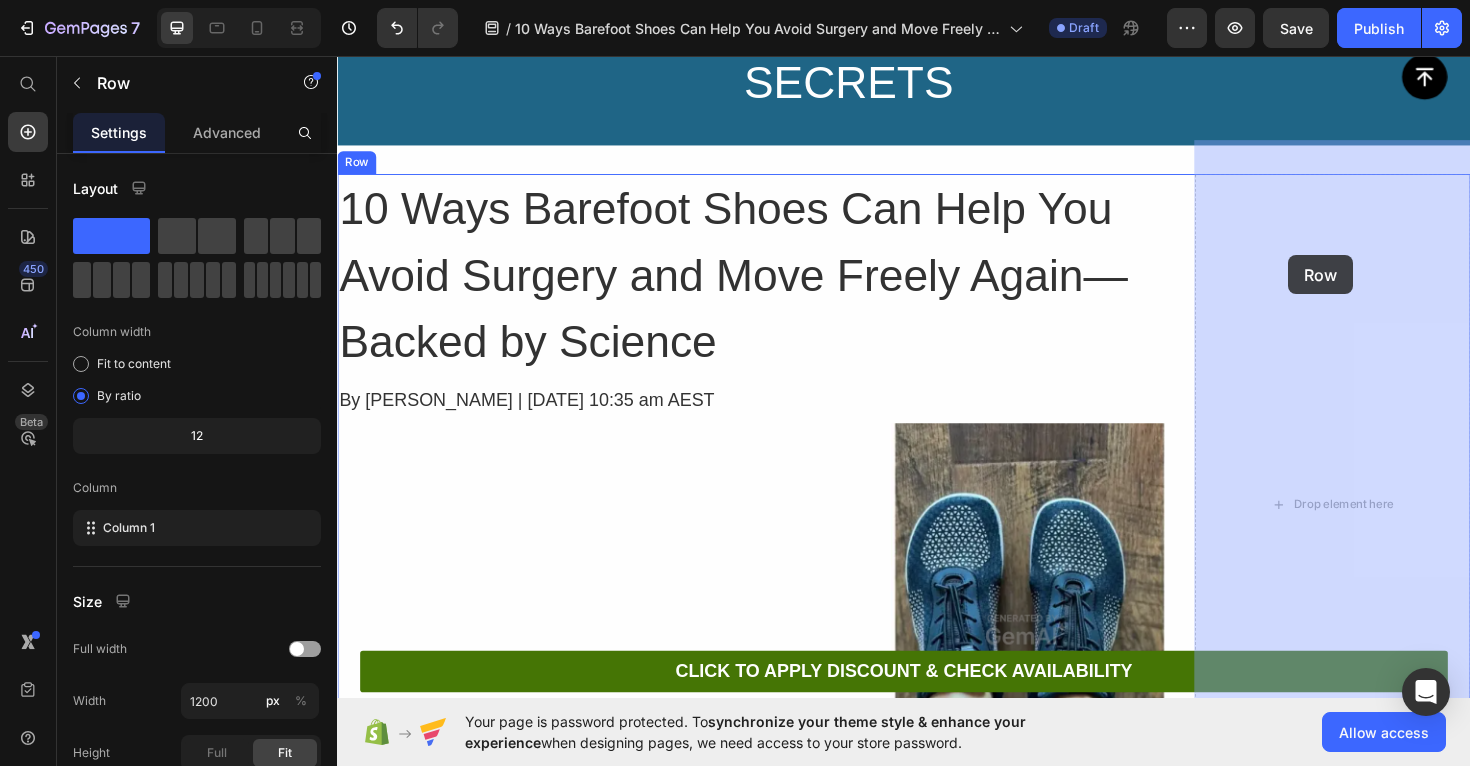 drag, startPoint x: 994, startPoint y: 446, endPoint x: 1348, endPoint y: 267, distance: 396.6825 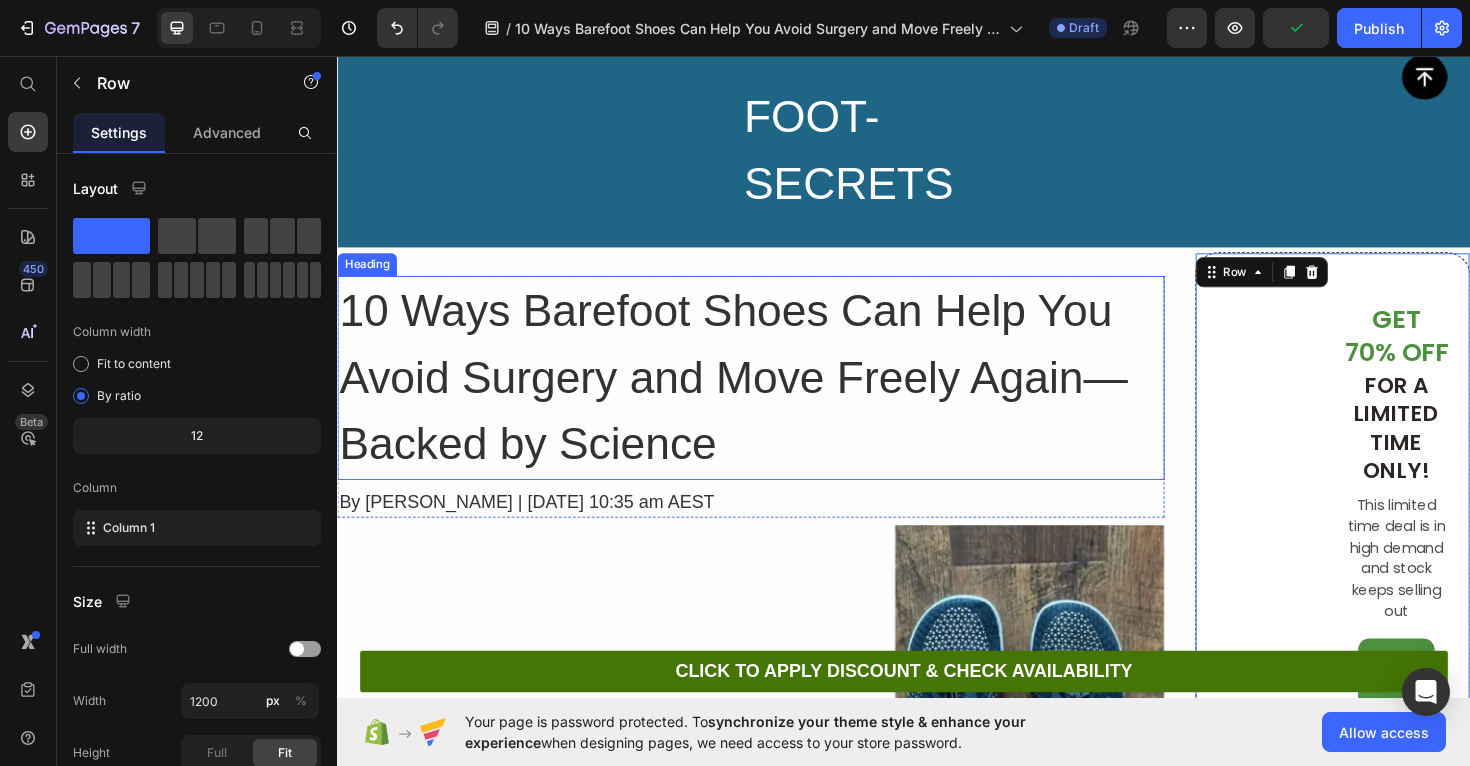 scroll, scrollTop: 7603, scrollLeft: 0, axis: vertical 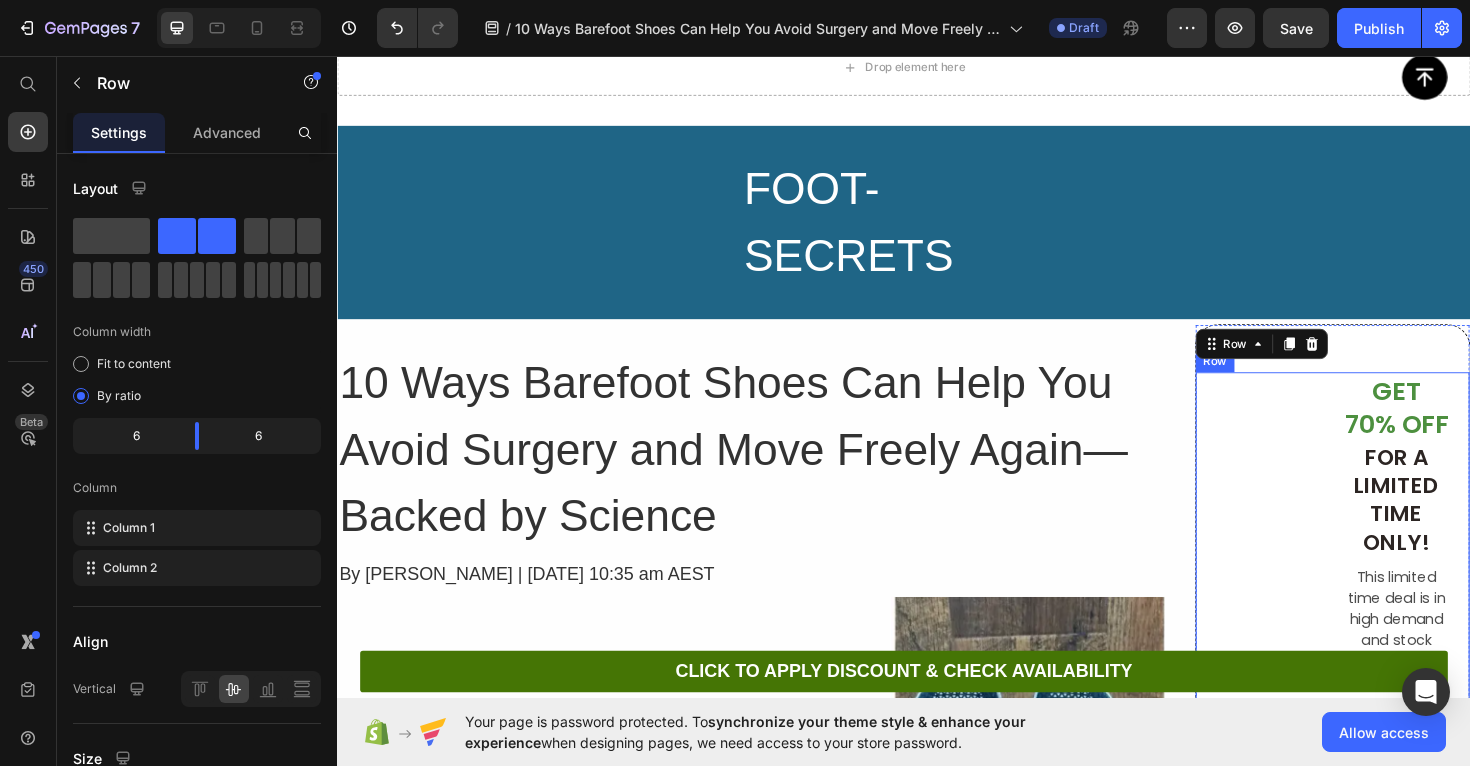 click on "Image" at bounding box center (1323, 1147) 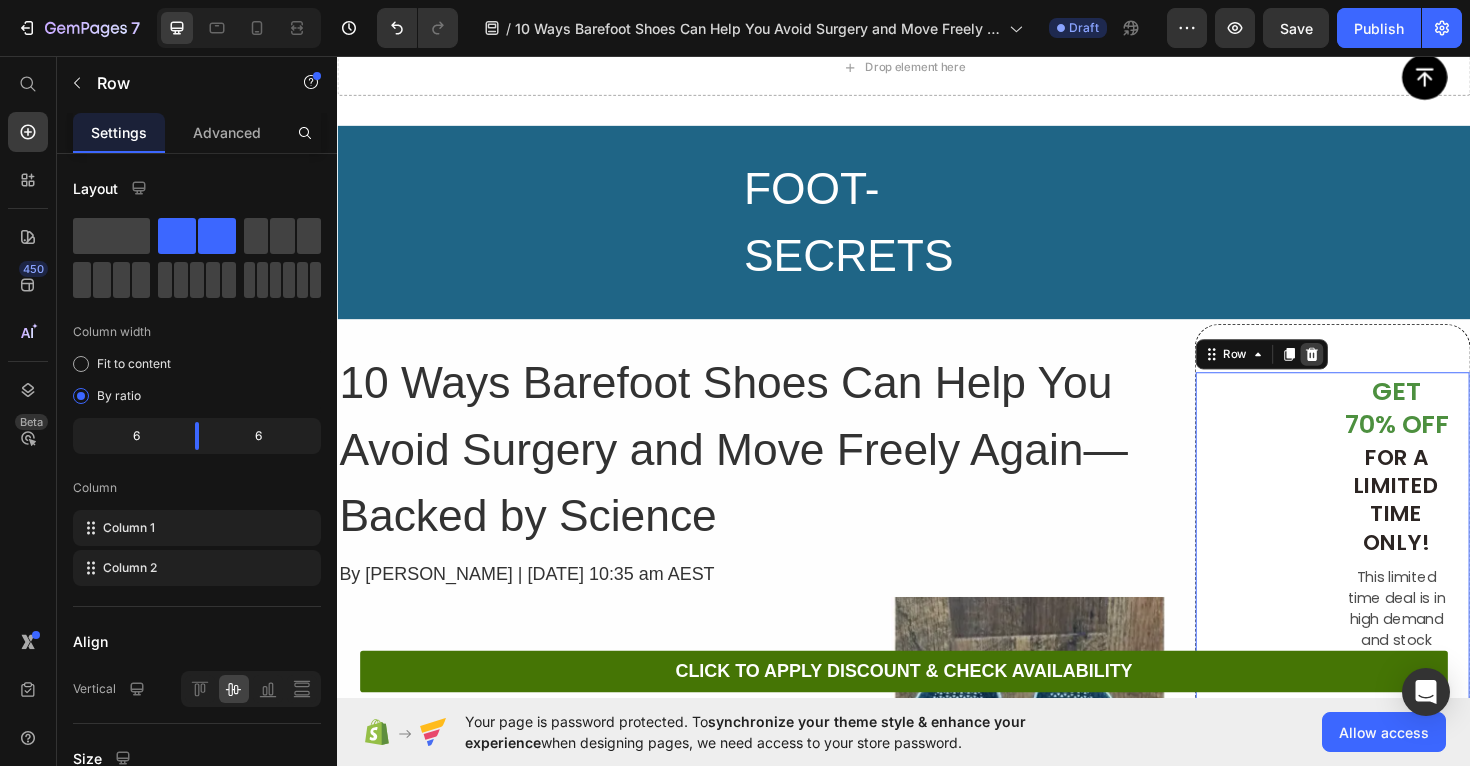 click 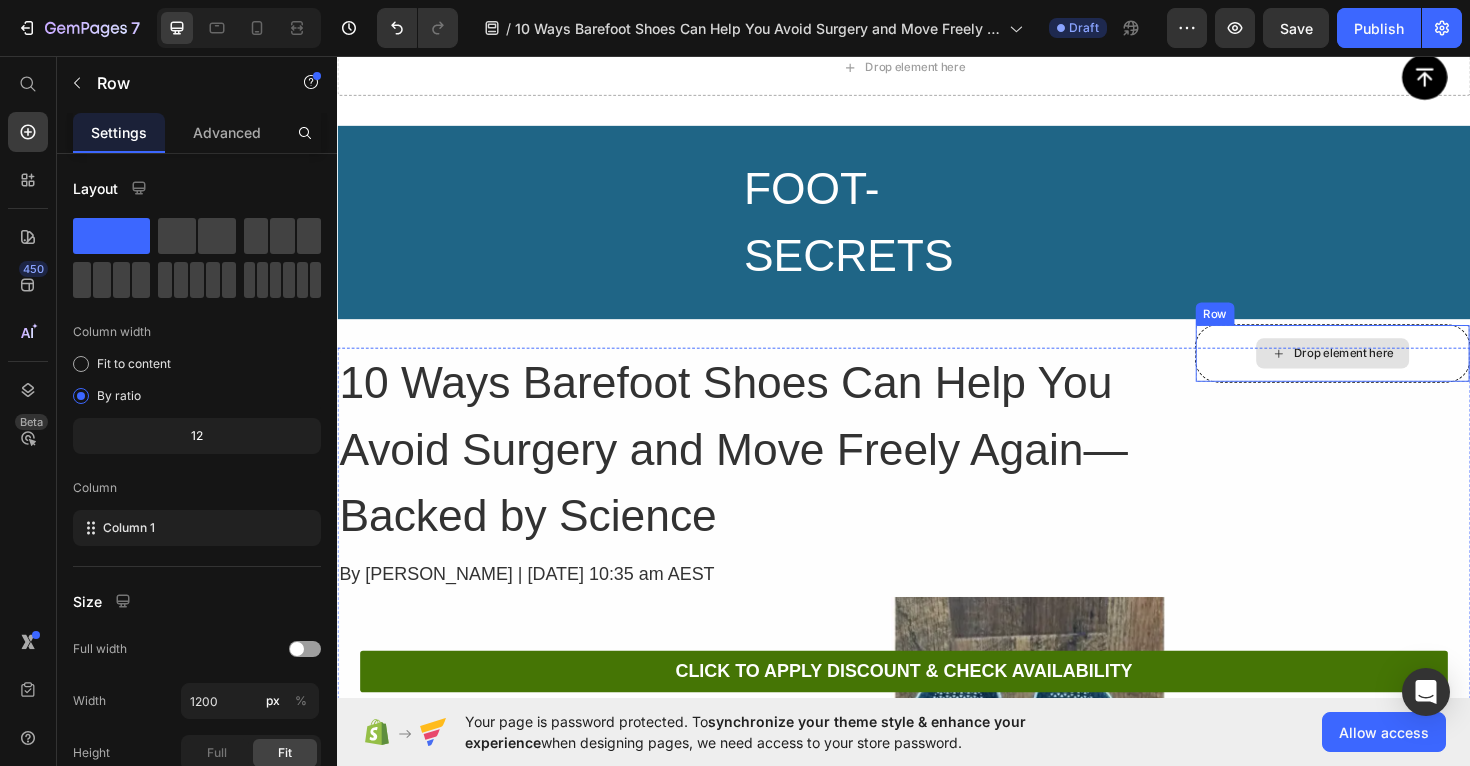 click on "Drop element here" at bounding box center [1391, 371] 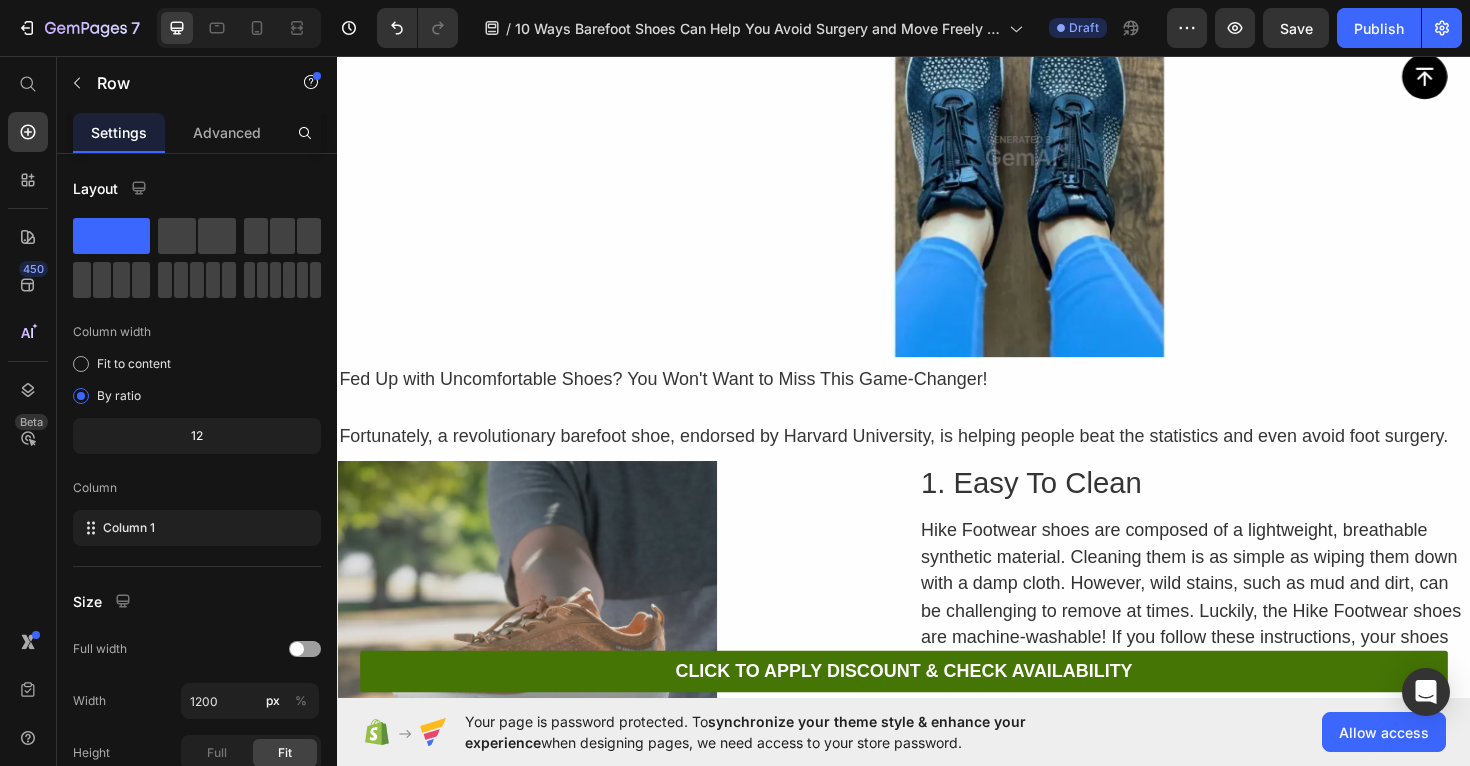 scroll, scrollTop: 8297, scrollLeft: 0, axis: vertical 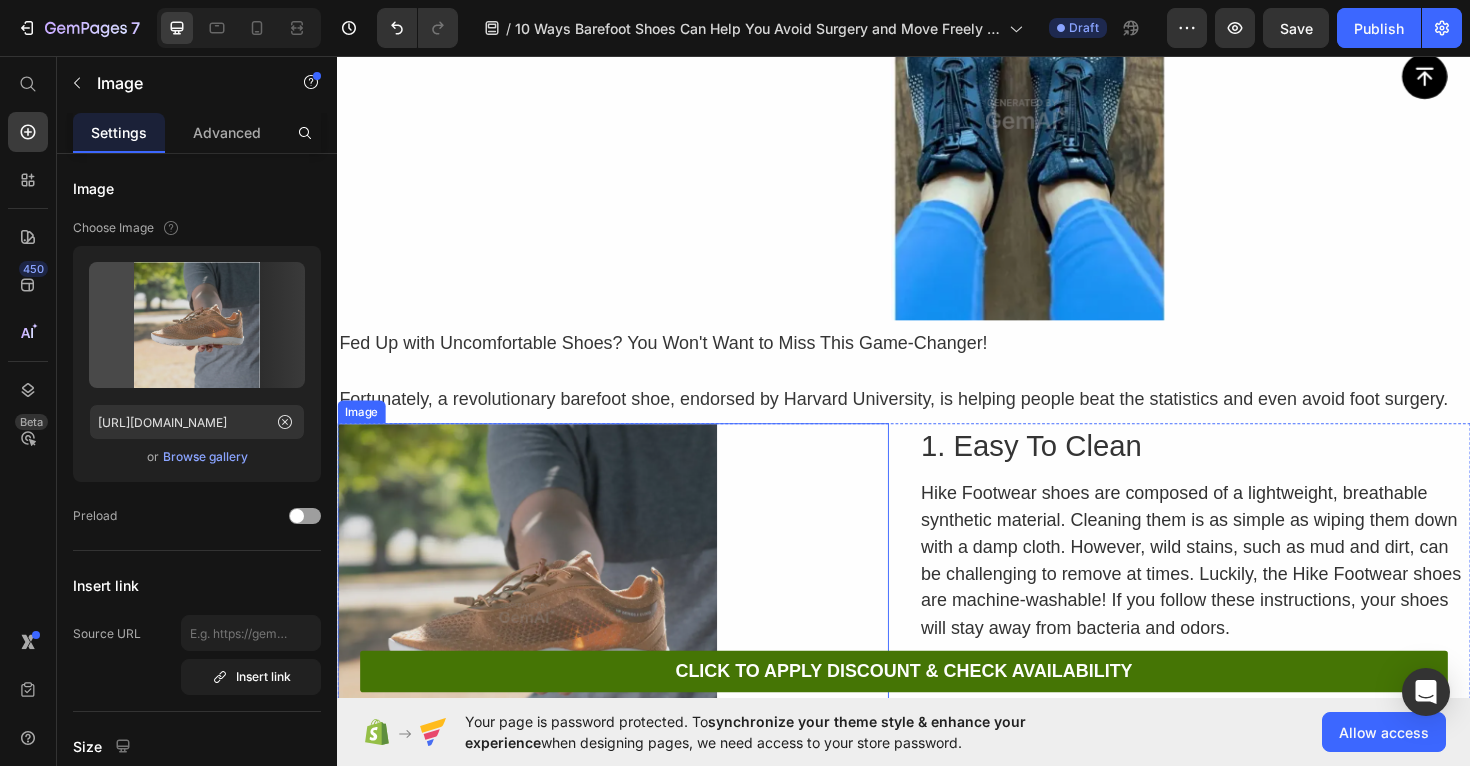 click at bounding box center (629, 646) 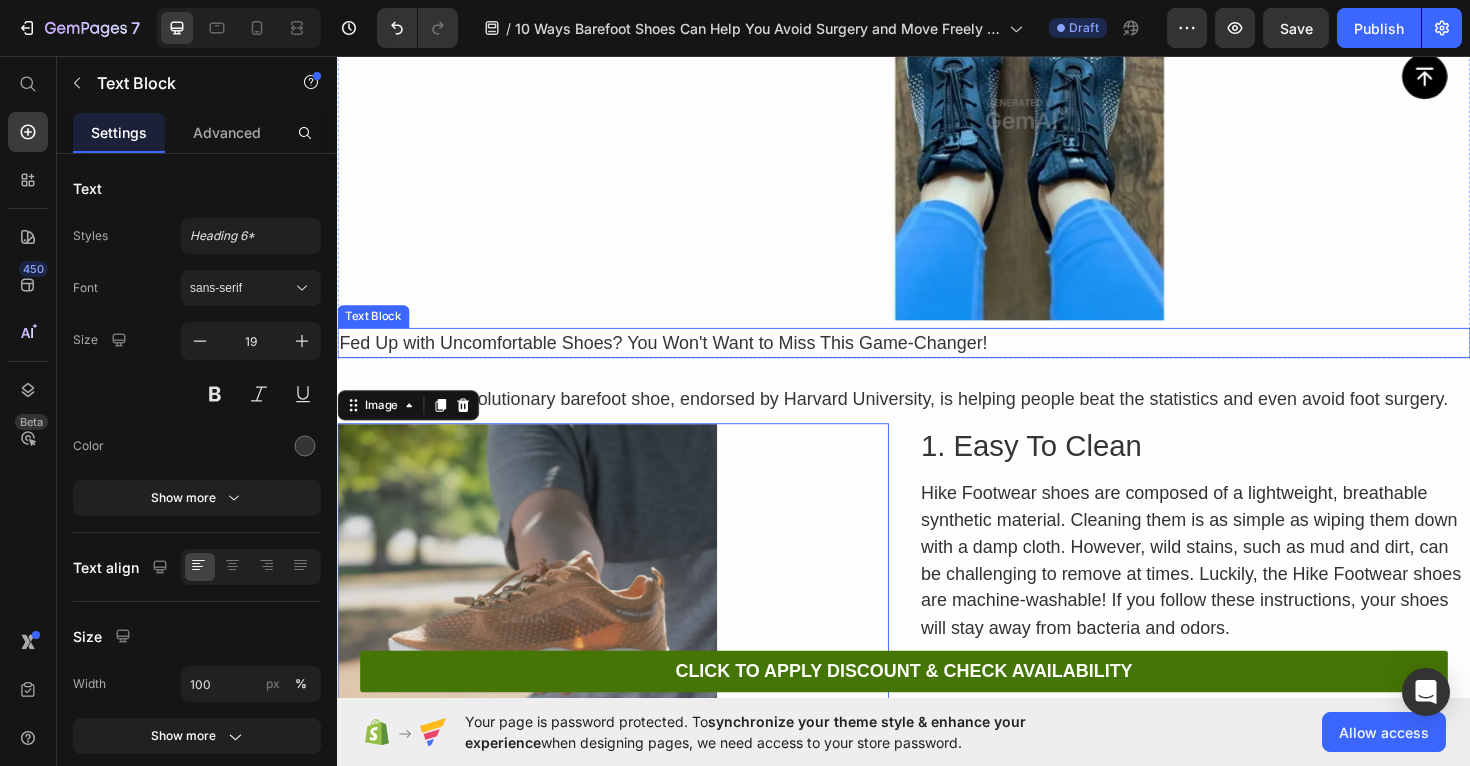 click on "Fed Up with Uncomfortable Shoes? You Won't Want to Miss This Game-Changer!" at bounding box center [937, 360] 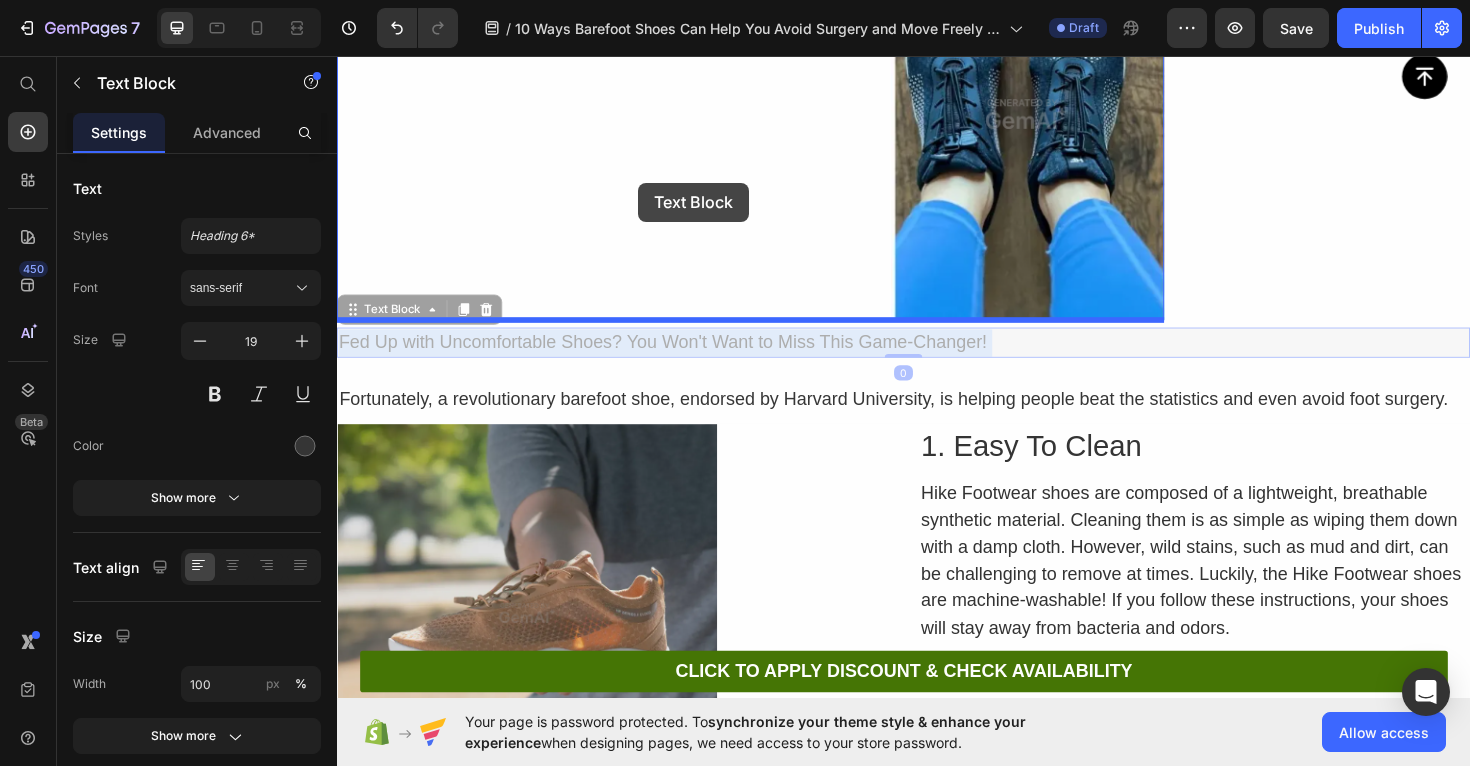 drag, startPoint x: 698, startPoint y: 366, endPoint x: 652, endPoint y: 187, distance: 184.81613 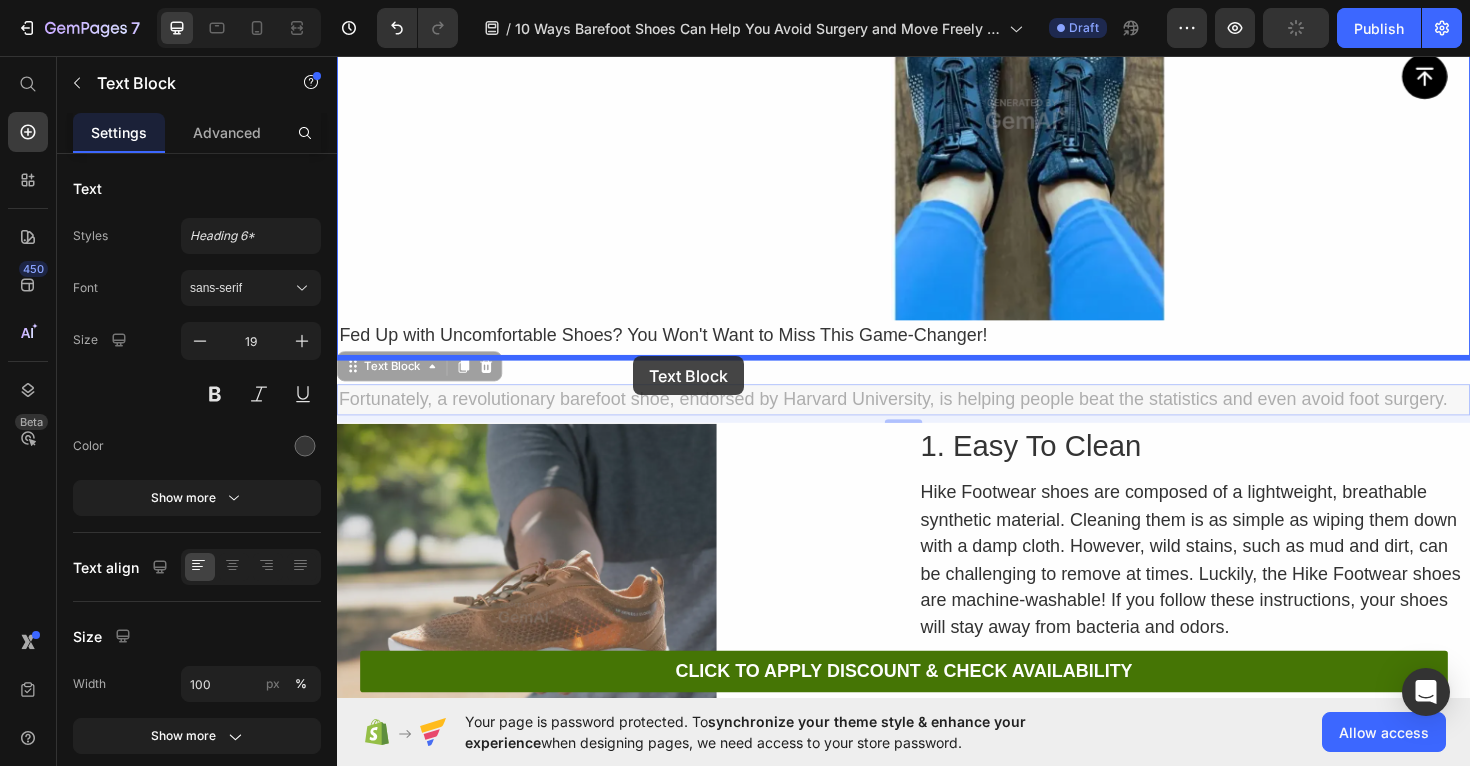 drag, startPoint x: 776, startPoint y: 418, endPoint x: 652, endPoint y: 373, distance: 131.91286 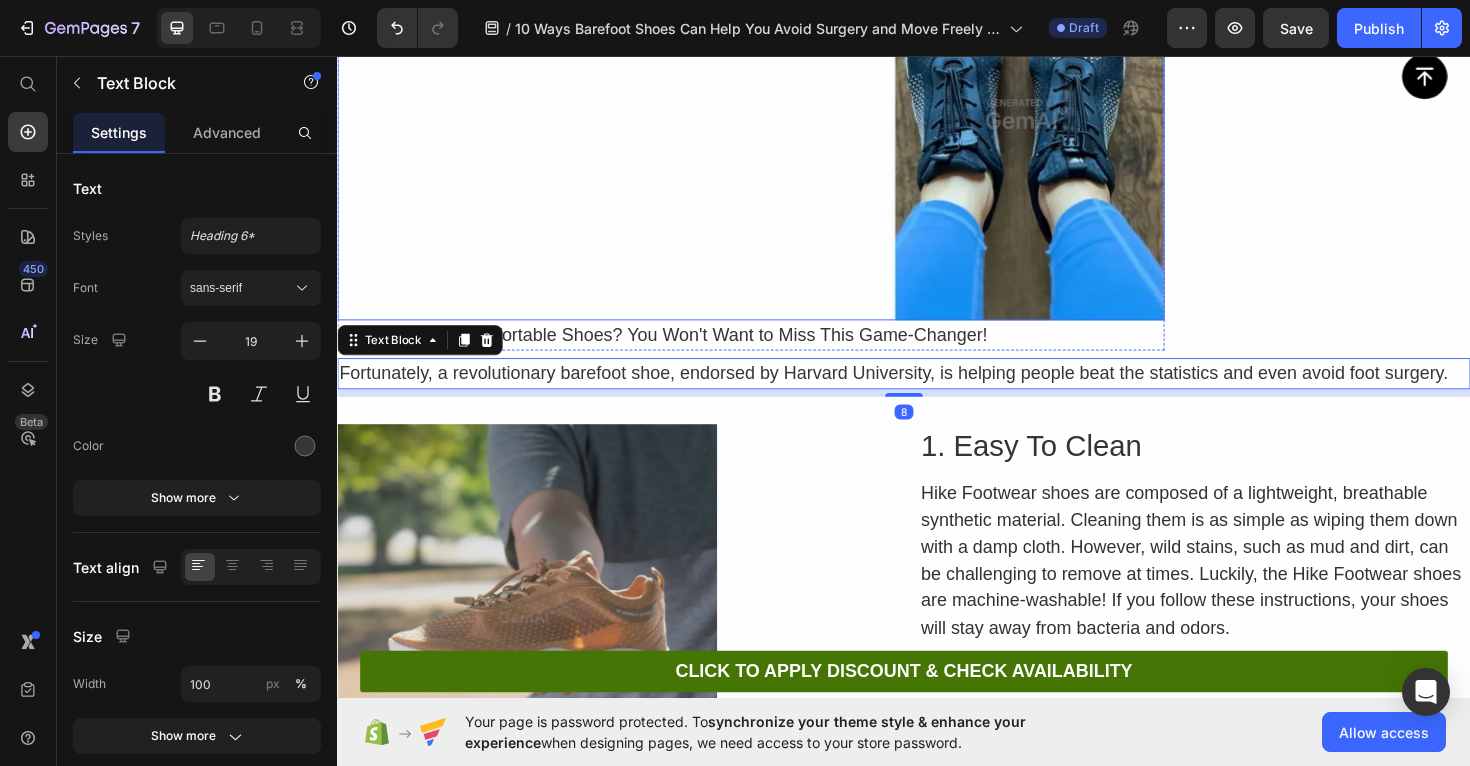 click at bounding box center [775, 117] 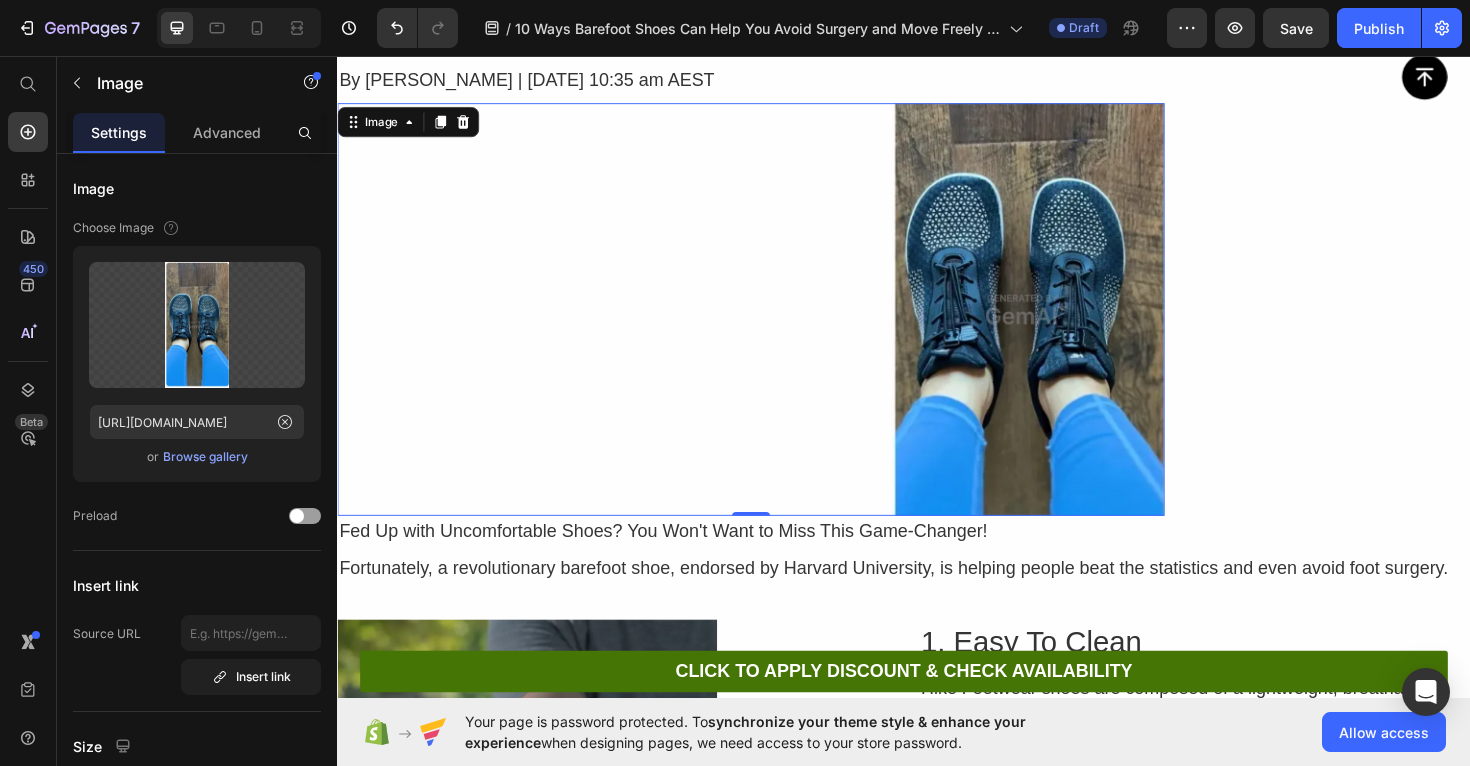 scroll, scrollTop: 8237, scrollLeft: 0, axis: vertical 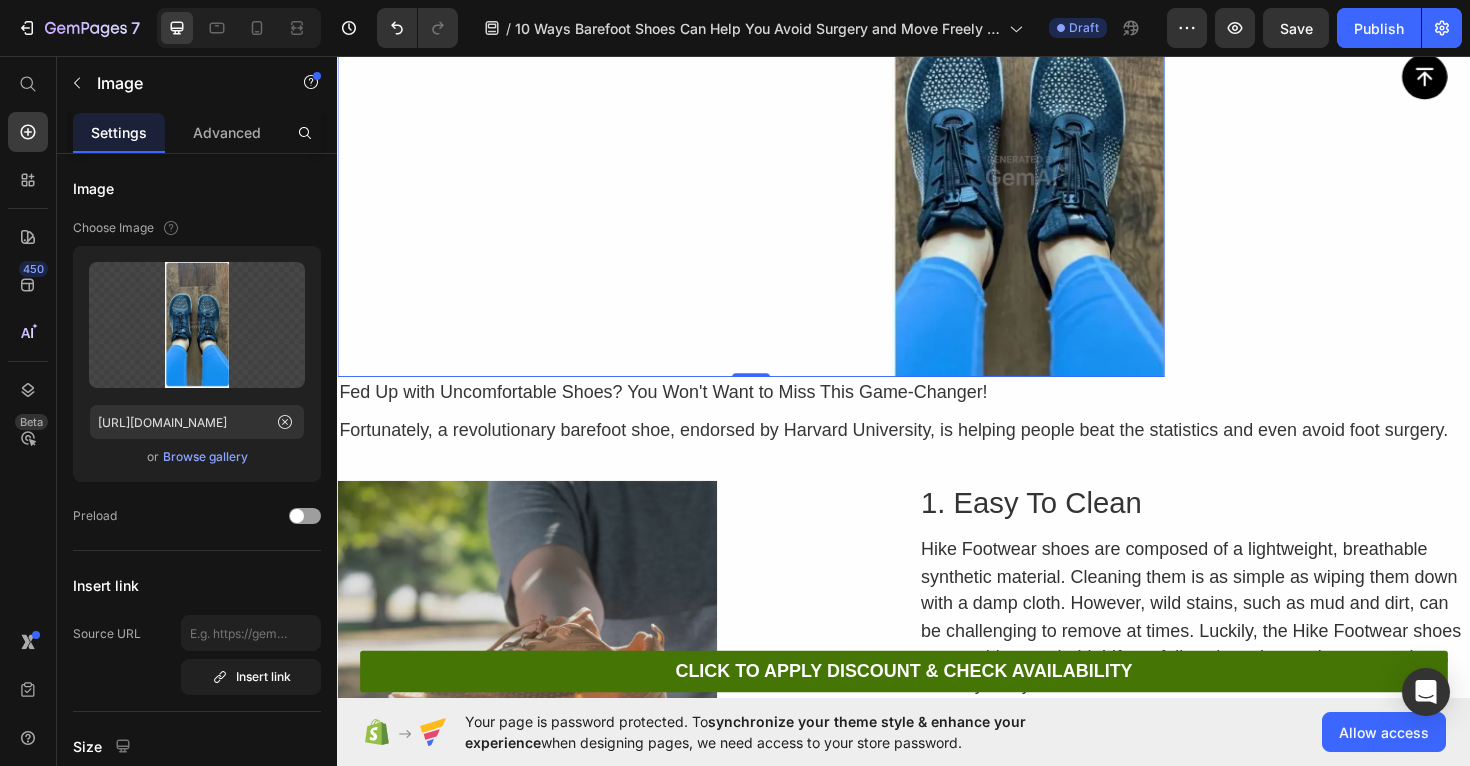 click at bounding box center [775, 177] 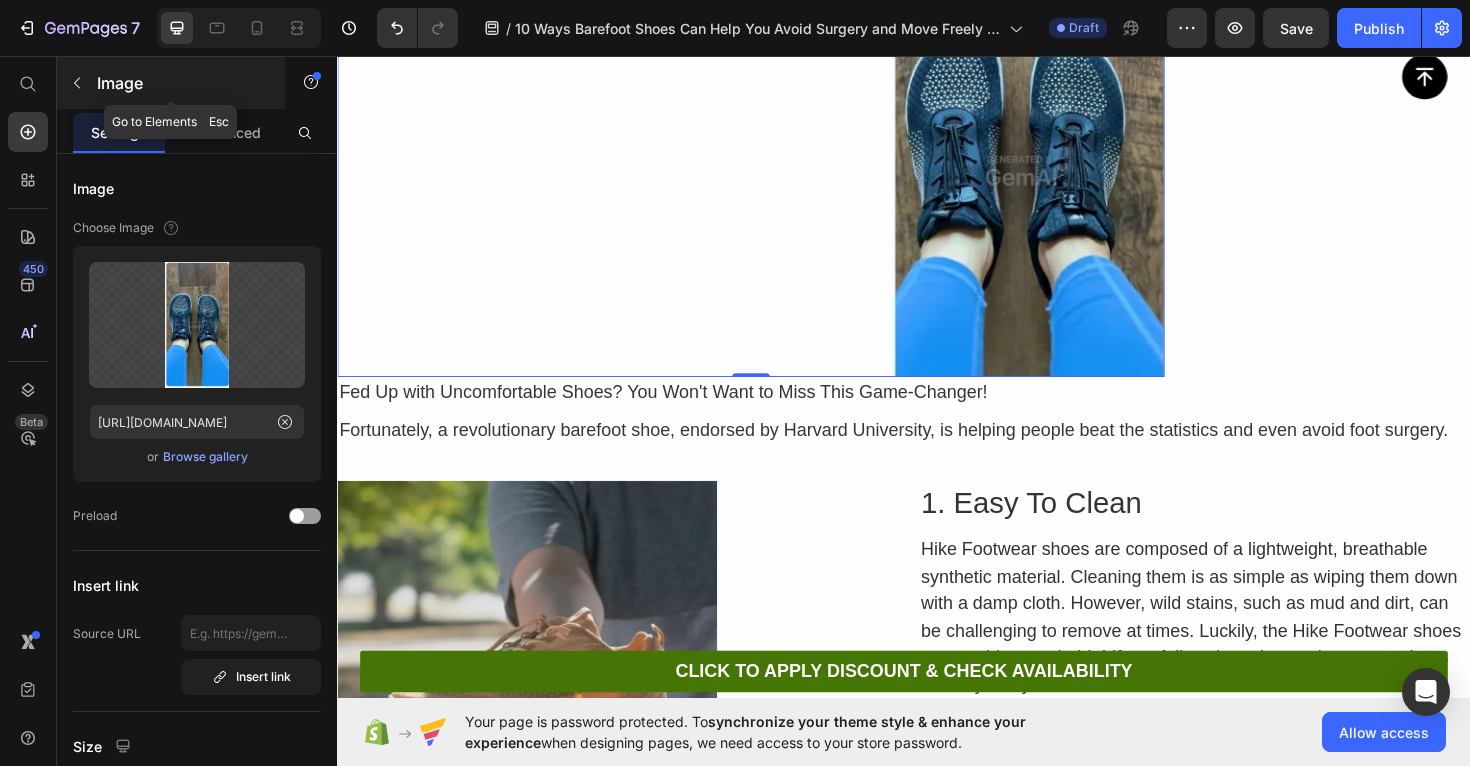 click 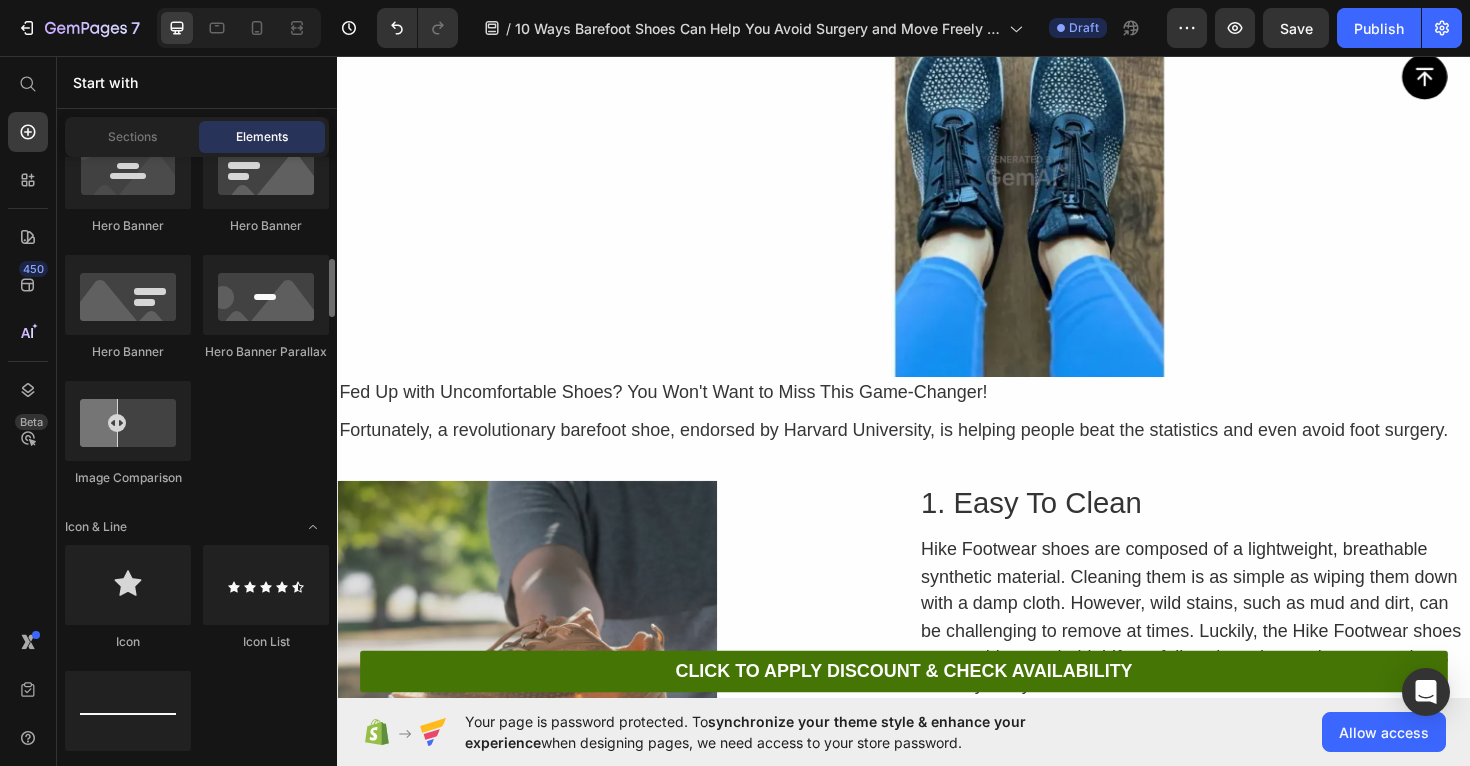 scroll, scrollTop: 1068, scrollLeft: 0, axis: vertical 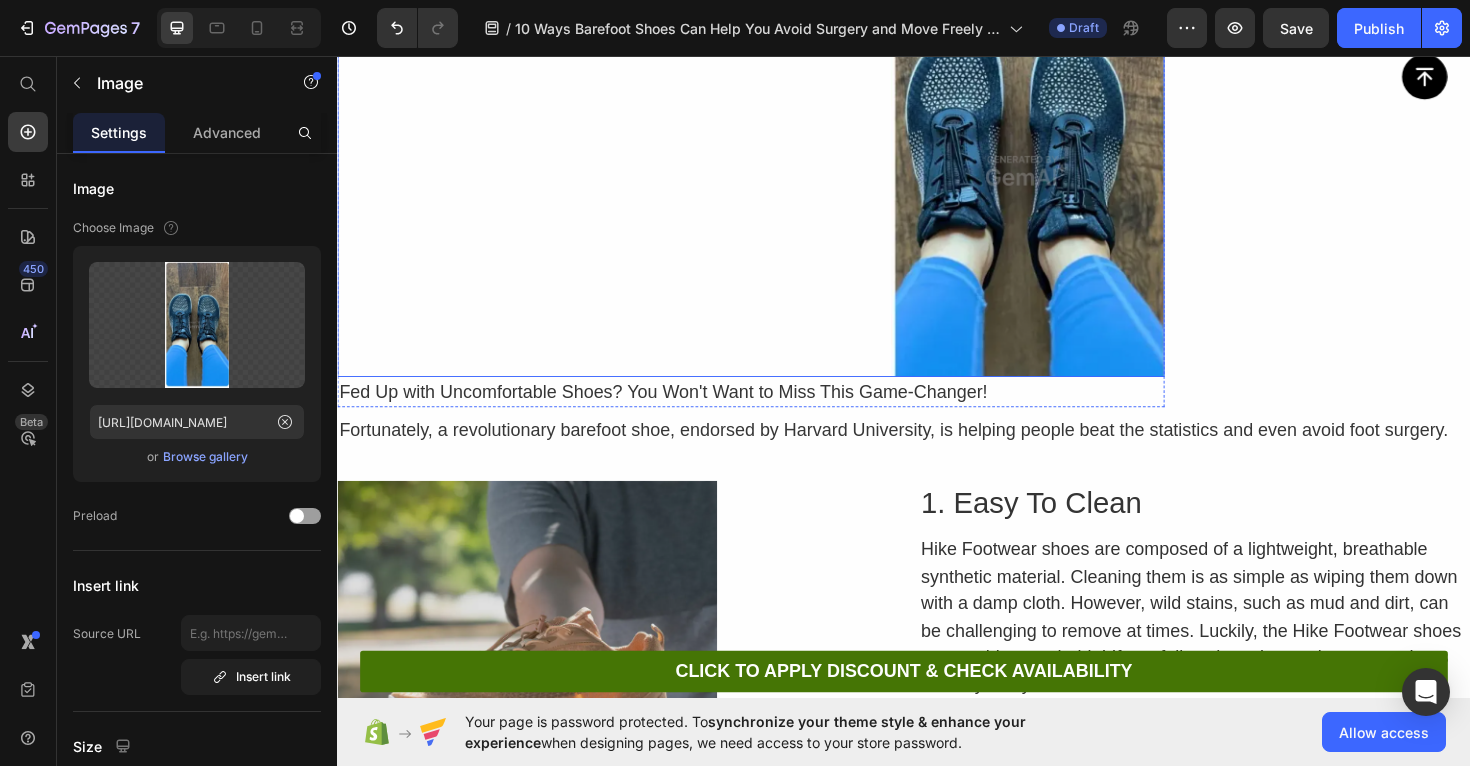 click at bounding box center [775, 177] 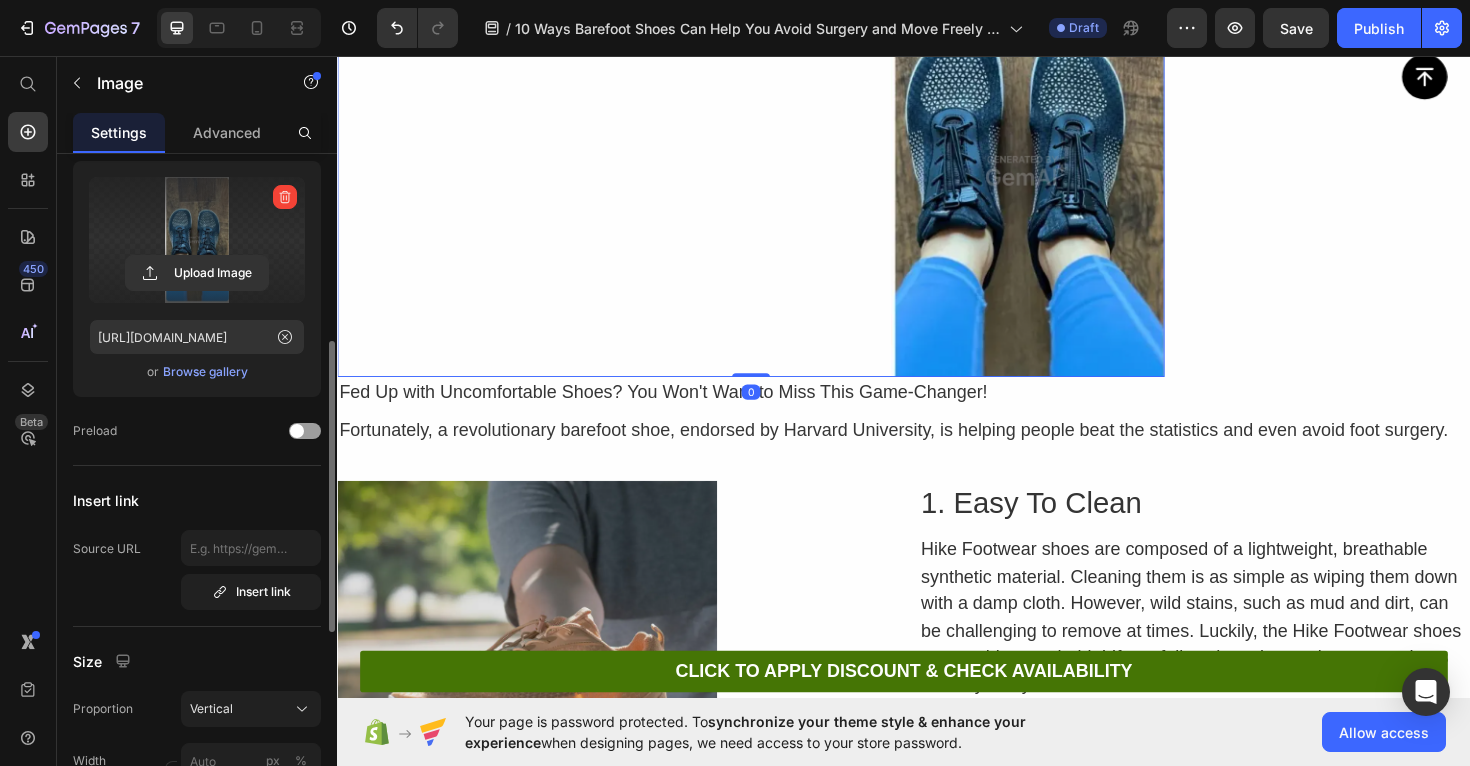 scroll, scrollTop: 0, scrollLeft: 0, axis: both 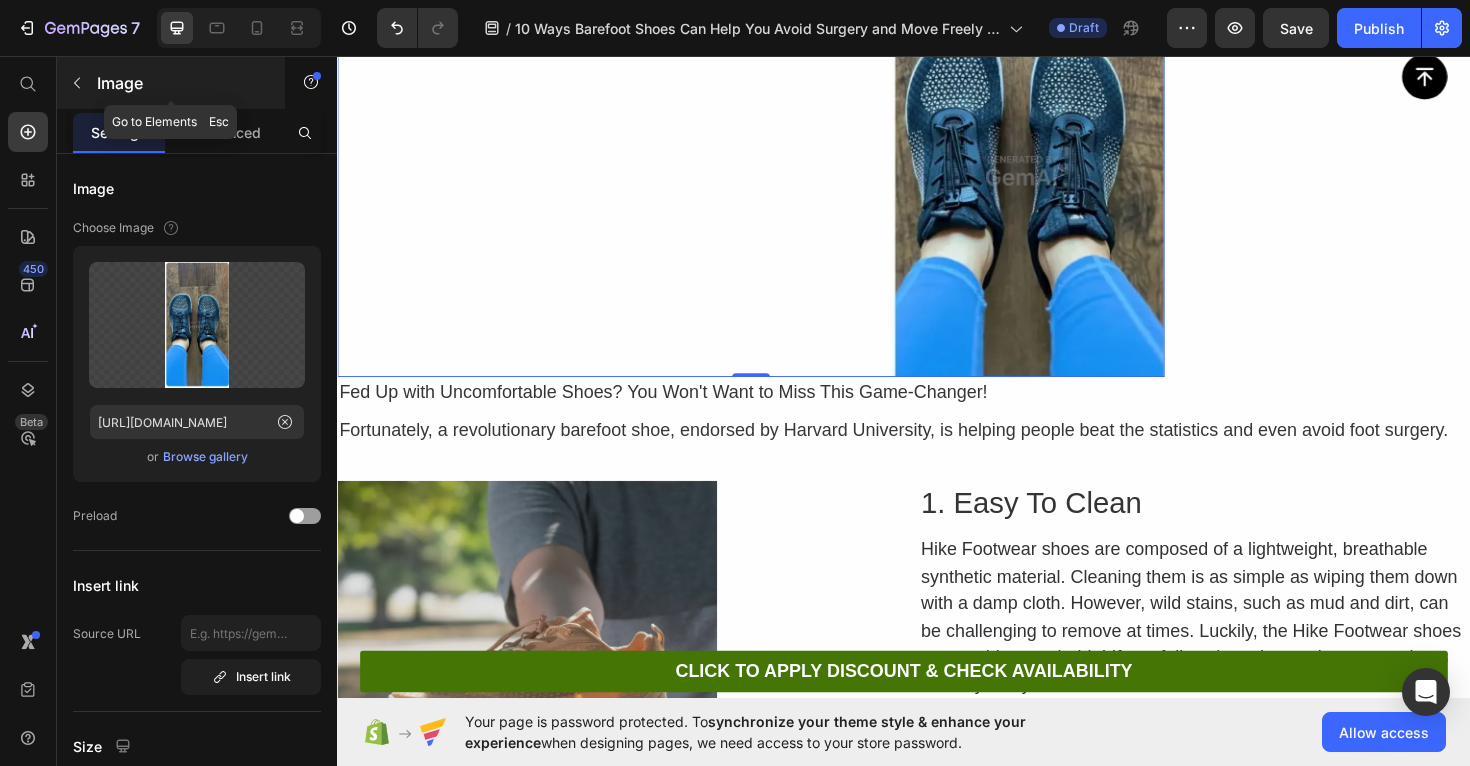 click 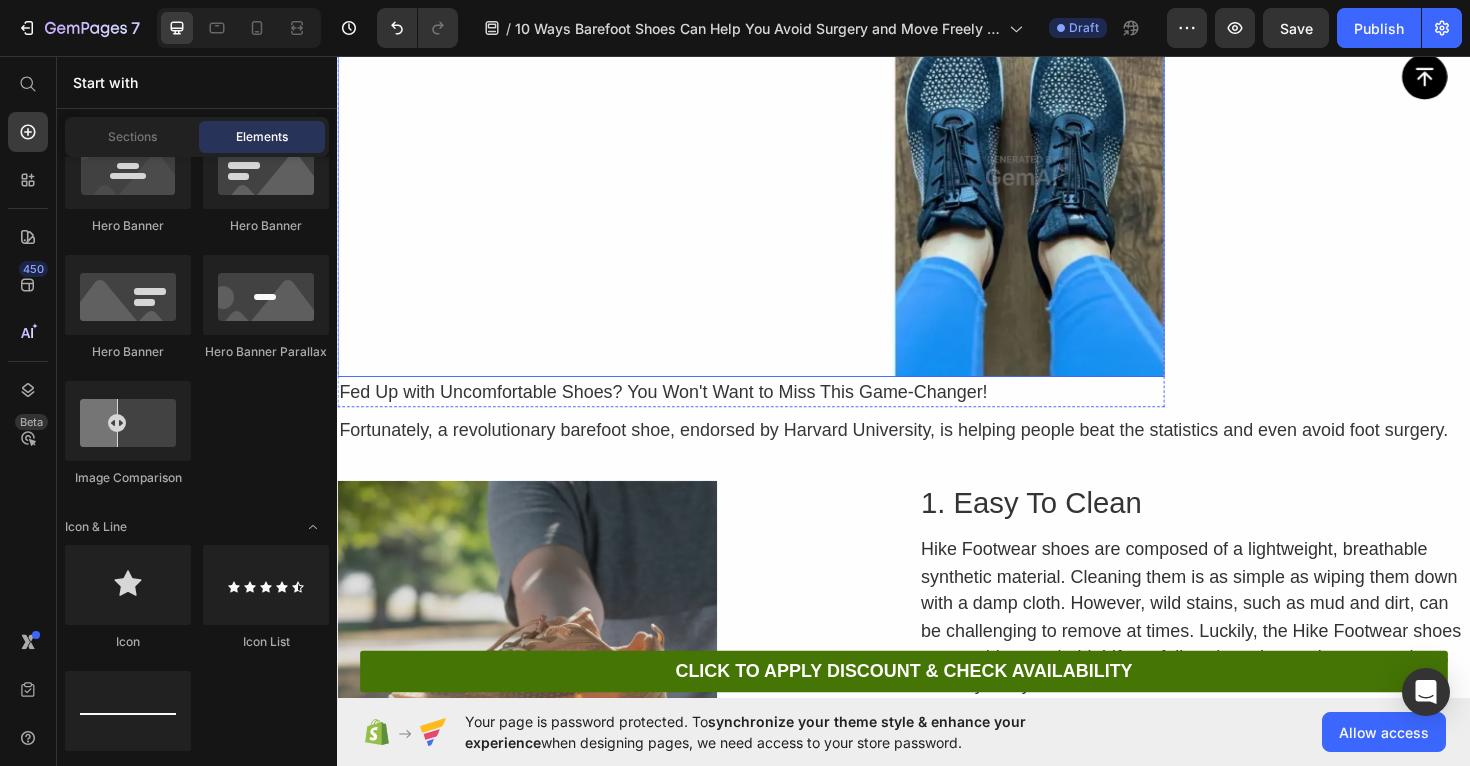 click at bounding box center (775, 177) 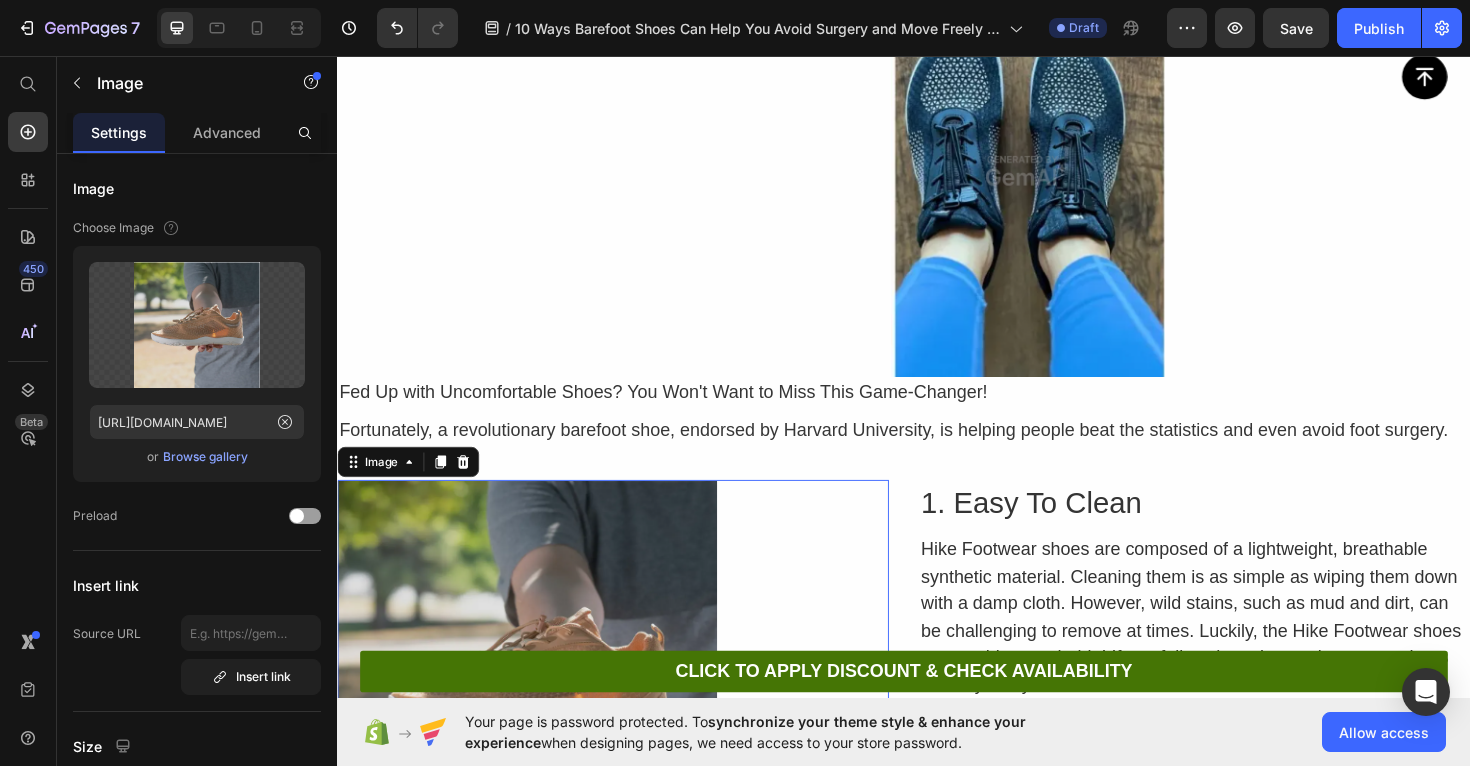 click at bounding box center [629, 706] 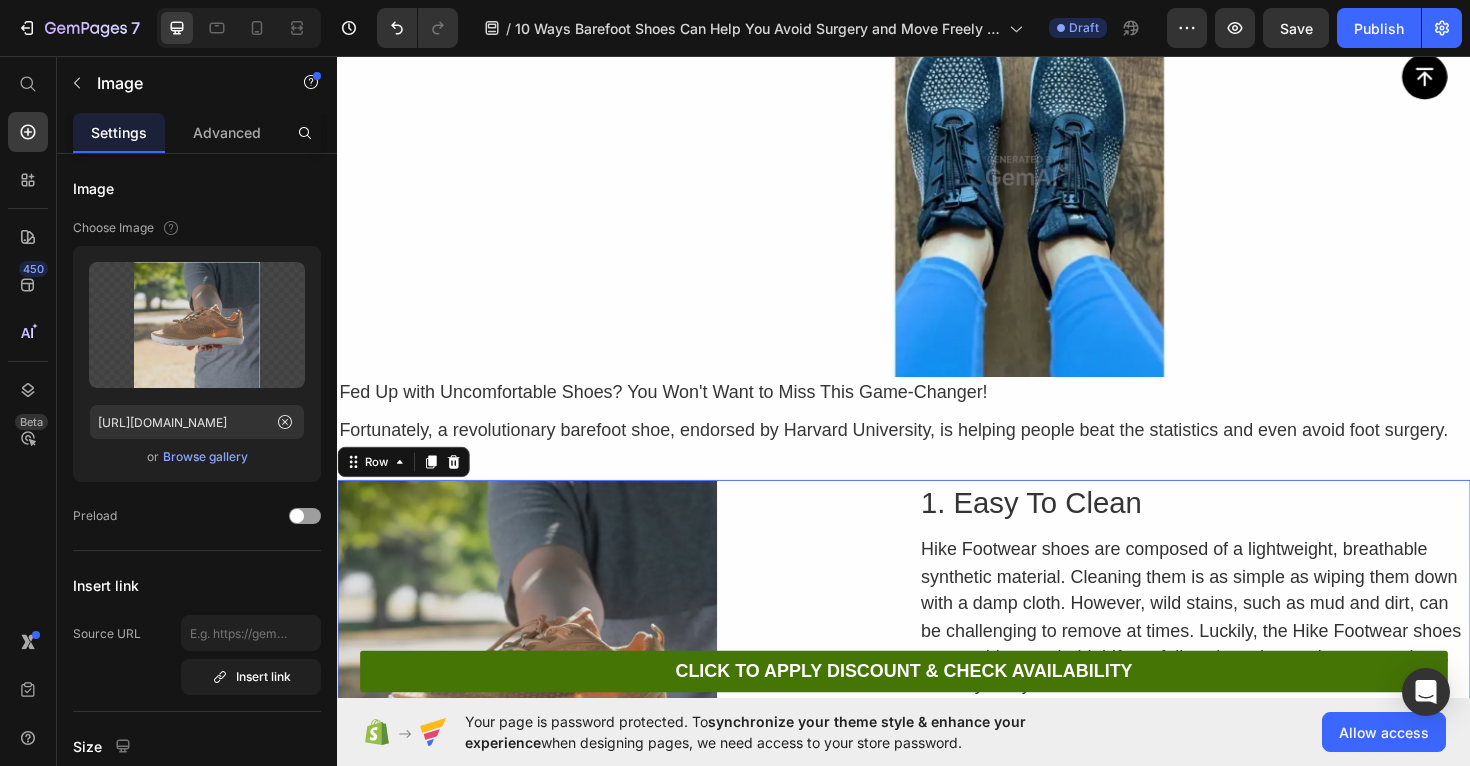 click on "Image 1. Easy To Clean Heading Hike Footwear shoes are composed of a lightweight, breathable synthetic material.  Cleaning them is as simple as wiping them down with a damp cloth. However, wild stains, such as mud and dirt, can be challenging to remove at times. Luckily, the Hike Footwear shoes are machine-washable!  If you follow these instructions, your shoes will stay away from bacteria and odors. Text Block Row   0" at bounding box center (937, 706) 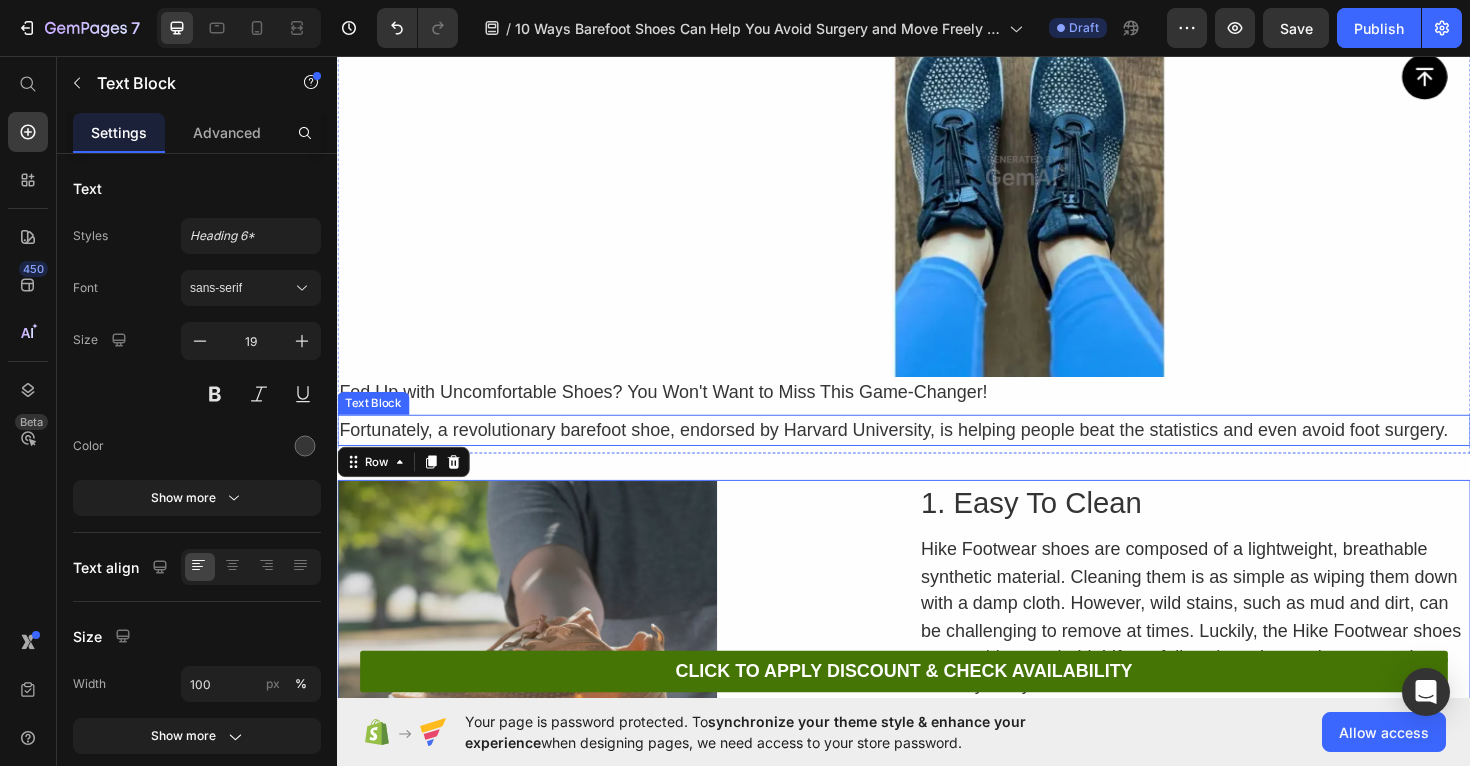 click on "Fortunately, a revolutionary barefoot shoe, endorsed by Harvard University, is helping people beat the statistics and even avoid foot surgery." at bounding box center [937, 452] 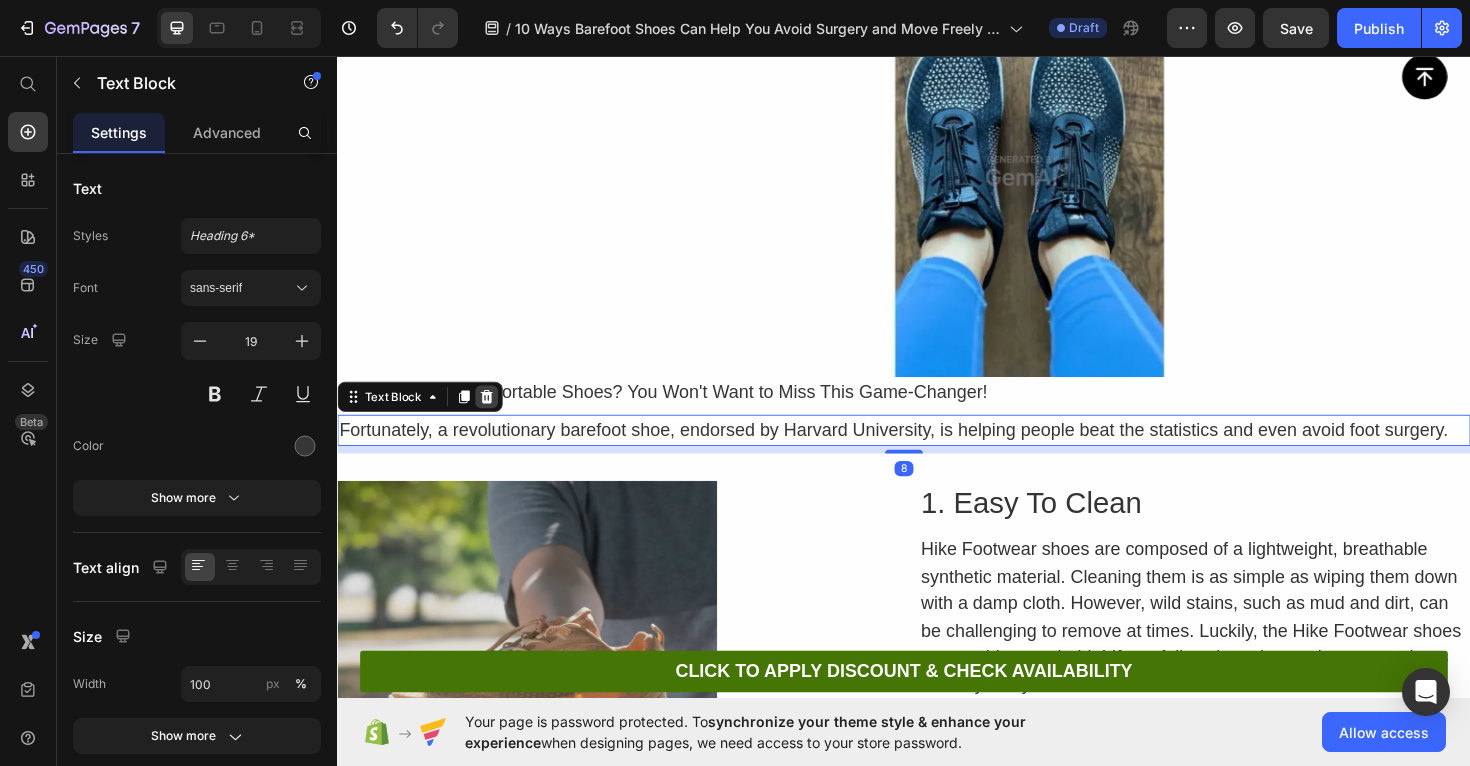 click at bounding box center [495, 417] 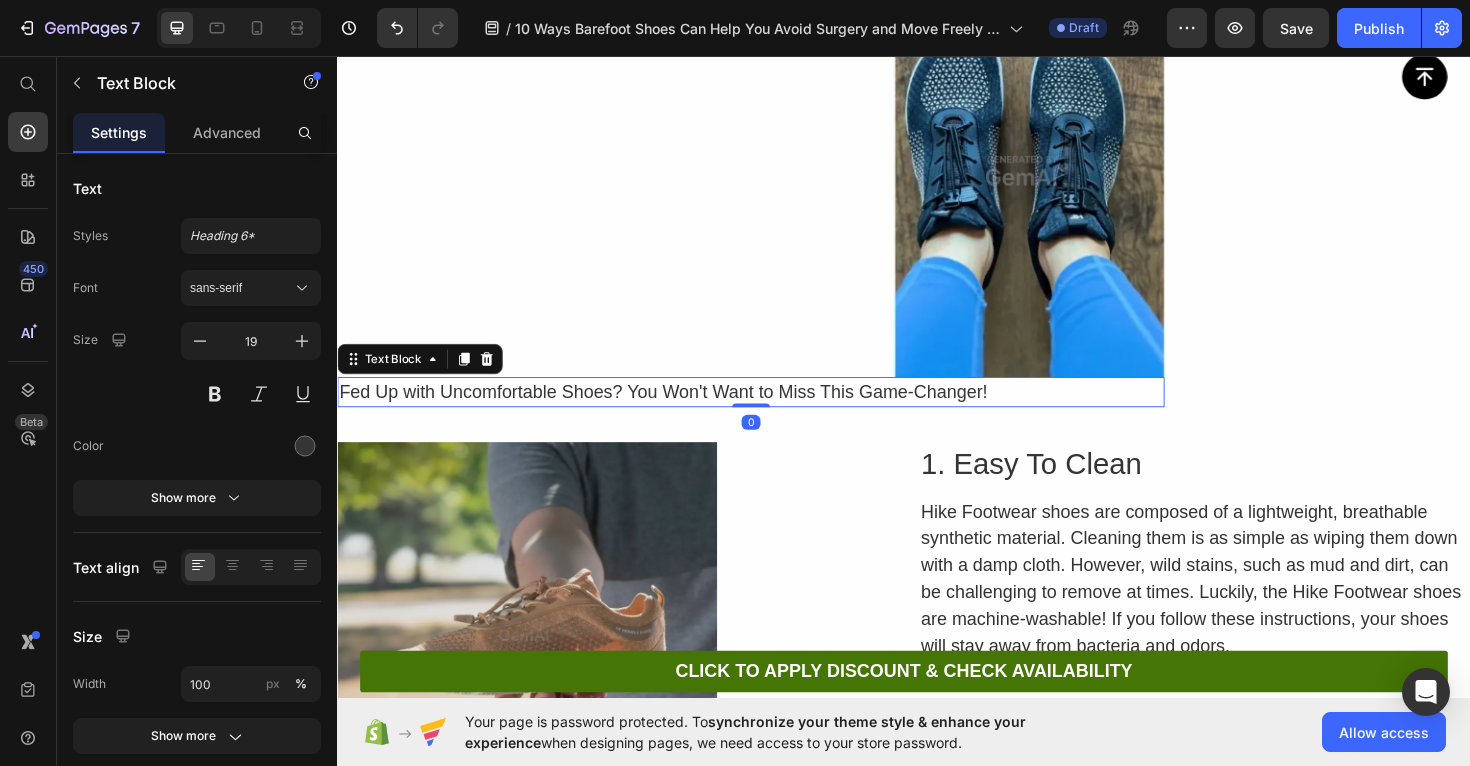 click on "Fed Up with Uncomfortable Shoes? You Won't Want to Miss This Game-Changer!" at bounding box center [775, 412] 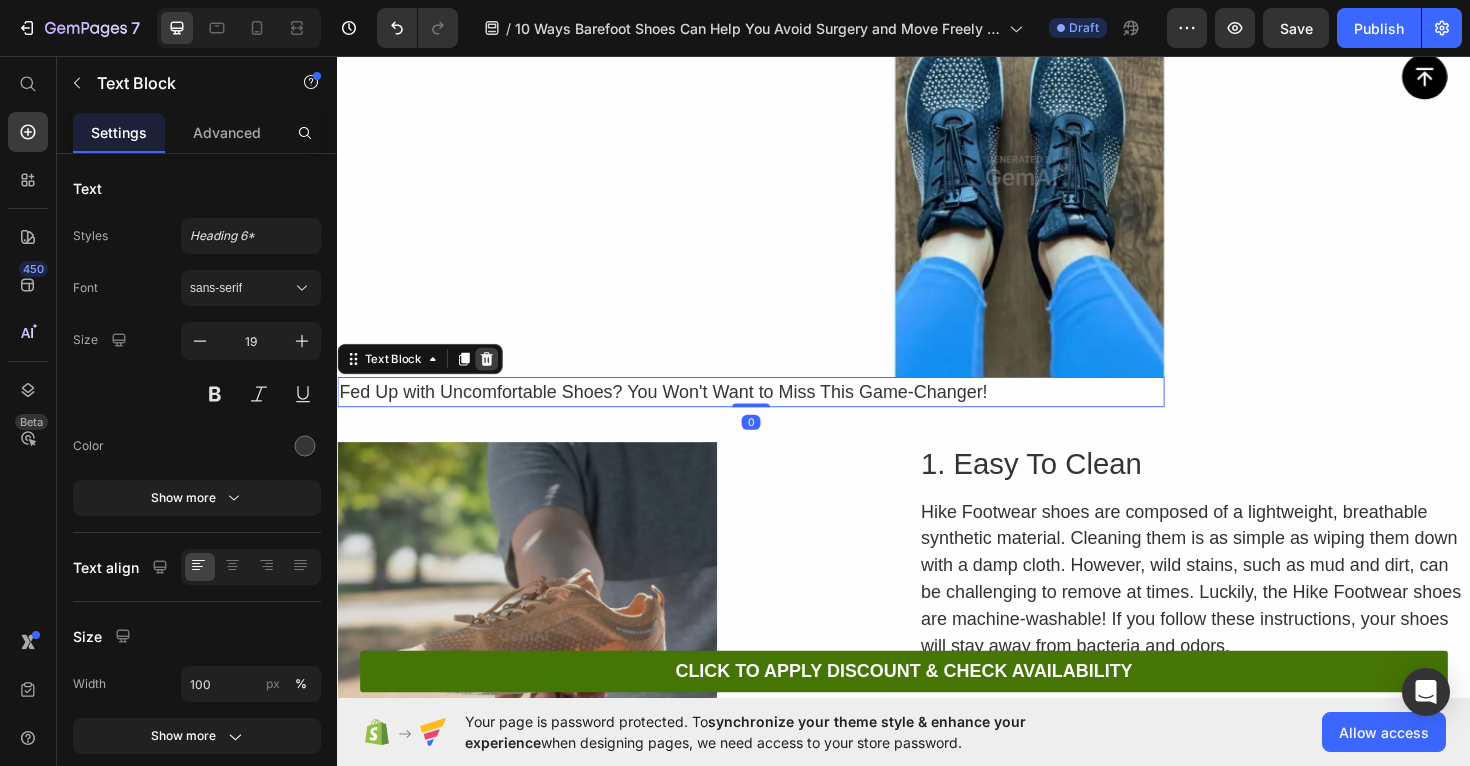 click 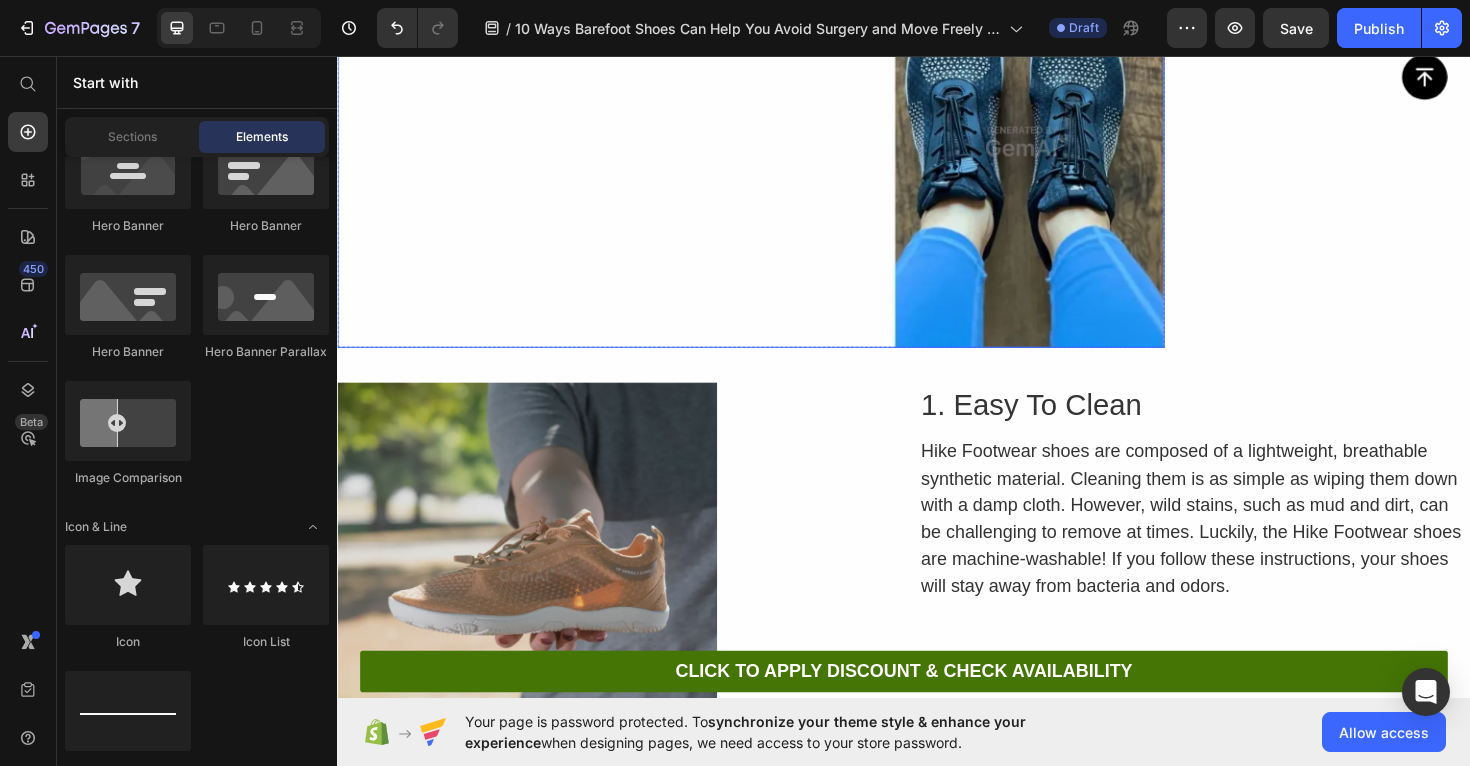 scroll, scrollTop: 8453, scrollLeft: 0, axis: vertical 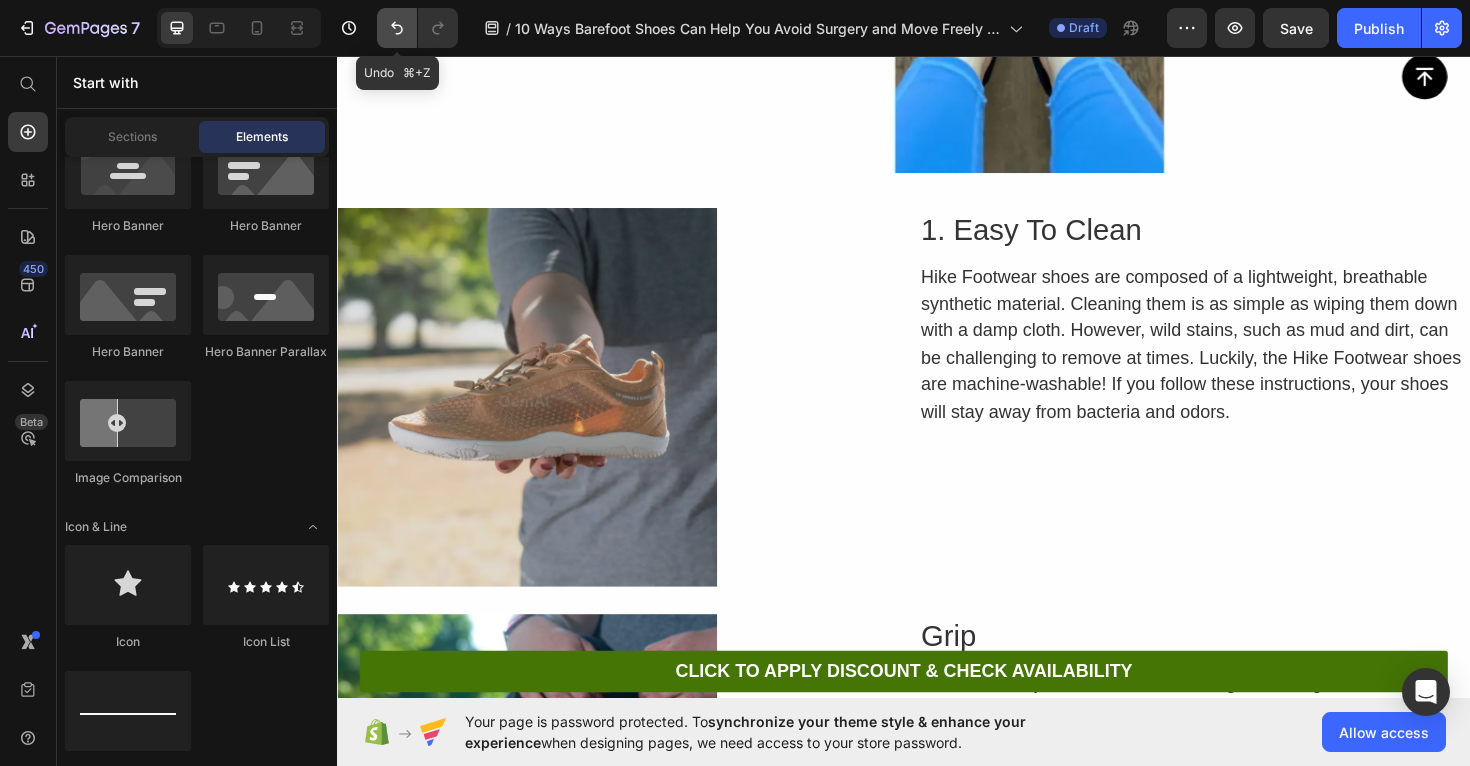 click 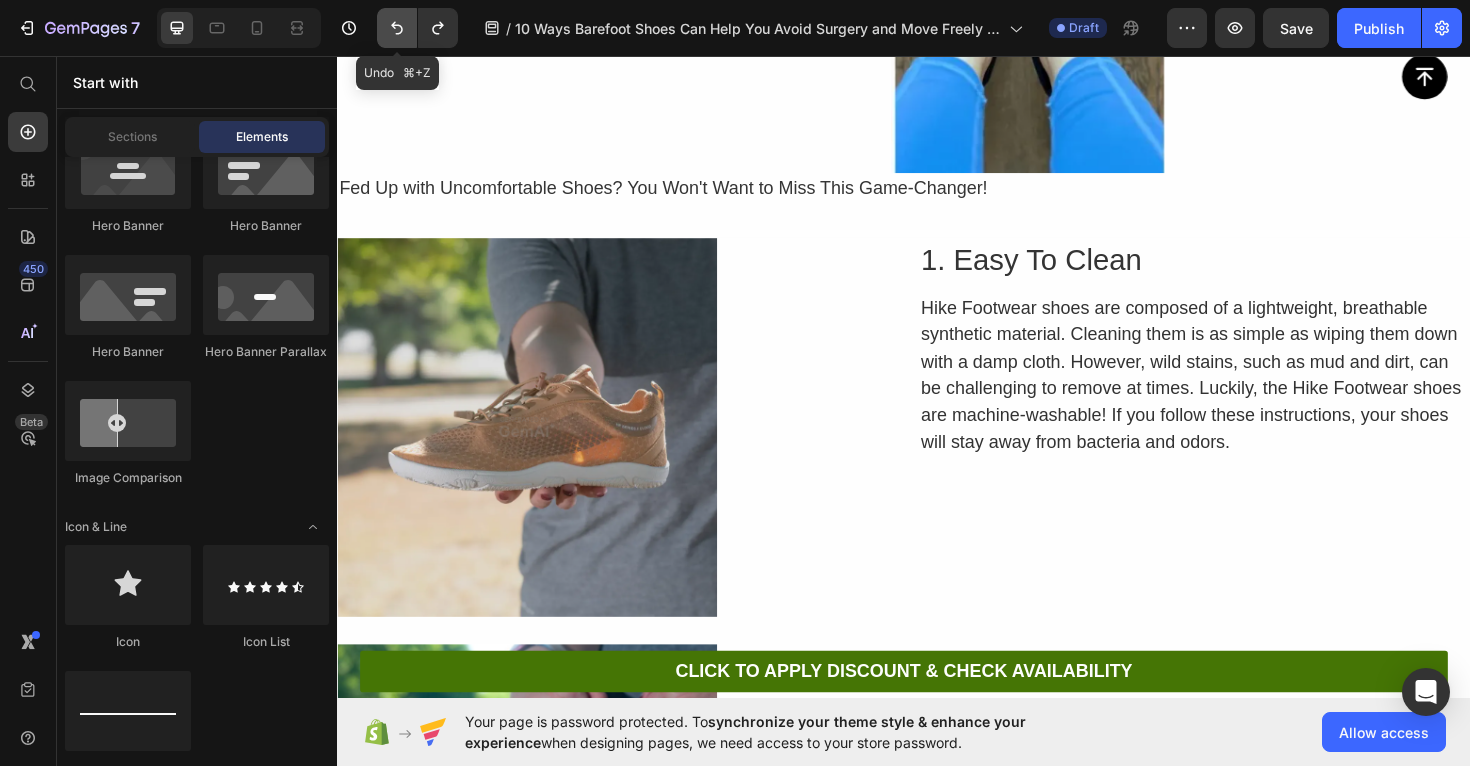 click 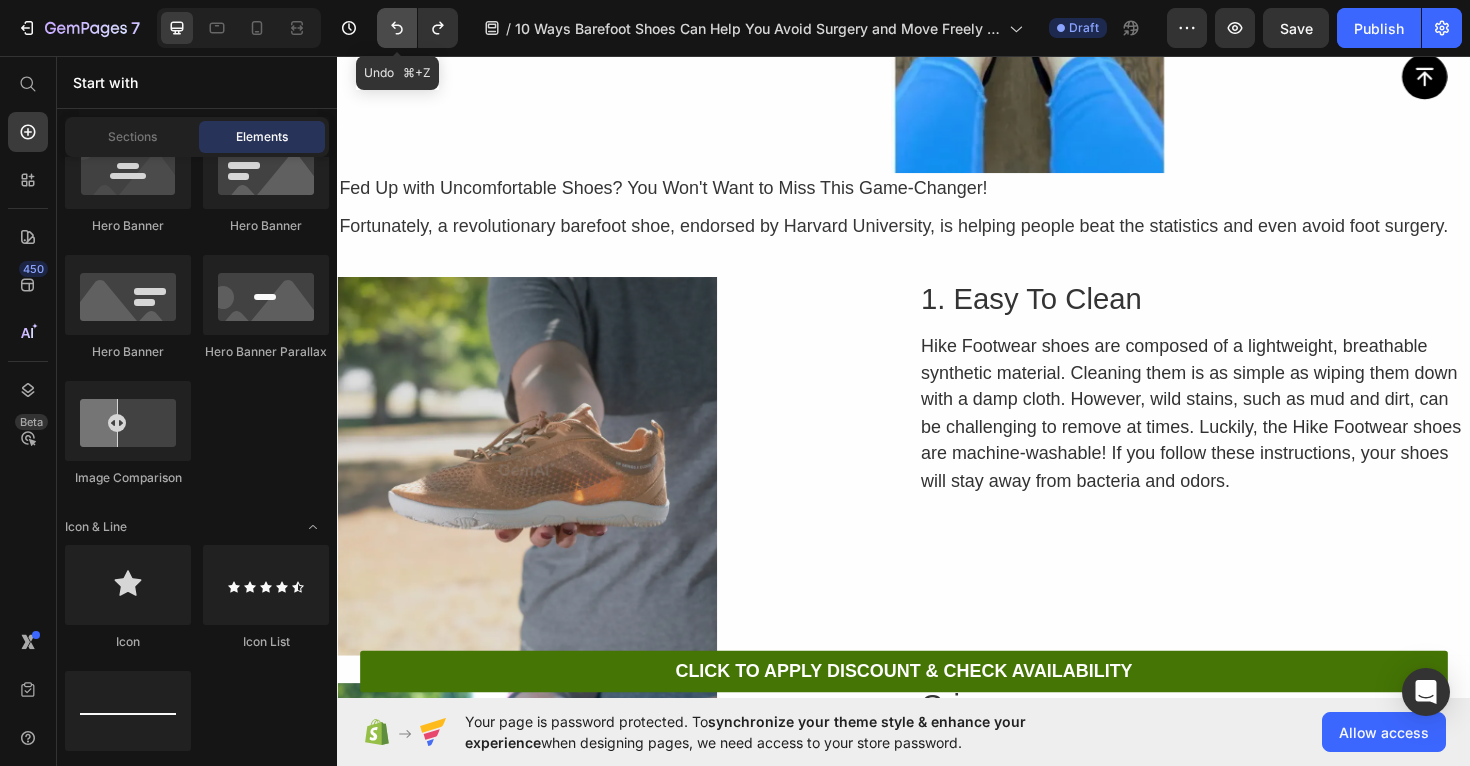 click 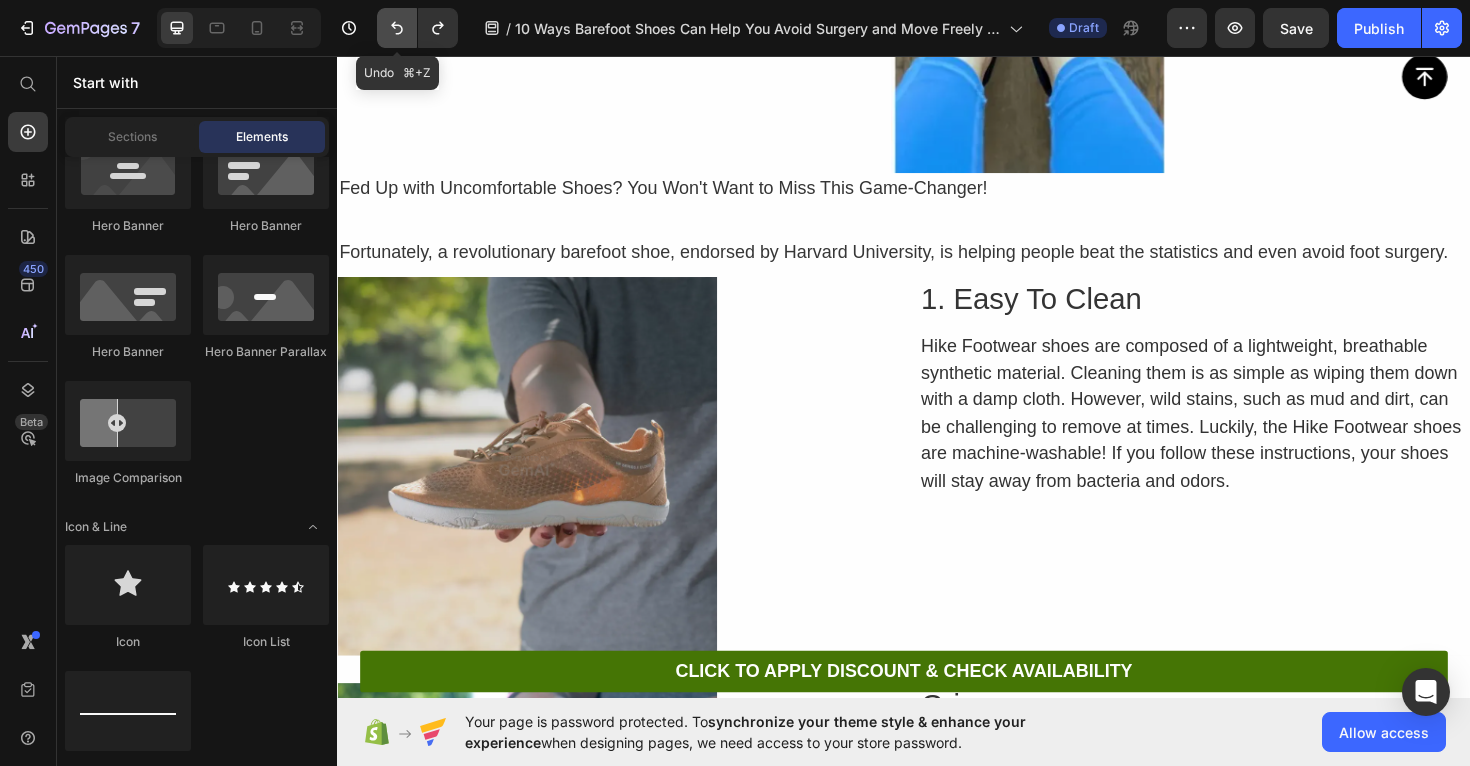 click 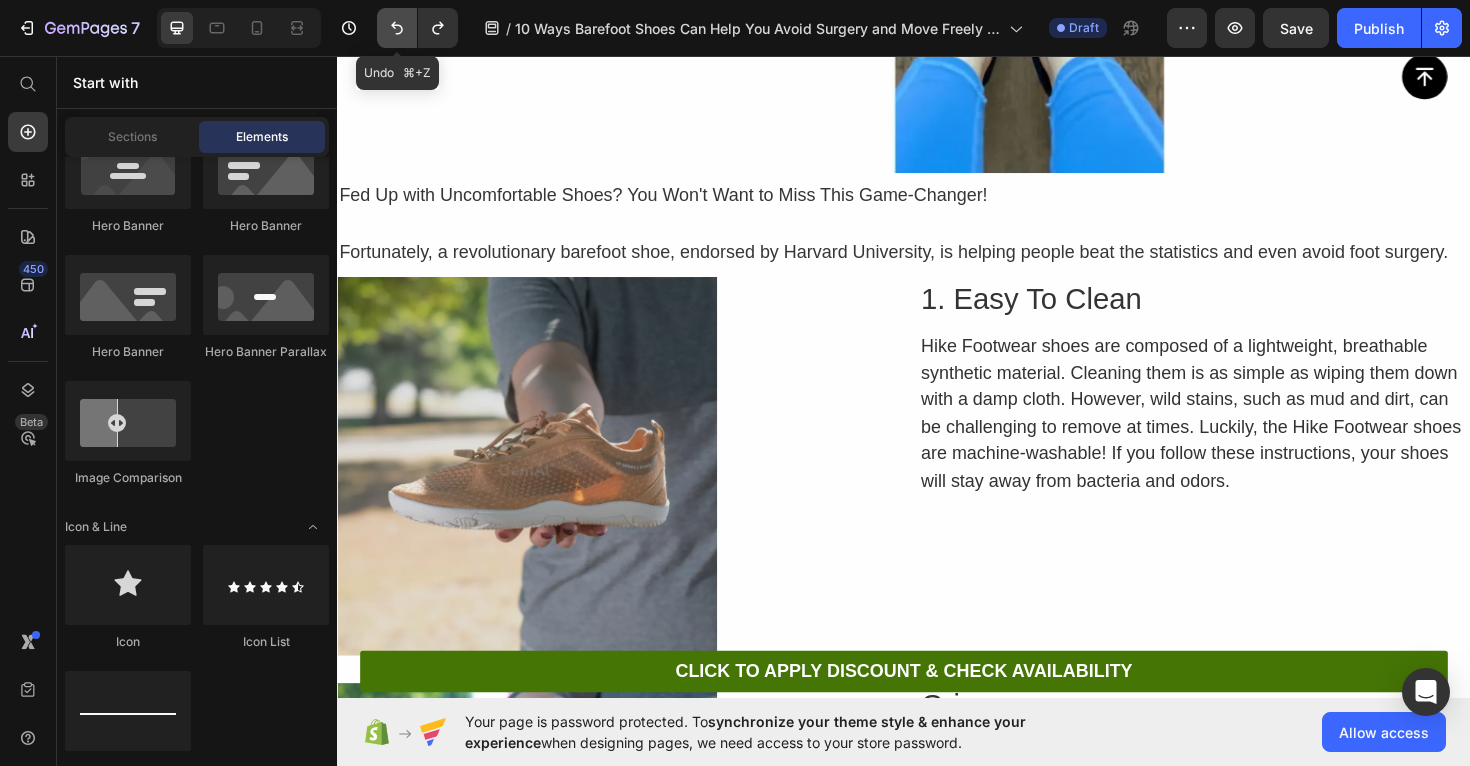 click 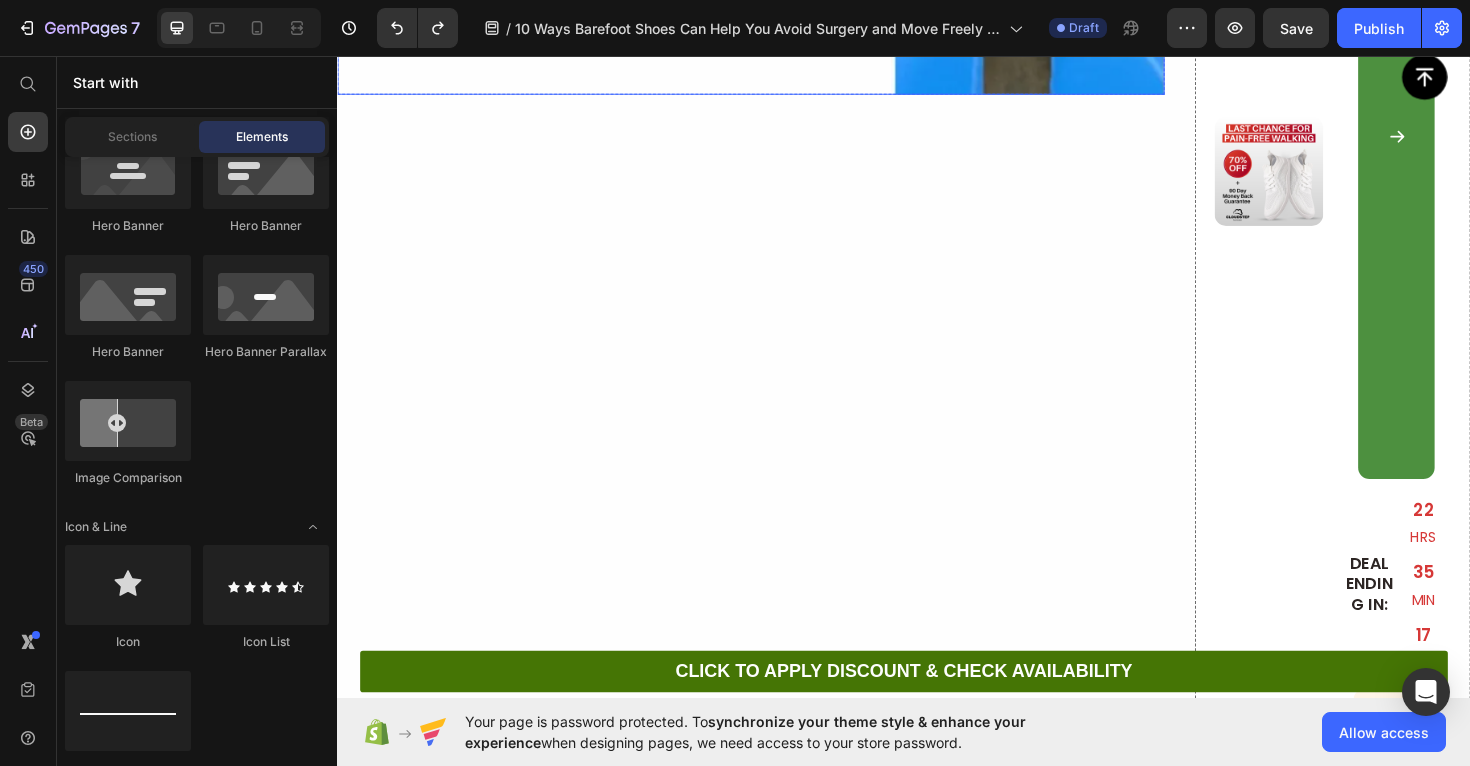 scroll, scrollTop: 8492, scrollLeft: 0, axis: vertical 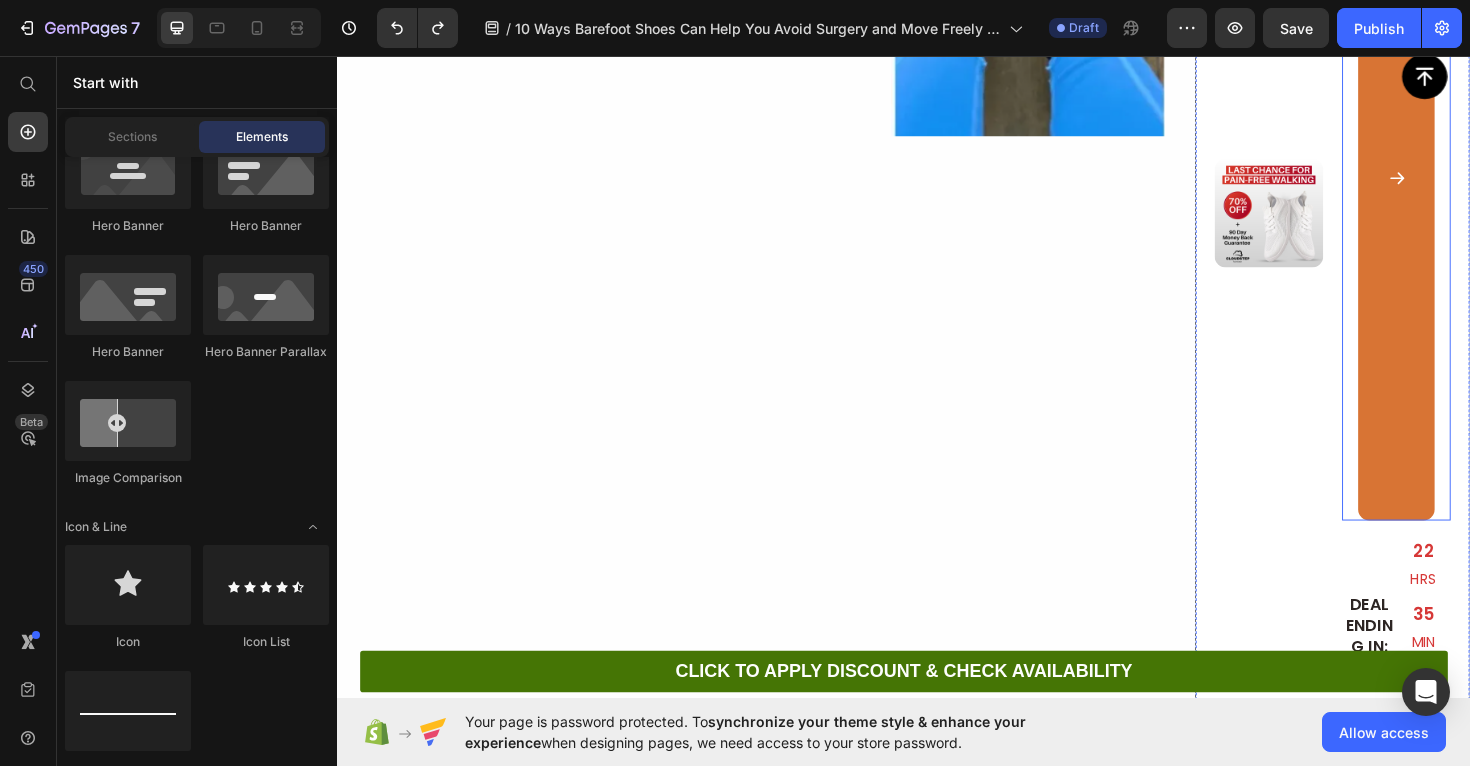 click at bounding box center (1459, 186) 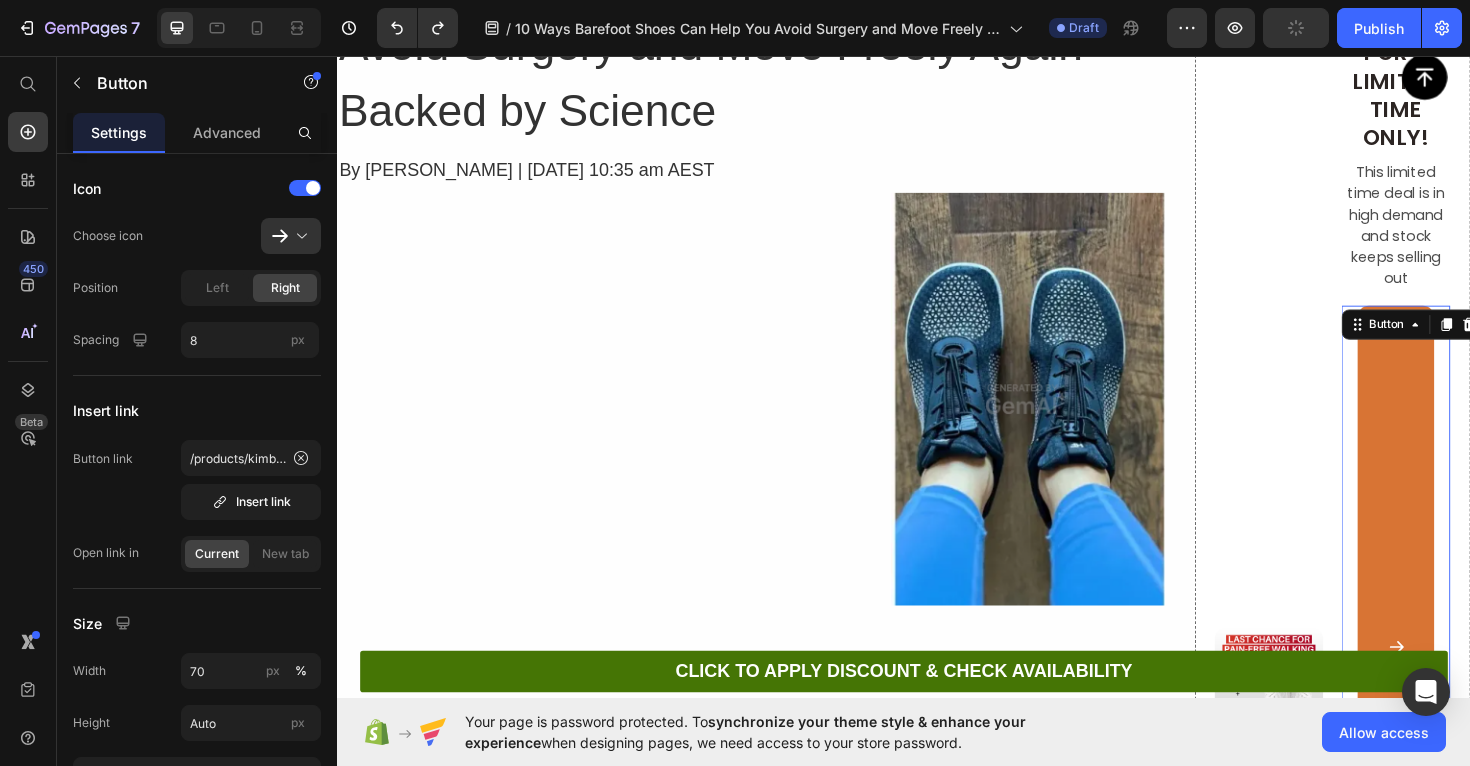 scroll, scrollTop: 7897, scrollLeft: 0, axis: vertical 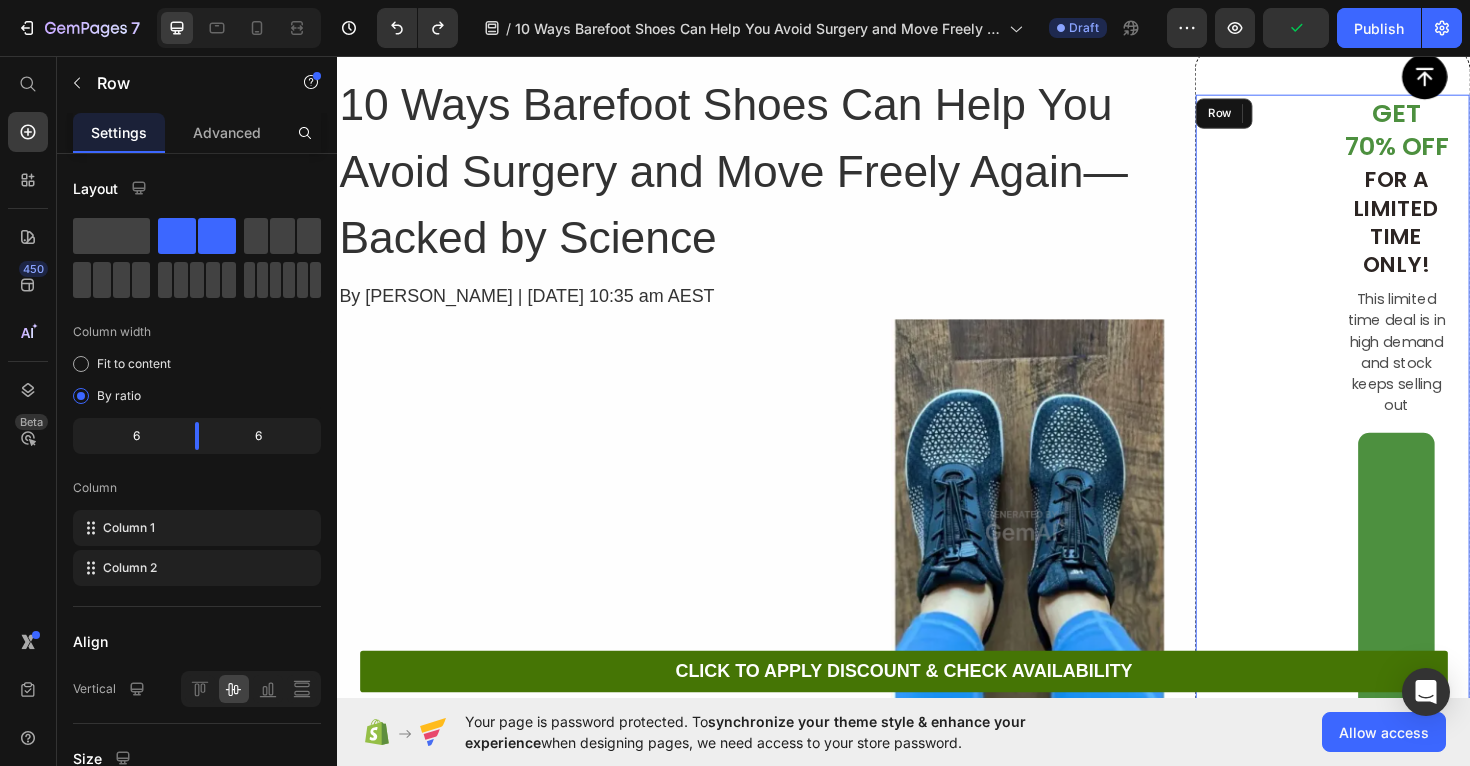 click on "Image" at bounding box center (1323, 853) 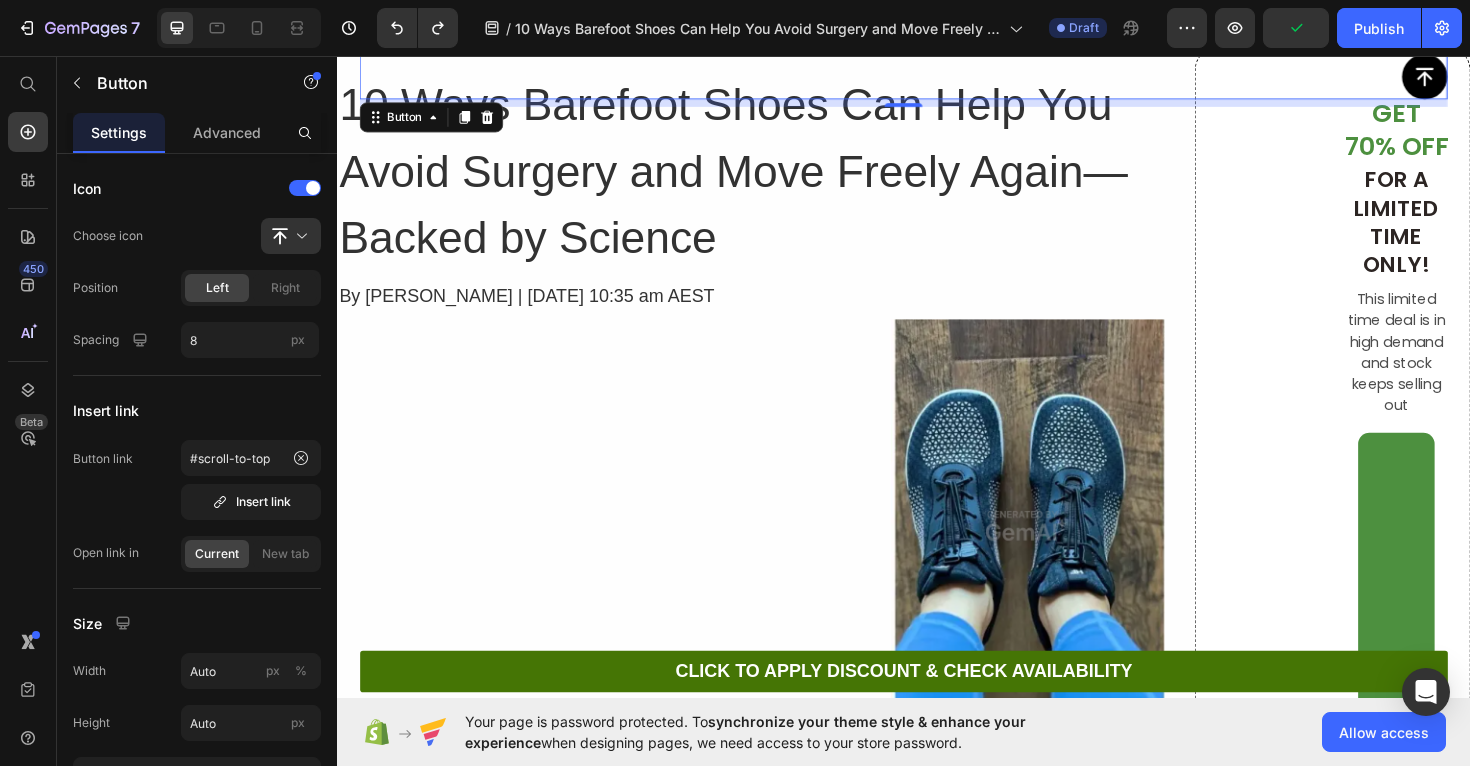 click on "Button   0" at bounding box center (937, 78) 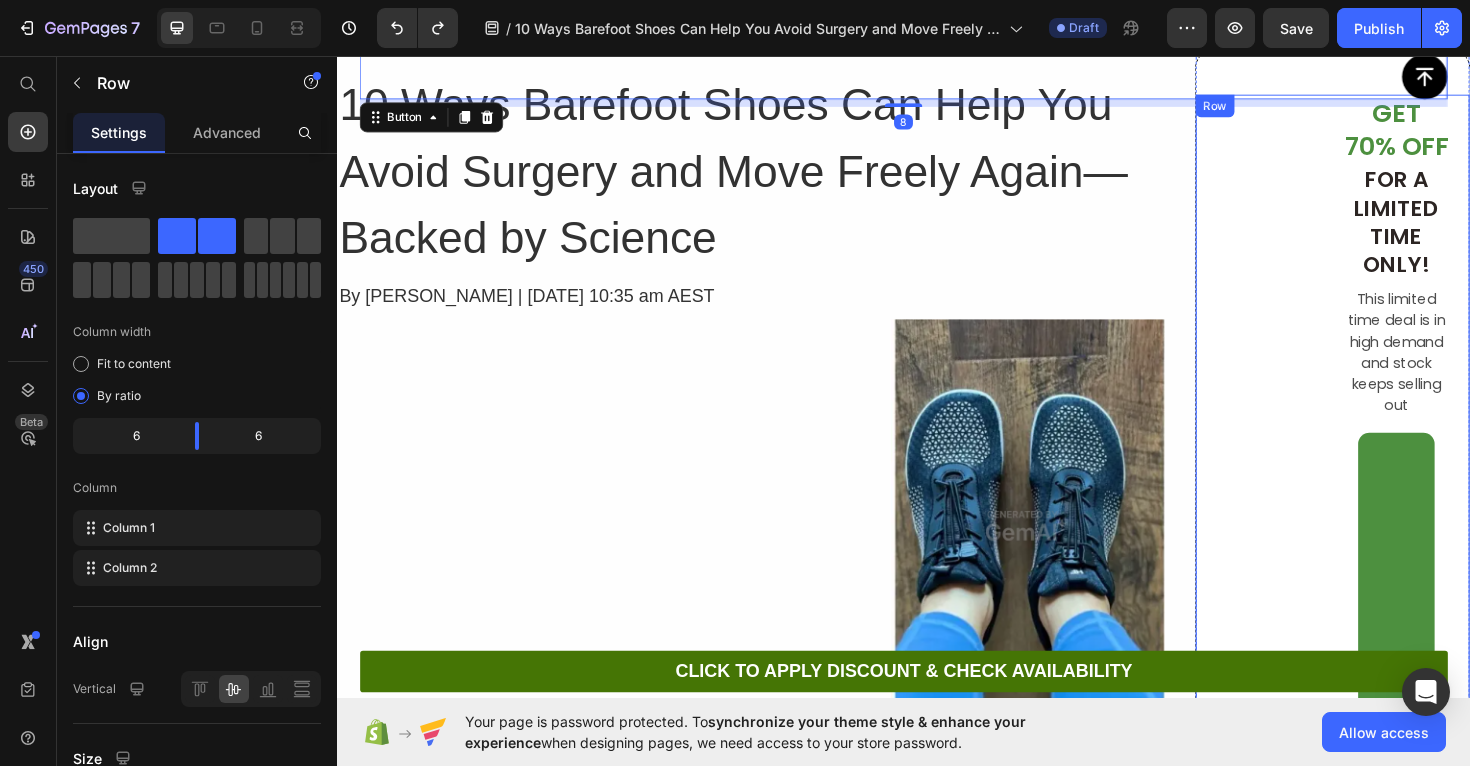 click on "Image" at bounding box center [1323, 853] 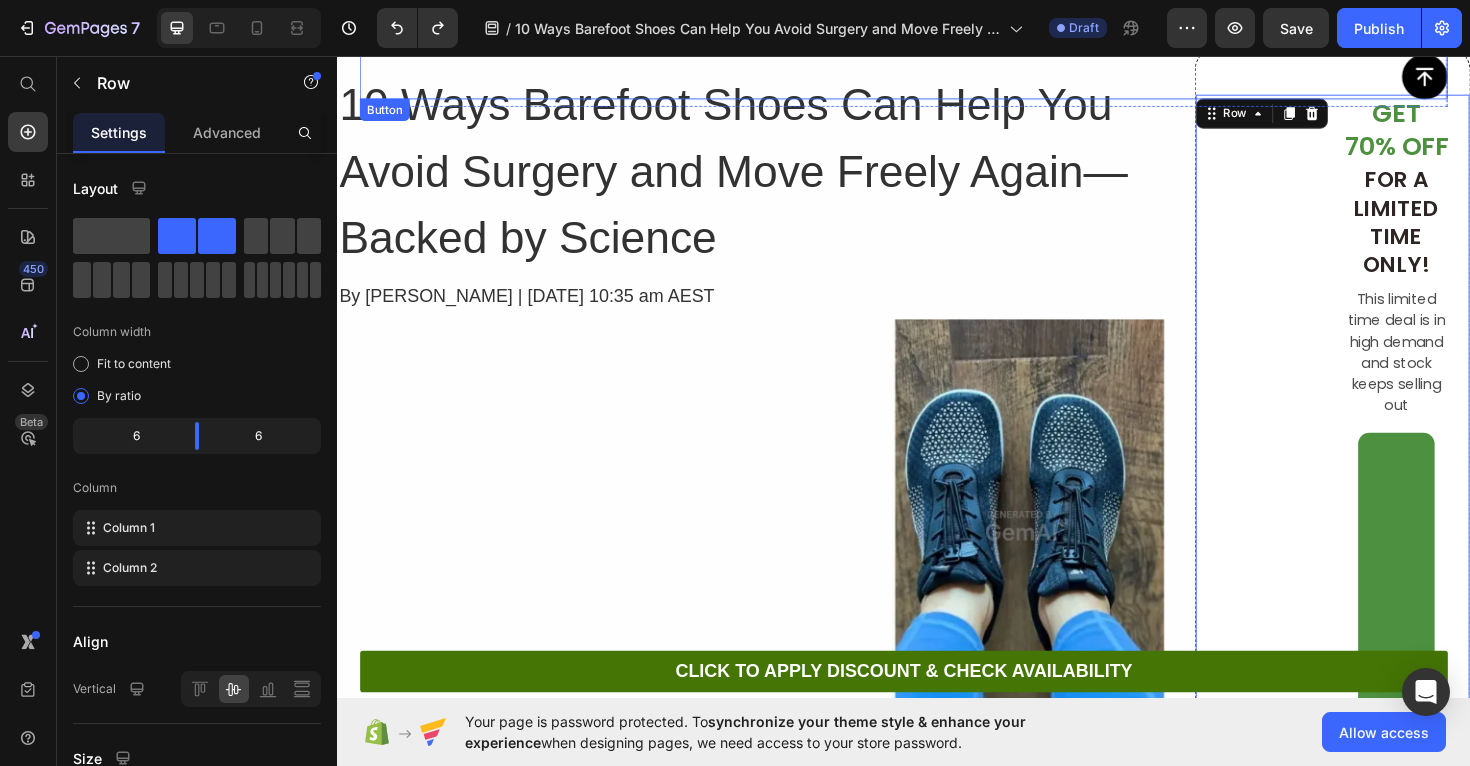 click on "Button" at bounding box center [937, 78] 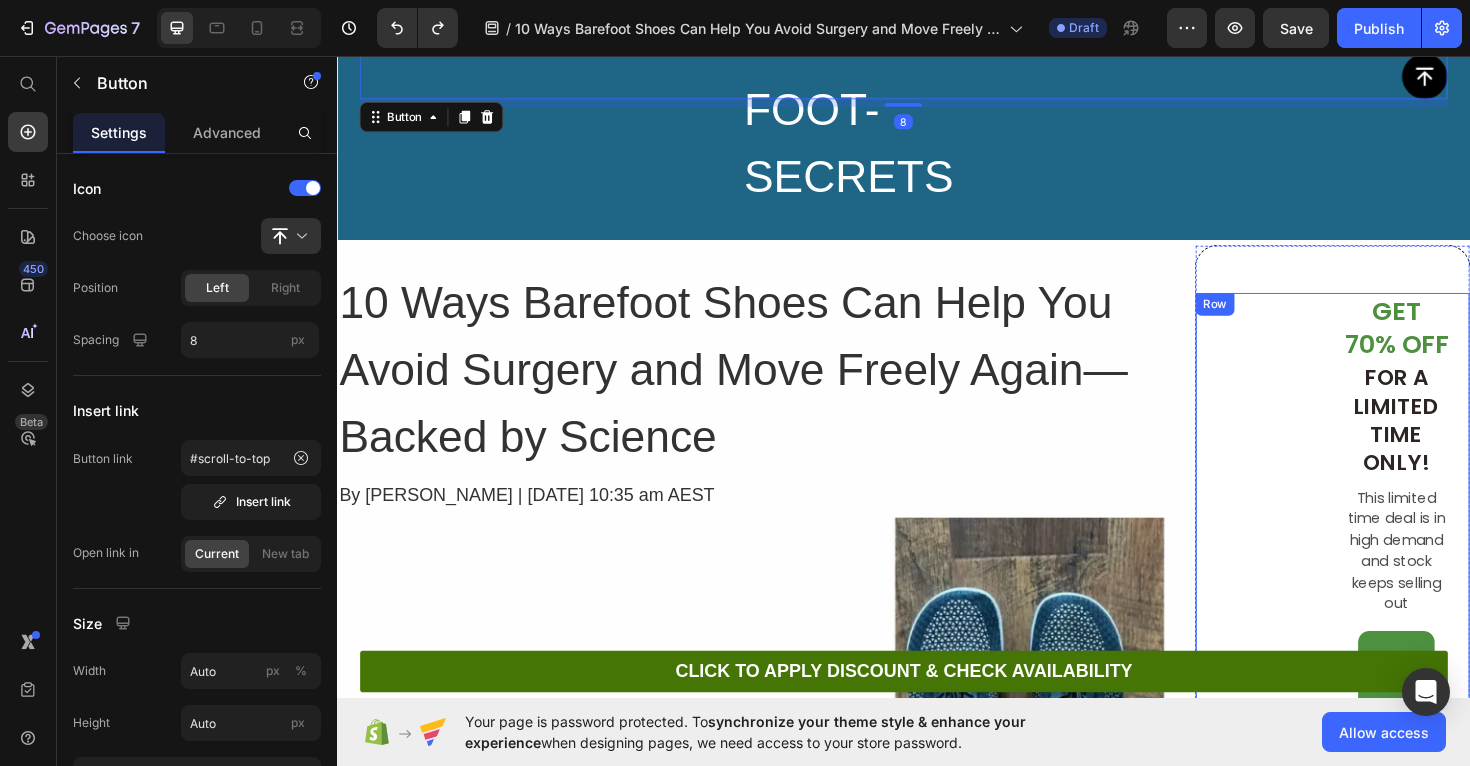 scroll, scrollTop: 7669, scrollLeft: 0, axis: vertical 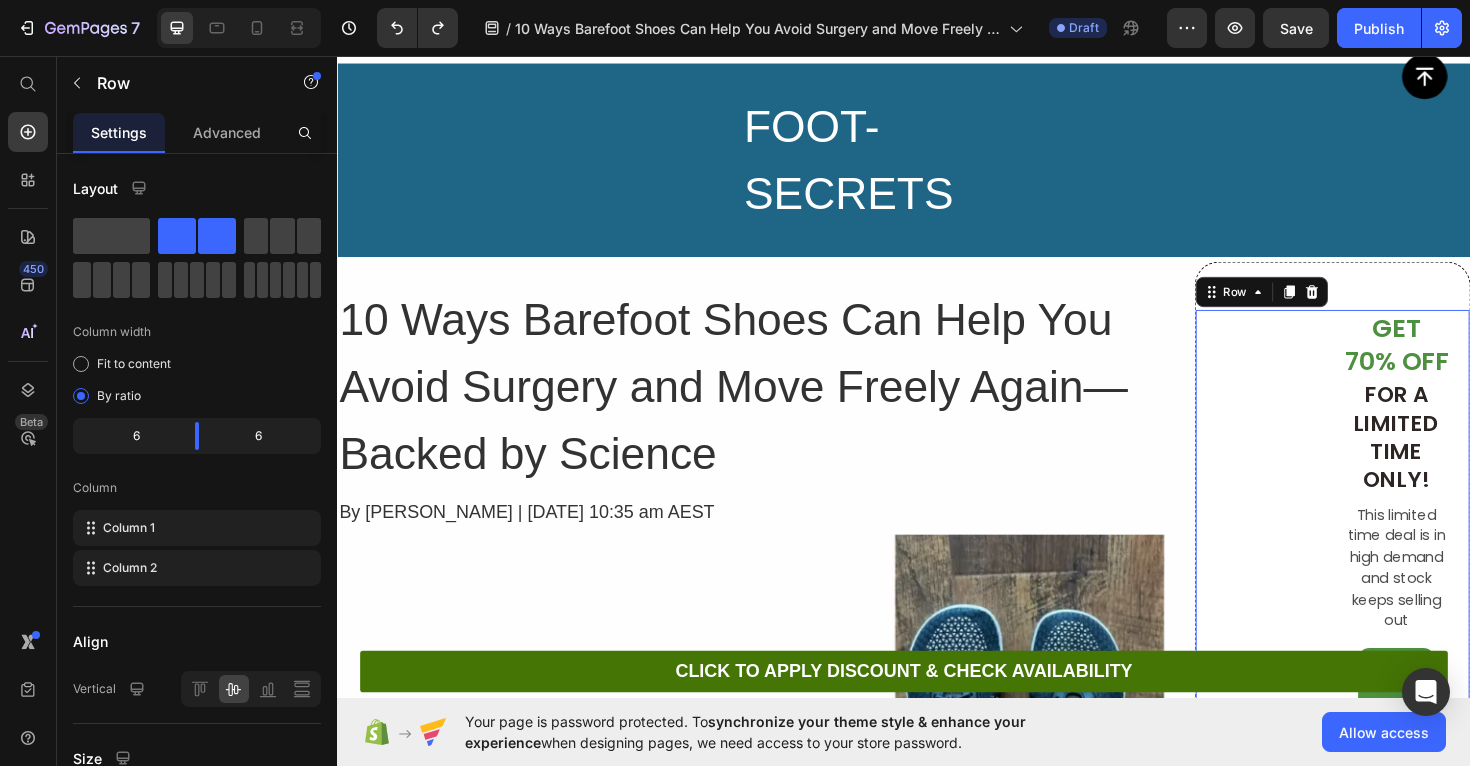 click on "Image" at bounding box center (1323, 1081) 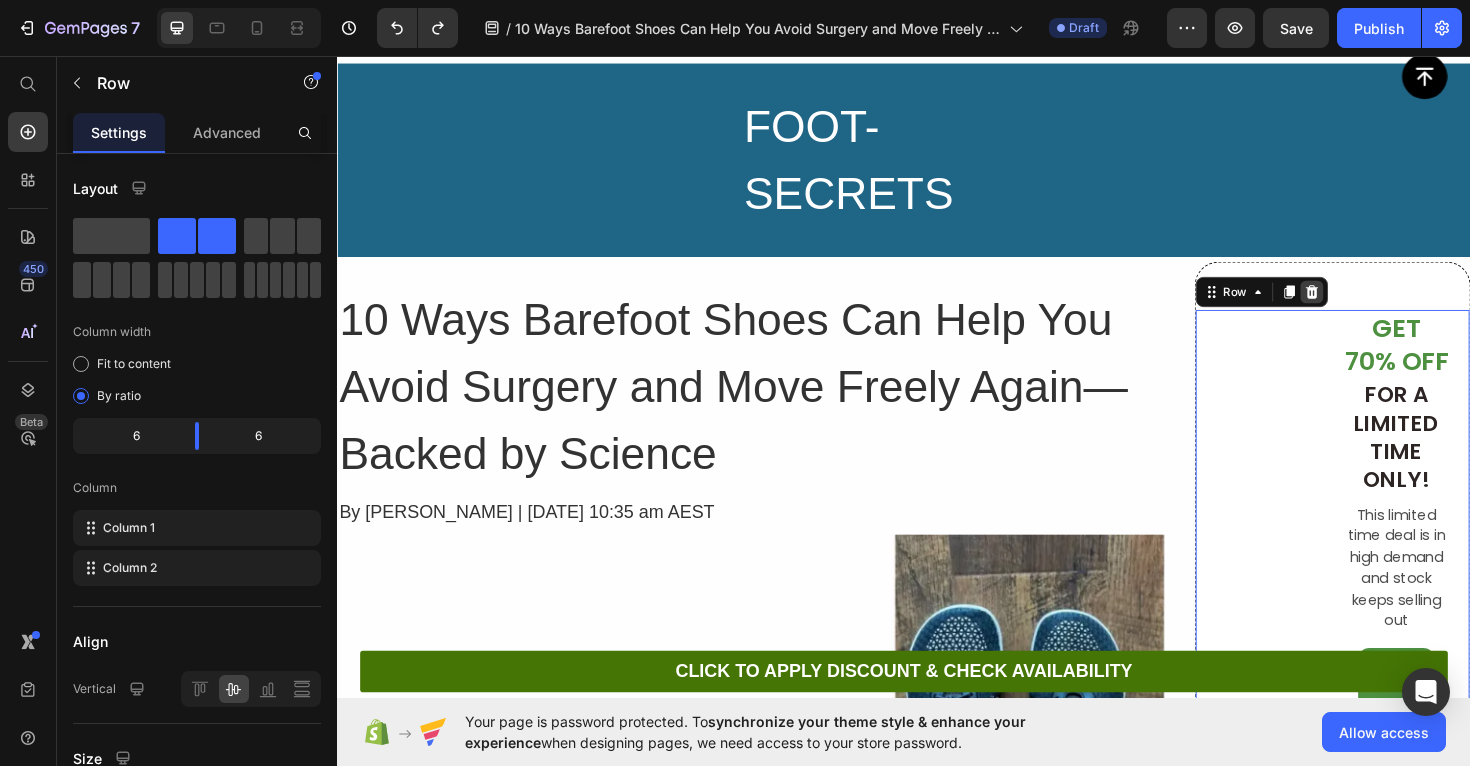 click 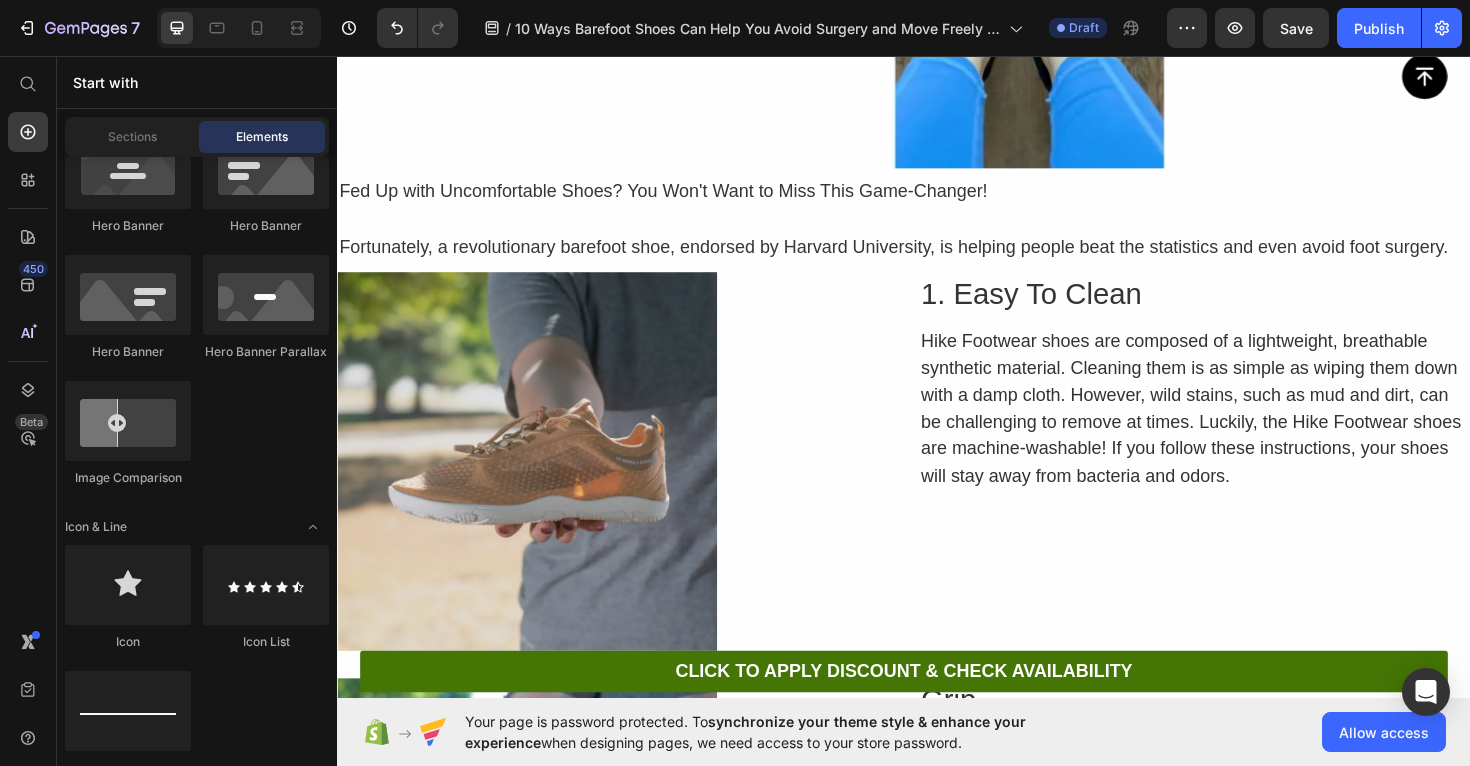 scroll, scrollTop: 8447, scrollLeft: 0, axis: vertical 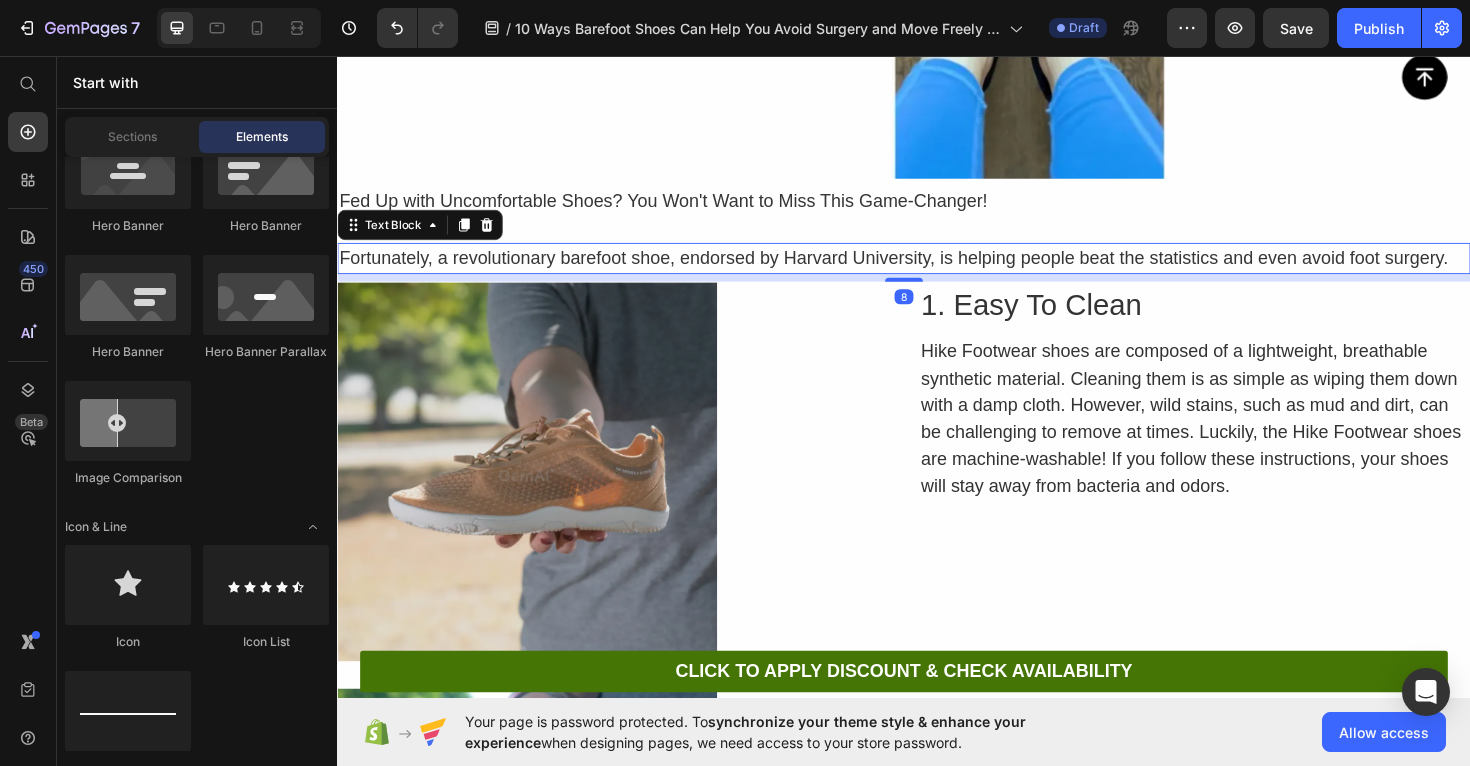 click on "Fortunately, a revolutionary barefoot shoe, endorsed by Harvard University, is helping people beat the statistics and even avoid foot surgery." at bounding box center [937, 270] 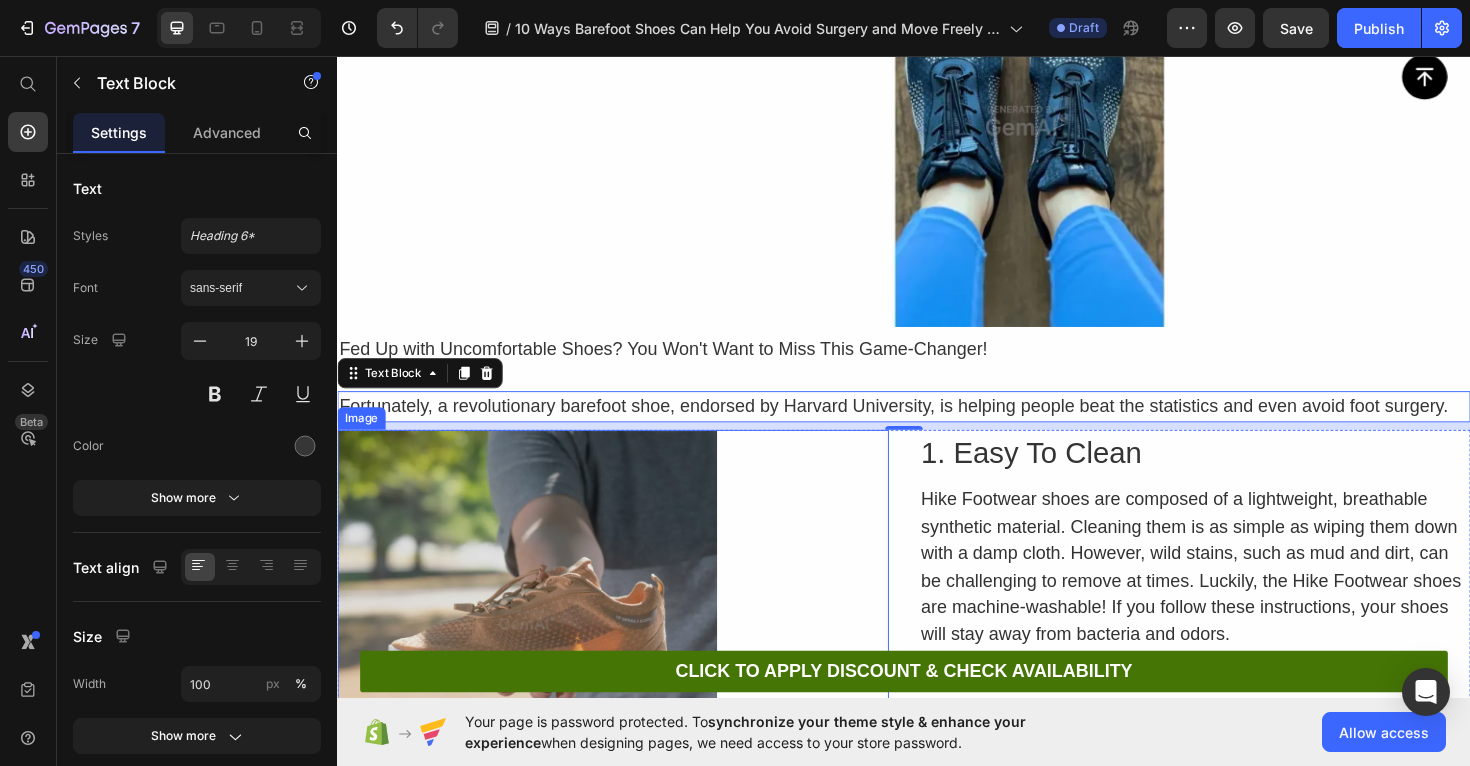 scroll, scrollTop: 8377, scrollLeft: 0, axis: vertical 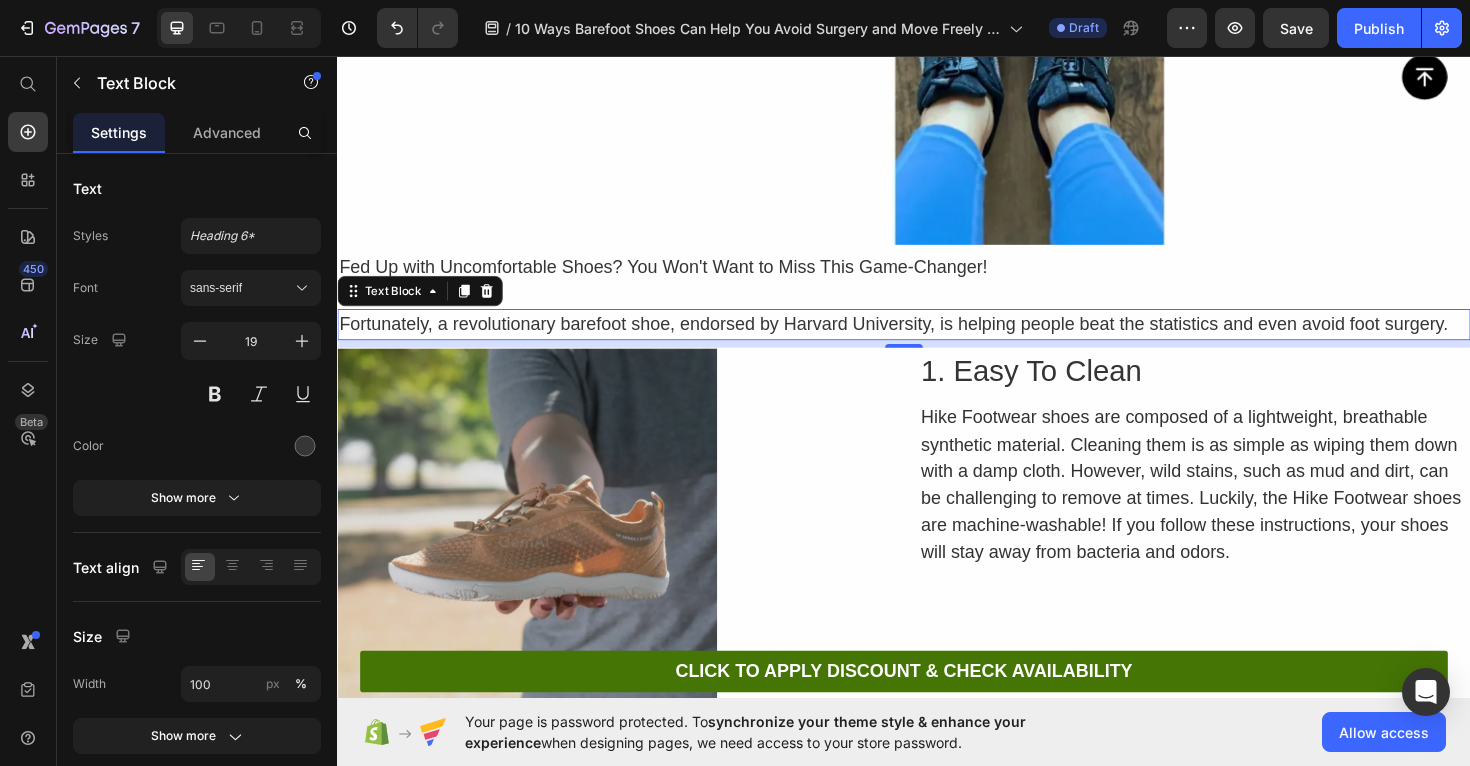 click on "Fortunately, a revolutionary barefoot shoe, endorsed by Harvard University, is helping people beat the statistics and even avoid foot surgery." at bounding box center [937, 340] 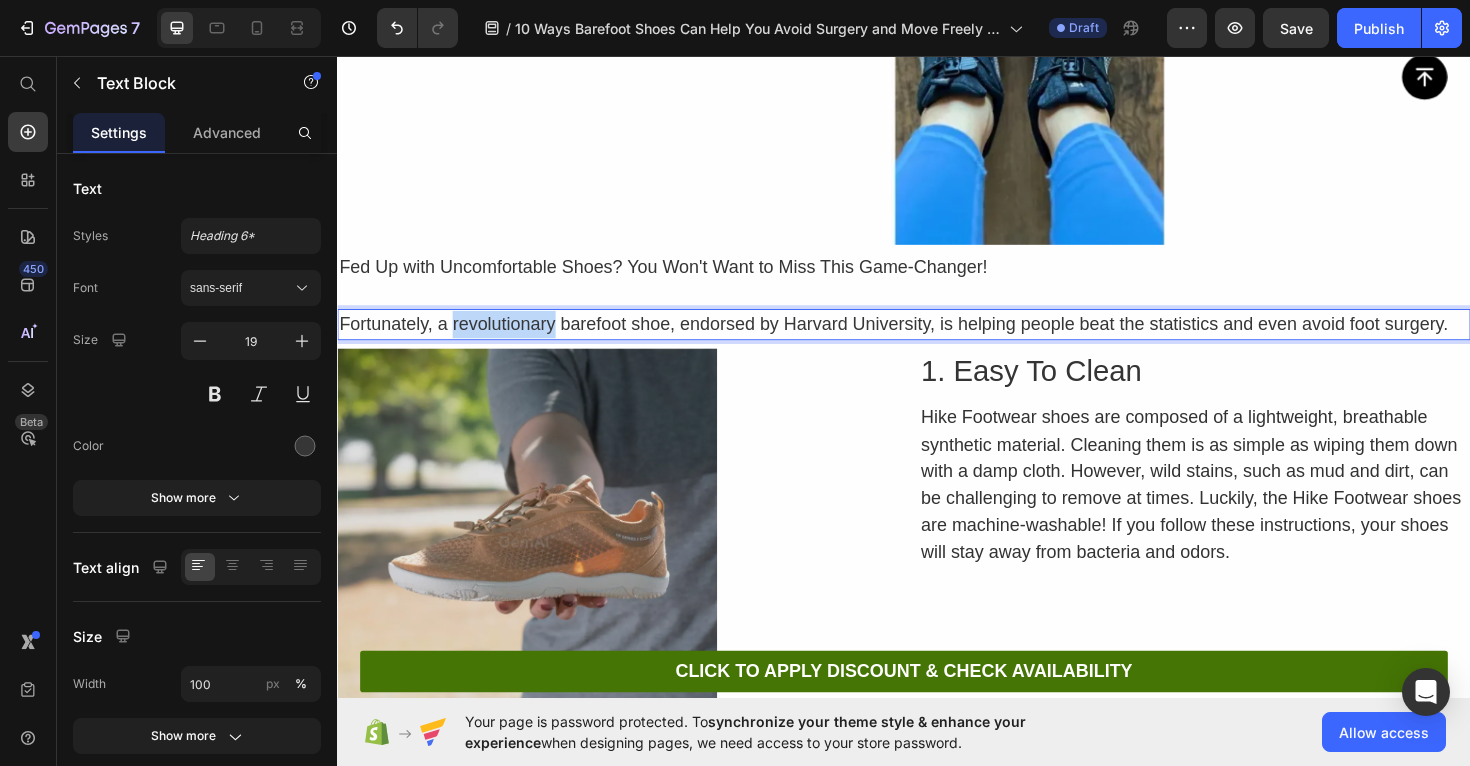 click on "Fortunately, a revolutionary barefoot shoe, endorsed by Harvard University, is helping people beat the statistics and even avoid foot surgery." at bounding box center (937, 340) 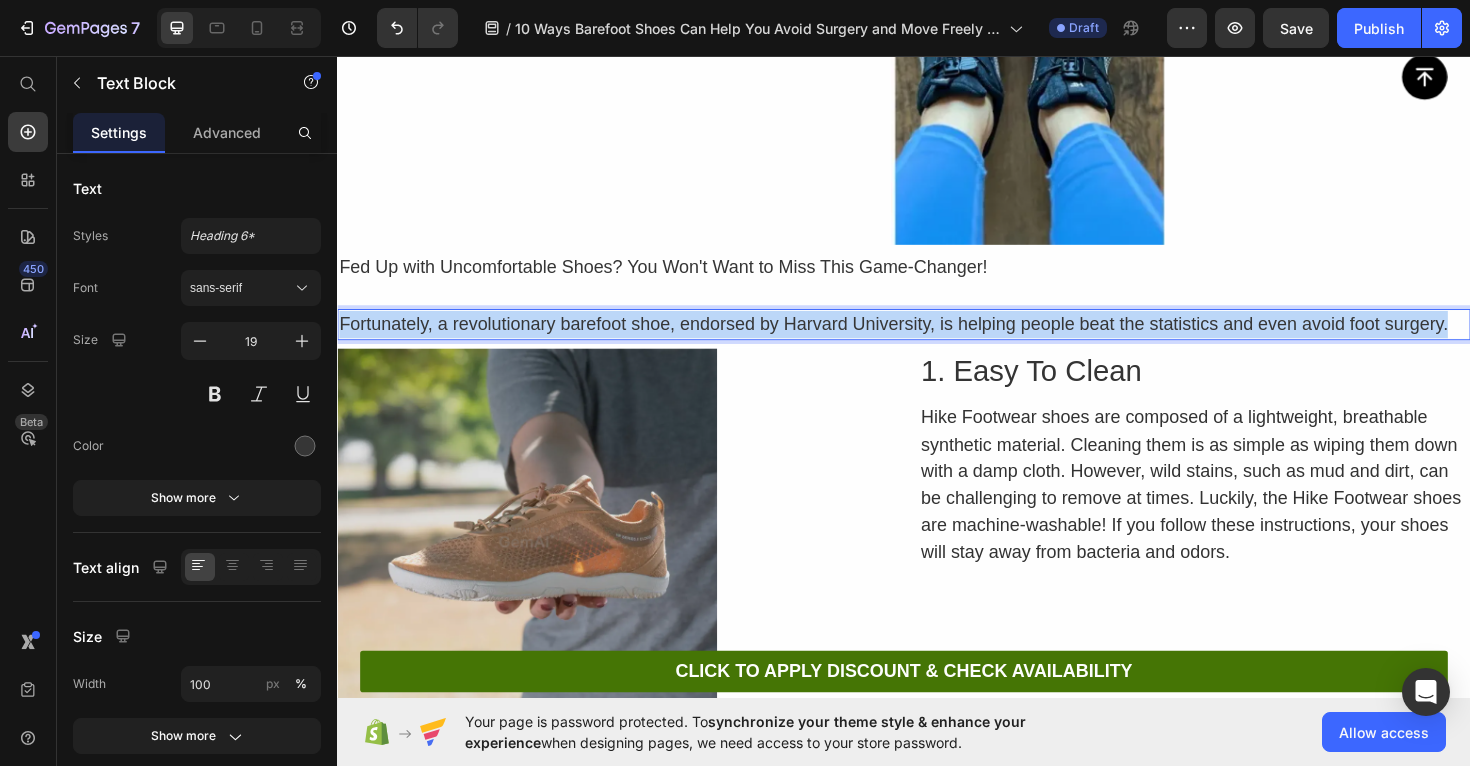 click on "Fortunately, a revolutionary barefoot shoe, endorsed by Harvard University, is helping people beat the statistics and even avoid foot surgery." at bounding box center [937, 340] 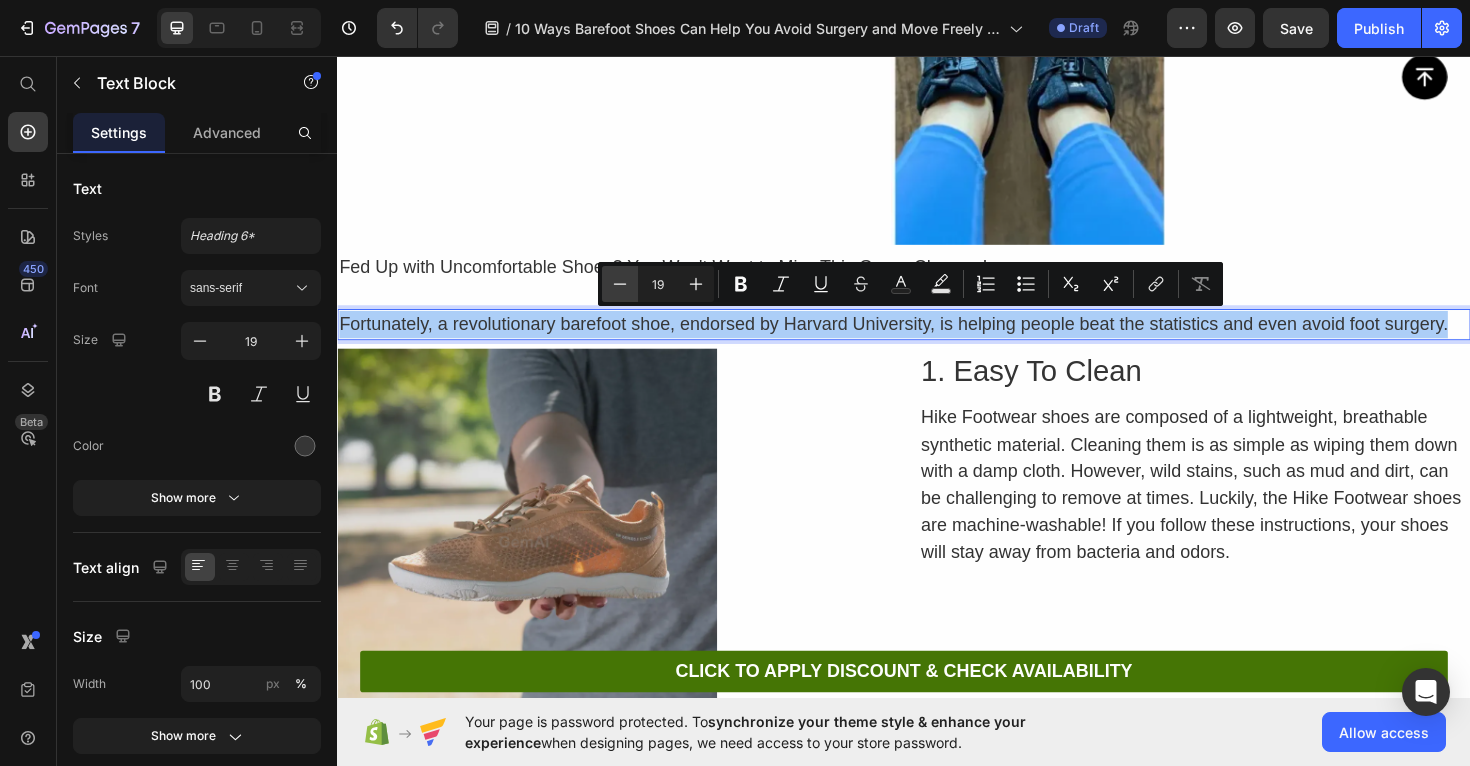 click 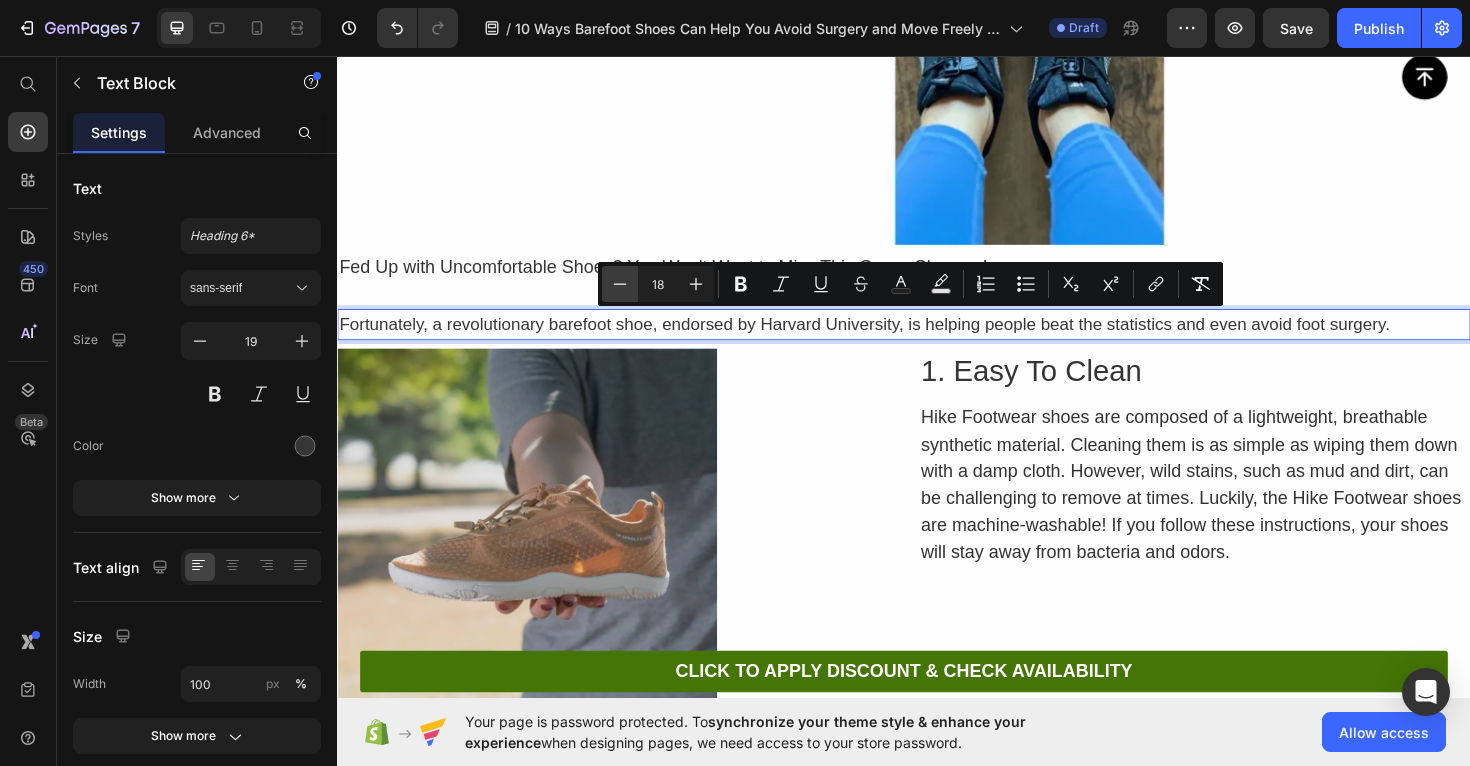 click 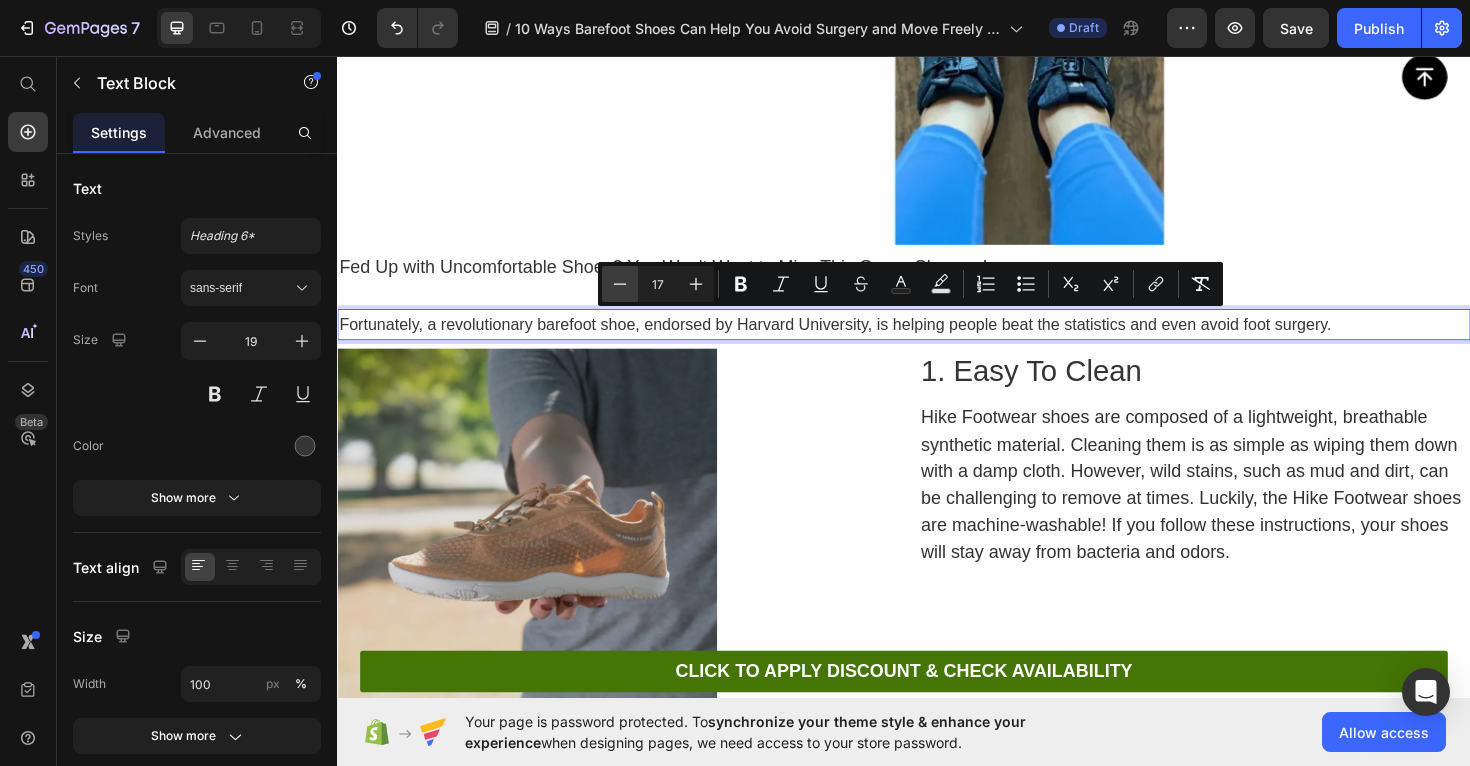 click 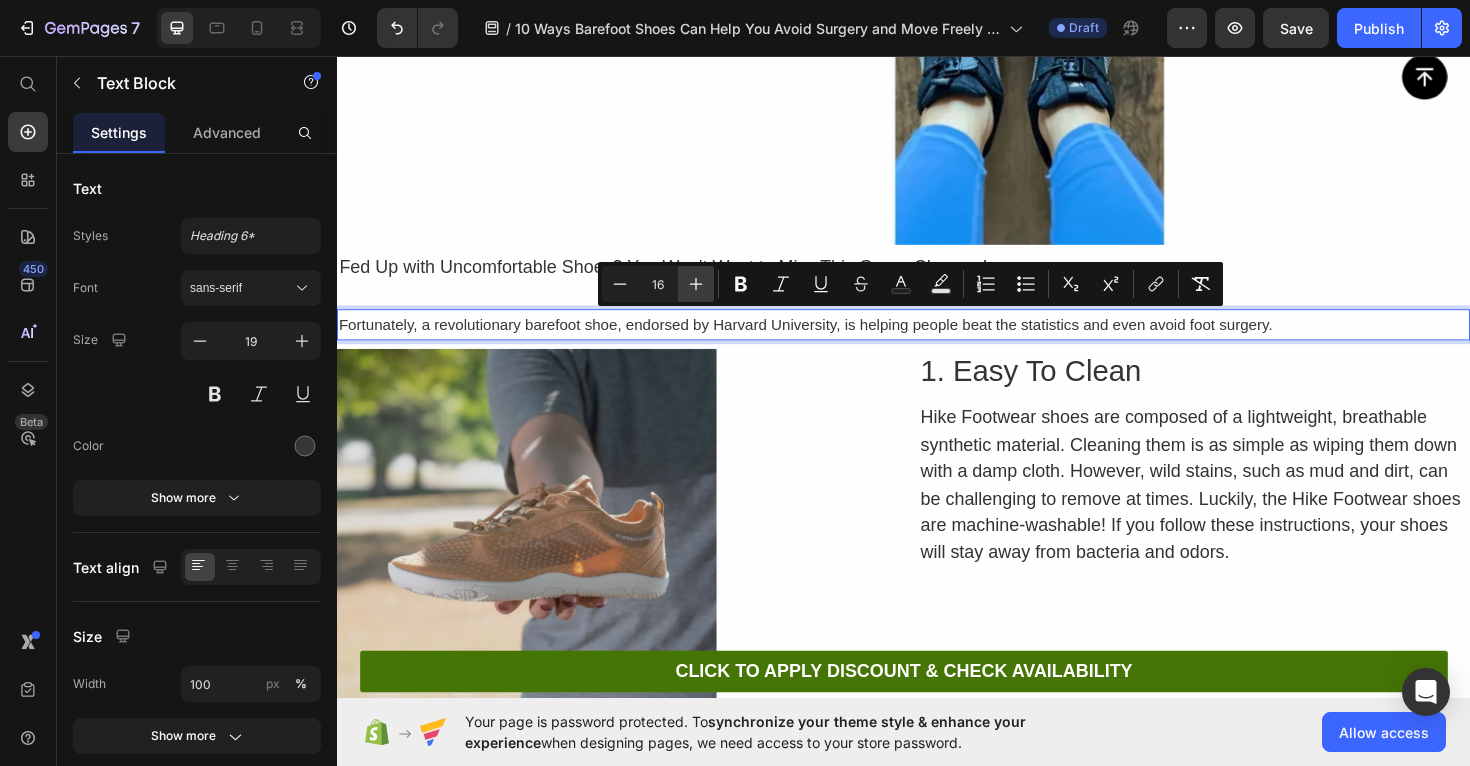 click on "Plus" at bounding box center [696, 284] 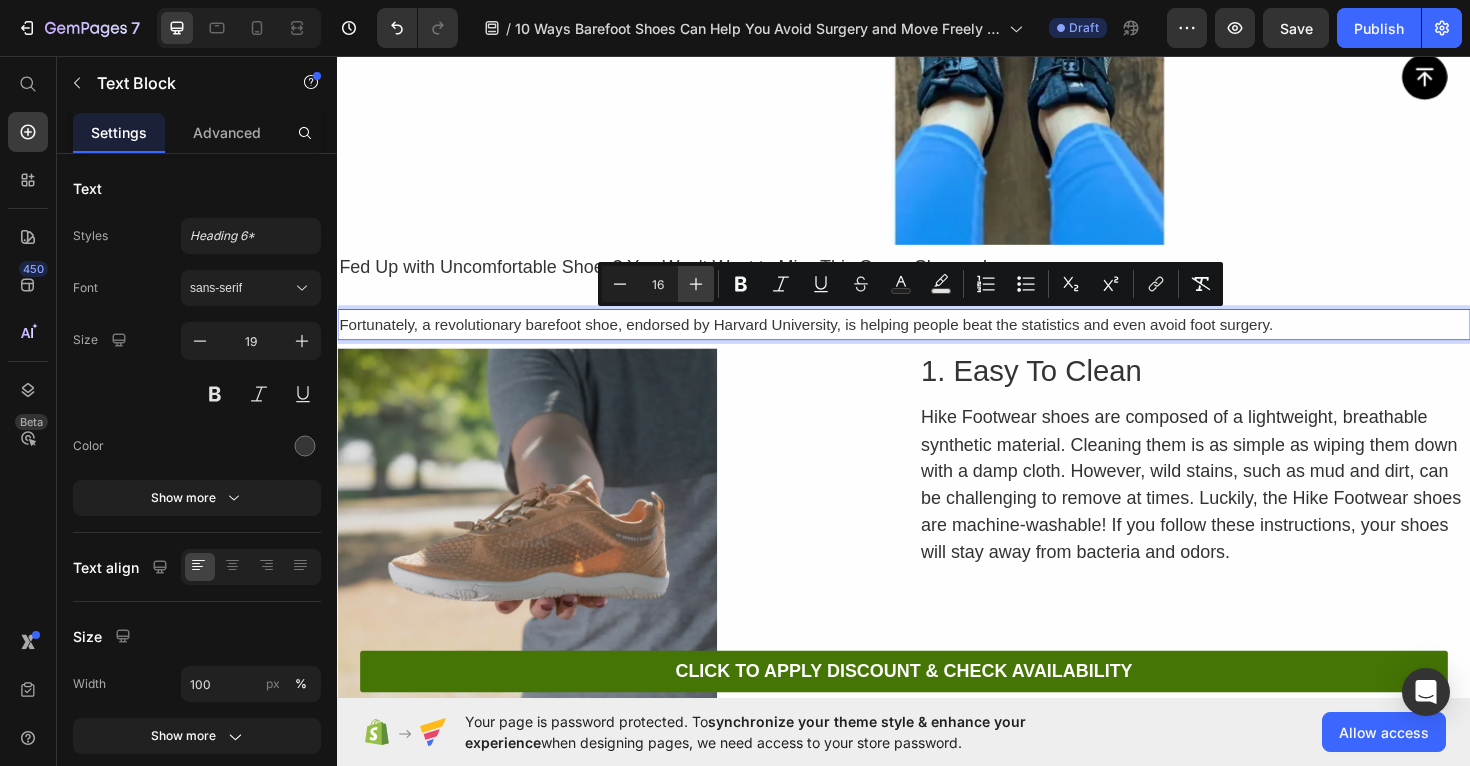 type on "17" 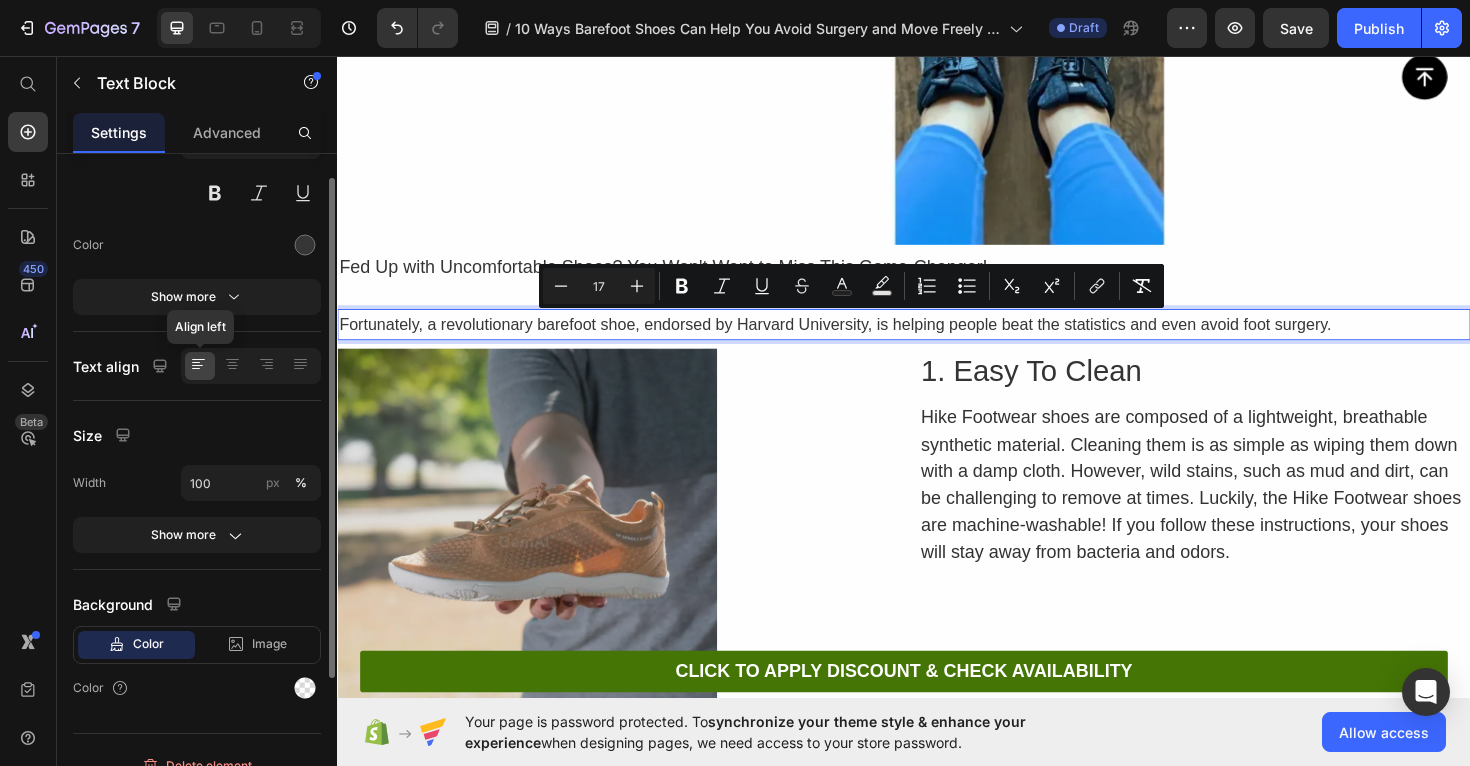 scroll, scrollTop: 226, scrollLeft: 0, axis: vertical 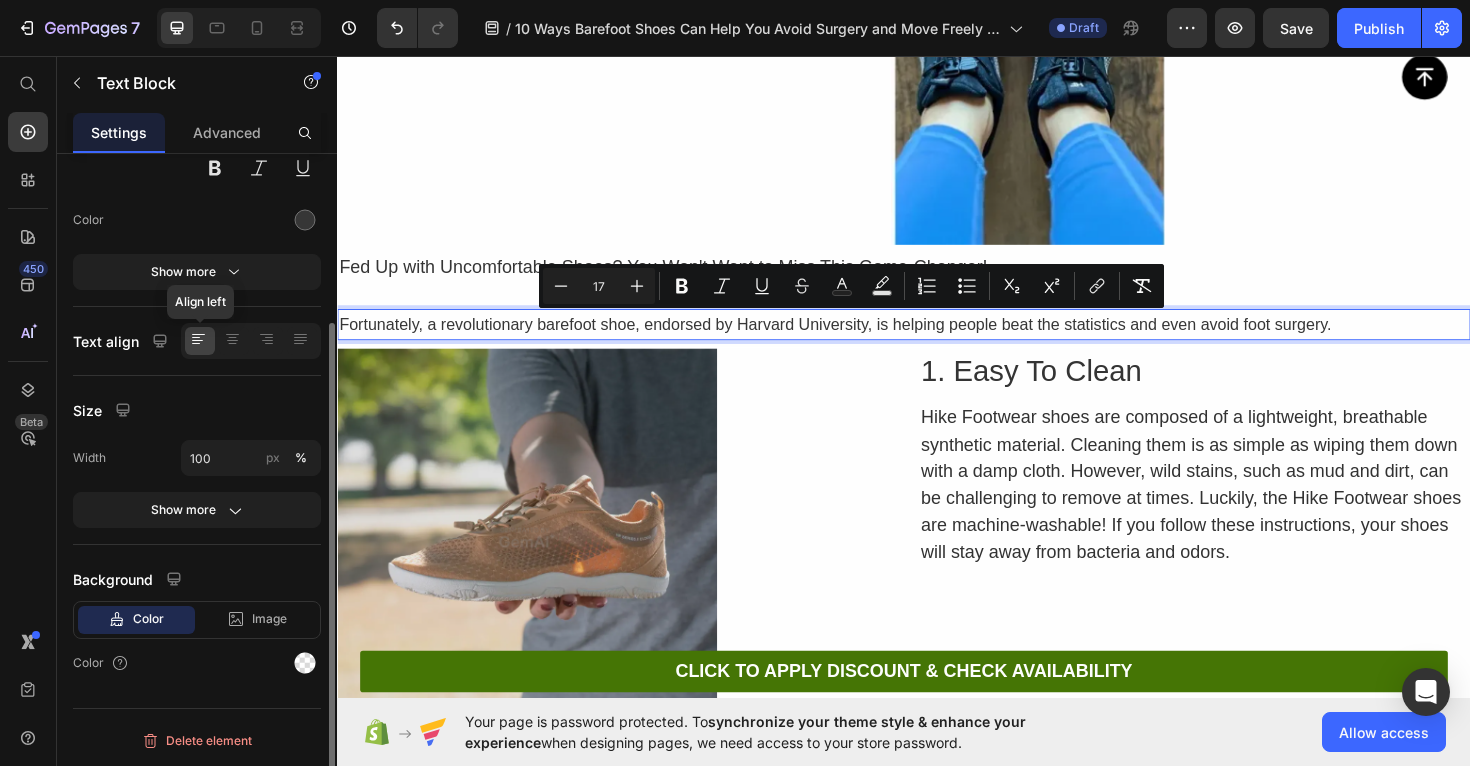 click 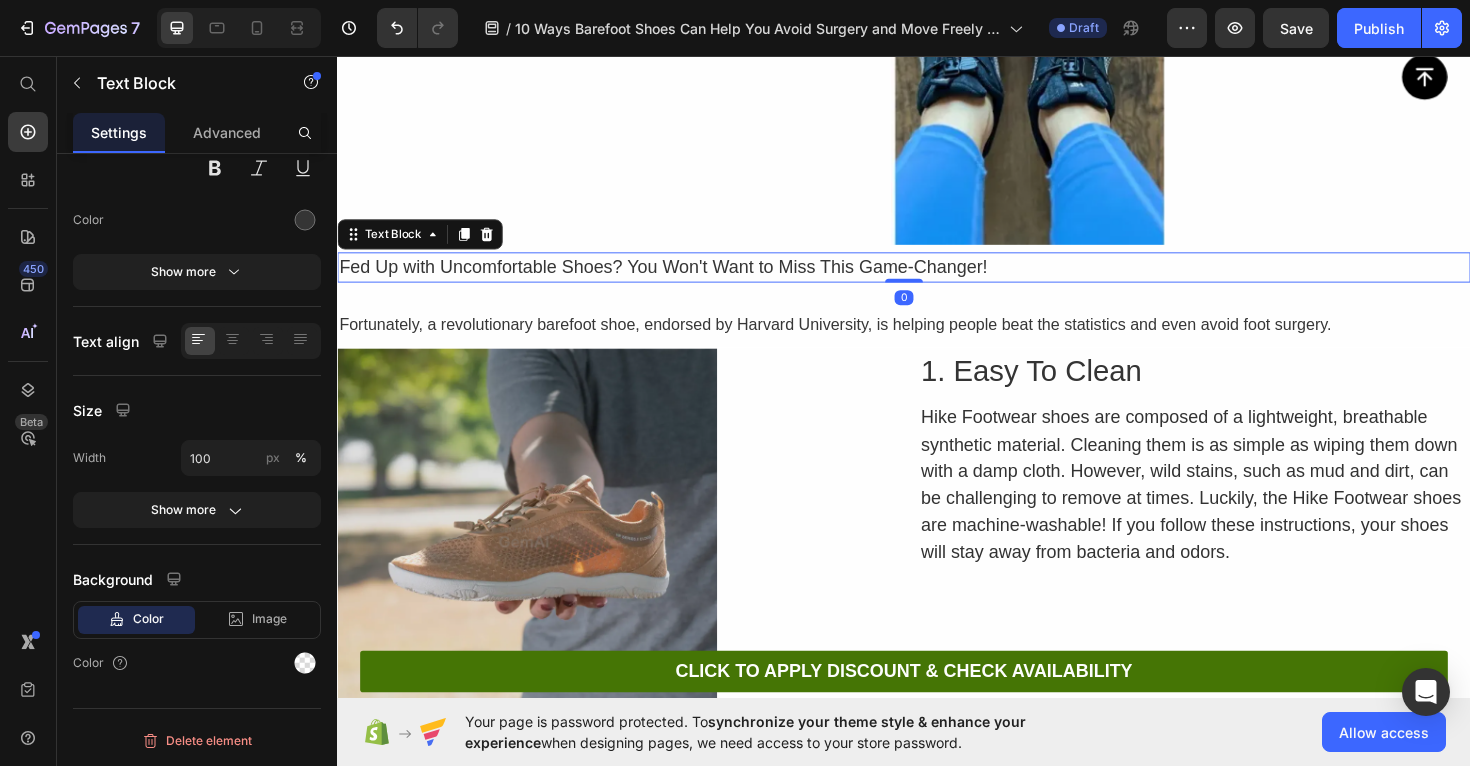 click on "Fed Up with Uncomfortable Shoes? You Won't Want to Miss This Game-Changer!" at bounding box center (937, 280) 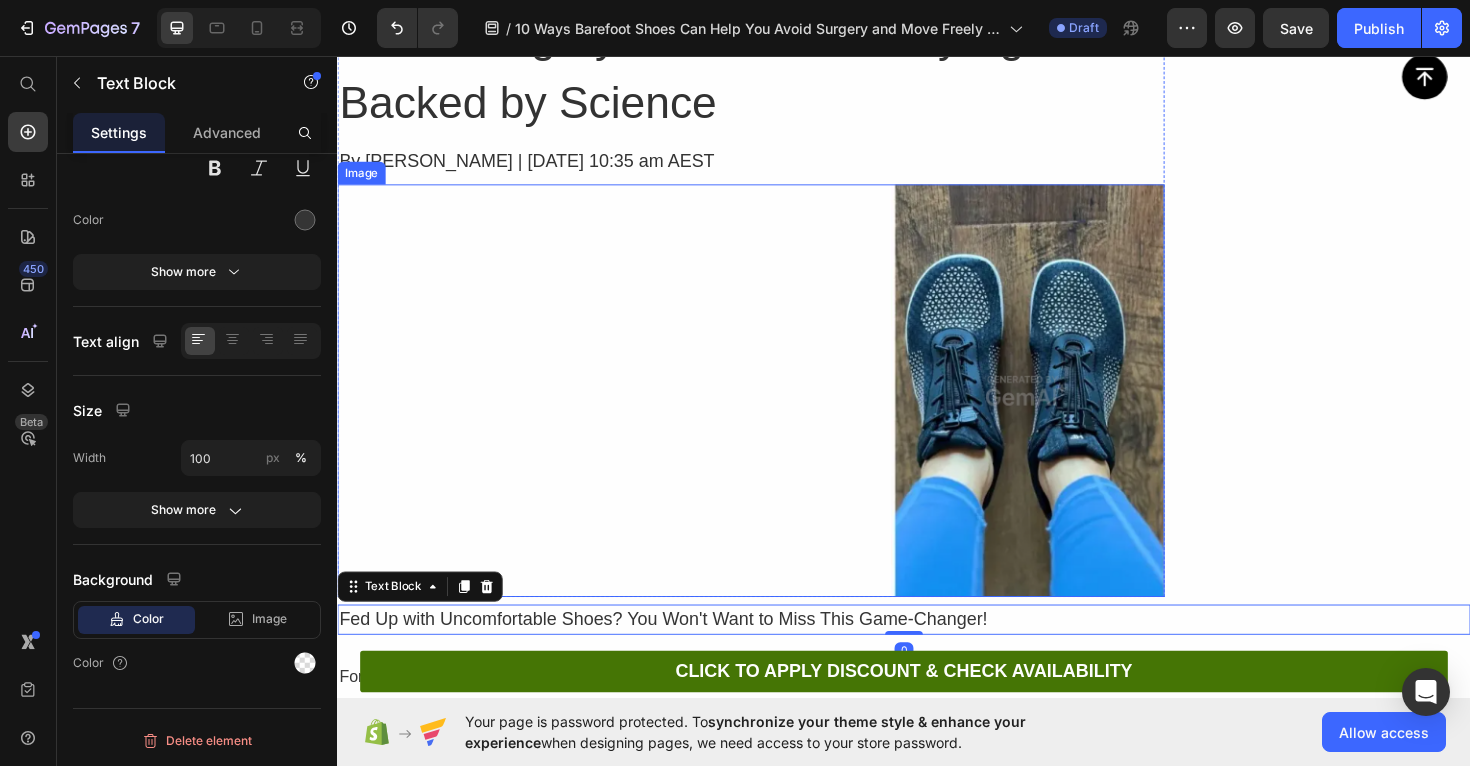 scroll, scrollTop: 8007, scrollLeft: 0, axis: vertical 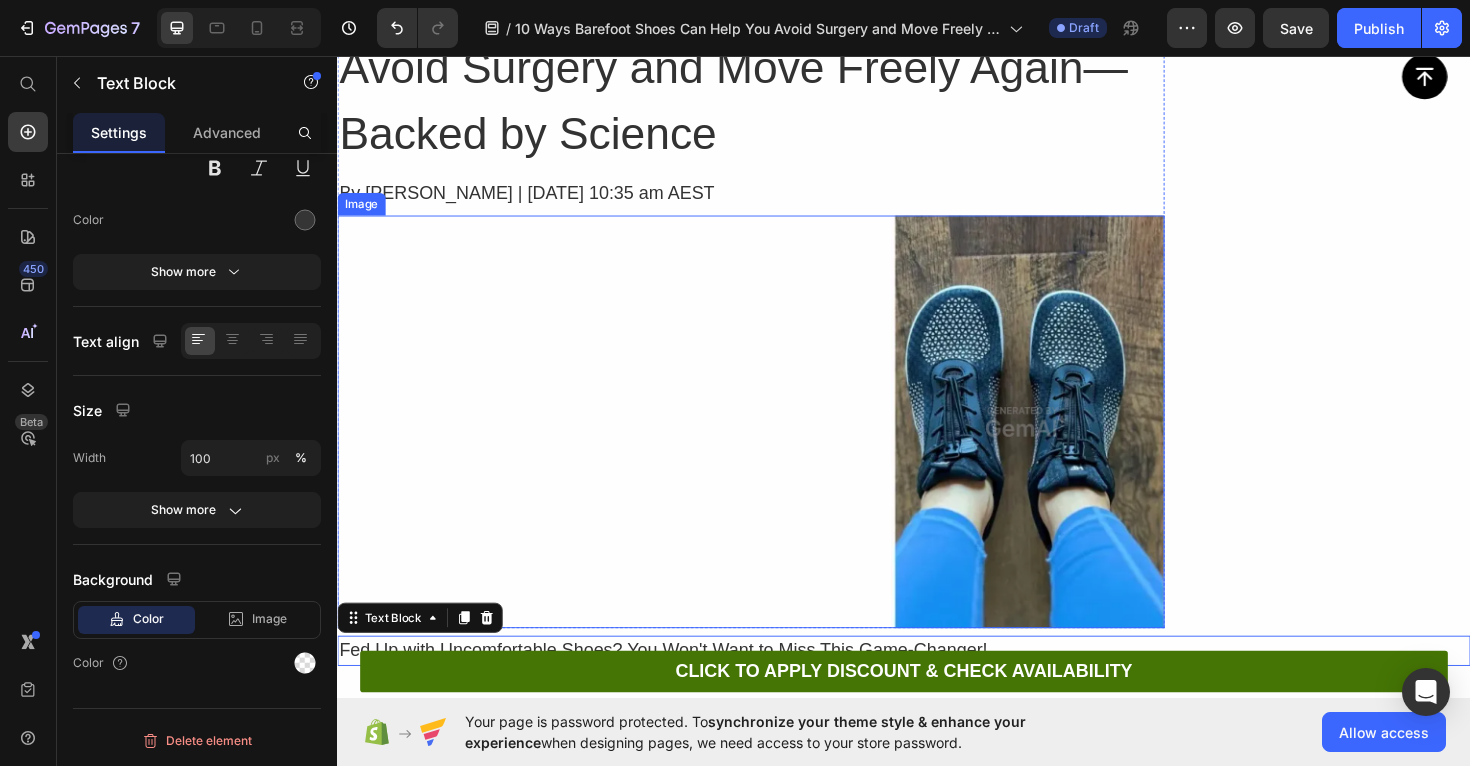 click at bounding box center (775, 443) 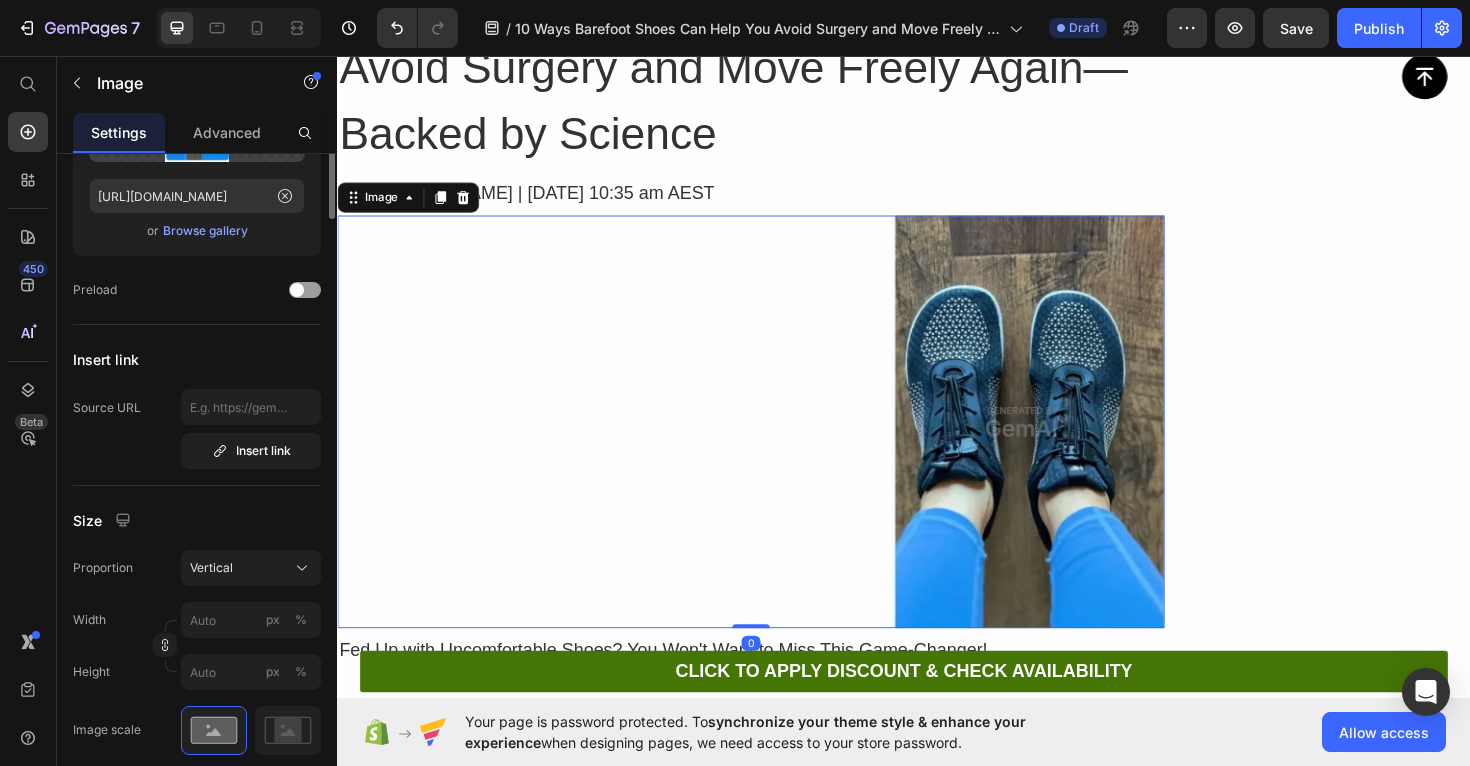 scroll, scrollTop: 0, scrollLeft: 0, axis: both 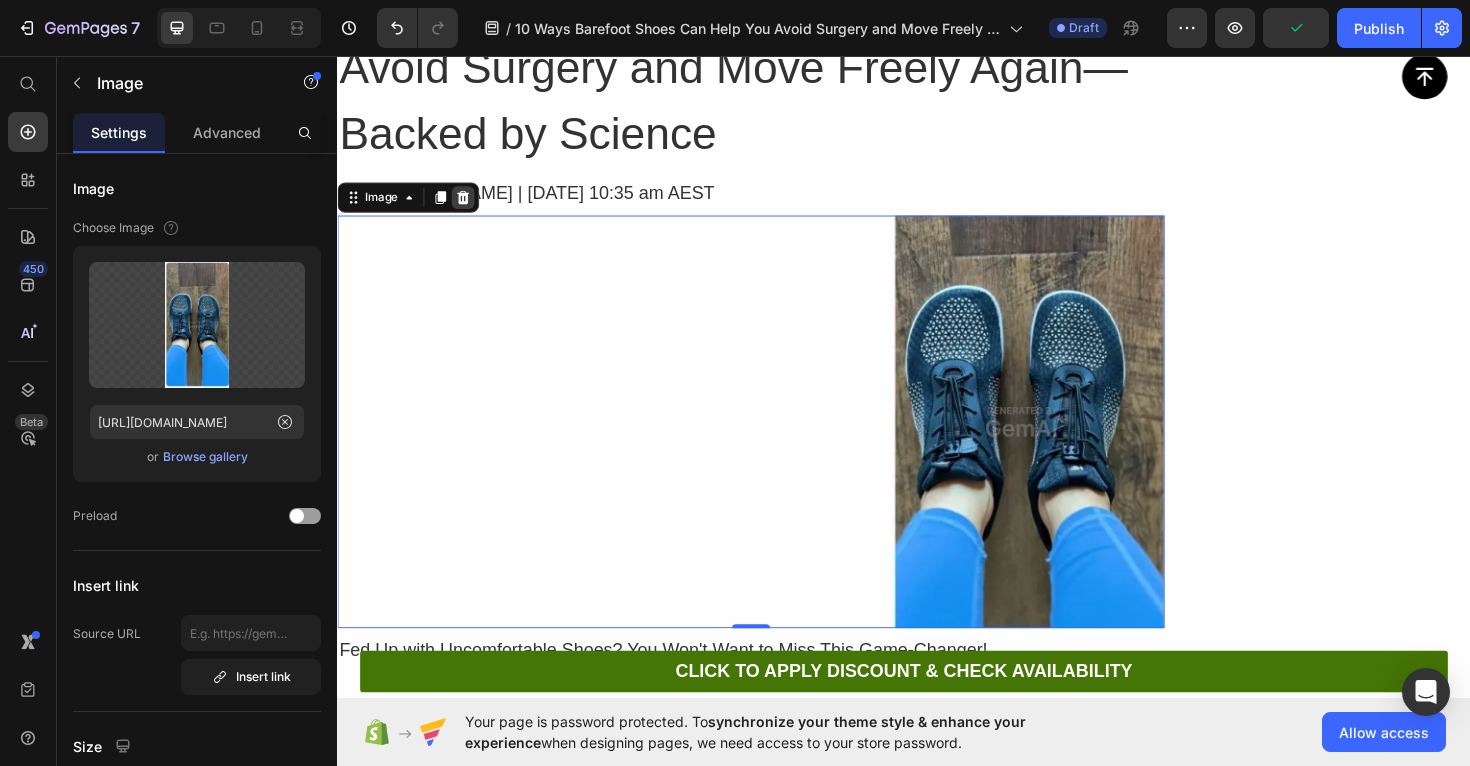 click at bounding box center [470, 206] 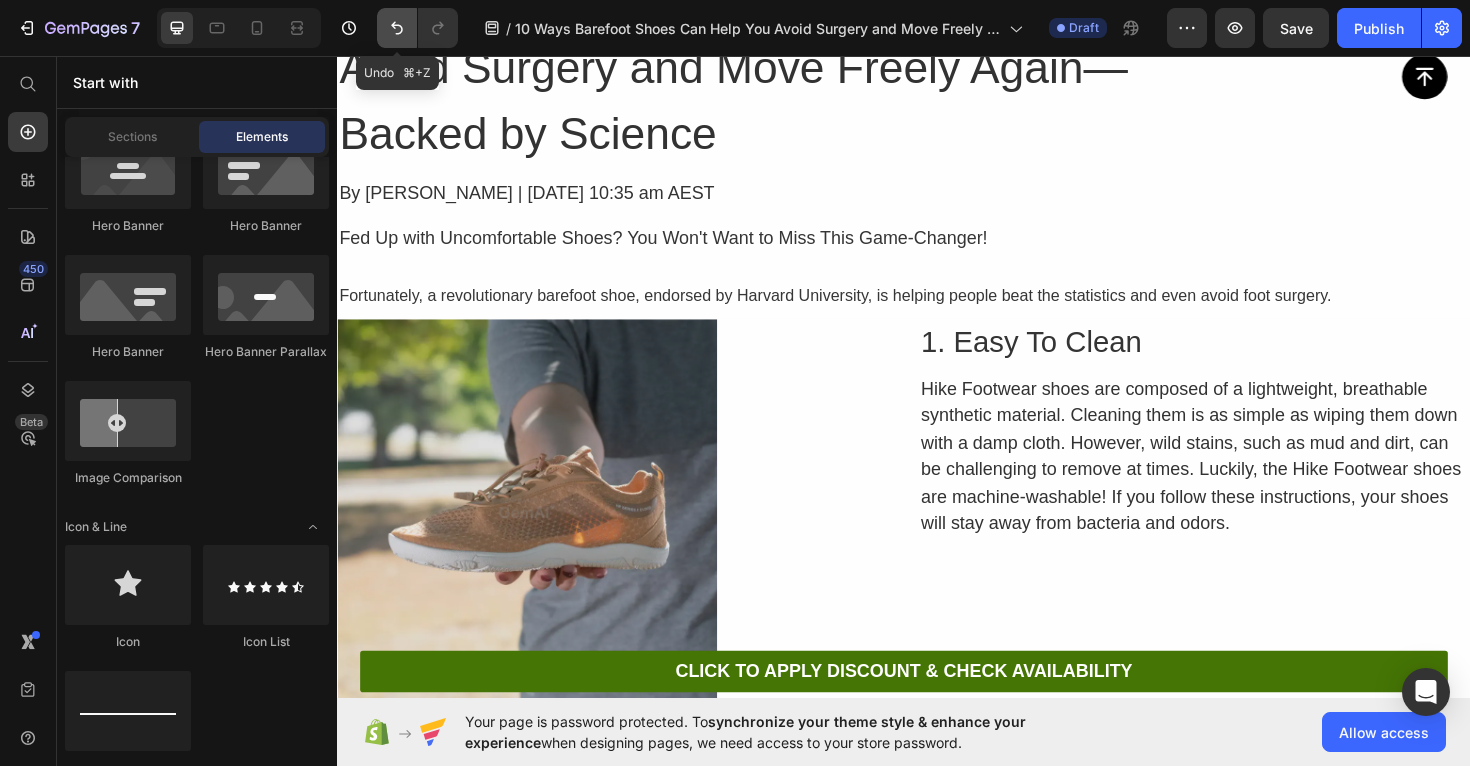 click 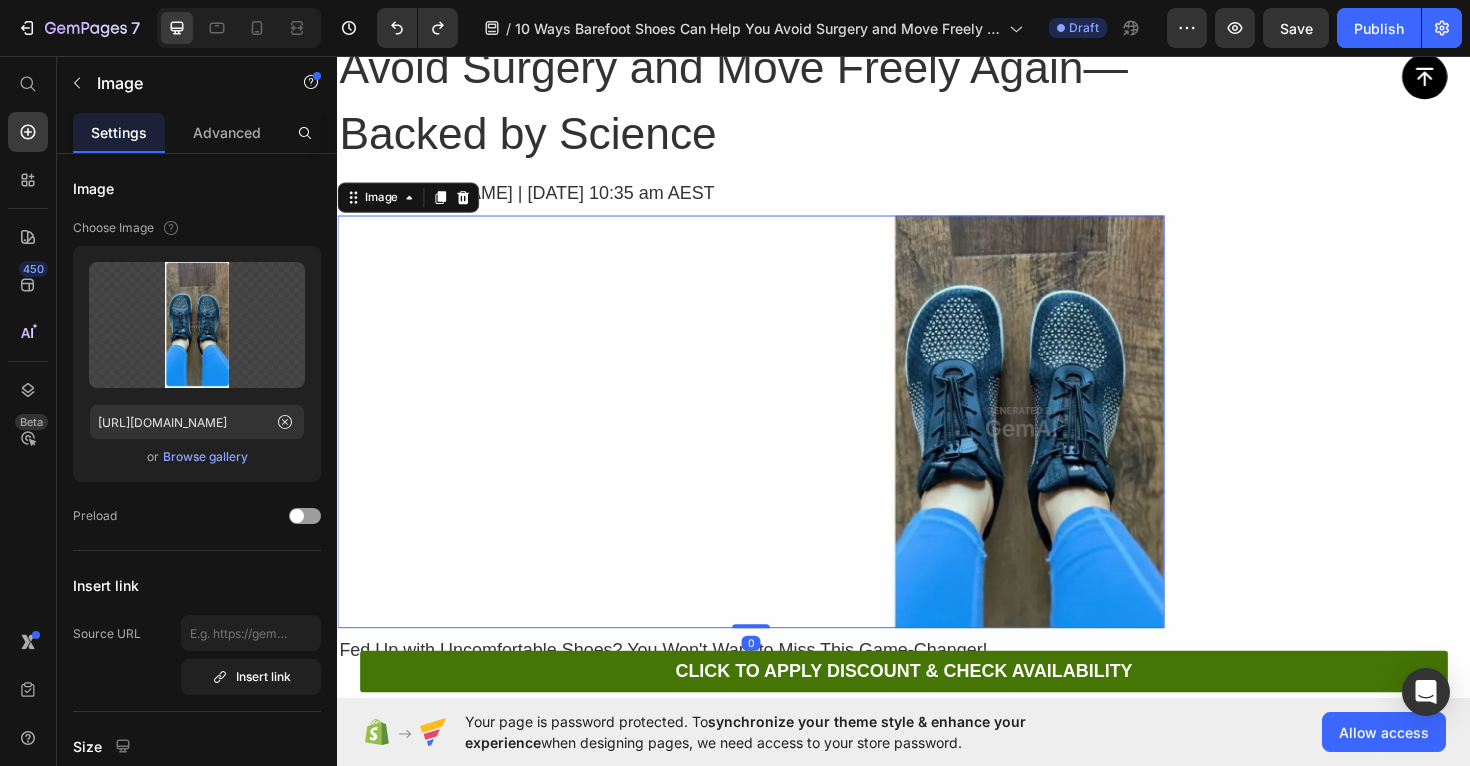 click at bounding box center (775, 443) 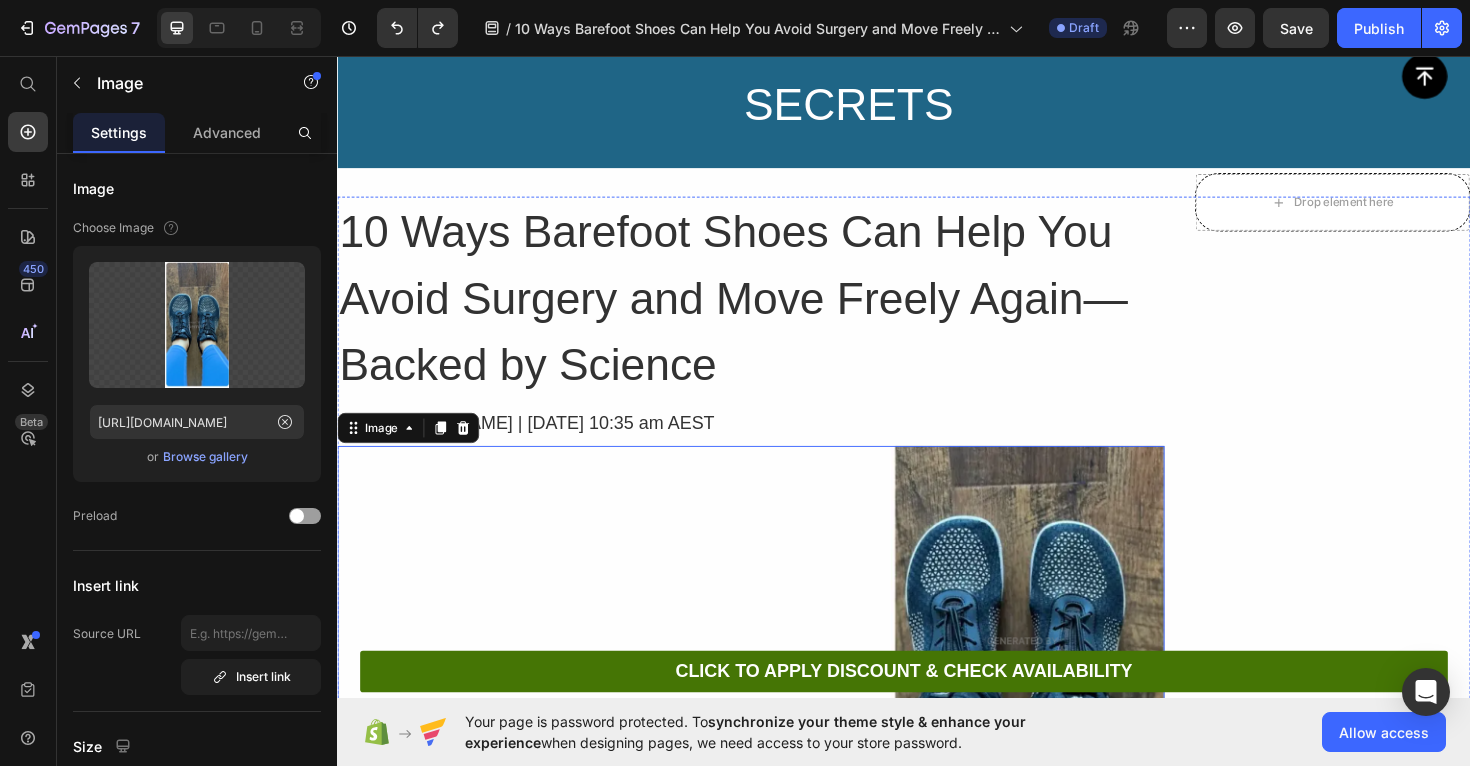 scroll, scrollTop: 7724, scrollLeft: 0, axis: vertical 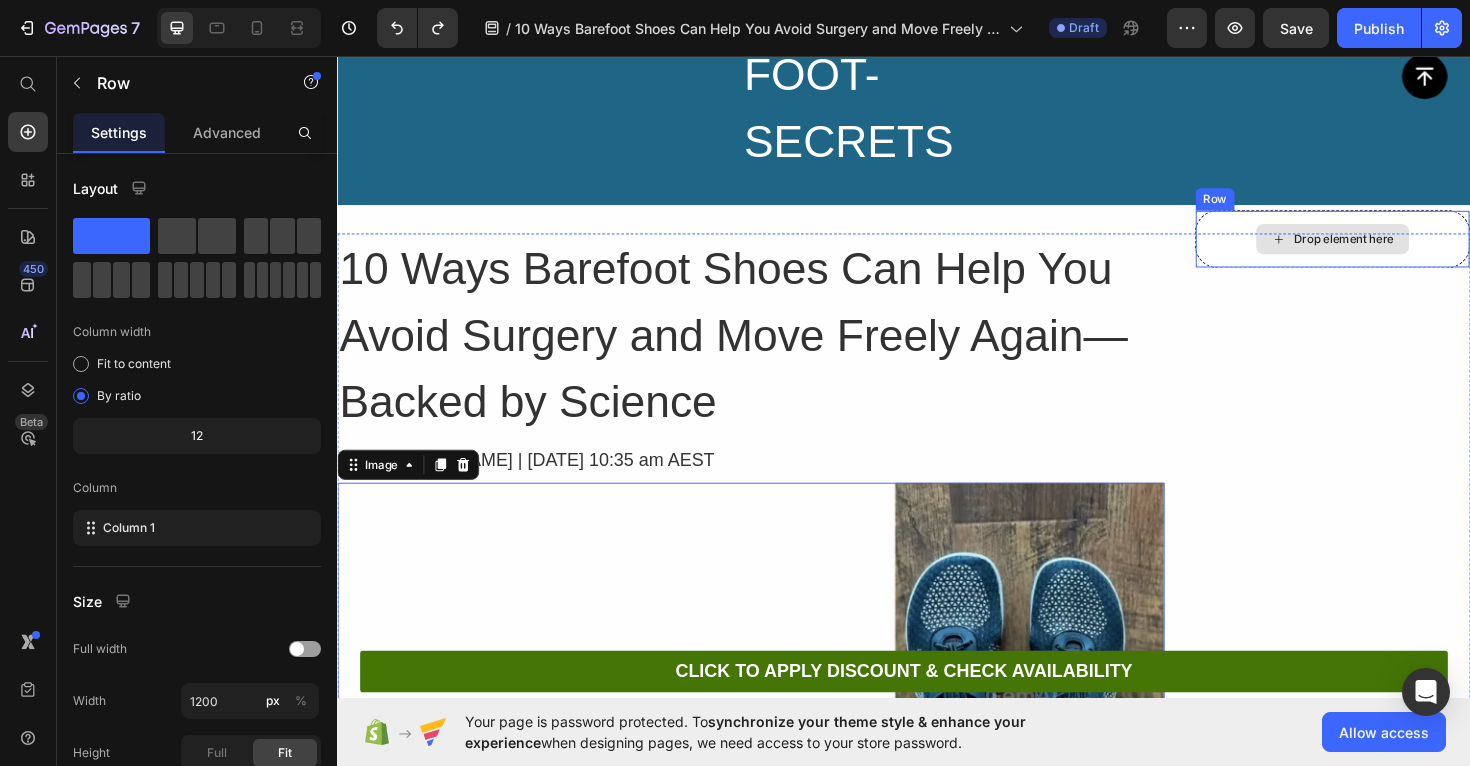 click on "Drop element here" at bounding box center [1391, 250] 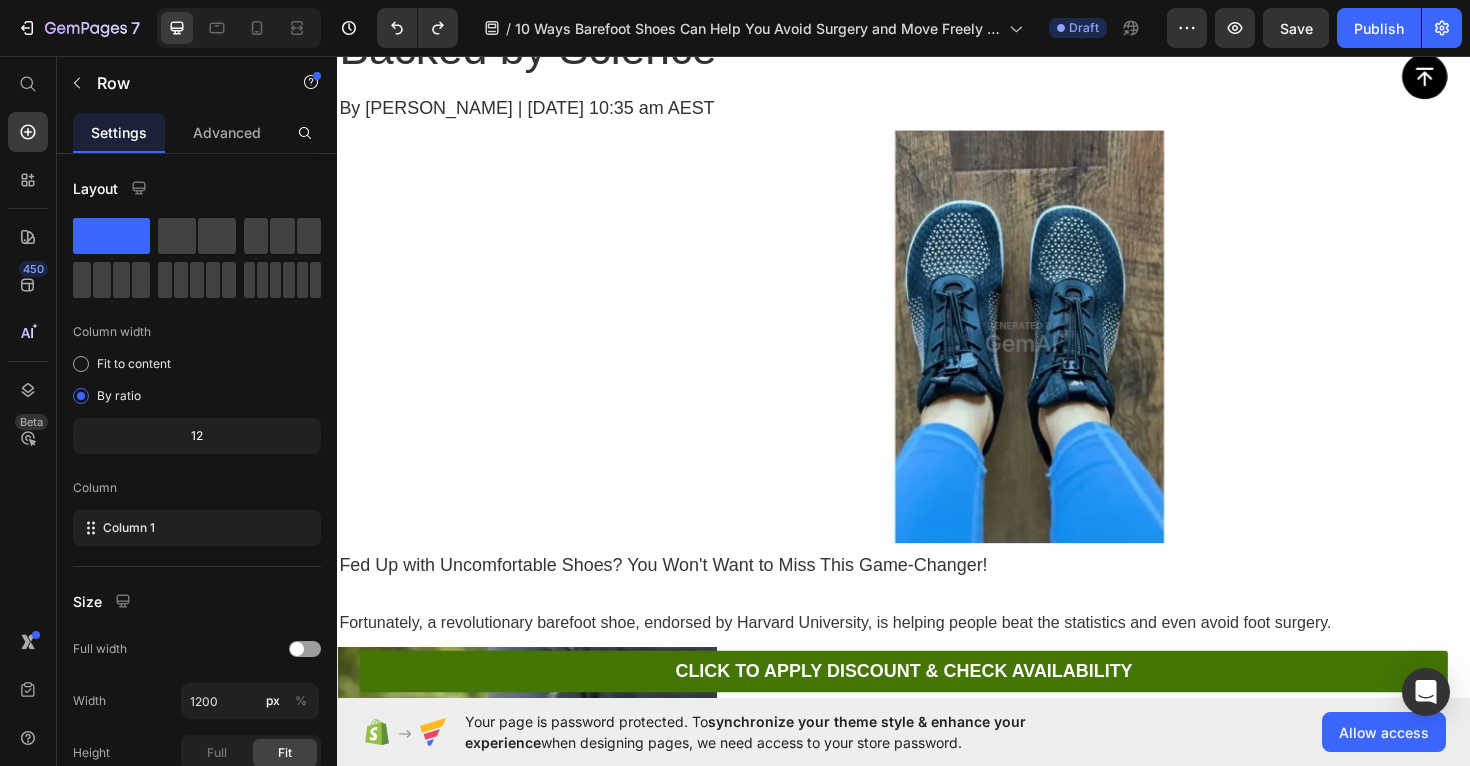 scroll, scrollTop: 7952, scrollLeft: 0, axis: vertical 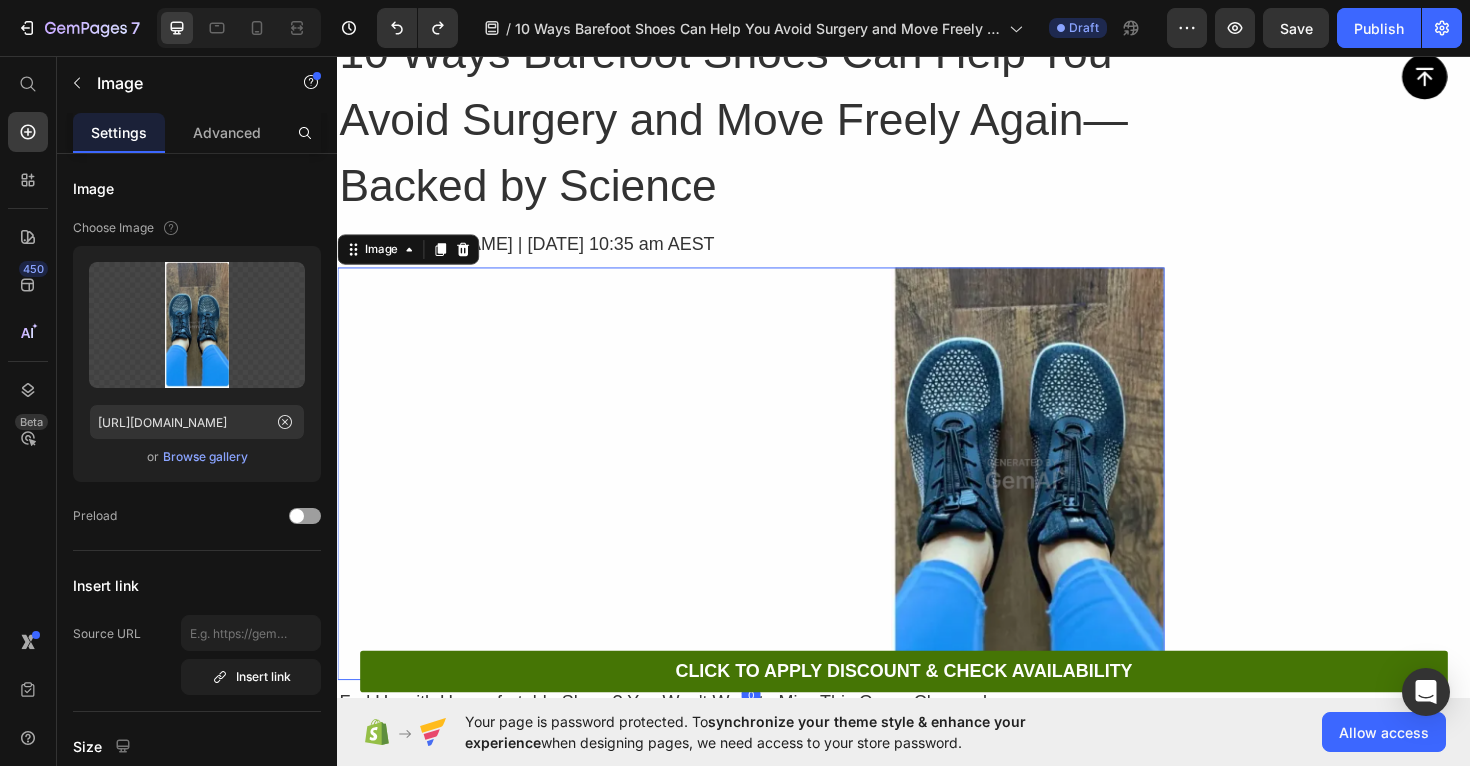 click at bounding box center (775, 498) 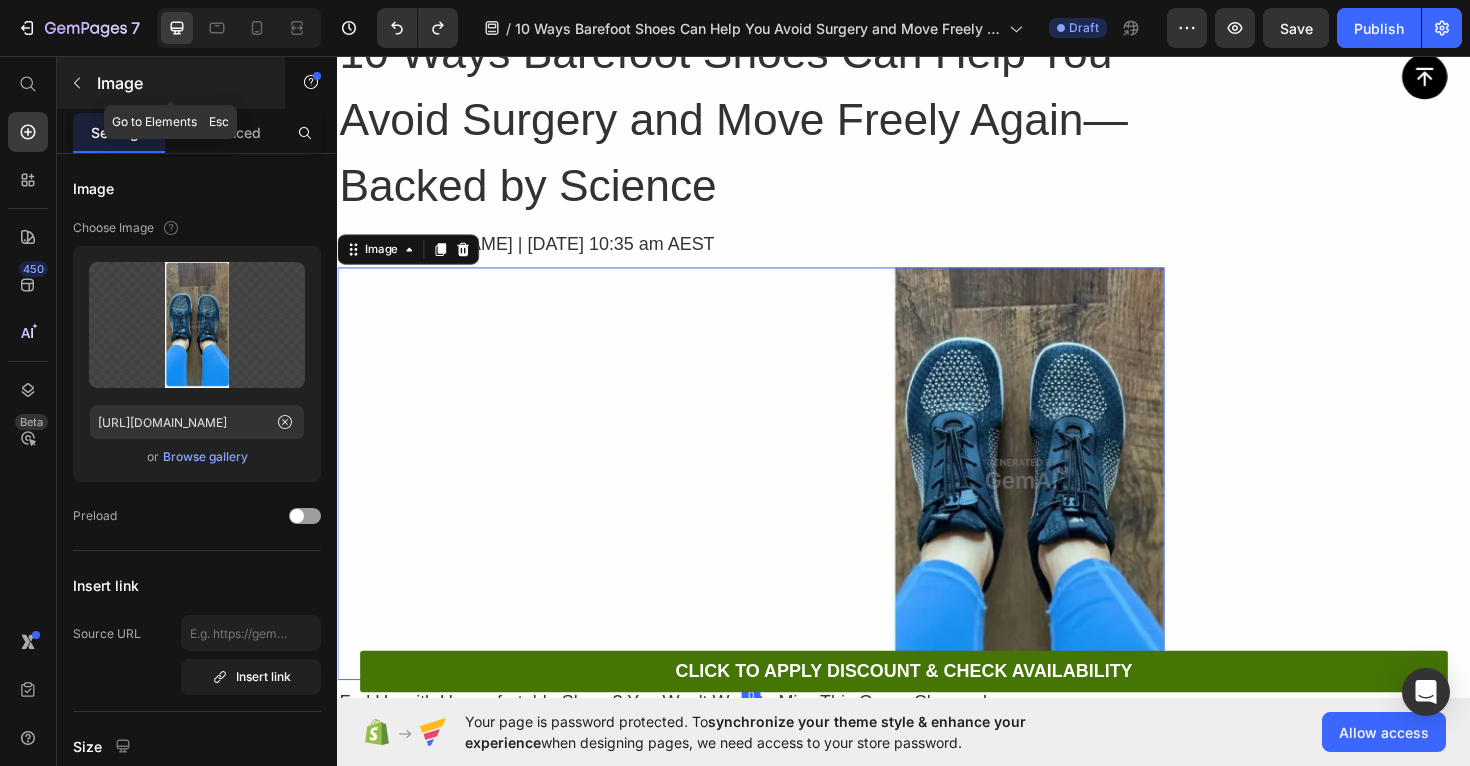 click at bounding box center [77, 83] 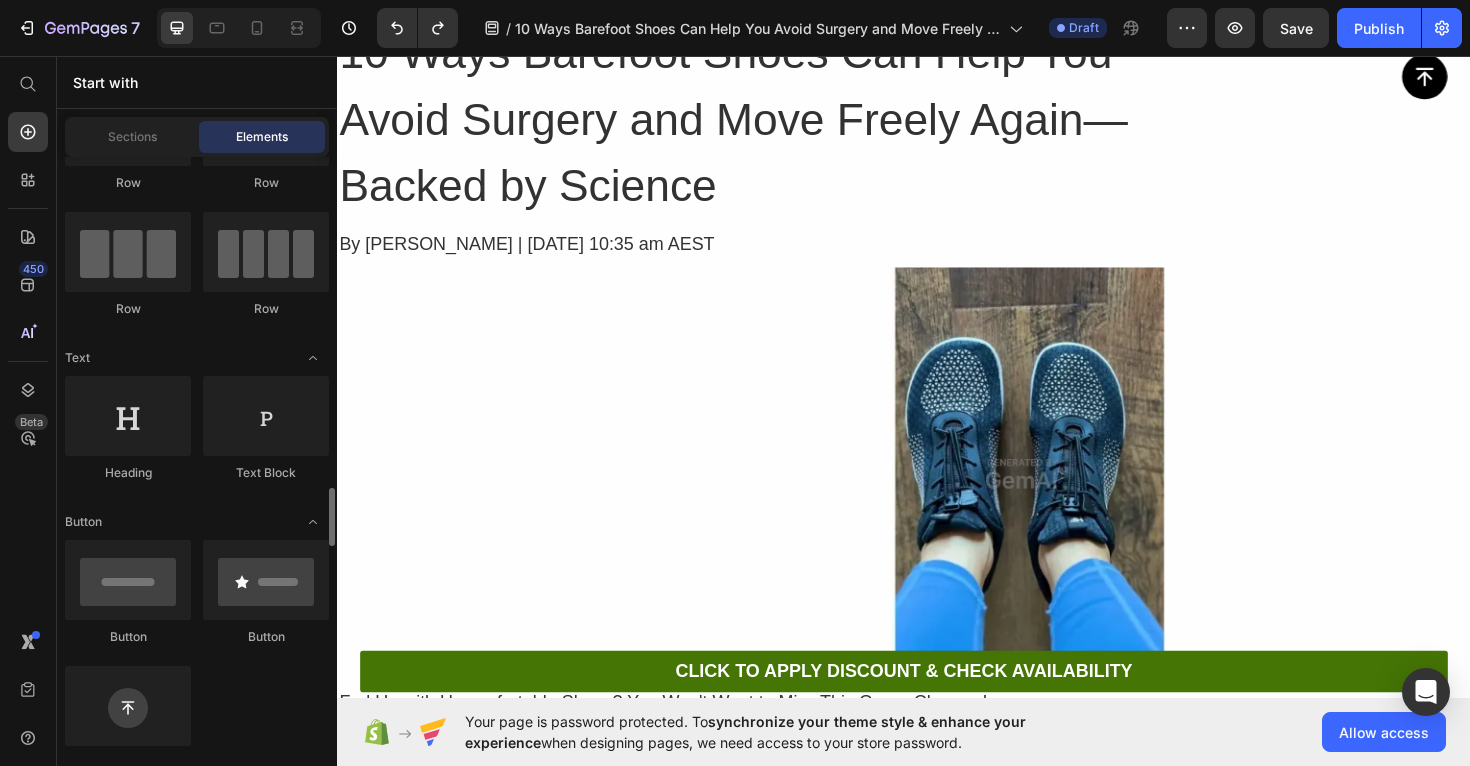 scroll, scrollTop: 0, scrollLeft: 0, axis: both 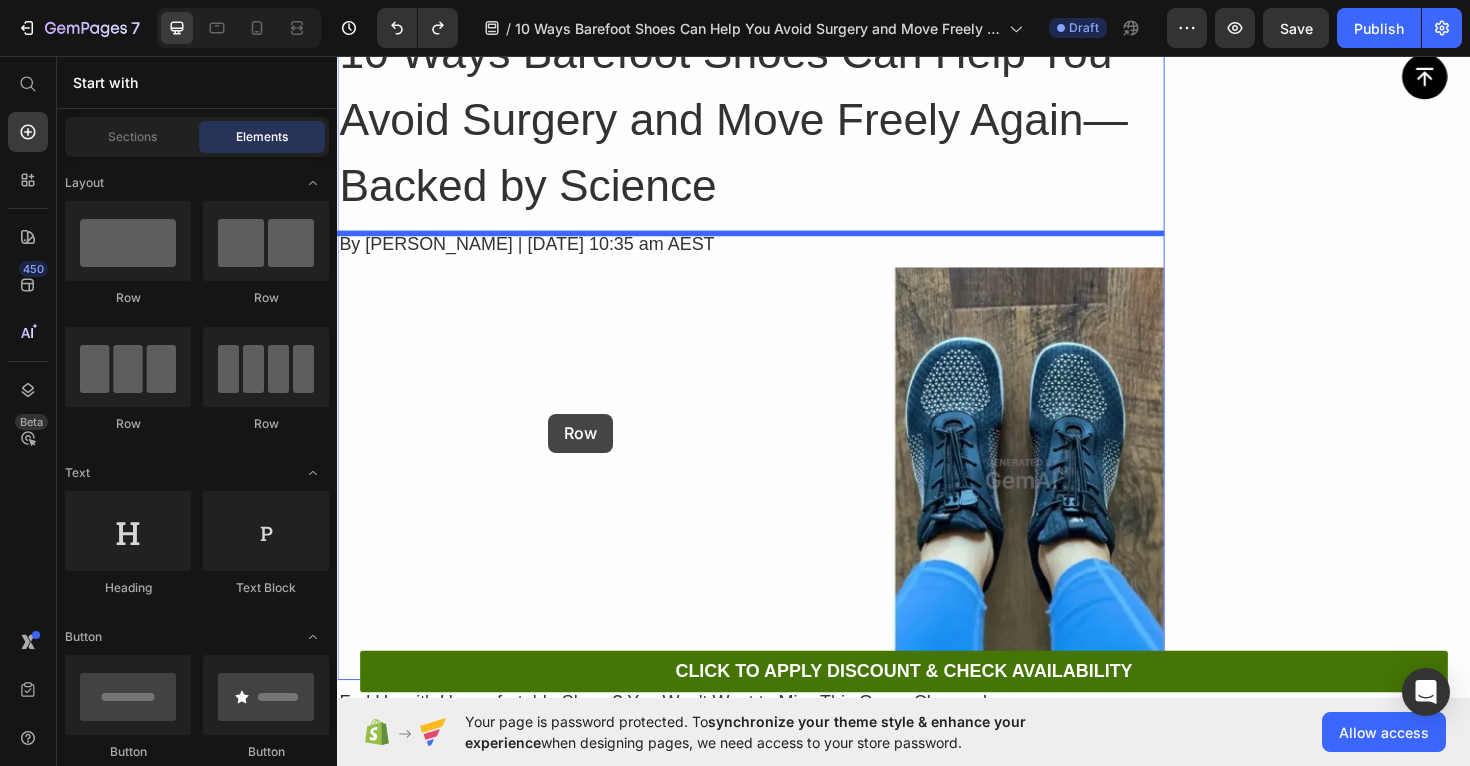 drag, startPoint x: 472, startPoint y: 443, endPoint x: 572, endPoint y: 438, distance: 100.12492 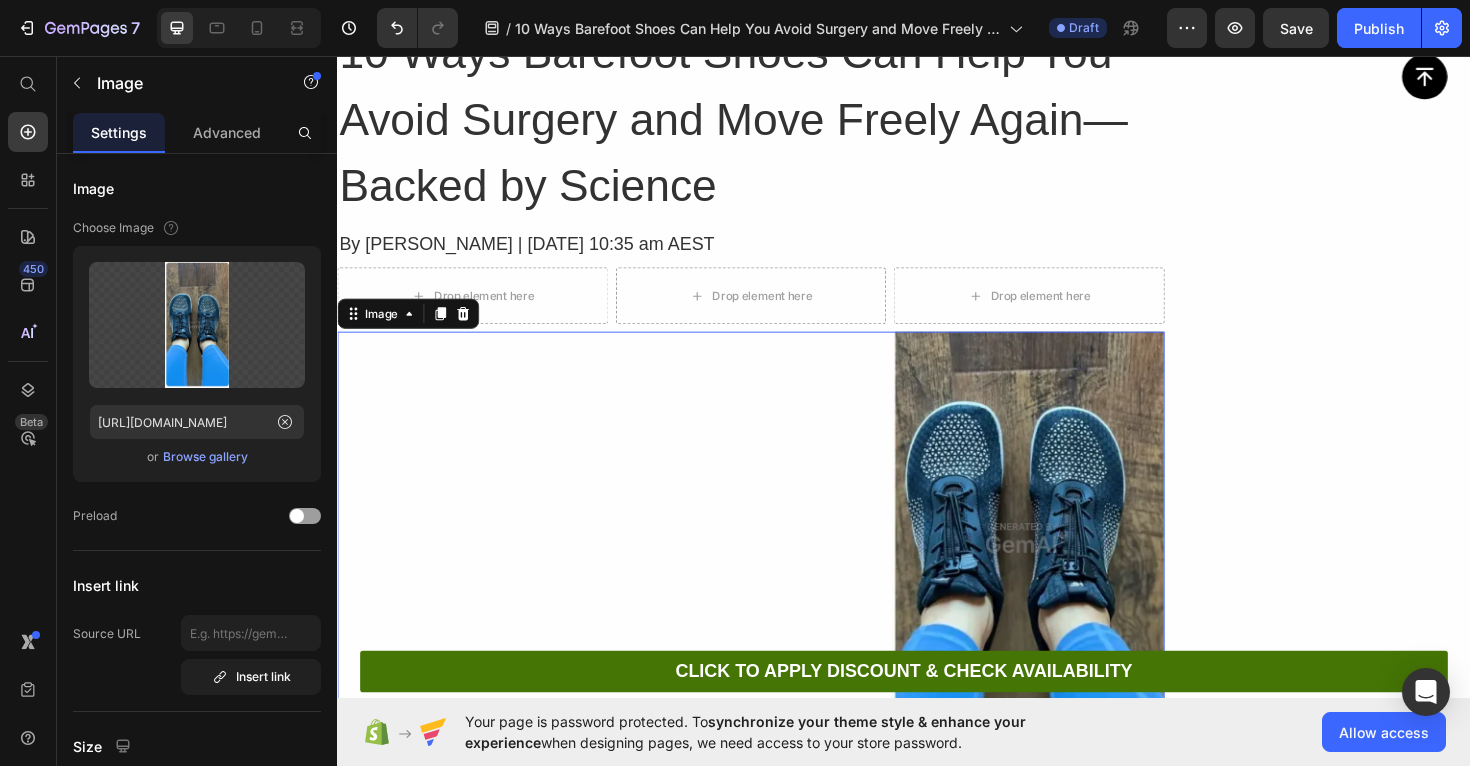 click at bounding box center (775, 566) 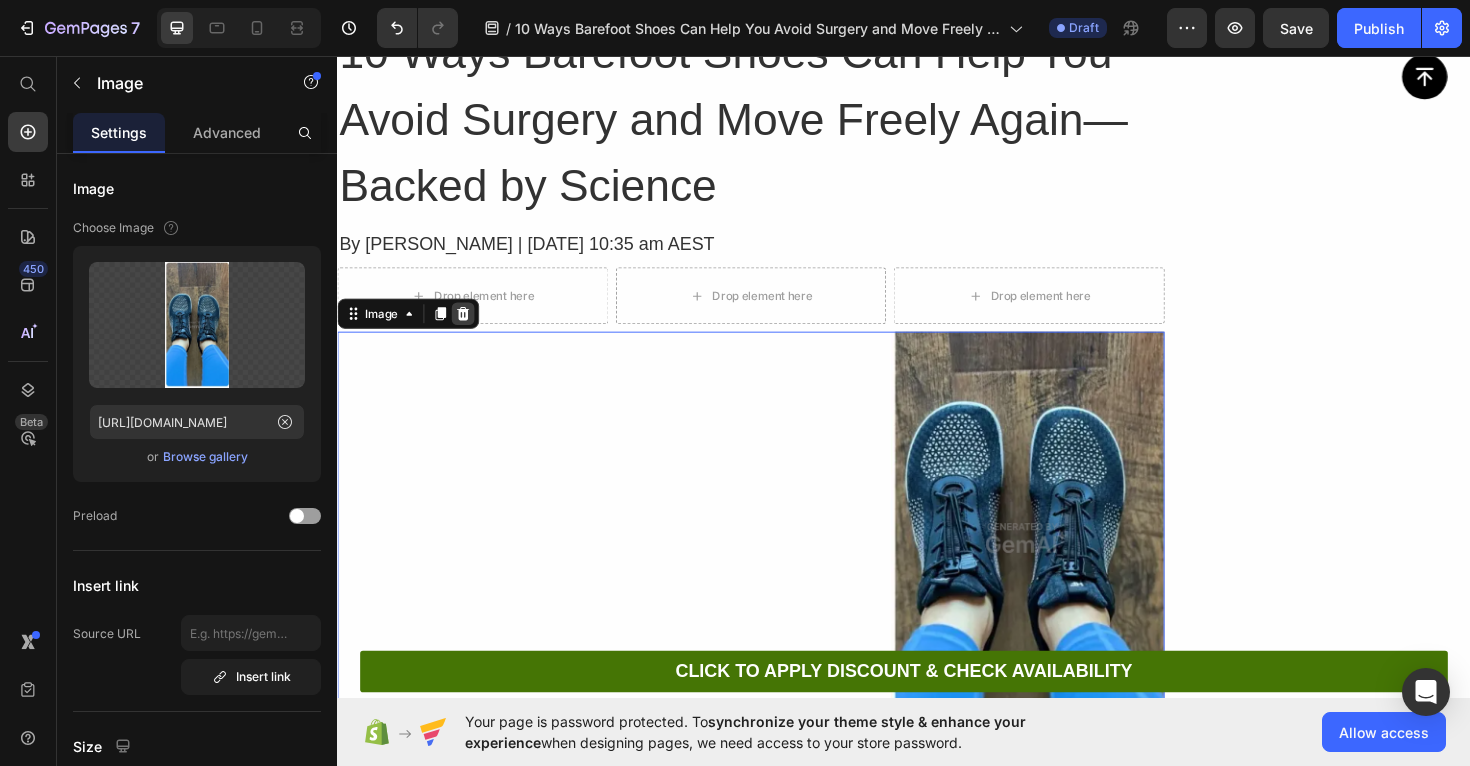 click 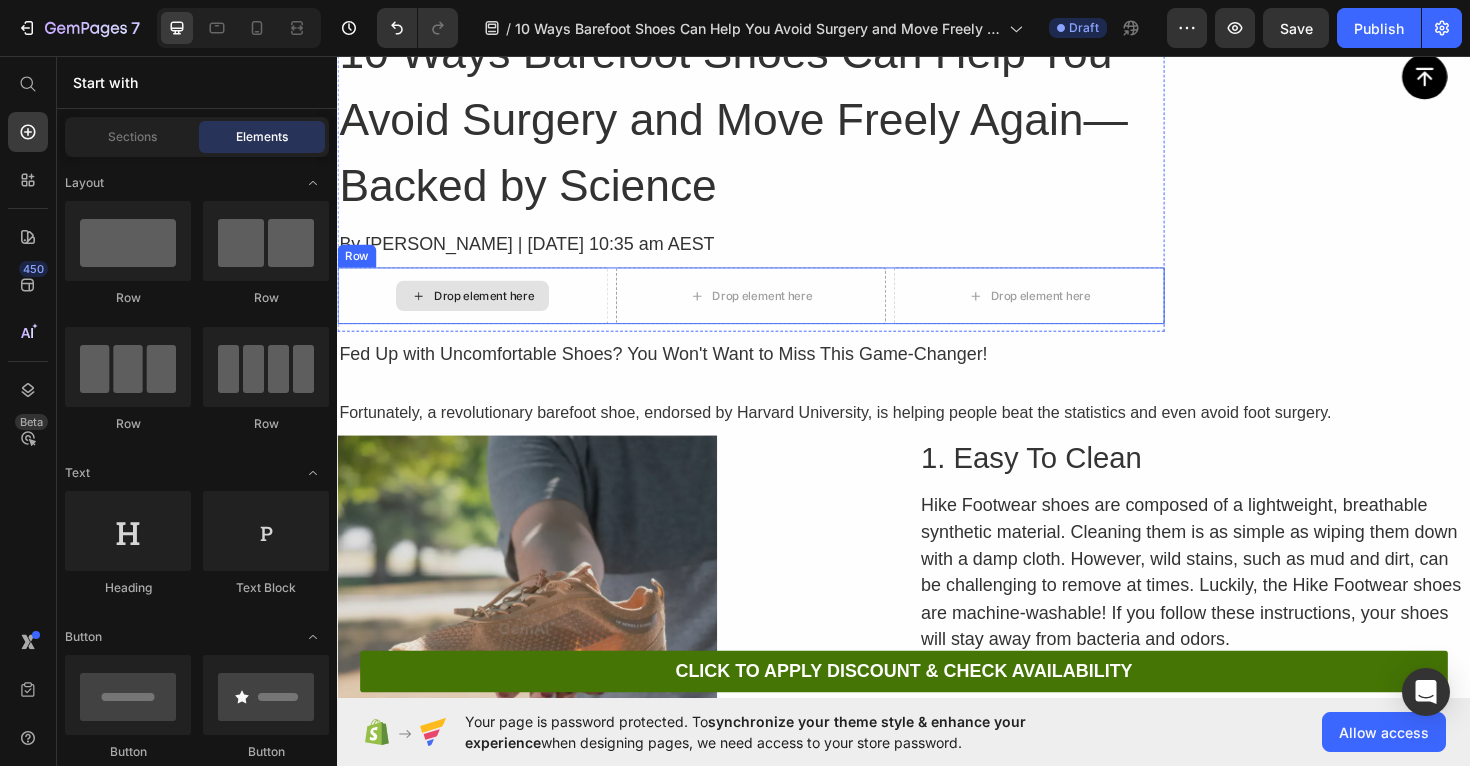 click on "Drop element here" at bounding box center (492, 310) 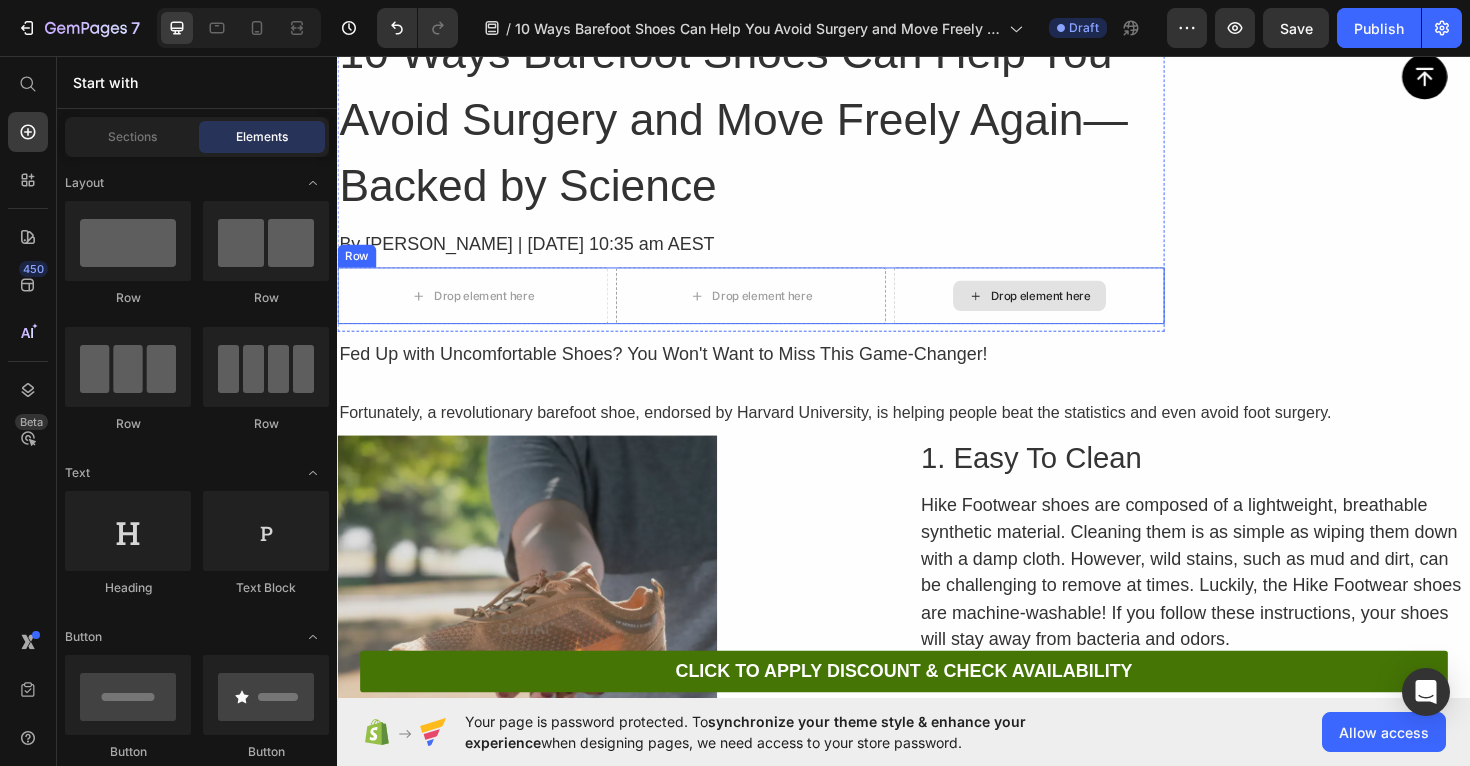 click on "Drop element here" at bounding box center [1070, 310] 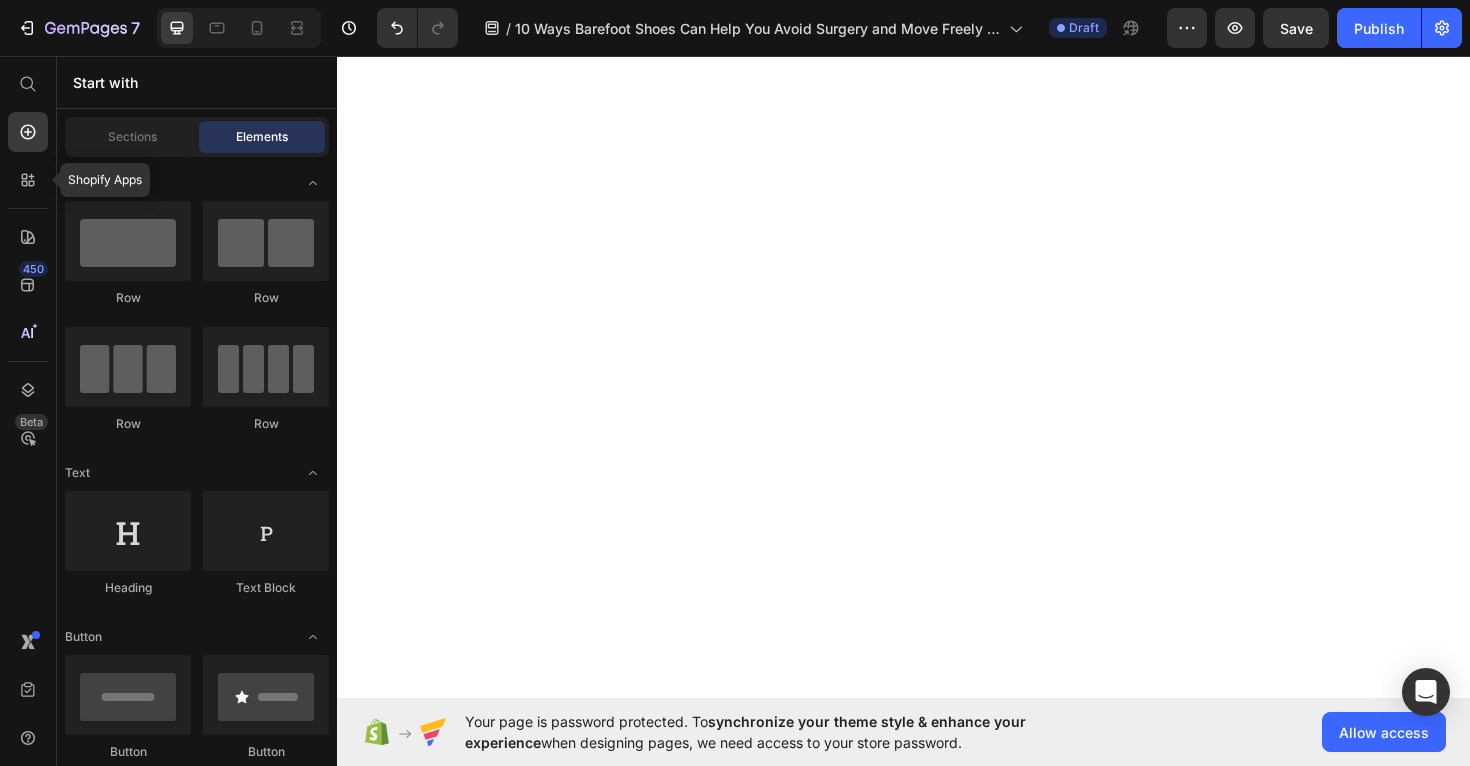 scroll, scrollTop: 0, scrollLeft: 0, axis: both 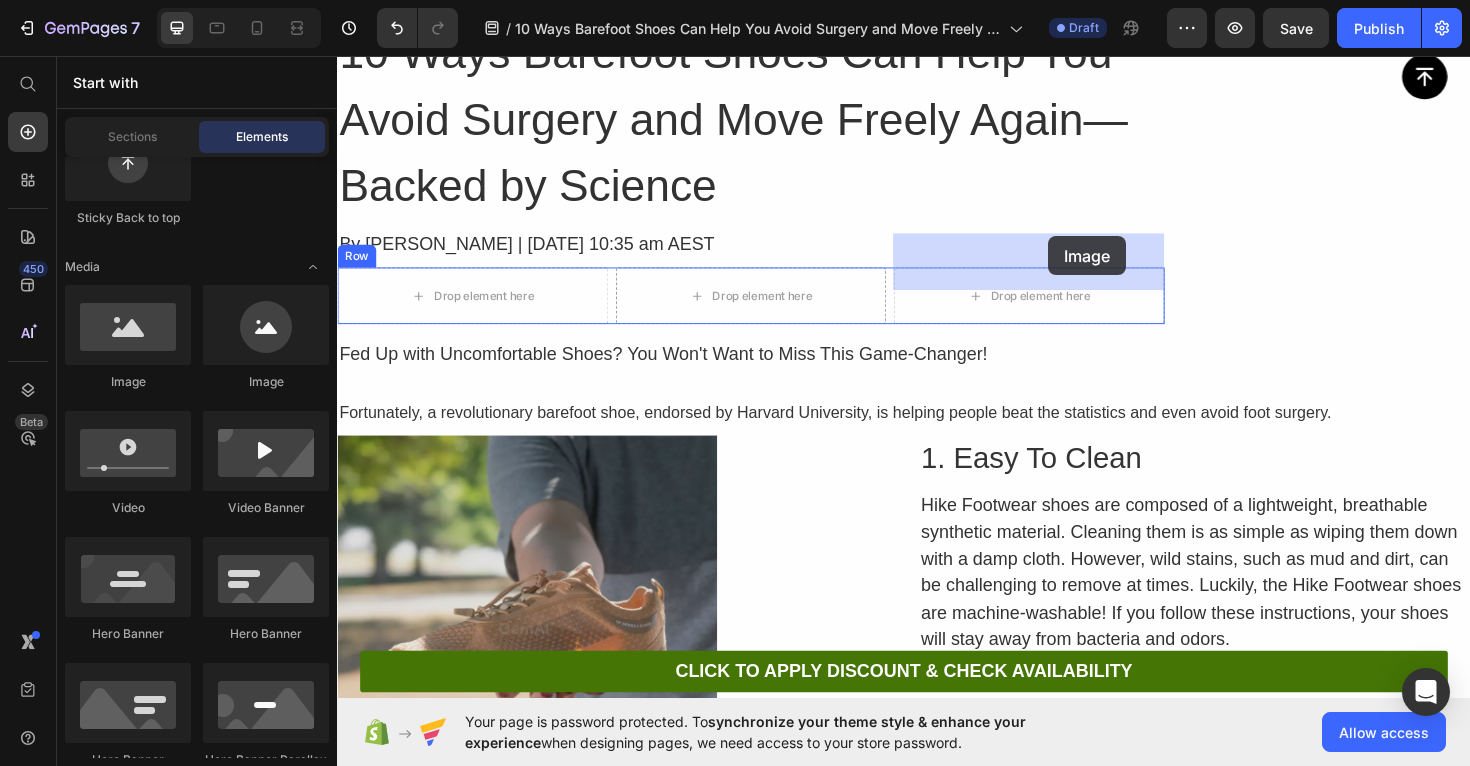 drag, startPoint x: 471, startPoint y: 375, endPoint x: 1091, endPoint y: 247, distance: 633.075 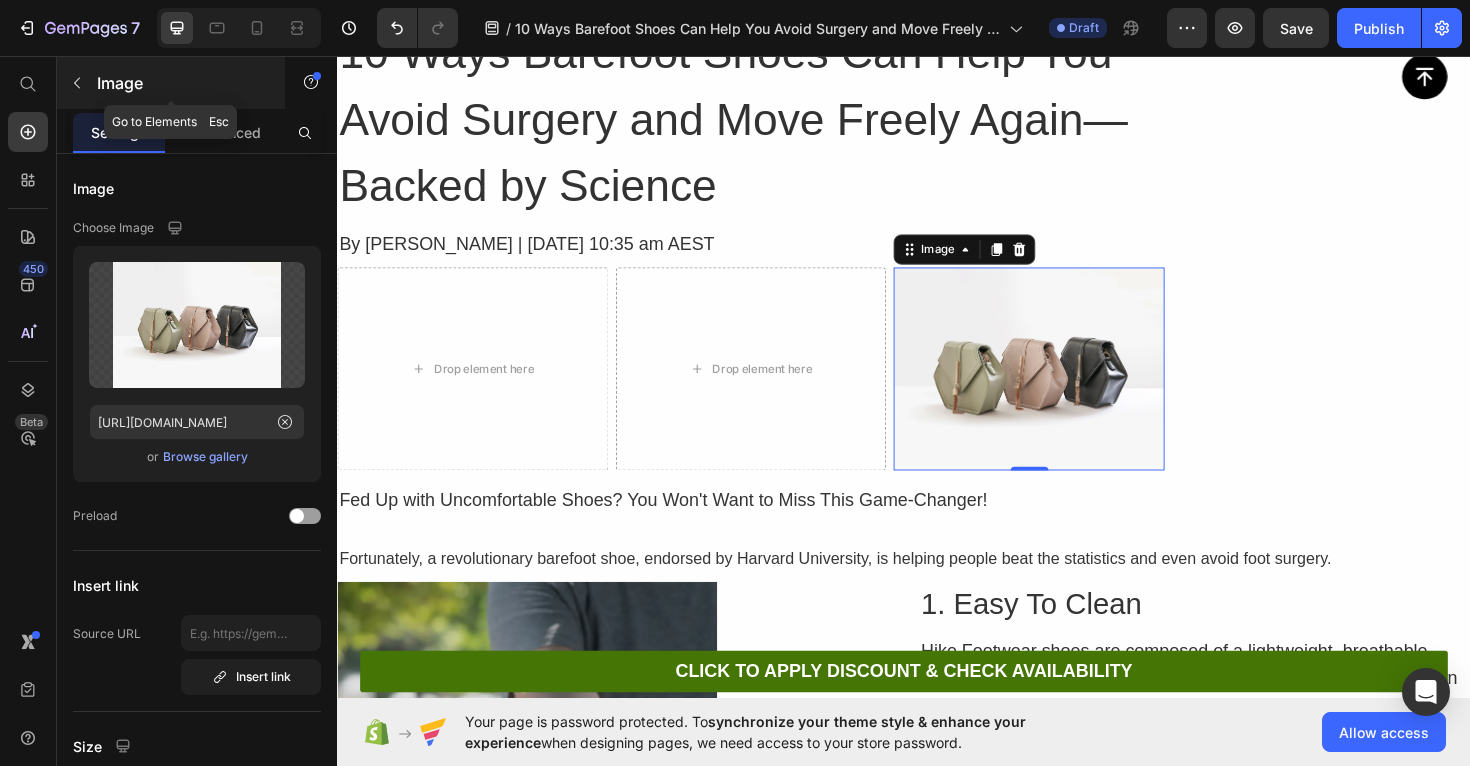 click 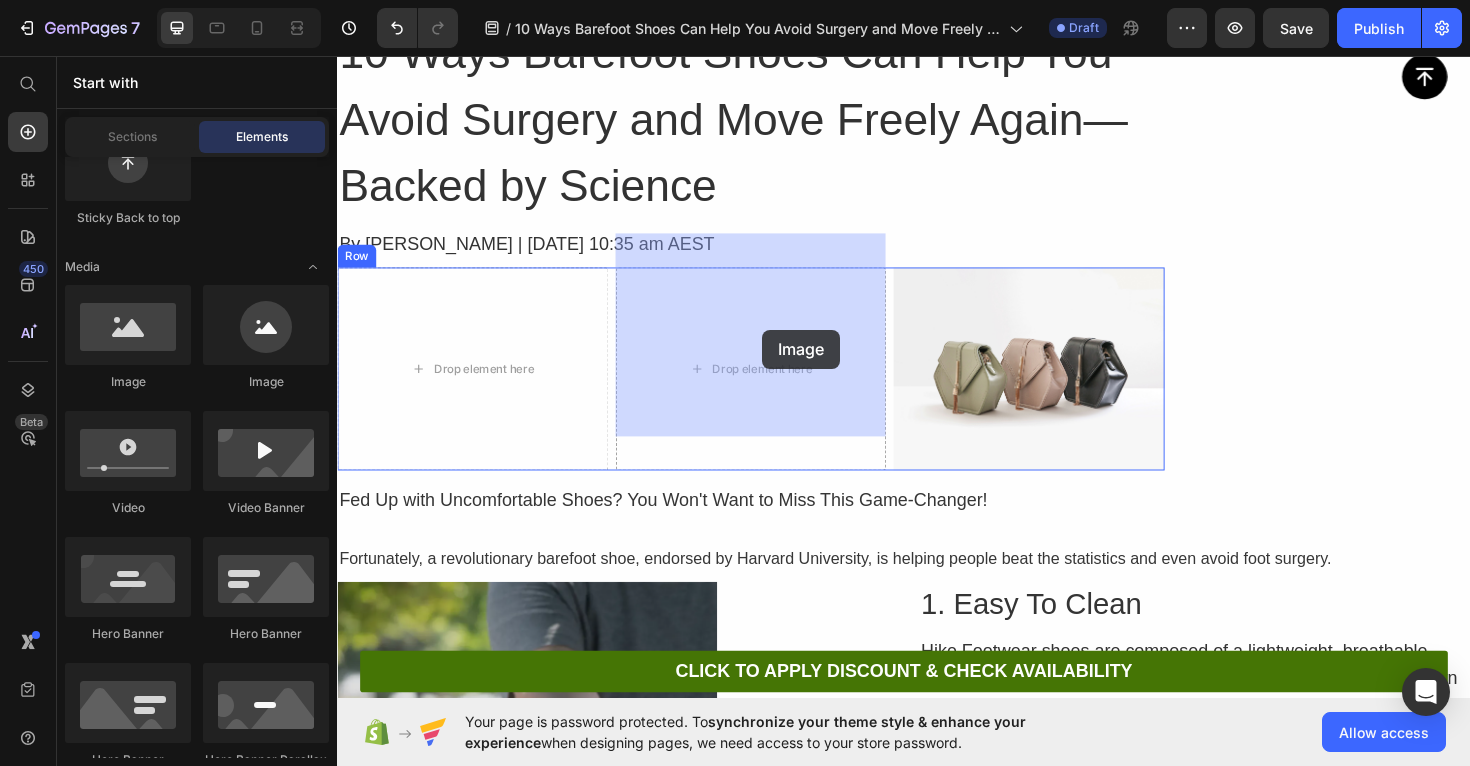drag, startPoint x: 479, startPoint y: 394, endPoint x: 773, endPoint y: 350, distance: 297.2743 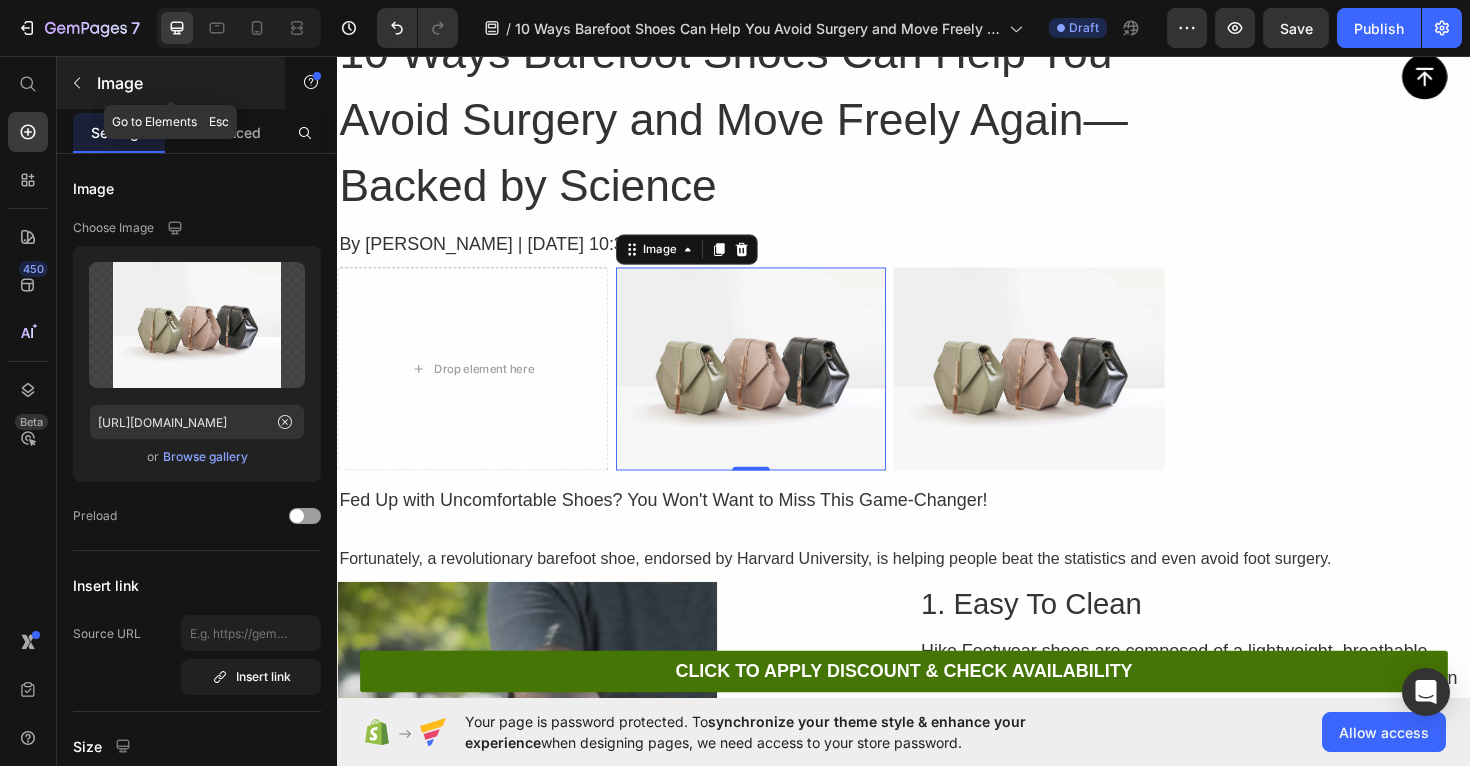 click 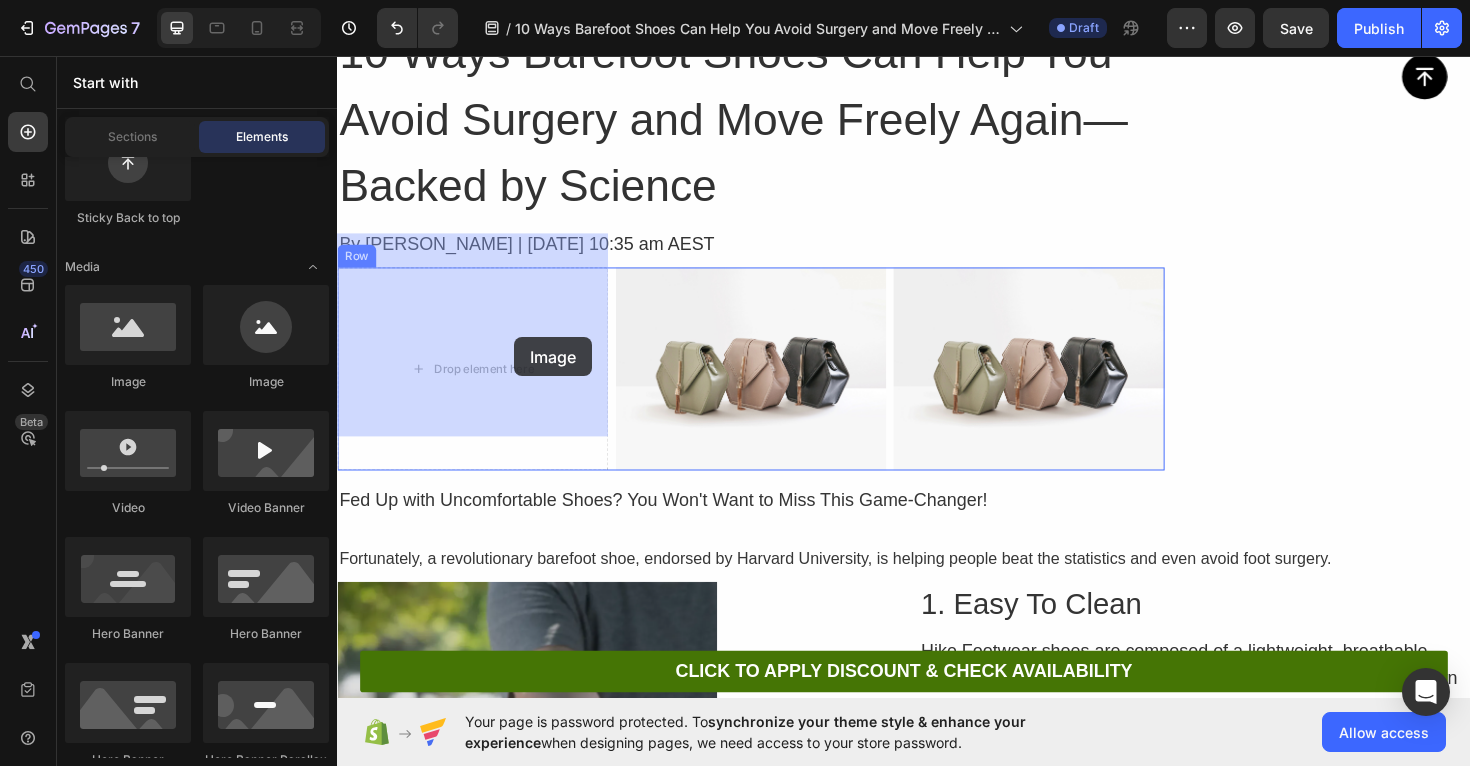 drag, startPoint x: 485, startPoint y: 399, endPoint x: 818, endPoint y: 395, distance: 333.02402 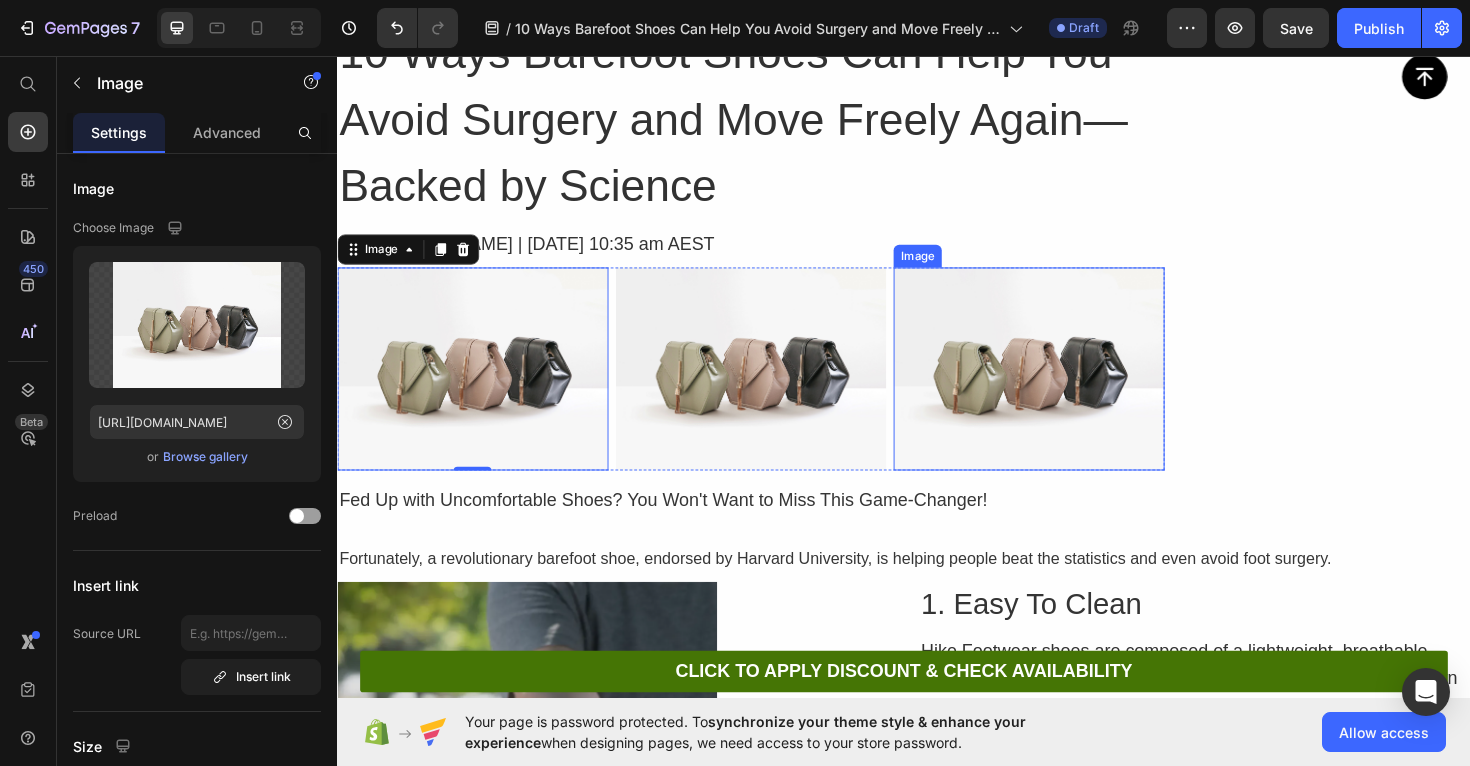 click at bounding box center (1069, 387) 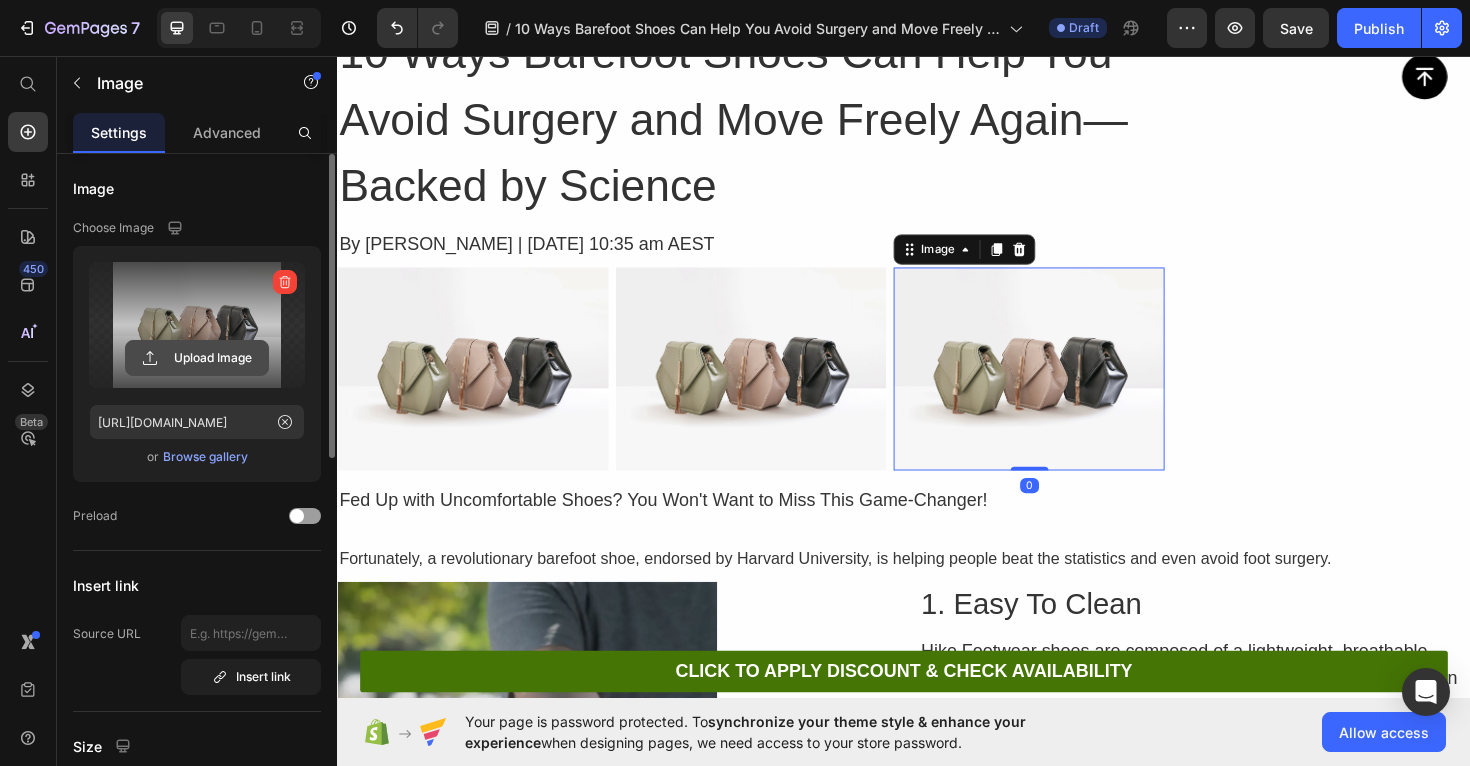 click 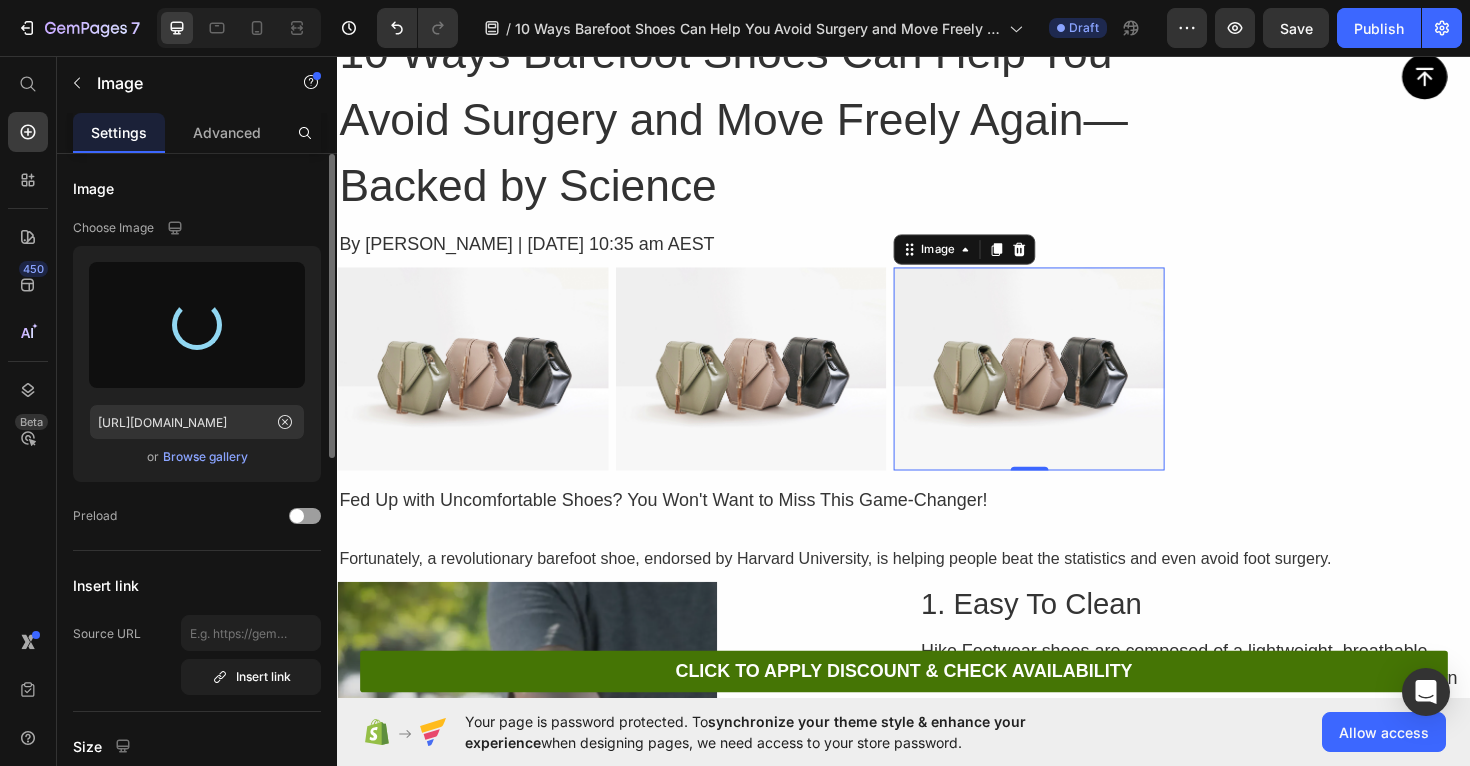 type on "[URL][DOMAIN_NAME]" 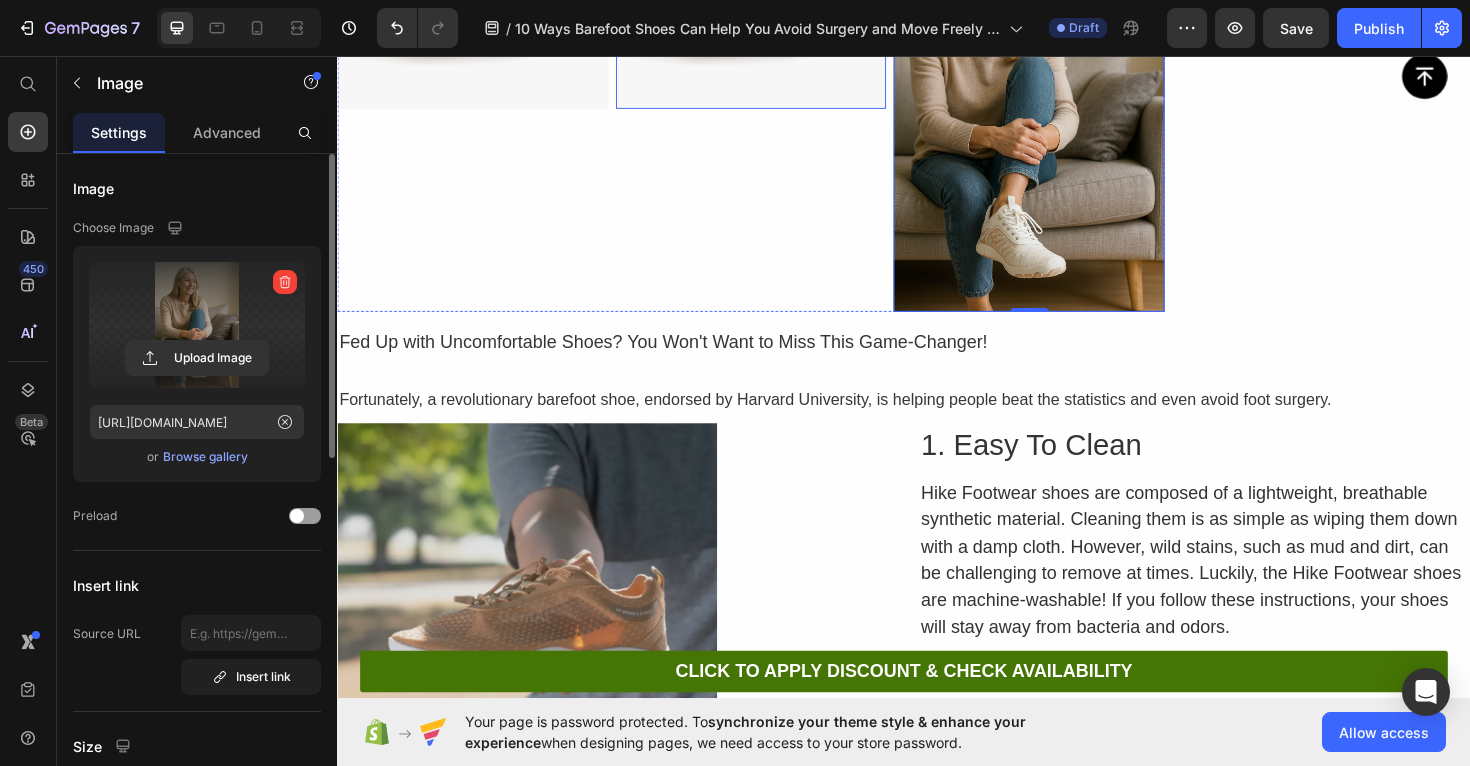 scroll, scrollTop: 8296, scrollLeft: 0, axis: vertical 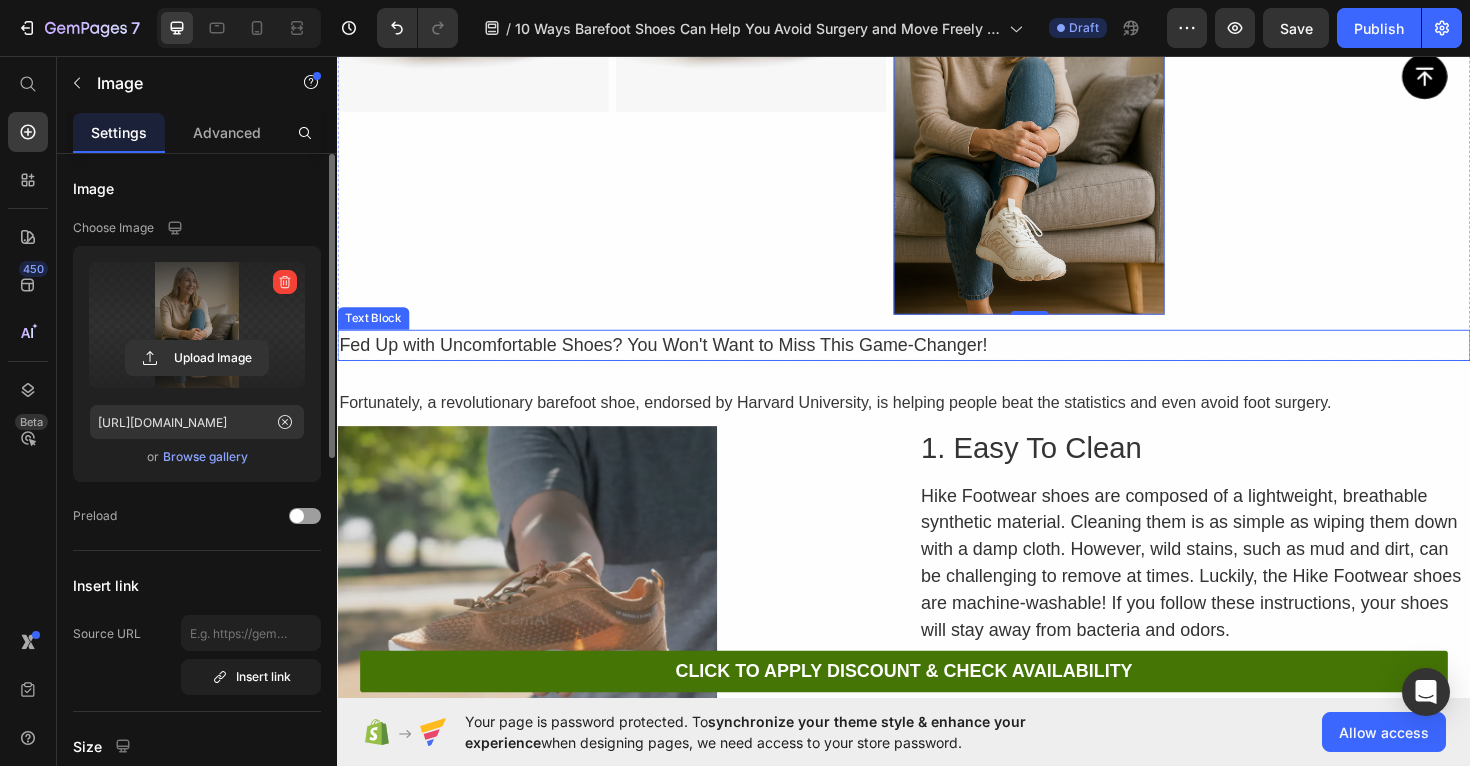 click on "Fed Up with Uncomfortable Shoes? You Won't Want to Miss This Game-Changer!" at bounding box center (937, 362) 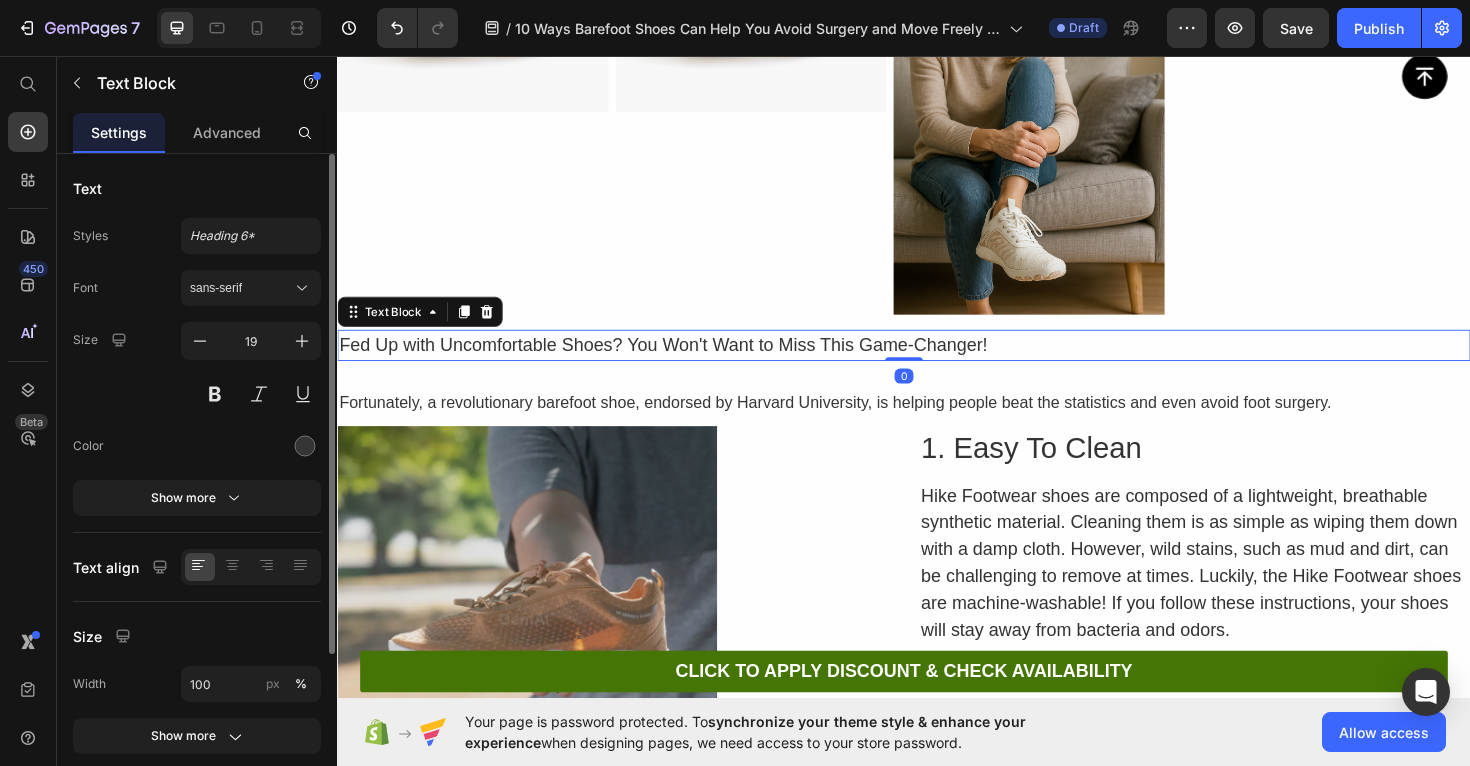 click on "Fed Up with Uncomfortable Shoes? You Won't Want to Miss This Game-Changer!" at bounding box center (937, 362) 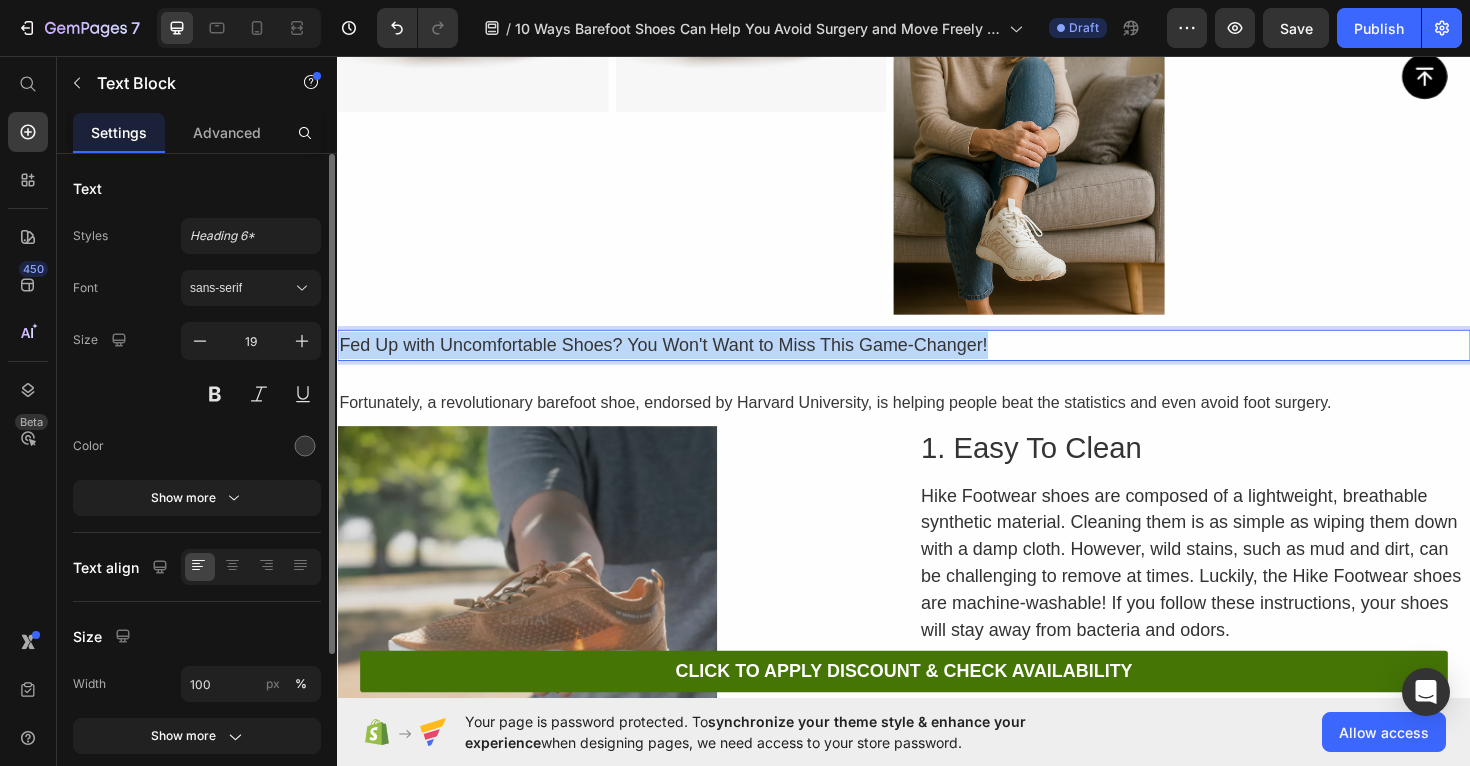 click on "Fed Up with Uncomfortable Shoes? You Won't Want to Miss This Game-Changer!" at bounding box center (937, 362) 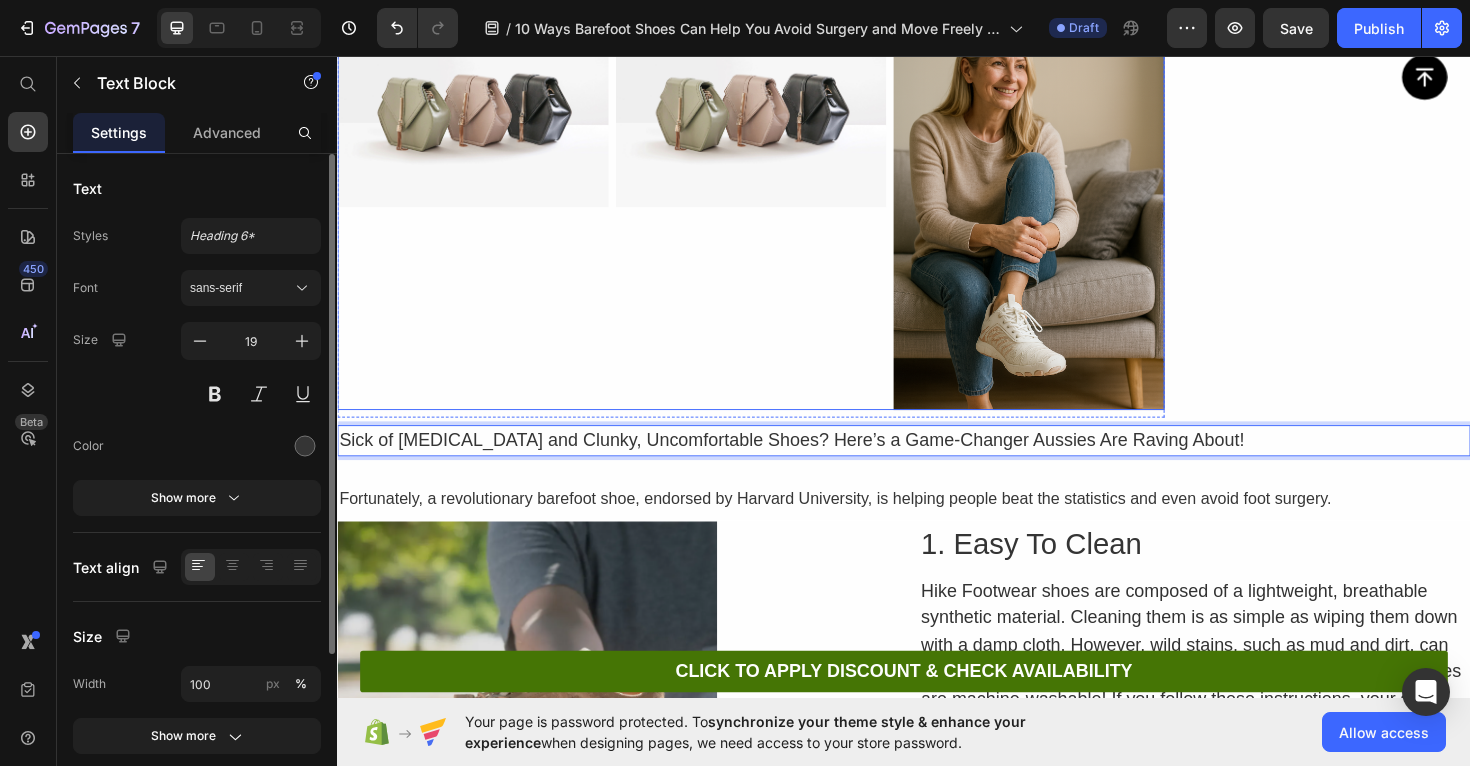 scroll, scrollTop: 7925, scrollLeft: 0, axis: vertical 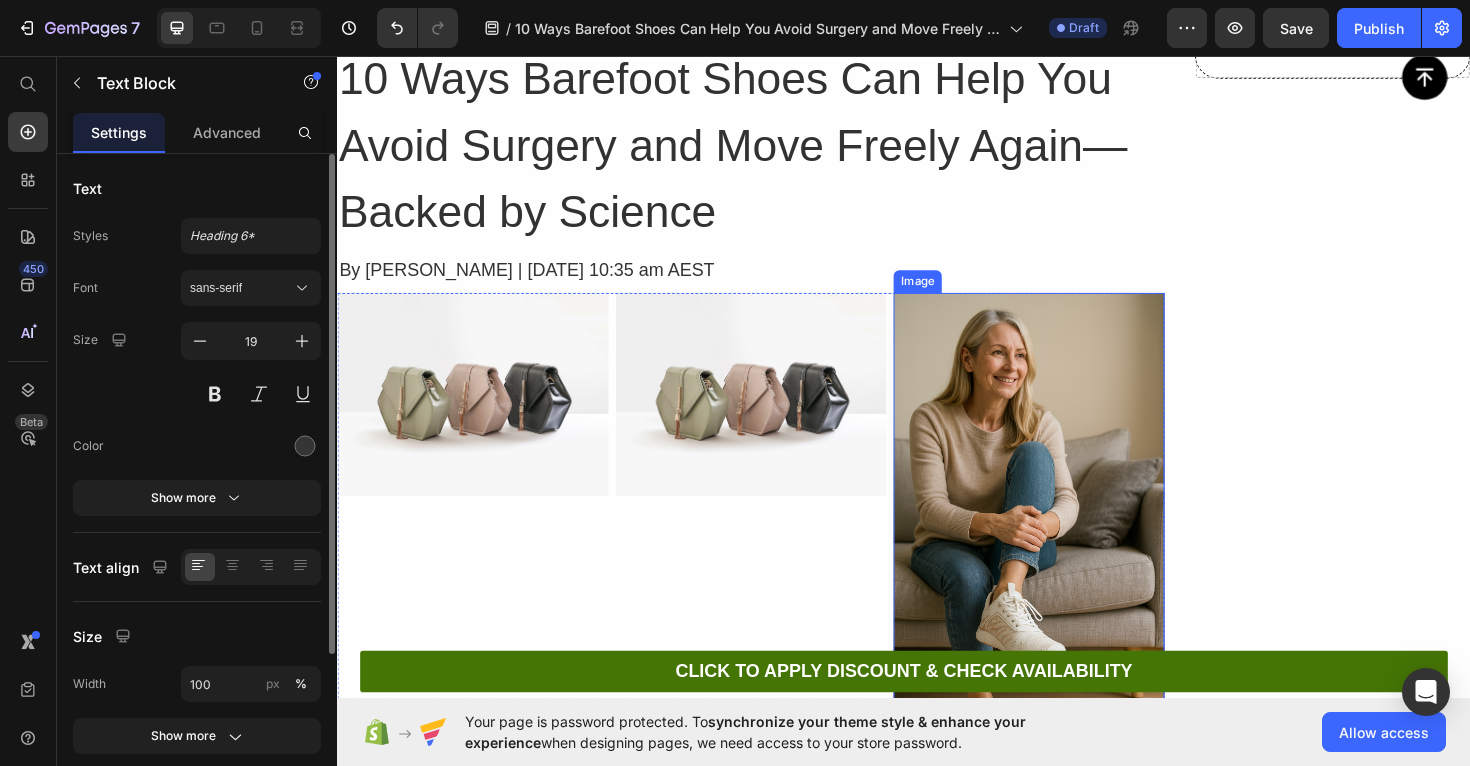 click at bounding box center [1069, 522] 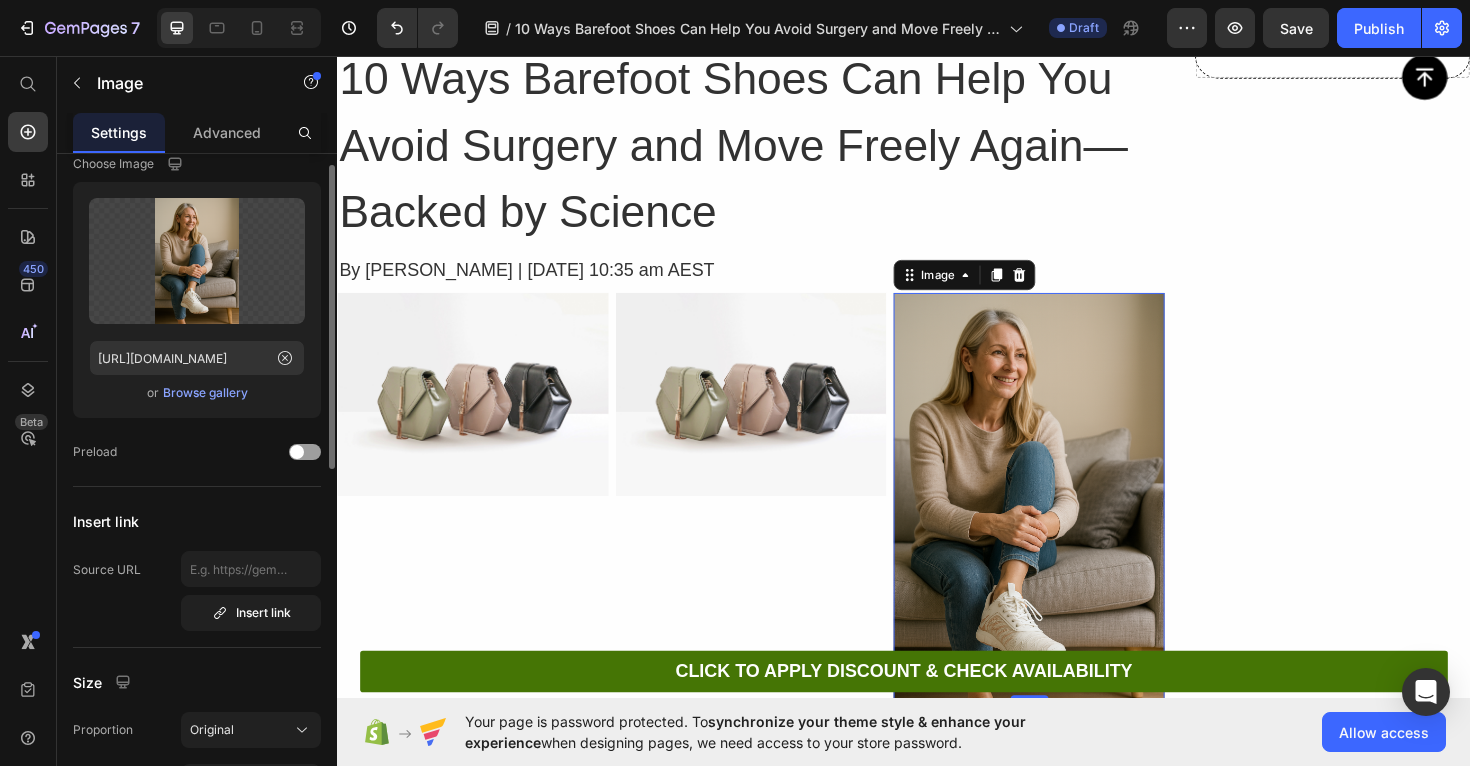 scroll, scrollTop: 52, scrollLeft: 0, axis: vertical 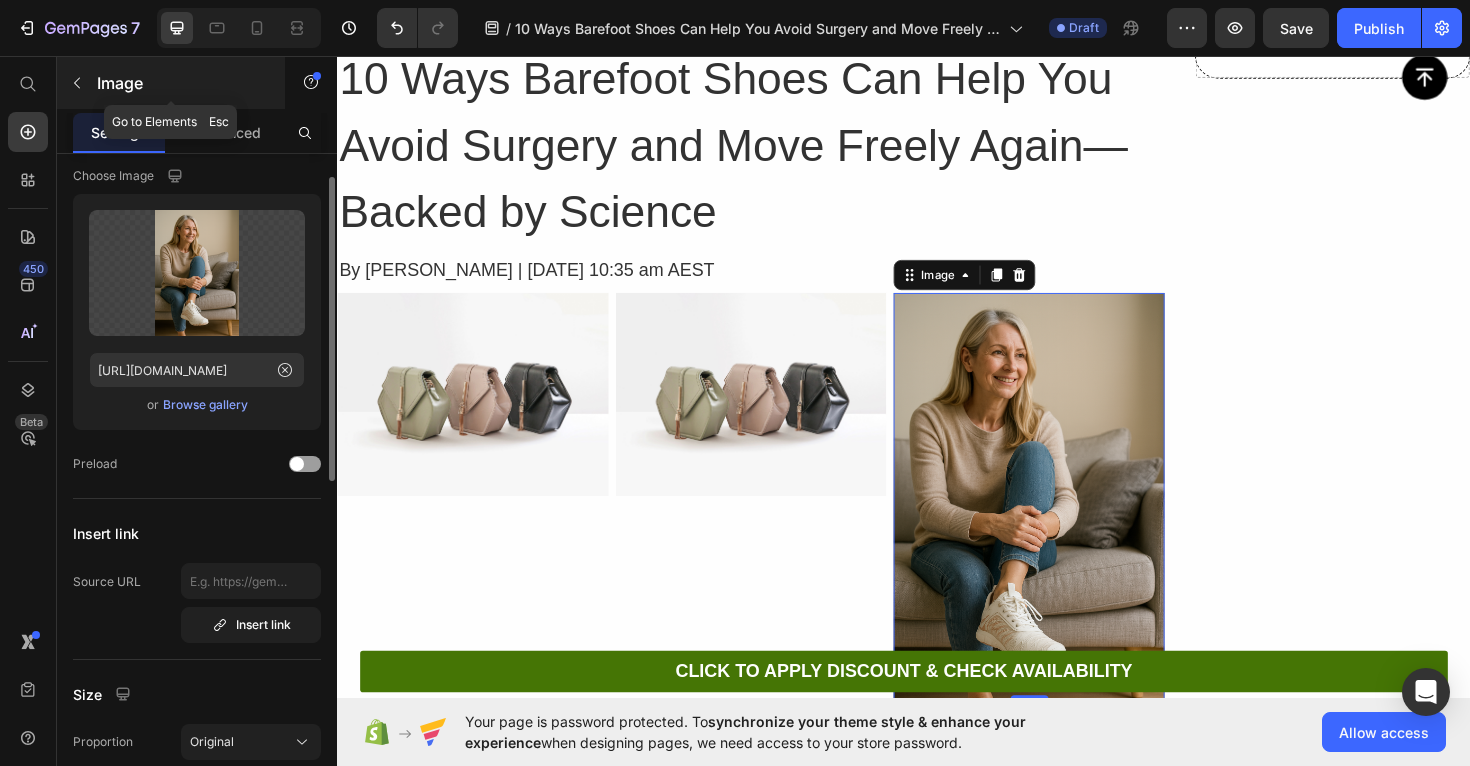 click 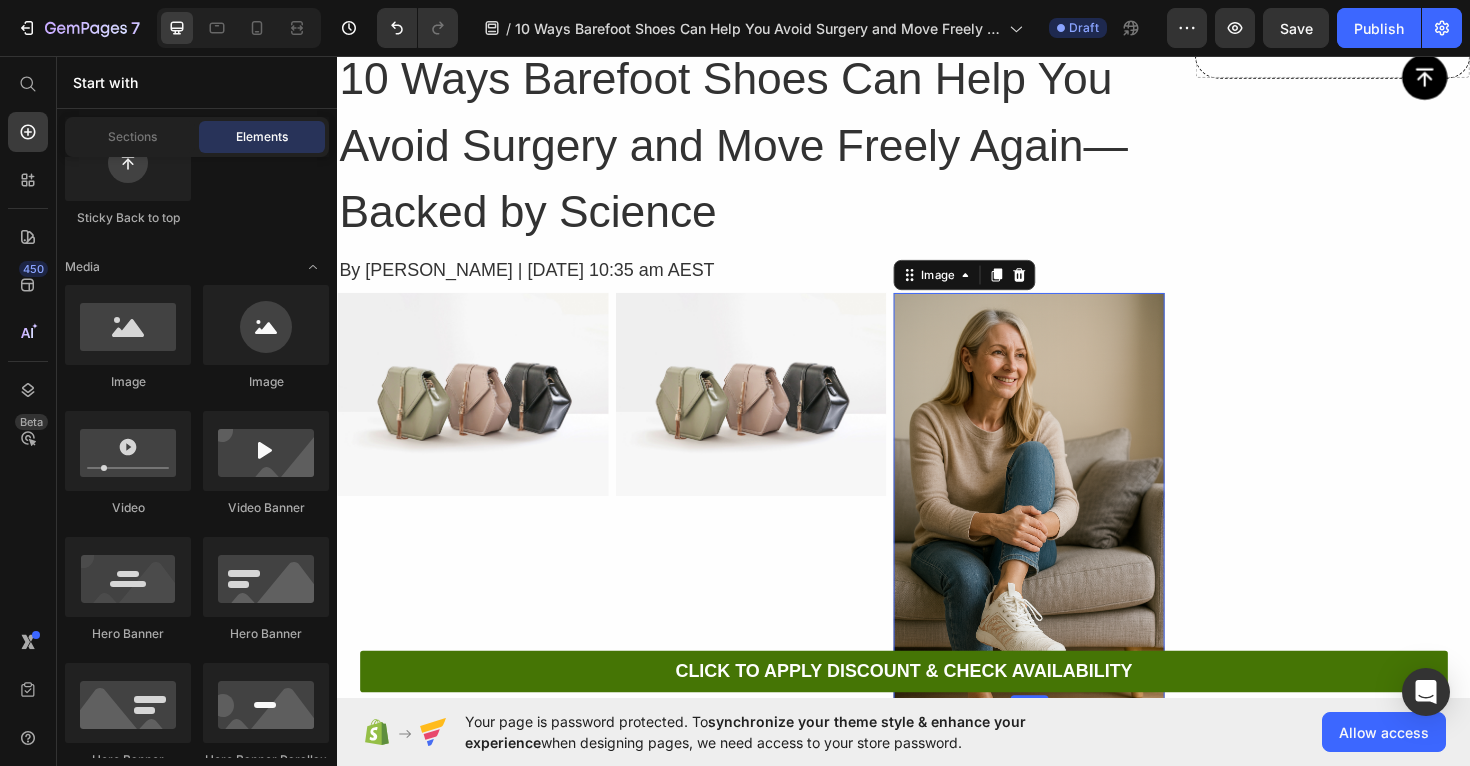 click at bounding box center (1069, 522) 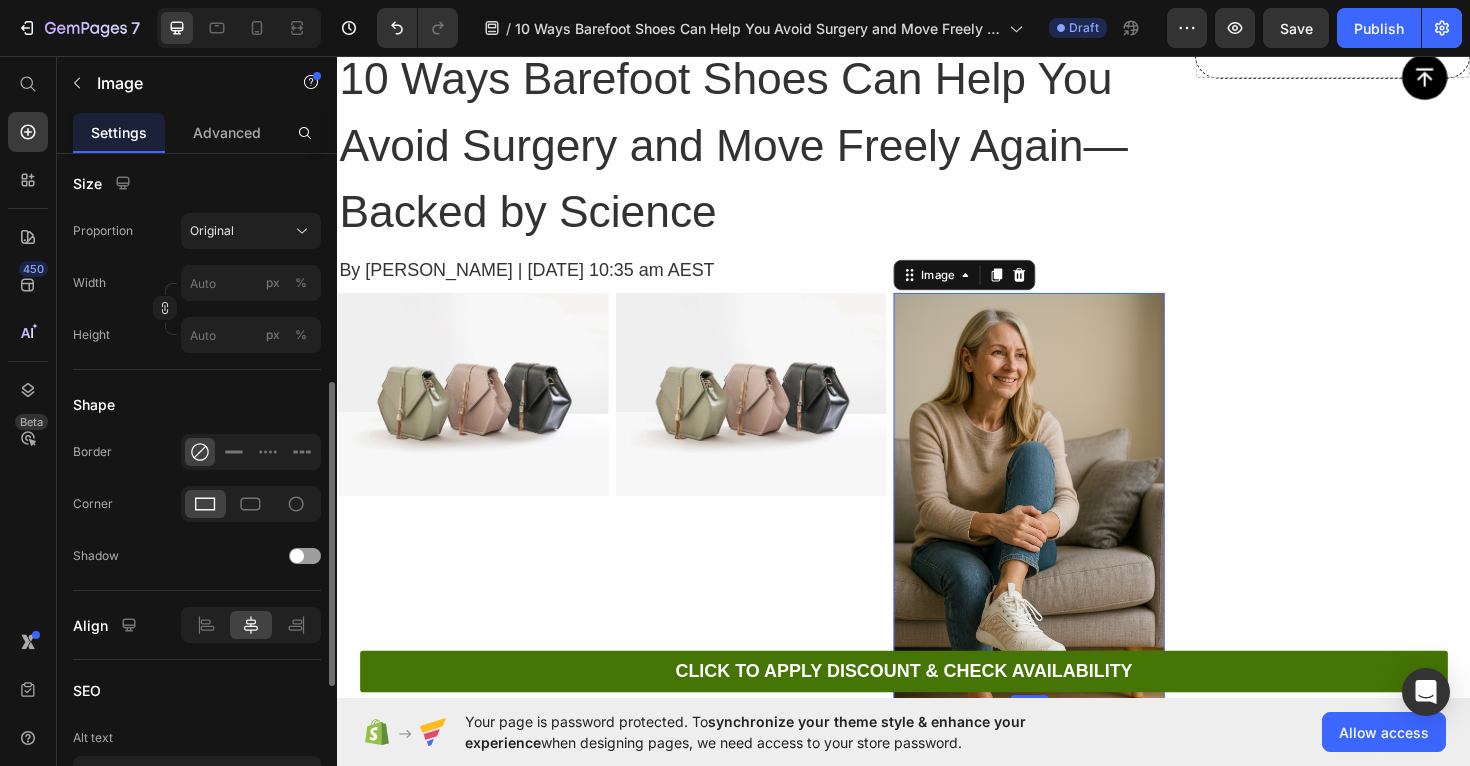 scroll, scrollTop: 543, scrollLeft: 0, axis: vertical 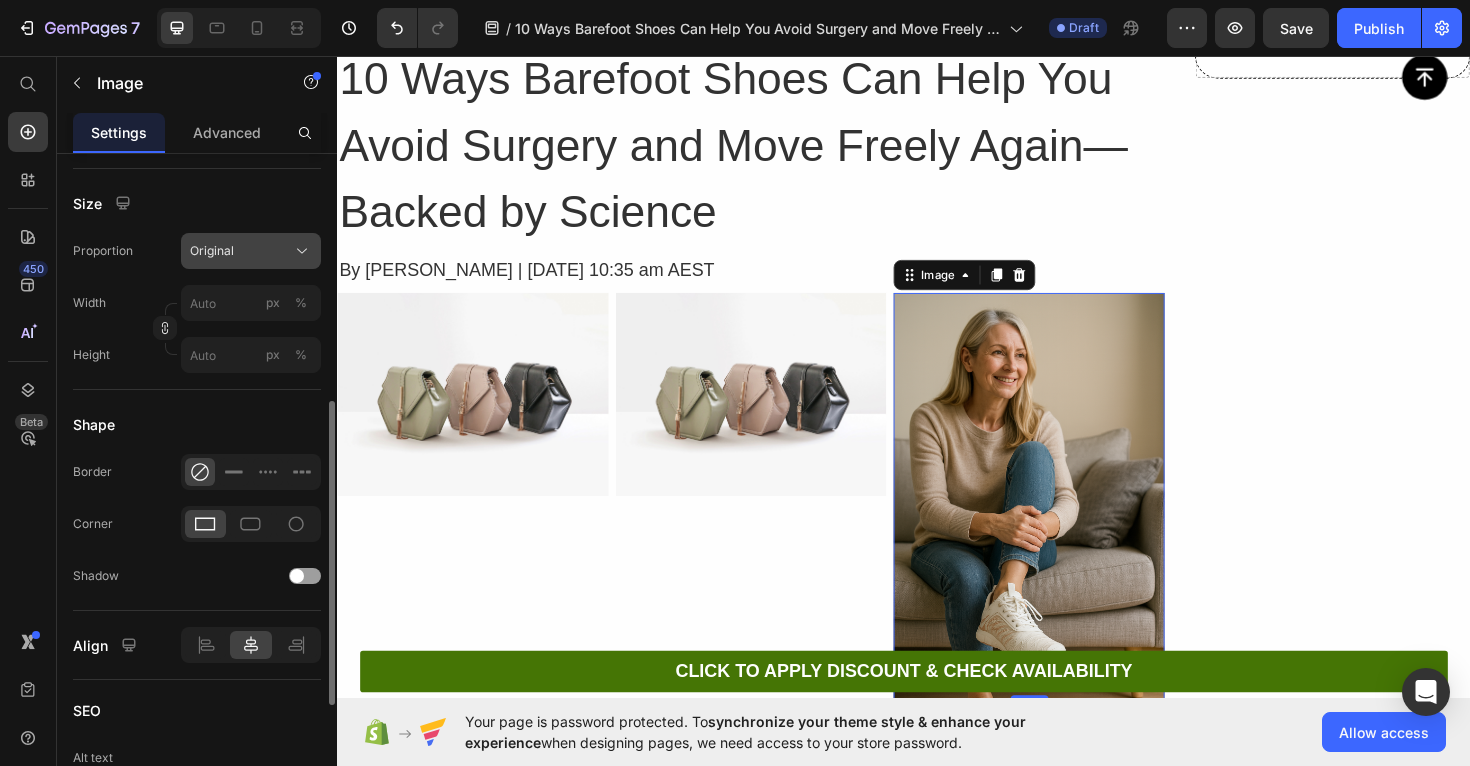 click on "Original" 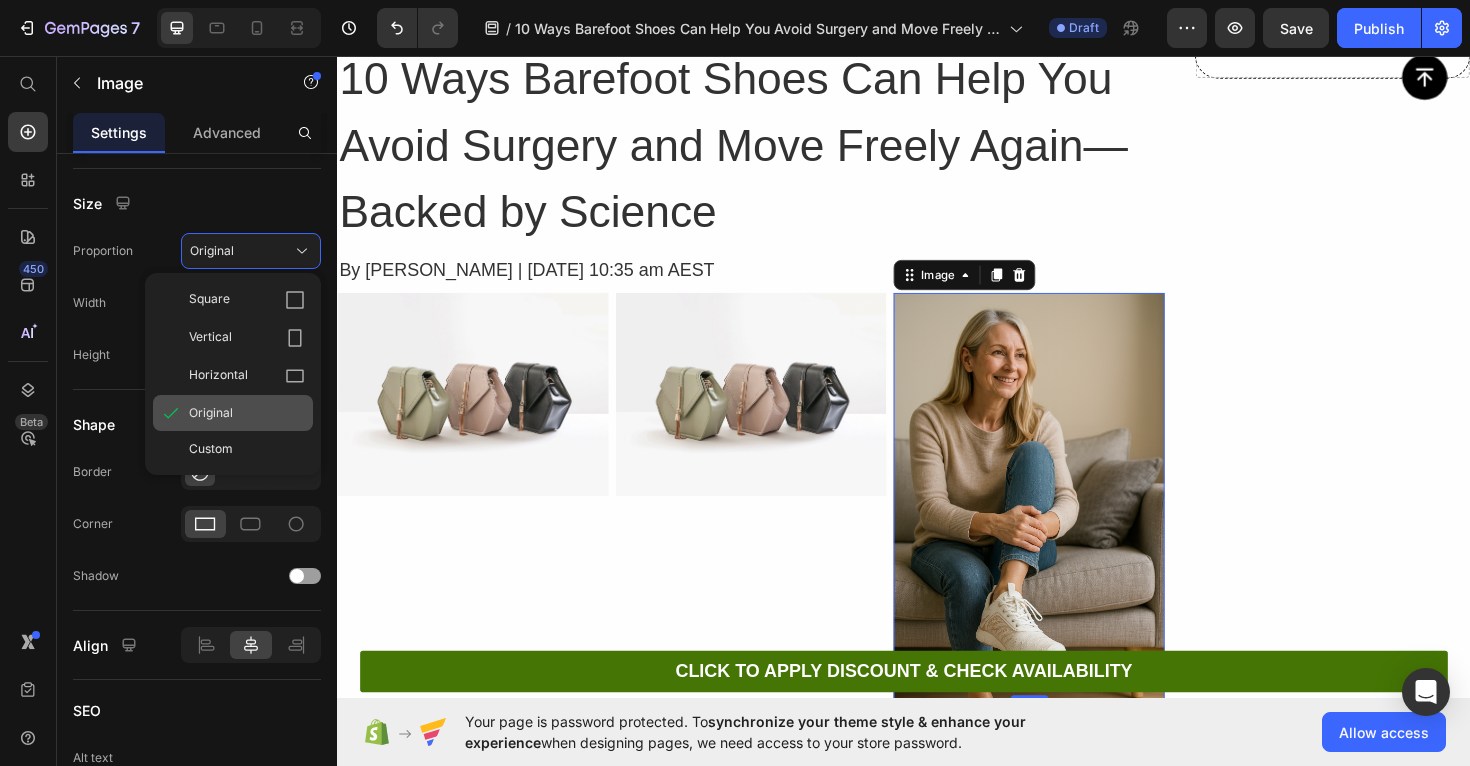 click on "Original" at bounding box center (211, 413) 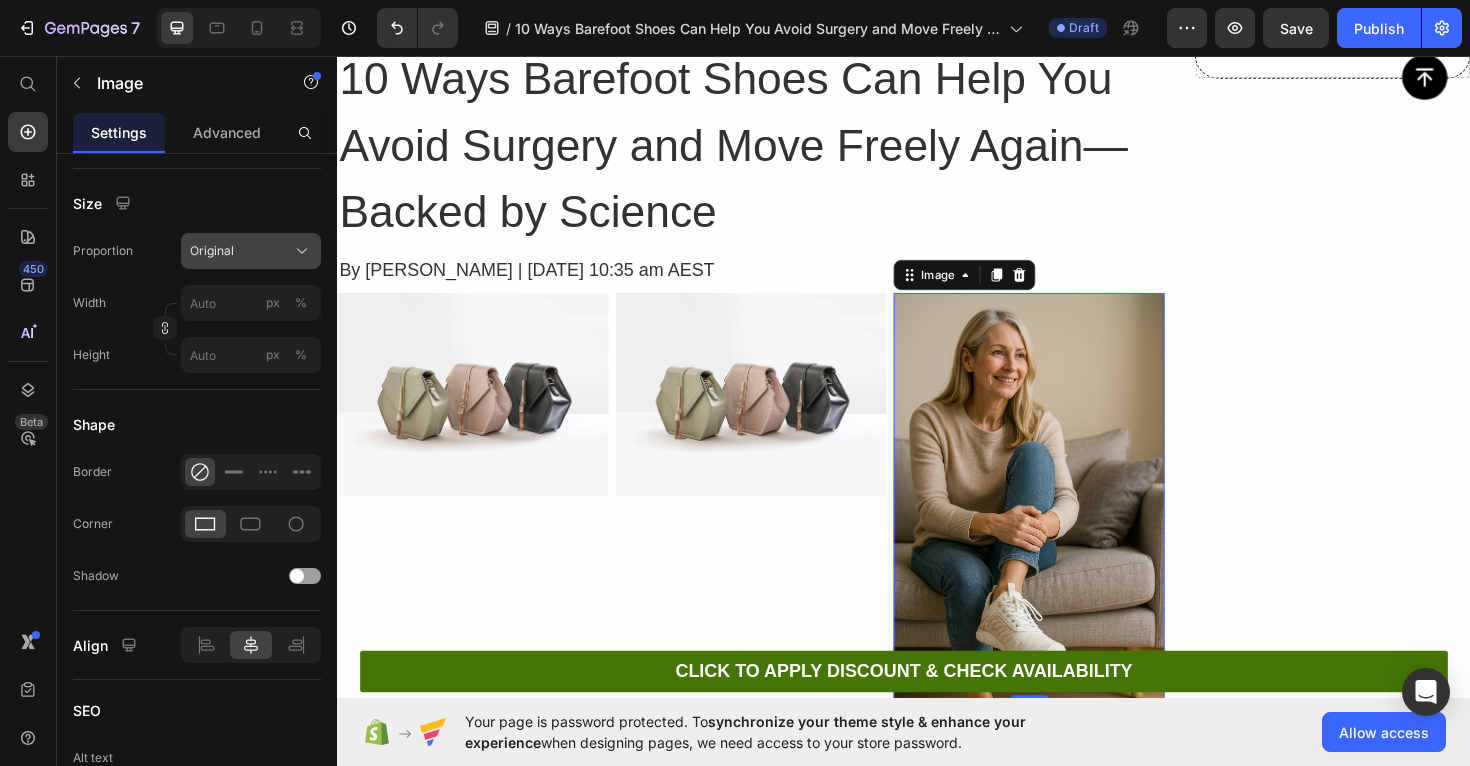 click on "Original" 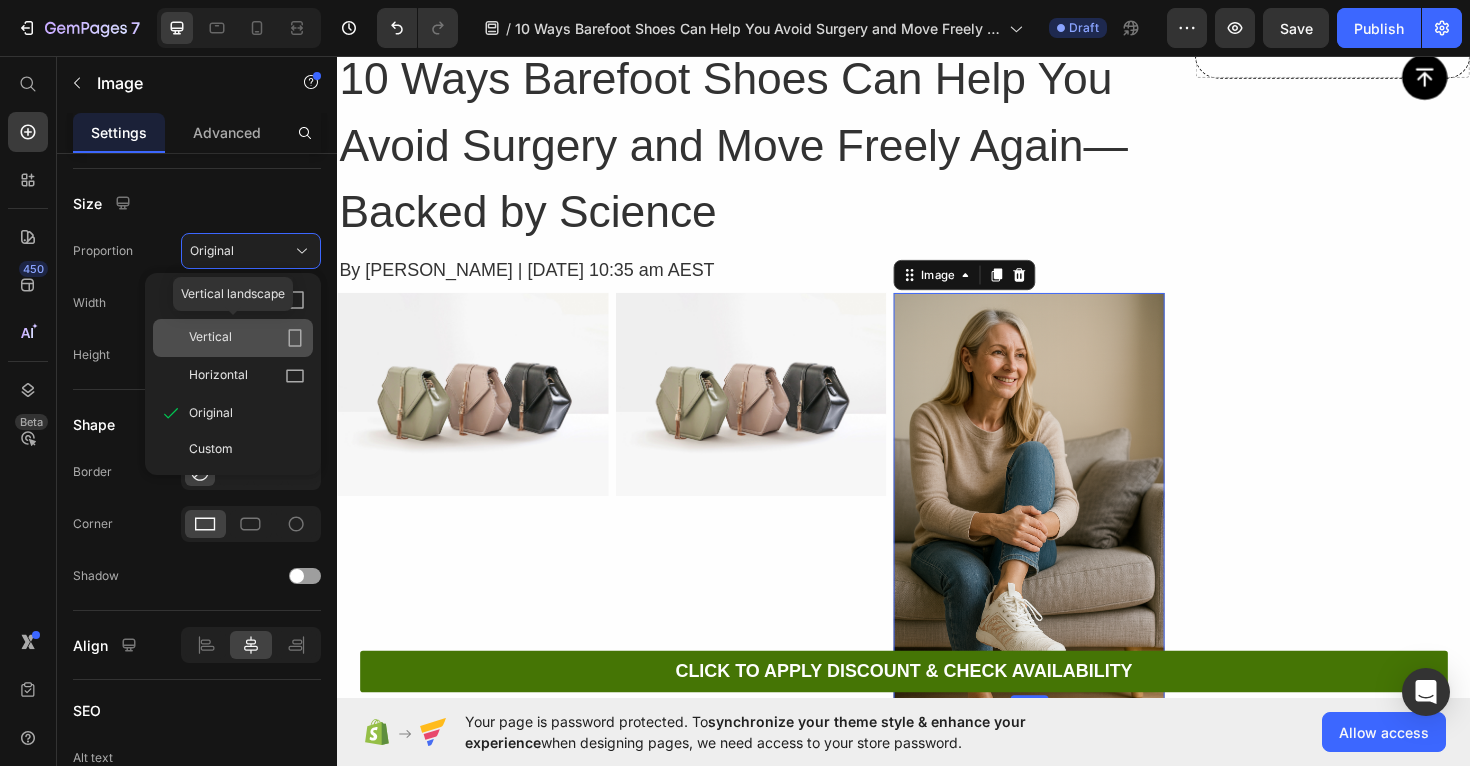click on "Vertical" at bounding box center (247, 338) 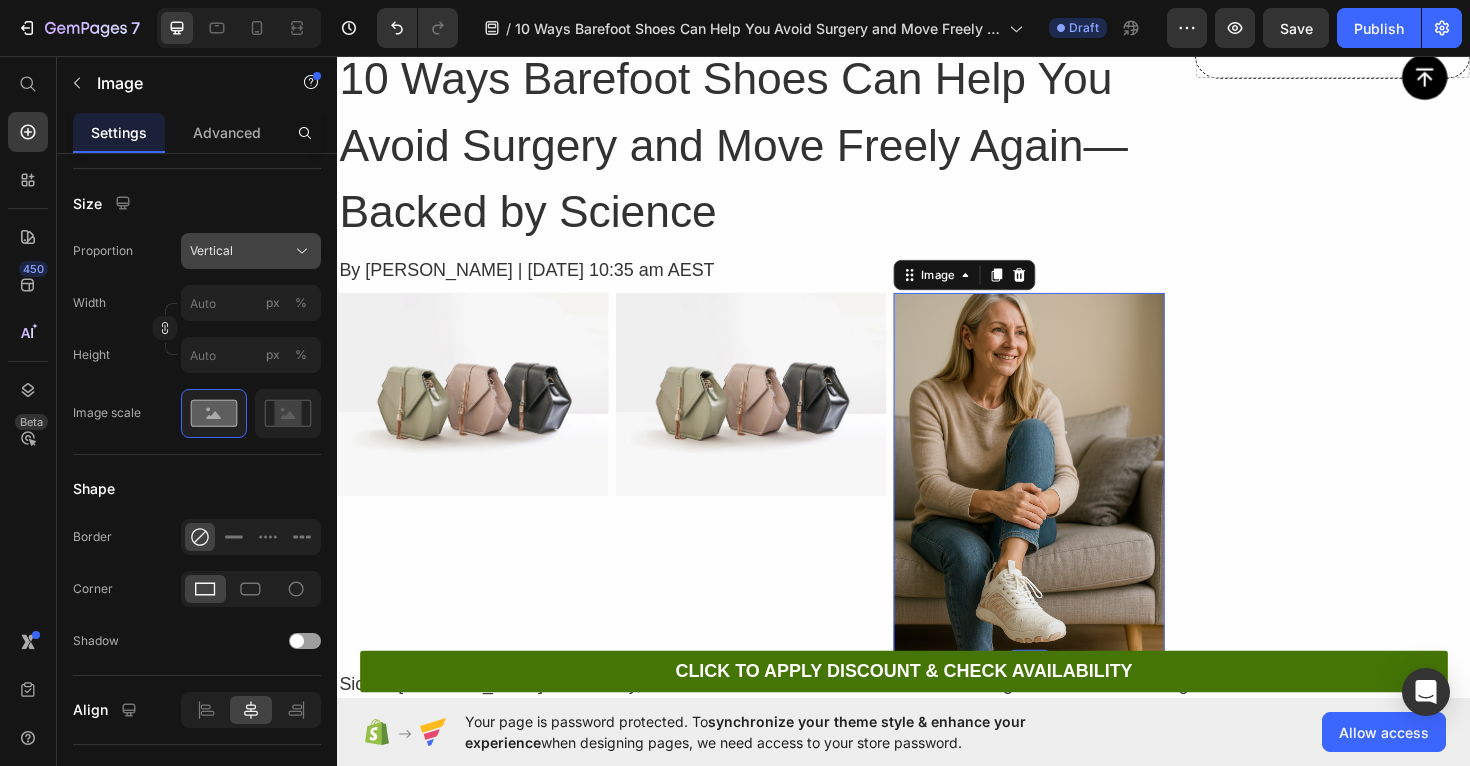 click on "Vertical" at bounding box center [251, 251] 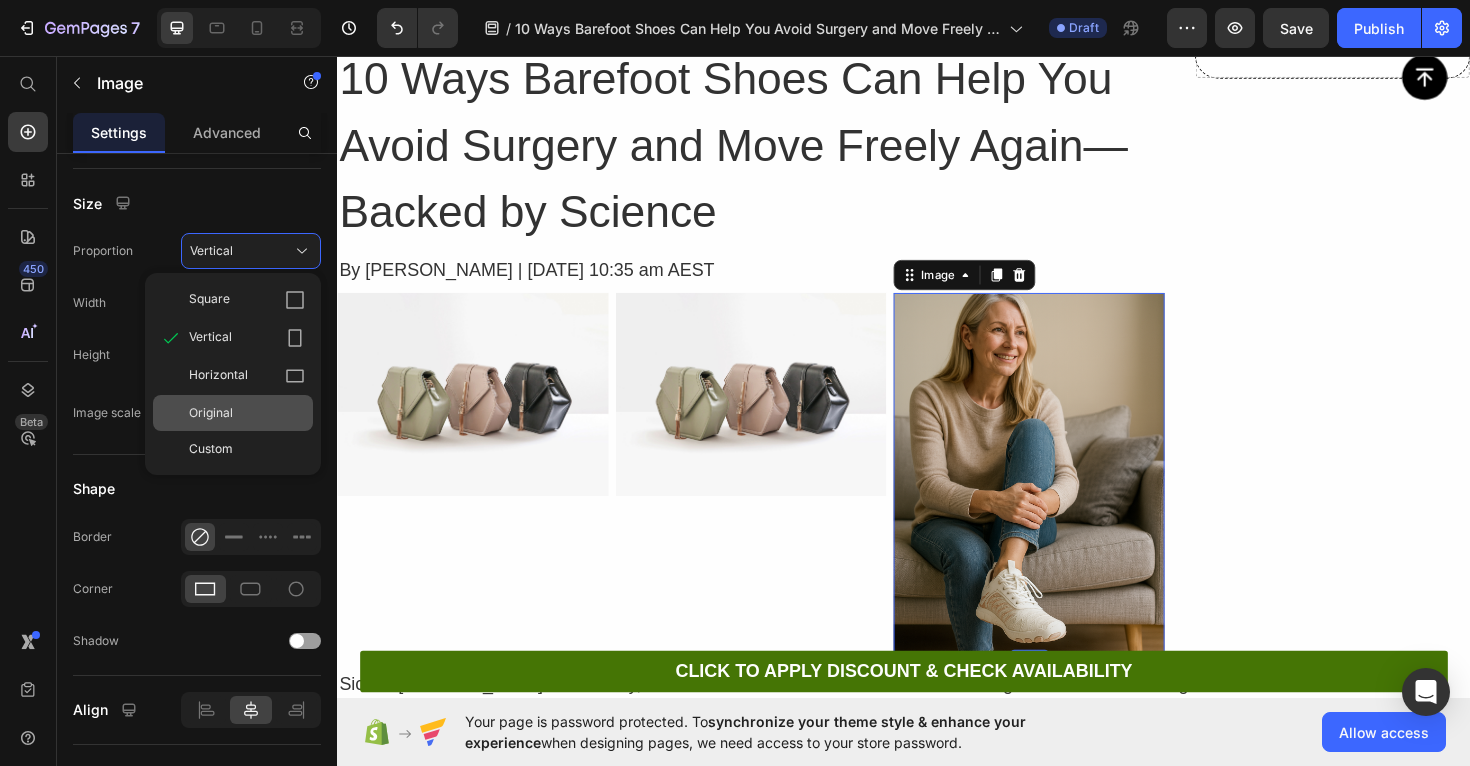 click on "Original" 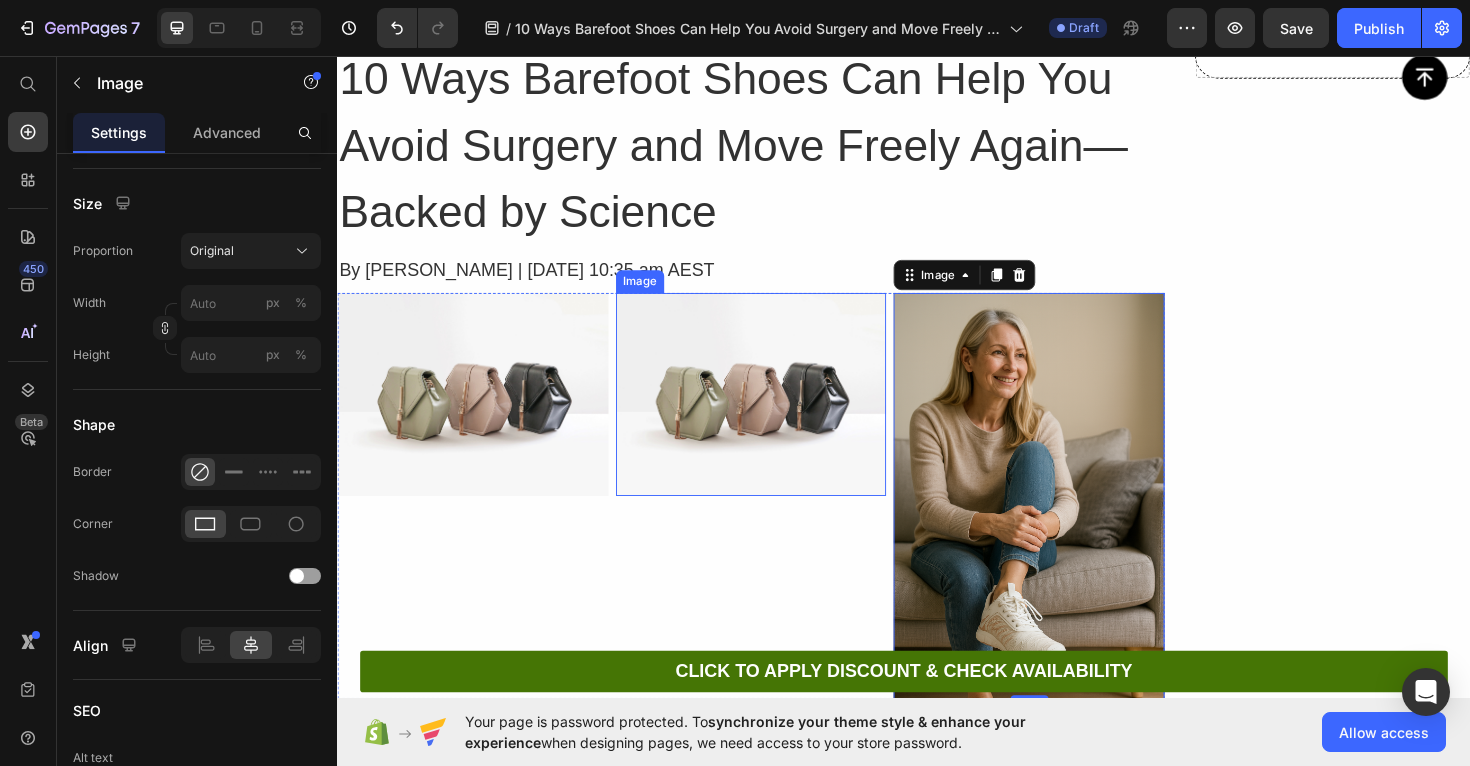click at bounding box center (775, 414) 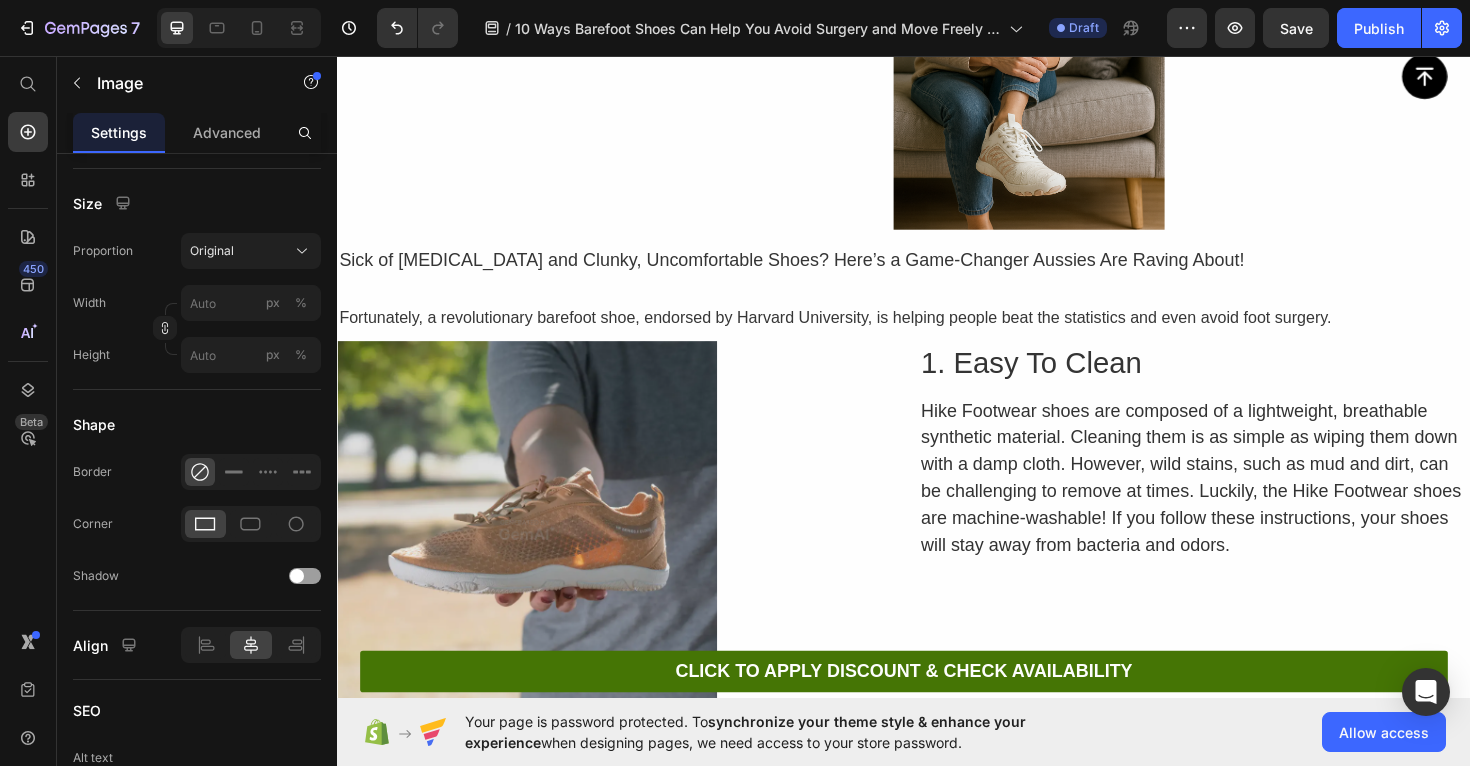 scroll, scrollTop: 8366, scrollLeft: 0, axis: vertical 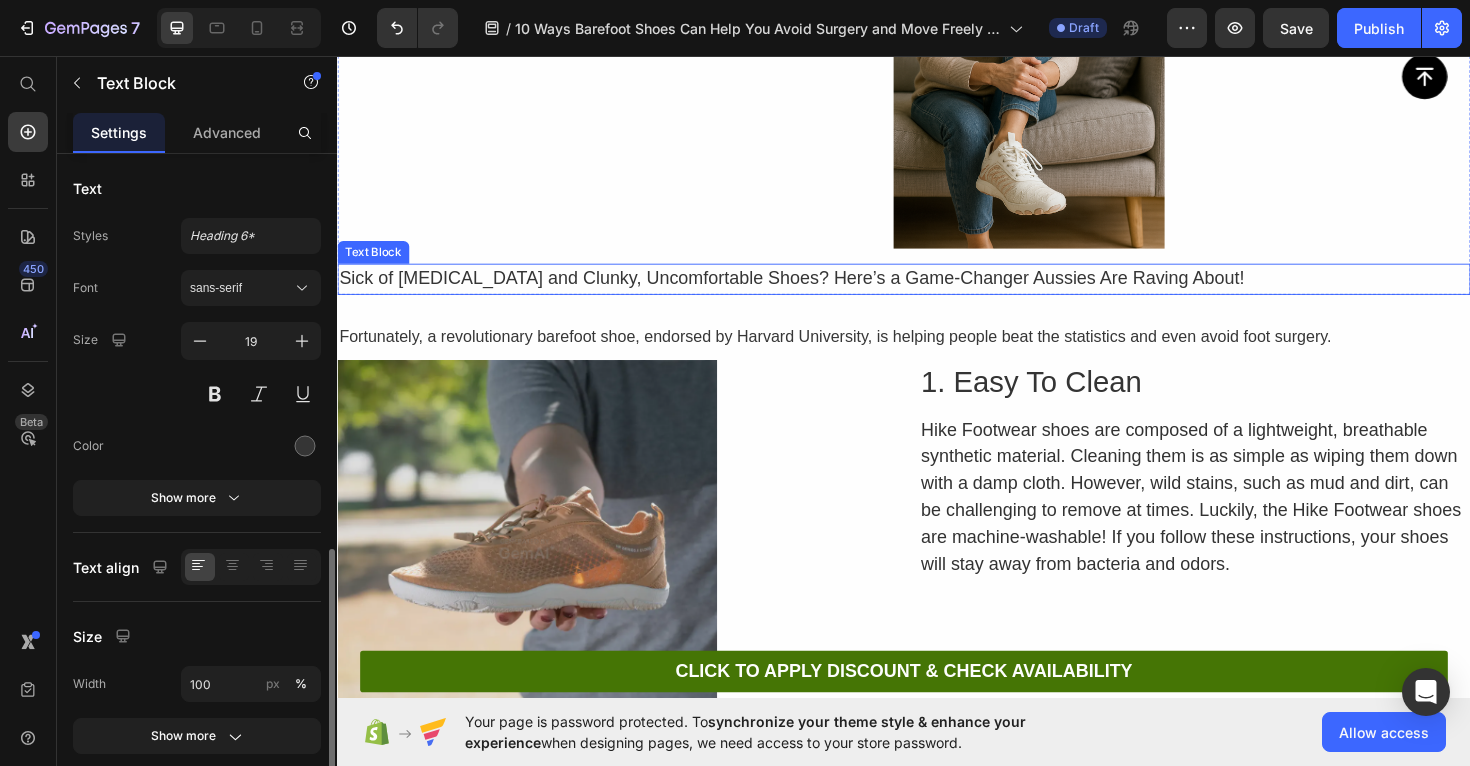click on "Sick of [MEDICAL_DATA] and Clunky, Uncomfortable Shoes? Here’s a Game-Changer Aussies Are Raving About!" at bounding box center (937, 292) 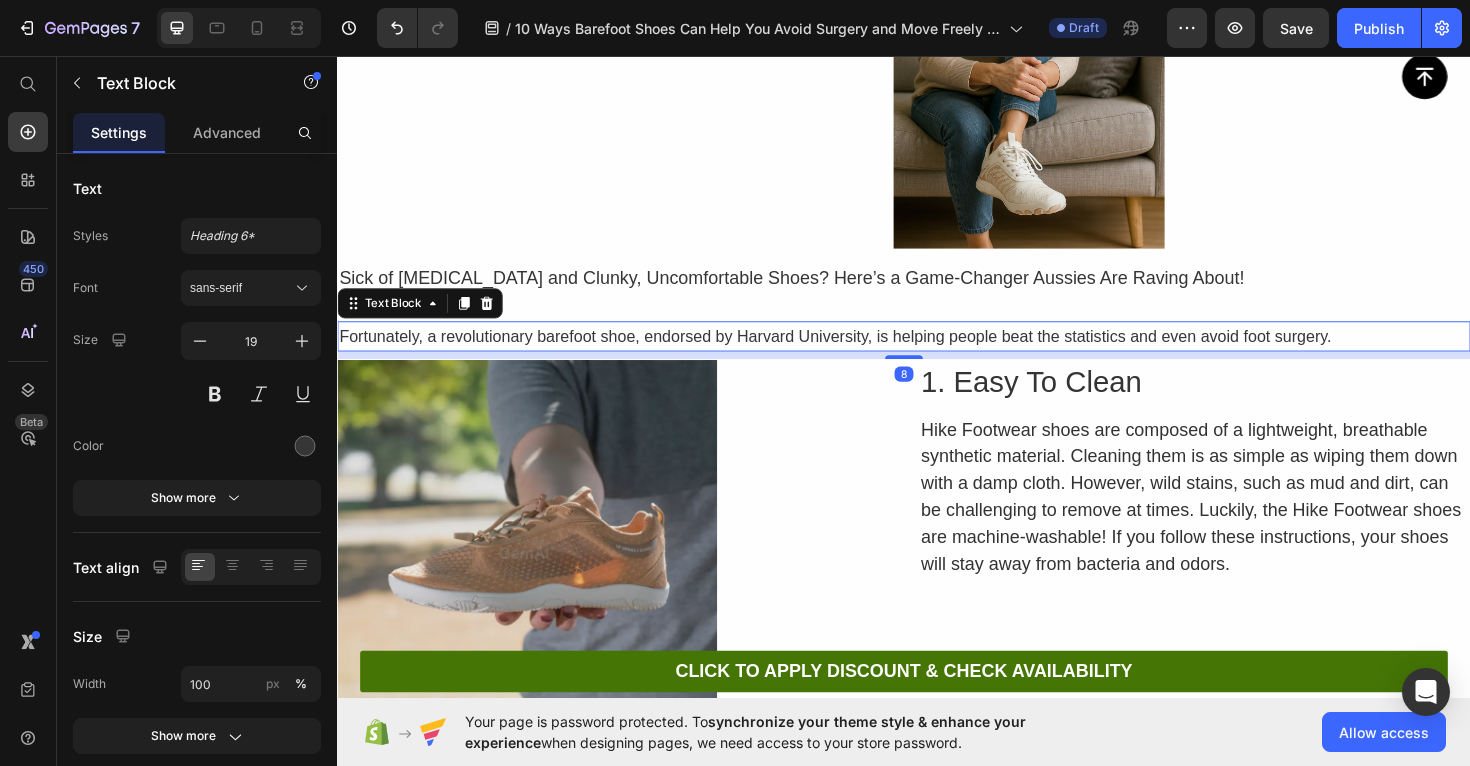 click on "Fortunately, a revolutionary barefoot shoe, endorsed by Harvard University, is helping people beat the statistics and even avoid foot surgery." at bounding box center (864, 353) 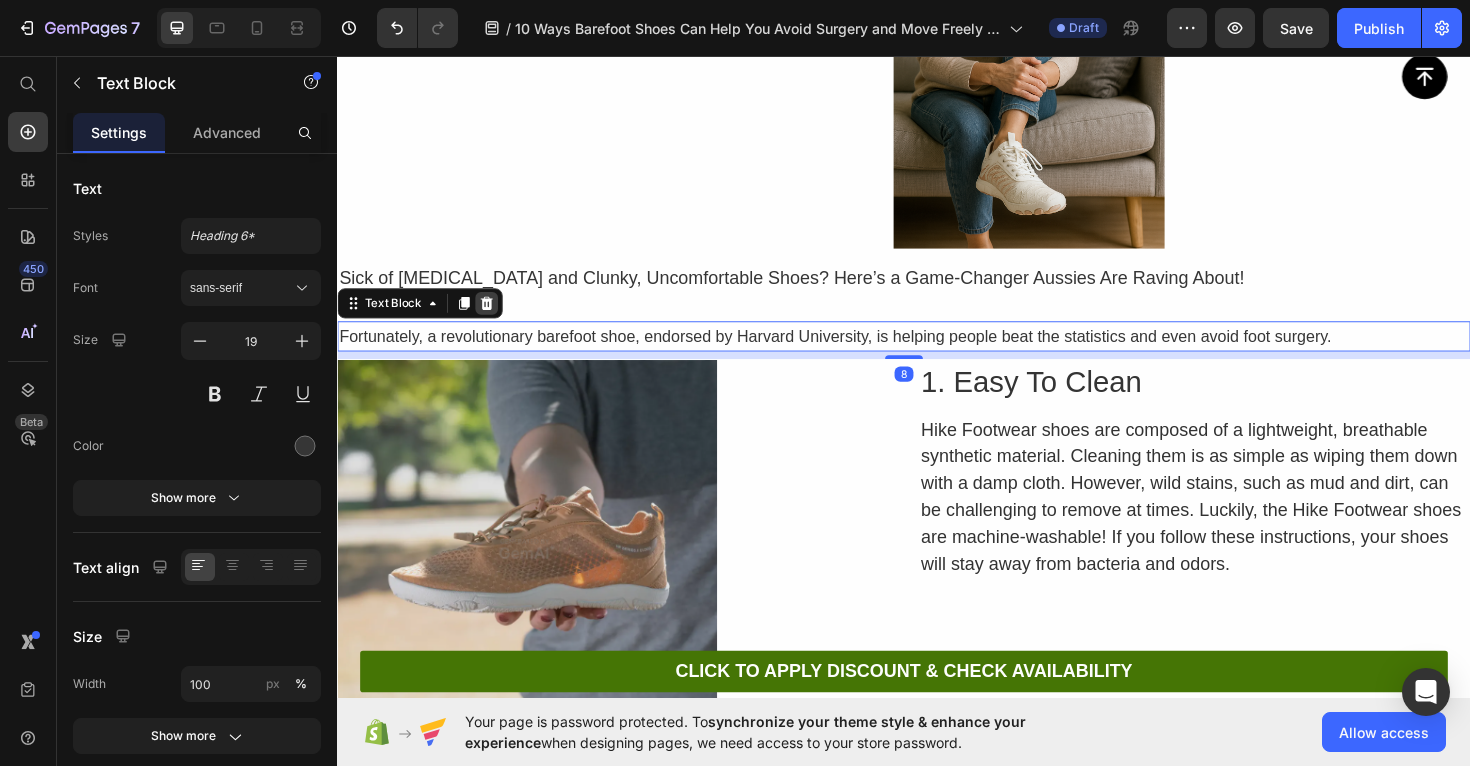 click 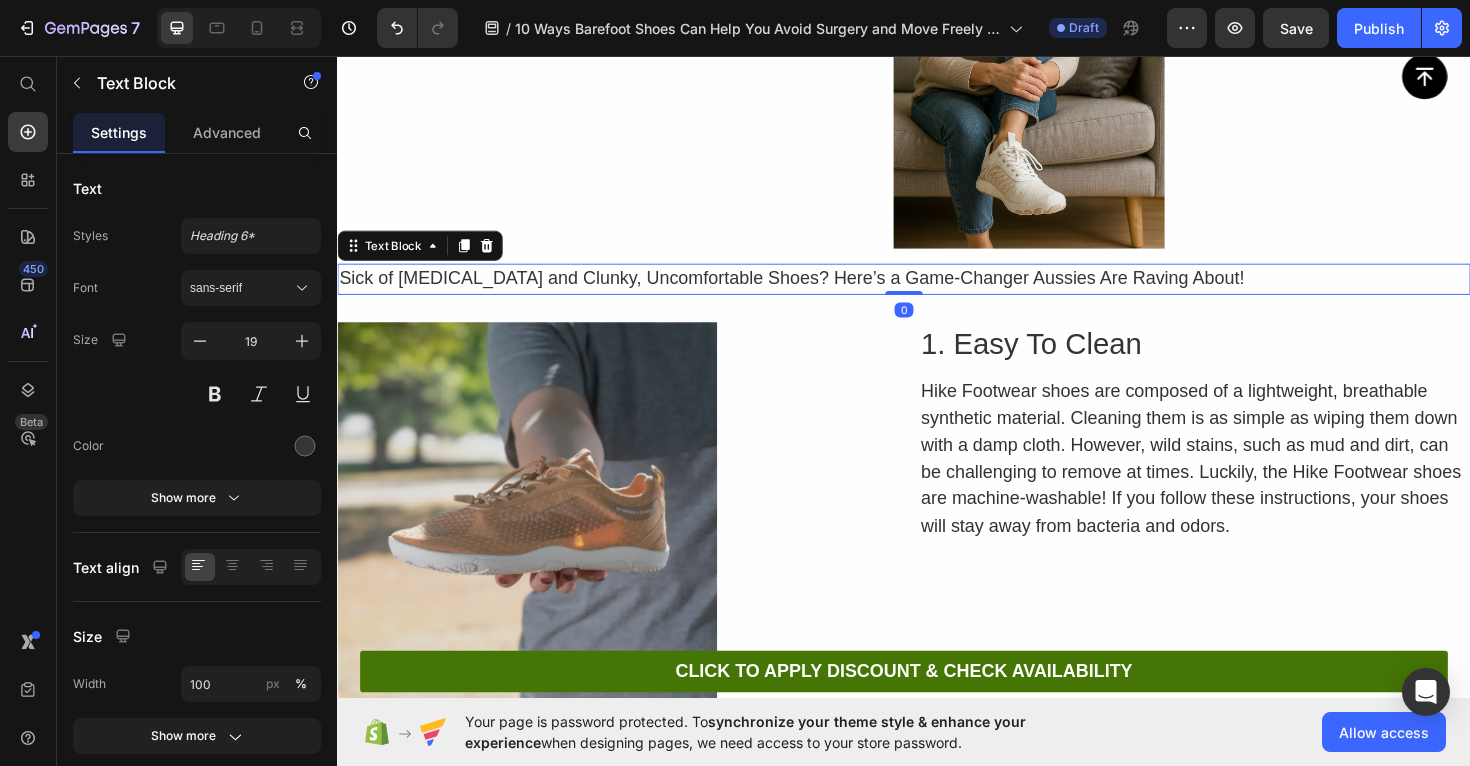 click on "Sick of [MEDICAL_DATA] and Clunky, Uncomfortable Shoes? Here’s a Game-Changer Aussies Are Raving About!" at bounding box center [937, 292] 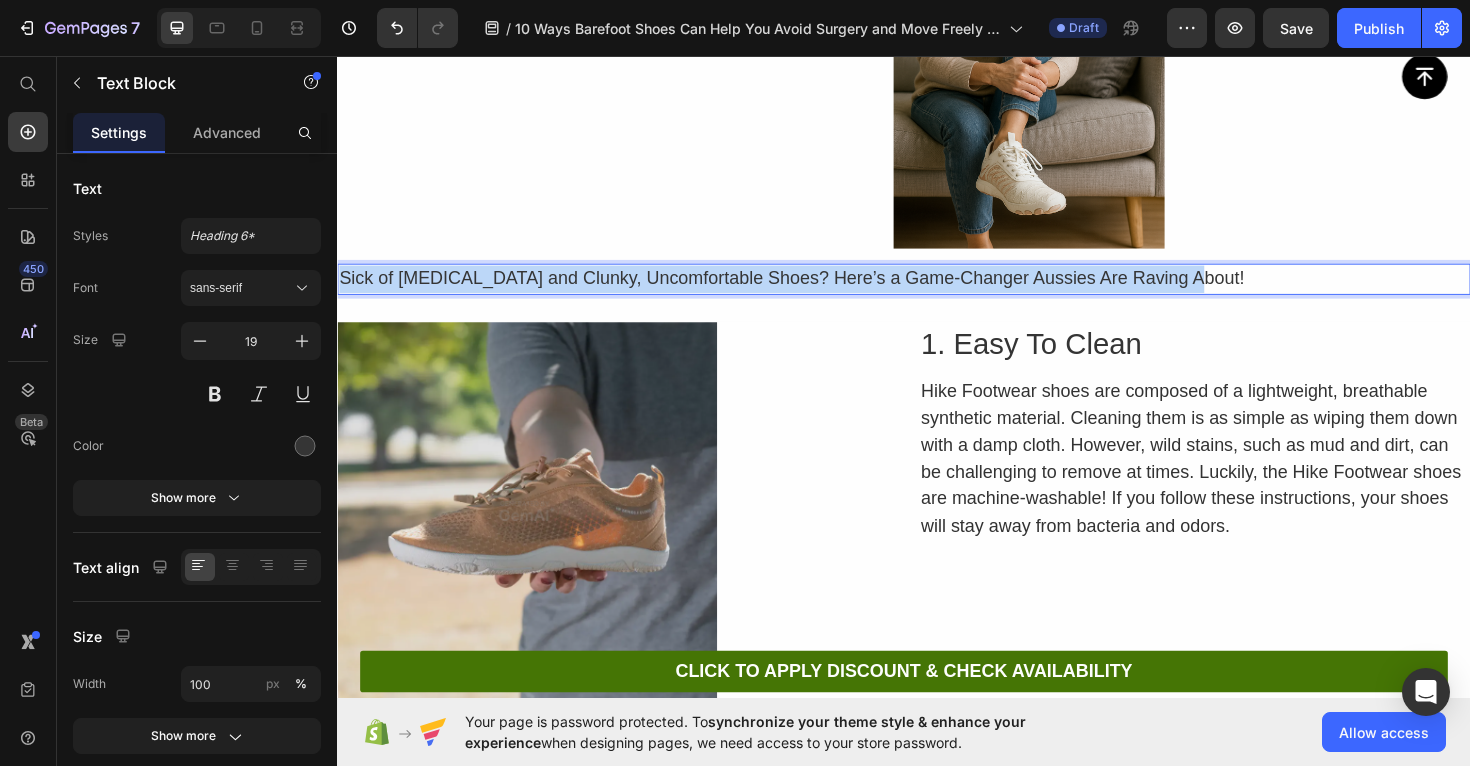 click on "Sick of [MEDICAL_DATA] and Clunky, Uncomfortable Shoes? Here’s a Game-Changer Aussies Are Raving About!" at bounding box center [937, 292] 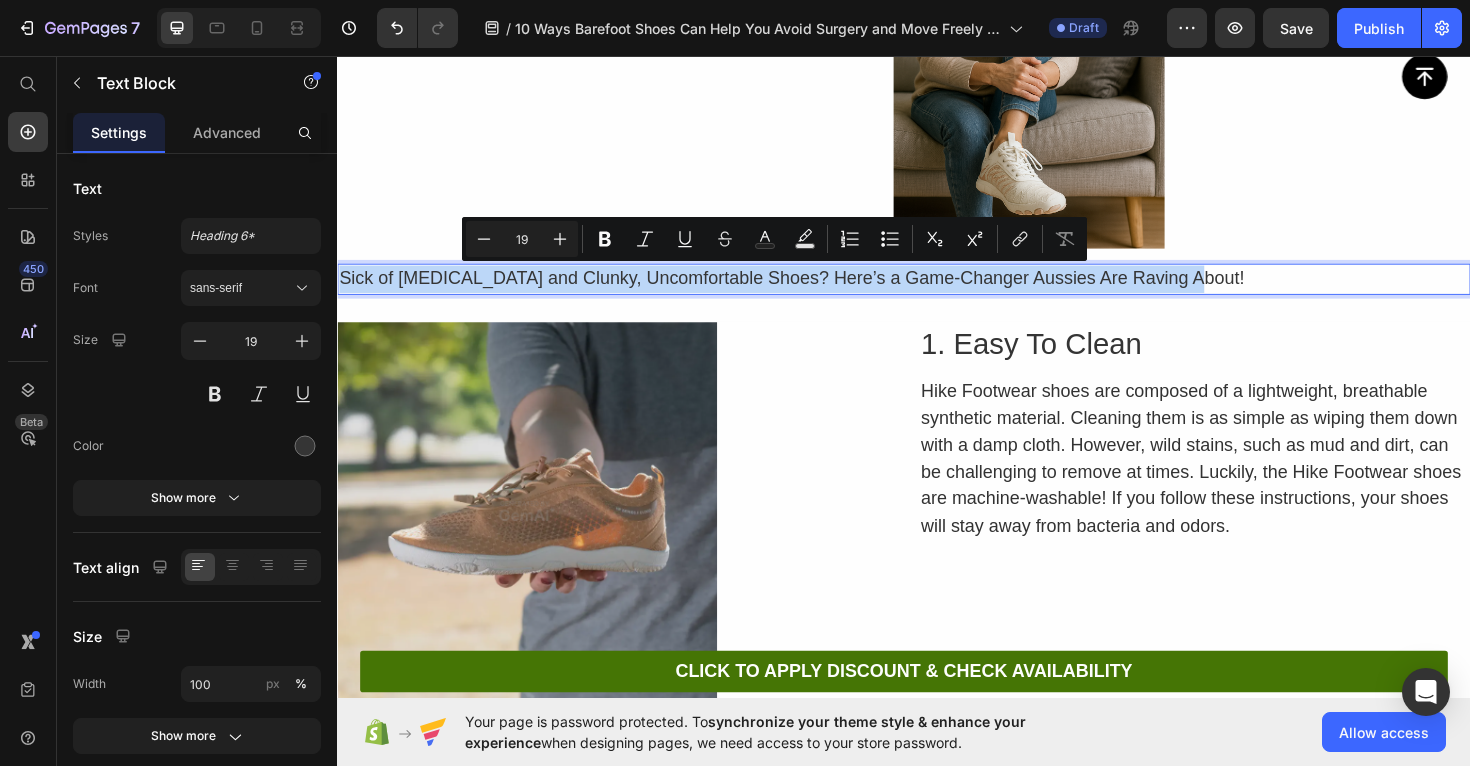 click on "Sick of [MEDICAL_DATA] and Clunky, Uncomfortable Shoes? Here’s a Game-Changer Aussies Are Raving About!" at bounding box center [937, 292] 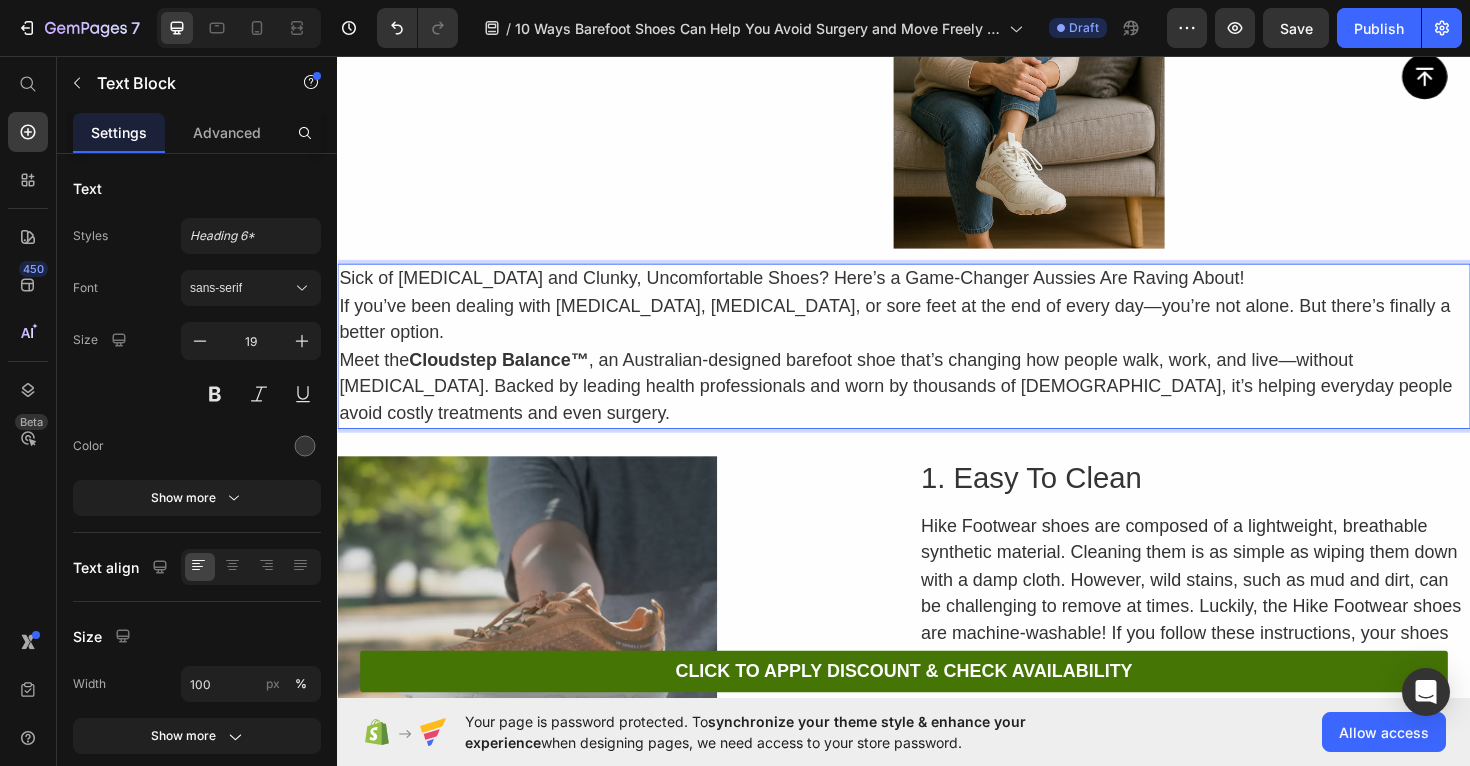 click on "Meet the  Cloudstep Balance™ , an Australian-designed barefoot shoe that’s changing how people walk, work, and live—without [MEDICAL_DATA]. Backed by leading health professionals and worn by thousands of [DEMOGRAPHIC_DATA], it’s helping everyday people avoid costly treatments and even surgery." at bounding box center [937, 407] 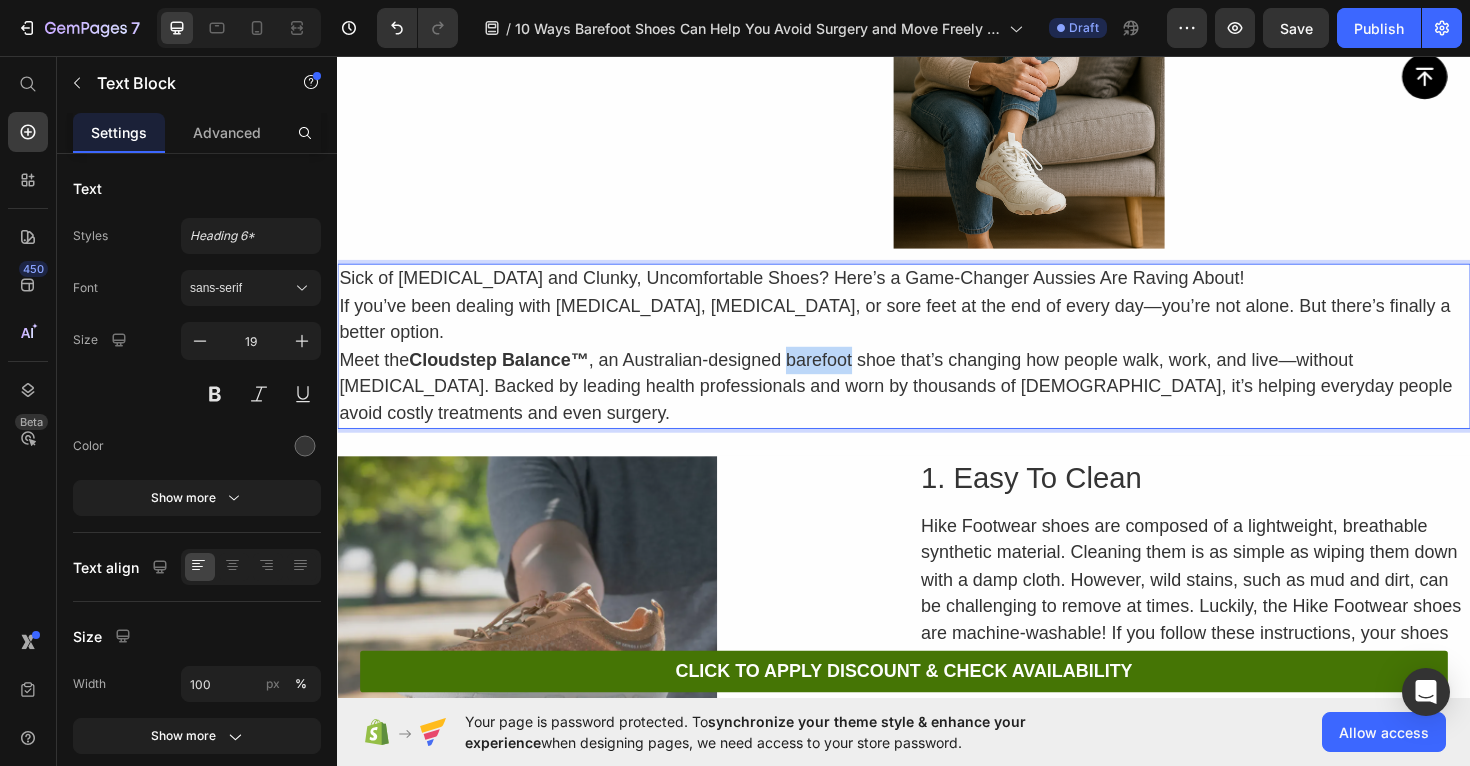 click on "Meet the  Cloudstep Balance™ , an Australian-designed barefoot shoe that’s changing how people walk, work, and live—without [MEDICAL_DATA]. Backed by leading health professionals and worn by thousands of [DEMOGRAPHIC_DATA], it’s helping everyday people avoid costly treatments and even surgery." at bounding box center (937, 407) 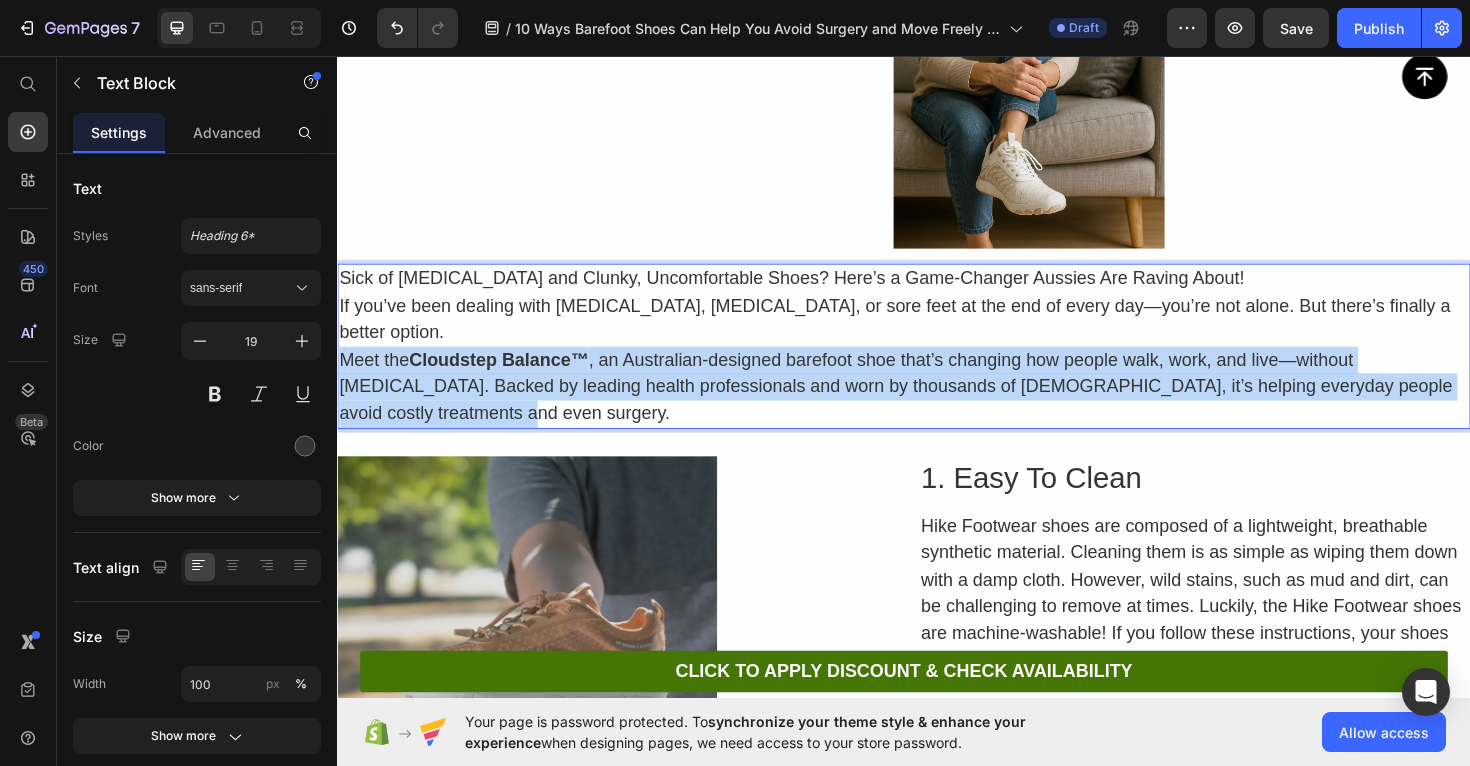 click on "Meet the  Cloudstep Balance™ , an Australian-designed barefoot shoe that’s changing how people walk, work, and live—without [MEDICAL_DATA]. Backed by leading health professionals and worn by thousands of [DEMOGRAPHIC_DATA], it’s helping everyday people avoid costly treatments and even surgery." at bounding box center (937, 407) 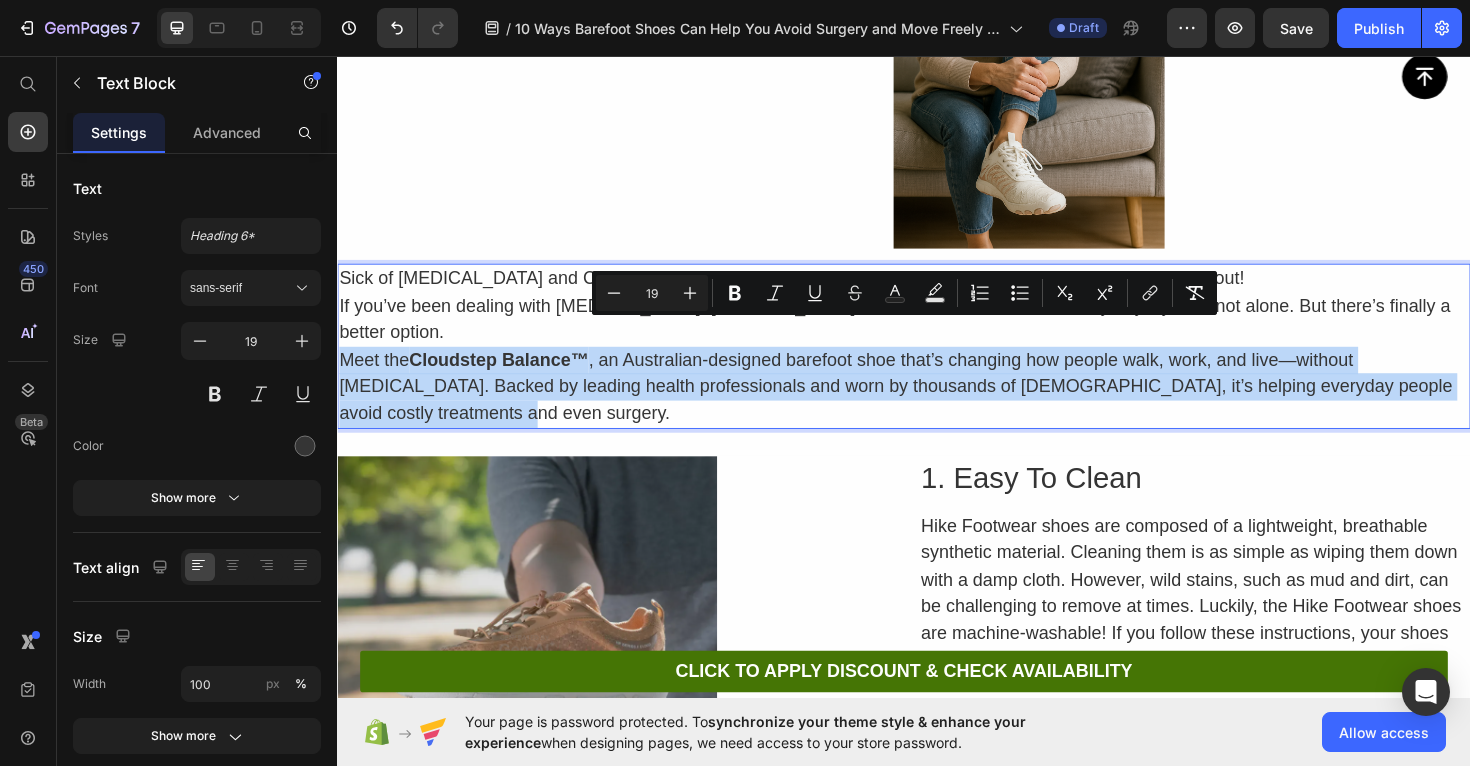 click on "Meet the  Cloudstep Balance™ , an Australian-designed barefoot shoe that’s changing how people walk, work, and live—without [MEDICAL_DATA]. Backed by leading health professionals and worn by thousands of [DEMOGRAPHIC_DATA], it’s helping everyday people avoid costly treatments and even surgery." at bounding box center (937, 407) 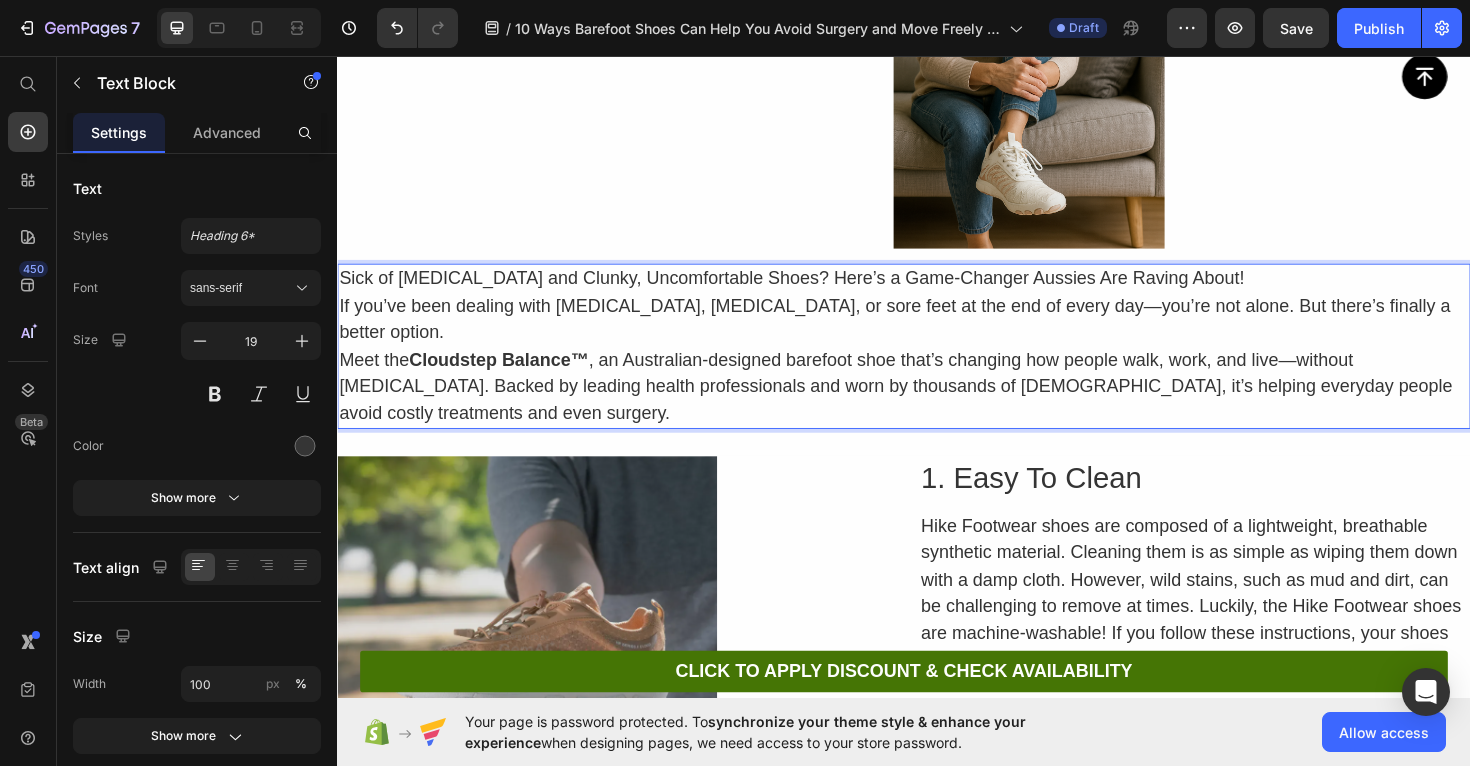 click on "Sick of [MEDICAL_DATA] and Clunky, Uncomfortable Shoes? Here’s a Game-Changer Aussies Are Raving About! If you’ve been dealing with [MEDICAL_DATA], [MEDICAL_DATA], or sore feet at the end of every day—you’re not alone. But there’s finally a better option." at bounding box center (937, 321) 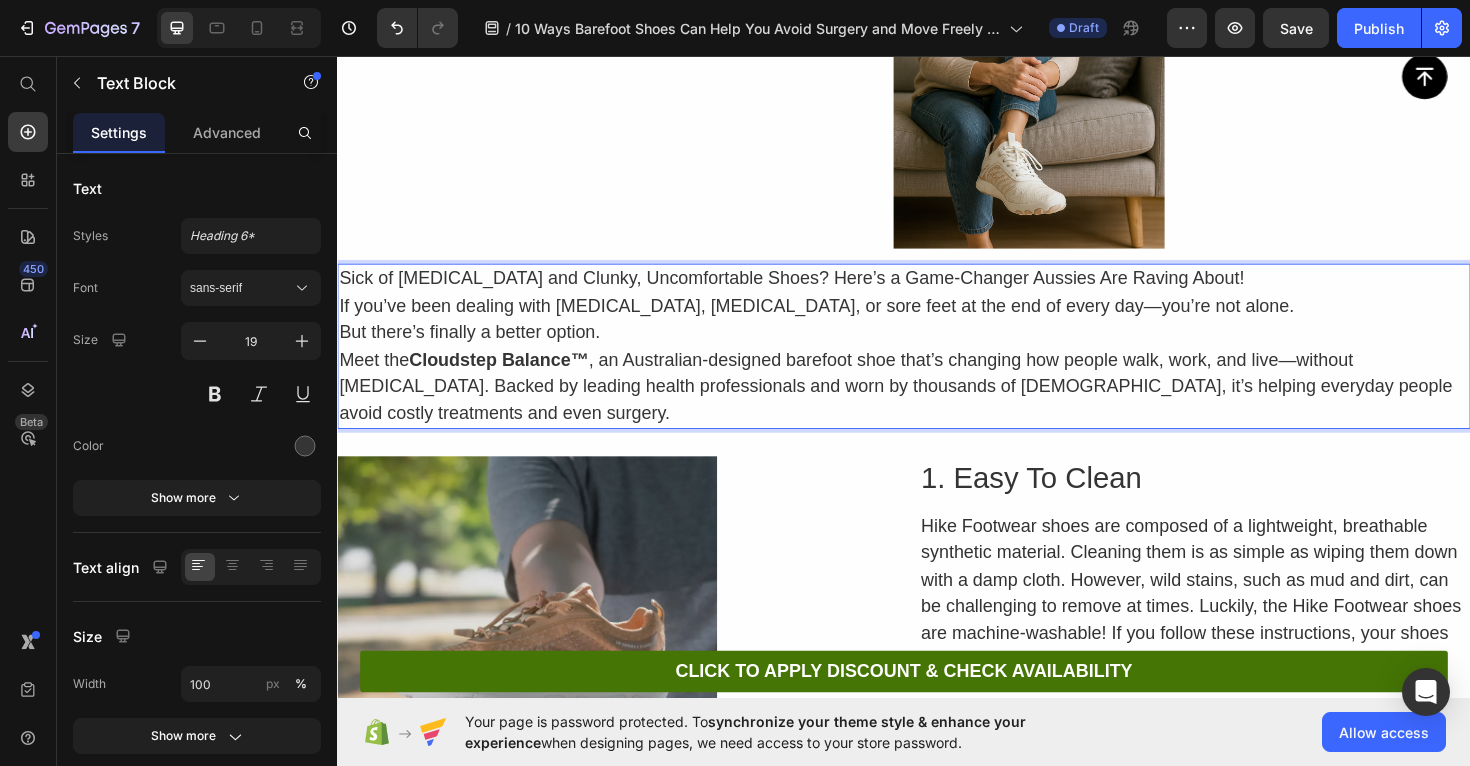 click on "Meet the  Cloudstep Balance™ , an Australian-designed barefoot shoe that’s changing how people walk, work, and live—without [MEDICAL_DATA]. Backed by leading health professionals and worn by thousands of [DEMOGRAPHIC_DATA], it’s helping everyday people avoid costly treatments and even surgery." at bounding box center [937, 407] 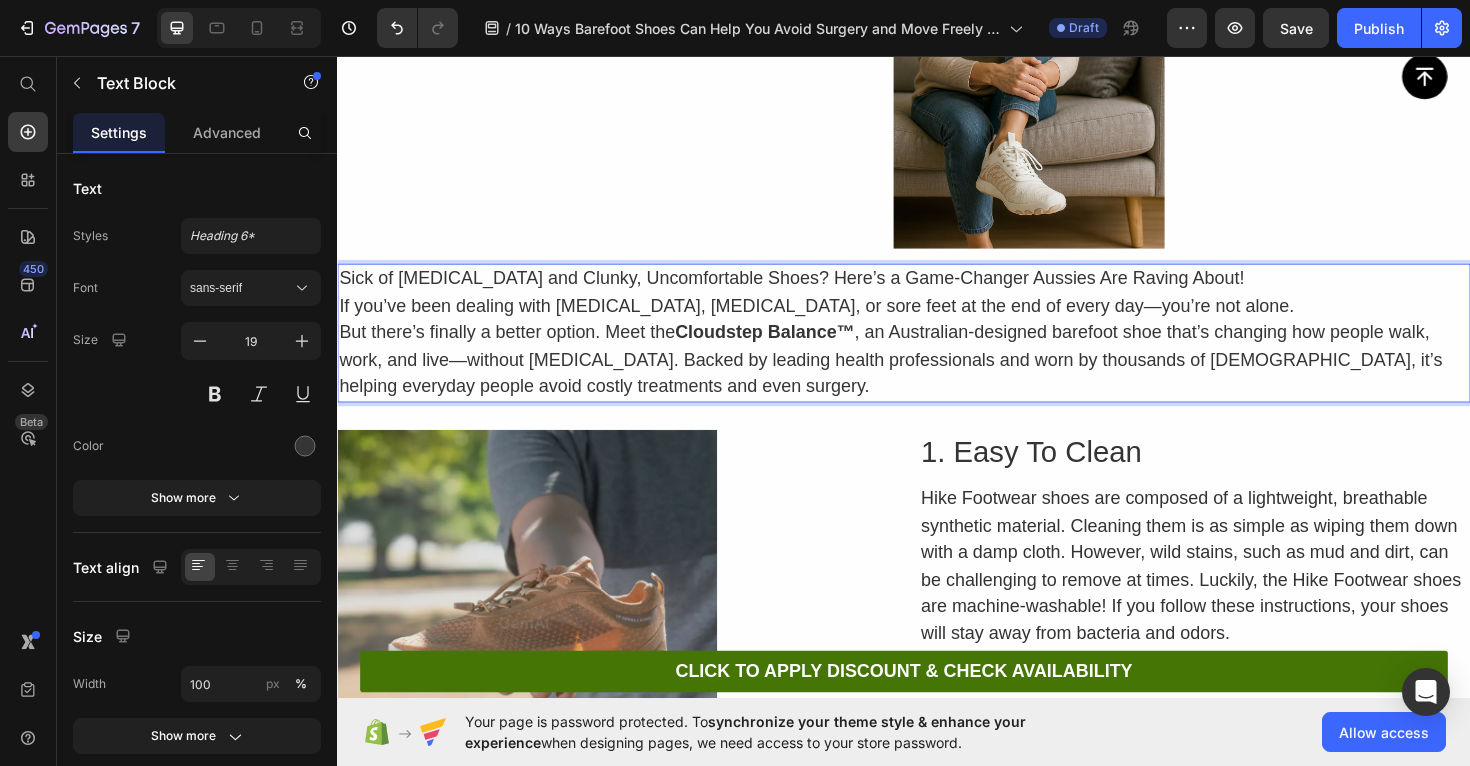 click on "But there’s finally a better option. Meet the  Cloudstep Balance™ , an Australian-designed barefoot shoe that’s changing how people walk, work, and live—without [MEDICAL_DATA]. Backed by leading health professionals and worn by thousands of [DEMOGRAPHIC_DATA], it’s helping everyday people avoid costly treatments and even surgery." at bounding box center [937, 378] 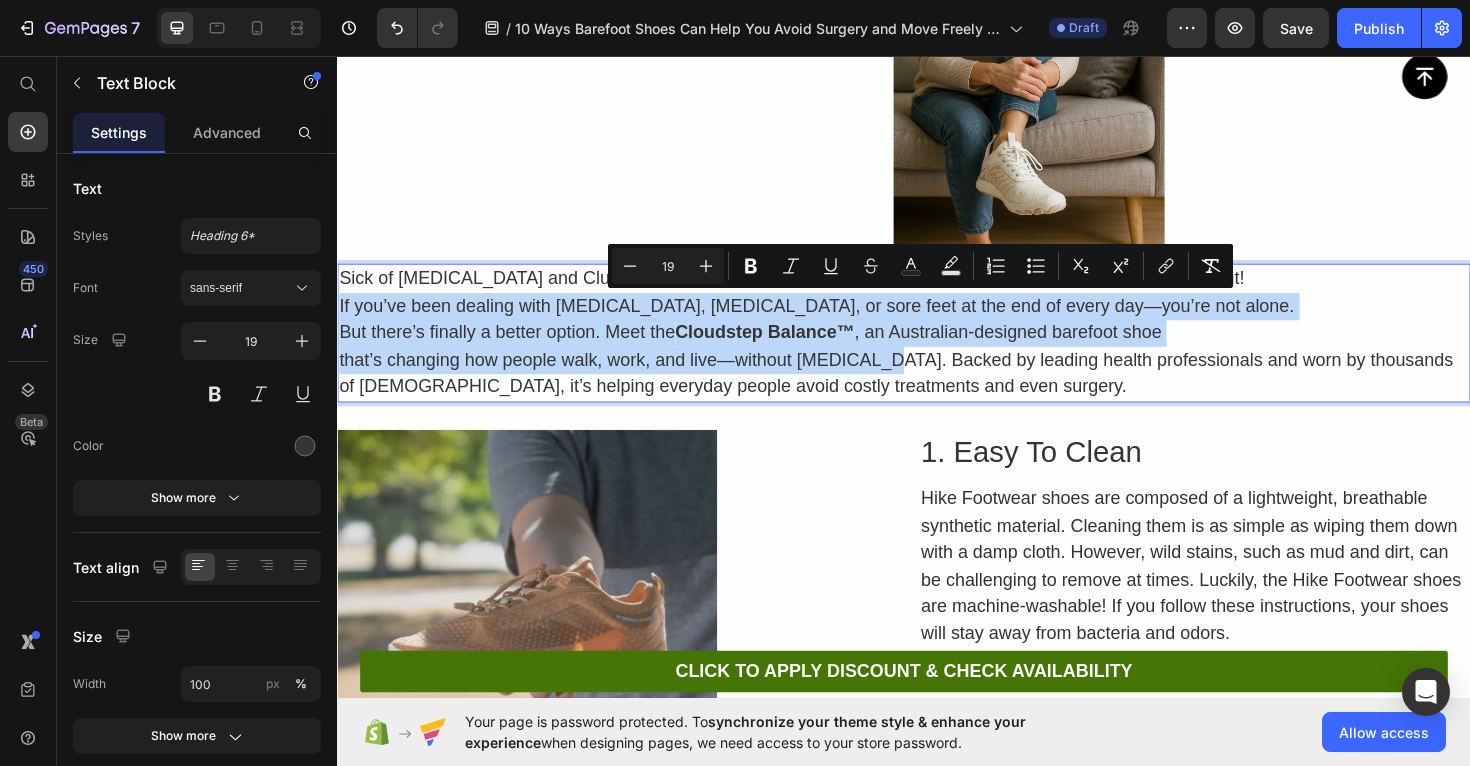drag, startPoint x: 900, startPoint y: 377, endPoint x: 318, endPoint y: 325, distance: 584.3184 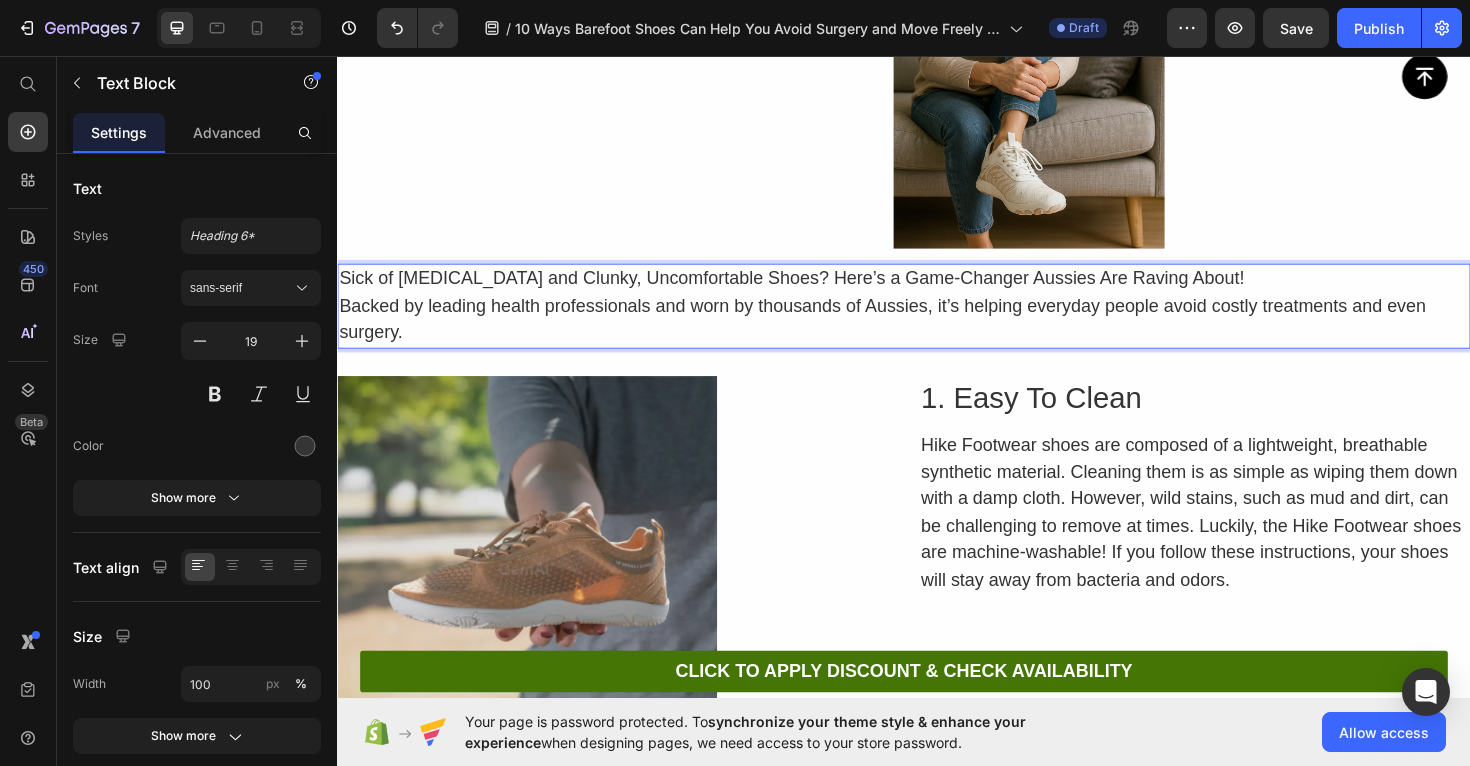 click on "Sick of [MEDICAL_DATA] and Clunky, Uncomfortable Shoes? Here’s a Game-Changer Aussies Are Raving About! Backed by leading health professionals and worn by thousands of [DEMOGRAPHIC_DATA], it’s helping everyday people avoid costly treatments and even surgery." at bounding box center (937, 321) 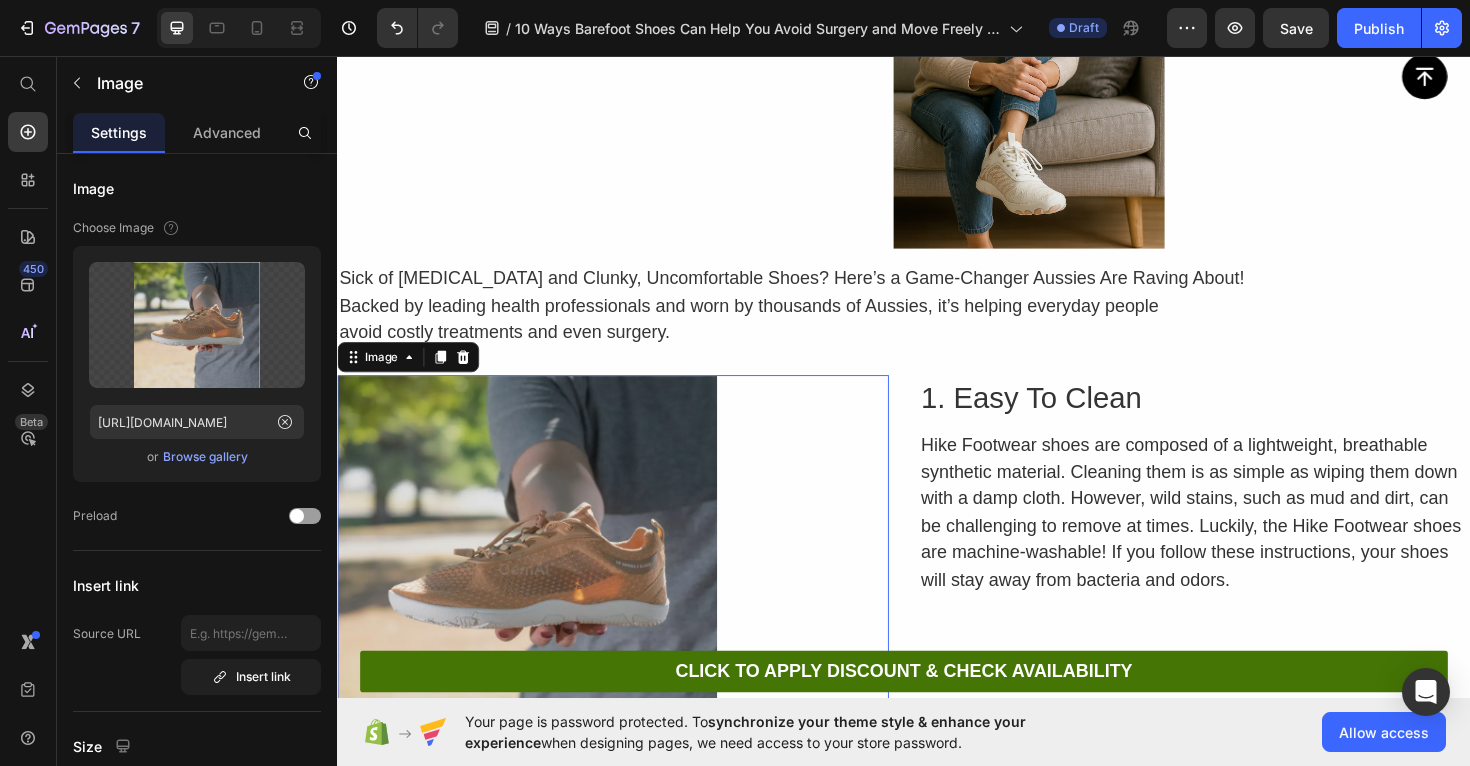 click at bounding box center (629, 595) 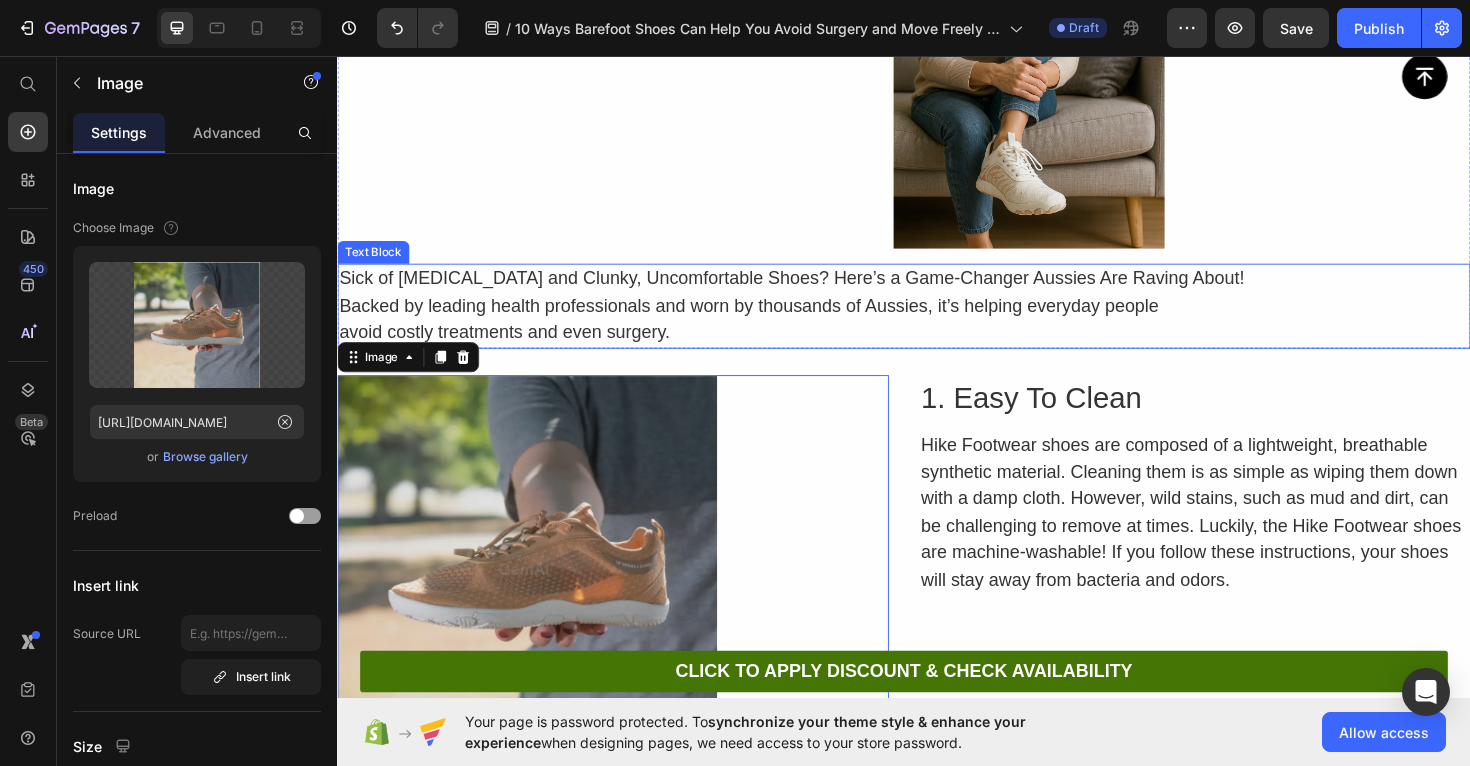 click on "avoid costly treatments and even surgery." at bounding box center [937, 349] 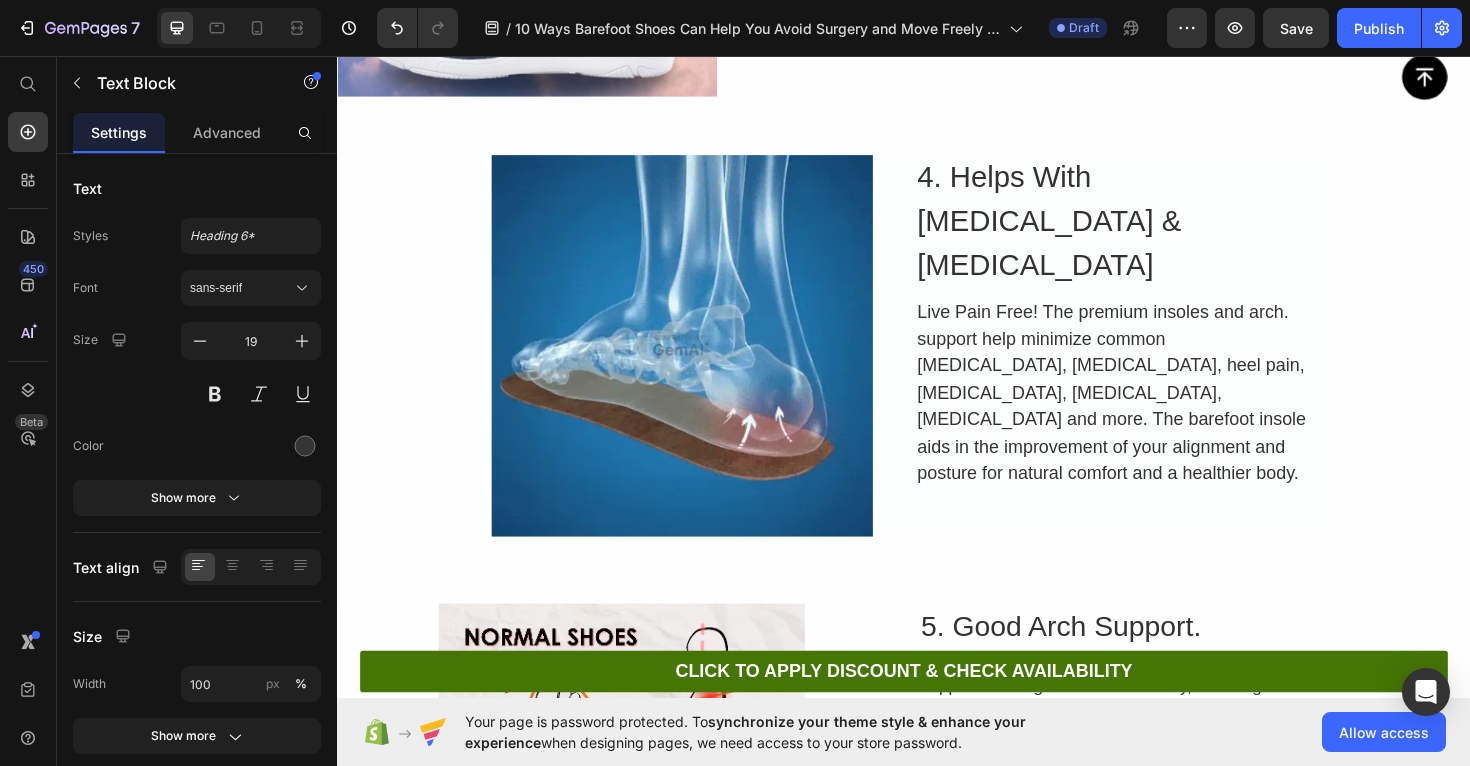 scroll, scrollTop: 9950, scrollLeft: 0, axis: vertical 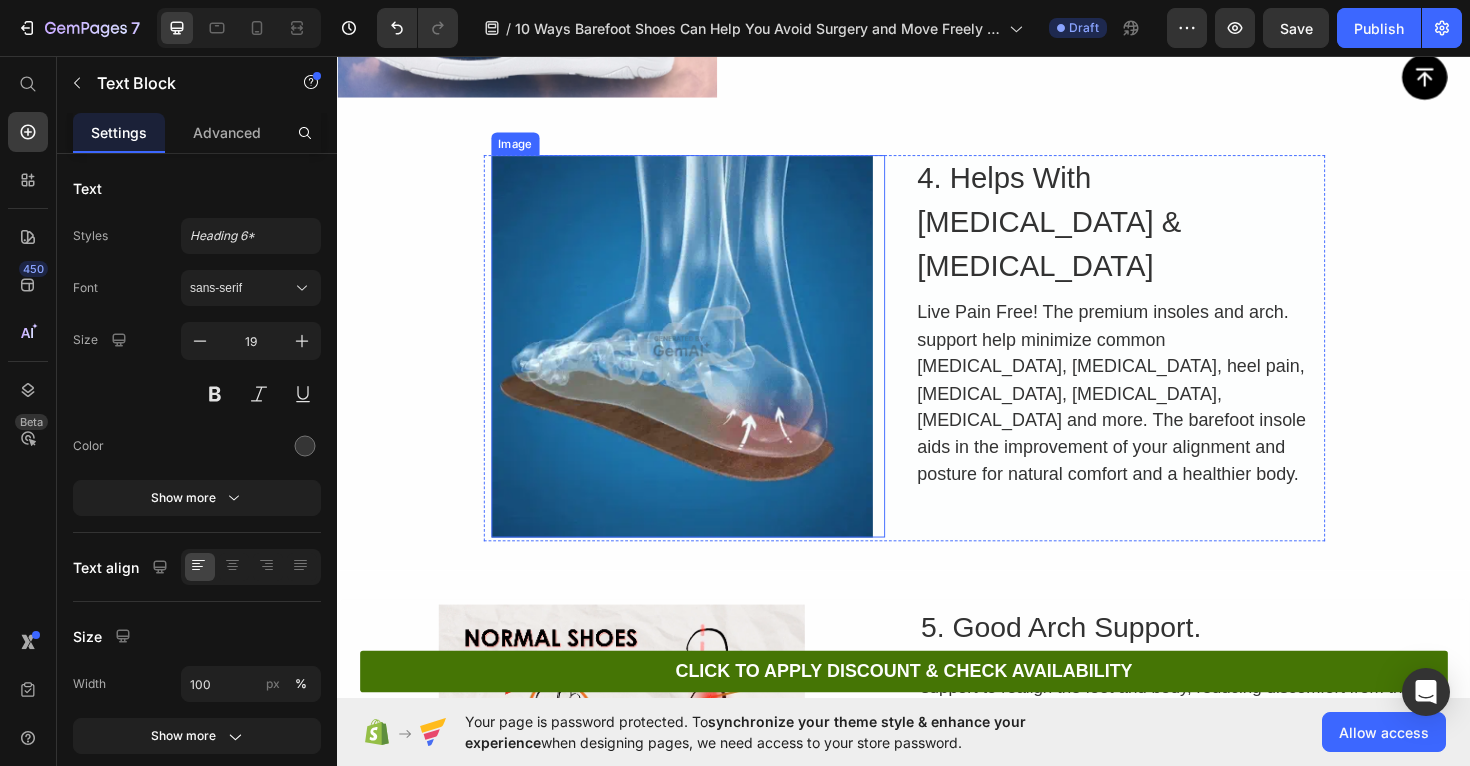 click at bounding box center [709, 363] 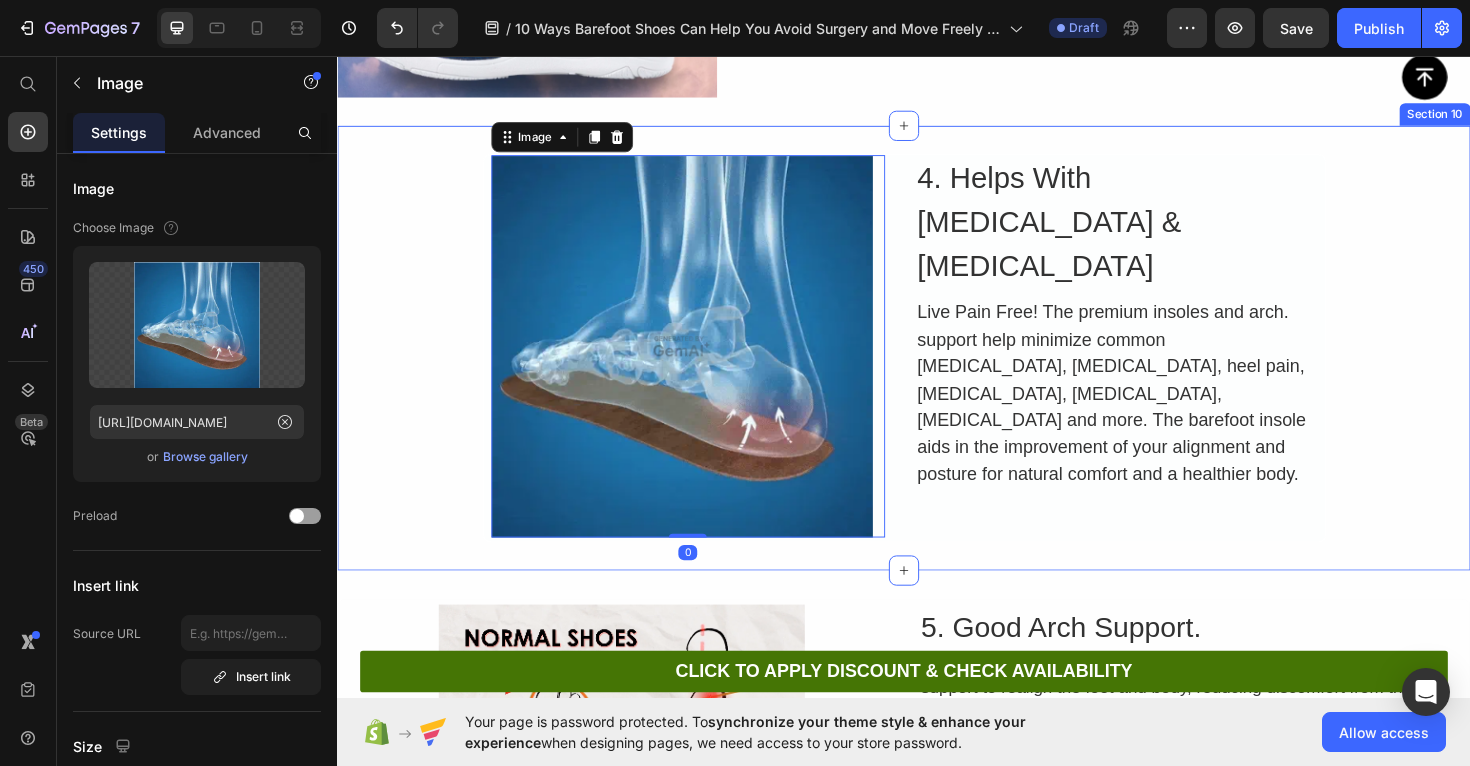 click on "Image   0 4. Helps With [MEDICAL_DATA] & [MEDICAL_DATA] Heading Live Pain Free! The premium insoles and arch. support help minimize common [MEDICAL_DATA], [MEDICAL_DATA], heel pain, [MEDICAL_DATA], [MEDICAL_DATA], [MEDICAL_DATA] and more. The barefoot insole aids in the improvement of your alignment and posture for natural comfort and a healthier body. Text Block Row" at bounding box center (937, 365) 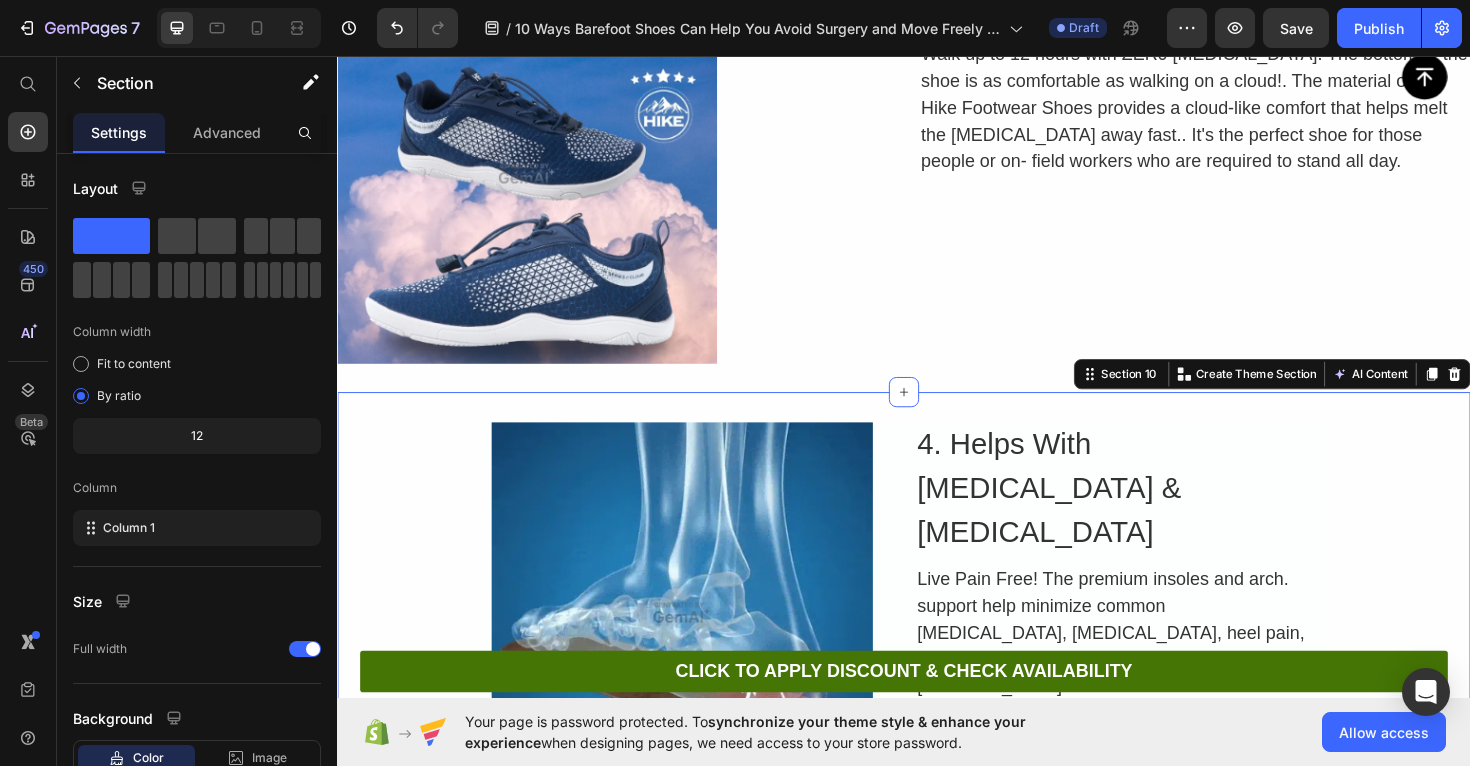 scroll, scrollTop: 9599, scrollLeft: 0, axis: vertical 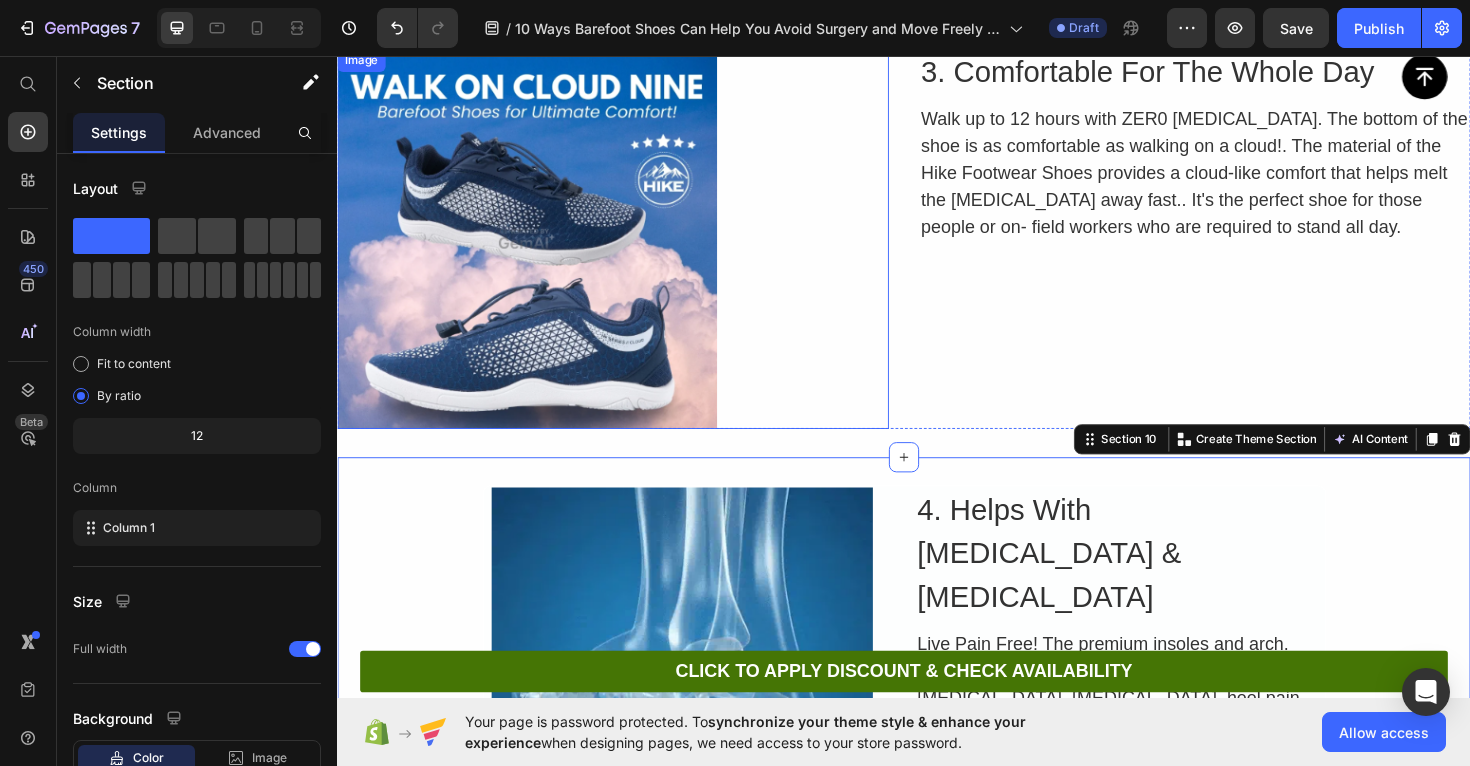 click at bounding box center (629, 250) 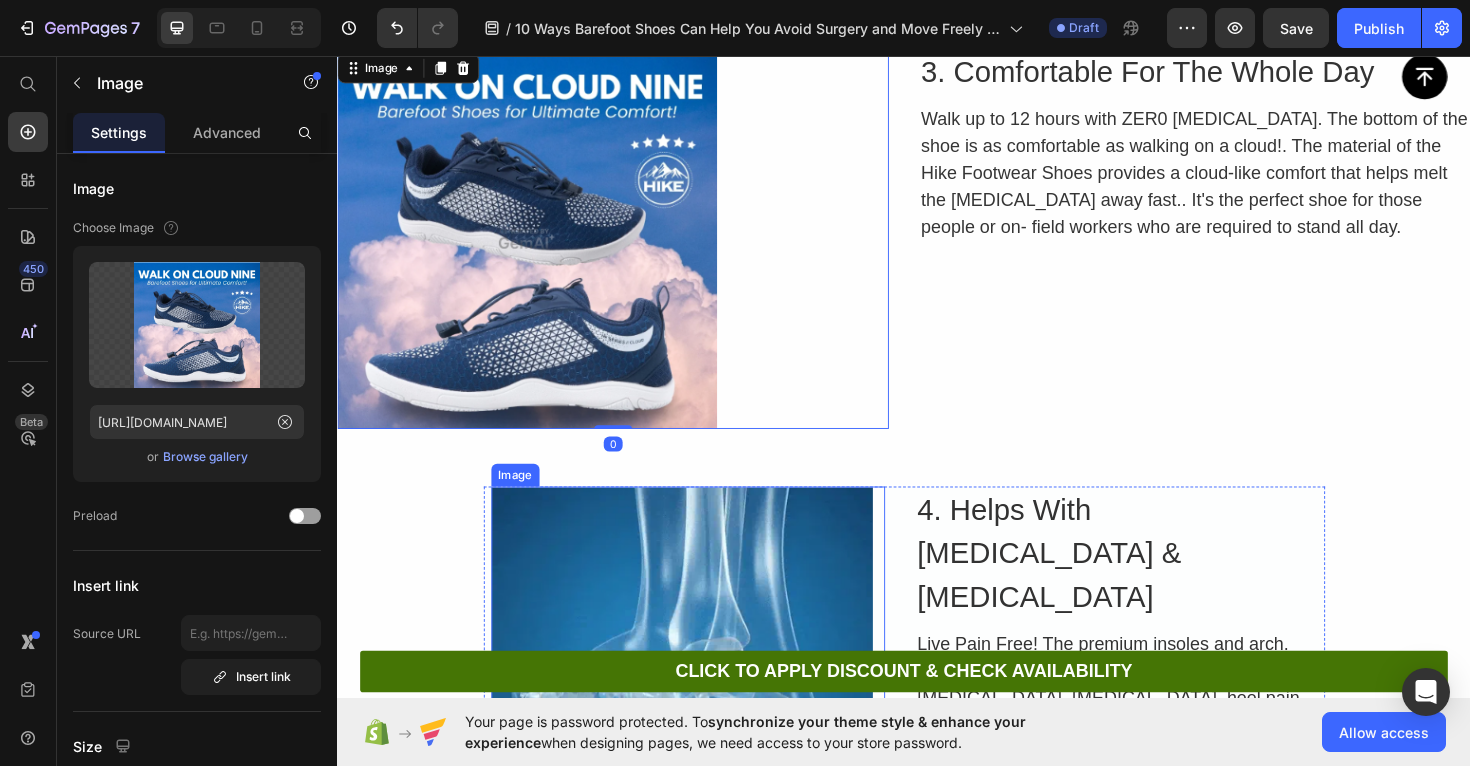 click at bounding box center [709, 714] 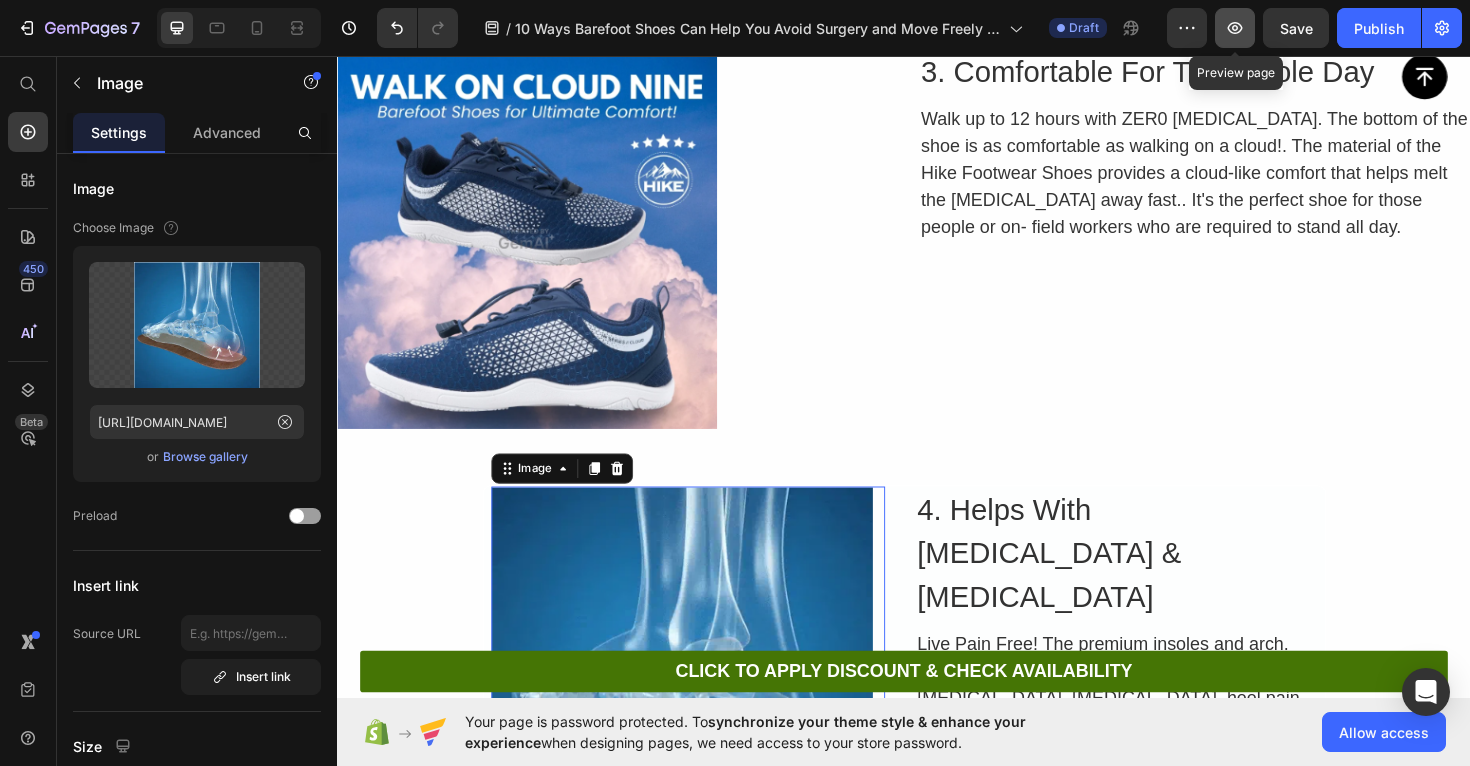 click 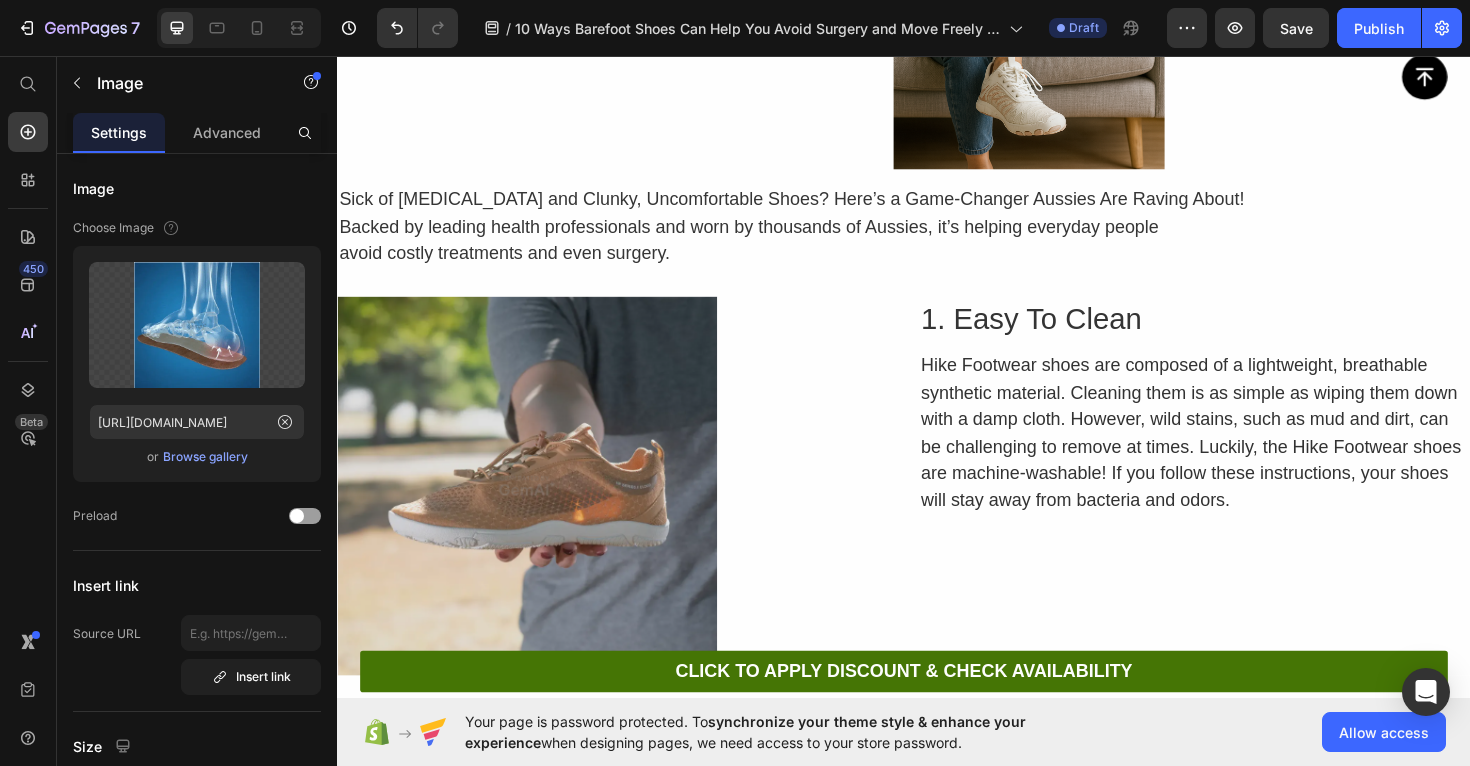 scroll, scrollTop: 8343, scrollLeft: 0, axis: vertical 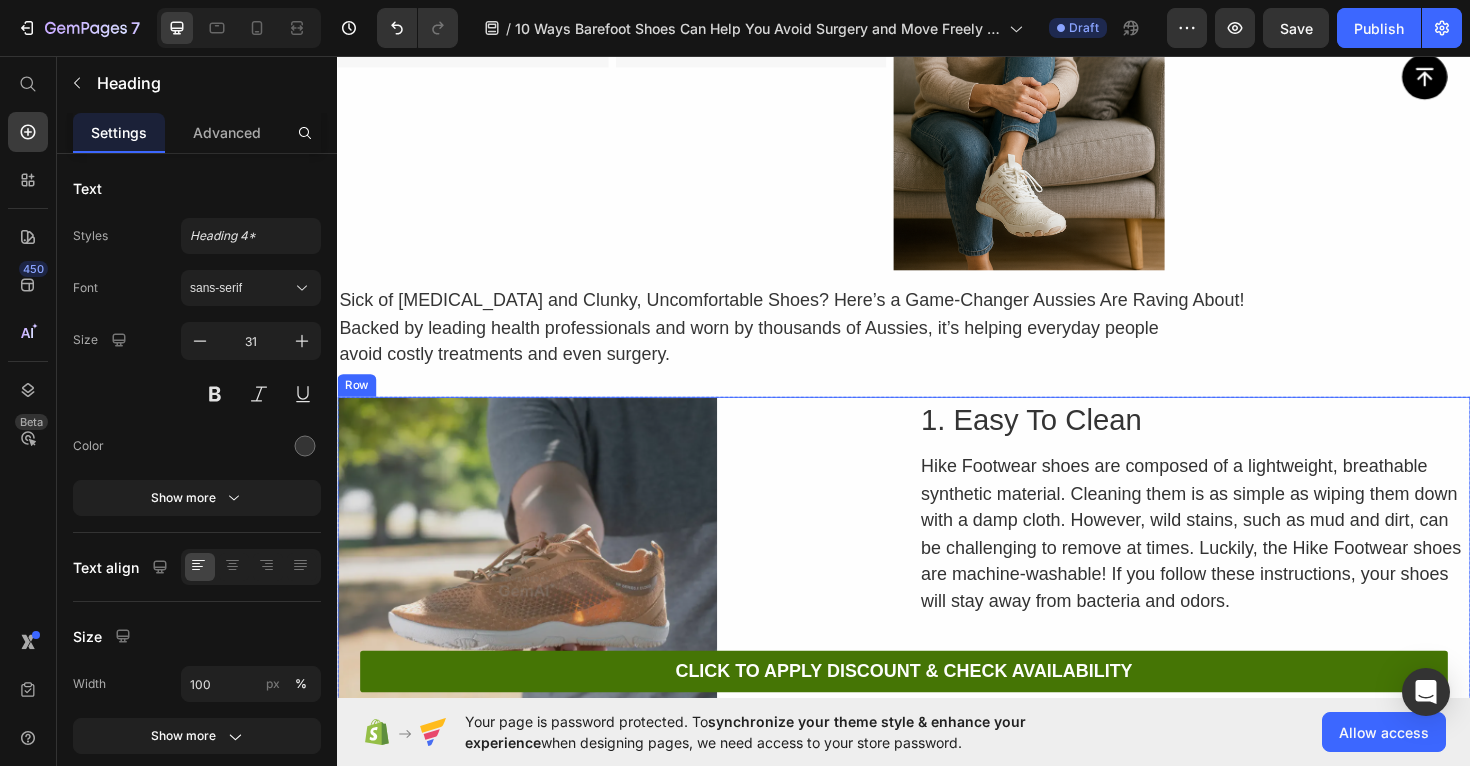 click on "1. Easy To Clean" at bounding box center [1245, 442] 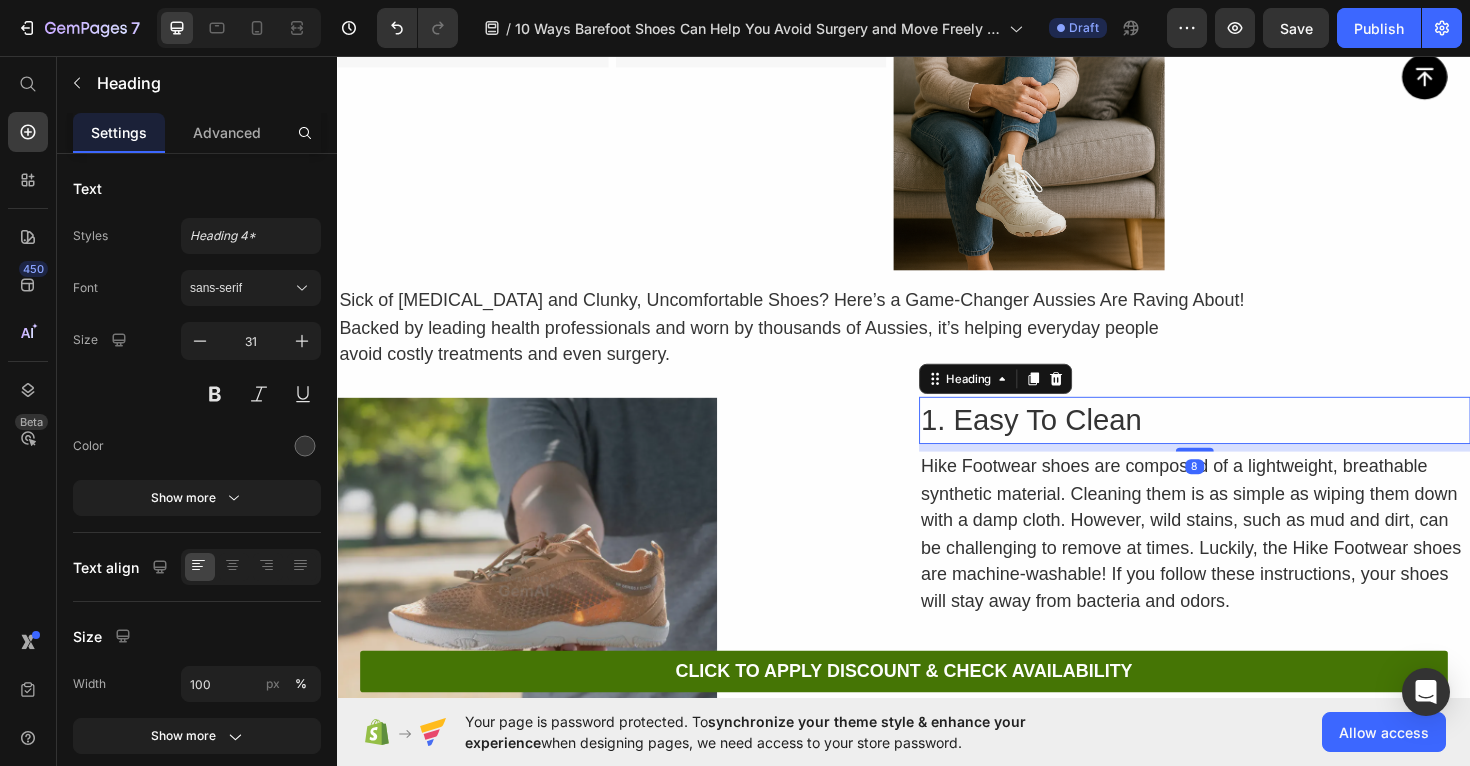 click on "1. Easy To Clean" at bounding box center (1245, 442) 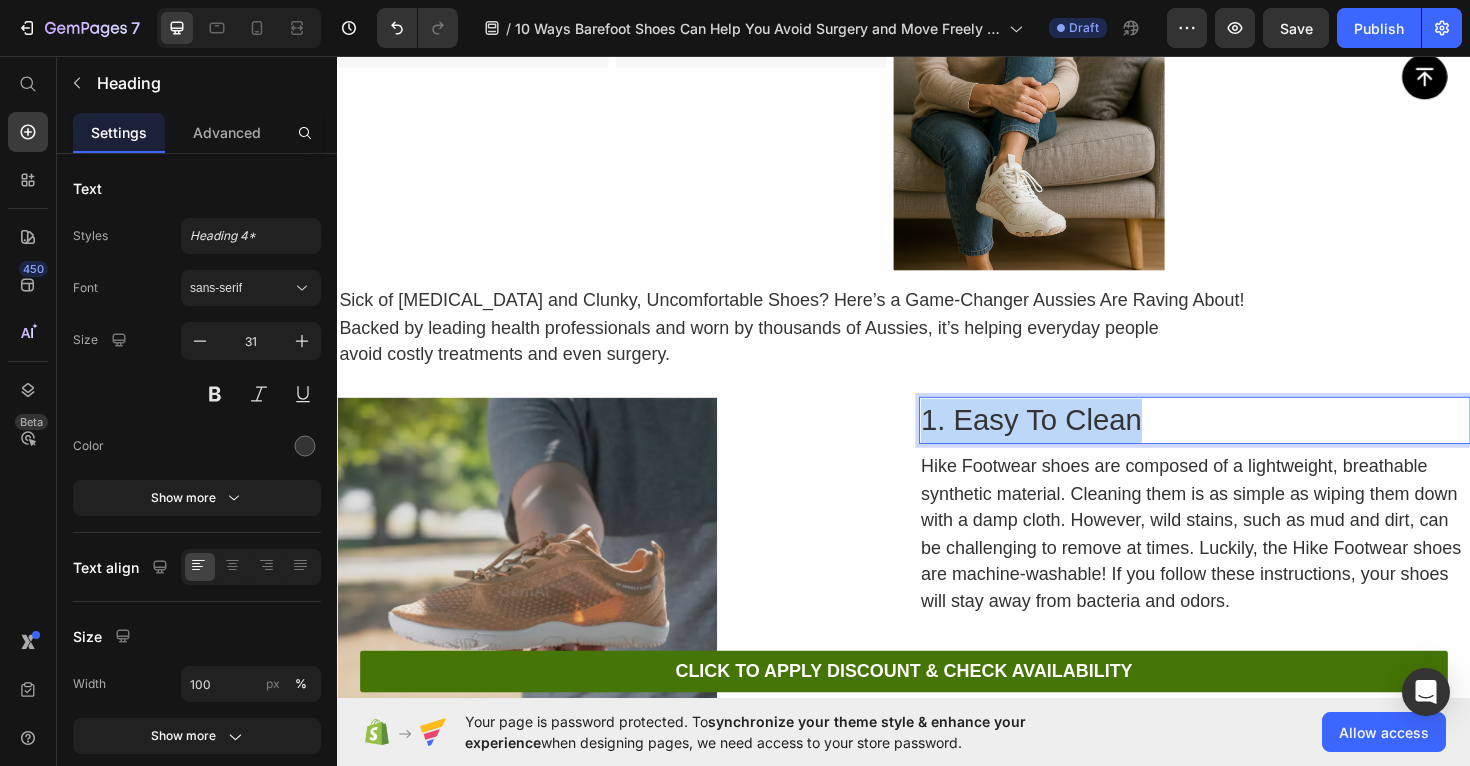 click on "1. Easy To Clean" at bounding box center (1245, 442) 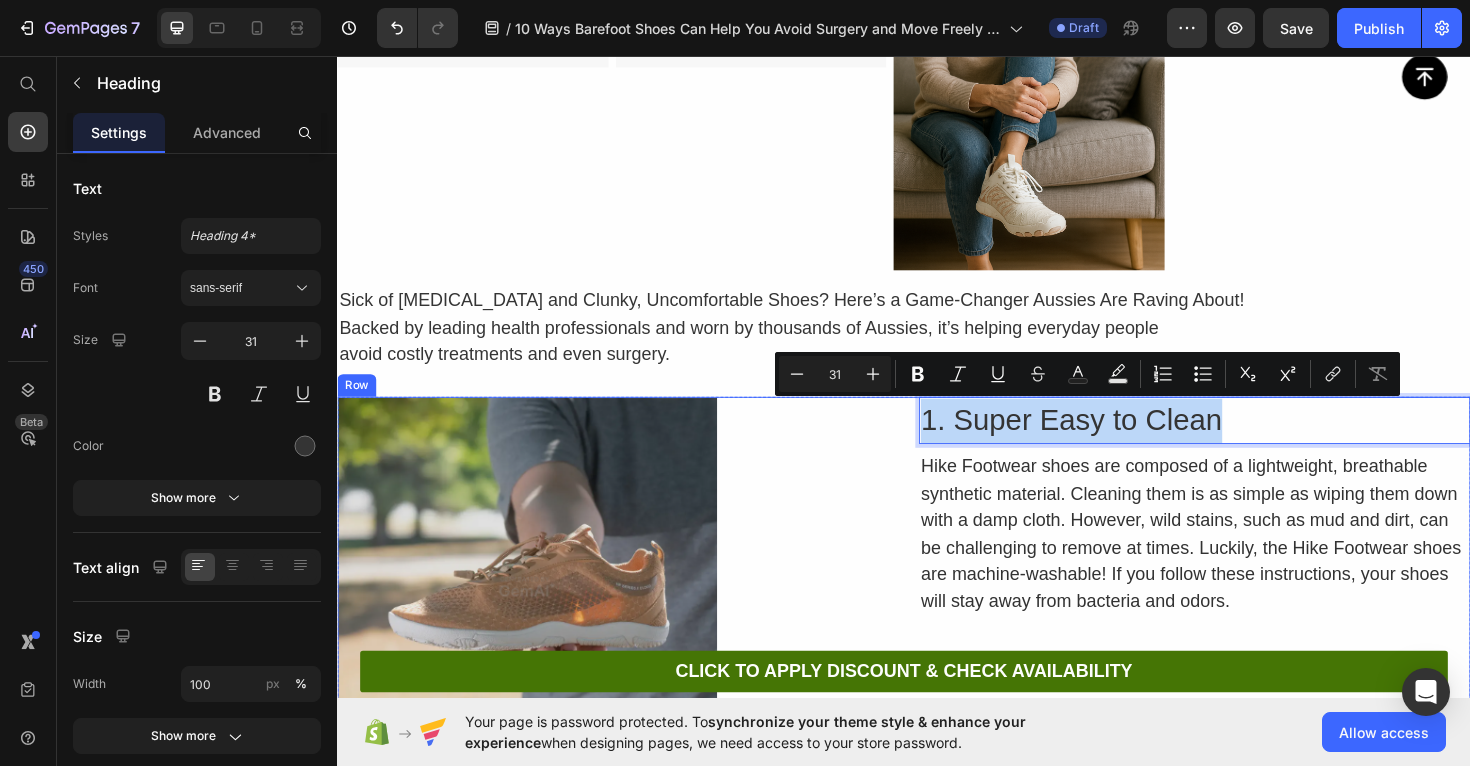 drag, startPoint x: 1278, startPoint y: 455, endPoint x: 951, endPoint y: 441, distance: 327.29956 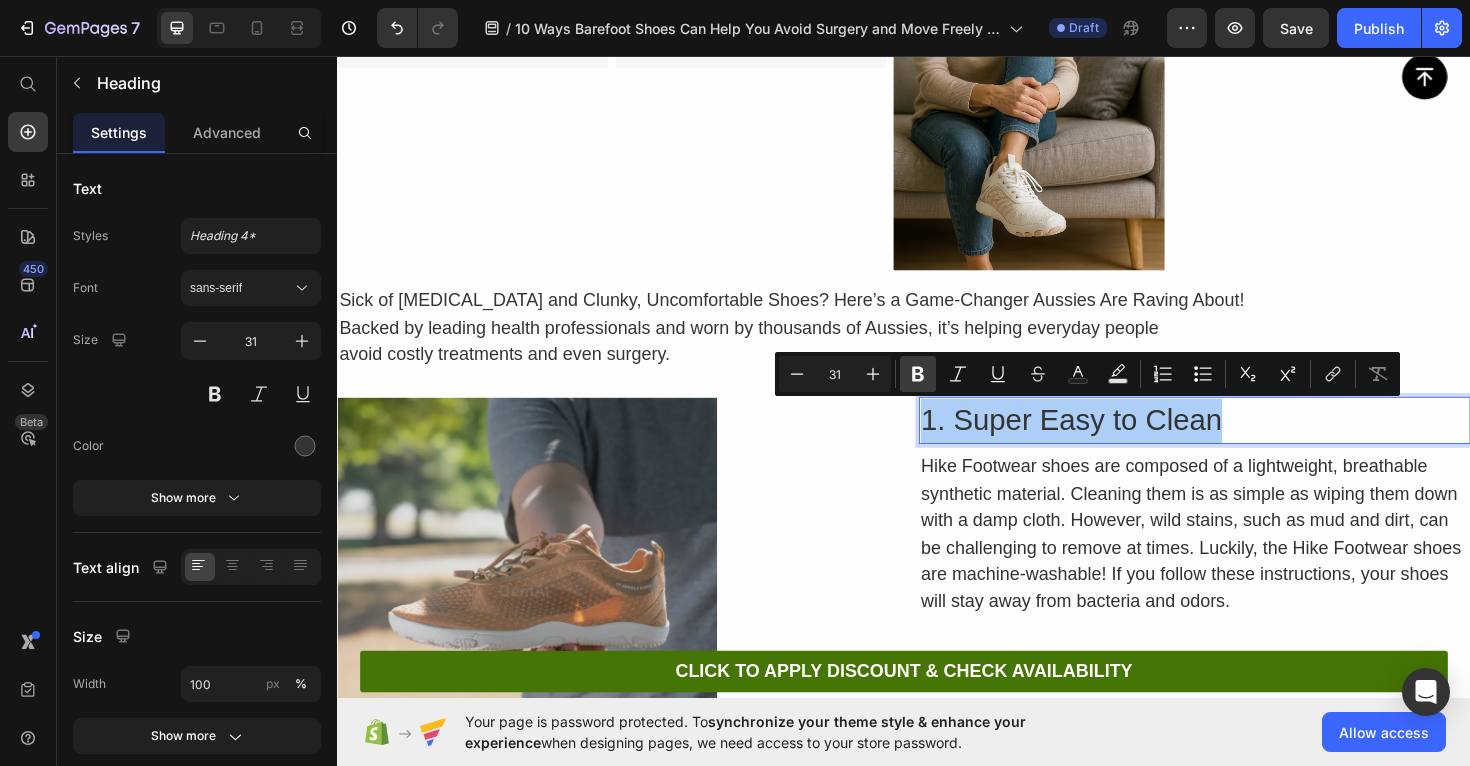 click 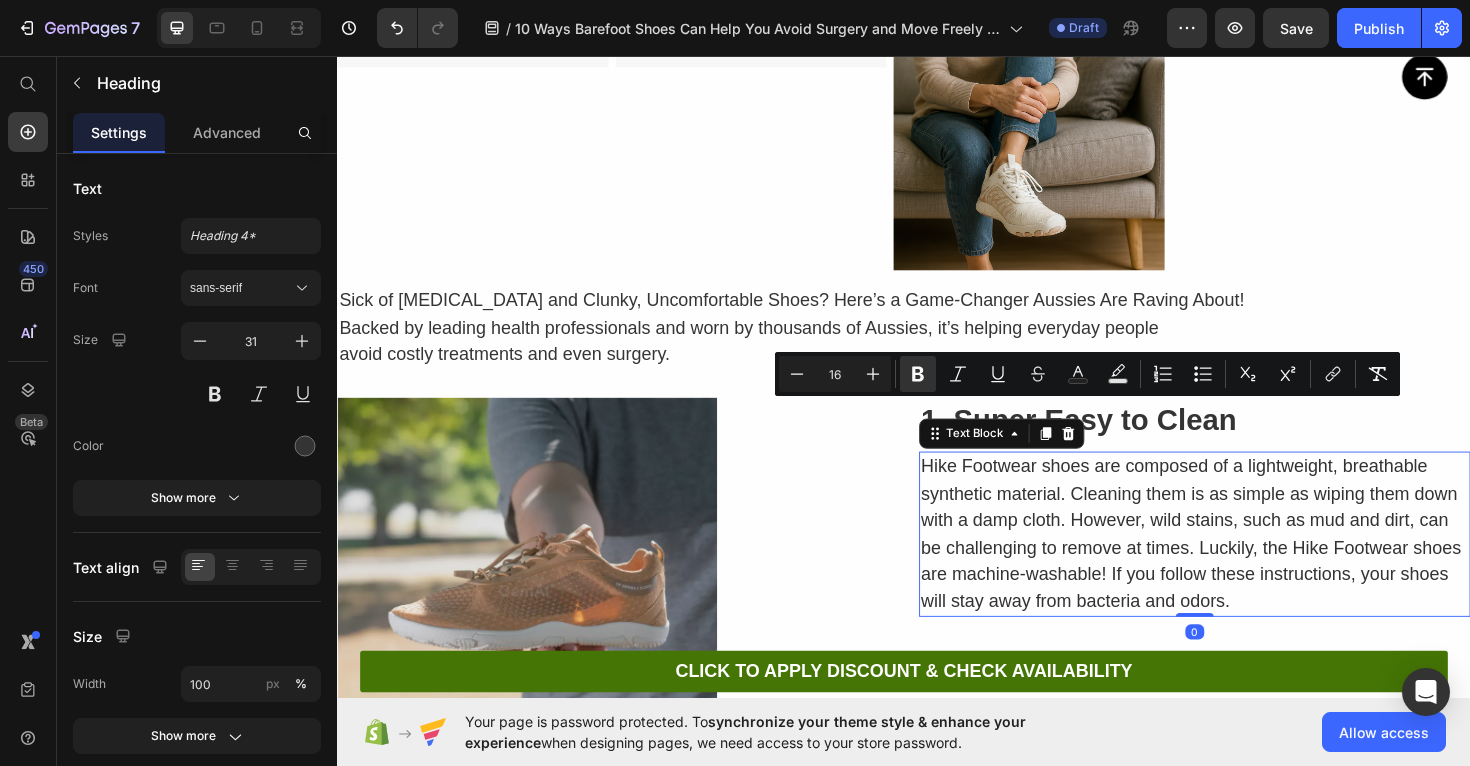 click on "Hike Footwear shoes are composed of a lightweight, breathable synthetic material.  Cleaning them is as simple as wiping them down with a damp cloth. However, wild stains, such as mud and dirt, can be challenging to remove at times. Luckily, the Hike Footwear shoes are machine-washable!  If you follow these instructions, your shoes will stay away from bacteria and odors." at bounding box center [1245, 562] 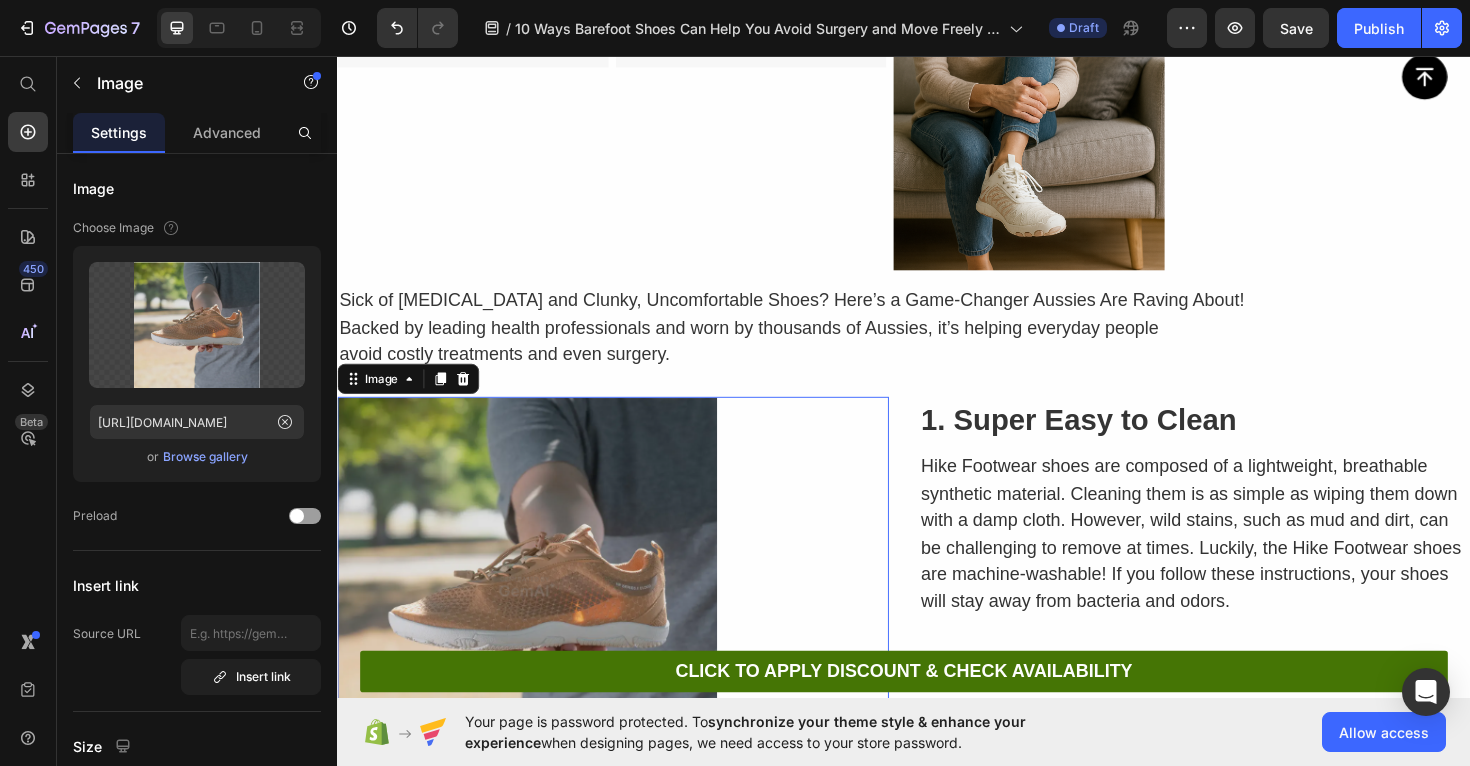 click at bounding box center [629, 618] 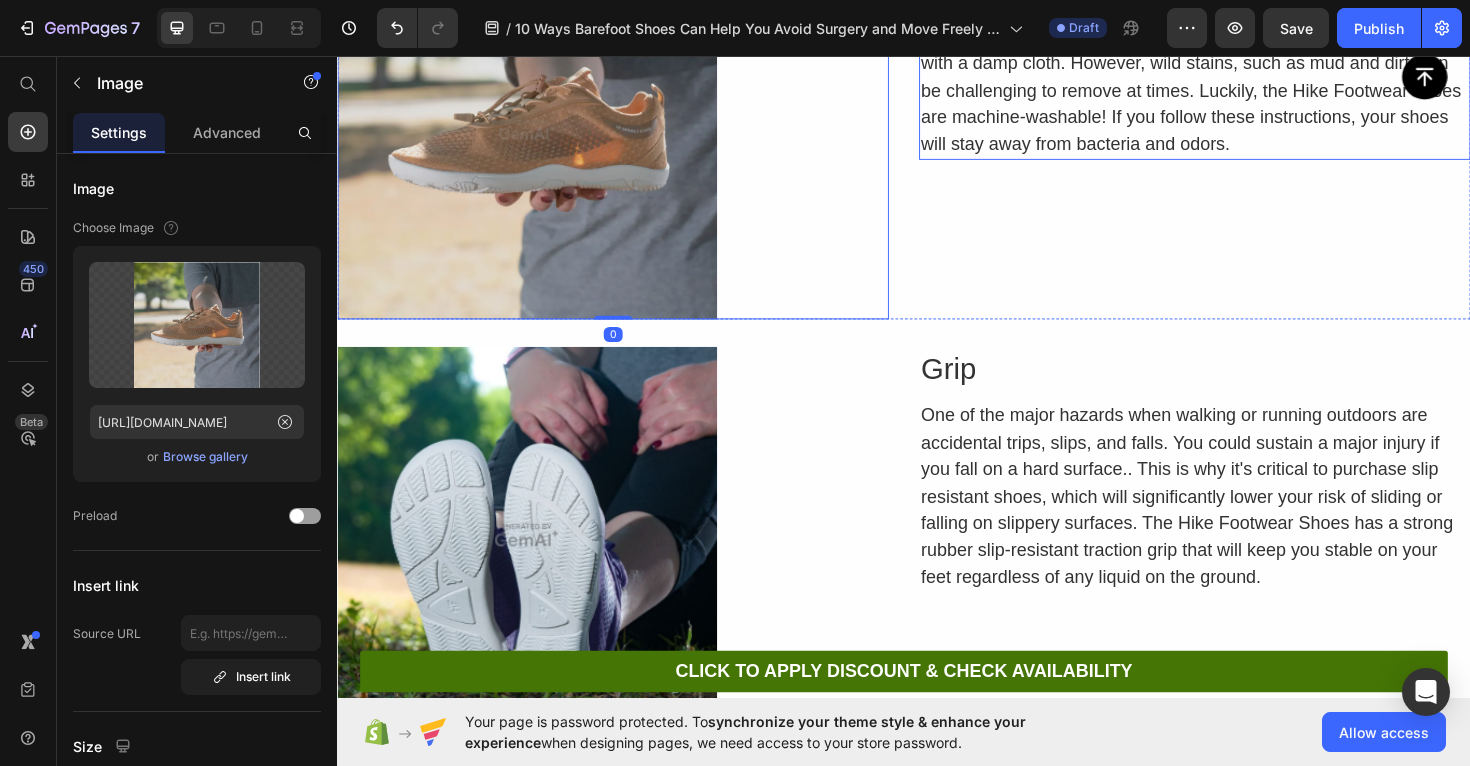 scroll, scrollTop: 8876, scrollLeft: 0, axis: vertical 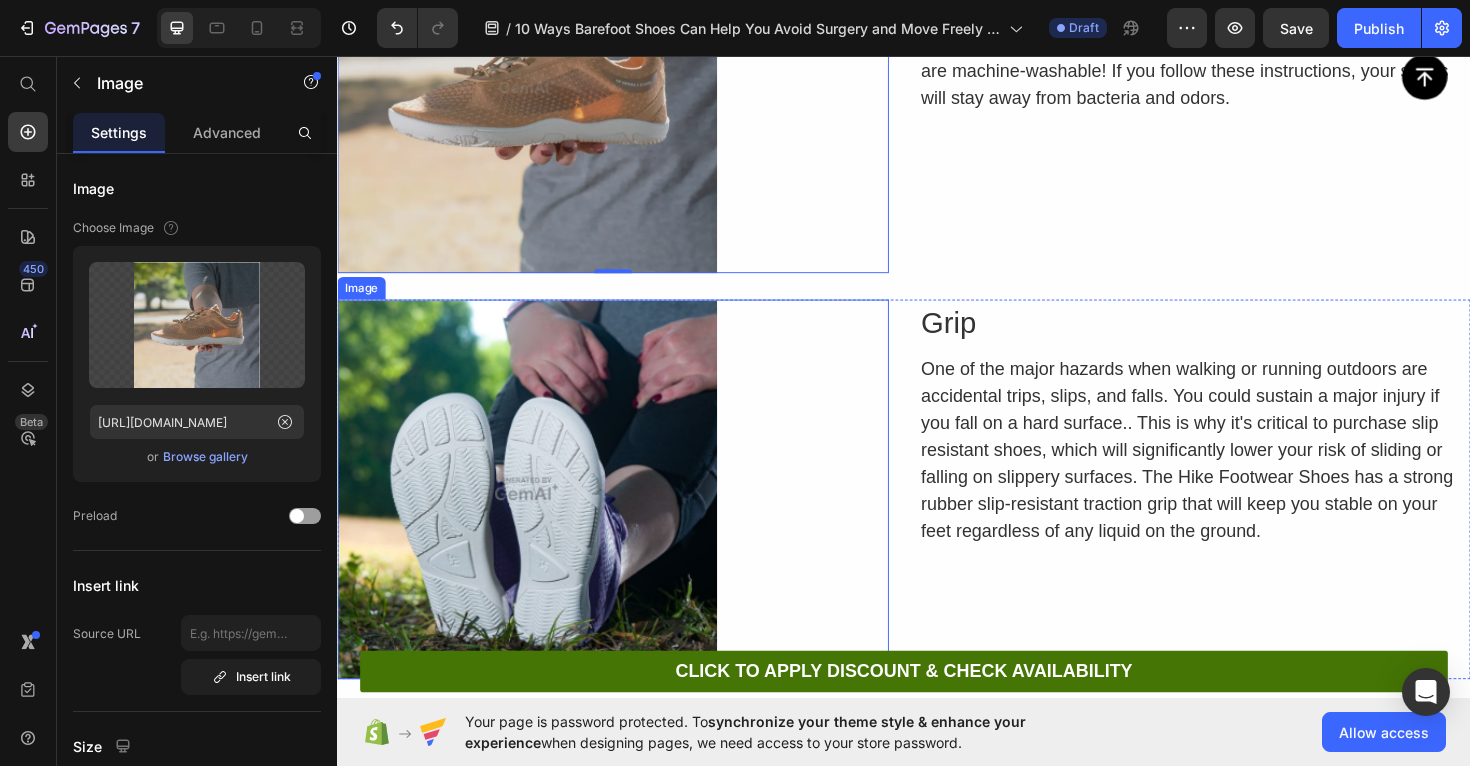 click at bounding box center (629, 515) 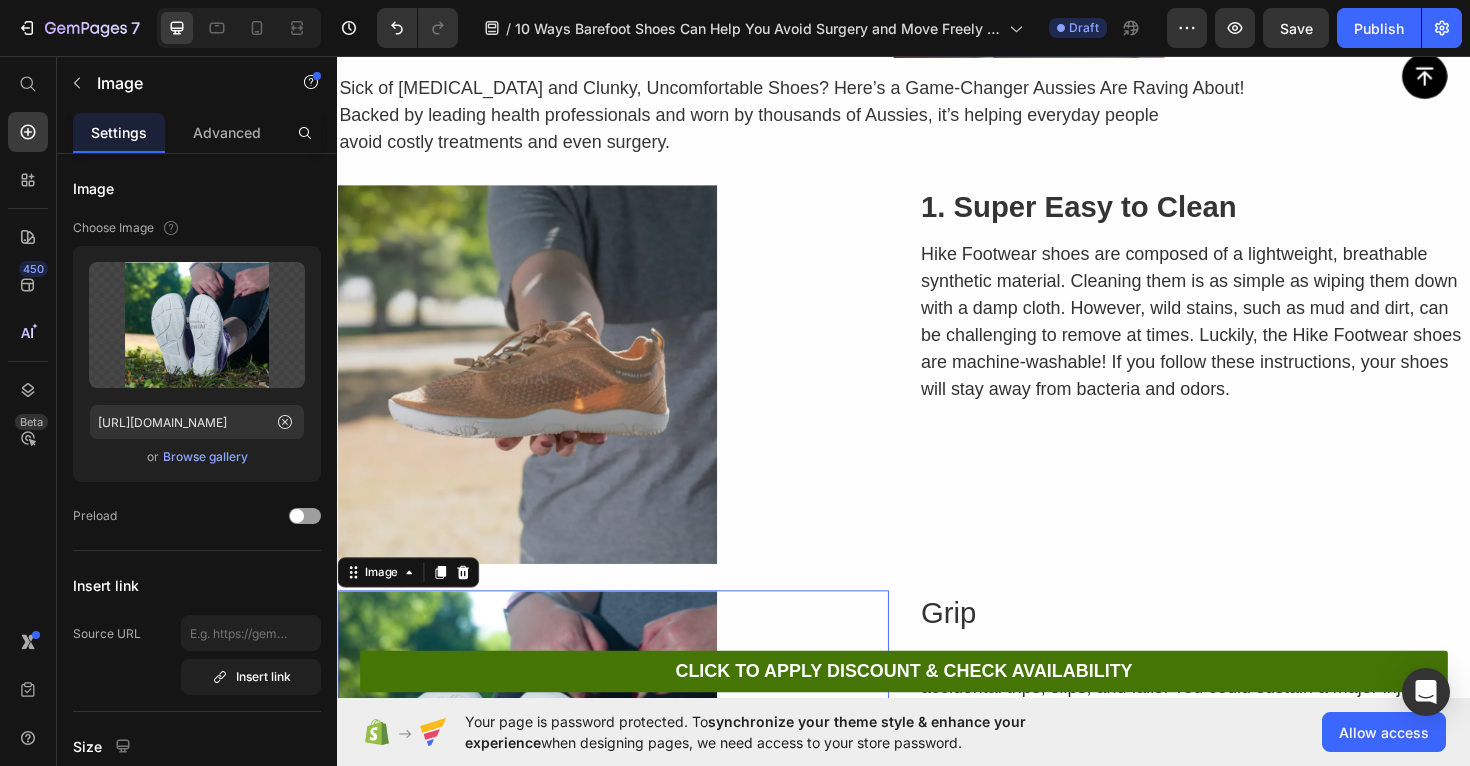 scroll, scrollTop: 8465, scrollLeft: 0, axis: vertical 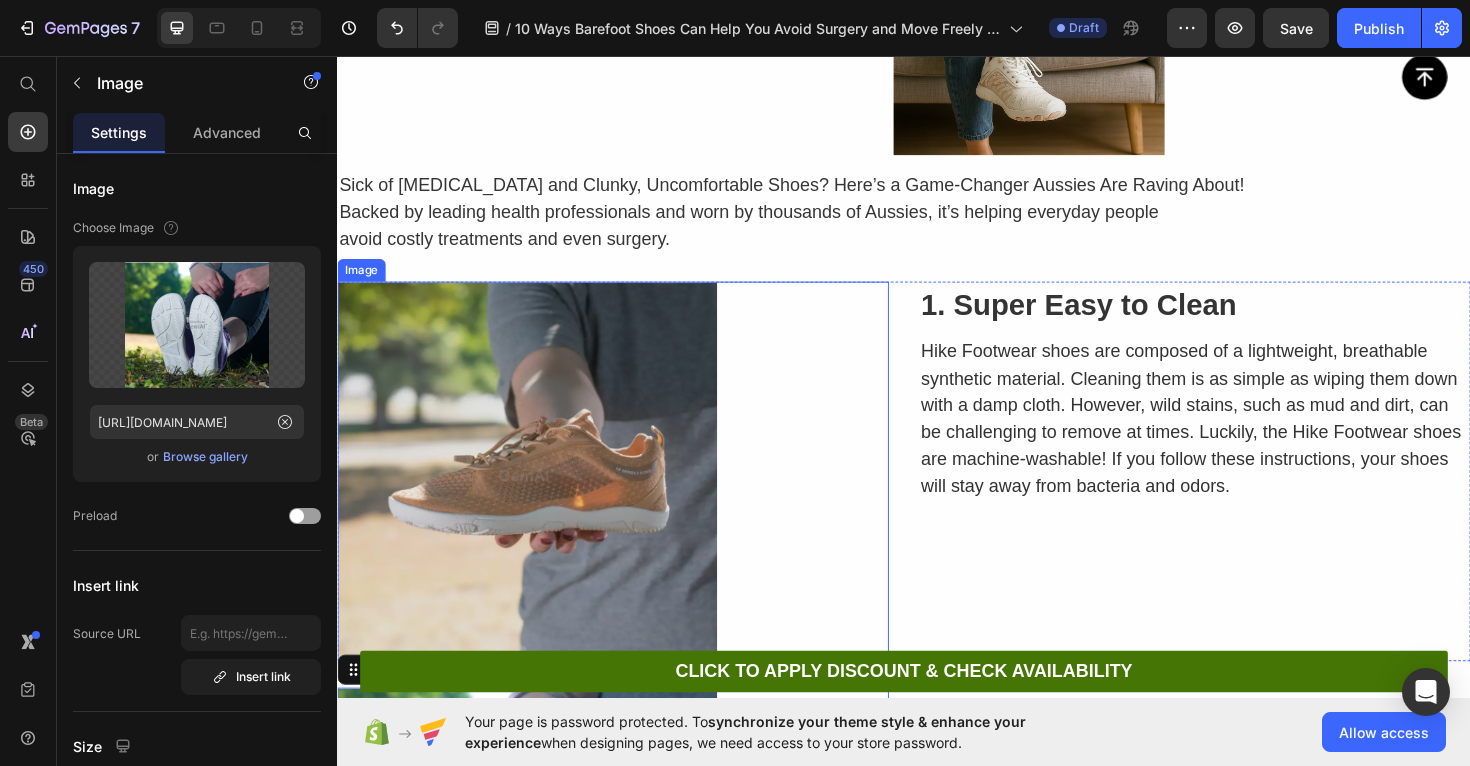 click at bounding box center [629, 496] 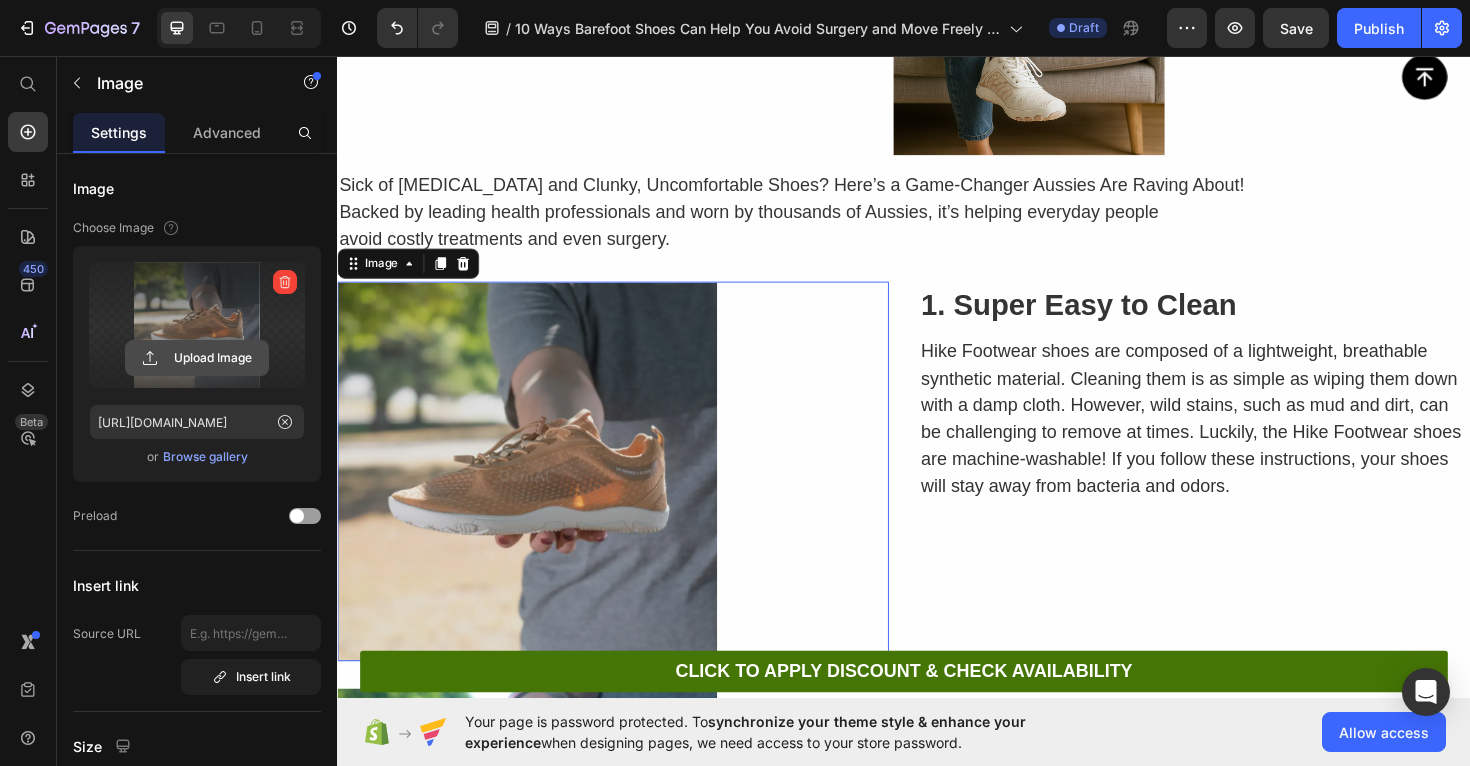 click 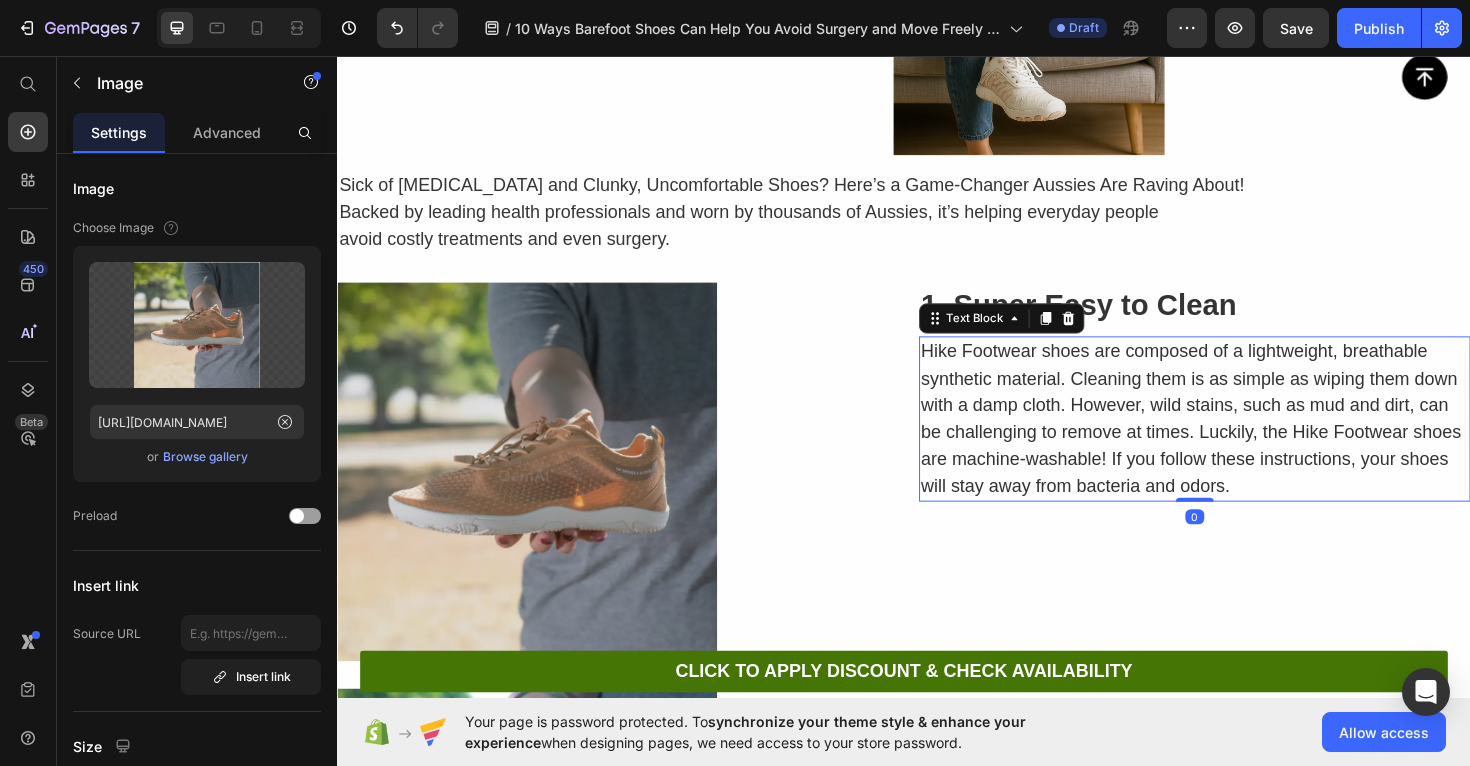 click on "Hike Footwear shoes are composed of a lightweight, breathable synthetic material.  Cleaning them is as simple as wiping them down with a damp cloth. However, wild stains, such as mud and dirt, can be challenging to remove at times. Luckily, the Hike Footwear shoes are machine-washable!  If you follow these instructions, your shoes will stay away from bacteria and odors." at bounding box center [1245, 440] 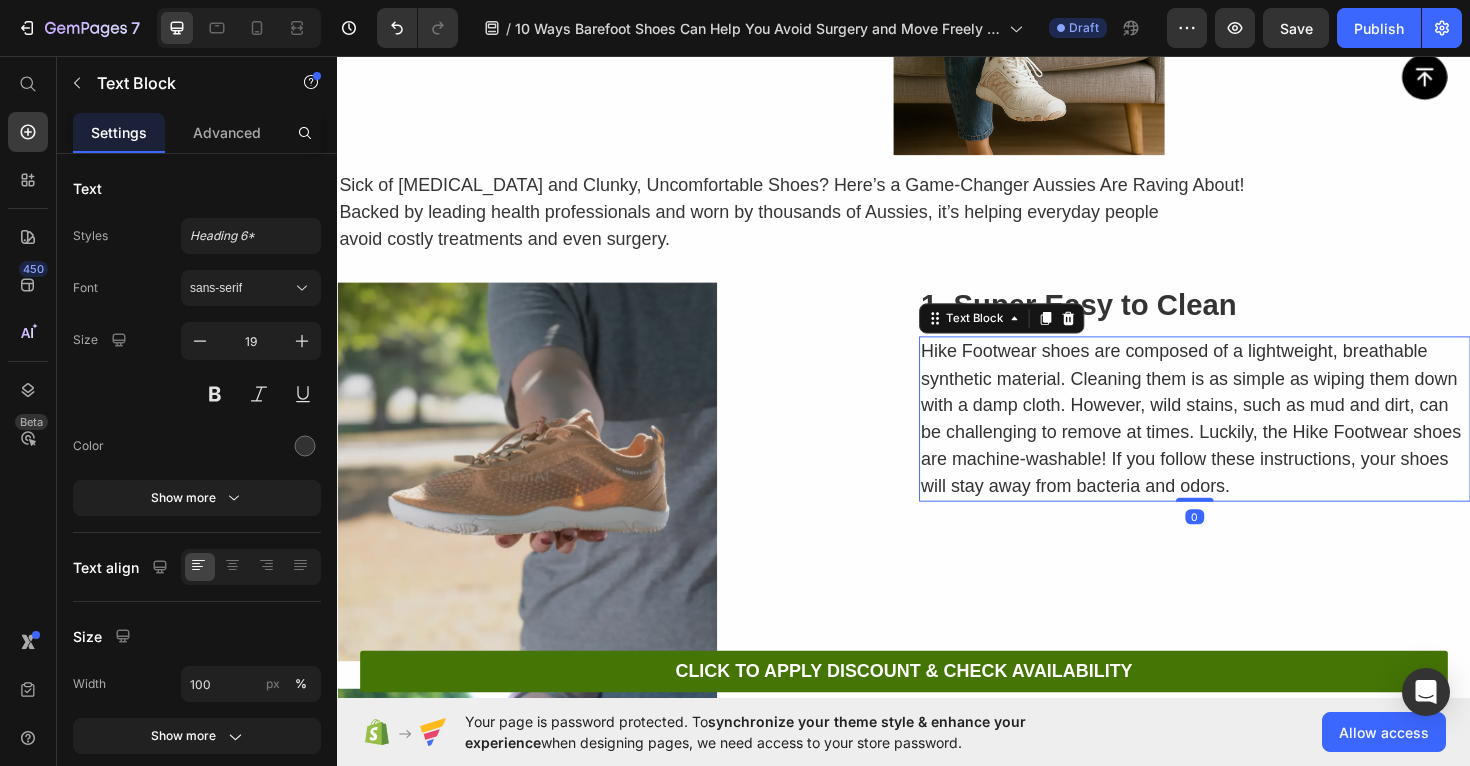 click on "Hike Footwear shoes are composed of a lightweight, breathable synthetic material.  Cleaning them is as simple as wiping them down with a damp cloth. However, wild stains, such as mud and dirt, can be challenging to remove at times. Luckily, the Hike Footwear shoes are machine-washable!  If you follow these instructions, your shoes will stay away from bacteria and odors." at bounding box center [1245, 440] 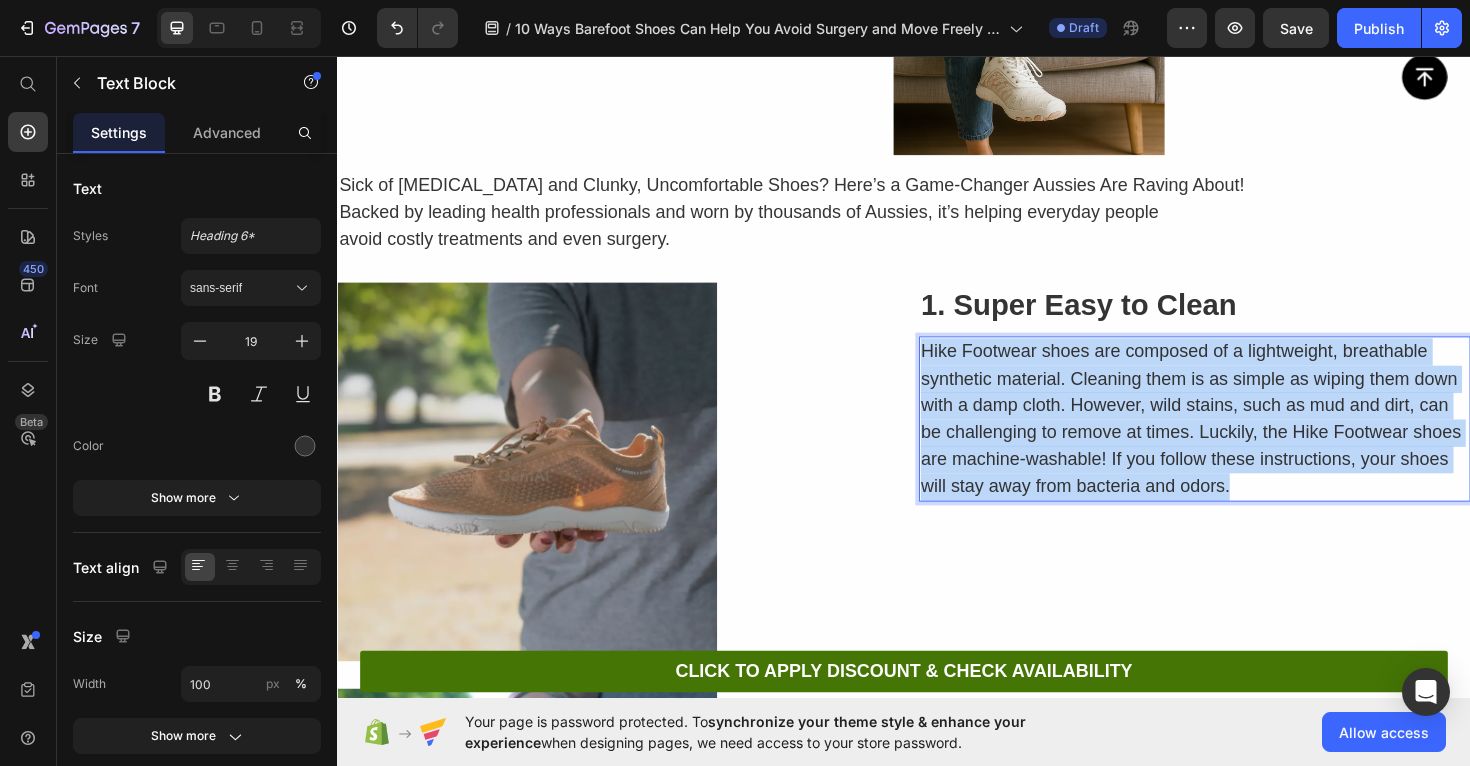 click on "Hike Footwear shoes are composed of a lightweight, breathable synthetic material. Cleaning them is as simple as wiping them down with a damp cloth. However, wild stains, such as mud and dirt, can be challenging to remove at times. Luckily, the Hike Footwear shoes are machine-washable! If you follow these instructions, your shoes will stay away from bacteria and odors." at bounding box center (1245, 440) 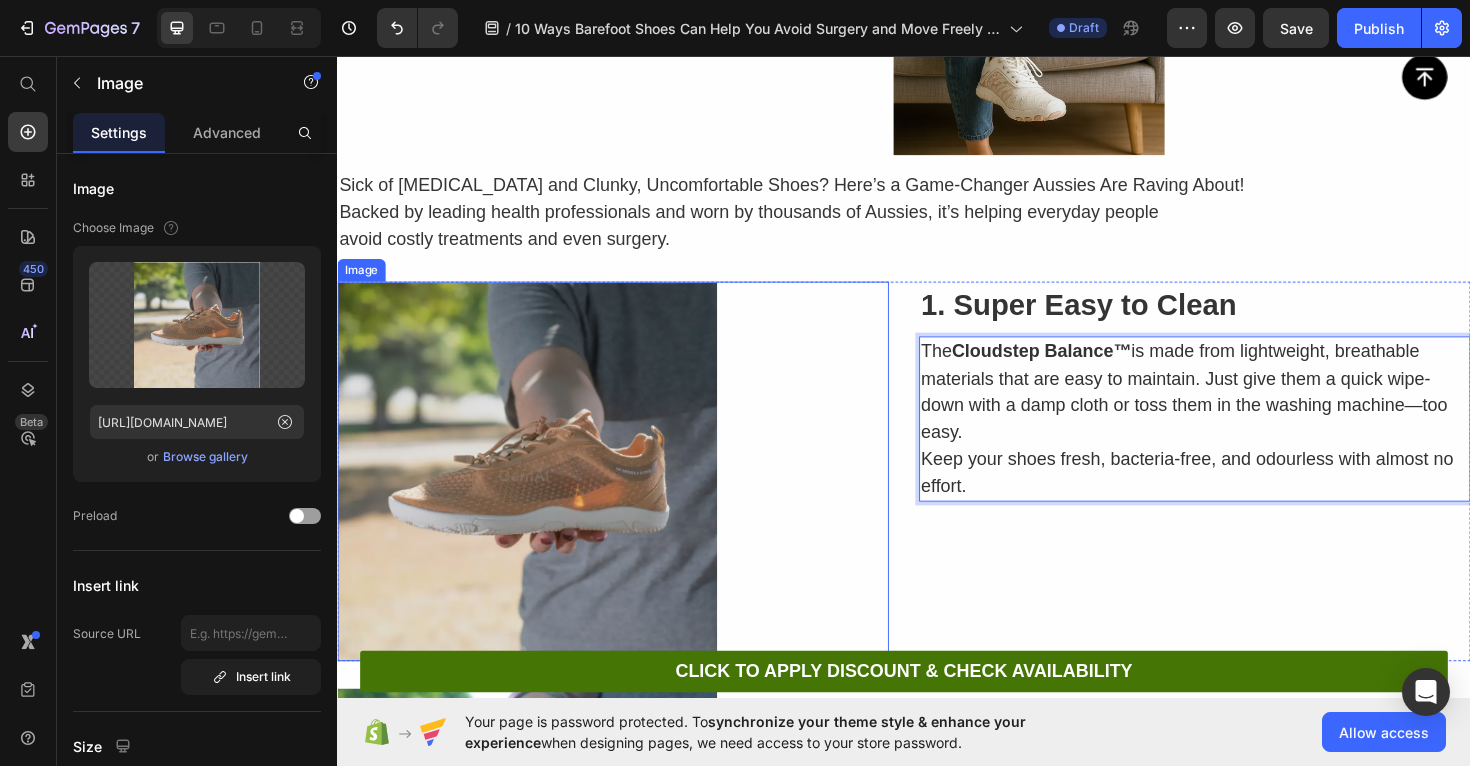 click at bounding box center (629, 496) 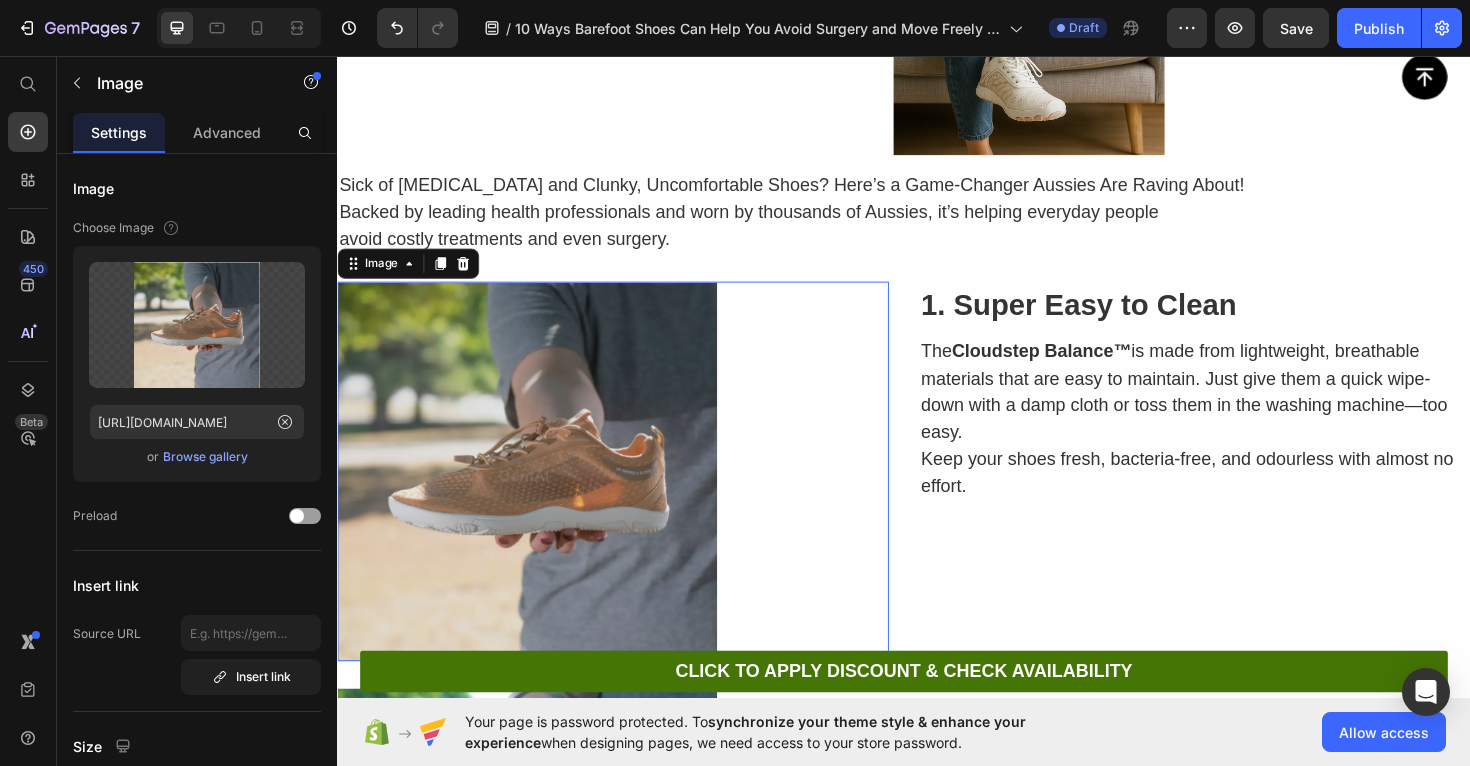 click at bounding box center (629, 496) 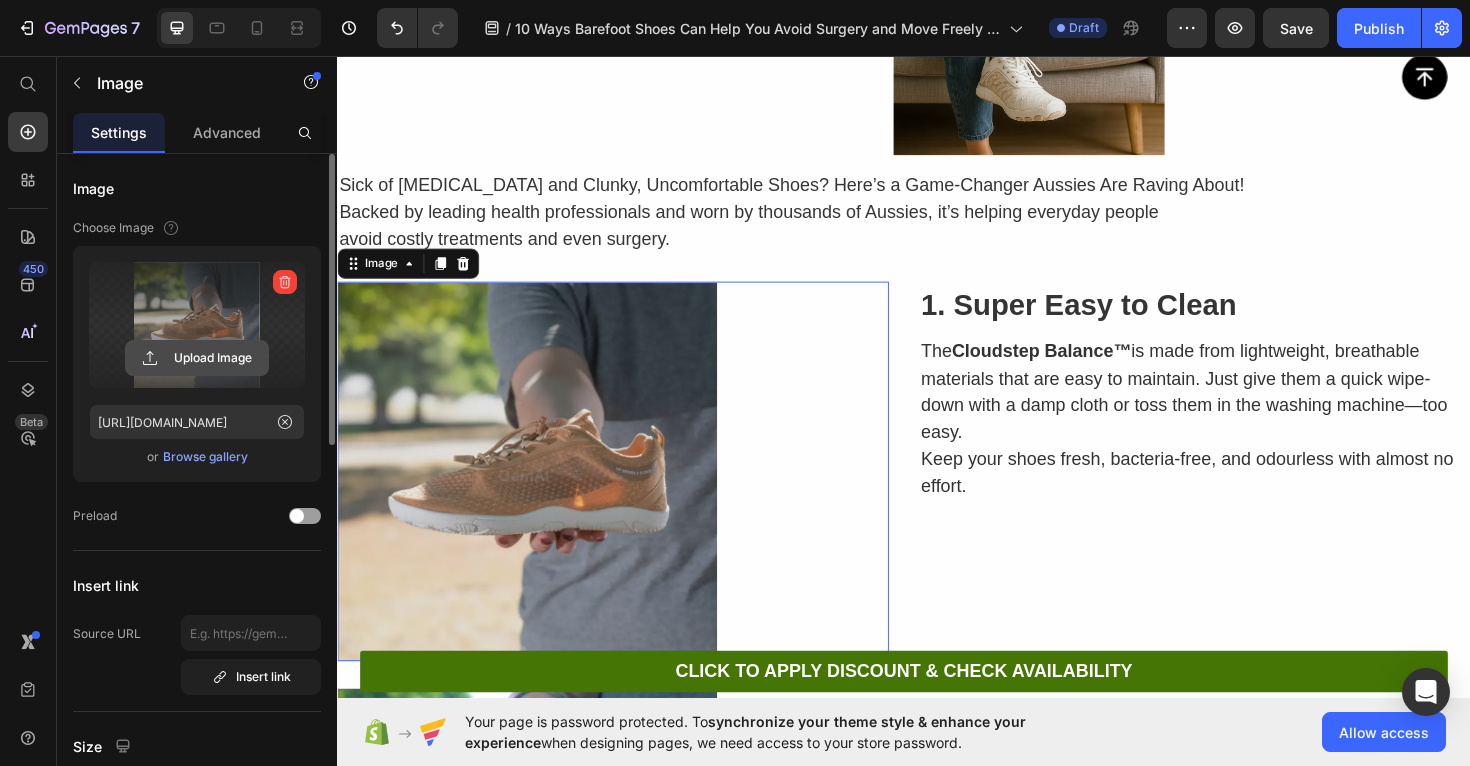 click 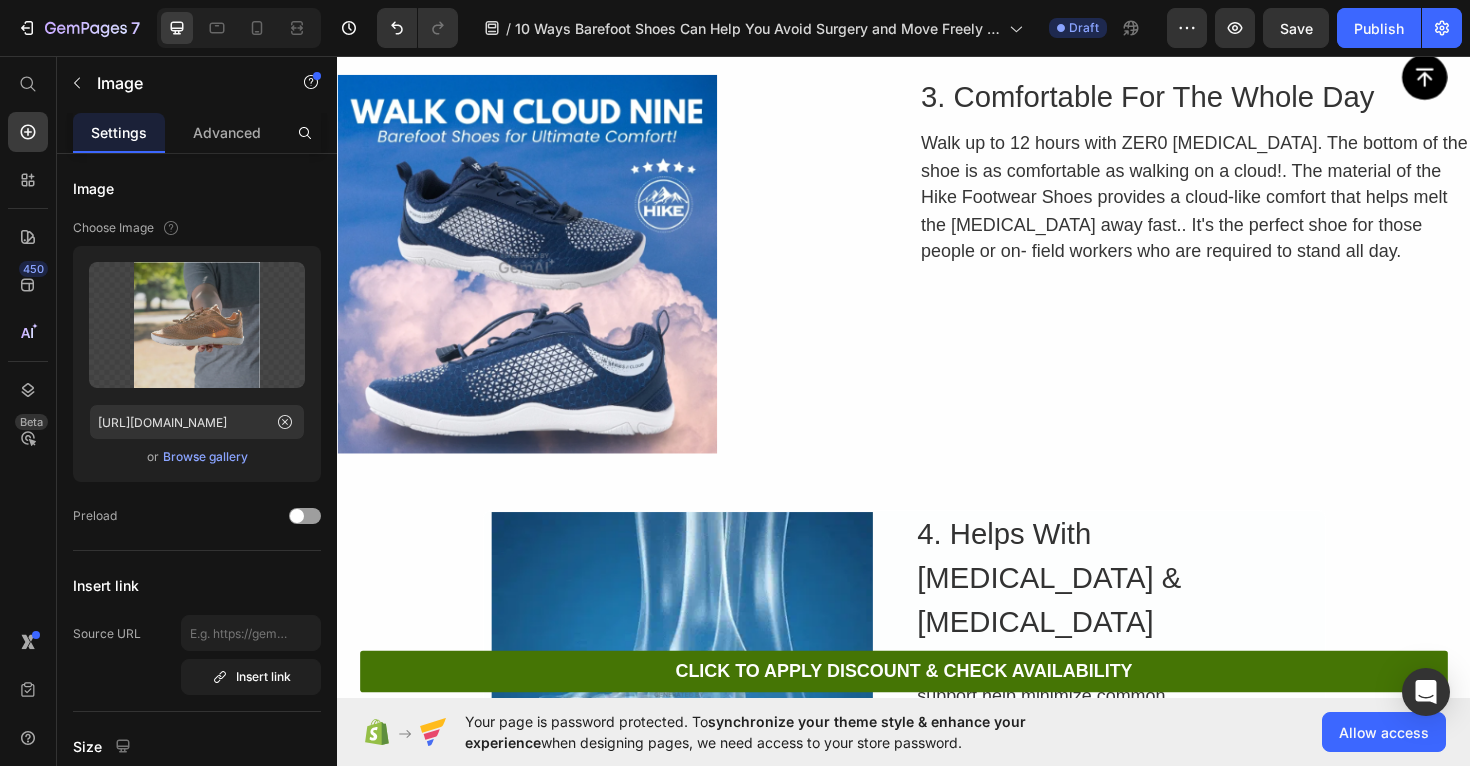scroll, scrollTop: 9585, scrollLeft: 0, axis: vertical 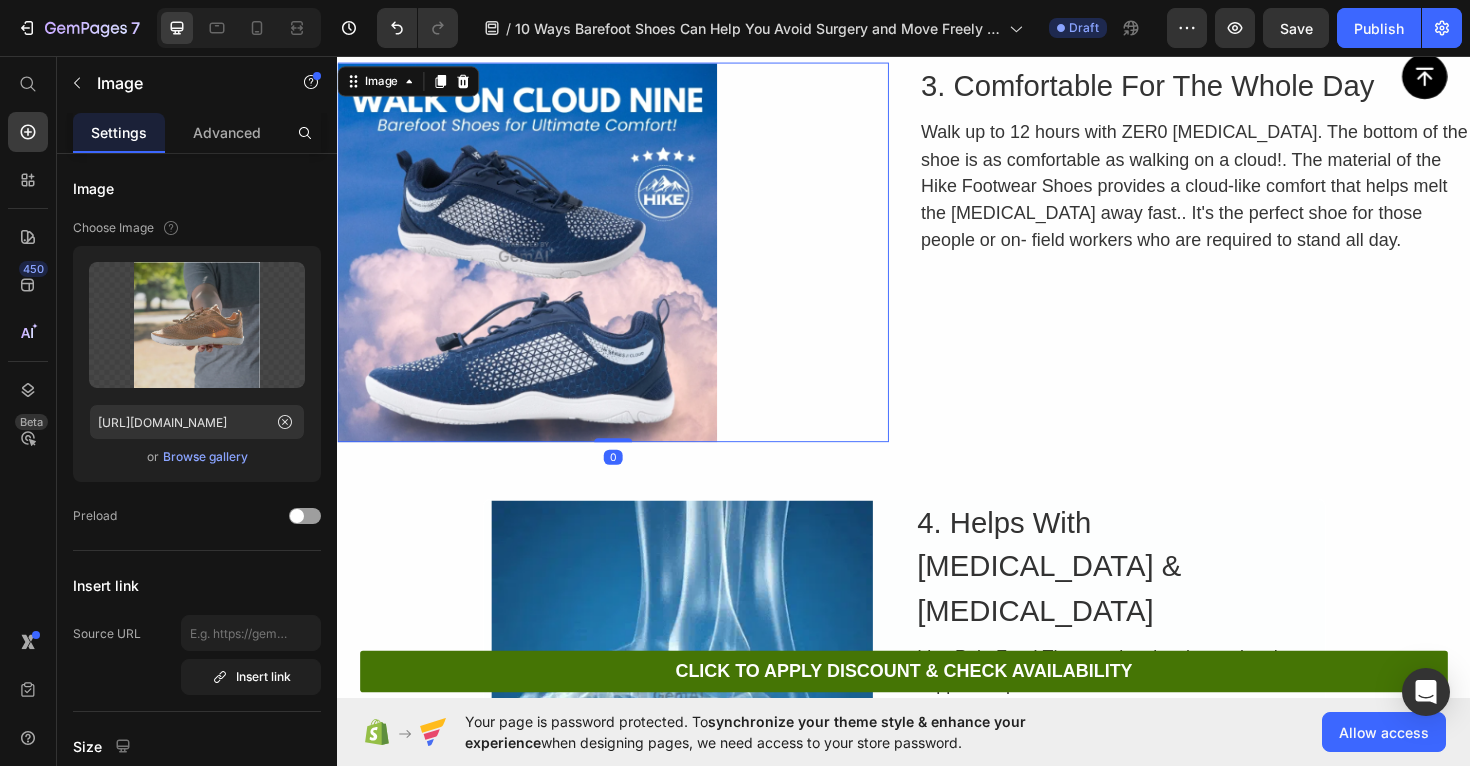 click at bounding box center [629, 264] 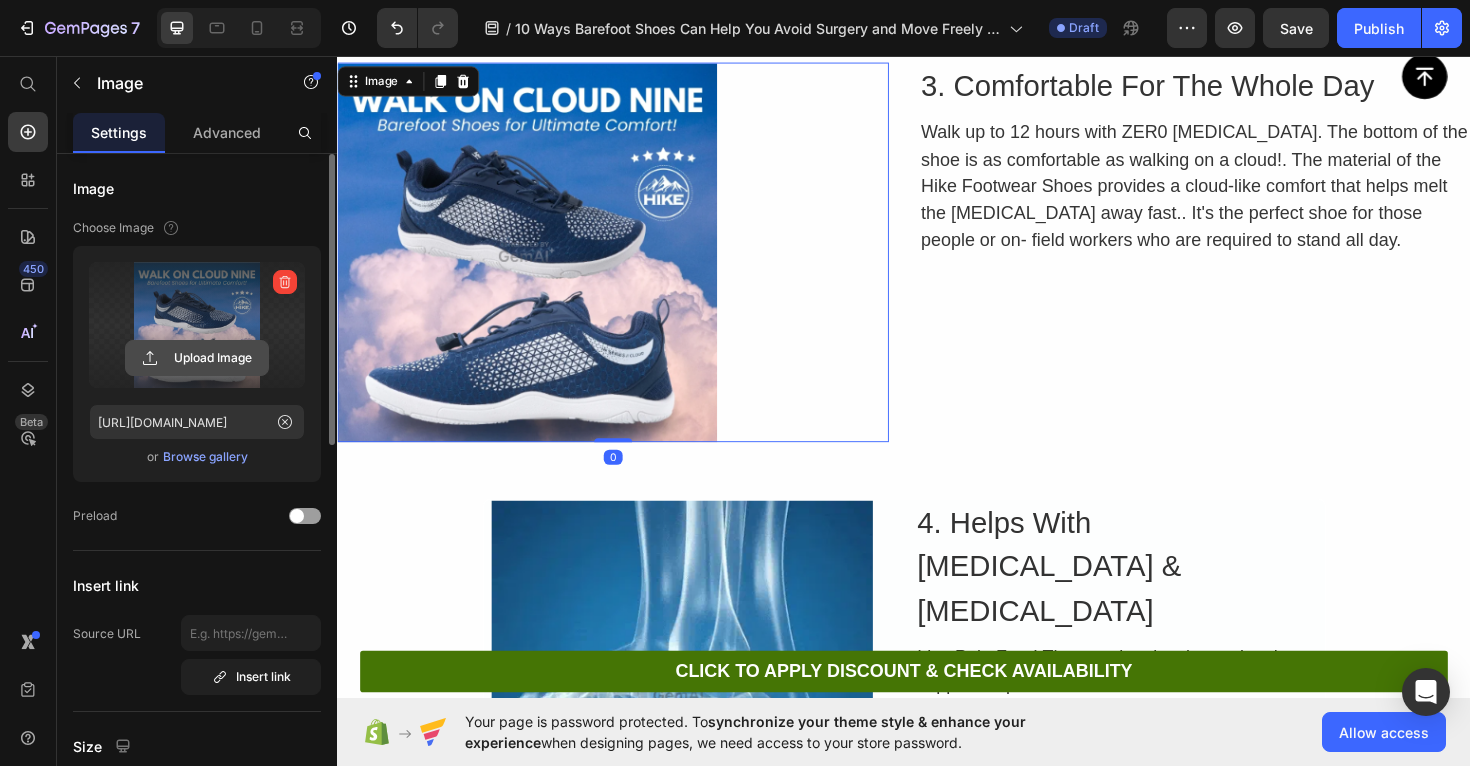 click 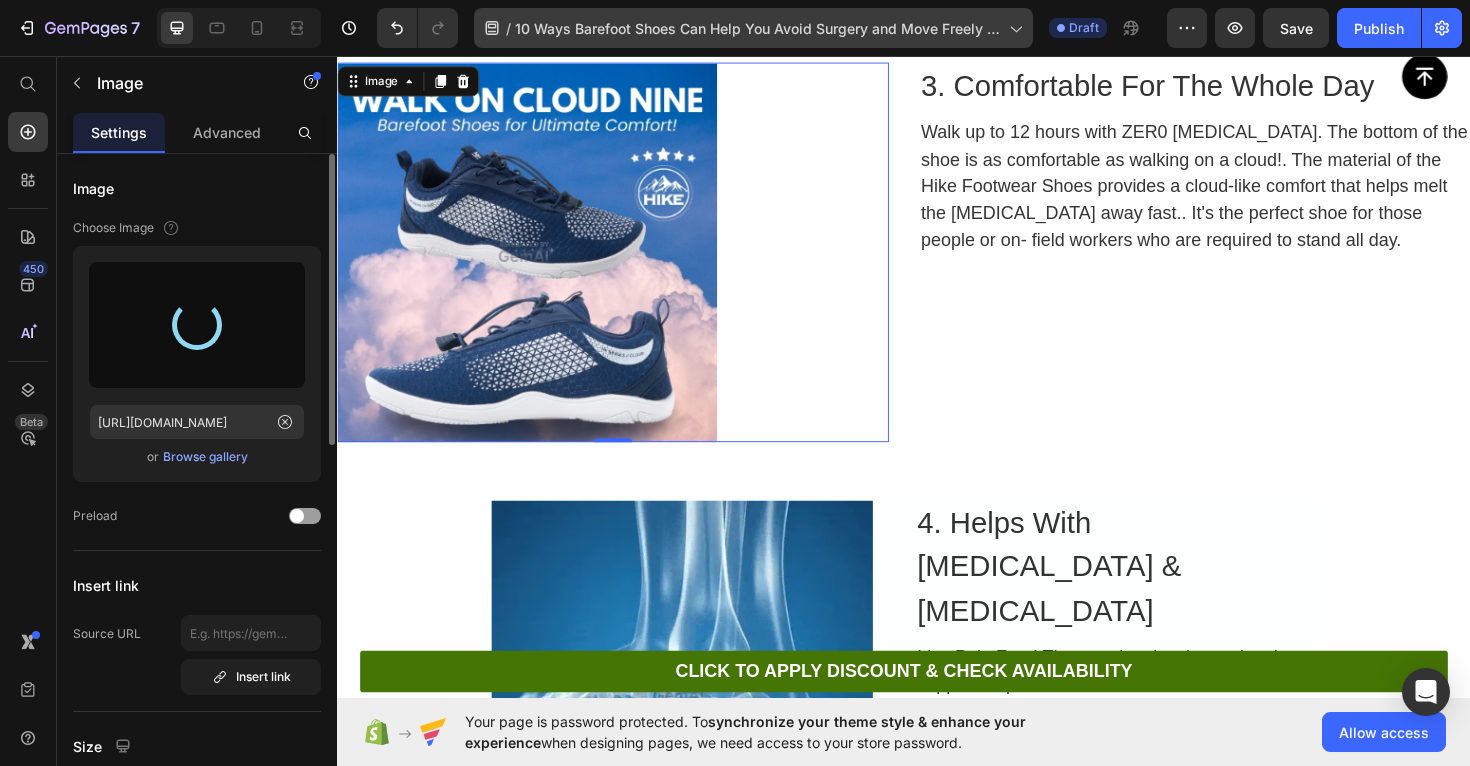 type on "[URL][DOMAIN_NAME]" 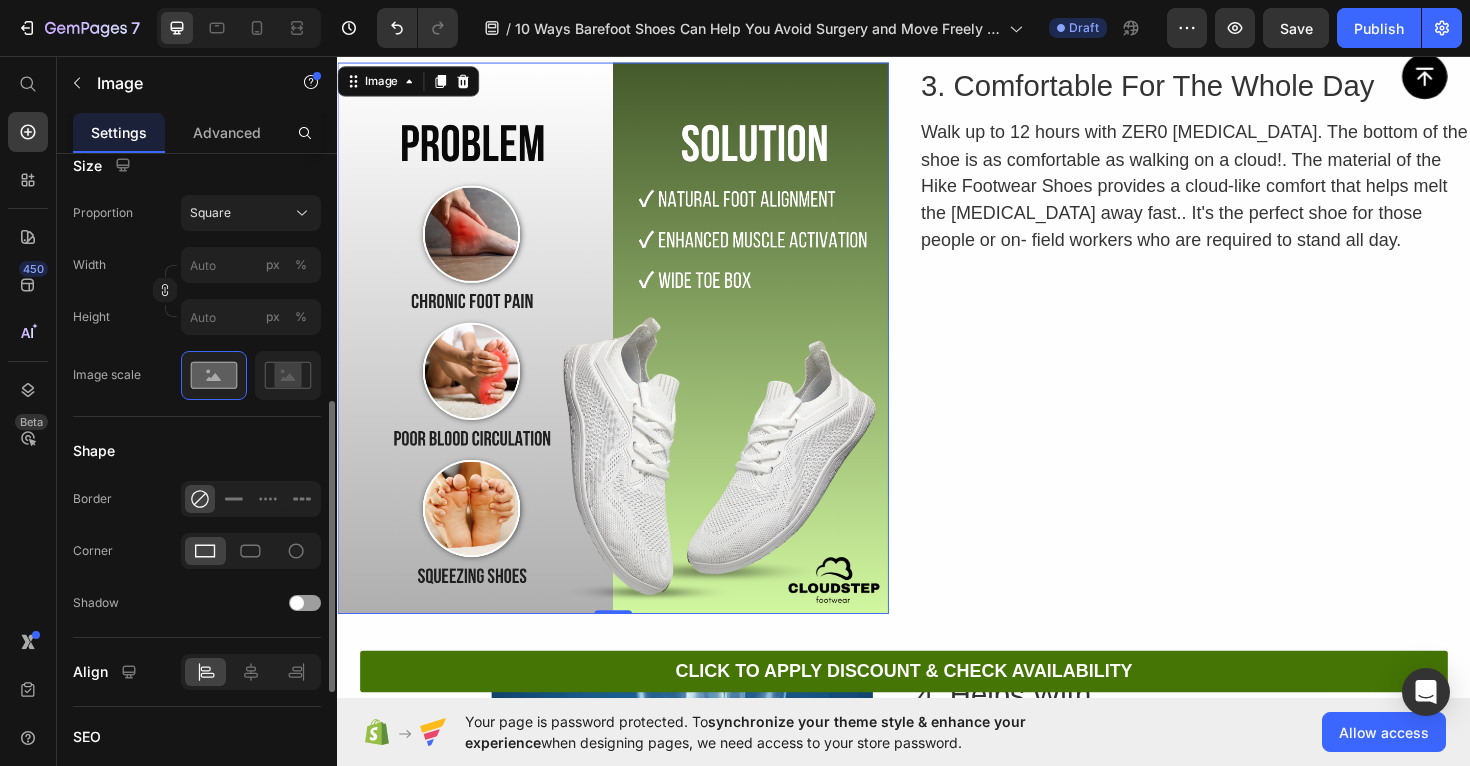 scroll, scrollTop: 573, scrollLeft: 0, axis: vertical 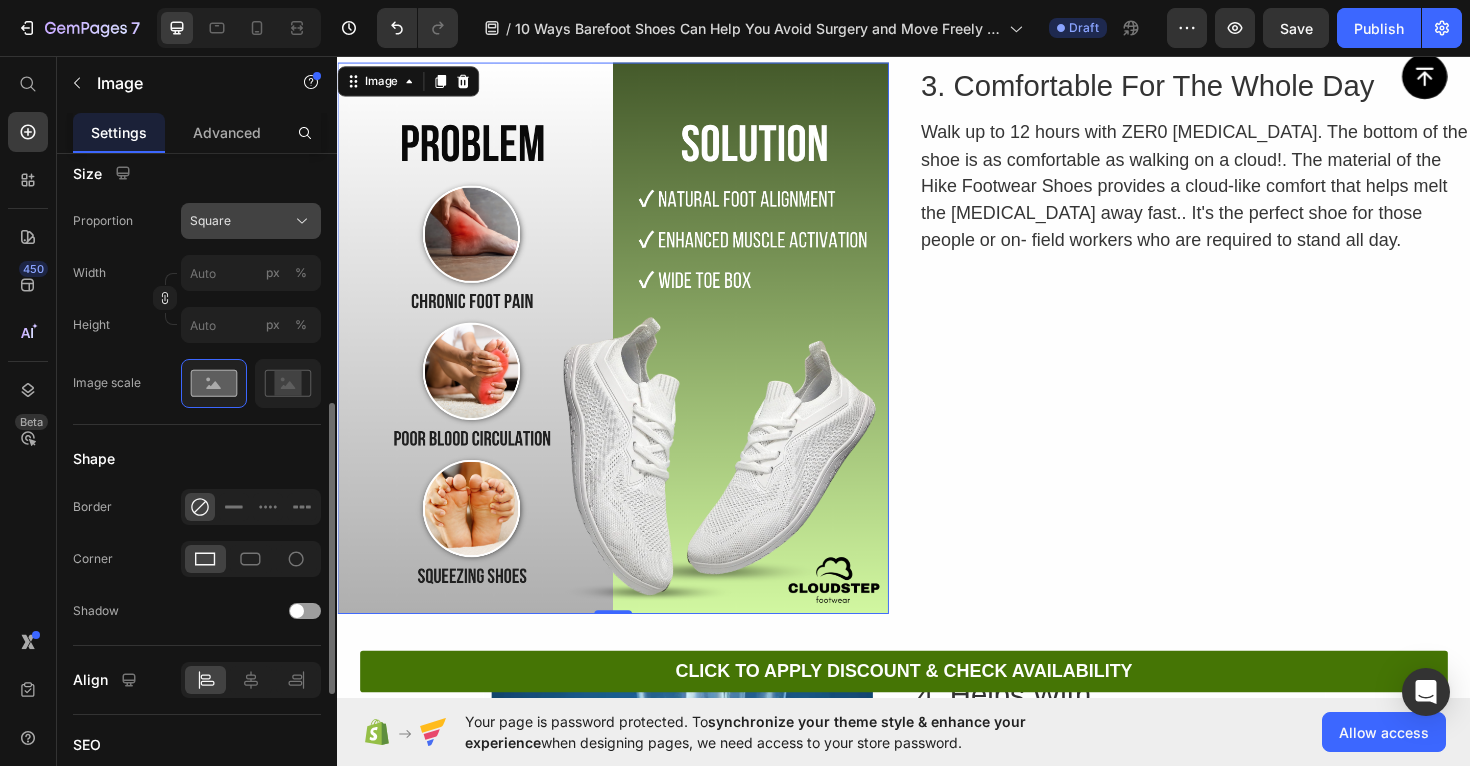 click on "Square" at bounding box center [251, 221] 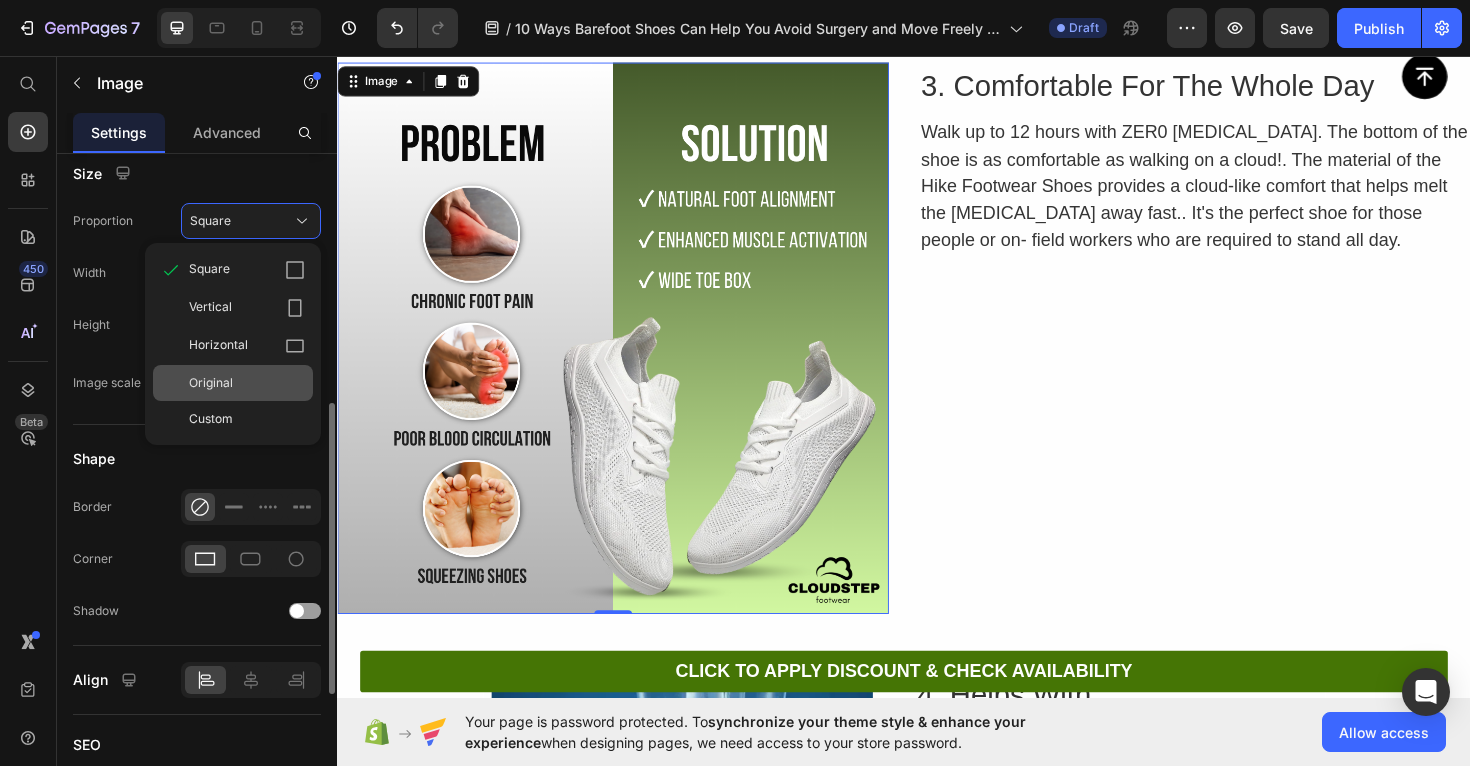click on "Original" at bounding box center (211, 383) 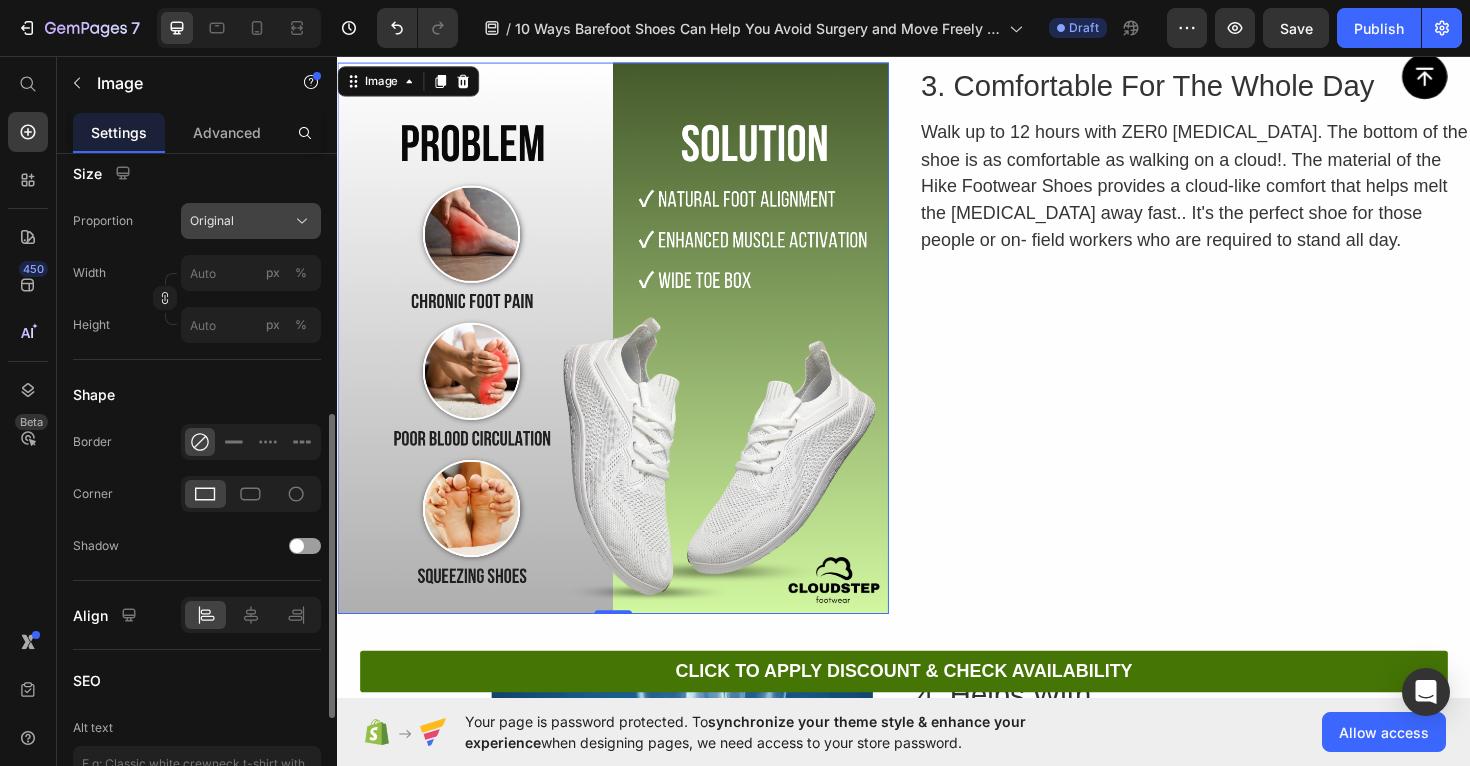 click on "Original" at bounding box center [212, 221] 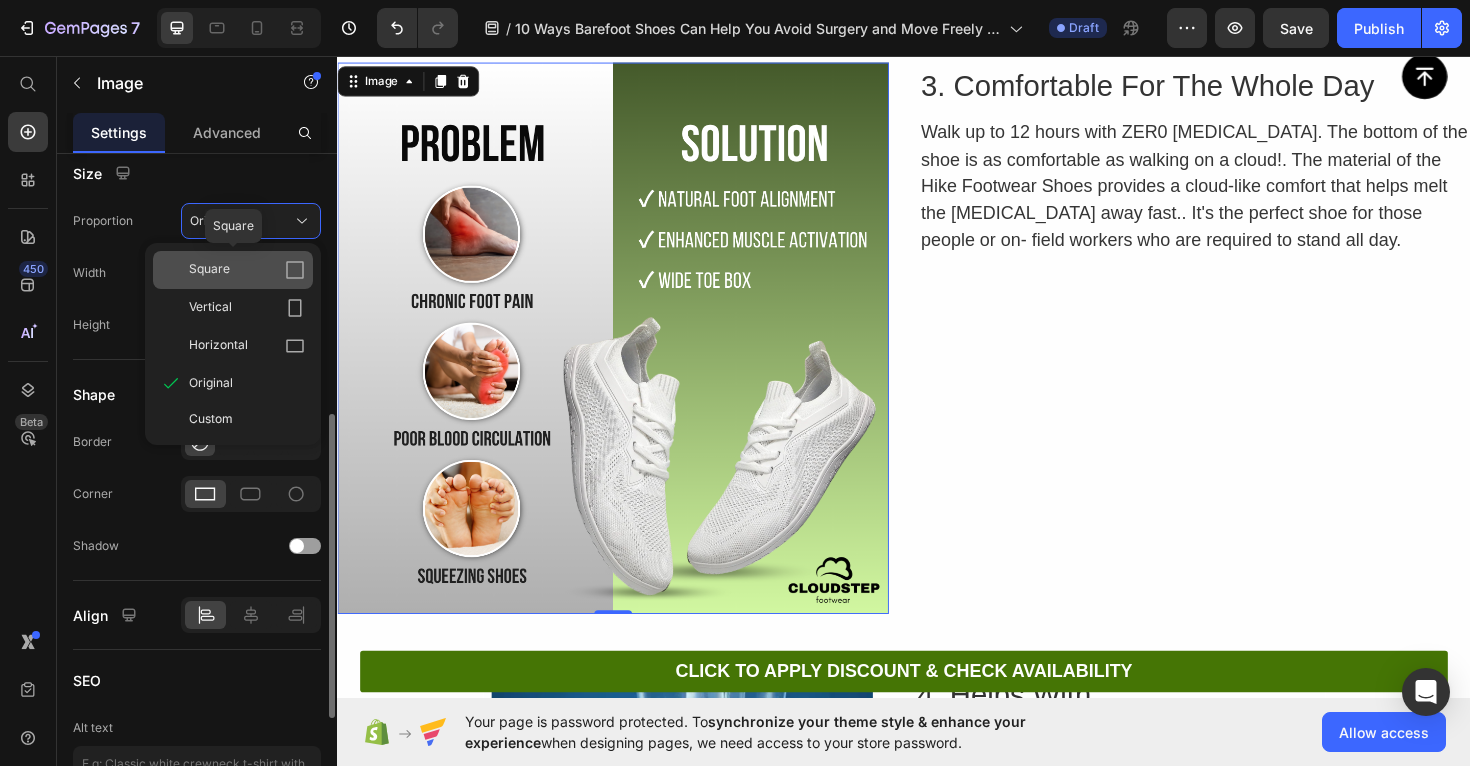 click on "Square" at bounding box center [209, 270] 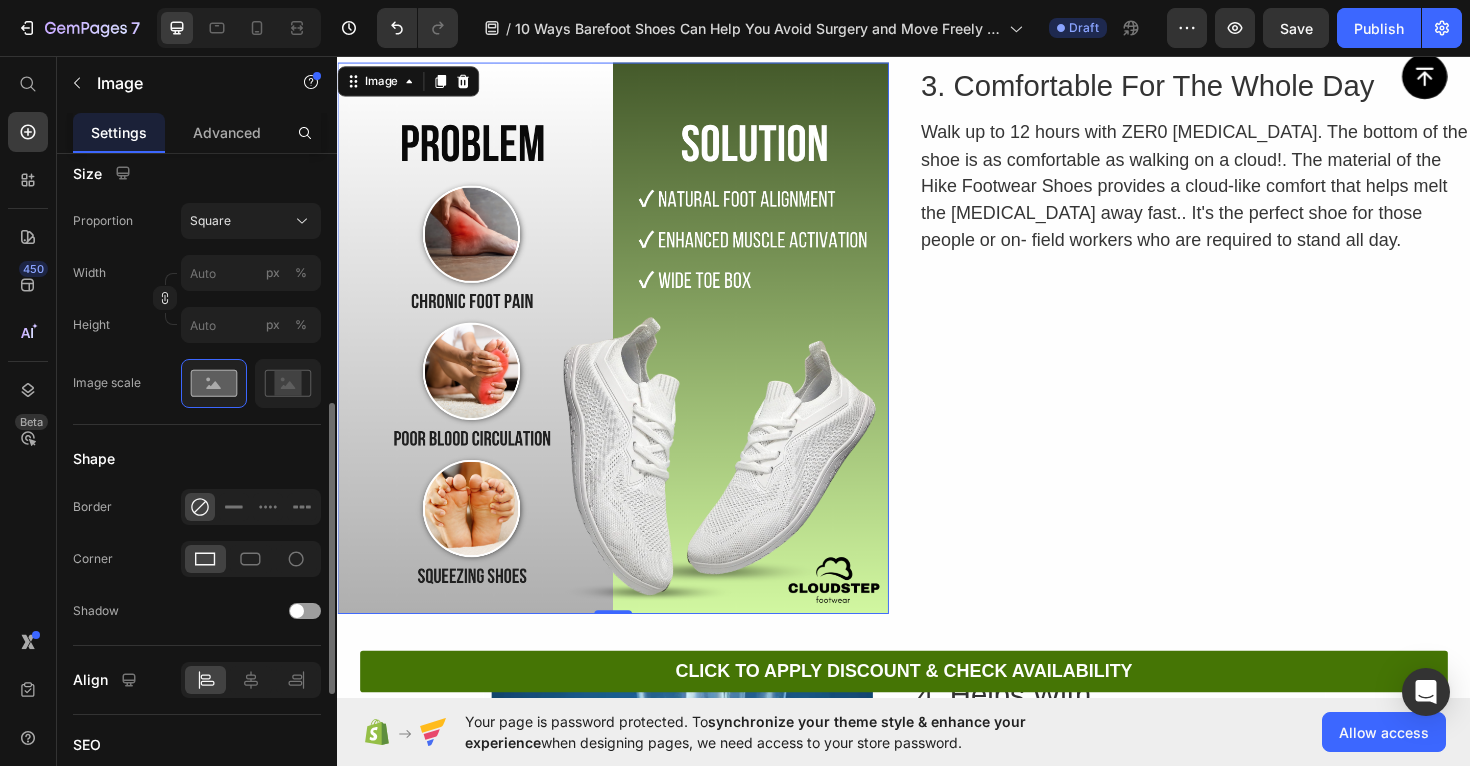 click at bounding box center [629, 355] 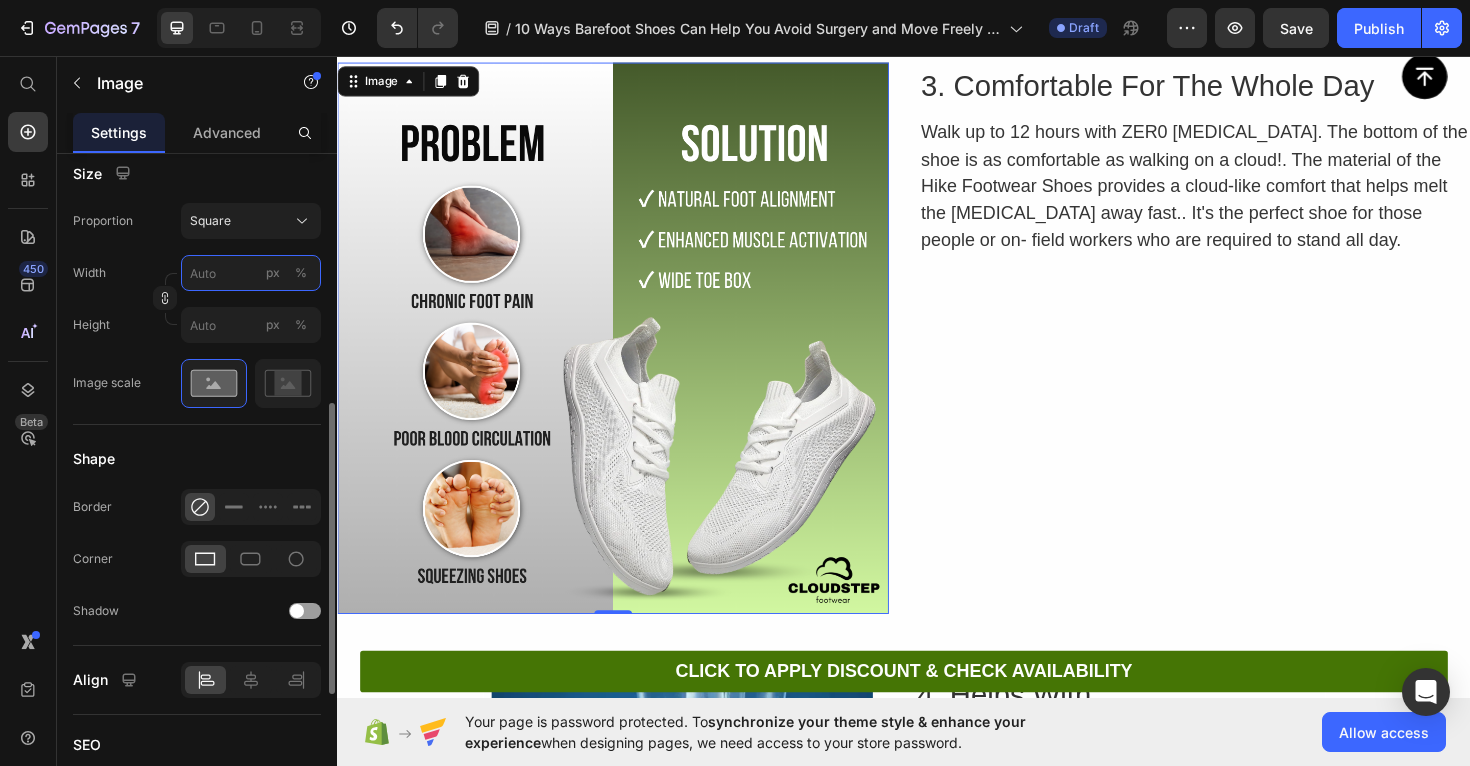 click on "px %" at bounding box center (251, 273) 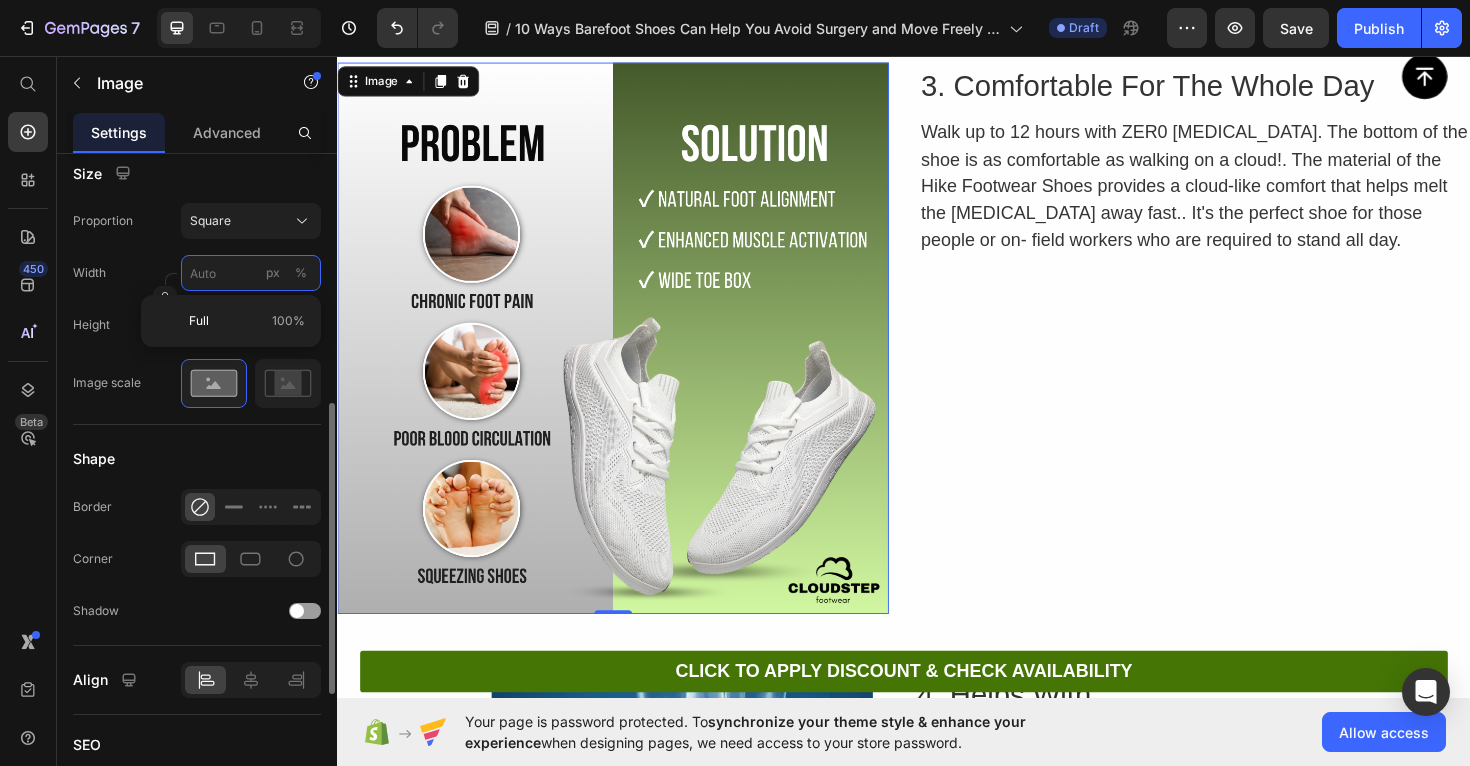 type on "1" 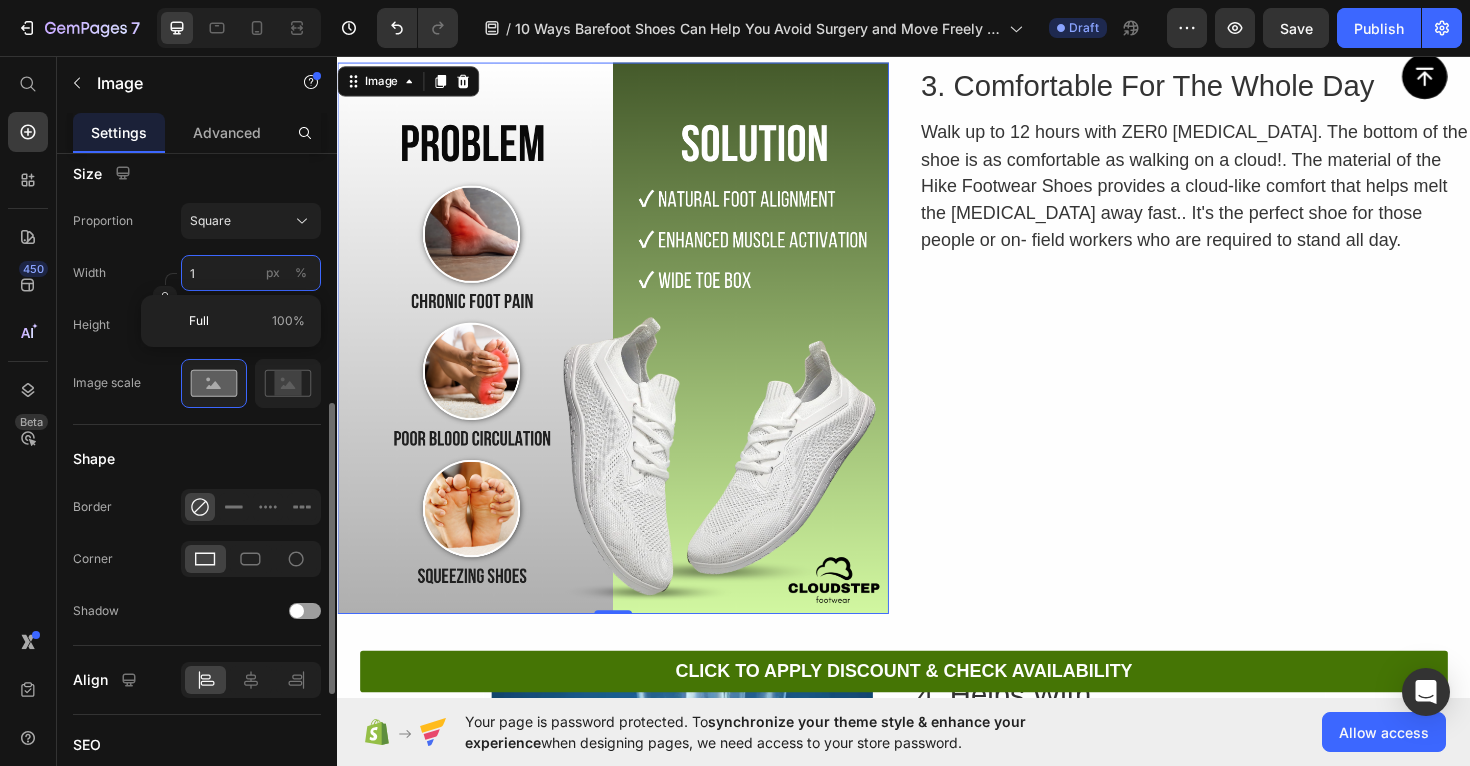 type on "10" 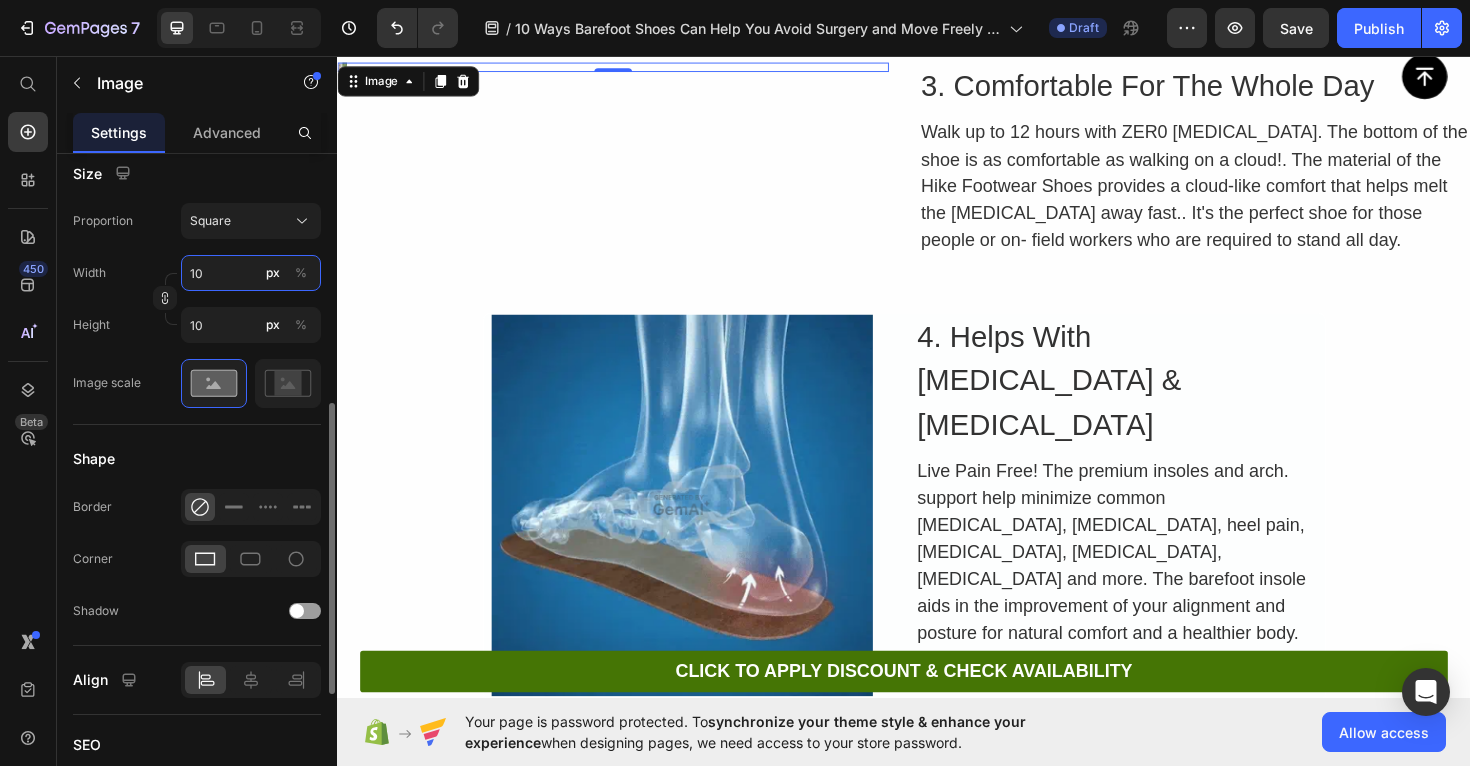 type on "100" 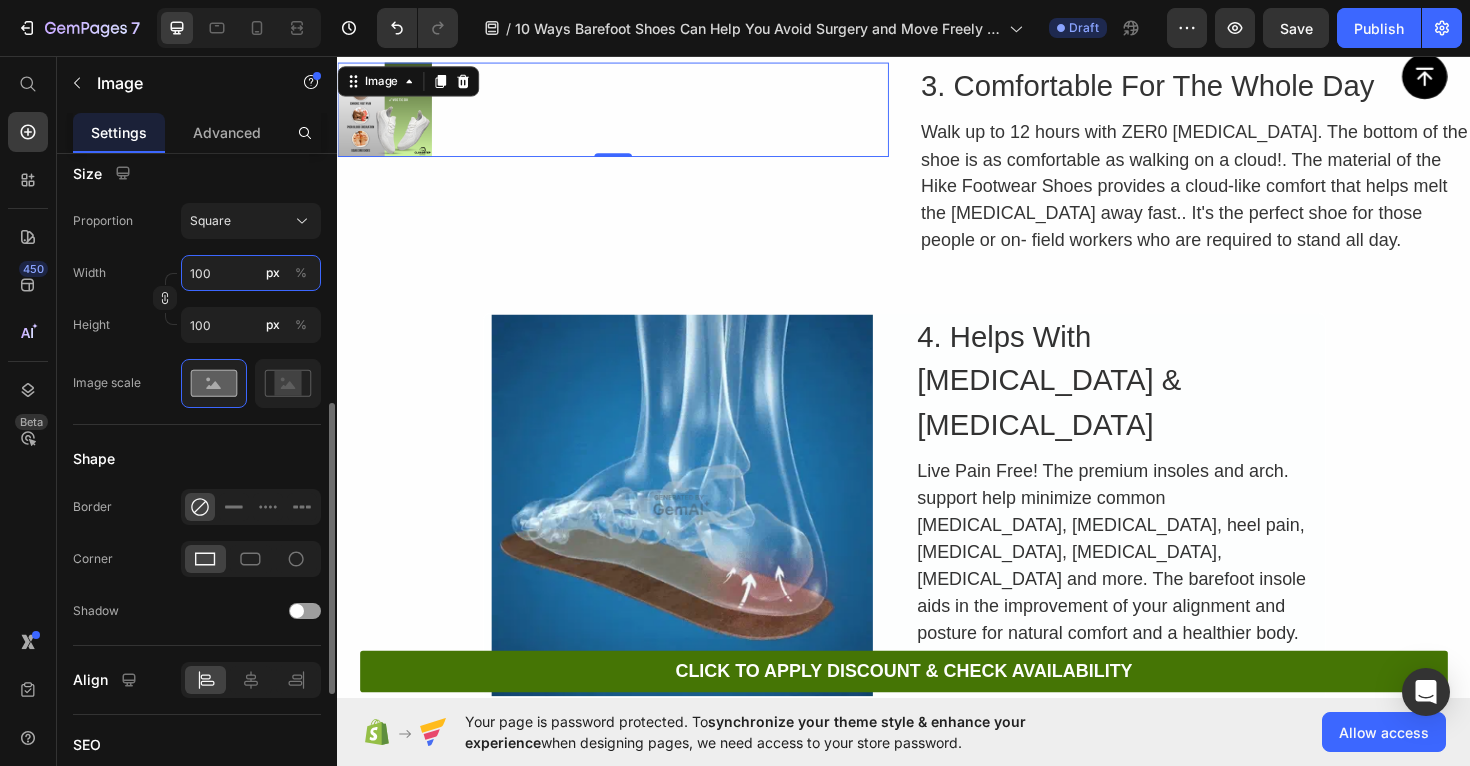 type on "10" 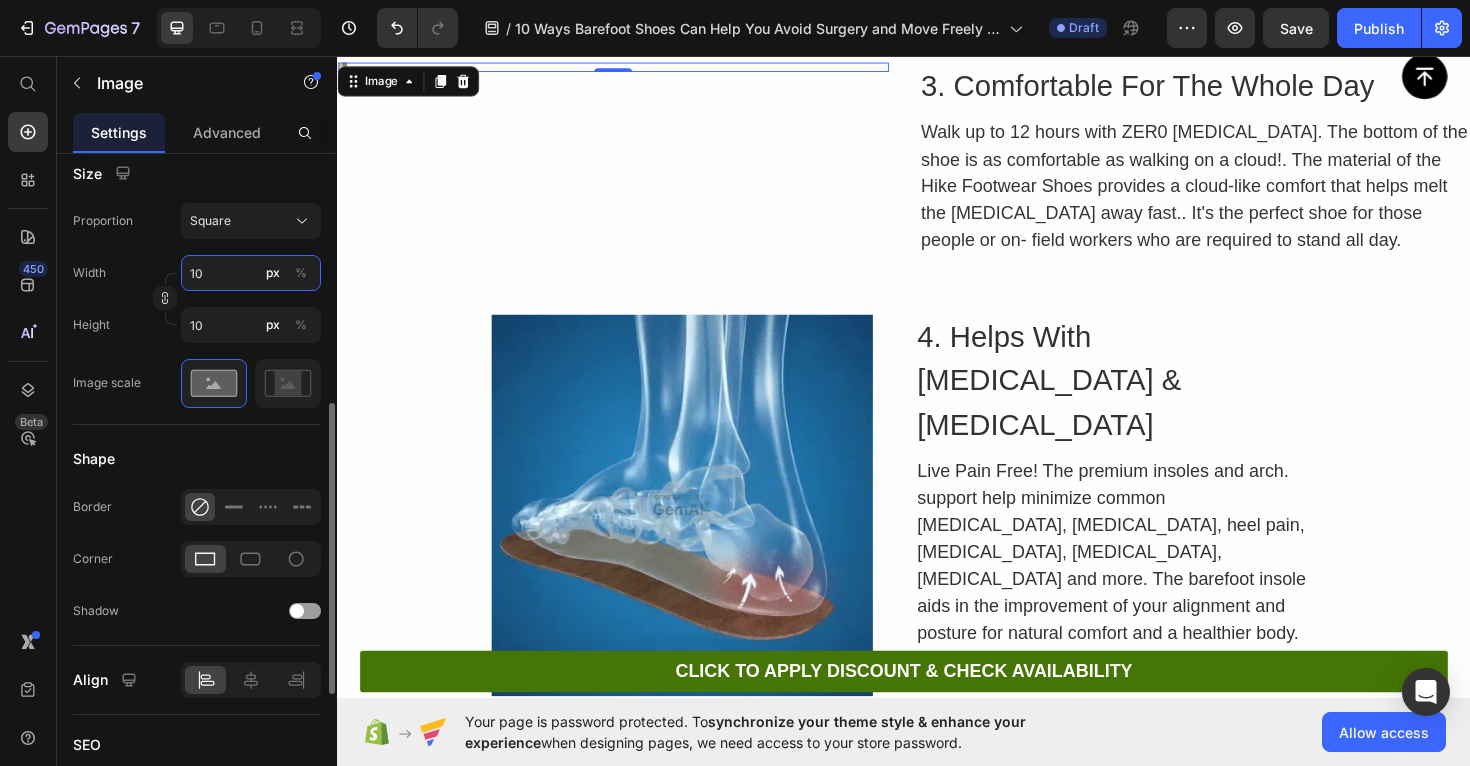 type on "1" 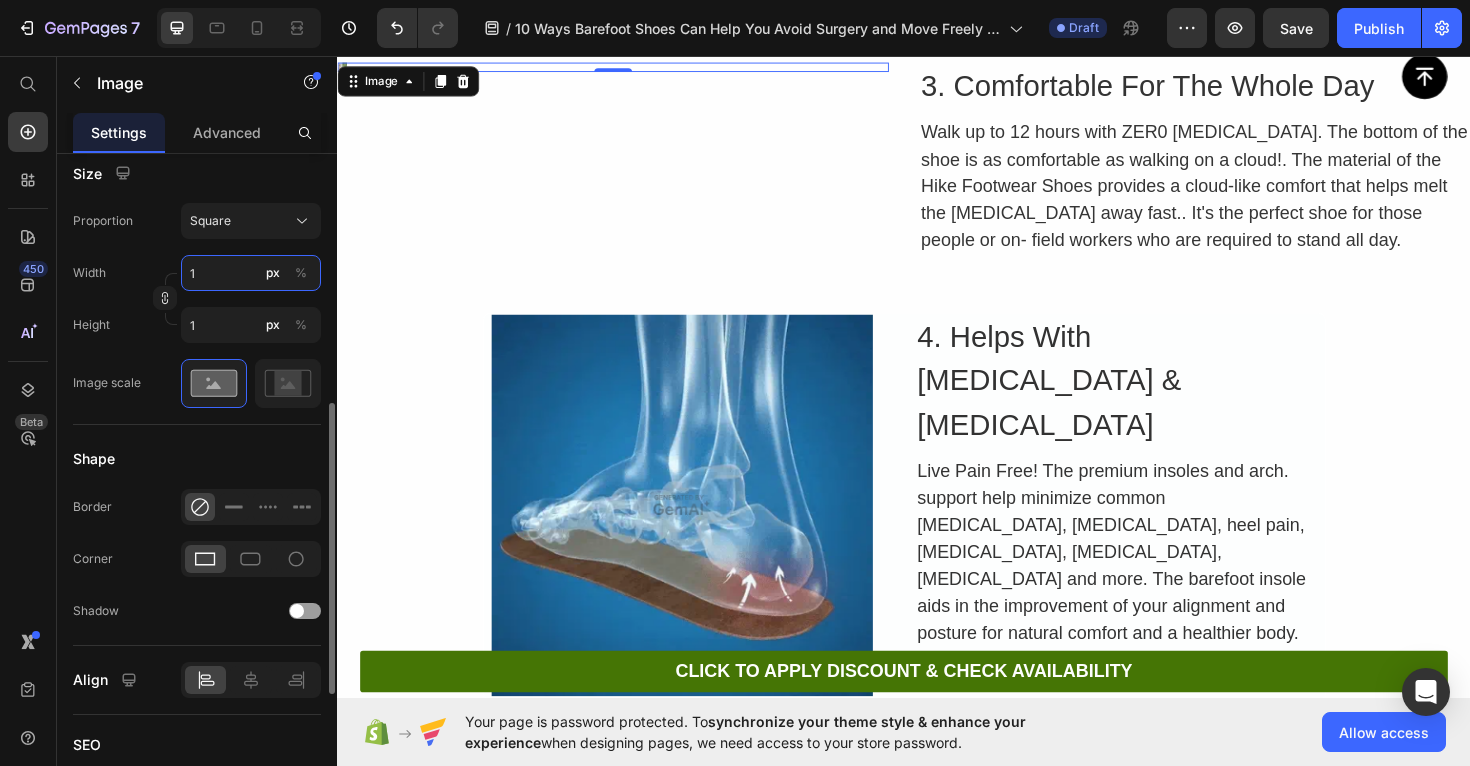 type 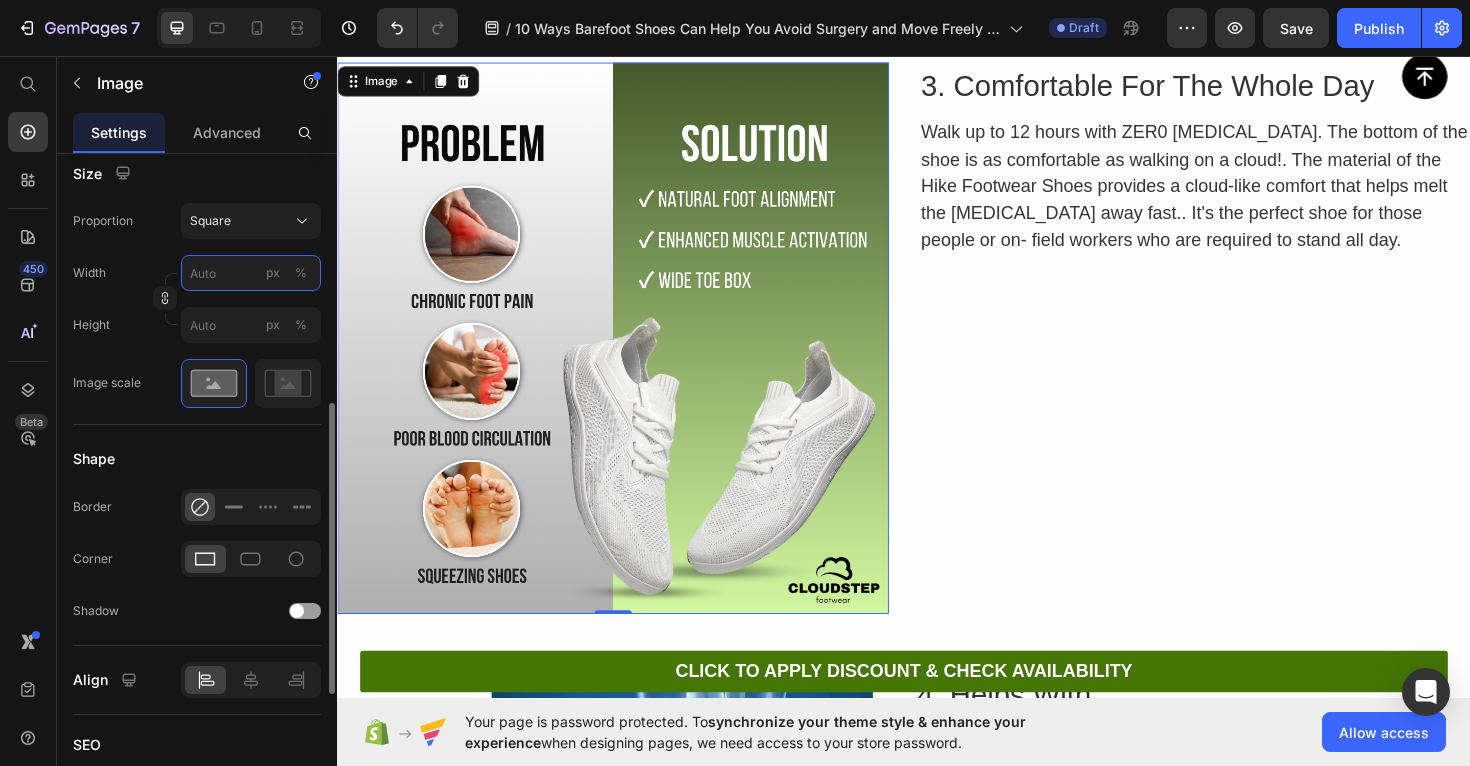 type on "5" 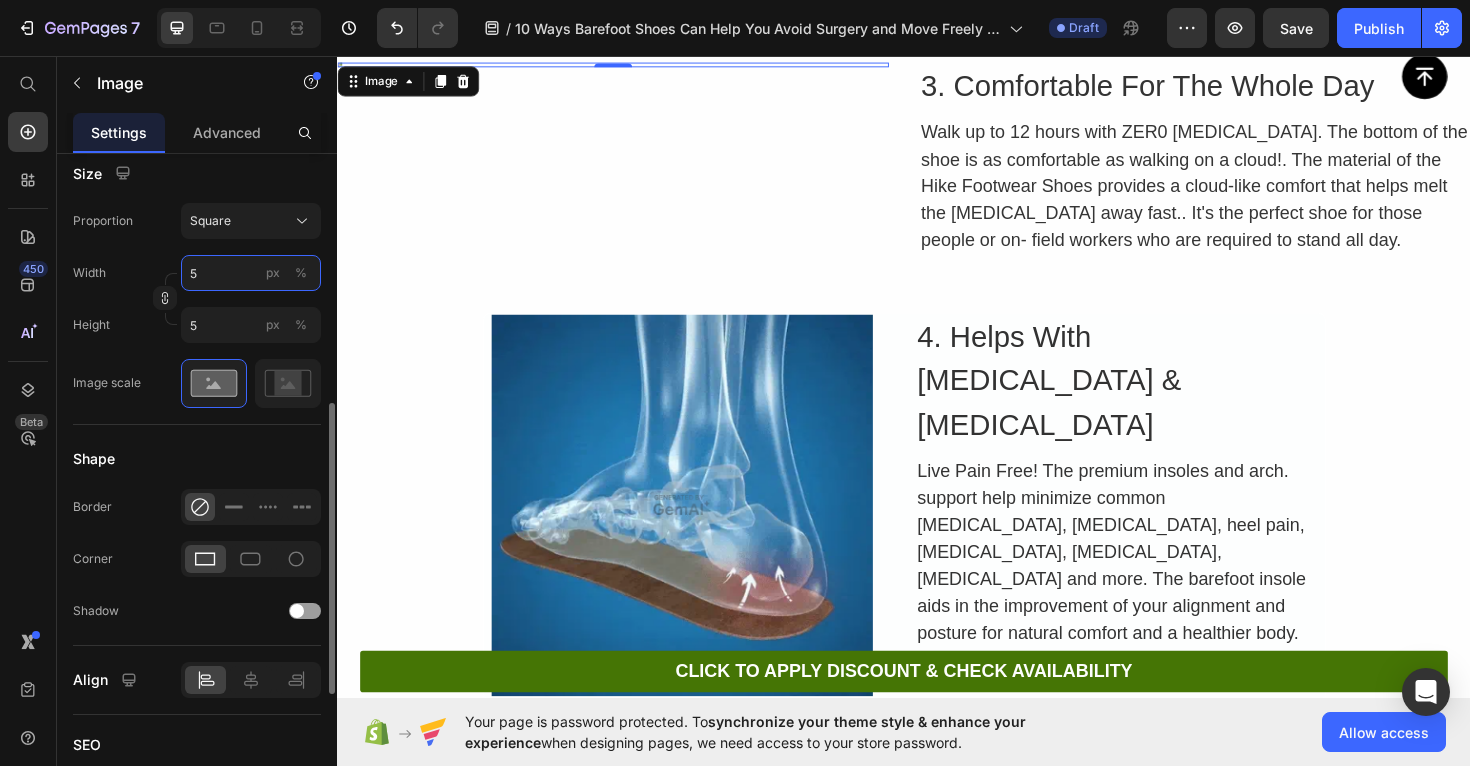type on "50" 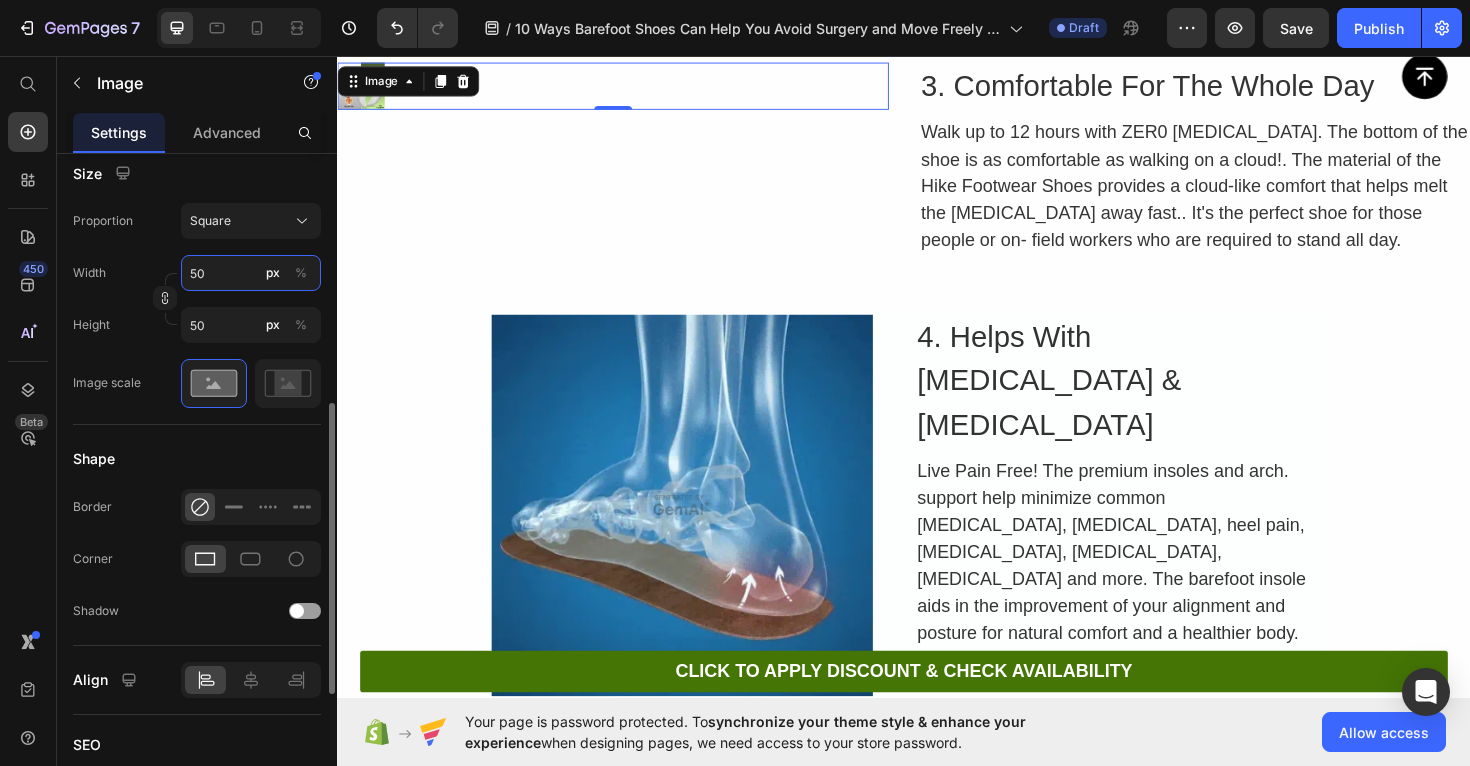 type on "500" 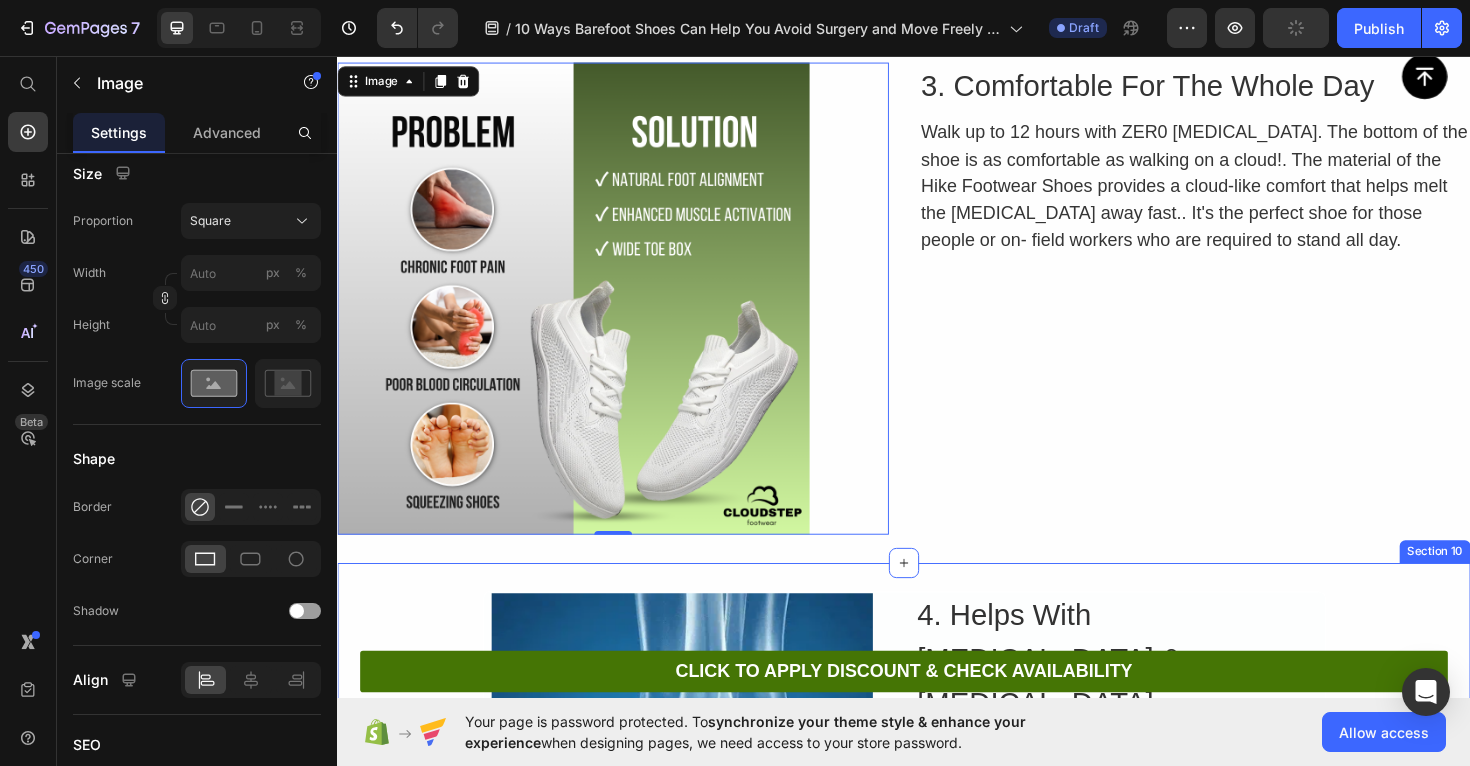 click at bounding box center [709, 826] 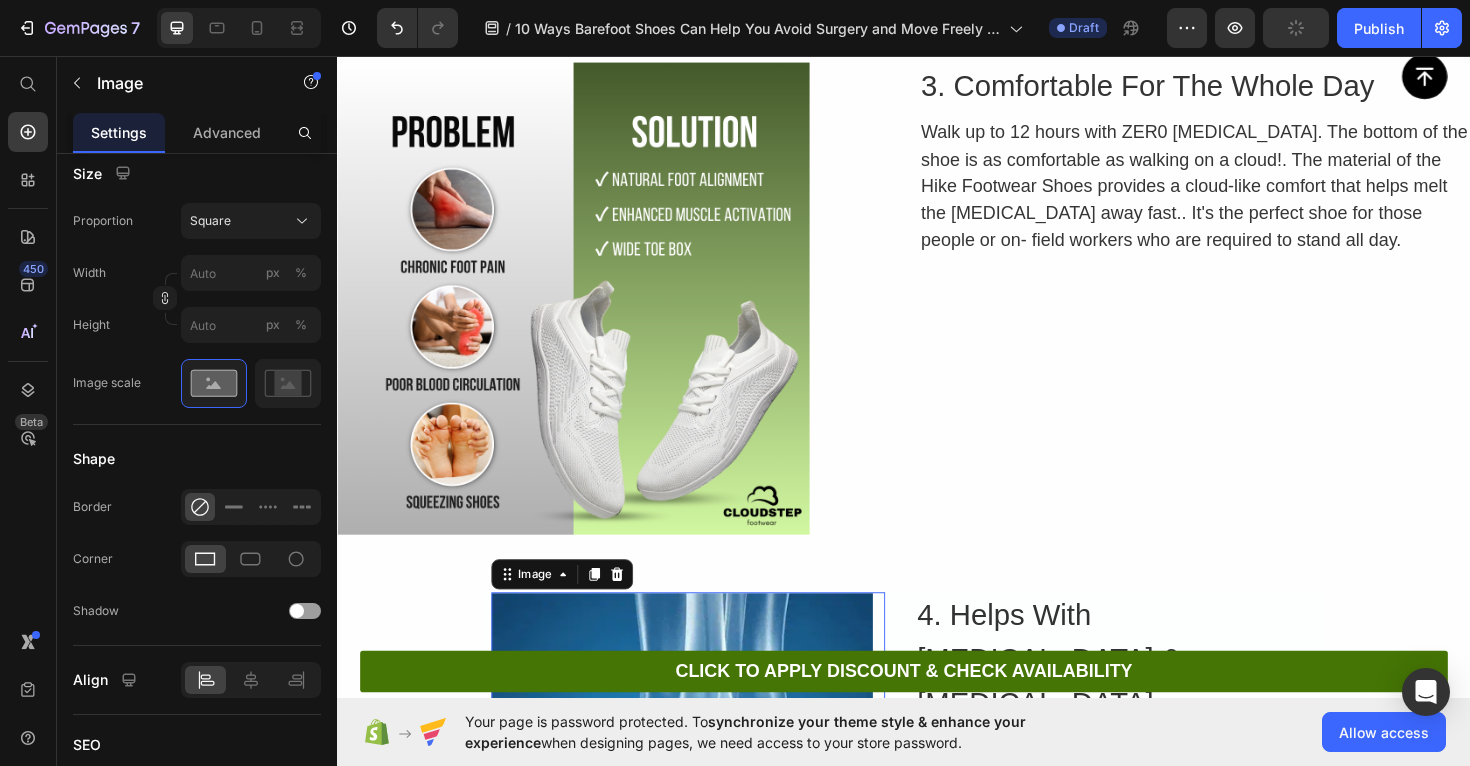 click at bounding box center (709, 826) 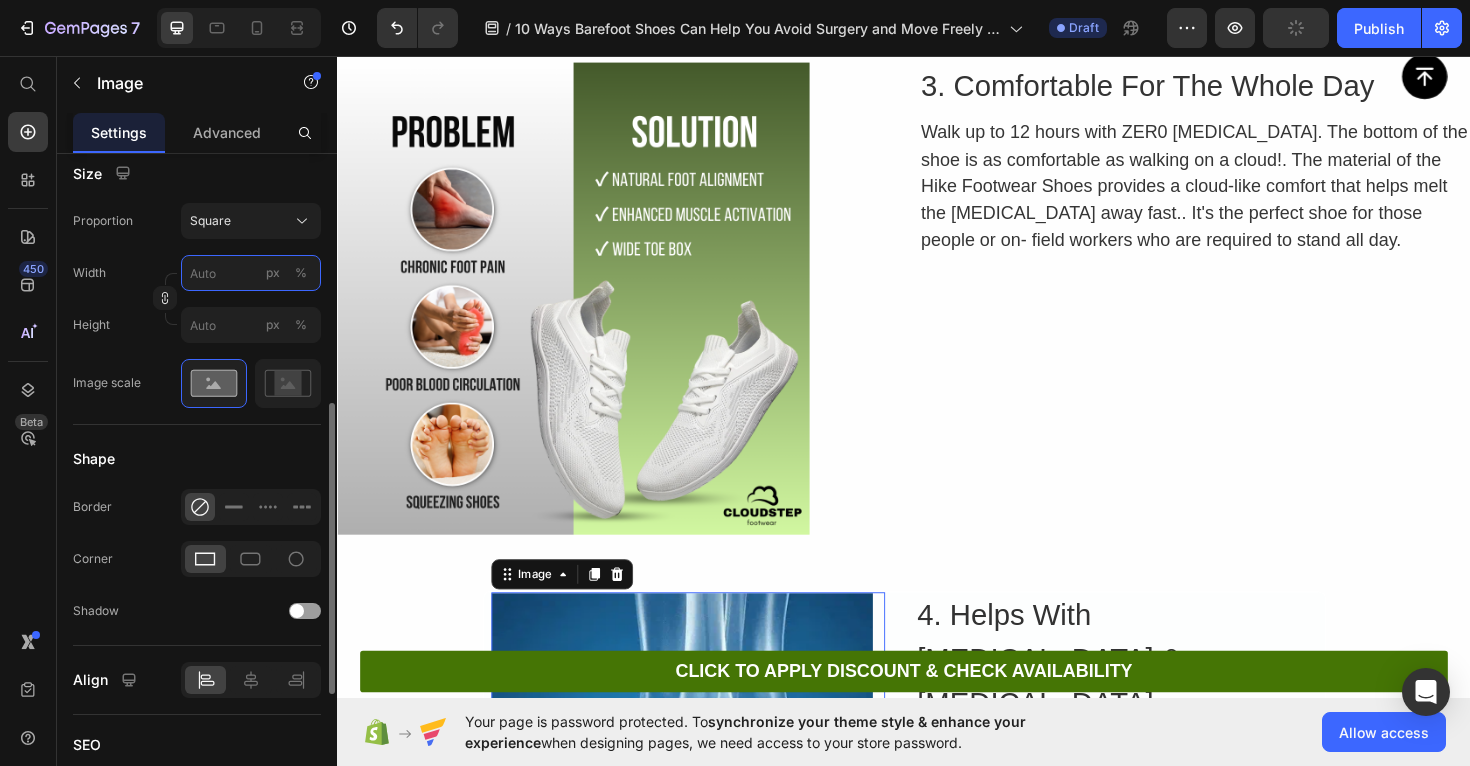click on "px %" at bounding box center [251, 273] 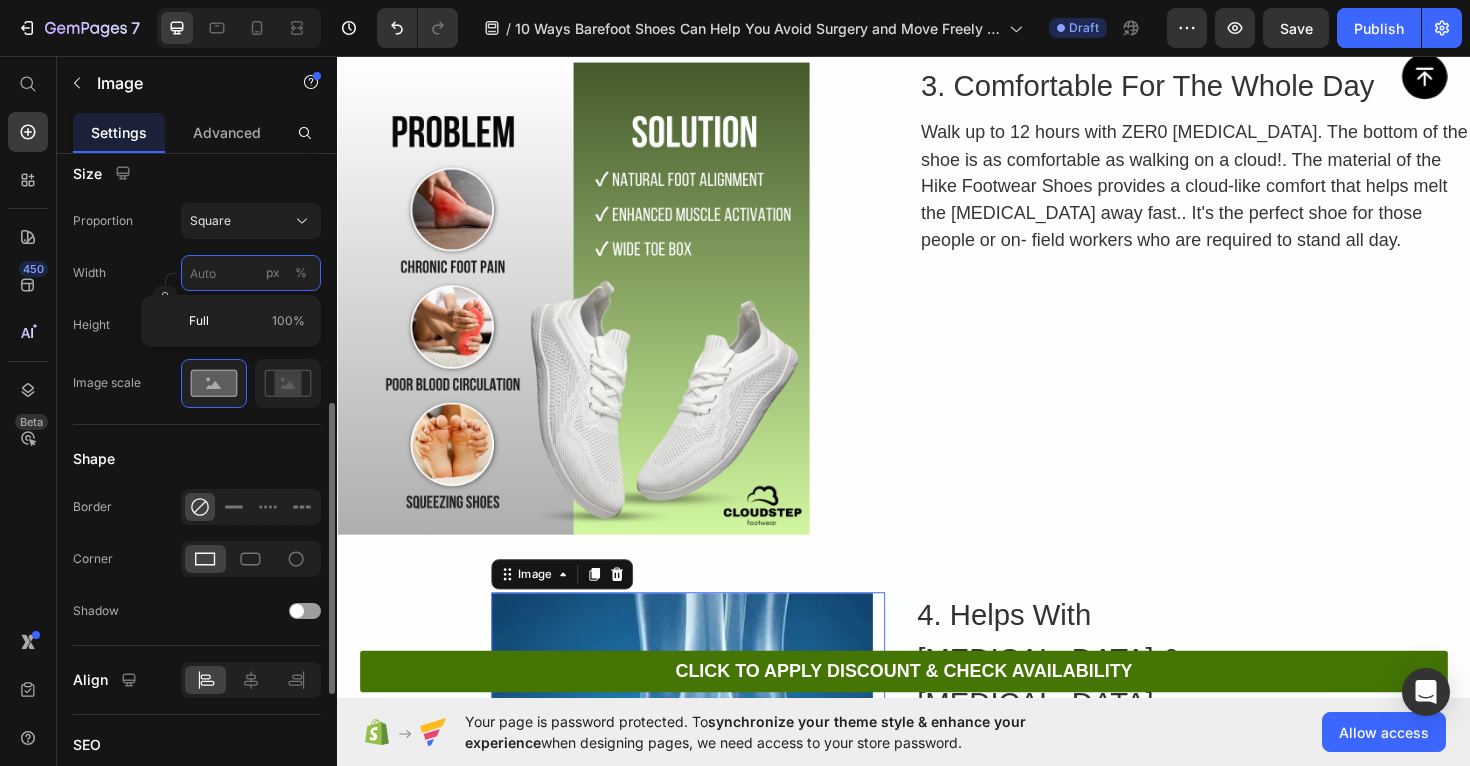 type on "5" 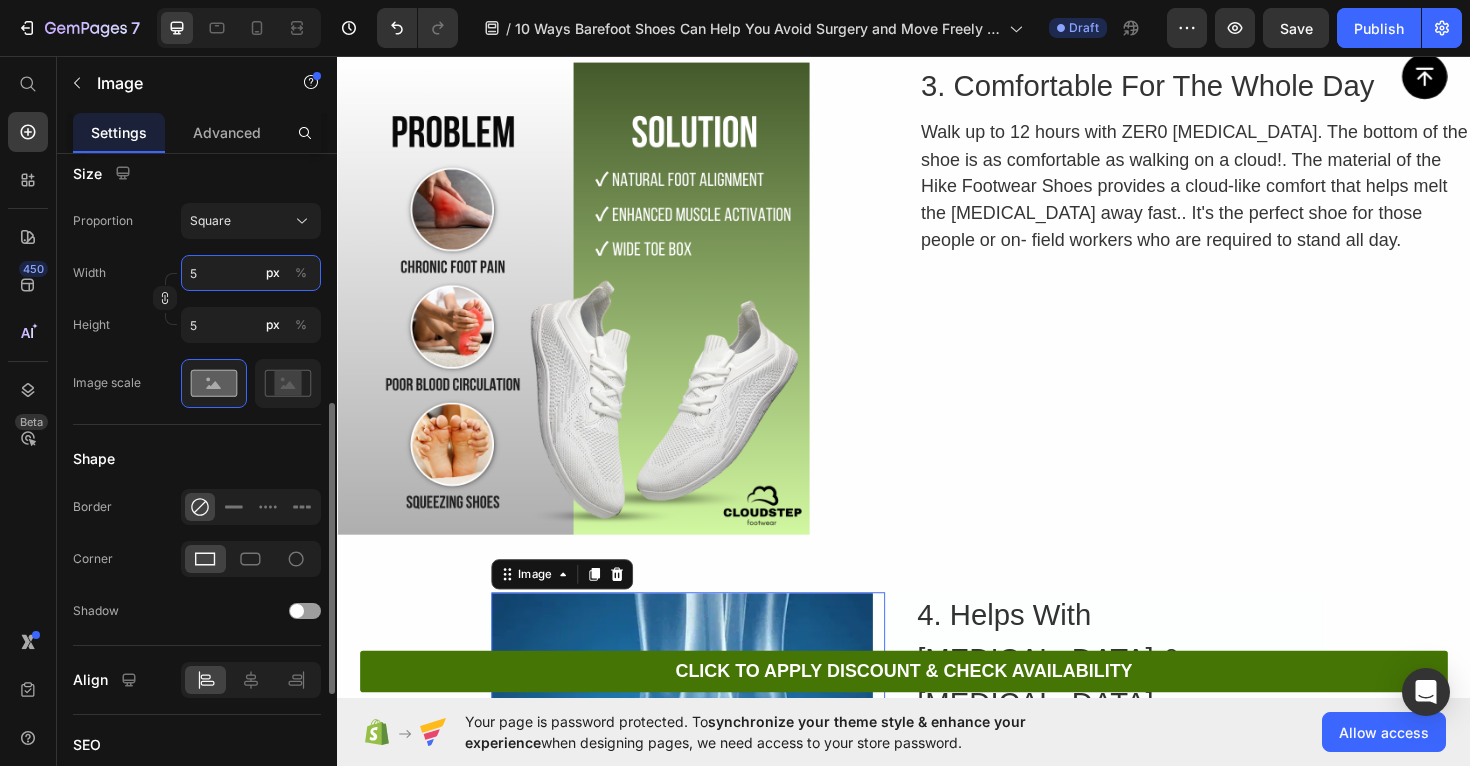 type on "50" 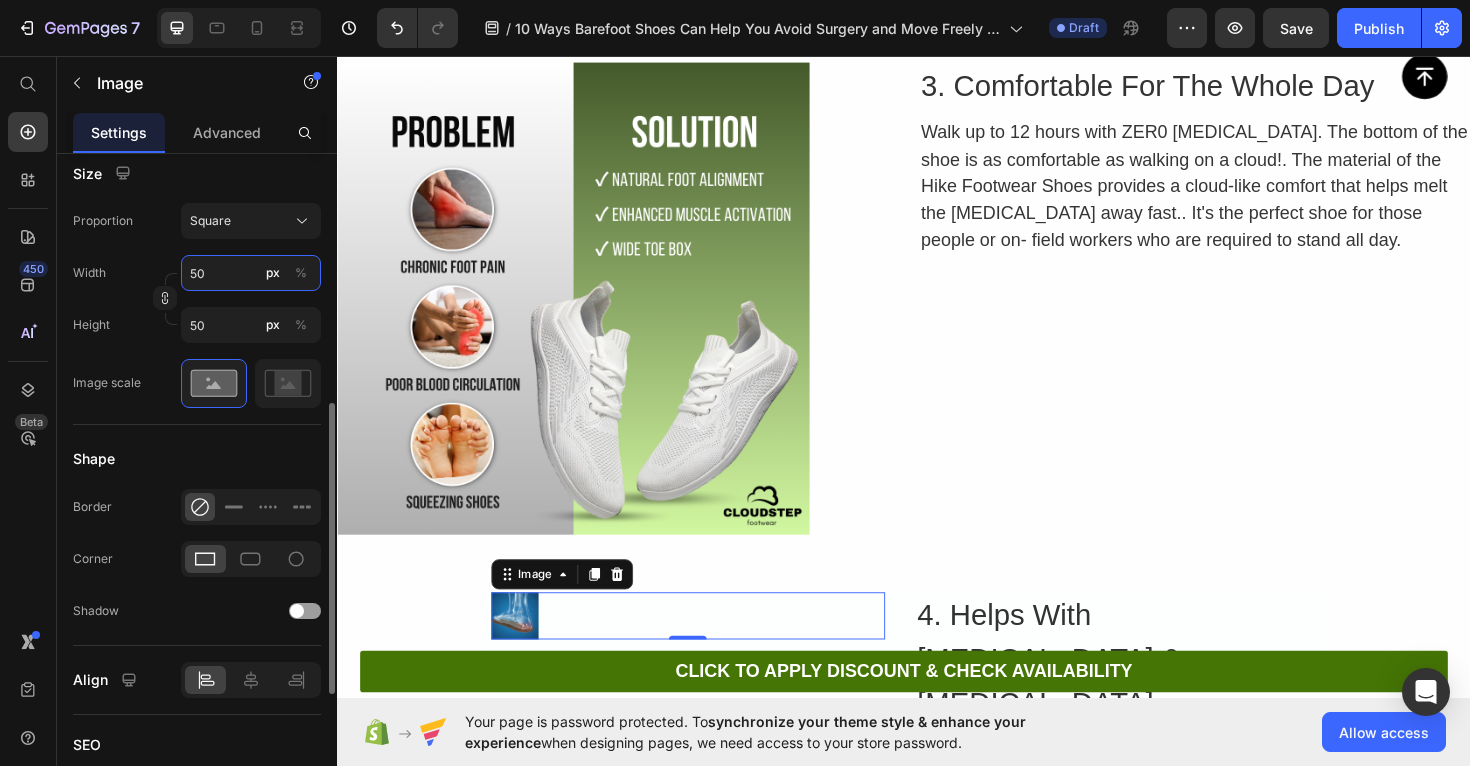 type on "500" 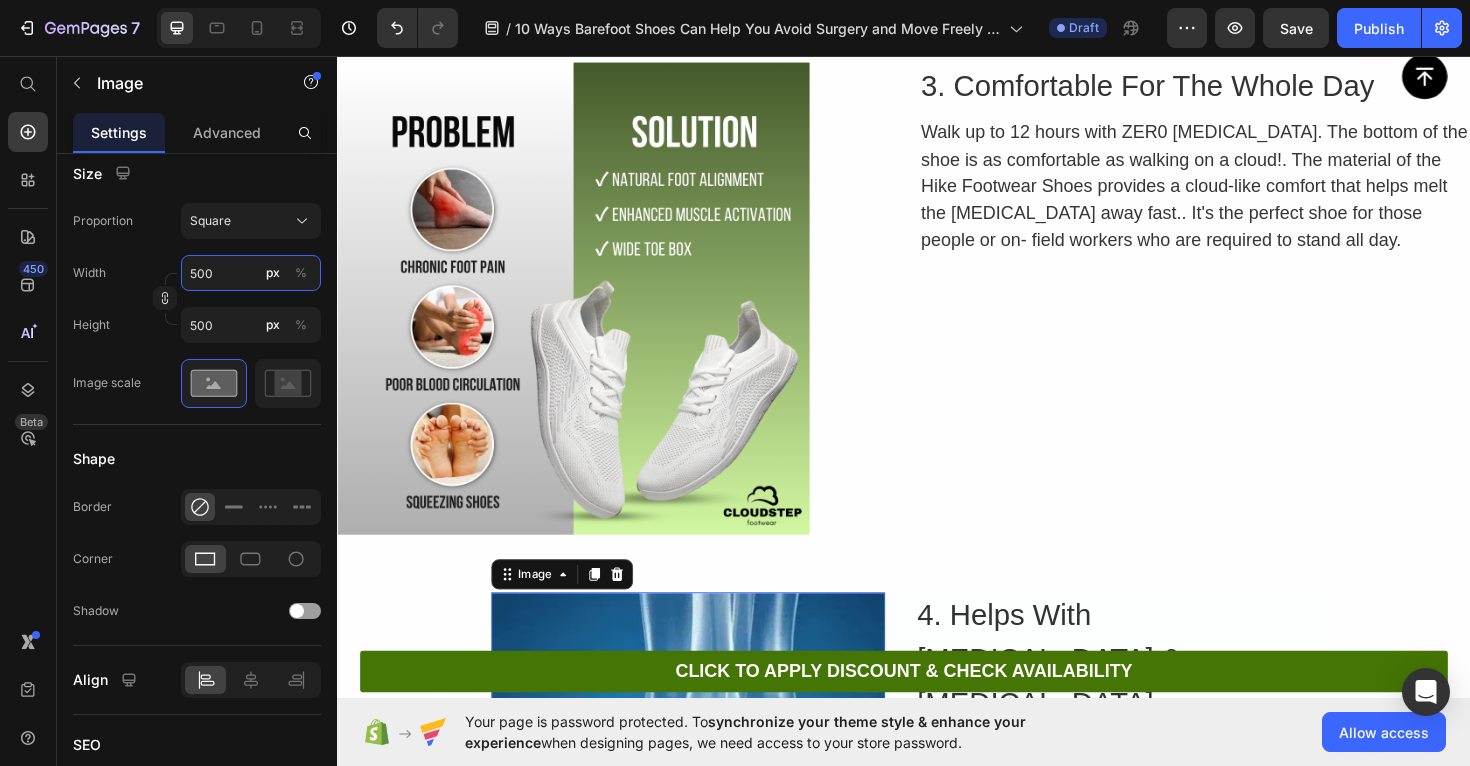 type on "500" 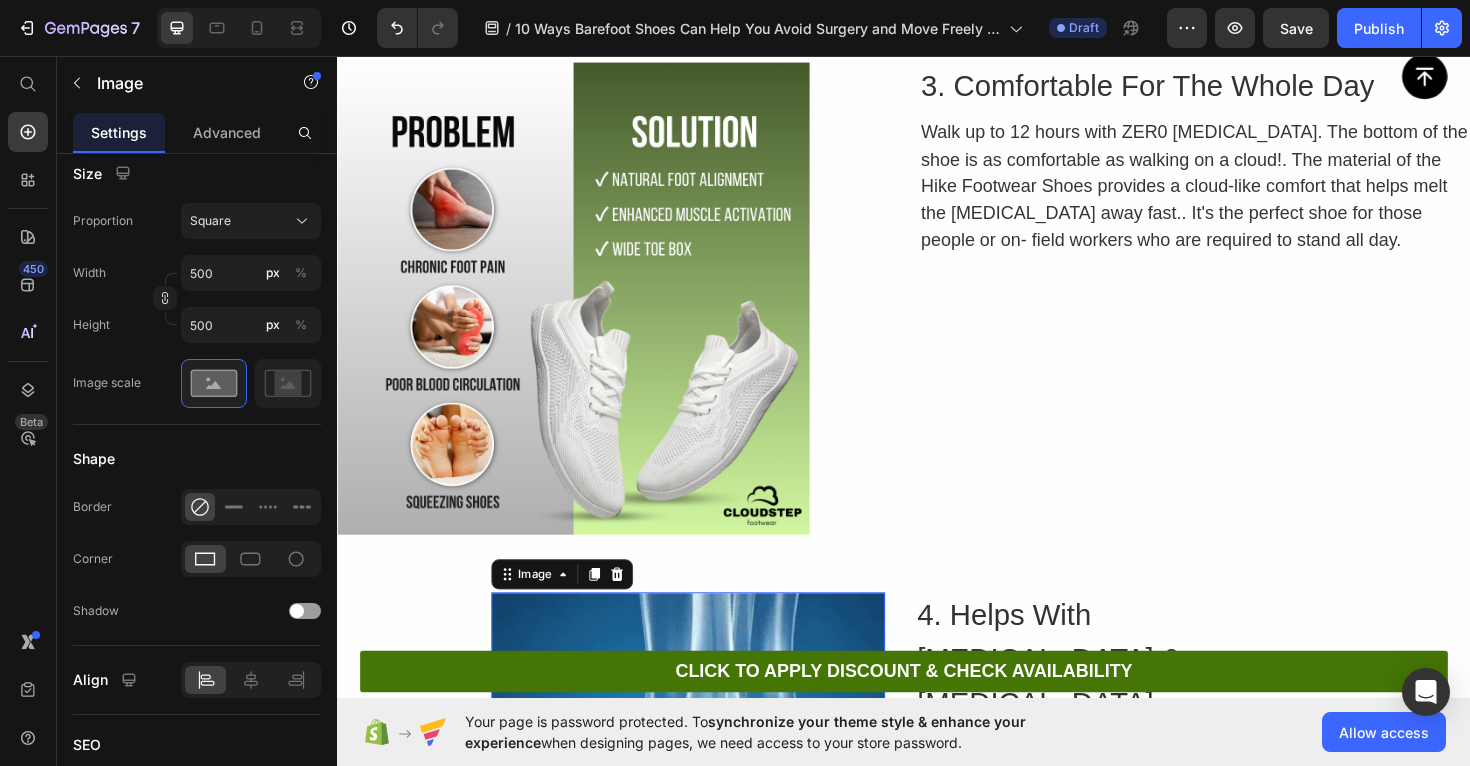 click at bounding box center [709, 833] 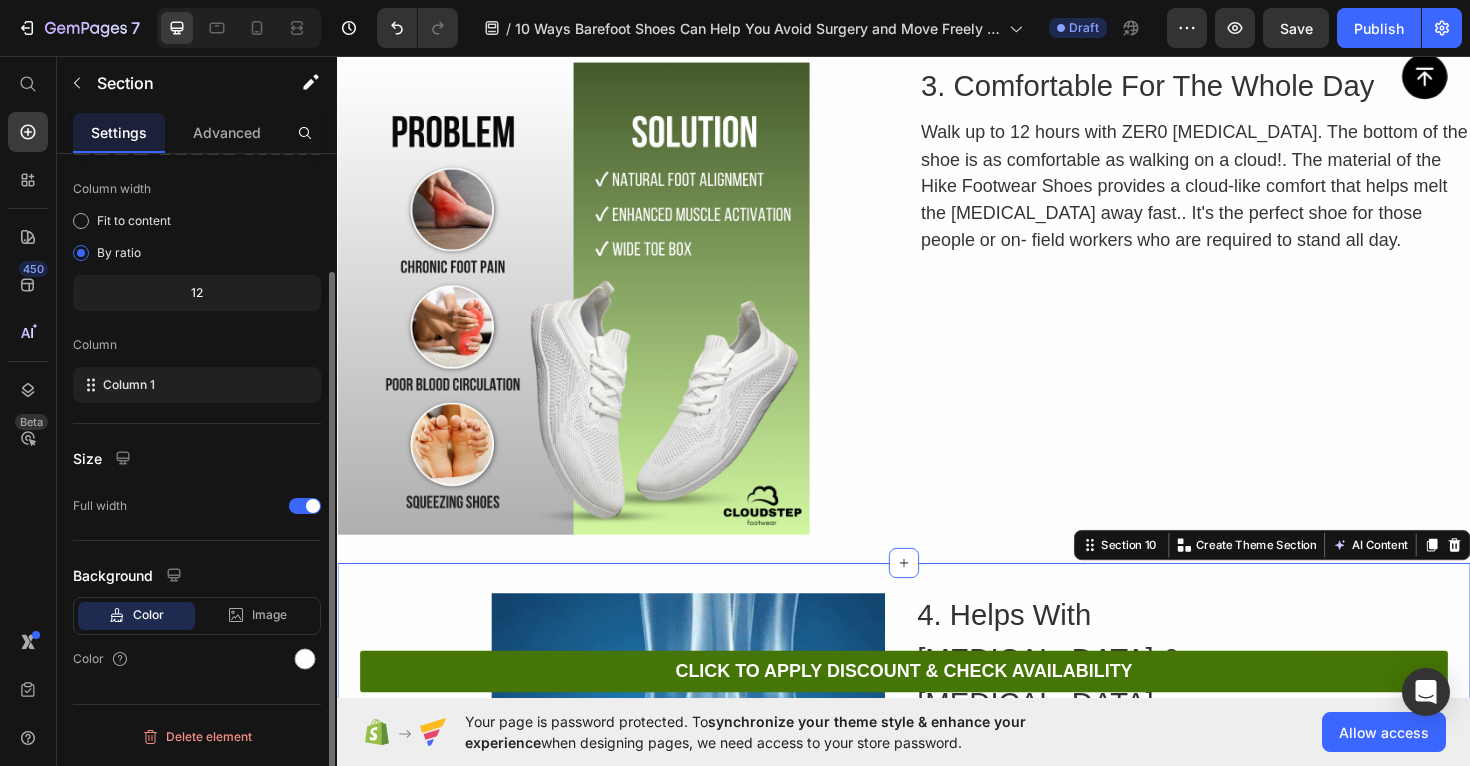 scroll, scrollTop: 0, scrollLeft: 0, axis: both 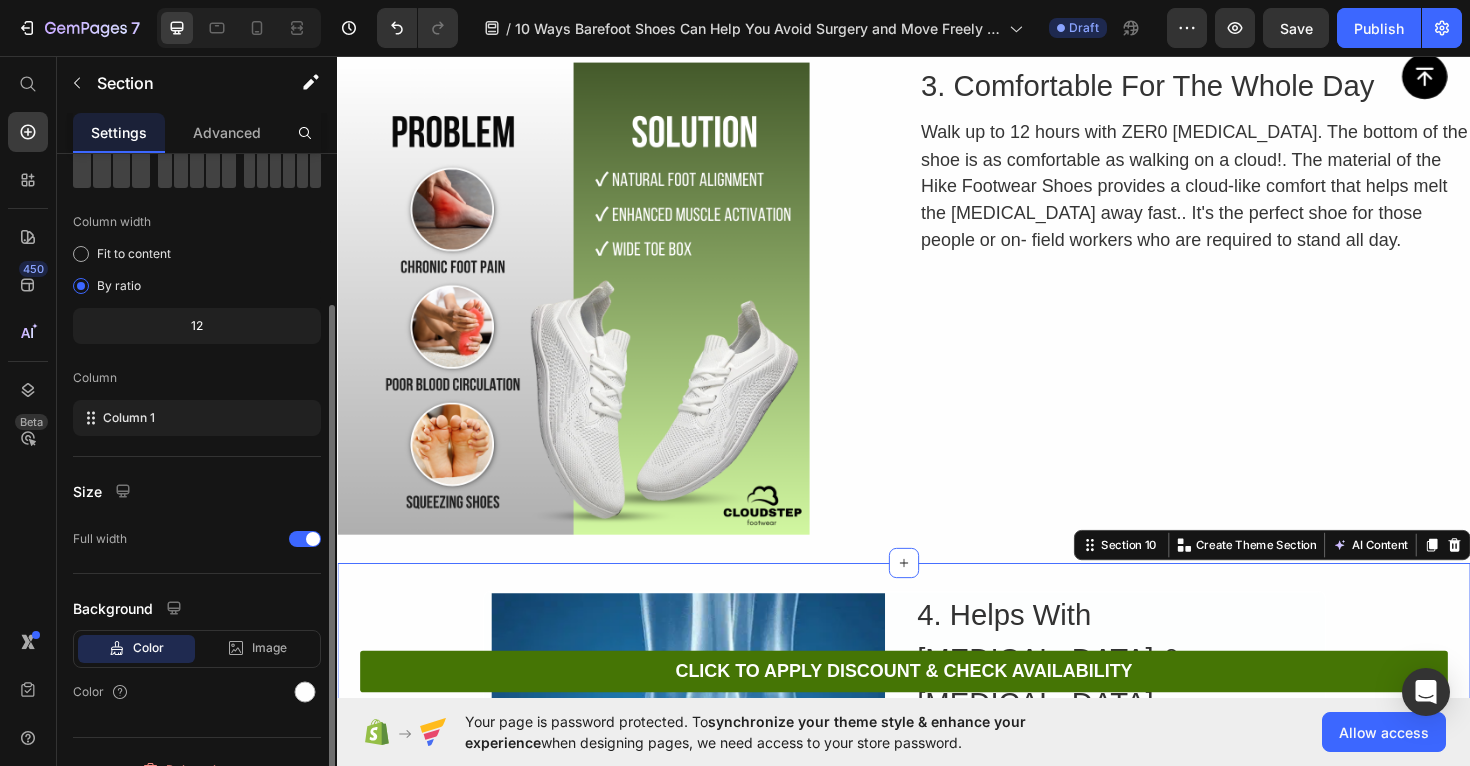 click on "Image 4. Helps With [MEDICAL_DATA] & [MEDICAL_DATA] Heading Live Pain Free! The premium insoles and arch. support help minimize common [MEDICAL_DATA], [MEDICAL_DATA], heel pain, [MEDICAL_DATA], [MEDICAL_DATA], [MEDICAL_DATA] and more. The barefoot insole aids in the improvement of your alignment and posture for natural comfort and a healthier body. Text Block Row" at bounding box center (937, 835) 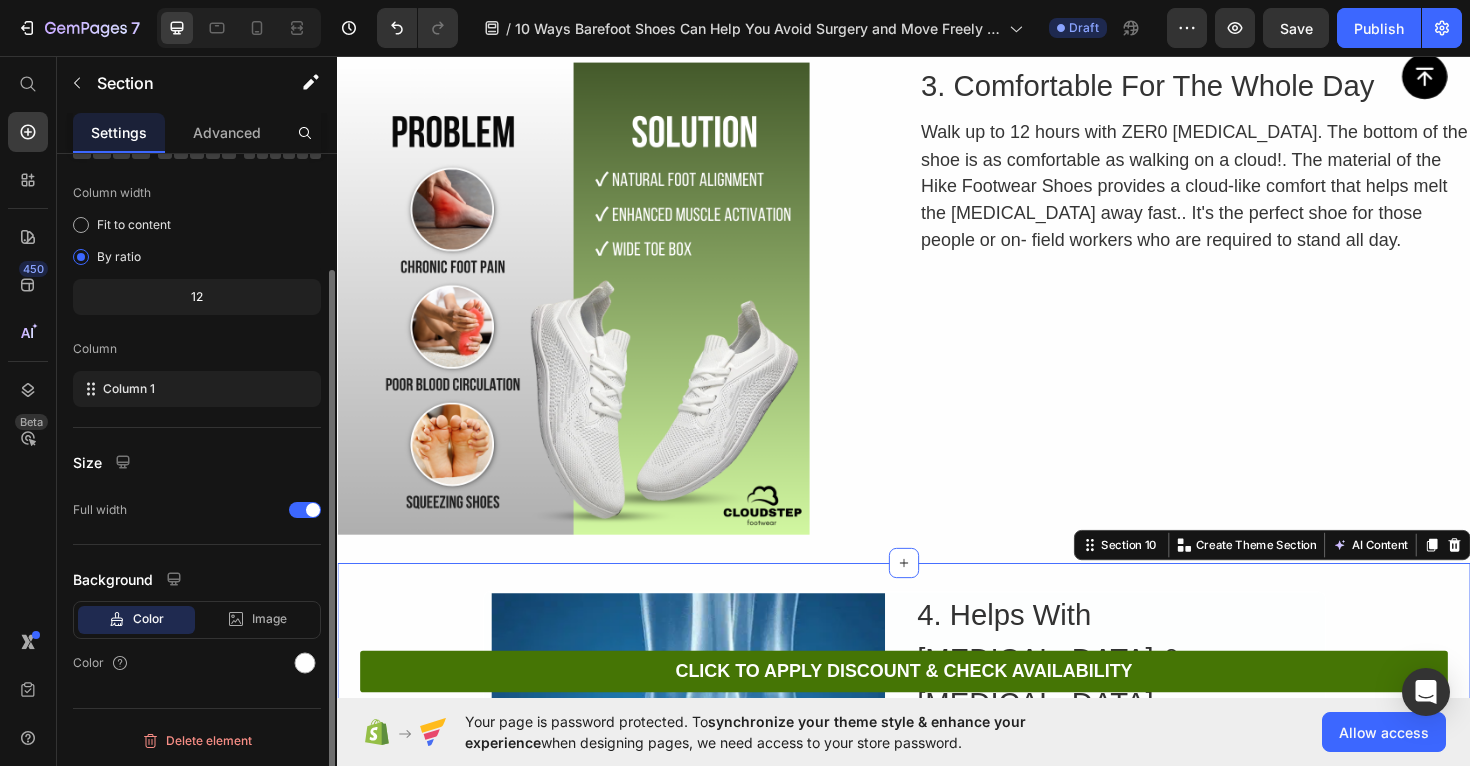 scroll, scrollTop: 0, scrollLeft: 0, axis: both 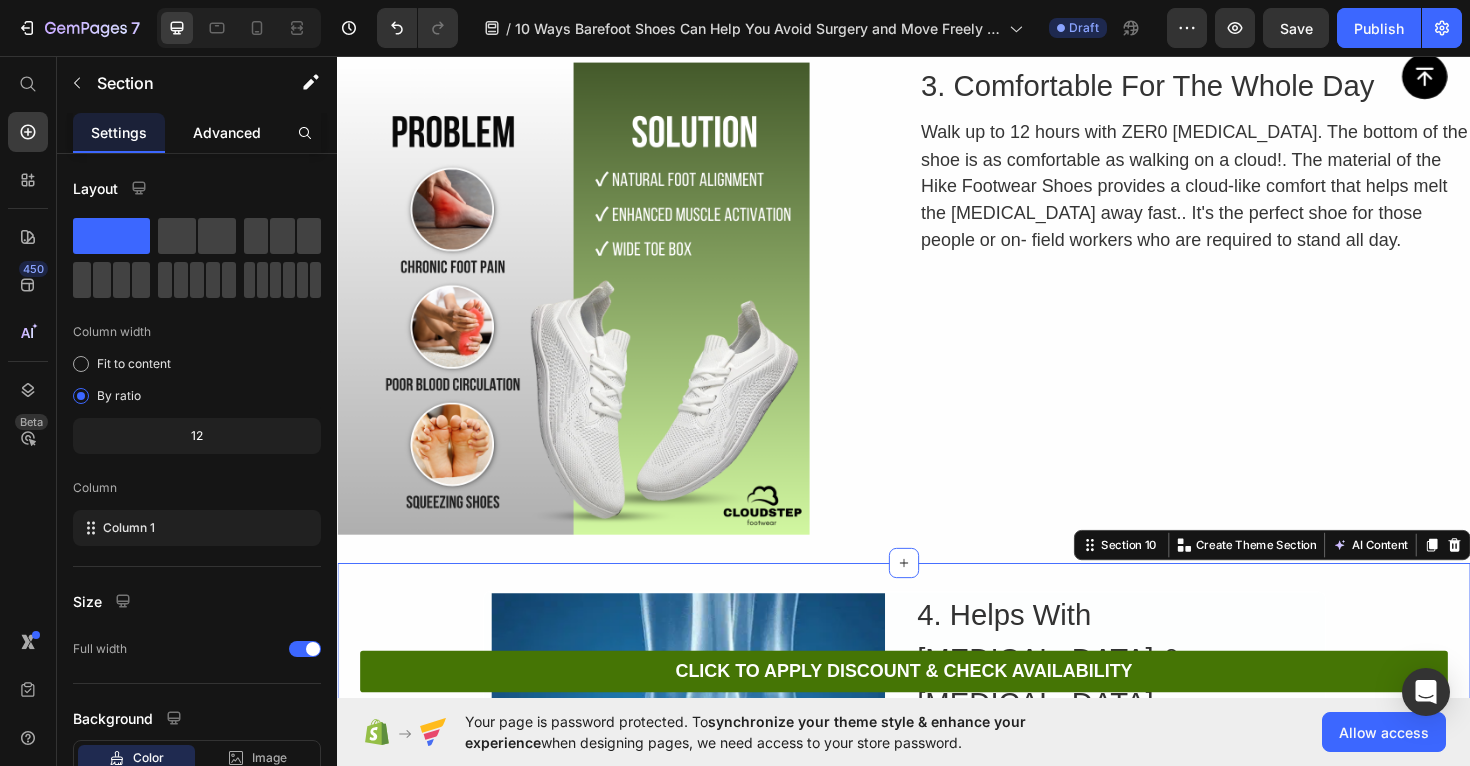 click on "Advanced" at bounding box center [227, 132] 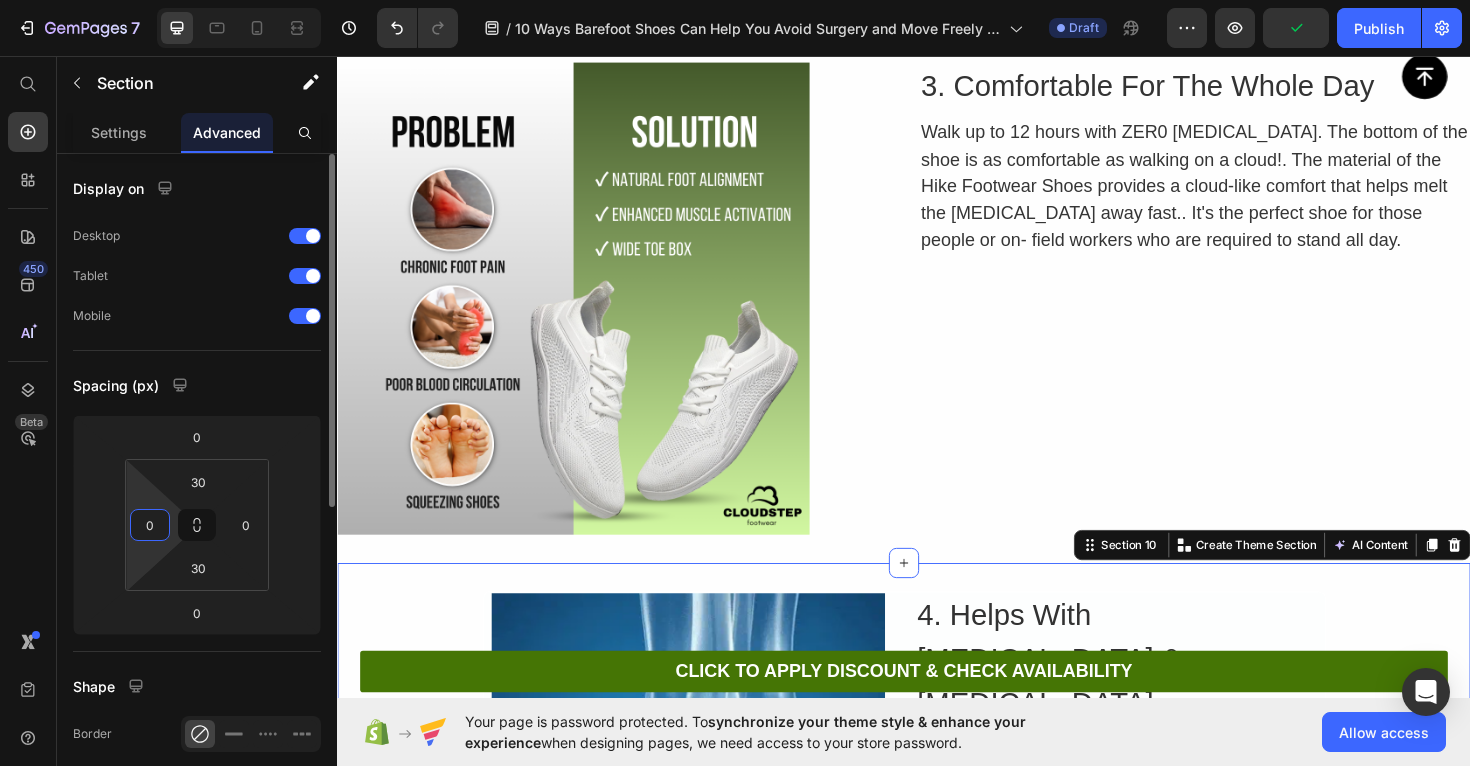 click on "0" at bounding box center (150, 525) 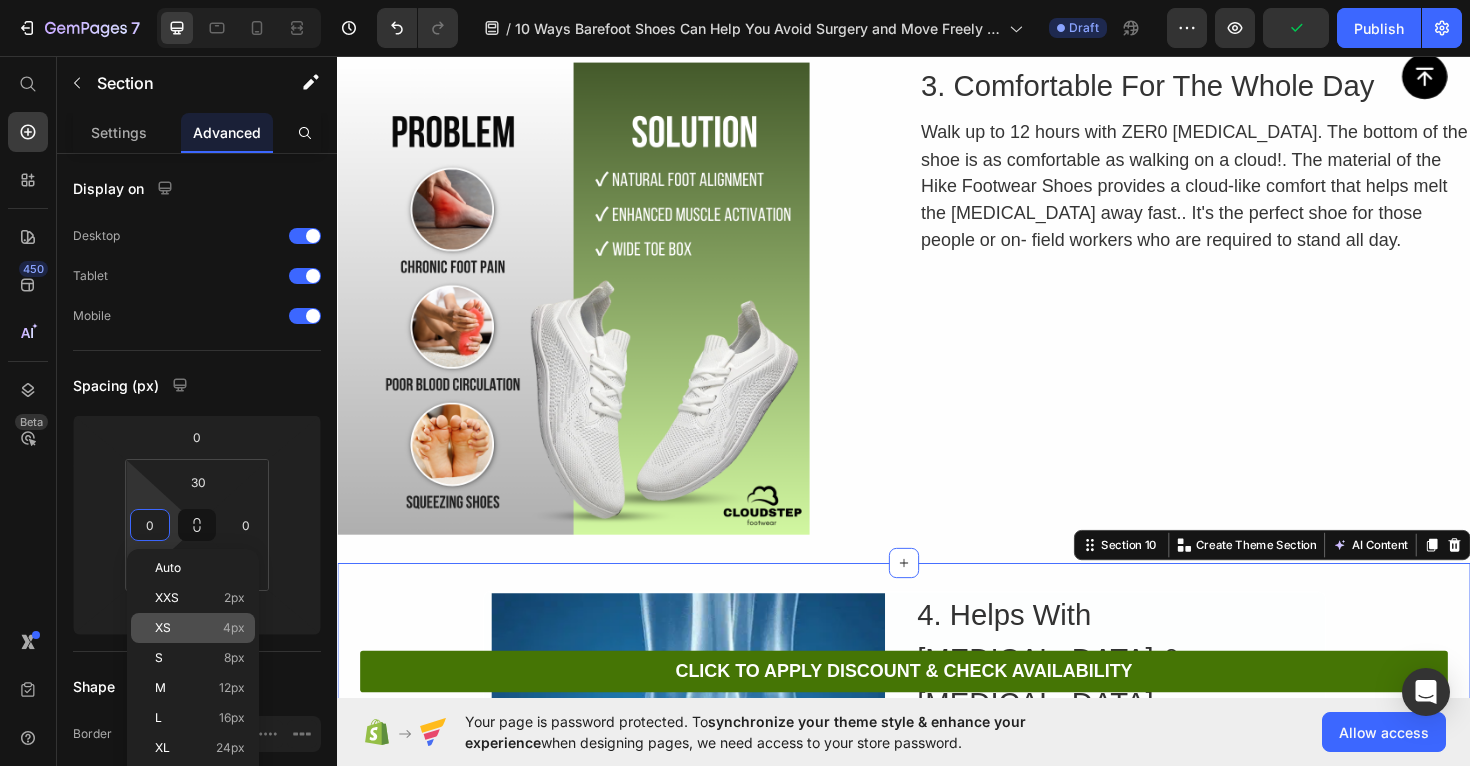 click on "XS 4px" at bounding box center [200, 628] 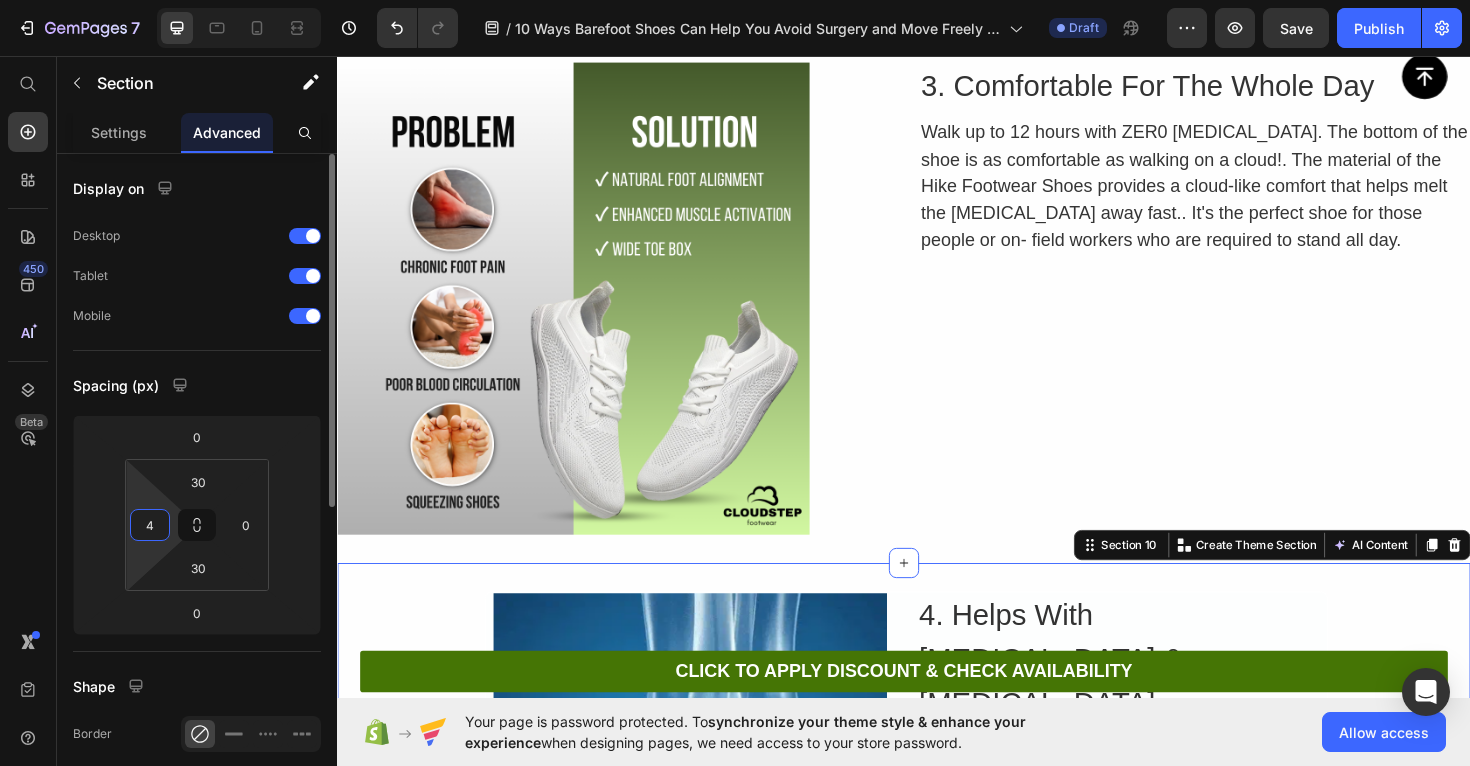 click on "4" at bounding box center [150, 525] 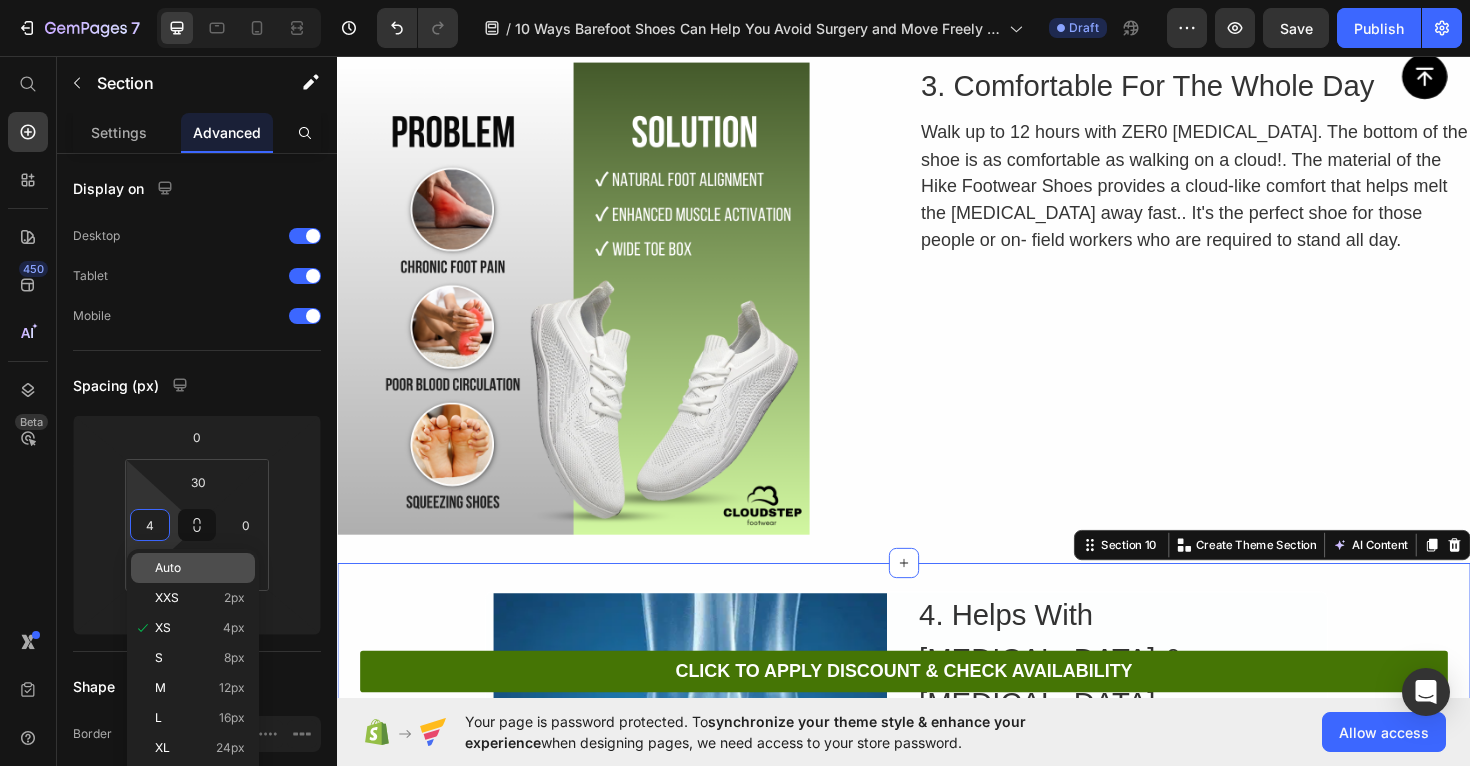 click on "Auto" 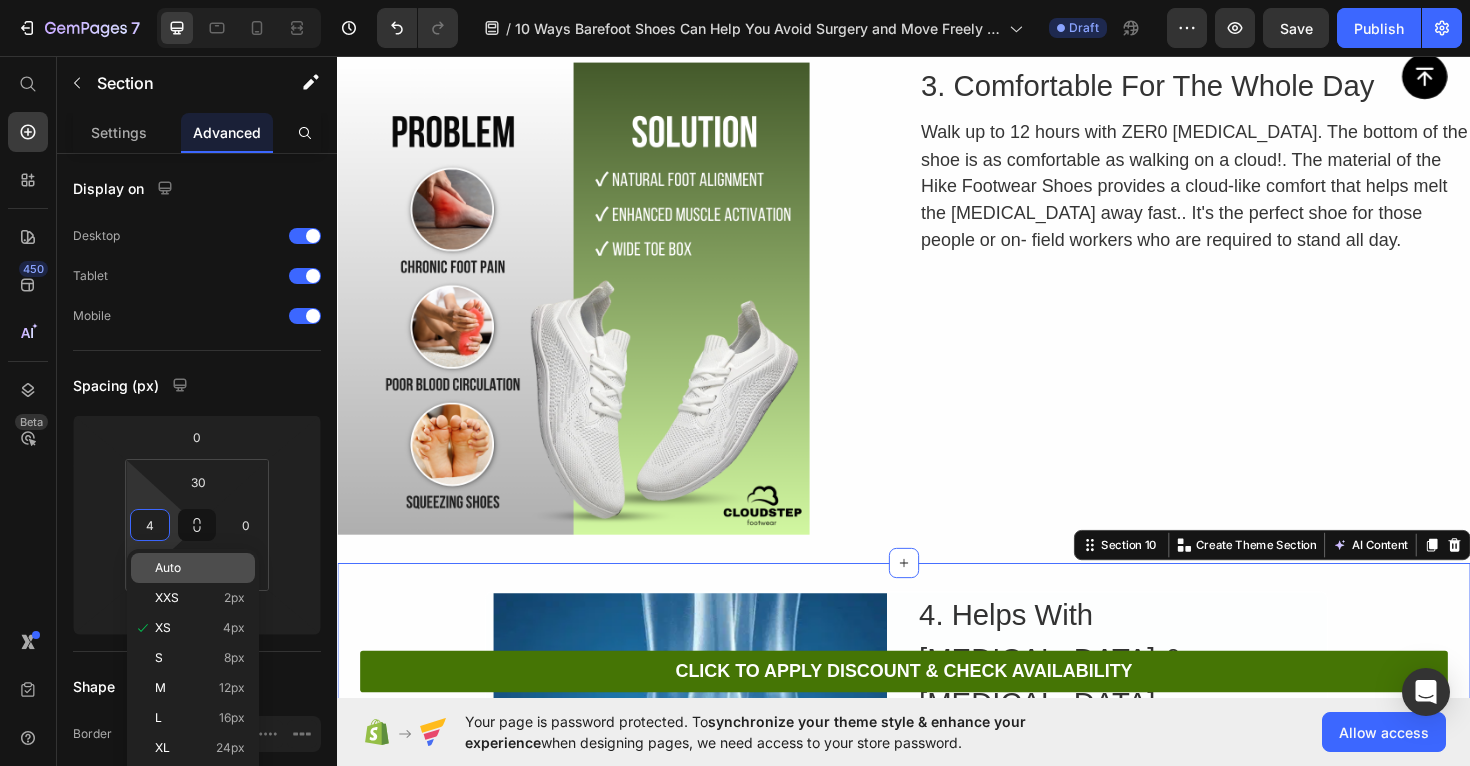 type 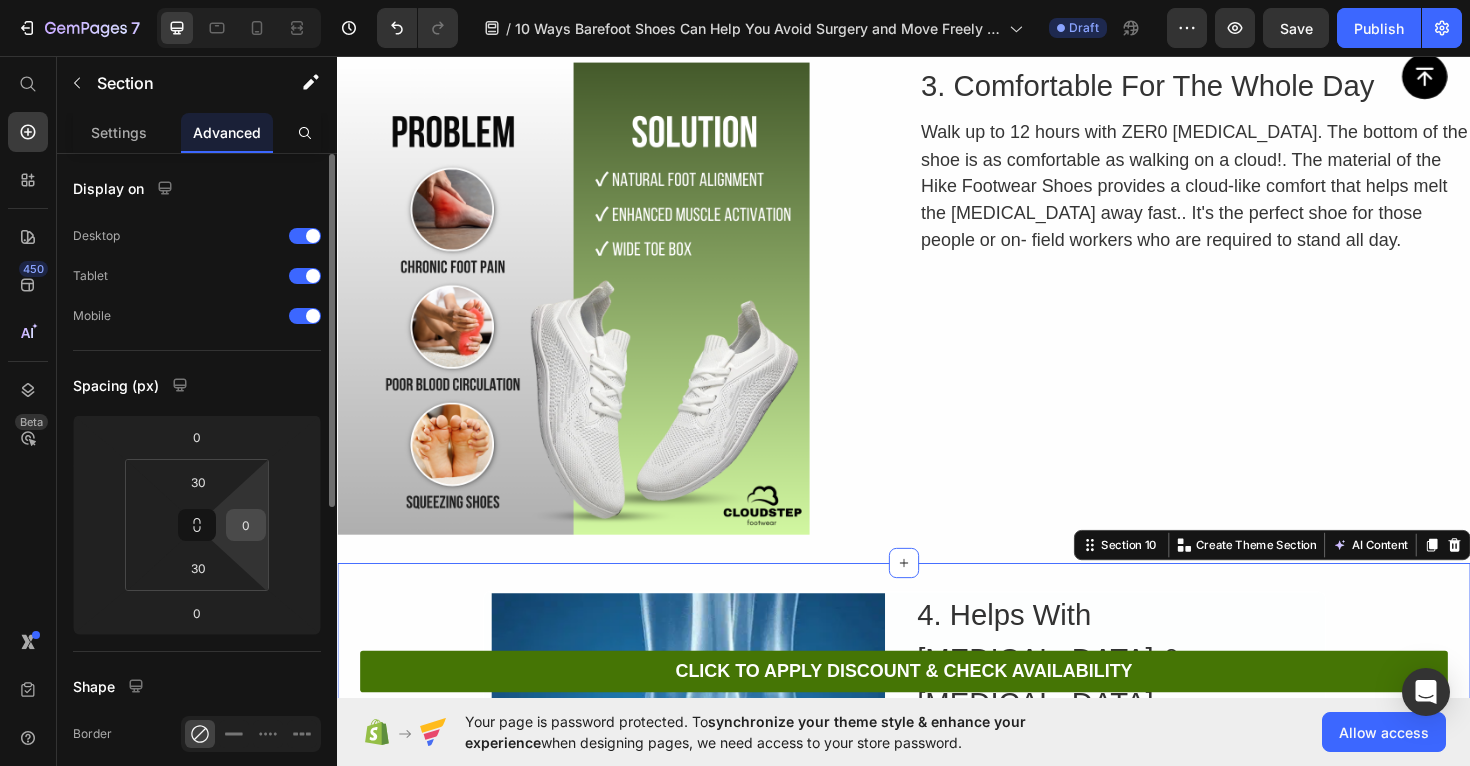 click on "0" at bounding box center (246, 525) 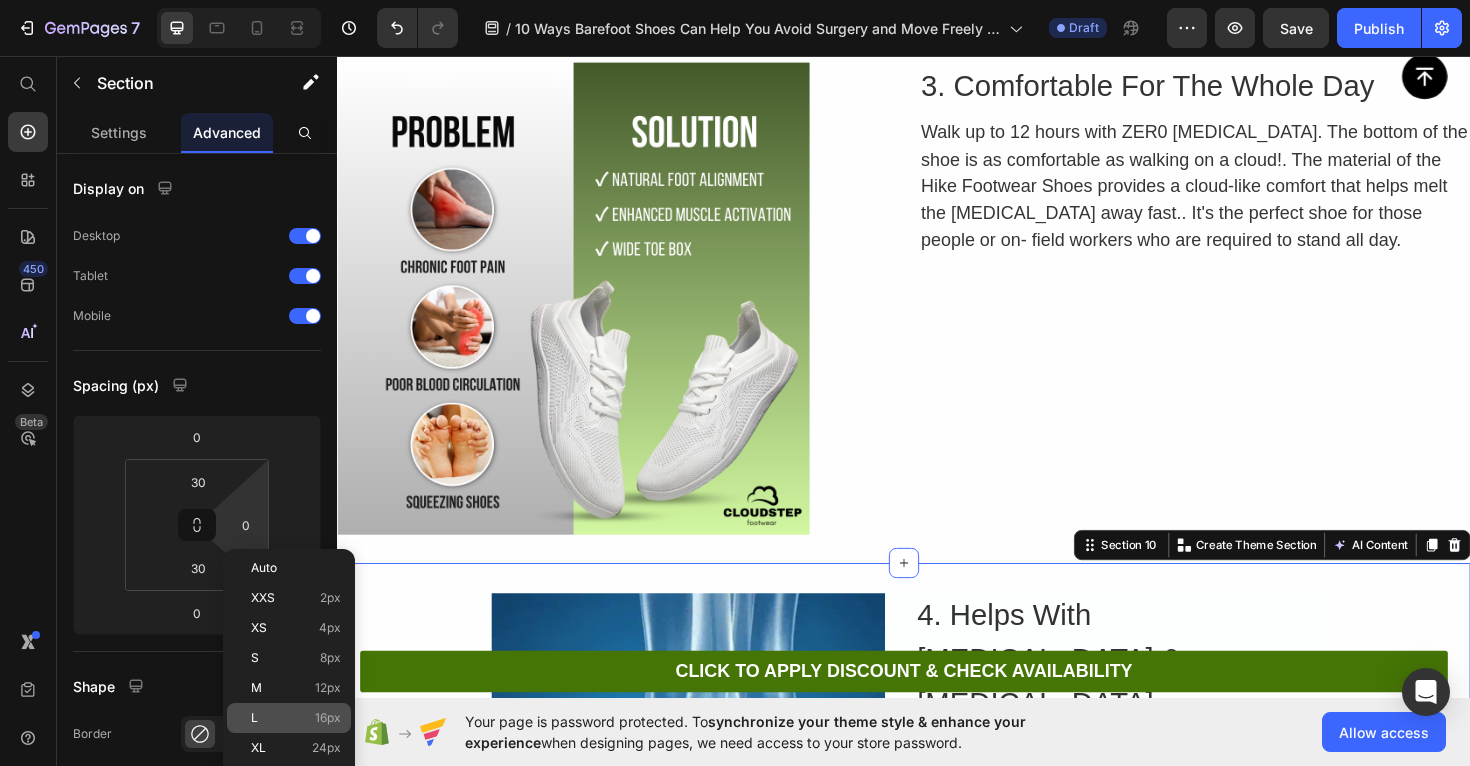 click on "L 16px" 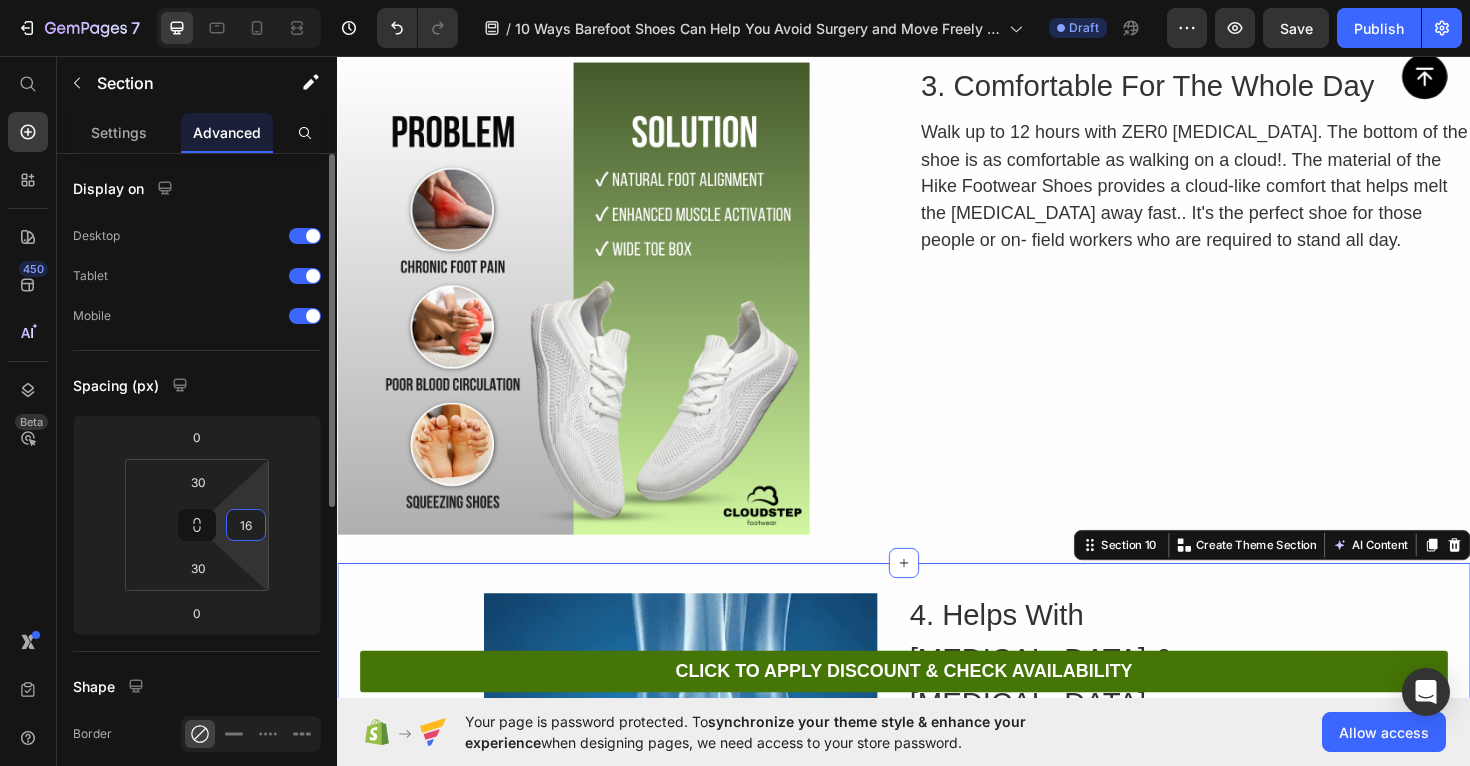 click on "16" at bounding box center (246, 525) 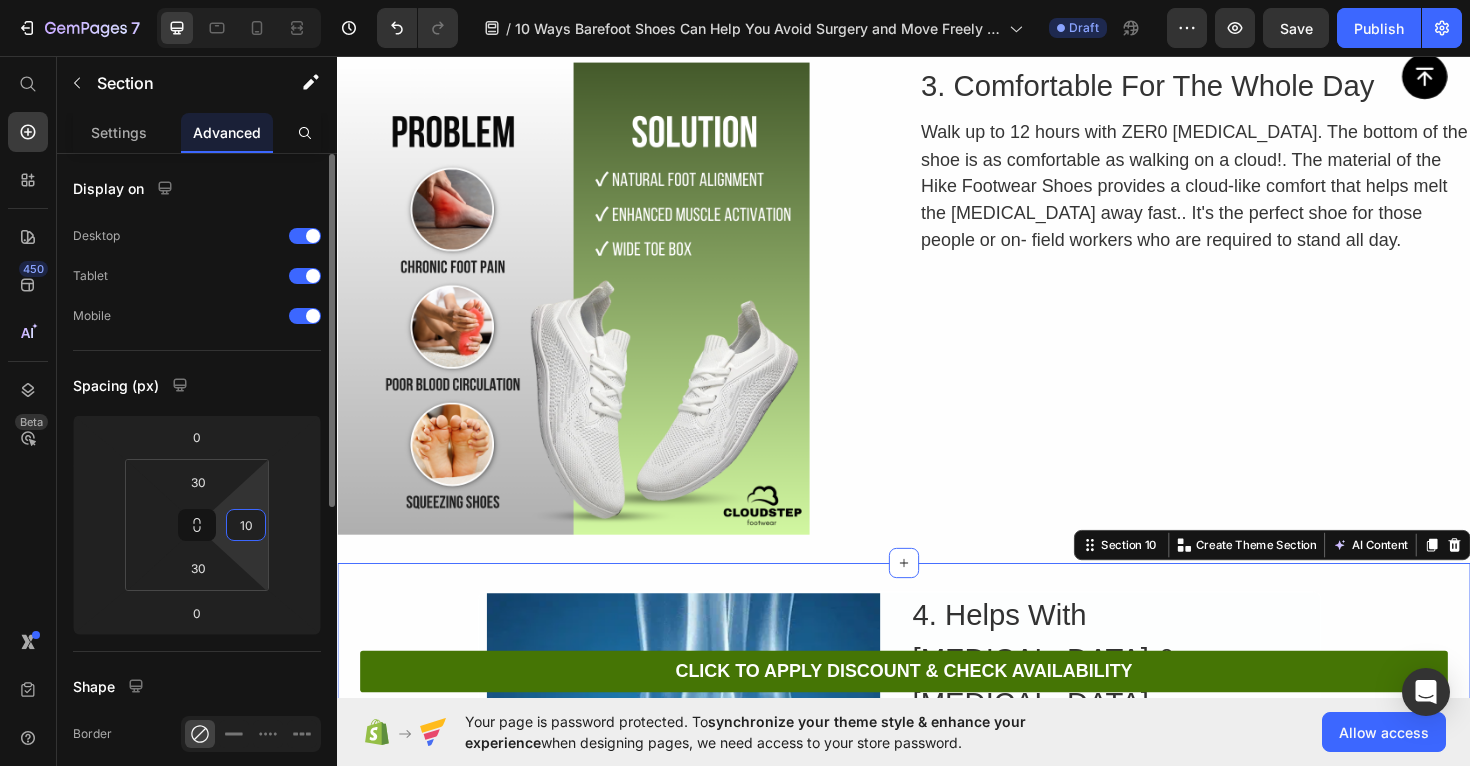 type on "1" 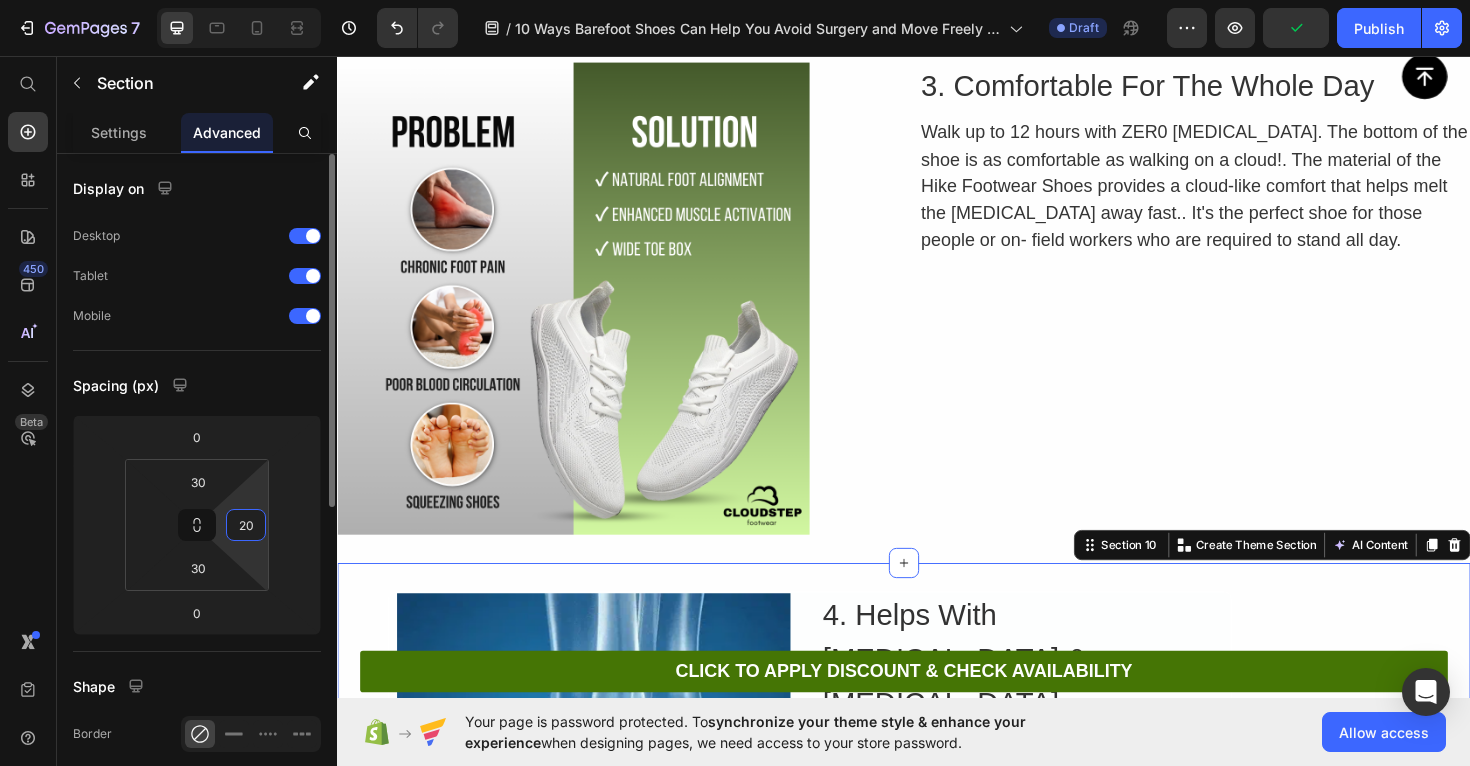 type on "2" 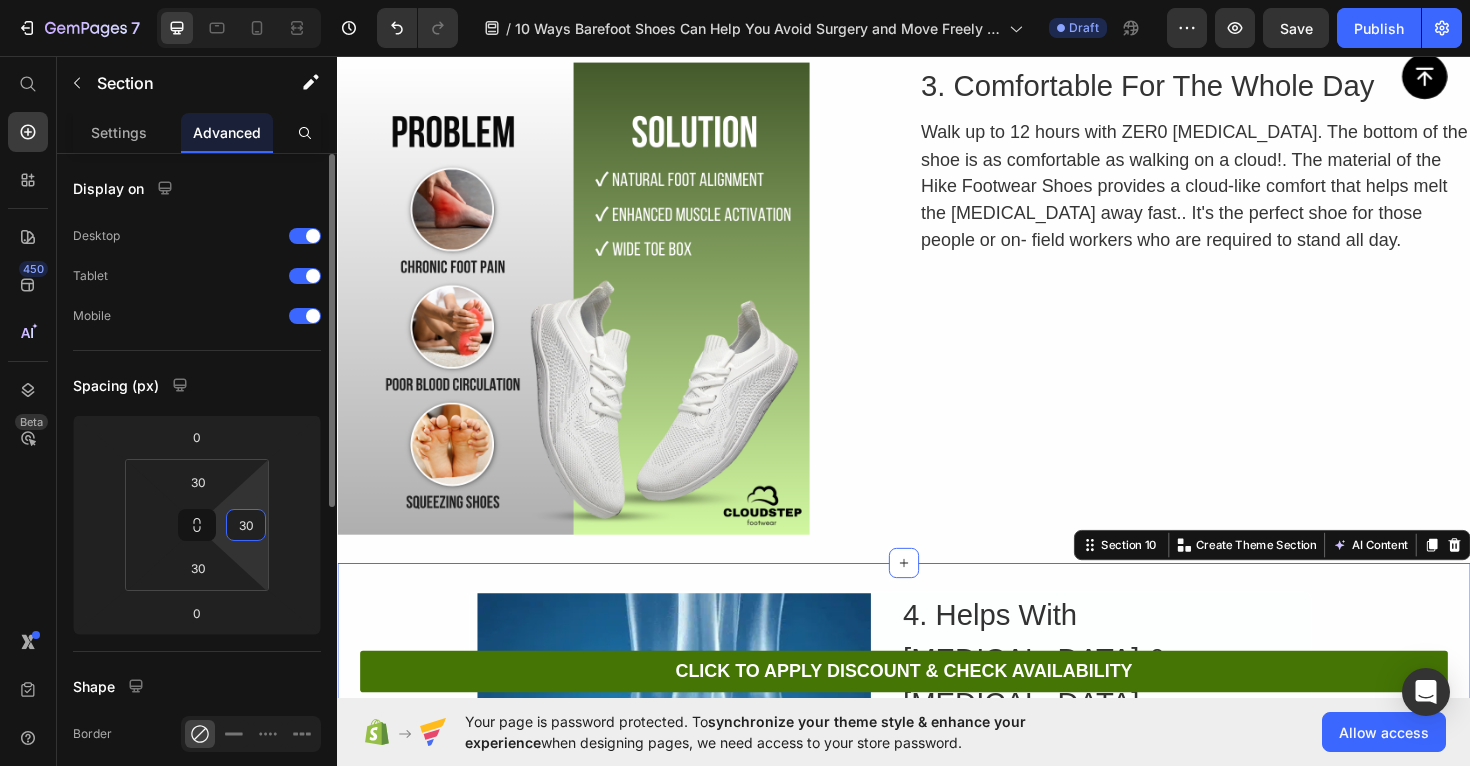 type on "300" 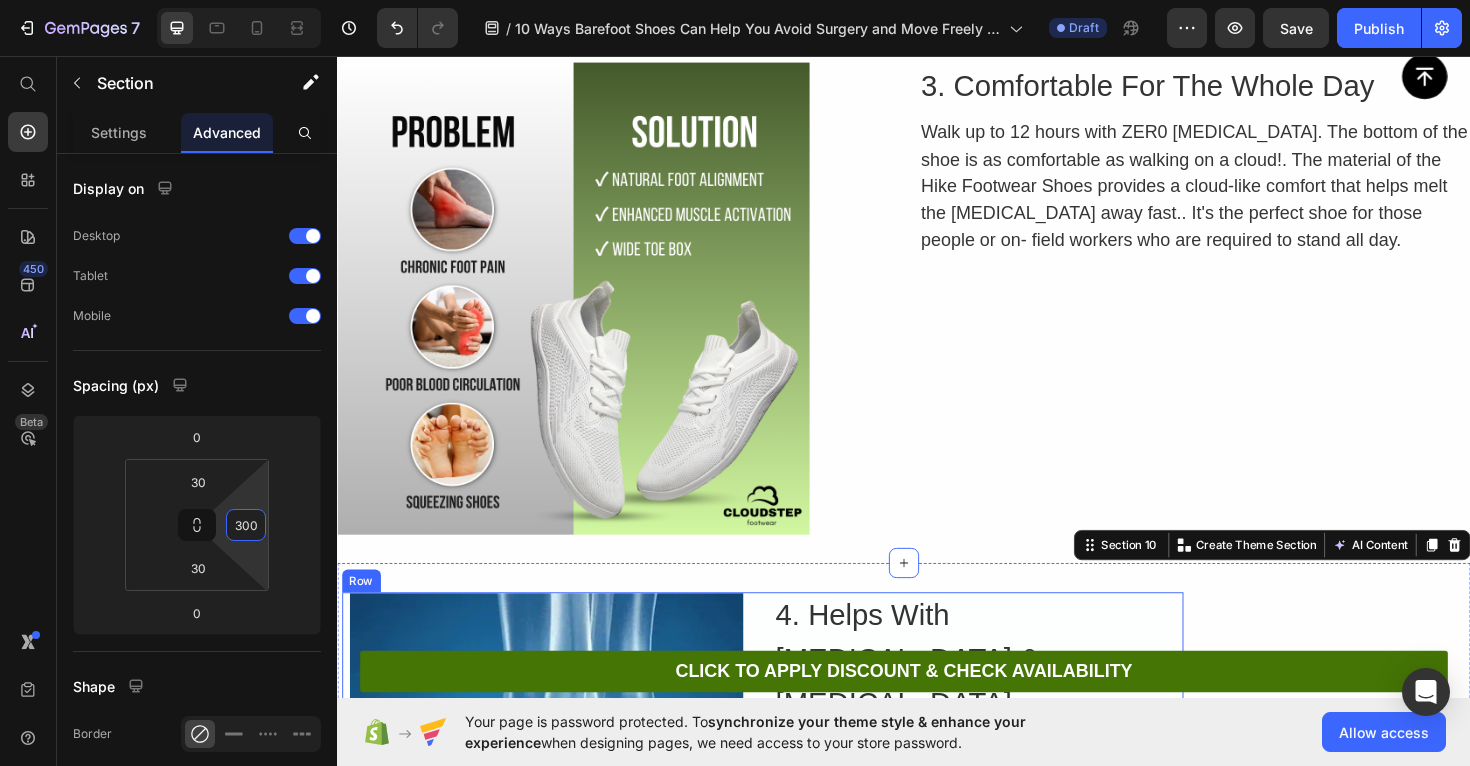 click on "Image 4. Helps With [MEDICAL_DATA] & [MEDICAL_DATA] Heading Live Pain Free! The premium insoles and arch. support help minimize common [MEDICAL_DATA], [MEDICAL_DATA], heel pain, [MEDICAL_DATA], [MEDICAL_DATA], [MEDICAL_DATA] and more. The barefoot insole aids in the improvement of your alignment and posture for natural comfort and a healthier body. Text Block Row" at bounding box center (787, 835) 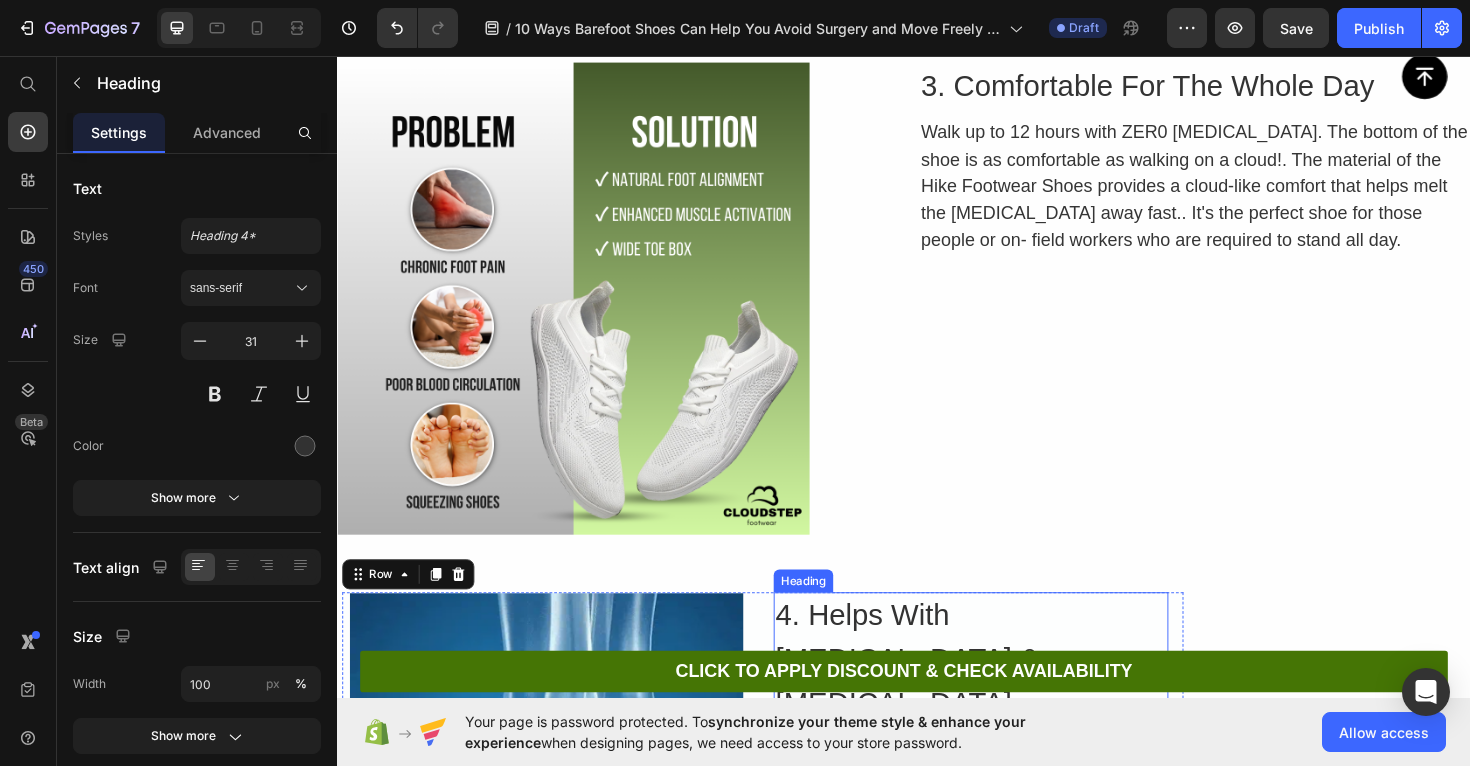 click on "4. Helps With [MEDICAL_DATA] & [MEDICAL_DATA]" at bounding box center (1008, 696) 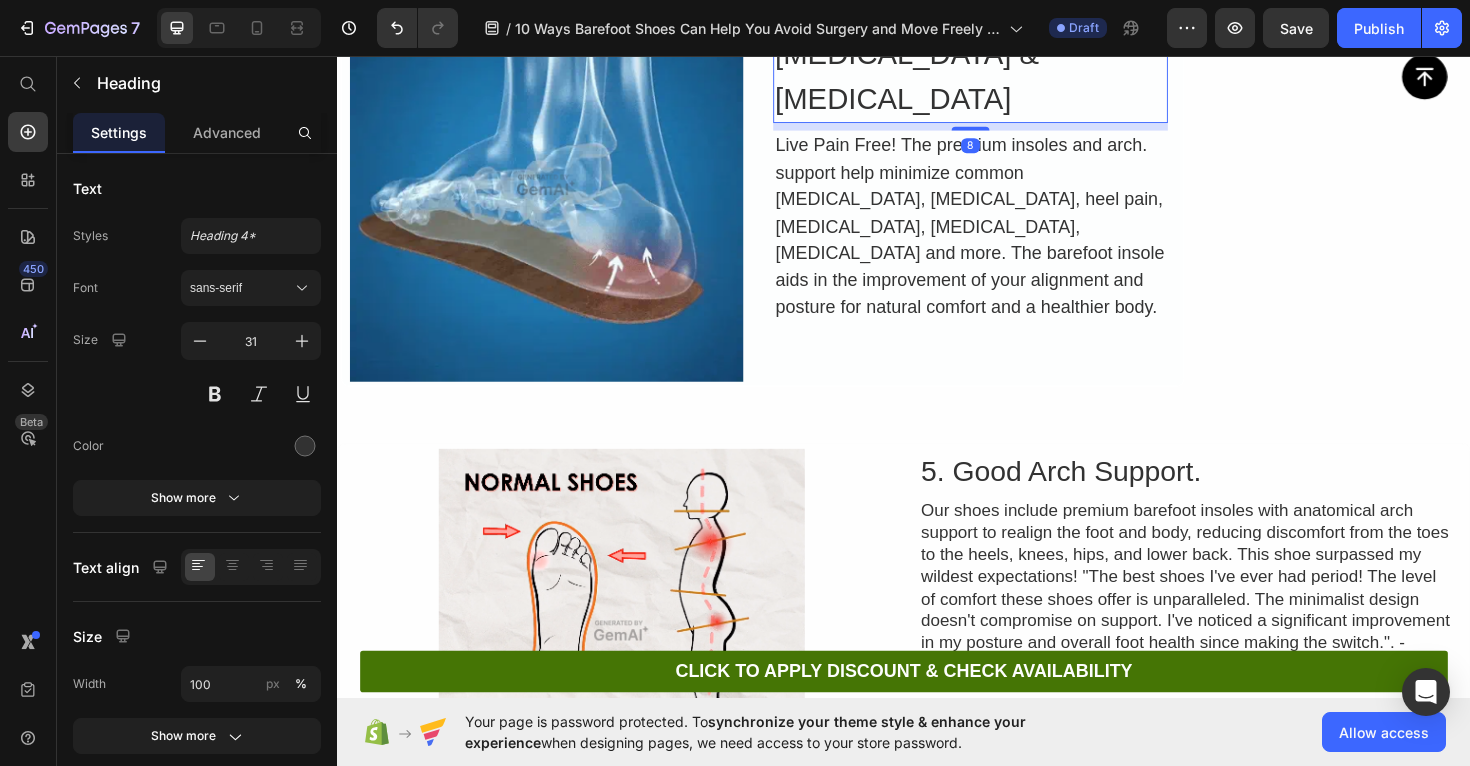 scroll, scrollTop: 10249, scrollLeft: 0, axis: vertical 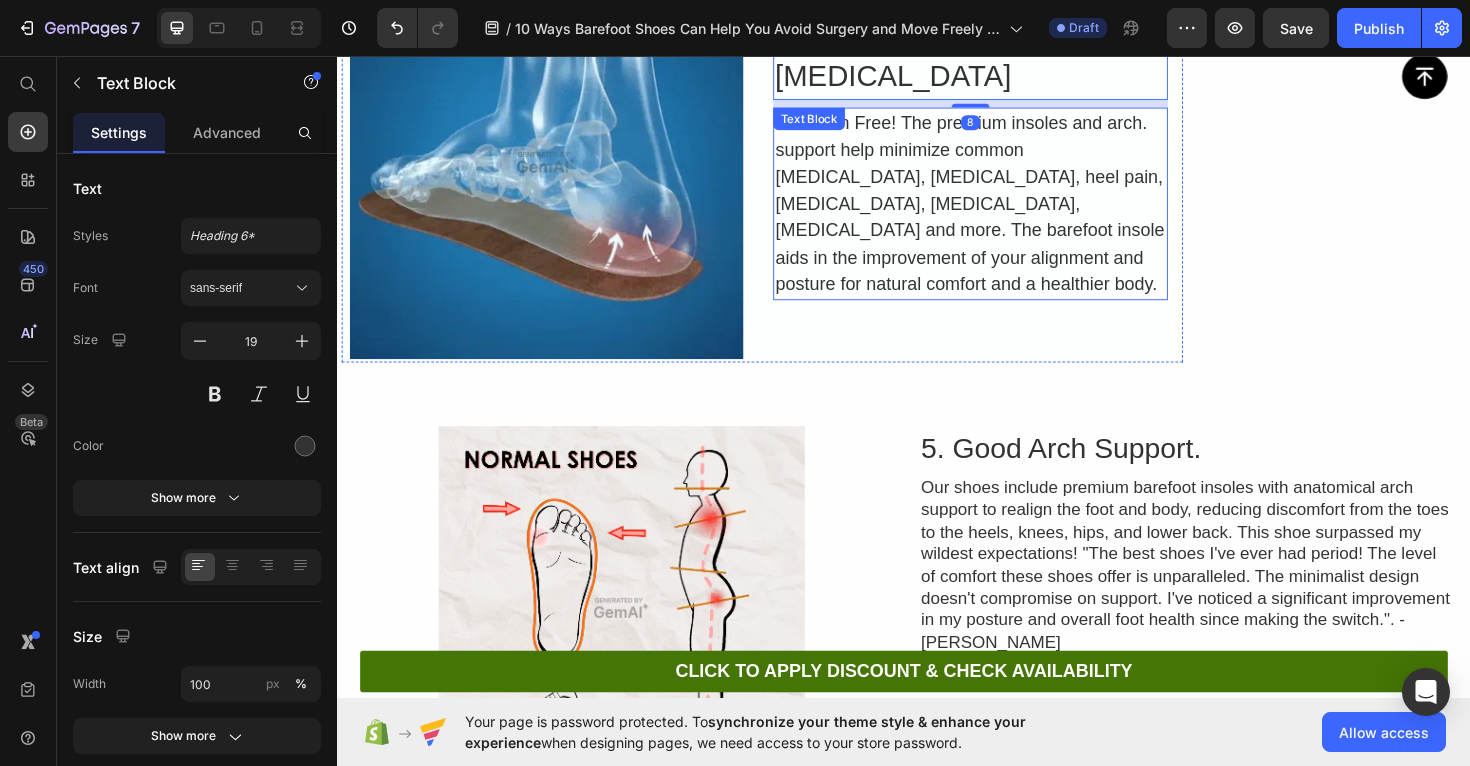 click on "Live Pain Free! The premium insoles and arch. support help minimize common [MEDICAL_DATA], [MEDICAL_DATA], heel pain, [MEDICAL_DATA], [MEDICAL_DATA], [MEDICAL_DATA] and more. The barefoot insole aids in the improvement of your alignment and posture for natural comfort and a healthier body." at bounding box center [1008, 213] 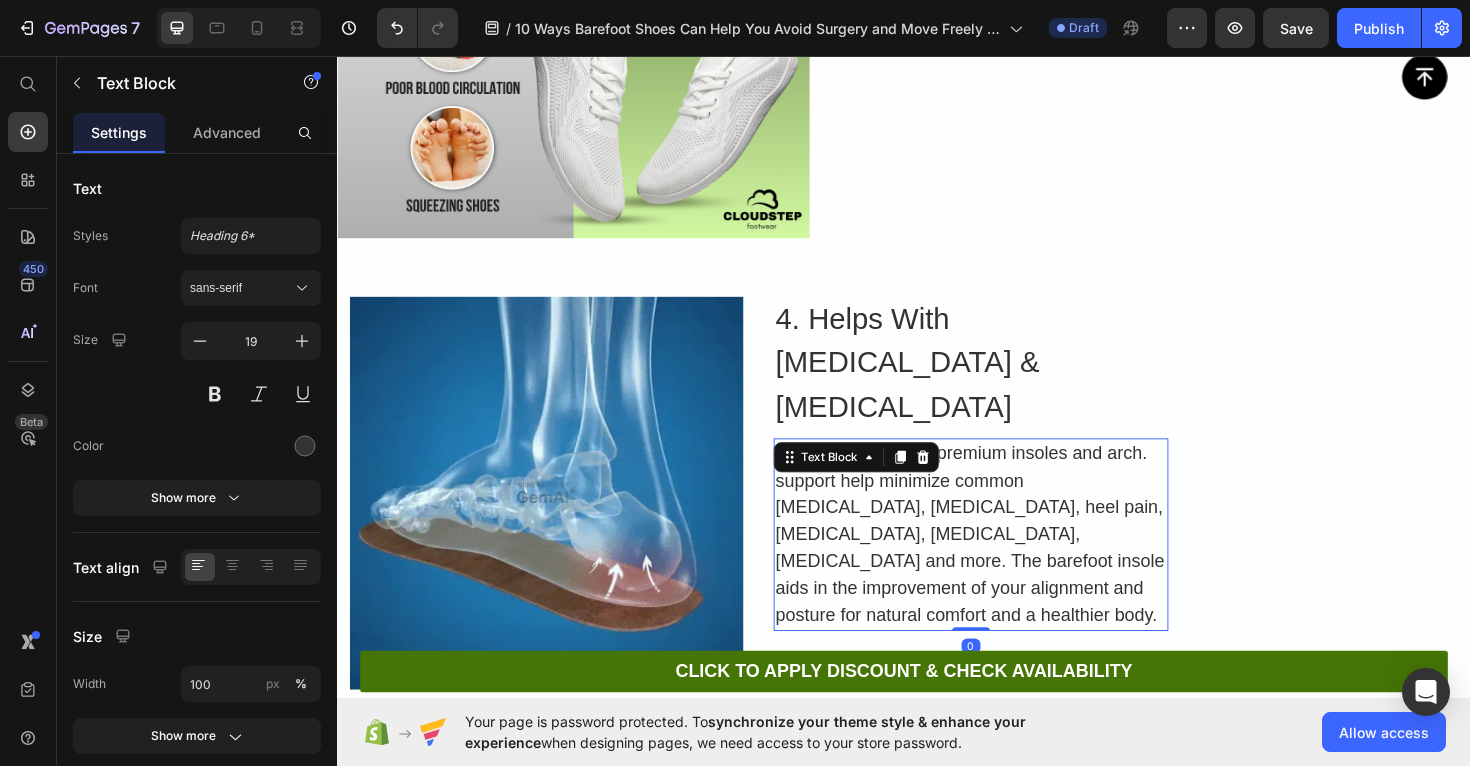 scroll, scrollTop: 9898, scrollLeft: 0, axis: vertical 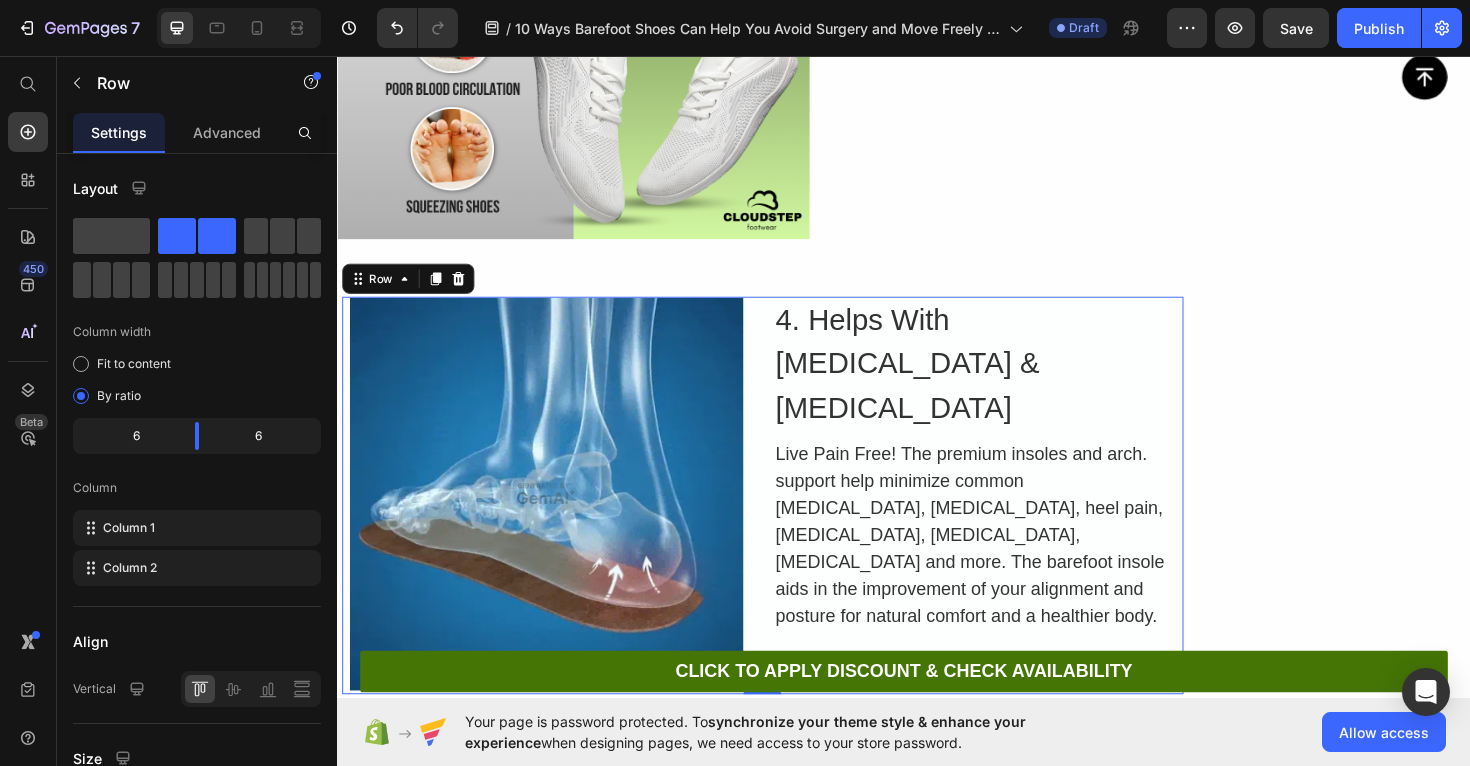 click on "Image 4. Helps With [MEDICAL_DATA] & [MEDICAL_DATA] Heading Live Pain Free! The premium insoles and arch. support help minimize common [MEDICAL_DATA], [MEDICAL_DATA], heel pain, [MEDICAL_DATA], [MEDICAL_DATA], [MEDICAL_DATA] and more. The barefoot insole aids in the improvement of your alignment and posture for natural comfort and a healthier body. Text Block Row   0" at bounding box center [787, 522] 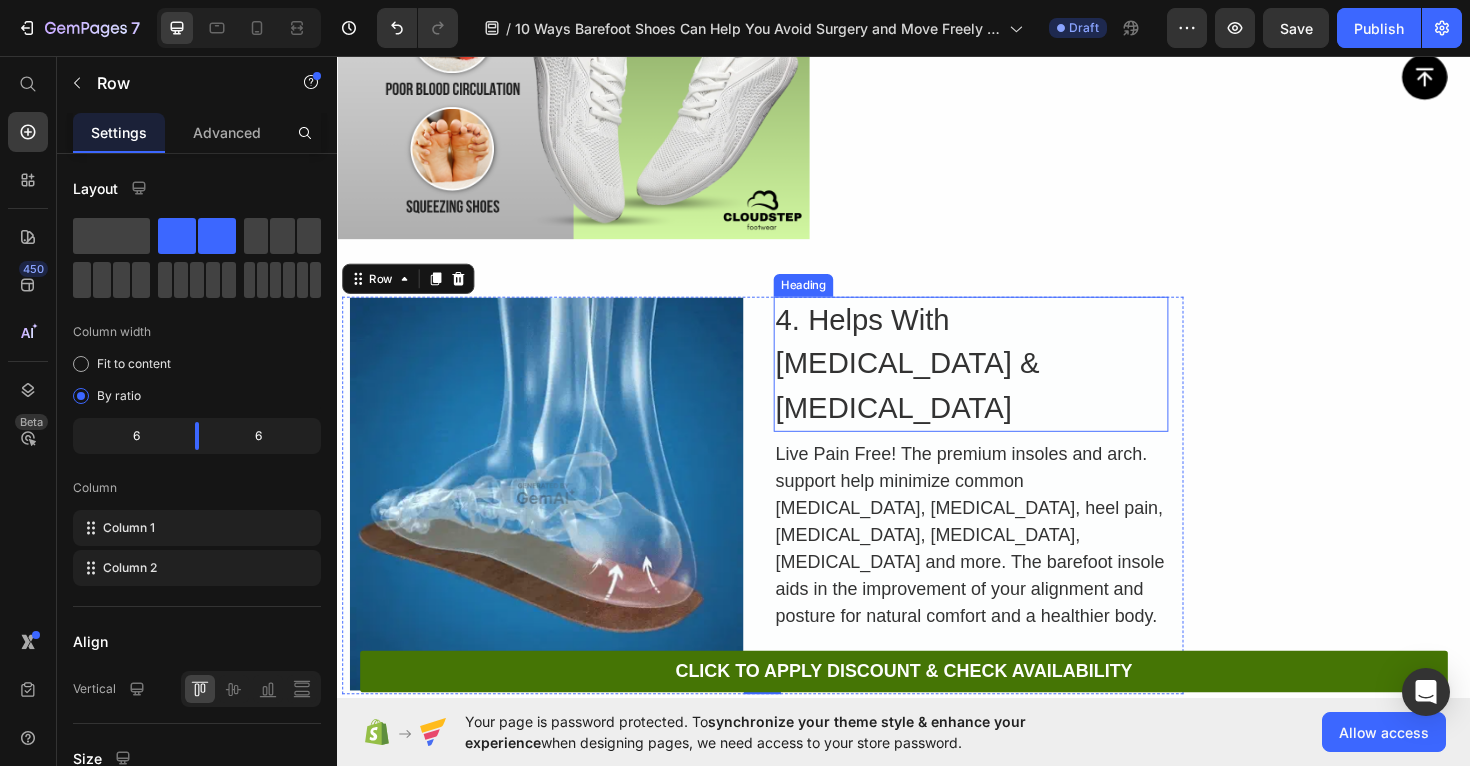 click on "4. Helps With [MEDICAL_DATA] & [MEDICAL_DATA]" at bounding box center [1008, 383] 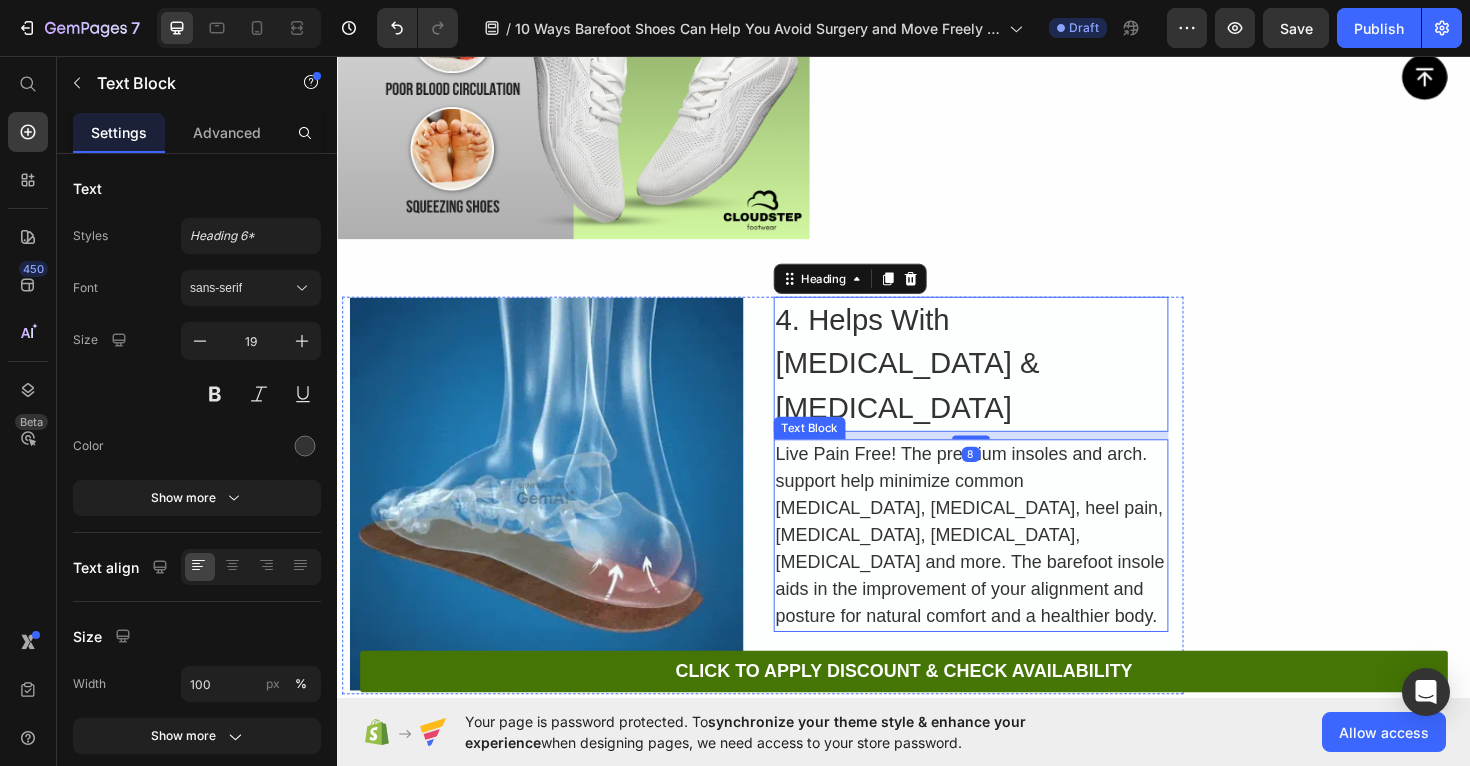 click on "Live Pain Free! The premium insoles and arch. support help minimize common [MEDICAL_DATA], [MEDICAL_DATA], heel pain, [MEDICAL_DATA], [MEDICAL_DATA], [MEDICAL_DATA] and more. The barefoot insole aids in the improvement of your alignment and posture for natural comfort and a healthier body." at bounding box center (1008, 564) 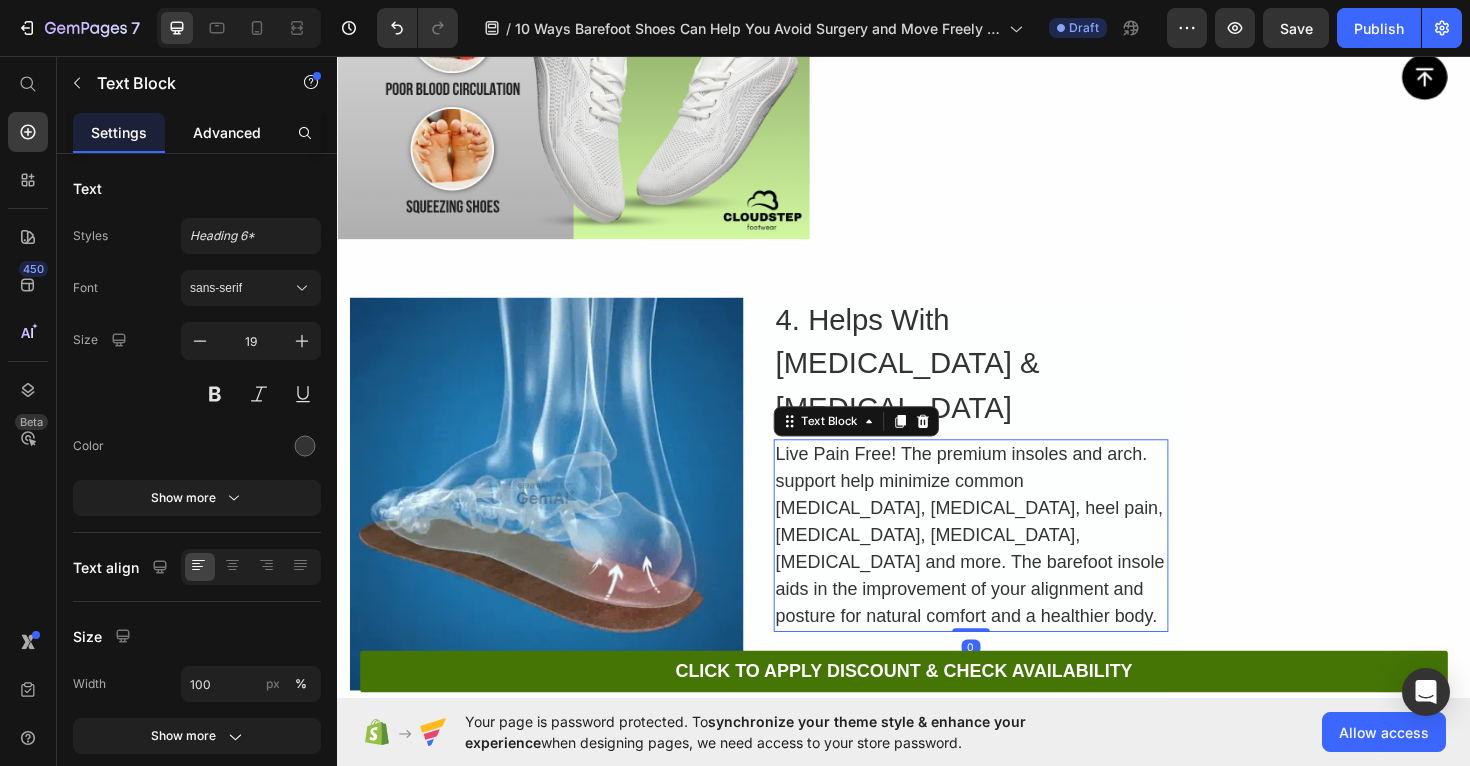 click on "Advanced" 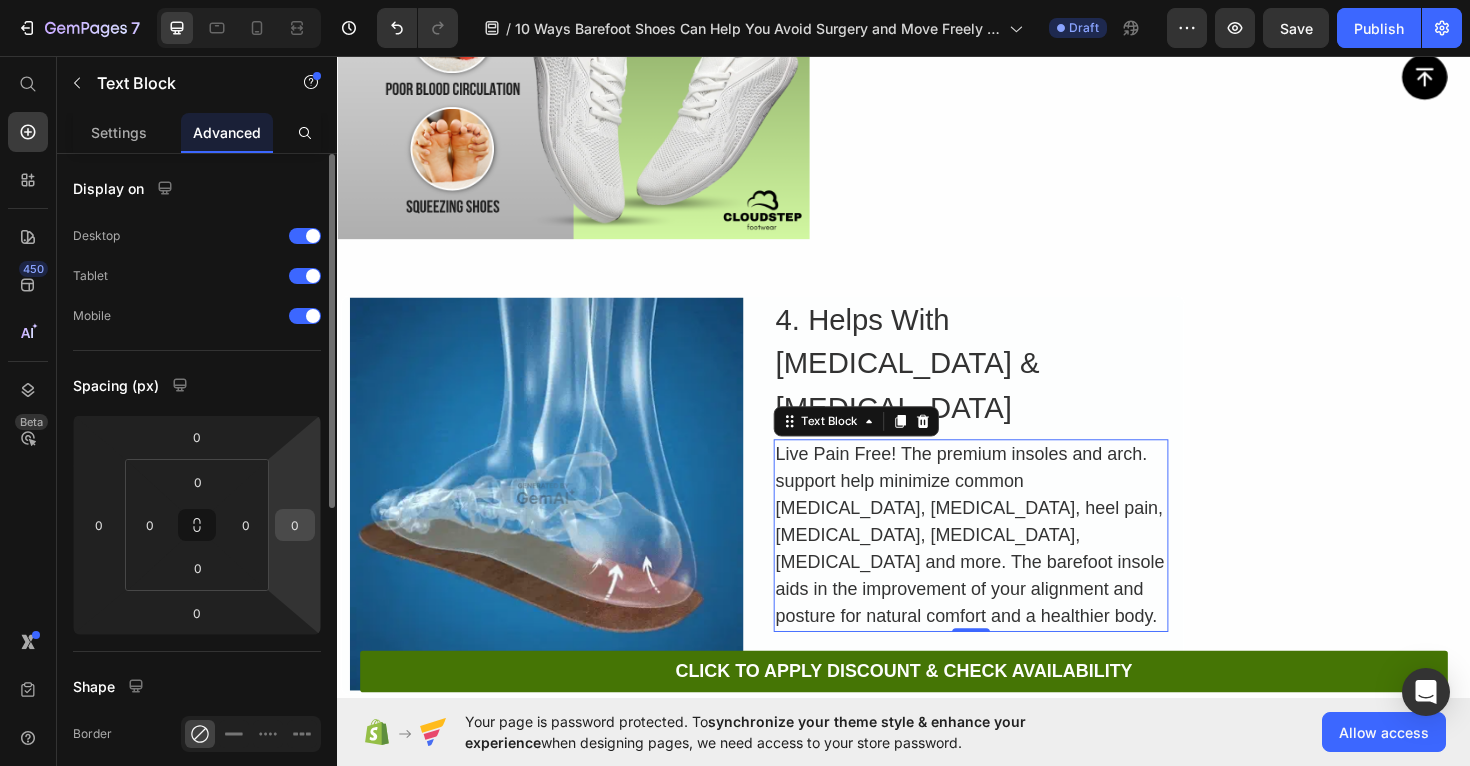 click on "0" at bounding box center (295, 525) 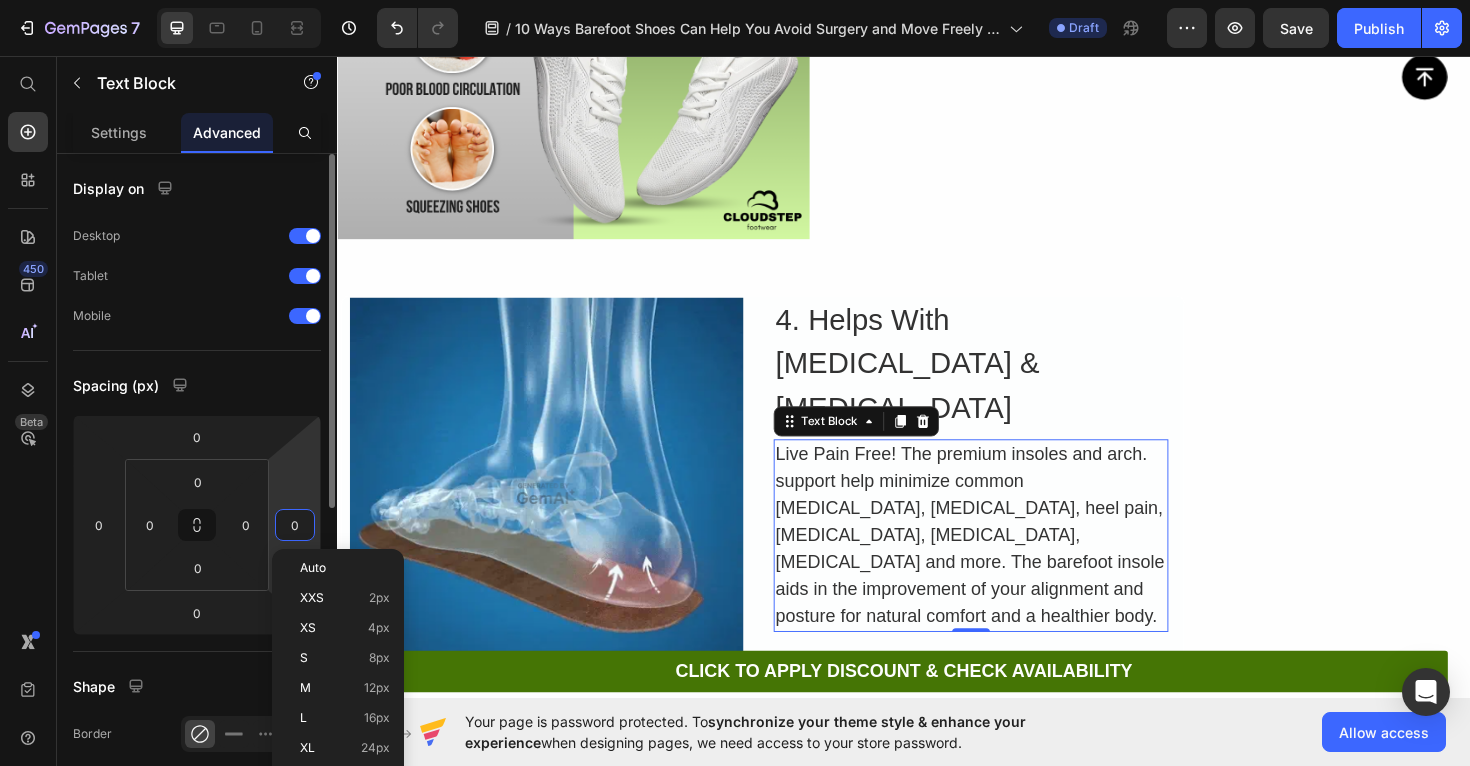 click on "0" at bounding box center [295, 525] 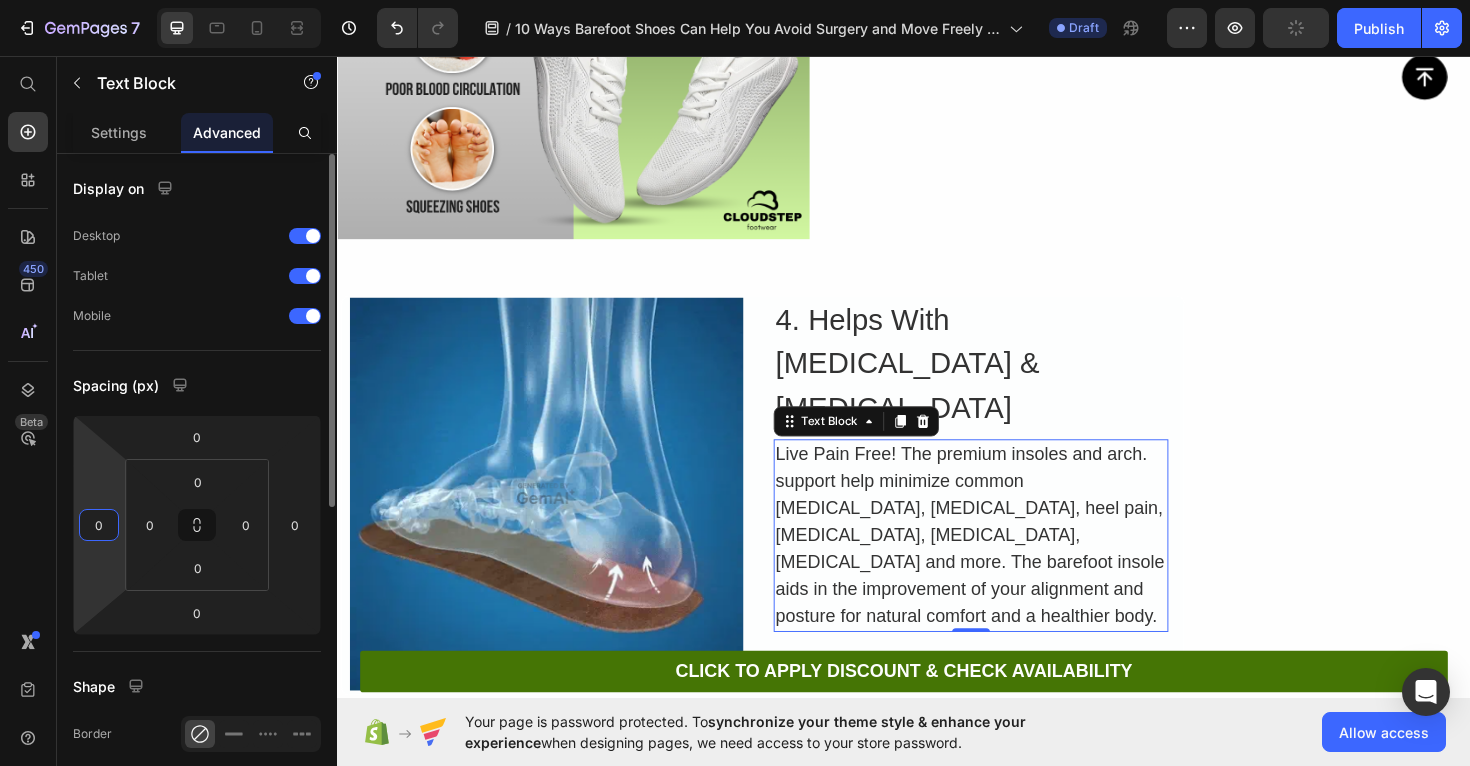 click on "0" at bounding box center [99, 525] 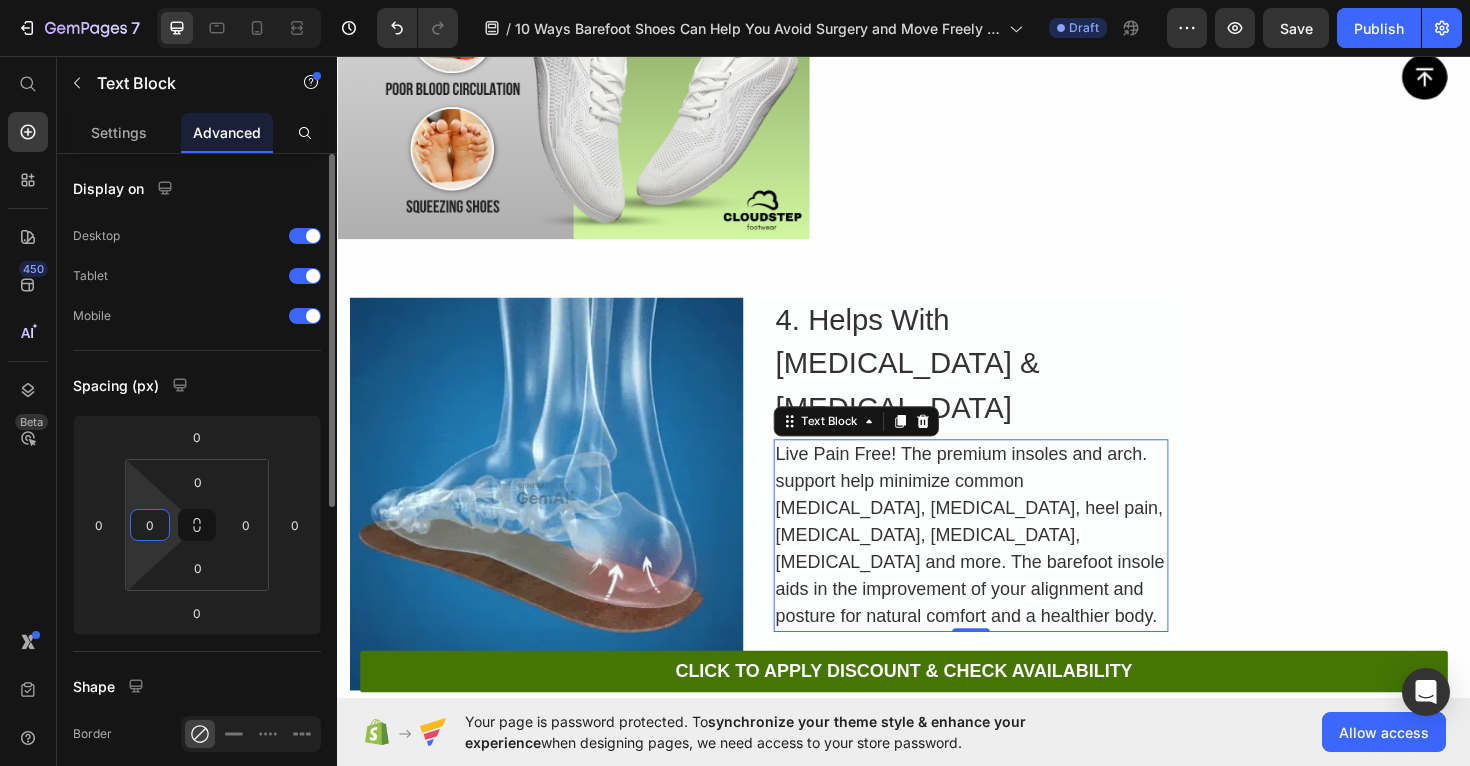 click on "0" at bounding box center (150, 525) 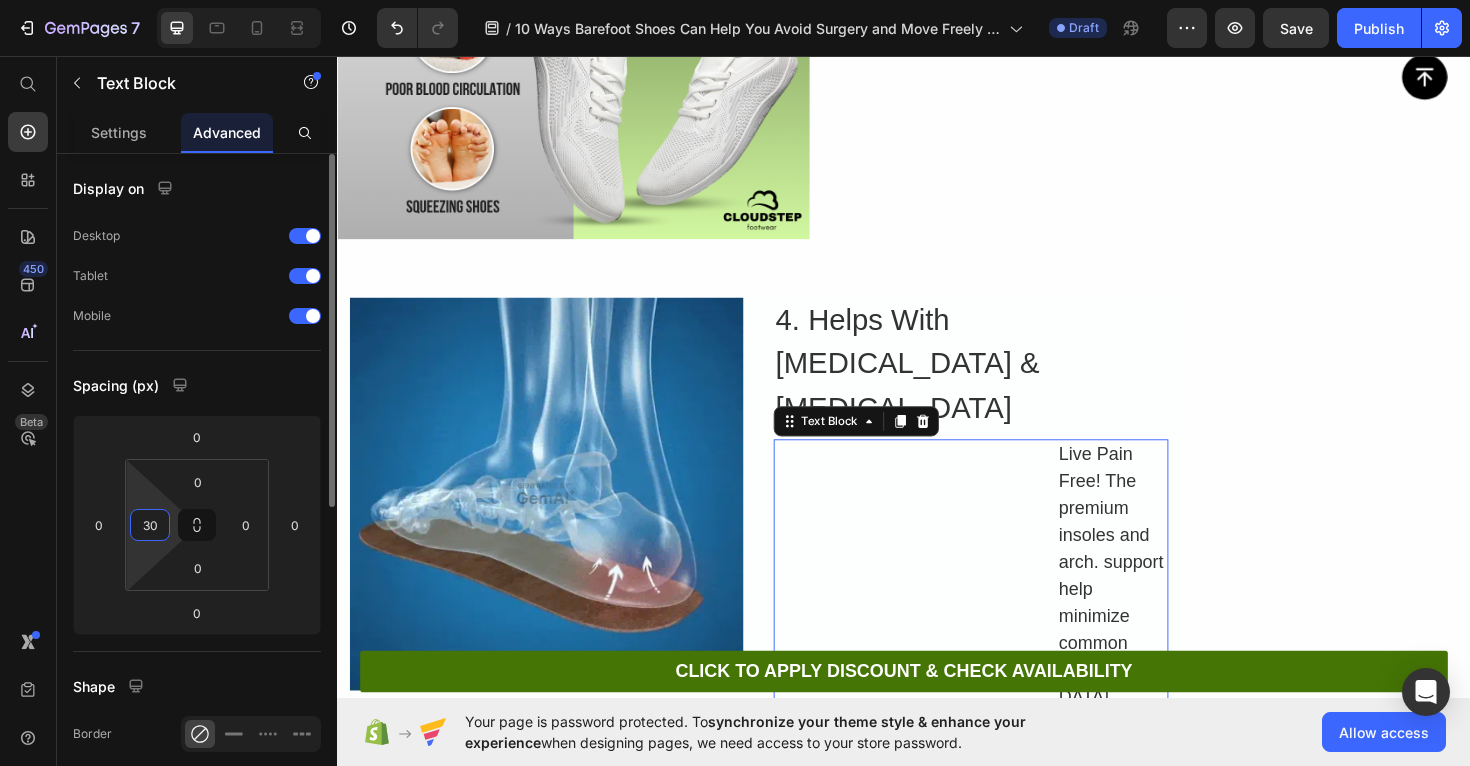 type on "3" 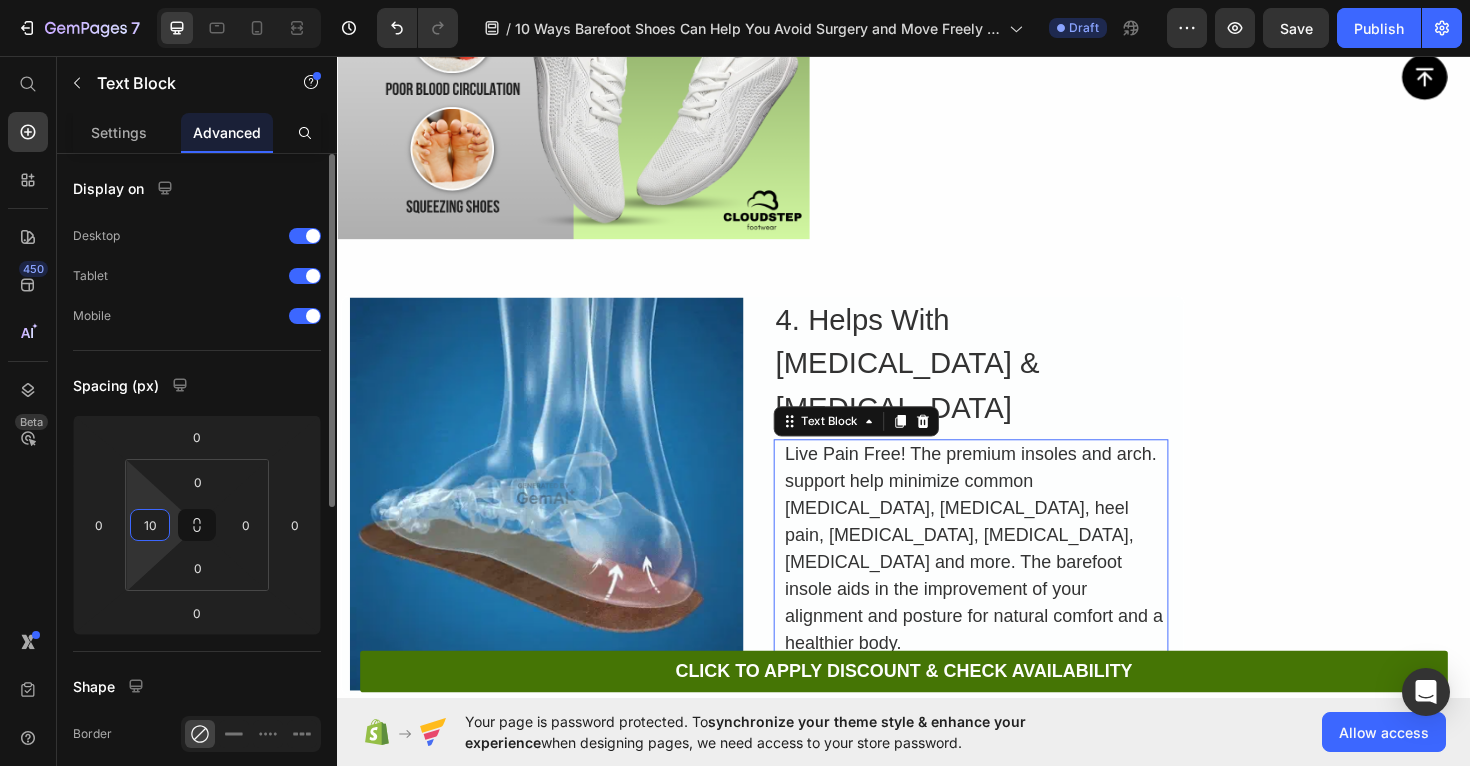 type on "100" 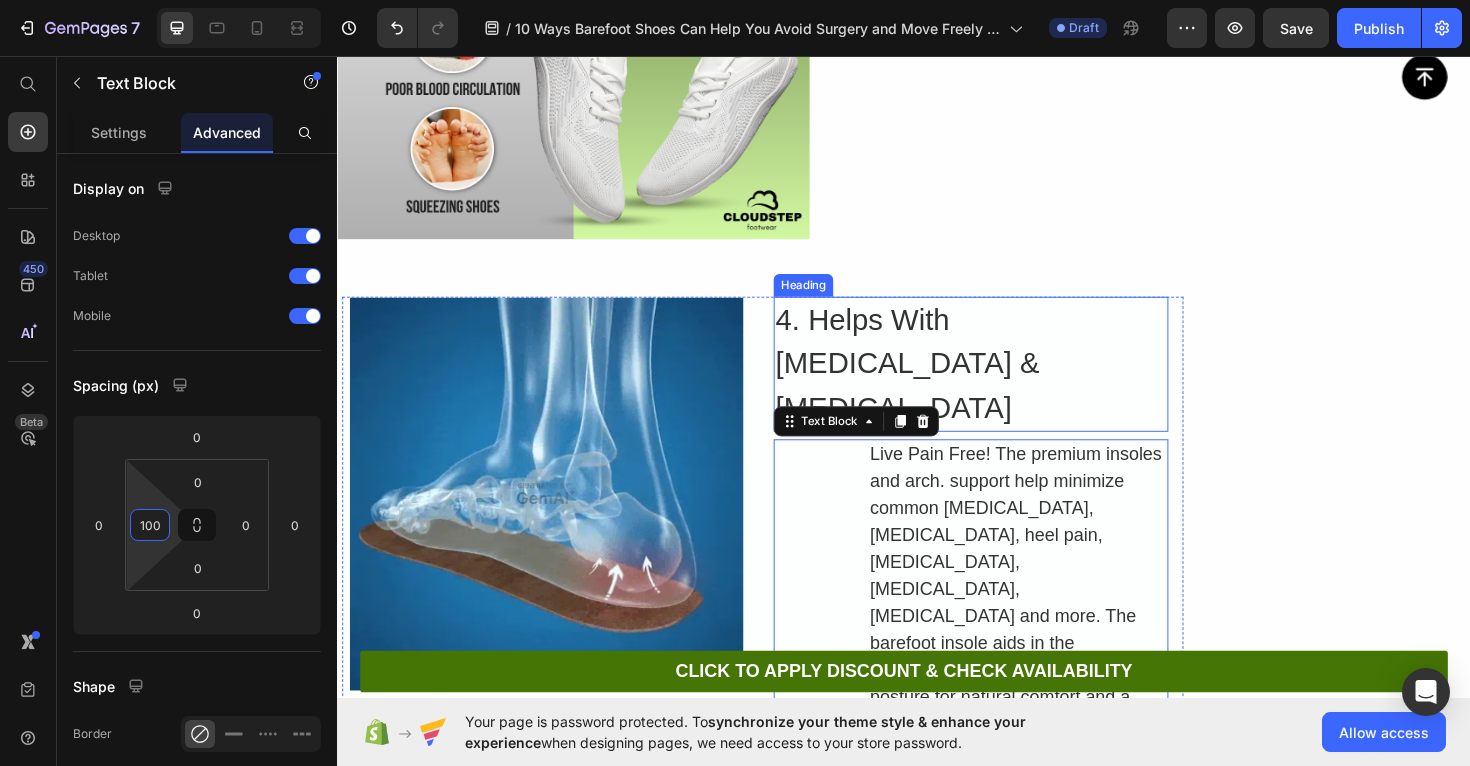 click on "4. Helps With [MEDICAL_DATA] & [MEDICAL_DATA]" at bounding box center (1008, 383) 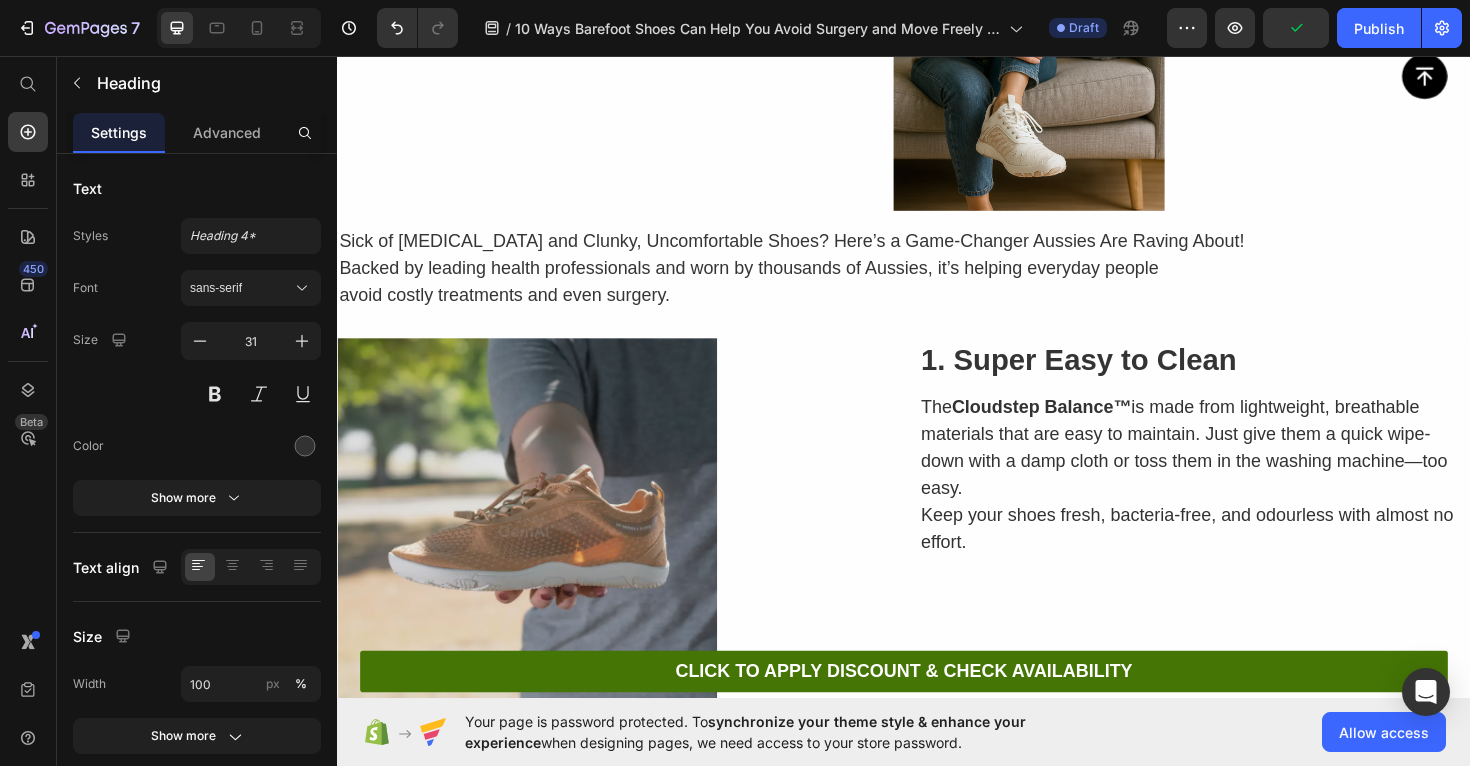 scroll, scrollTop: 8384, scrollLeft: 0, axis: vertical 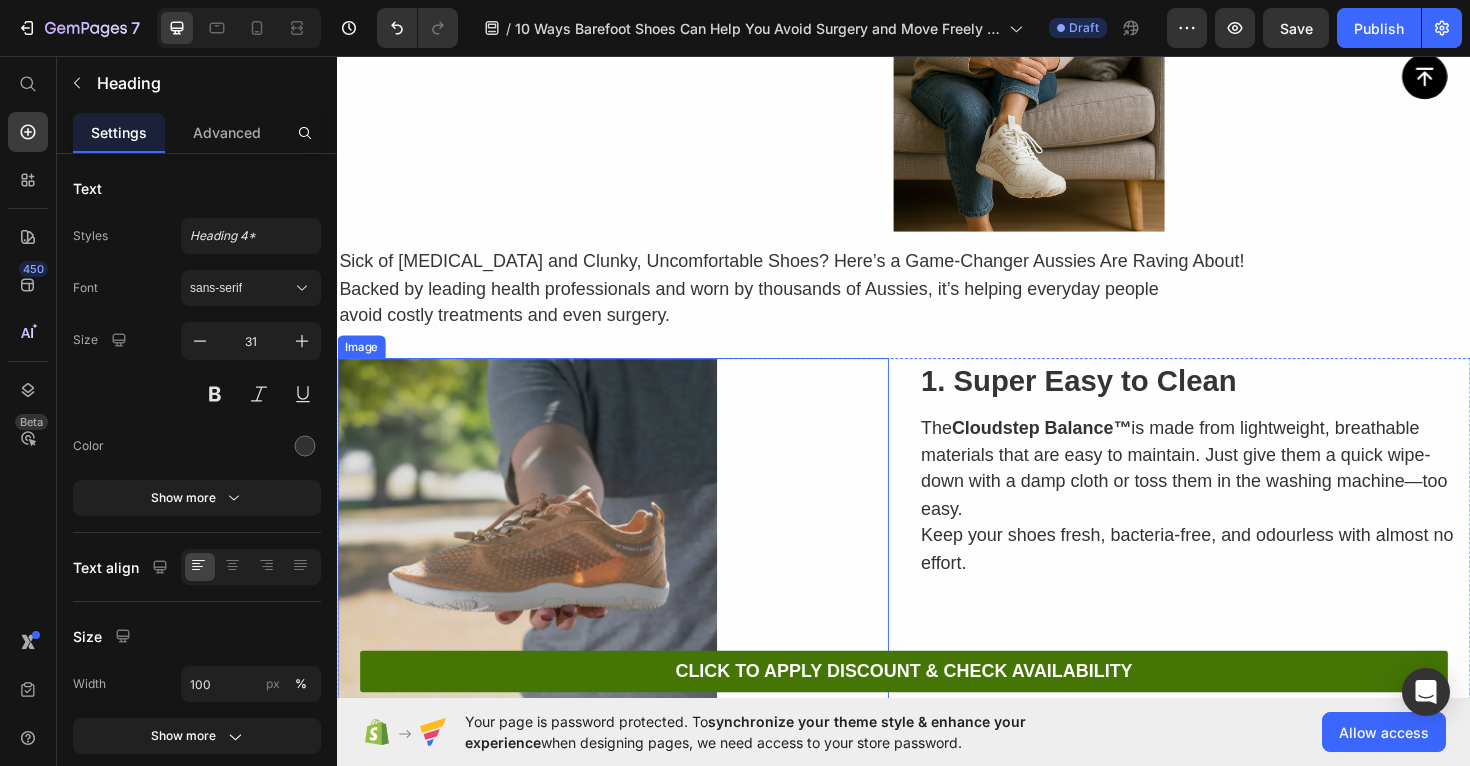 click at bounding box center (629, 577) 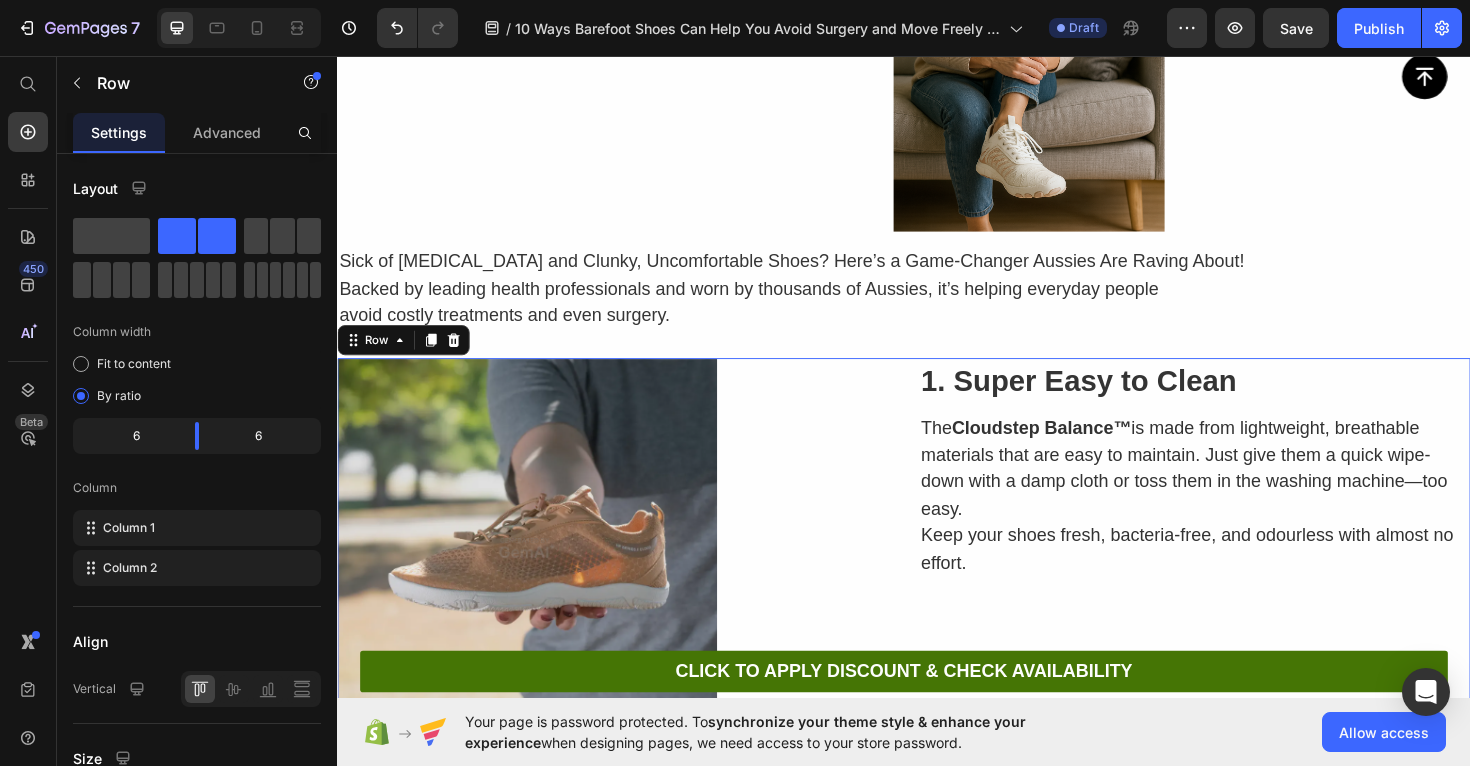 click on "Image ⁠⁠⁠⁠⁠⁠⁠ 1. Super Easy to Clean Heading The  Cloudstep Balance™  is made from lightweight, breathable materials that are easy to maintain. Just give them a quick wipe-down with a damp cloth or toss them in the washing machine—too easy. Keep your shoes fresh, bacteria-free, and odourless with almost no effort. Text Block Row   0" at bounding box center (937, 577) 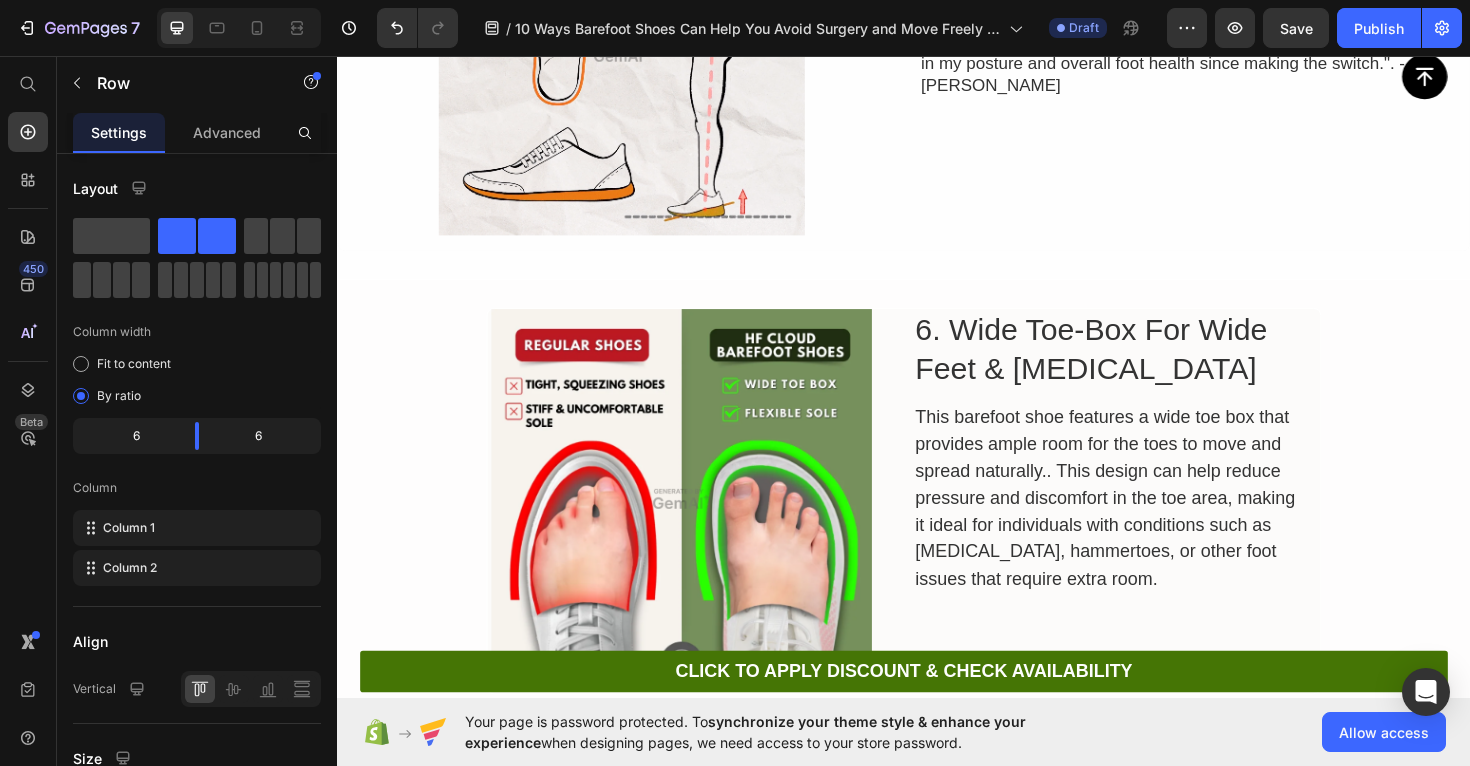 scroll, scrollTop: 10910, scrollLeft: 0, axis: vertical 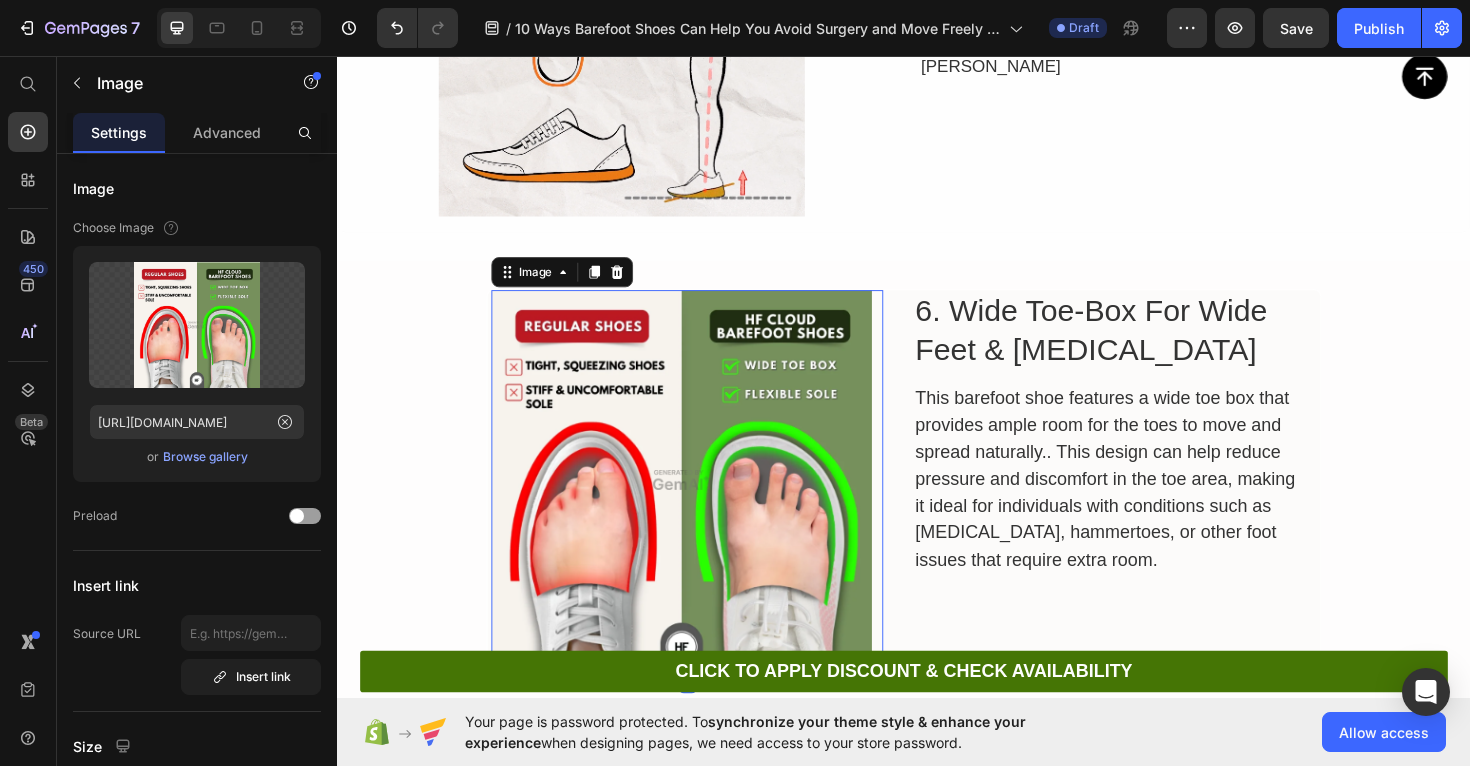 click at bounding box center (707, 505) 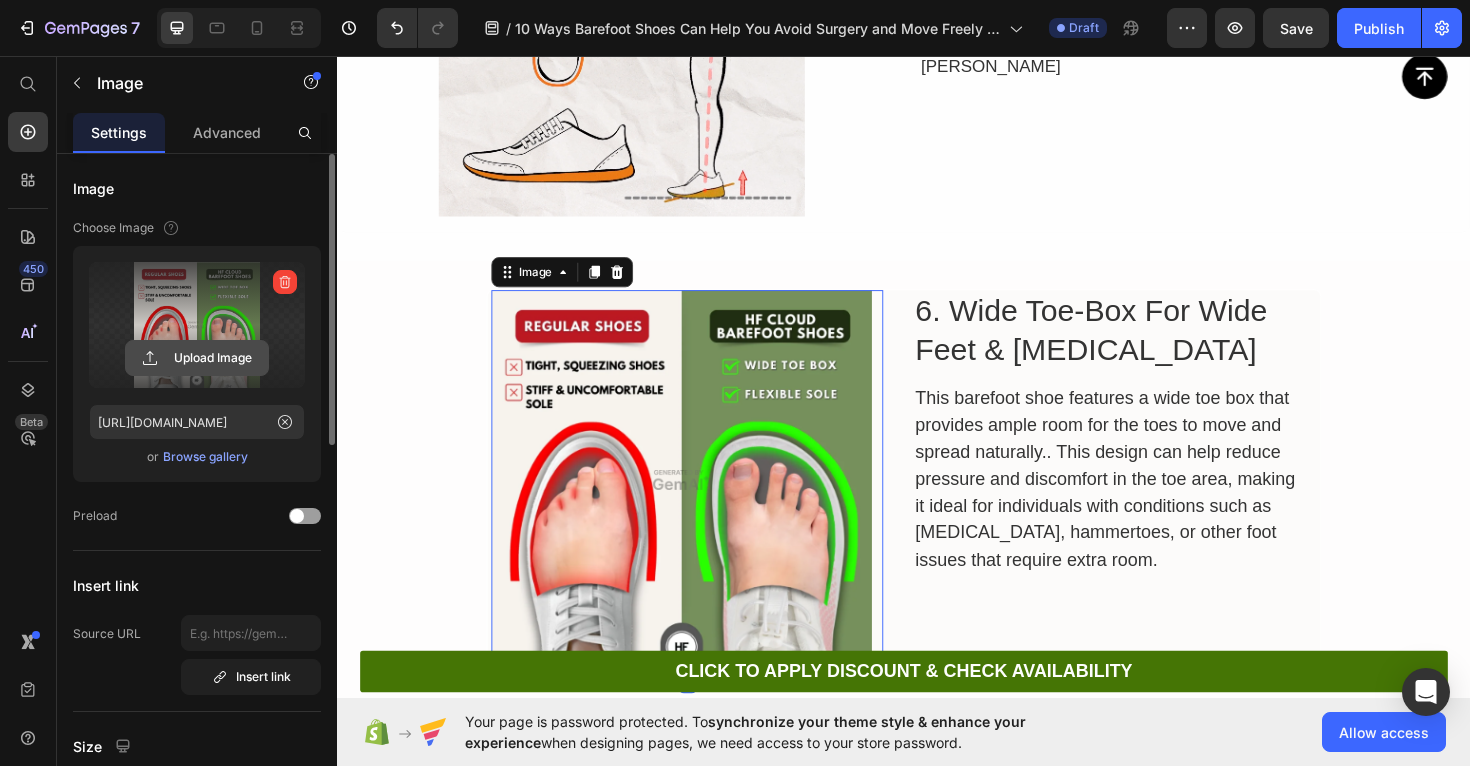 click 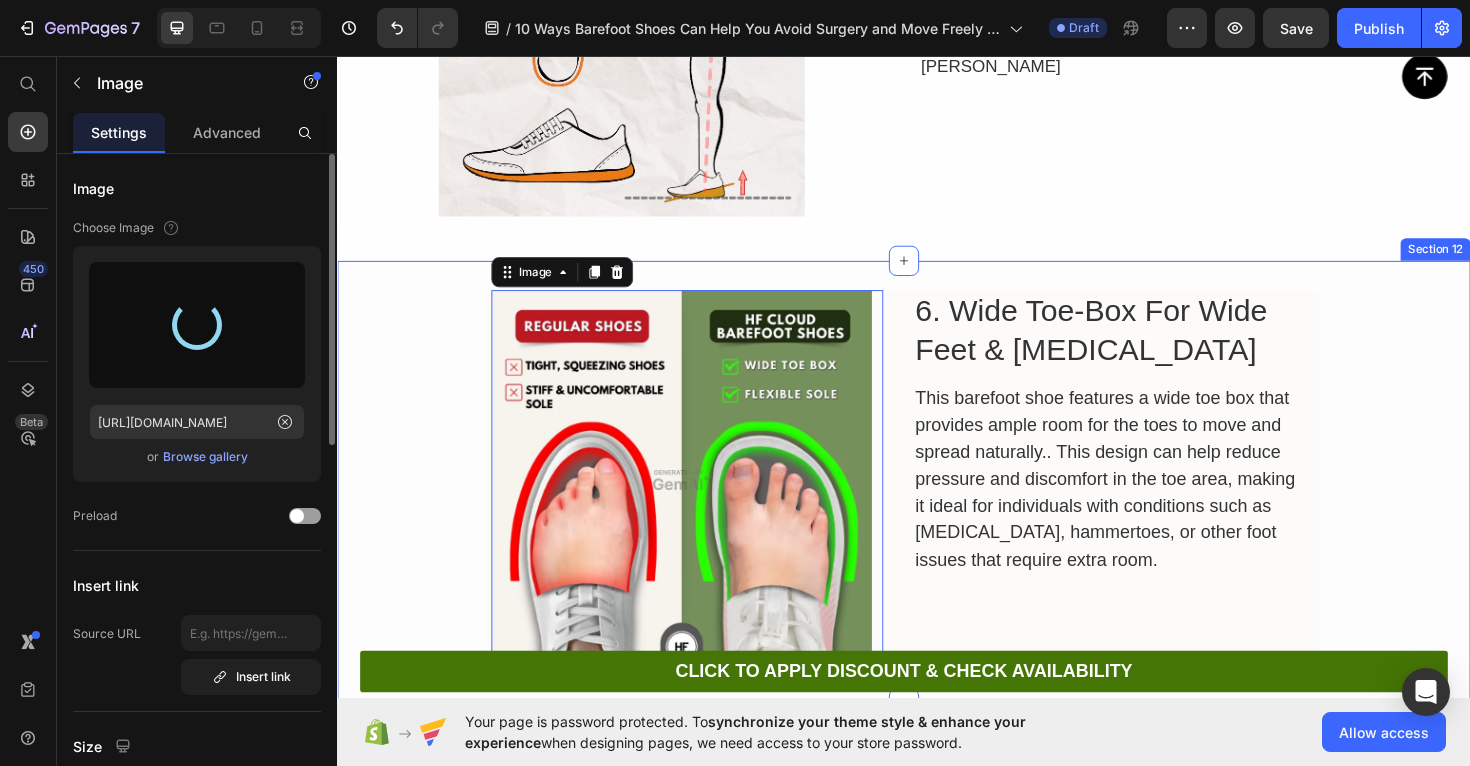 type on "[URL][DOMAIN_NAME]" 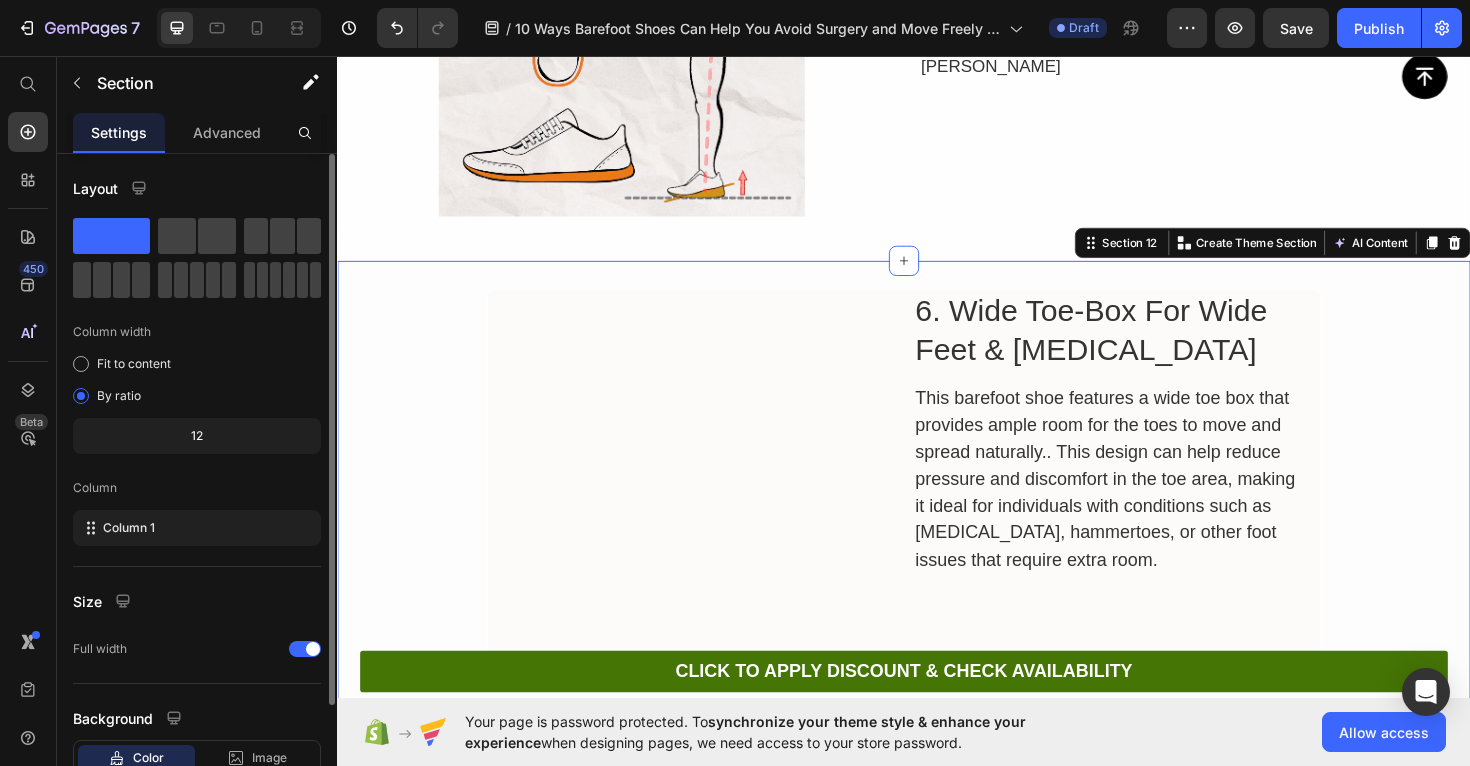 click on "Image 6. Wide Toe-Box For Wide Feet & [MEDICAL_DATA] Heading This barefoot shoe features a wide toe box that provides ample room for the toes to move and spread naturally.. This design can help reduce pressure and discomfort in the toe area, making it ideal for individuals with conditions such as [MEDICAL_DATA], hammertoes, or other foot issues that require extra room. Text Block Row" at bounding box center [937, 513] 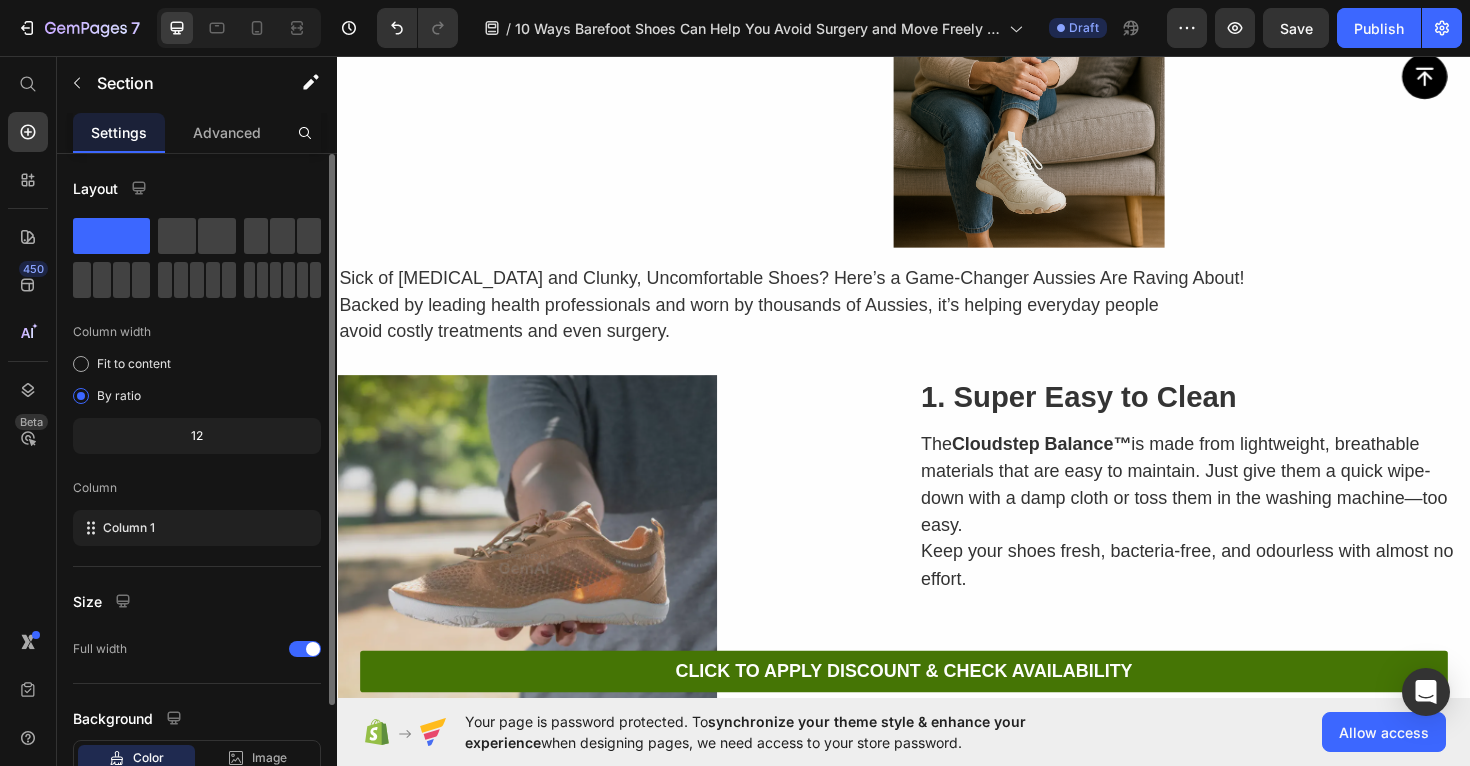 scroll, scrollTop: 8394, scrollLeft: 0, axis: vertical 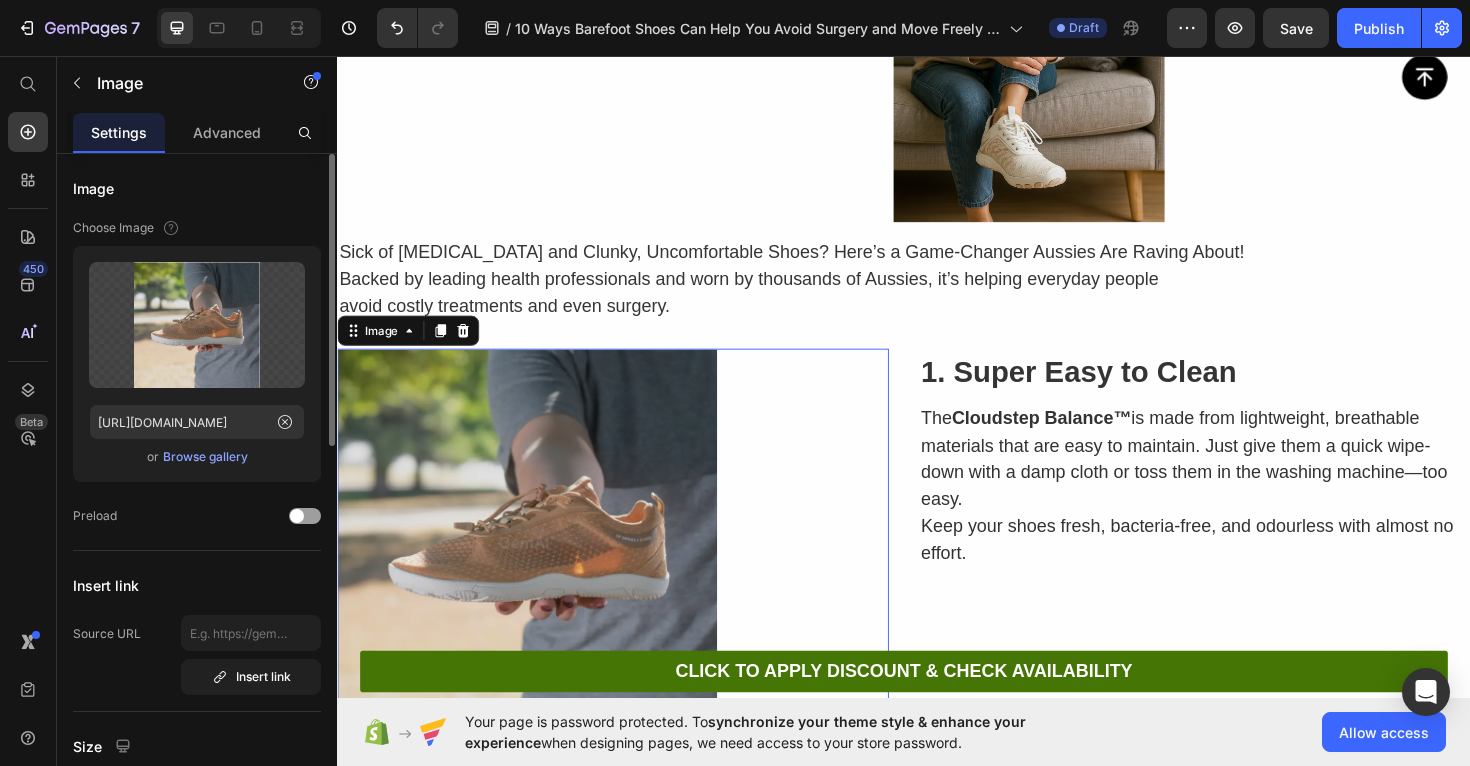click at bounding box center (629, 567) 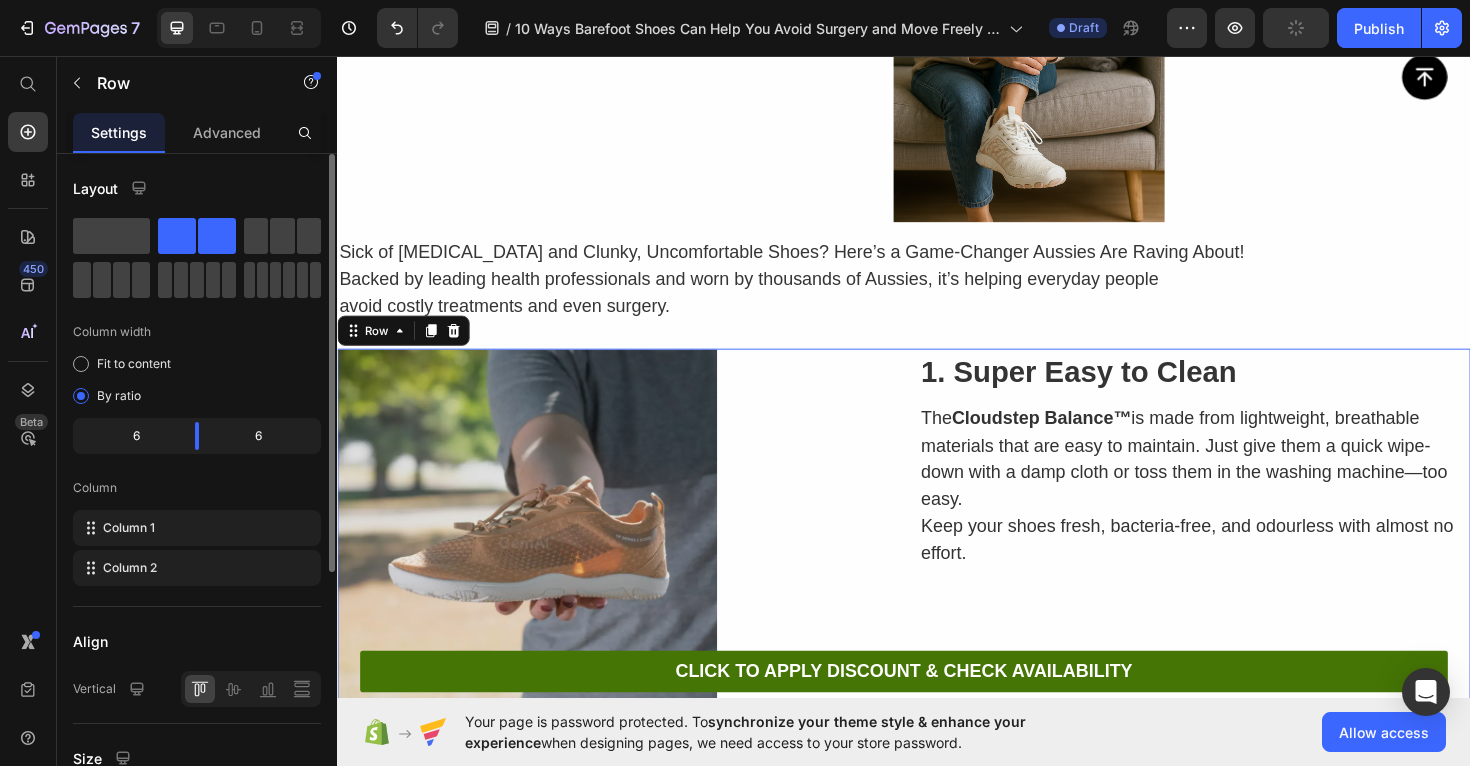 click on "Image 1. Super Easy to Clean Heading The  Cloudstep Balance™  is made from lightweight, breathable materials that are easy to maintain. Just give them a quick wipe-down with a damp cloth or toss them in the washing machine—too easy. Keep your shoes fresh, bacteria-free, and odourless with almost no effort. Text Block Row   0" at bounding box center [937, 567] 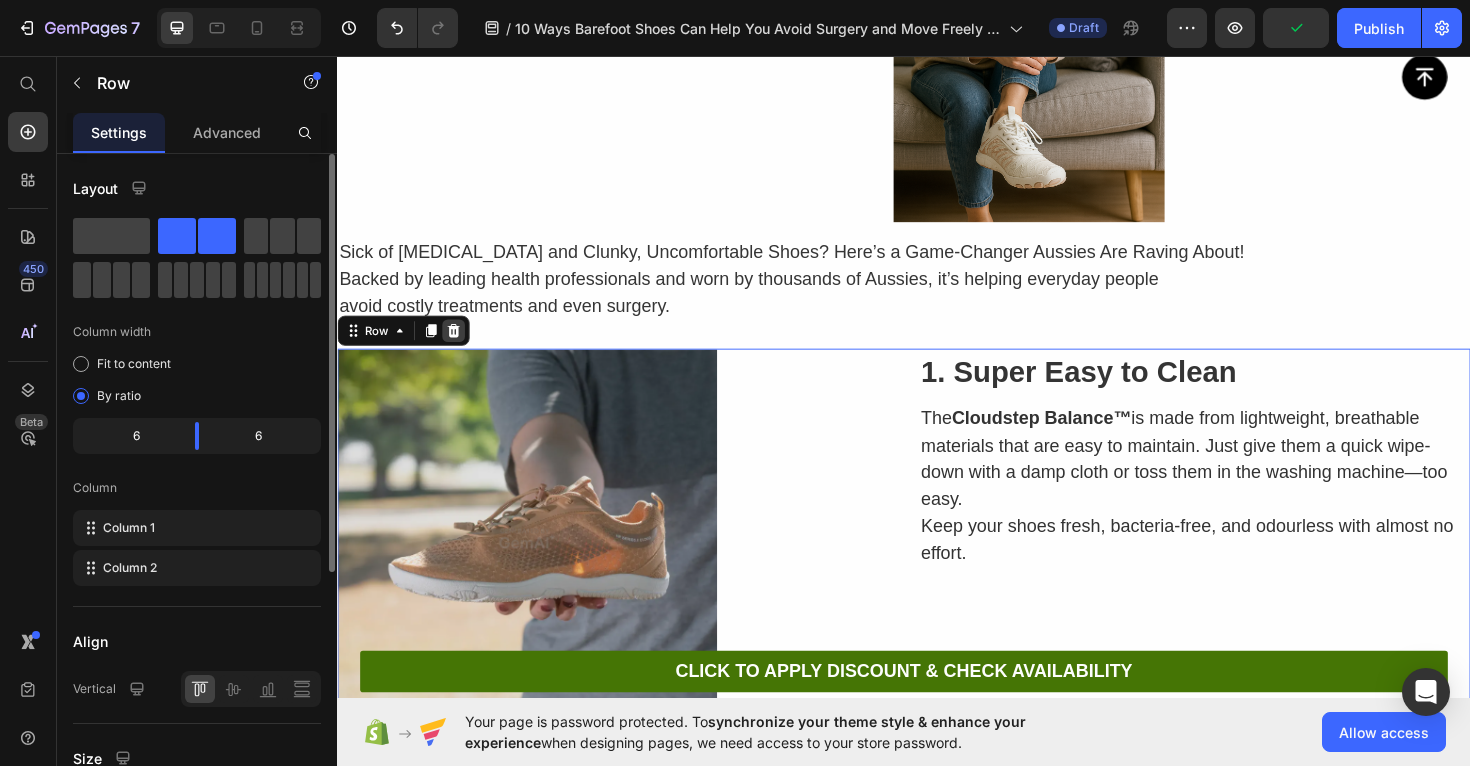 click 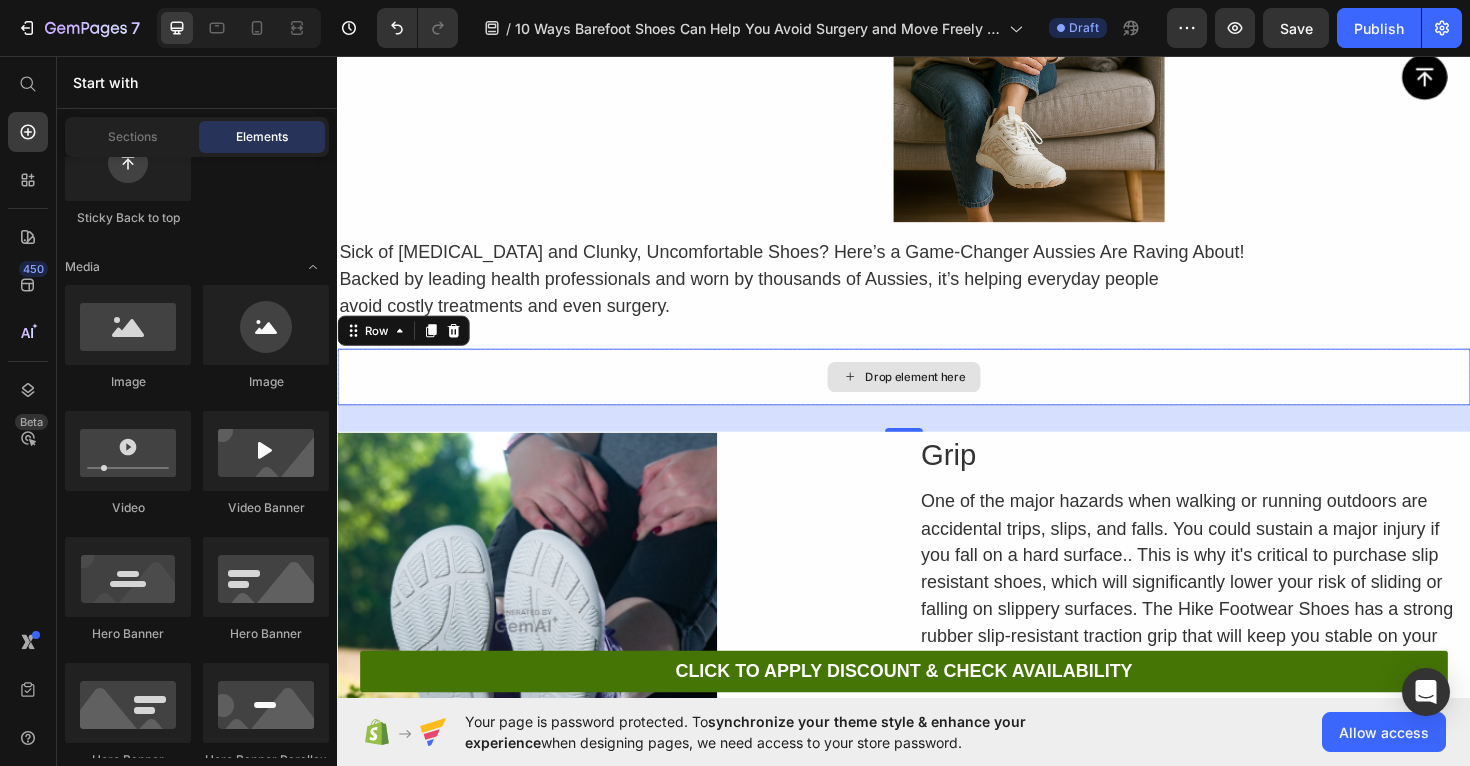 click on "Drop element here" at bounding box center [937, 396] 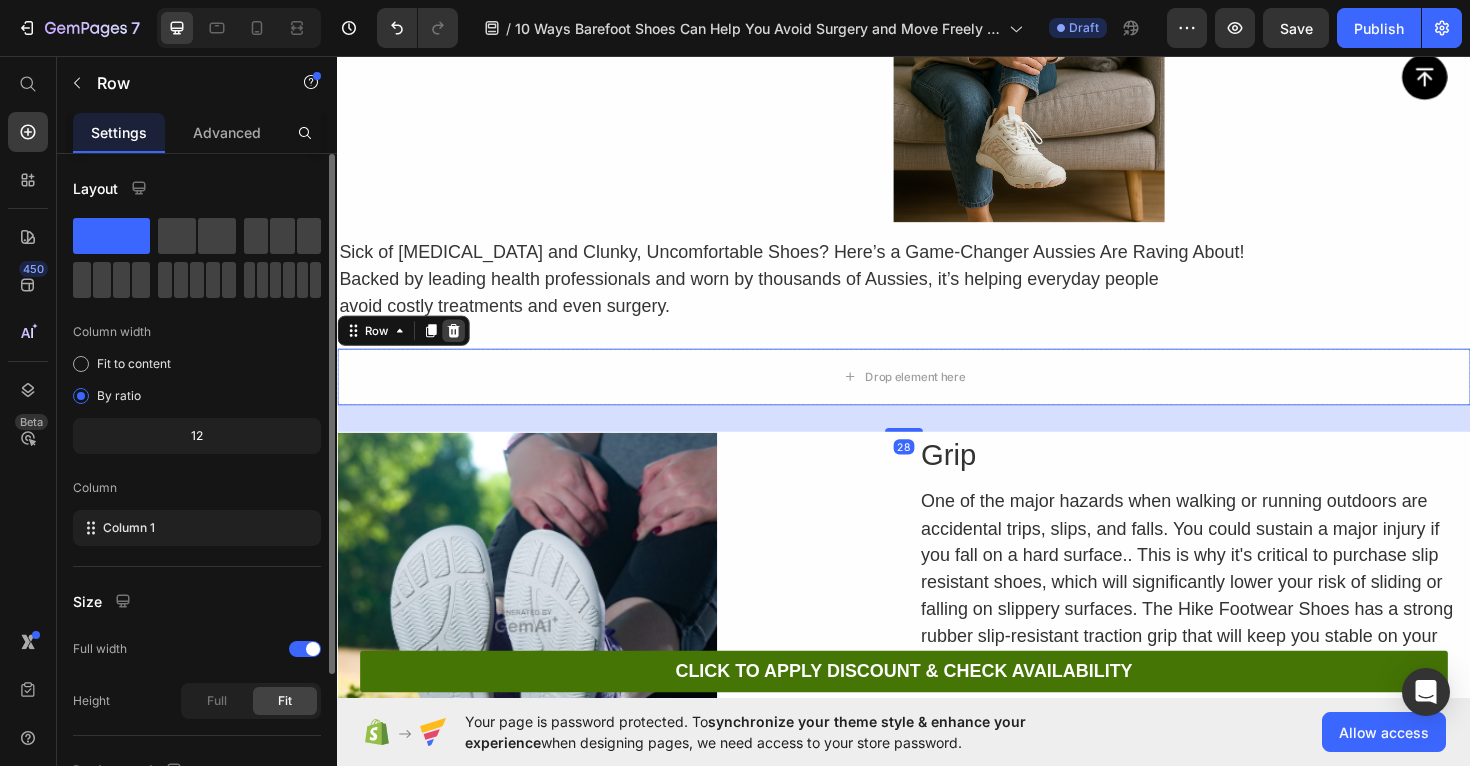 click 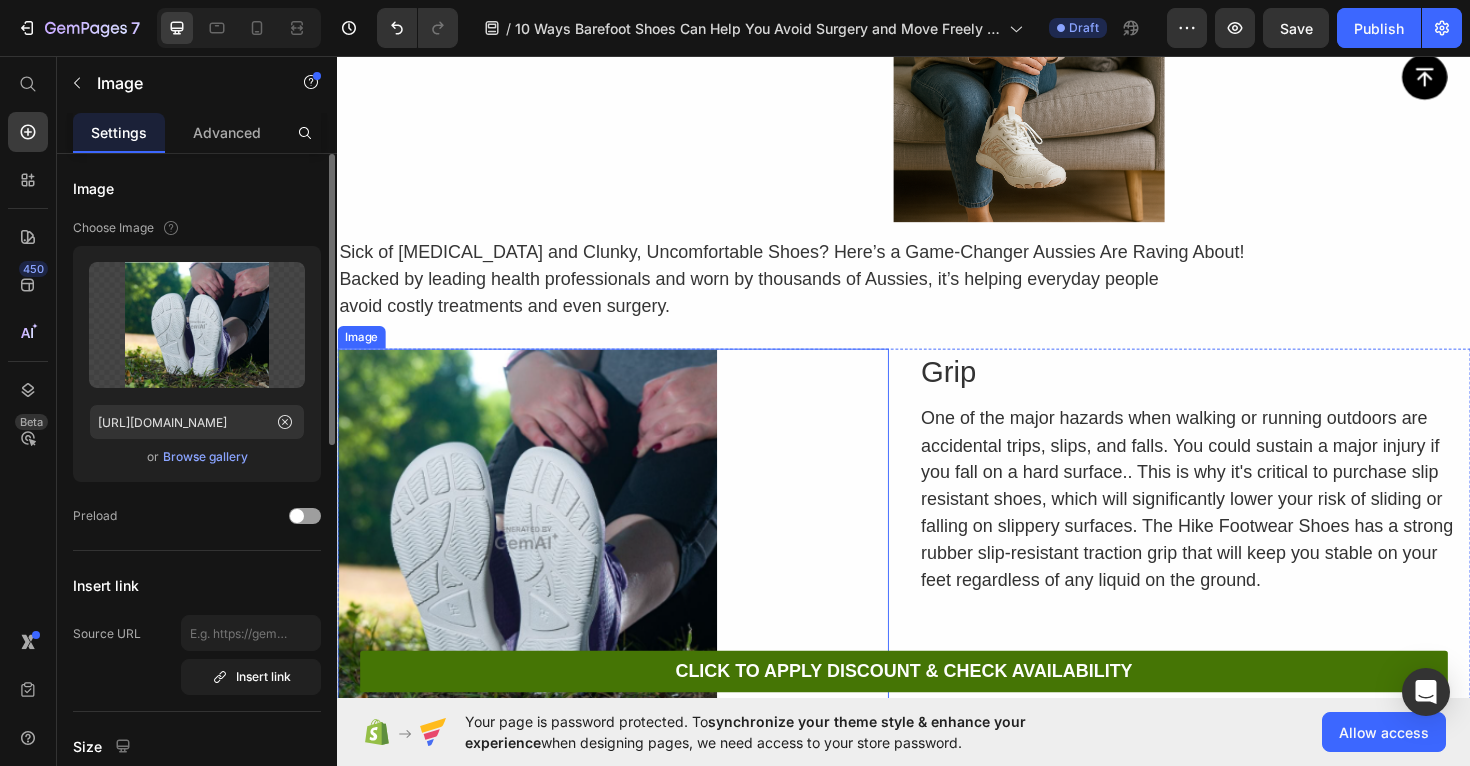 click at bounding box center (629, 567) 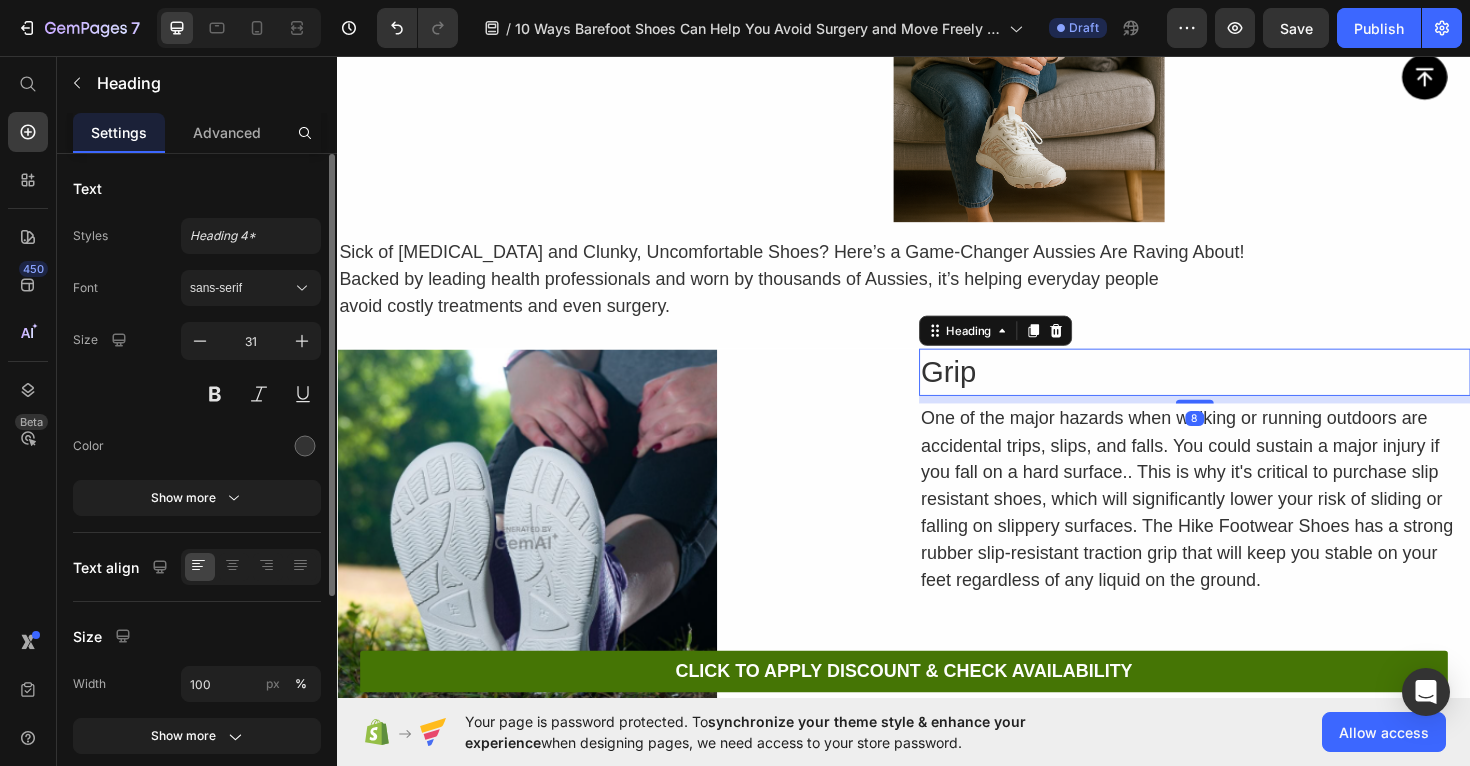 click on "Grip" at bounding box center [1245, 391] 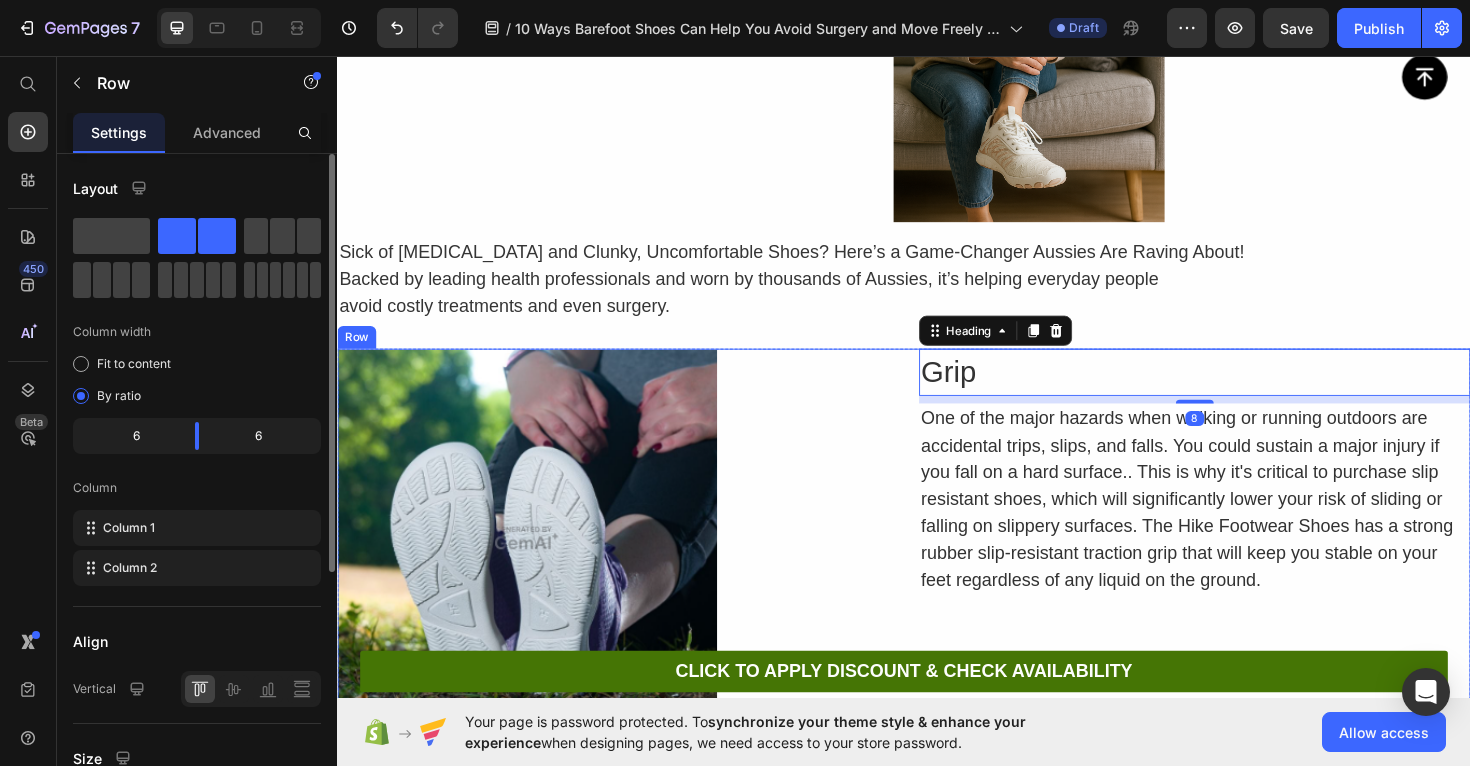 click on "Image Grip Heading   8 One of the major hazards when walking or running outdoors are accidental trips, slips,  and falls. You could sustain a major injury if you fall on a hard surface.. This is why it's critical to purchase slip resistant shoes, which will significantly lower your risk of sliding or falling on slippery surfaces. The Hike Footwear Shoes has a strong rubber slip-resistant traction grip that will keep you stable on your feet regardless of any liquid on the ground. Text Block Row" at bounding box center (937, 567) 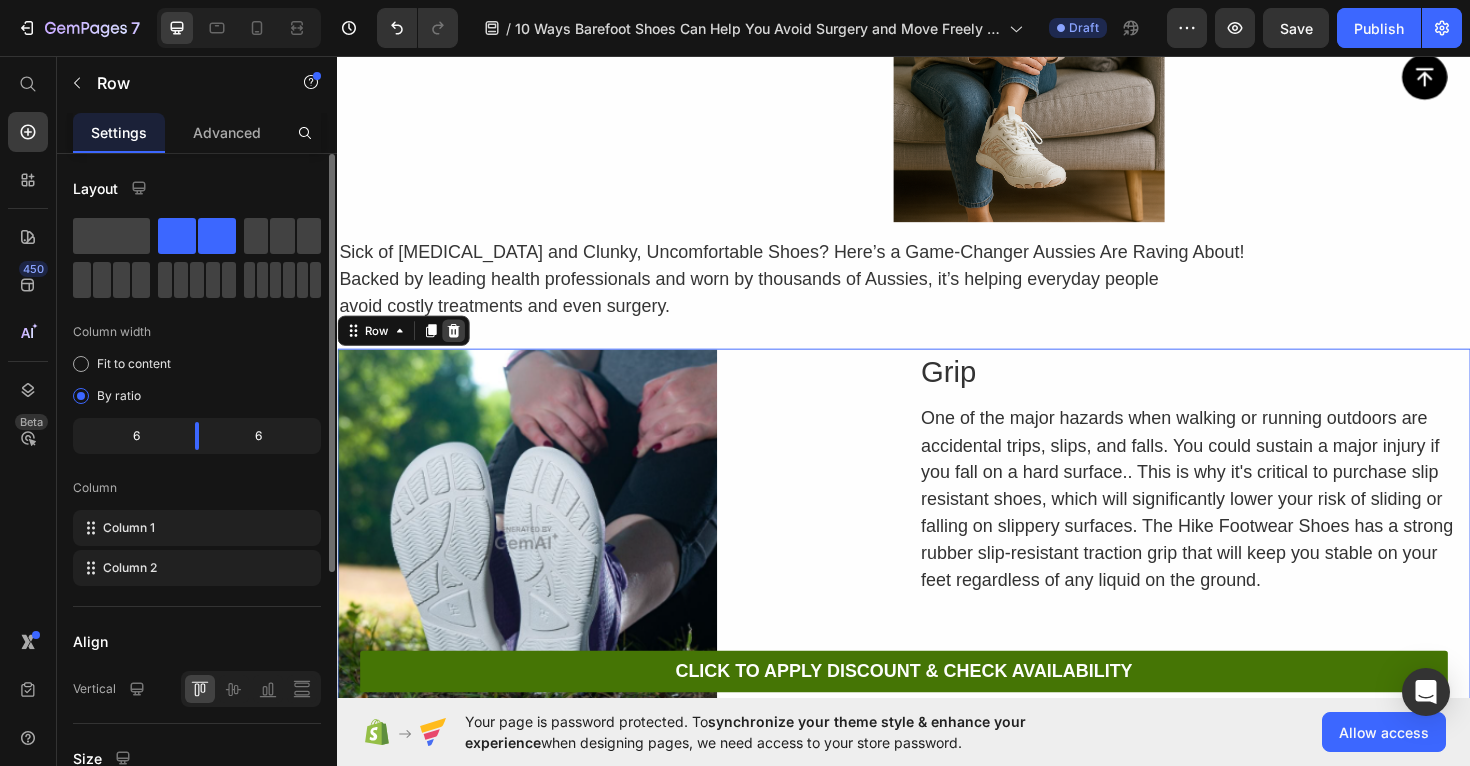 click 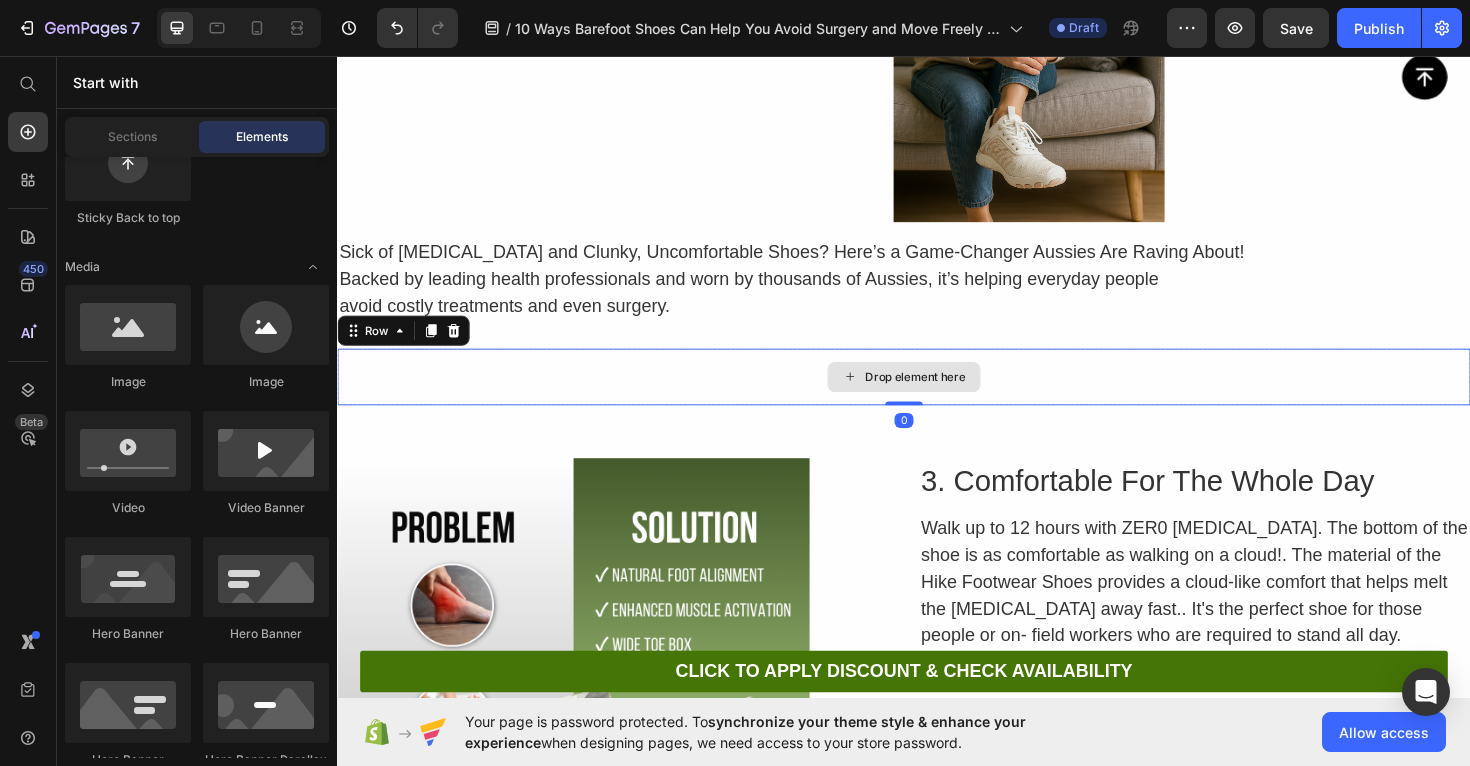 click on "Drop element here" at bounding box center (937, 396) 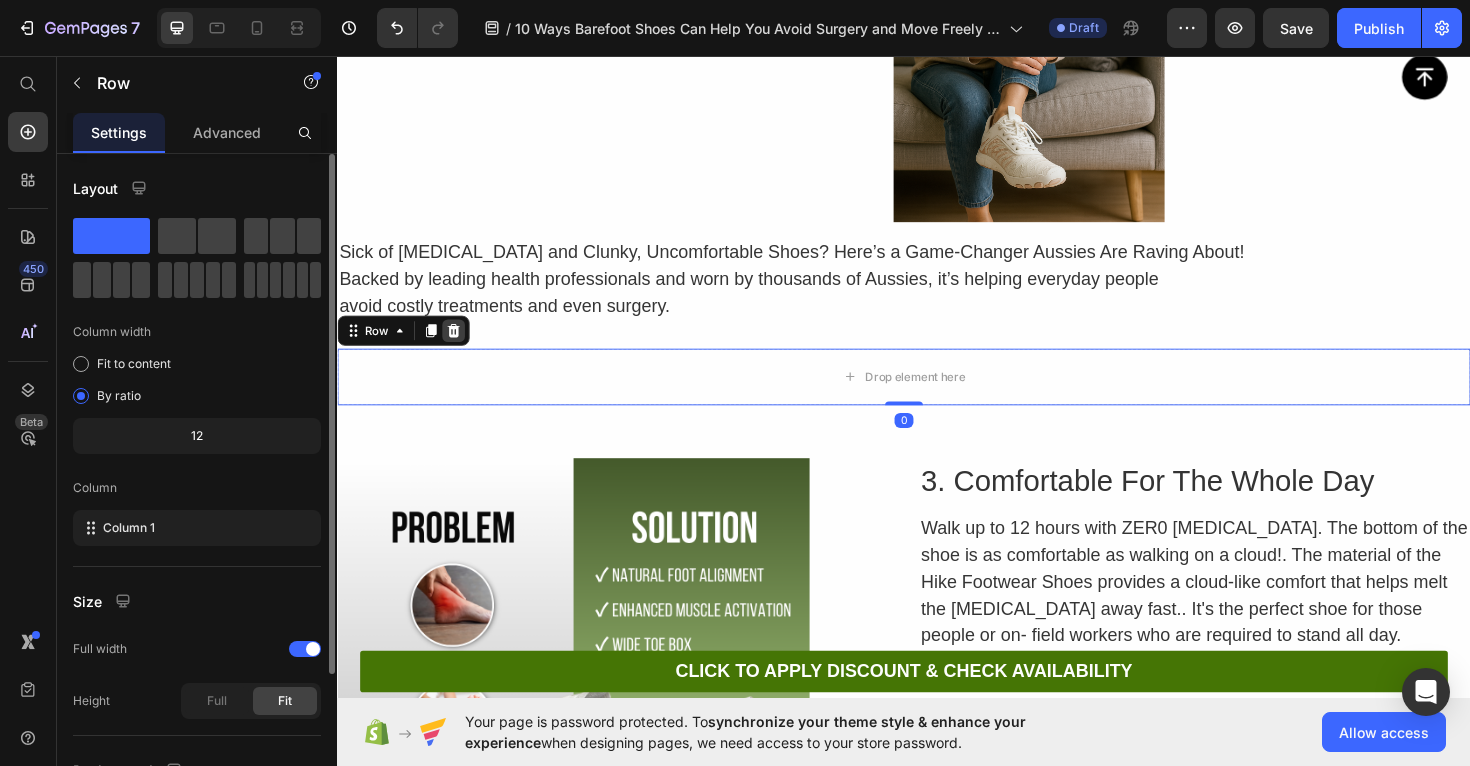 click 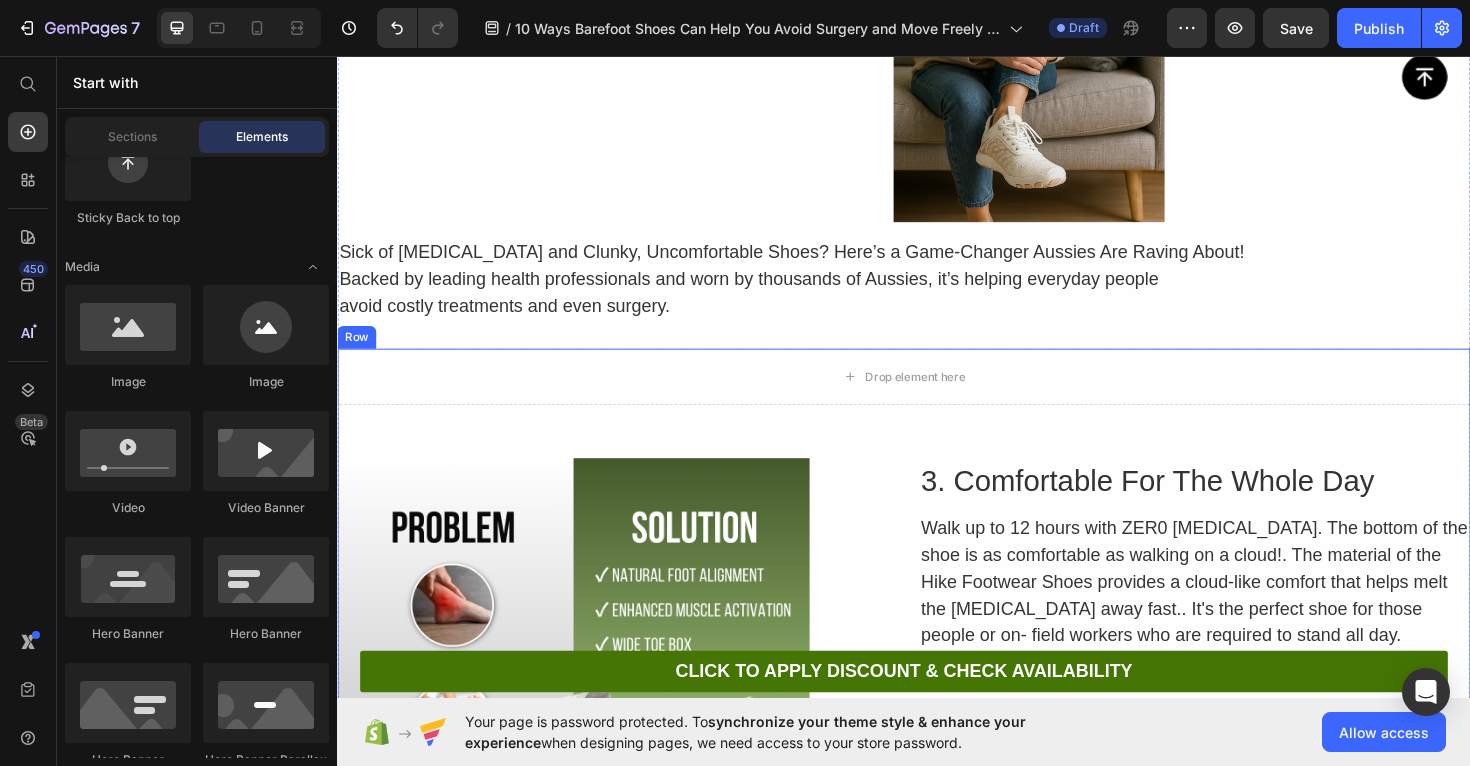 click on "Drop element here Row Image 3. Comfortable For The Whole Day Heading Walk up to 12 hours with ZER0 [MEDICAL_DATA]. The bottom of the shoe is as comfortable as walking on a cloud!. The material of the Hike Footwear Shoes provides a cloud-like comfort that helps melt the [MEDICAL_DATA] away fast.. It's the perfect shoe for those people or on- field workers who are required to stand all day. Text Block Row" at bounding box center [937, 674] 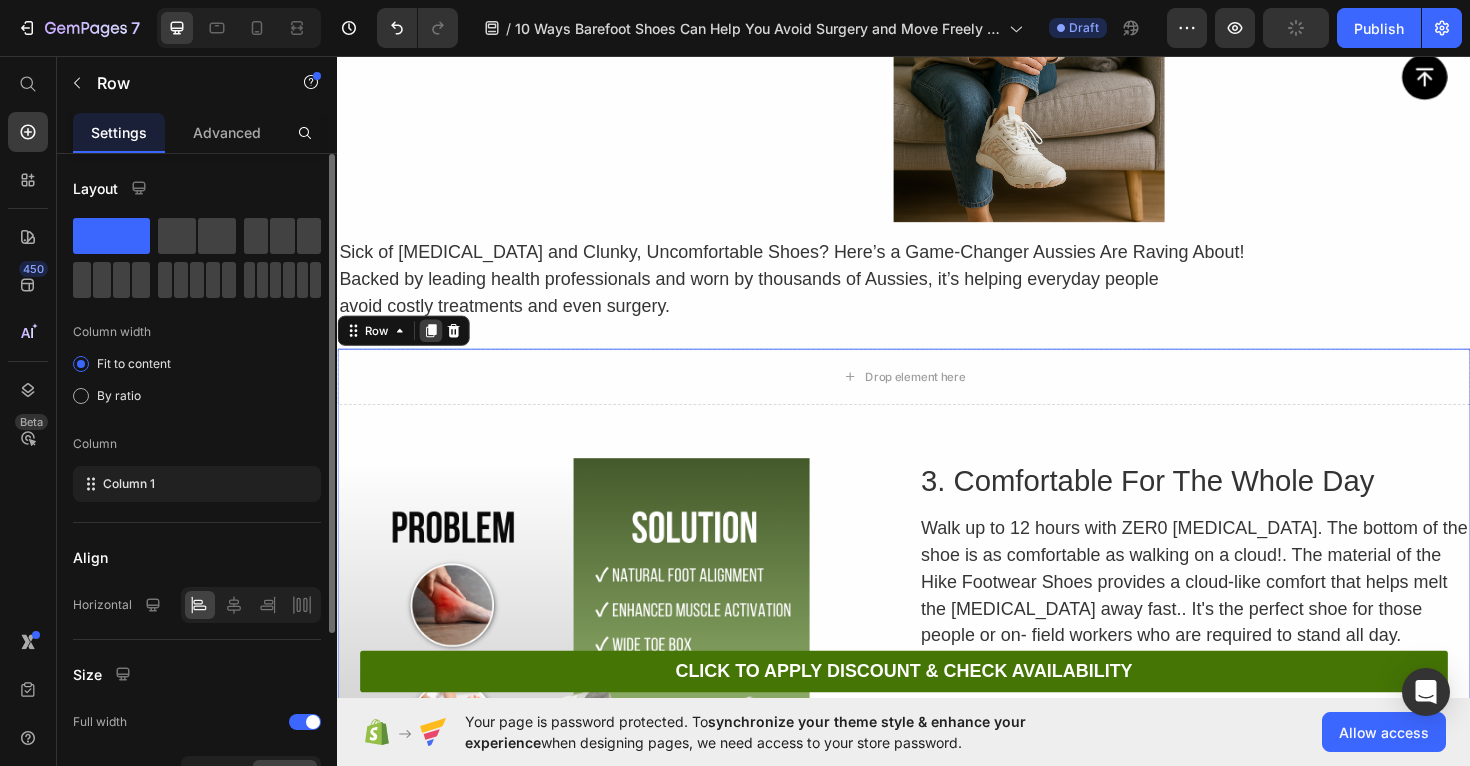 click 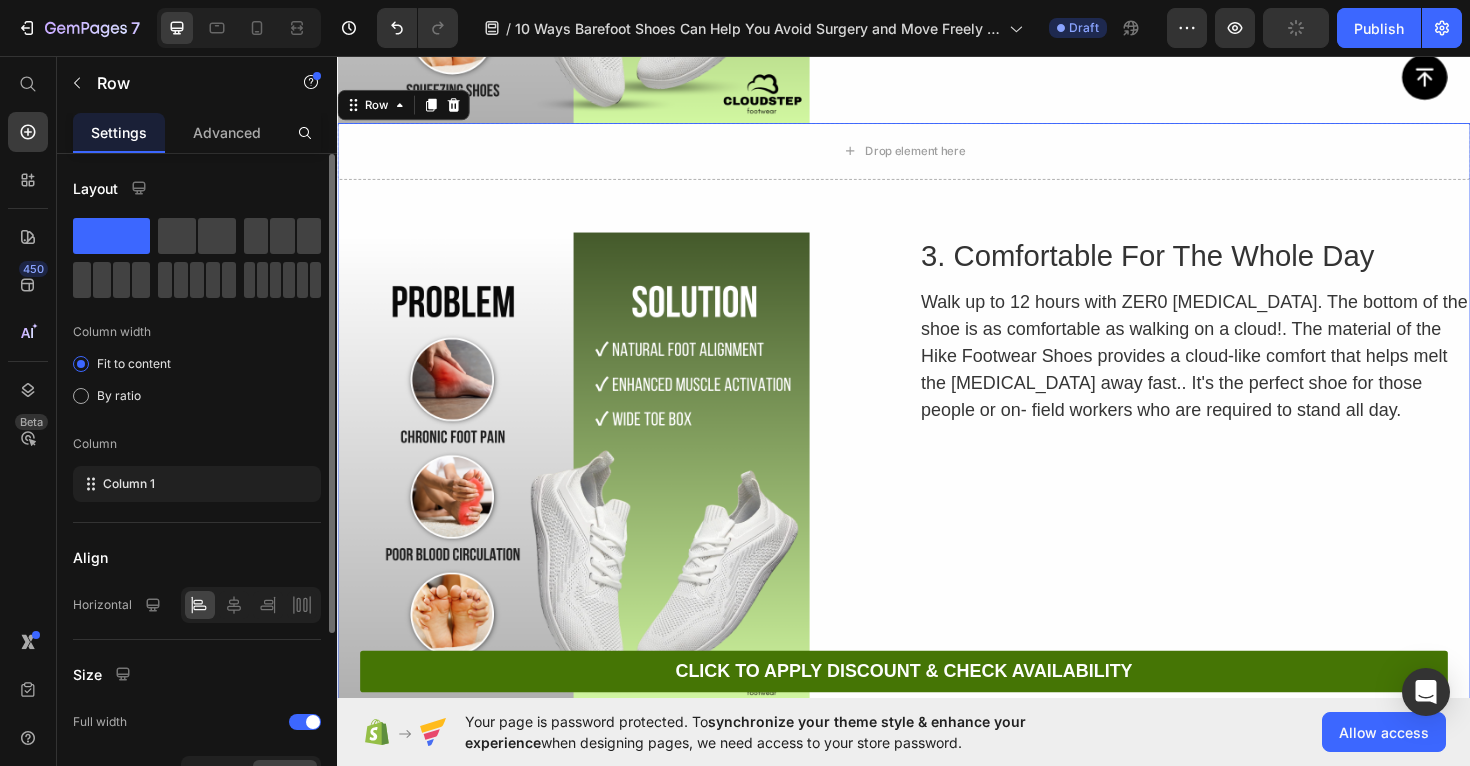 scroll, scrollTop: 9251, scrollLeft: 0, axis: vertical 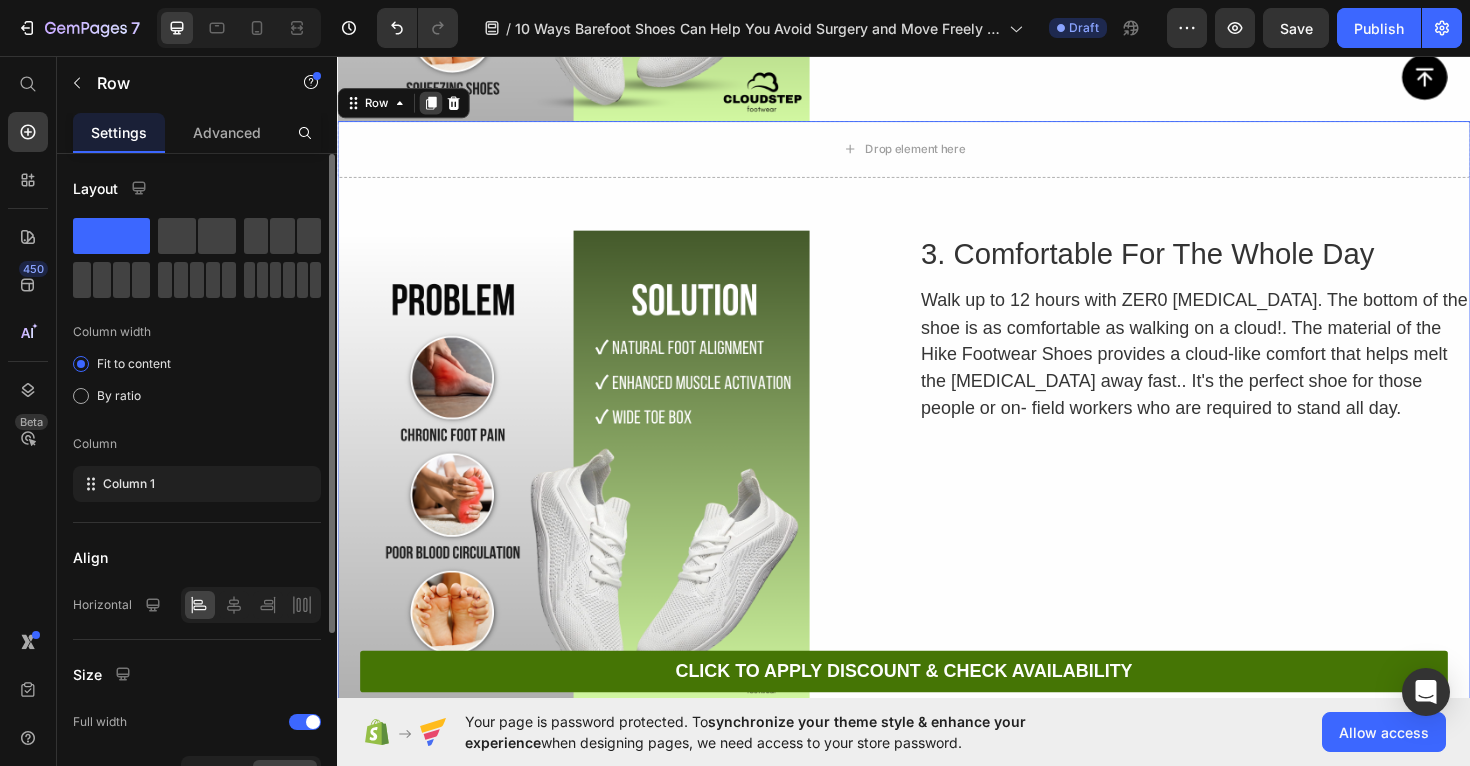 click 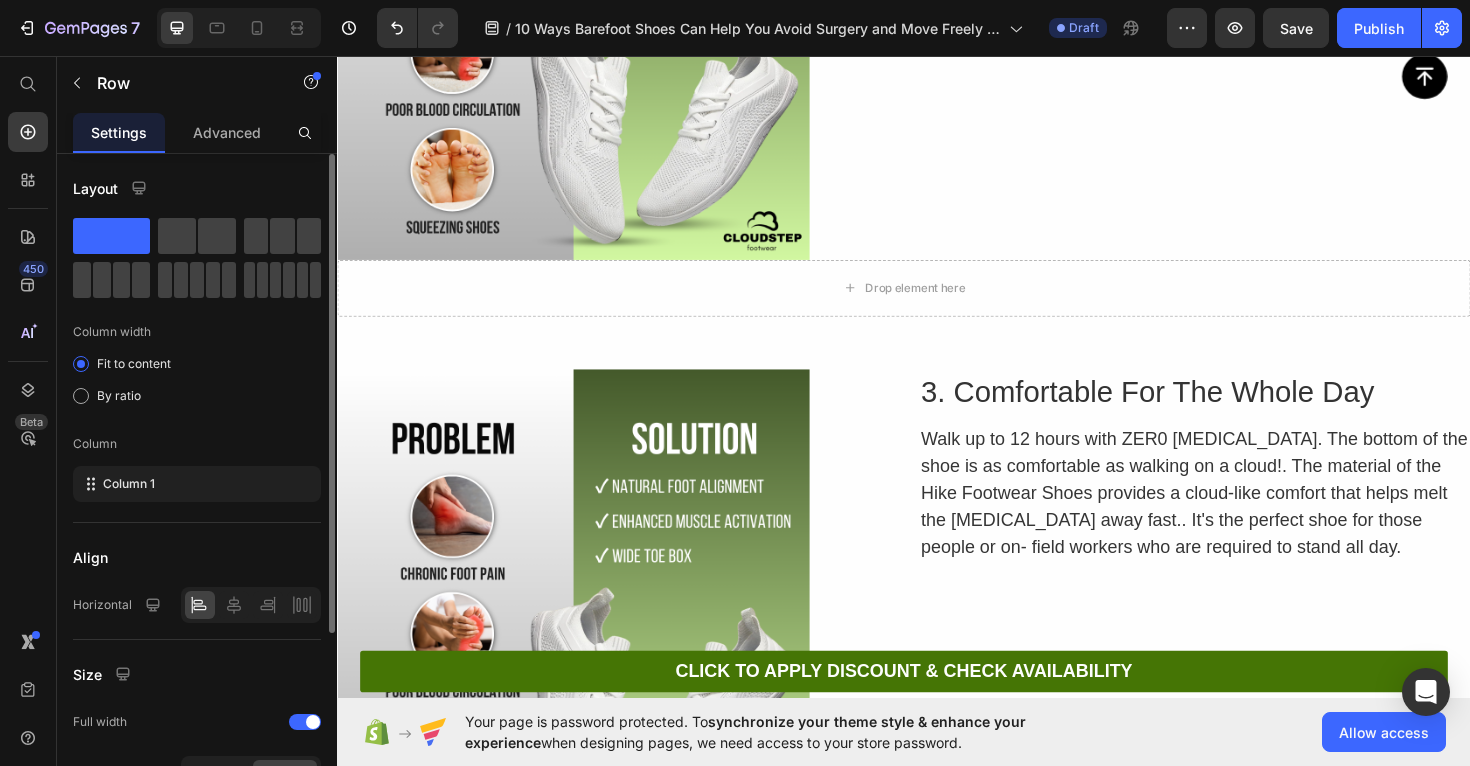 scroll, scrollTop: 9106, scrollLeft: 0, axis: vertical 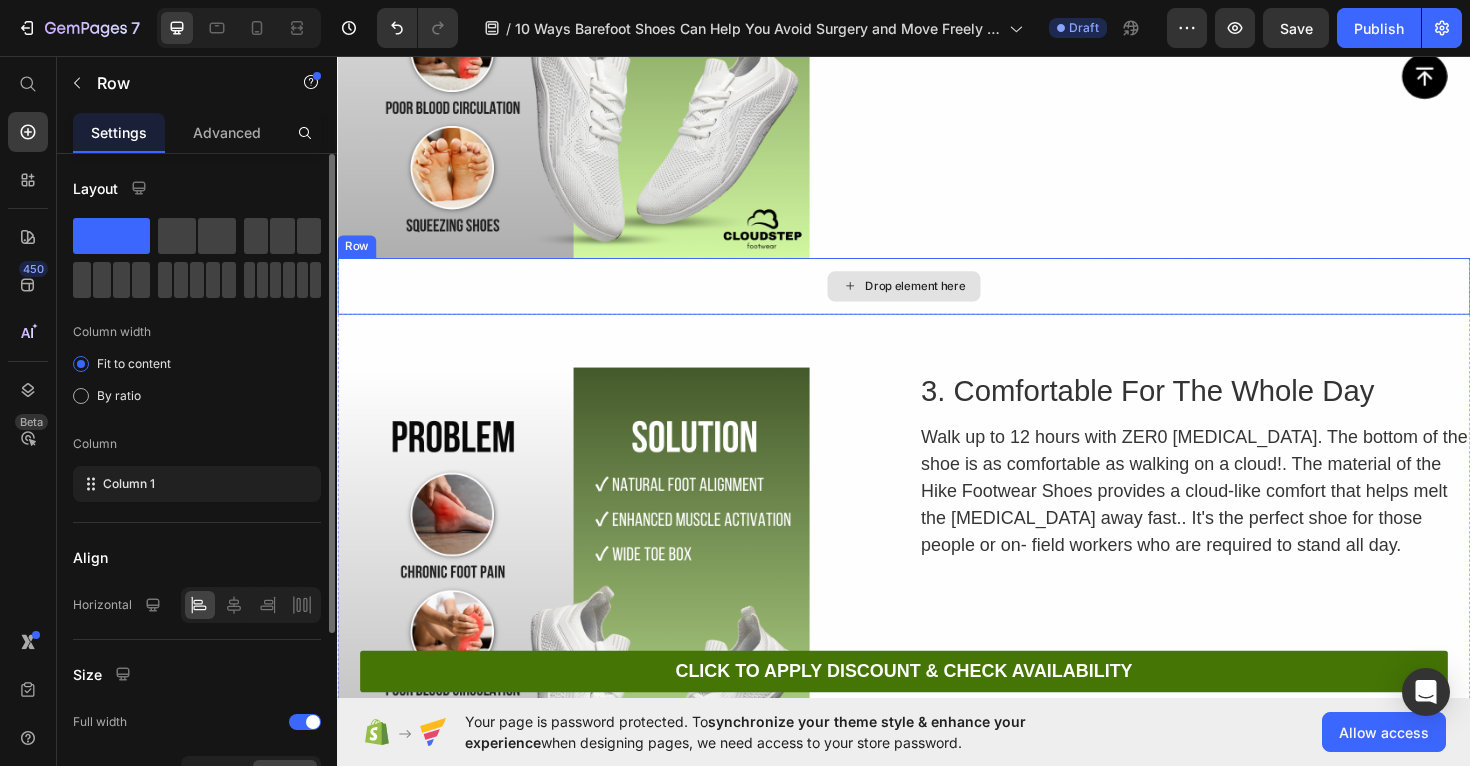 click on "Drop element here" at bounding box center [937, 300] 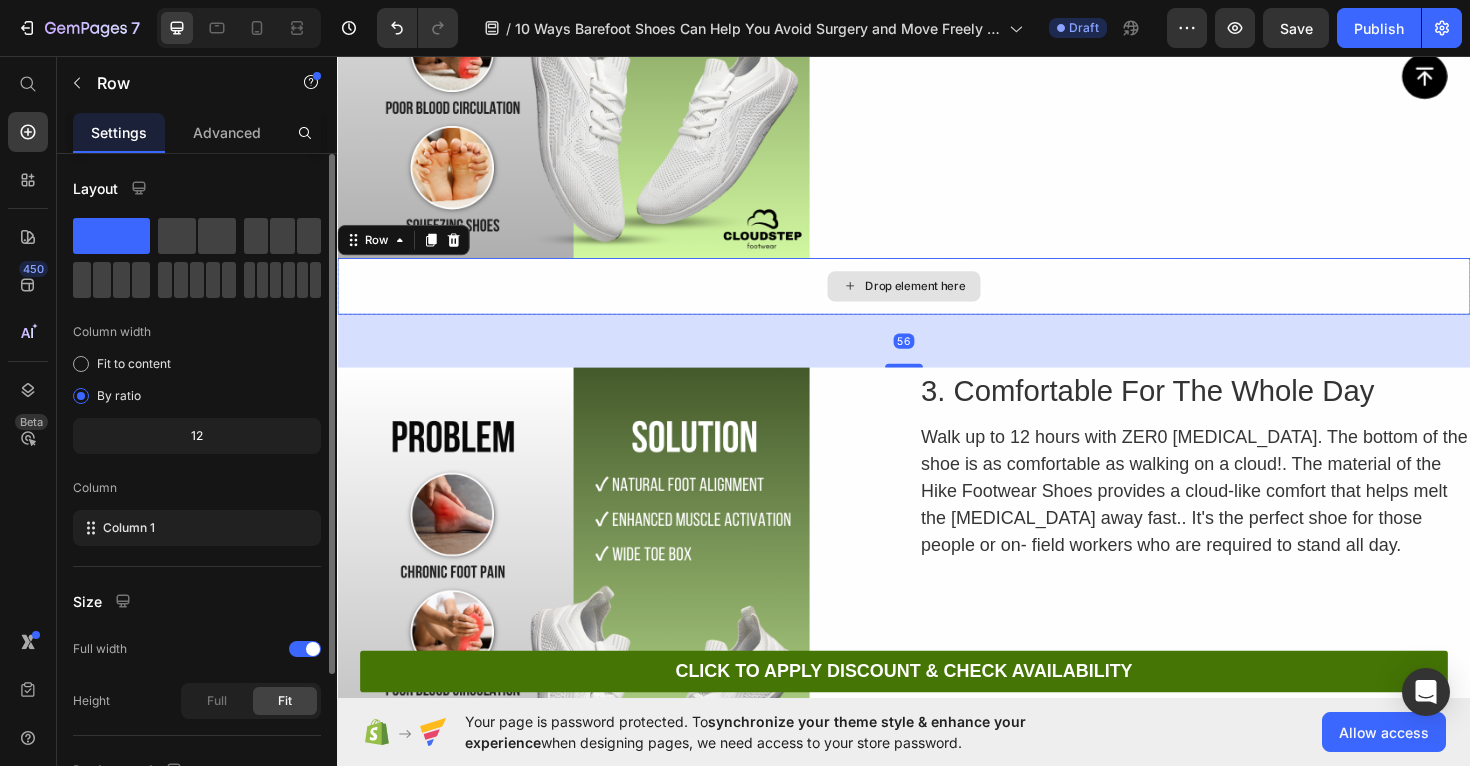 click on "Drop element here" at bounding box center [937, 300] 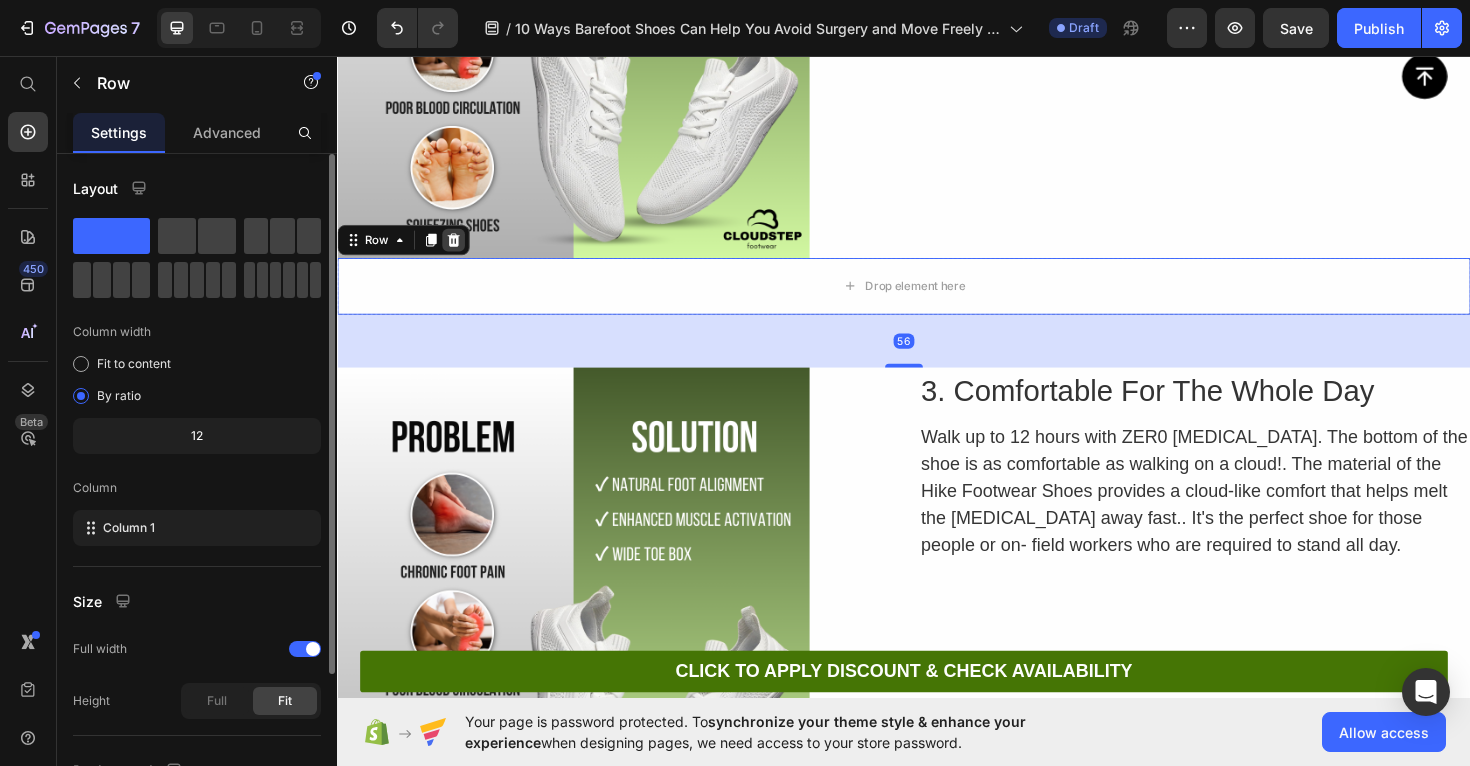 click 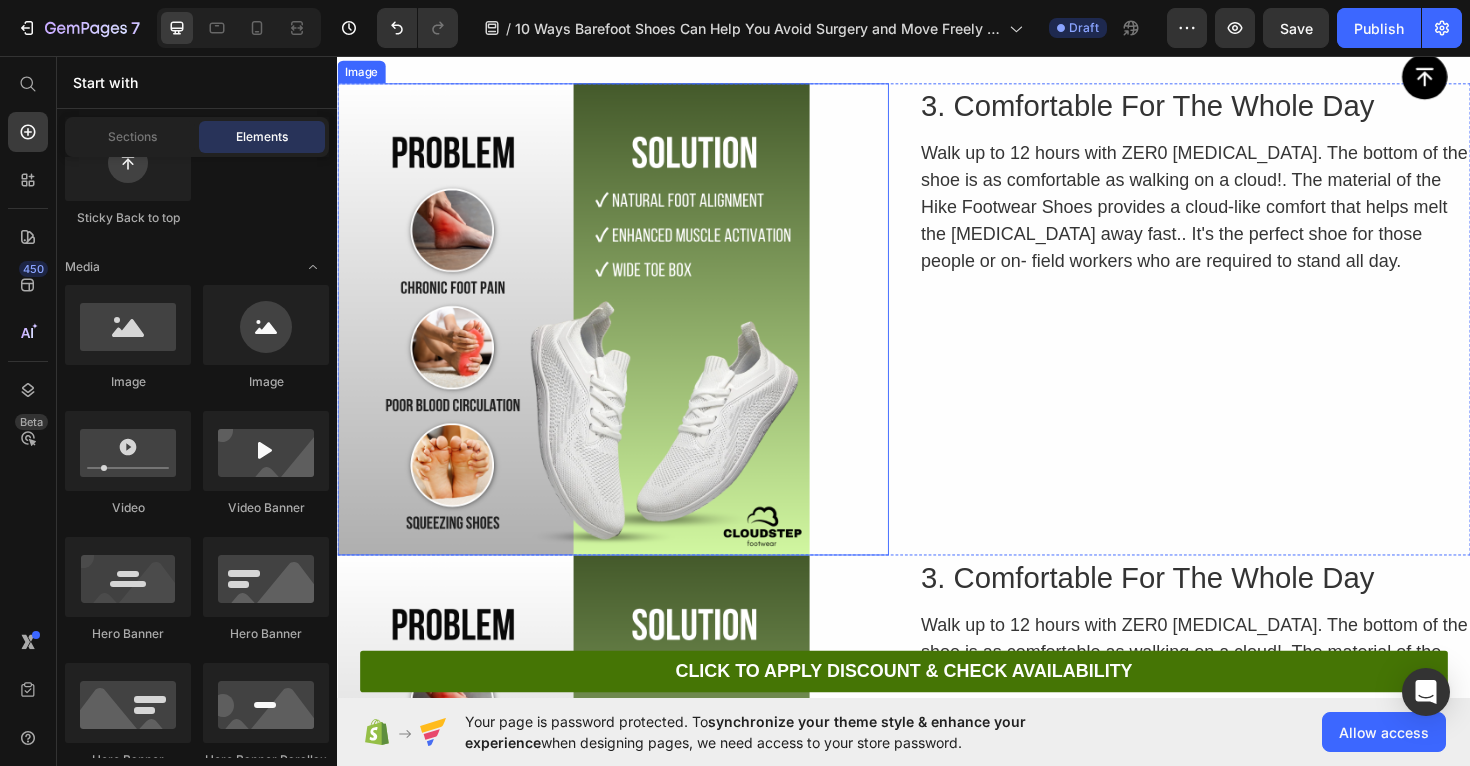 scroll, scrollTop: 8957, scrollLeft: 0, axis: vertical 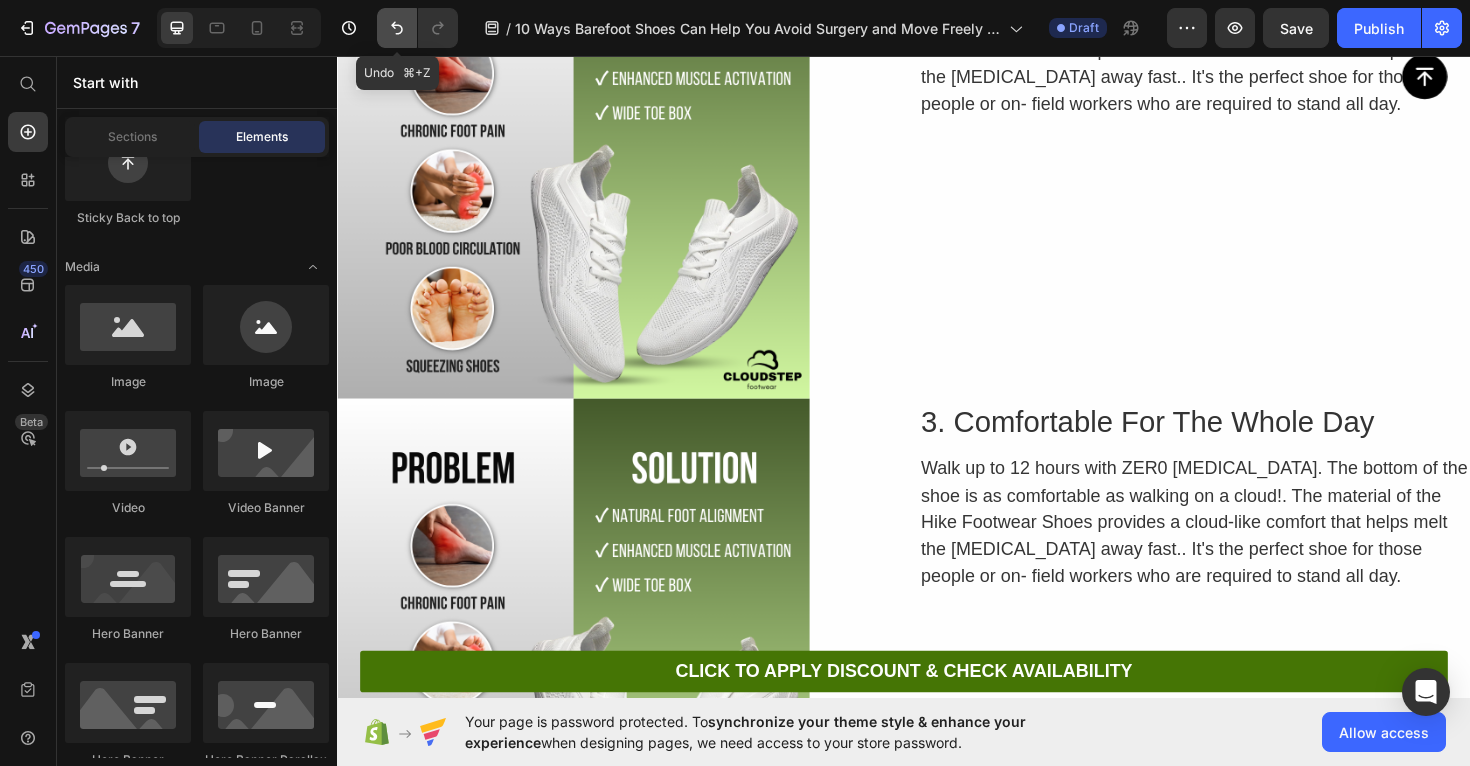 click 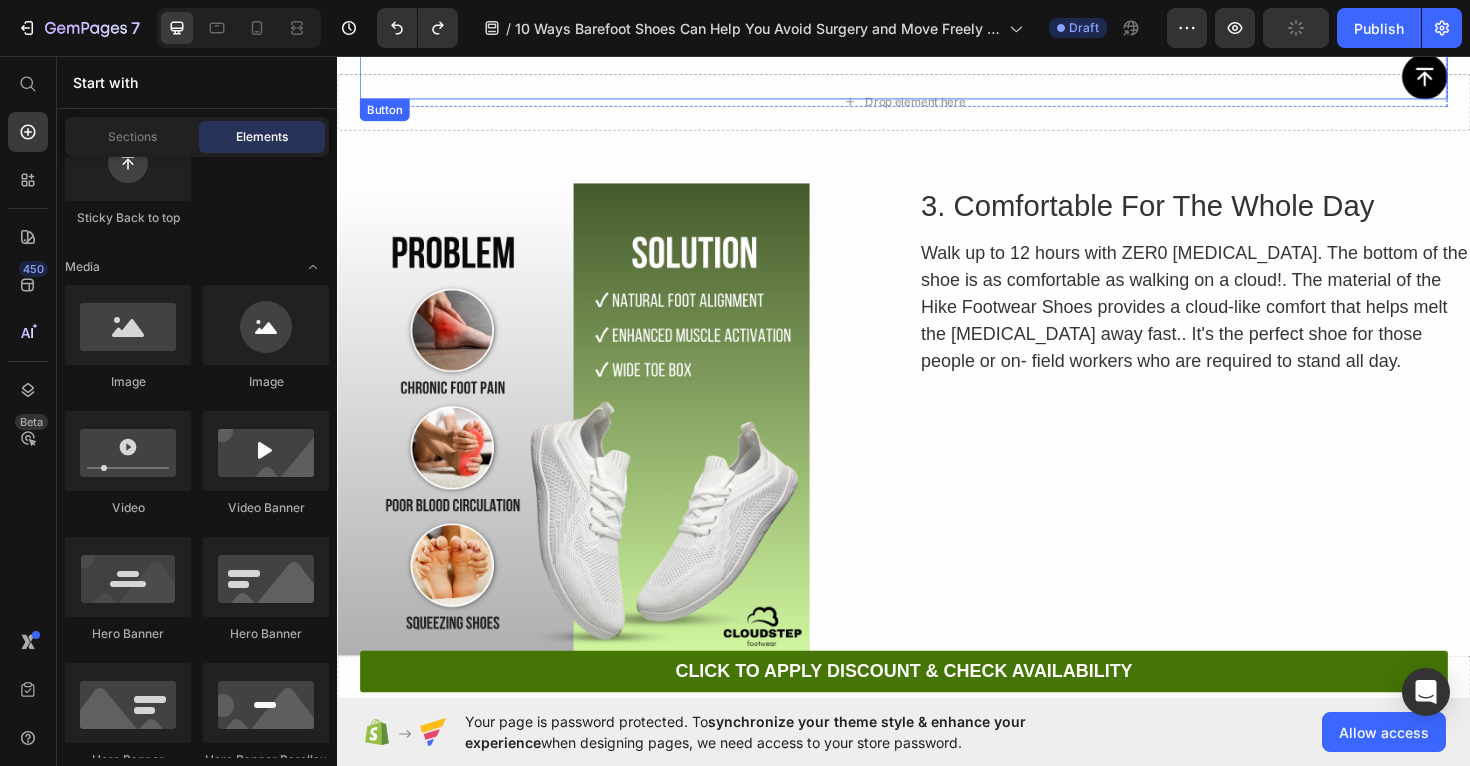 scroll, scrollTop: 8694, scrollLeft: 0, axis: vertical 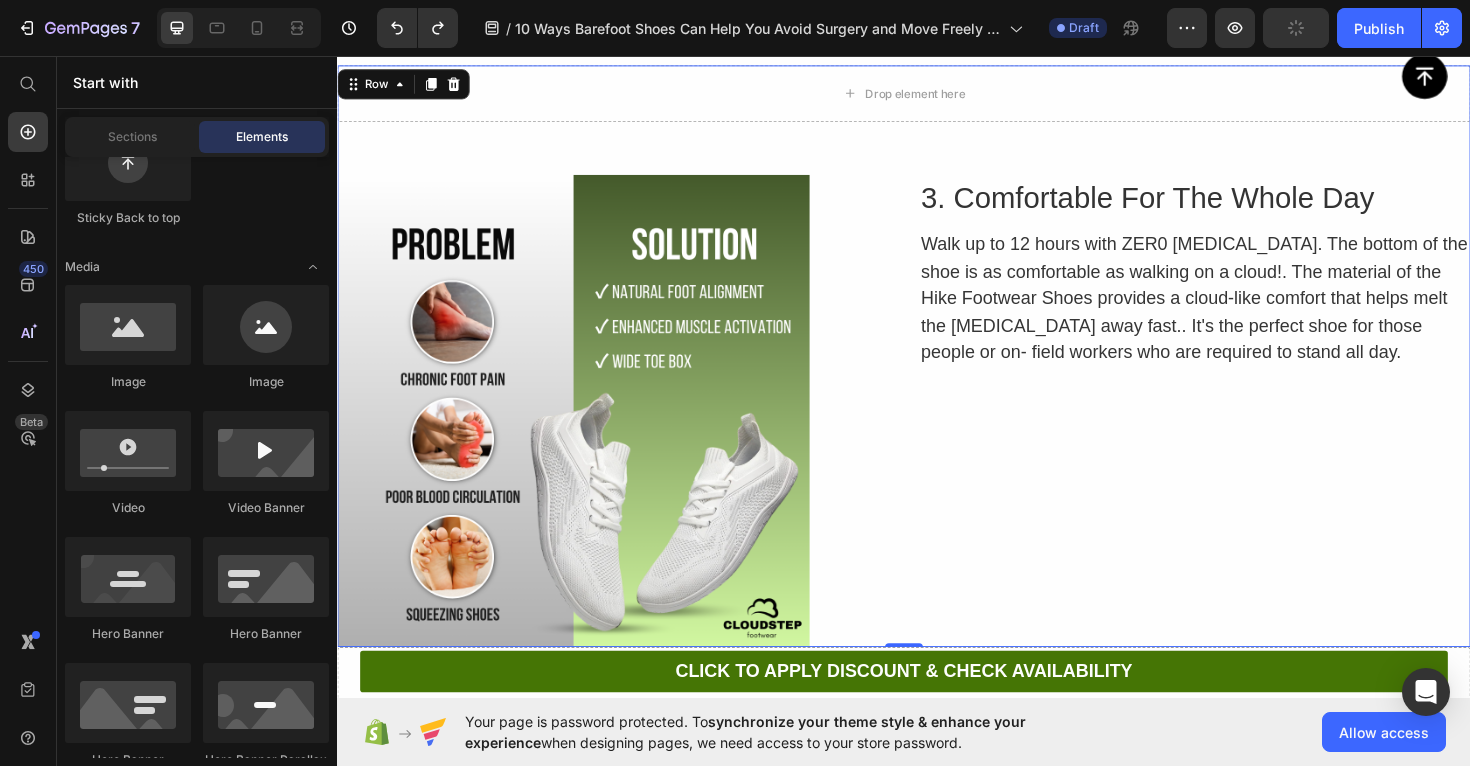 click on "Drop element here Row Image 3. Comfortable For The Whole Day Heading Walk up to 12 hours with ZER0 [MEDICAL_DATA]. The bottom of the shoe is as comfortable as walking on a cloud!. The material of the Hike Footwear Shoes provides a cloud-like comfort that helps melt the [MEDICAL_DATA] away fast.. It's the perfect shoe for those people or on- field workers who are required to stand all day. Text Block Row" at bounding box center [937, 374] 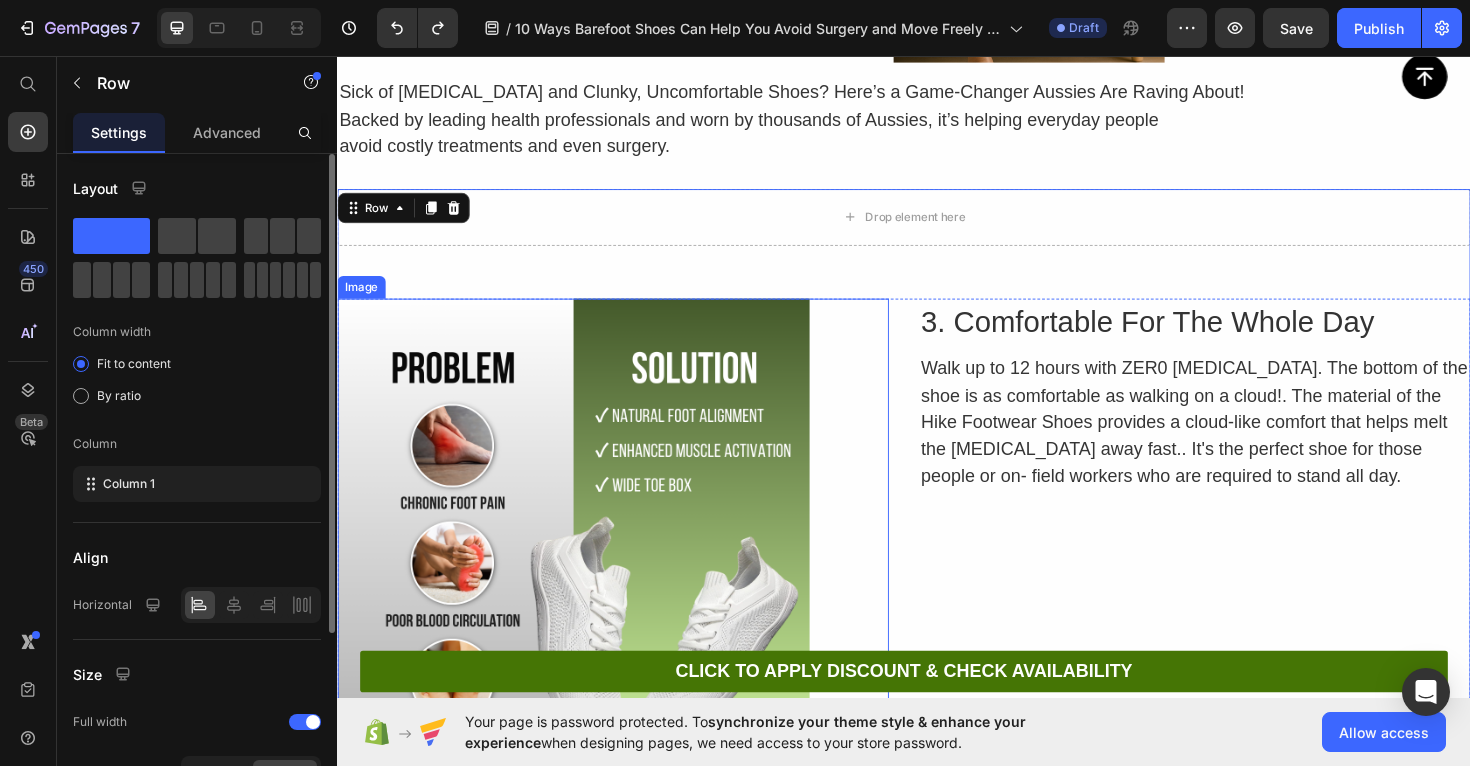 scroll, scrollTop: 8560, scrollLeft: 0, axis: vertical 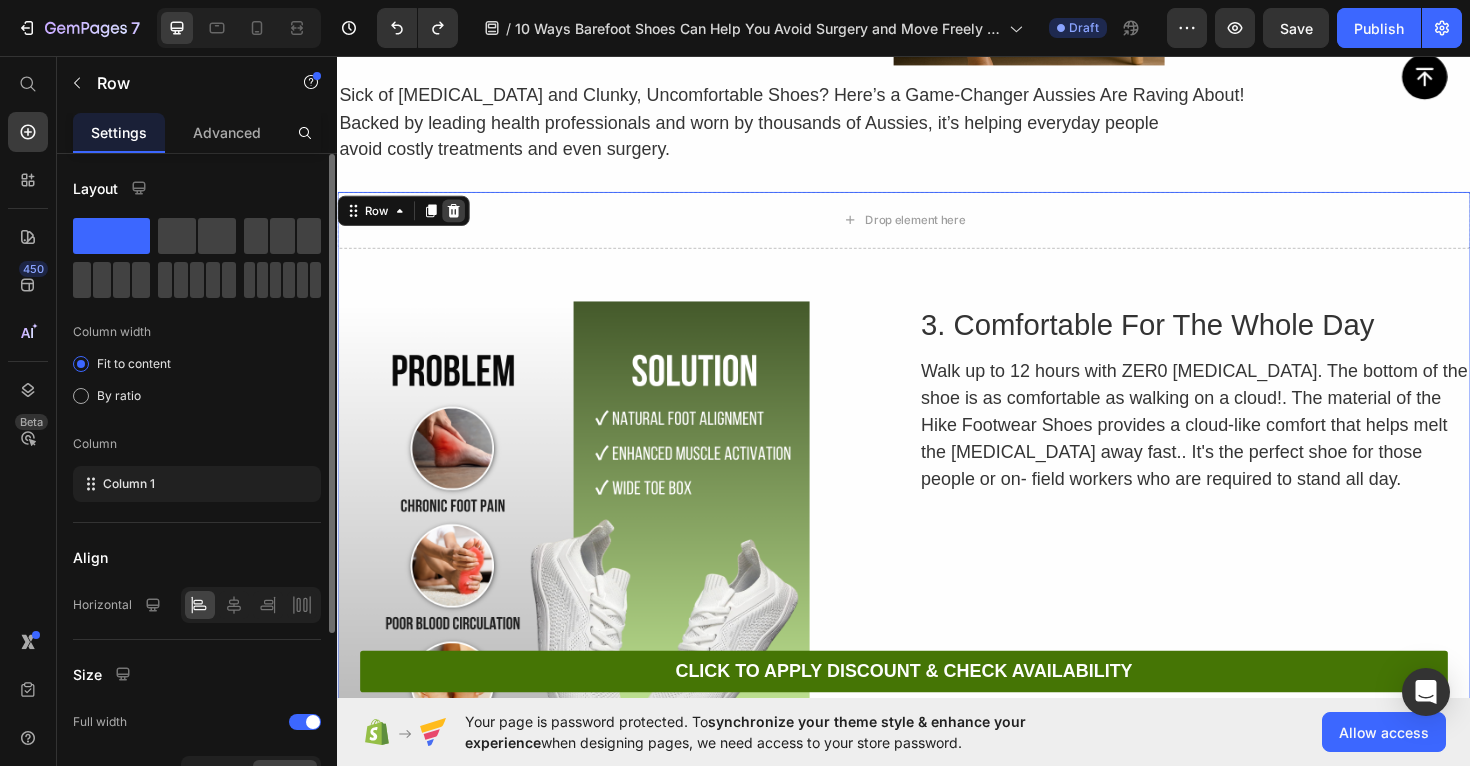 click 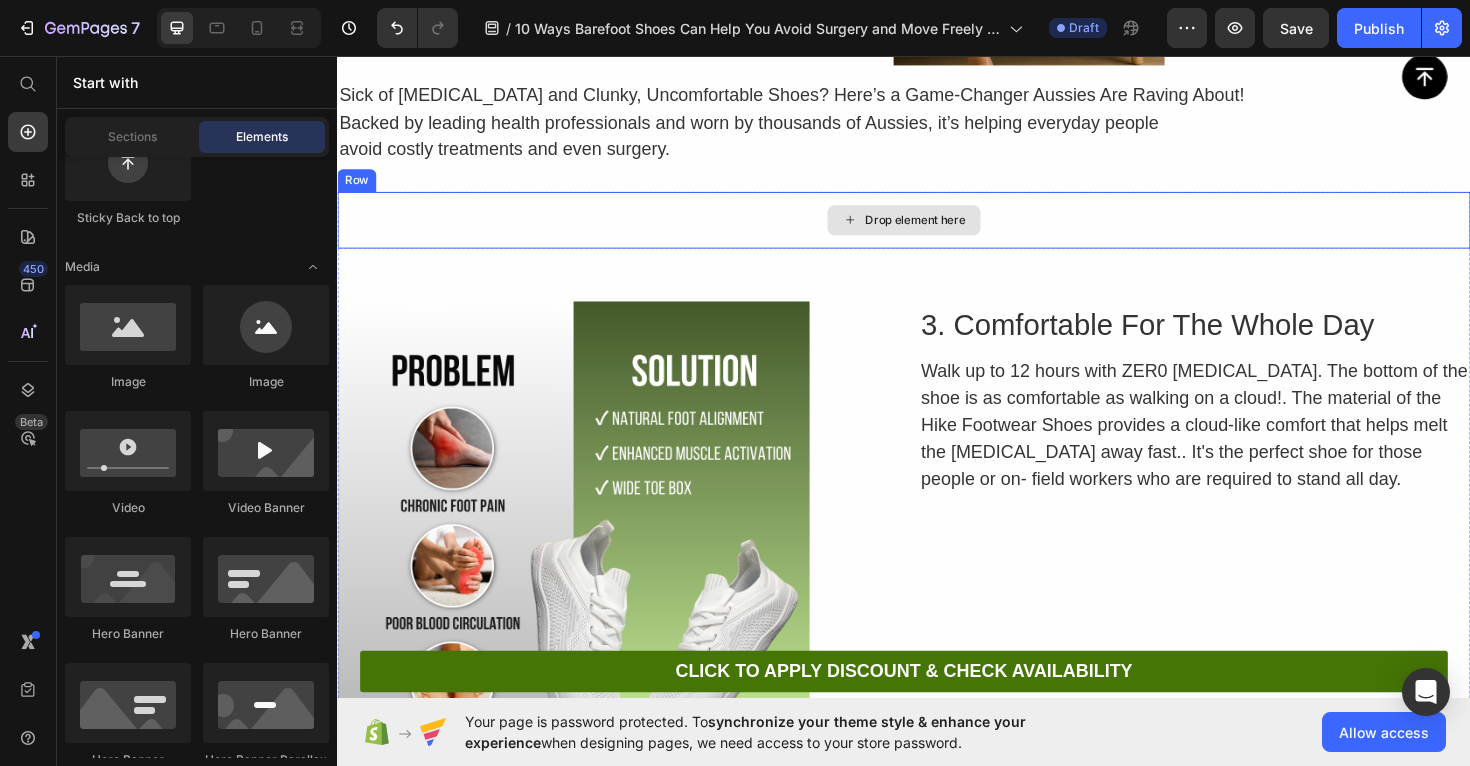 click on "Drop element here" at bounding box center [937, 230] 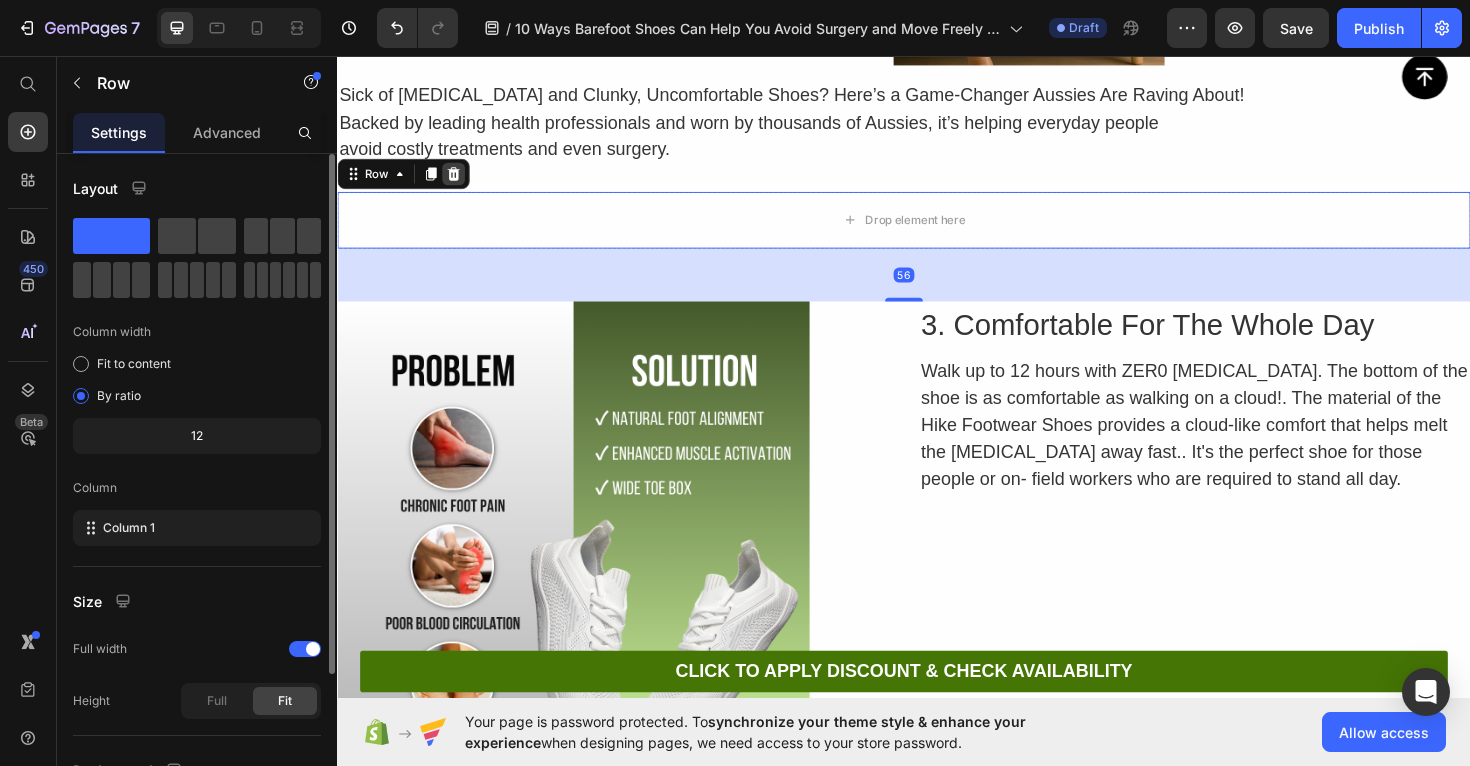 click 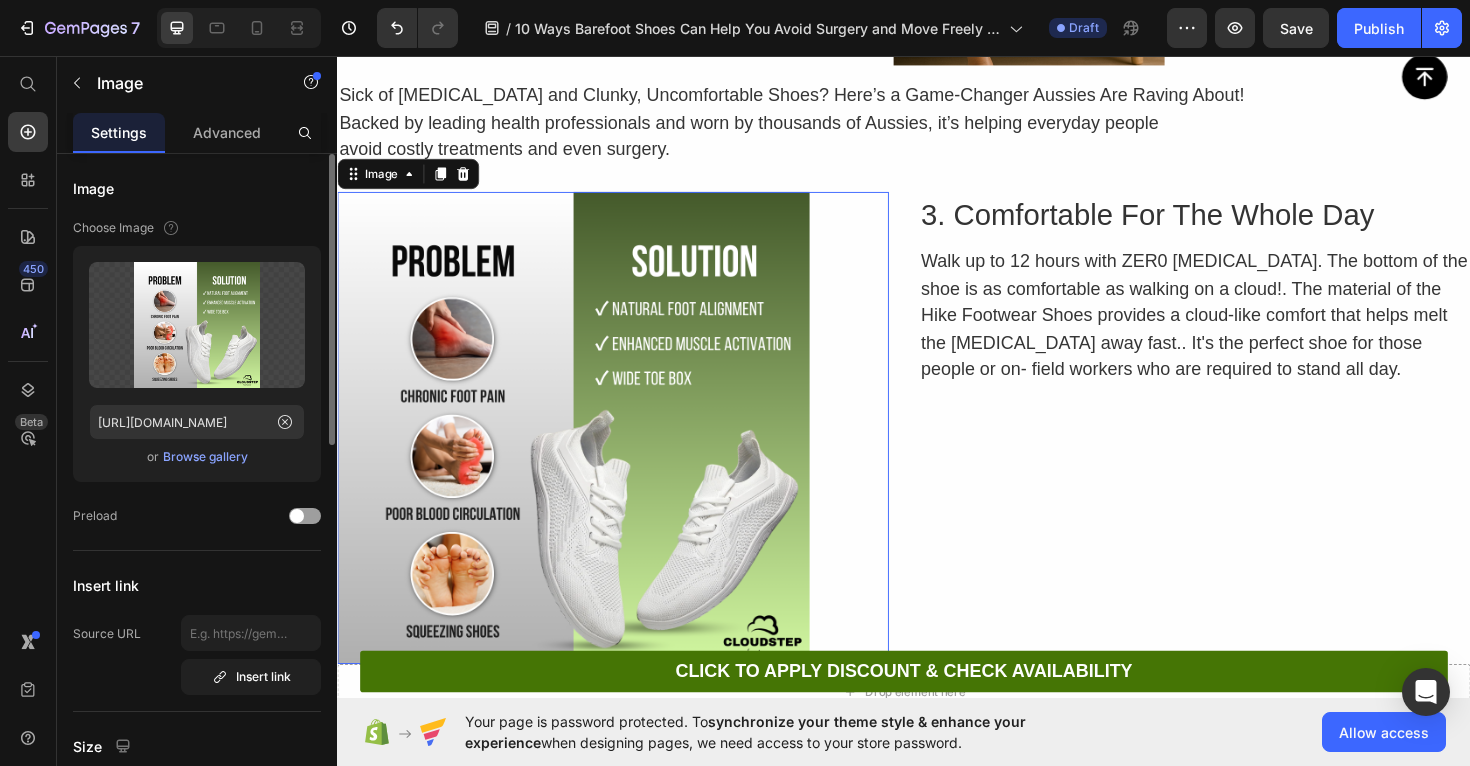 click at bounding box center (629, 450) 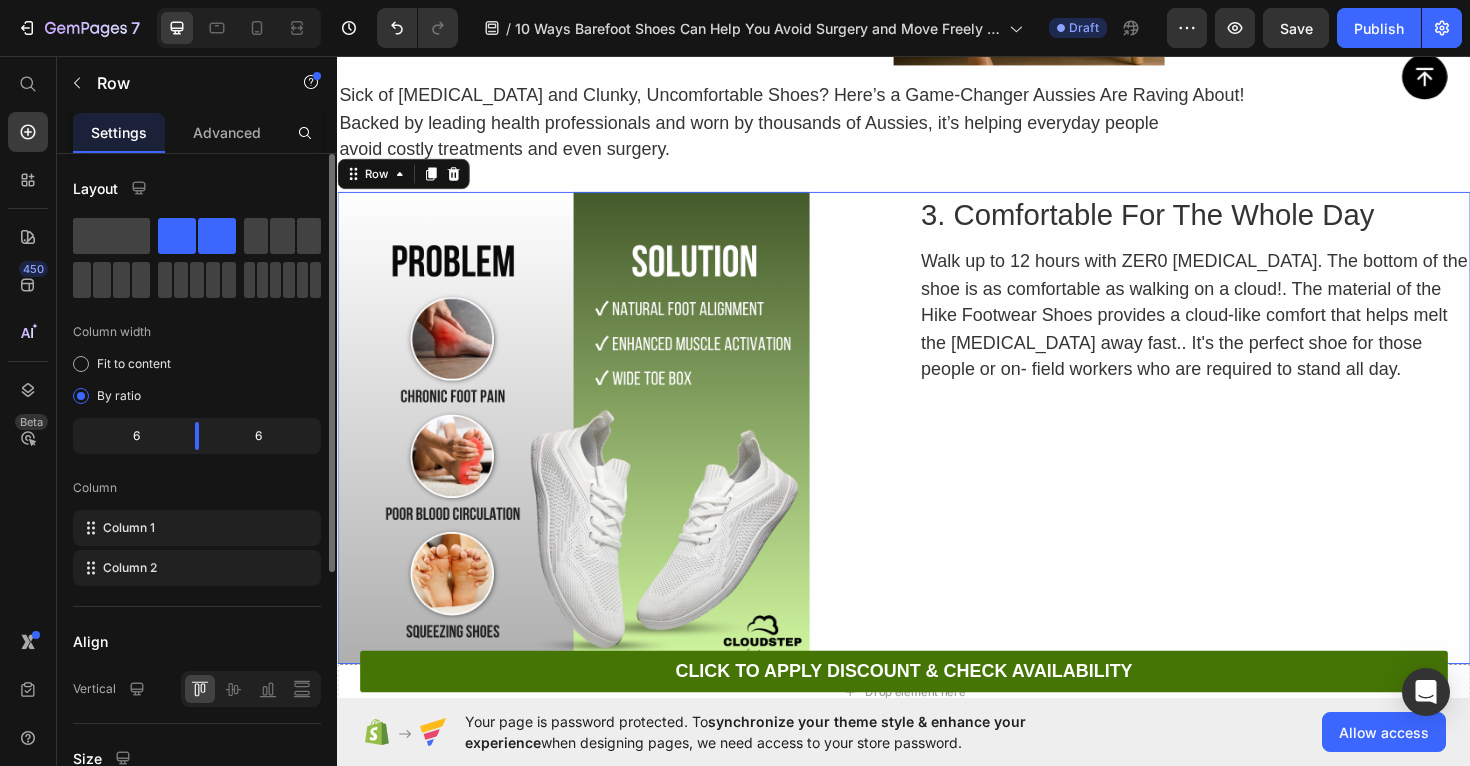 click on "Image 3. Comfortable For The Whole Day Heading Walk up to 12 hours with ZER0 [MEDICAL_DATA]. The bottom of the shoe is as comfortable as walking on a cloud!. The material of the Hike Footwear Shoes provides a cloud-like comfort that helps melt the [MEDICAL_DATA] away fast.. It's the perfect shoe for those people or on- field workers who are required to stand all day. Text Block Row   0" at bounding box center (937, 450) 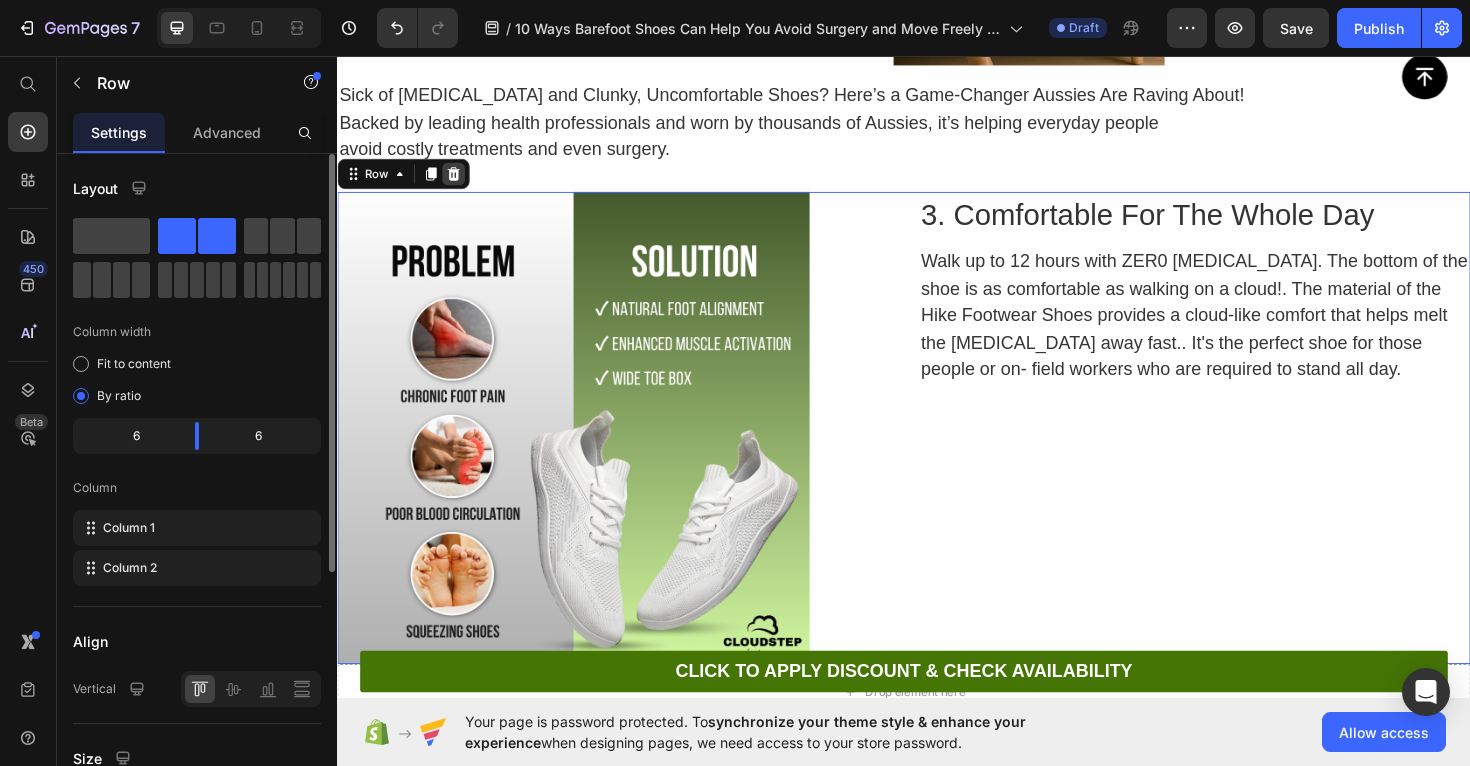 click 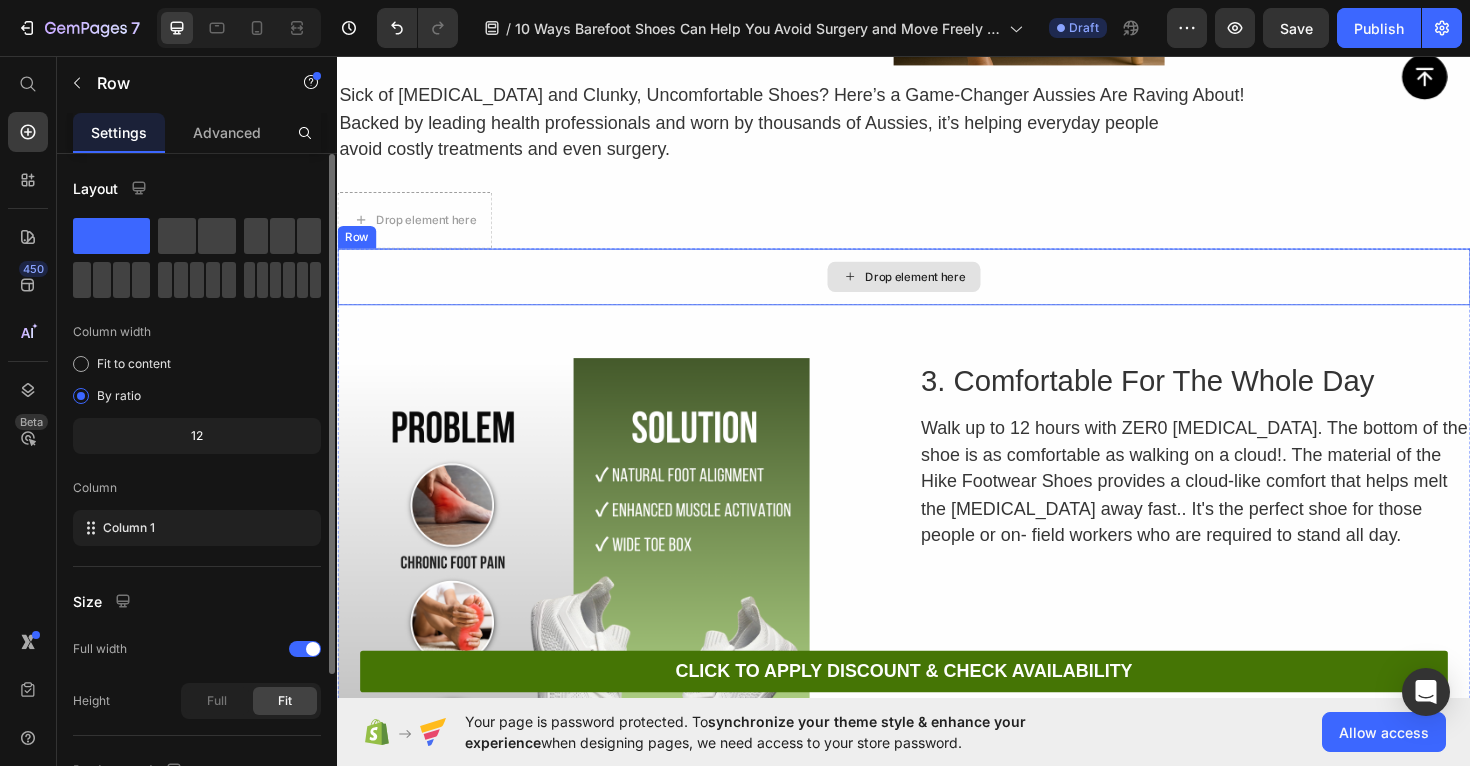 click on "Drop element here" at bounding box center (937, 290) 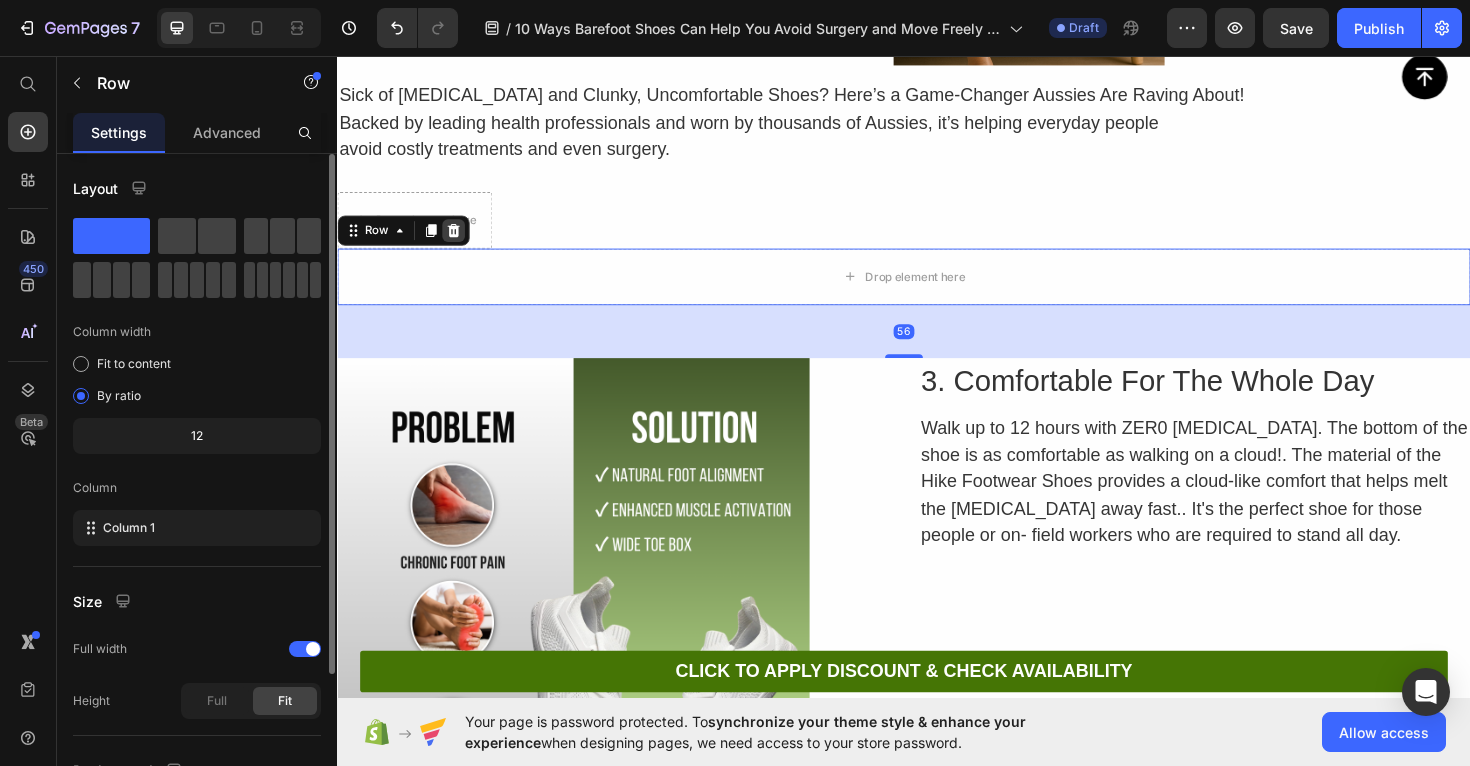 click 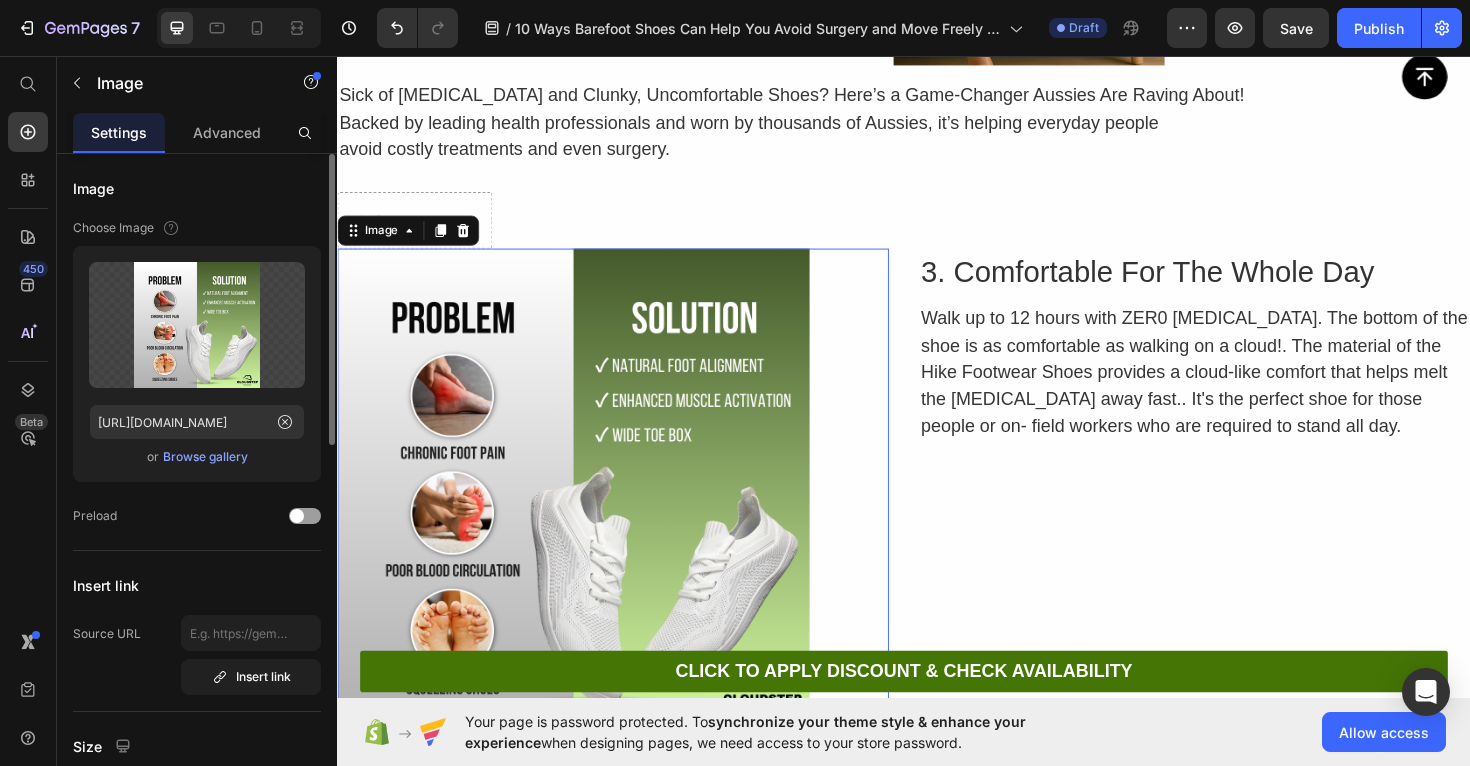 click at bounding box center [629, 510] 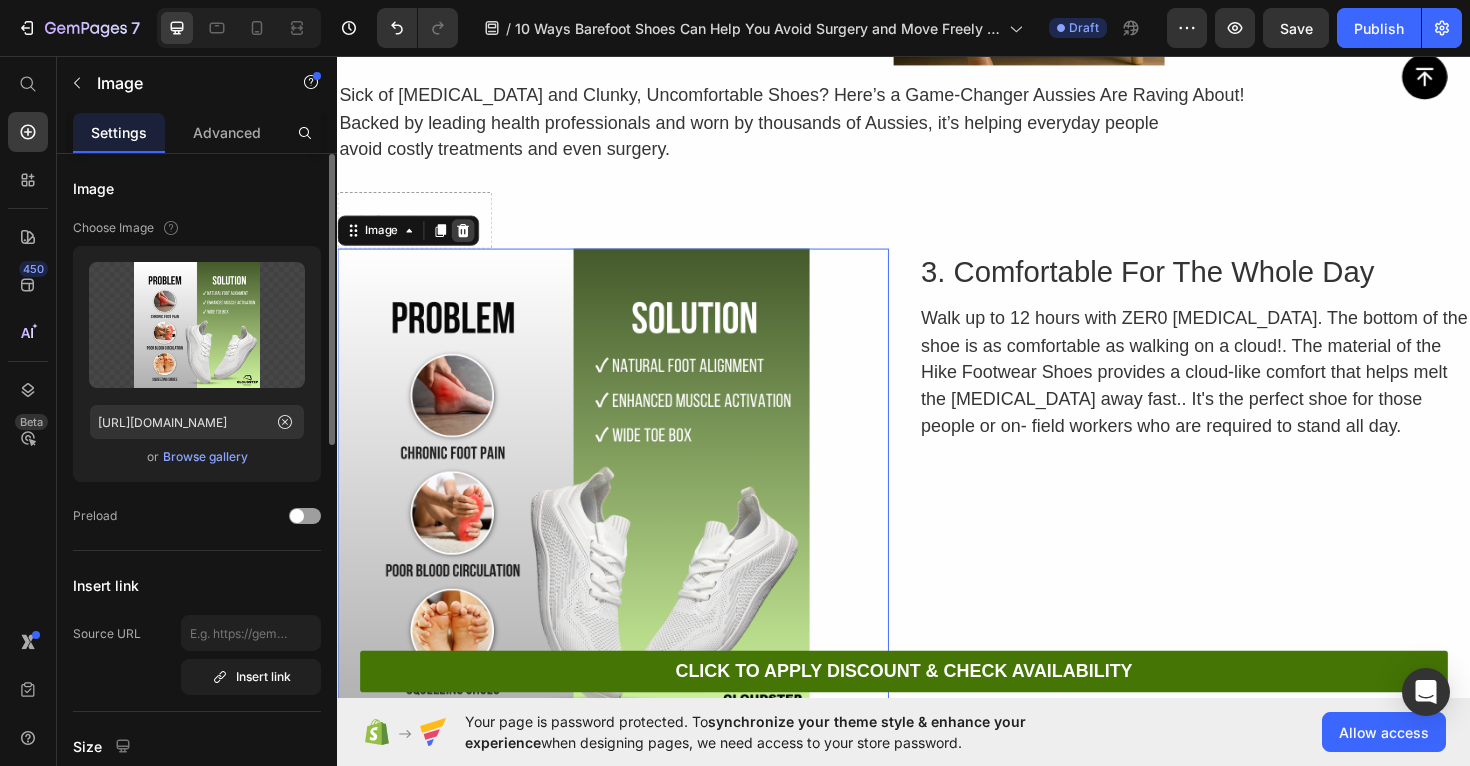click 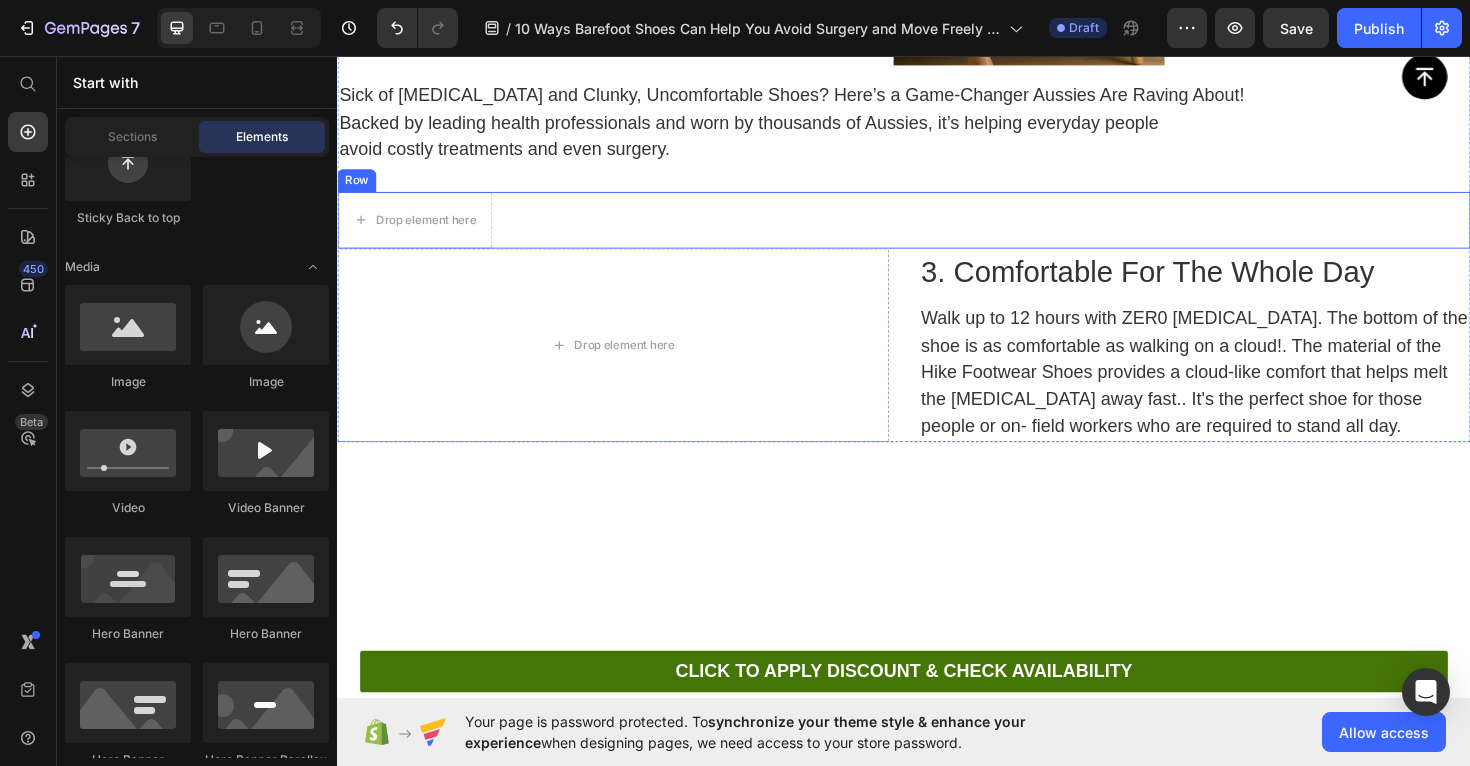 click on "Drop element here Row" at bounding box center [937, 230] 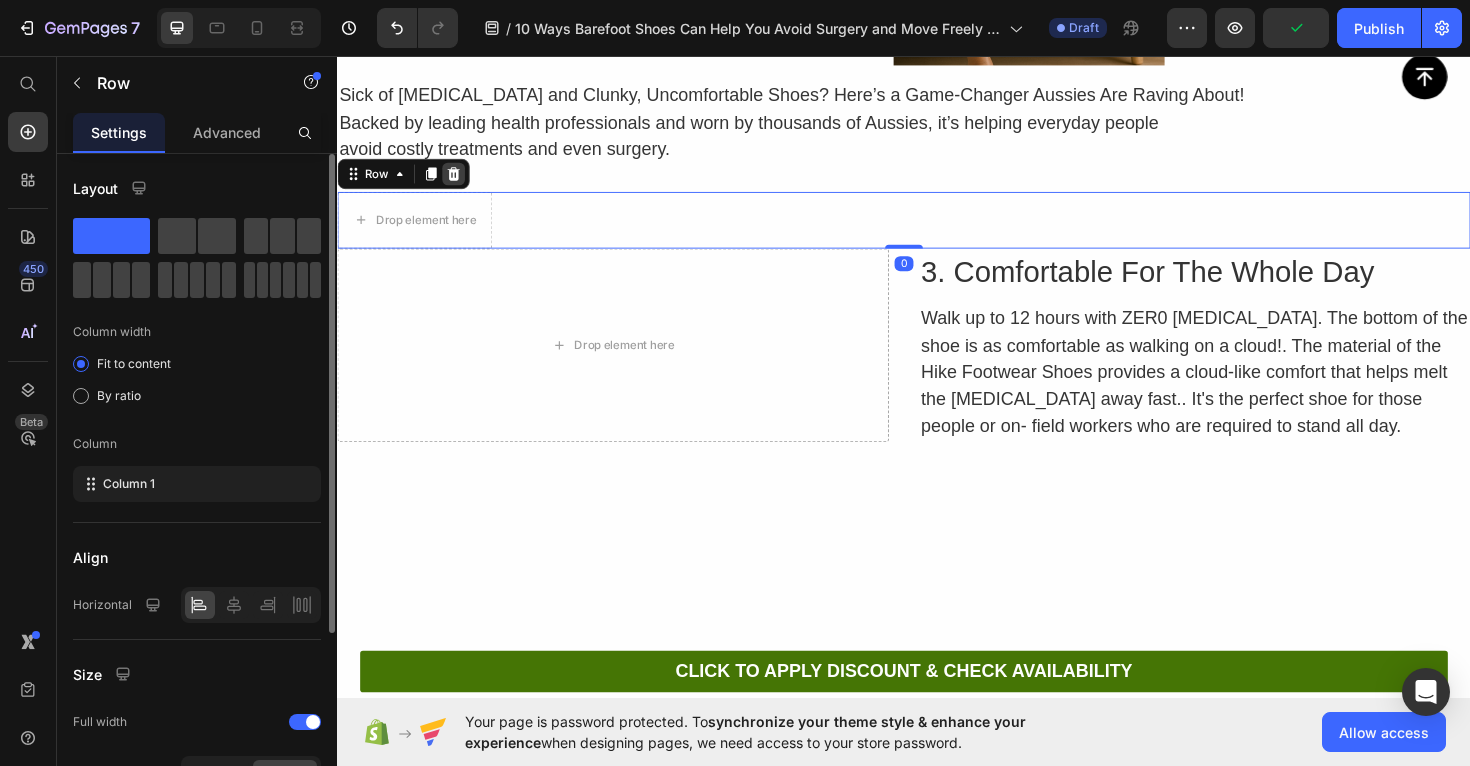 click 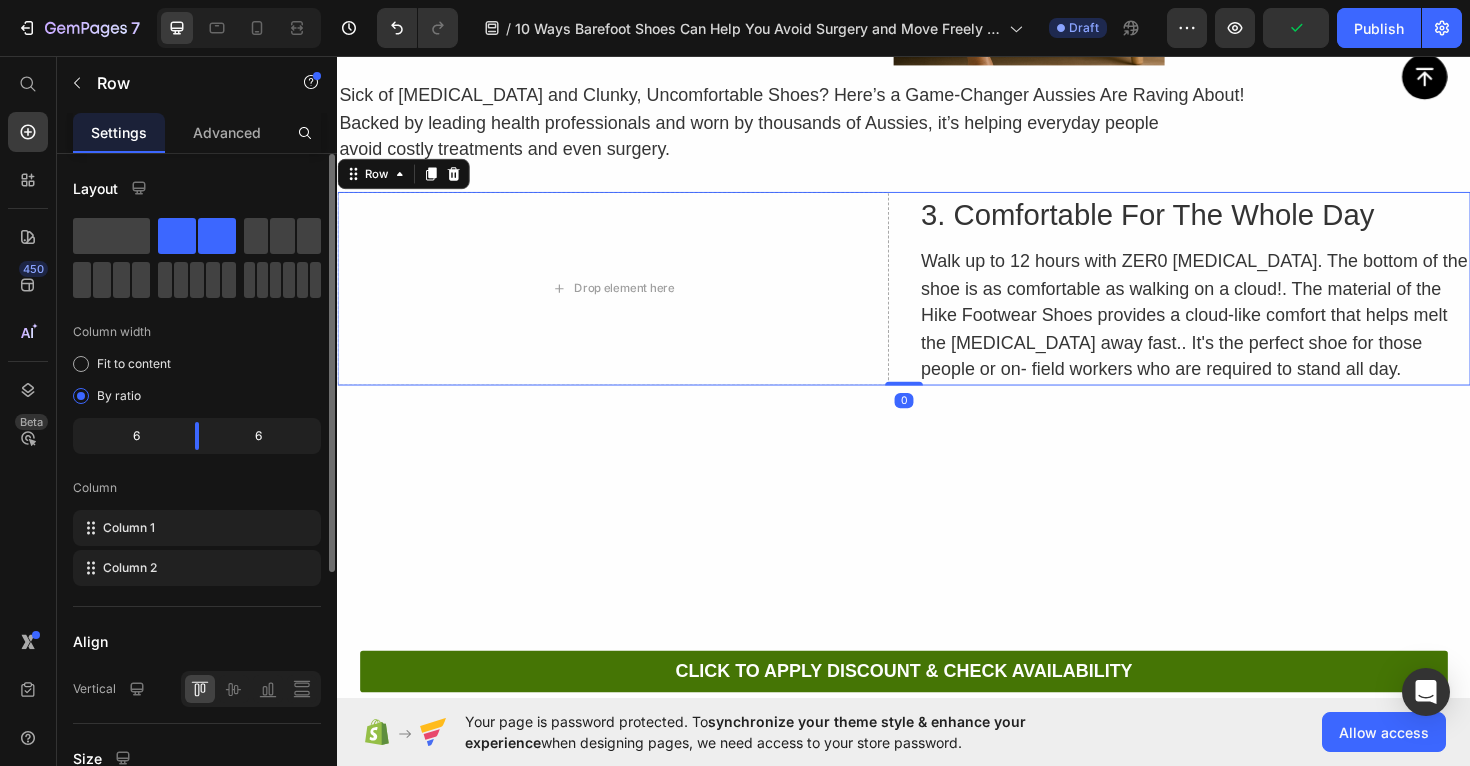 click on "Drop element here 3. Comfortable For The Whole Day Heading Walk up to 12 hours with ZER0 [MEDICAL_DATA]. The bottom of the shoe is as comfortable as walking on a cloud!. The material of the Hike Footwear Shoes provides a cloud-like comfort that helps melt the [MEDICAL_DATA] away fast.. It's the perfect shoe for those people or on- field workers who are required to stand all day. Text Block Row   0" at bounding box center (937, 302) 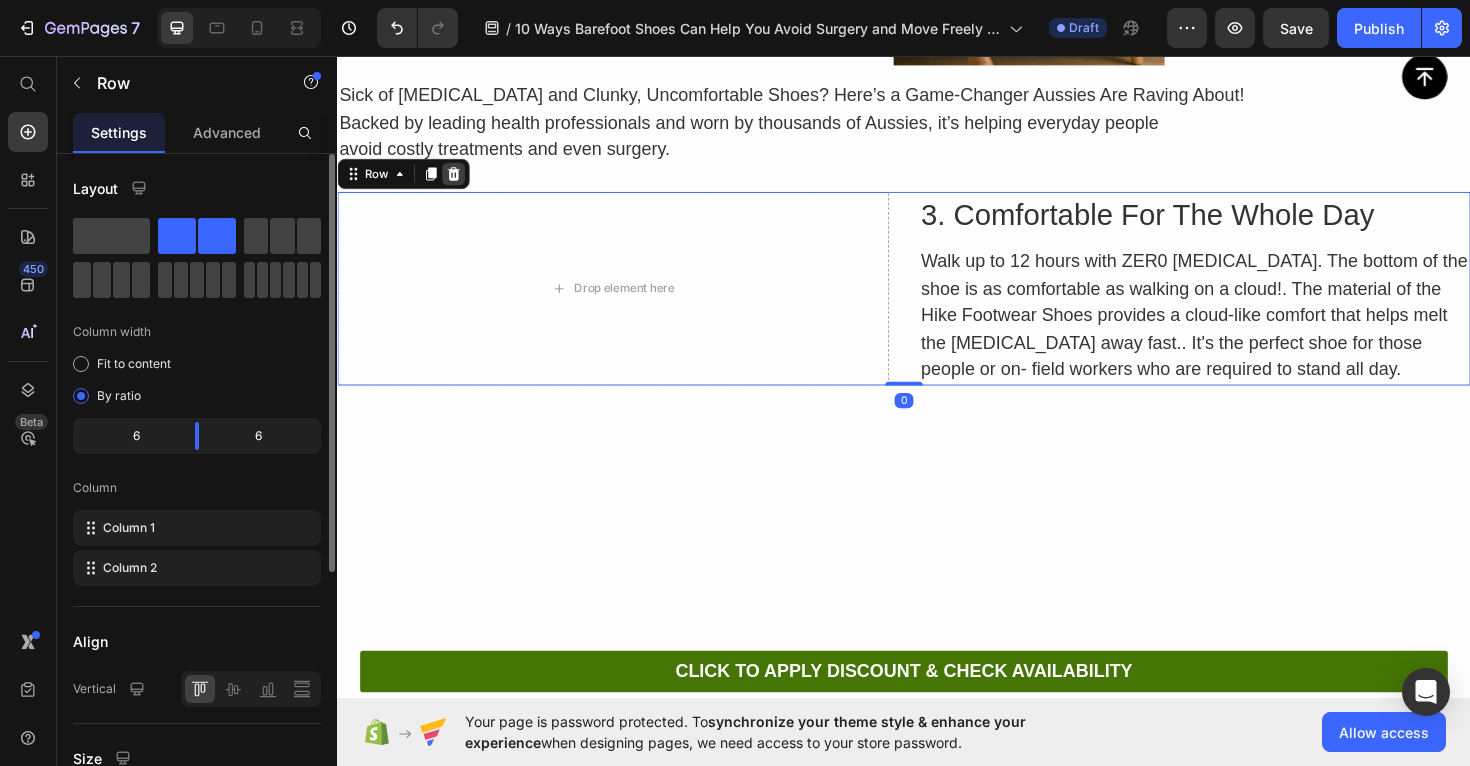 click 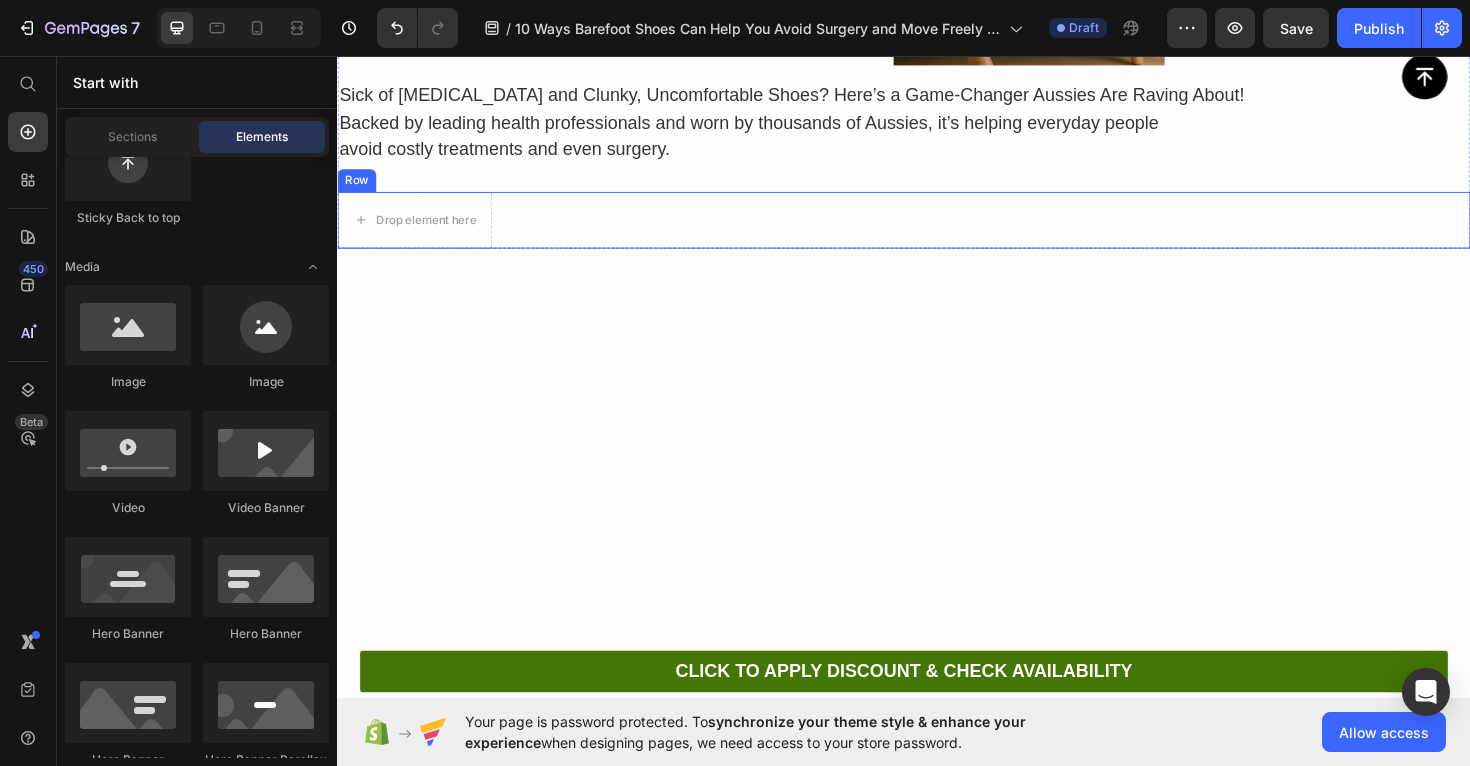 click on "Drop element here Row" at bounding box center [937, 230] 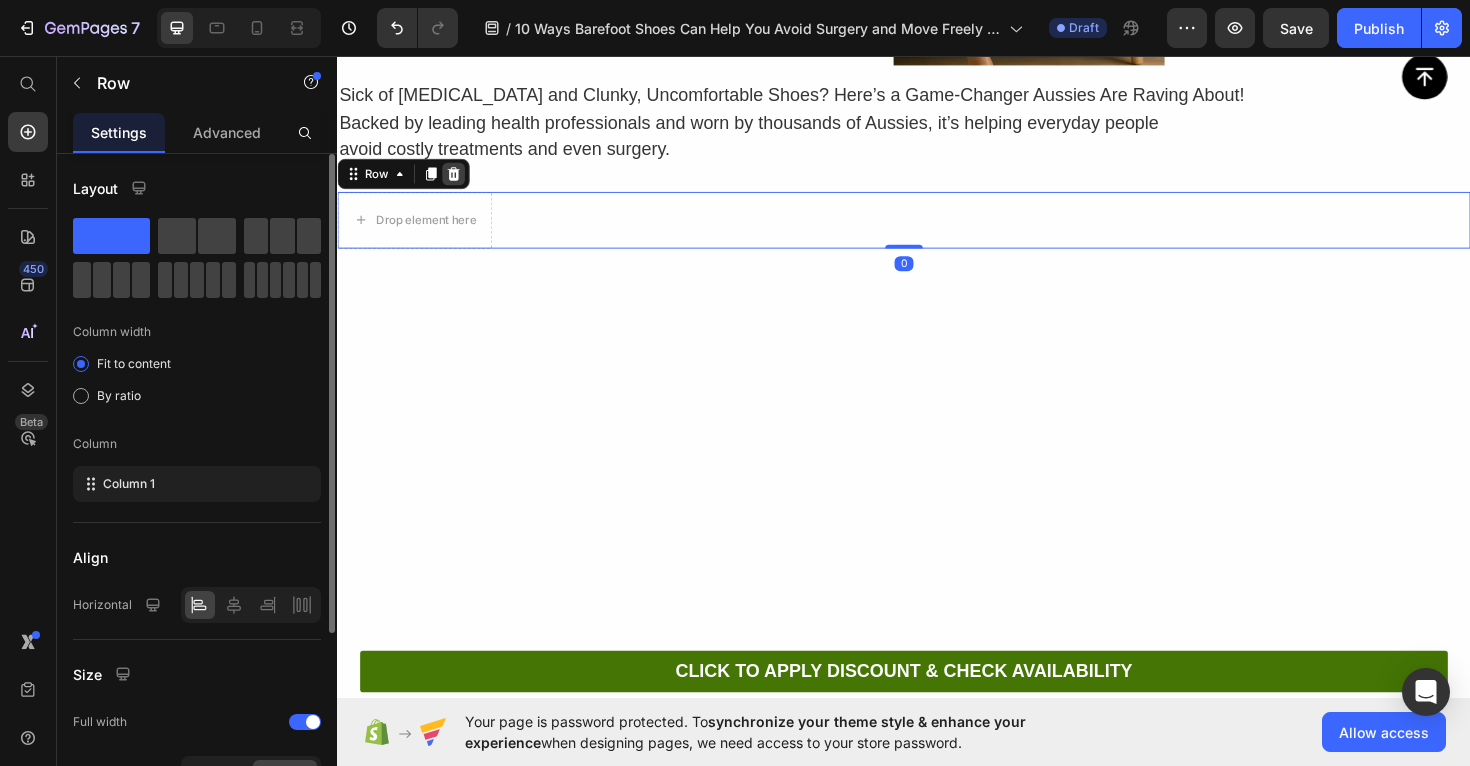 click 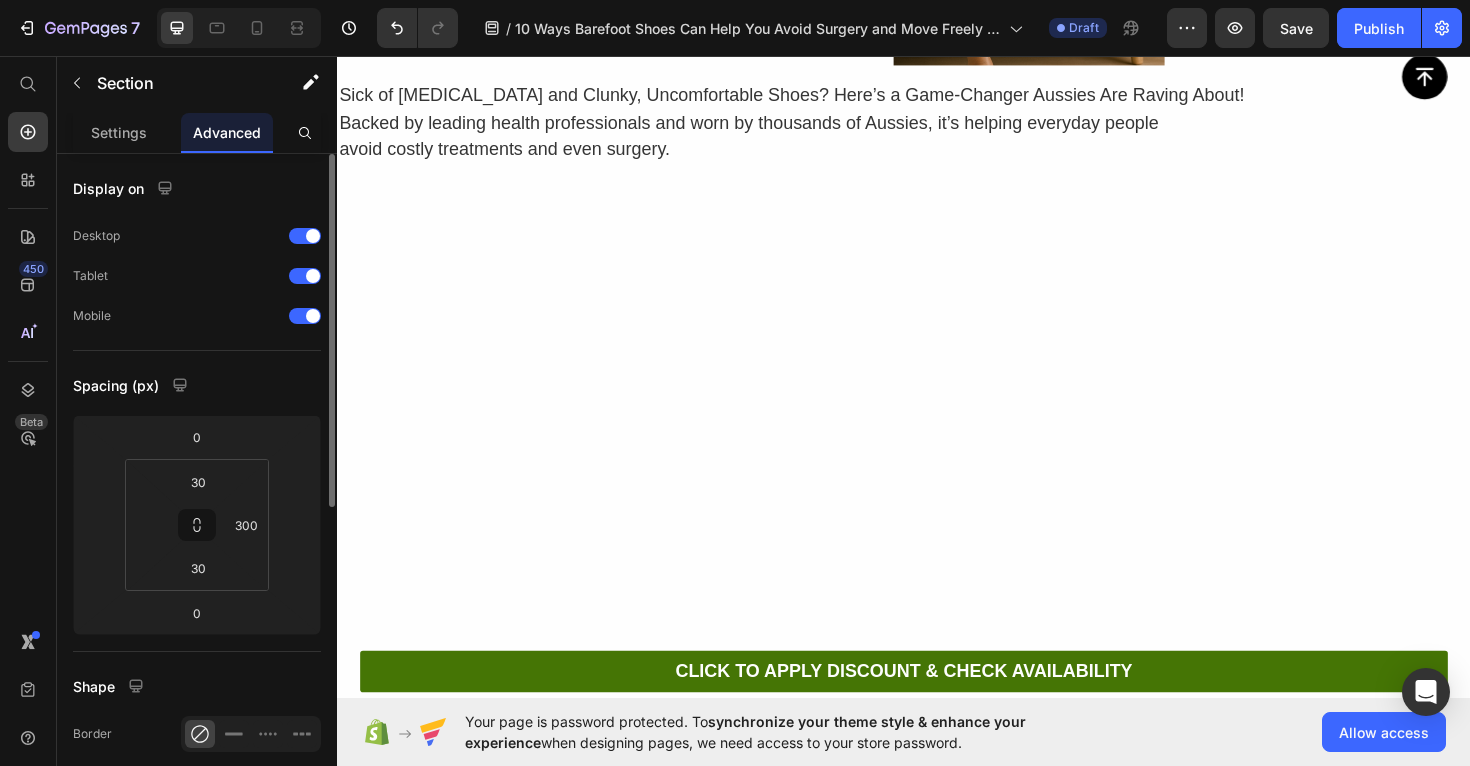 click at bounding box center (787, 472) 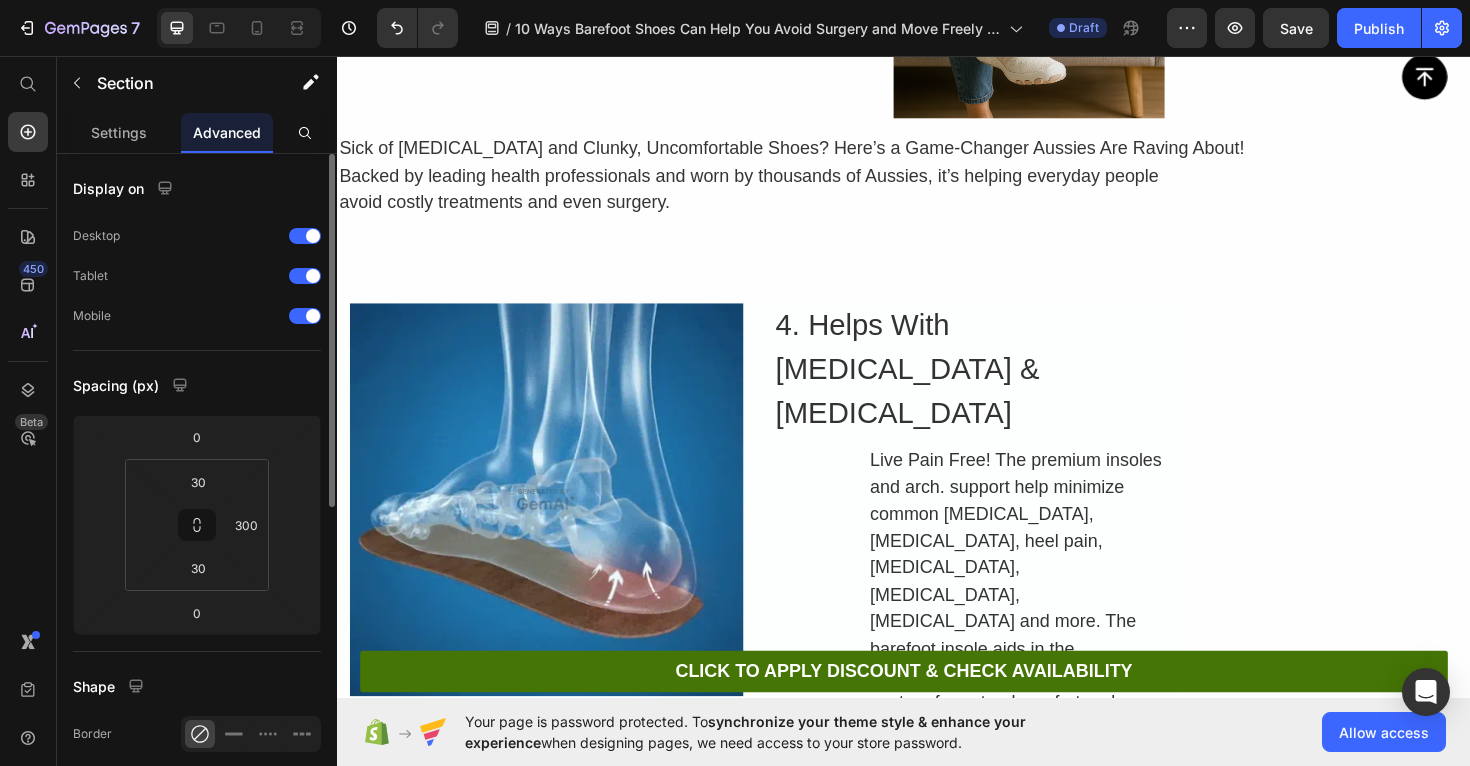 scroll, scrollTop: 8455, scrollLeft: 0, axis: vertical 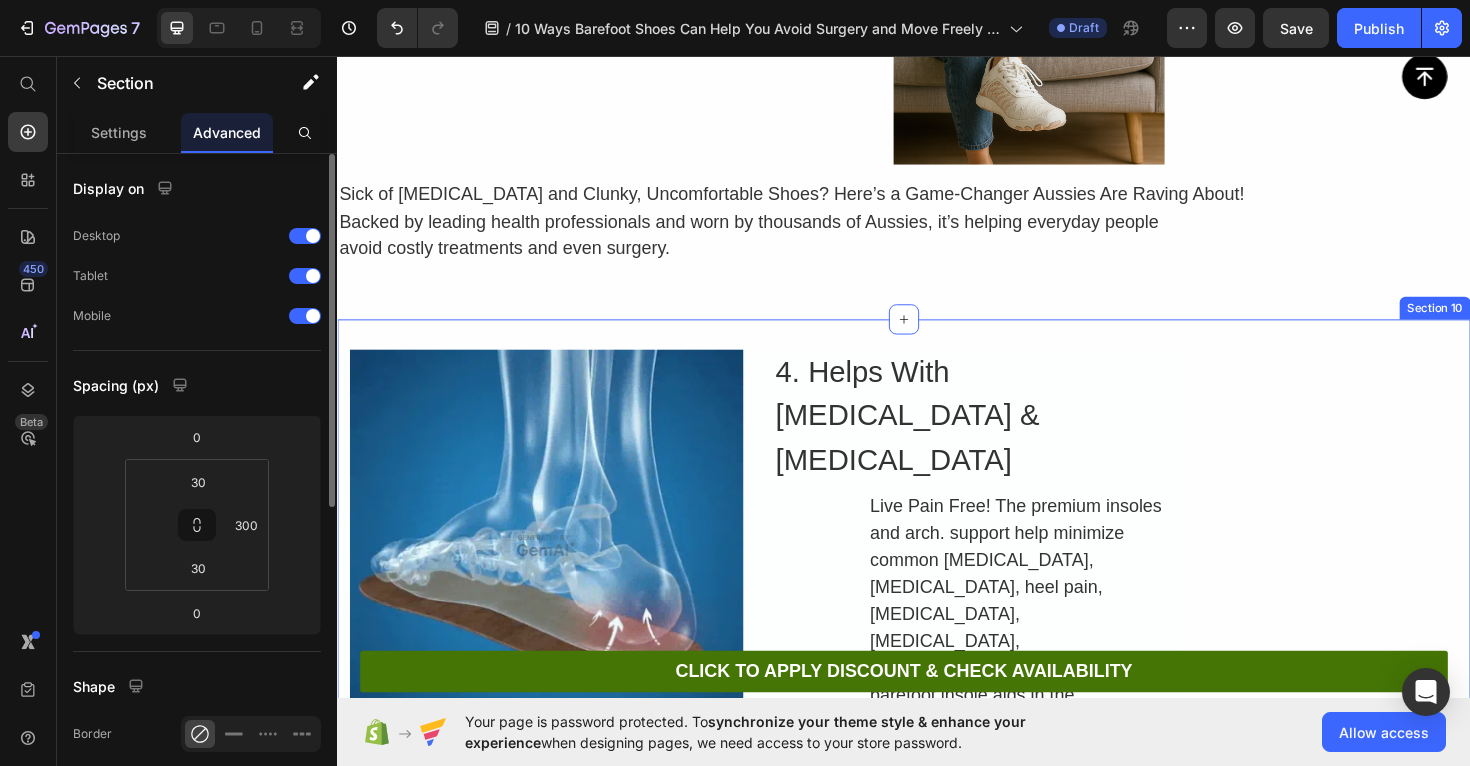 click on "Image 4. Helps With [MEDICAL_DATA] & [MEDICAL_DATA] Heading Live Pain Free! The premium insoles and arch. support help minimize common [MEDICAL_DATA], [MEDICAL_DATA], heel pain, [MEDICAL_DATA], [MEDICAL_DATA], [MEDICAL_DATA] and more. The barefoot insole aids in the improvement of your alignment and posture for natural comfort and a healthier body. Text Block Row Section 10" at bounding box center [937, 602] 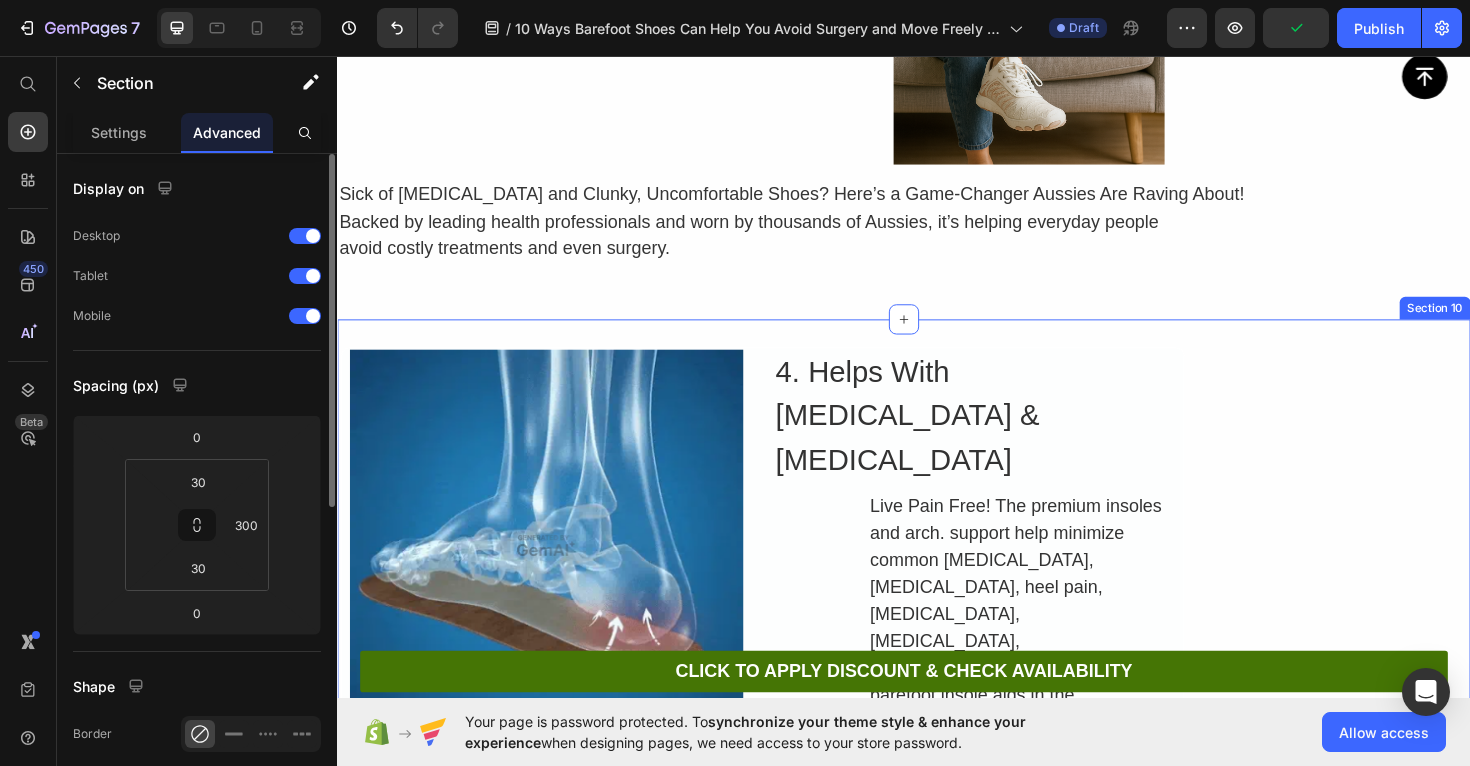 click on "Image 4. Helps With [MEDICAL_DATA] & [MEDICAL_DATA] Heading Live Pain Free! The premium insoles and arch. support help minimize common [MEDICAL_DATA], [MEDICAL_DATA], heel pain, [MEDICAL_DATA], [MEDICAL_DATA], [MEDICAL_DATA] and more. The barefoot insole aids in the improvement of your alignment and posture for natural comfort and a healthier body. Text Block Row Section 10" at bounding box center (937, 602) 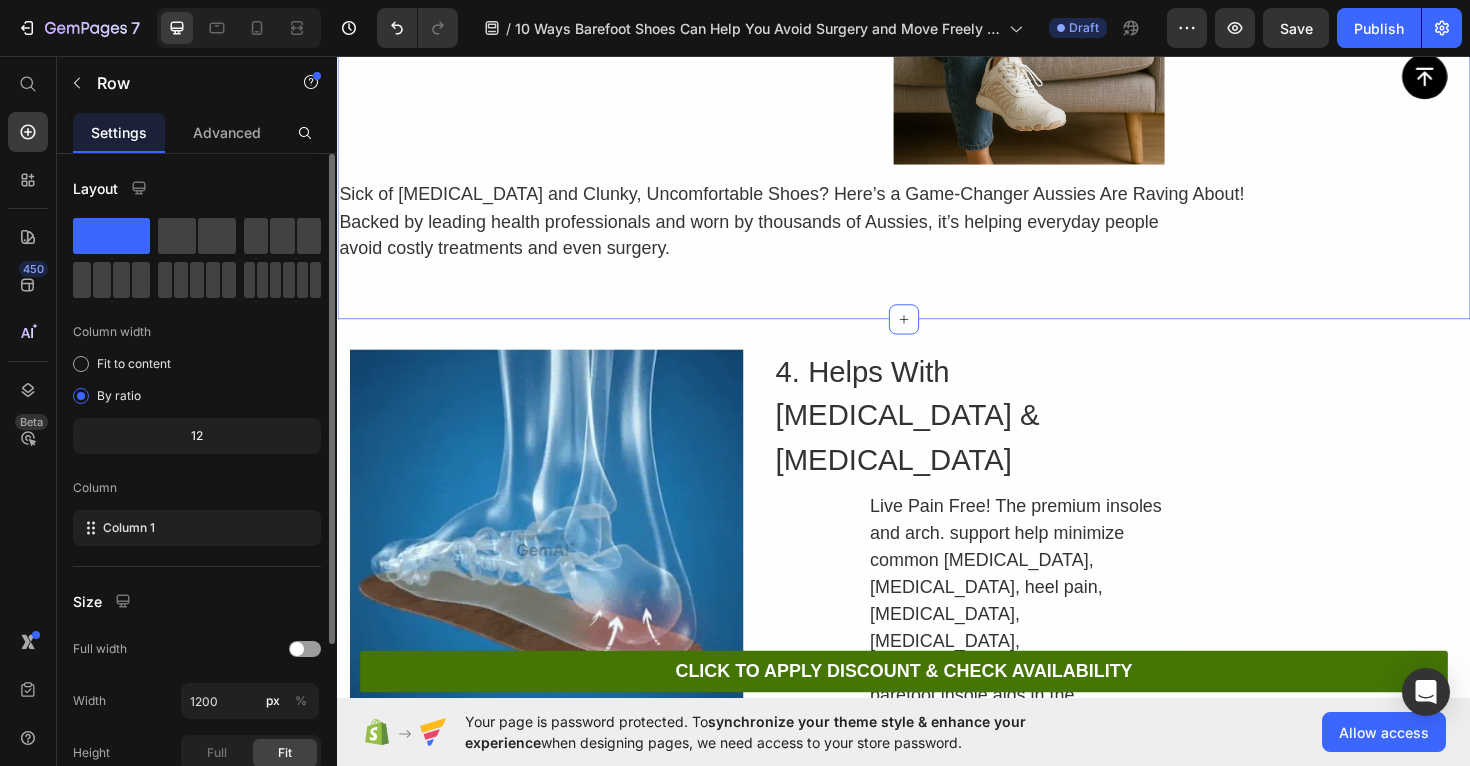 click on "10 Ways Barefoot Shoes Can Help You Avoid Surgery and Move Freely Again—Backed by Science Heading By [PERSON_NAME] | [DATE] 10:35 am AEST Text Block Row Image Image Image Row Row
Drop element here Row Row Sick of [MEDICAL_DATA] and Clunky, Uncomfortable Shoes? Here’s a Game-Changer Aussies Are Raving About! Backed by leading health professionals and worn by thousands of [DEMOGRAPHIC_DATA], it’s helping everyday people  avoid costly treatments and even surgery. Text Block Row" at bounding box center (937, -110) 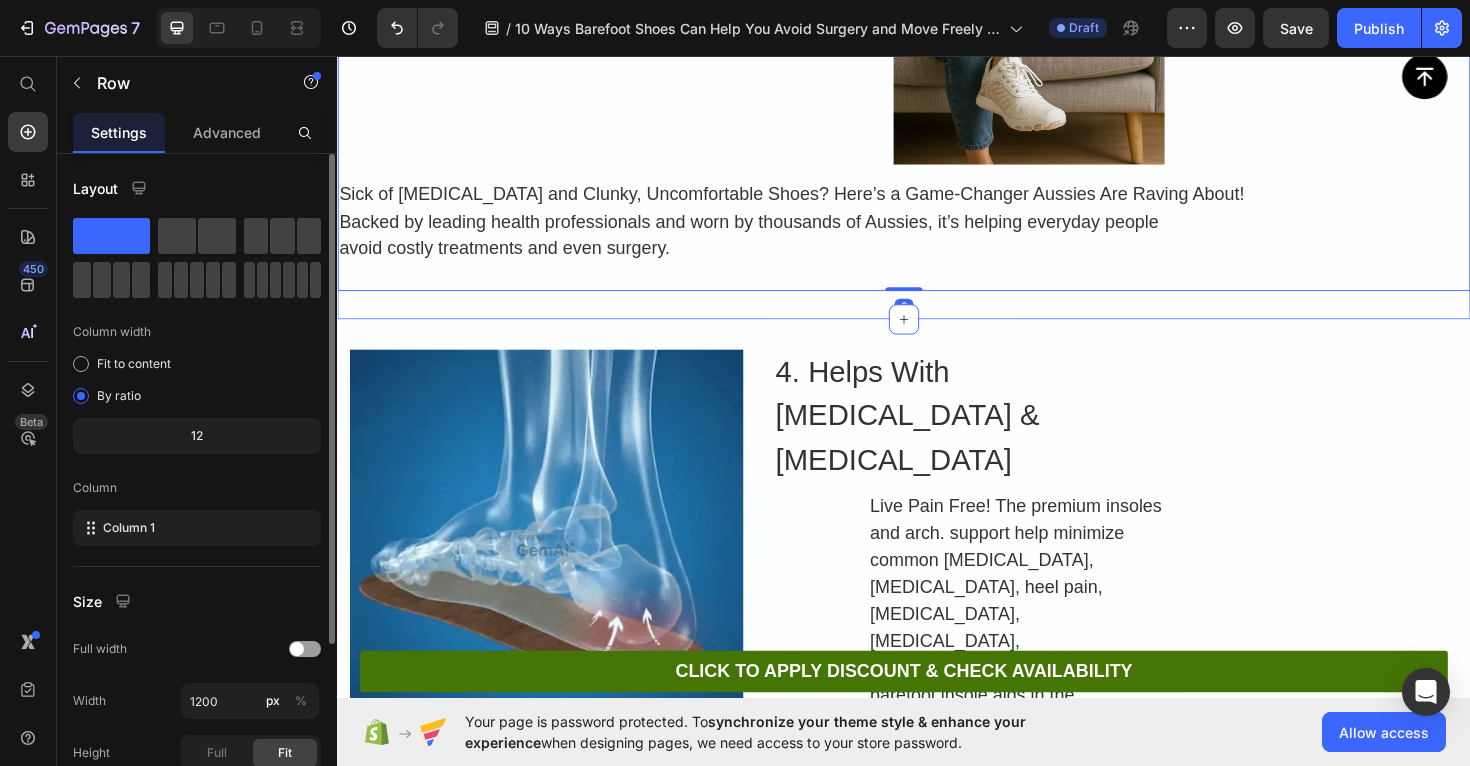 click on "10 Ways Barefoot Shoes Can Help You Avoid Surgery and Move Freely Again—Backed by Science Heading By [PERSON_NAME] | [DATE] 10:35 am AEST Text Block Row Image Image Image Row Row
Drop element here Row Row Sick of [MEDICAL_DATA] and Clunky, Uncomfortable Shoes? Here’s a Game-Changer Aussies Are Raving About! Backed by leading health professionals and worn by thousands of [DEMOGRAPHIC_DATA], it’s helping everyday people  avoid costly treatments and even surgery. Text Block Row Row   0 Section 9" at bounding box center [937, -110] 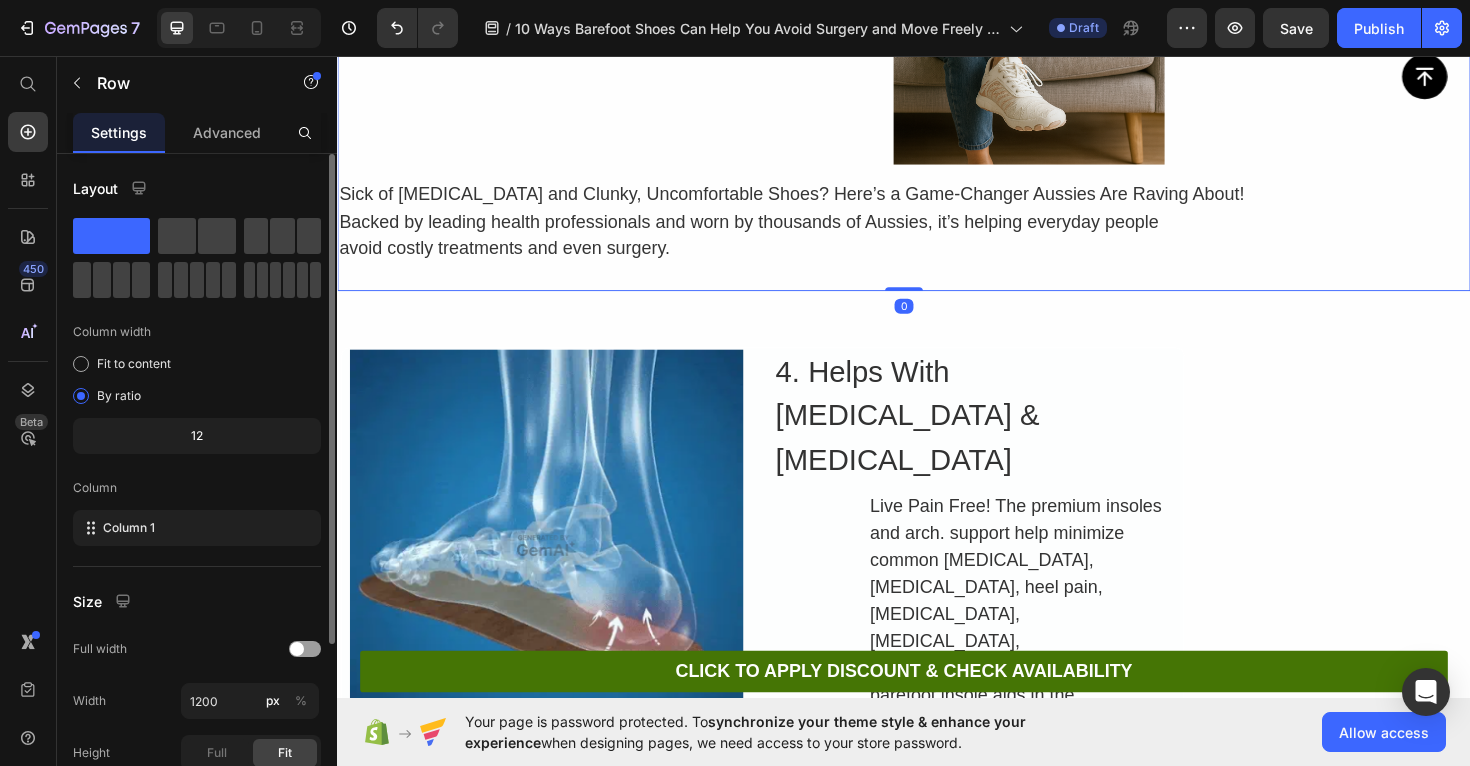 click on "10 Ways Barefoot Shoes Can Help You Avoid Surgery and Move Freely Again—Backed by Science Heading By [PERSON_NAME] | [DATE] 10:35 am AEST Text Block Row Image Image Image Row Row
Drop element here Row Row Sick of [MEDICAL_DATA] and Clunky, Uncomfortable Shoes? Here’s a Game-Changer Aussies Are Raving About! Backed by leading health professionals and worn by thousands of [DEMOGRAPHIC_DATA], it’s helping everyday people  avoid costly treatments and even surgery. Text Block Row" at bounding box center (937, -110) 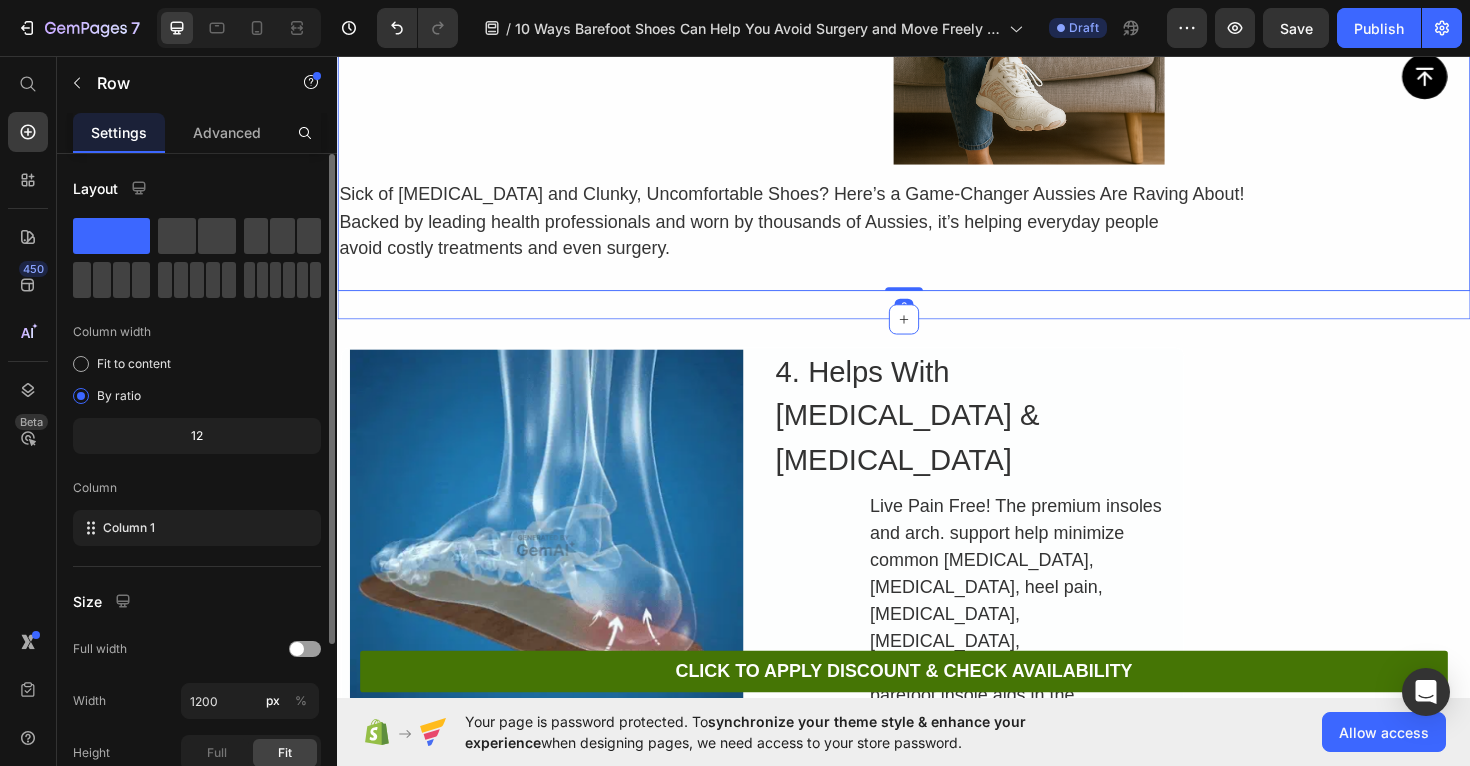 click on "10 Ways Barefoot Shoes Can Help You Avoid Surgery and Move Freely Again—Backed by Science Heading By [PERSON_NAME] | [DATE] 10:35 am AEST Text Block Row Image Image Image Row Row
Drop element here Row Row Sick of [MEDICAL_DATA] and Clunky, Uncomfortable Shoes? Here’s a Game-Changer Aussies Are Raving About! Backed by leading health professionals and worn by thousands of [DEMOGRAPHIC_DATA], it’s helping everyday people  avoid costly treatments and even surgery. Text Block Row Row   0 Section 9" at bounding box center [937, -110] 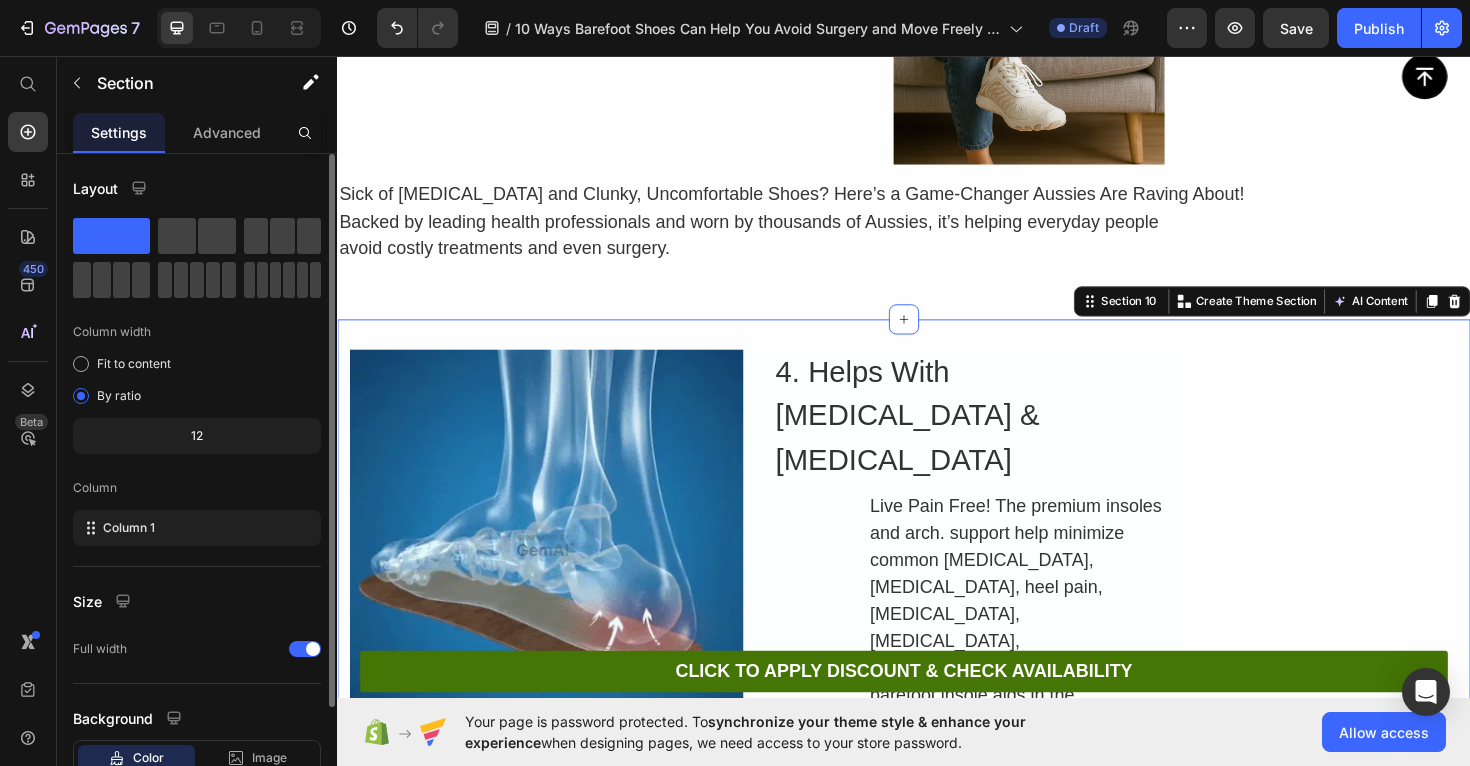 click on "Image 4. Helps With [MEDICAL_DATA] & [MEDICAL_DATA] Heading Live Pain Free! The premium insoles and arch. support help minimize common [MEDICAL_DATA], [MEDICAL_DATA], heel pain, [MEDICAL_DATA], [MEDICAL_DATA], [MEDICAL_DATA] and more. The barefoot insole aids in the improvement of your alignment and posture for natural comfort and a healthier body. Text Block Row Section 10   You can create reusable sections Create Theme Section AI Content Write with GemAI What would you like to describe here? Tone and Voice Persuasive Product Show more Generate" at bounding box center (937, 602) 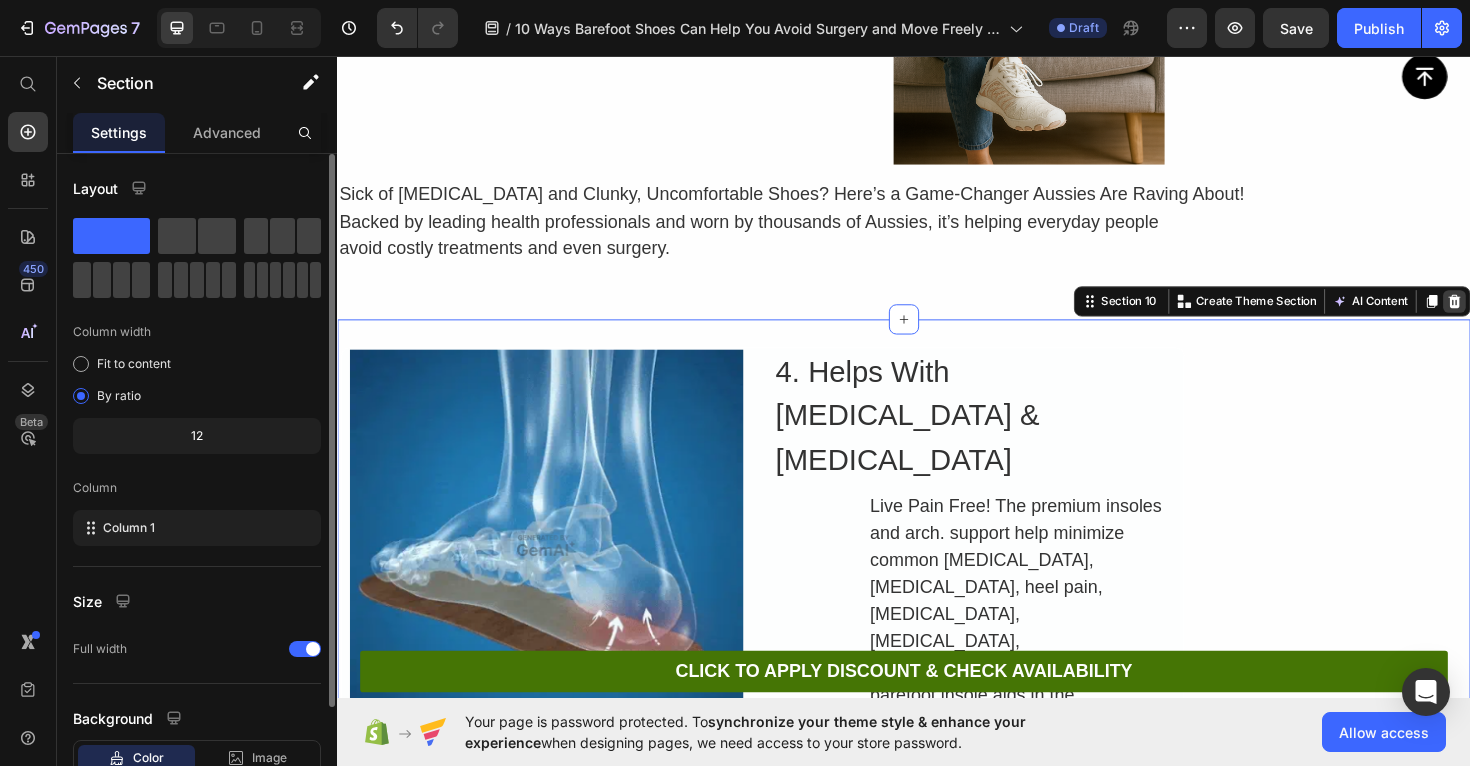 click at bounding box center [1520, 316] 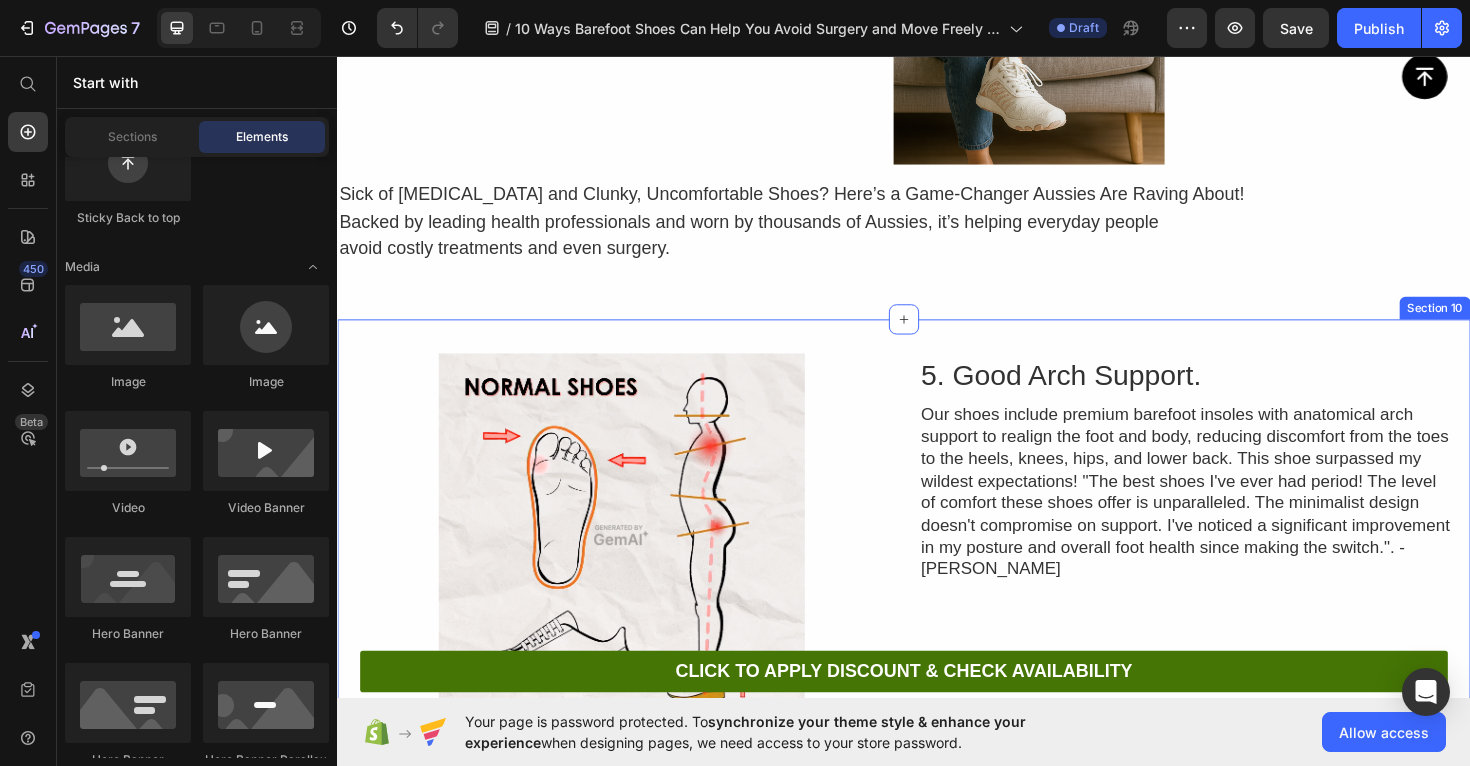 click on "Image 5. Good Arch Support. Heading Our shoes include premium barefoot insoles with anatomical arch support to realign the foot and body, reducing discomfort from the toes to the heels, knees, hips, and lower back. This shoe surpassed my wildest expectations! "The best shoes I've ever had period! The level of comfort these shoes offer is unparalleled. The minimalist design doesn't compromise on support. I've noticed a significant improvement in my posture and overall foot health since making the switch.". - [PERSON_NAME] Text Block Row Section 10" at bounding box center (937, 570) 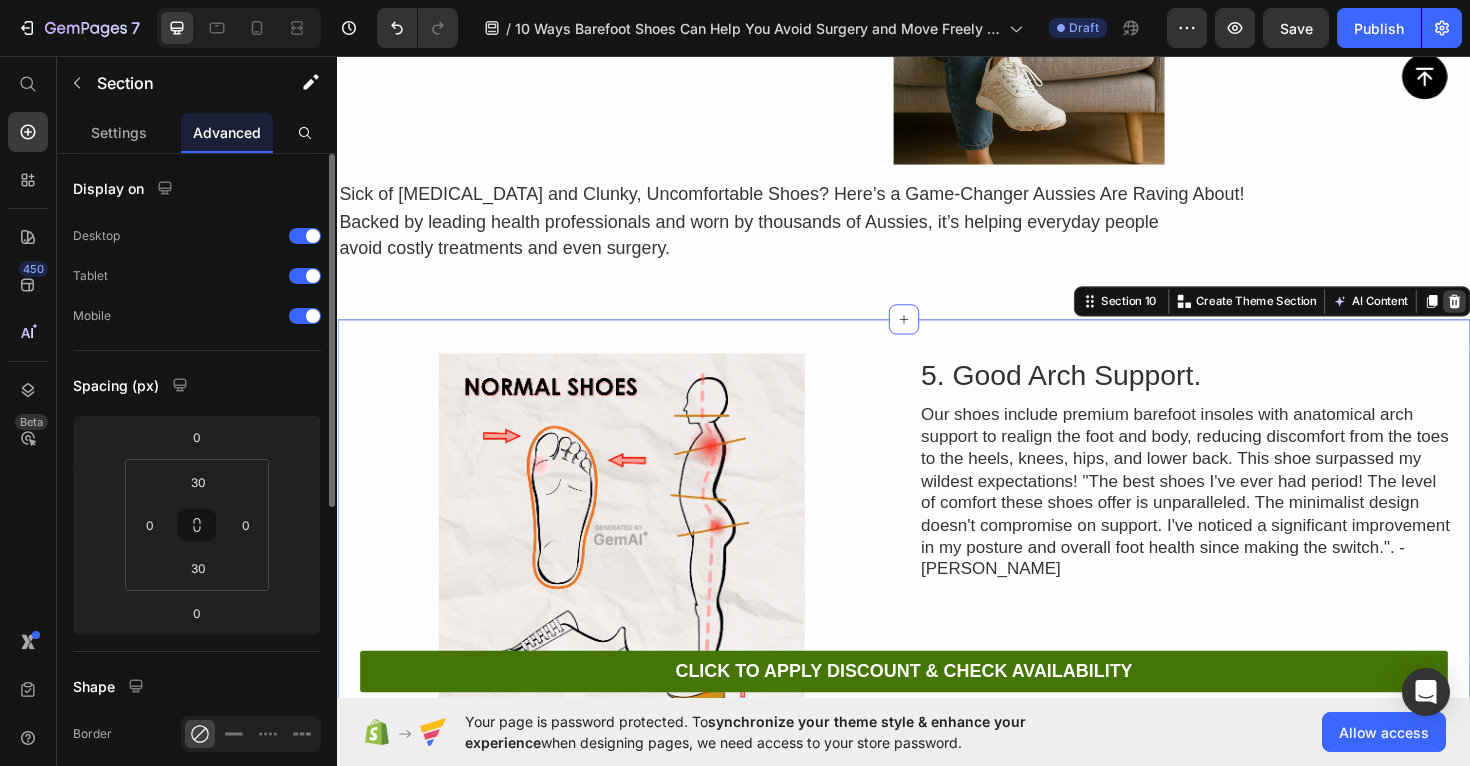 click 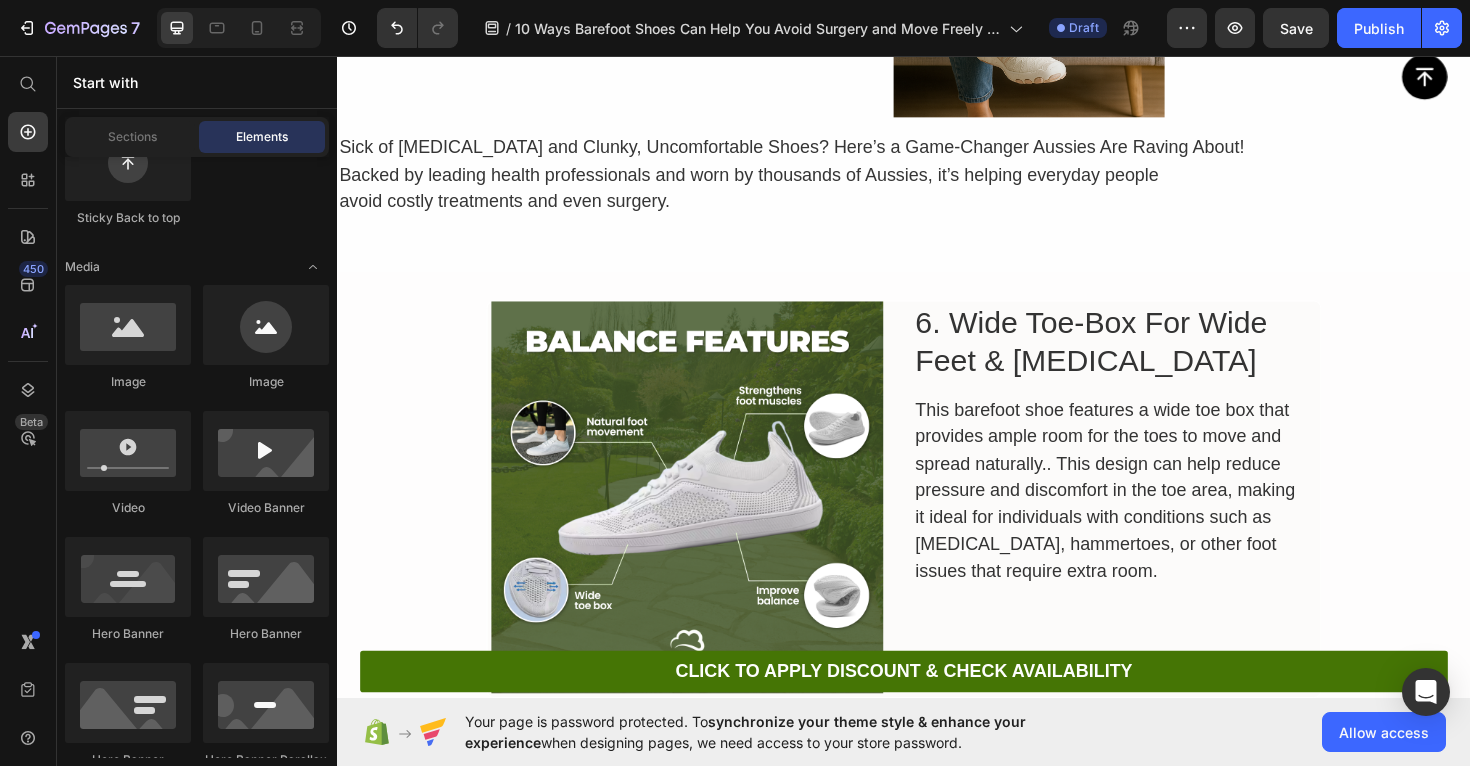 scroll, scrollTop: 8547, scrollLeft: 0, axis: vertical 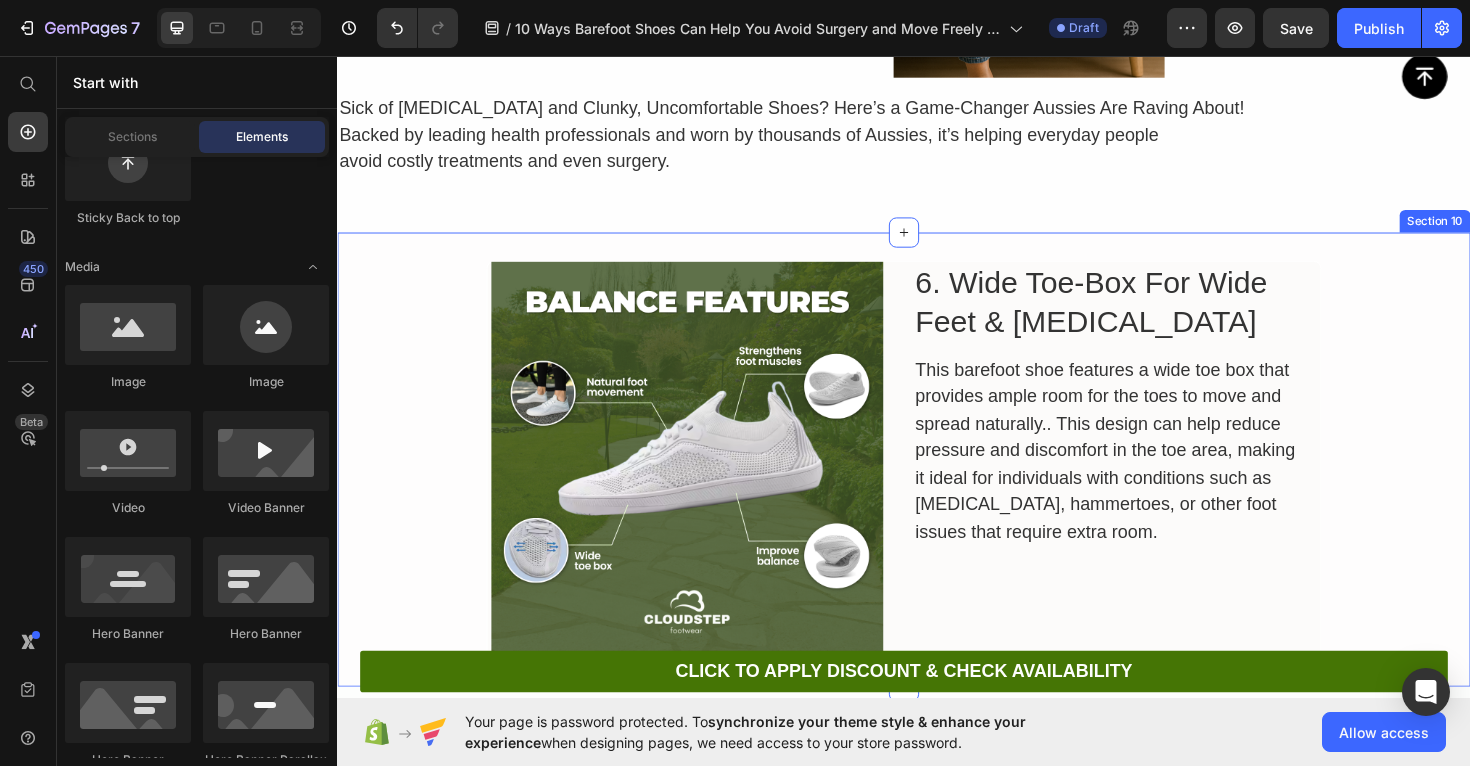 click on "Image 6. Wide Toe-Box For Wide Feet & [MEDICAL_DATA] Heading This barefoot shoe features a wide toe box that provides ample room for the toes to move and spread naturally.. This design can help reduce pressure and discomfort in the toe area, making it ideal for individuals with conditions such as [MEDICAL_DATA], hammertoes, or other foot issues that require extra room. Text Block Row" at bounding box center [937, 483] 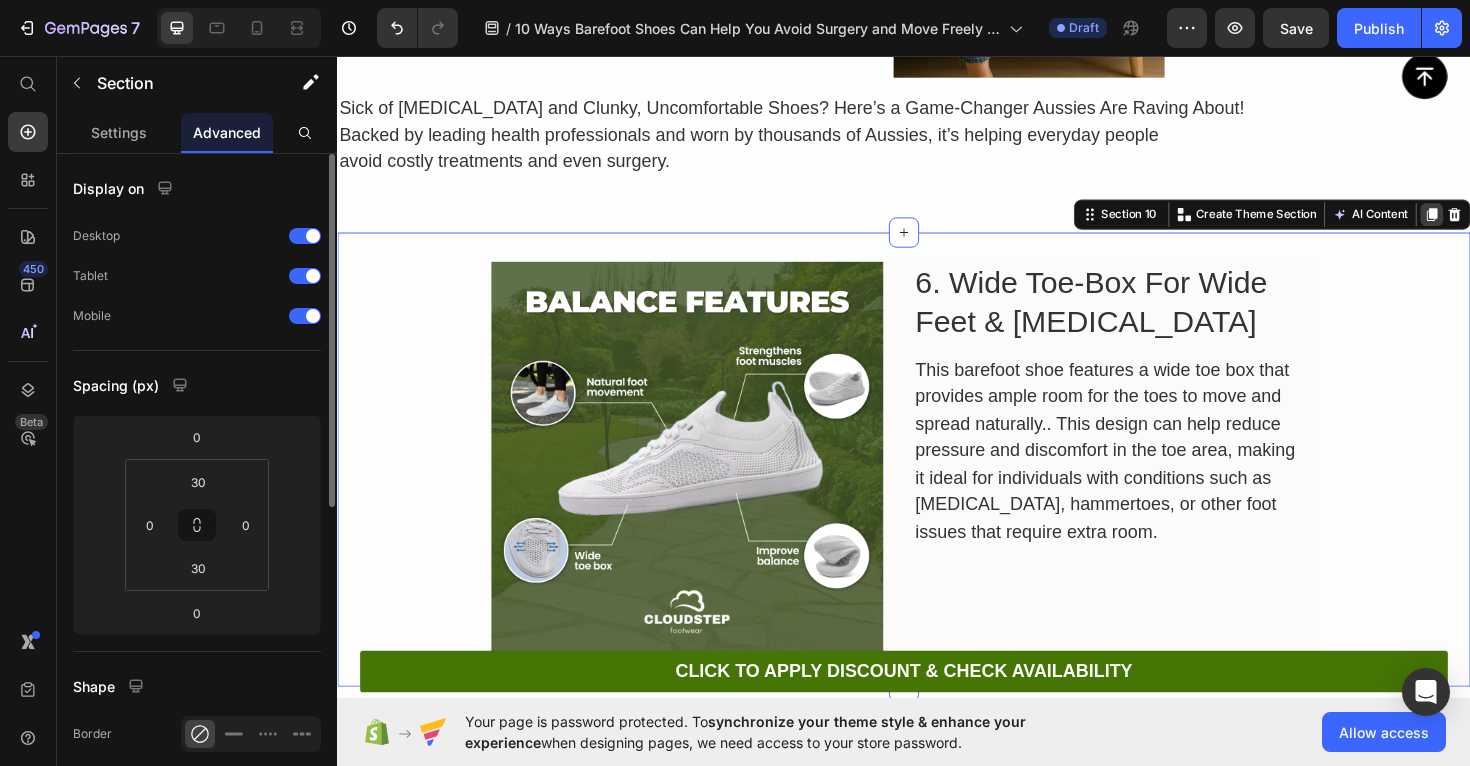 click 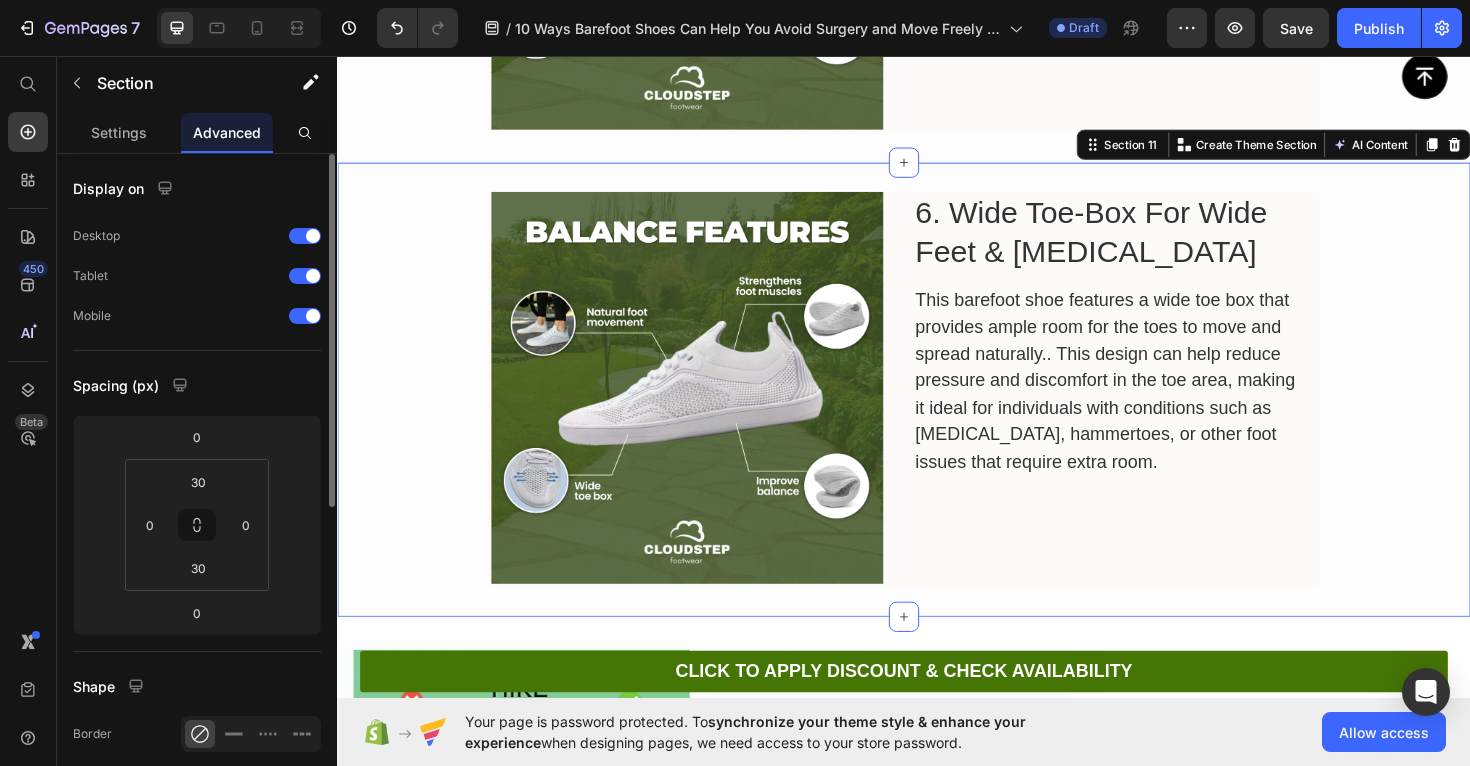 scroll, scrollTop: 9146, scrollLeft: 0, axis: vertical 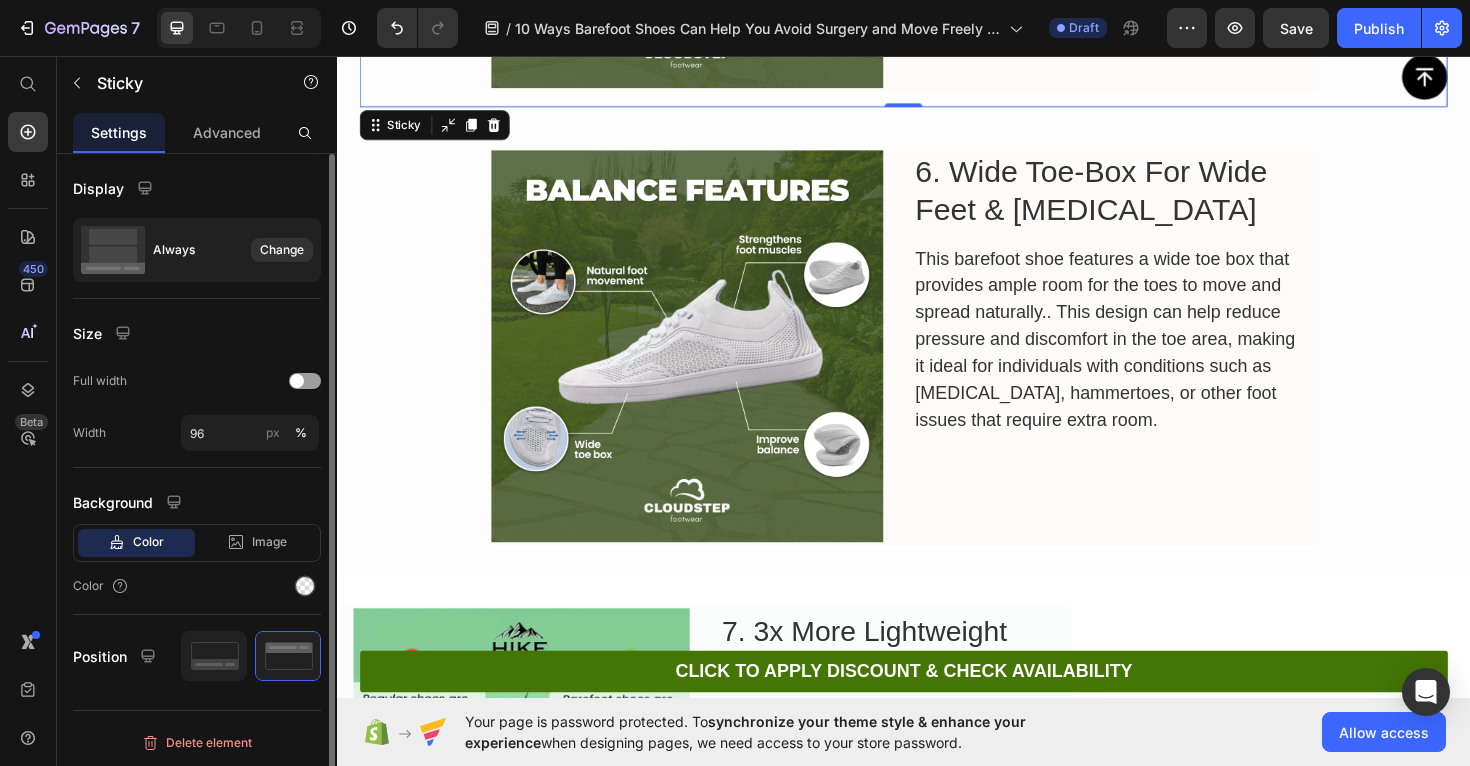 click on "Button" at bounding box center (937, 82) 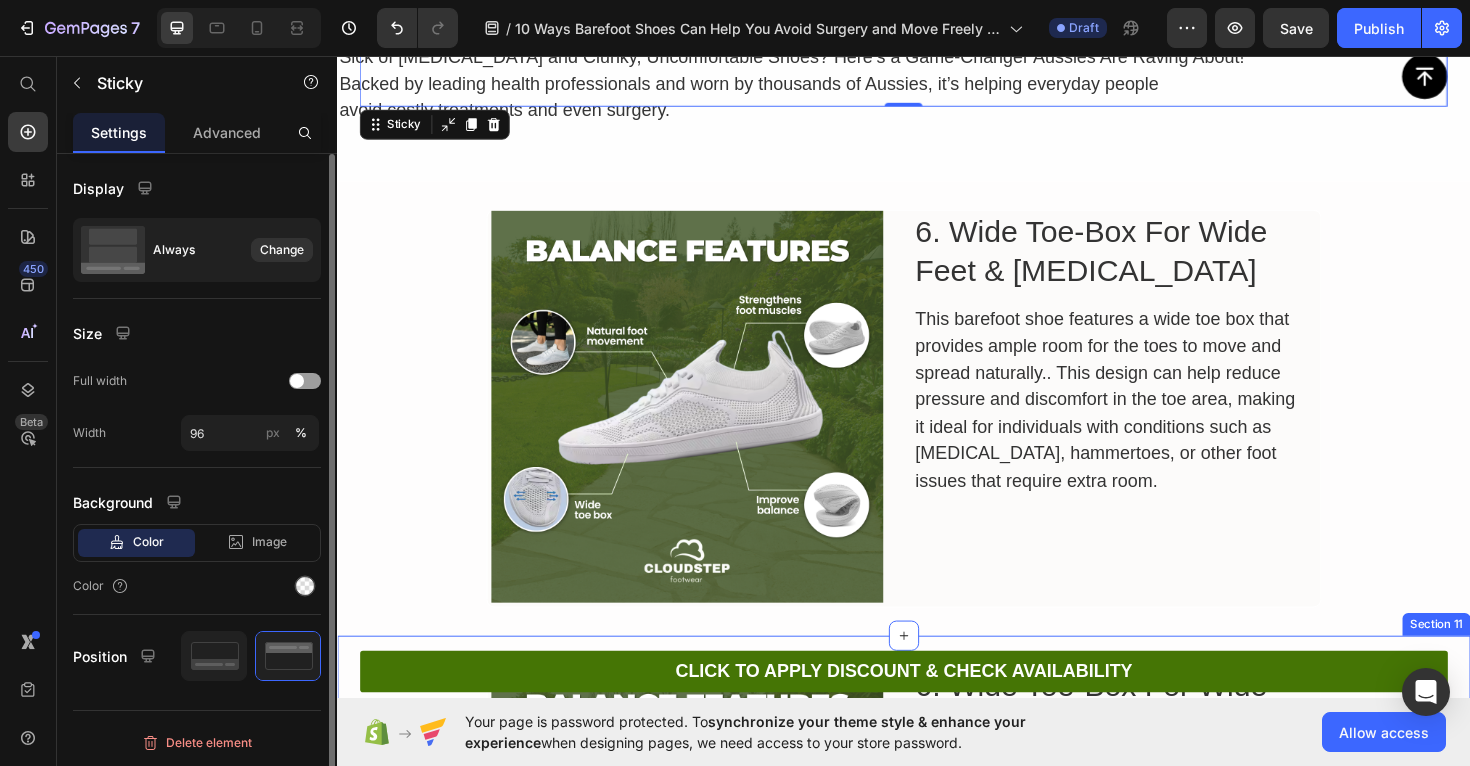 scroll, scrollTop: 8596, scrollLeft: 0, axis: vertical 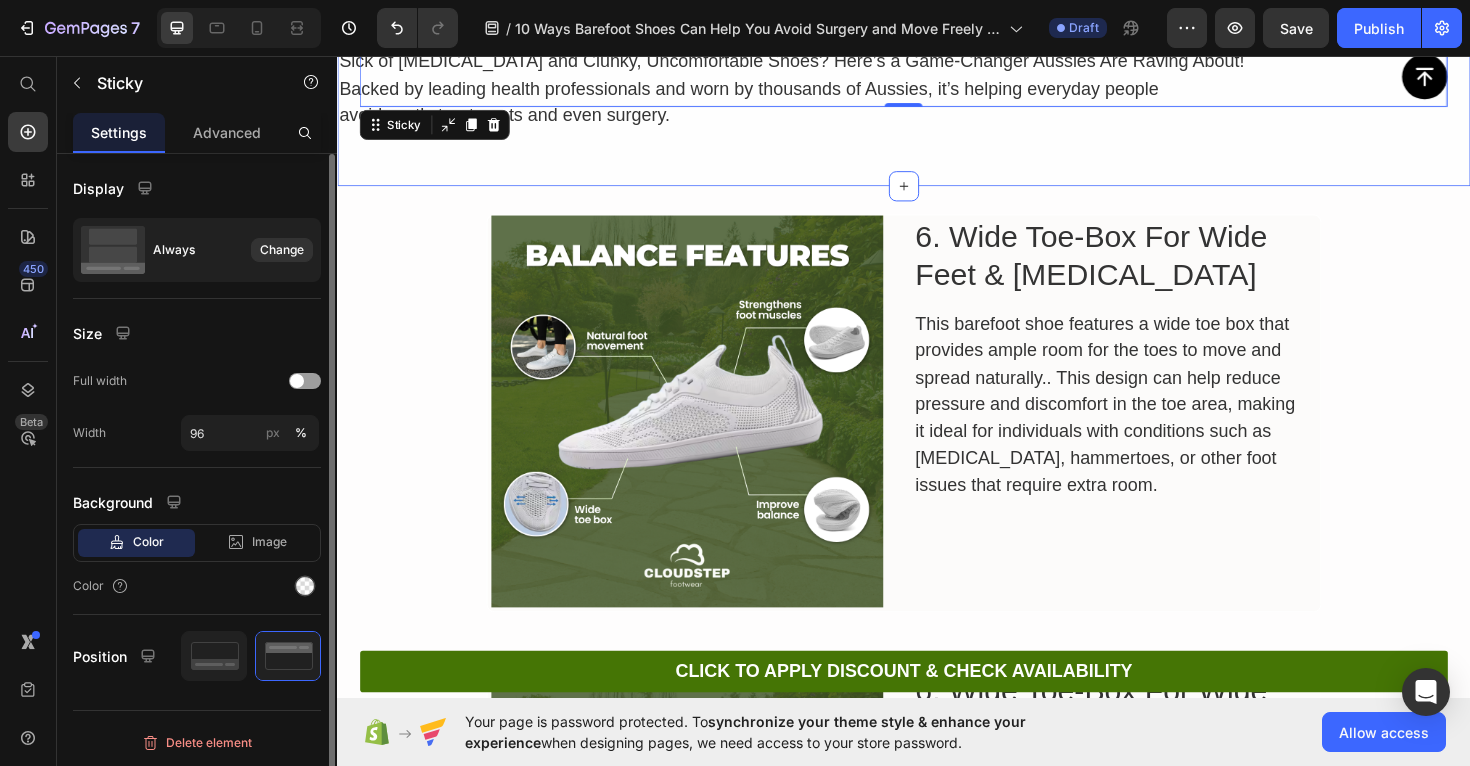 click on "10 Ways Barefoot Shoes Can Help You Avoid Surgery and Move Freely Again—Backed by Science Heading By [PERSON_NAME] | [DATE] 10:35 am AEST Text Block Row Image Image Image Row Row
Drop element here Row Row Sick of [MEDICAL_DATA] and Clunky, Uncomfortable Shoes? Here’s a Game-Changer Aussies Are Raving About! Backed by leading health professionals and worn by thousands of [DEMOGRAPHIC_DATA], it’s helping everyday people  avoid costly treatments and even surgery. Text Block Row Row Section 9" at bounding box center [937, -251] 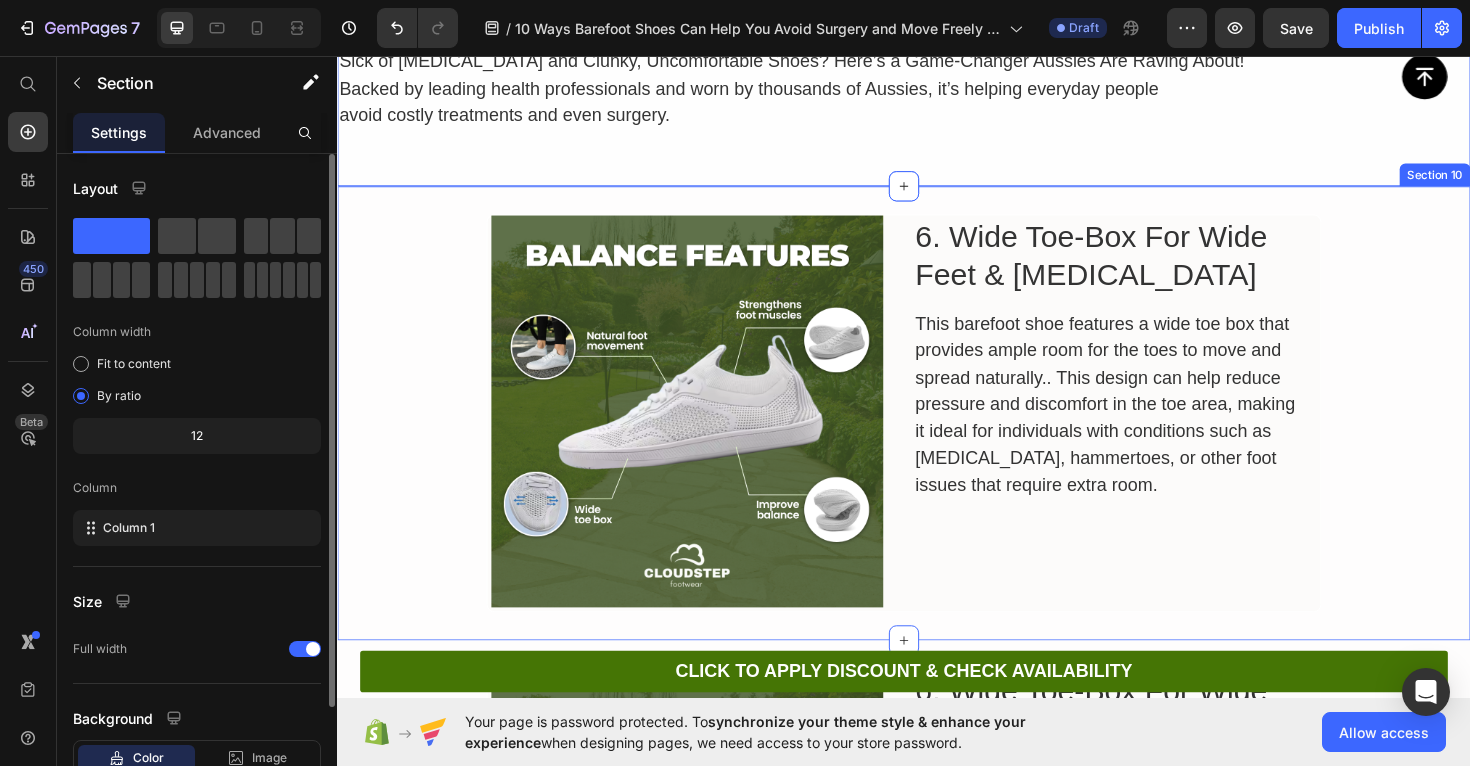 click on "Image 6. Wide Toe-Box For Wide Feet & [MEDICAL_DATA] Heading This barefoot shoe features a wide toe box that provides ample room for the toes to move and spread naturally.. This design can help reduce pressure and discomfort in the toe area, making it ideal for individuals with conditions such as [MEDICAL_DATA], hammertoes, or other foot issues that require extra room. Text Block Row" at bounding box center (937, 434) 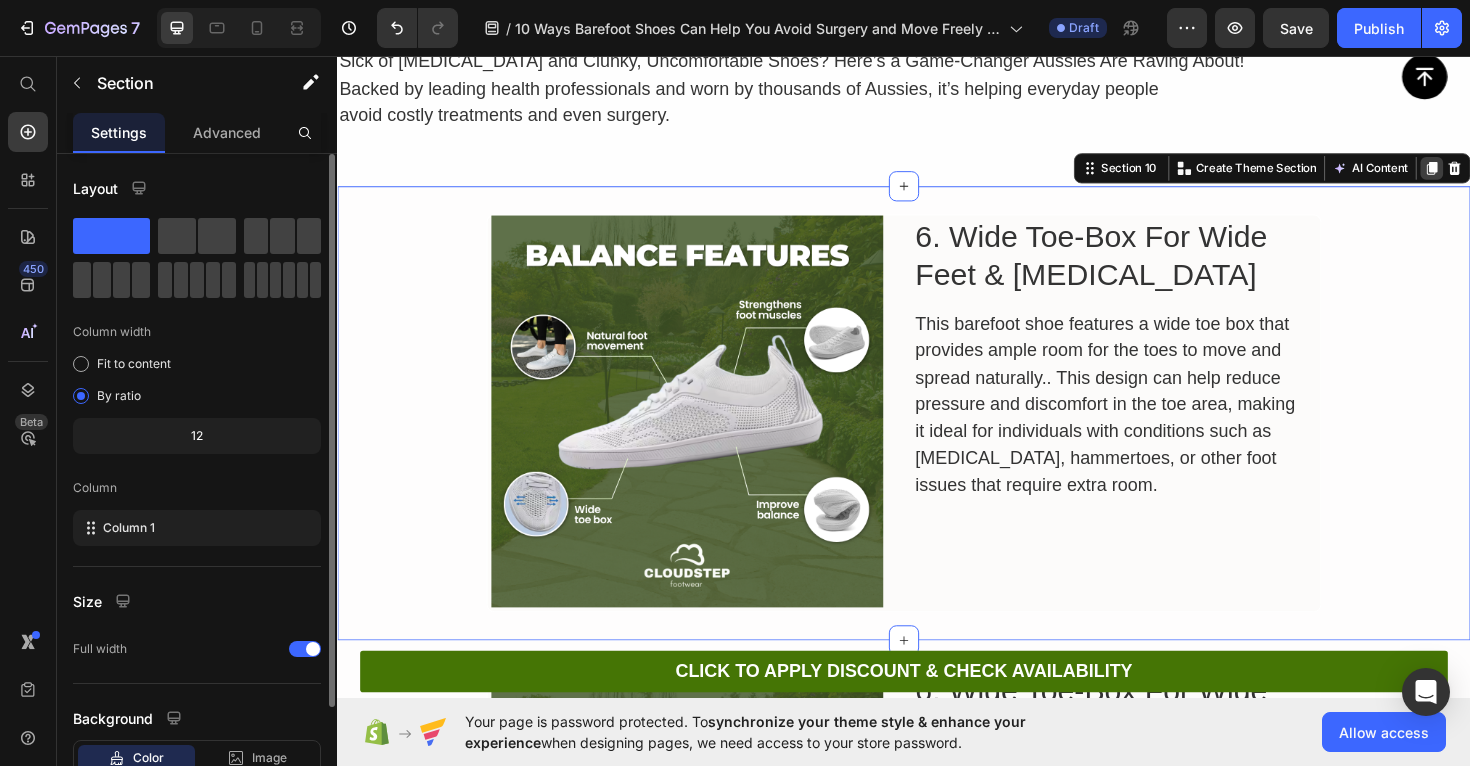 click 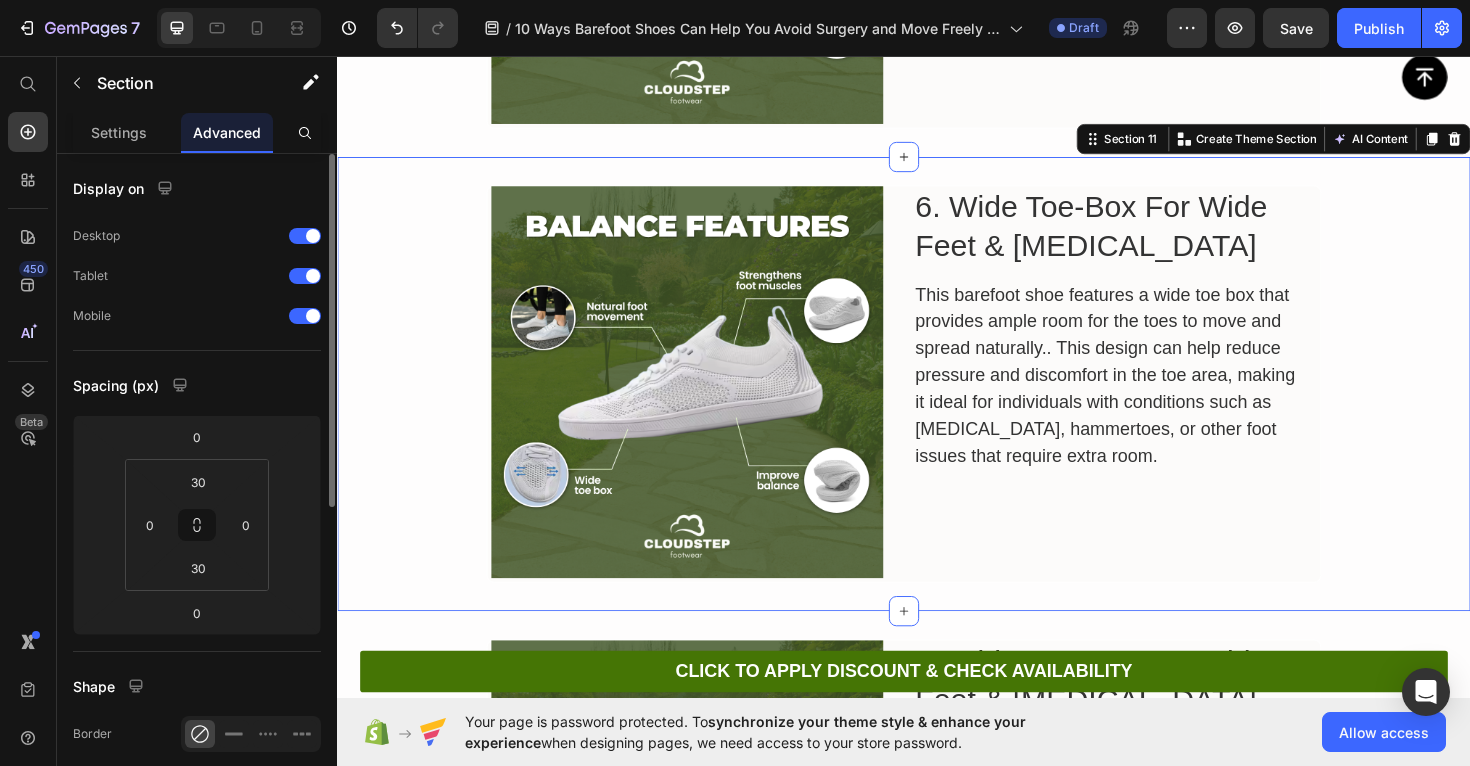 scroll, scrollTop: 9146, scrollLeft: 0, axis: vertical 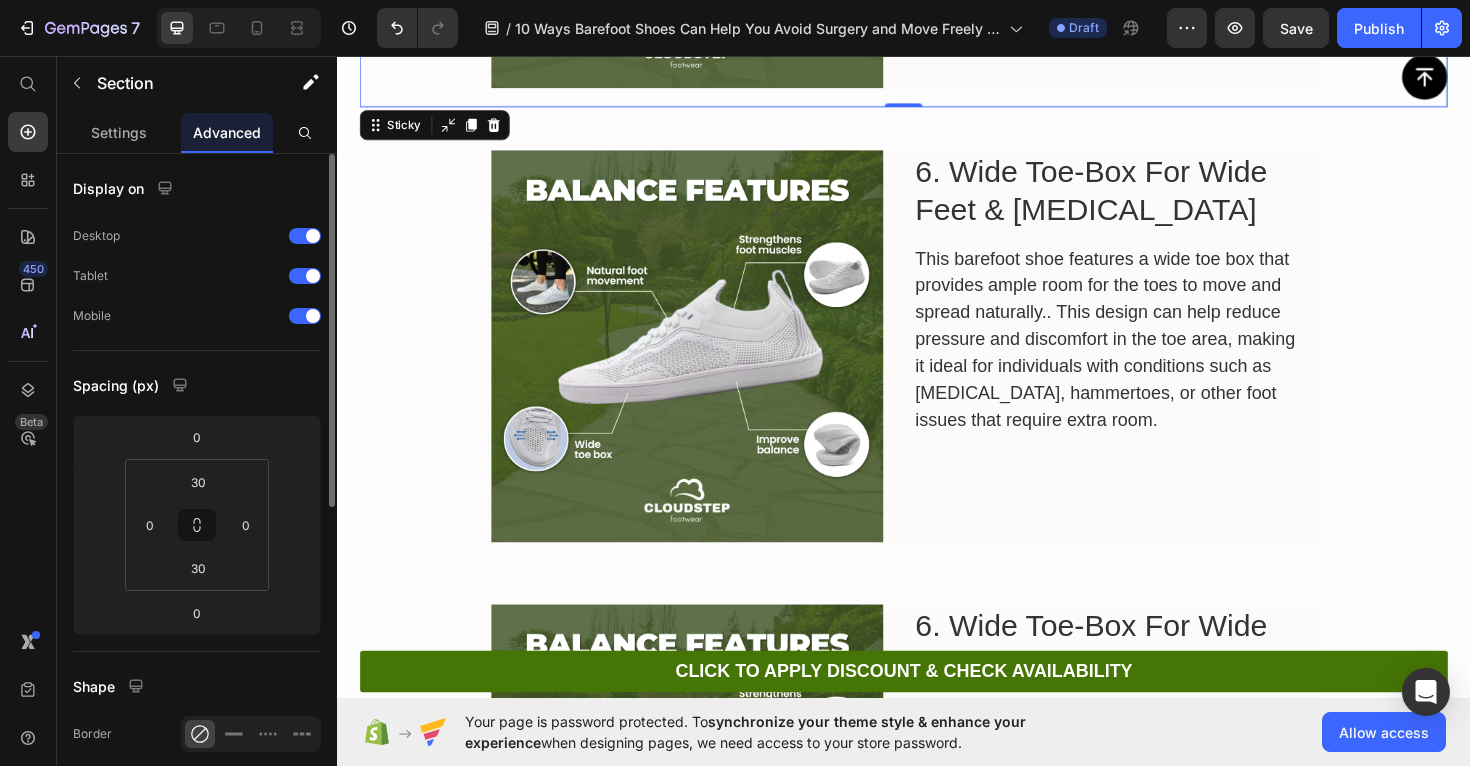 click on "Button" at bounding box center (937, 82) 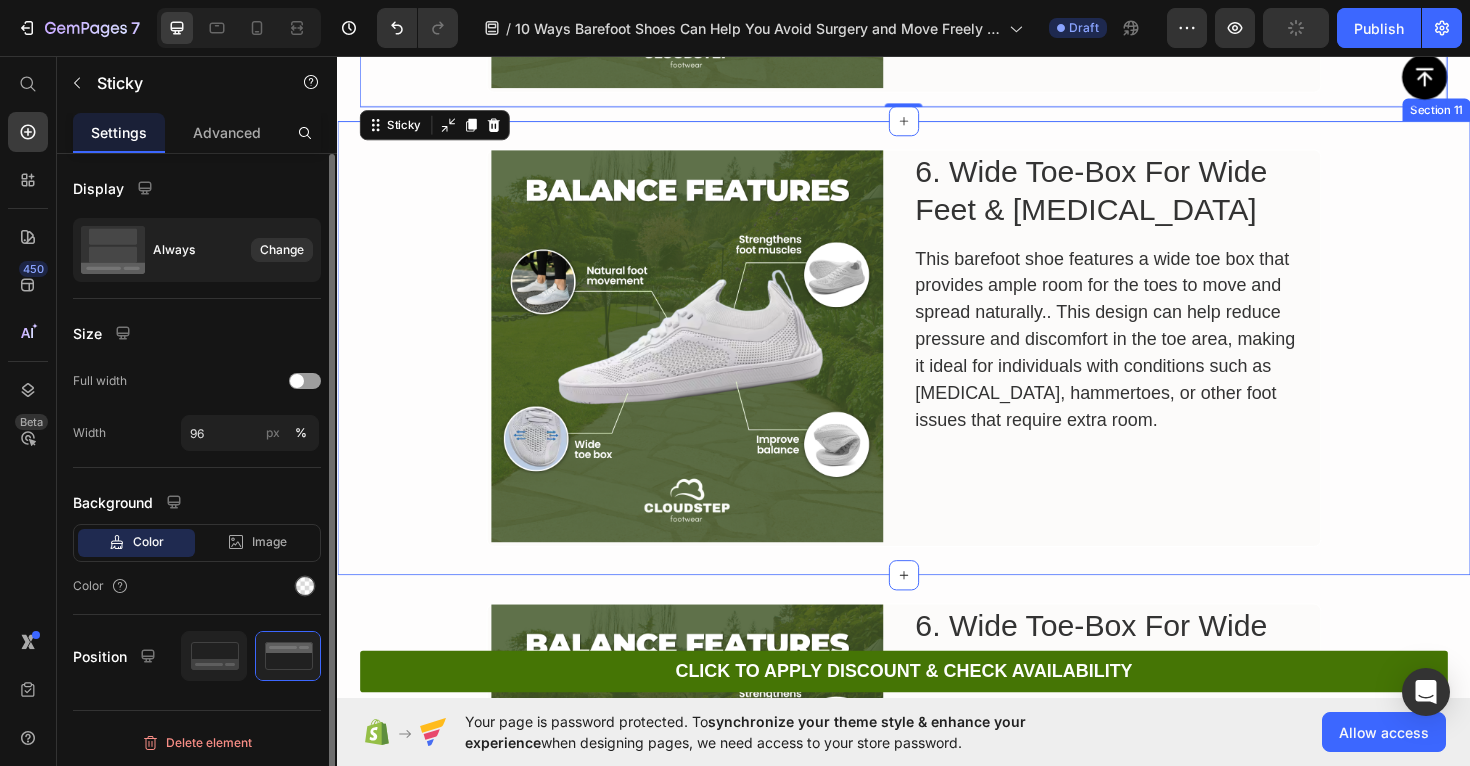 click on "Image 6. Wide Toe-Box For Wide Feet & [MEDICAL_DATA] Heading This barefoot shoe features a wide toe box that provides ample room for the toes to move and spread naturally.. This design can help reduce pressure and discomfort in the toe area, making it ideal for individuals with conditions such as [MEDICAL_DATA], hammertoes, or other foot issues that require extra room. Text Block Row Section 11" at bounding box center [937, 365] 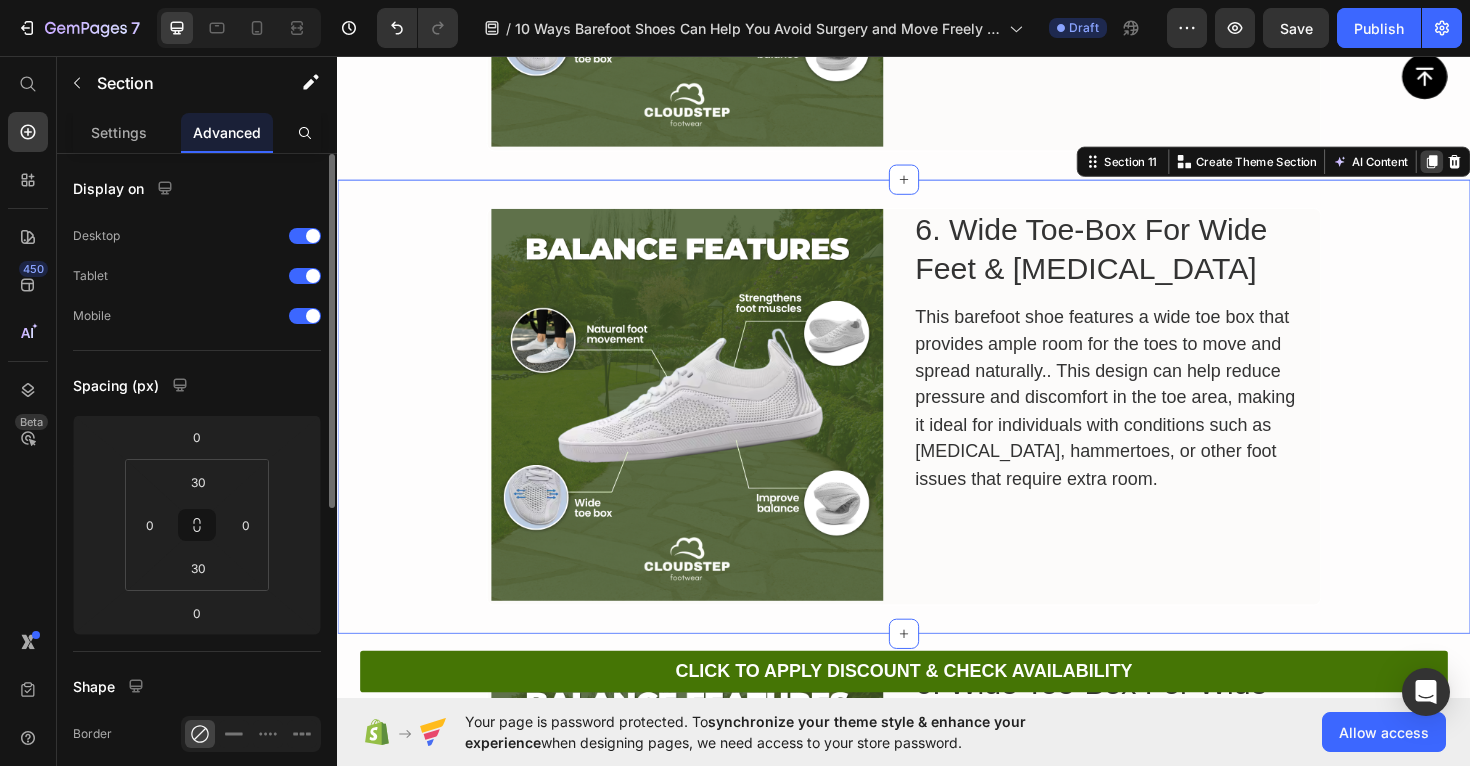 click 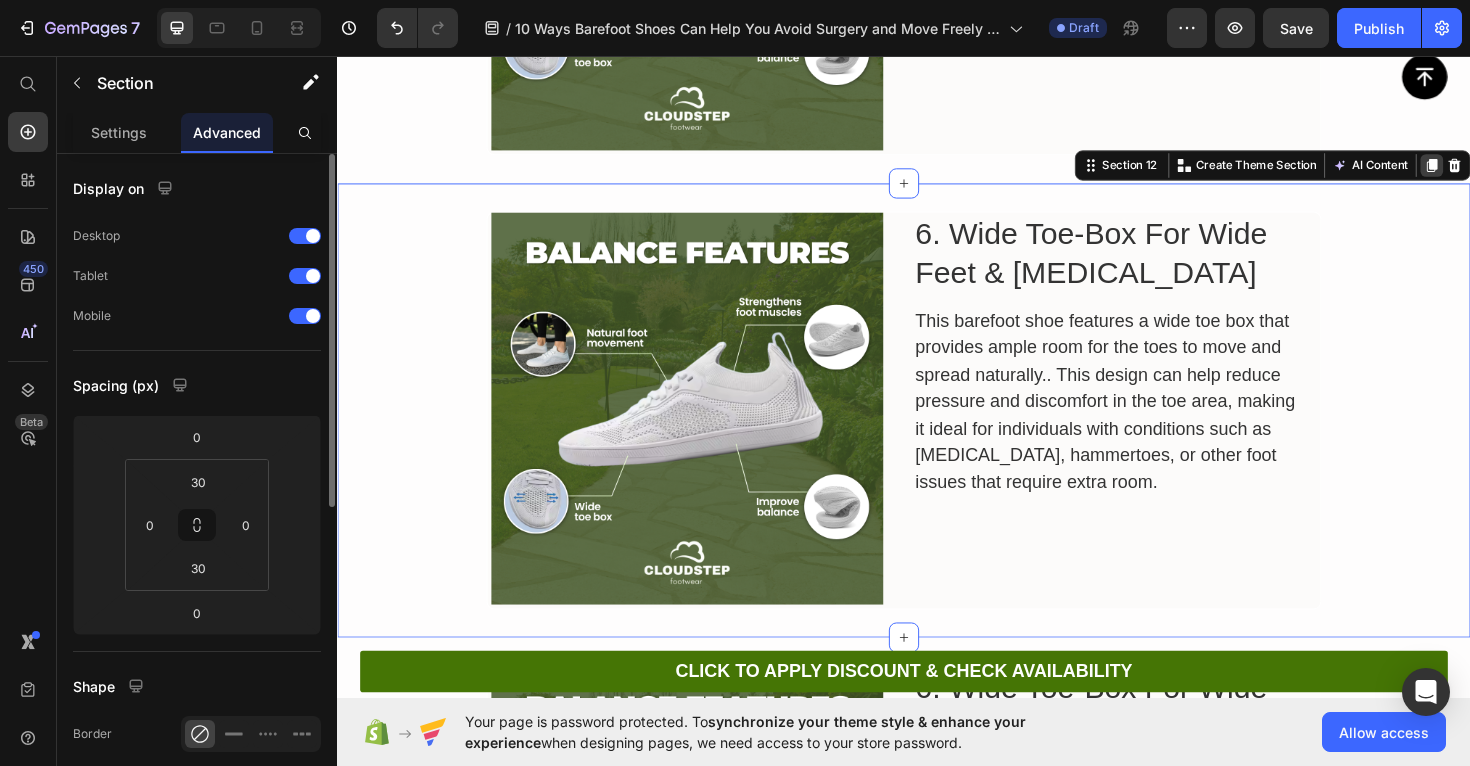 click 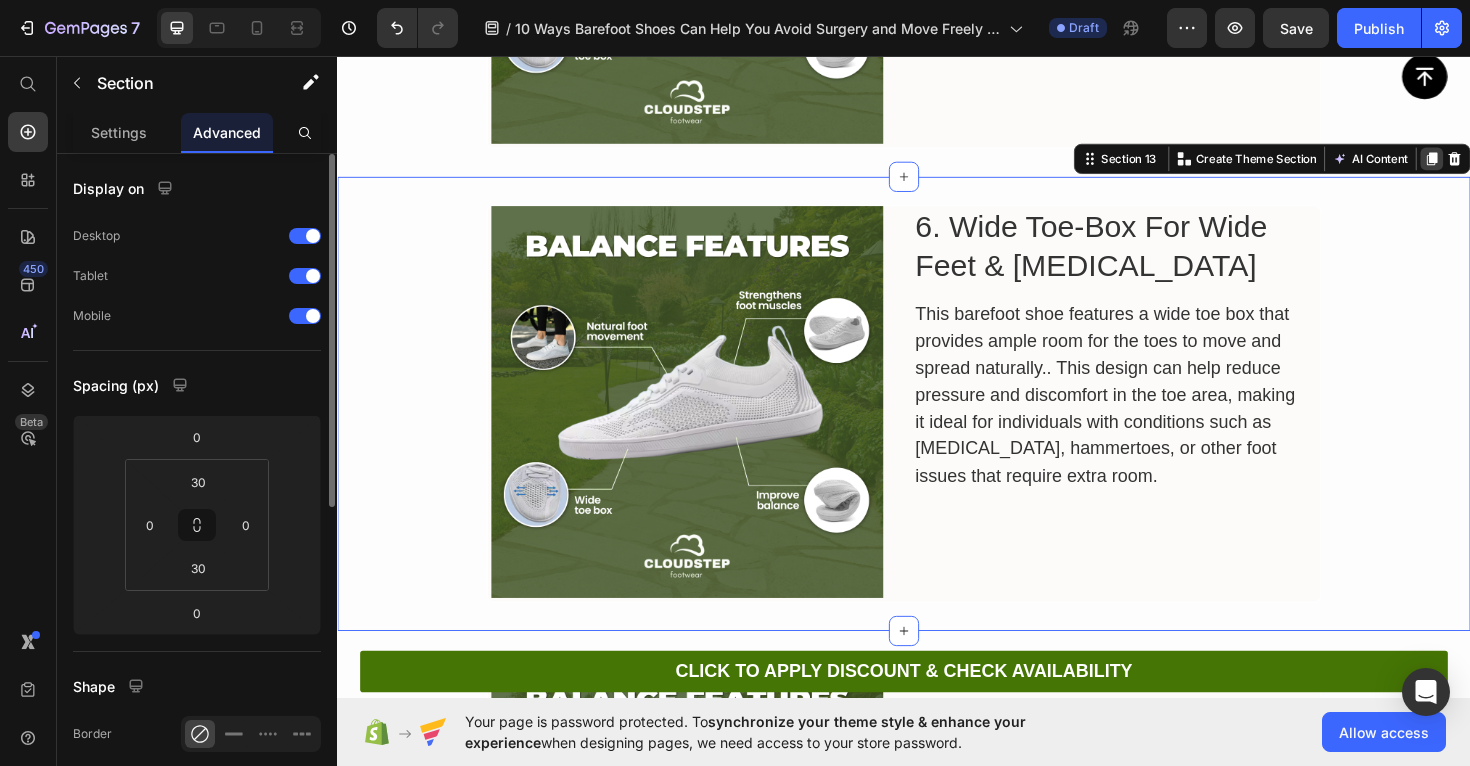 click 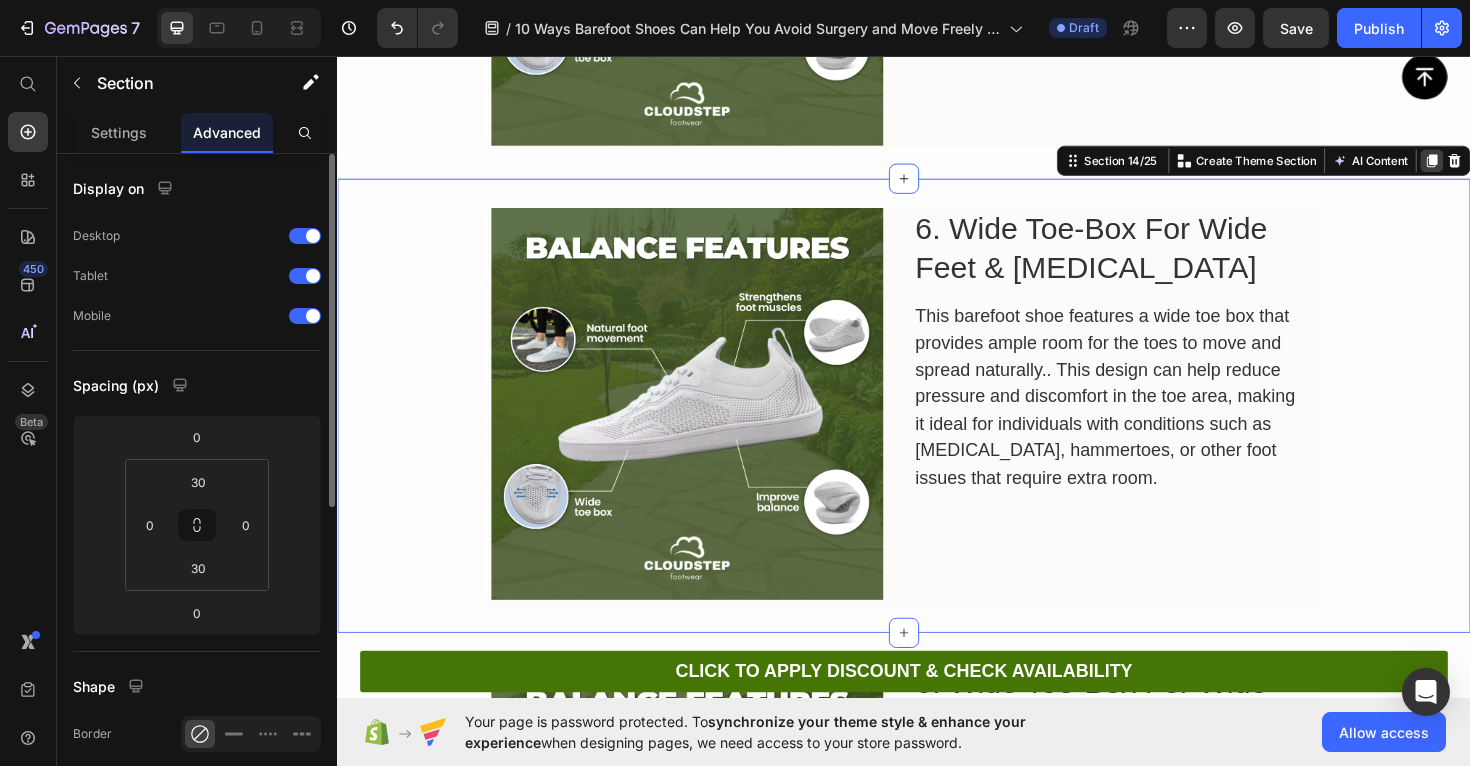click 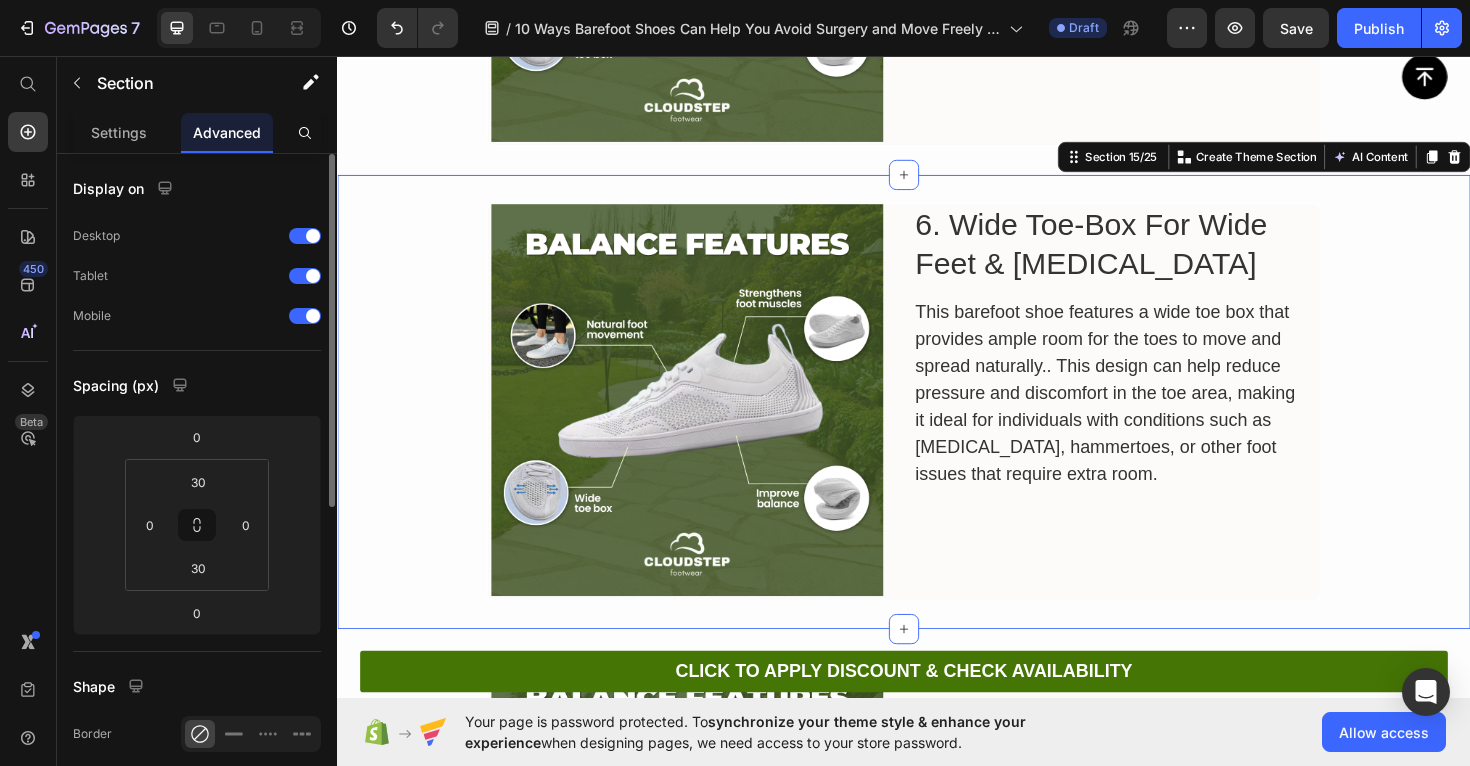 click 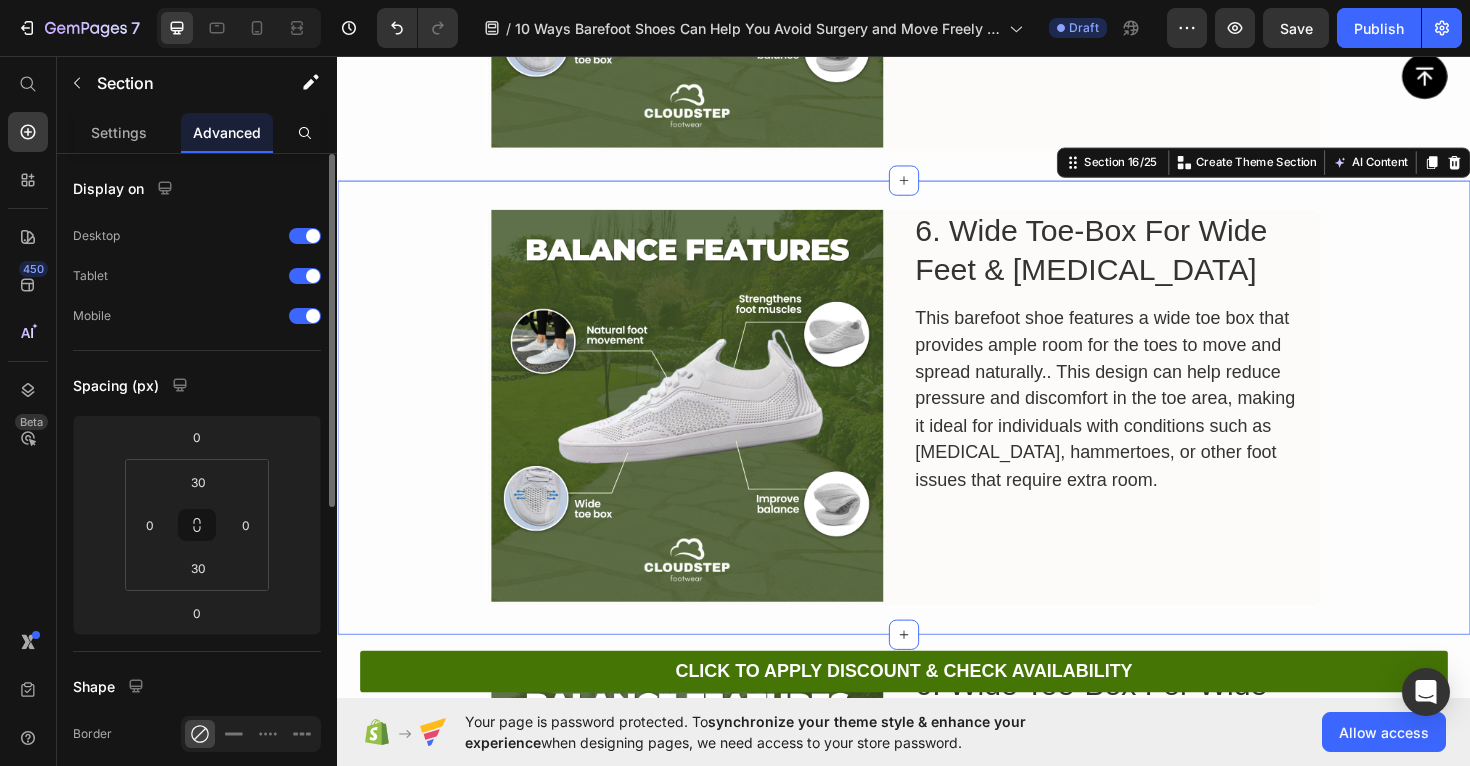 click 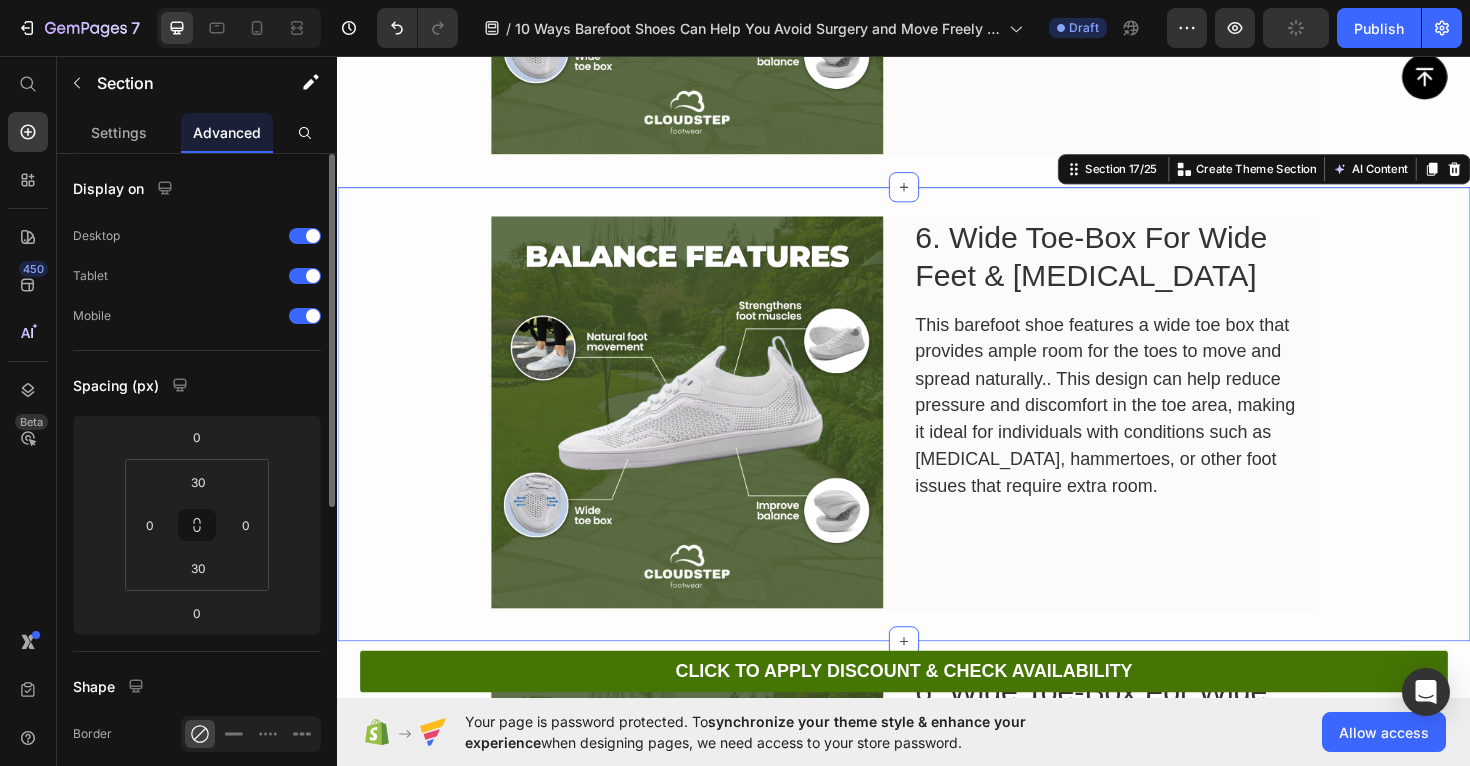 scroll, scrollTop: 11936, scrollLeft: 0, axis: vertical 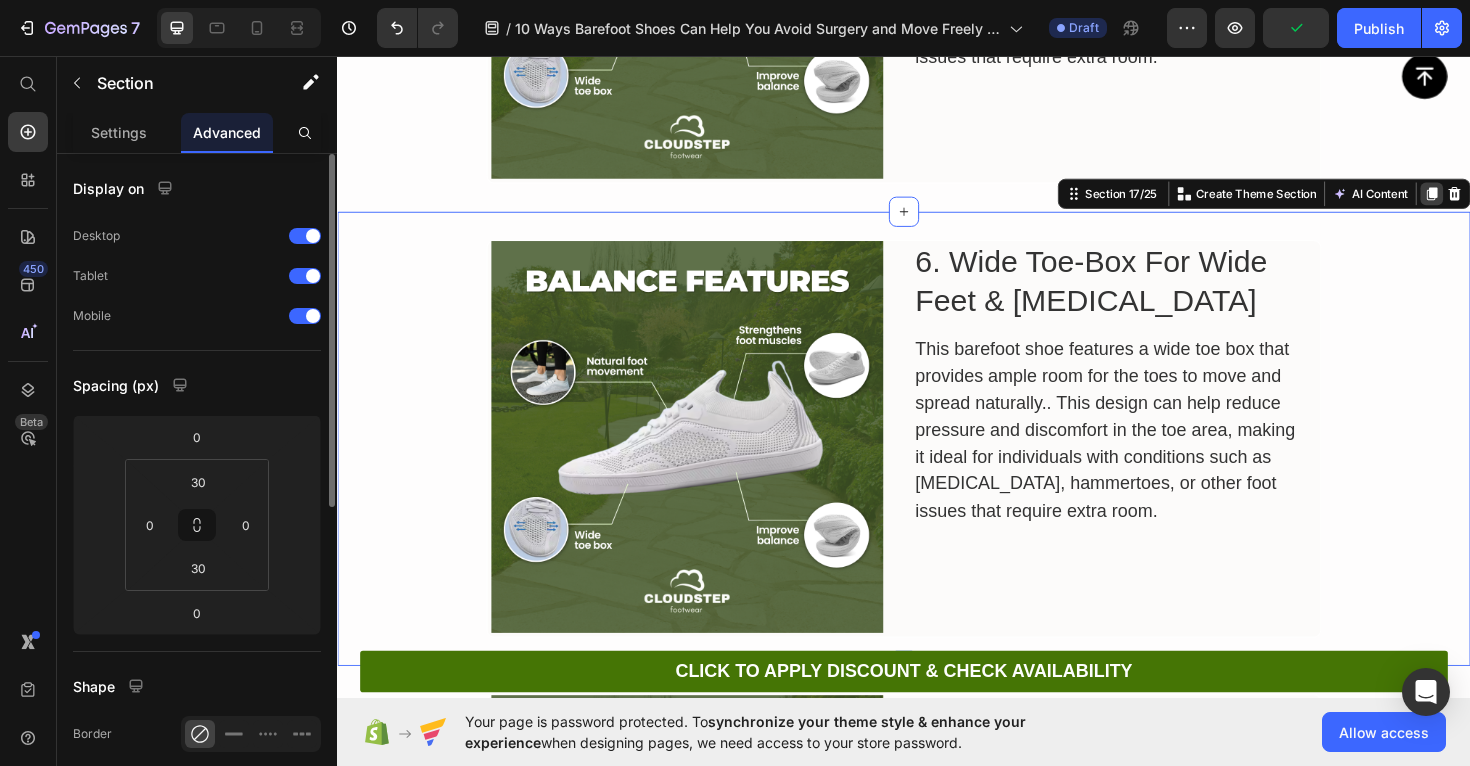 click 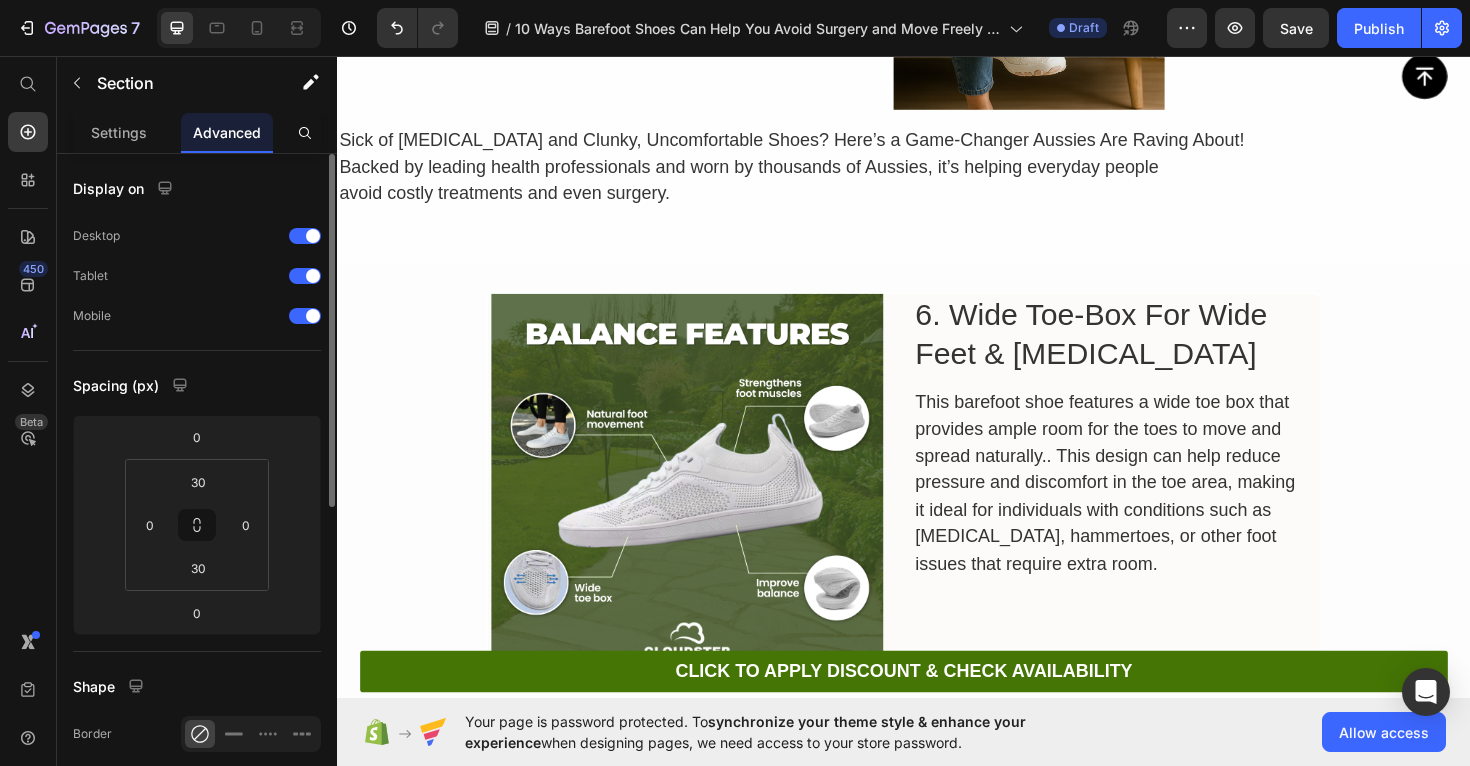 scroll, scrollTop: 8509, scrollLeft: 0, axis: vertical 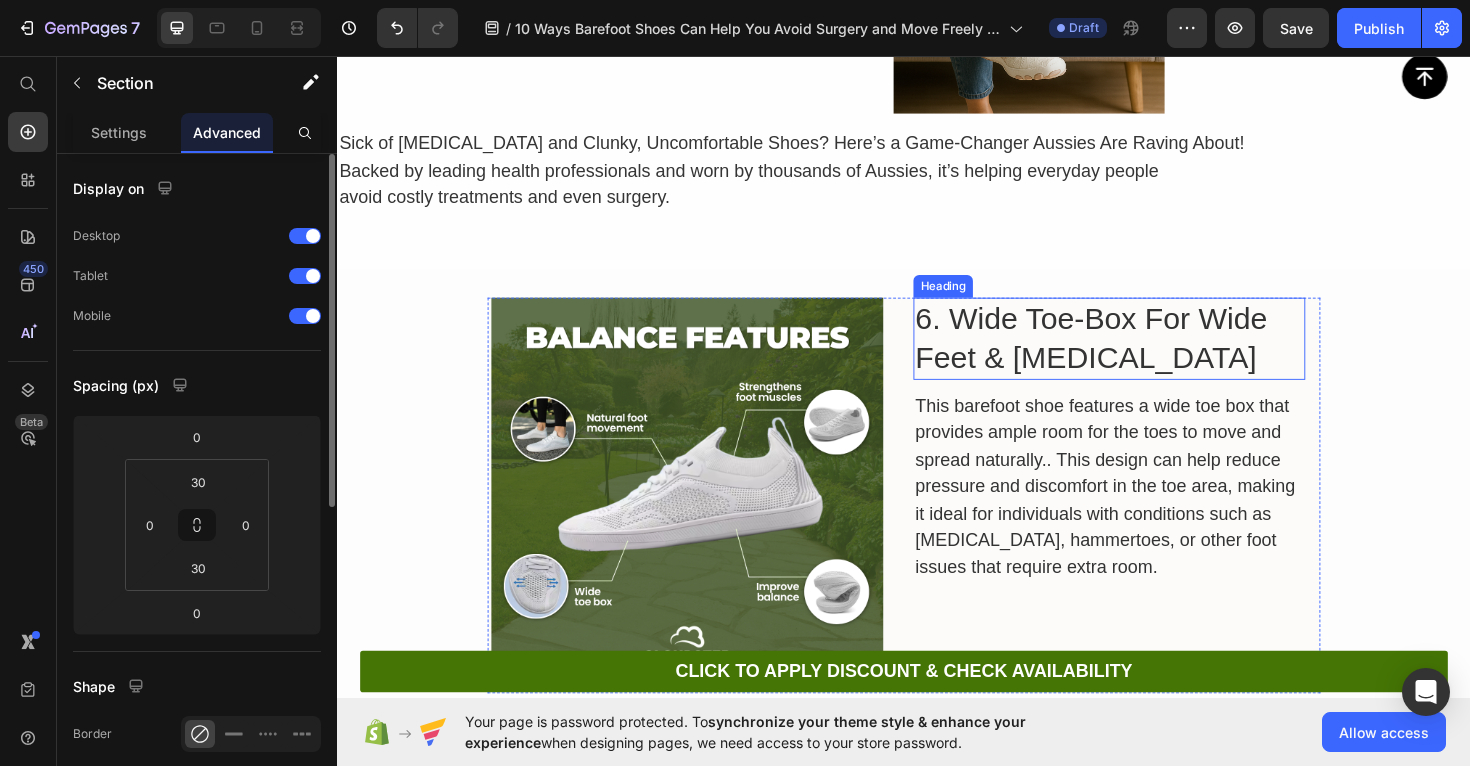 click on "6. Wide Toe-Box For Wide Feet & [MEDICAL_DATA]" at bounding box center (1154, 355) 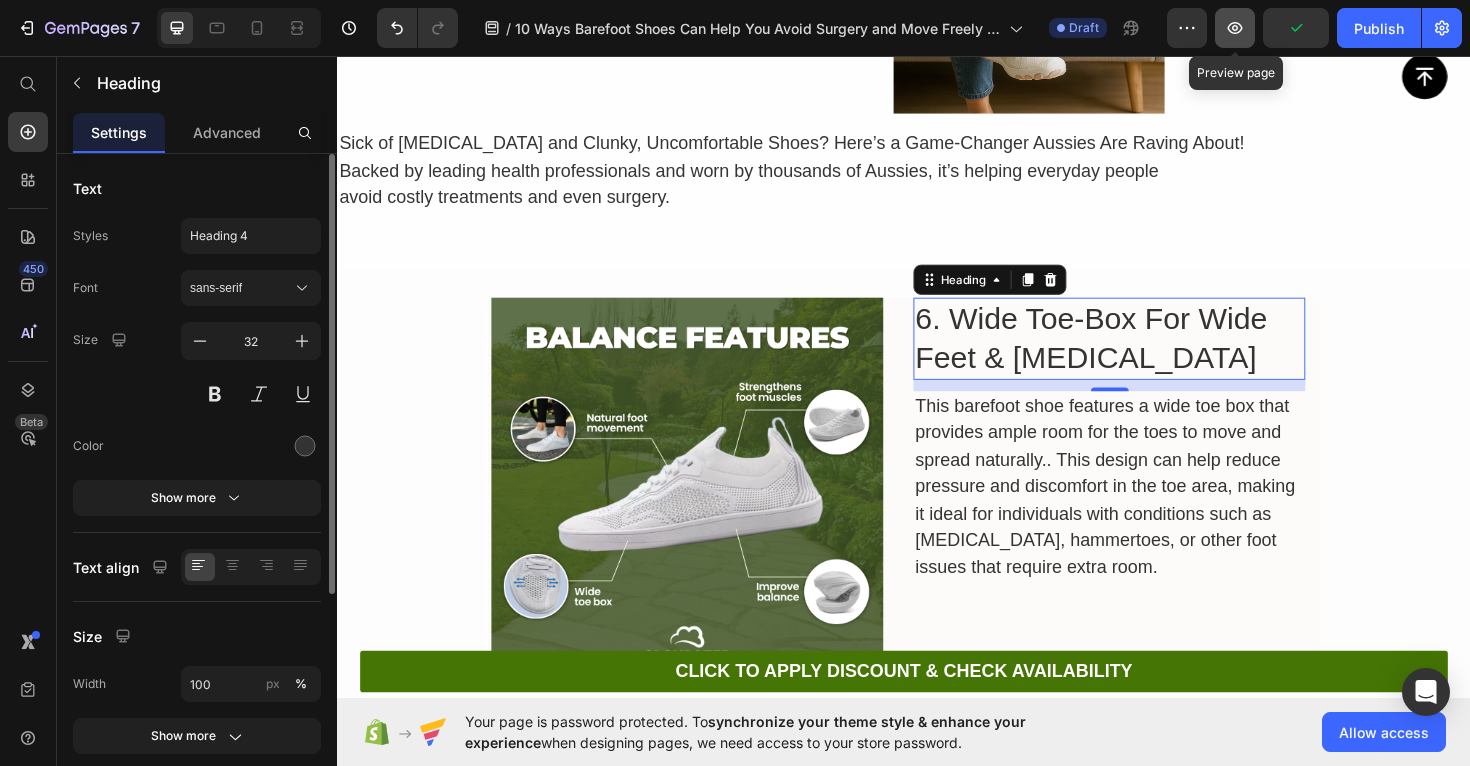 click 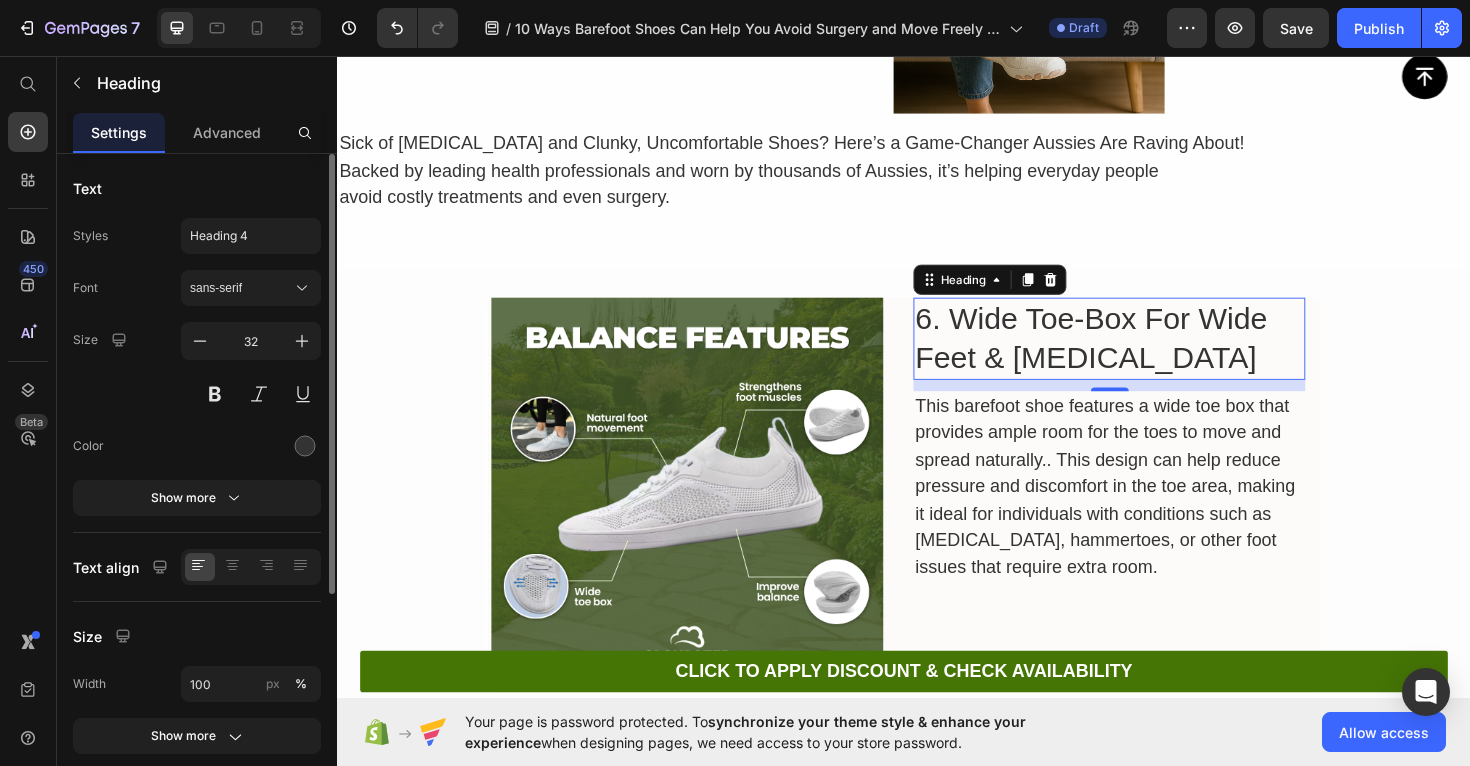 click on "6. Wide Toe-Box For Wide Feet & [MEDICAL_DATA]" at bounding box center [1154, 355] 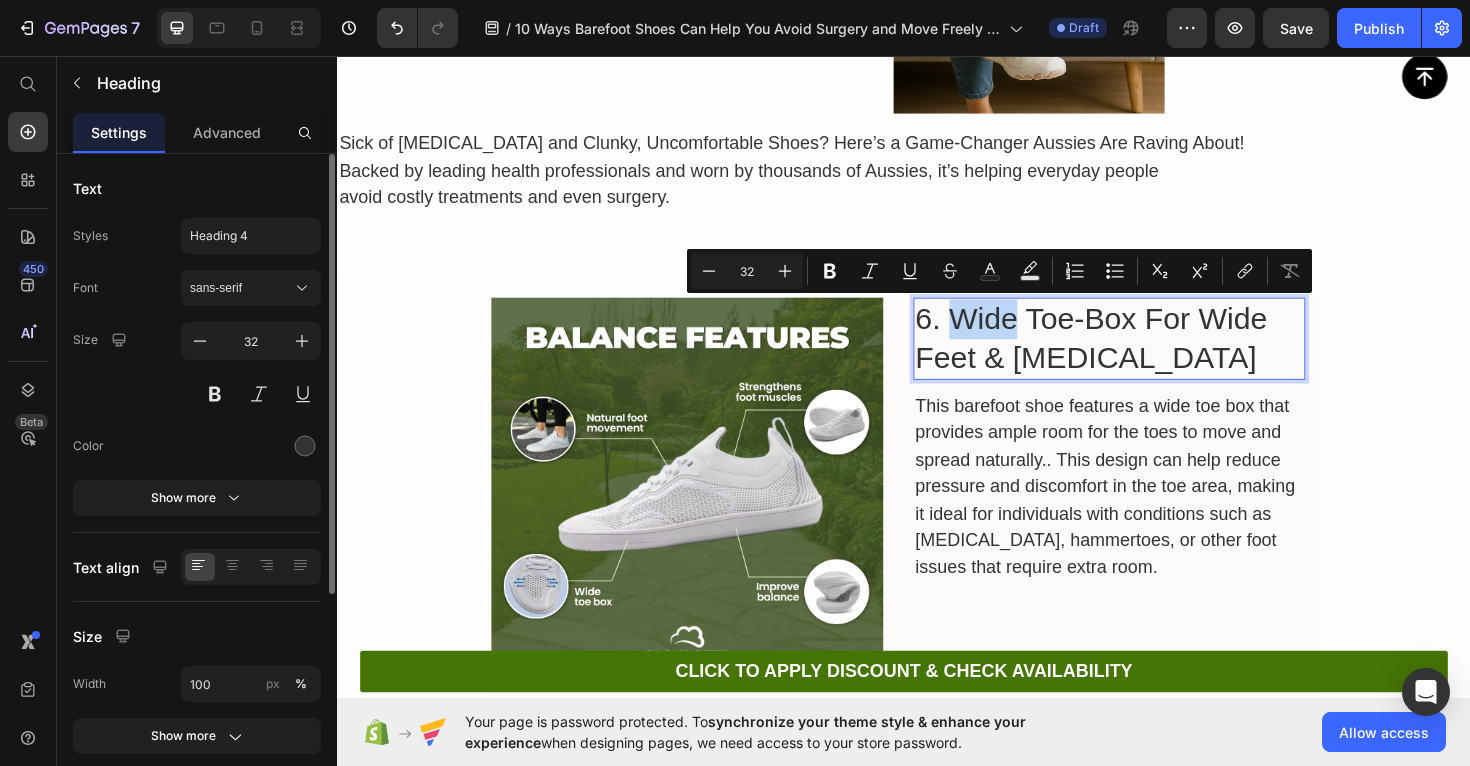 click on "6. Wide Toe-Box For Wide Feet & [MEDICAL_DATA]" at bounding box center [1154, 355] 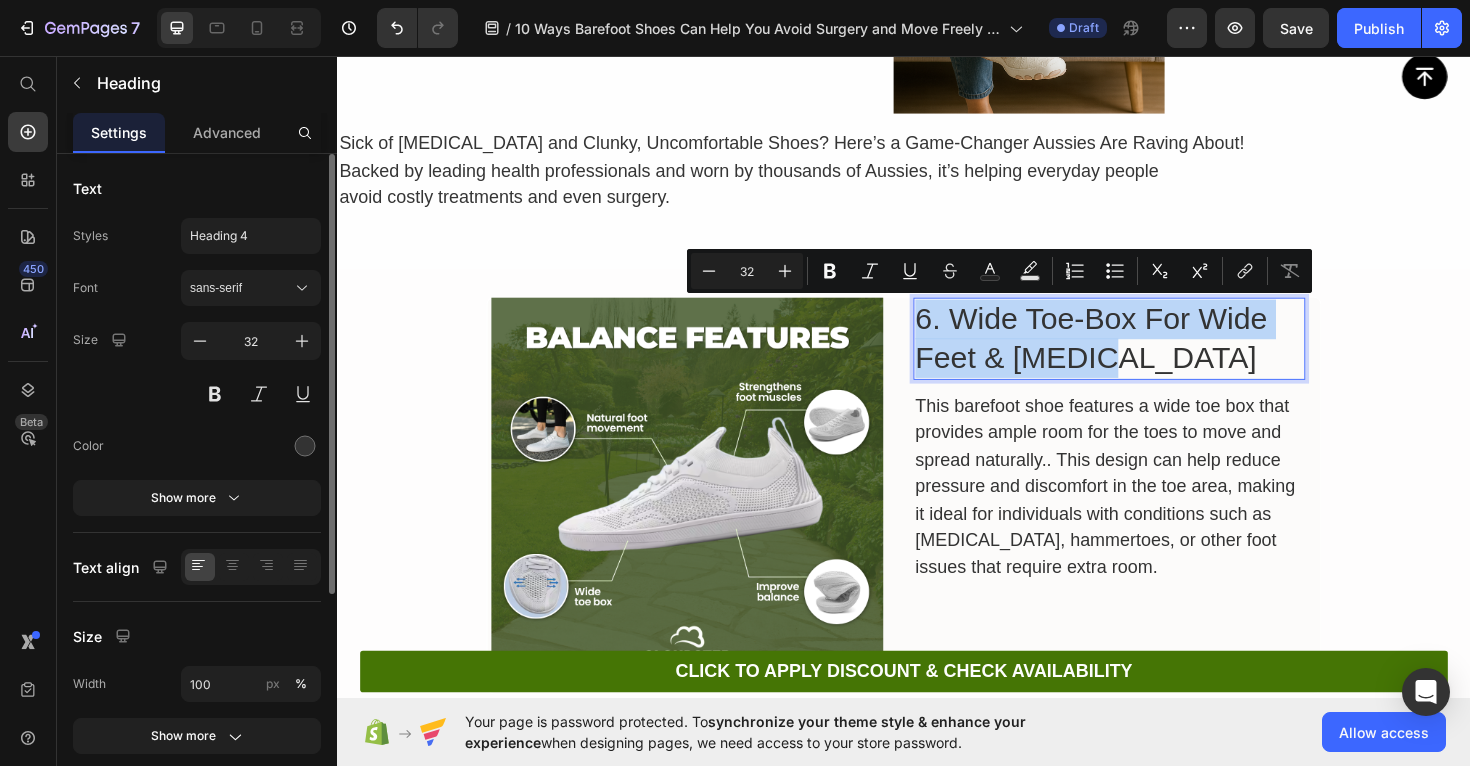 click on "6. Wide Toe-Box For Wide Feet & [MEDICAL_DATA]" at bounding box center (1154, 355) 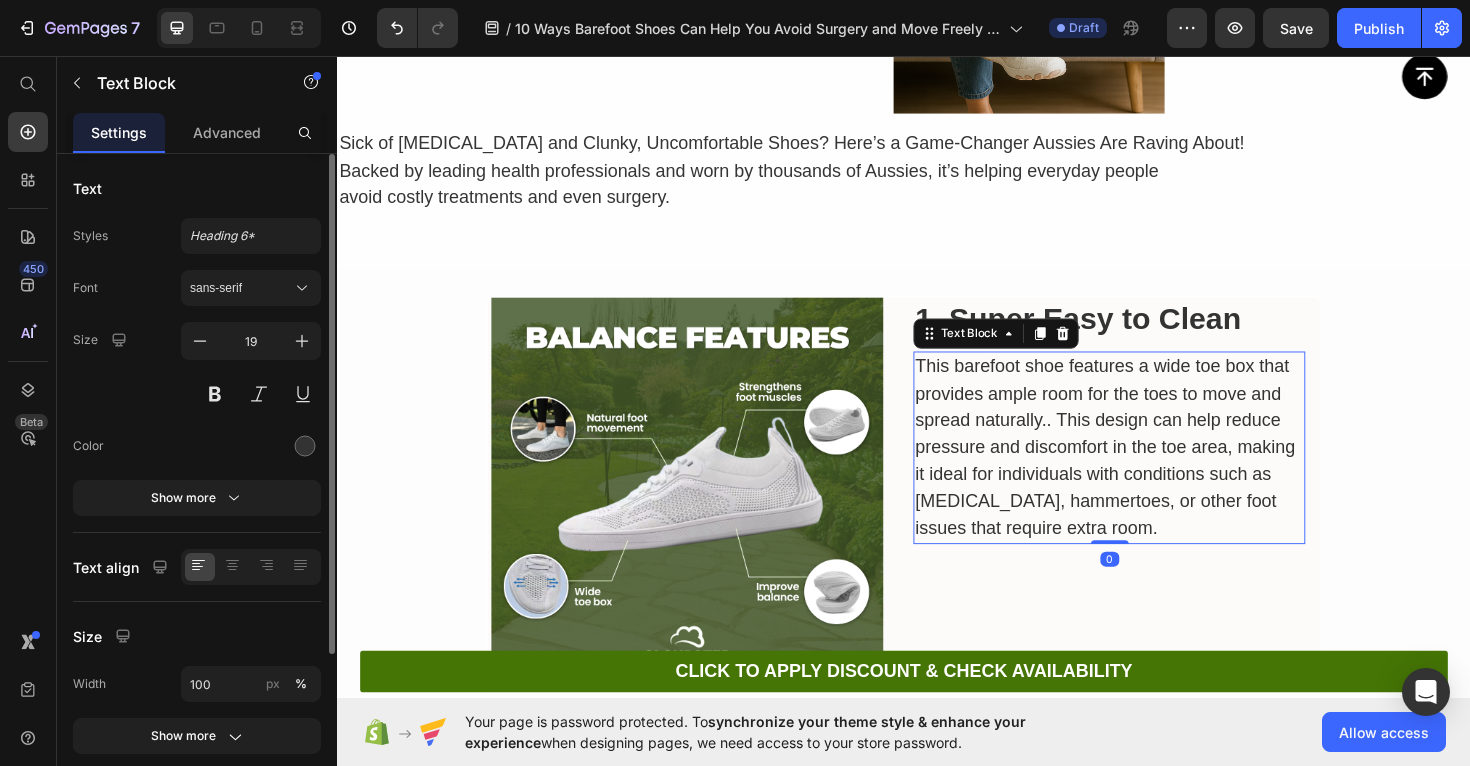 click on "This barefoot shoe features a wide toe box that provides ample room for the toes to move and spread naturally.. This design can help reduce pressure and discomfort in the toe area, making it ideal for individuals with conditions such as [MEDICAL_DATA], hammertoes, or other foot issues that require extra room." at bounding box center [1154, 471] 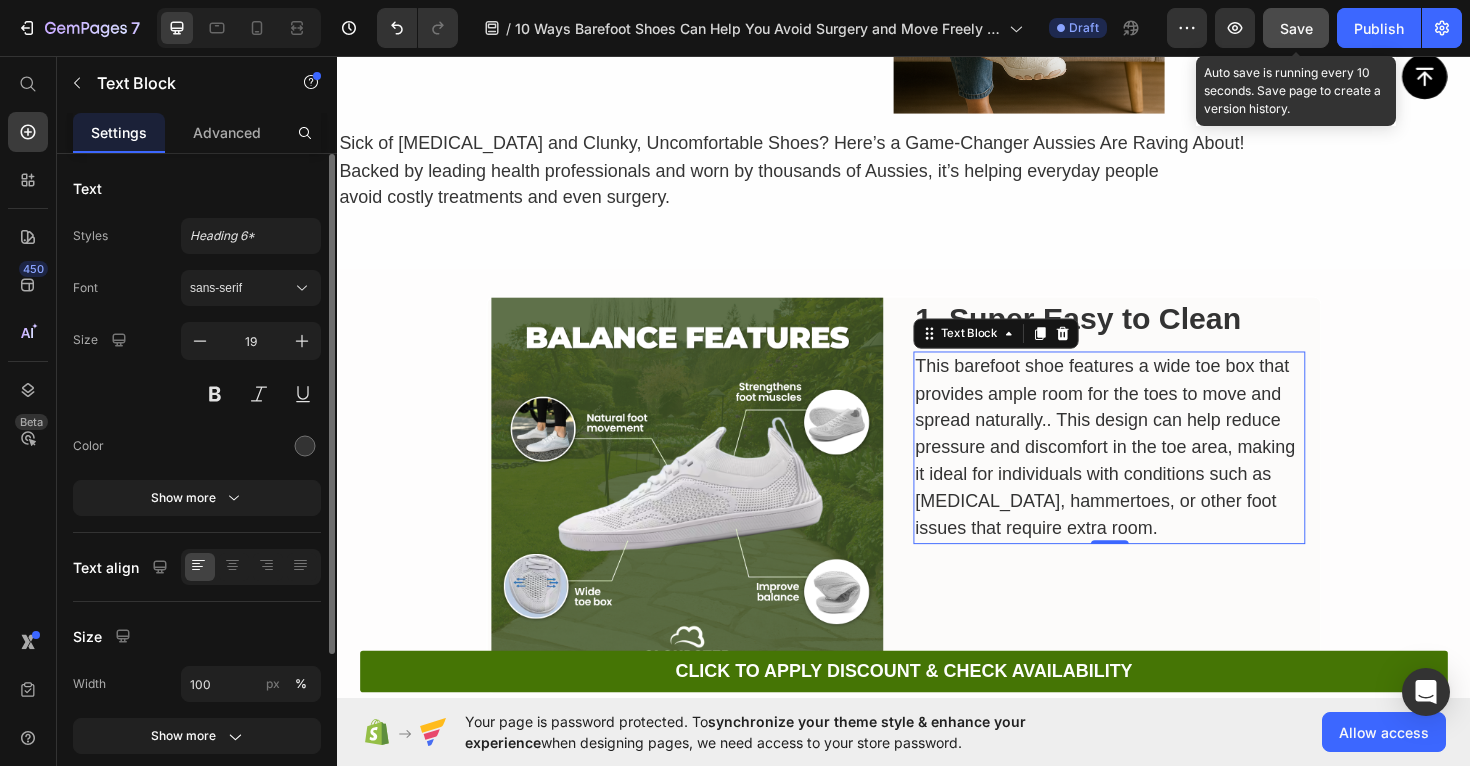 click on "Save" 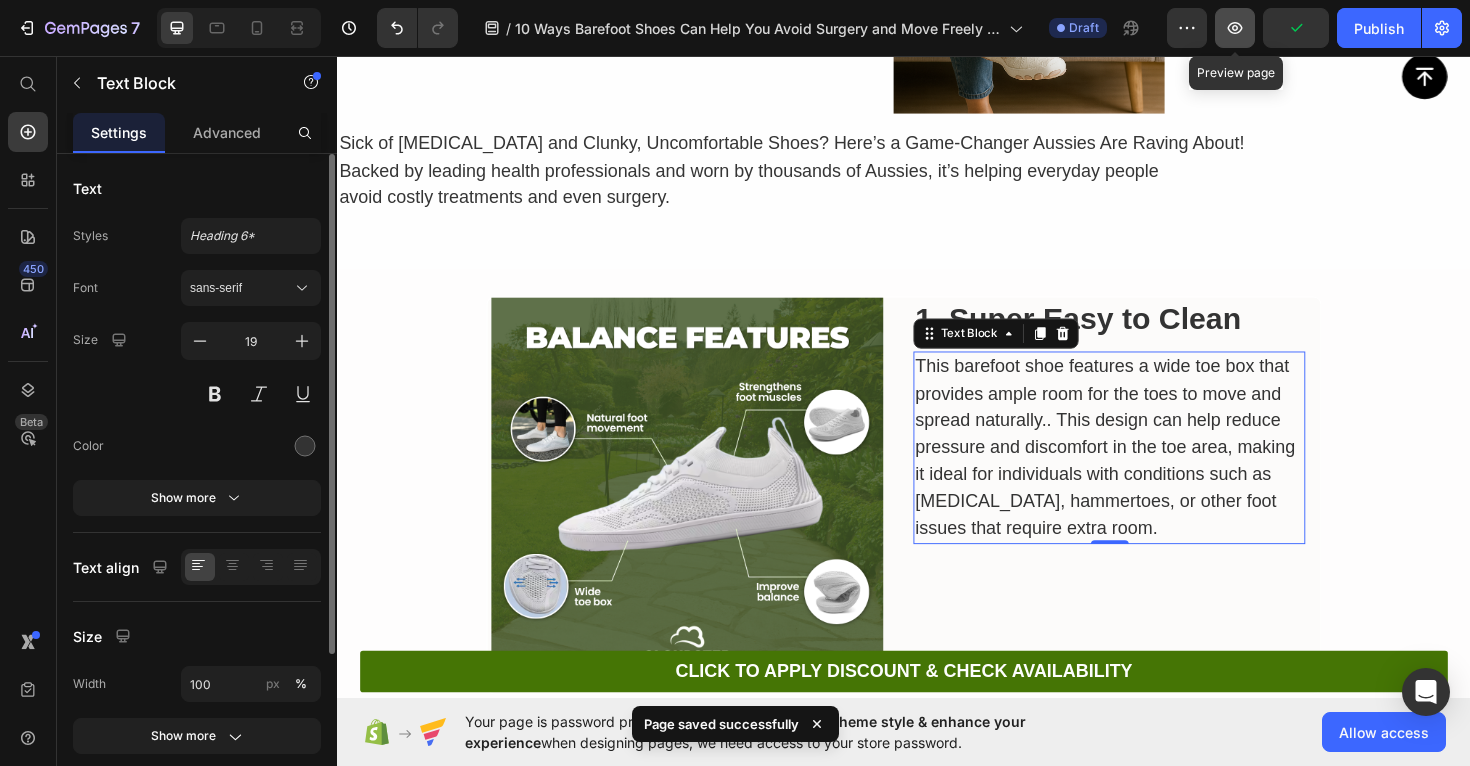 click 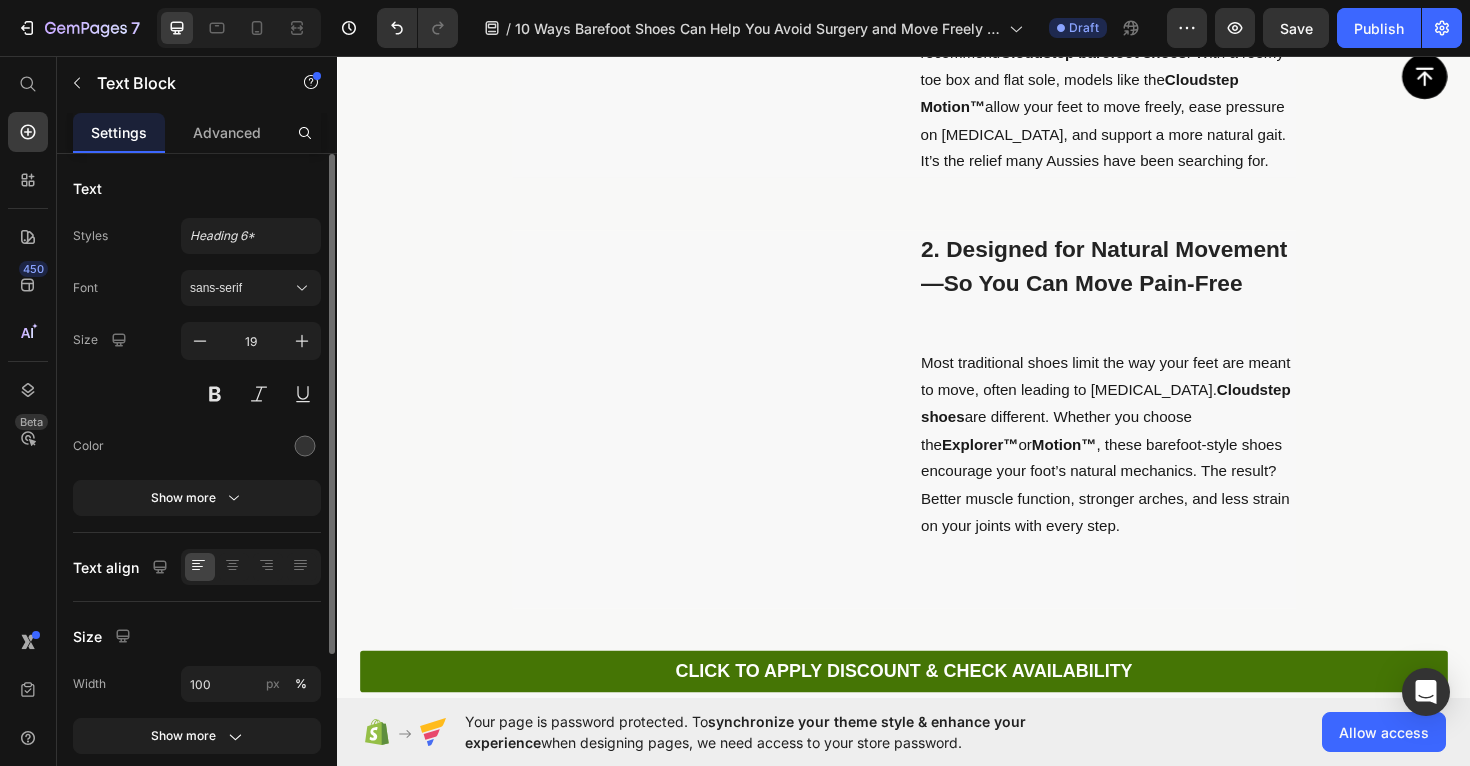 scroll, scrollTop: 0, scrollLeft: 0, axis: both 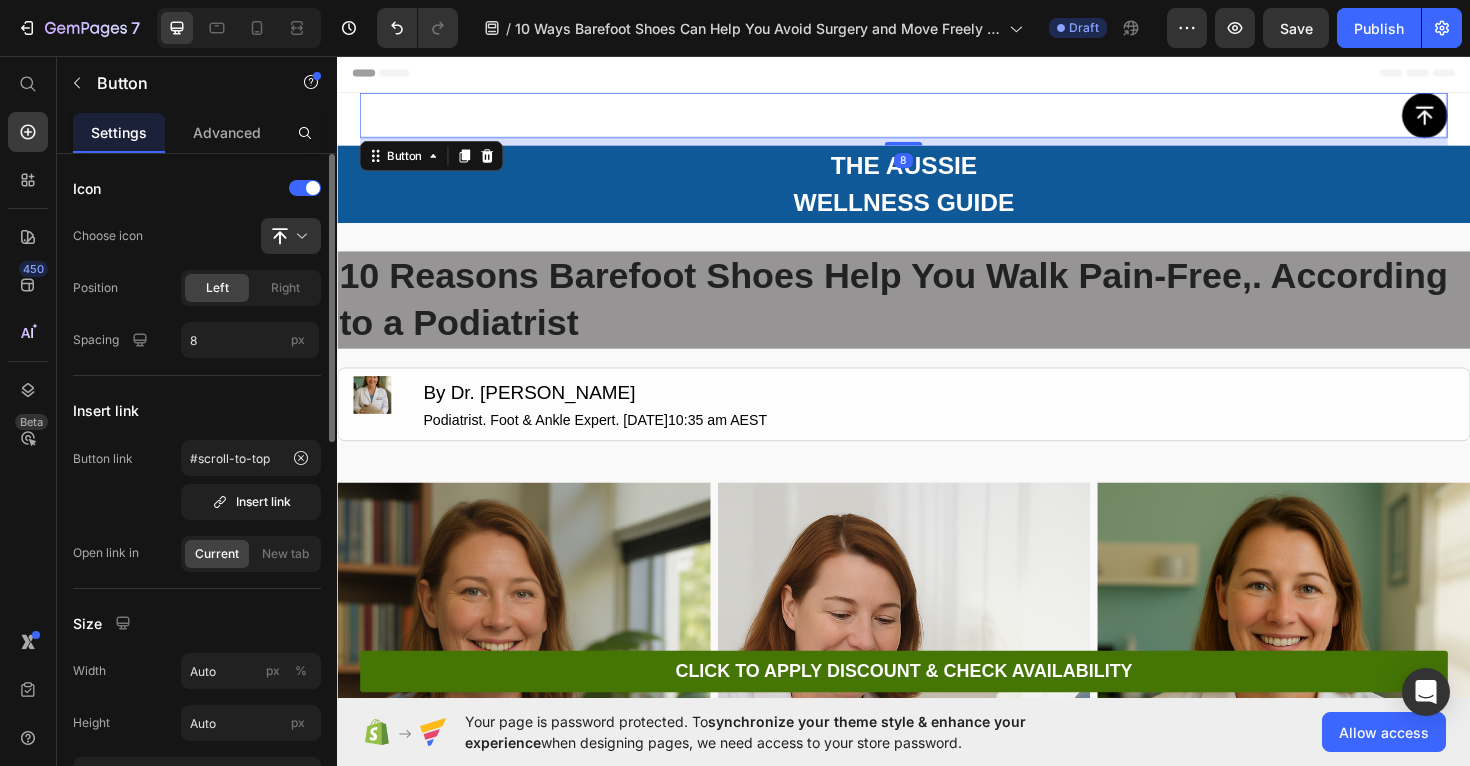 click on "Button   8" at bounding box center (937, 119) 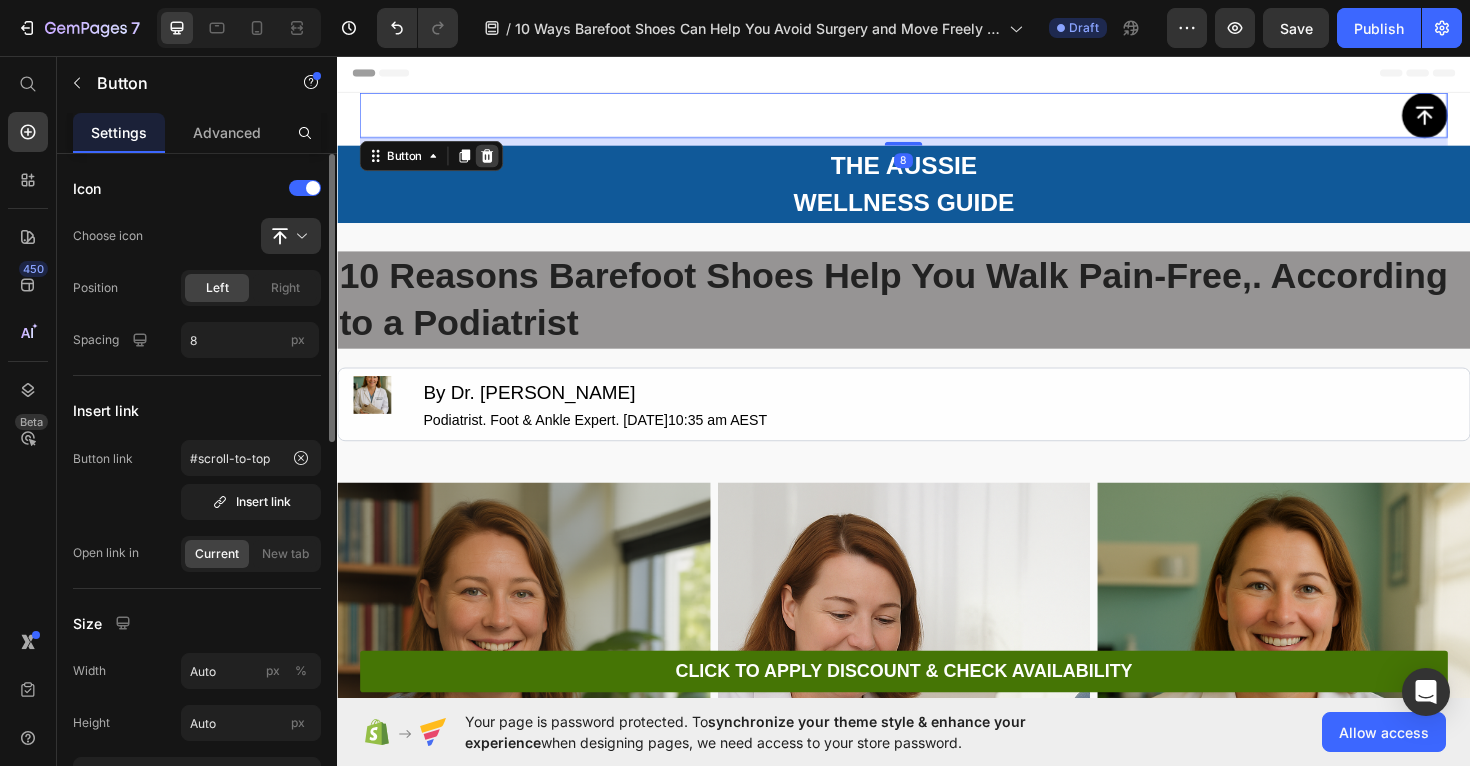 click 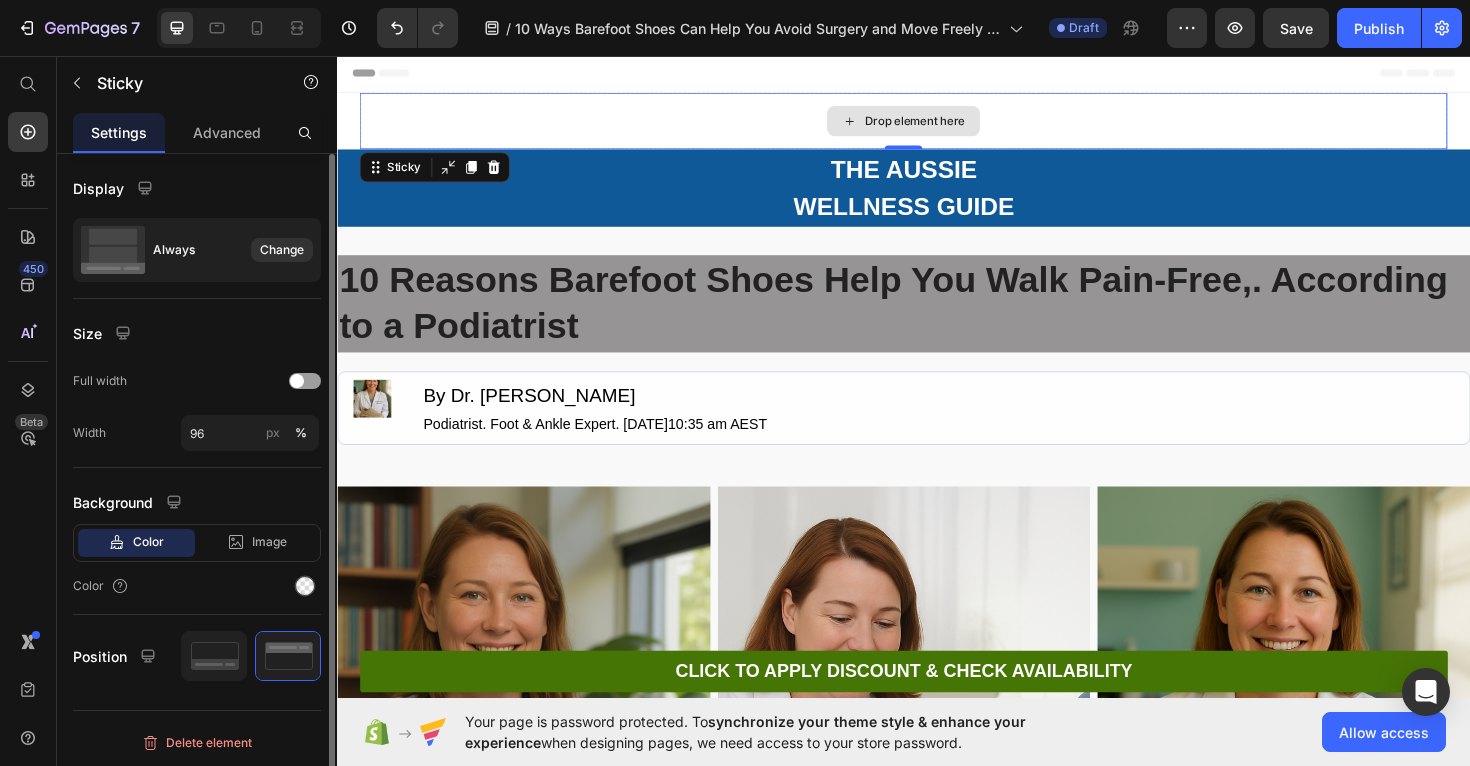 click on "Drop element here" at bounding box center (937, 125) 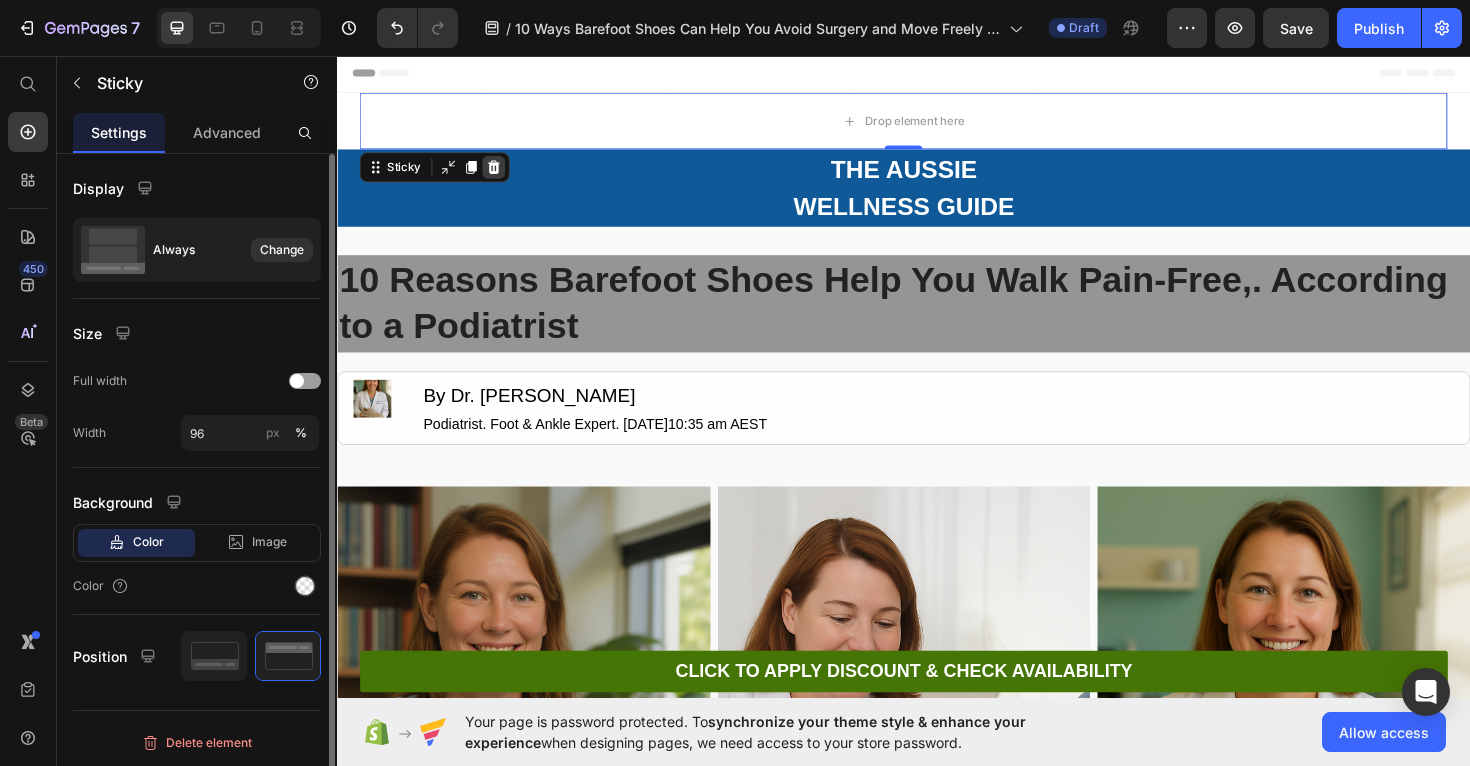 click 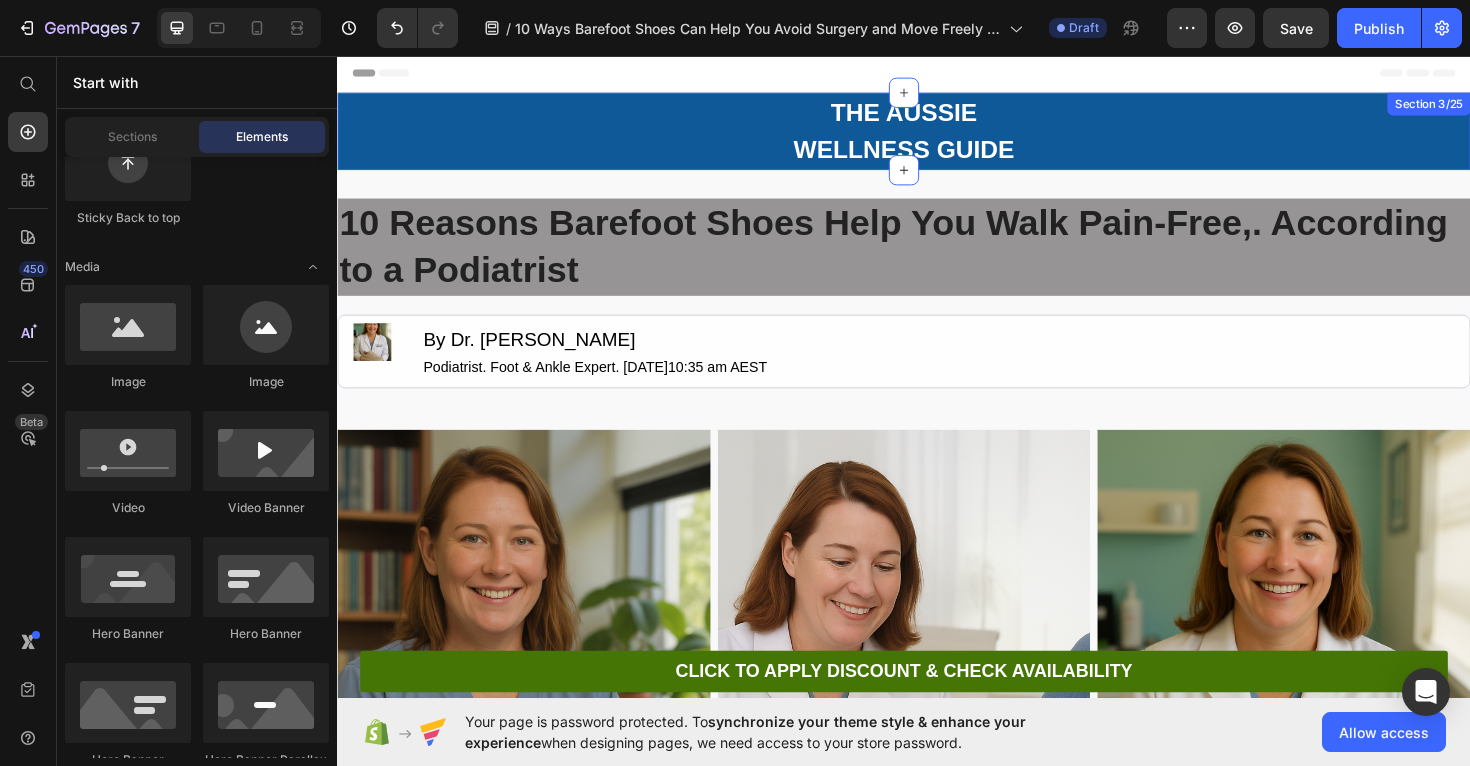 click on "THE AUSSIE WELLNESS GUIDE Text Block Row" at bounding box center (937, 136) 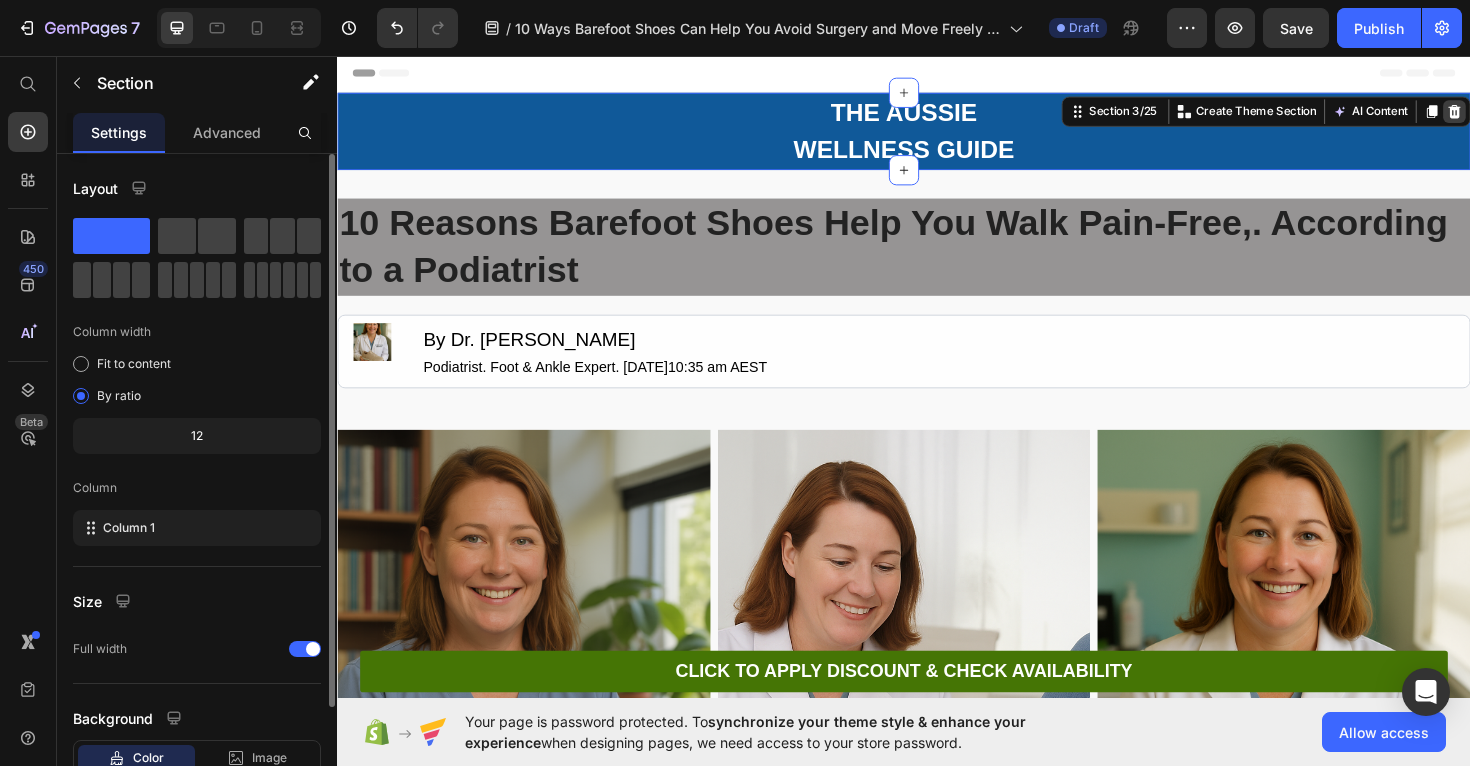 click 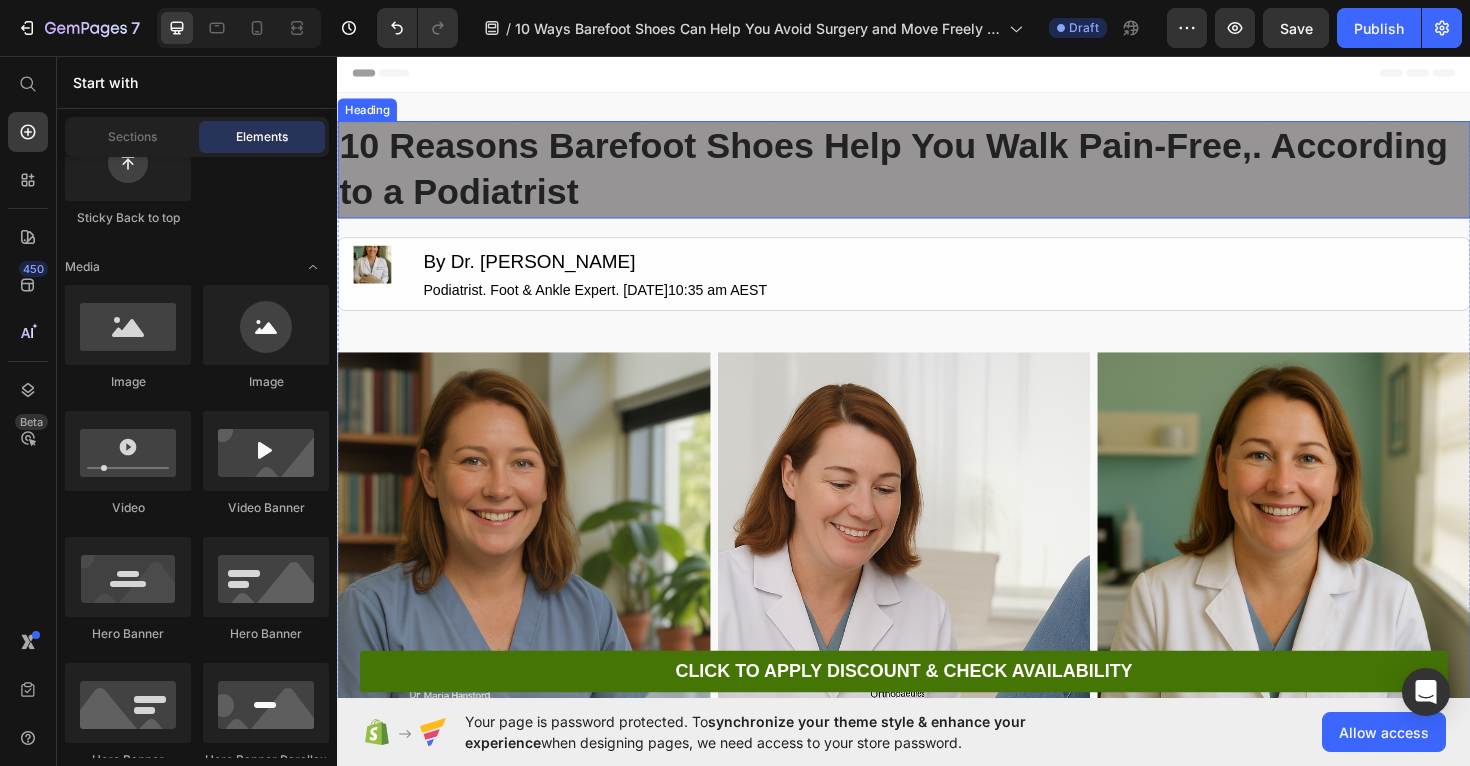click on "10 Reasons Barefoot Shoes Help You Walk Pain-Free,. According to a Podiatrist" at bounding box center (937, 176) 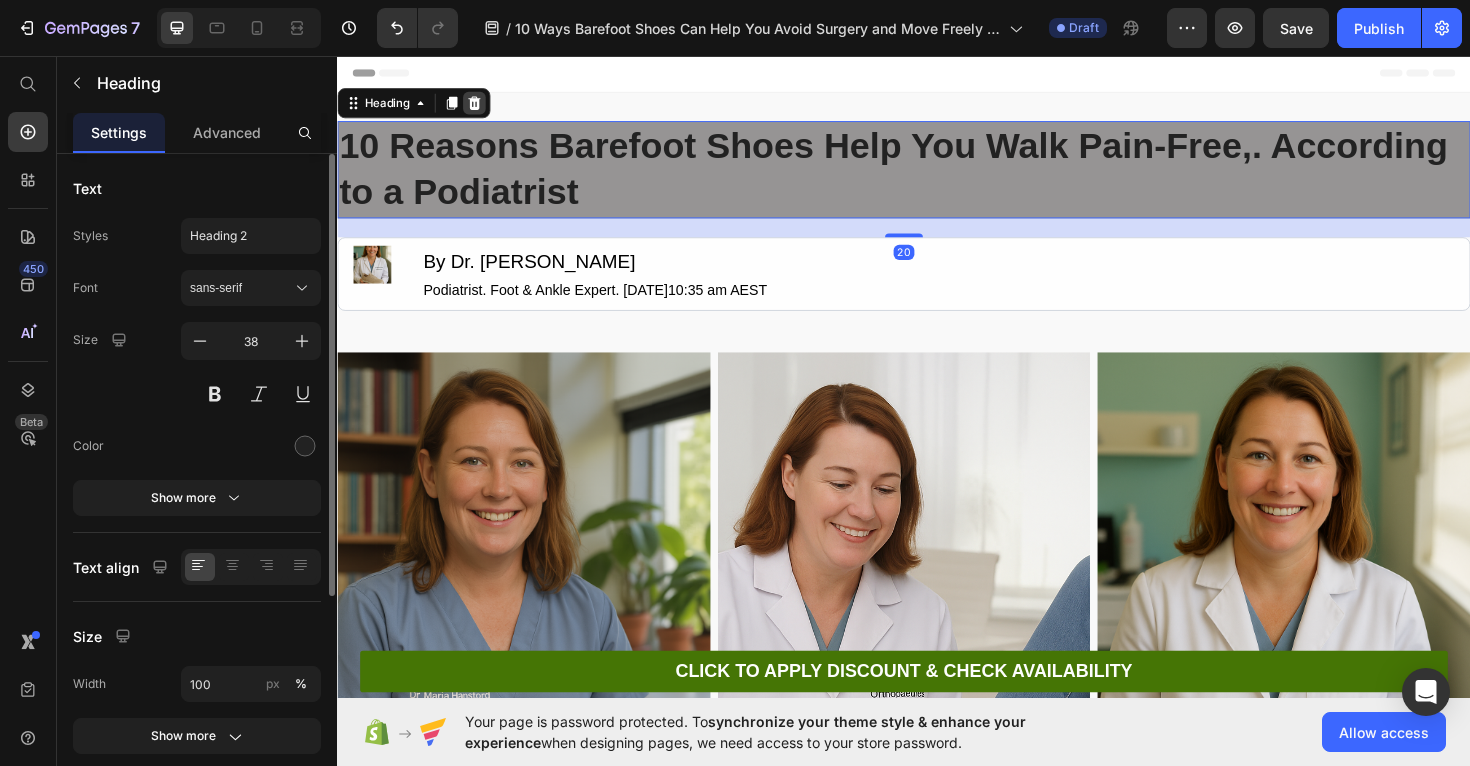 click at bounding box center (482, 106) 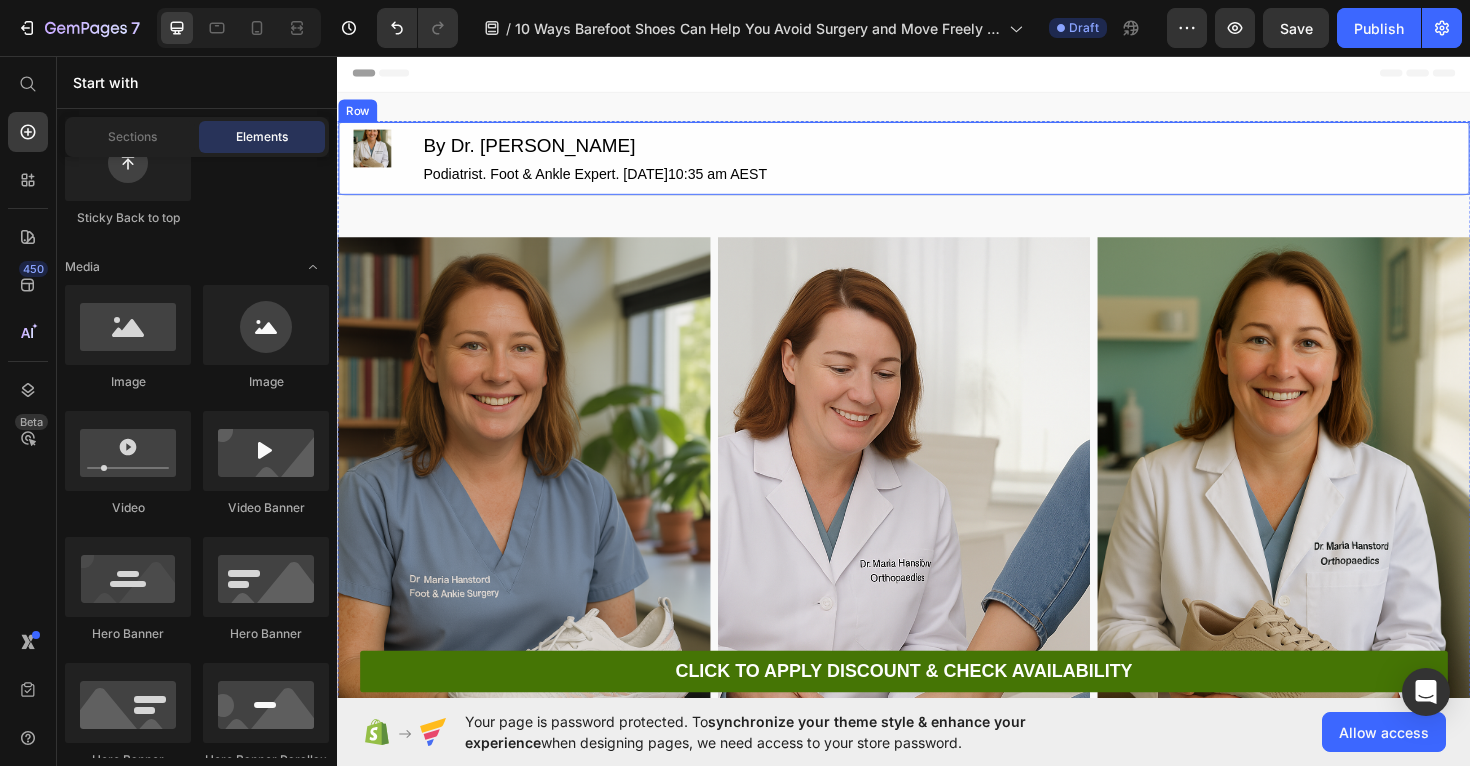 click on "Image By Dr. [PERSON_NAME] Text Block Podiatrist. Foot & Ankle Expert. [DATE]10:35 am AEST Text Block Row" at bounding box center (937, 164) 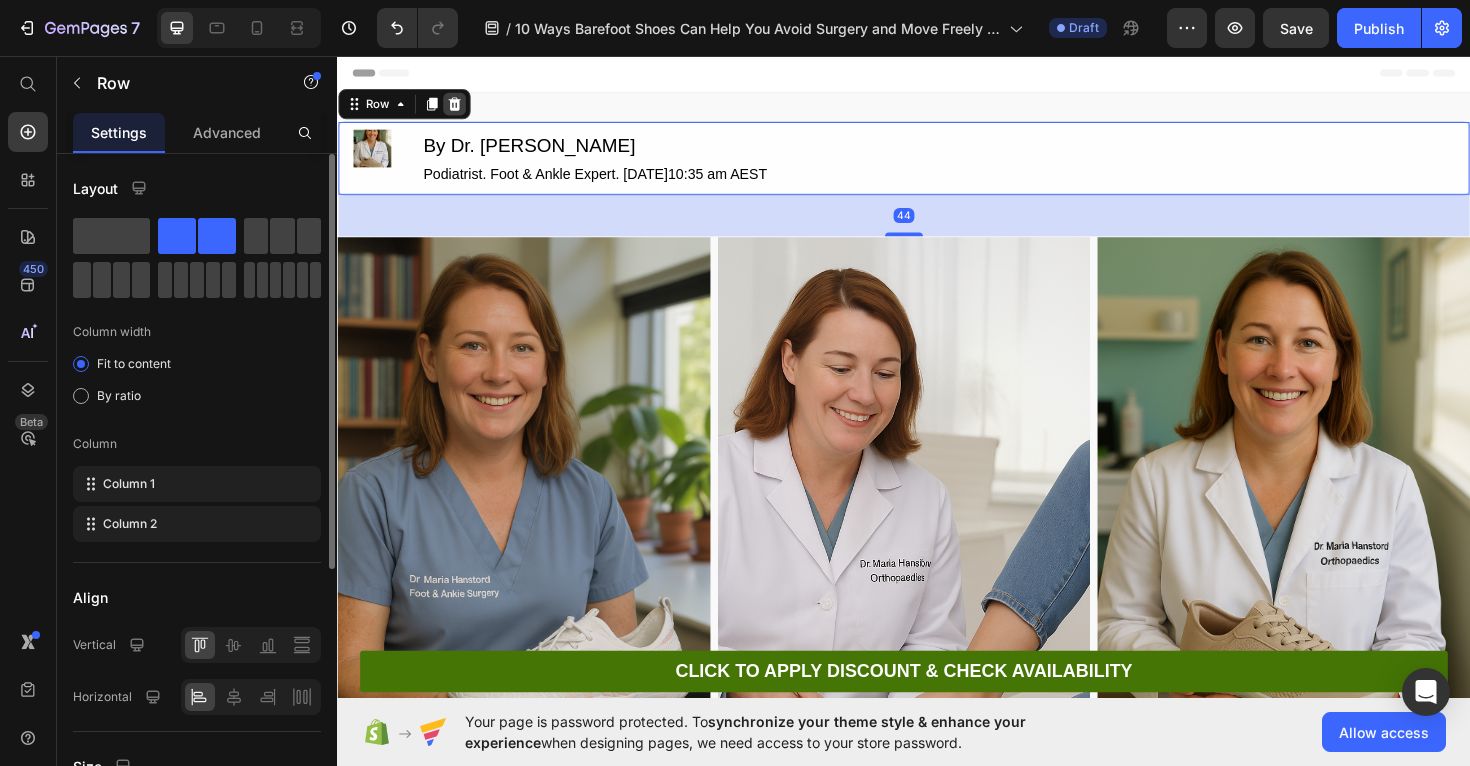 click at bounding box center (461, 107) 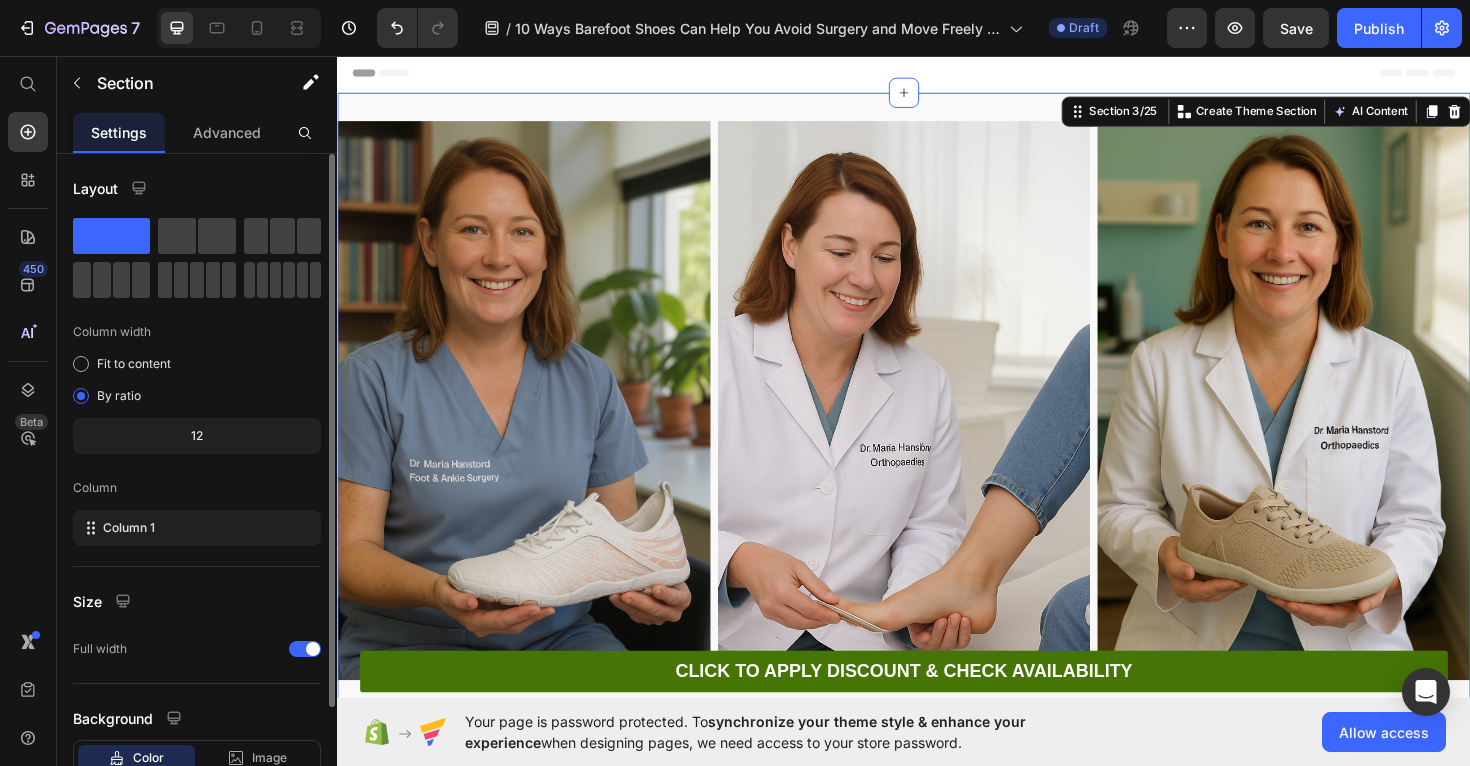 click on "Image Image Image Row As a podiatrist here in [GEOGRAPHIC_DATA], I’ve spent my career helping people manage and overcome [MEDICAL_DATA]. I see so many Aussies come through my clinic feeling fed up—having tried everything from [MEDICAL_DATA] to medications, only to still struggle with daily discomfort. What I’ve learned over the years is that the real issue often starts with what’s on their feet. Most traditional shoes restrict natural movement with narrow toe boxes, stiff soles, and raised heels—causing more harm than good in the long run. That’s why I now recommend  Cloudstep’s barefoot-style shoes —specifically the  Cloudstep Motion™, Balance™, and Explorer™ . These shoes have been a game-changer for my patients and even for me personally. They allow the foot to move the way it was meant to—naturally and freely—while offering lasting comfort and support without the need for invasive procedures or pricey [MEDICAL_DATA]. Cloudstep  shoes could be the answer you’ve been searching for.   Text Block Row" at bounding box center [937, 641] 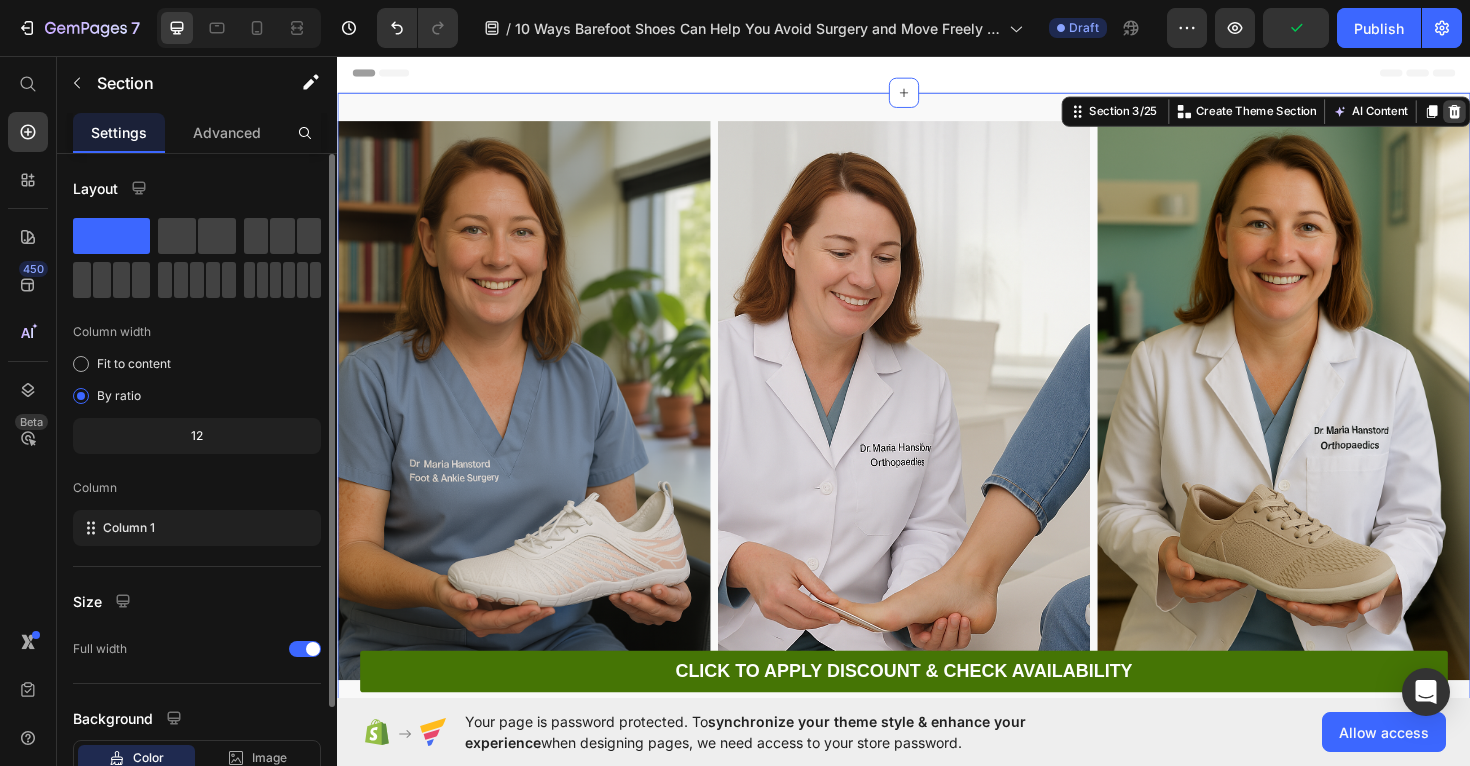click 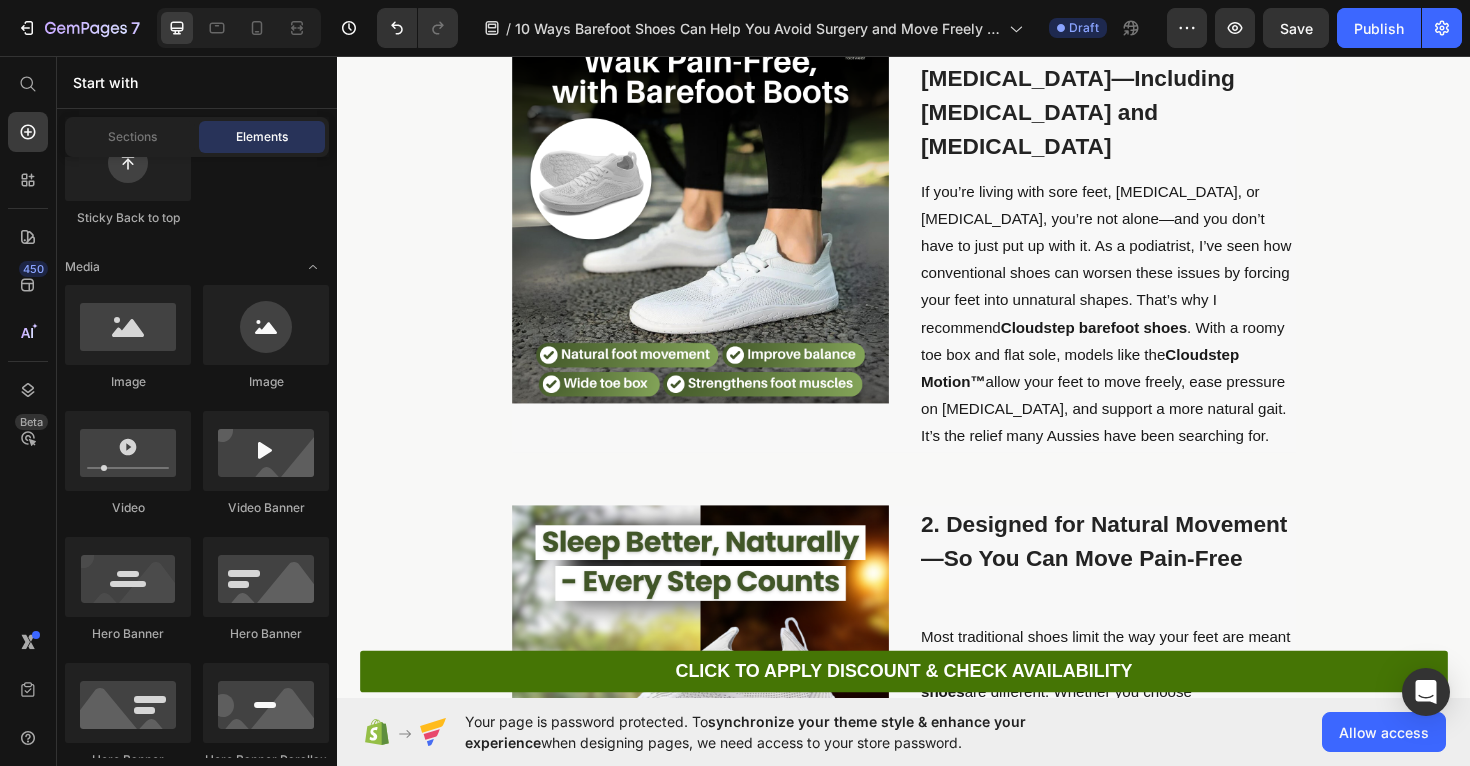 scroll, scrollTop: 0, scrollLeft: 0, axis: both 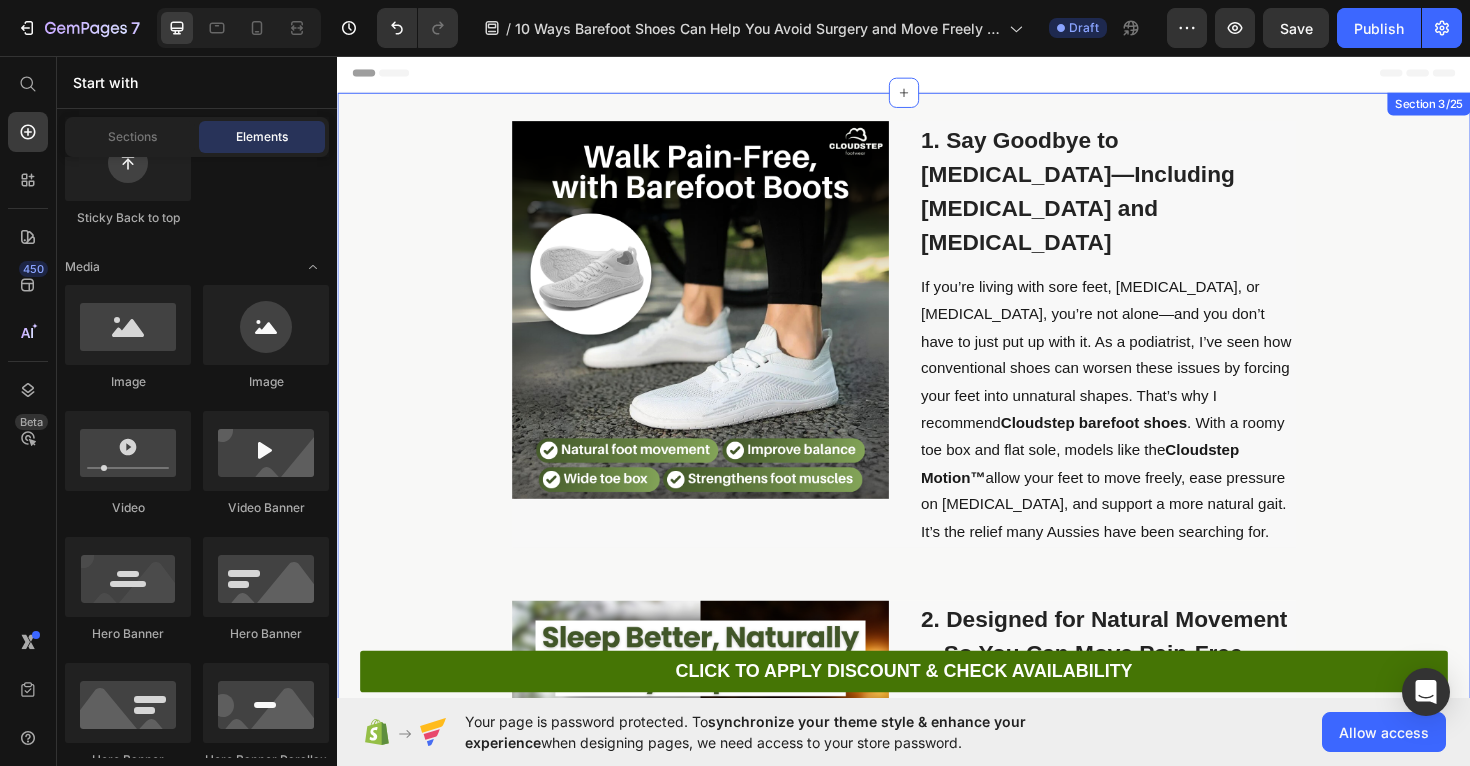 click on "Image 1. Say Goodbye to [MEDICAL_DATA]—Including [MEDICAL_DATA] and [MEDICAL_DATA] Text Block If you’re living with sore feet, [MEDICAL_DATA], or [MEDICAL_DATA], you’re not alone—and you don’t have to just put up with it. As a podiatrist, I’ve seen how conventional shoes can worsen these issues by forcing your feet into unnatural shapes. That’s why I recommend  Cloudstep barefoot shoes . With a roomy toe box and flat sole, models like the  Cloudstep Motion™  allow your feet to move freely, ease pressure on [MEDICAL_DATA], and support a more natural gait. It’s the relief many Aussies have been searching for. Text Block Row Image 2. Designed for Natural Movement—So You Can Move Pain-Free   Text Block Most traditional shoes limit the way your feet are meant to move, often leading to [MEDICAL_DATA].  Cloudstep shoes  are different. Whether you choose the  Explorer™  or  Motion™ Text Block Row Image 3. Wide Toe Box = More Comfort, Less Pain   Text Block Cloudstep’s Balance™ Text Block Row Image   Row" at bounding box center [937, 3144] 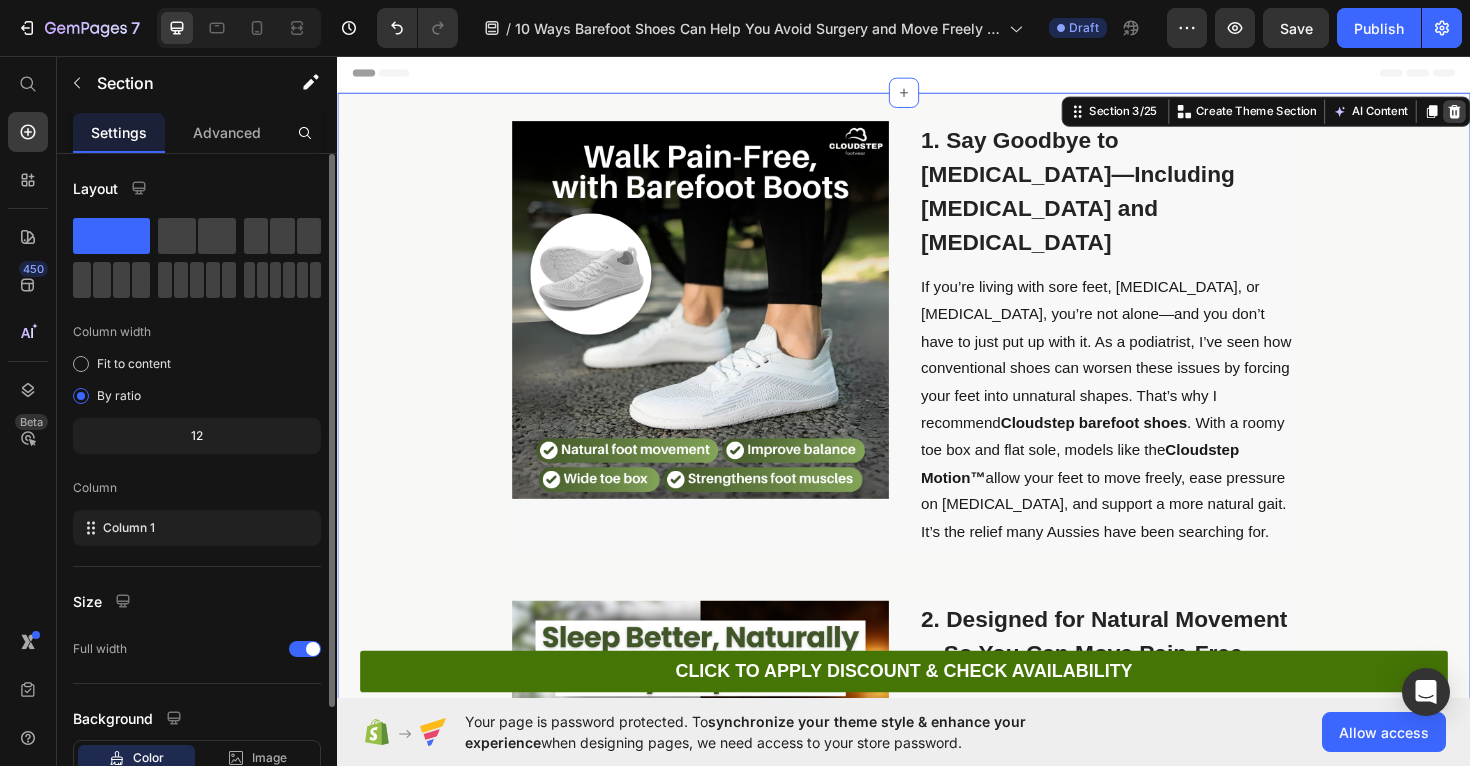 click 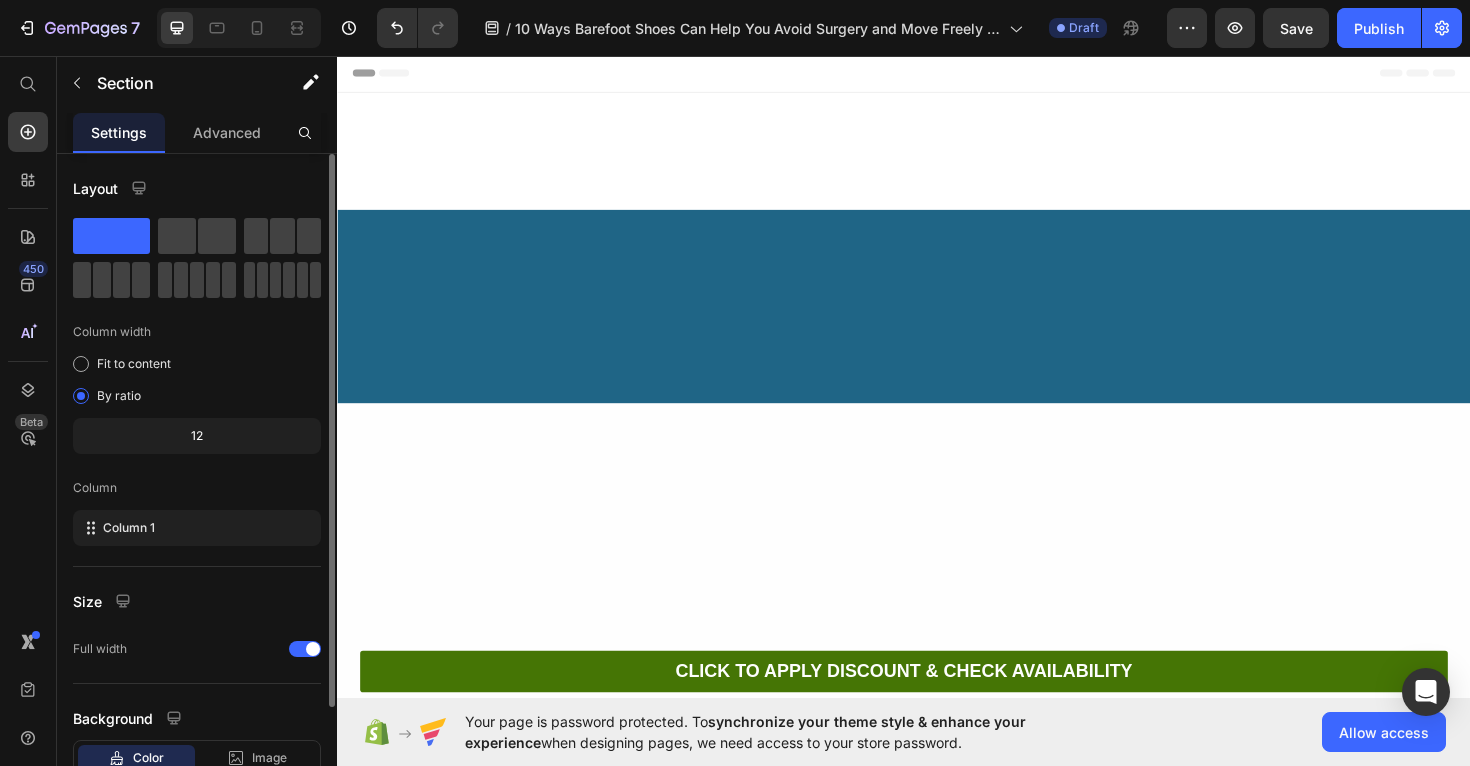 click at bounding box center [937, 321] 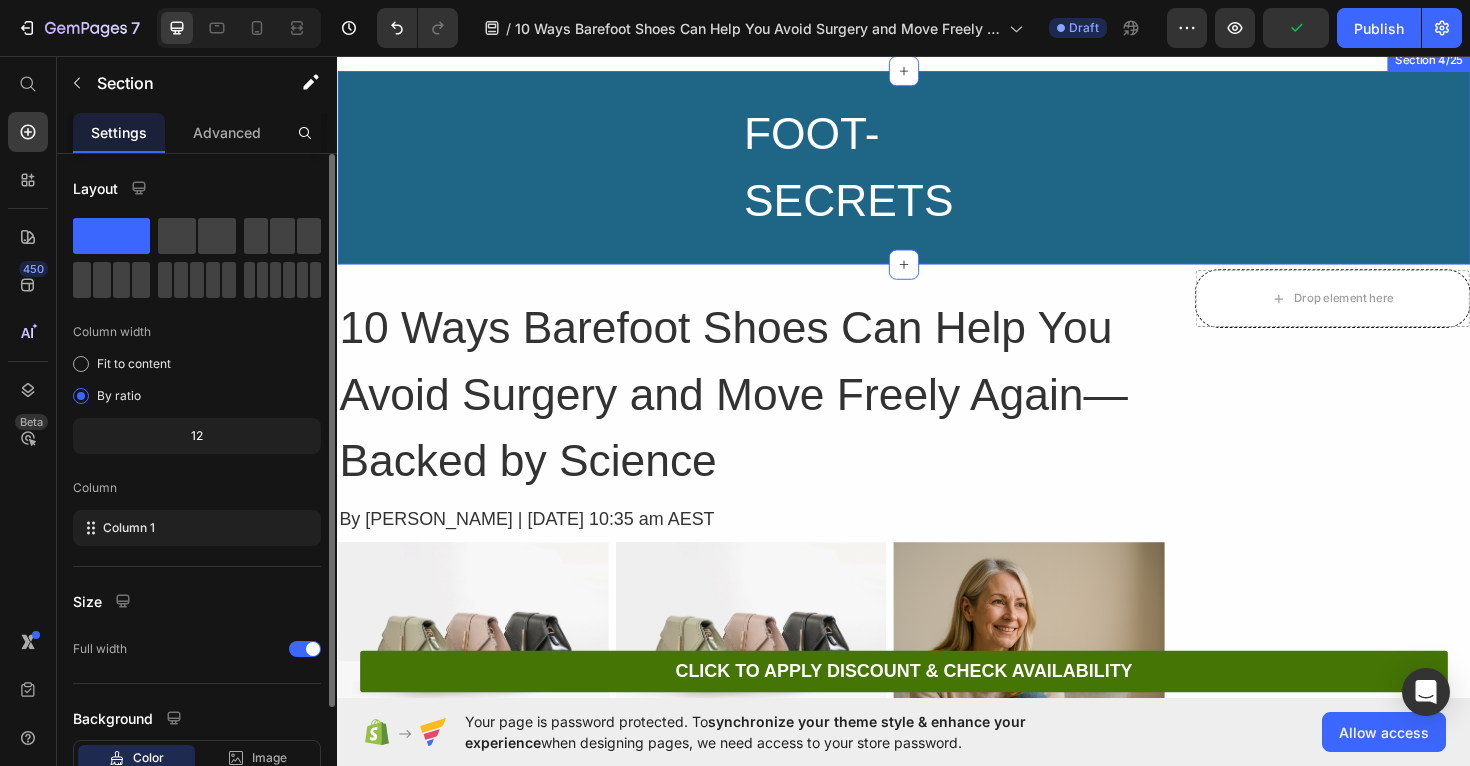 scroll, scrollTop: 0, scrollLeft: 0, axis: both 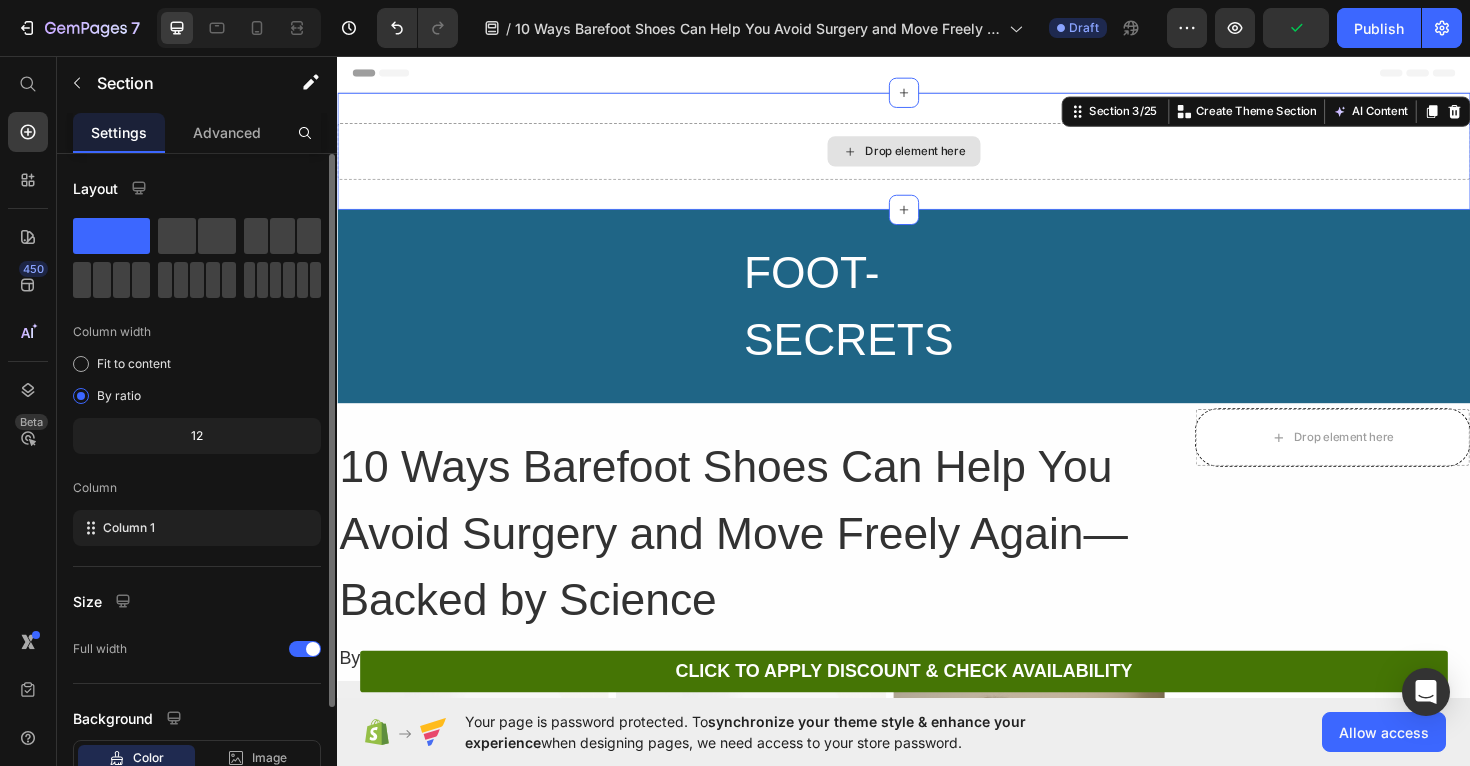 click on "Drop element here" at bounding box center [937, 157] 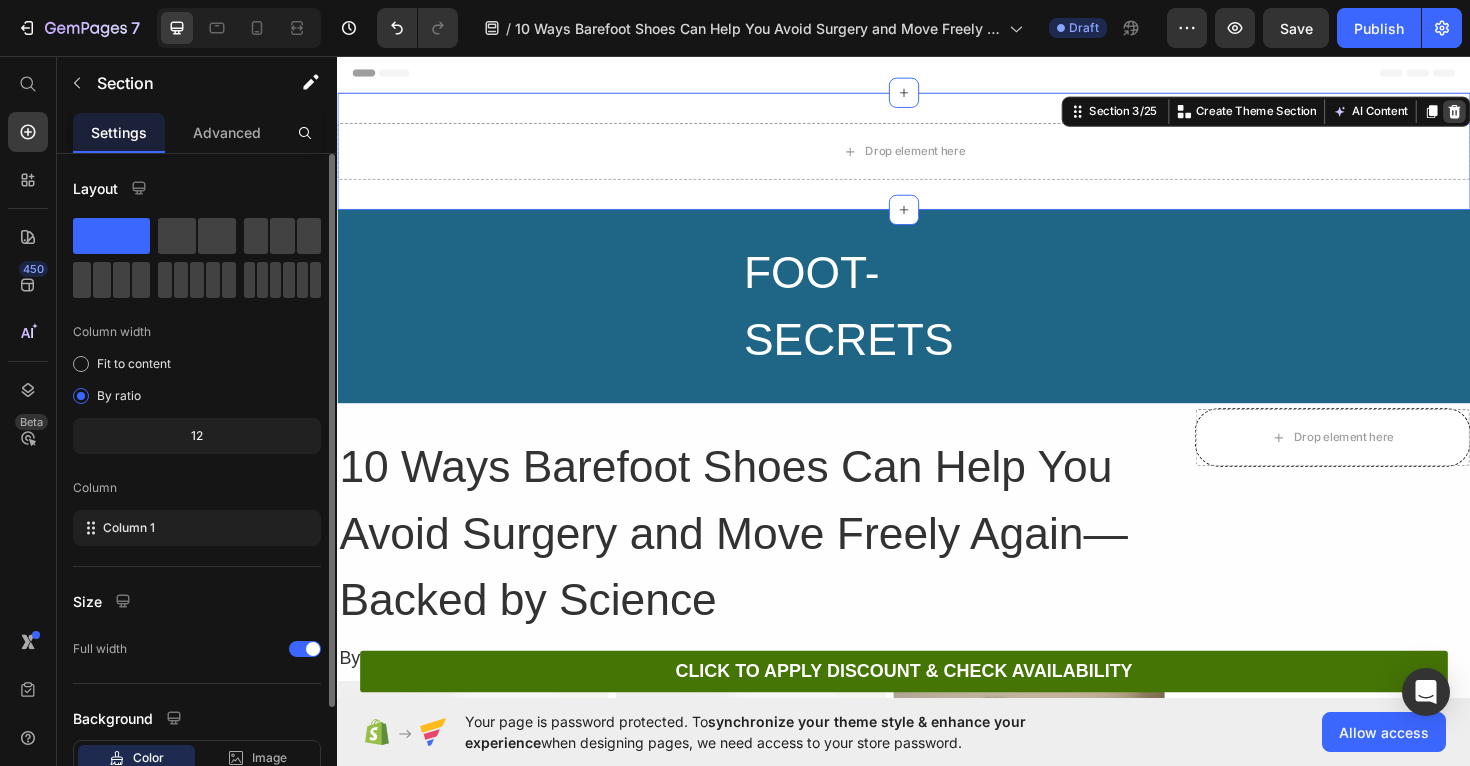 click at bounding box center [1520, 115] 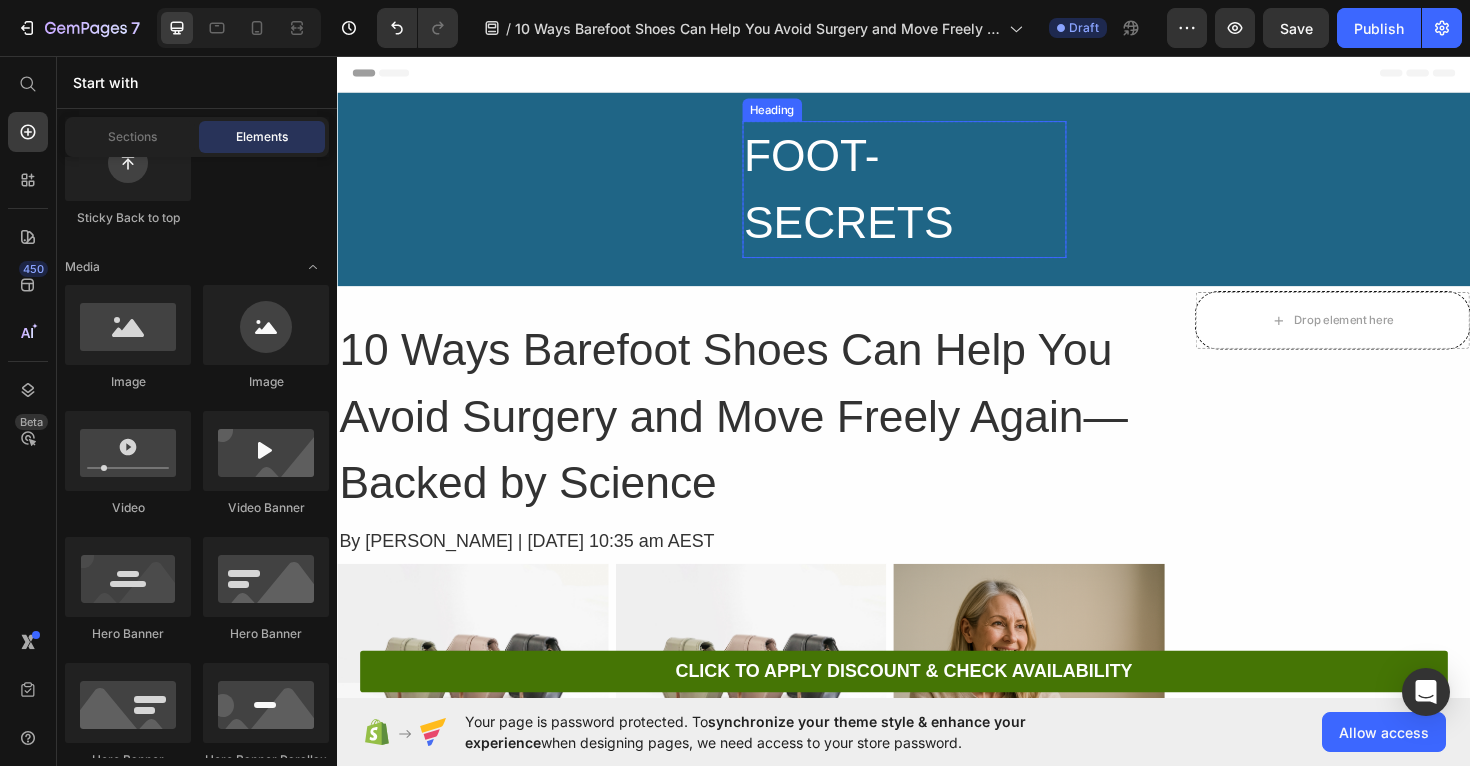 click on "FOOT-SECRETS" at bounding box center [937, 197] 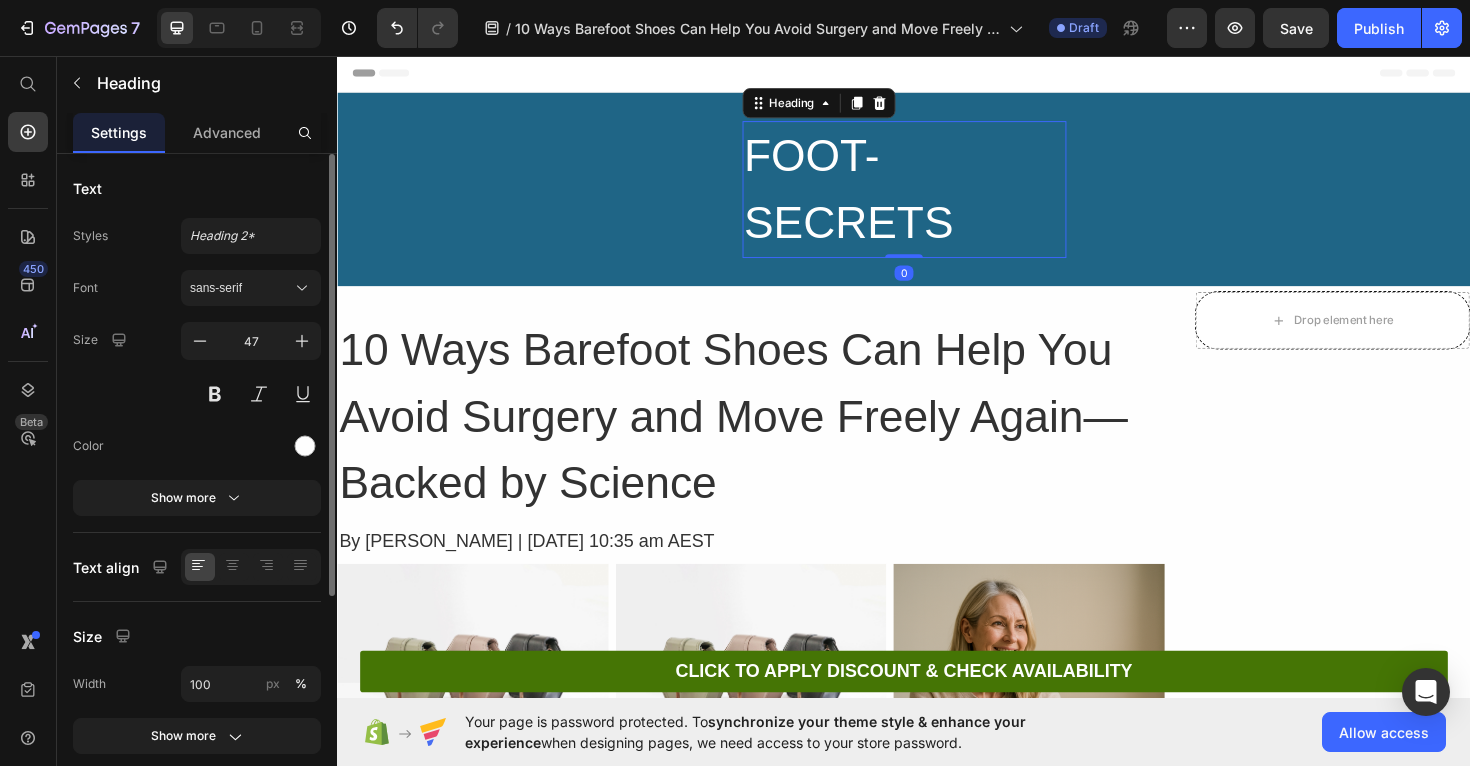 click on "FOOT-SECRETS" at bounding box center [937, 197] 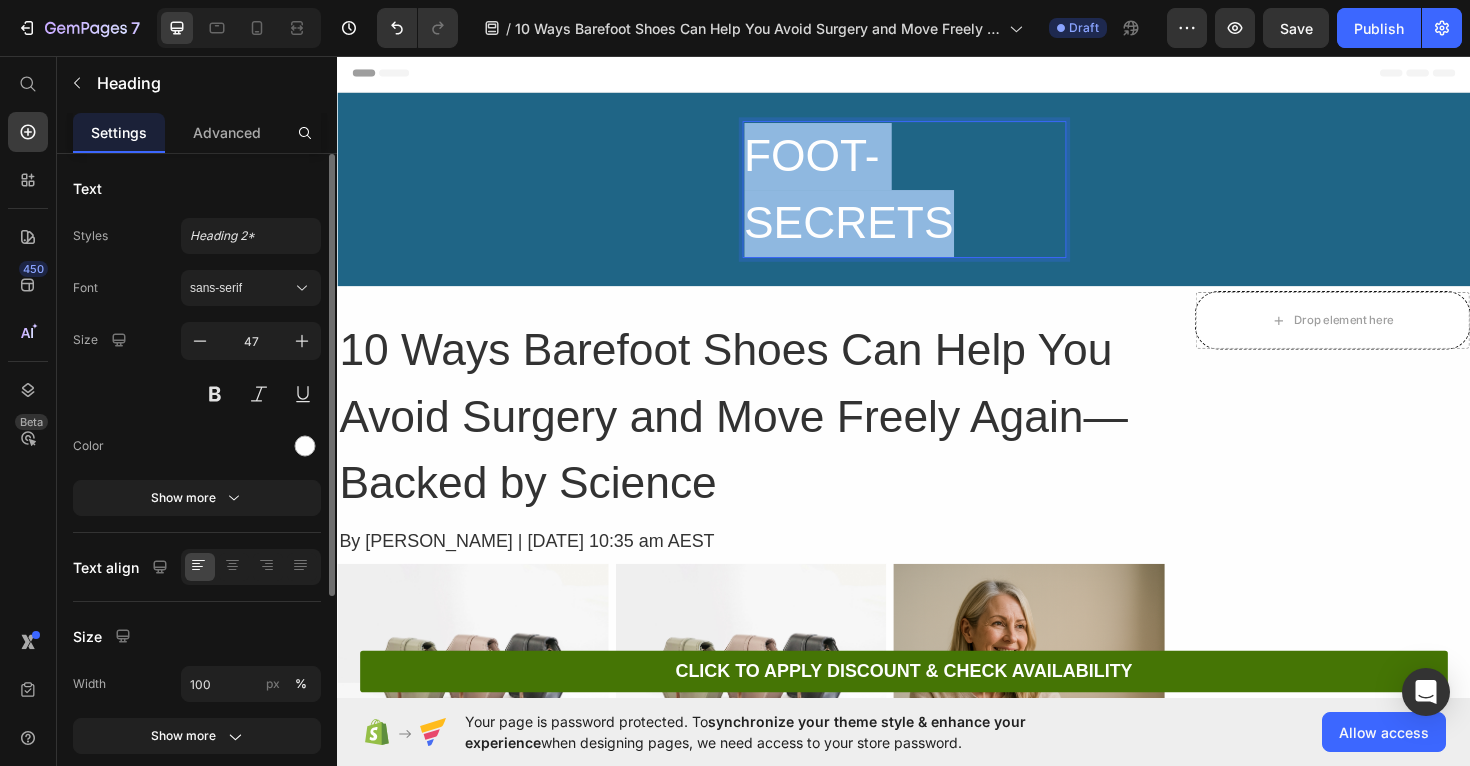 click on "FOOT-SECRETS" at bounding box center [937, 197] 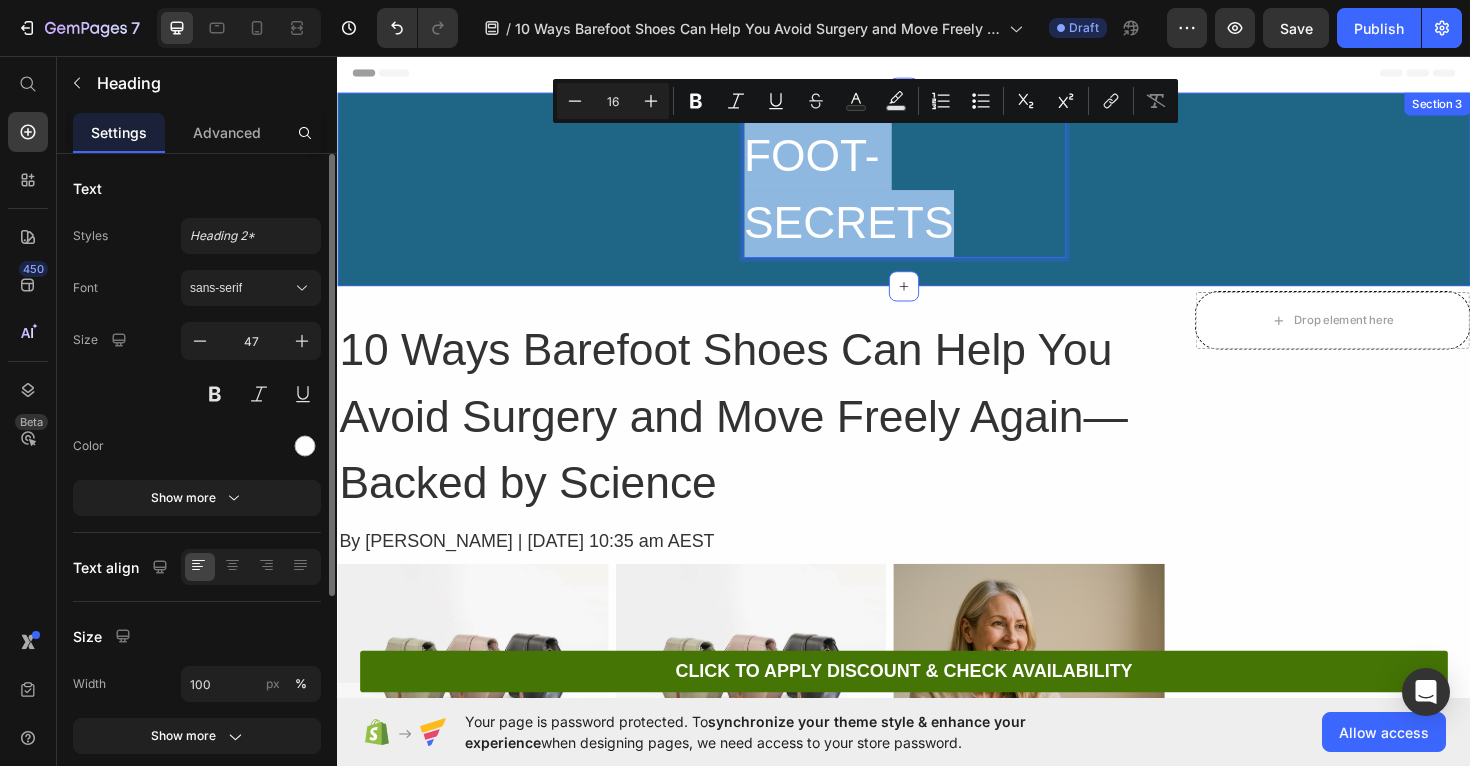 click on "FOOT-SECRETS Heading   0 Row" at bounding box center [937, 197] 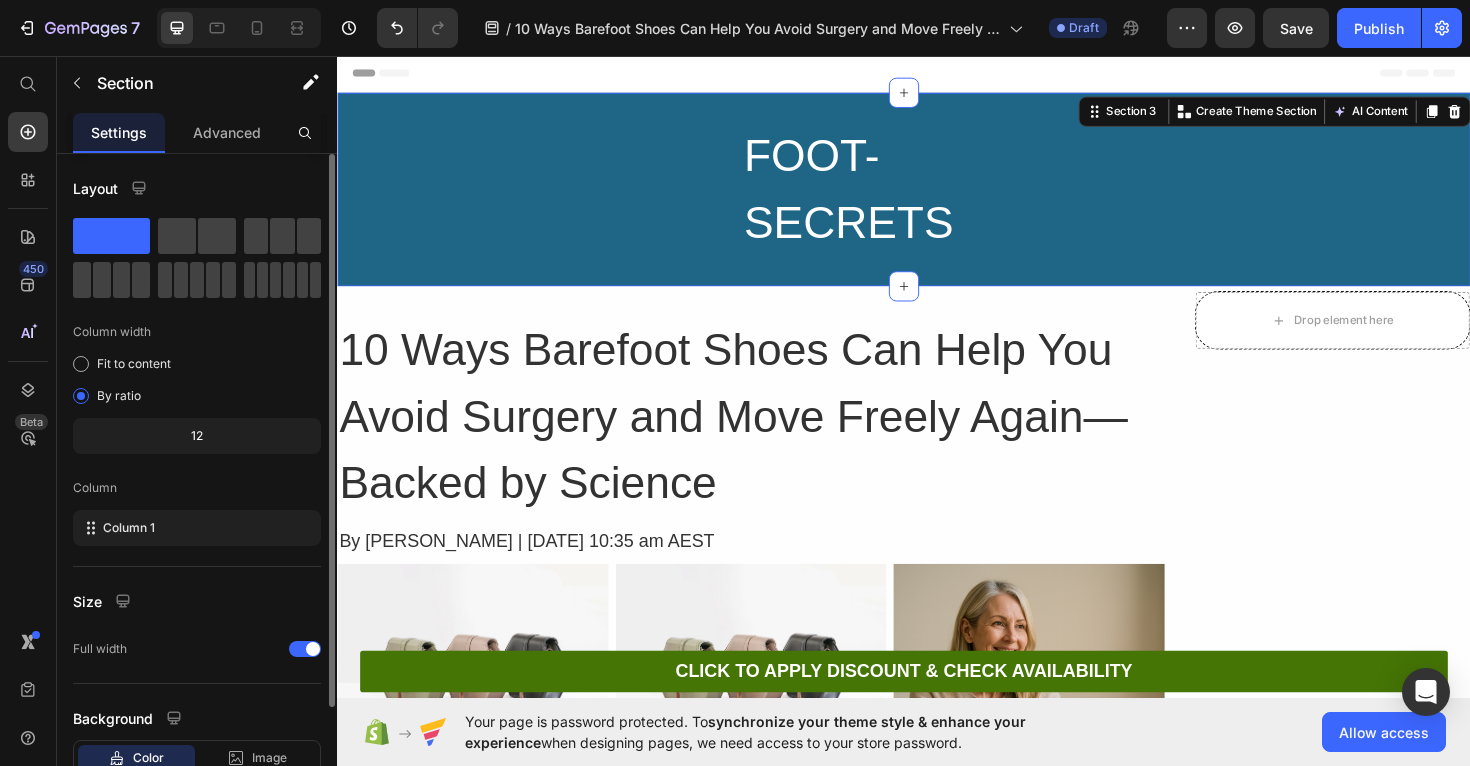 scroll, scrollTop: 23, scrollLeft: 0, axis: vertical 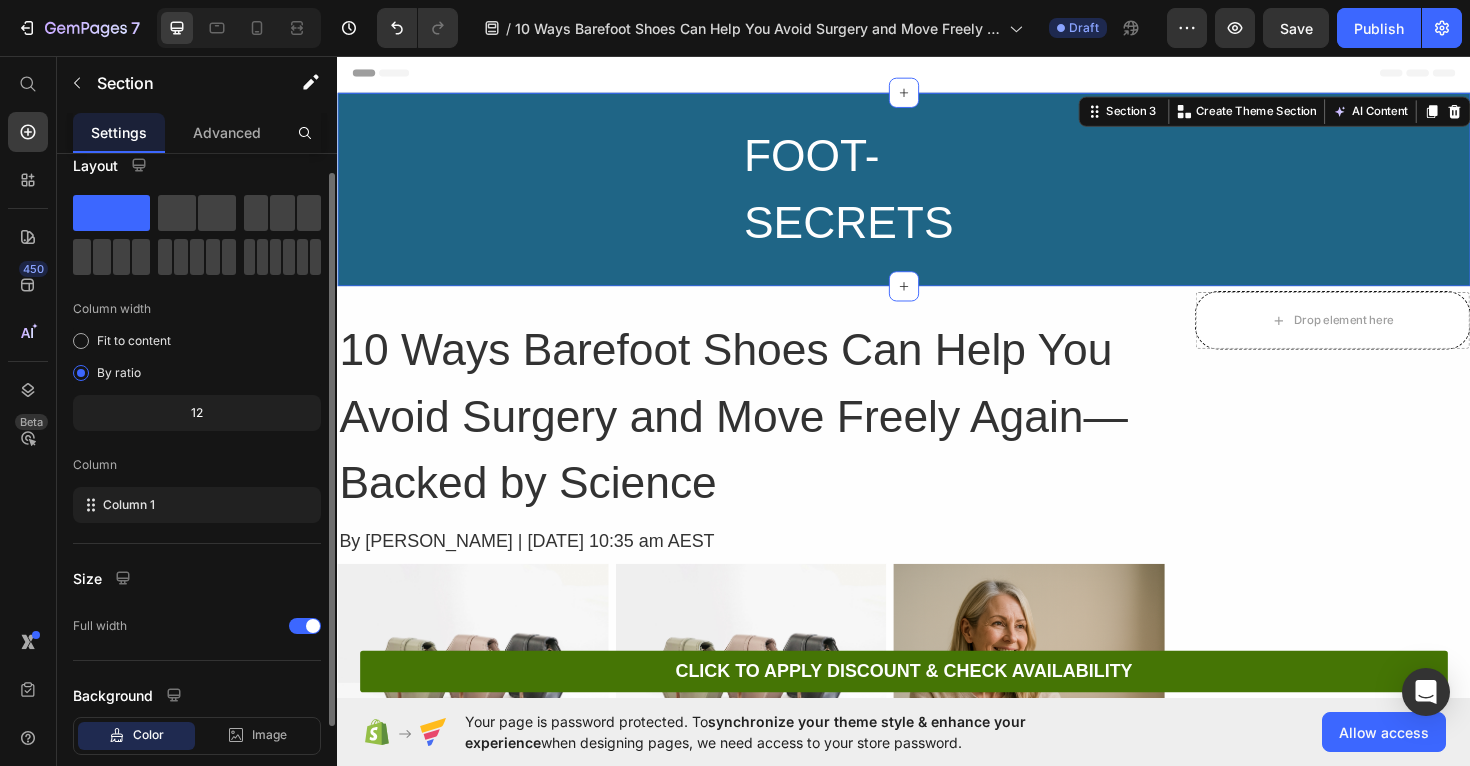 click on "12" 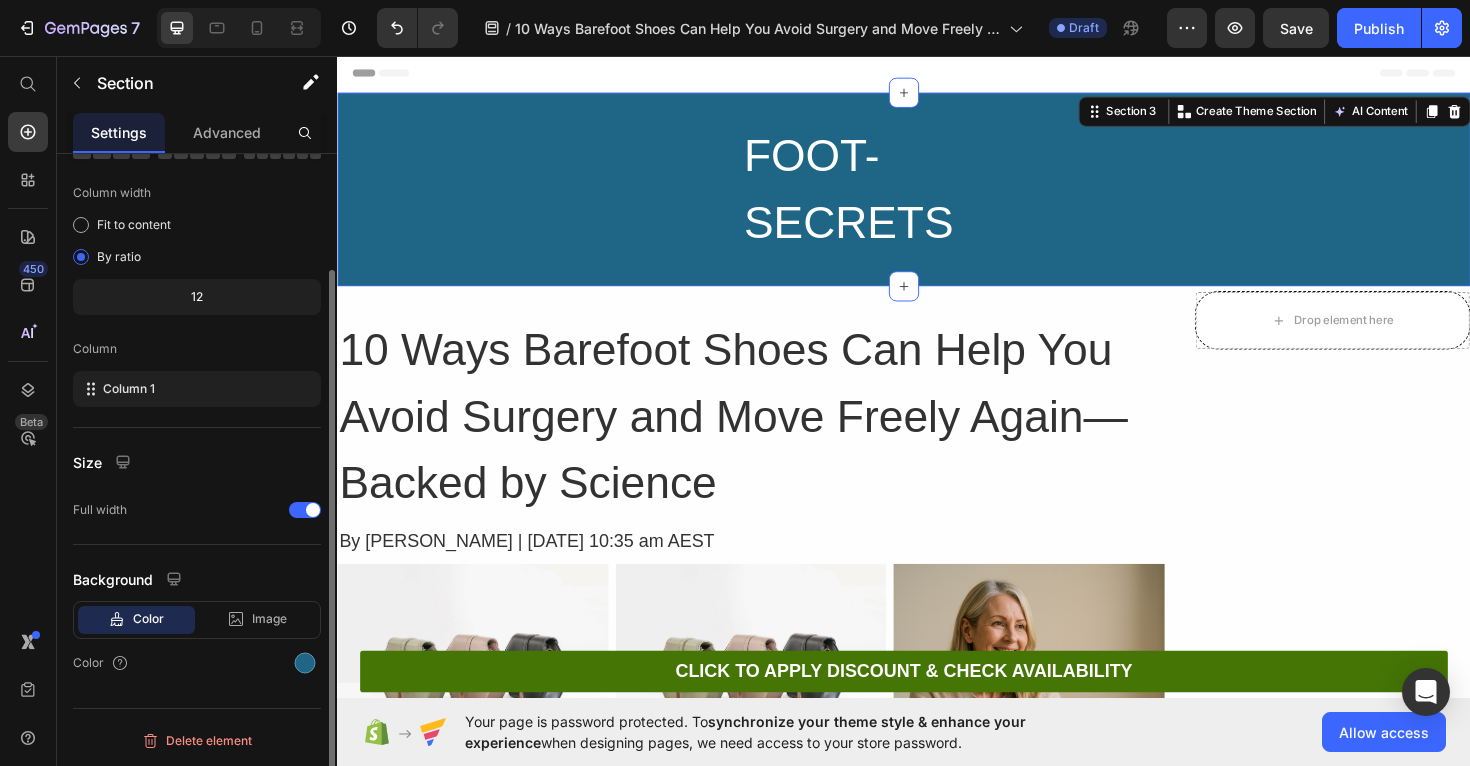 scroll, scrollTop: 0, scrollLeft: 0, axis: both 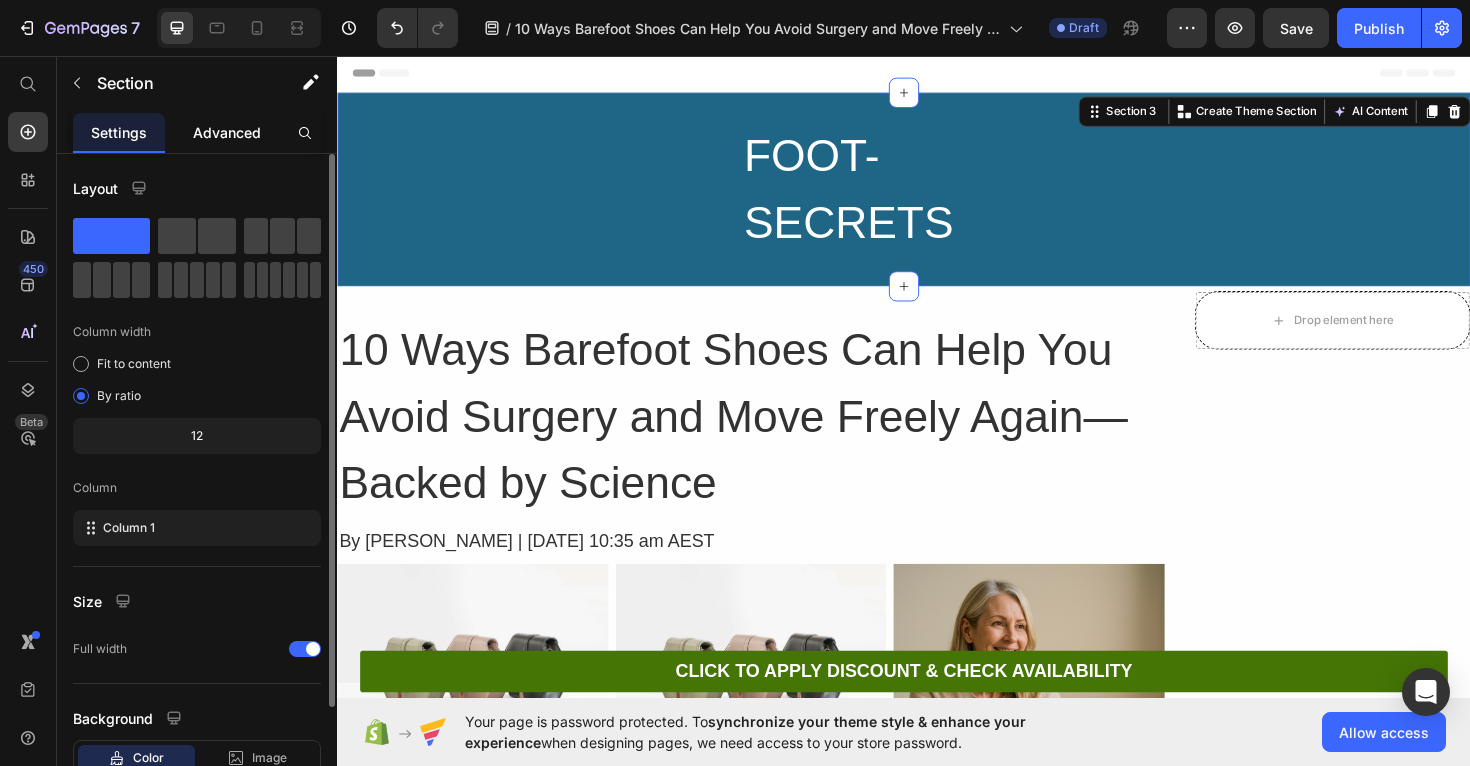 click on "Advanced" at bounding box center [227, 132] 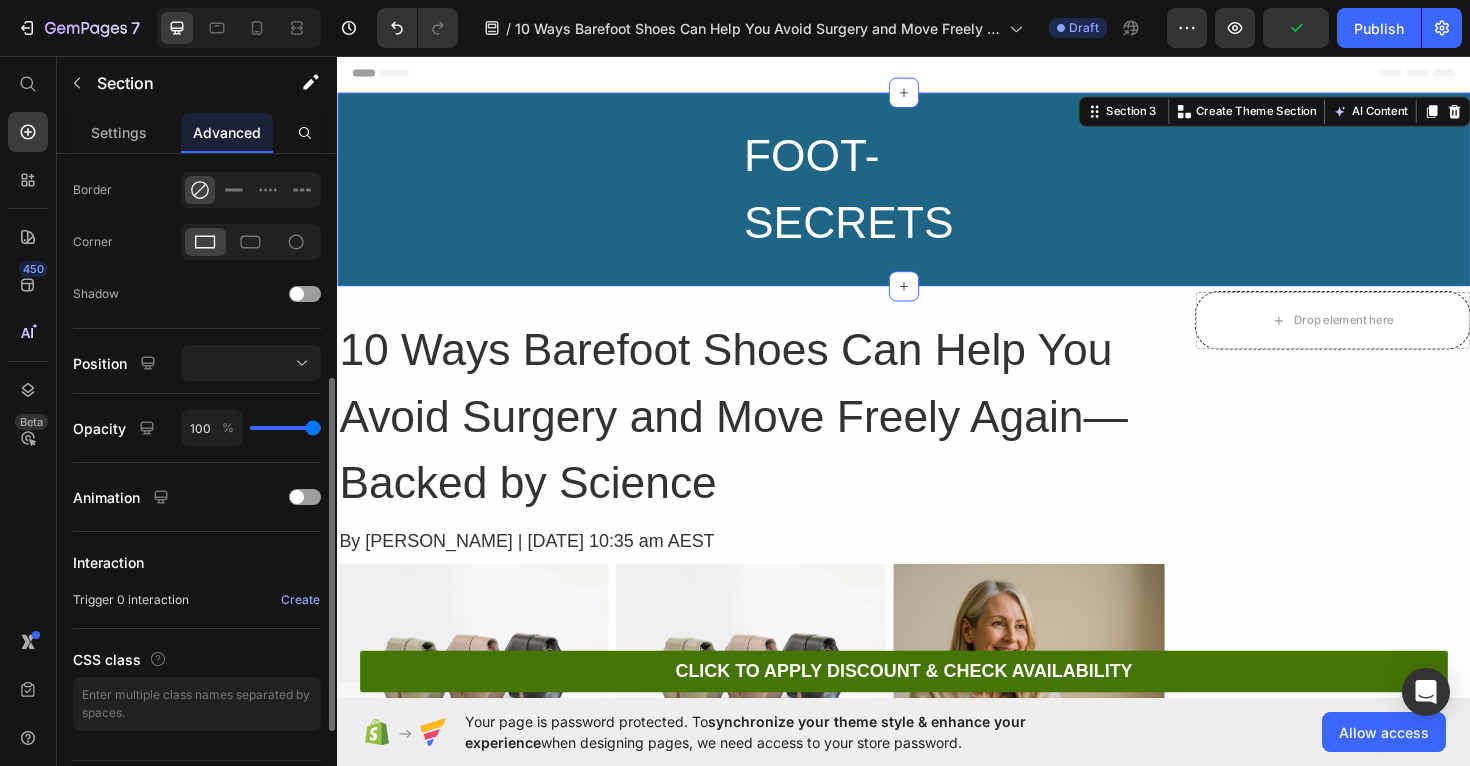 scroll, scrollTop: 546, scrollLeft: 0, axis: vertical 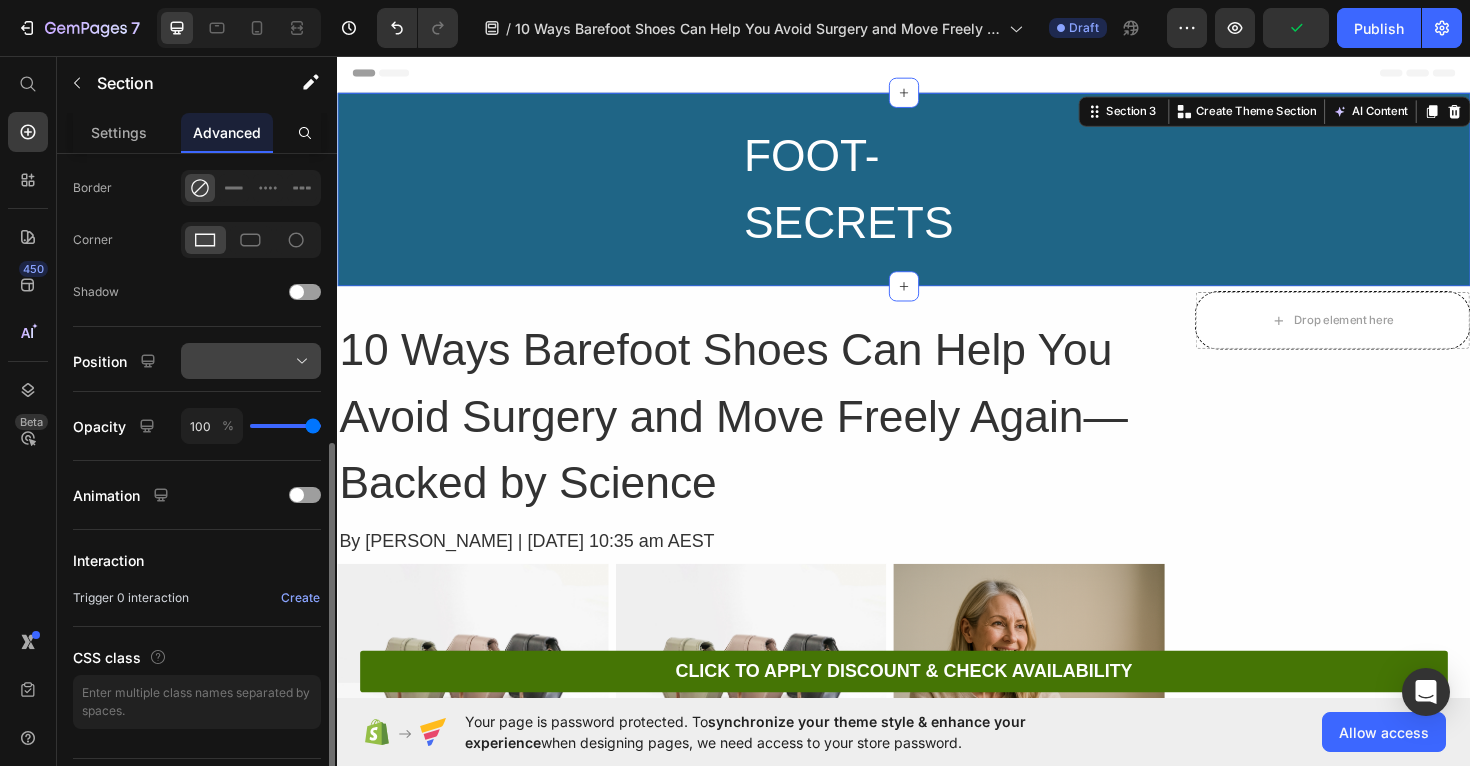 click at bounding box center [251, 361] 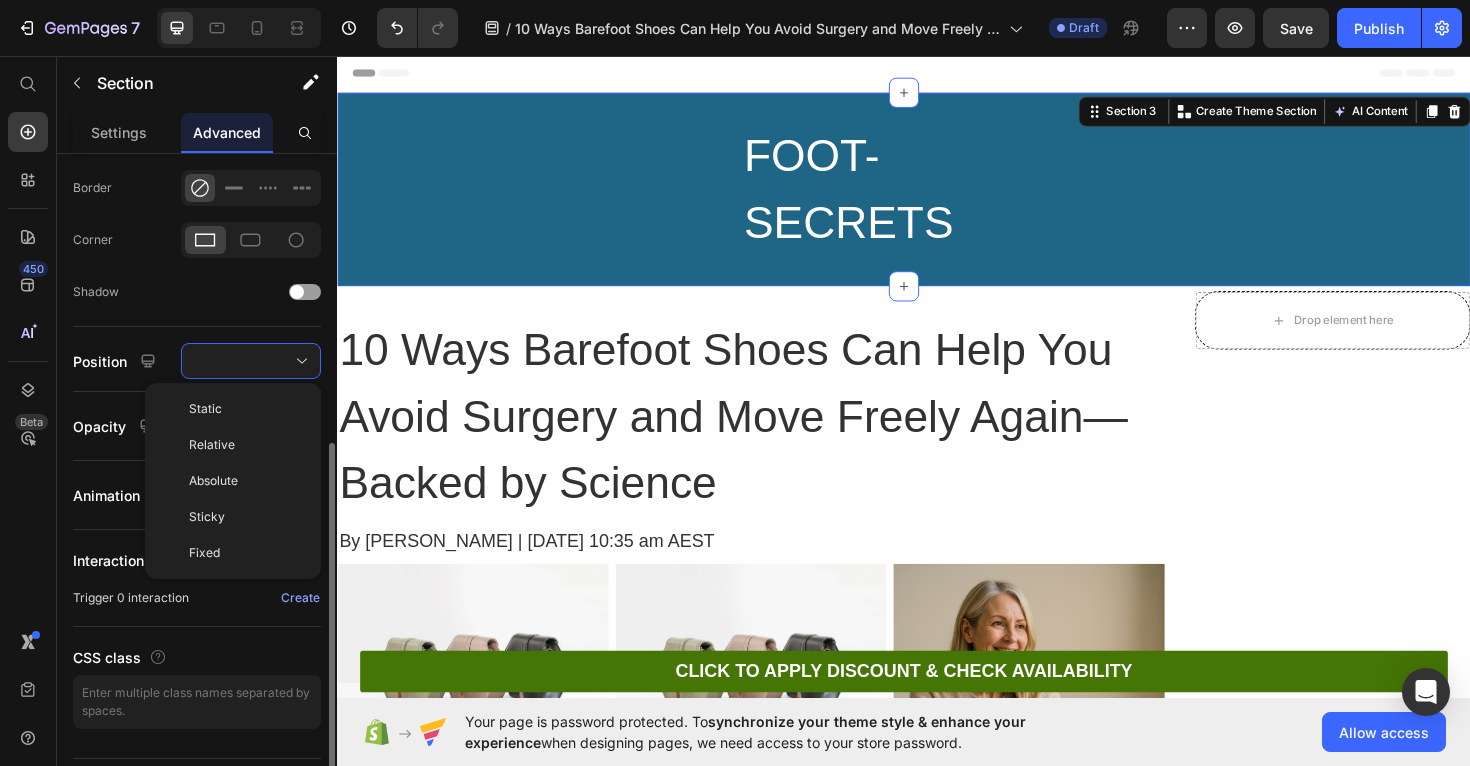 click on "Shape Border Corner Shadow" 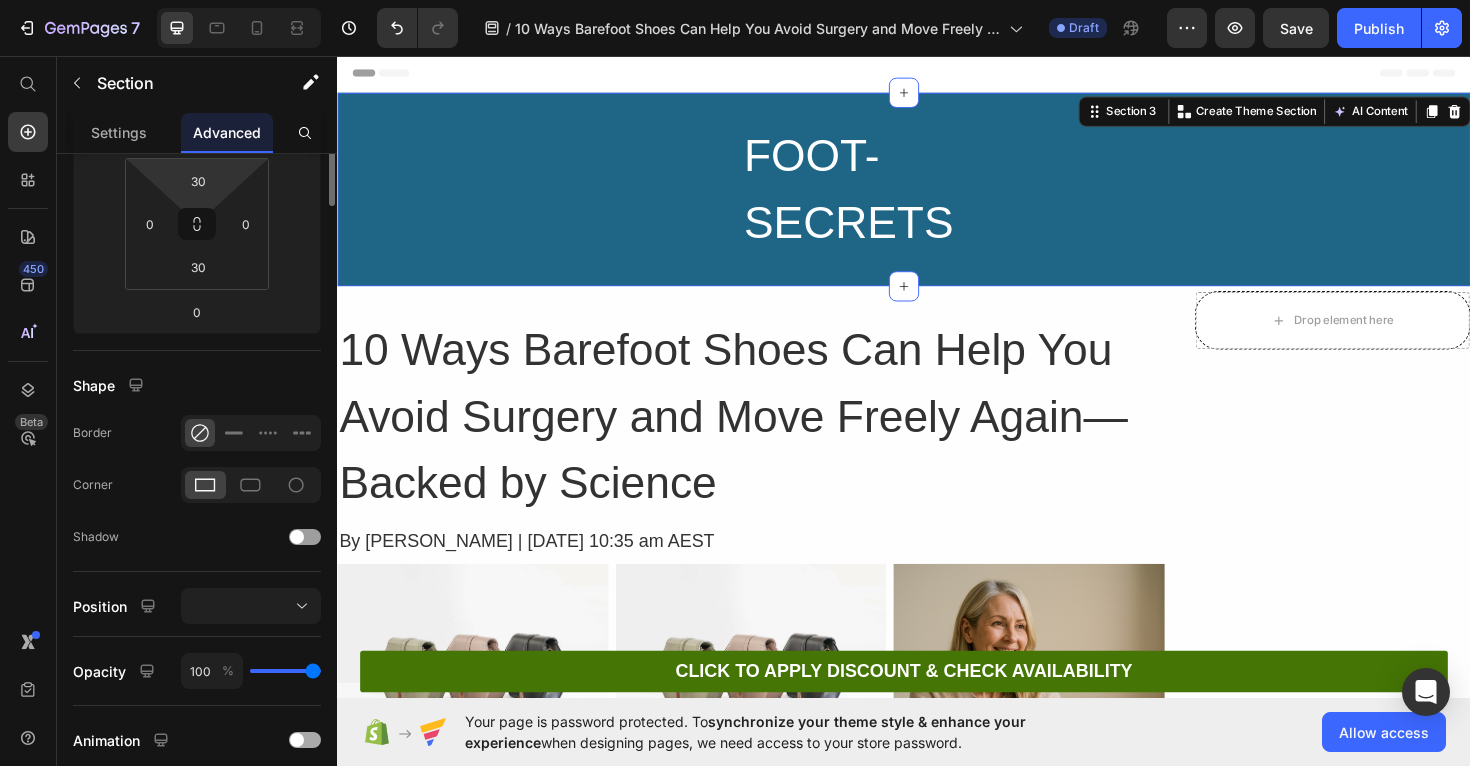 scroll, scrollTop: 0, scrollLeft: 0, axis: both 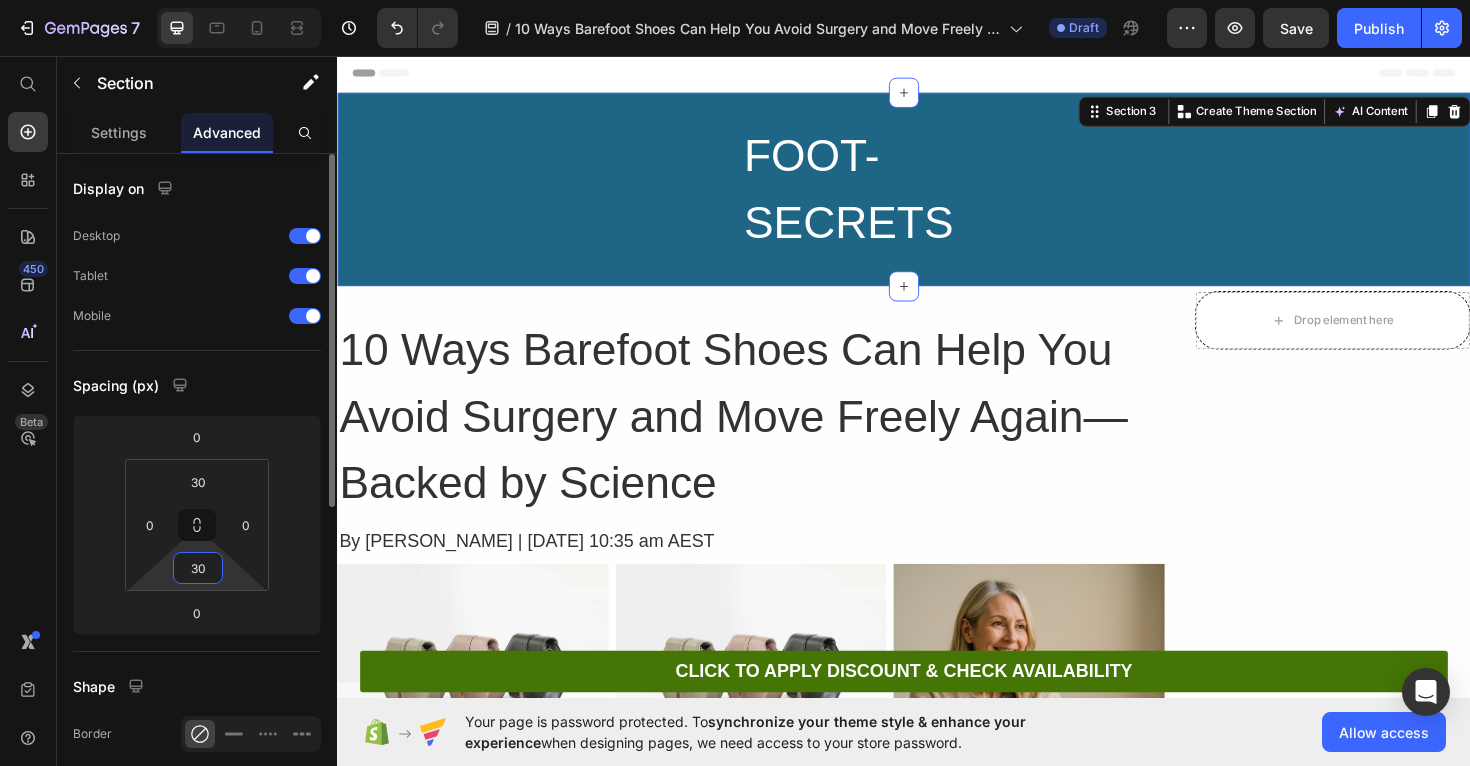 click on "30" at bounding box center [198, 568] 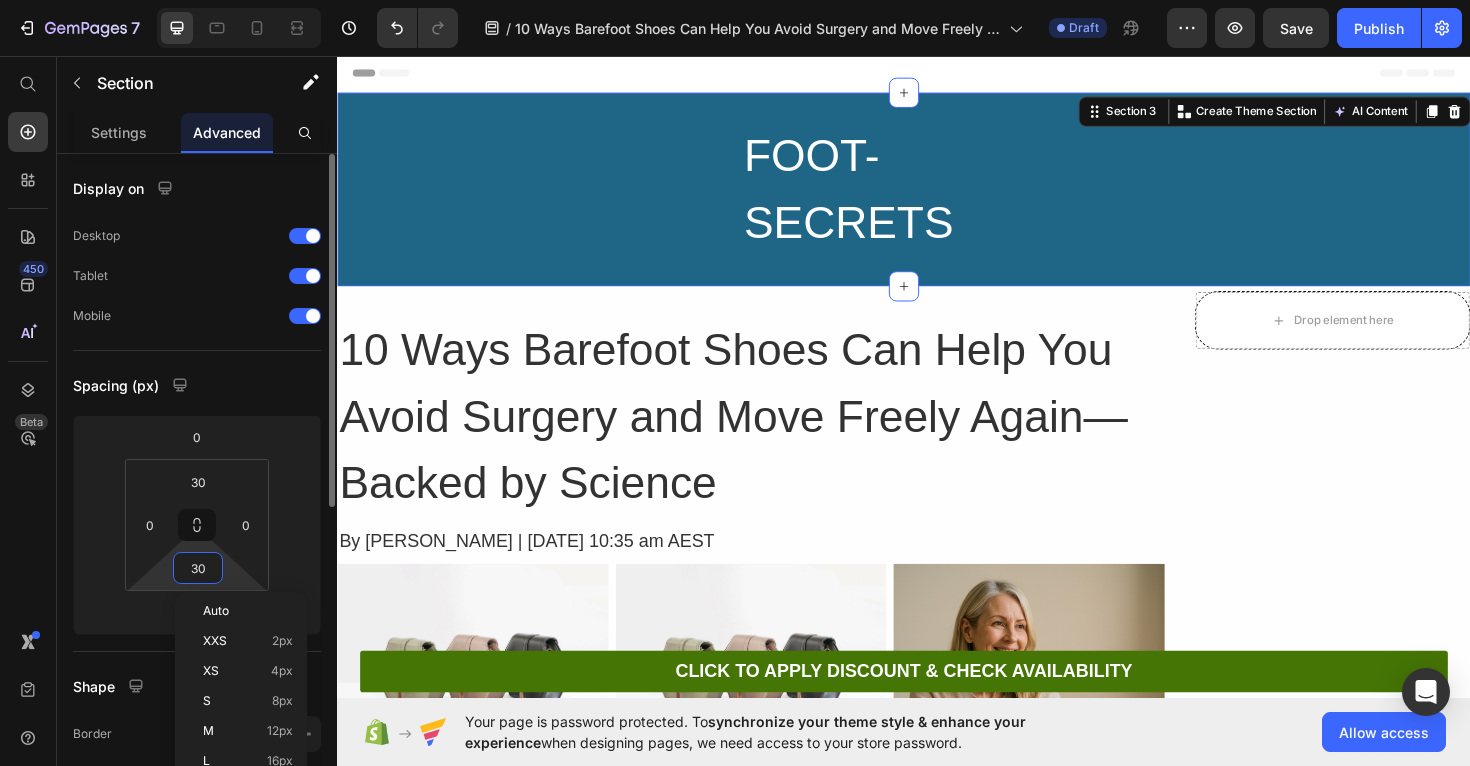 type on "2" 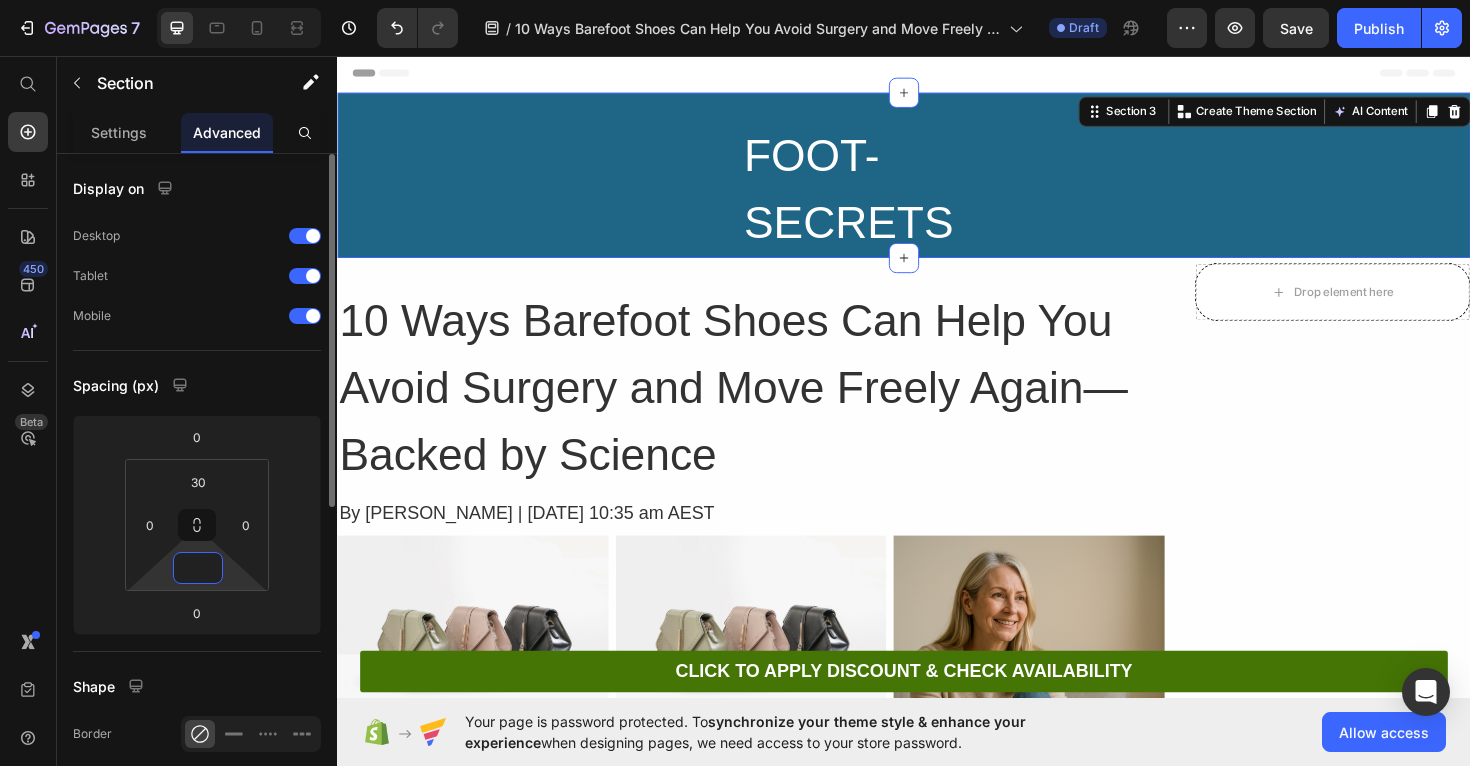 type on "2" 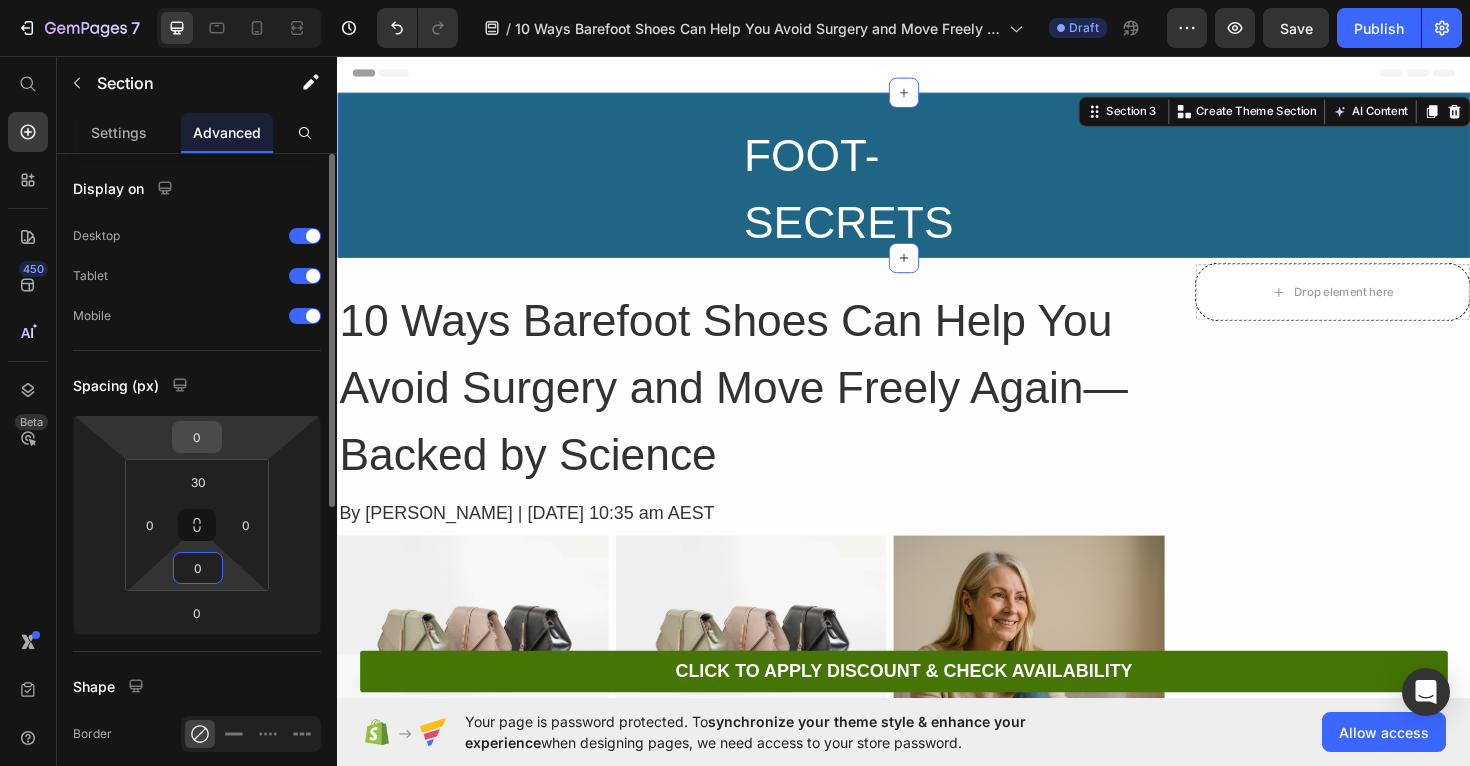 type on "0" 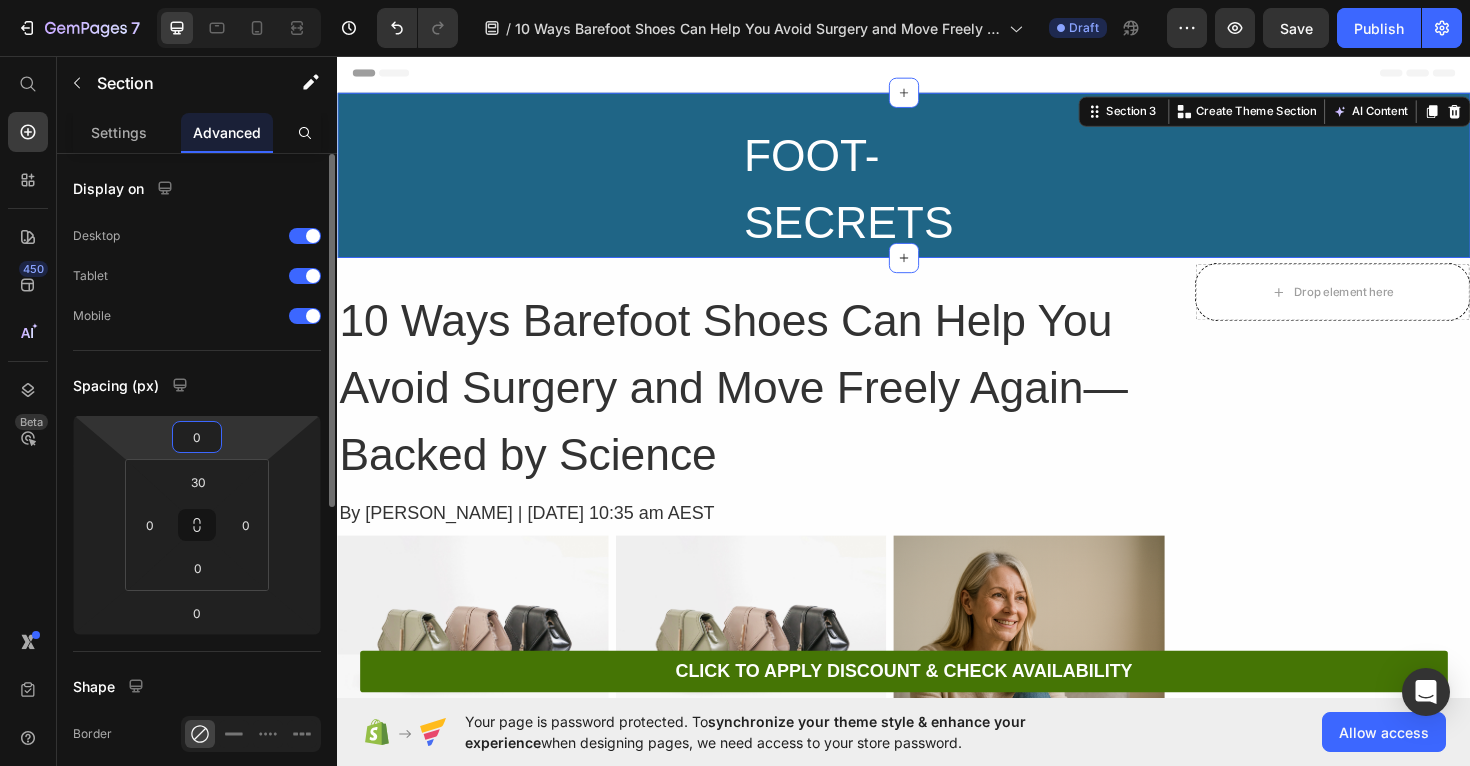 click on "0" at bounding box center (197, 437) 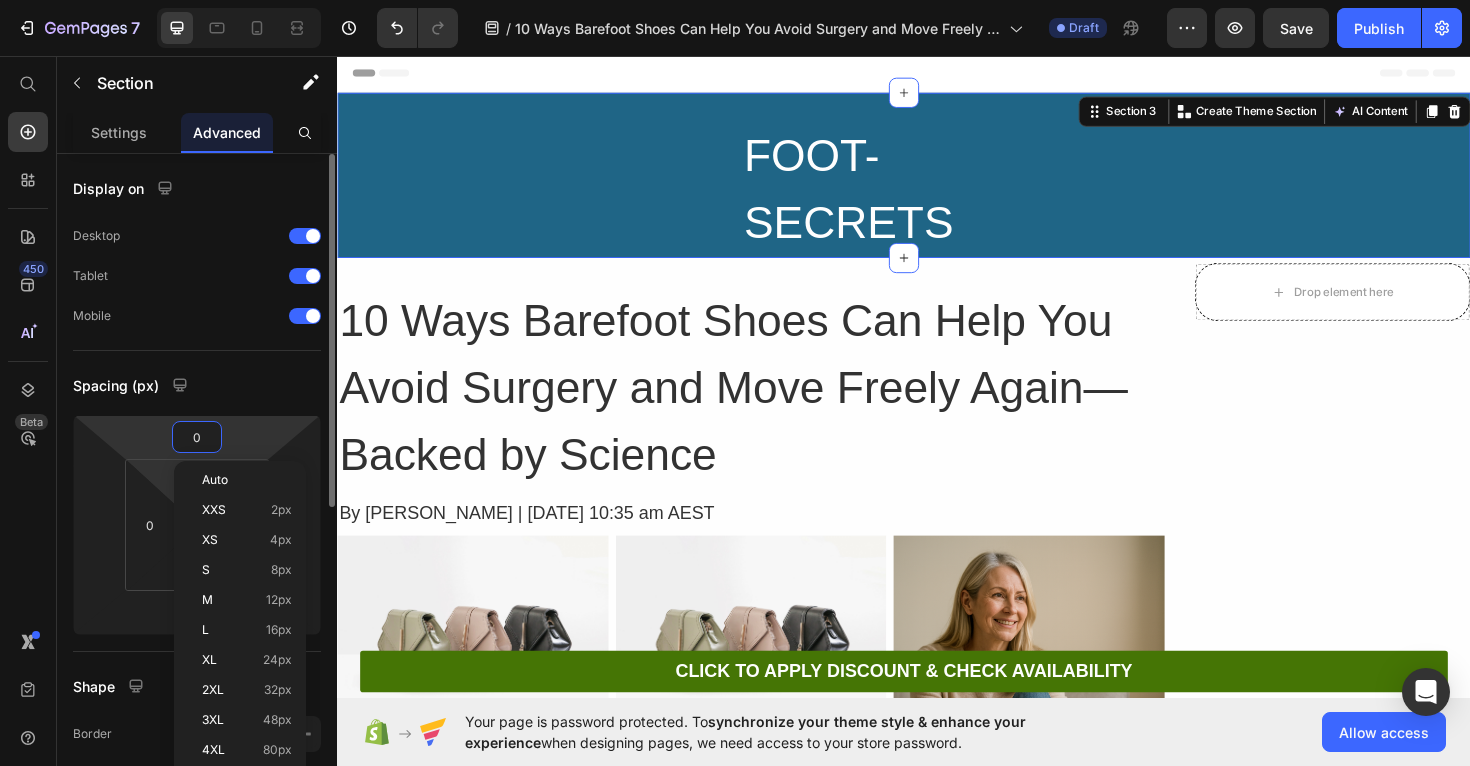 type 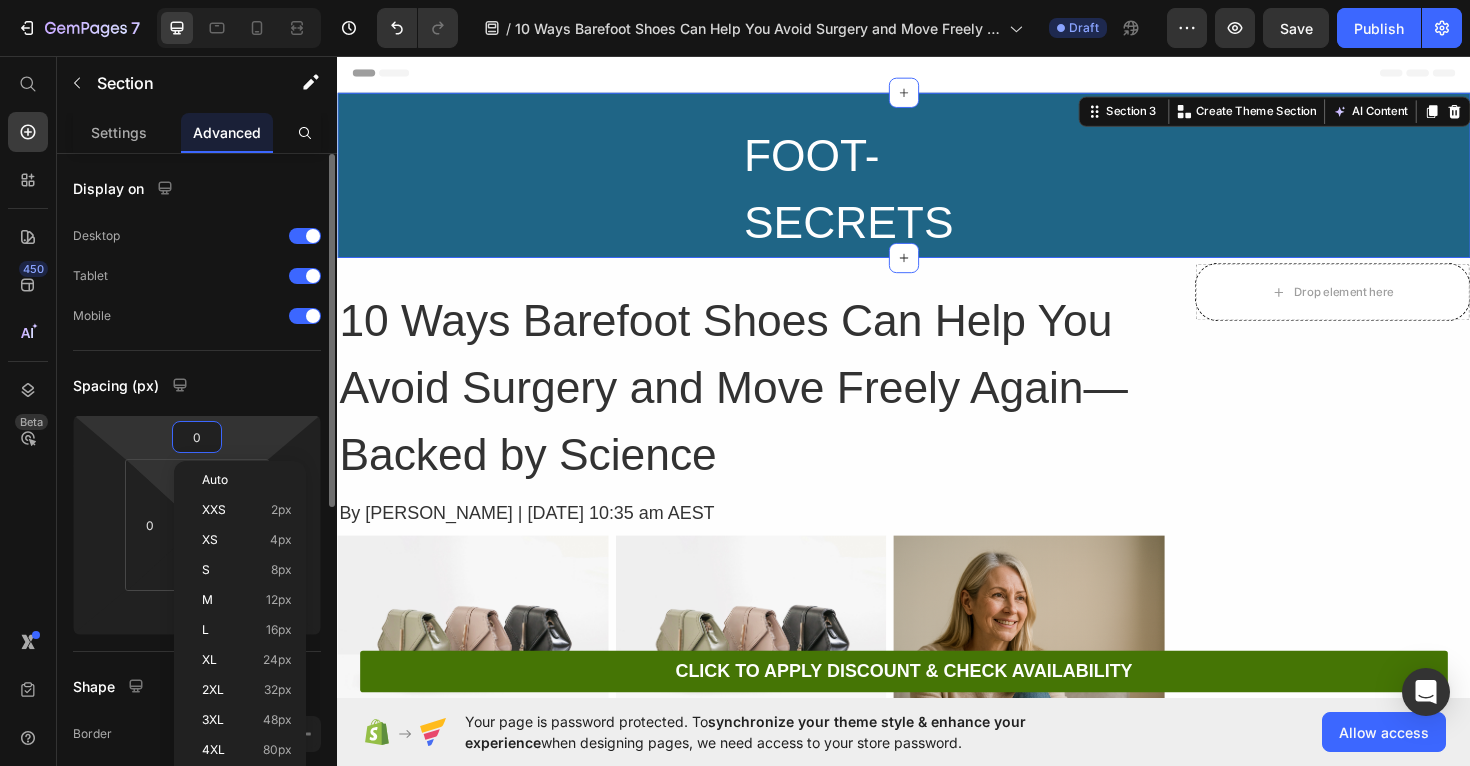 click on "7  Version history  /  10 Ways Barefoot Shoes Can Help You Avoid Surgery and Move Freely Again—Backed by Science Draft Preview  Save   Publish  450 Beta Start with Sections Elements Hero Section Product Detail Brands Trusted Badges Guarantee Product Breakdown How to use Testimonials Compare Bundle FAQs Social Proof Brand Story Product List Collection Blog List Contact Sticky Add to Cart Custom Footer Browse Library 450 Layout
Row
Row
Row
Row Text
Heading
Text Block Button
Button
Button
Sticky Back to top Media" at bounding box center (735, 0) 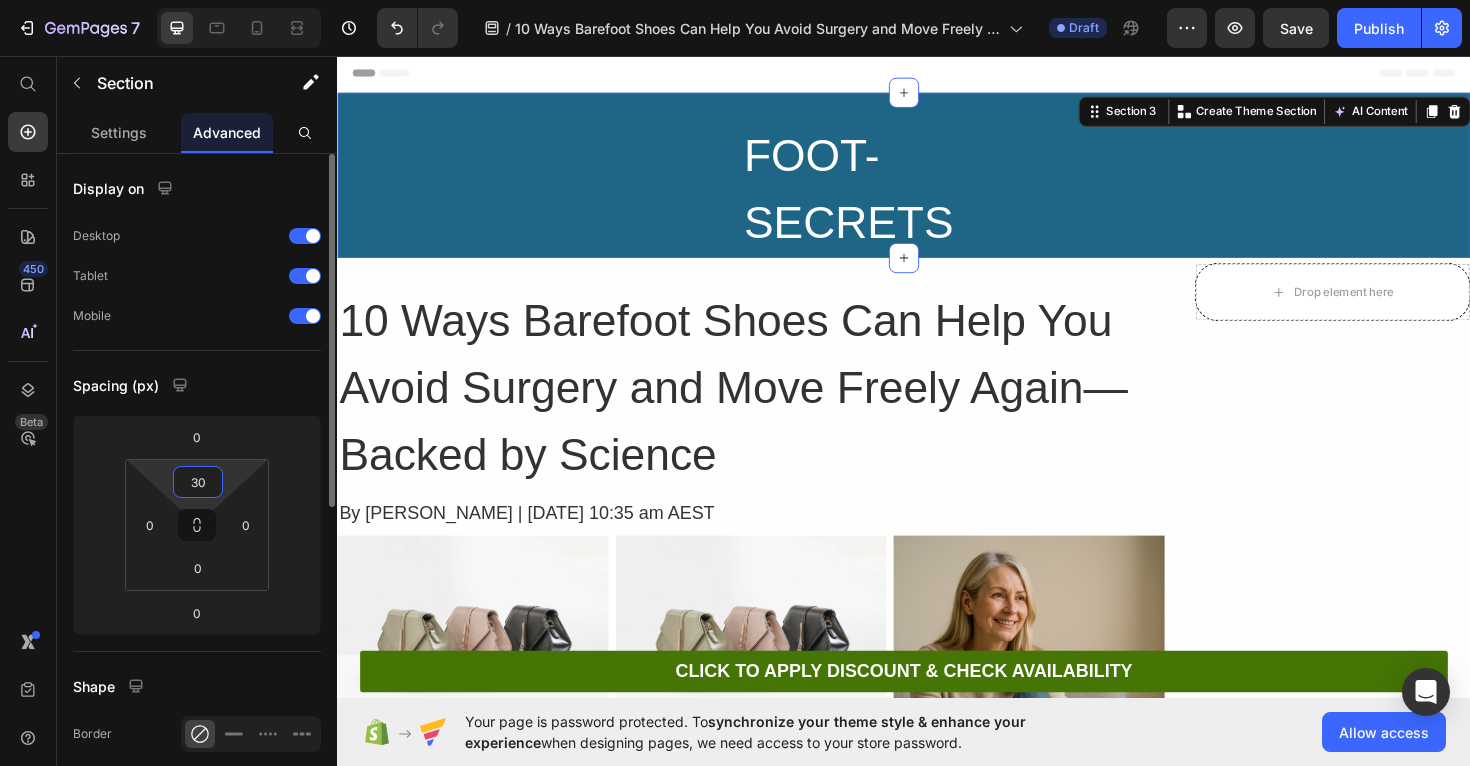 type on "0" 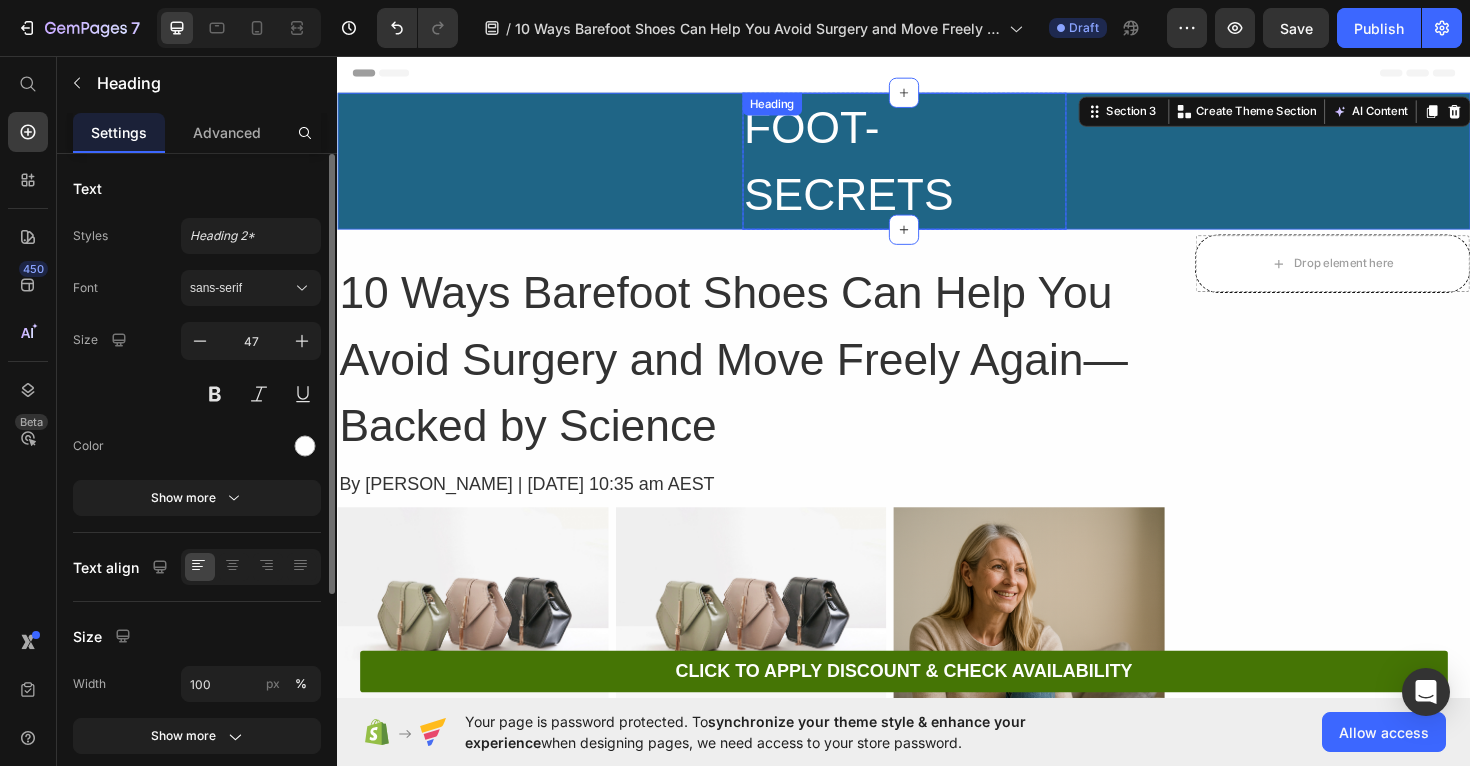 click on "FOOT-SECRETS" at bounding box center (937, 167) 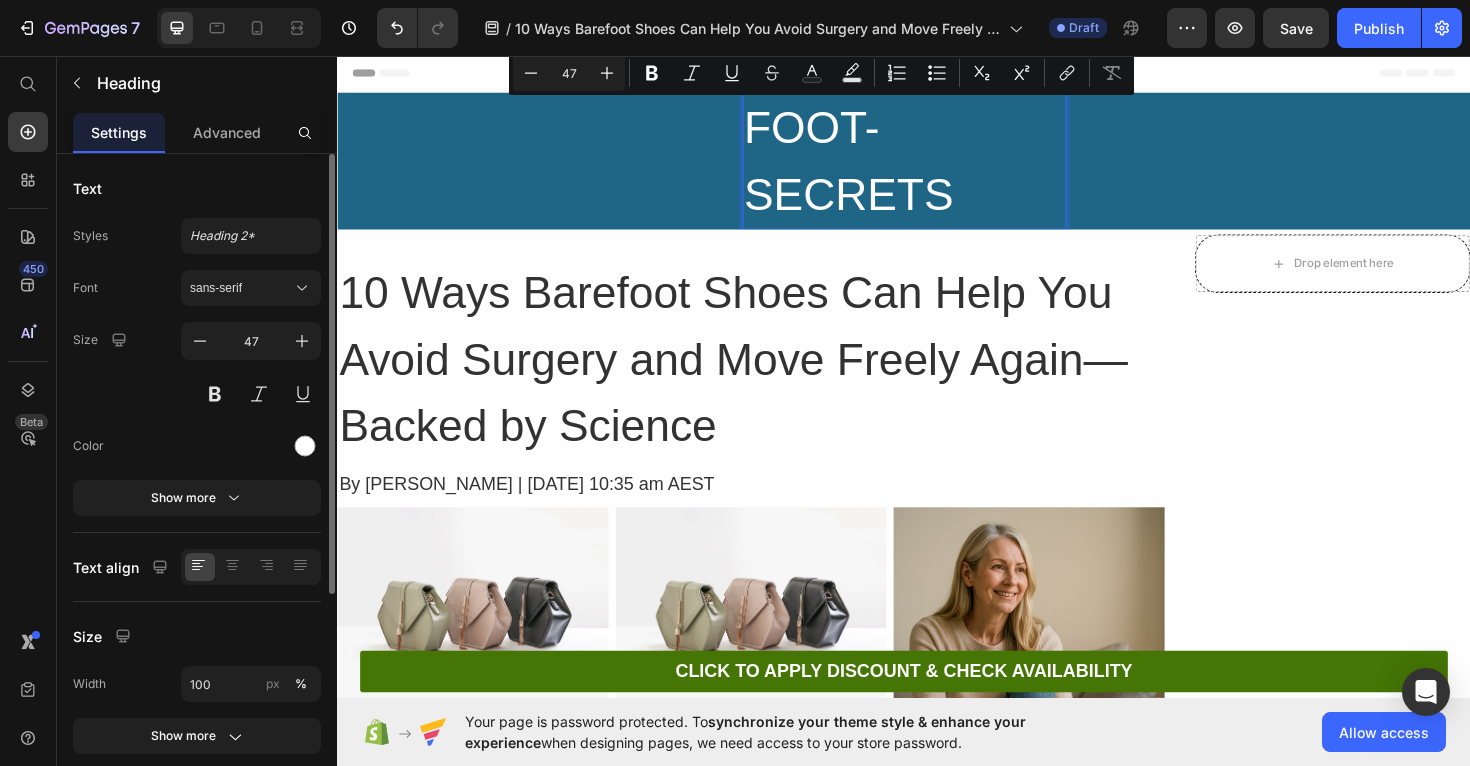 click on "FOOT-SECRETS" at bounding box center [937, 167] 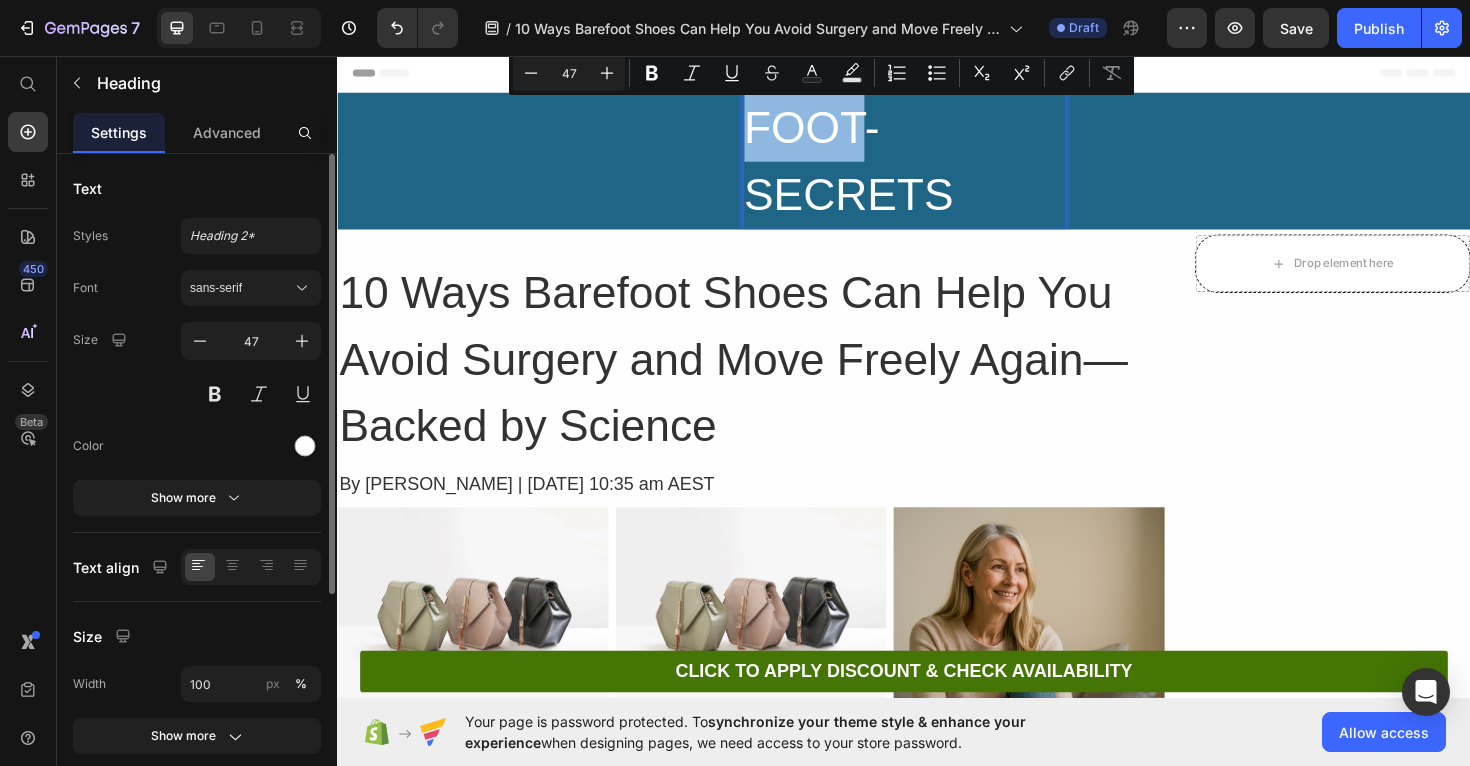 click on "FOOT-SECRETS" at bounding box center [937, 167] 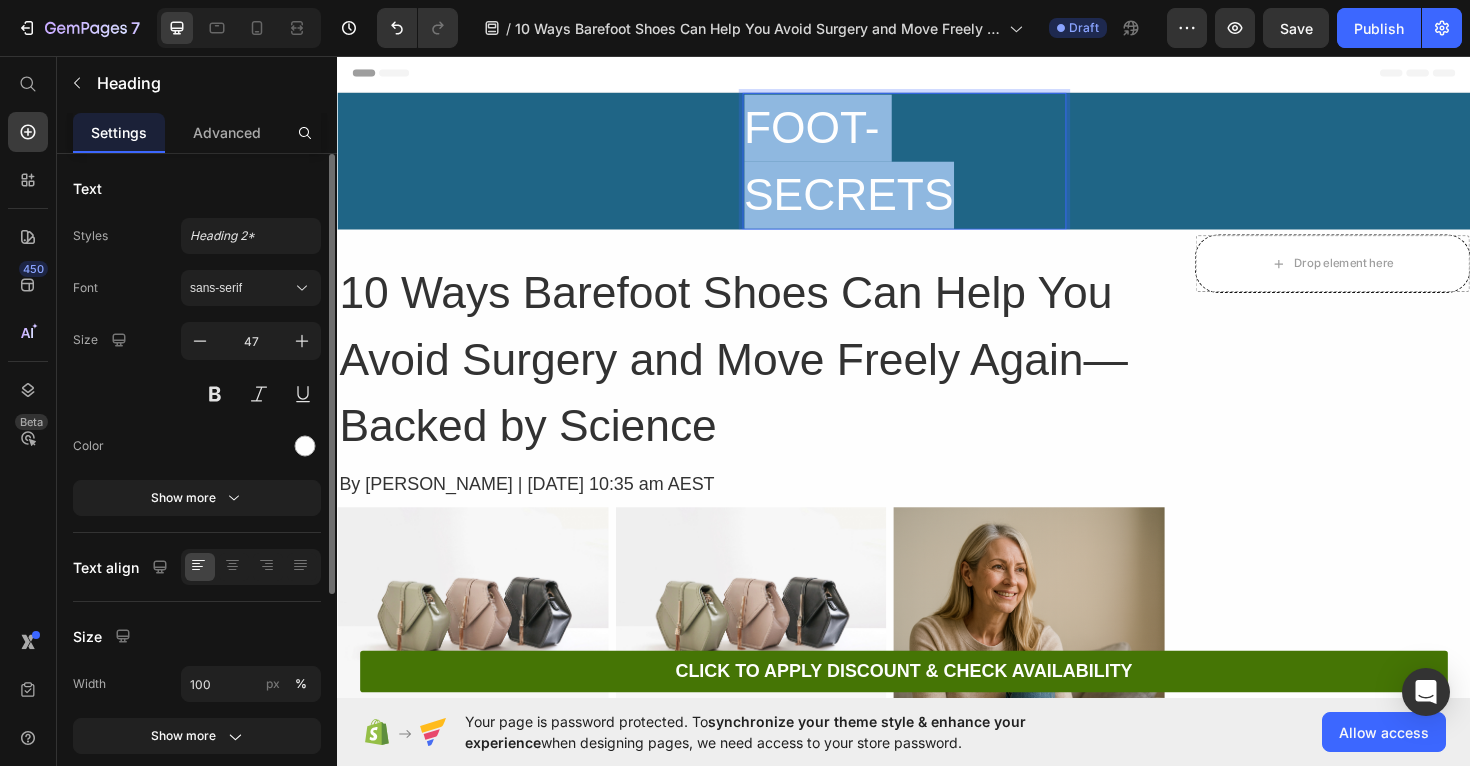 click on "FOOT-SECRETS" at bounding box center [937, 167] 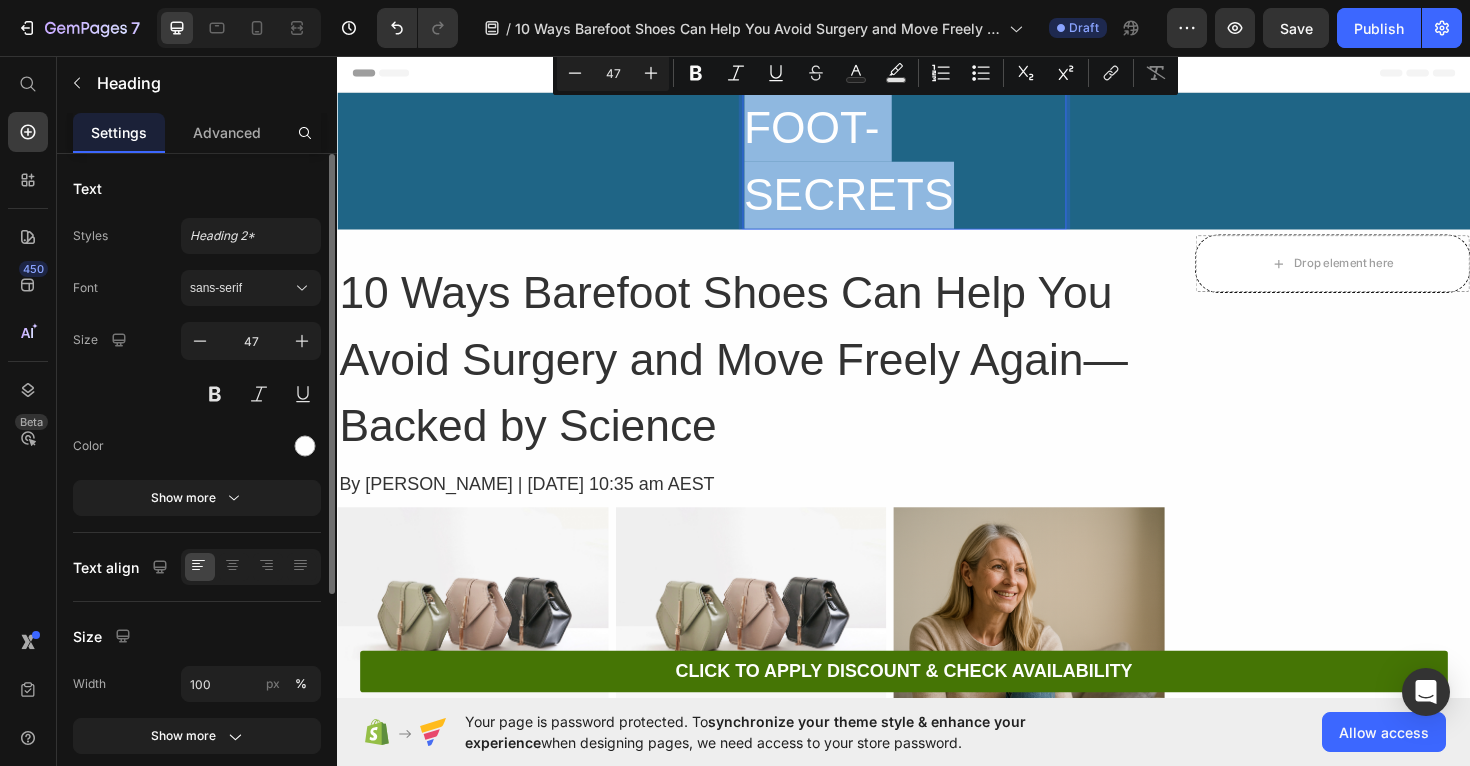 click on "FOOT-SECRETS" at bounding box center [937, 167] 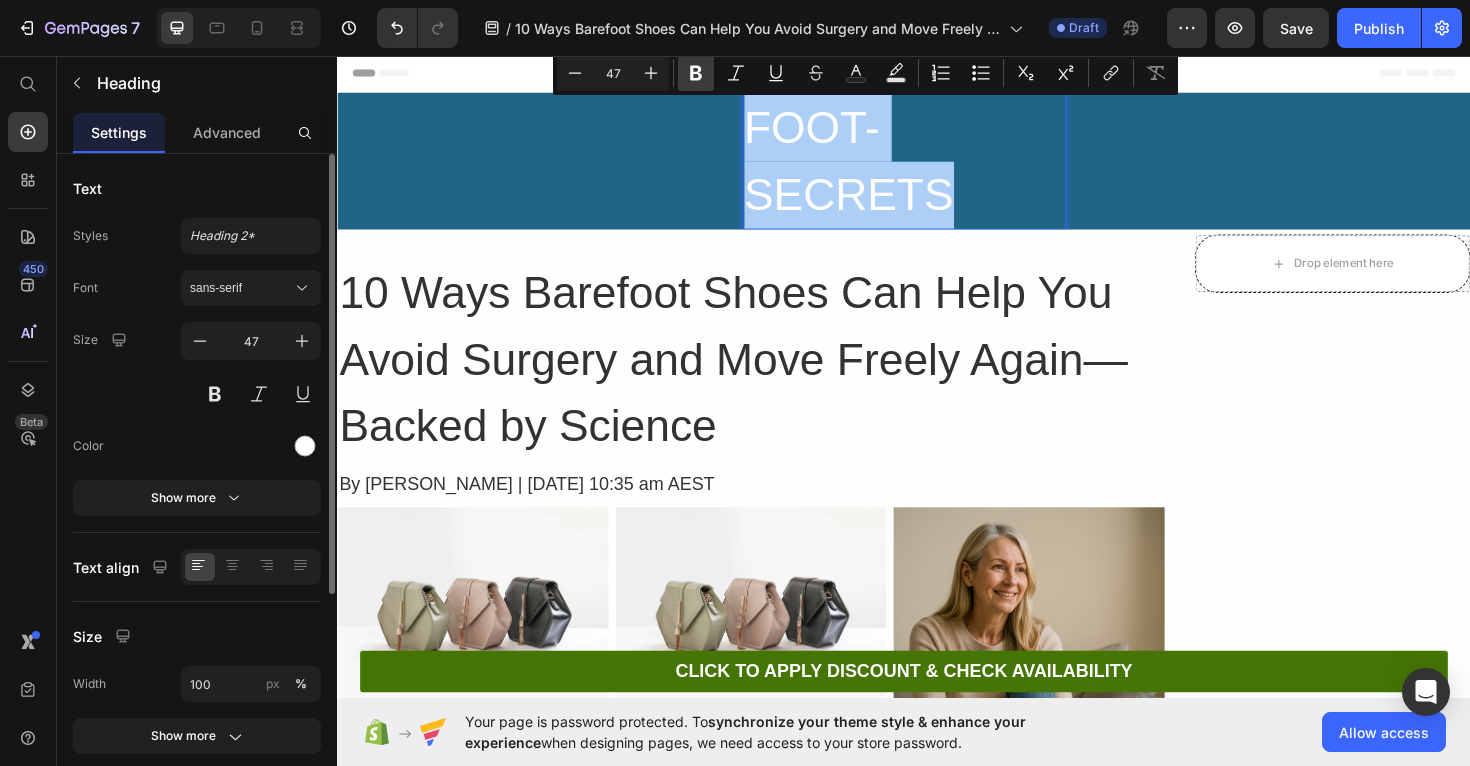 click 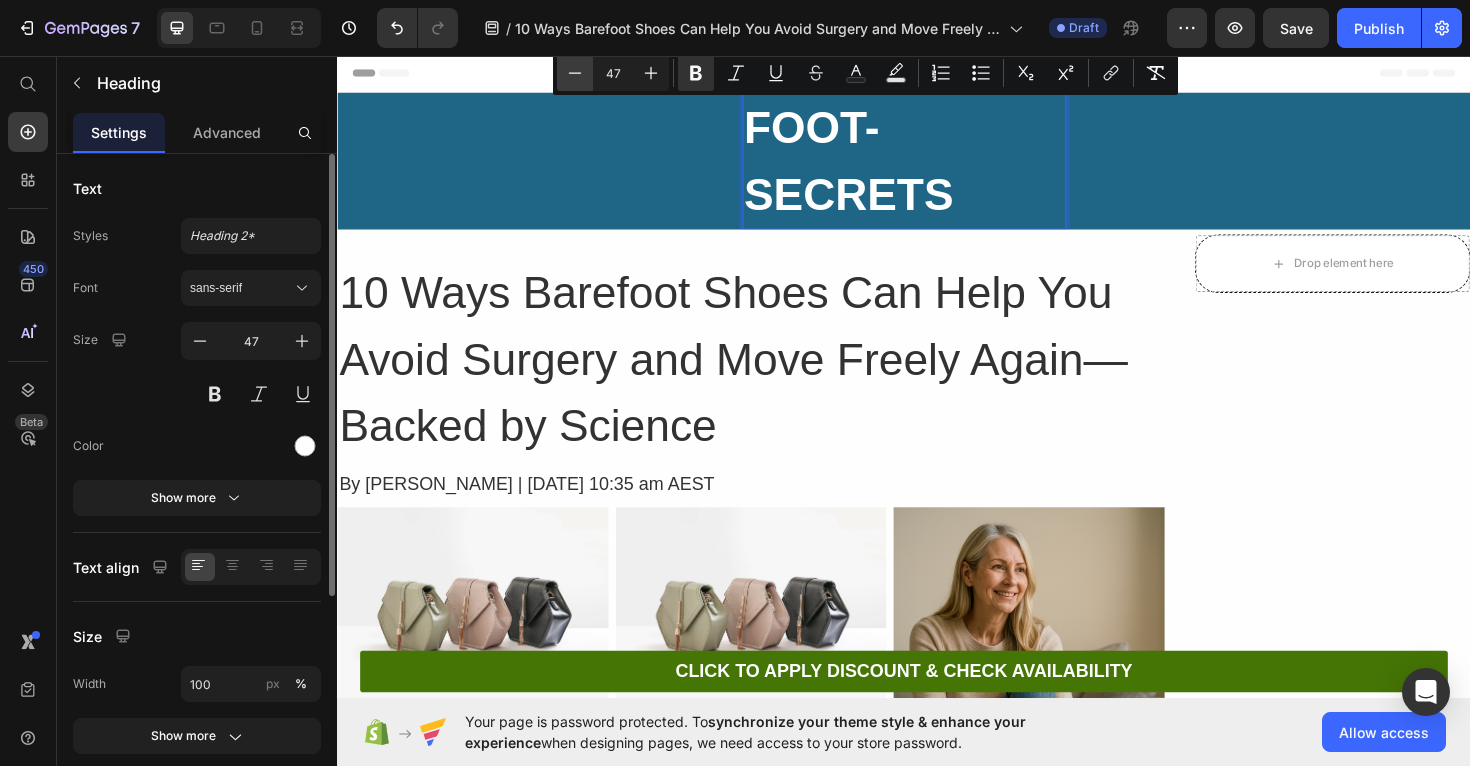 click 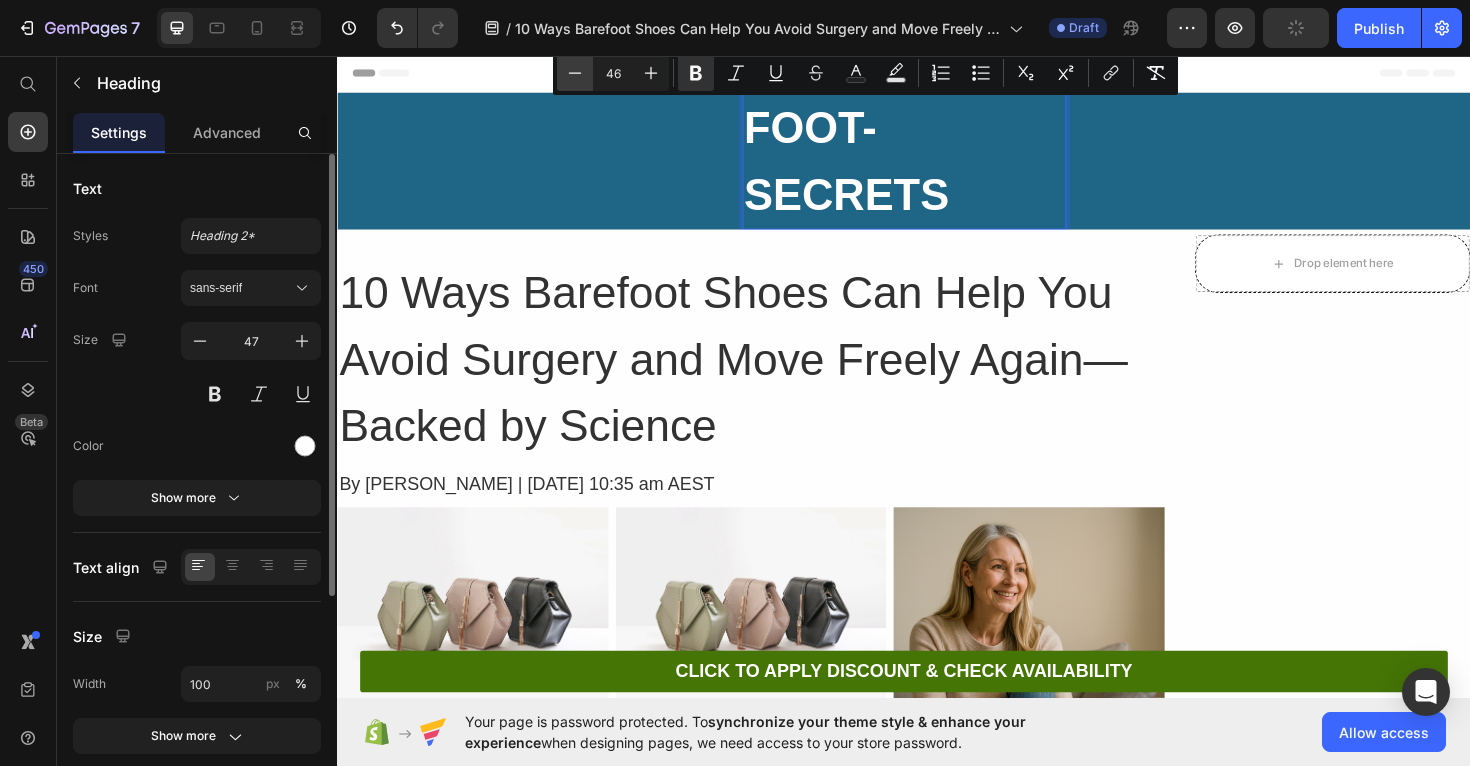 click 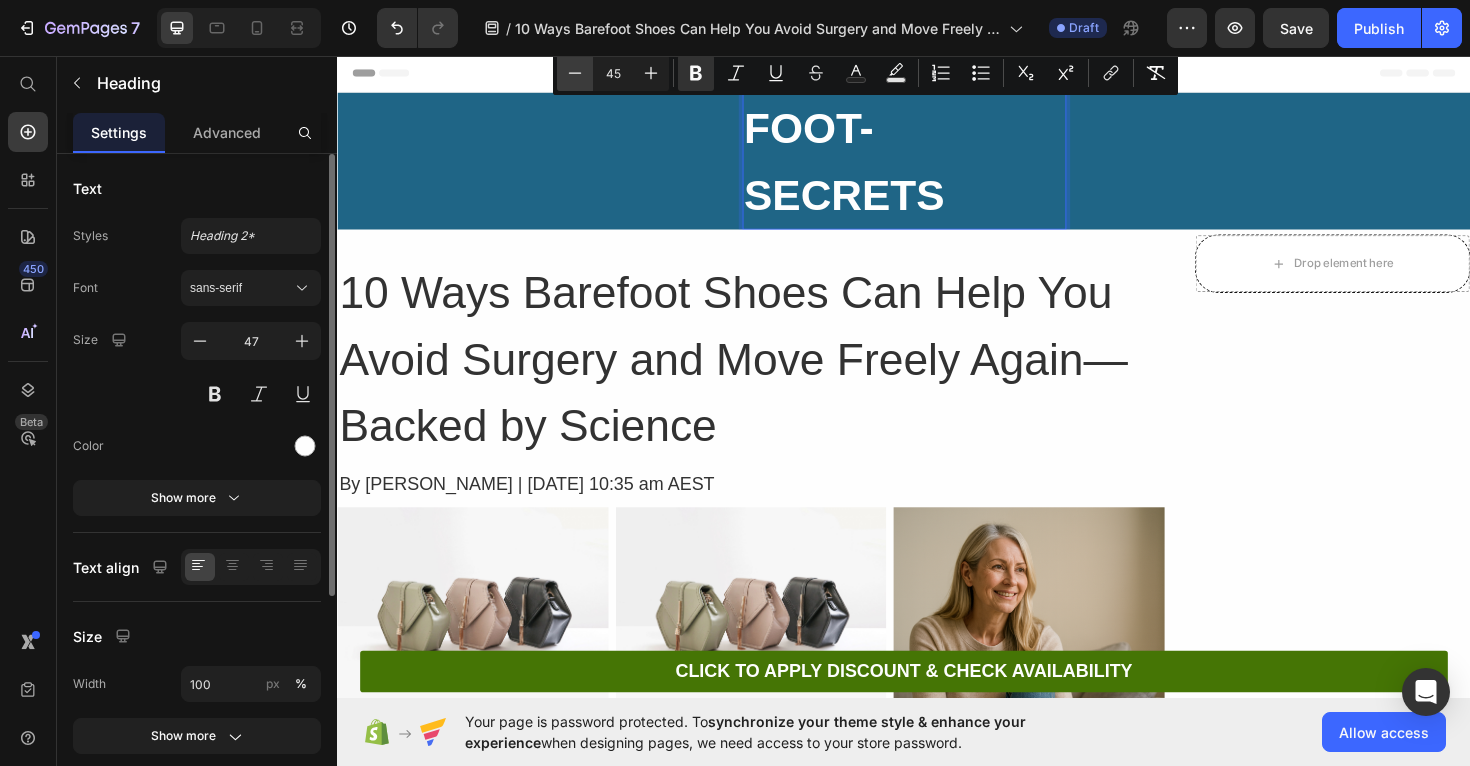 click 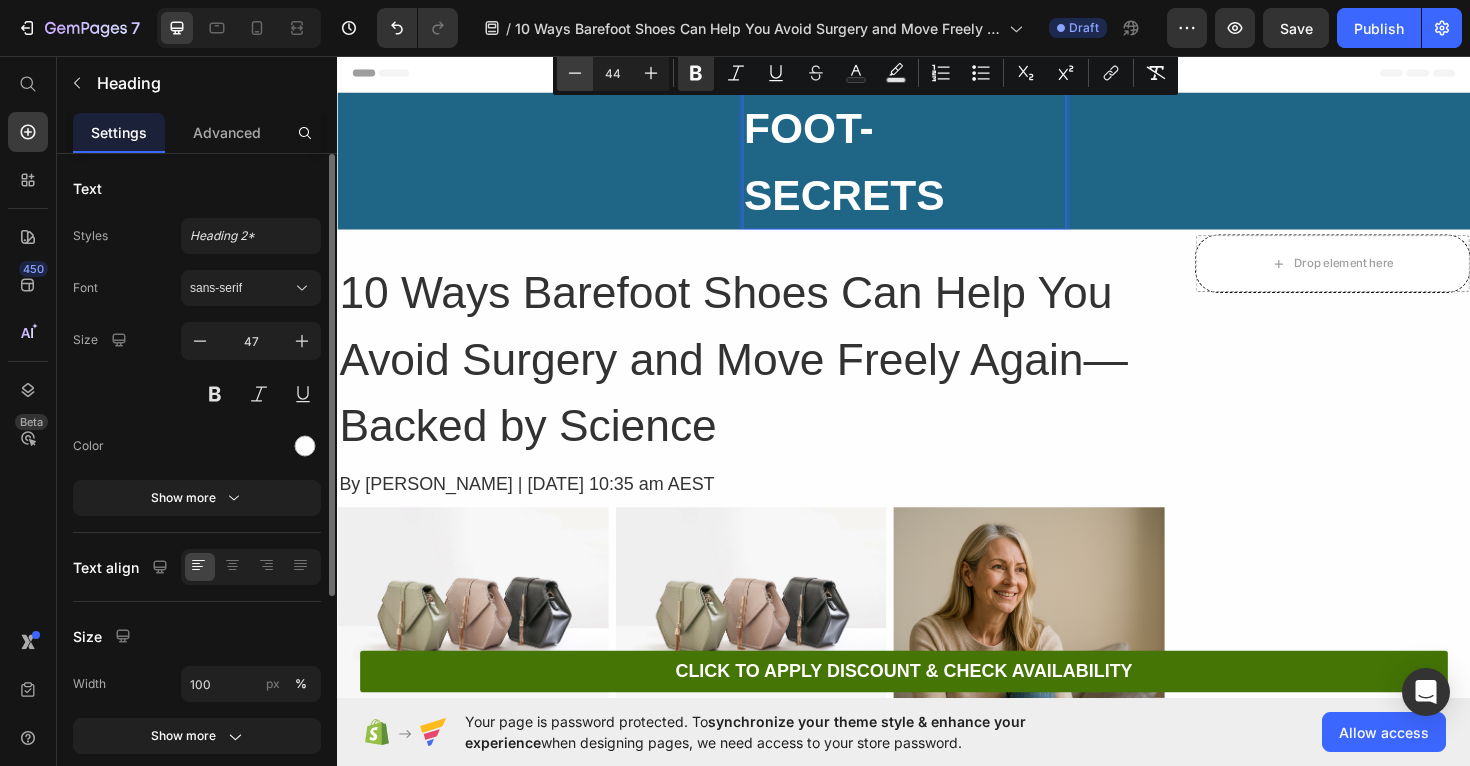 click 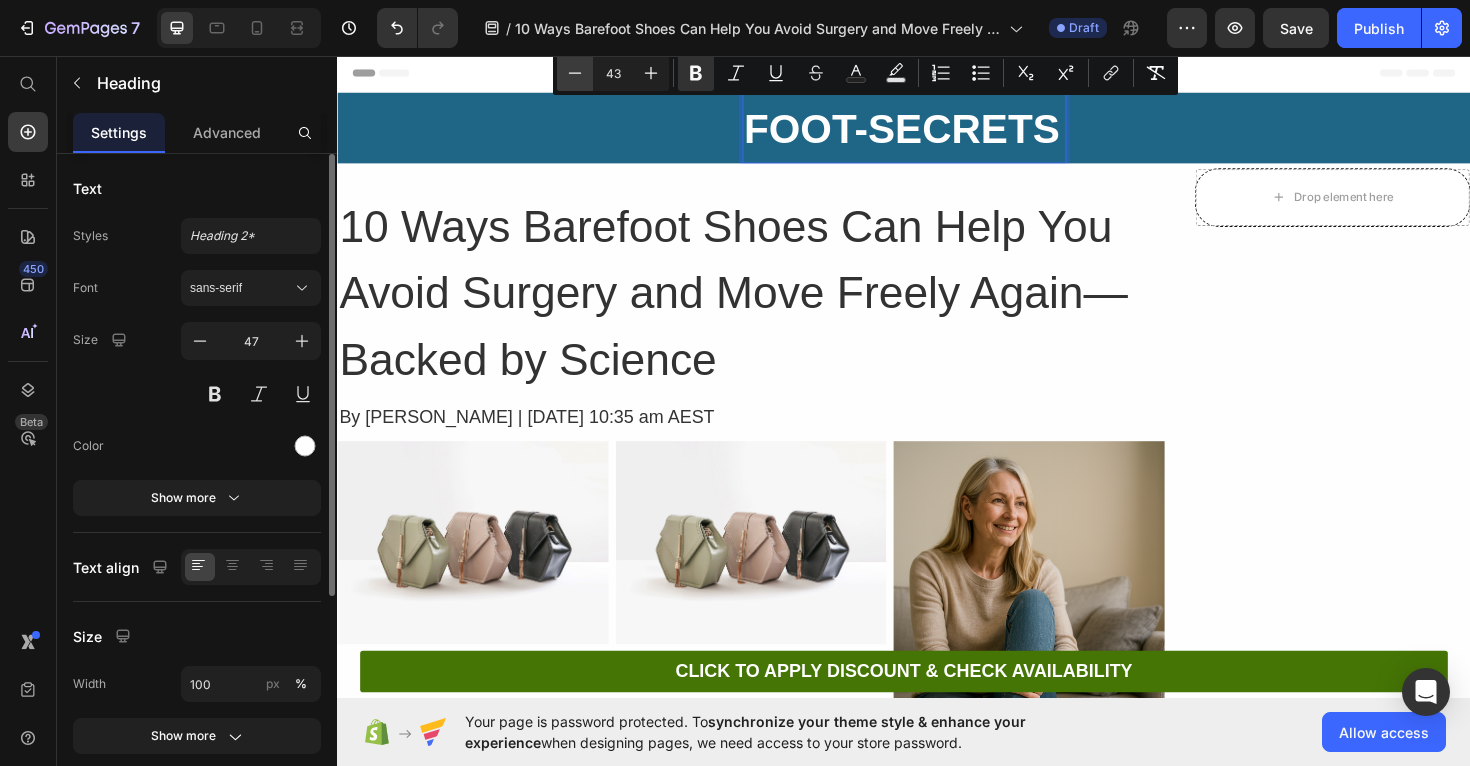 click 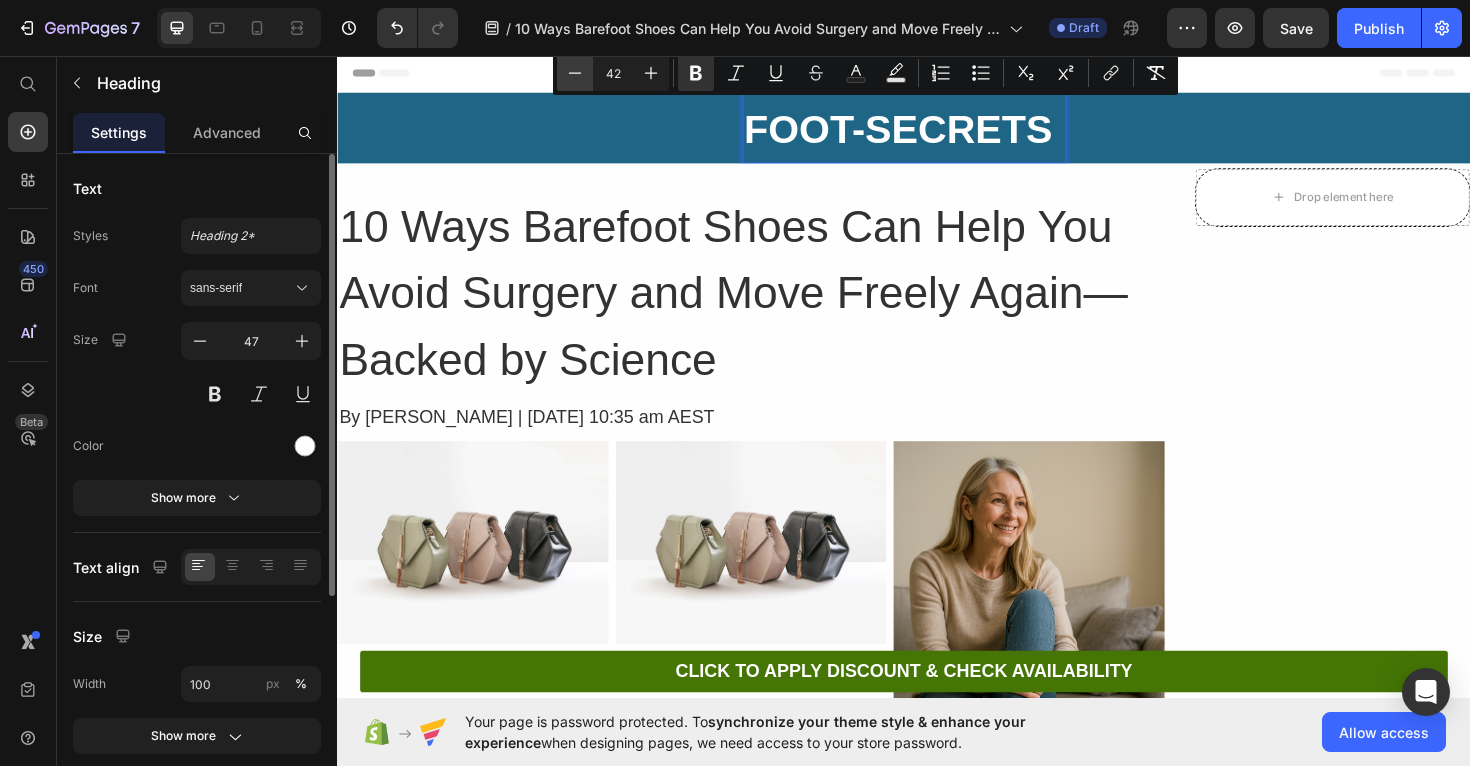 click 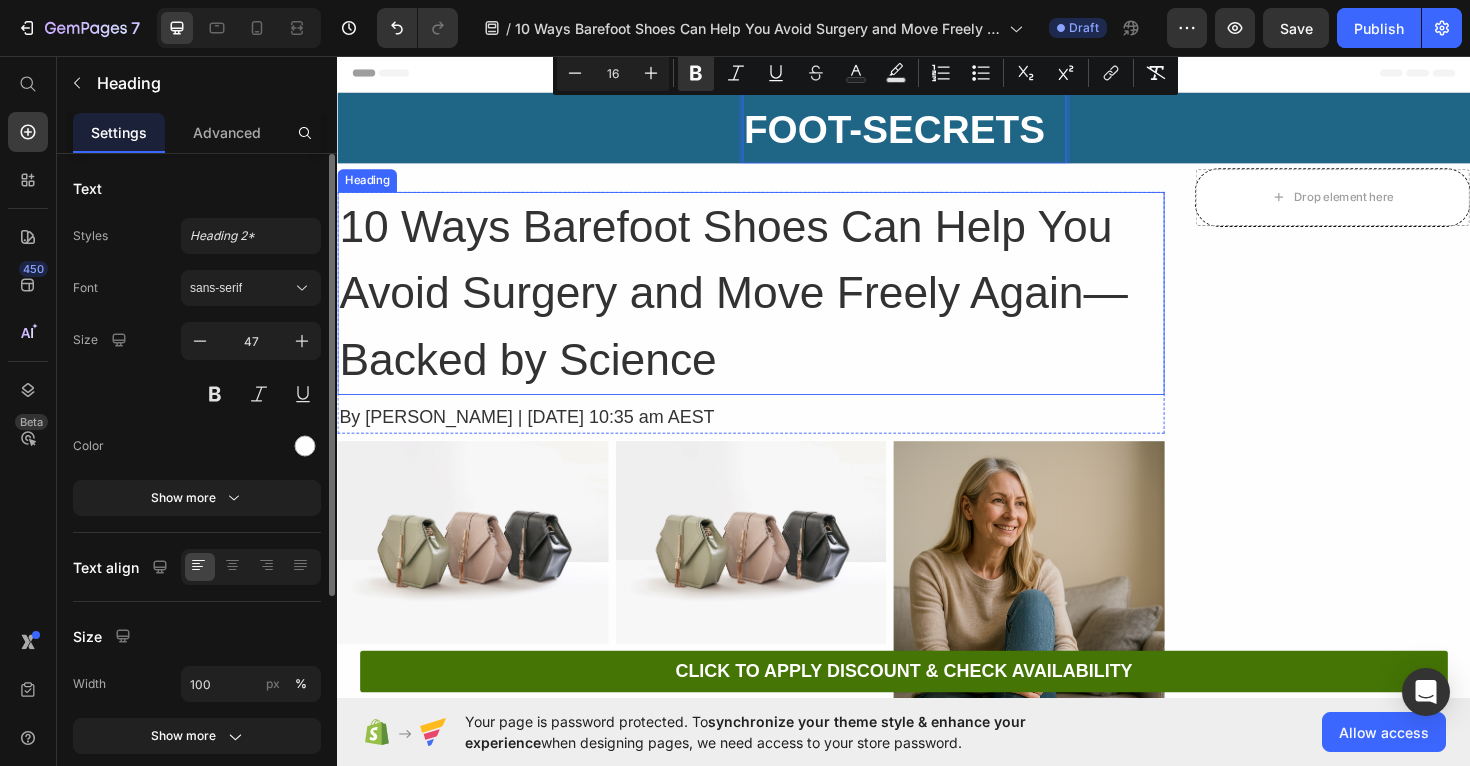 click on "10 Ways Barefoot Shoes Can Help You Avoid Surgery and Move Freely Again—Backed by Science" at bounding box center [775, 308] 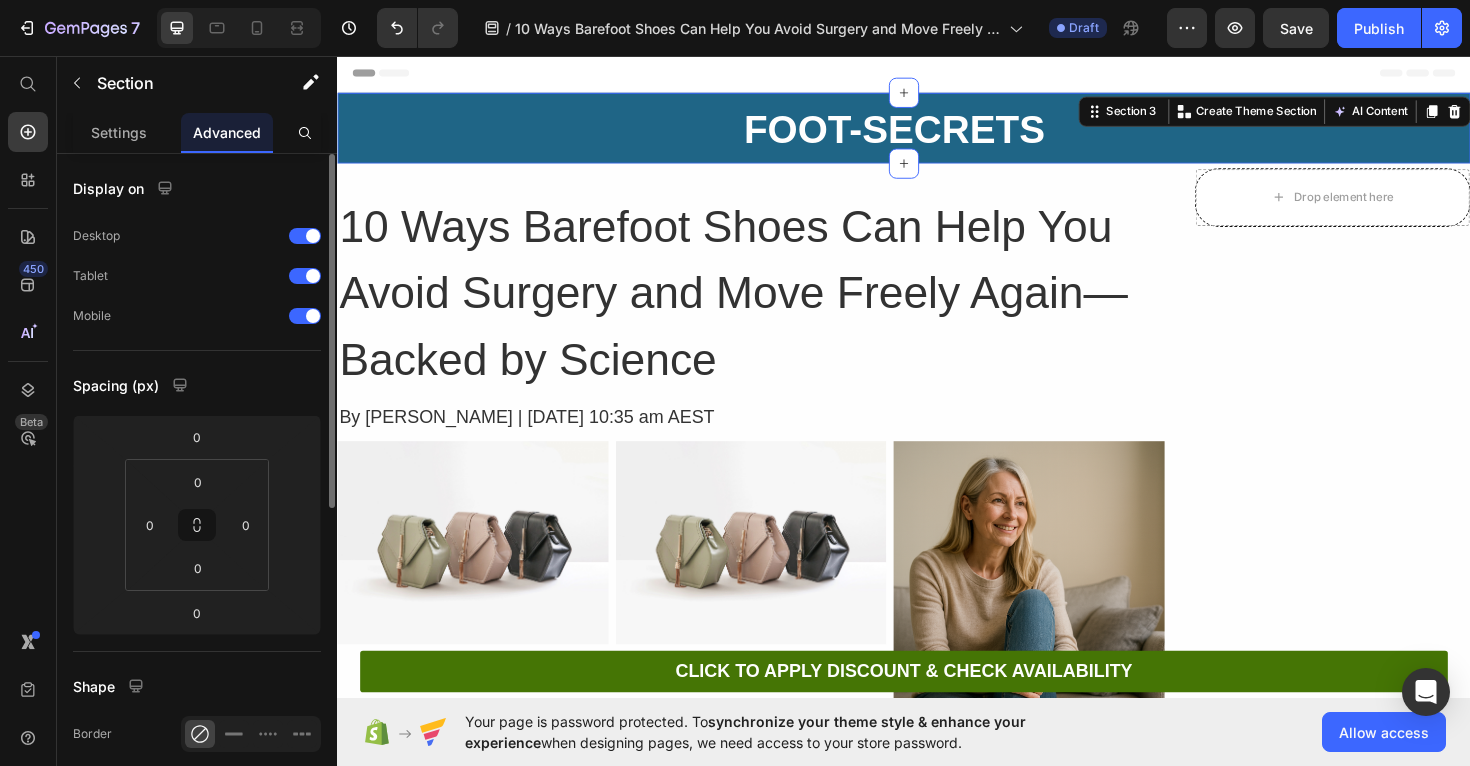 click on "⁠⁠⁠⁠⁠⁠⁠ FOOT-SECRETS Heading Row" at bounding box center (937, 132) 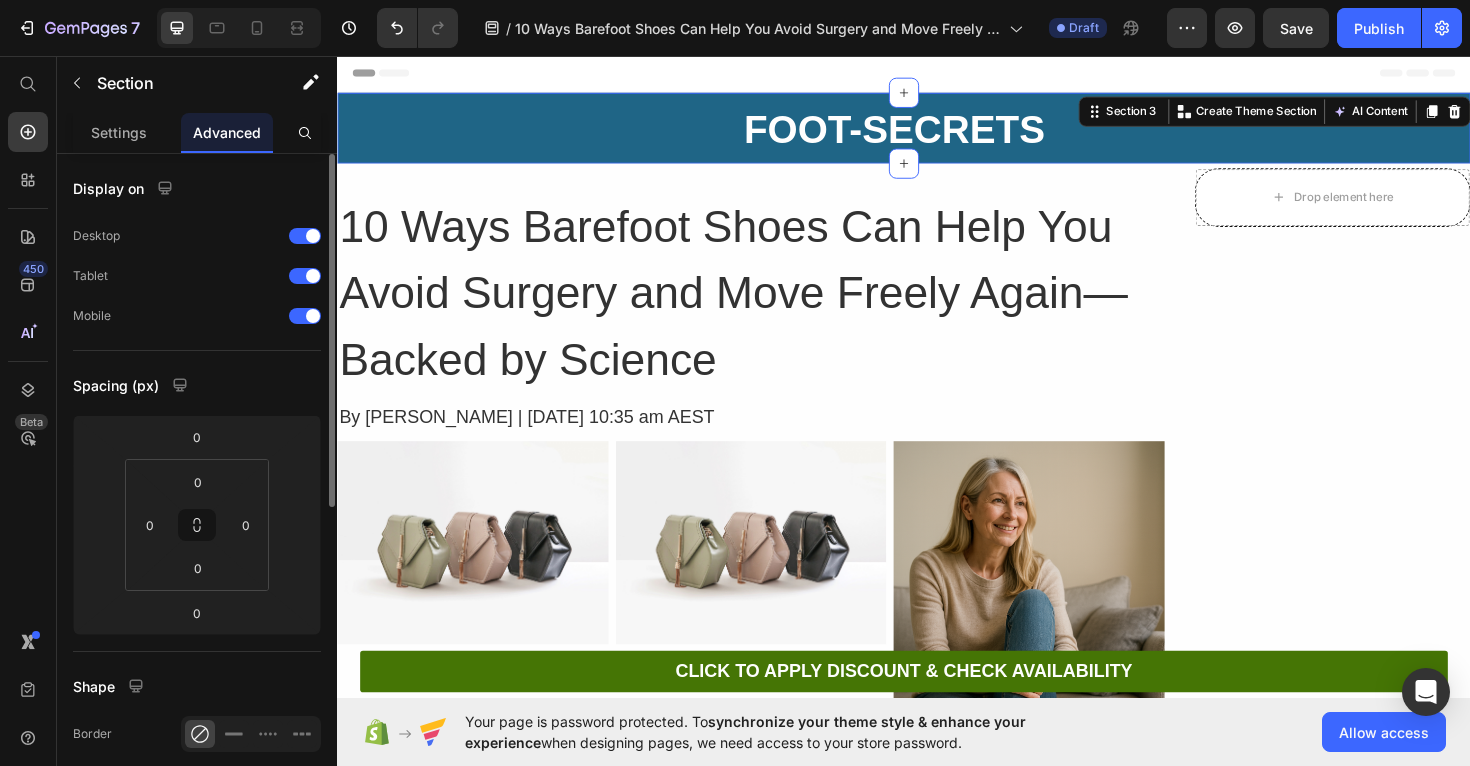 click on "⁠⁠⁠⁠⁠⁠⁠ FOOT-SECRETS Heading Row" at bounding box center [937, 132] 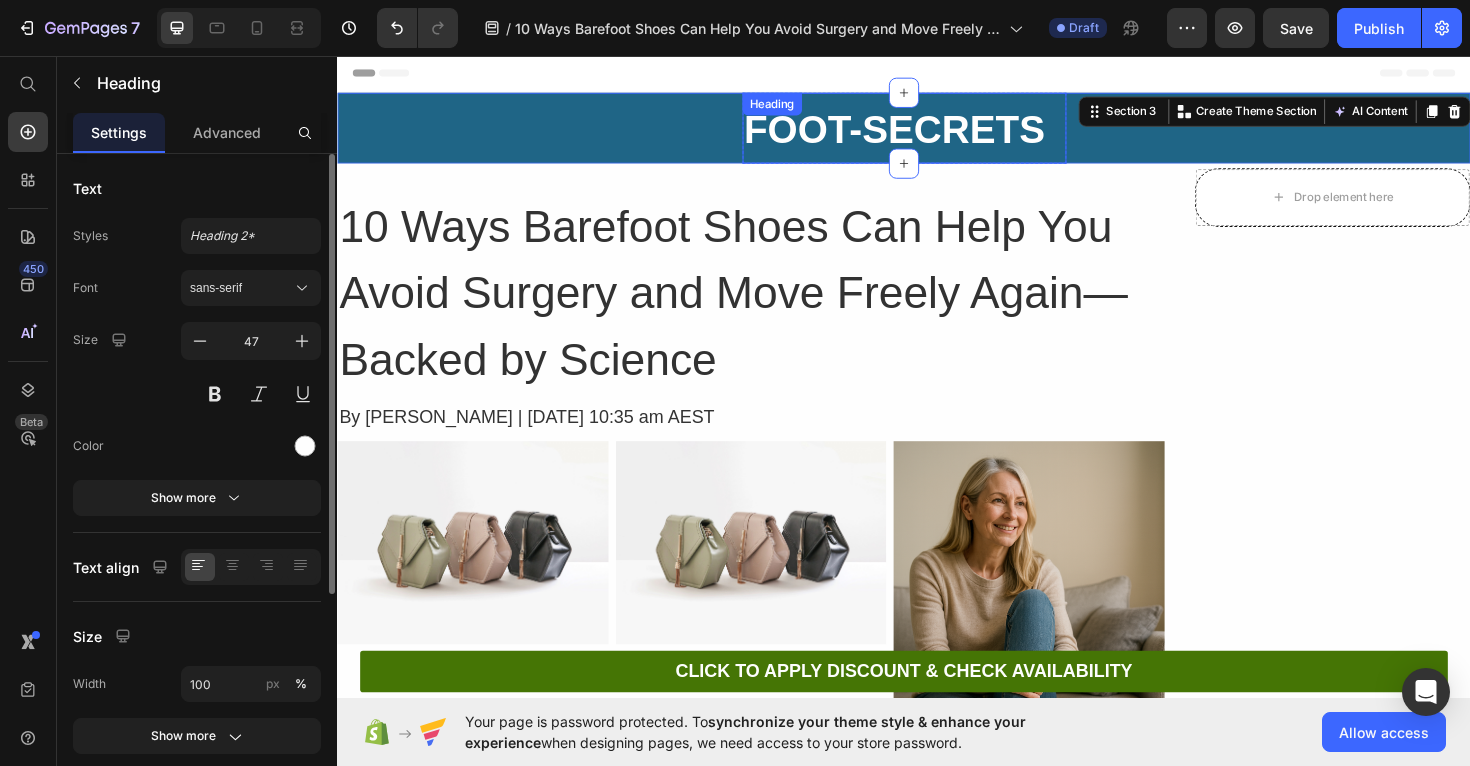 click on "FOOT-SECRETS" at bounding box center (927, 134) 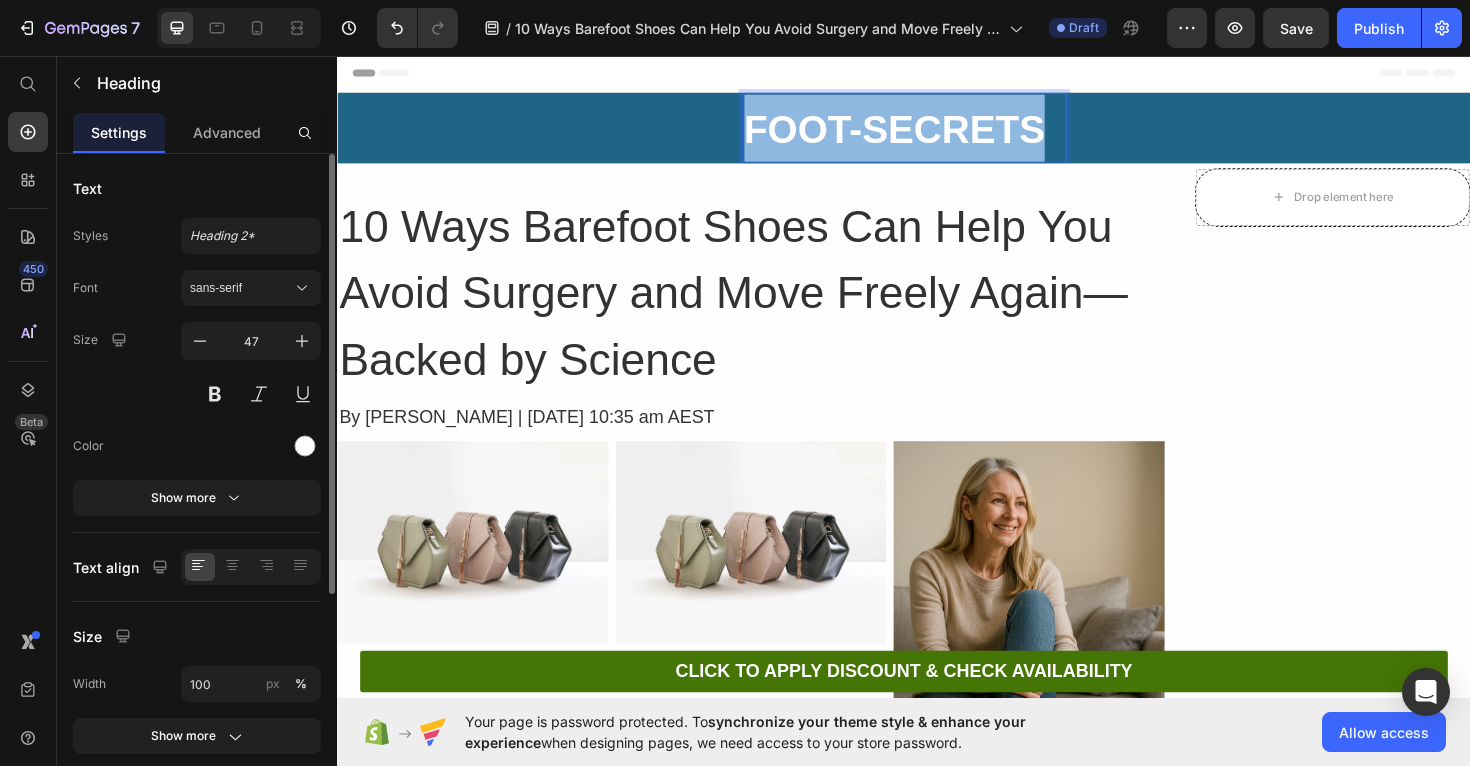 click on "FOOT-SECRETS" at bounding box center [927, 134] 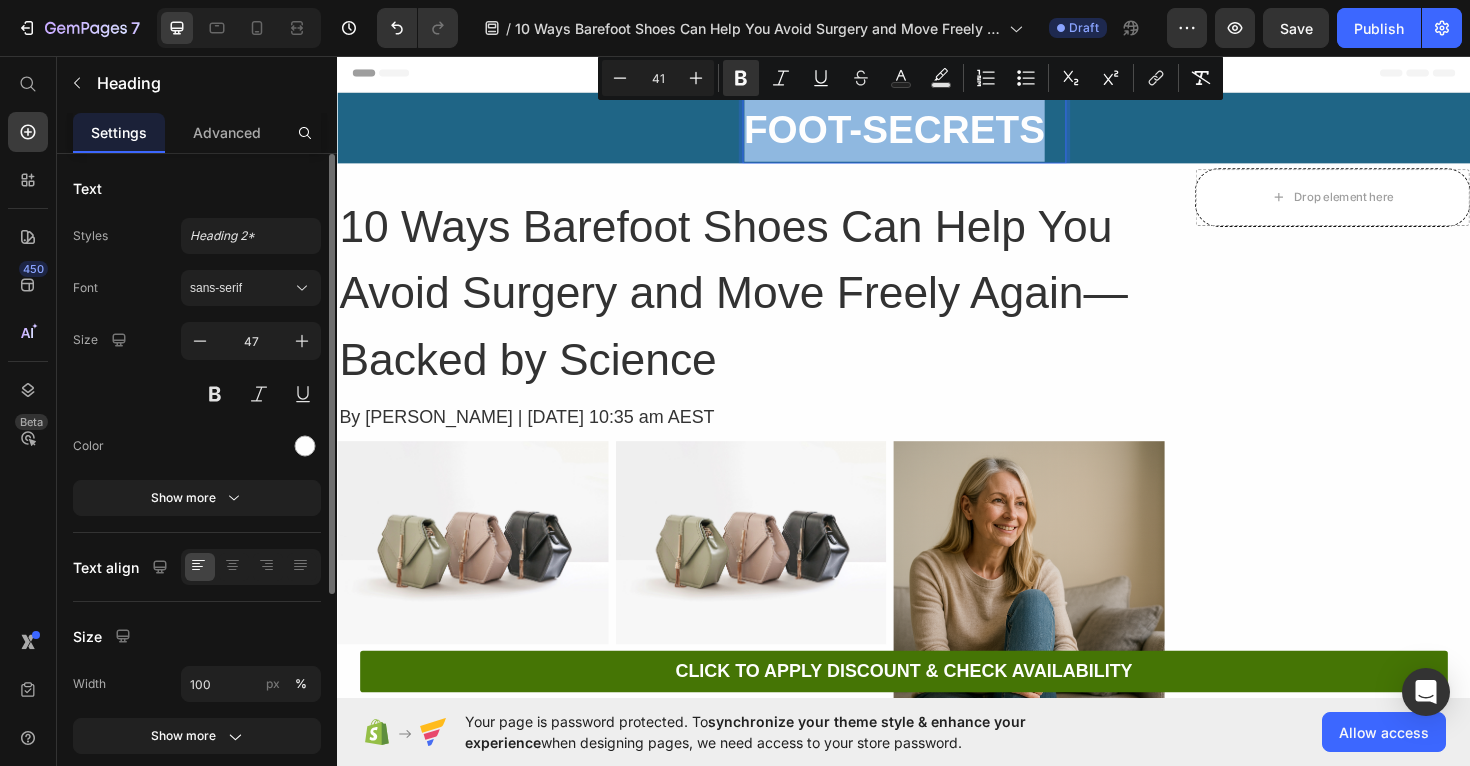scroll, scrollTop: 177, scrollLeft: 0, axis: vertical 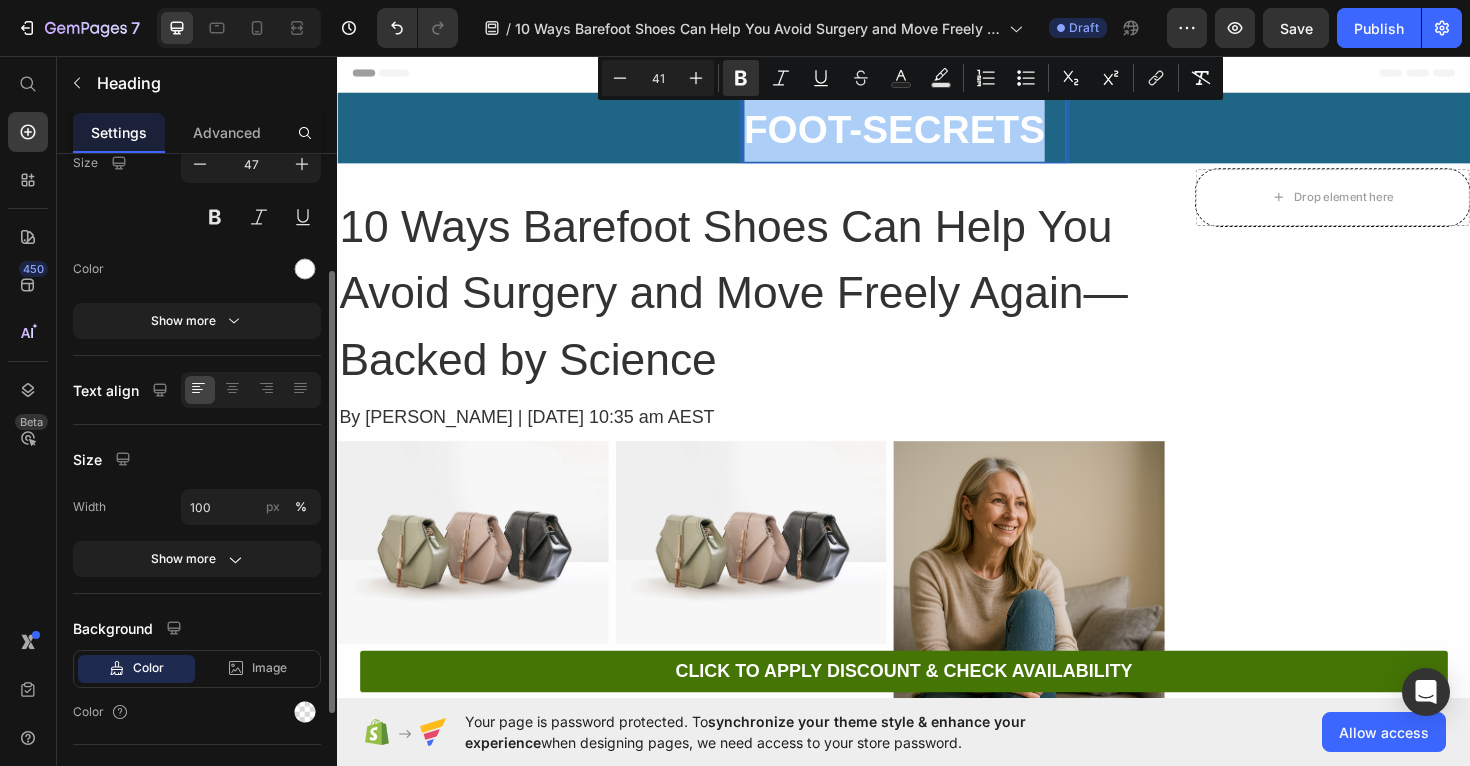 click 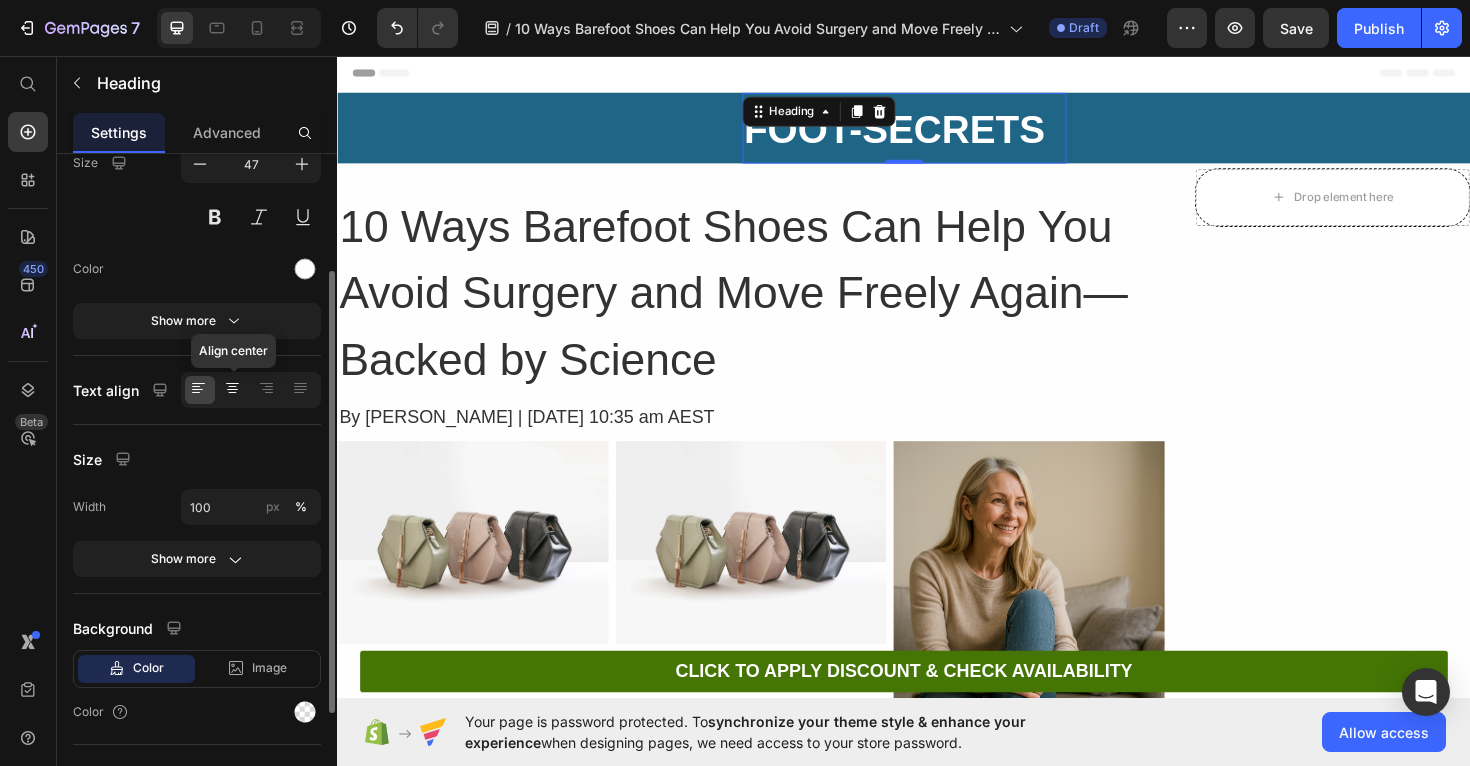 click 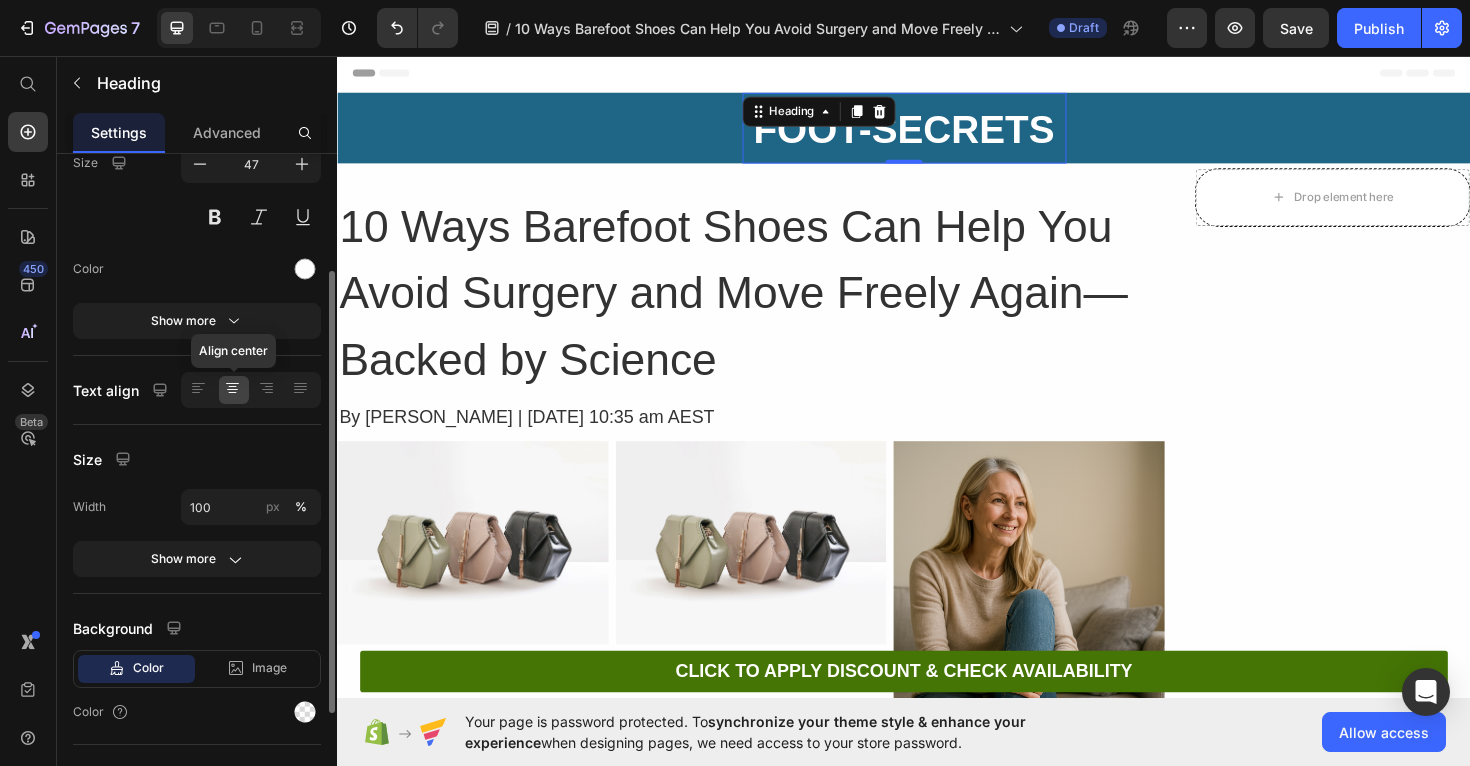 click 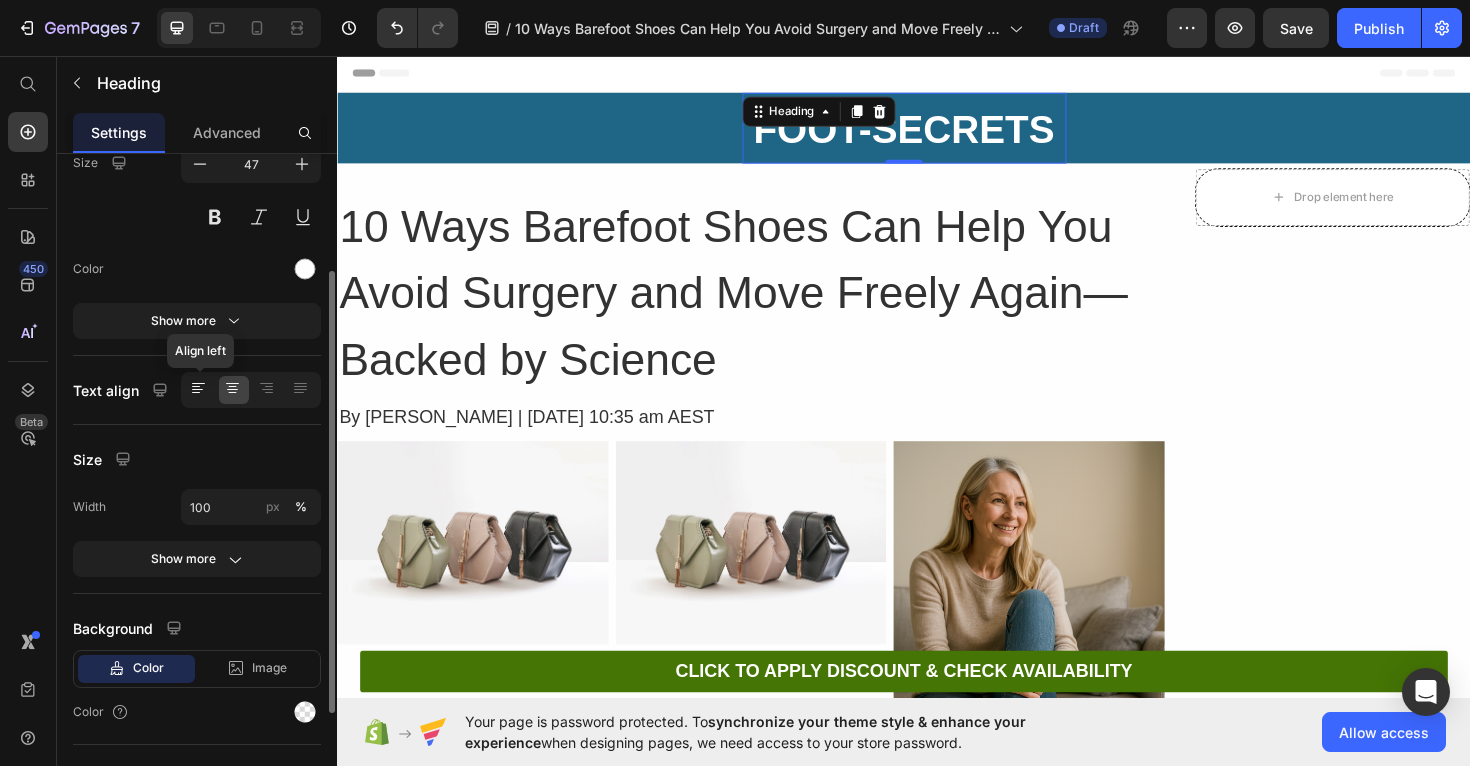 click 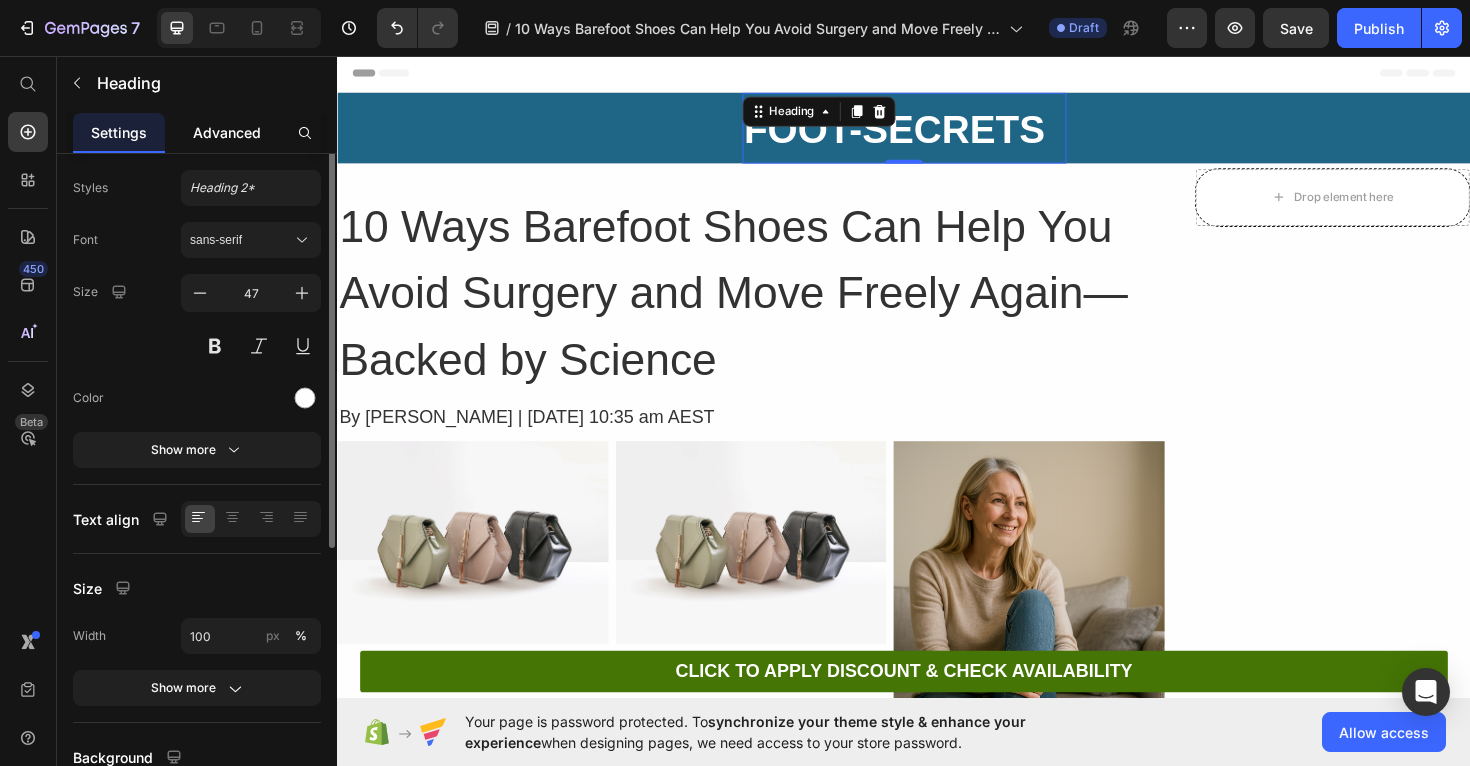 scroll, scrollTop: 0, scrollLeft: 0, axis: both 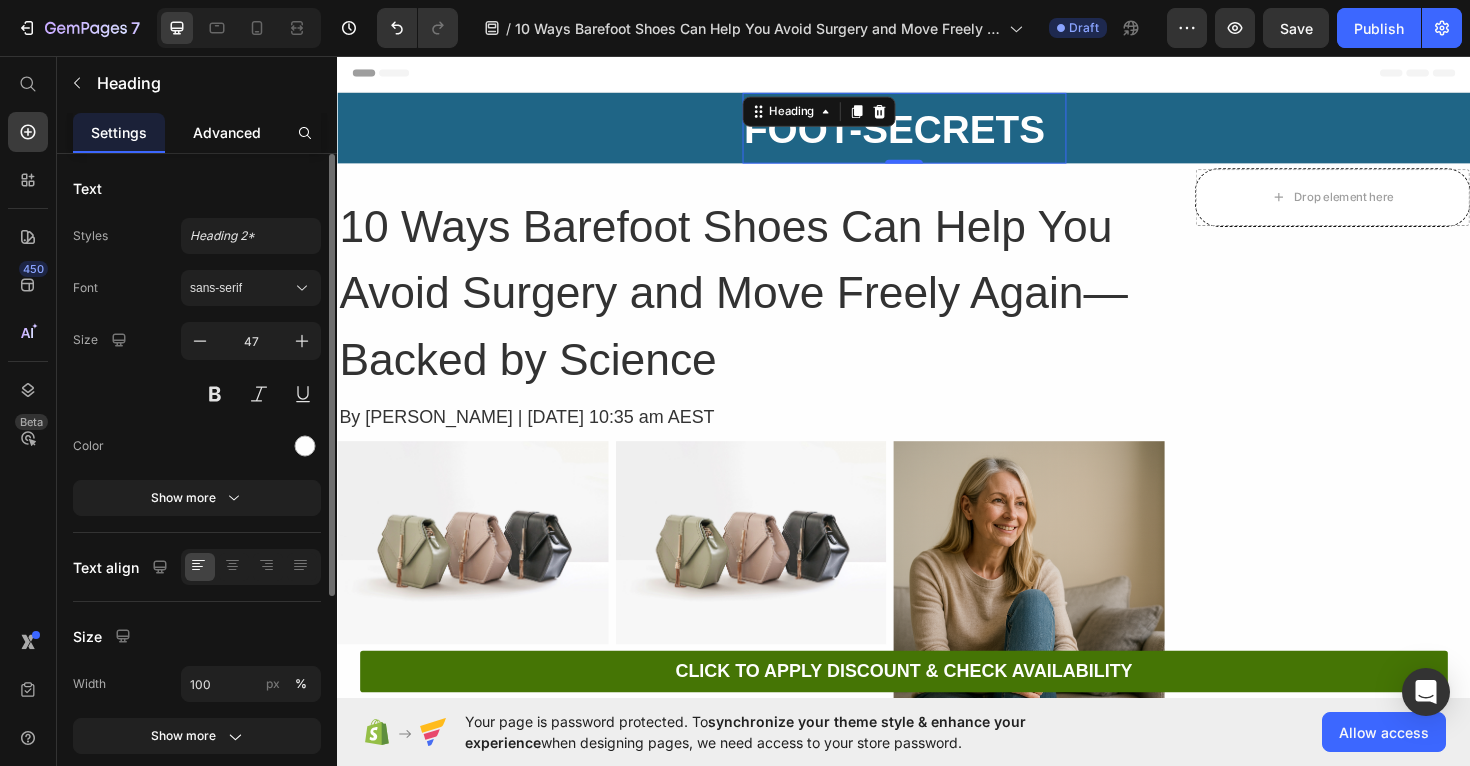 click on "Advanced" at bounding box center (227, 132) 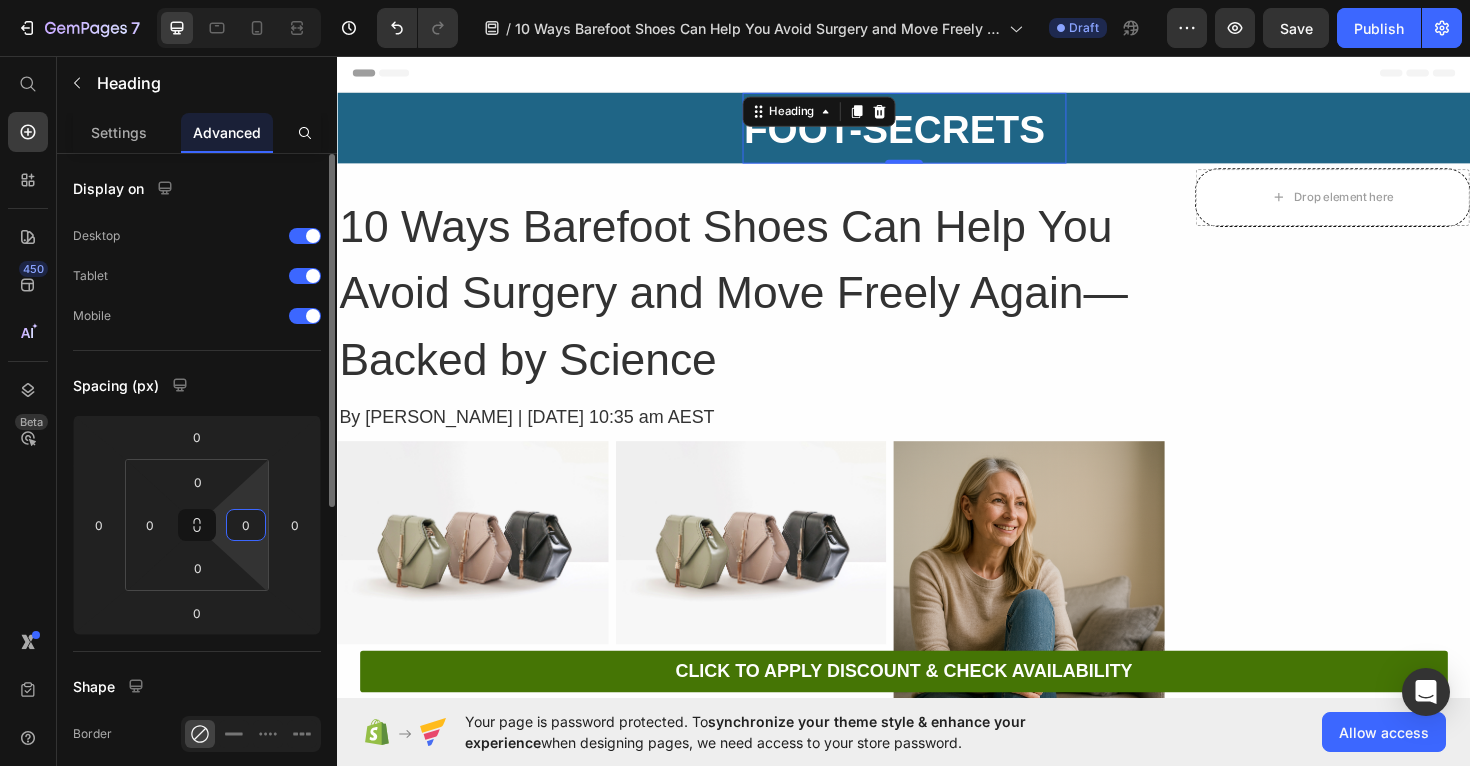 click on "0" at bounding box center [246, 525] 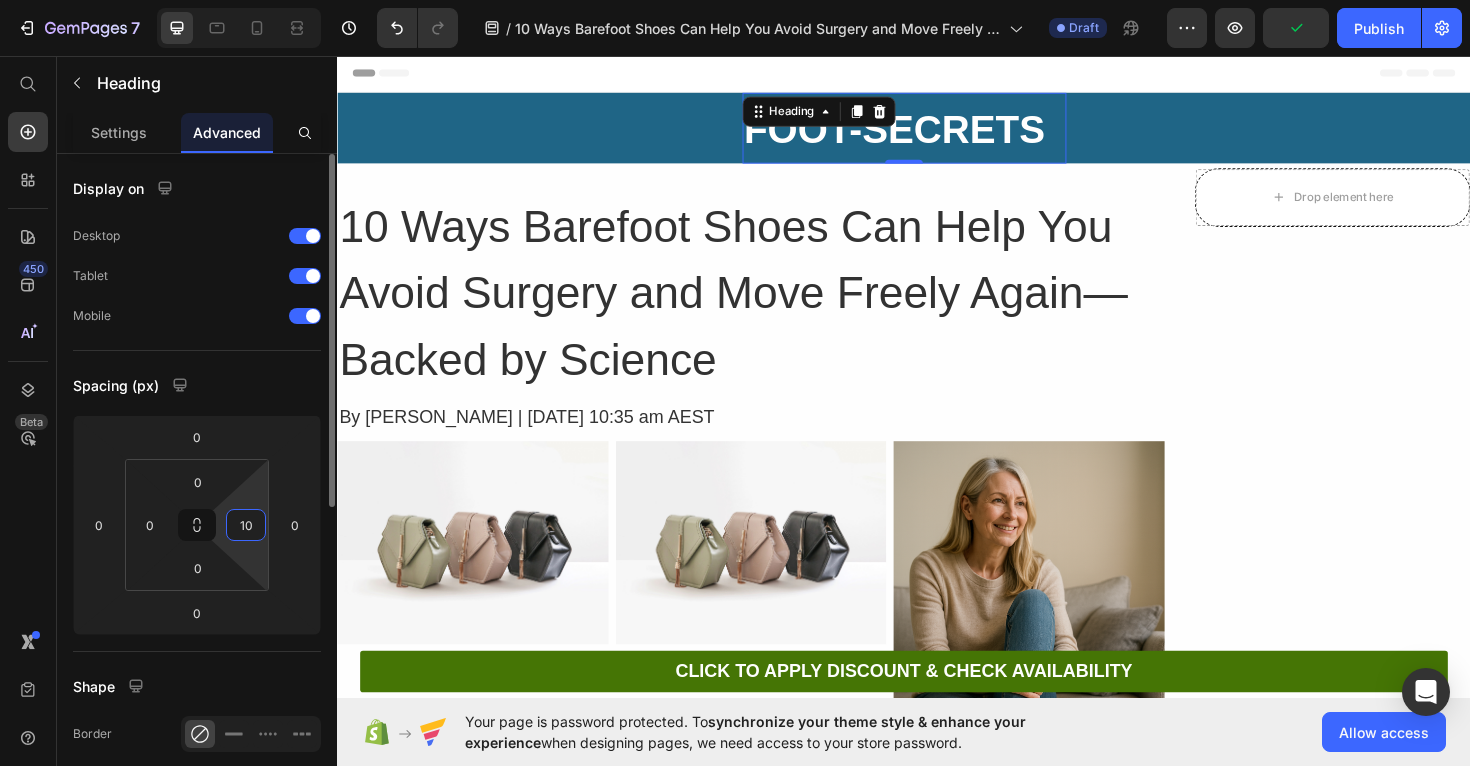 type on "1" 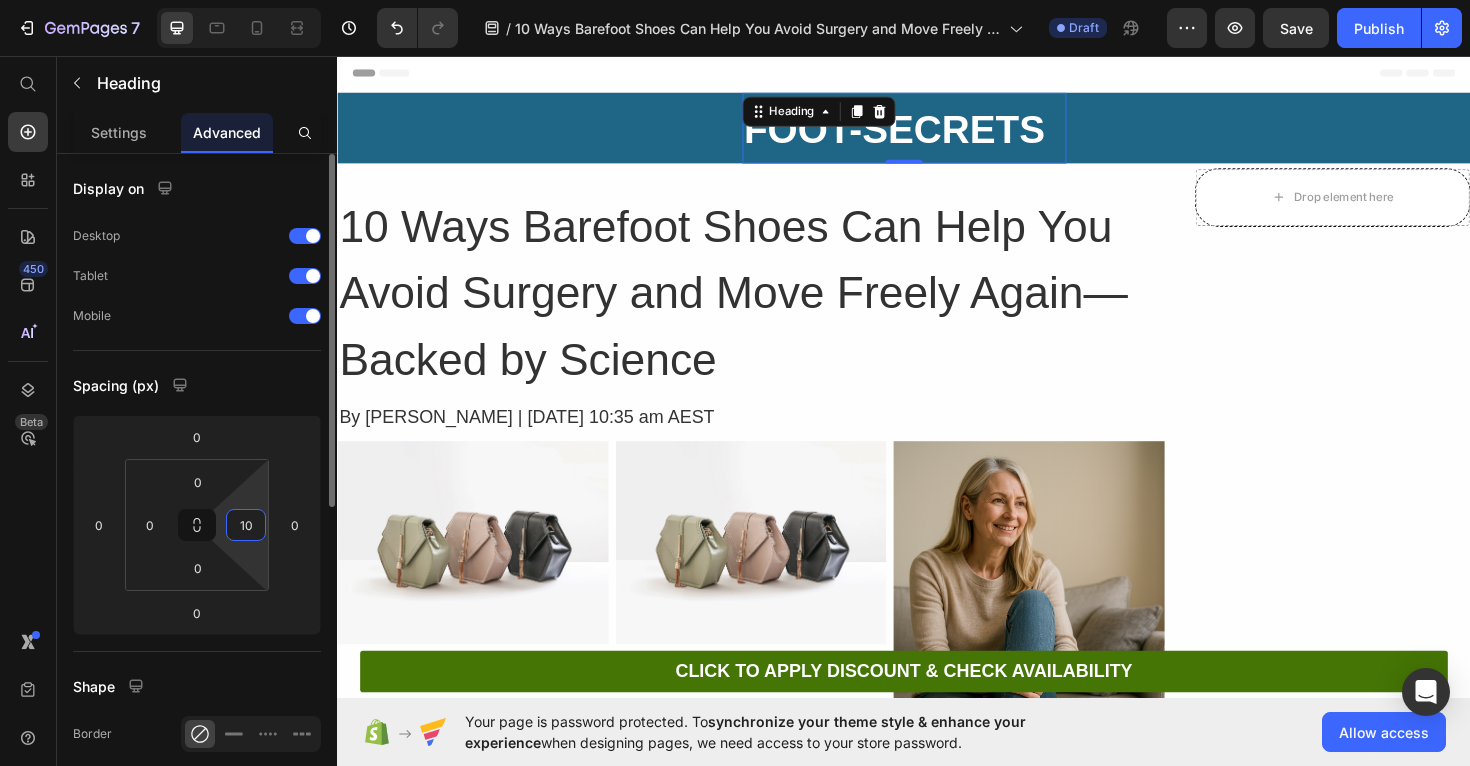 type on "1" 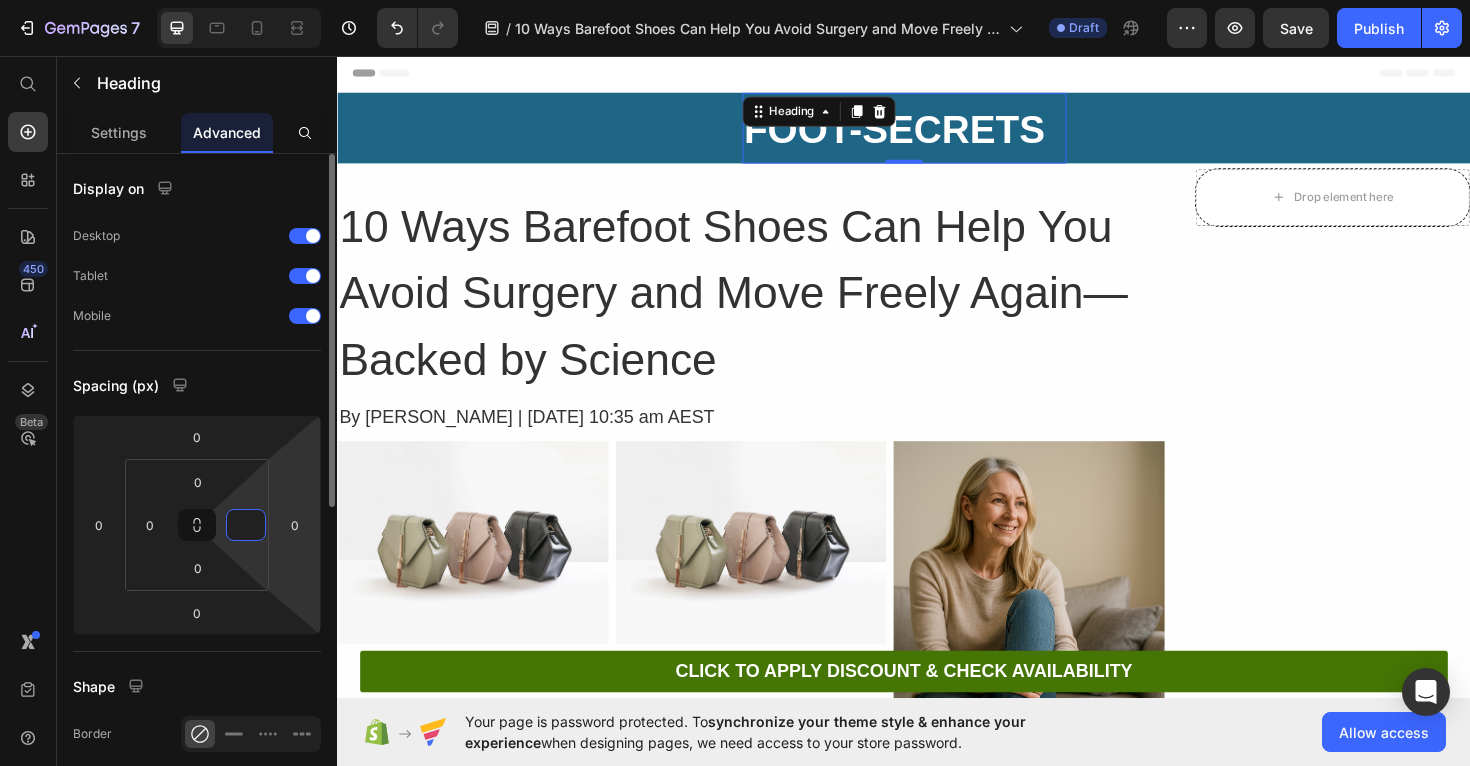 type on "0" 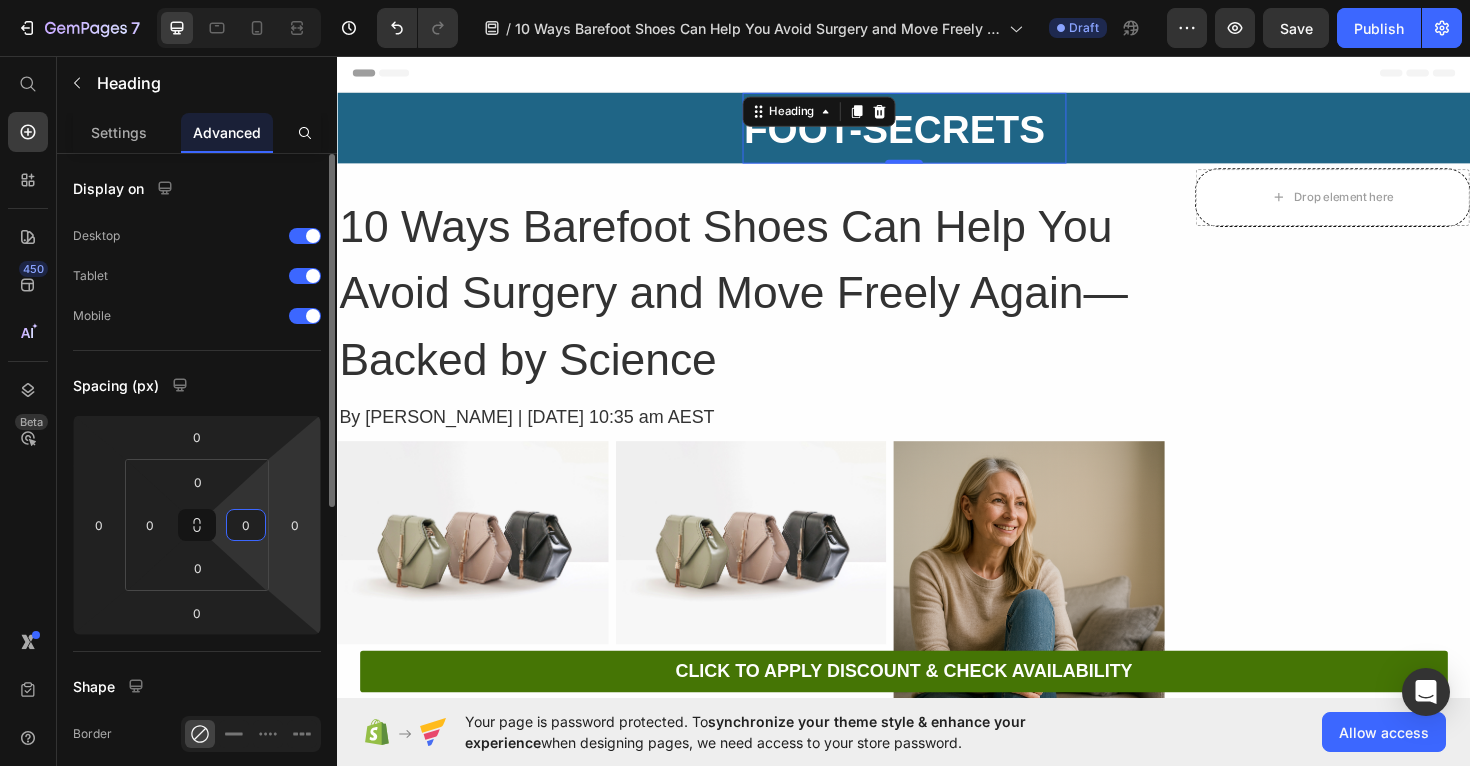 click on "7  Version history  /  10 Ways Barefoot Shoes Can Help You Avoid Surgery and Move Freely Again—Backed by Science Draft Preview  Save   Publish  450 Beta Start with Sections Elements Hero Section Product Detail Brands Trusted Badges Guarantee Product Breakdown How to use Testimonials Compare Bundle FAQs Social Proof Brand Story Product List Collection Blog List Contact Sticky Add to Cart Custom Footer Browse Library 450 Layout
Row
Row
Row
Row Text
Heading
Text Block Button
Button
Button
Sticky Back to top Media" at bounding box center (735, 0) 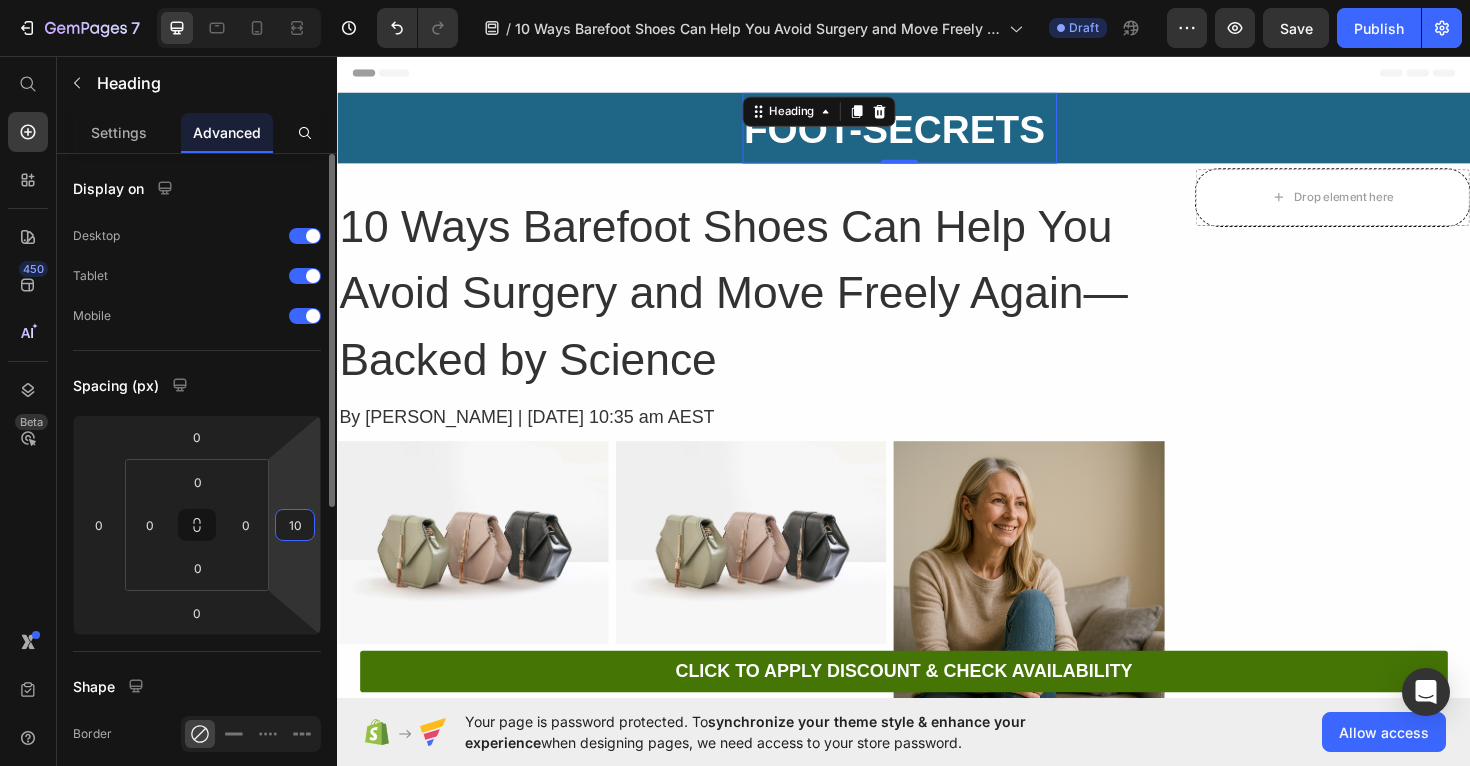 type on "1" 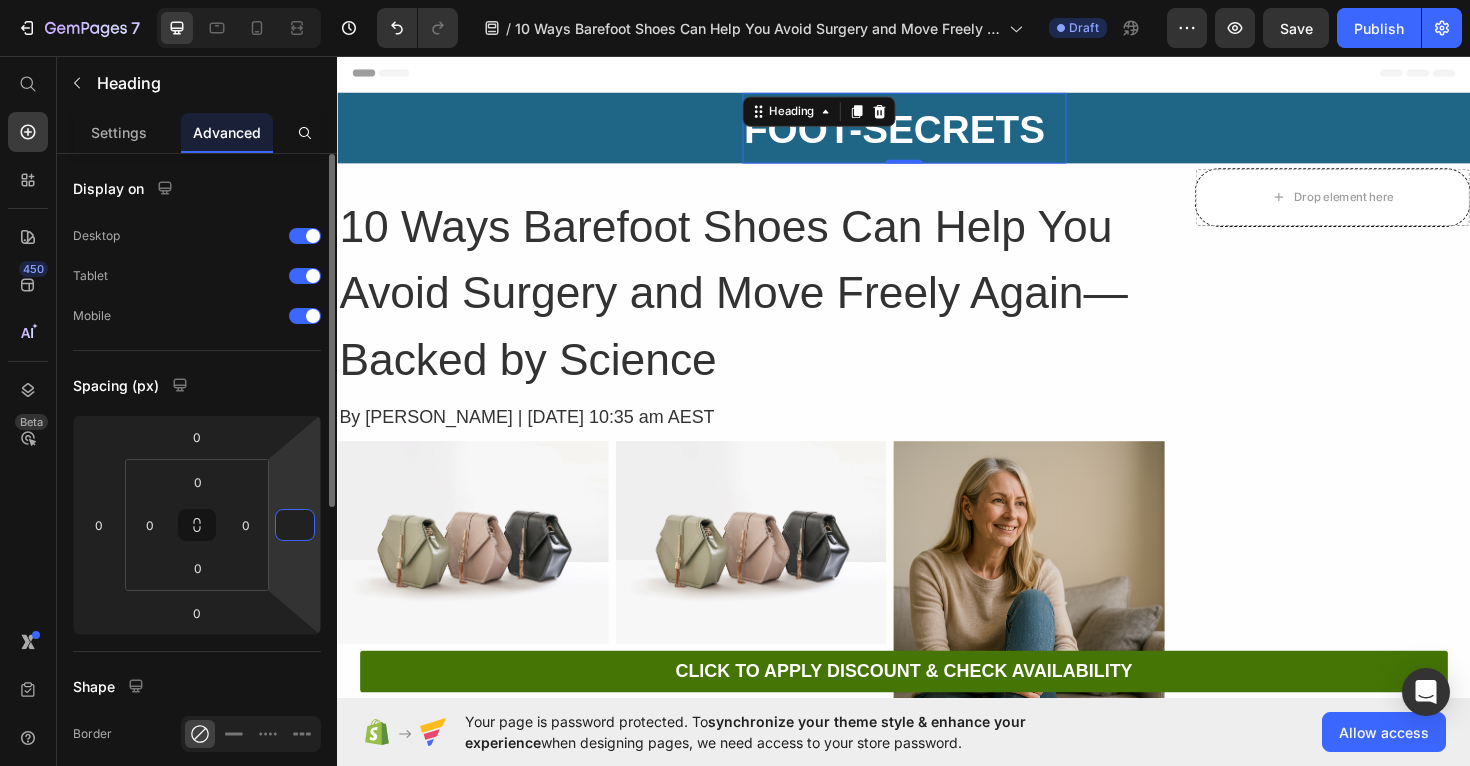 type on "4" 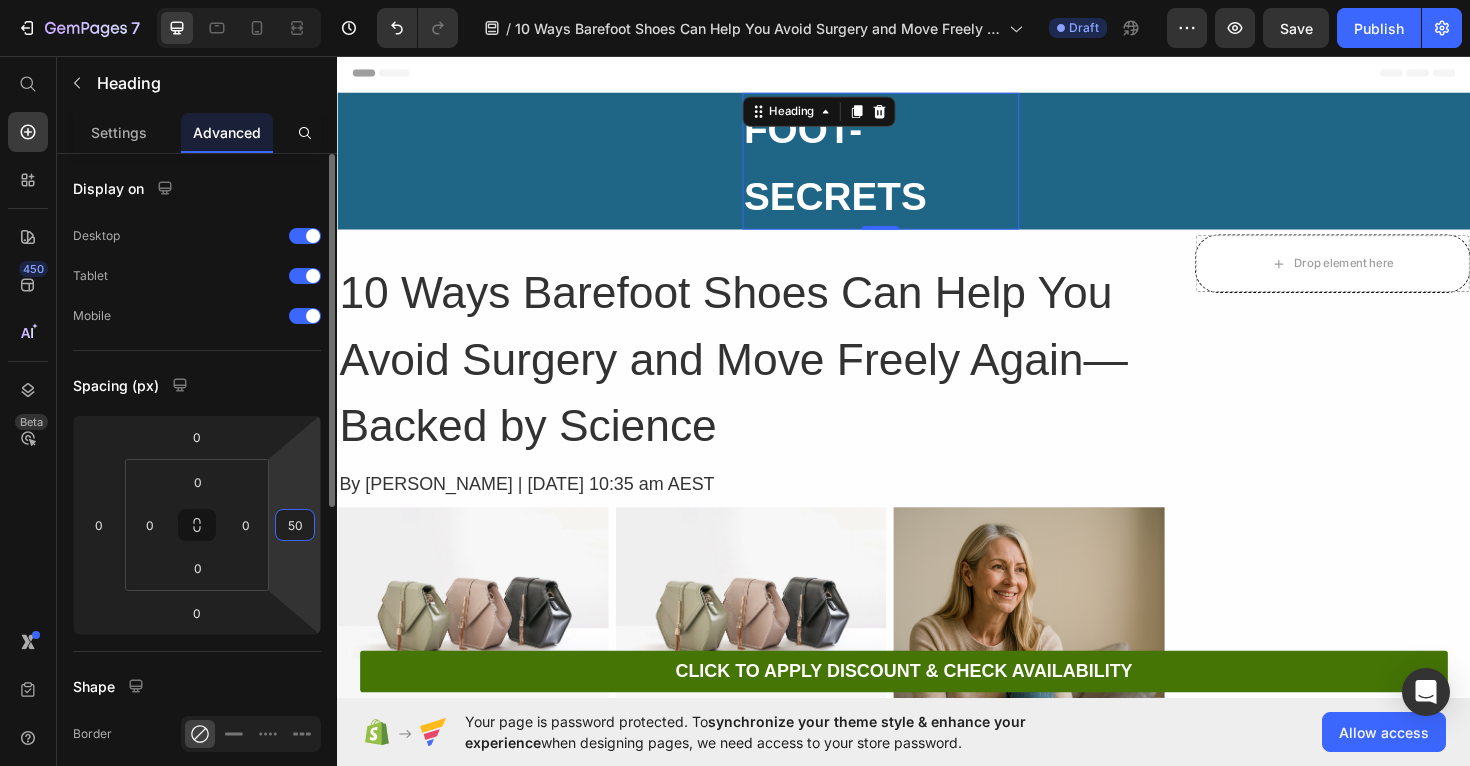 type on "5" 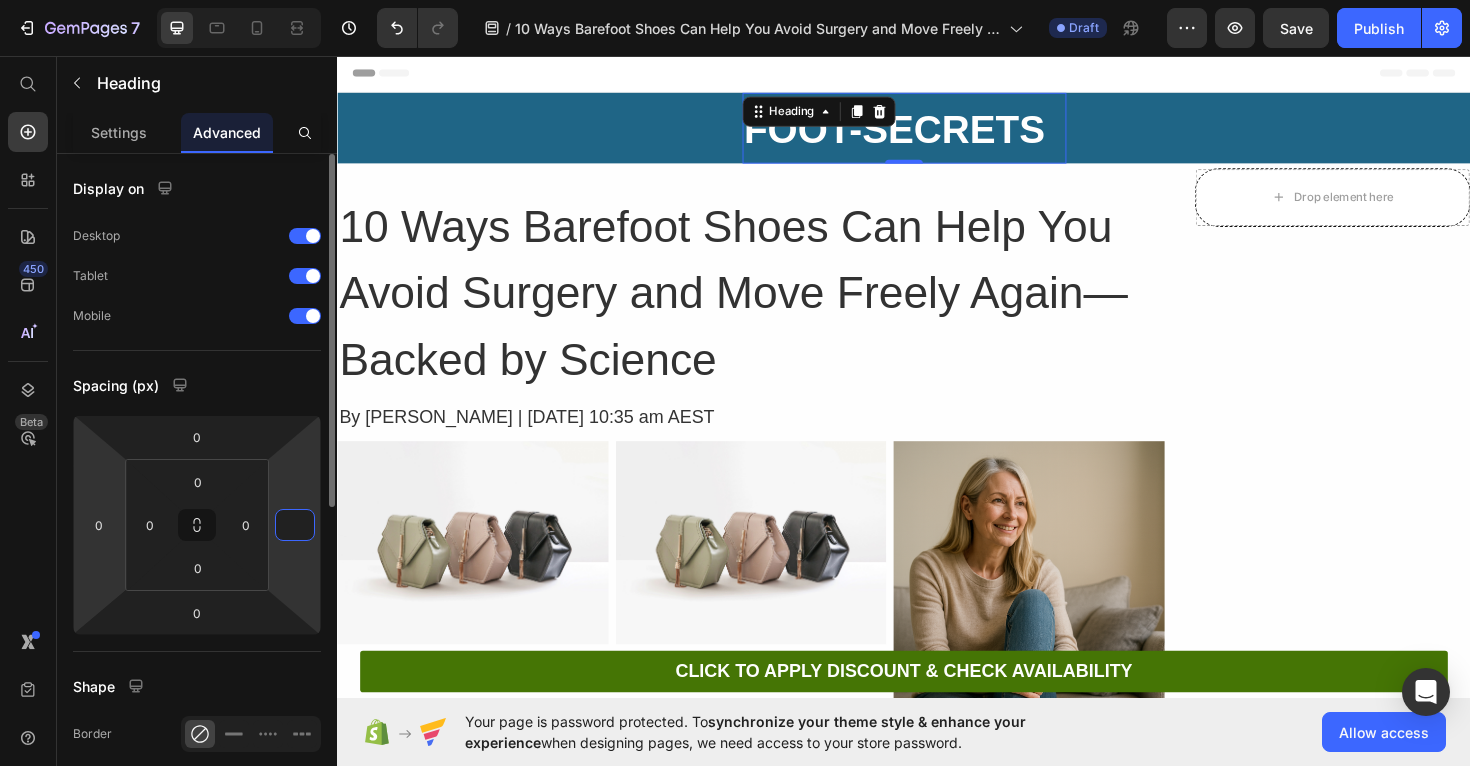 type on "0" 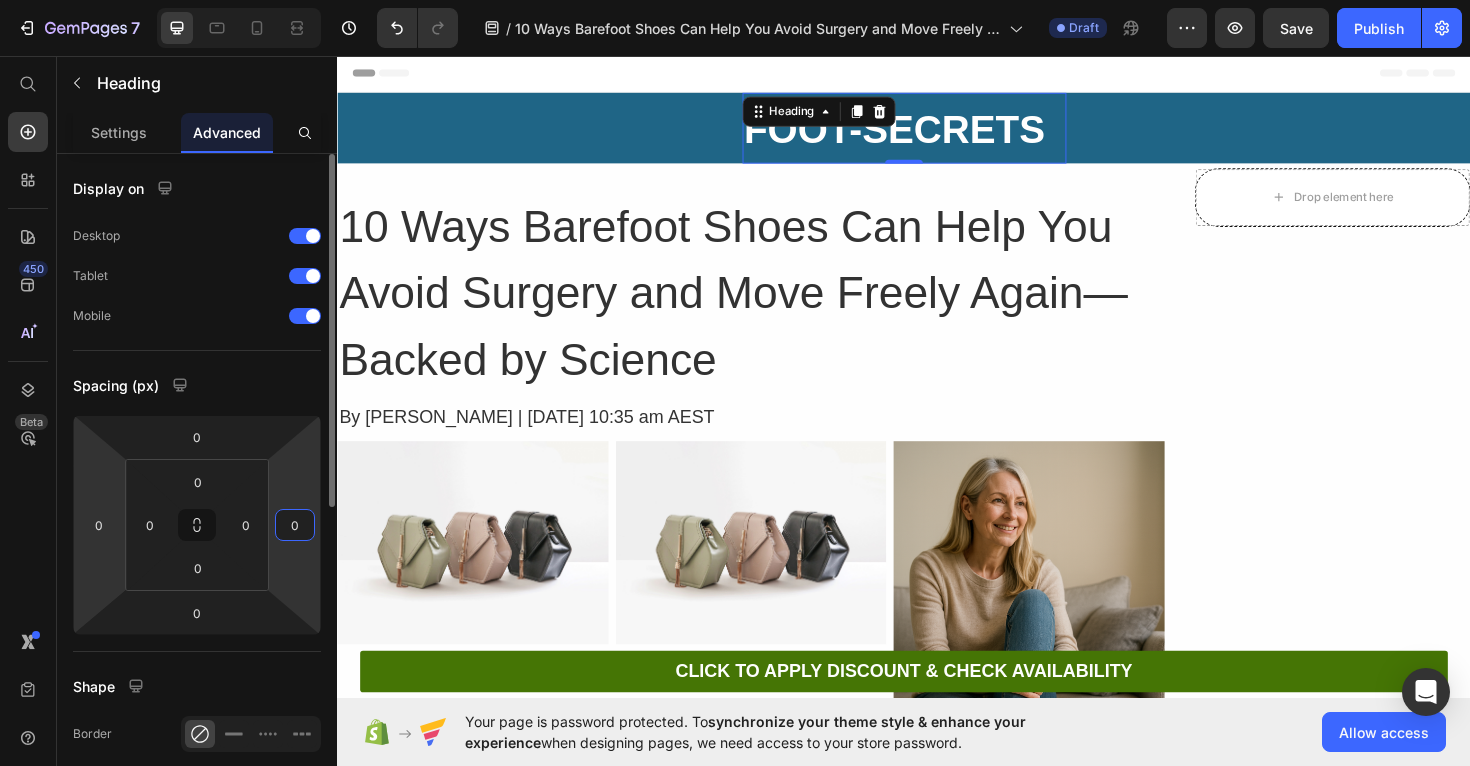 click on "7  Version history  /  10 Ways Barefoot Shoes Can Help You Avoid Surgery and Move Freely Again—Backed by Science Draft Preview  Save   Publish  450 Beta Start with Sections Elements Hero Section Product Detail Brands Trusted Badges Guarantee Product Breakdown How to use Testimonials Compare Bundle FAQs Social Proof Brand Story Product List Collection Blog List Contact Sticky Add to Cart Custom Footer Browse Library 450 Layout
Row
Row
Row
Row Text
Heading
Text Block Button
Button
Button
Sticky Back to top Media" at bounding box center [735, 0] 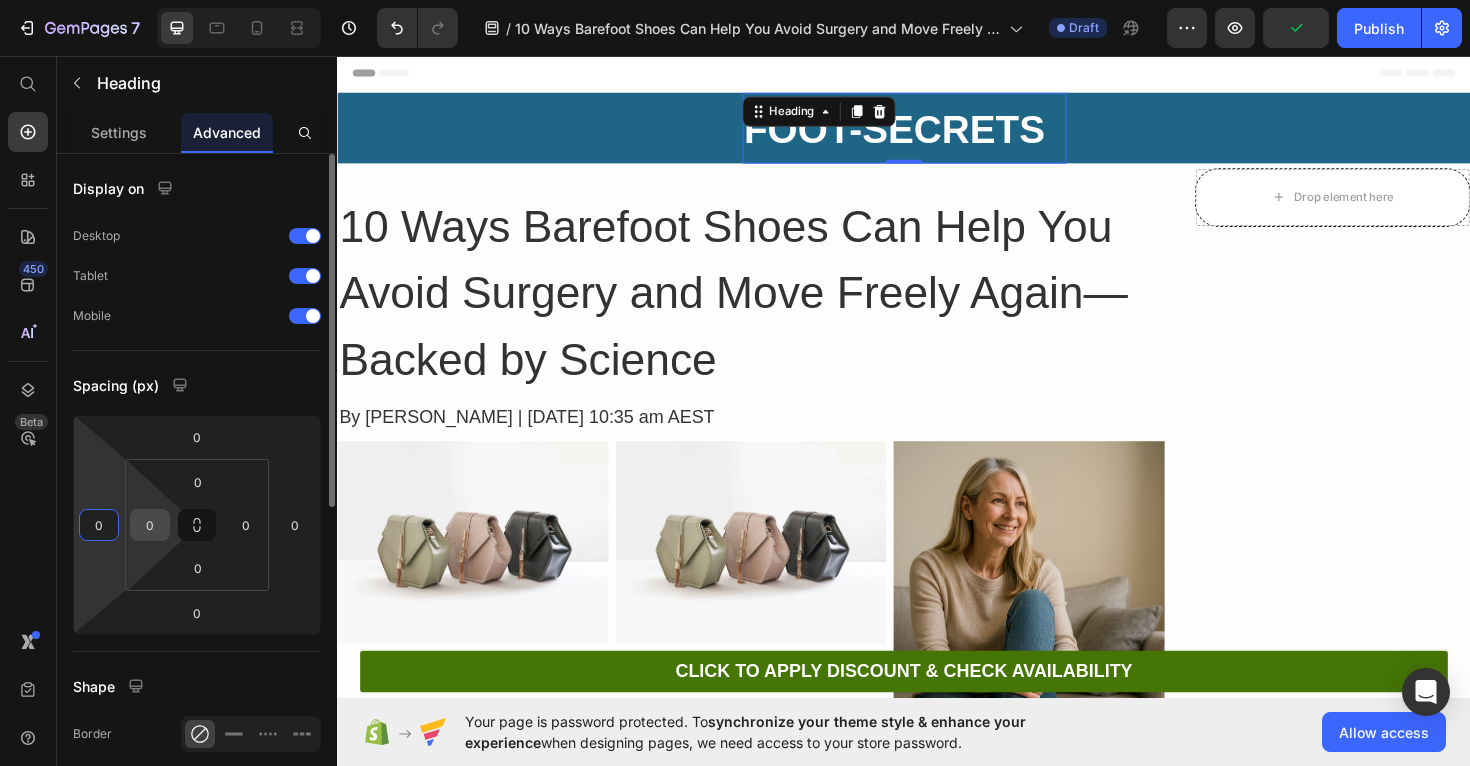 click on "0" at bounding box center [150, 525] 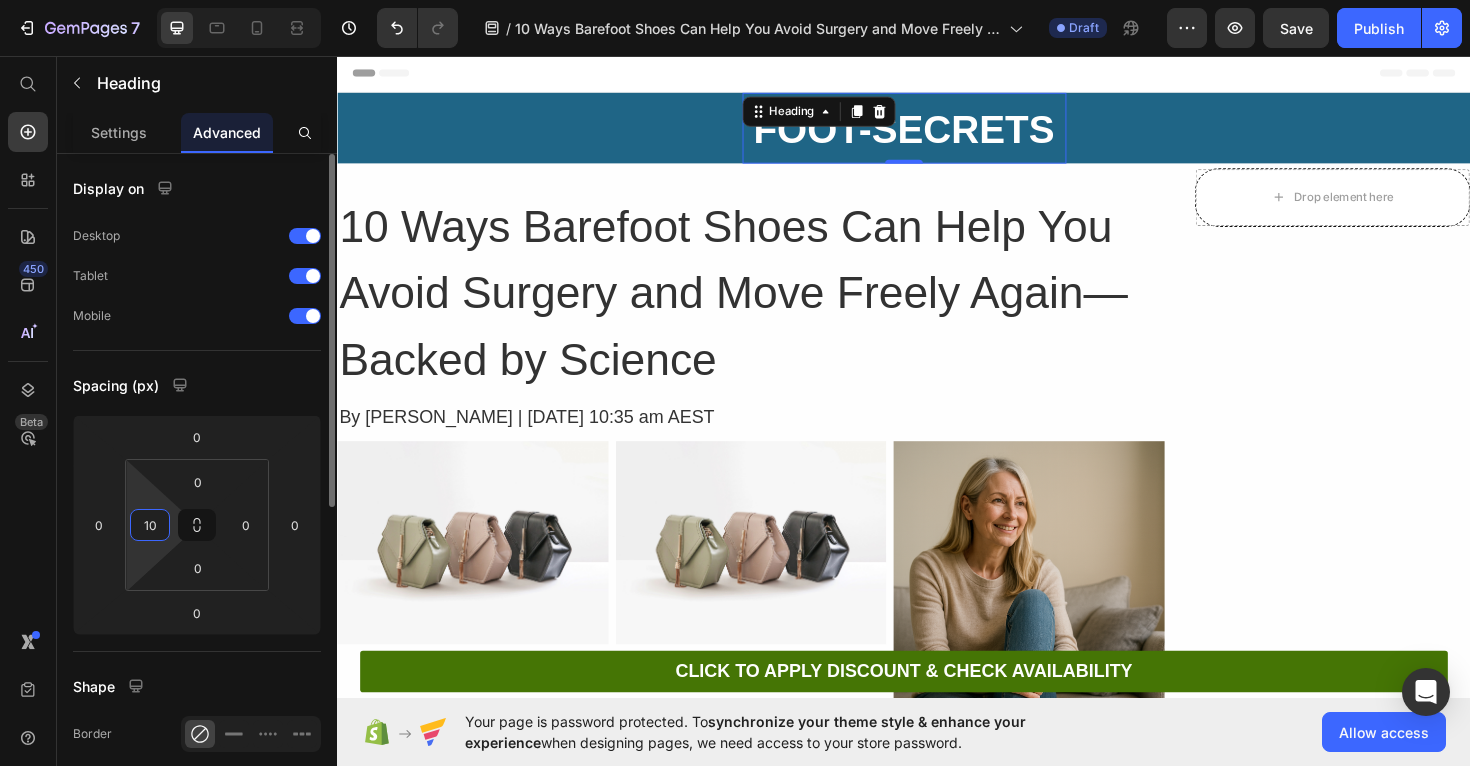 type on "1" 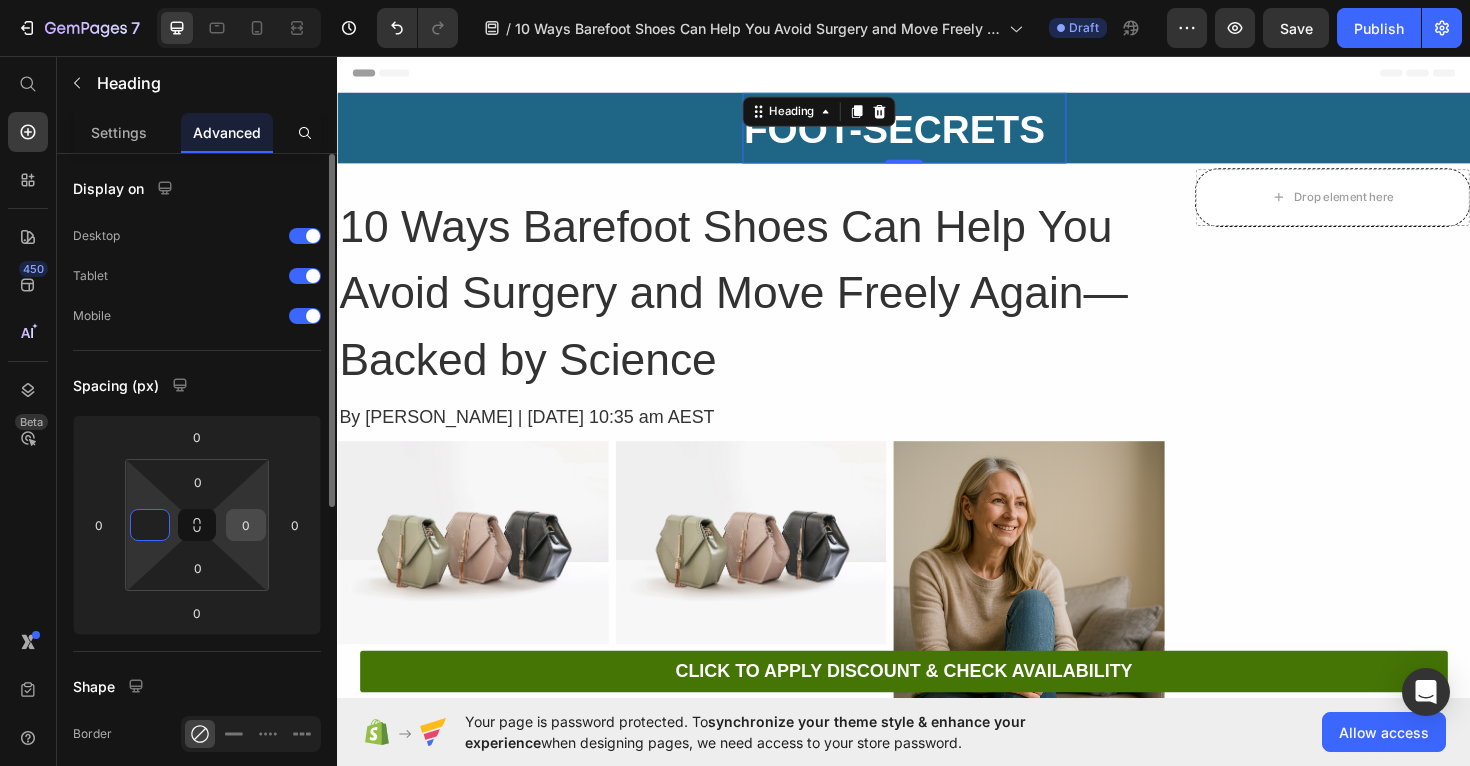 type on "0" 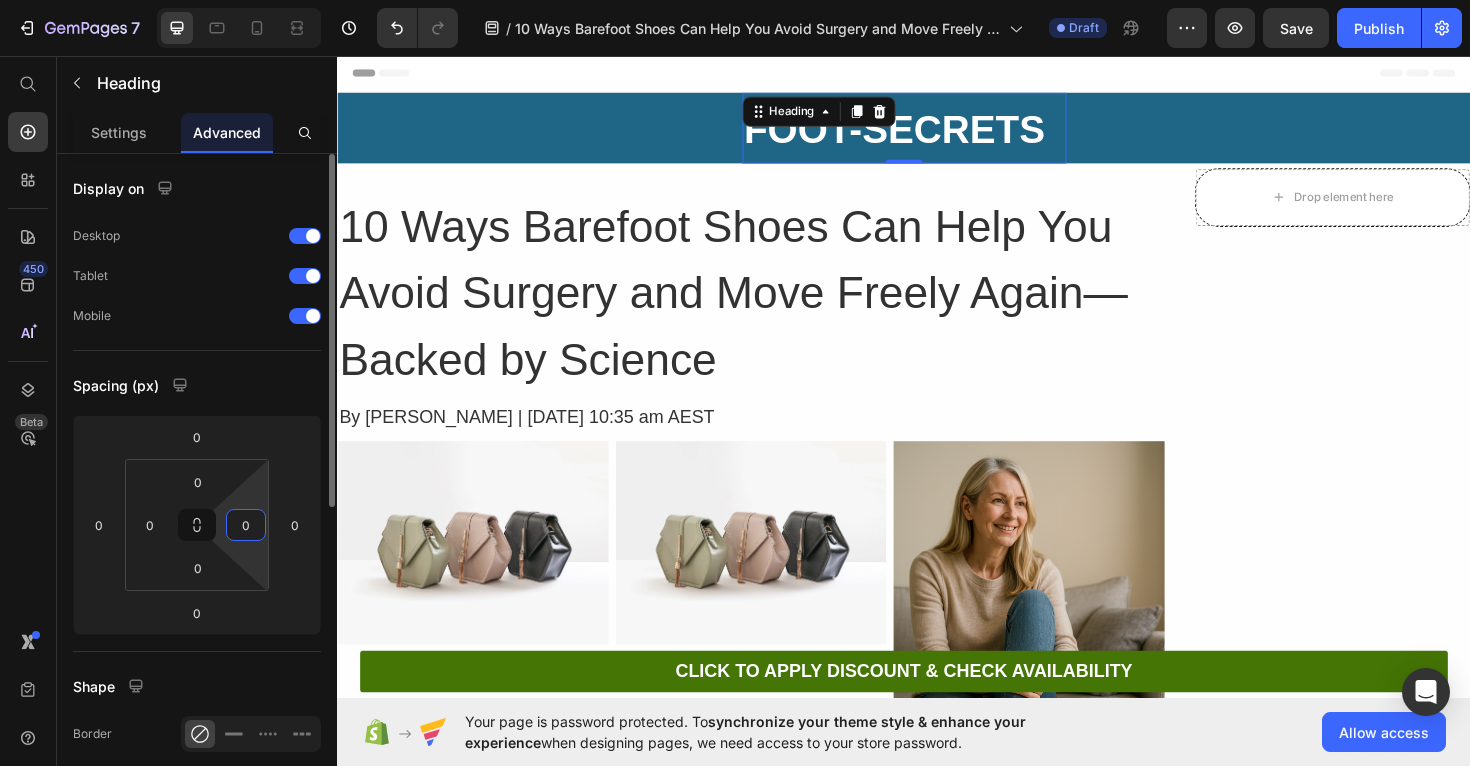 click on "0" at bounding box center [246, 525] 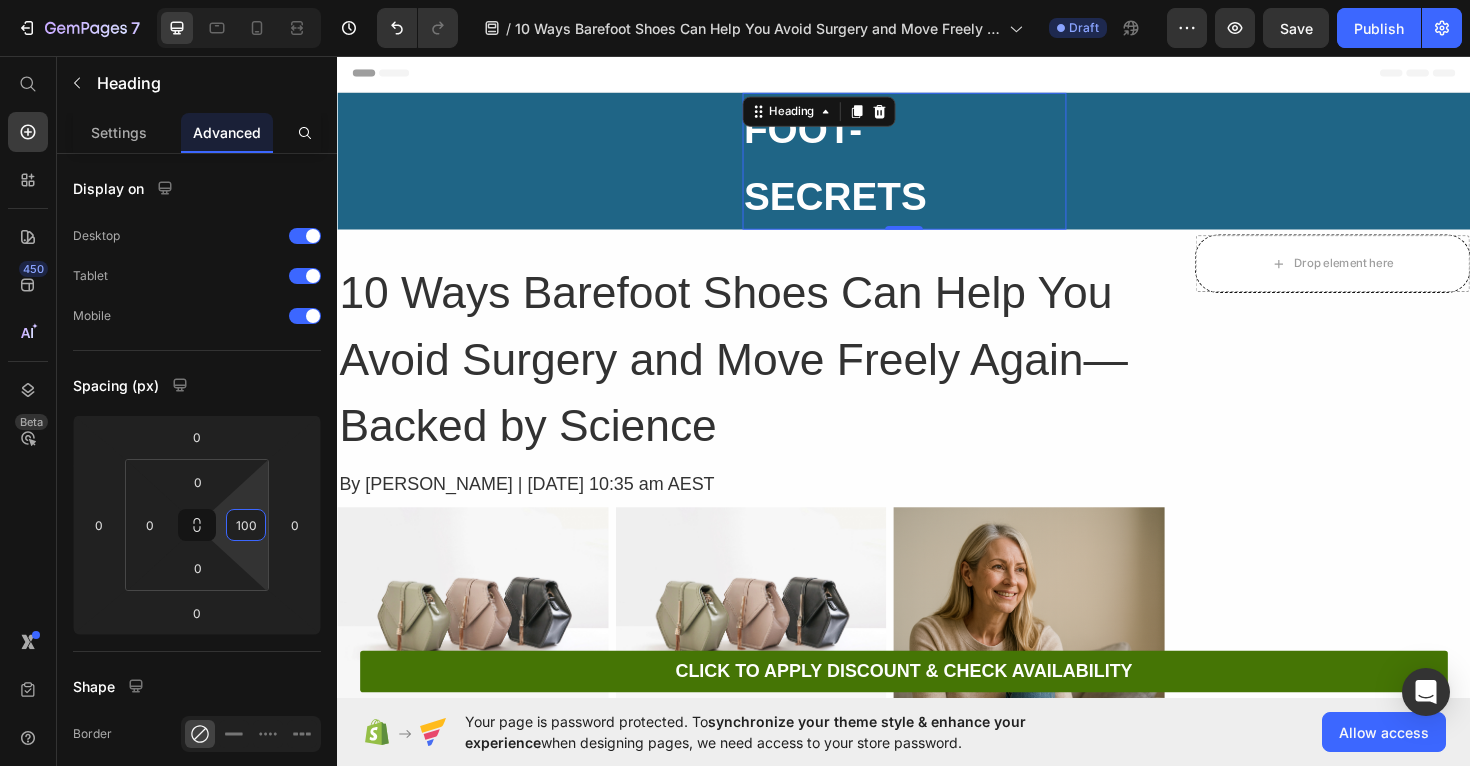type on "100" 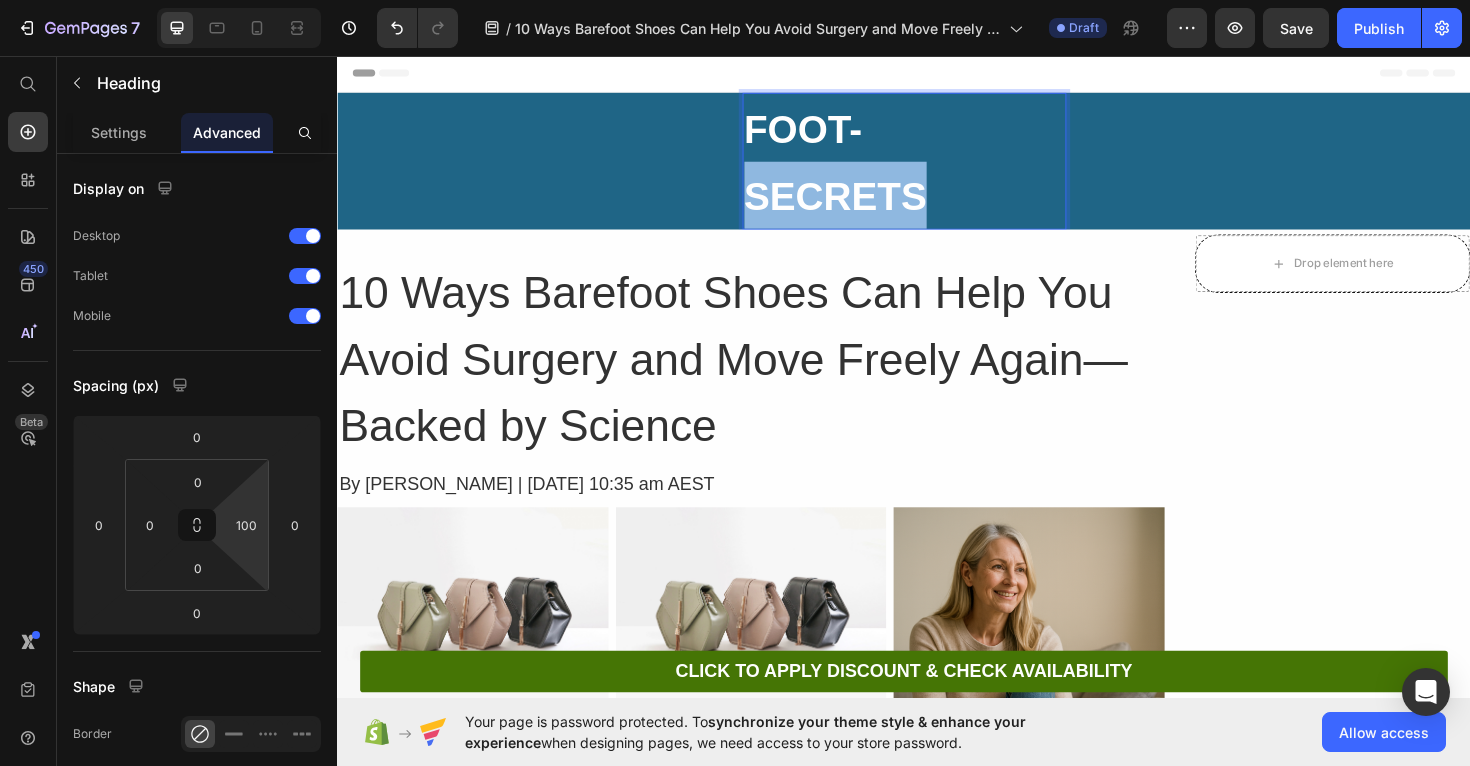 click on "FOOT-SECRETS" at bounding box center (865, 169) 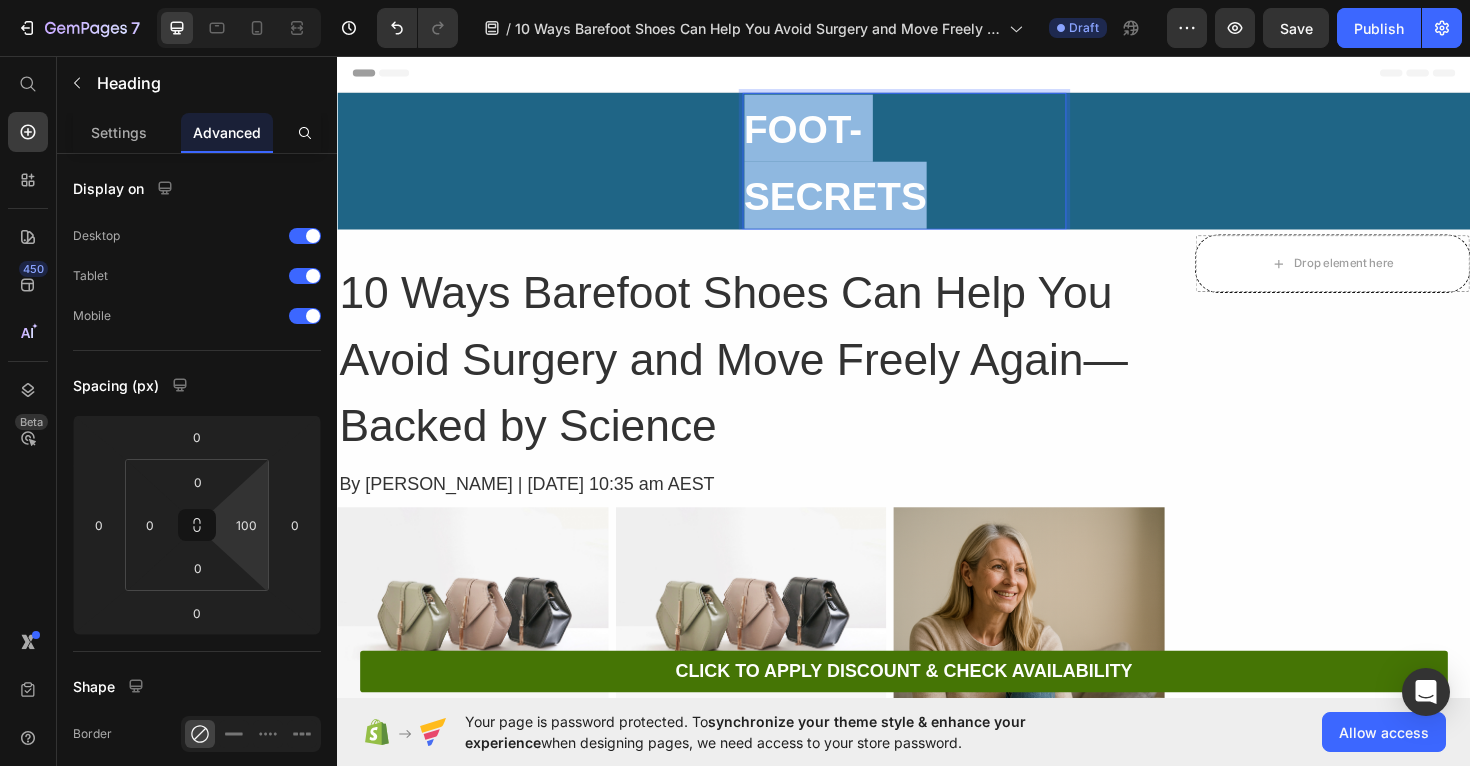 click on "FOOT-SECRETS" at bounding box center (865, 169) 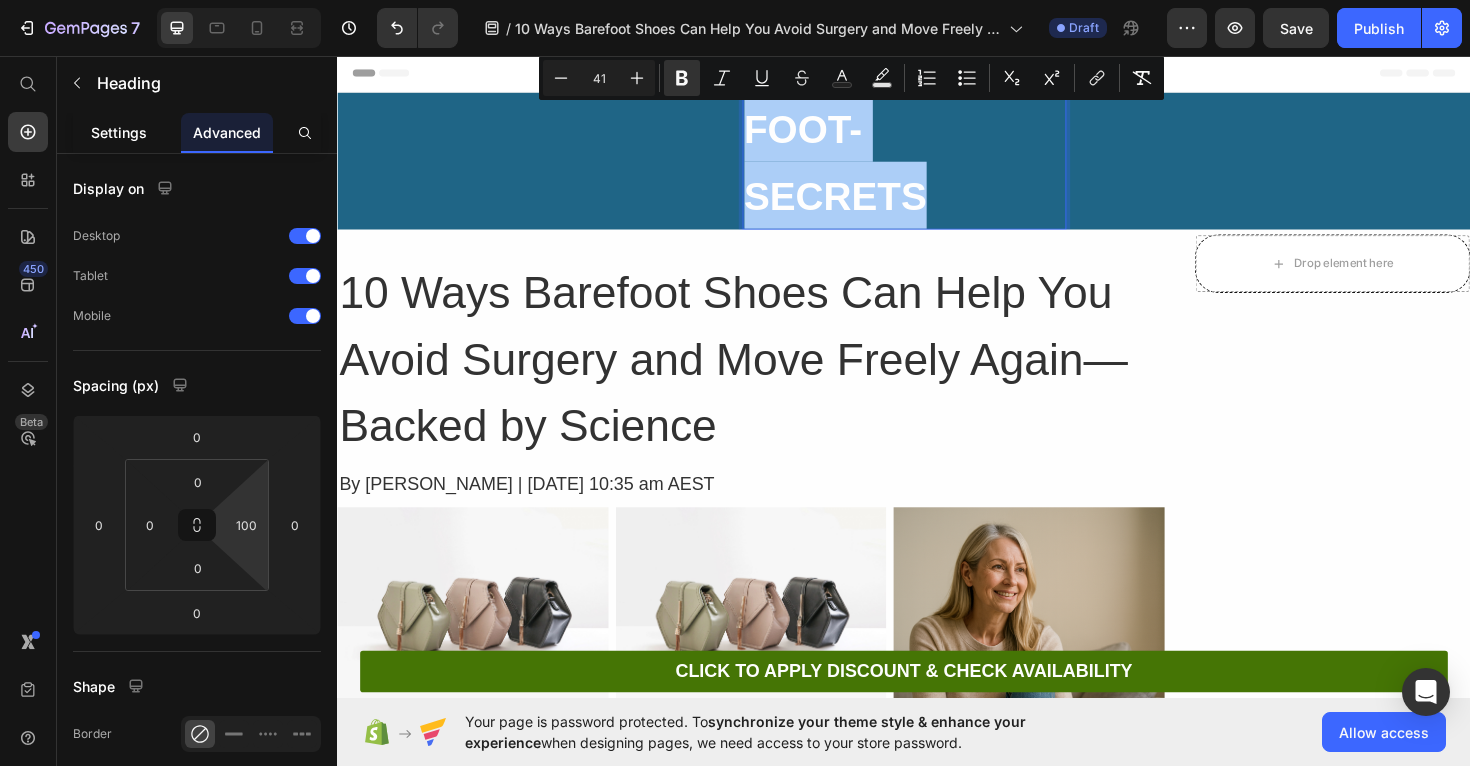 click on "Settings" at bounding box center [119, 132] 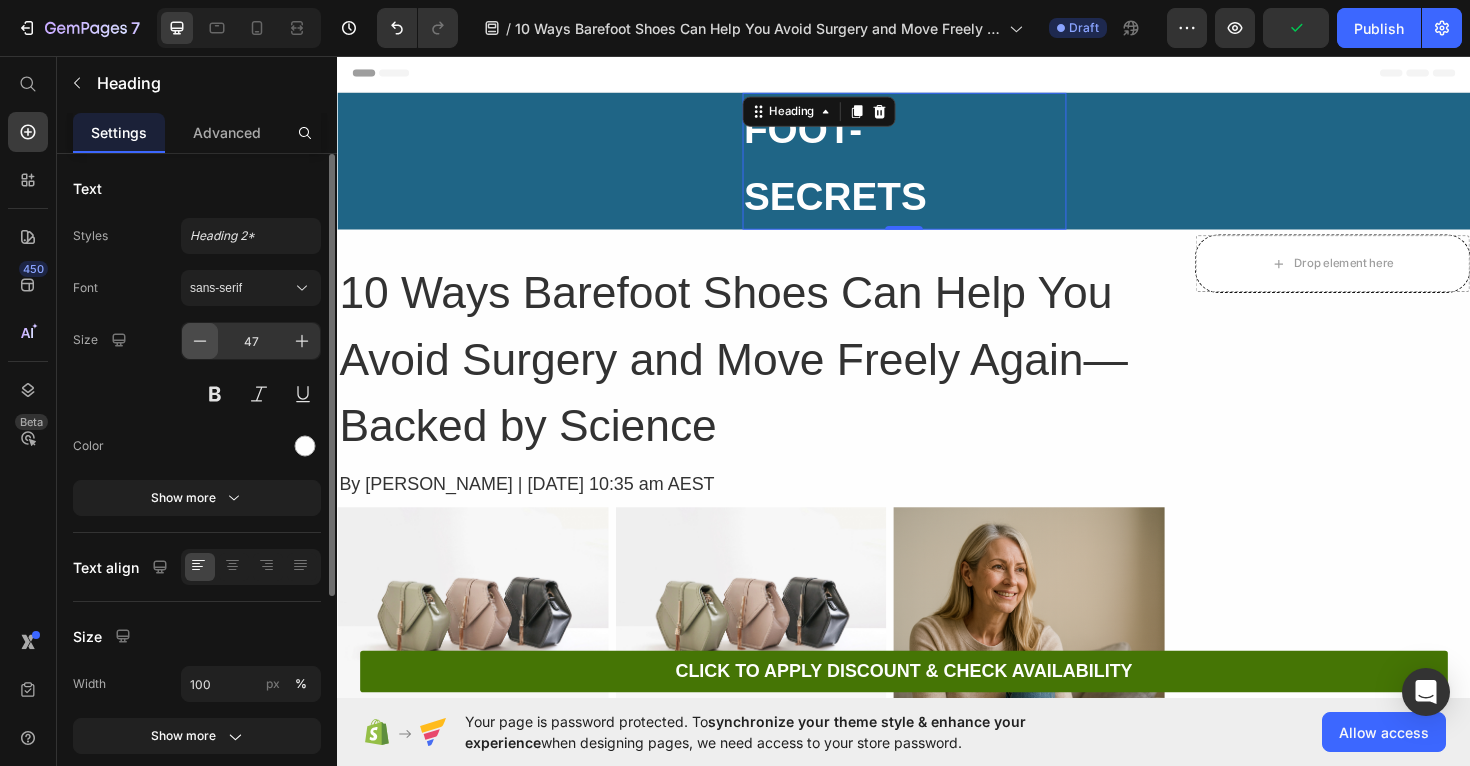click 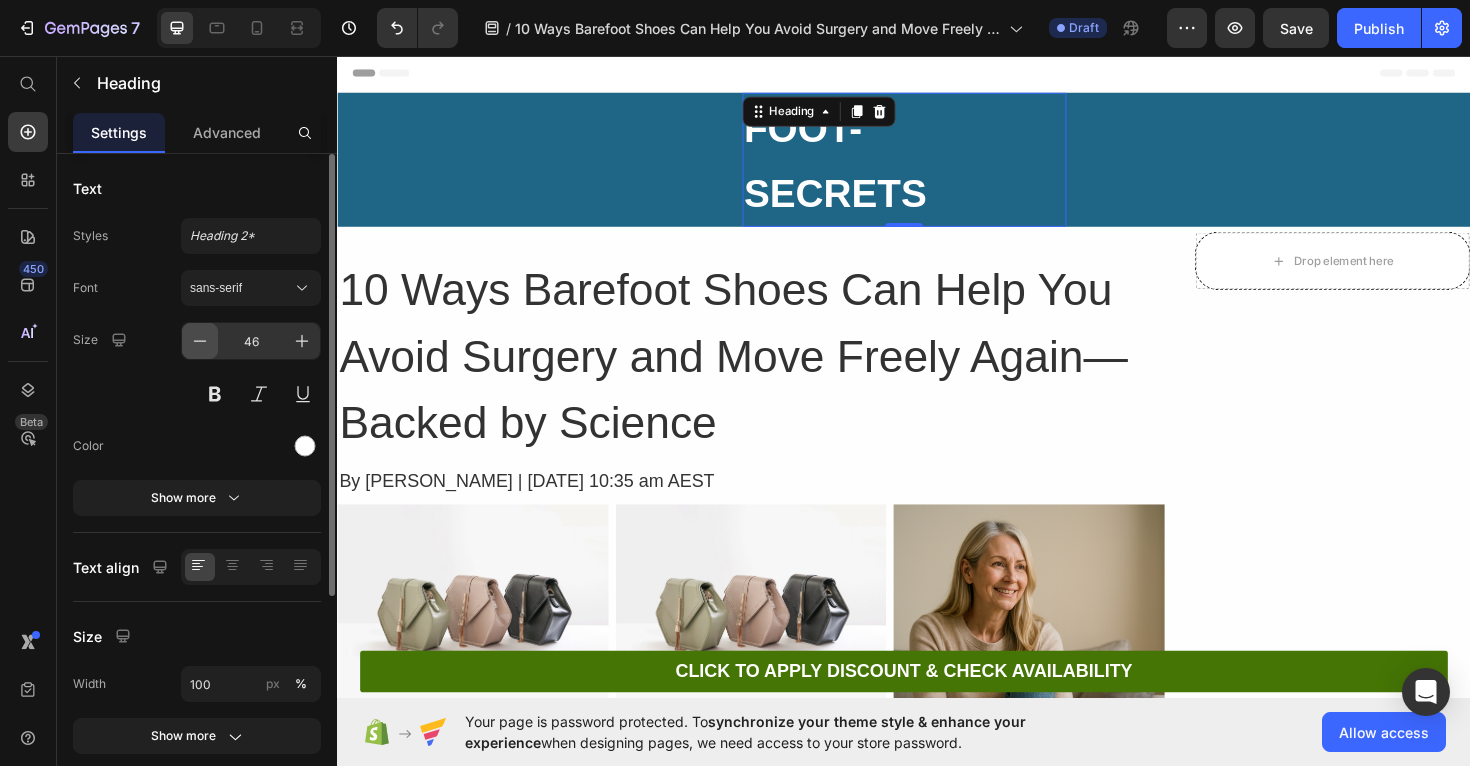 click 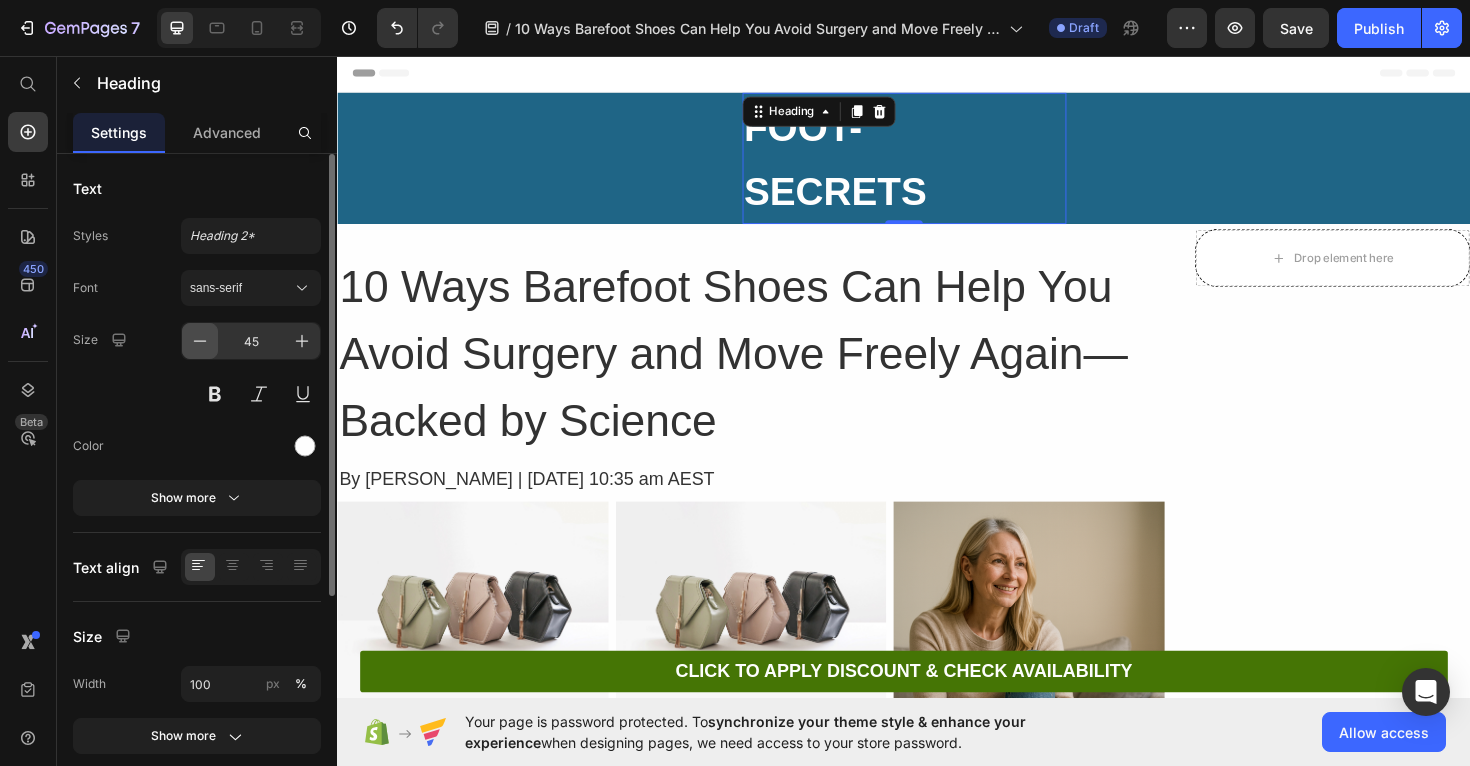 click 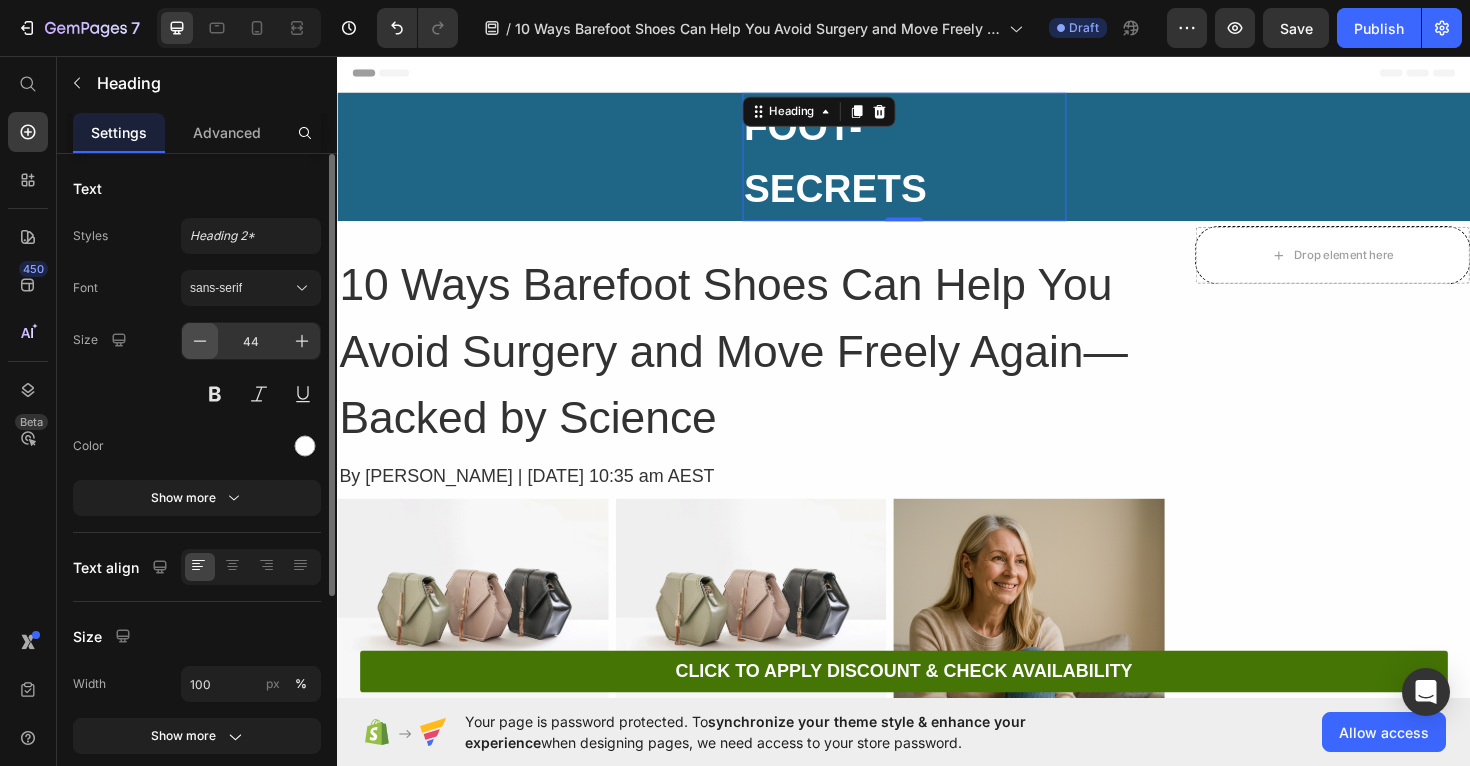 click 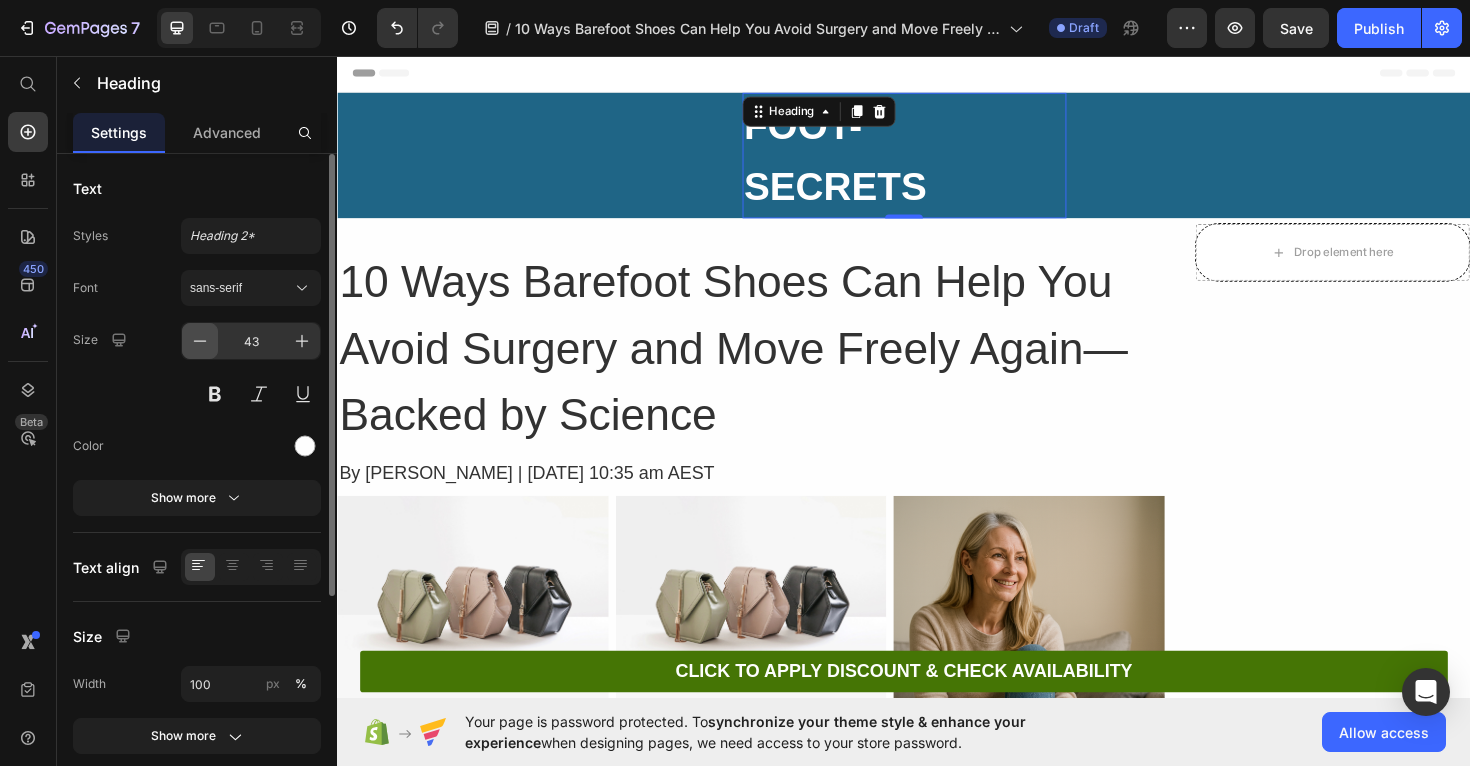 click 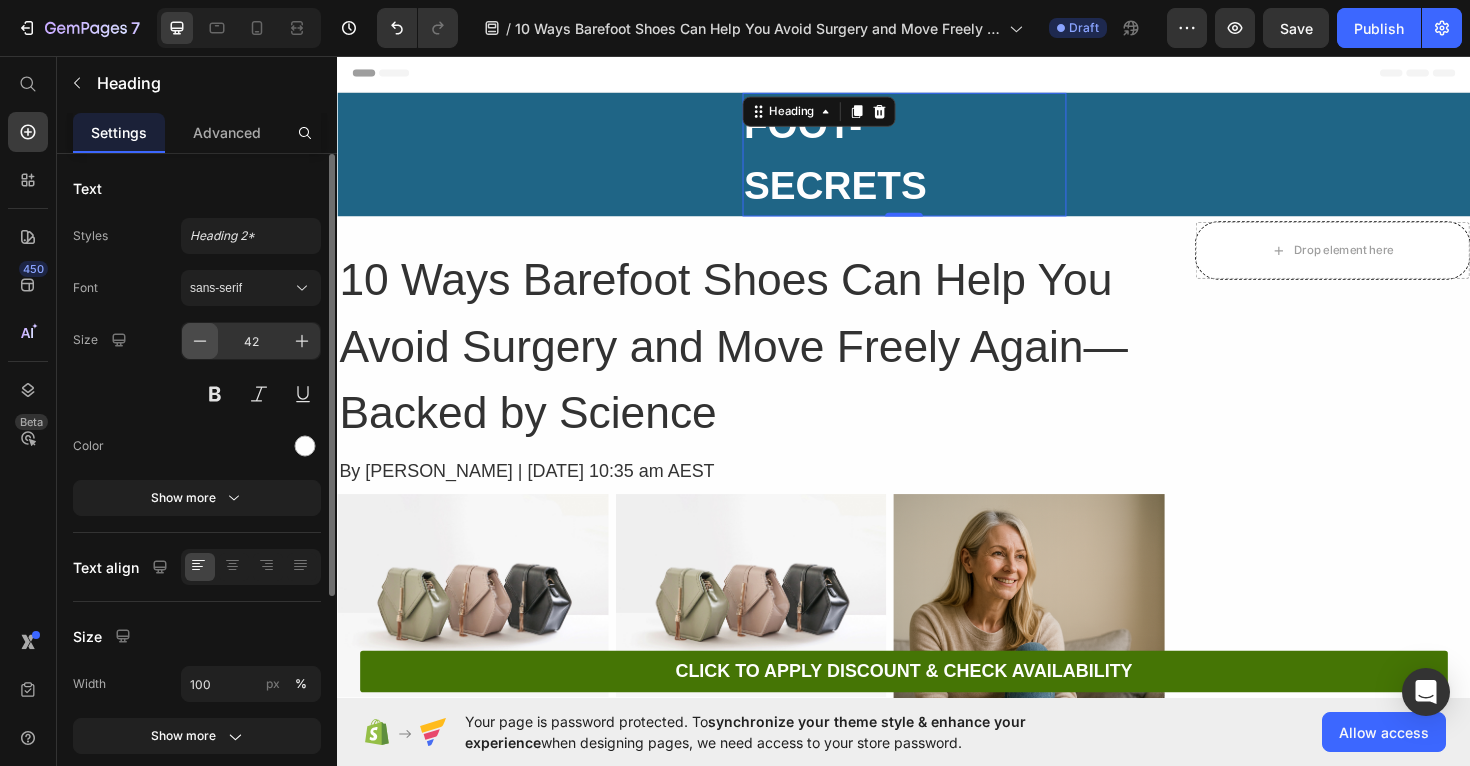 click 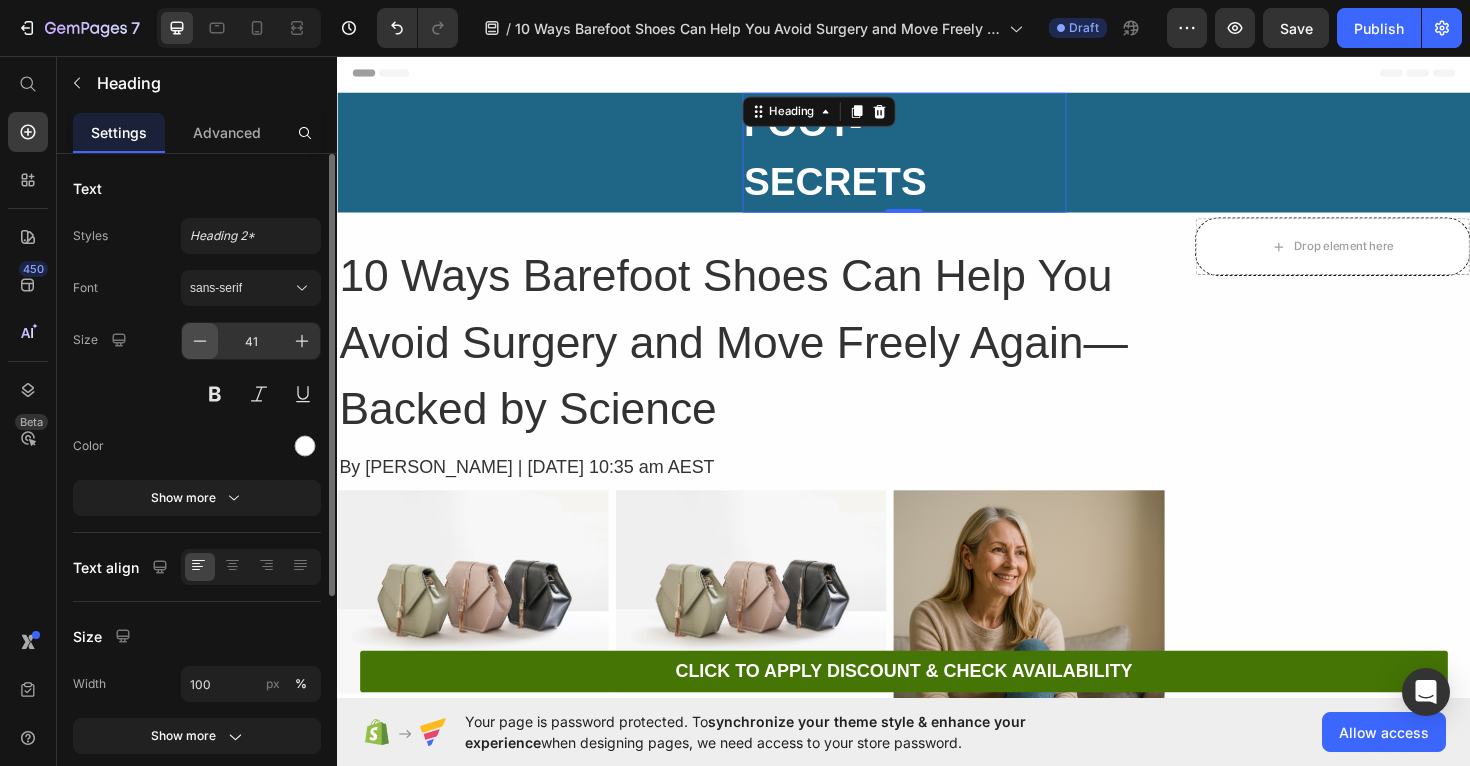 click 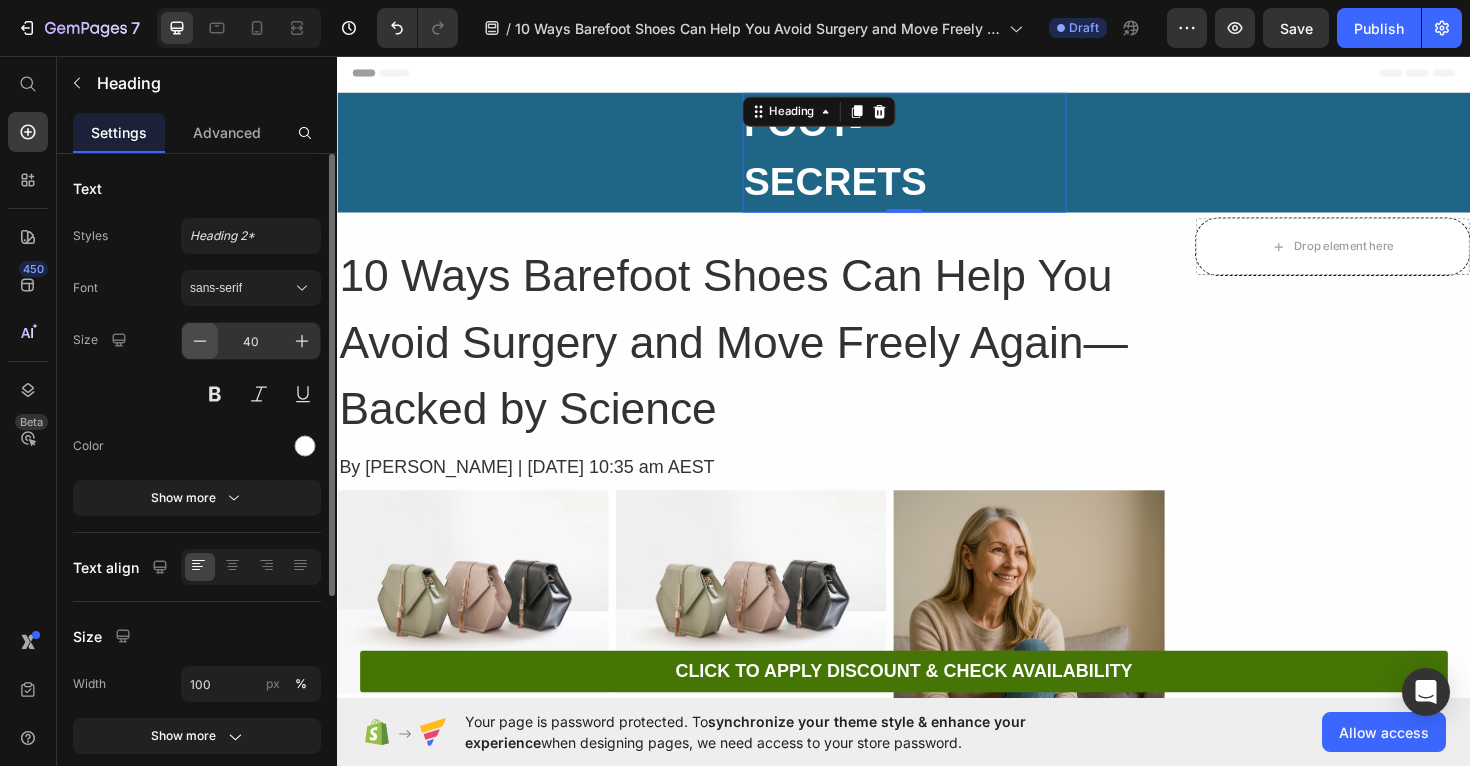 click 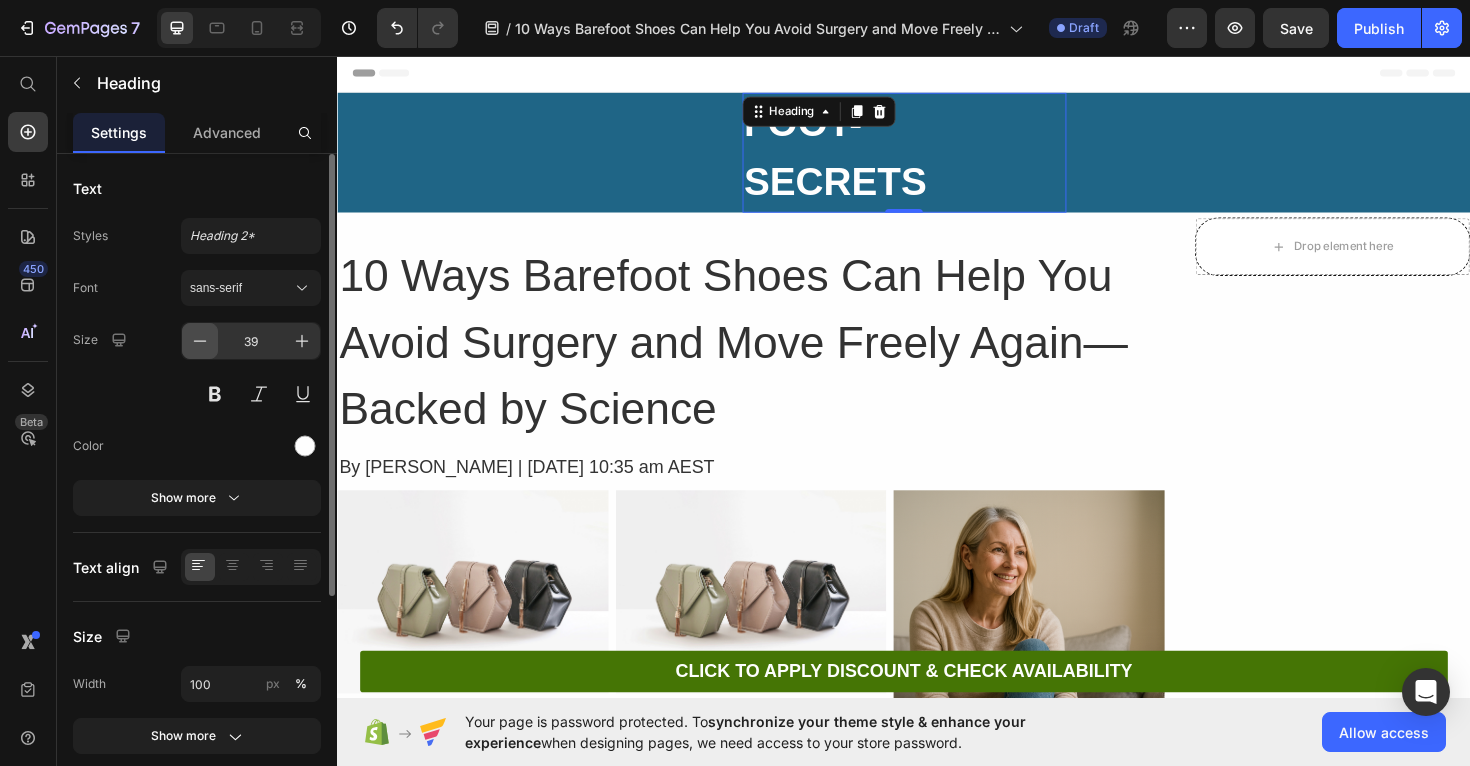 click 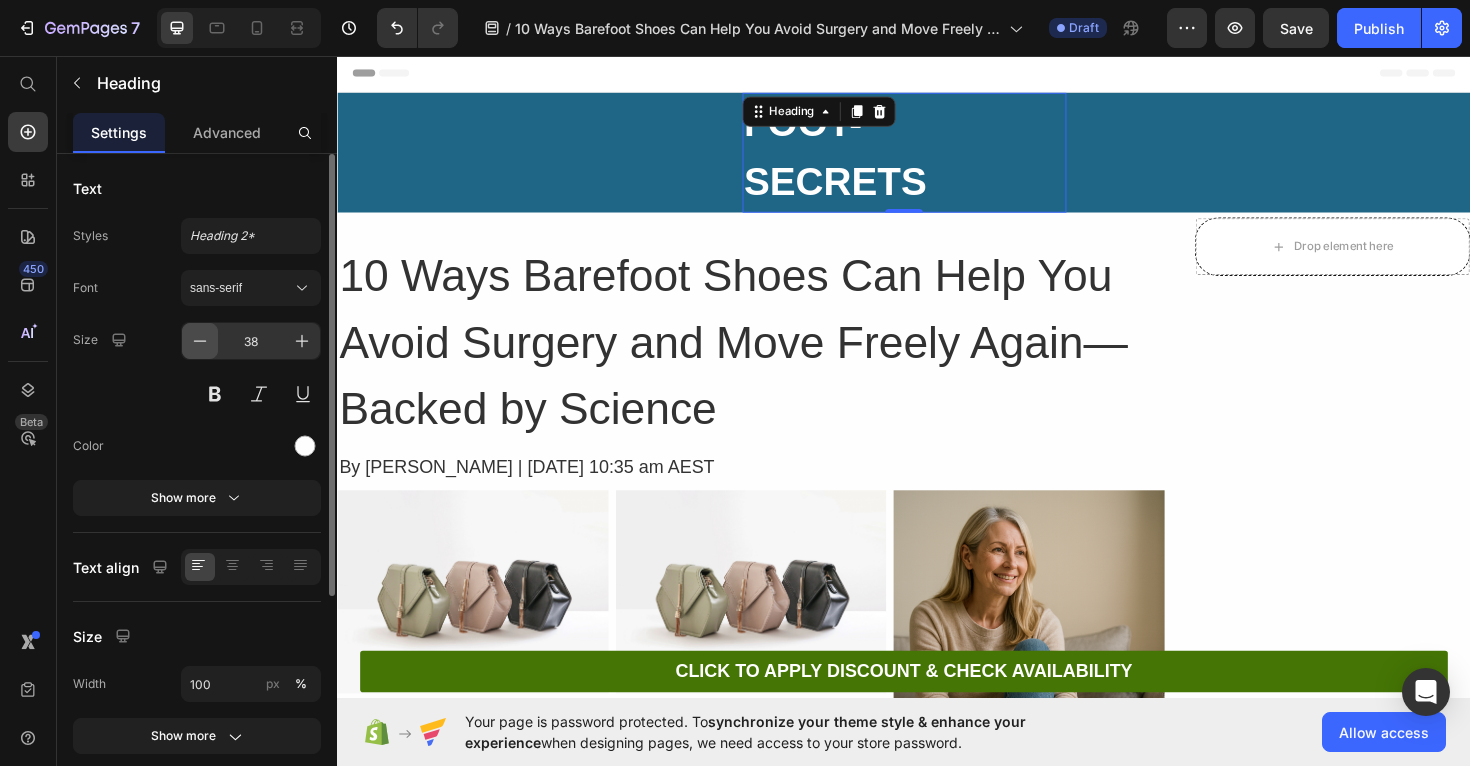 click 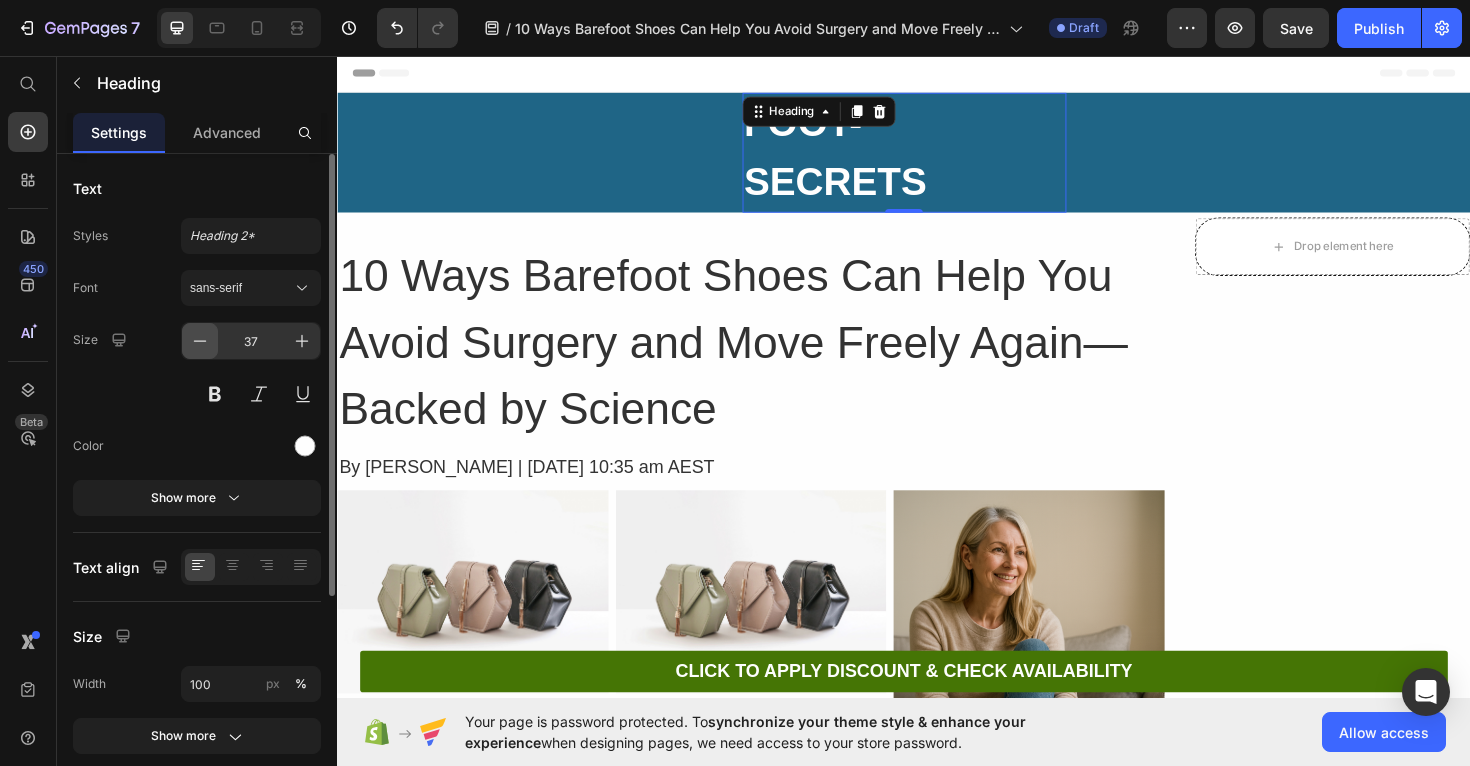 click 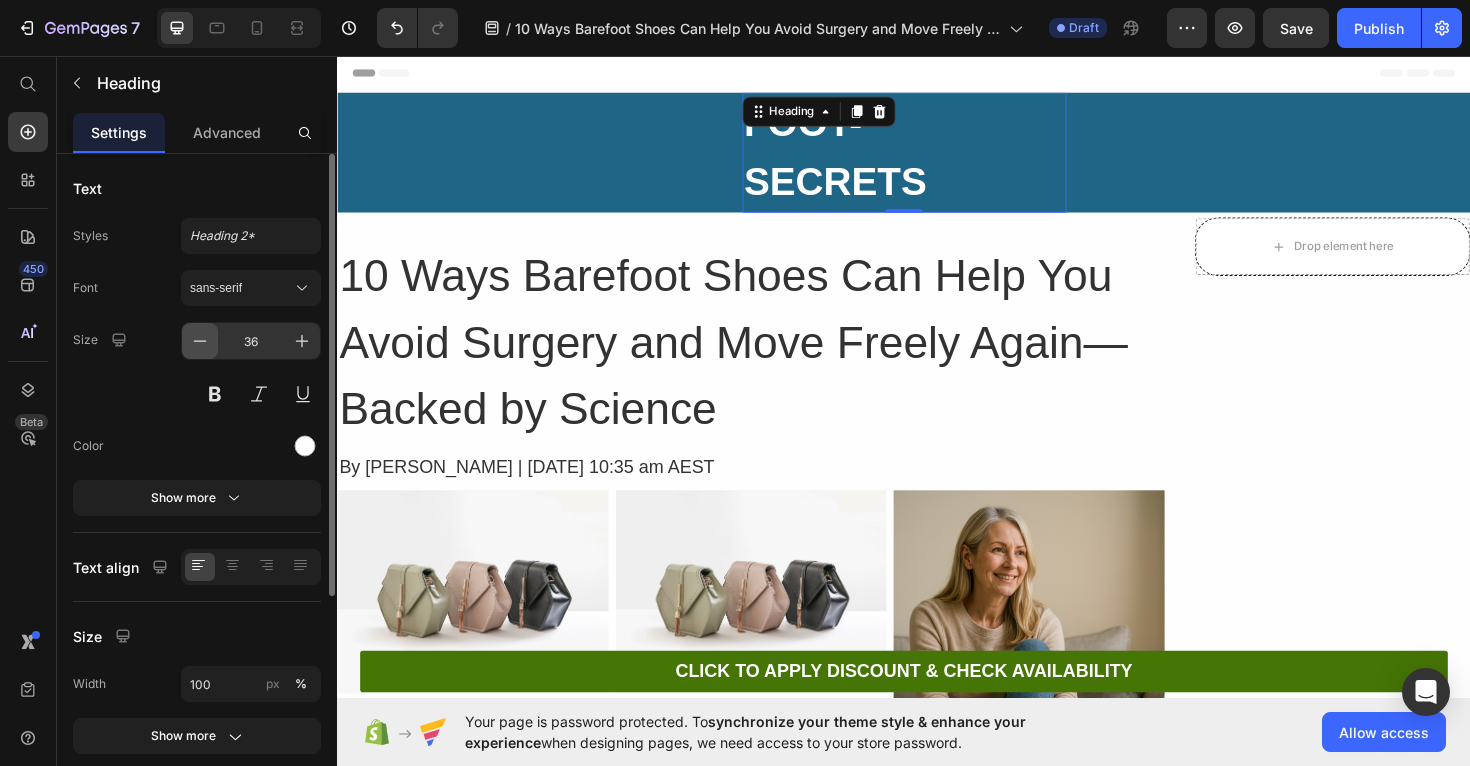 click 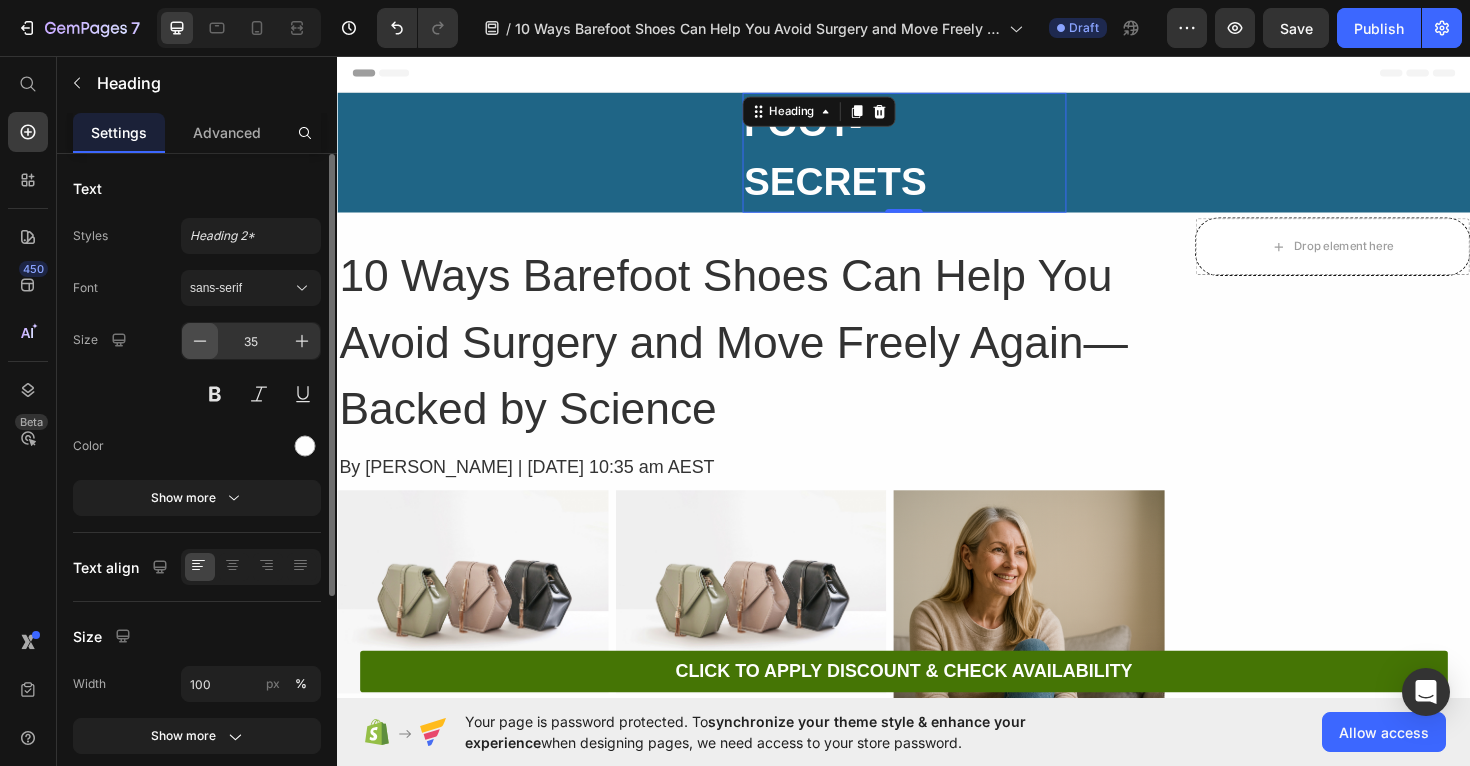 click 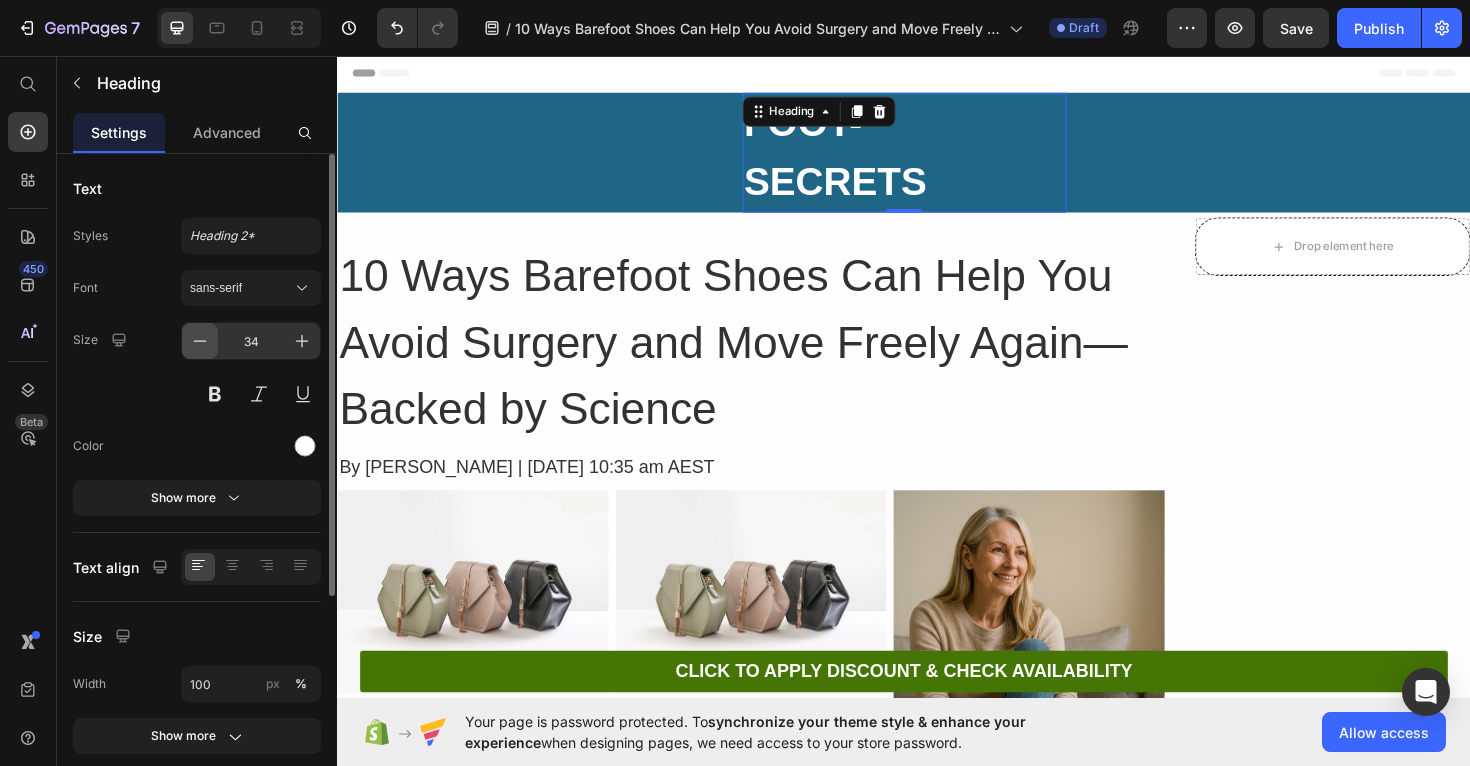 click 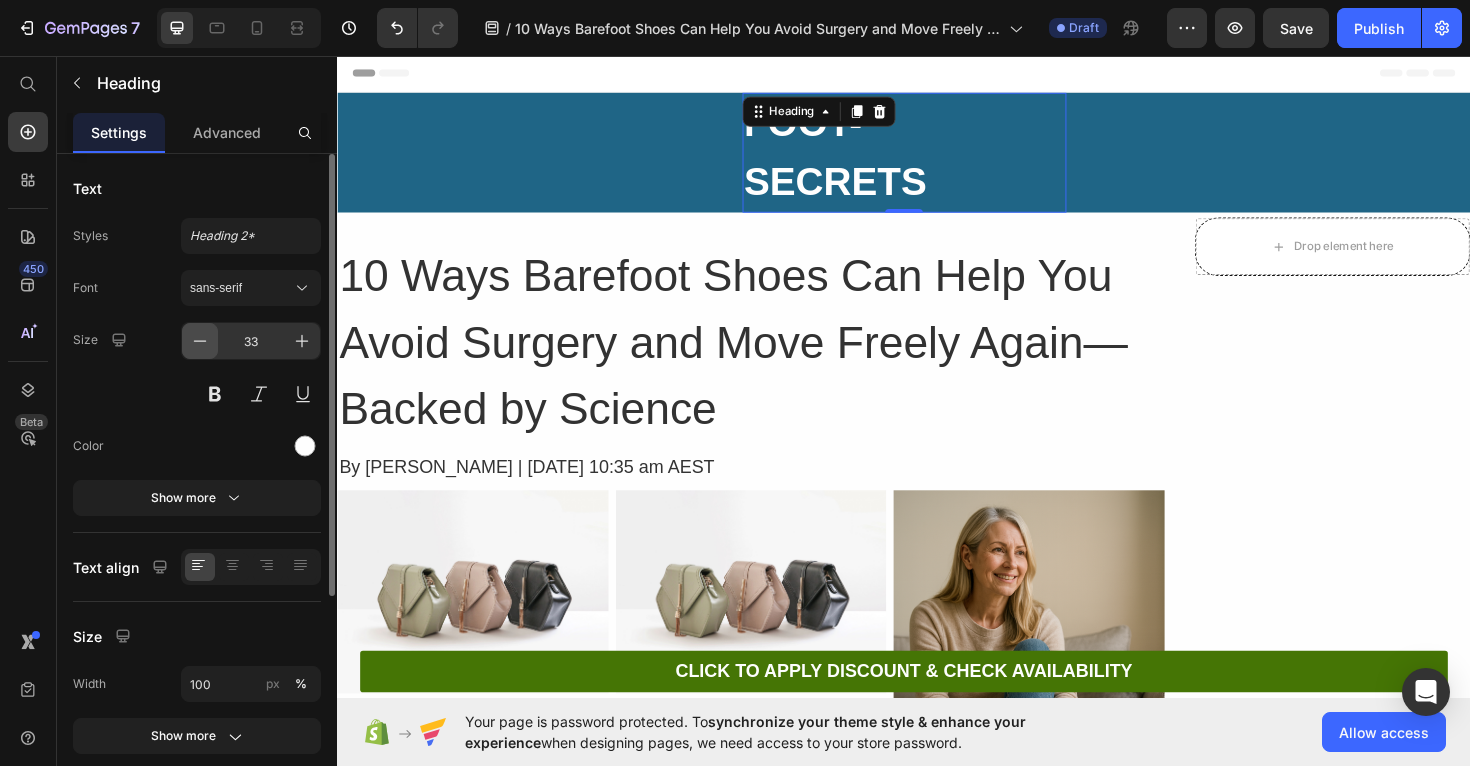 click 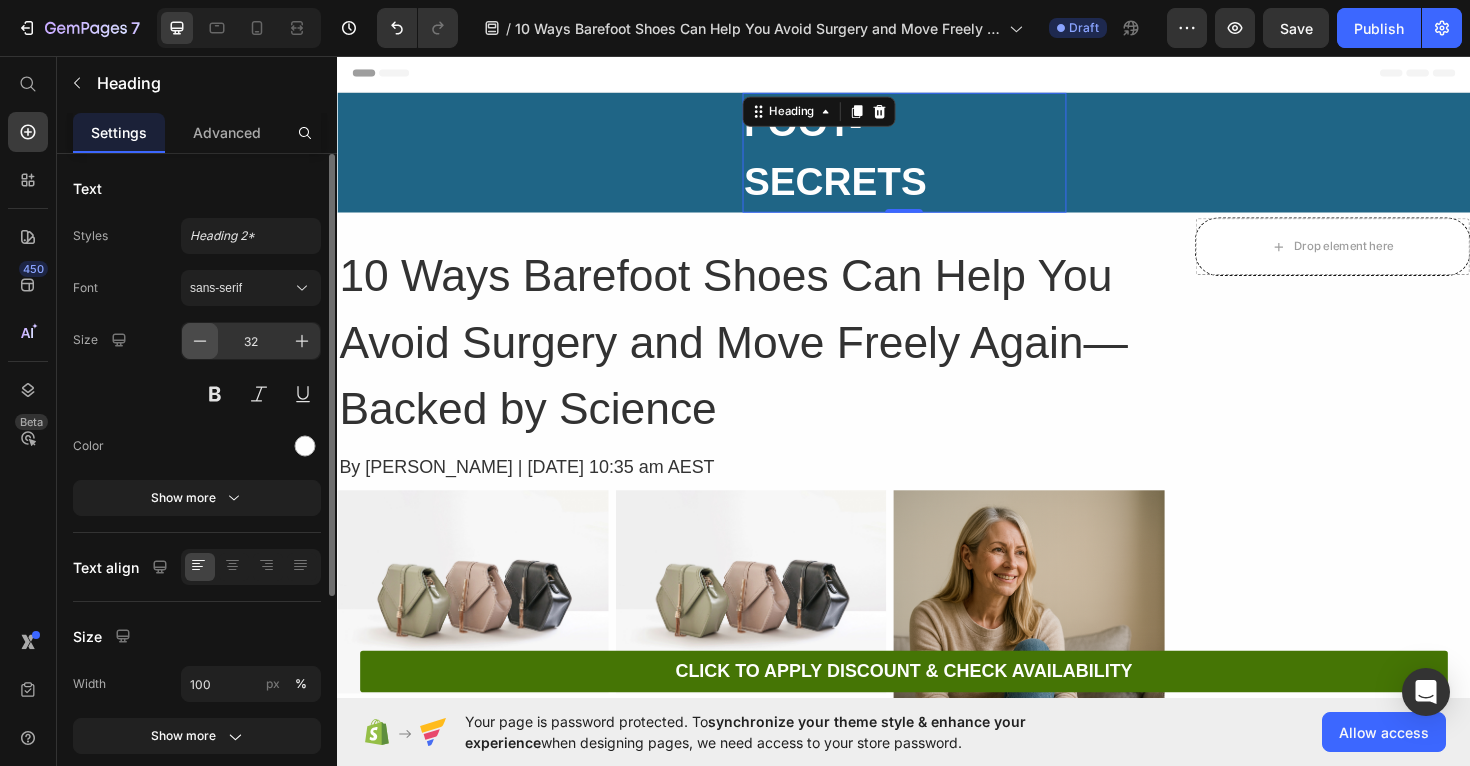 click 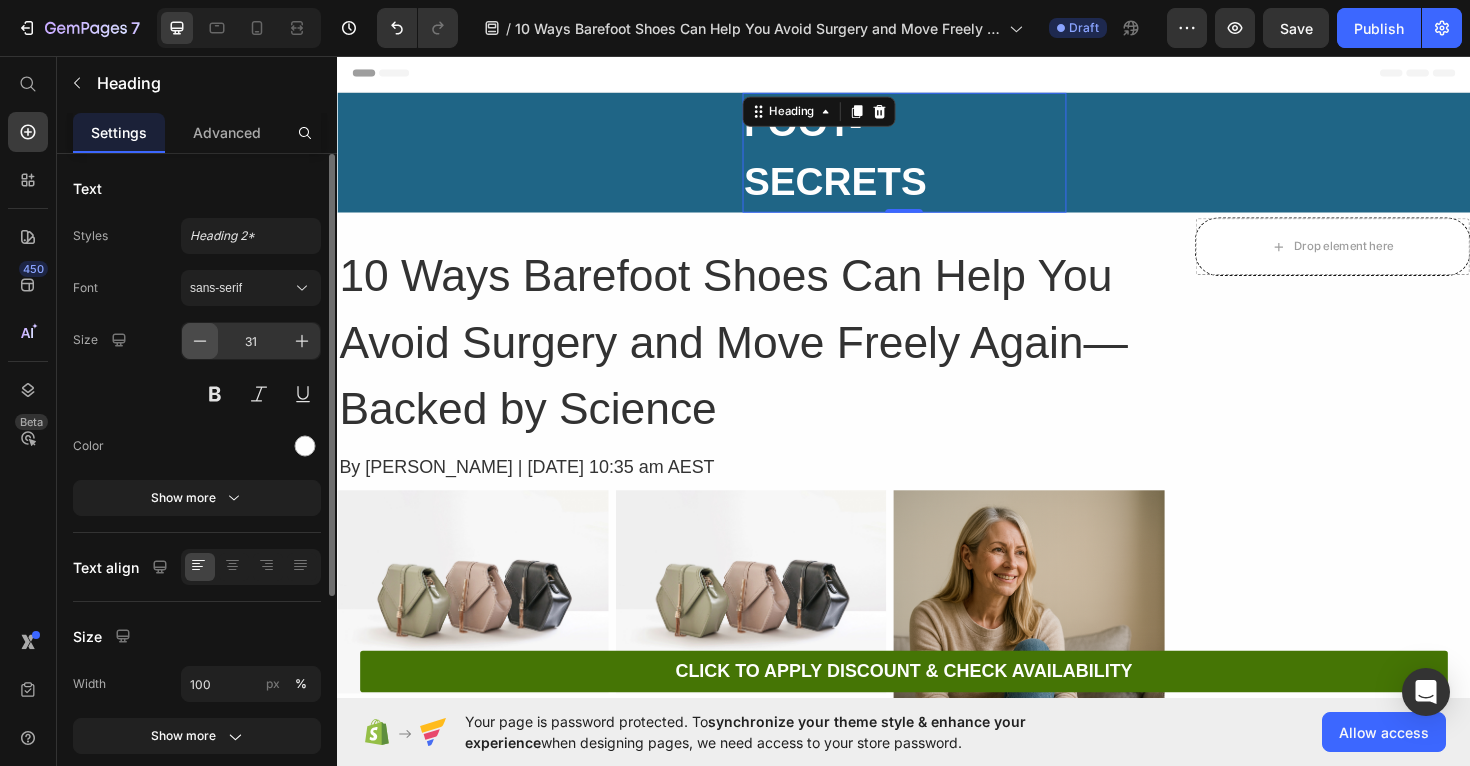 click 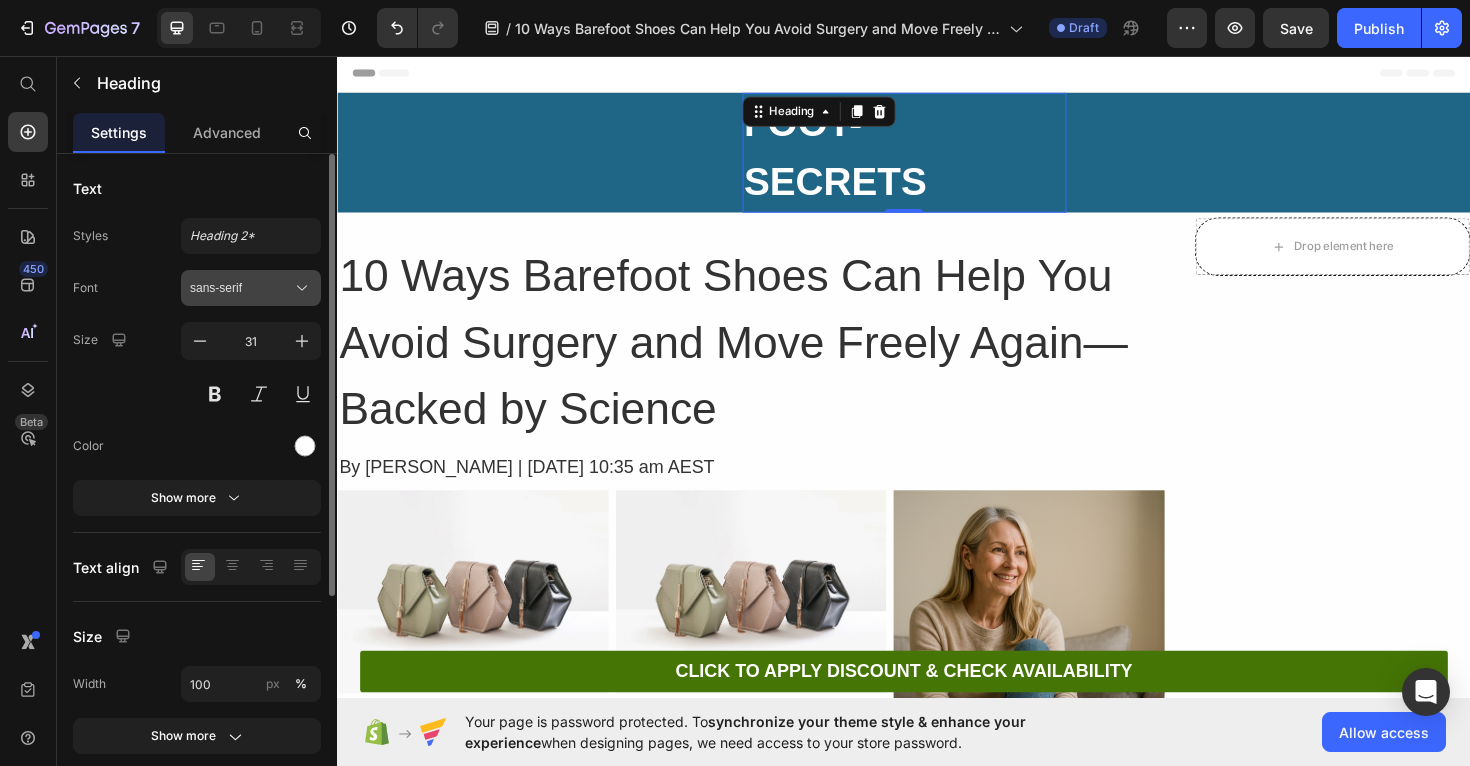 type on "30" 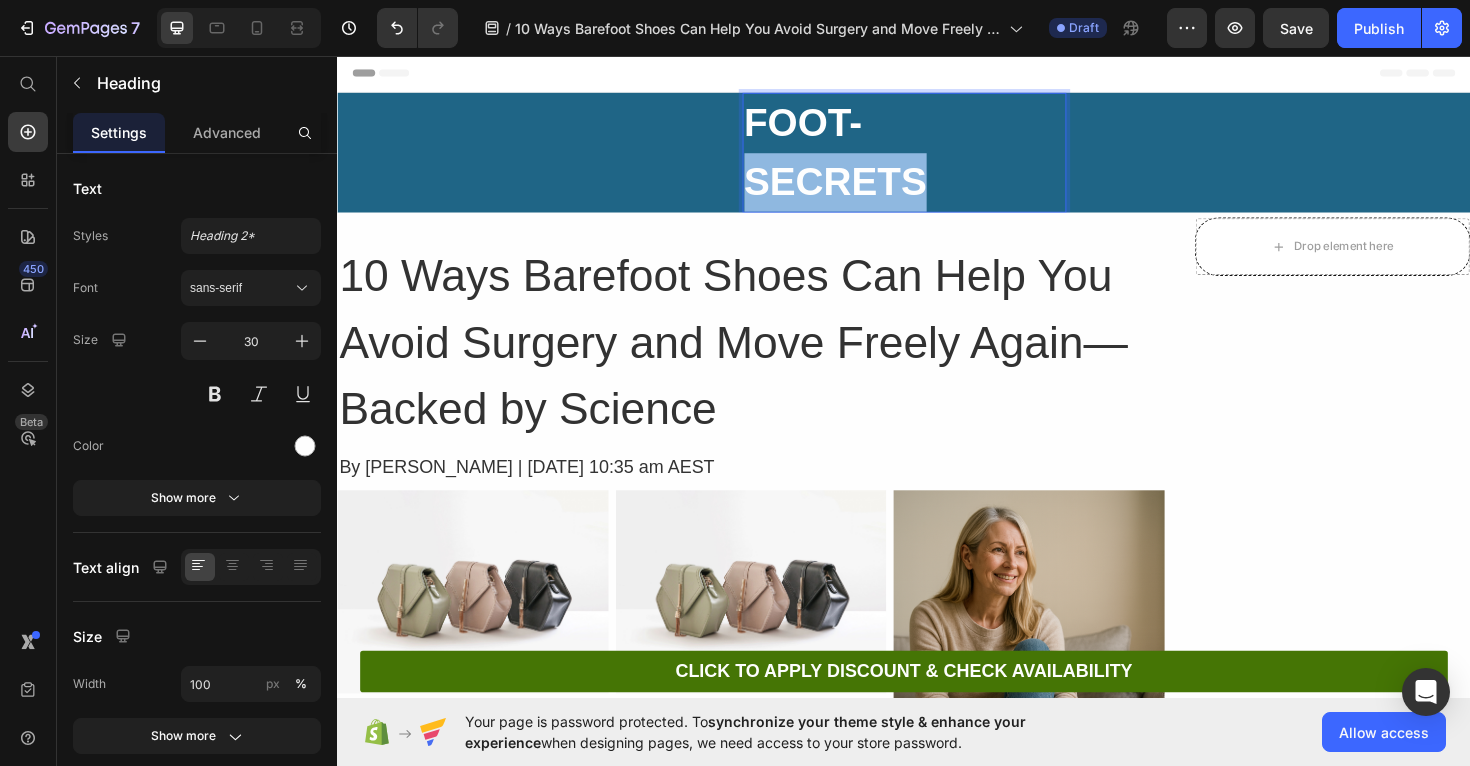 click on "FOOT-SECRETS" at bounding box center (865, 158) 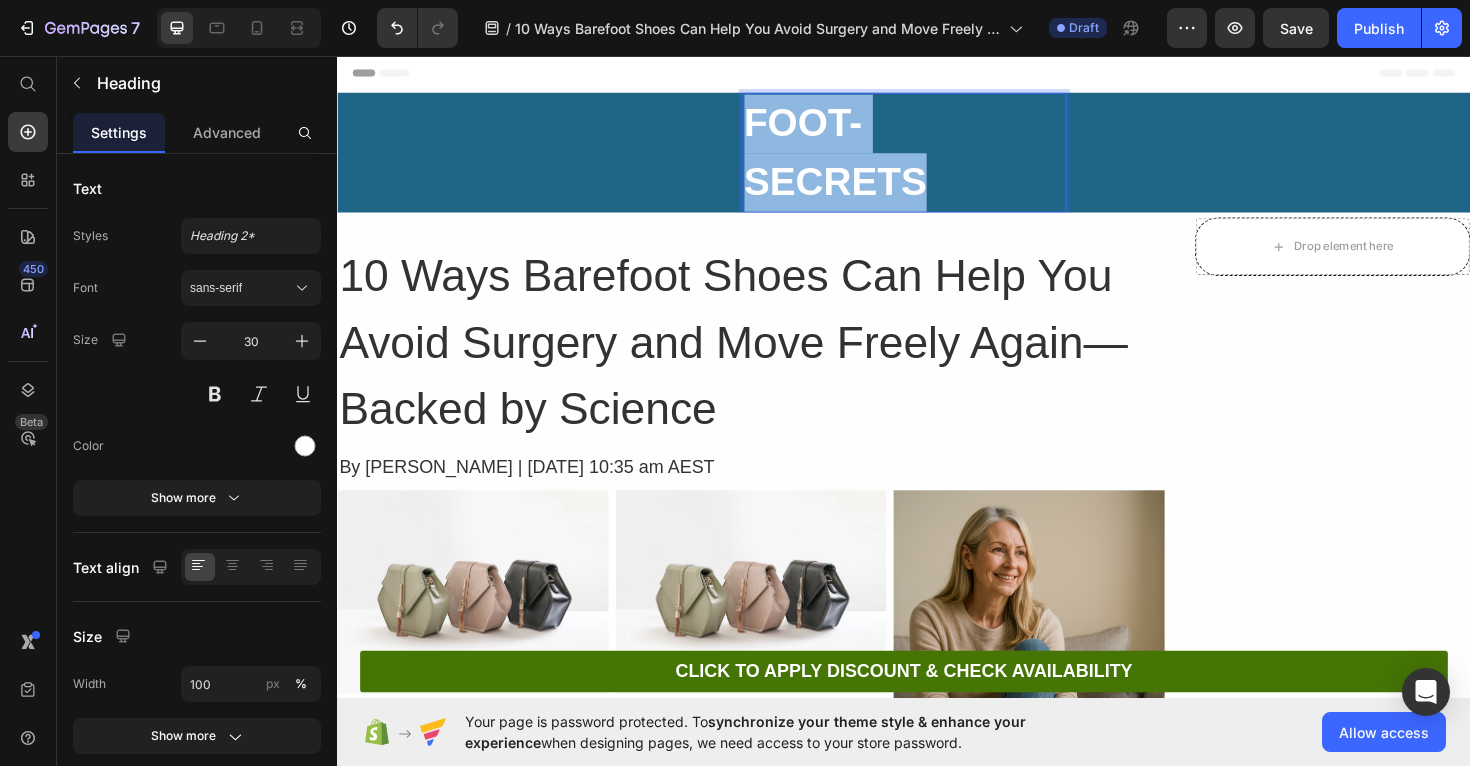 click on "FOOT-SECRETS" at bounding box center [865, 158] 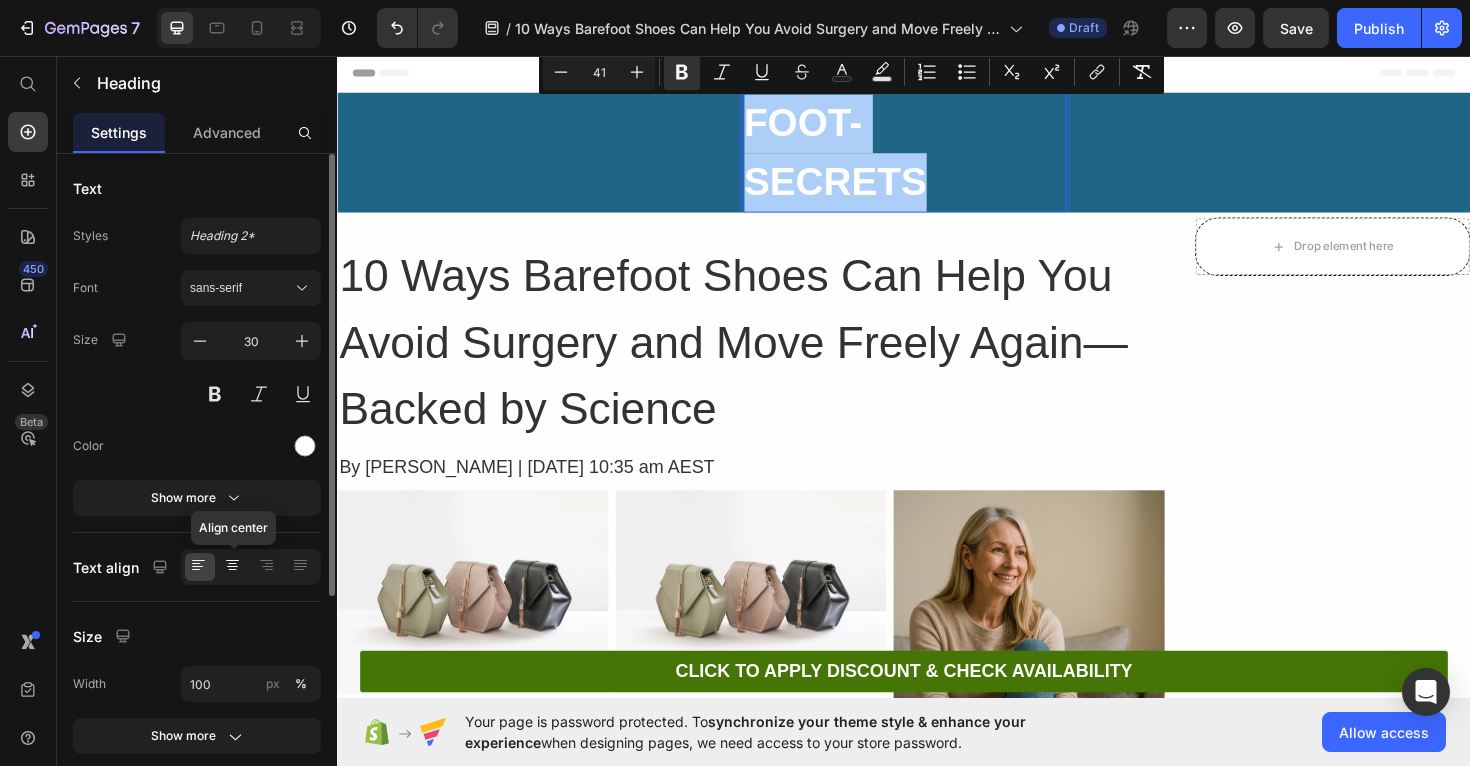 click 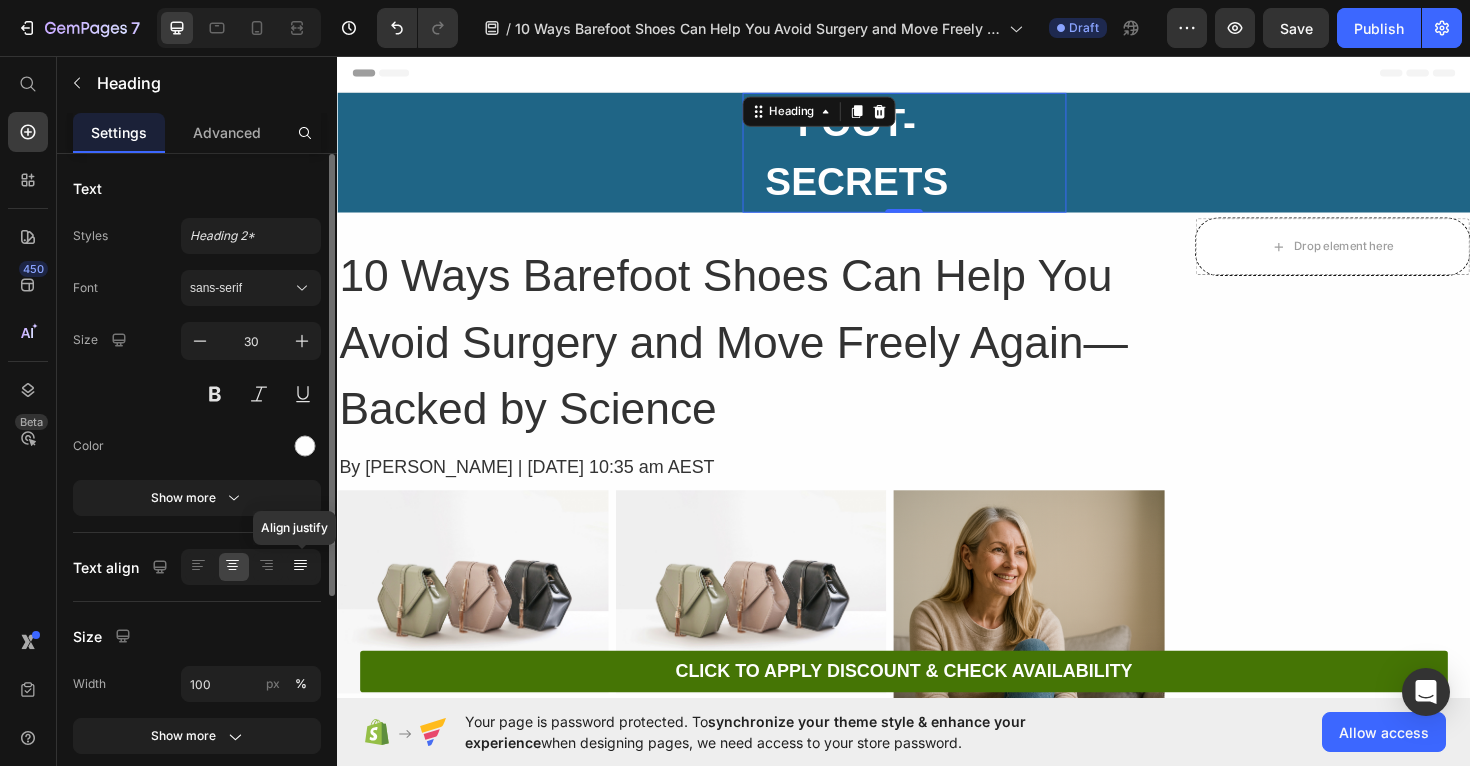 click 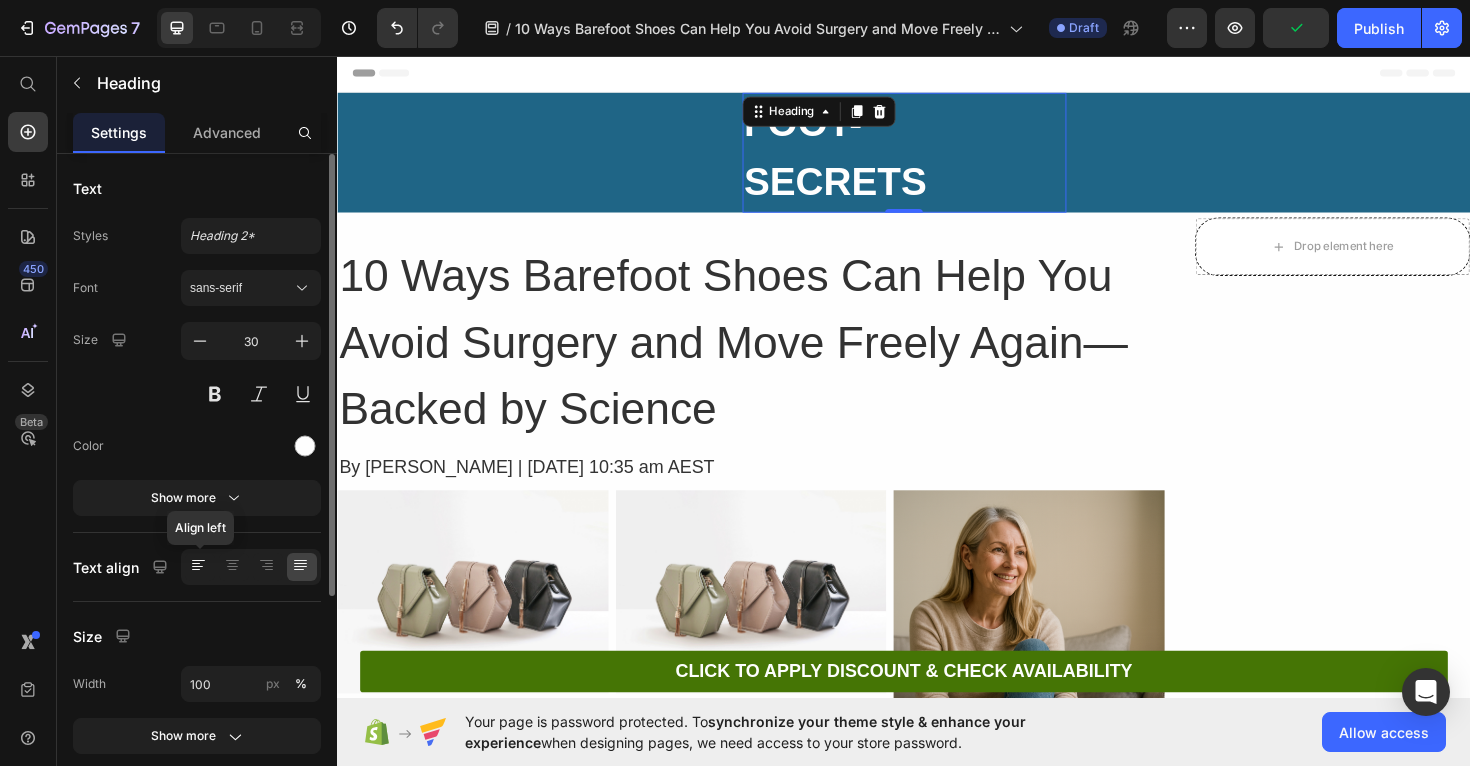 click 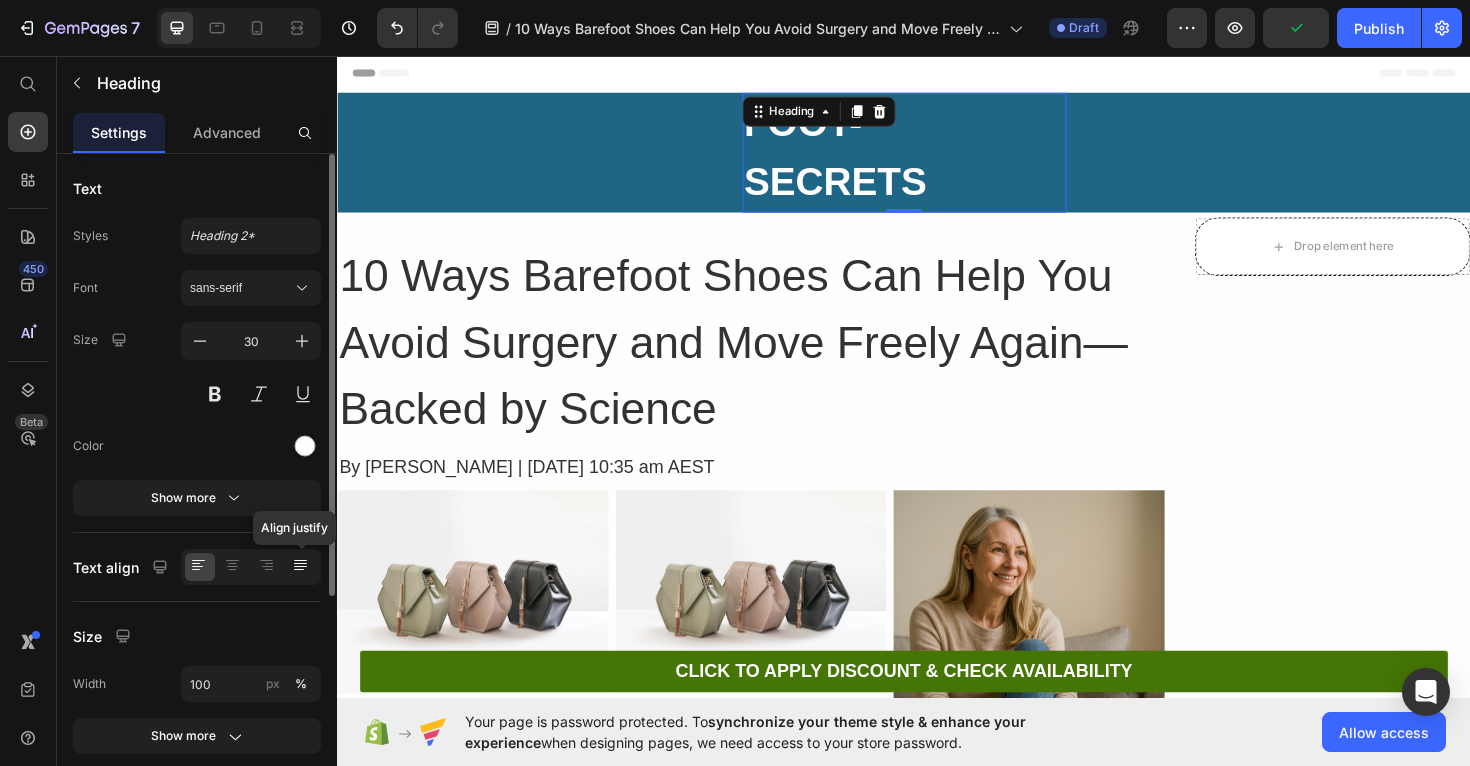 click 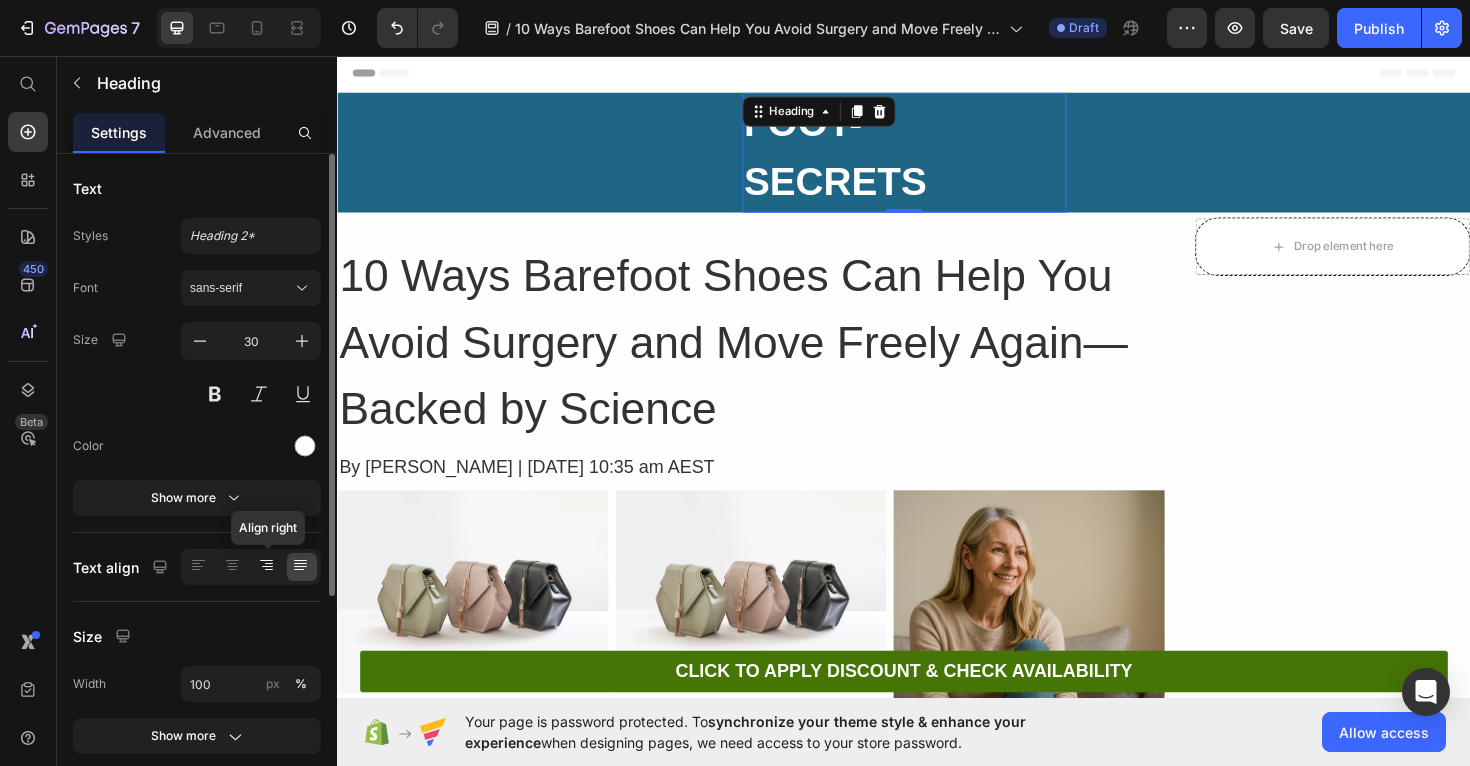 click 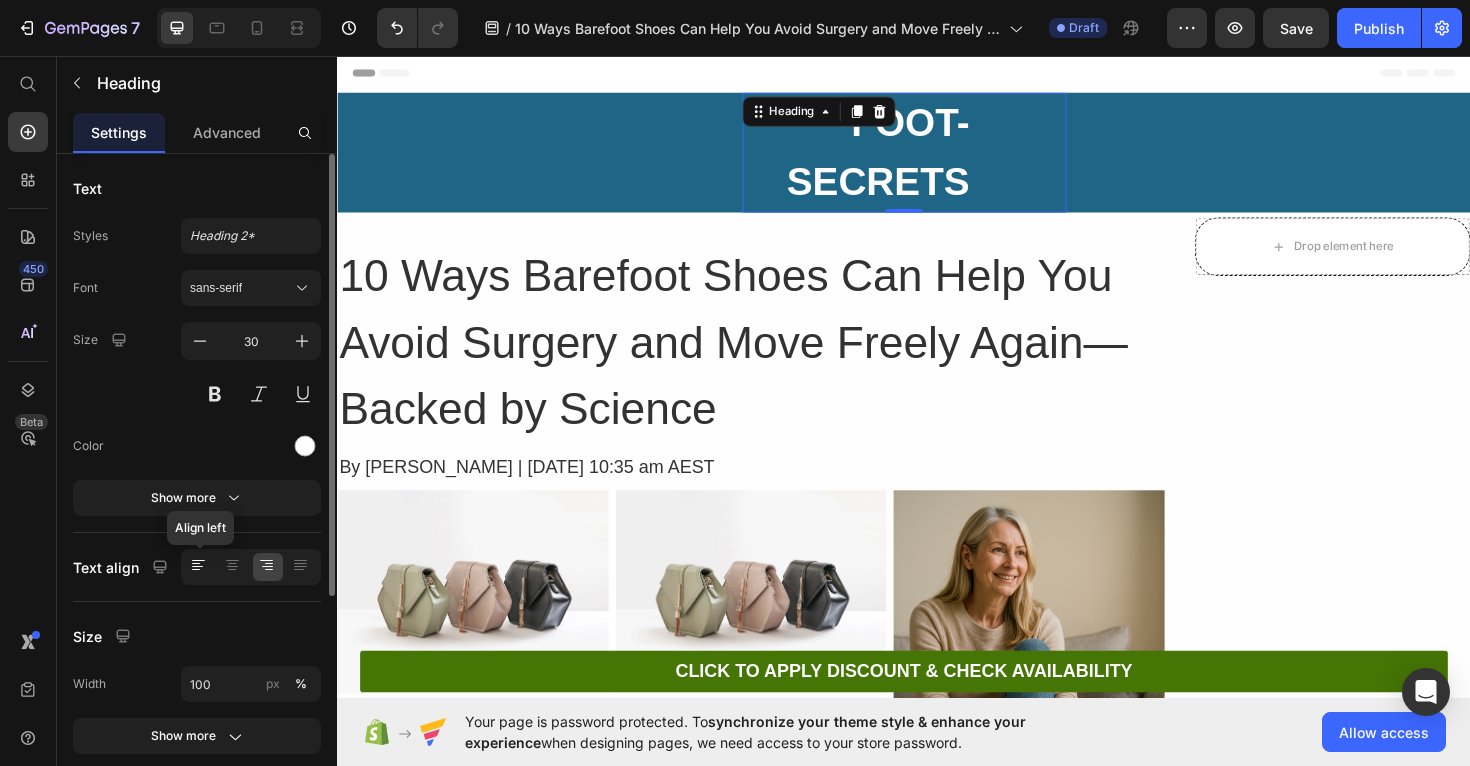 click 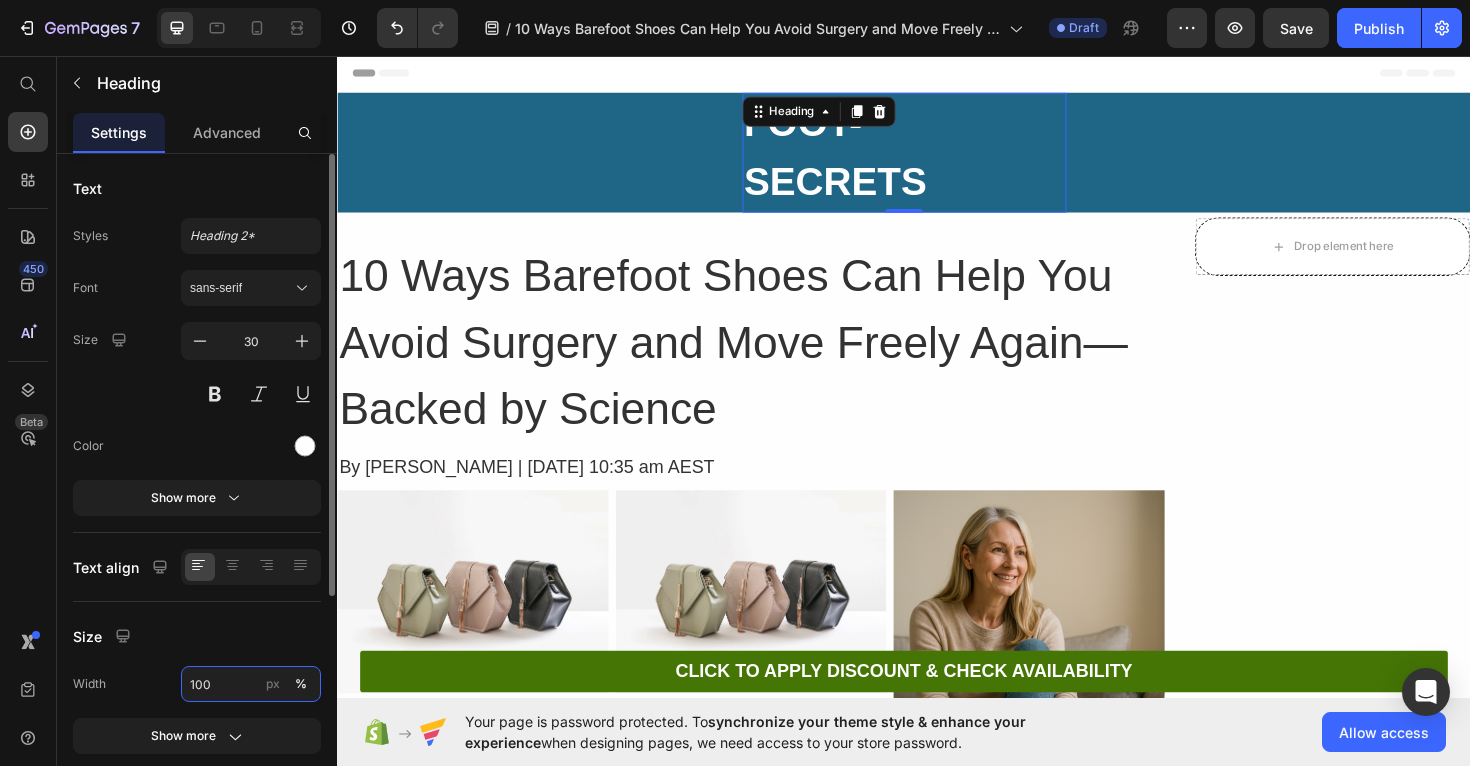 click on "100" at bounding box center [251, 684] 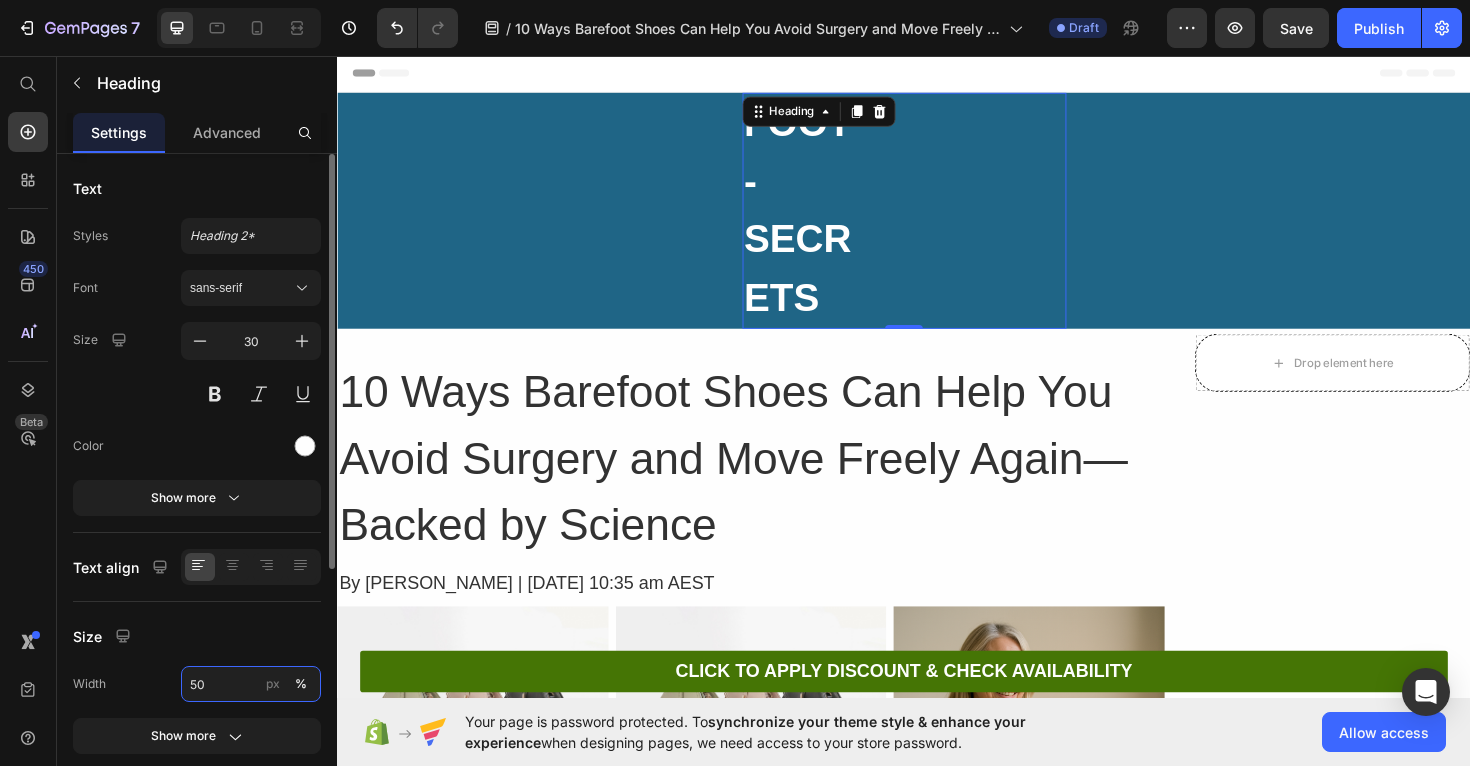 type on "5" 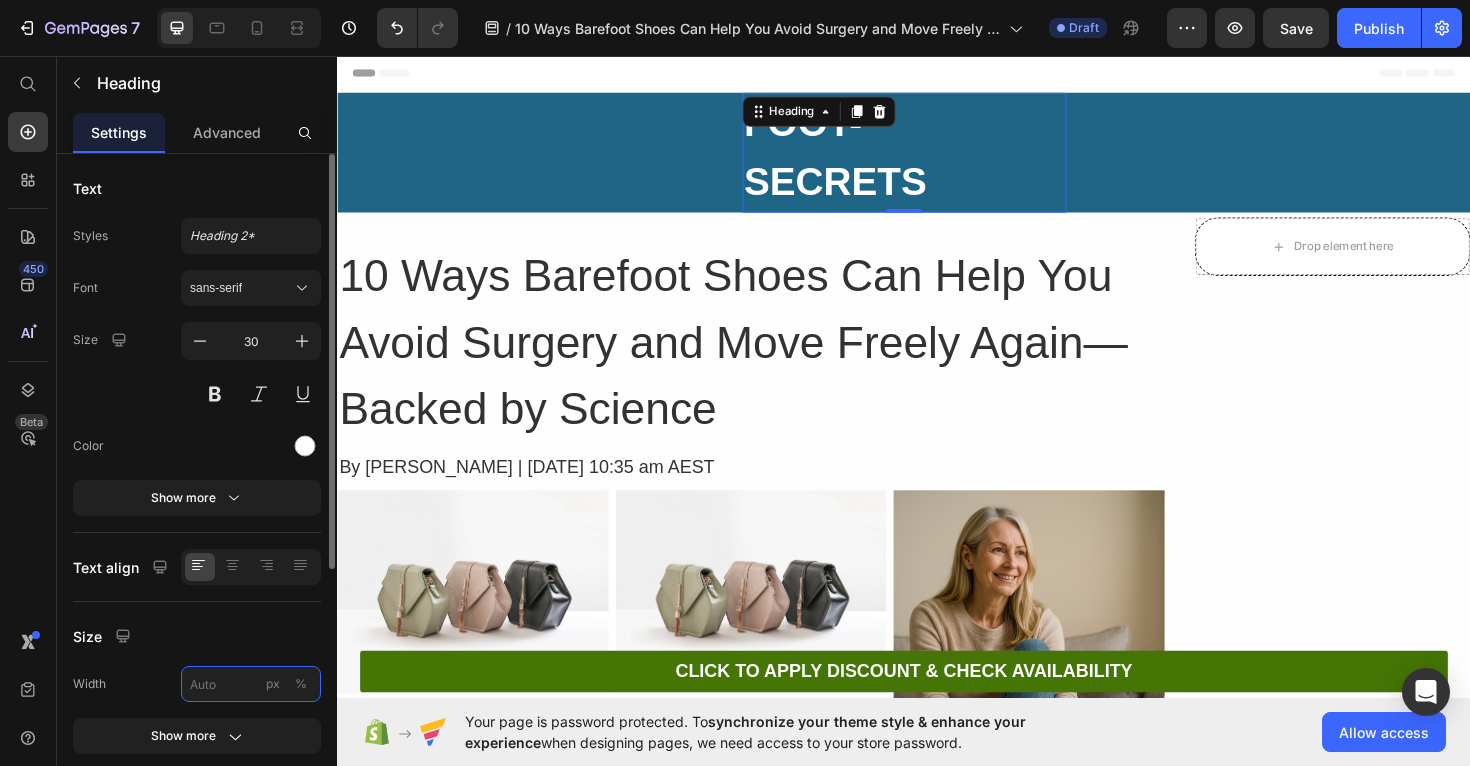 type on "0" 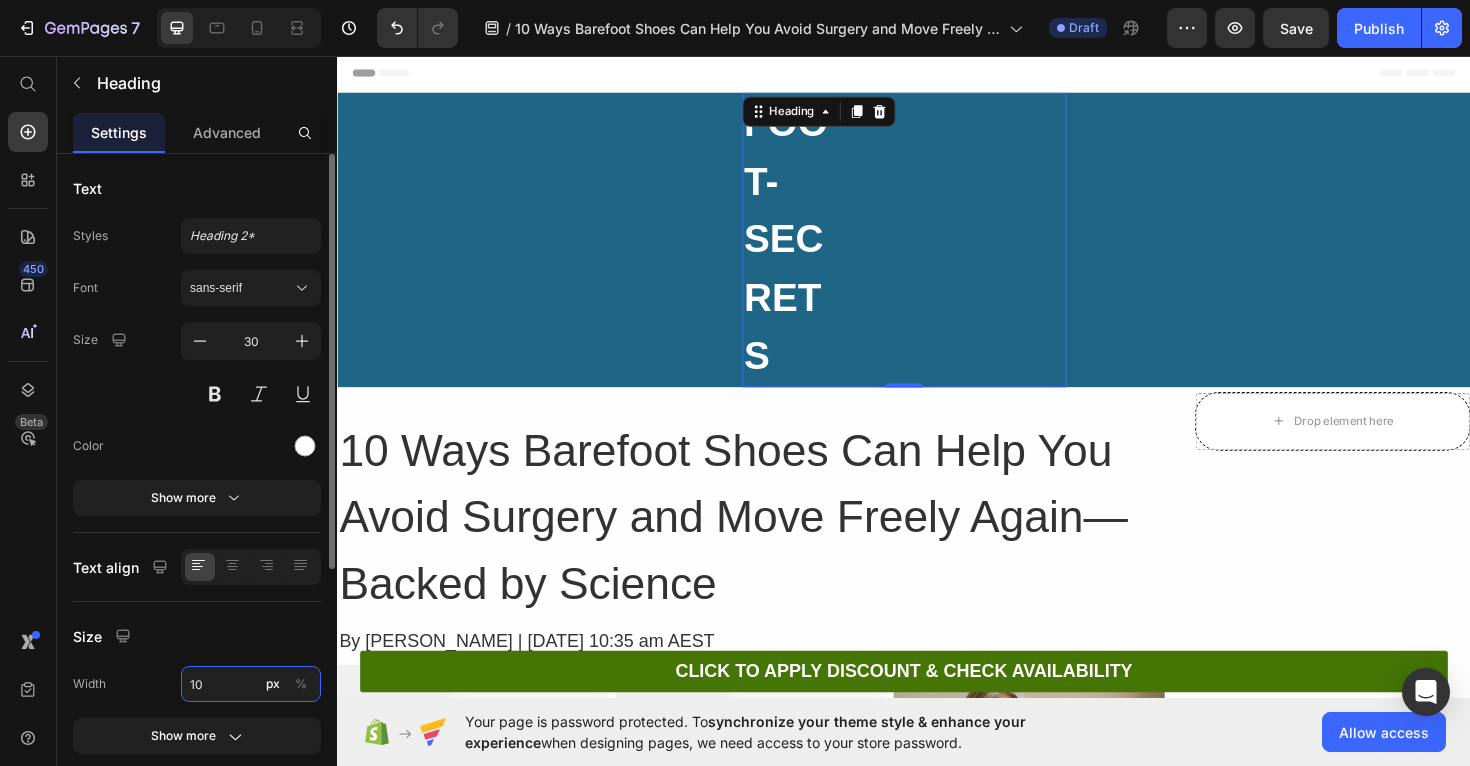 type on "1" 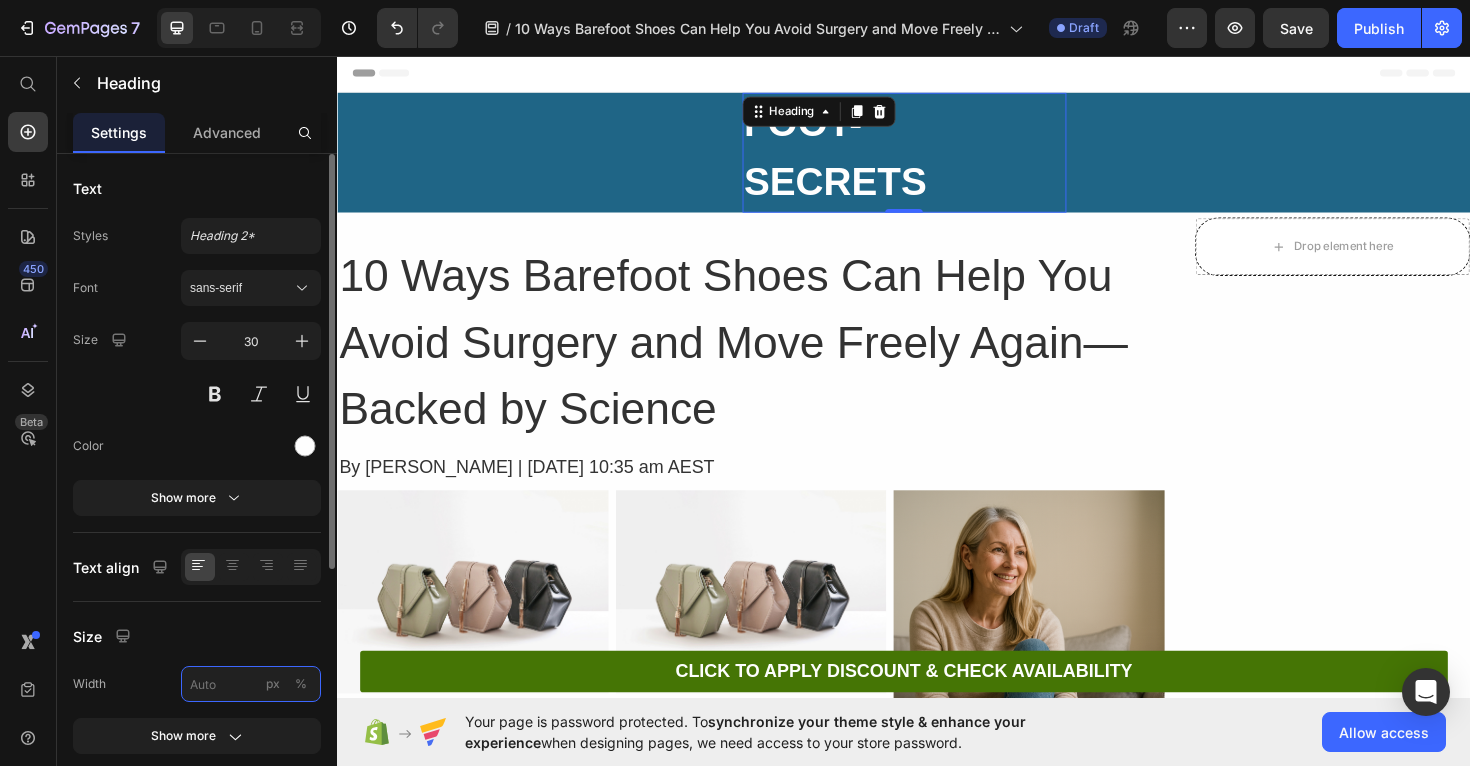 type on "1" 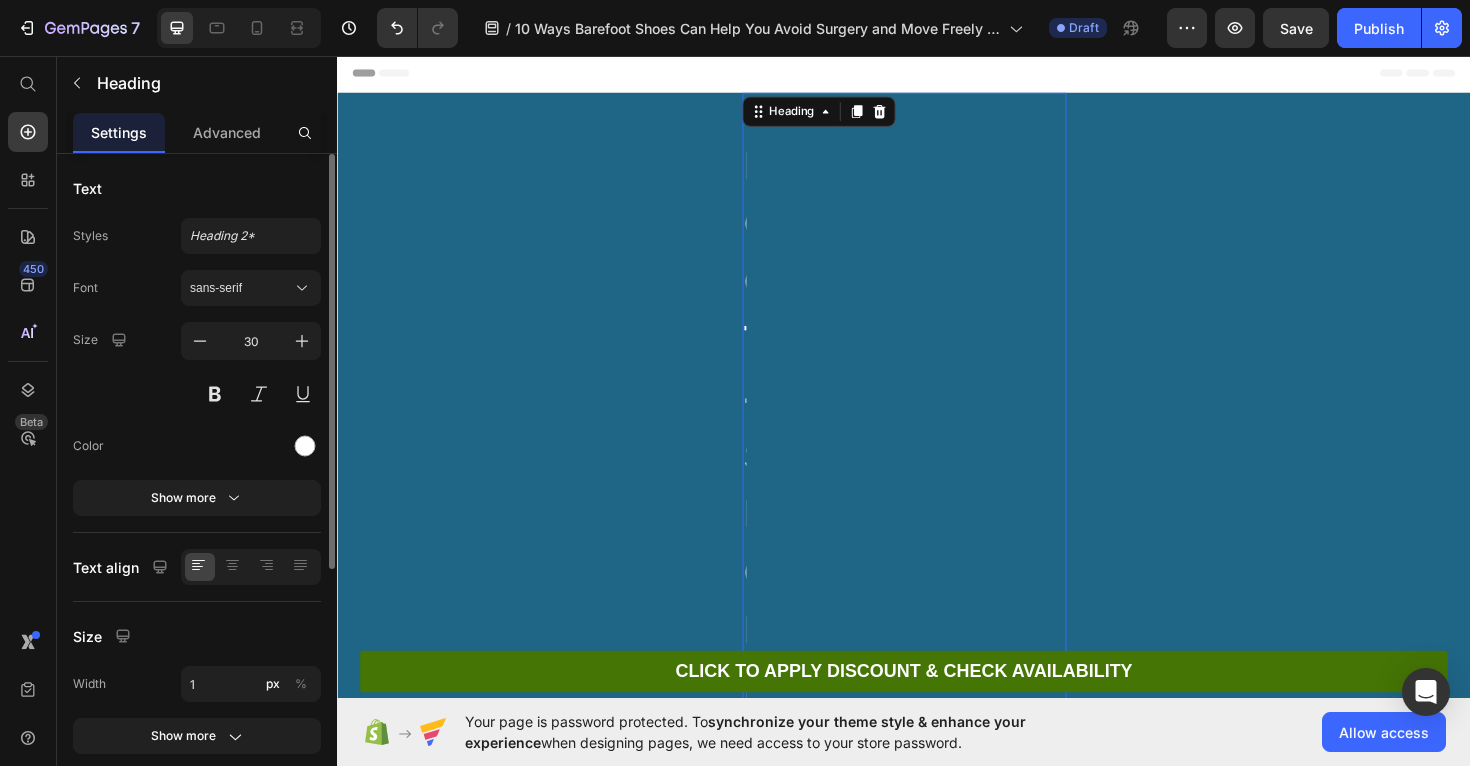 click on "Size" at bounding box center [197, 636] 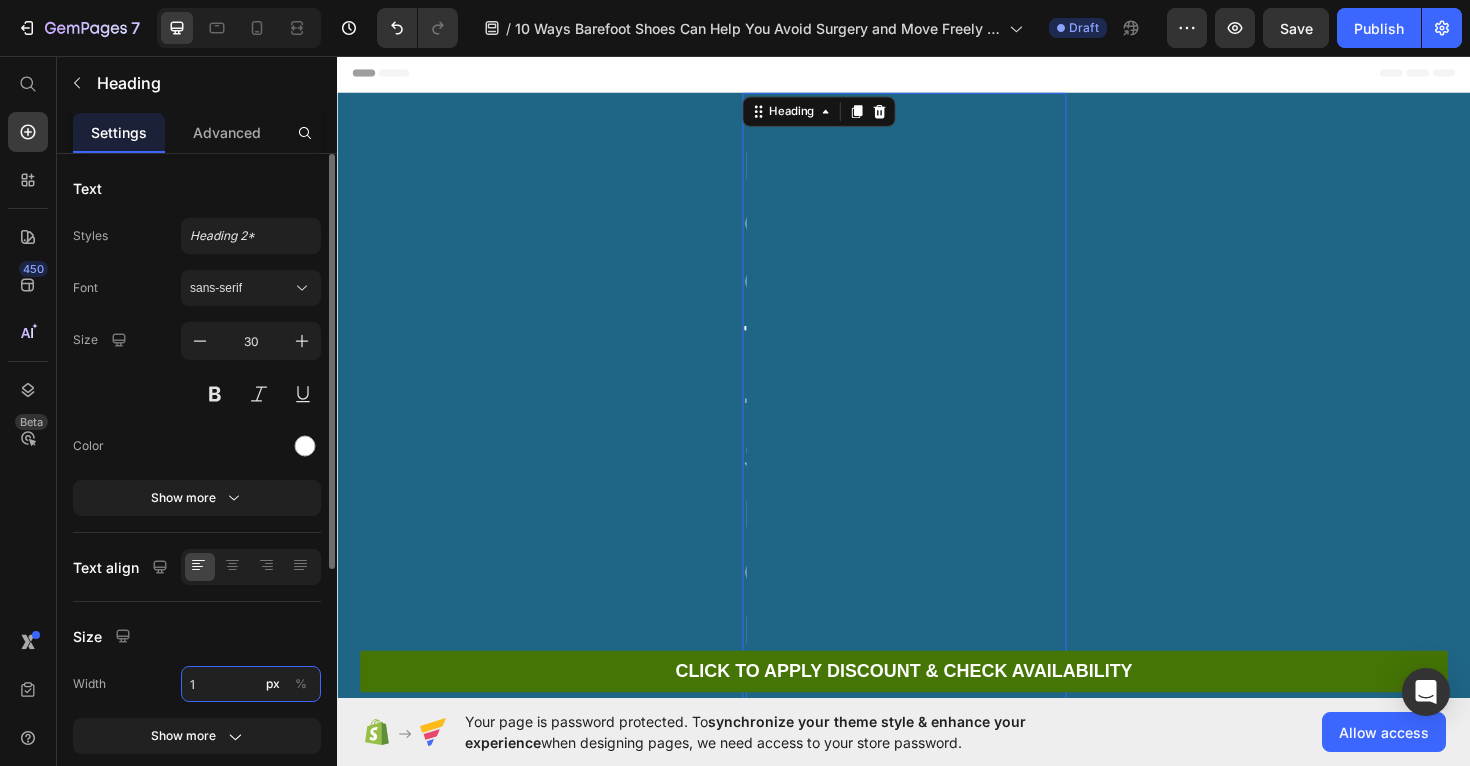 click on "1" at bounding box center [251, 684] 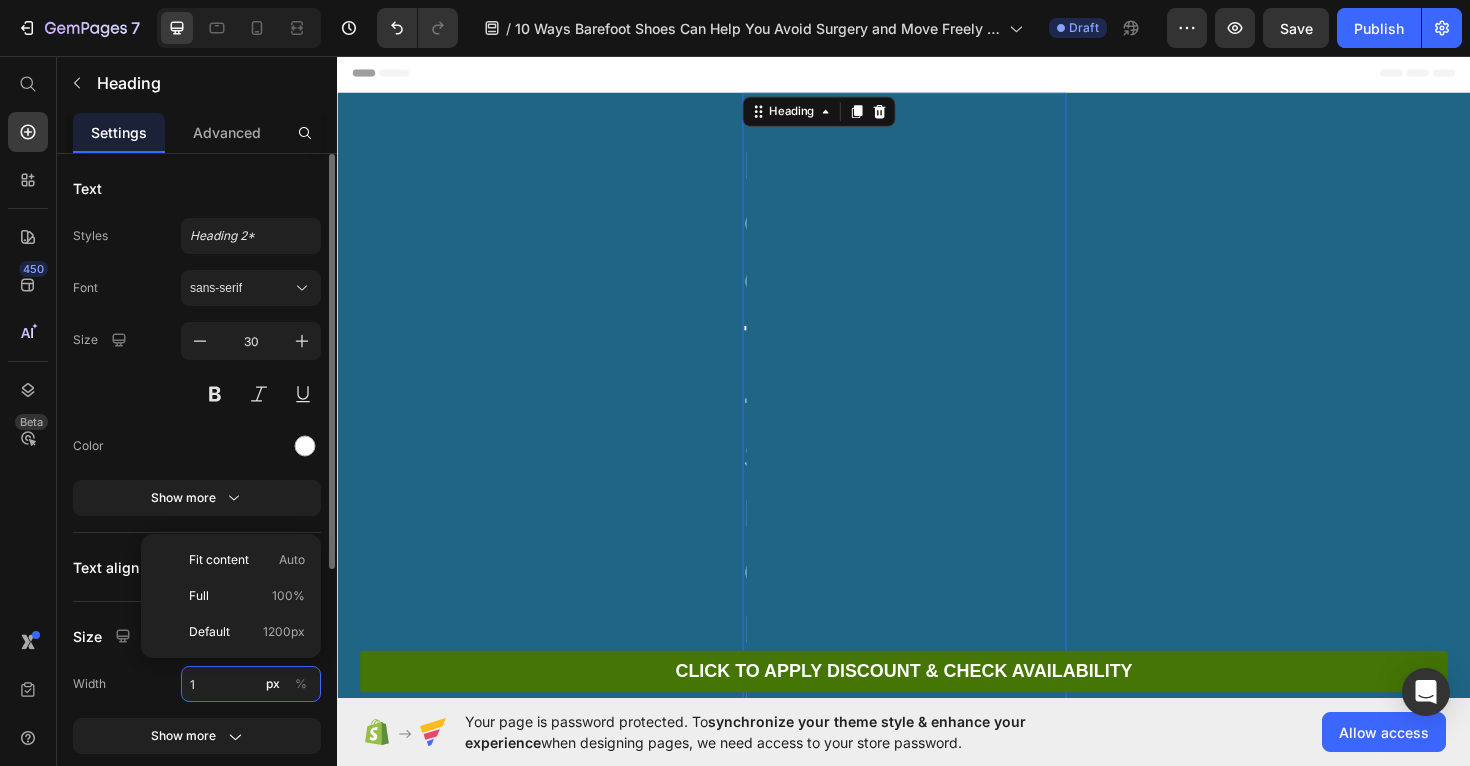 type 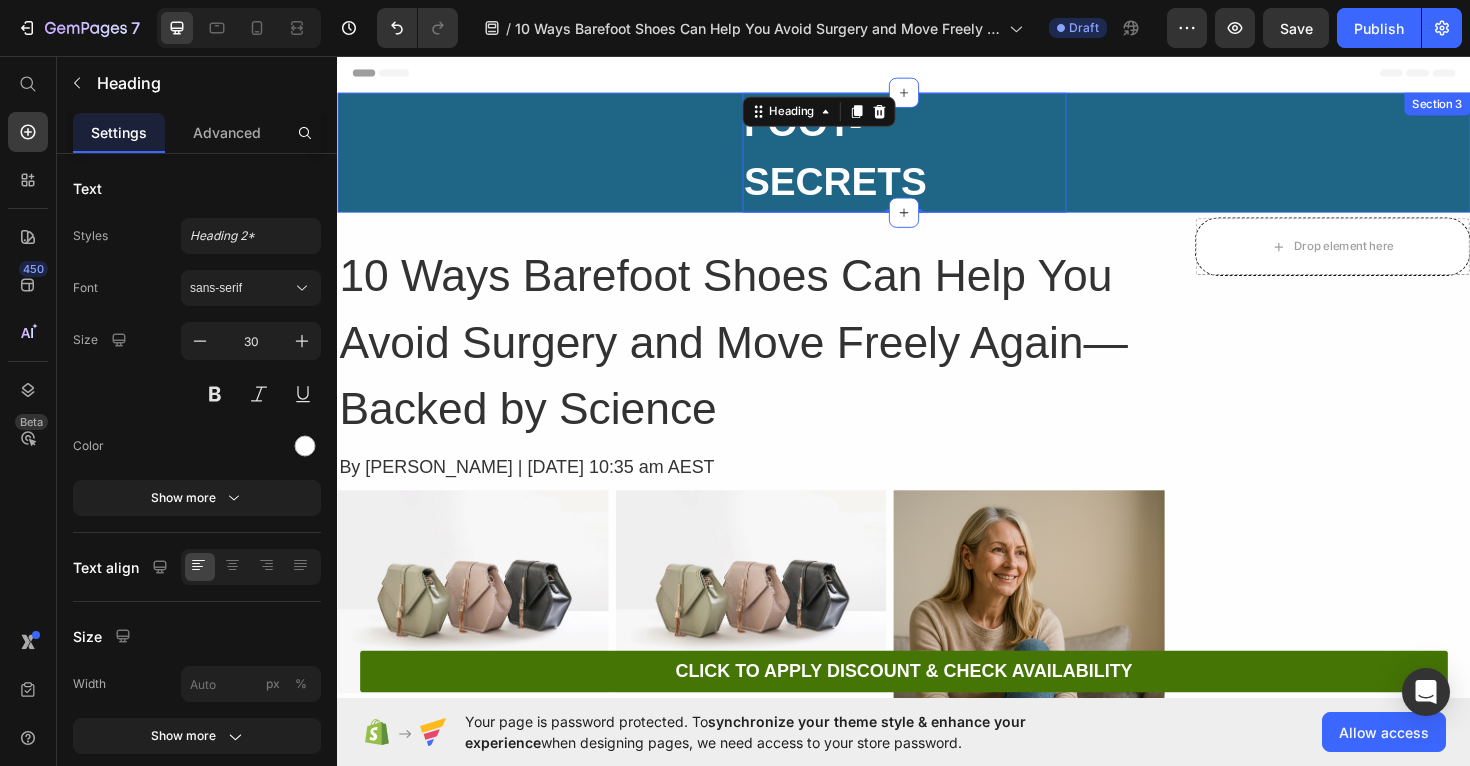 click on "⁠⁠⁠⁠⁠⁠⁠ FOOT-SECRETS Heading   0 Row" at bounding box center [937, 158] 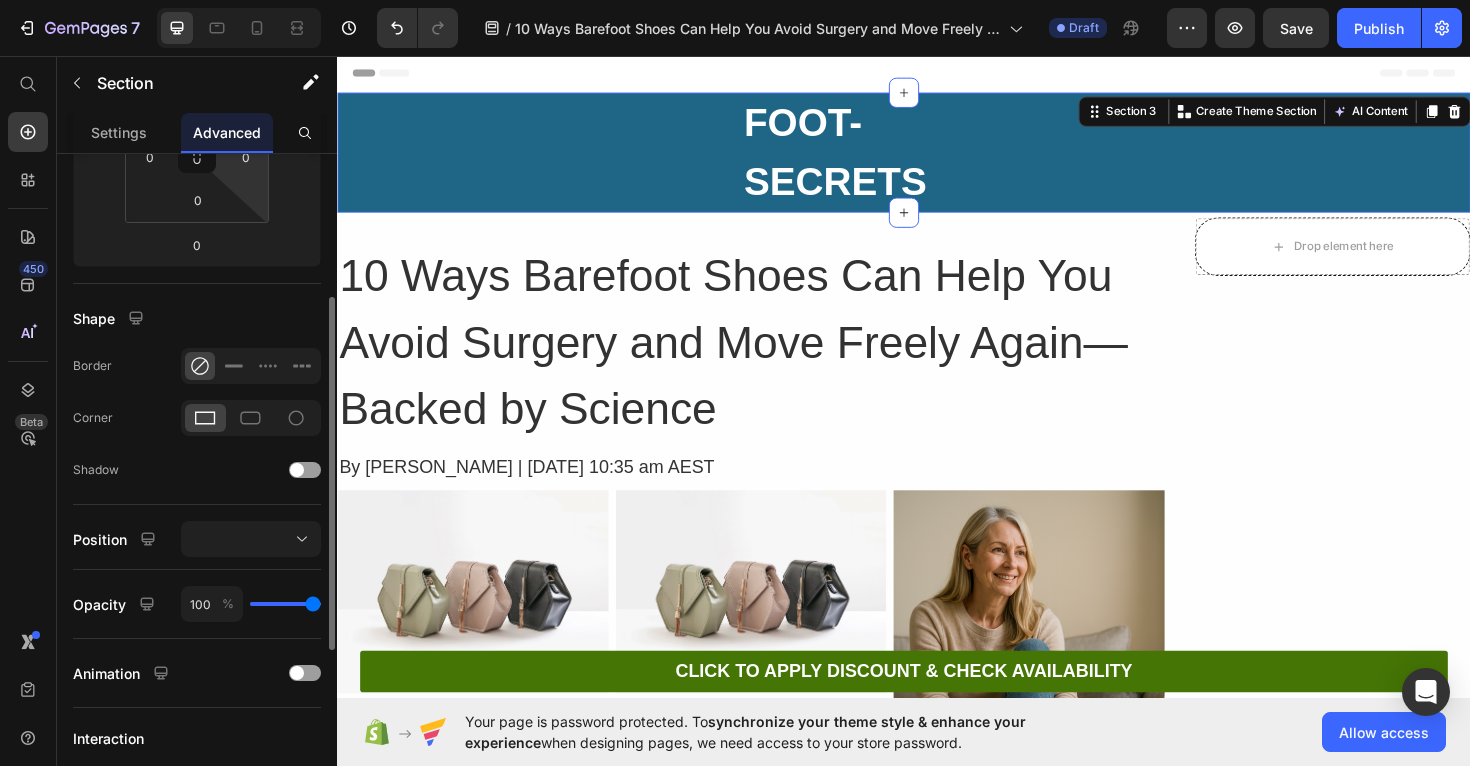 scroll, scrollTop: 383, scrollLeft: 0, axis: vertical 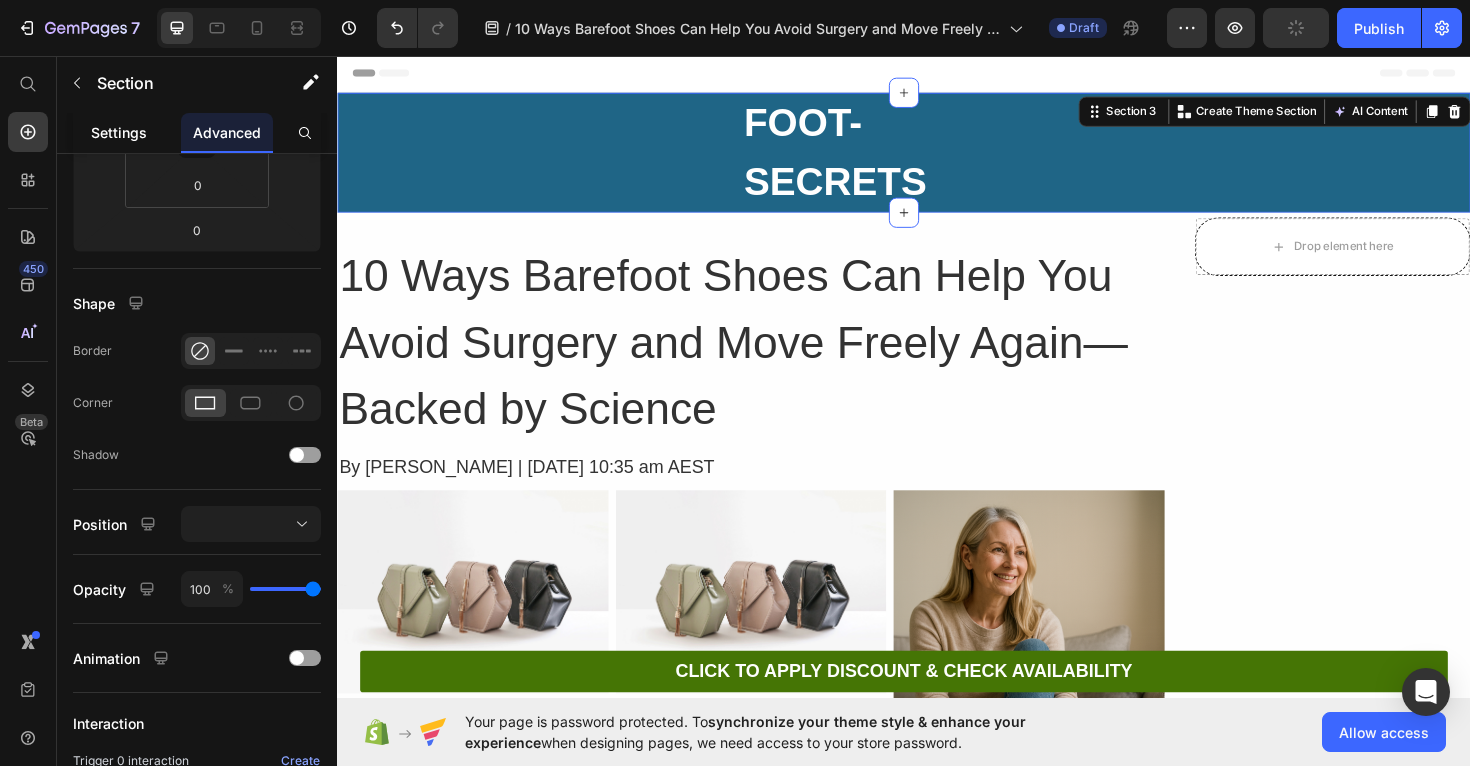 click on "Settings" at bounding box center [119, 132] 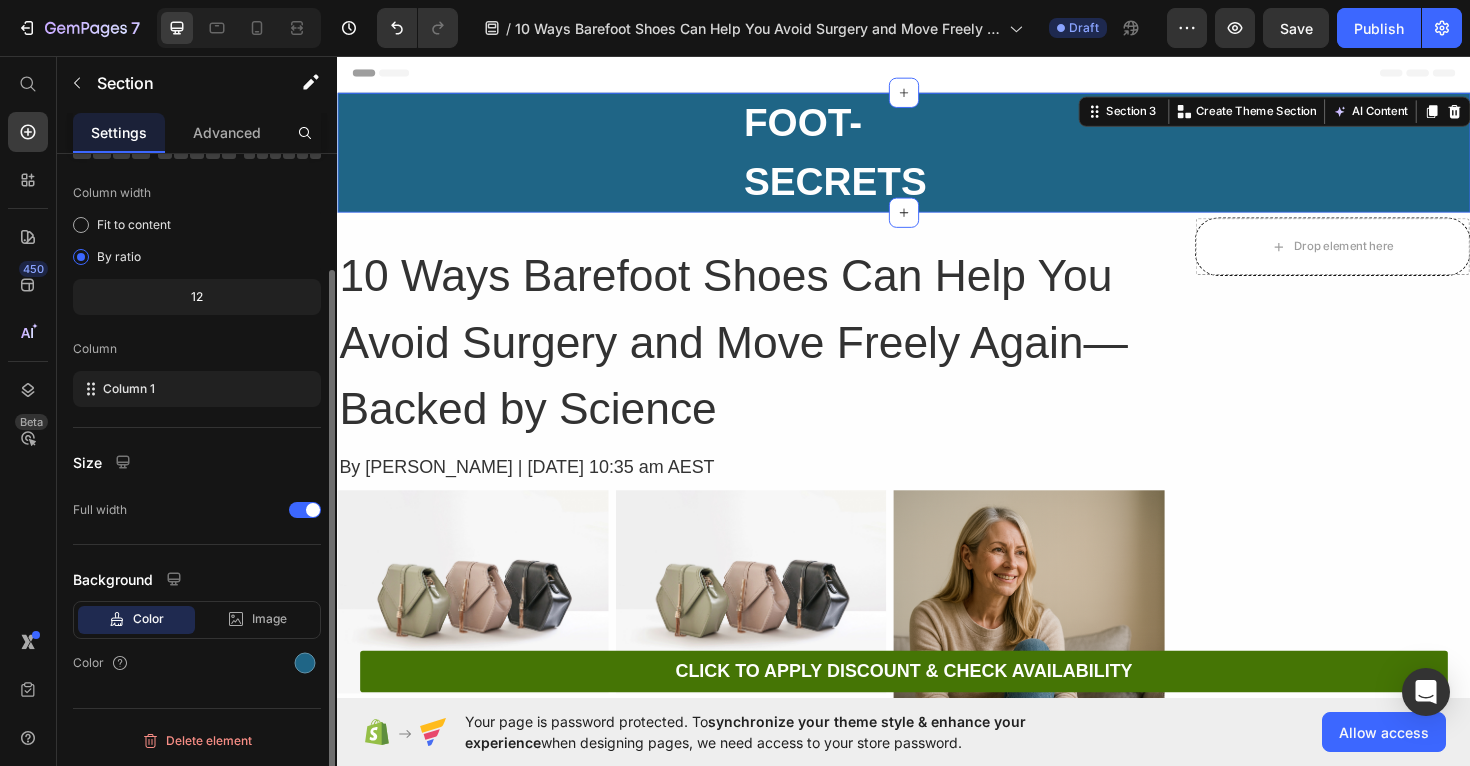 scroll, scrollTop: 0, scrollLeft: 0, axis: both 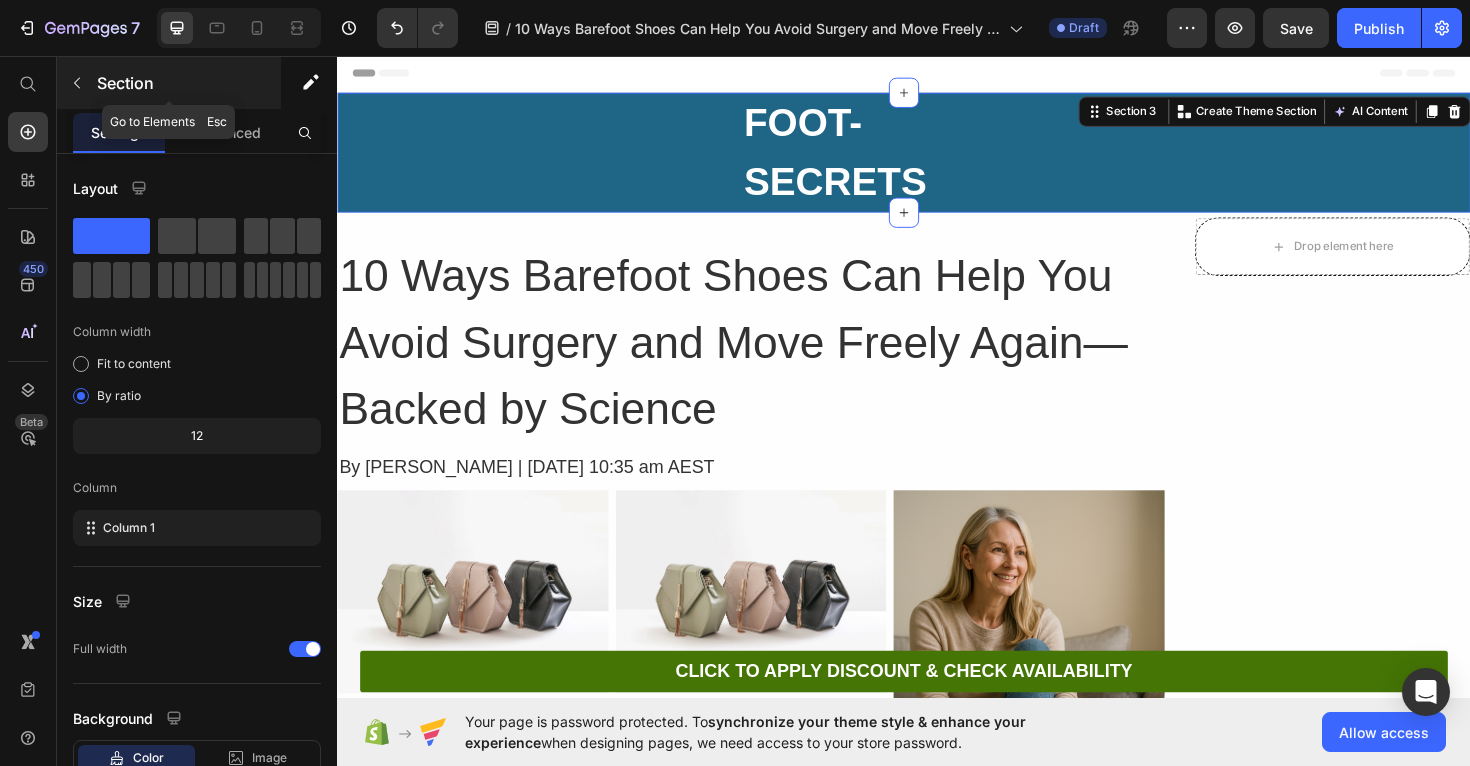 click 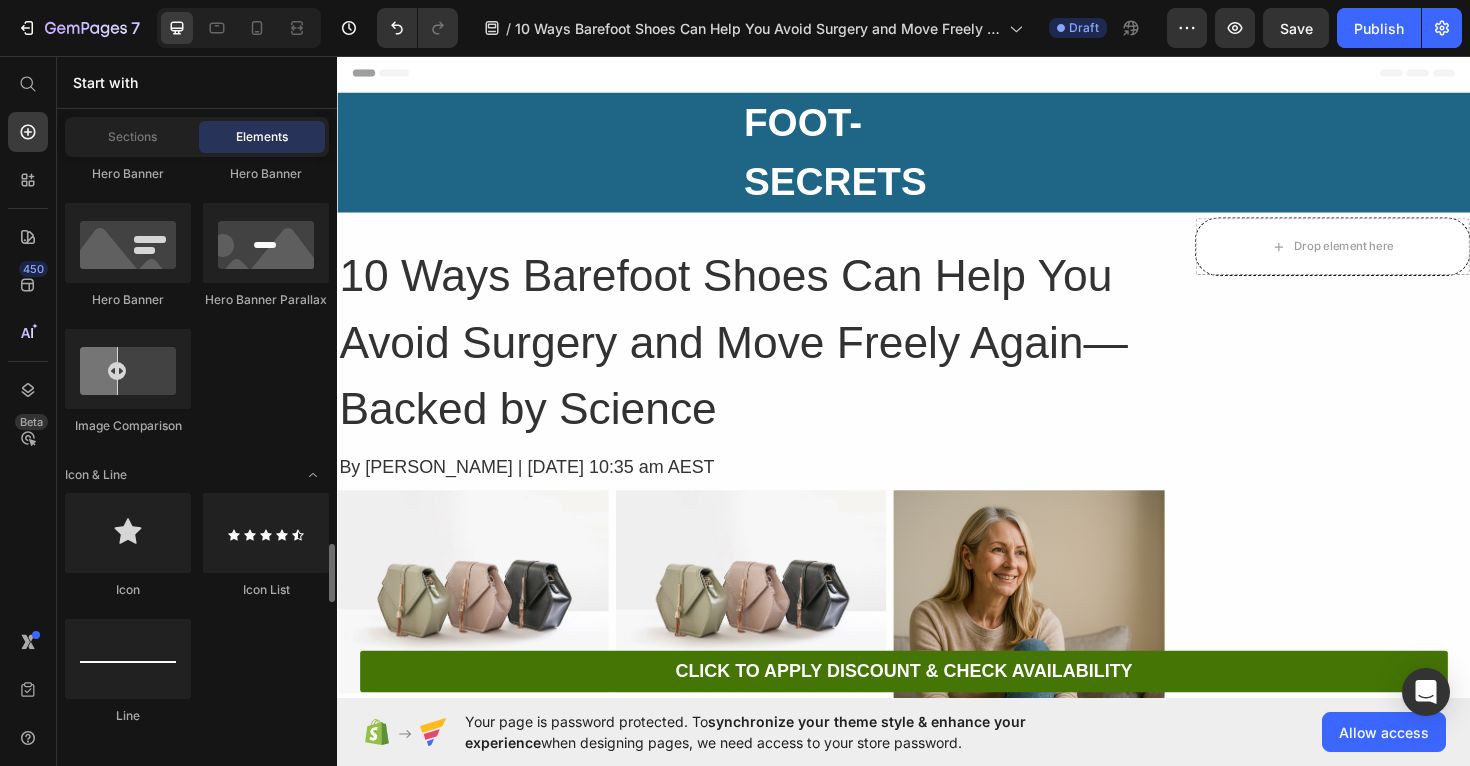 scroll, scrollTop: 1633, scrollLeft: 0, axis: vertical 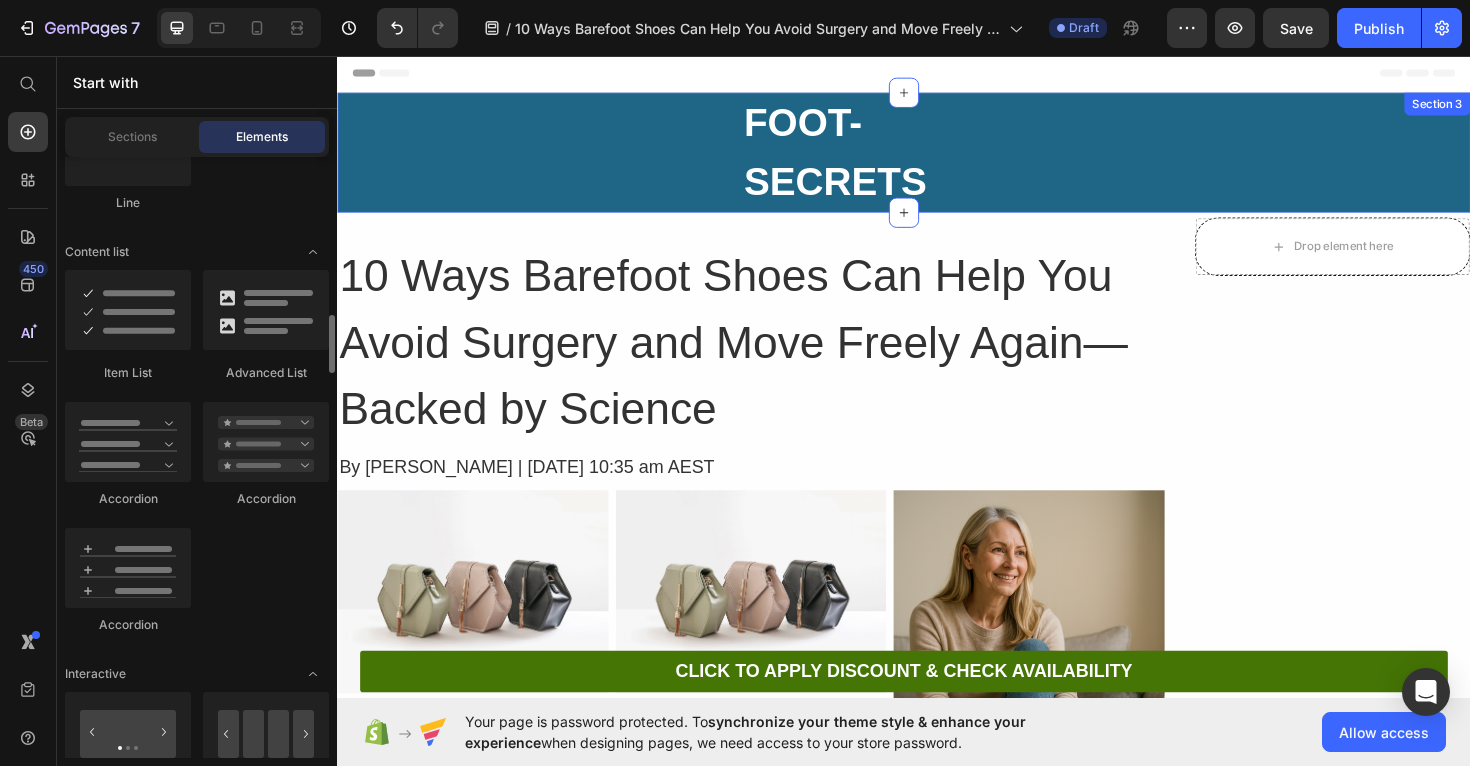 click on "⁠⁠⁠⁠⁠⁠⁠ FOOT-SECRETS Heading Row" at bounding box center (937, 158) 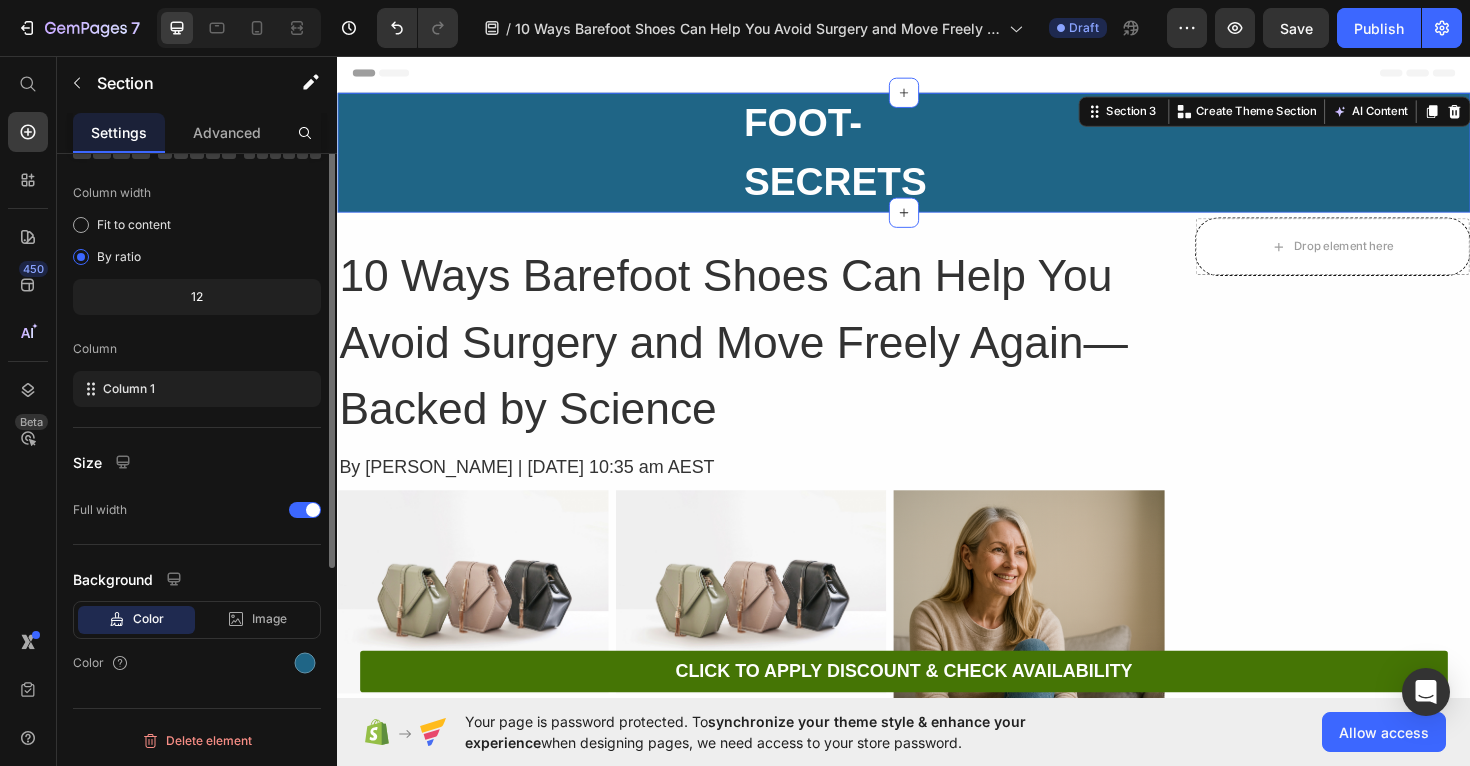 scroll, scrollTop: 0, scrollLeft: 0, axis: both 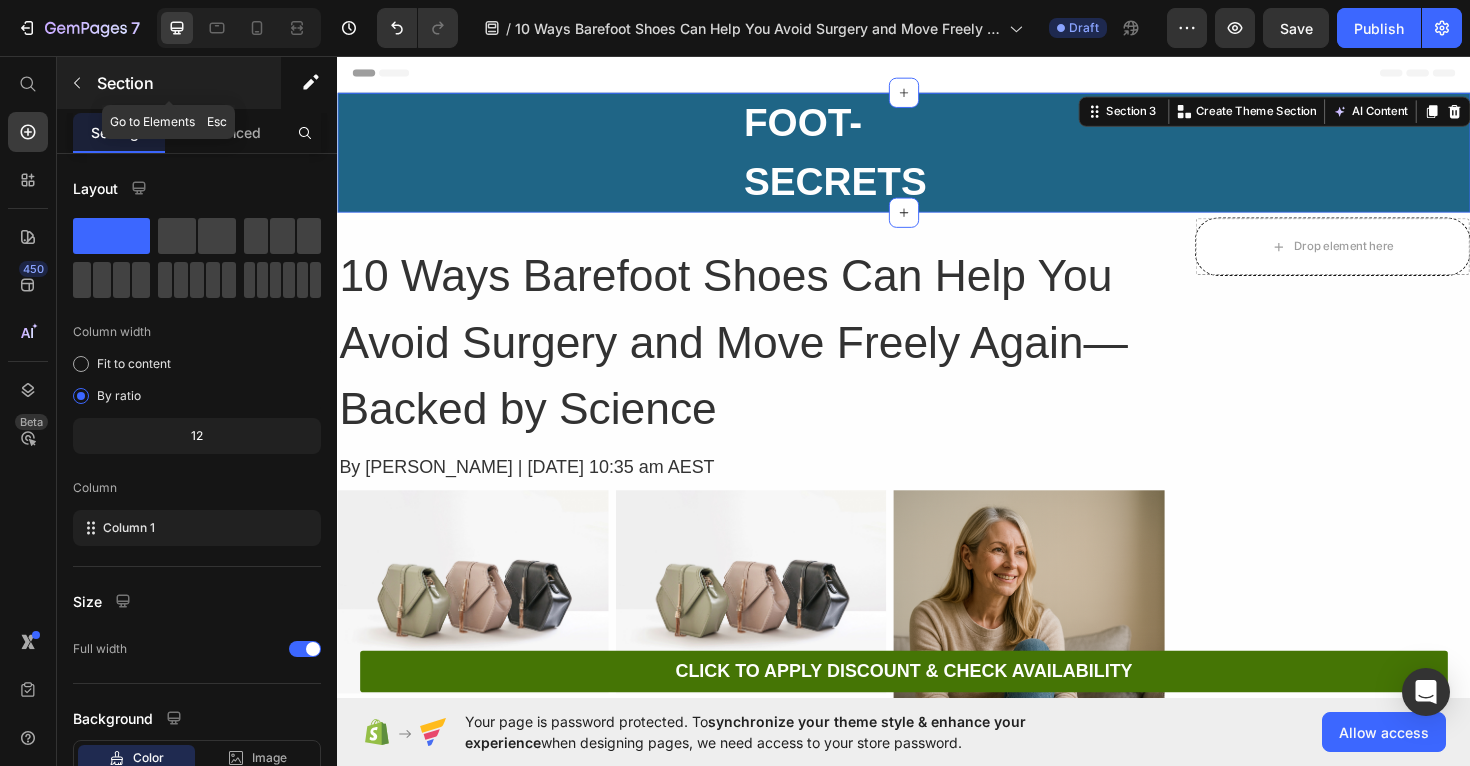 click 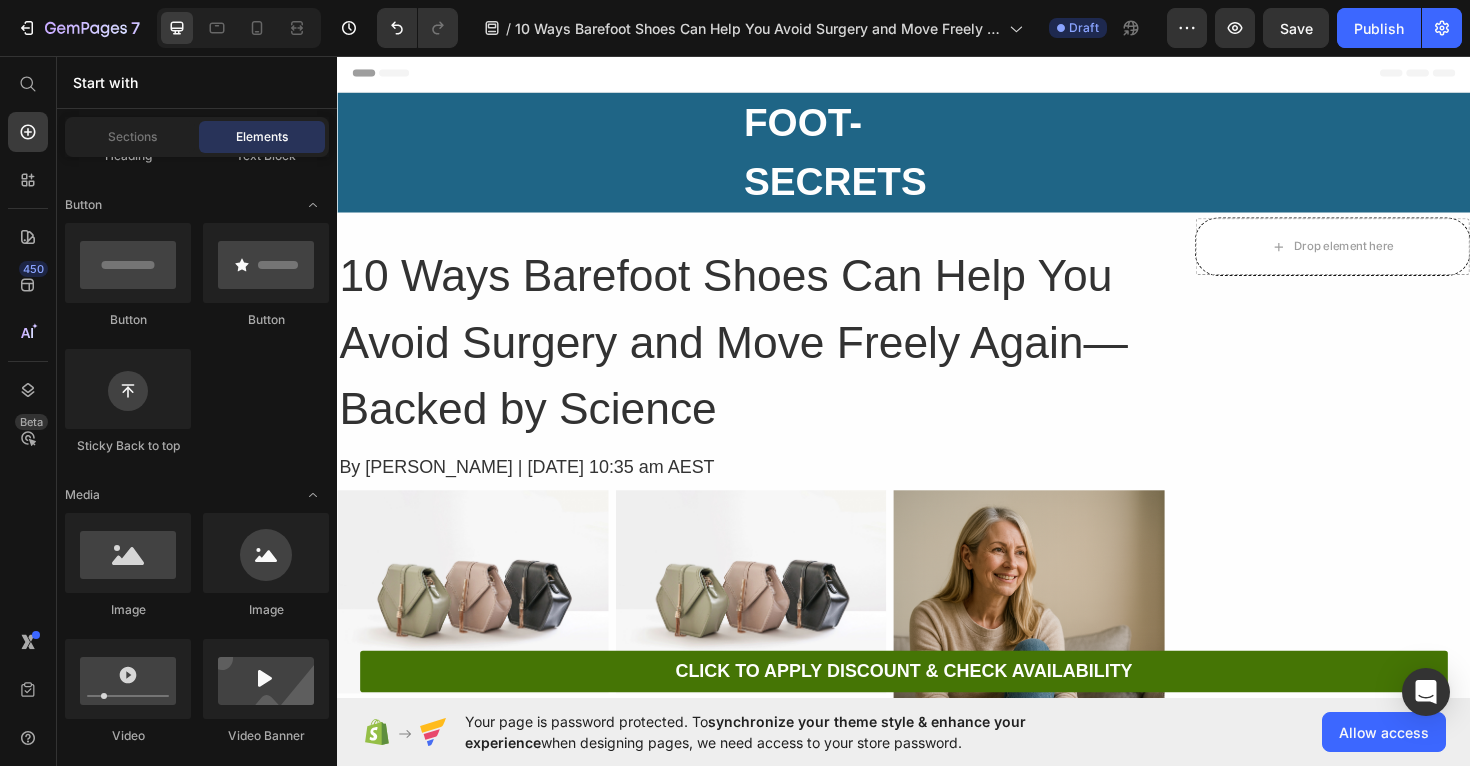 scroll, scrollTop: 0, scrollLeft: 0, axis: both 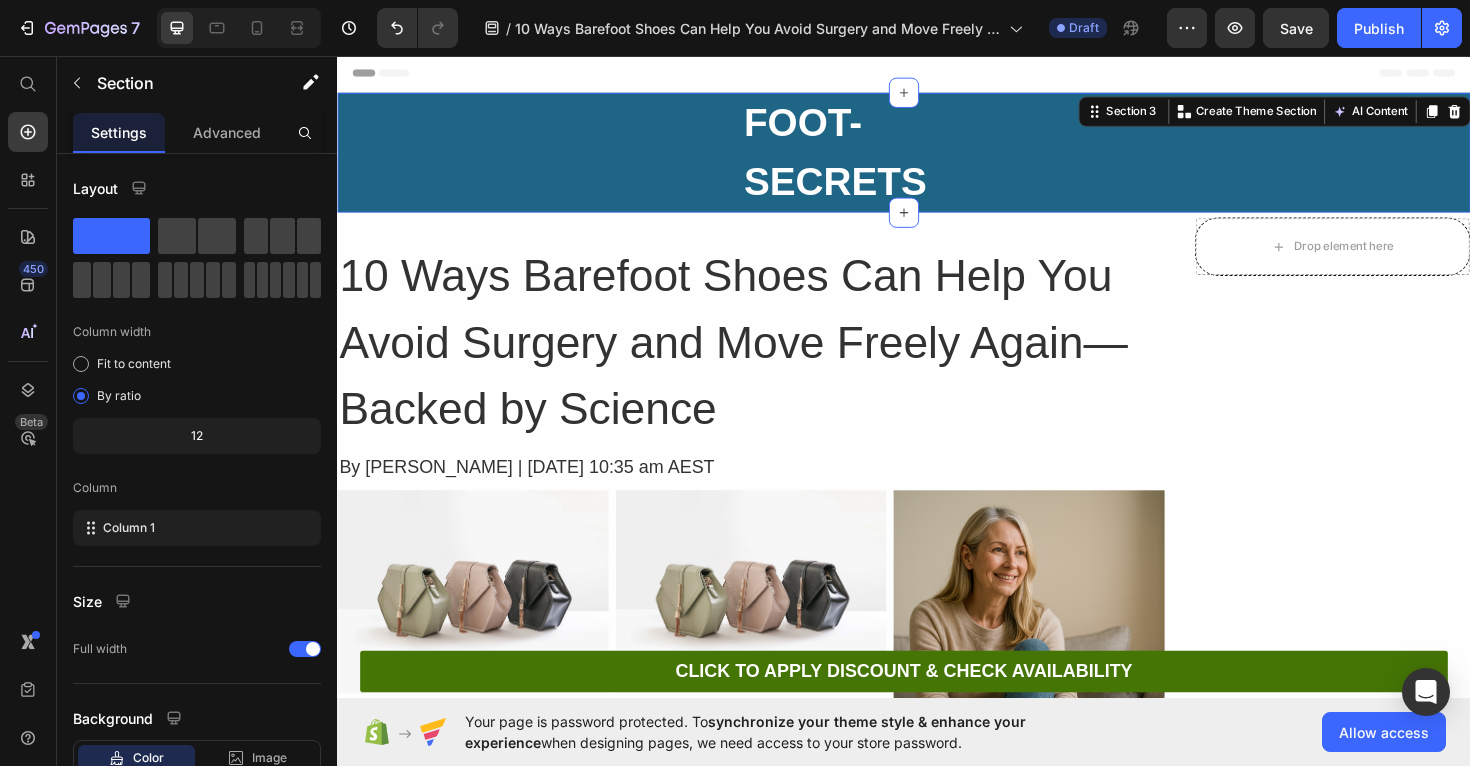 click on "⁠⁠⁠⁠⁠⁠⁠ FOOT-SECRETS Heading Row" at bounding box center [937, 158] 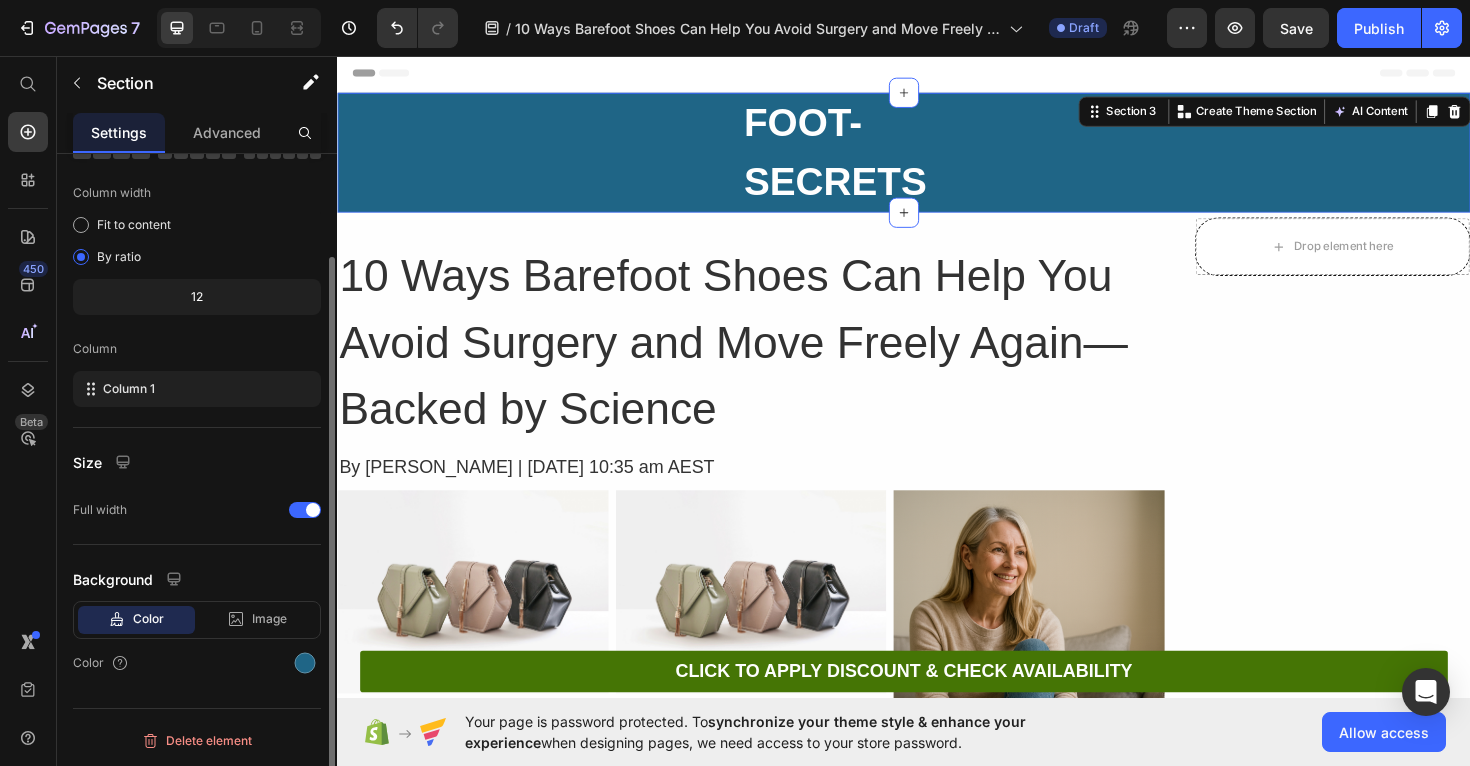 scroll, scrollTop: 0, scrollLeft: 0, axis: both 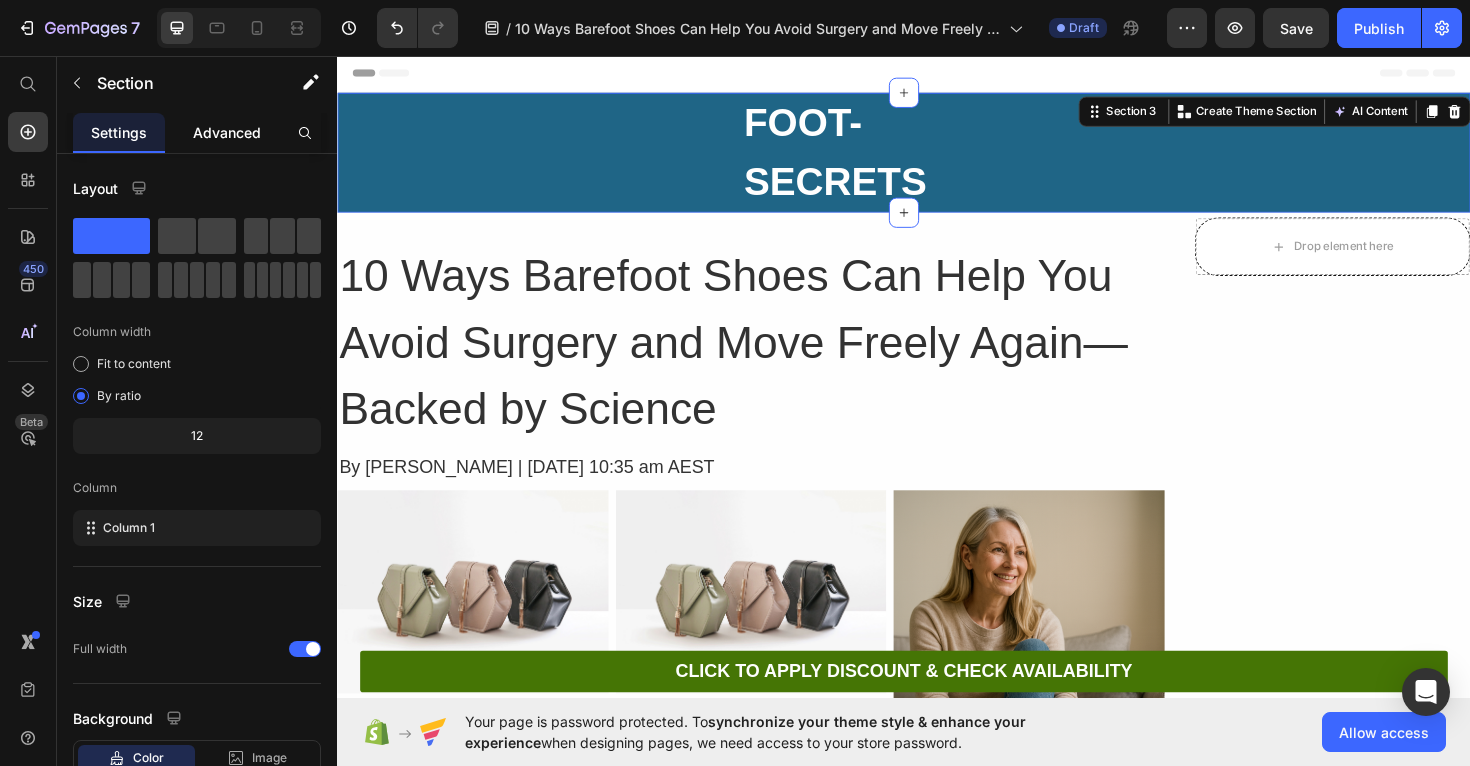 click on "Advanced" at bounding box center (227, 132) 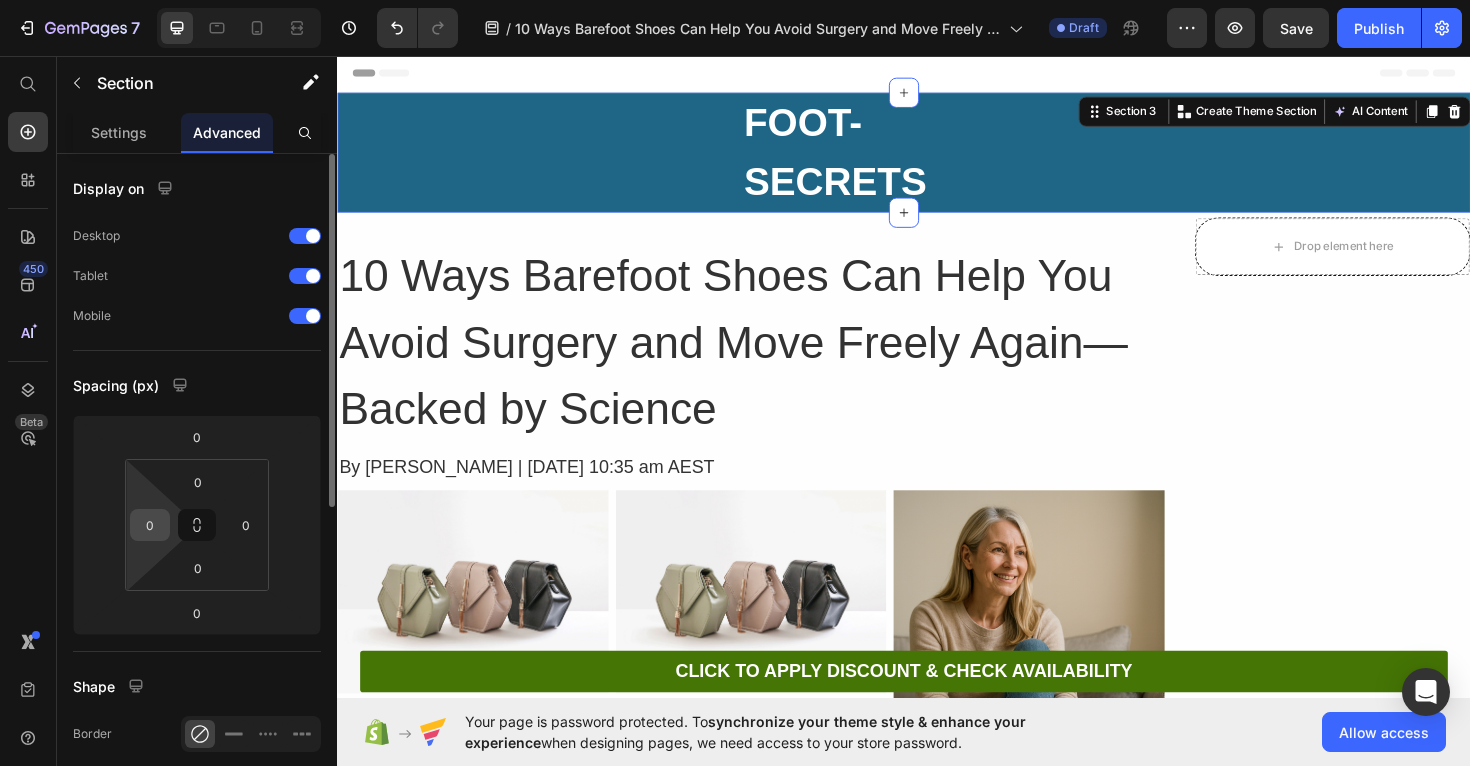 click on "0" at bounding box center (150, 525) 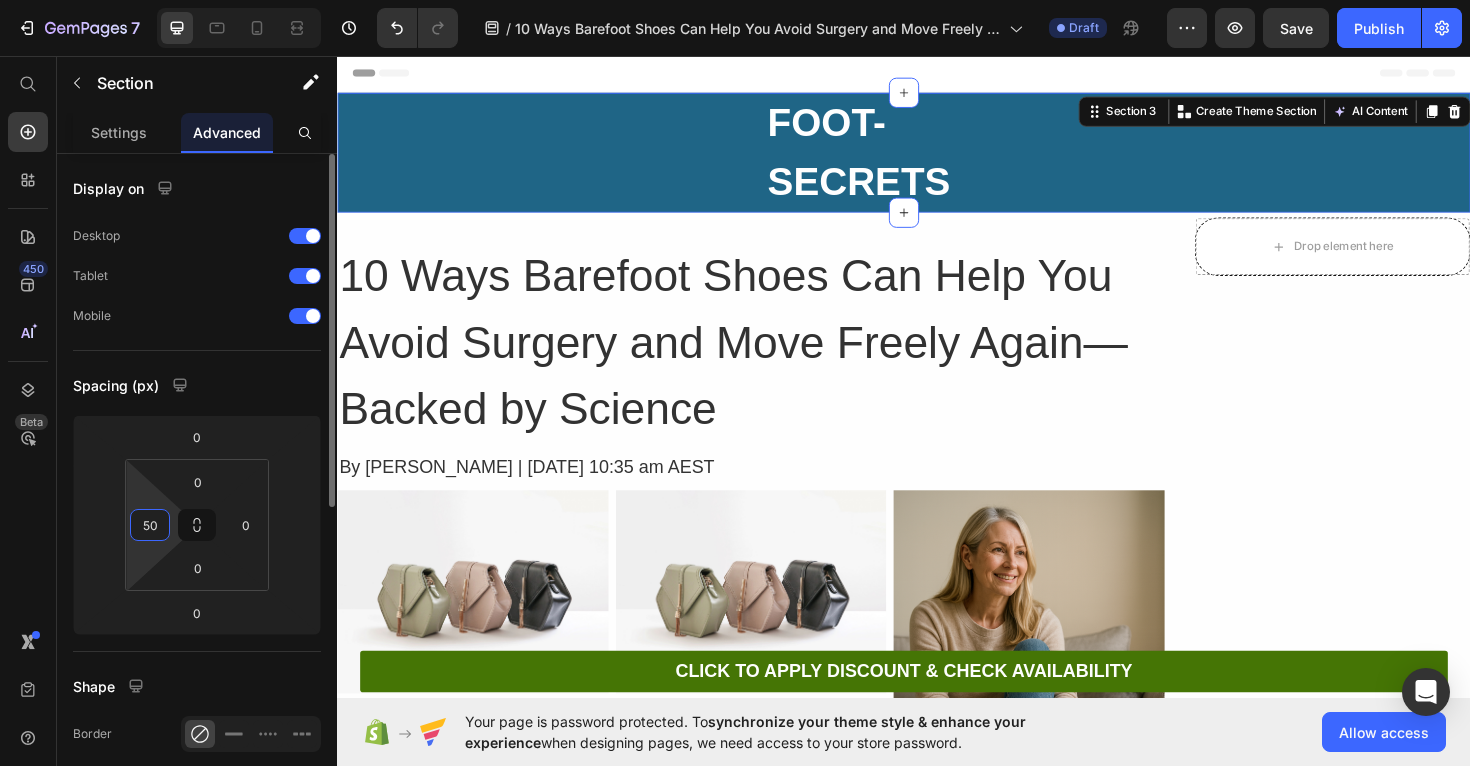 type on "5" 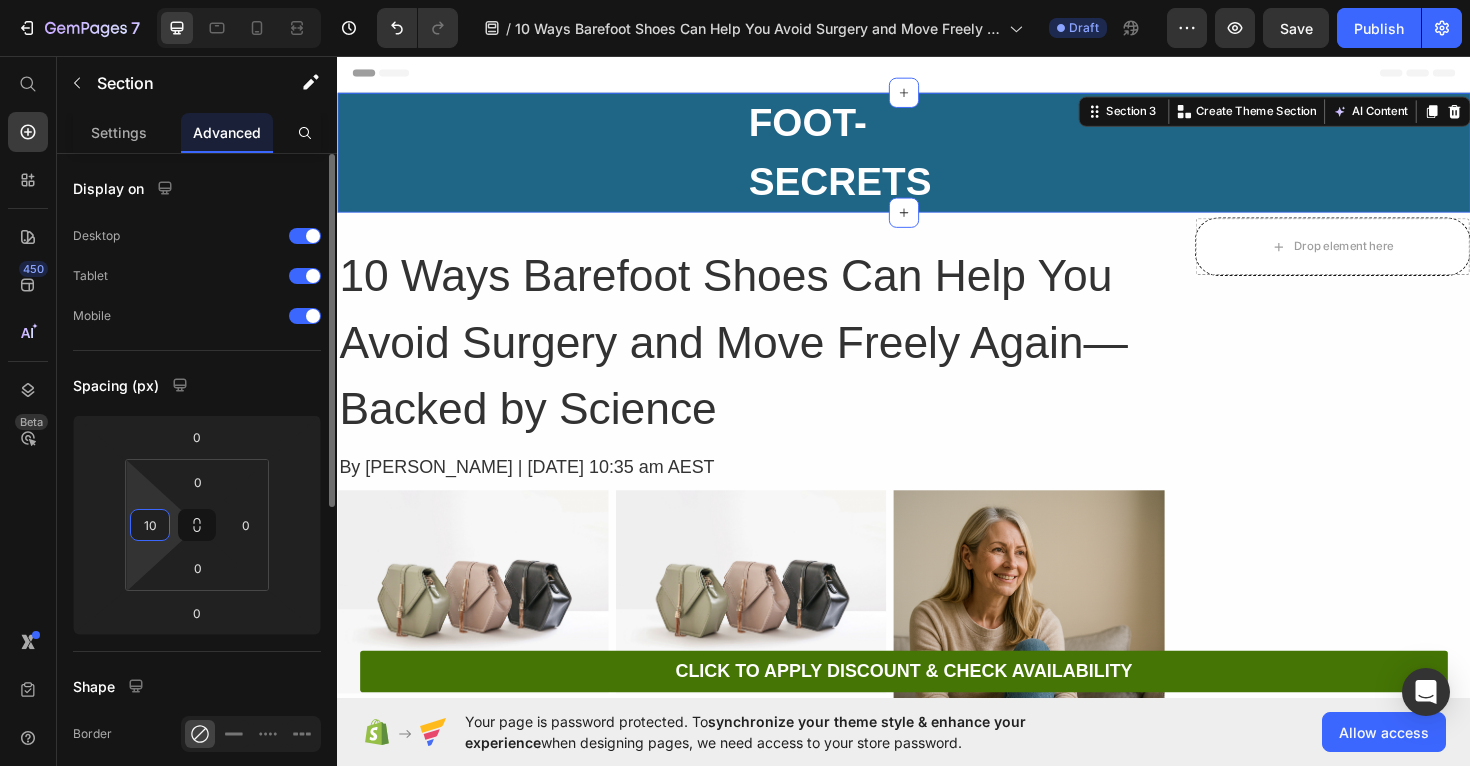 type on "1" 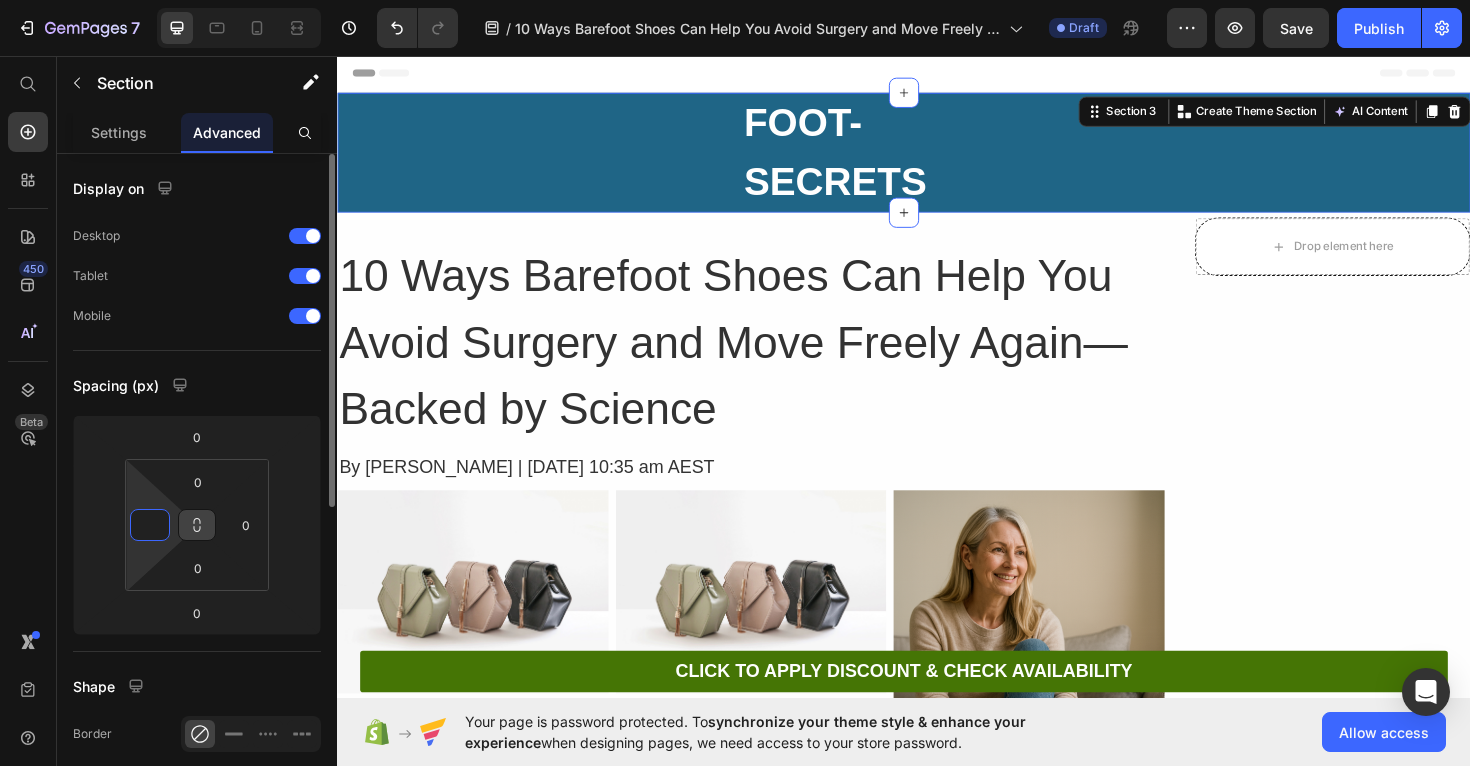 type on "0" 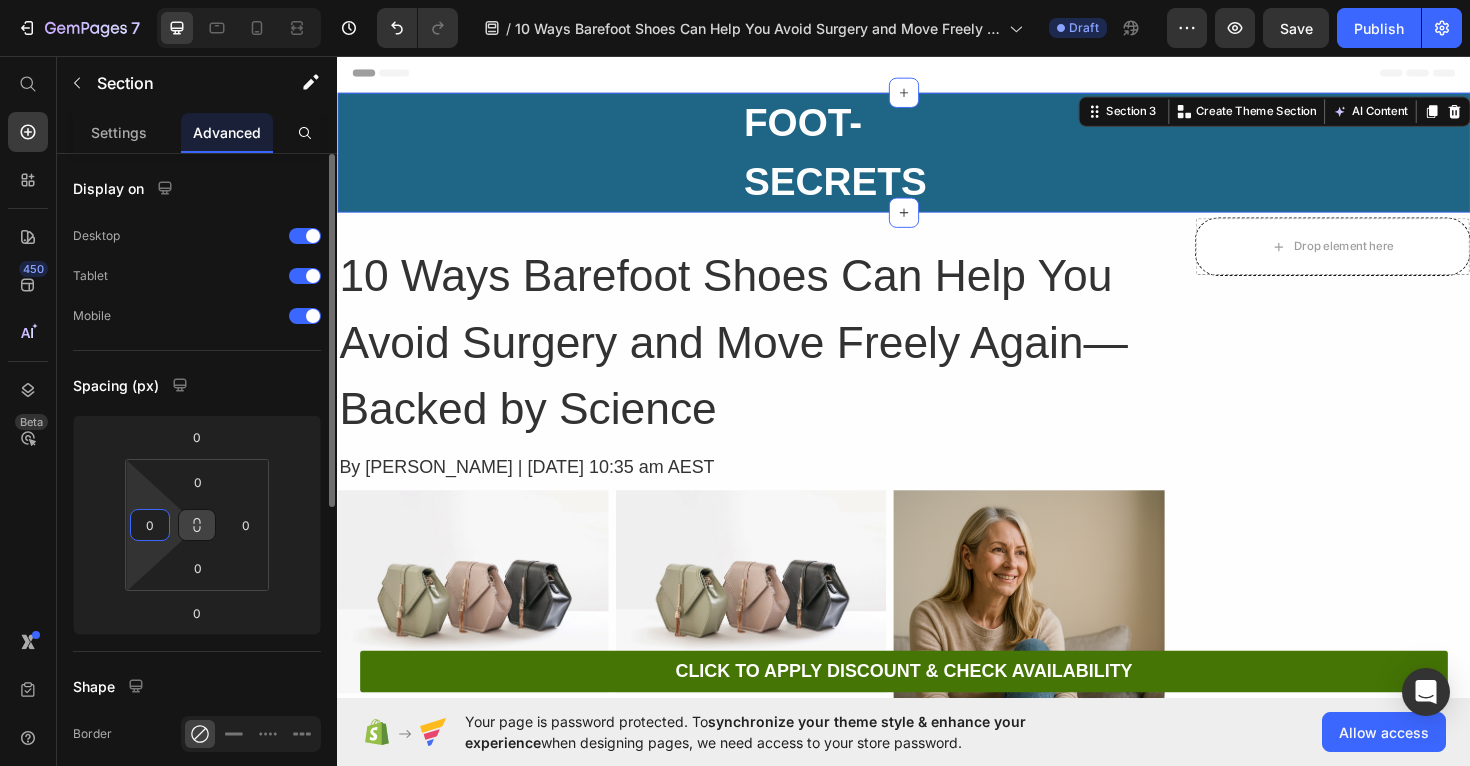 click 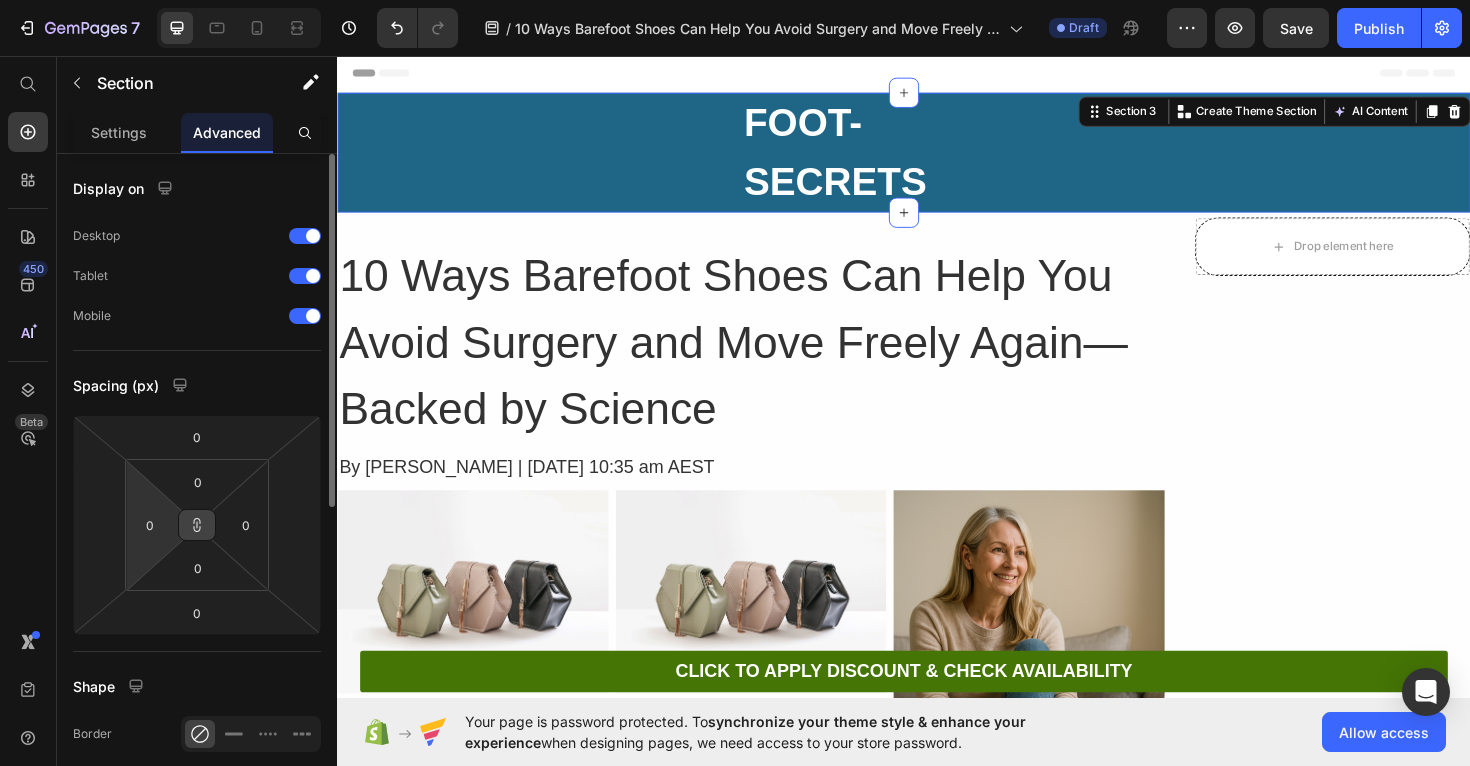 type 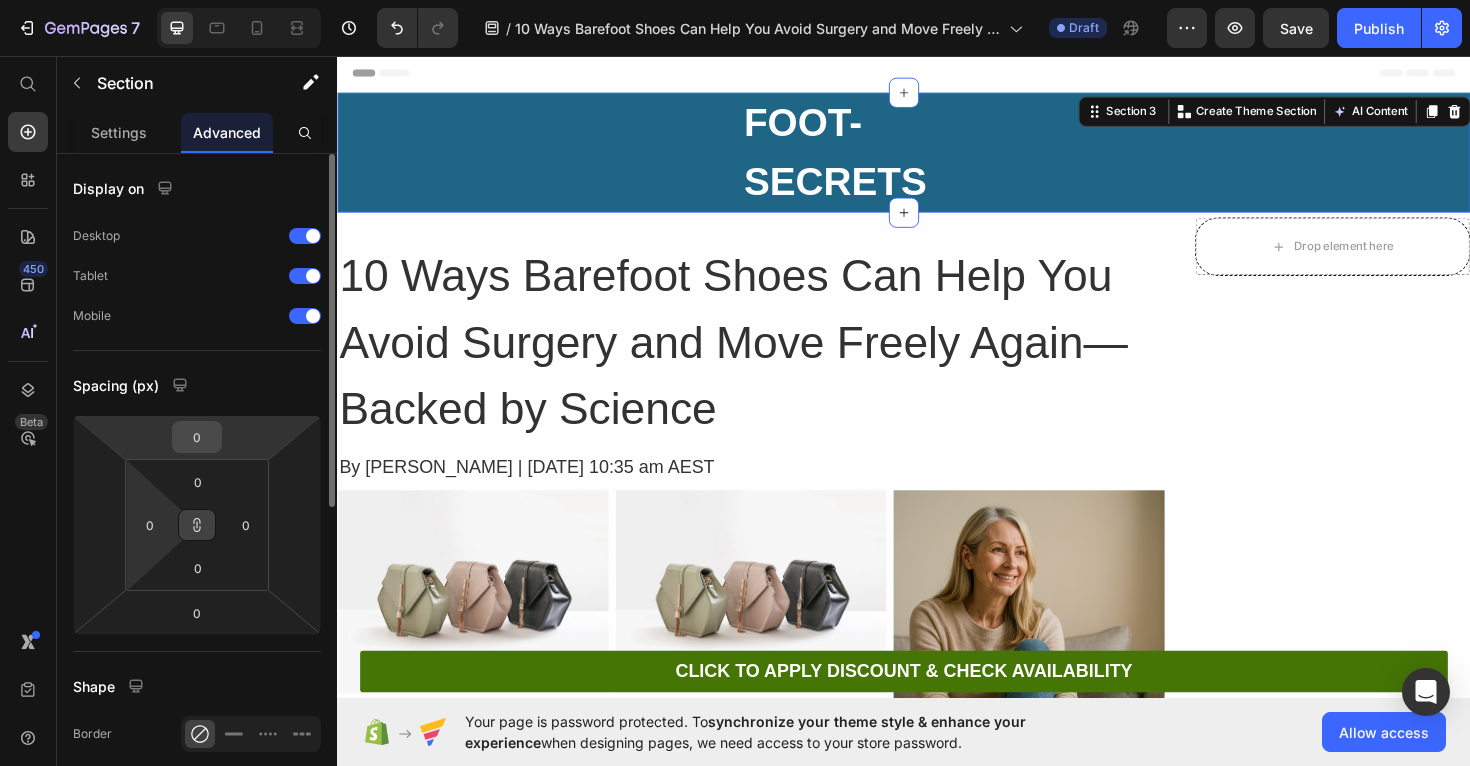 click on "0" at bounding box center (197, 437) 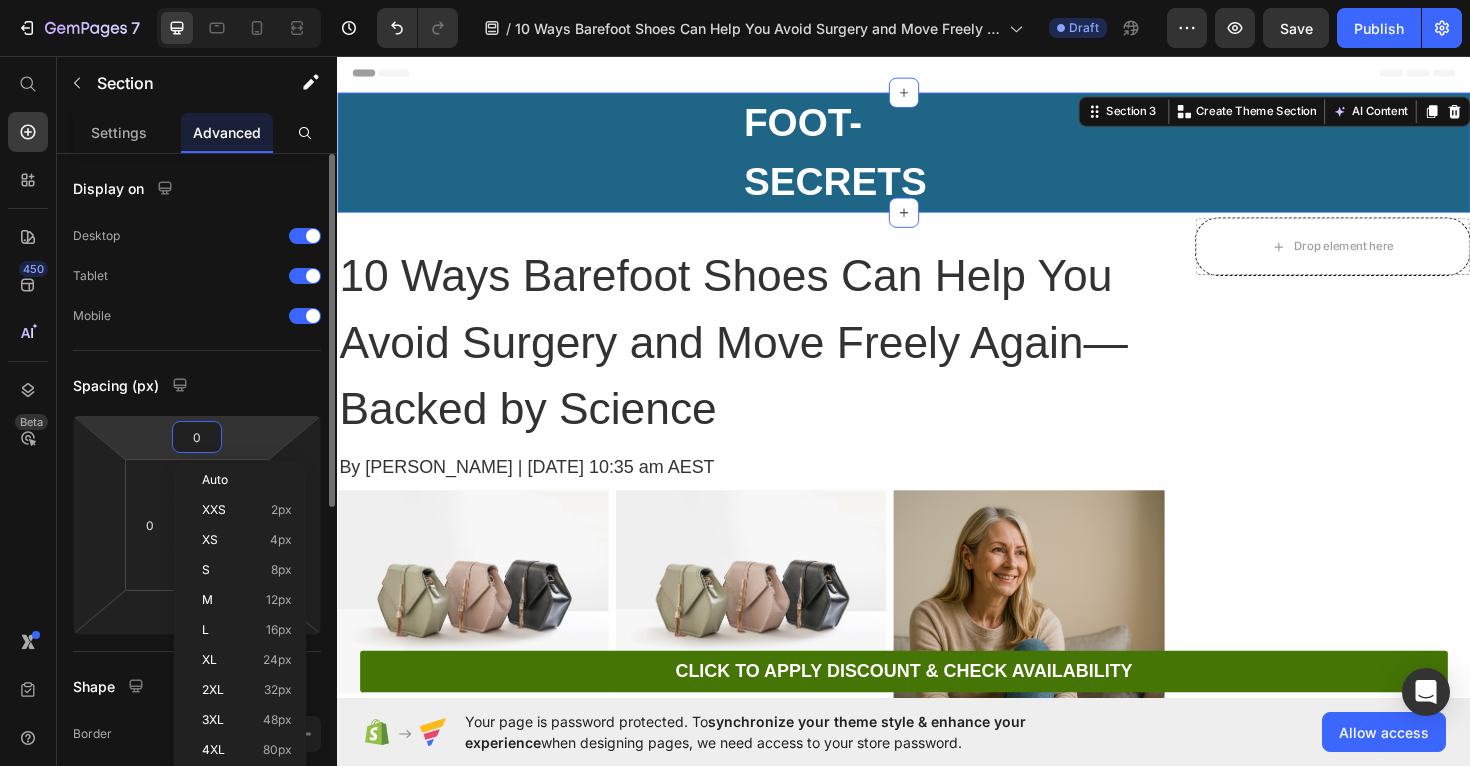 type on "1" 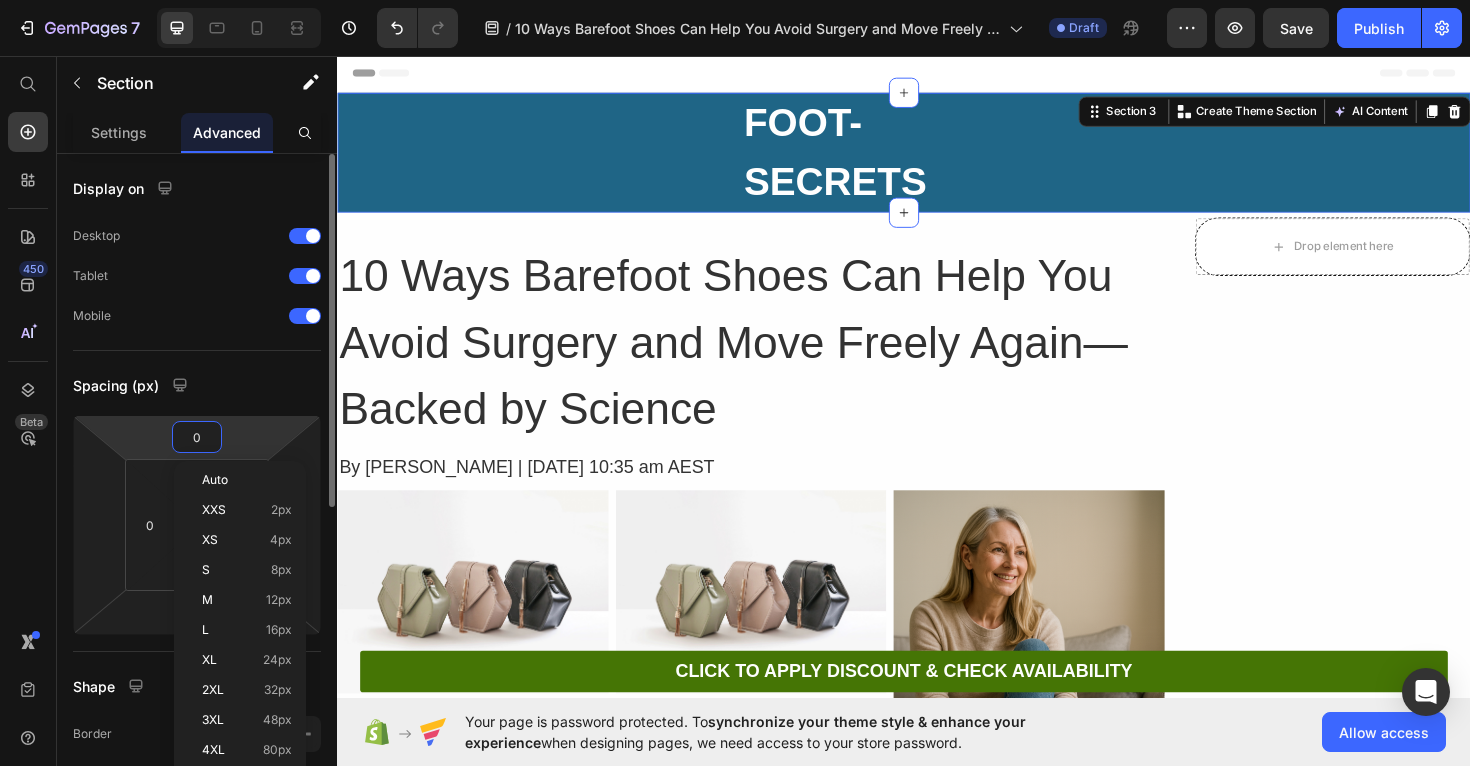 type on "1" 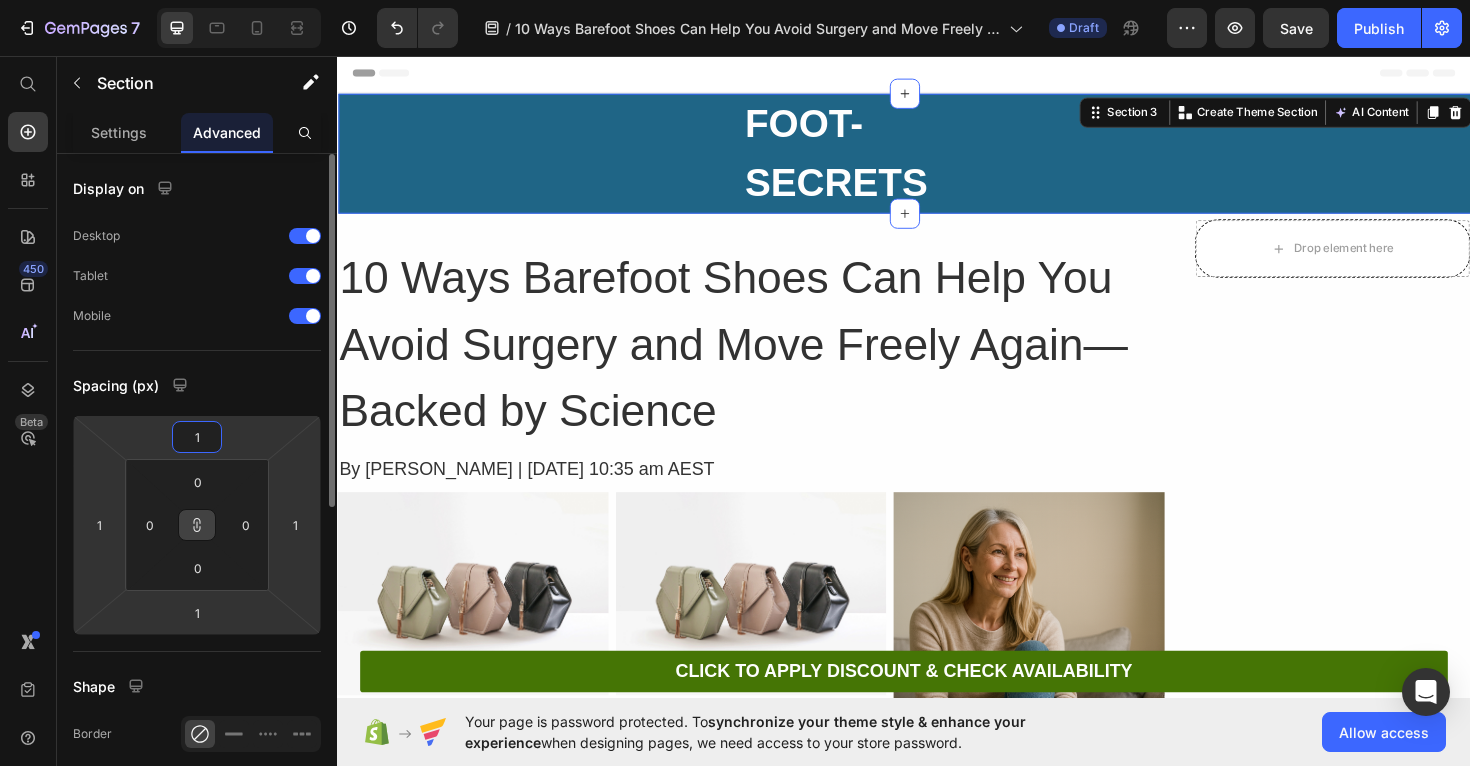 type on "10" 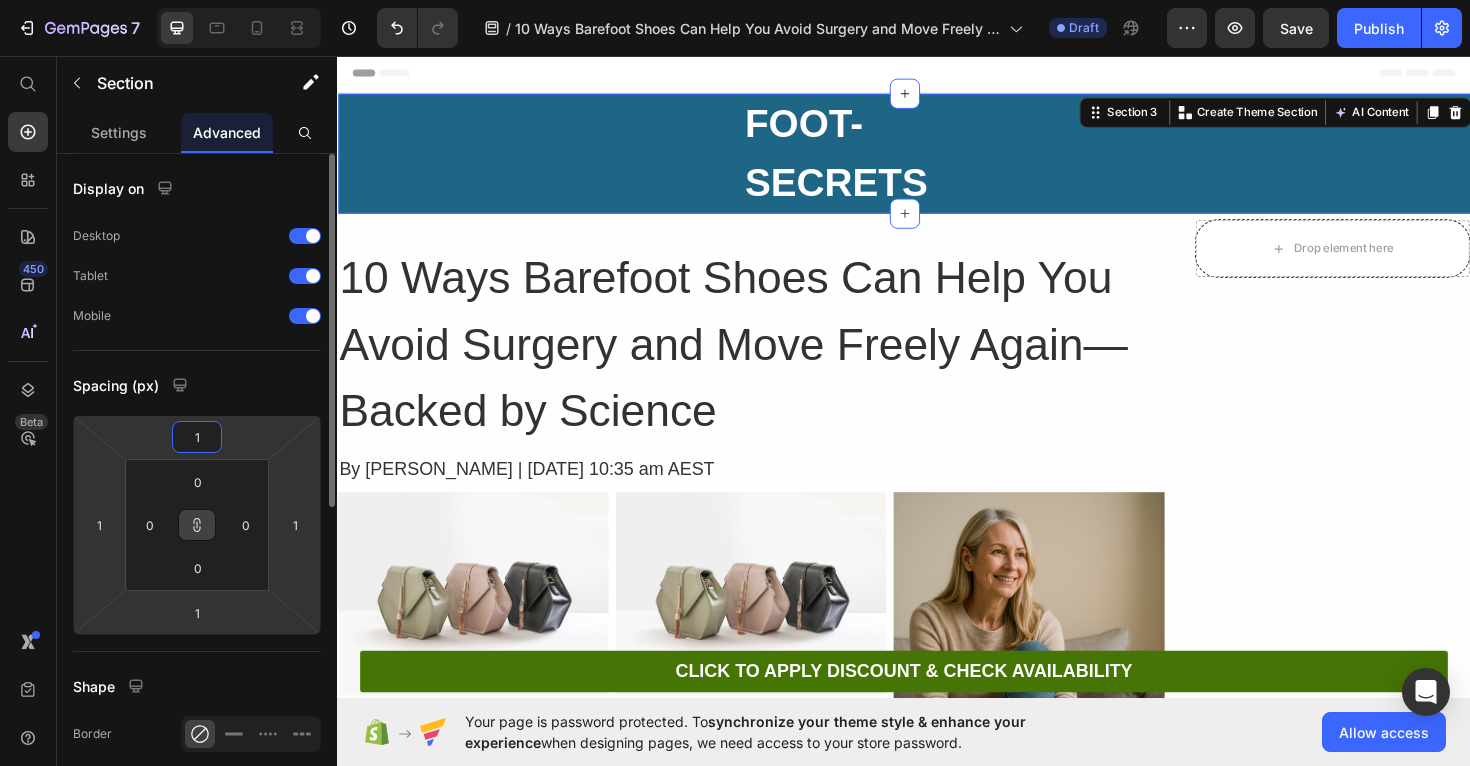 type on "10" 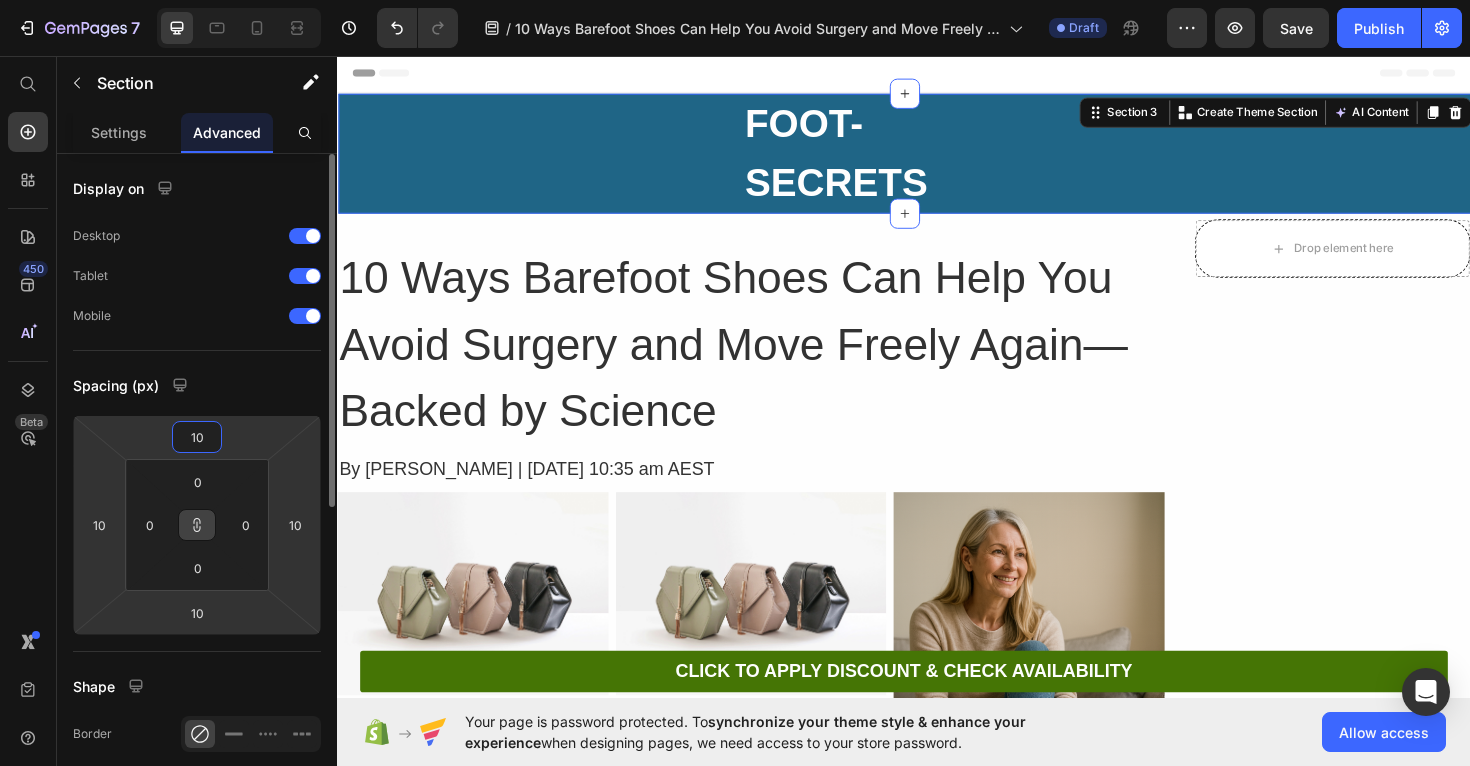 type on "100" 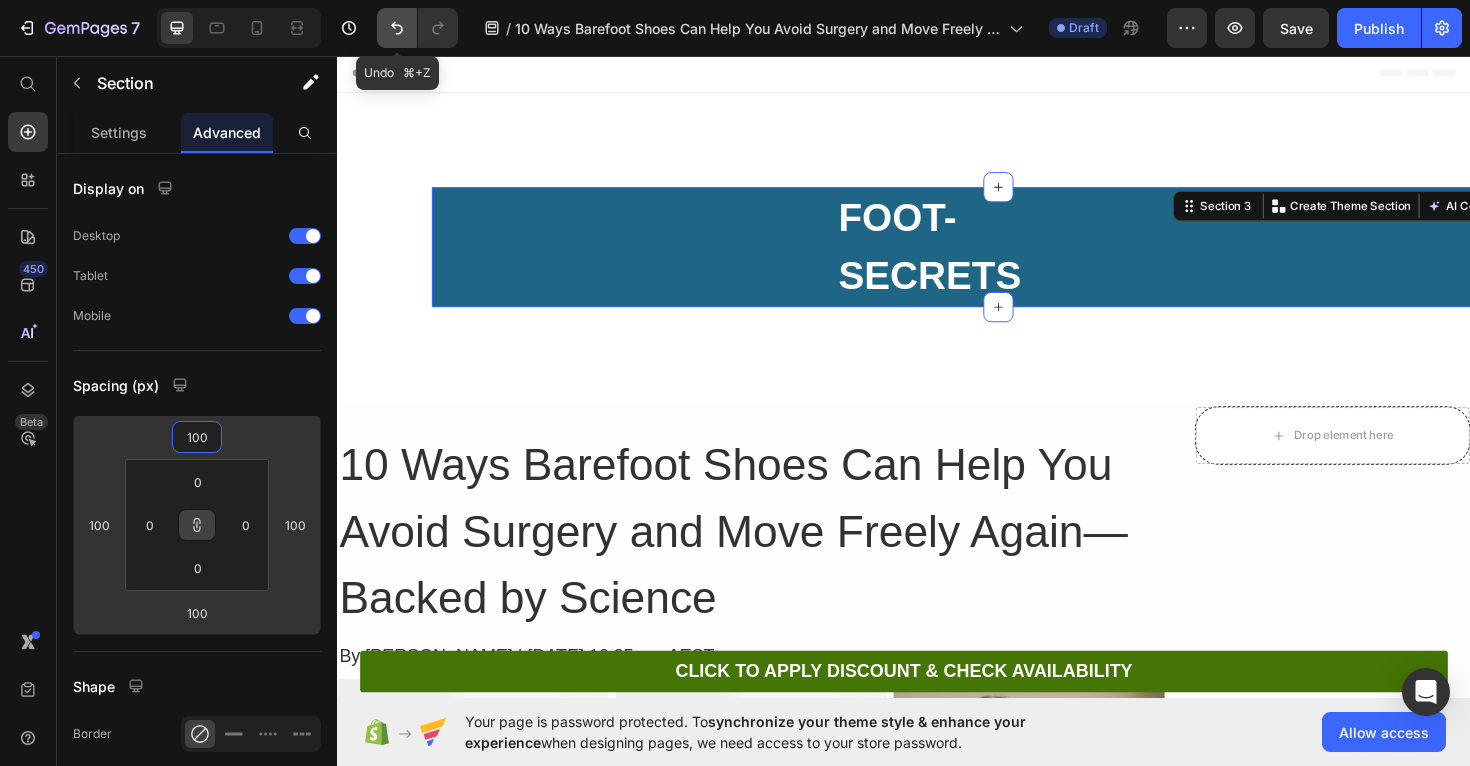 click 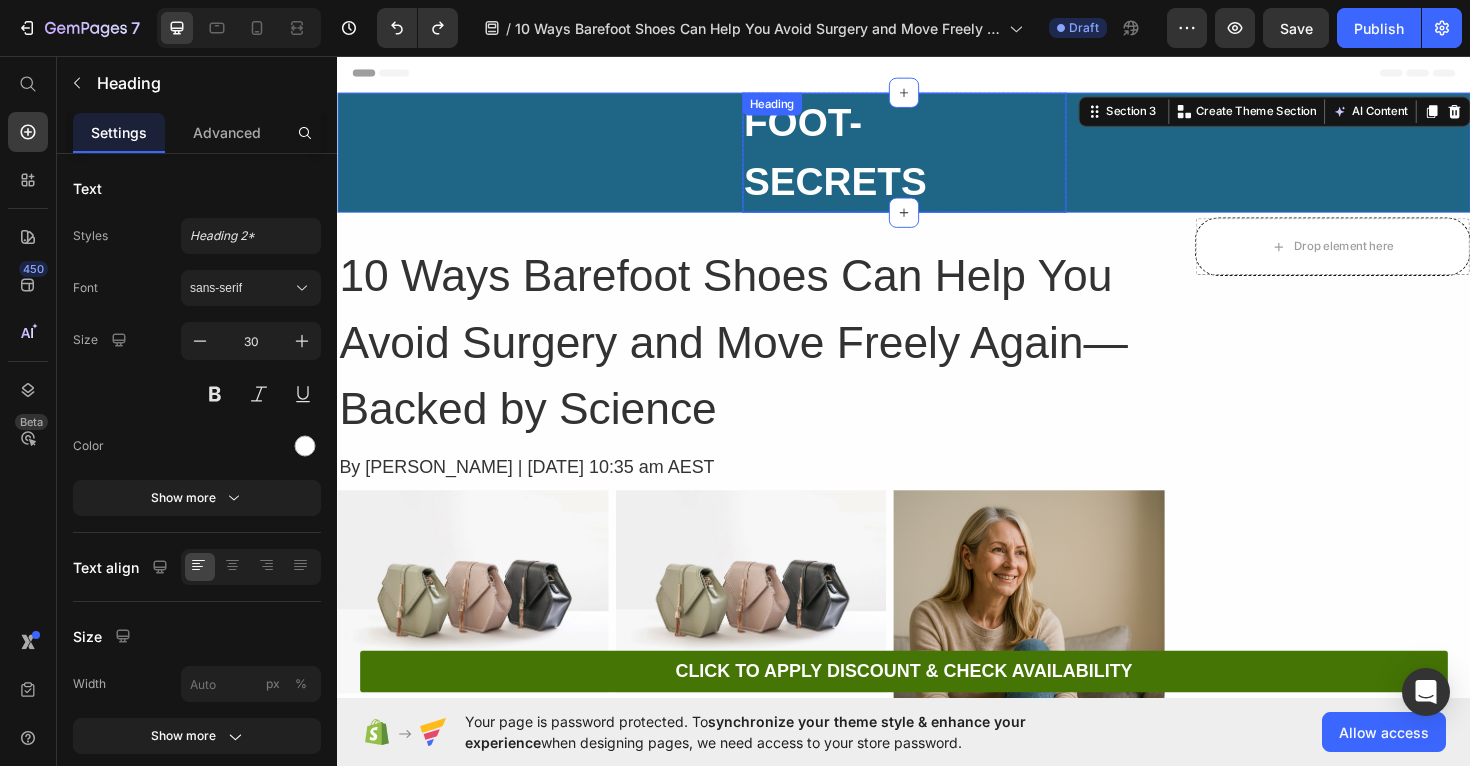 click on "FOOT-SECRETS" at bounding box center (865, 158) 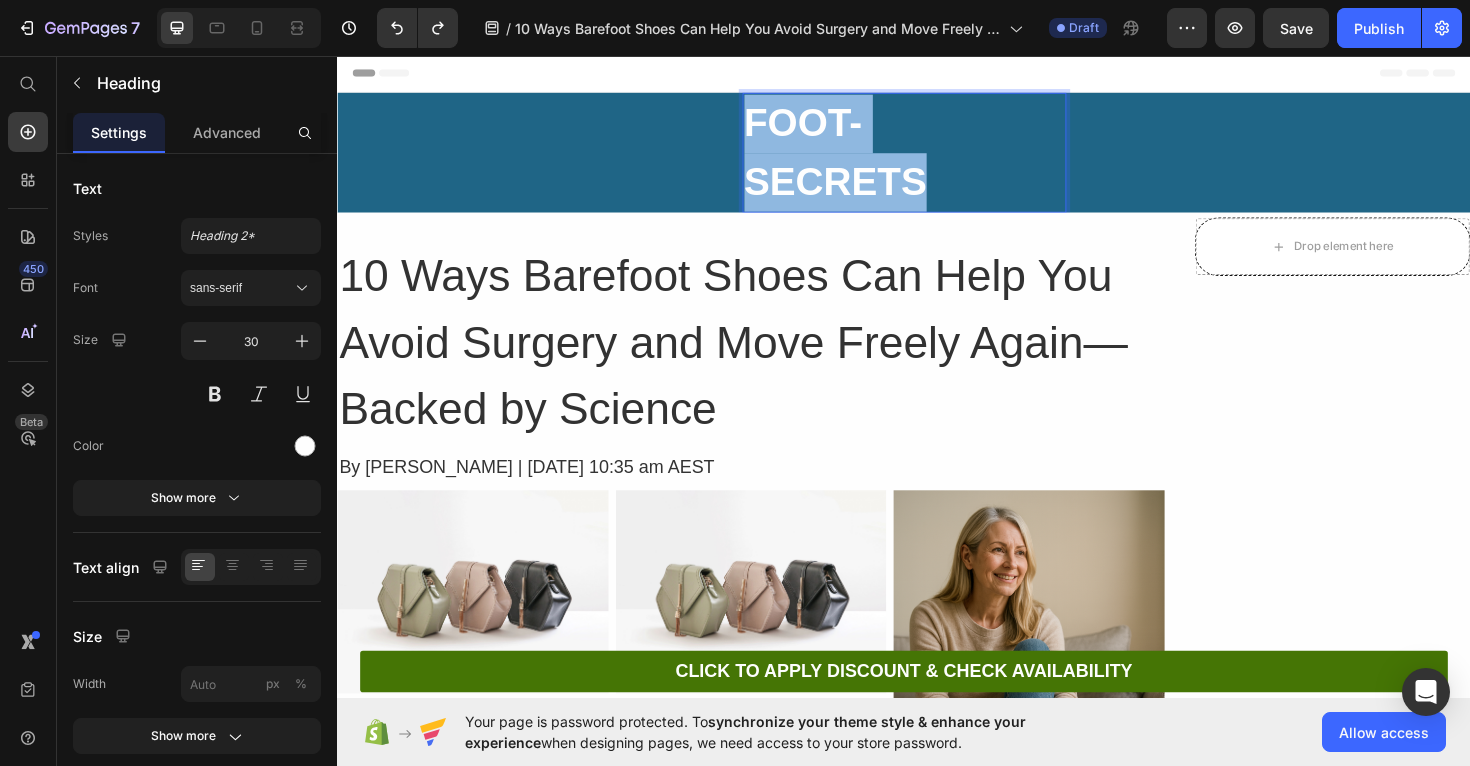 click on "FOOT-SECRETS" at bounding box center (865, 158) 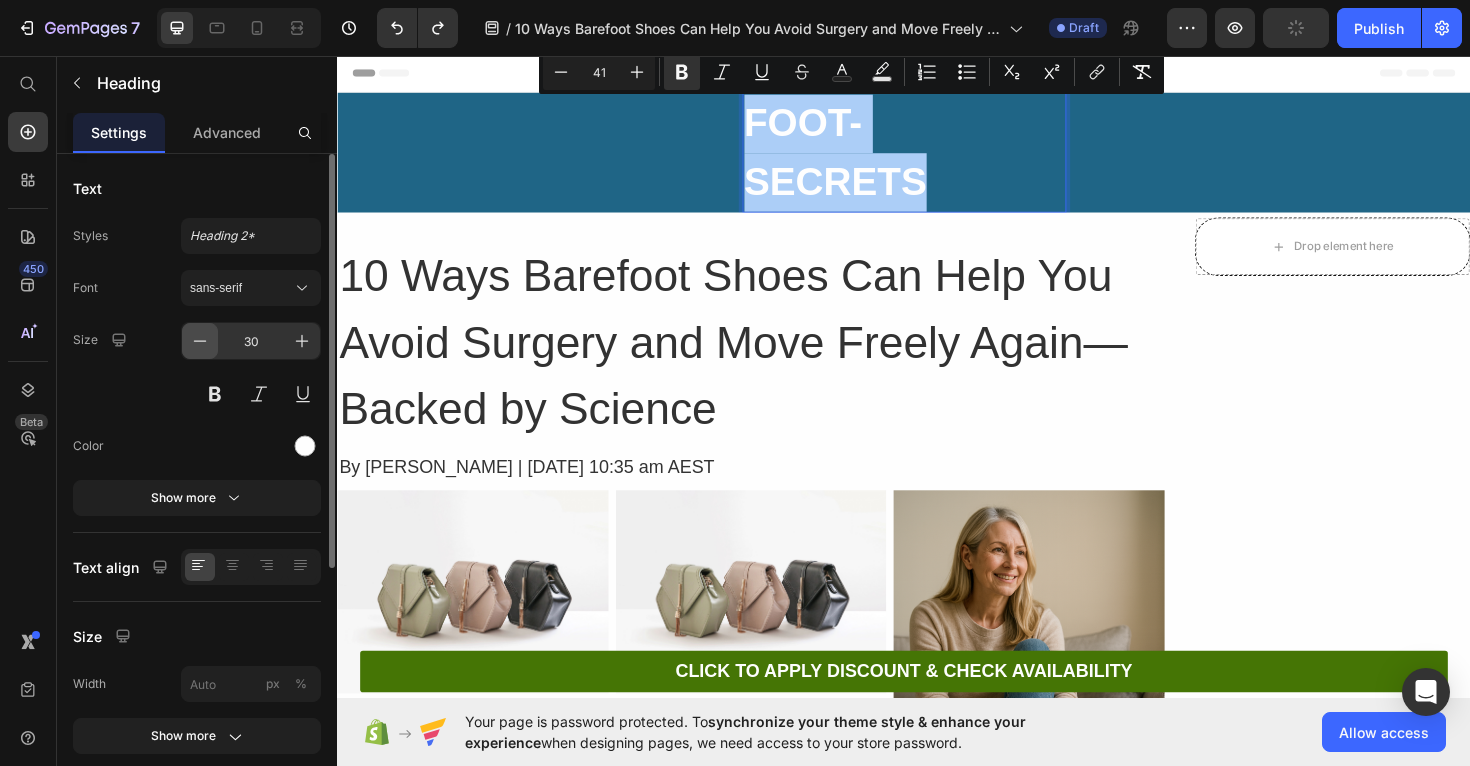 click 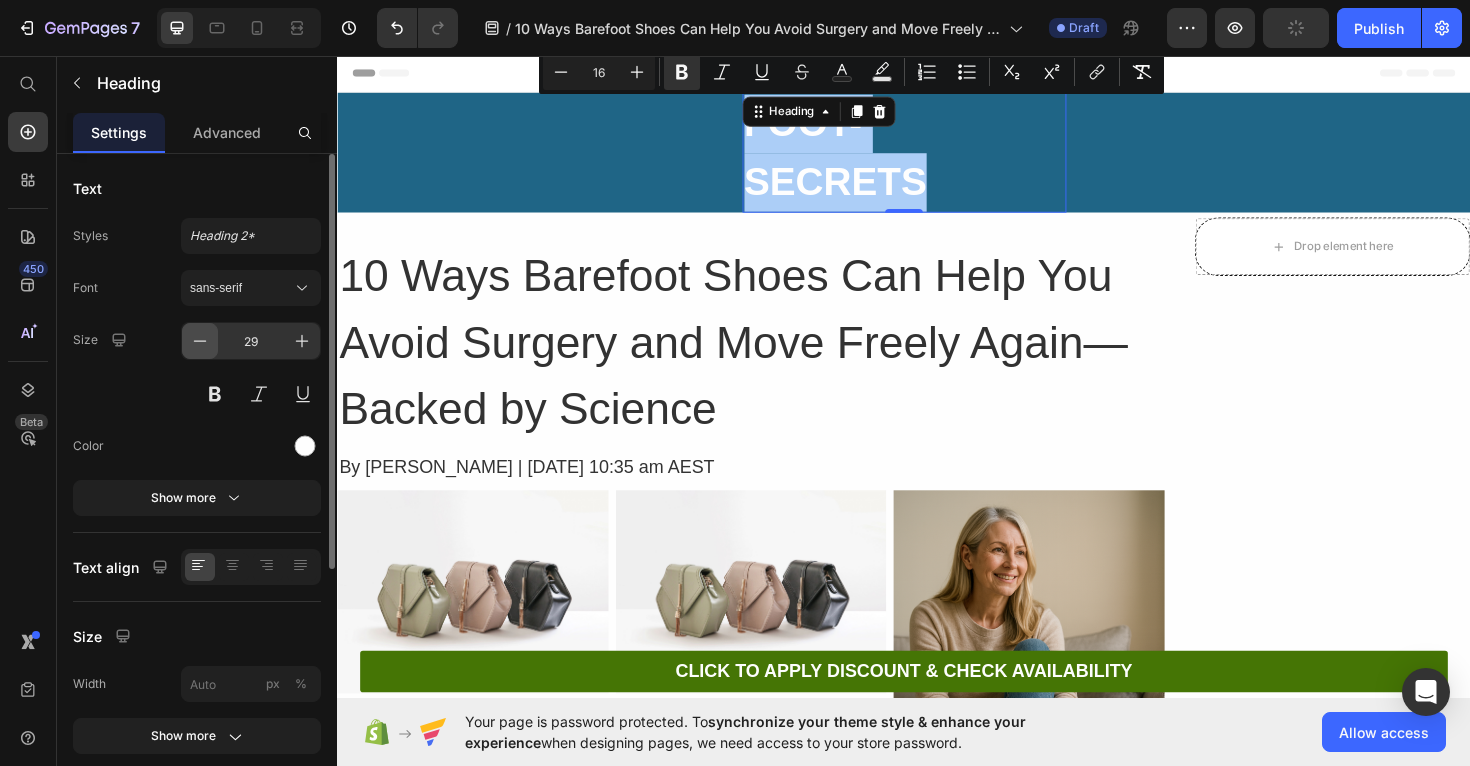 click 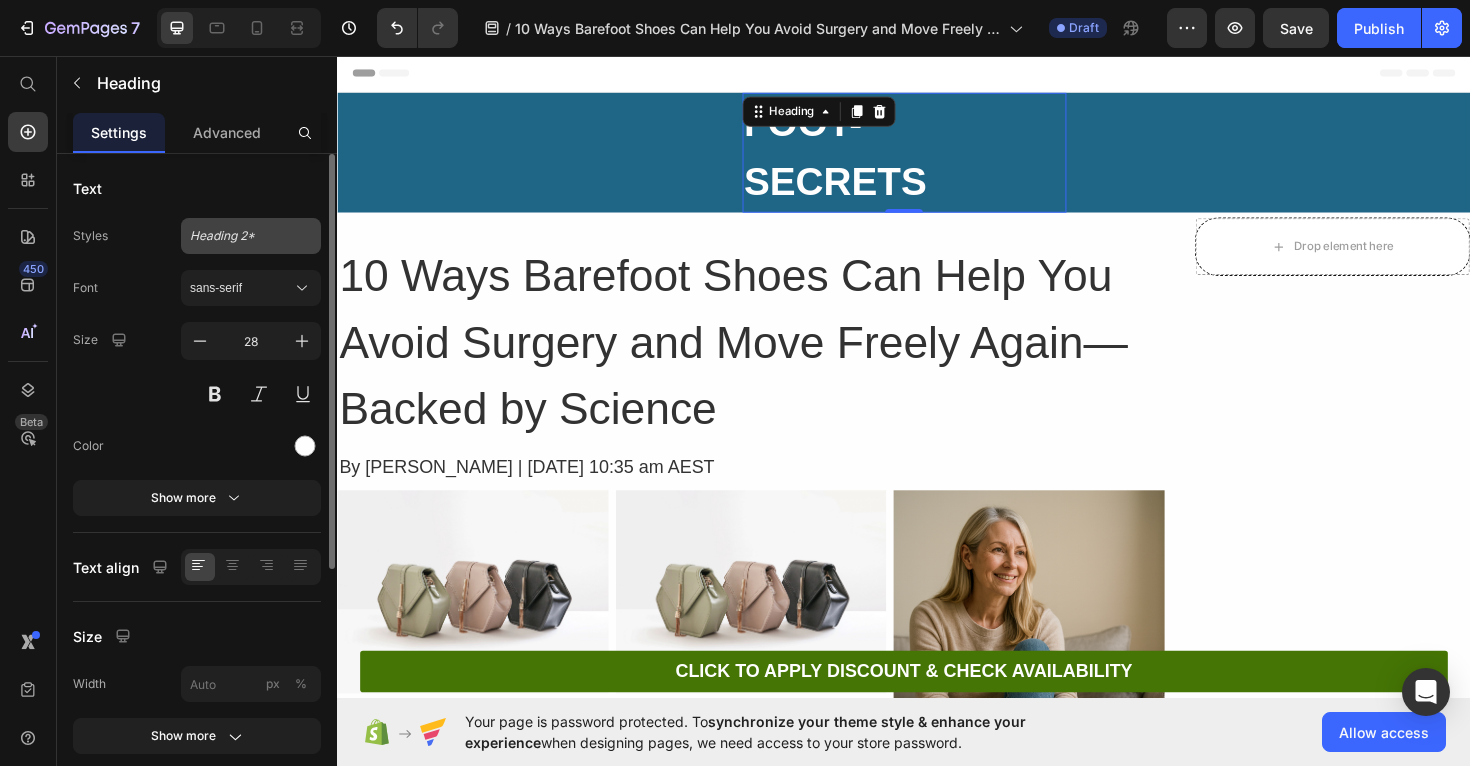 click on "Heading 2*" 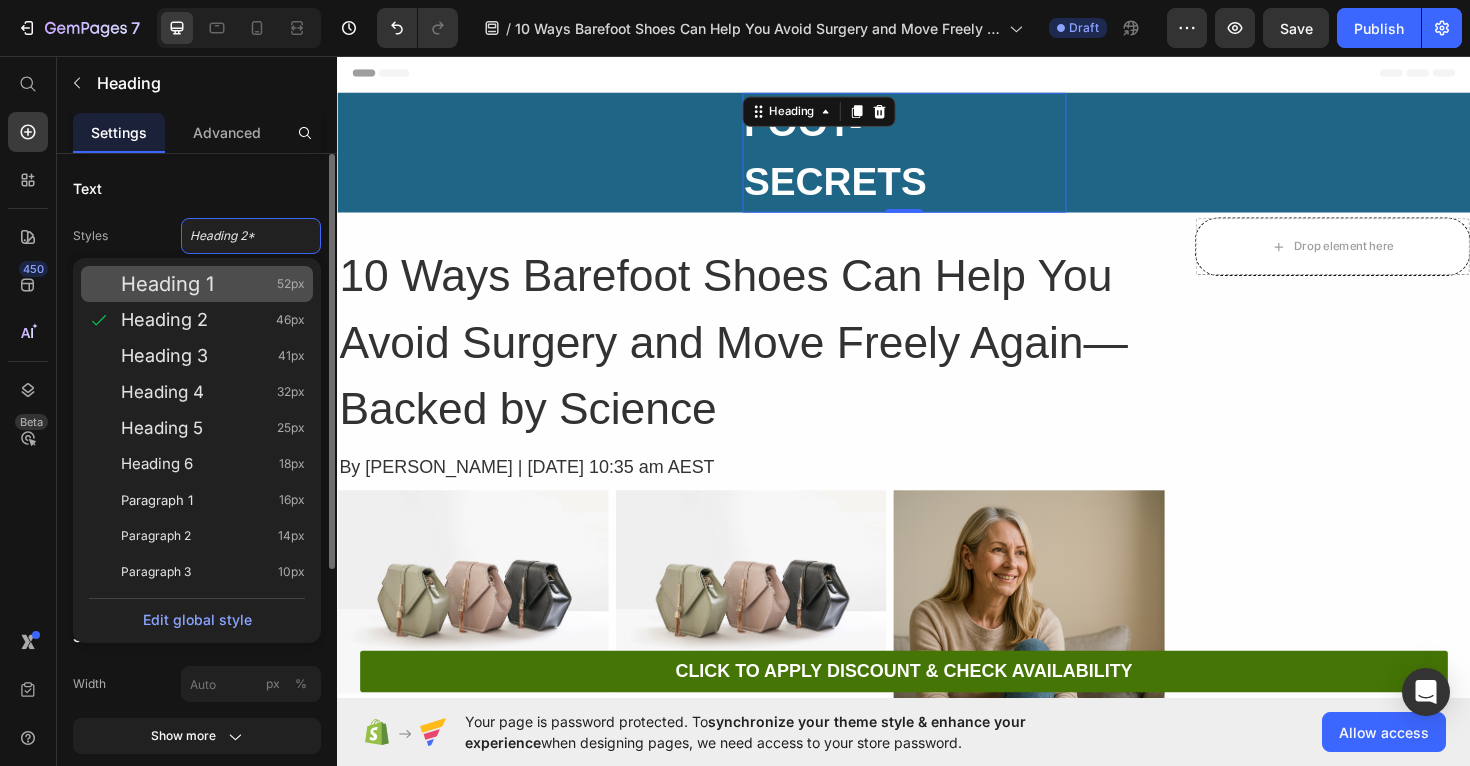 click on "Heading 1 52px" 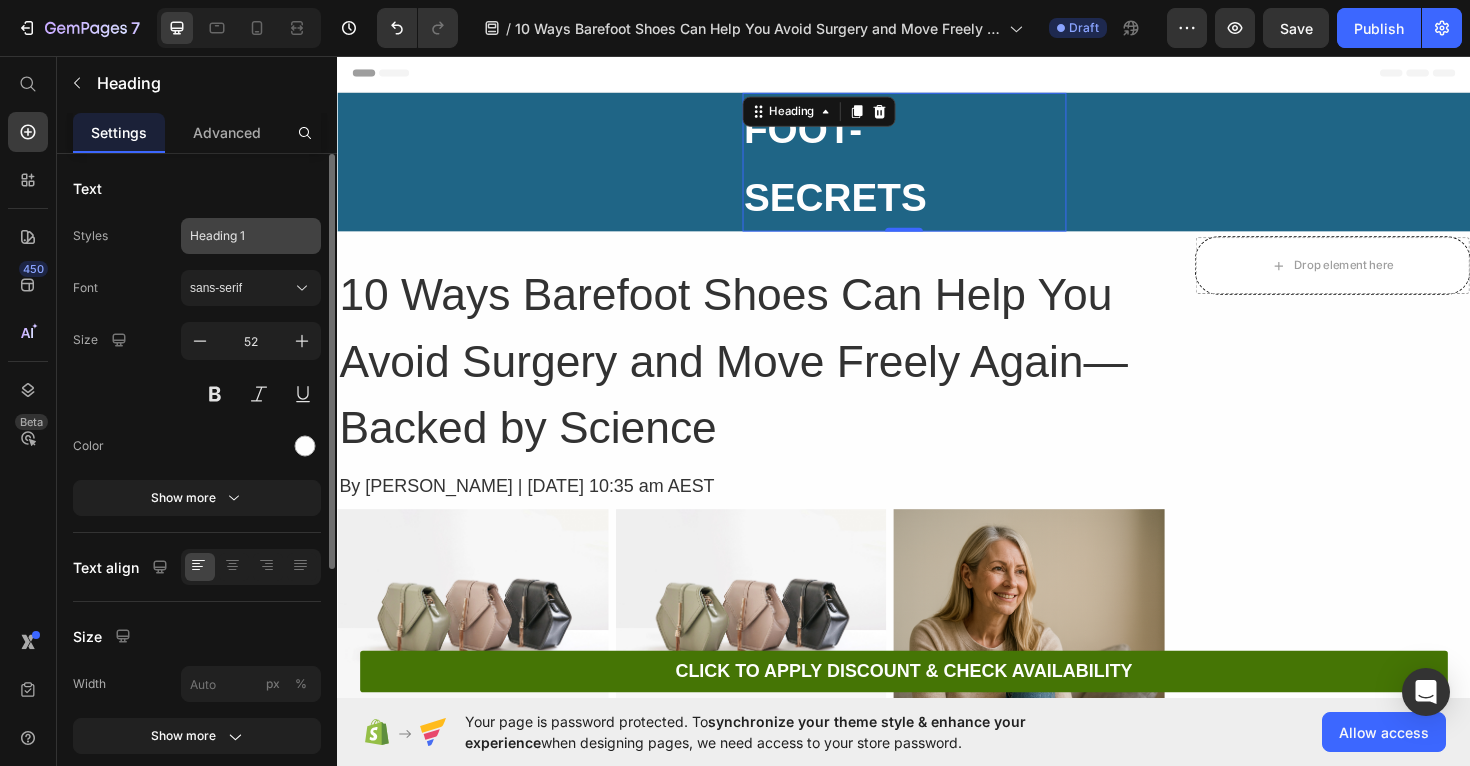 click on "Heading 1" at bounding box center [239, 236] 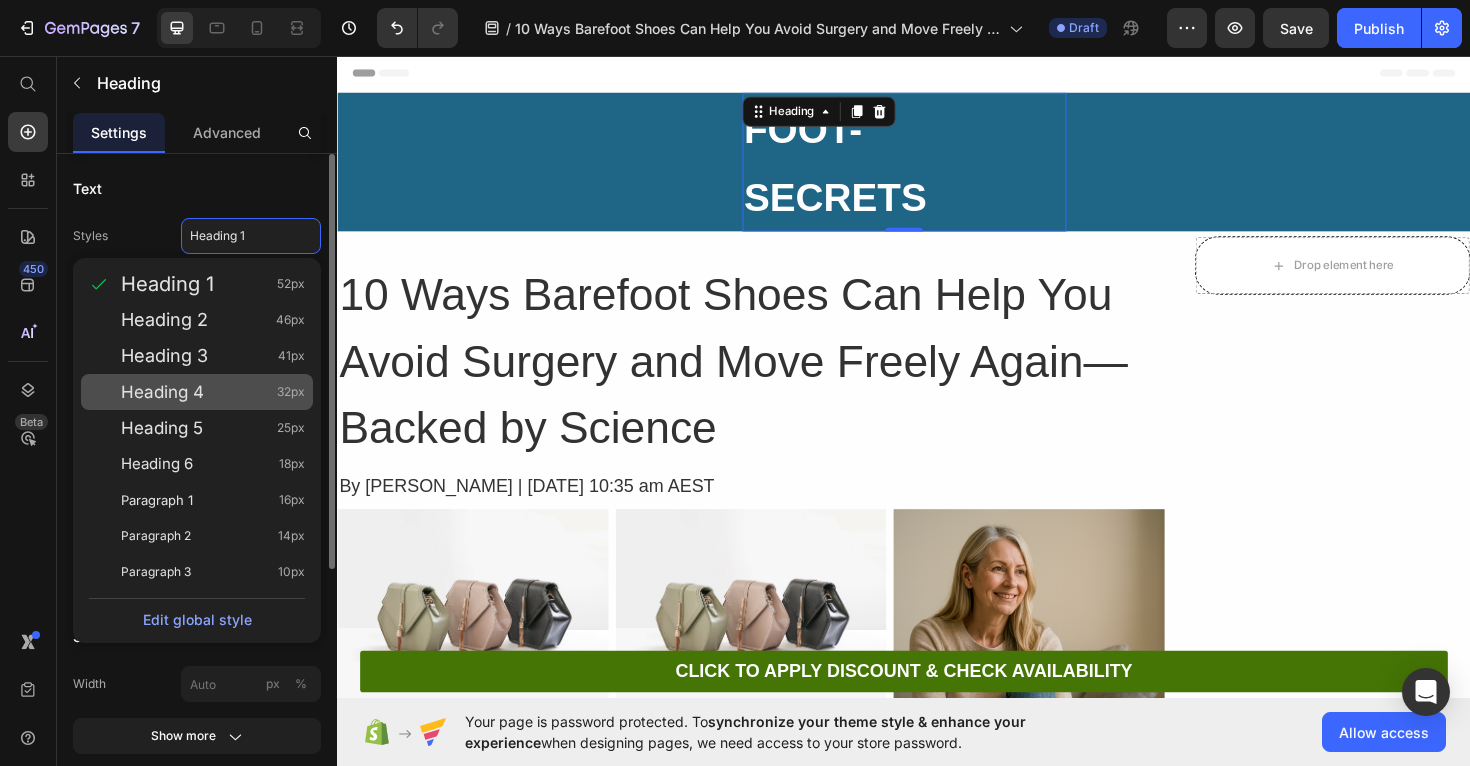 click on "Heading 4" at bounding box center [162, 392] 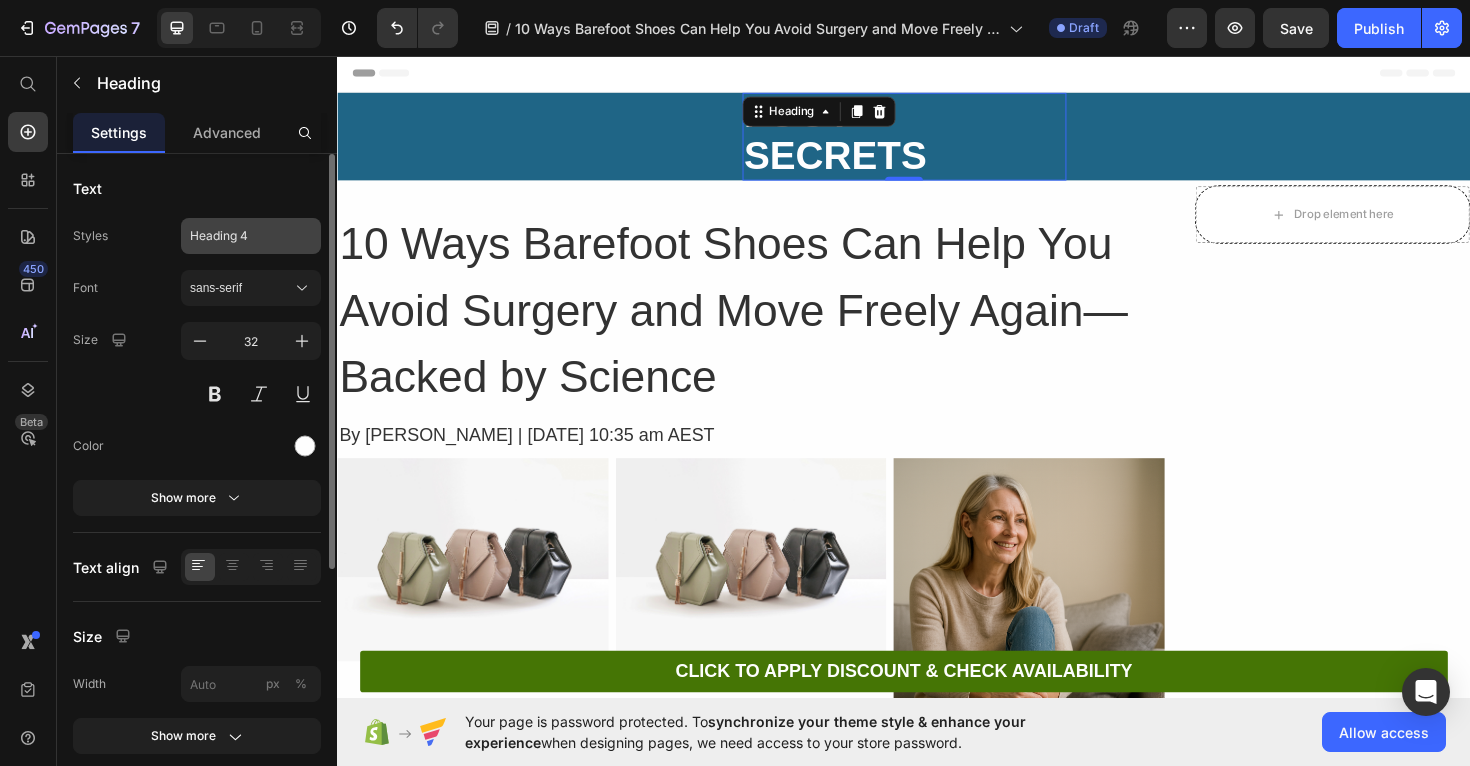 click on "Heading 4" 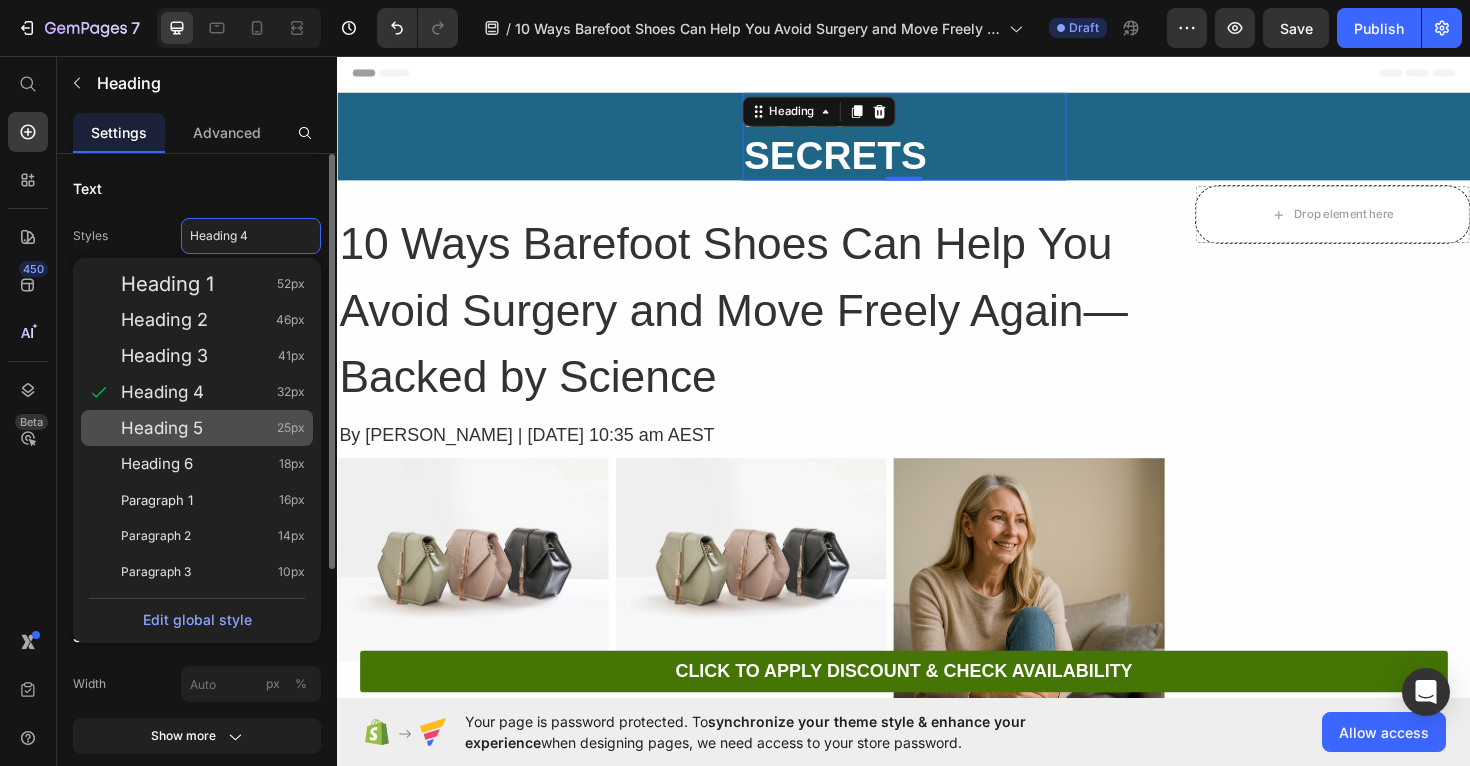 click on "Heading 5" at bounding box center (162, 428) 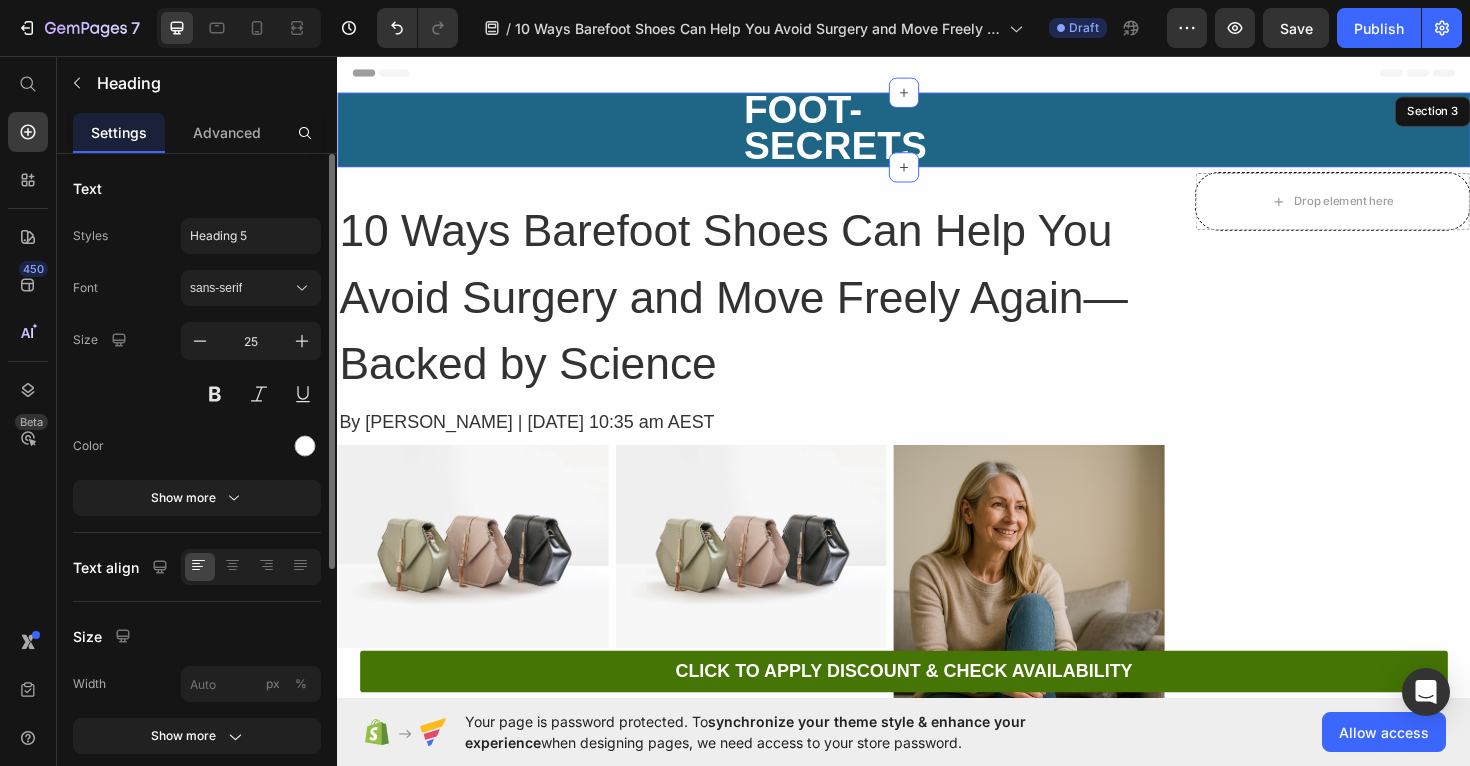 click on "⁠⁠⁠⁠⁠⁠⁠ FOOT-SECRETS Heading   0 Row" at bounding box center (937, 134) 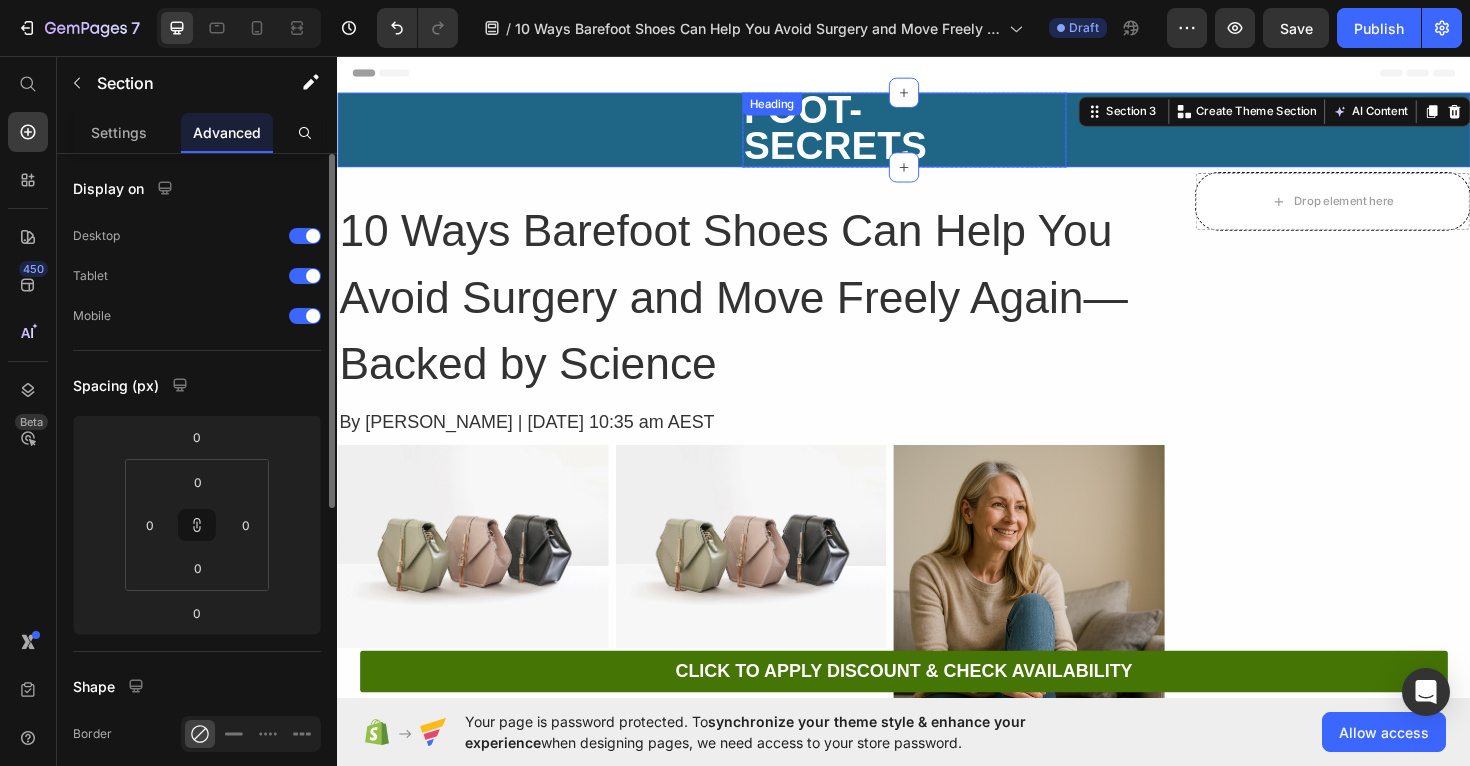 click on "FOOT-SECRETS" at bounding box center [865, 132] 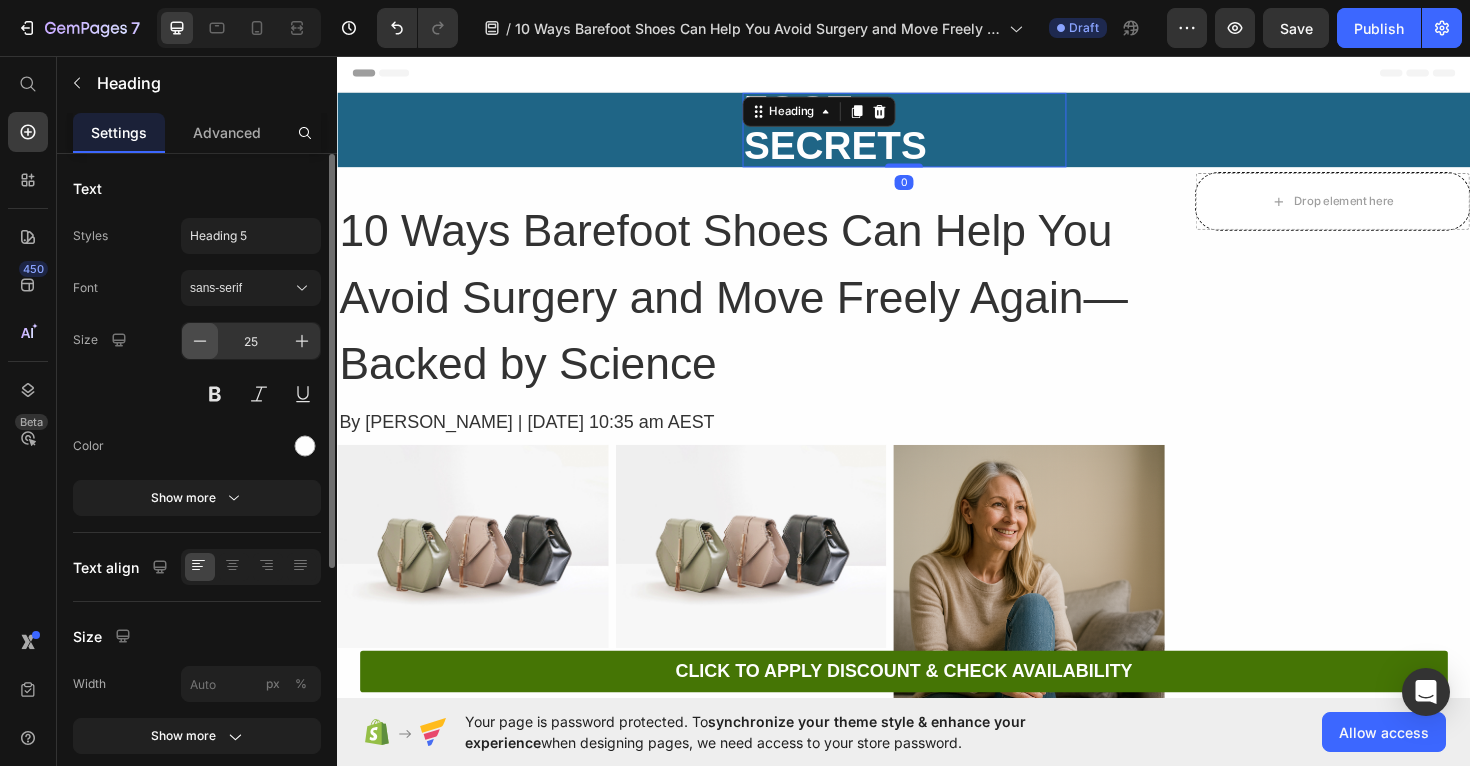 click 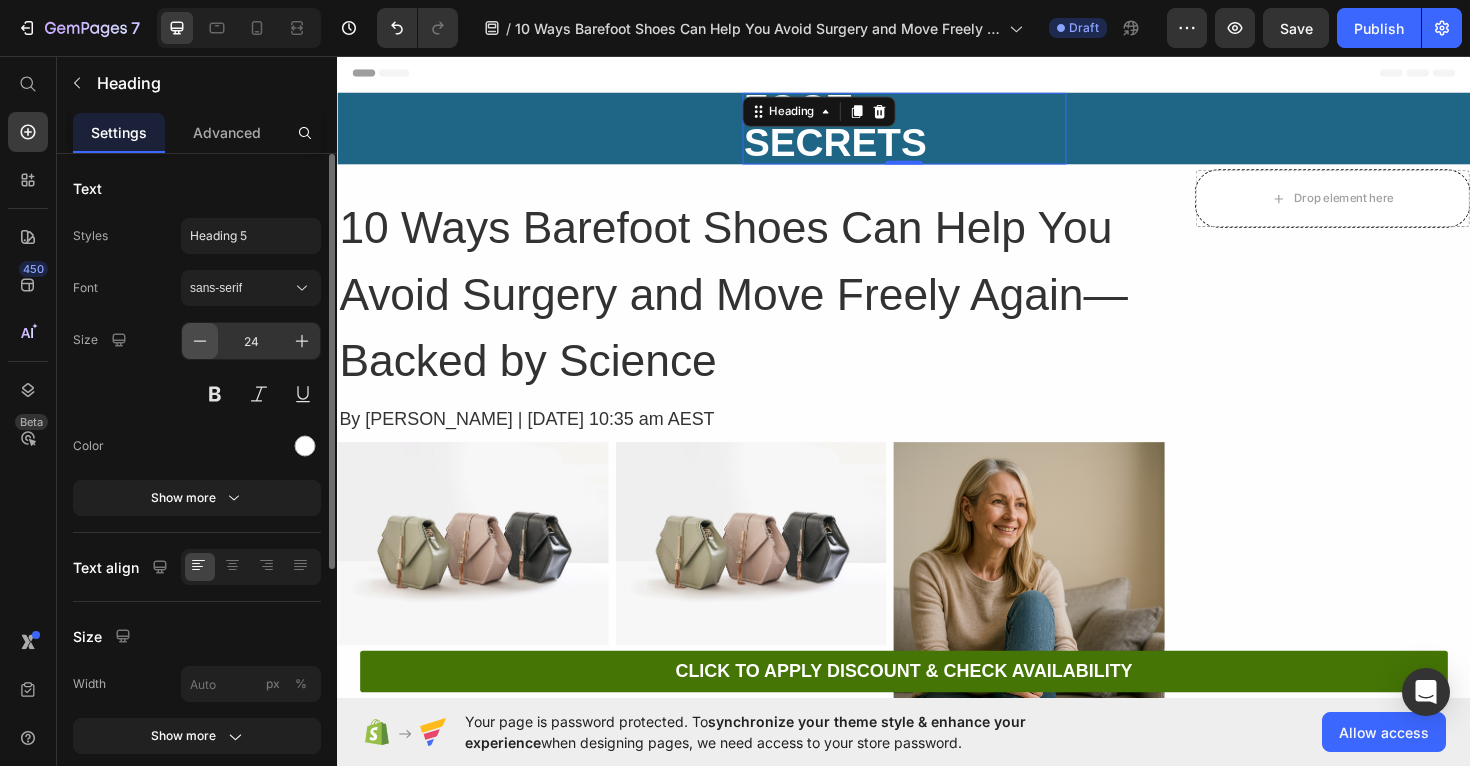 click 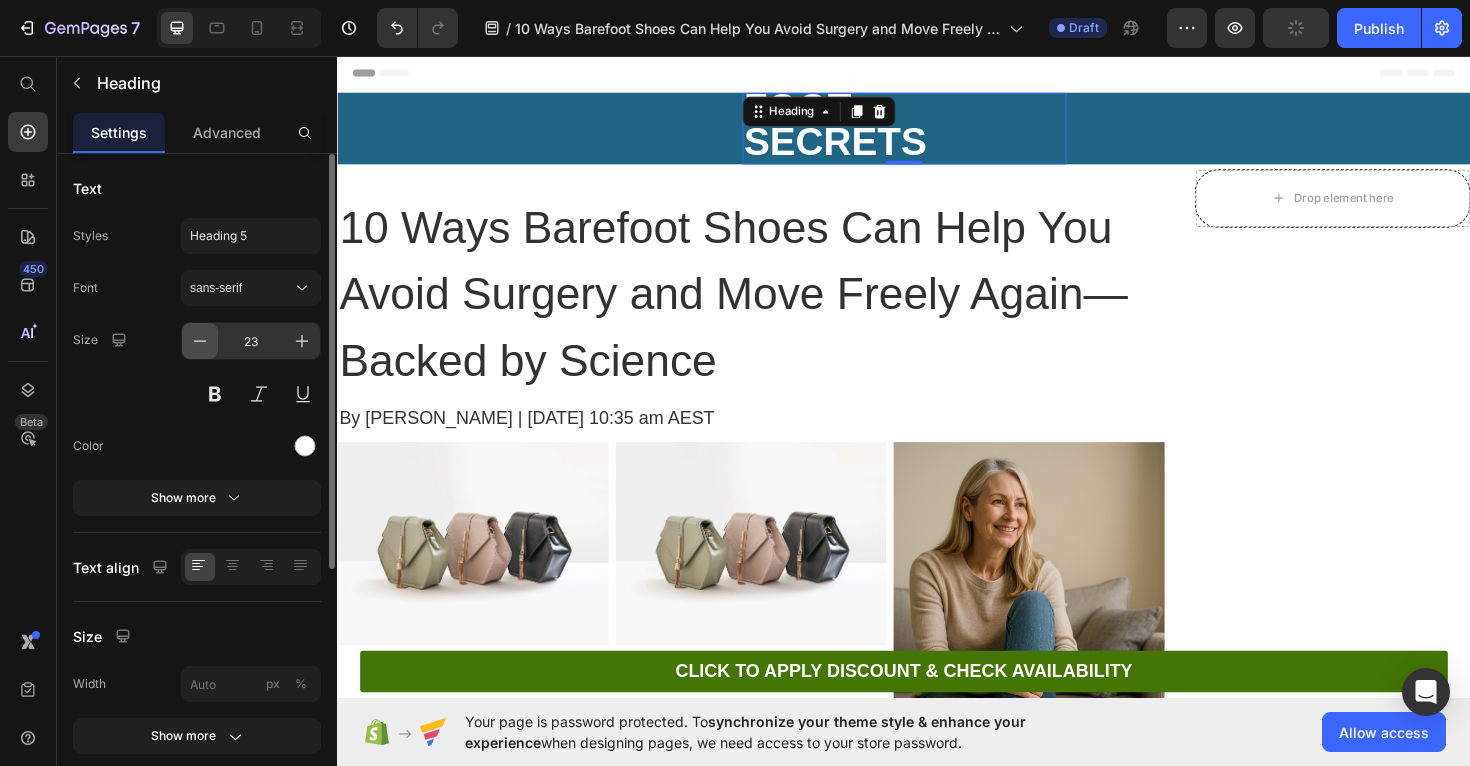 click 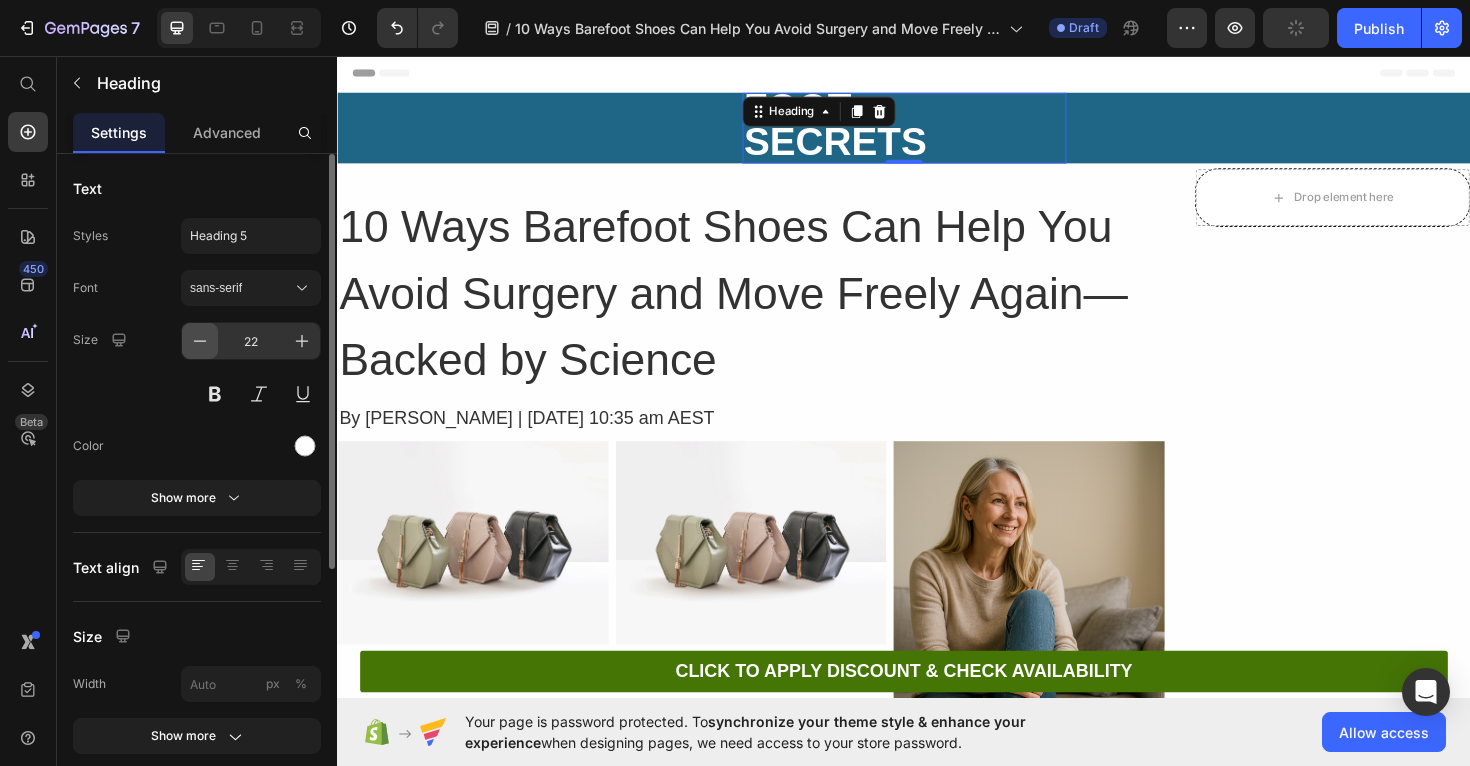 click 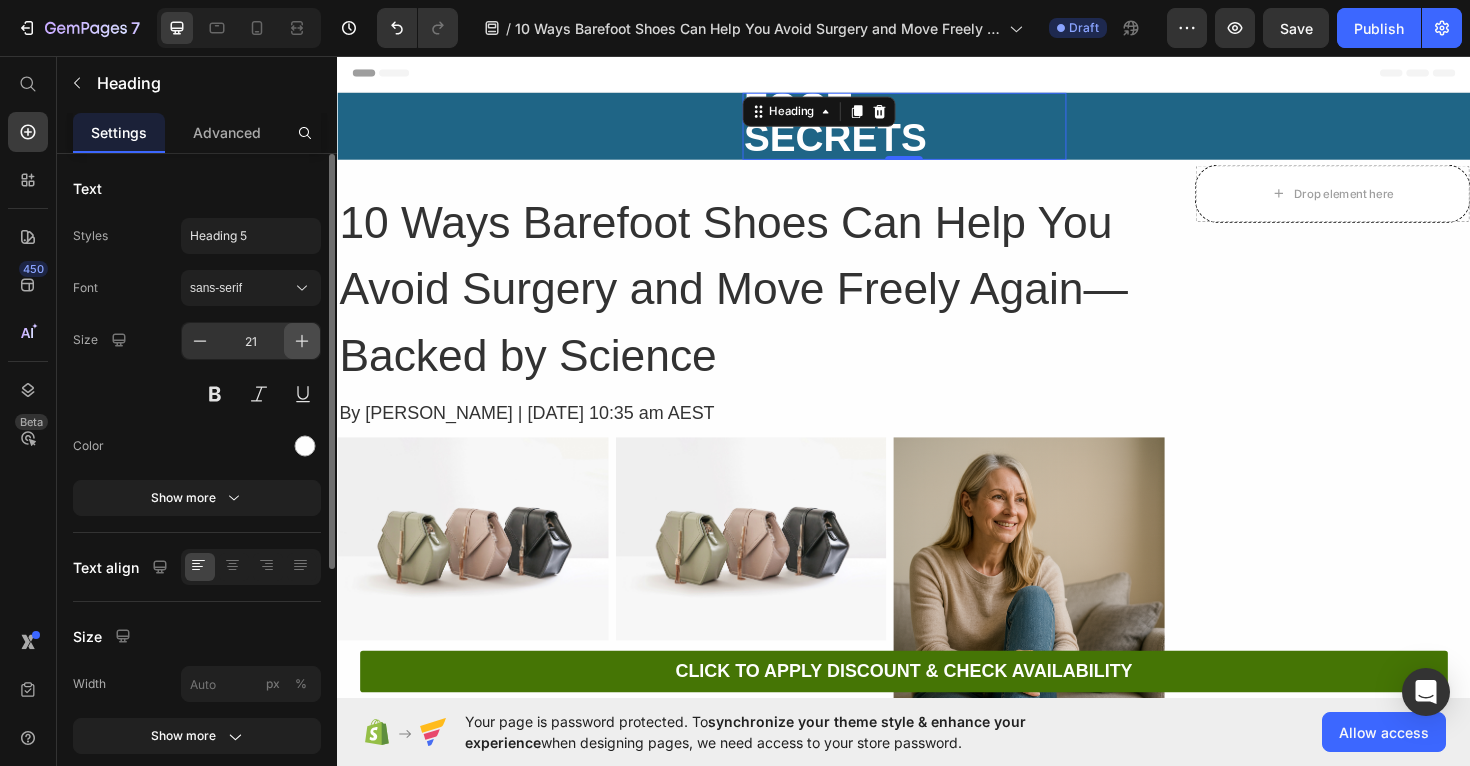 click 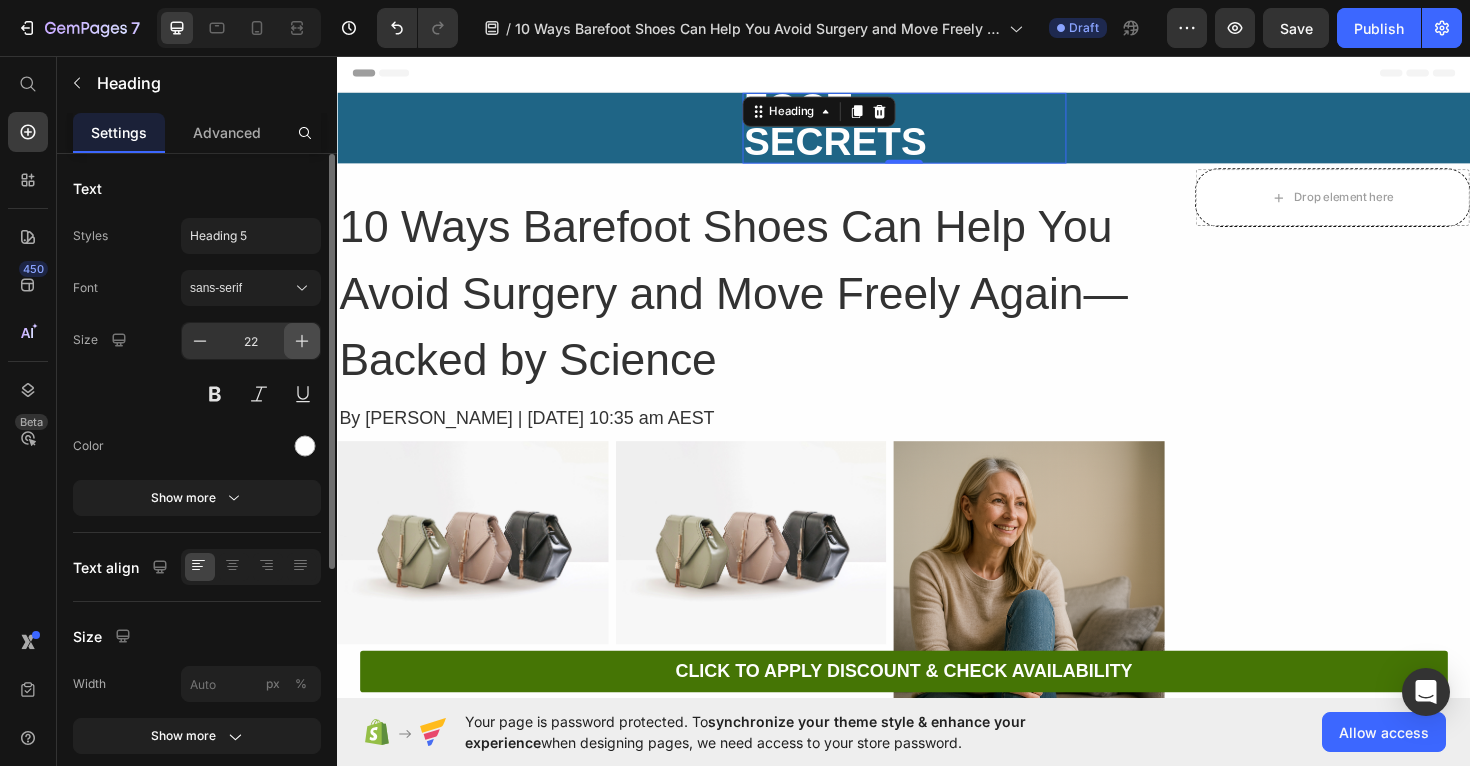 click 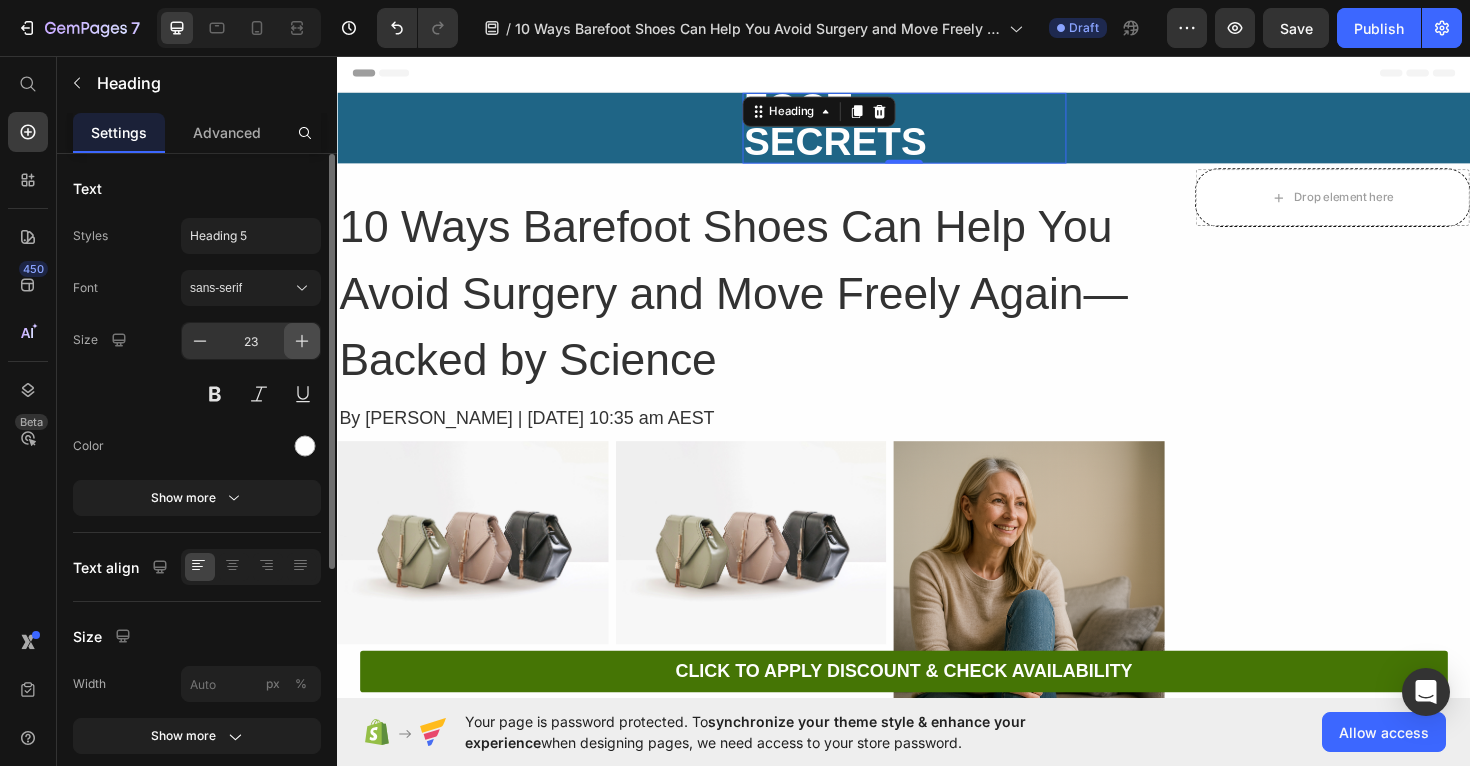 click 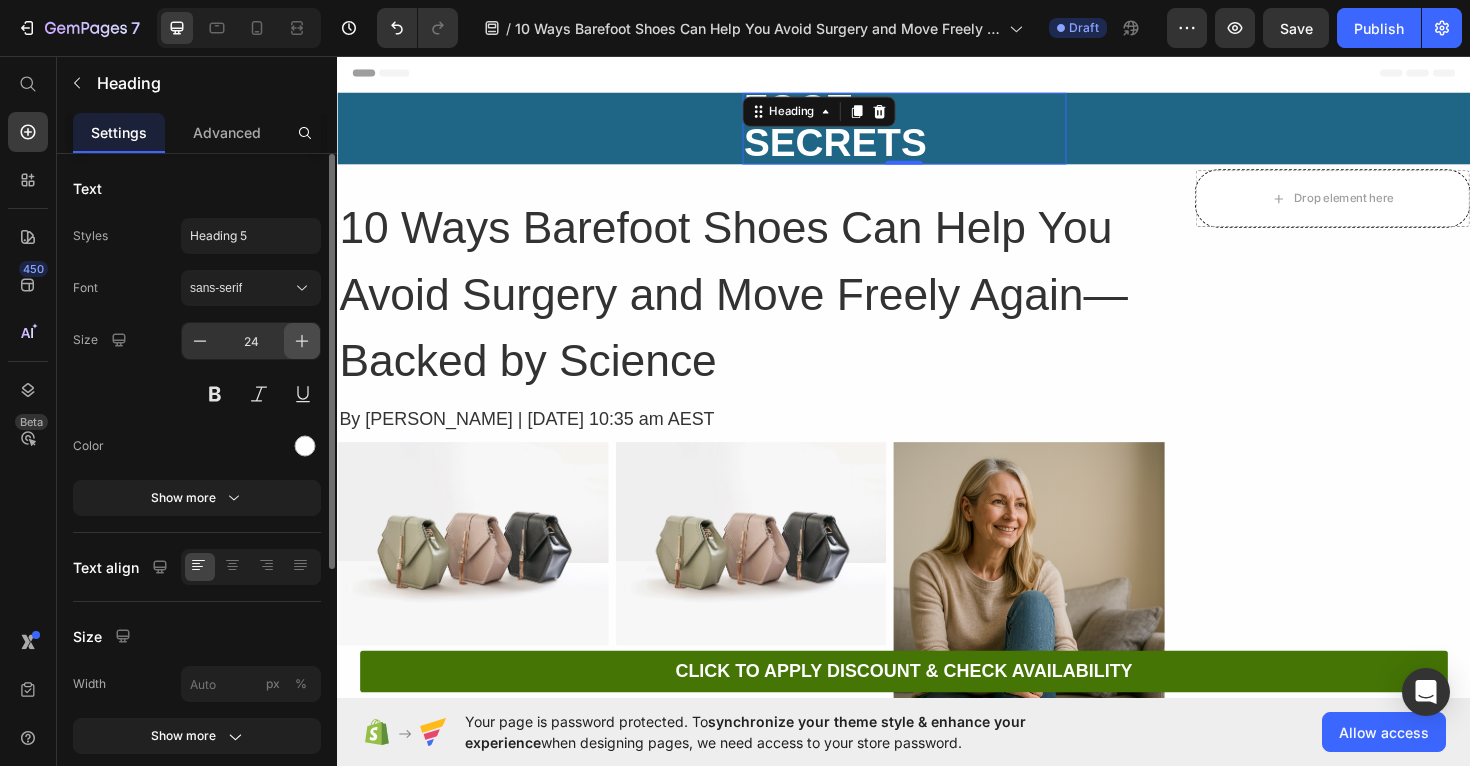 click 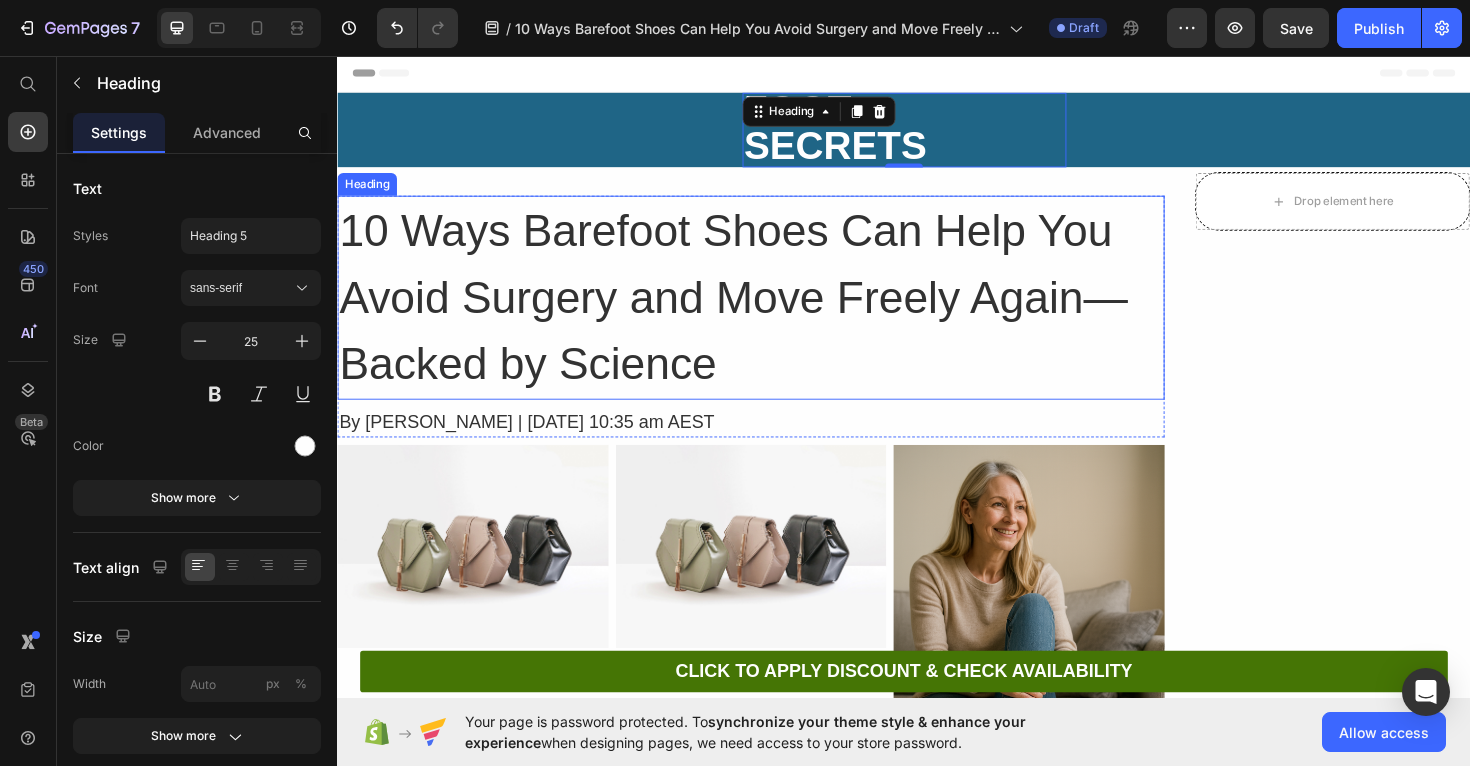 click on "10 Ways Barefoot Shoes Can Help You Avoid Surgery and Move Freely Again—Backed by Science" at bounding box center (775, 312) 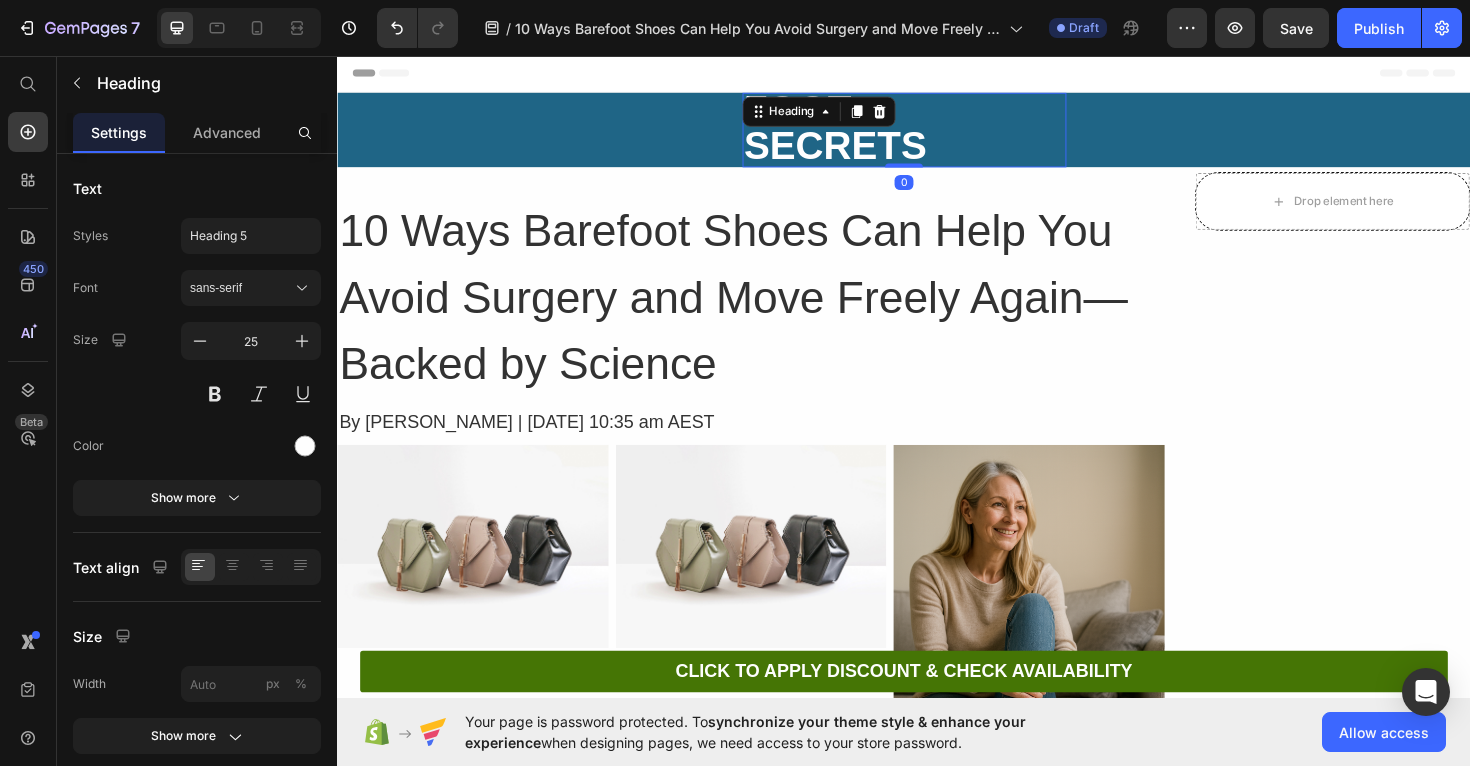 click on "⁠⁠⁠⁠⁠⁠⁠ FOOT-SECRETS Heading   0" at bounding box center [937, 134] 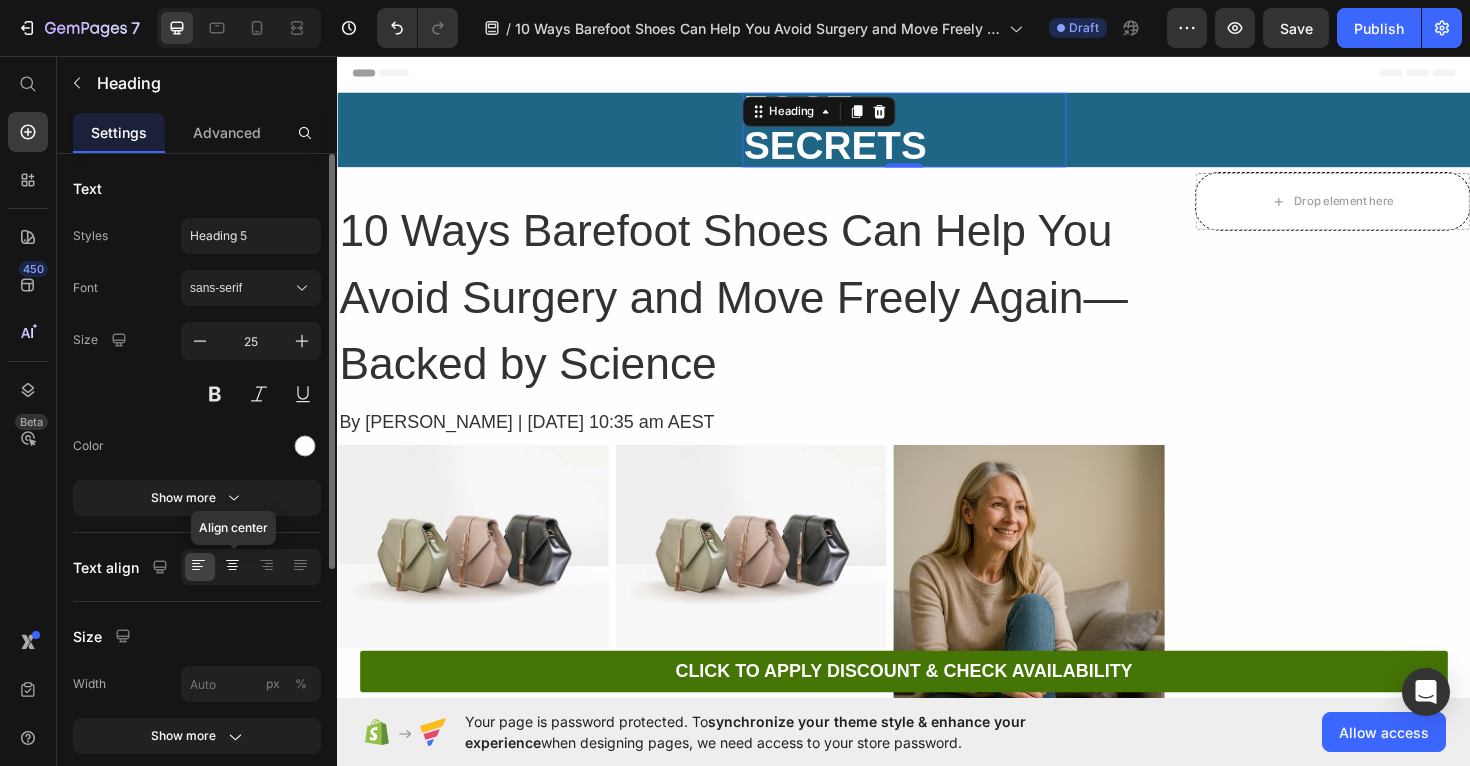 click 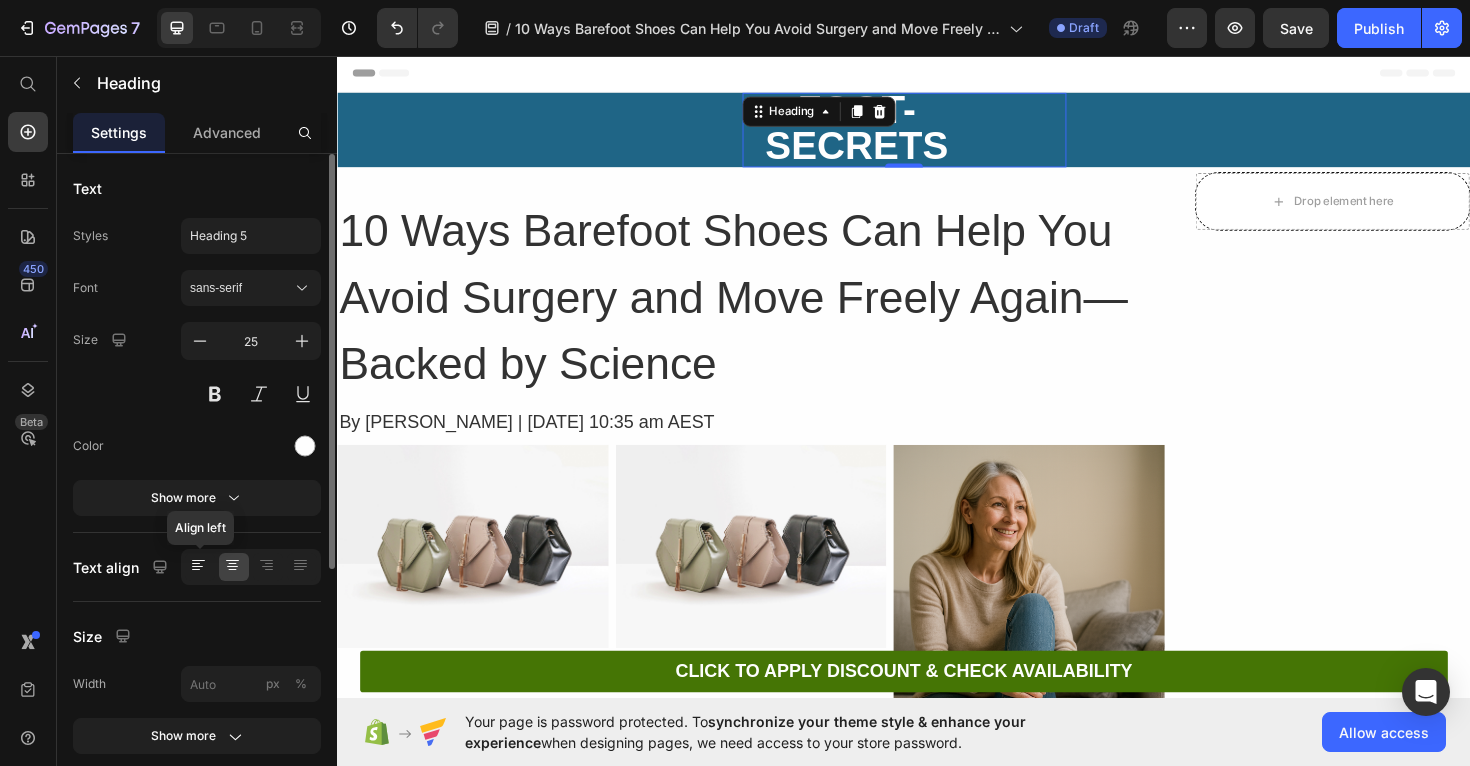 click 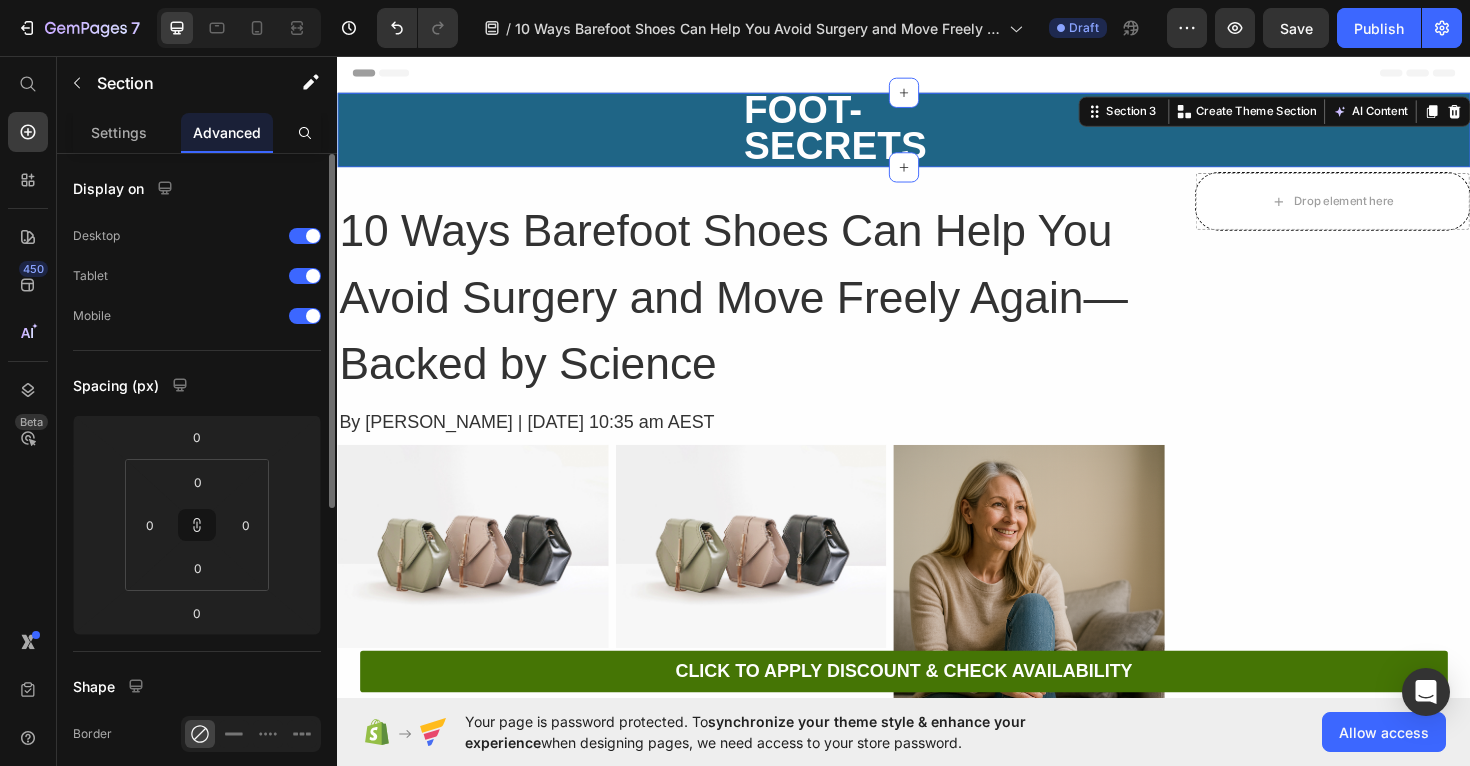 click on "⁠⁠⁠⁠⁠⁠⁠ FOOT-SECRETS Heading Row" at bounding box center (937, 134) 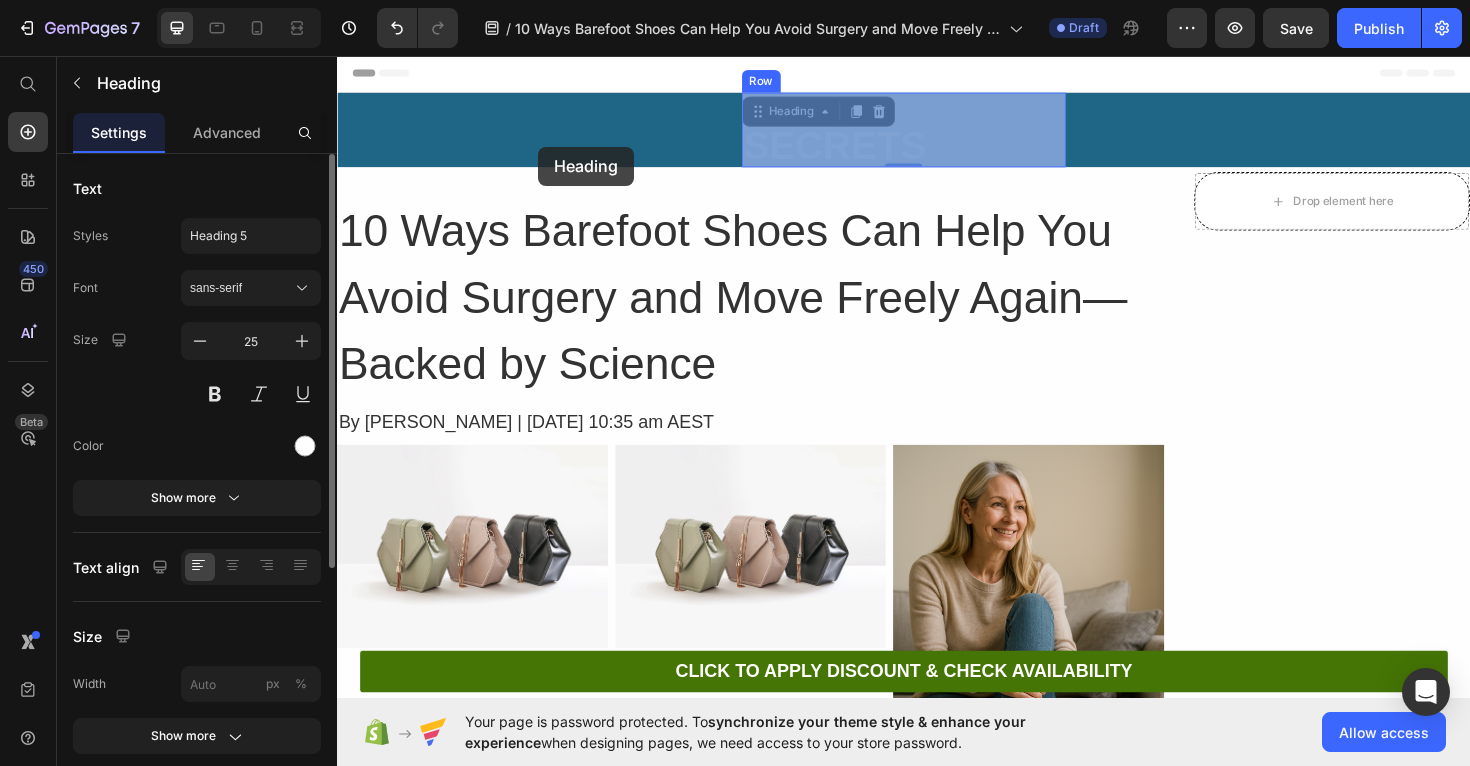 drag, startPoint x: 846, startPoint y: 154, endPoint x: 550, endPoint y: 152, distance: 296.00674 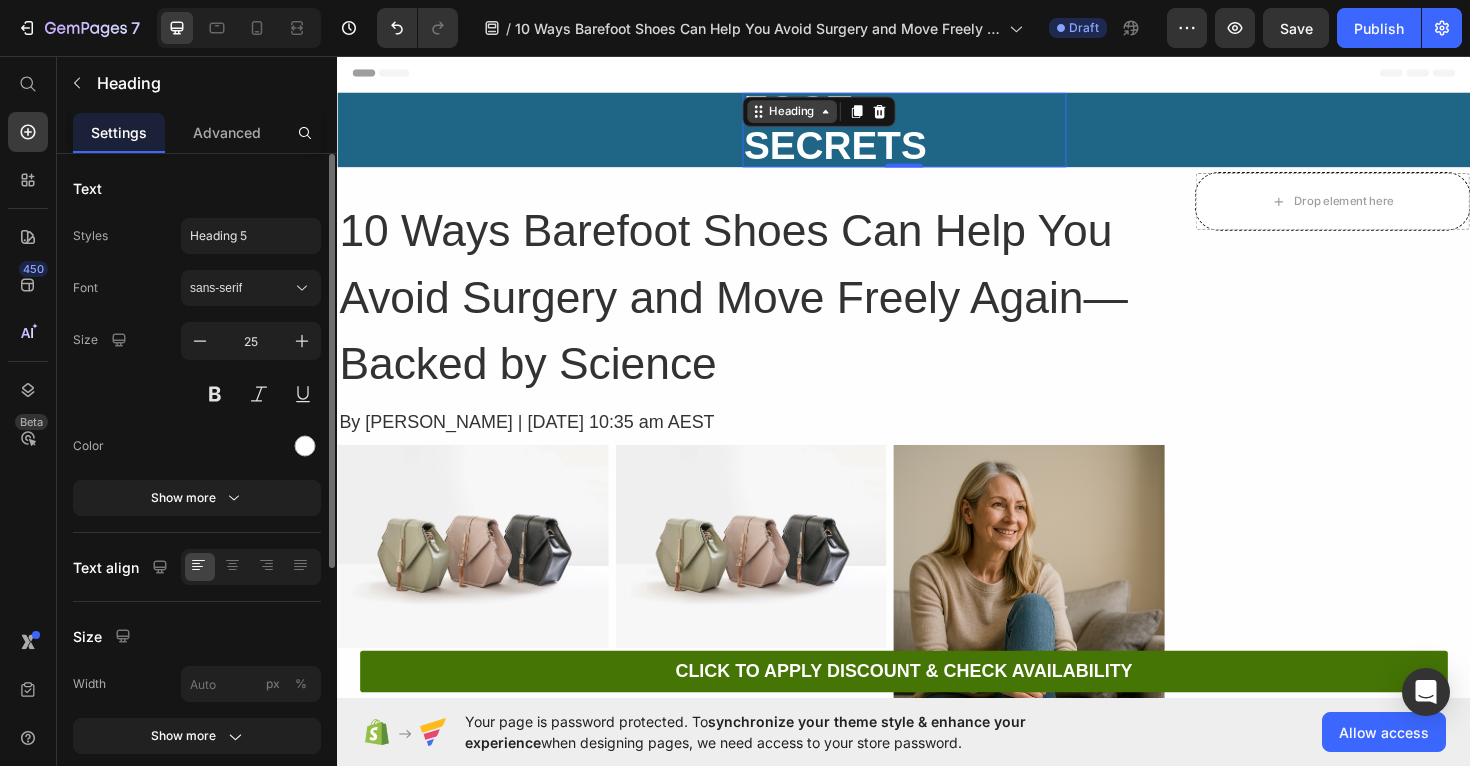 click 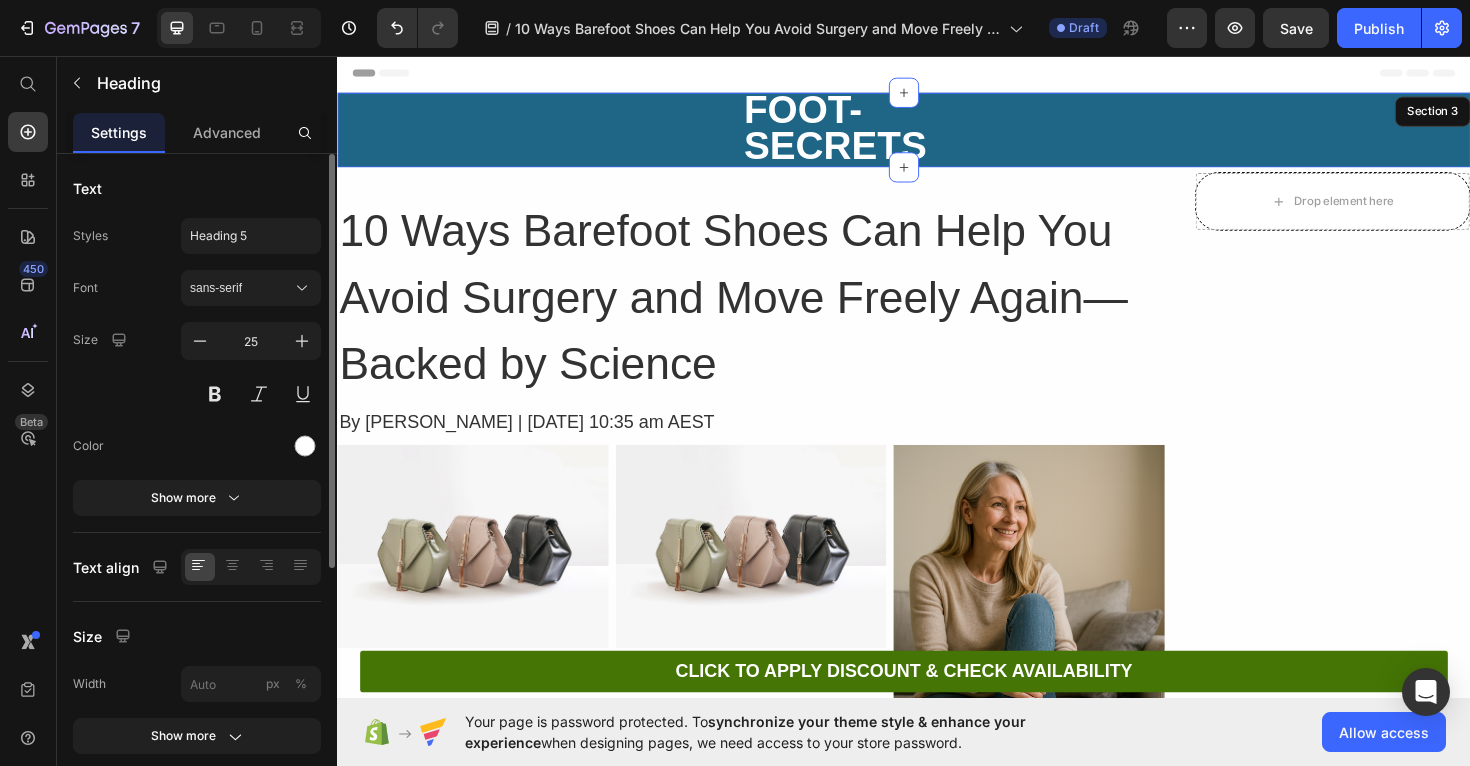 click on "⁠⁠⁠⁠⁠⁠⁠ FOOT-SECRETS Heading Row 1 col Section   0 Row" at bounding box center (937, 134) 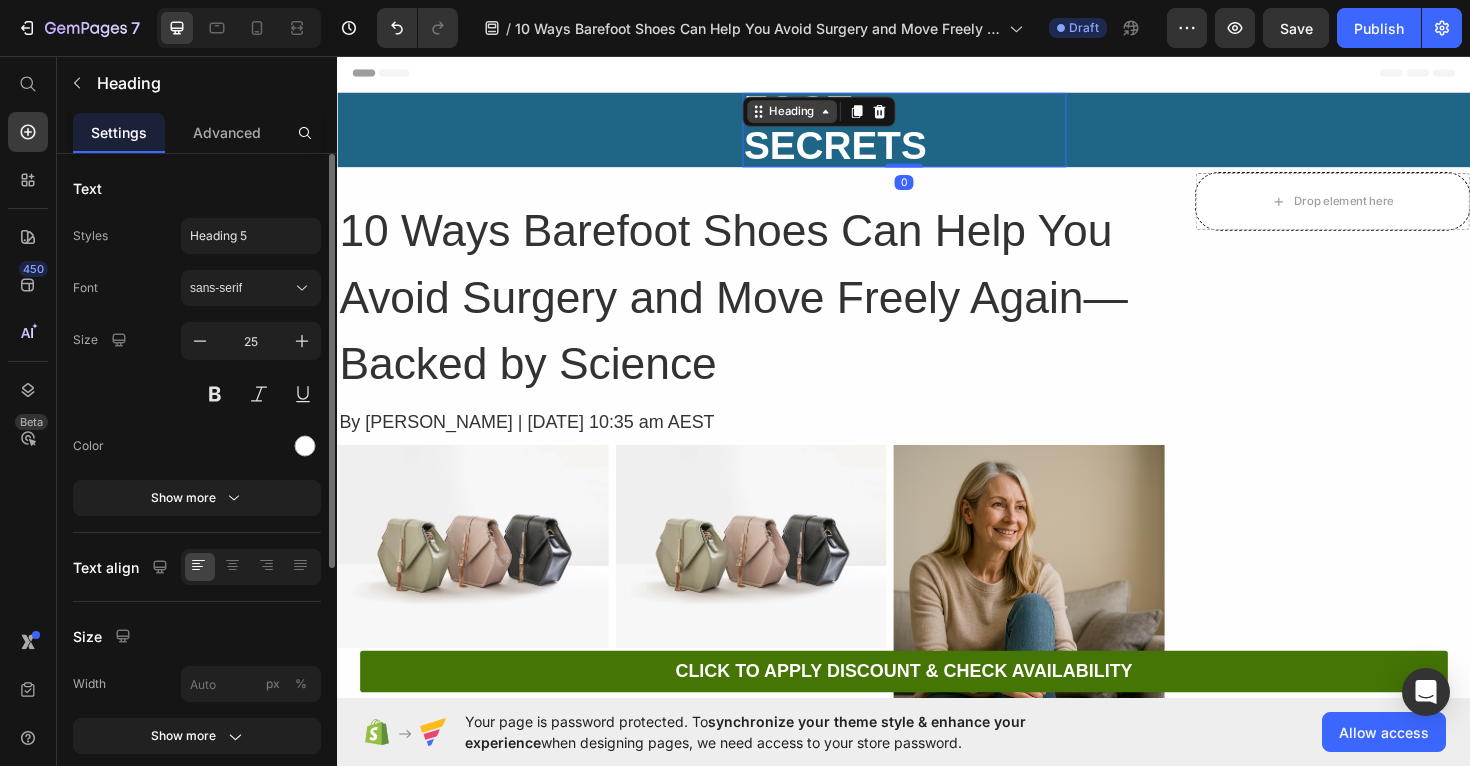 click on "⁠⁠⁠⁠⁠⁠⁠ FOOT-SECRETS Heading   0" at bounding box center (937, 134) 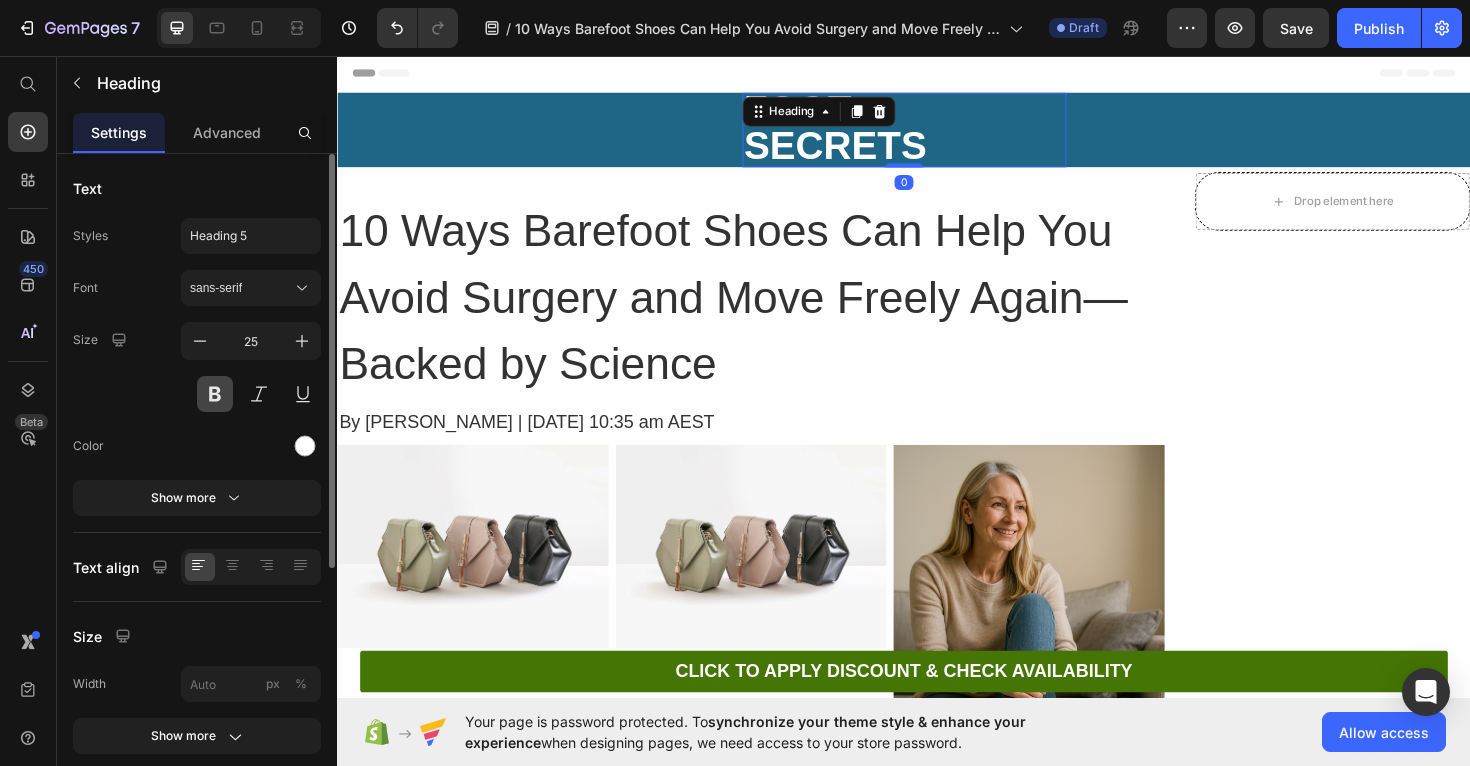 click at bounding box center [215, 394] 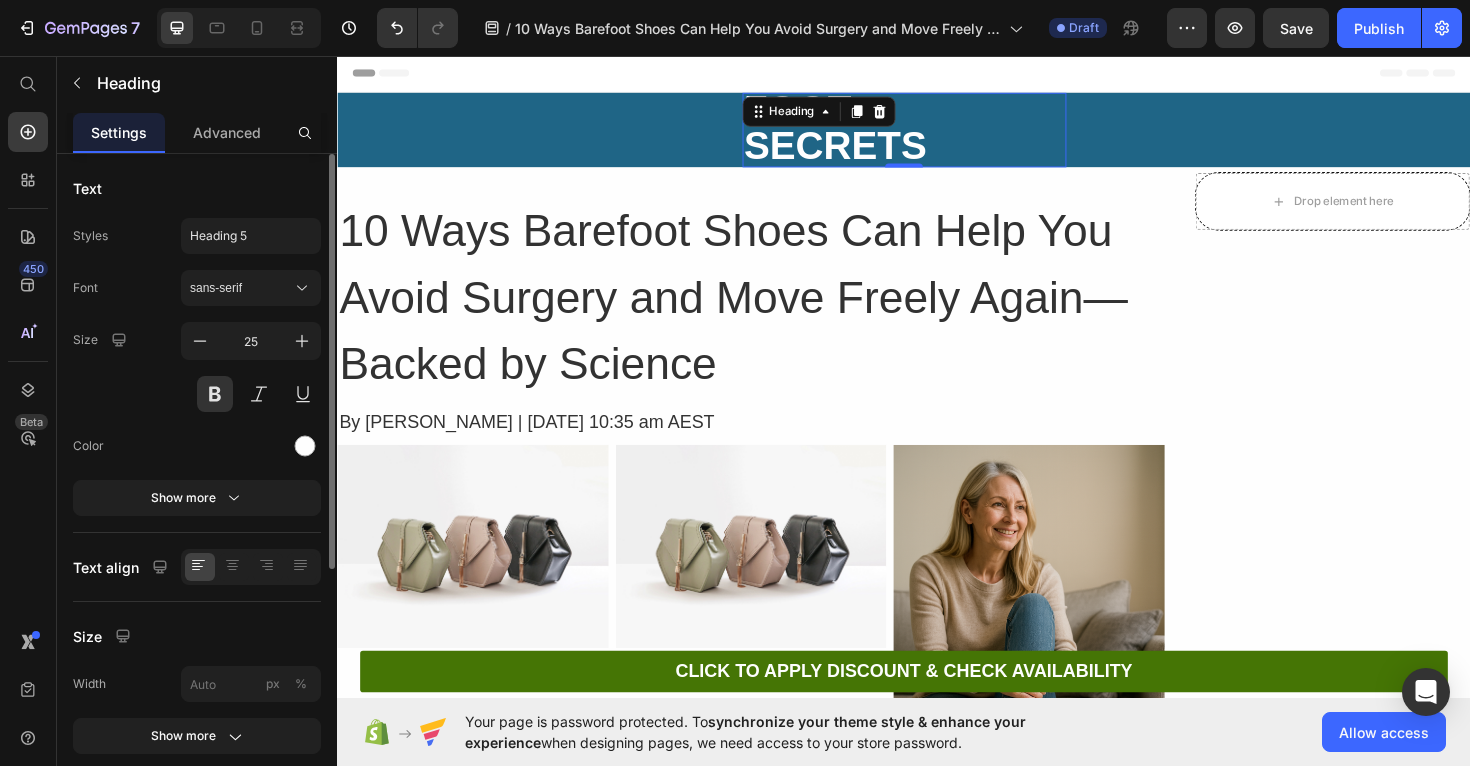 click on "Text Styles Heading 5 Font sans-serif Size 25 Color Show more Text align Size Width px % Show more Align Background Color Image Video  Color  SEO HTML tag H2  Delete element" at bounding box center (197, 692) 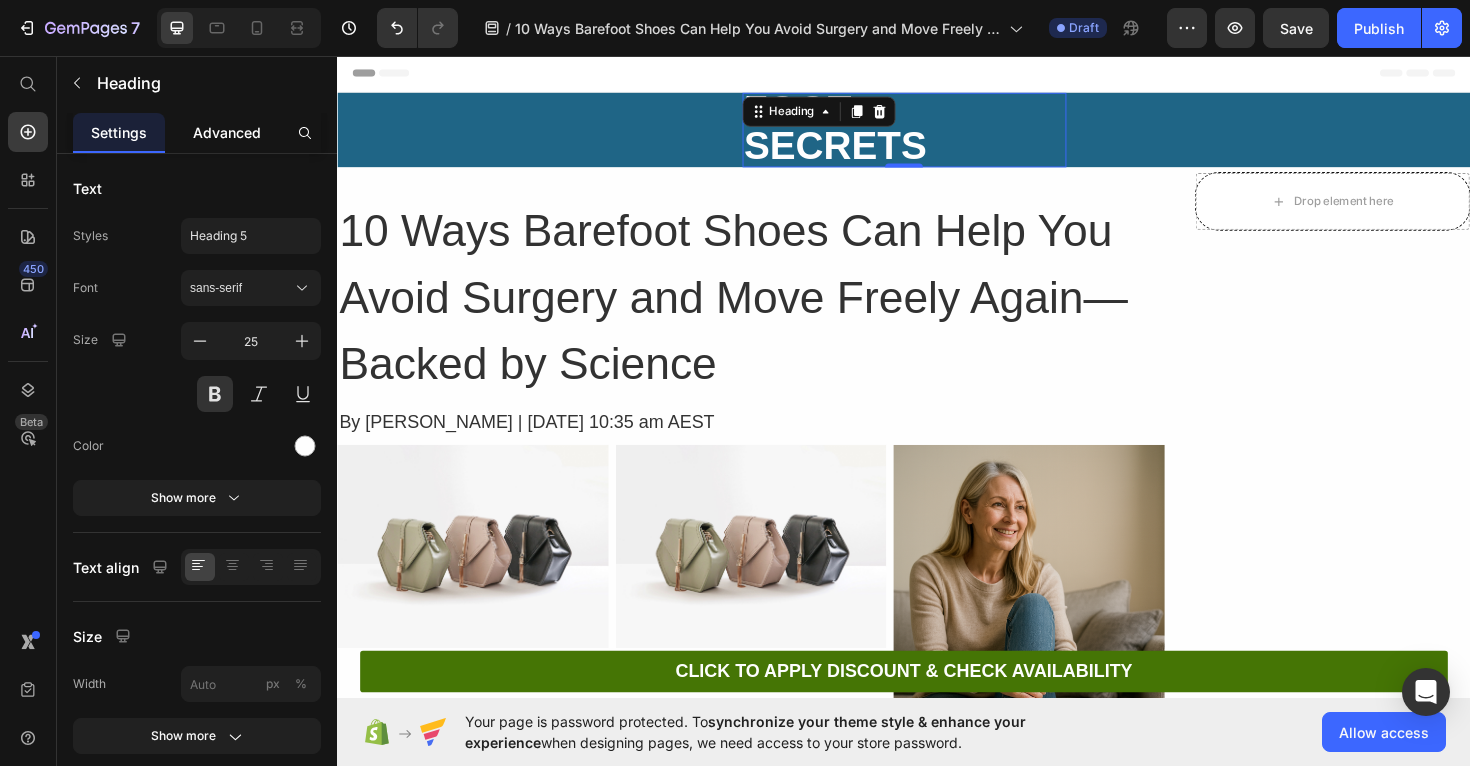 click on "Advanced" at bounding box center (227, 132) 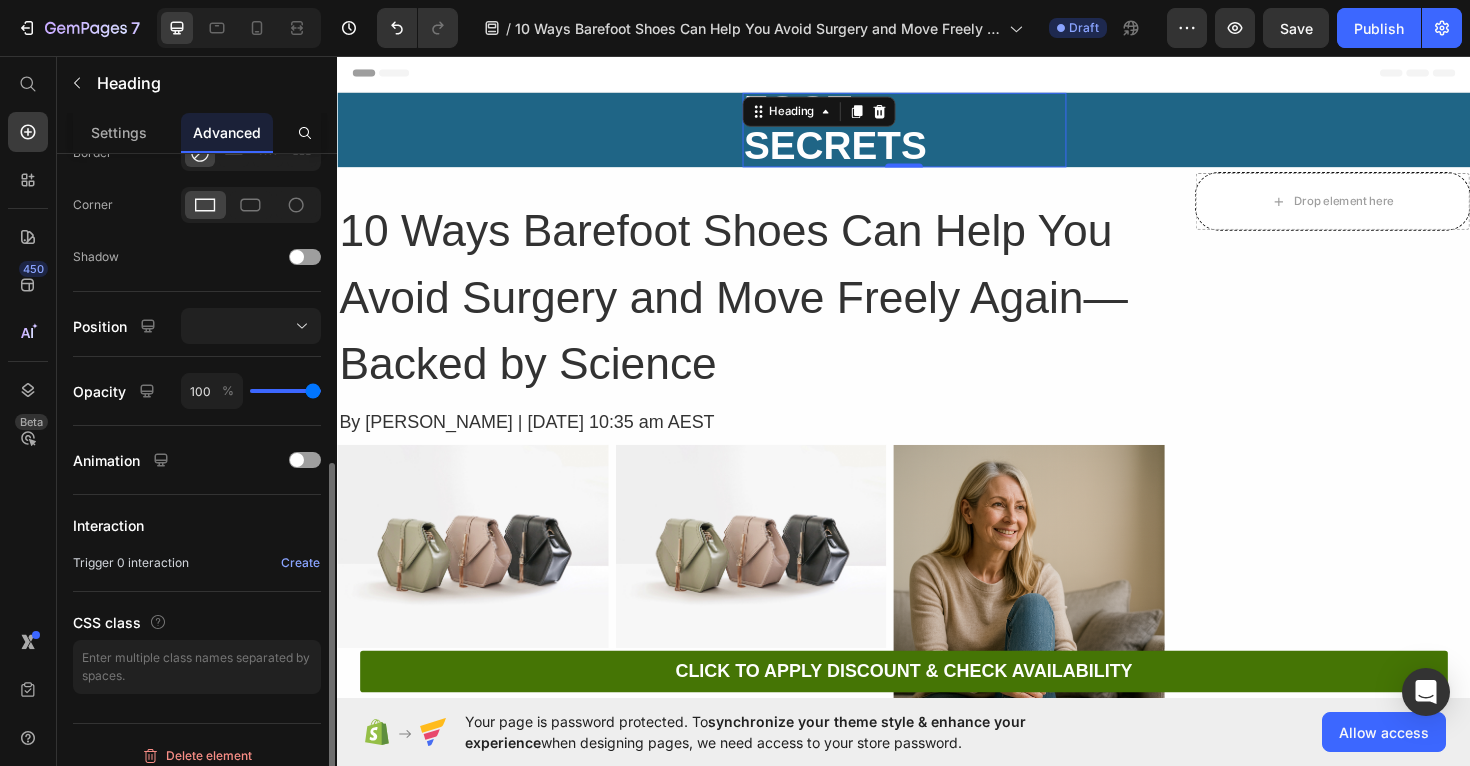 scroll, scrollTop: 583, scrollLeft: 0, axis: vertical 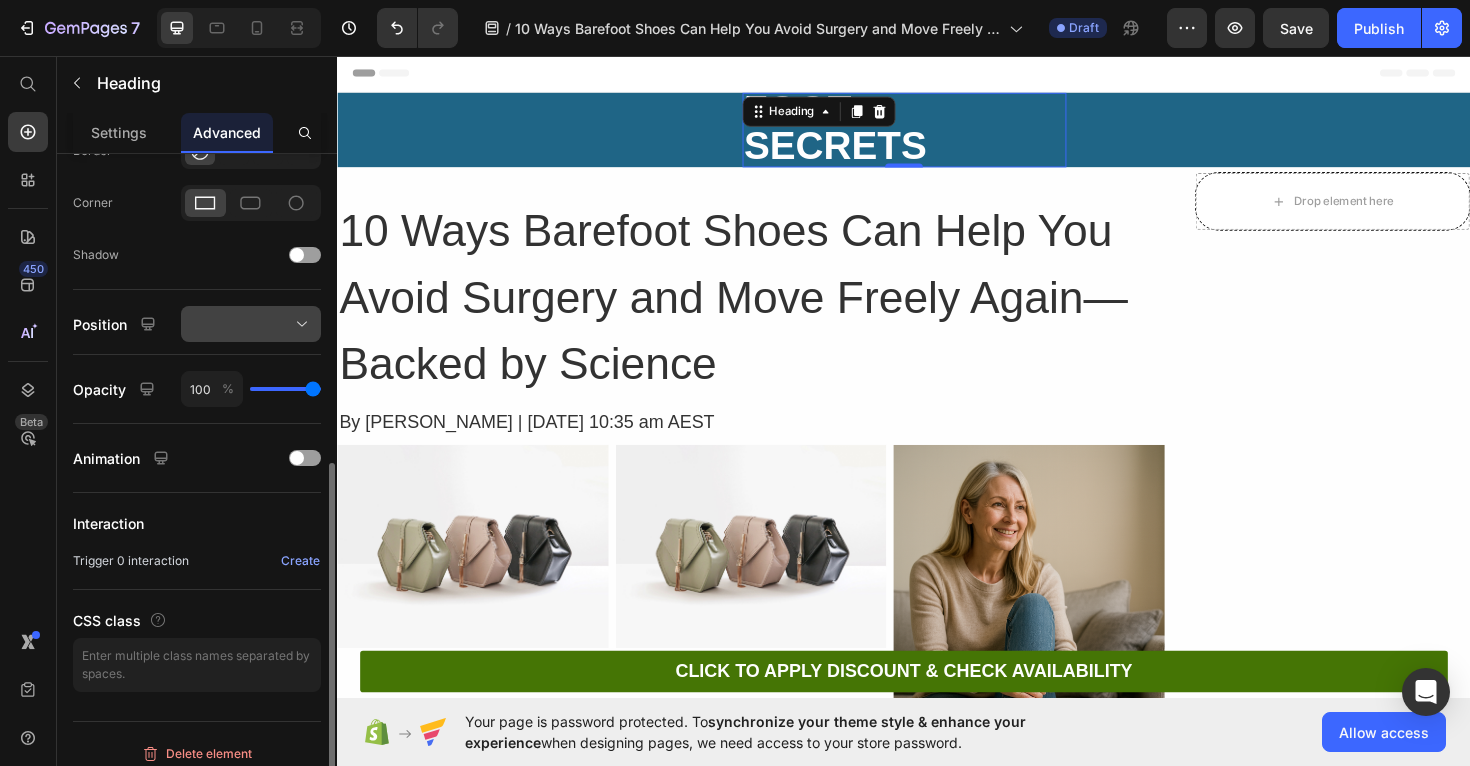 click at bounding box center (251, 324) 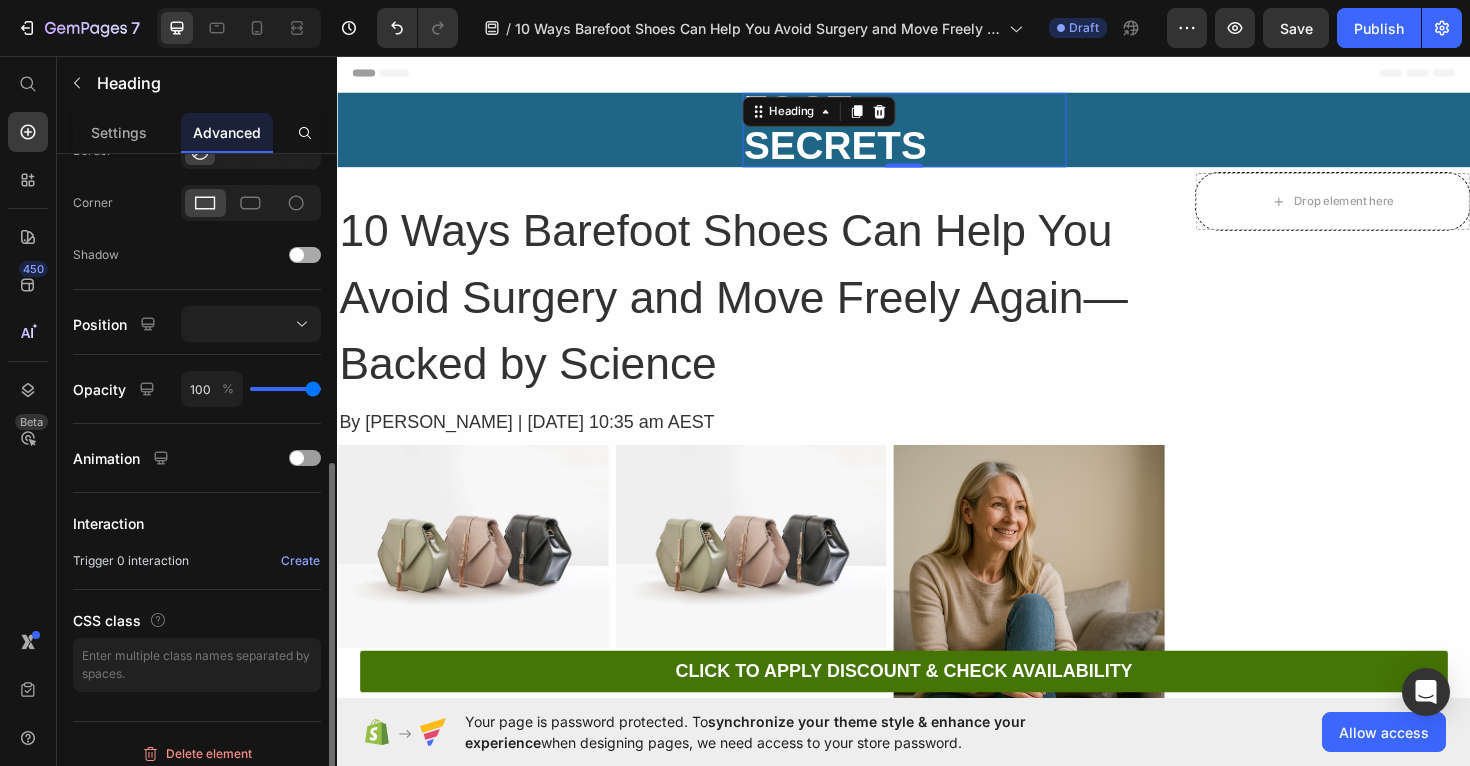 click on "Shadow" 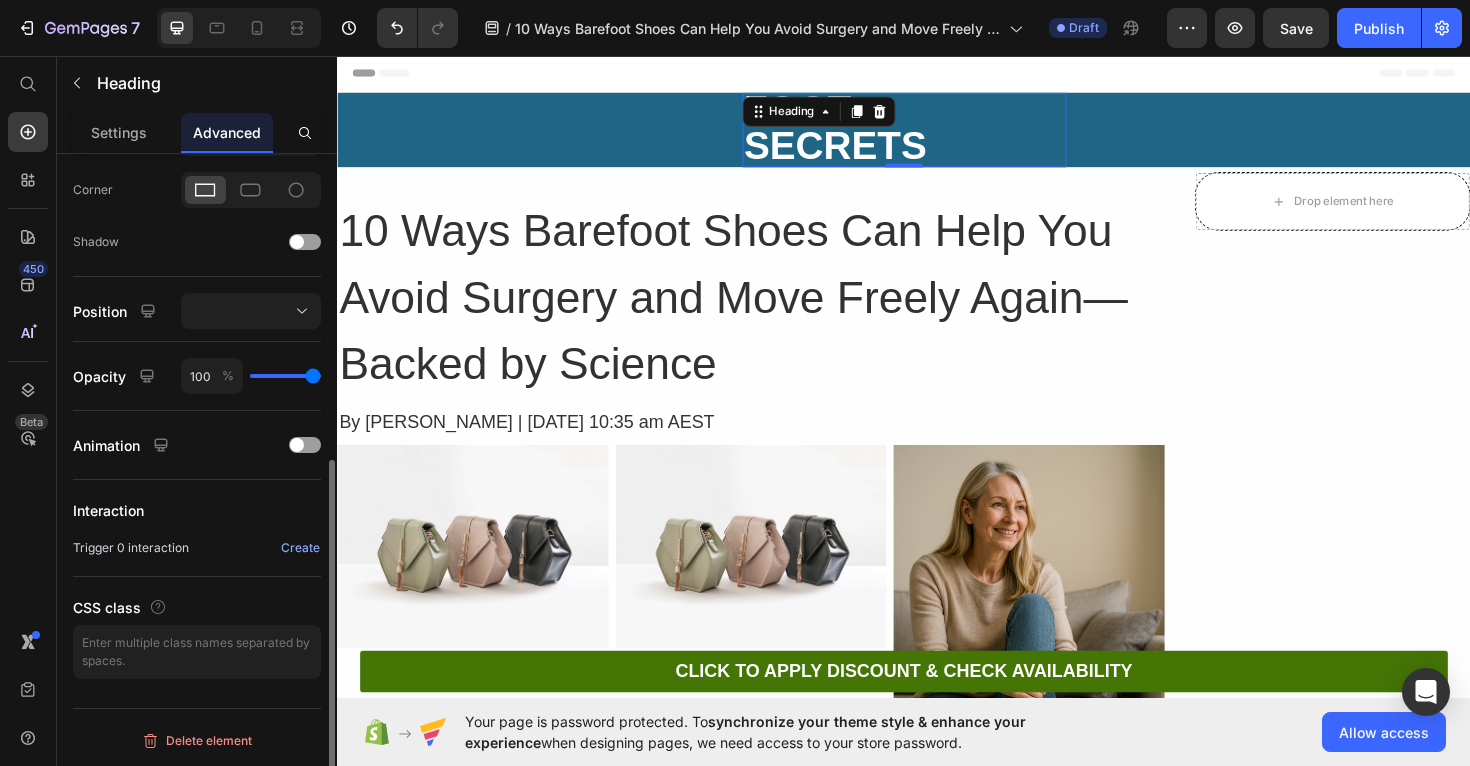 scroll, scrollTop: 0, scrollLeft: 0, axis: both 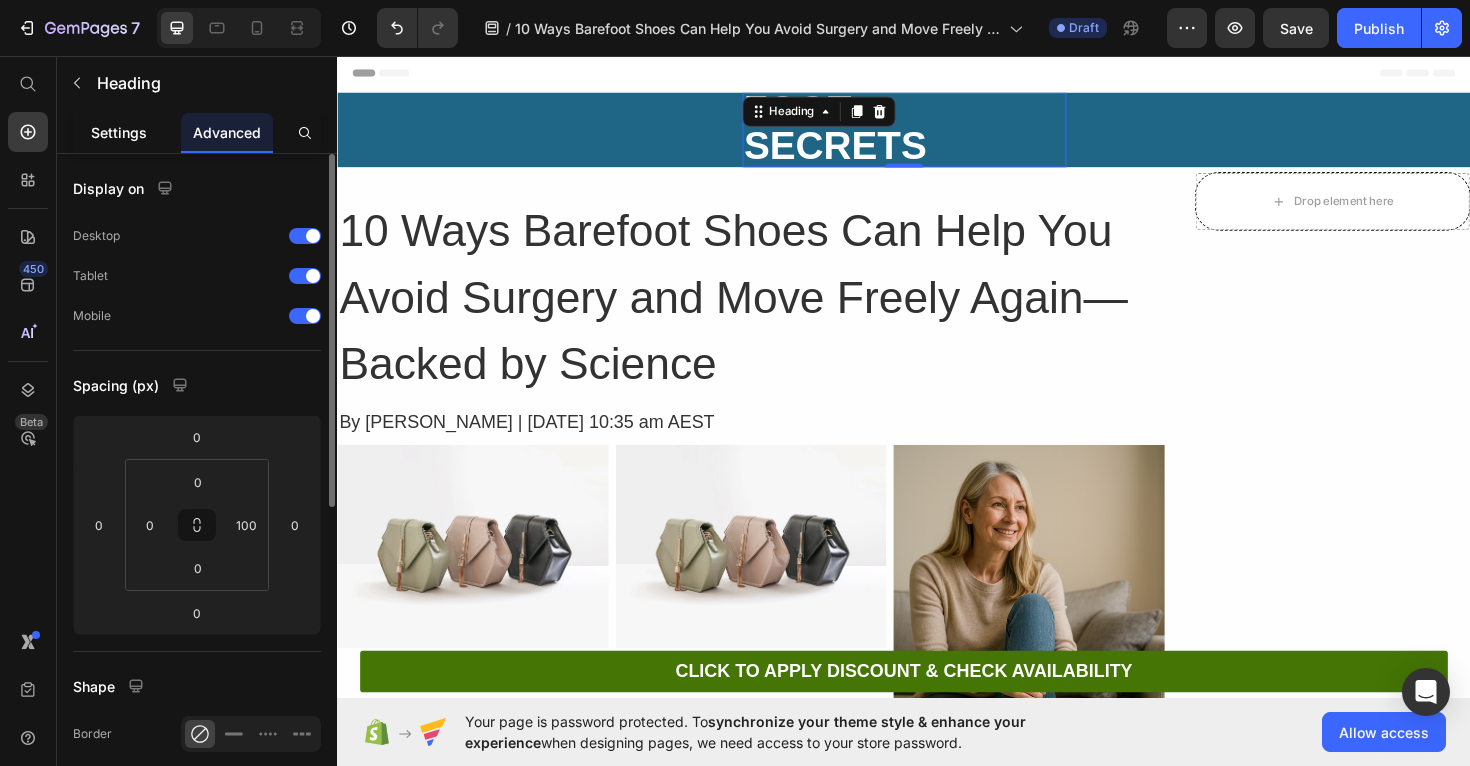 click on "Settings" 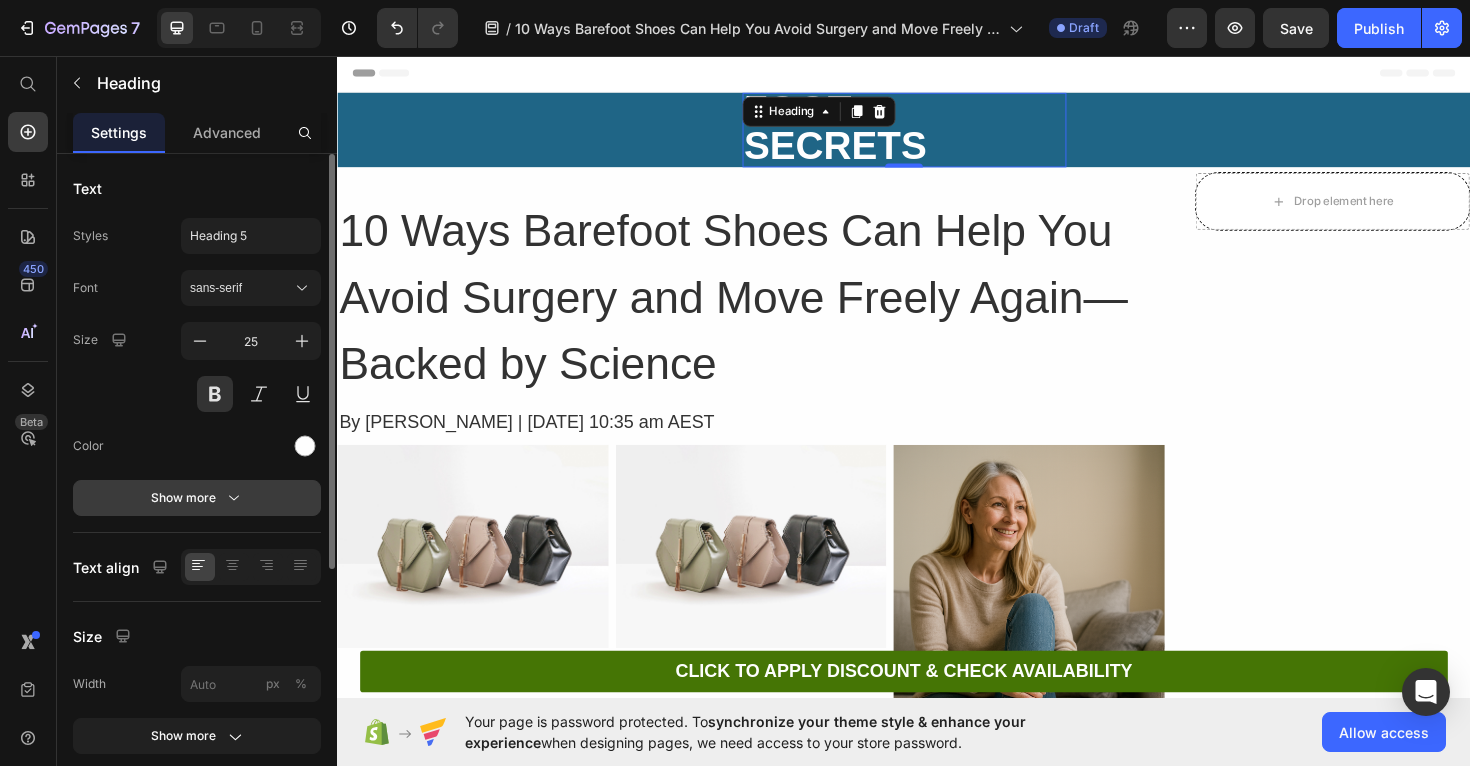 click on "Show more" at bounding box center [197, 498] 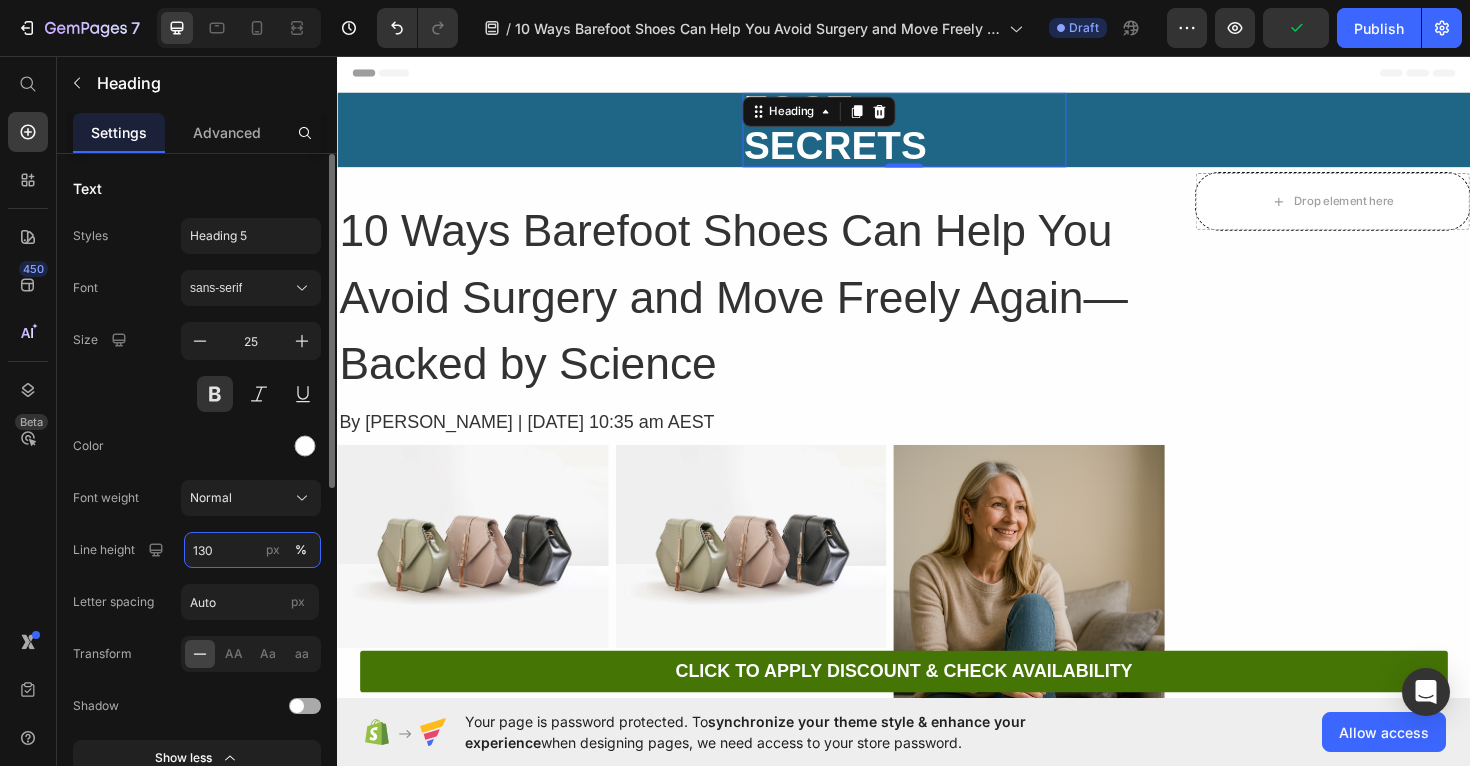 click on "130" at bounding box center [252, 550] 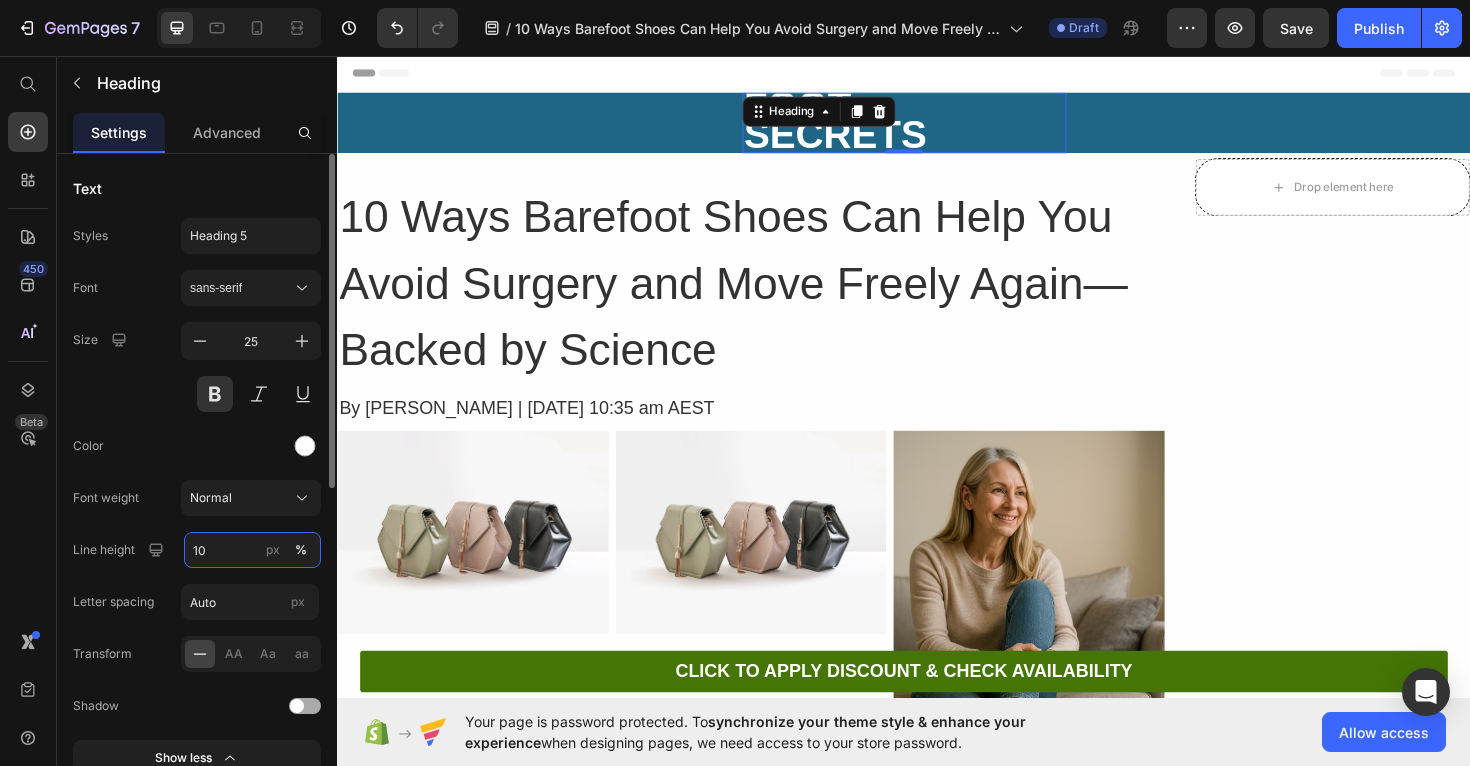 type on "1" 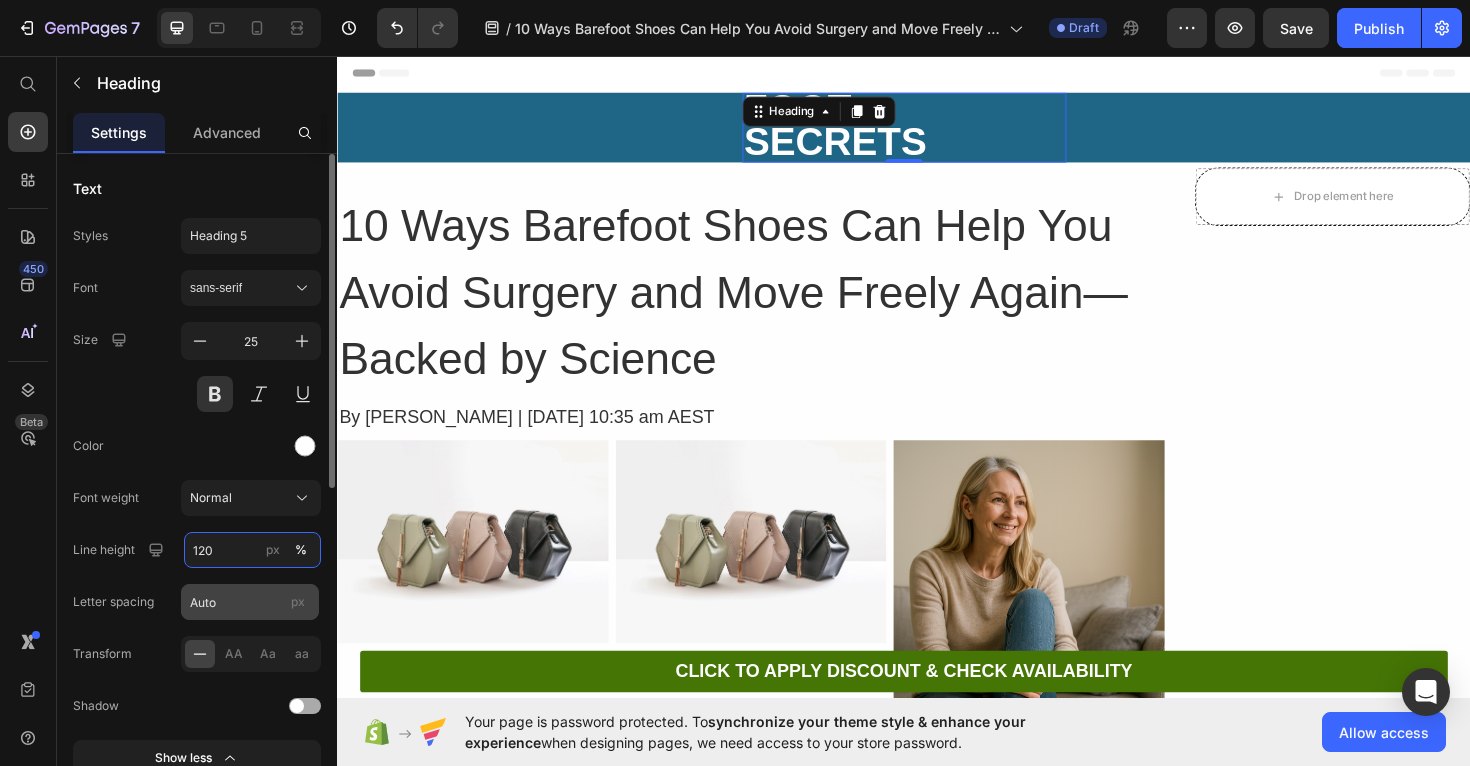 type on "120" 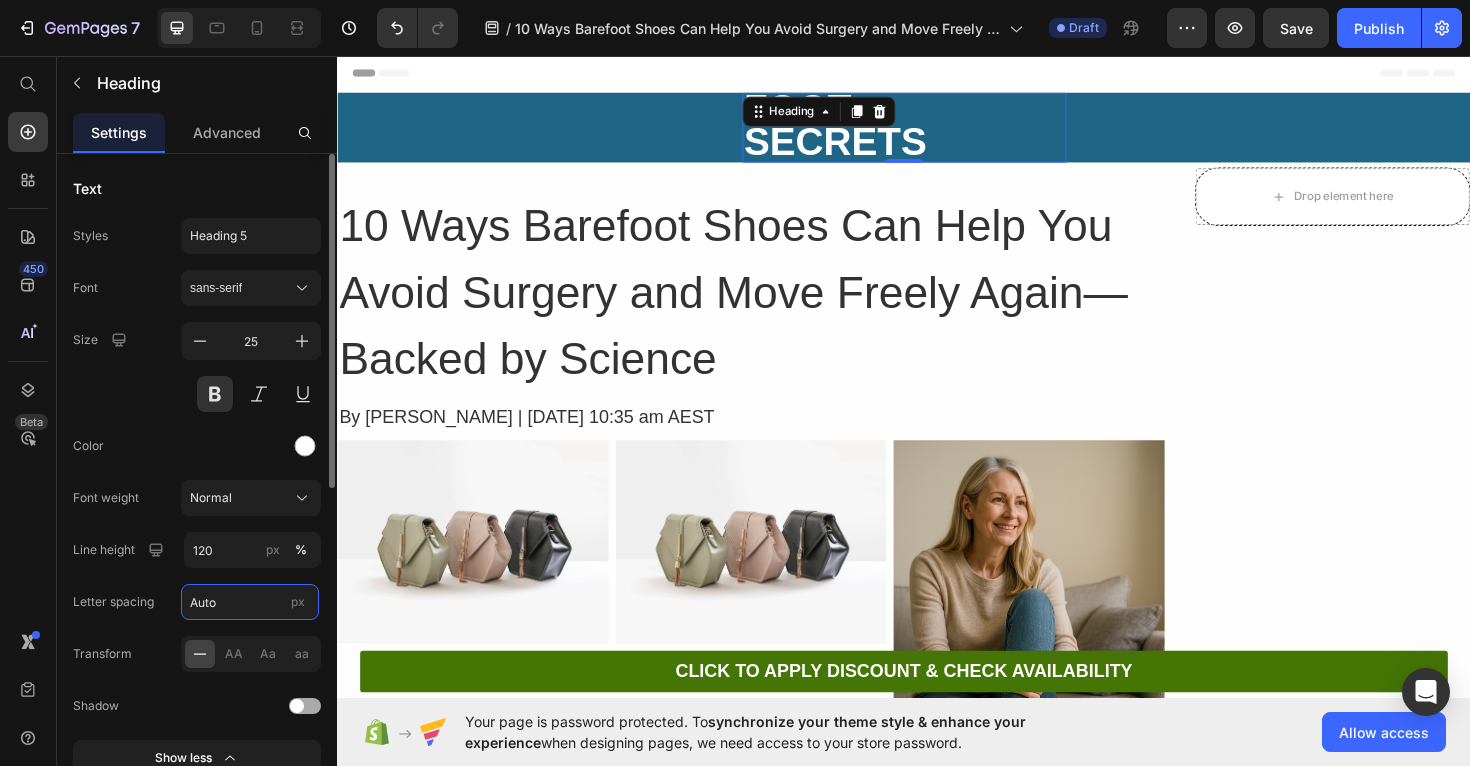 click on "Auto" at bounding box center (250, 602) 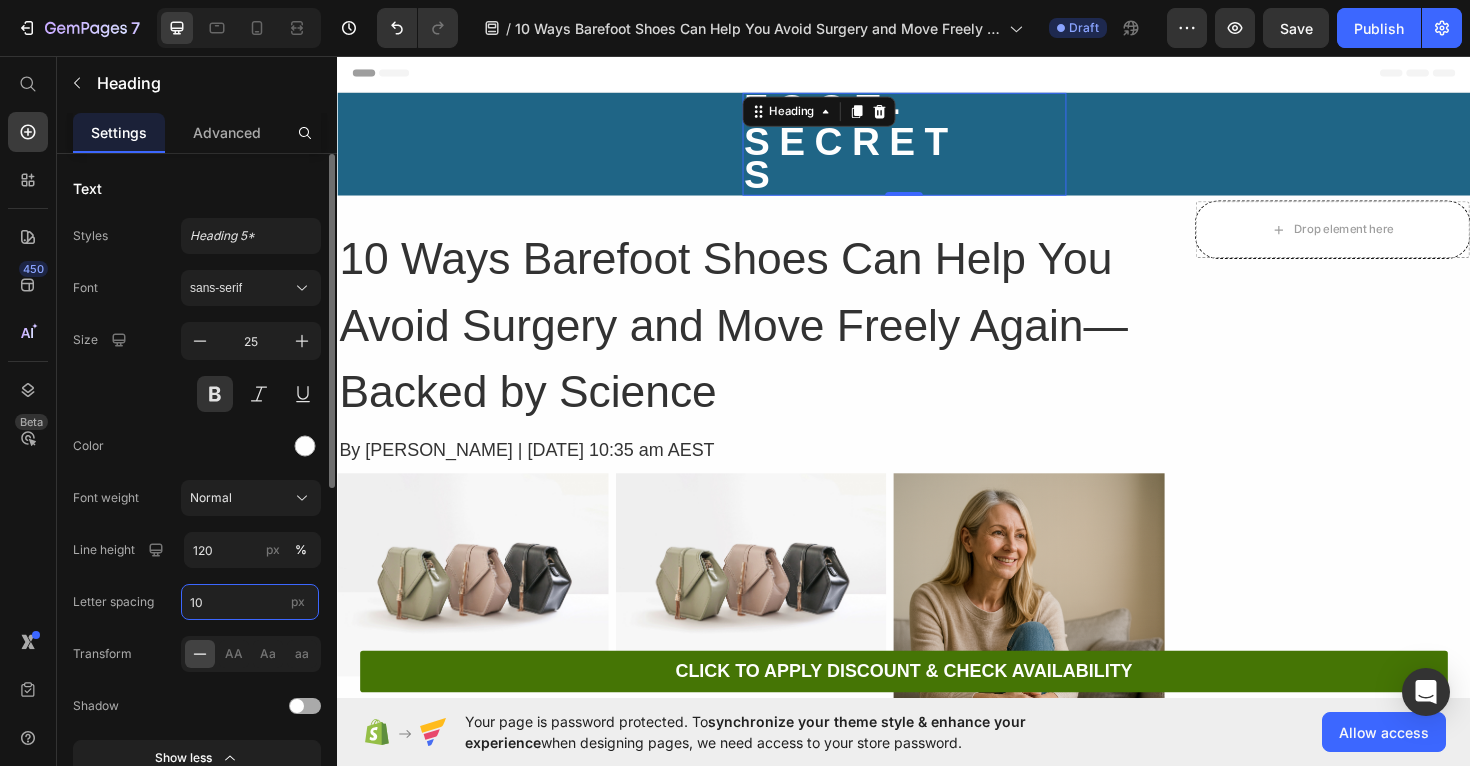 type on "1" 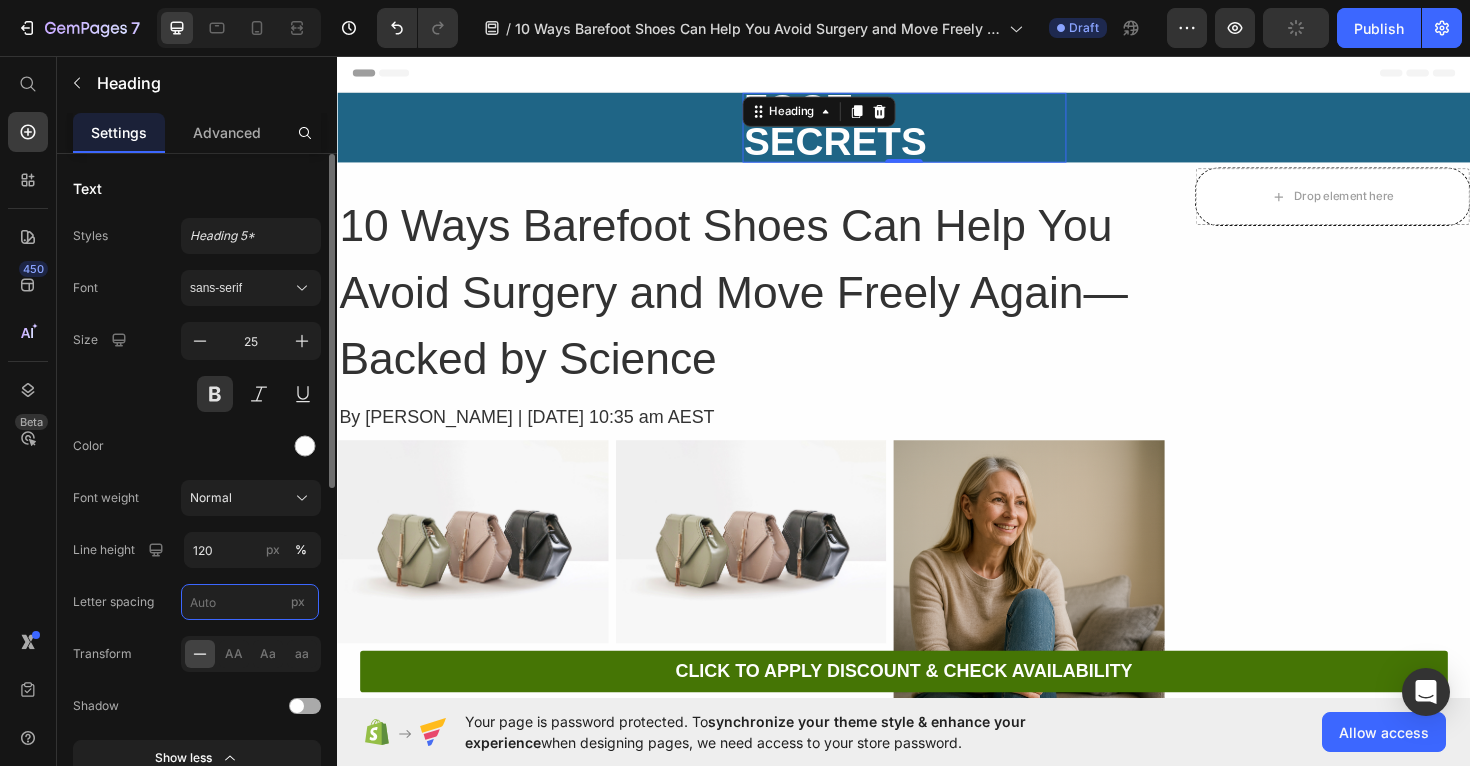 type on "0" 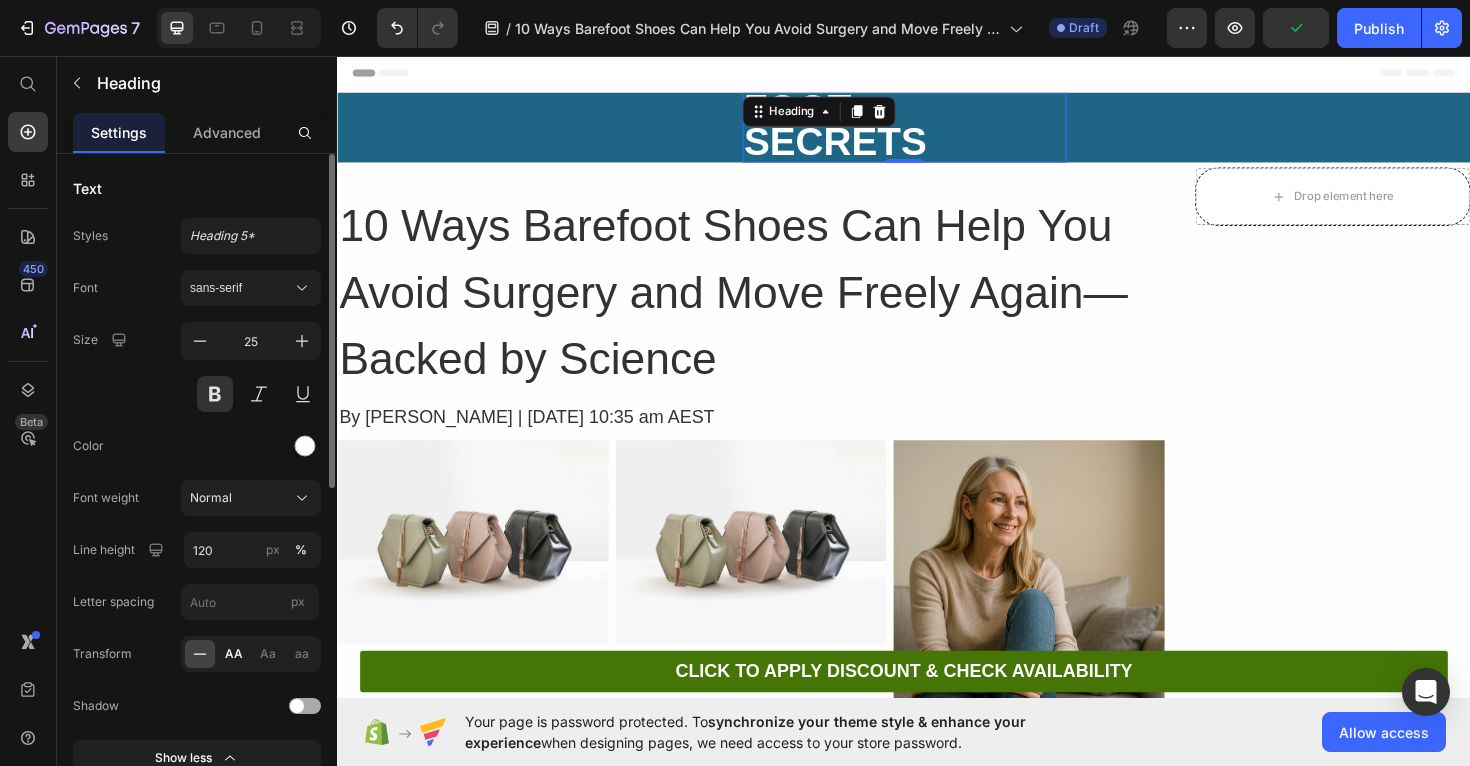type on "Auto" 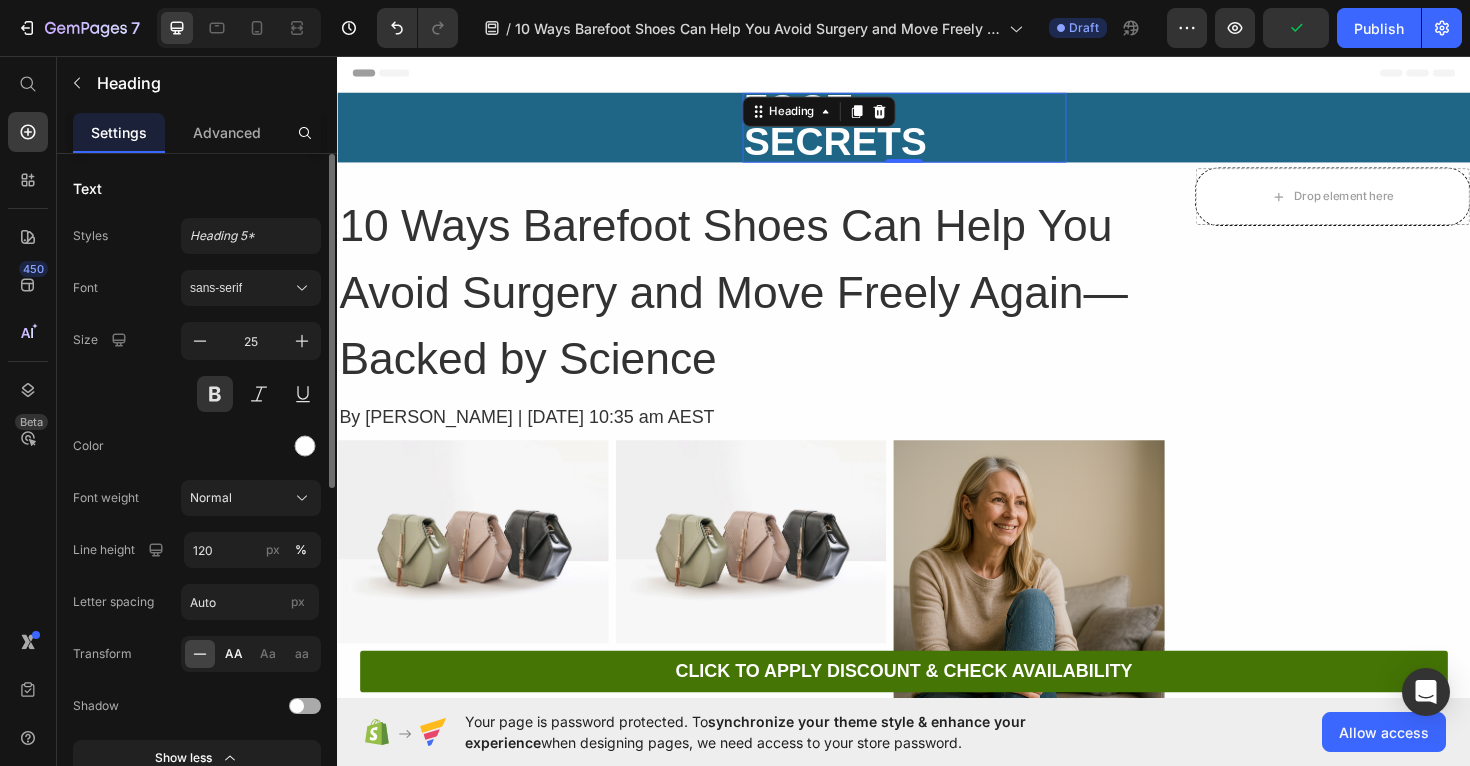 click on "AA" 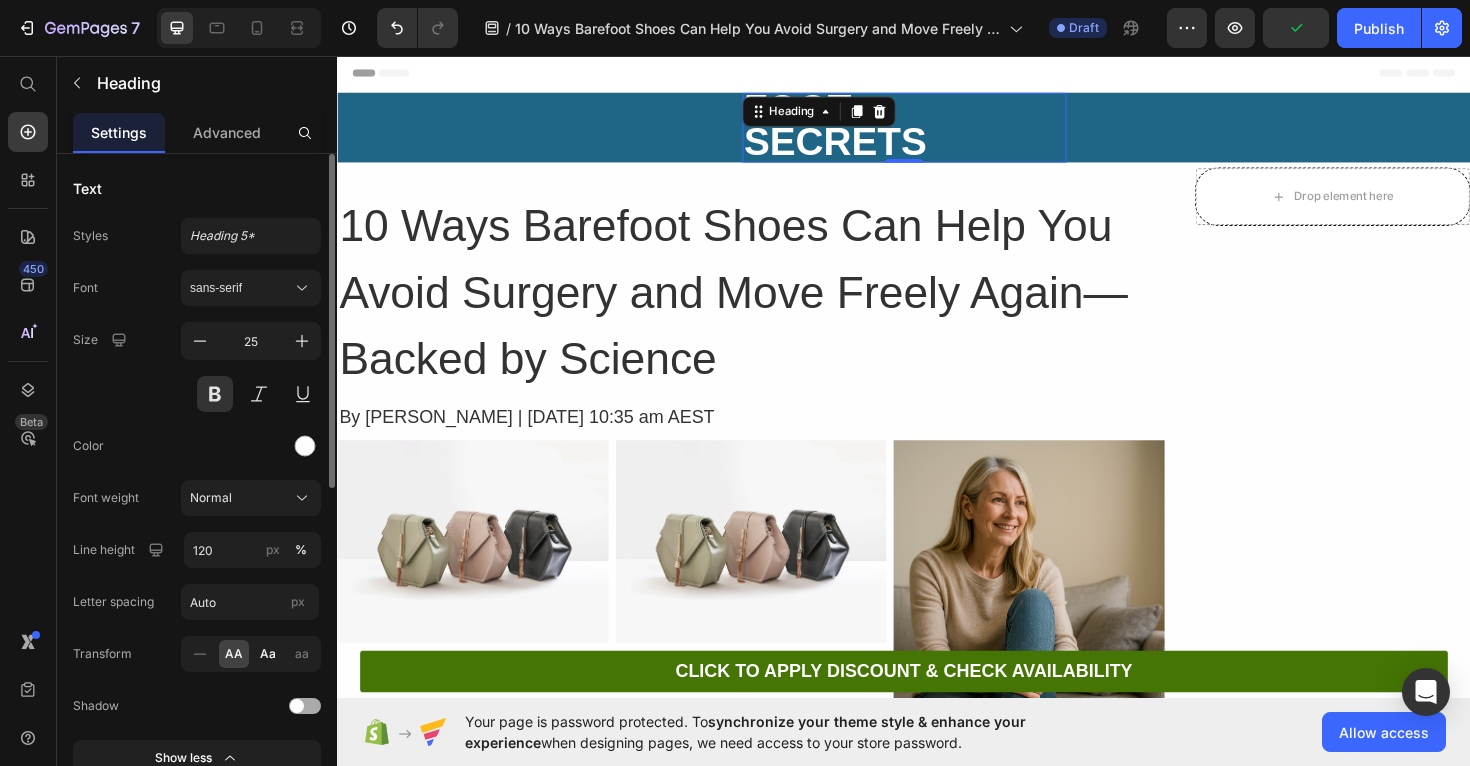 click on "Aa" 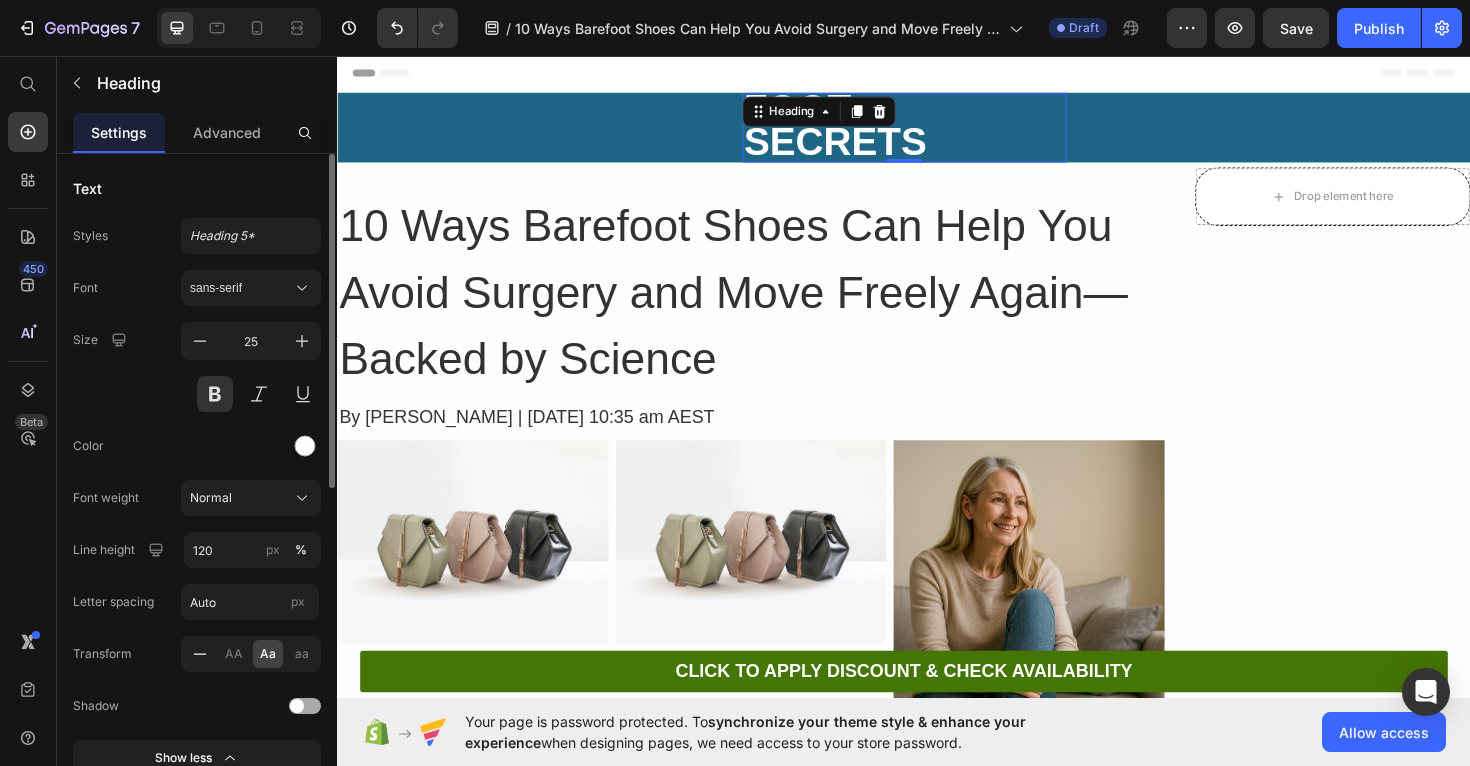 click 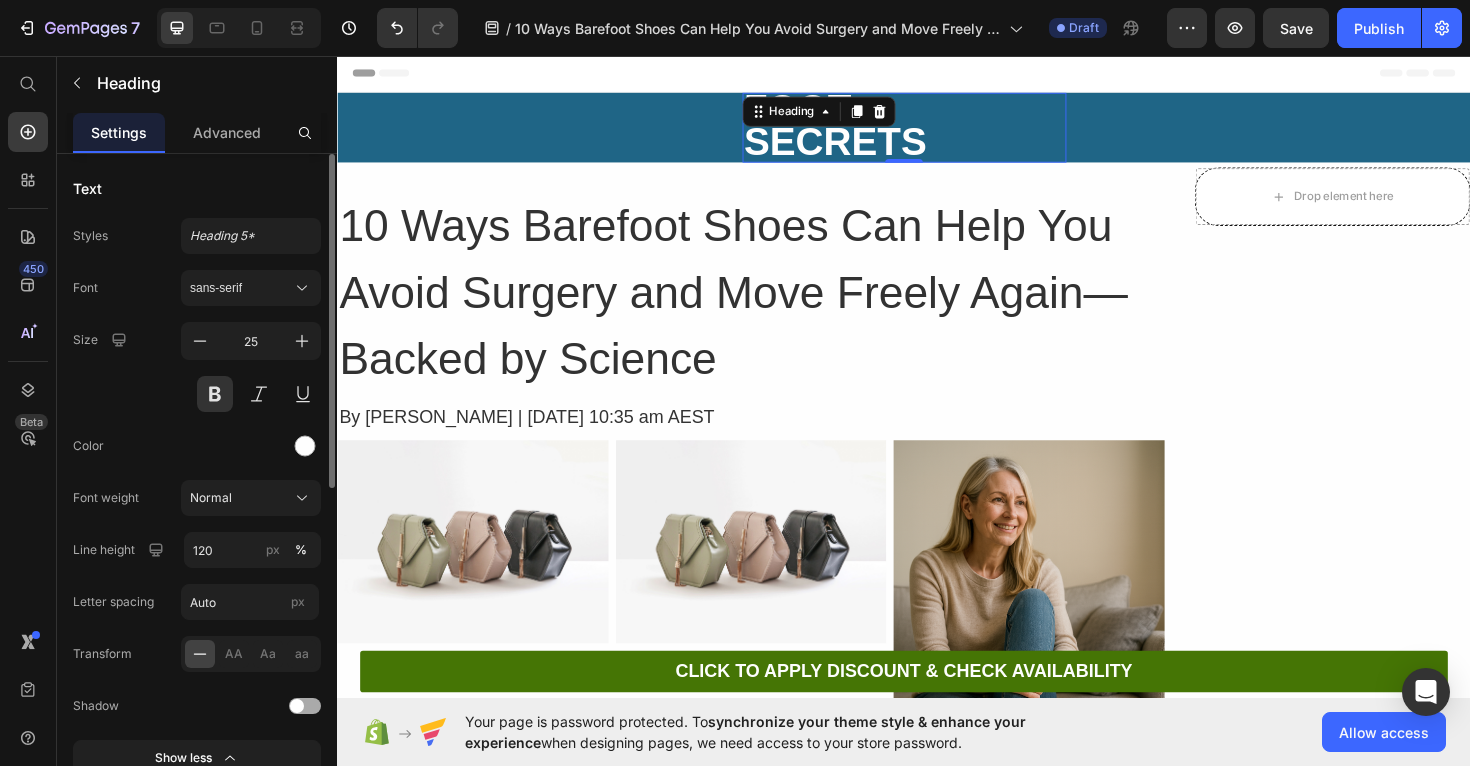 click 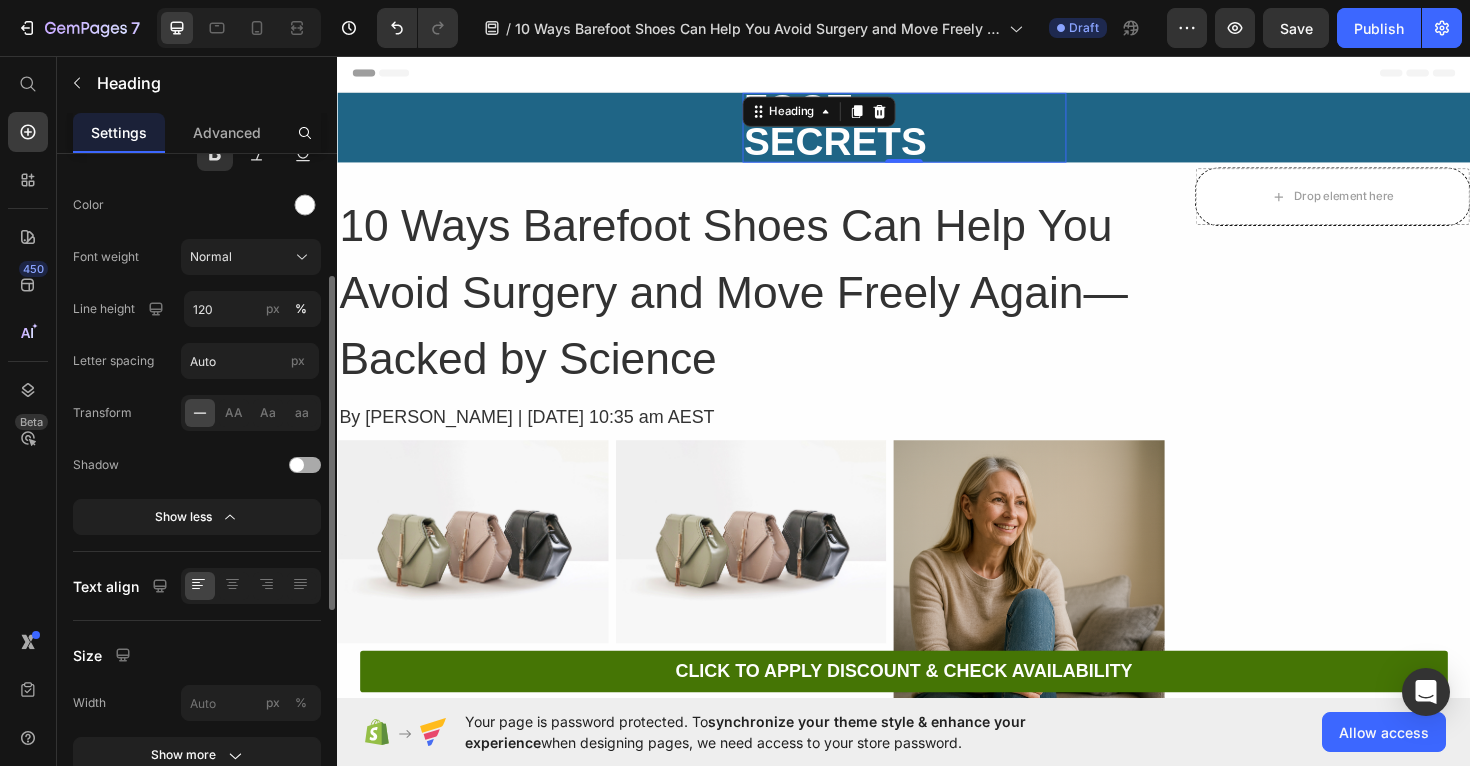 scroll, scrollTop: 242, scrollLeft: 0, axis: vertical 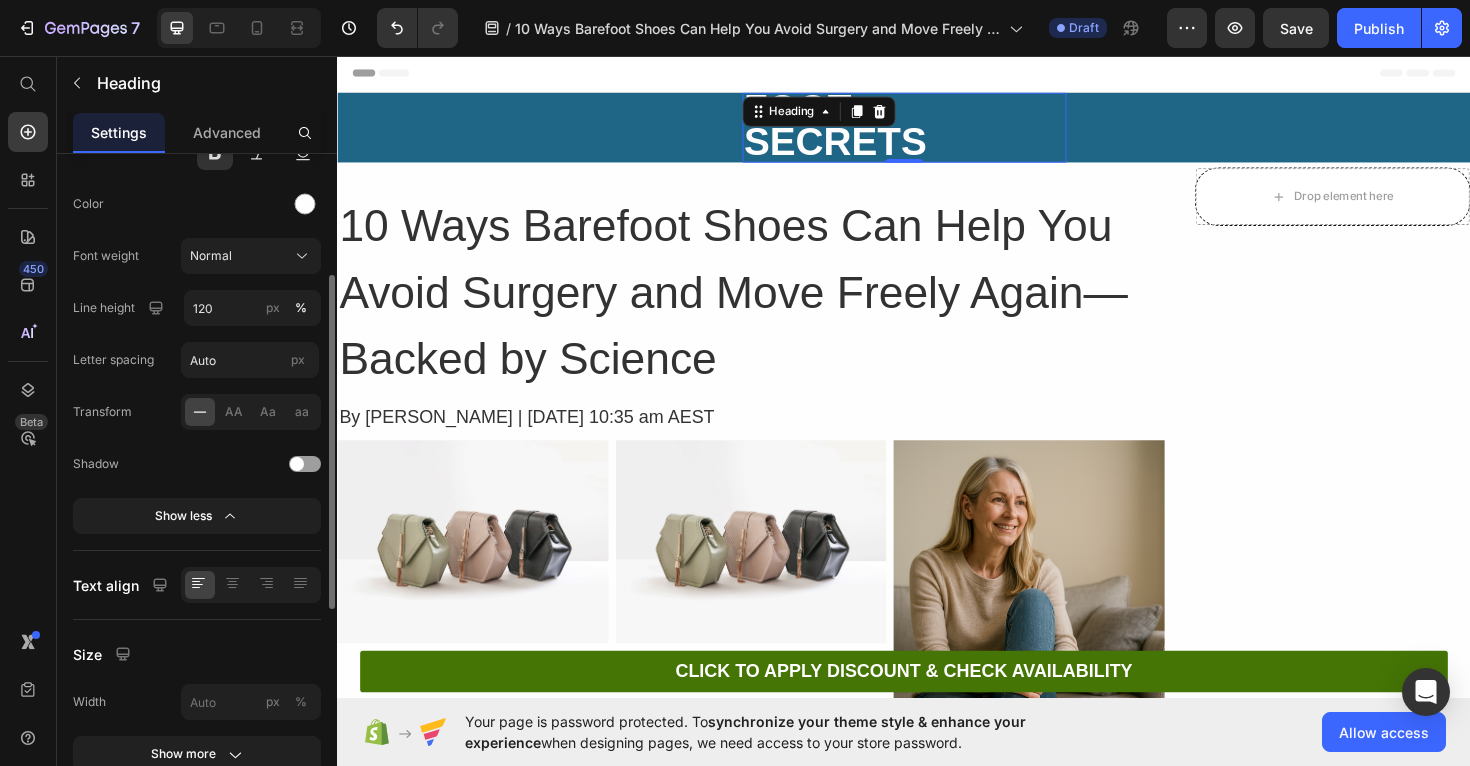 click 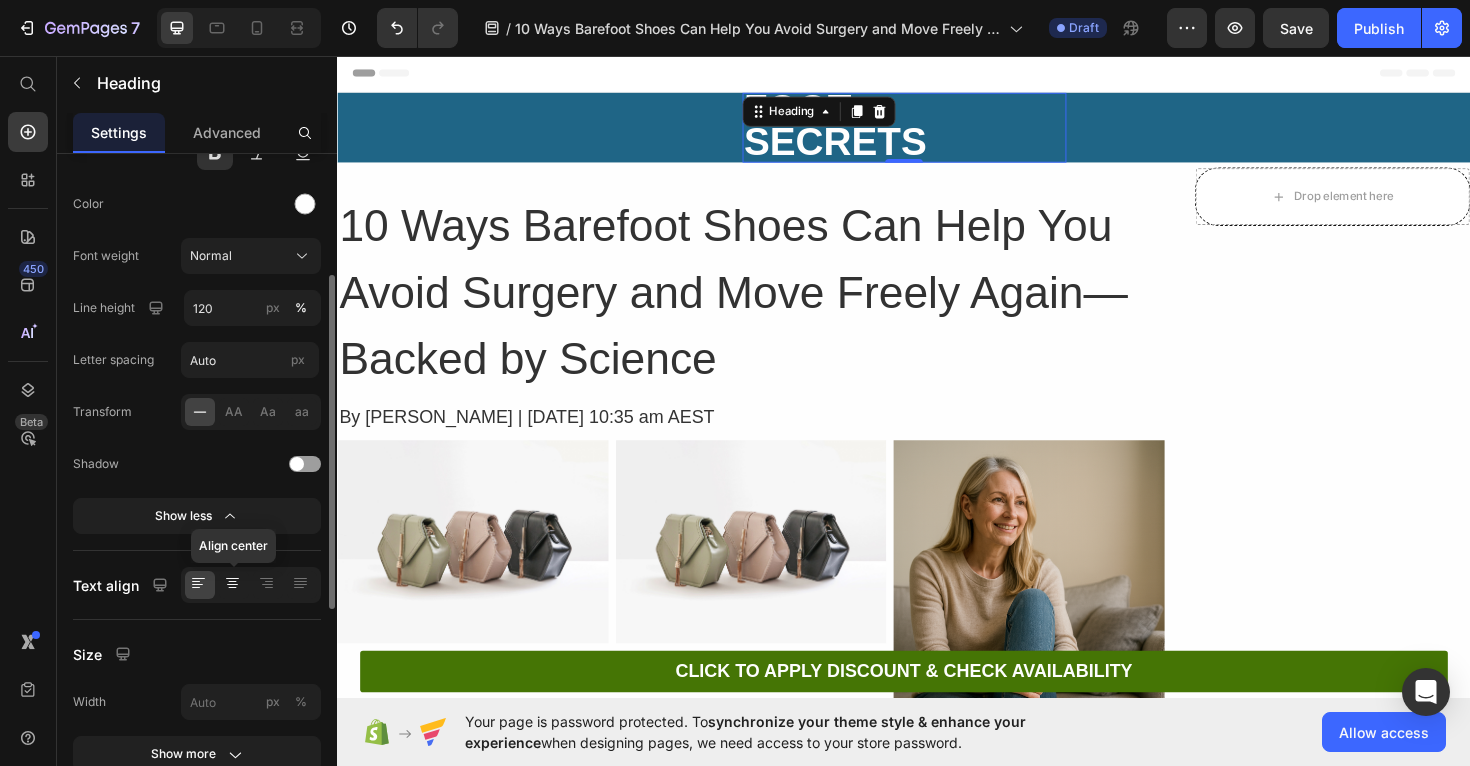 click 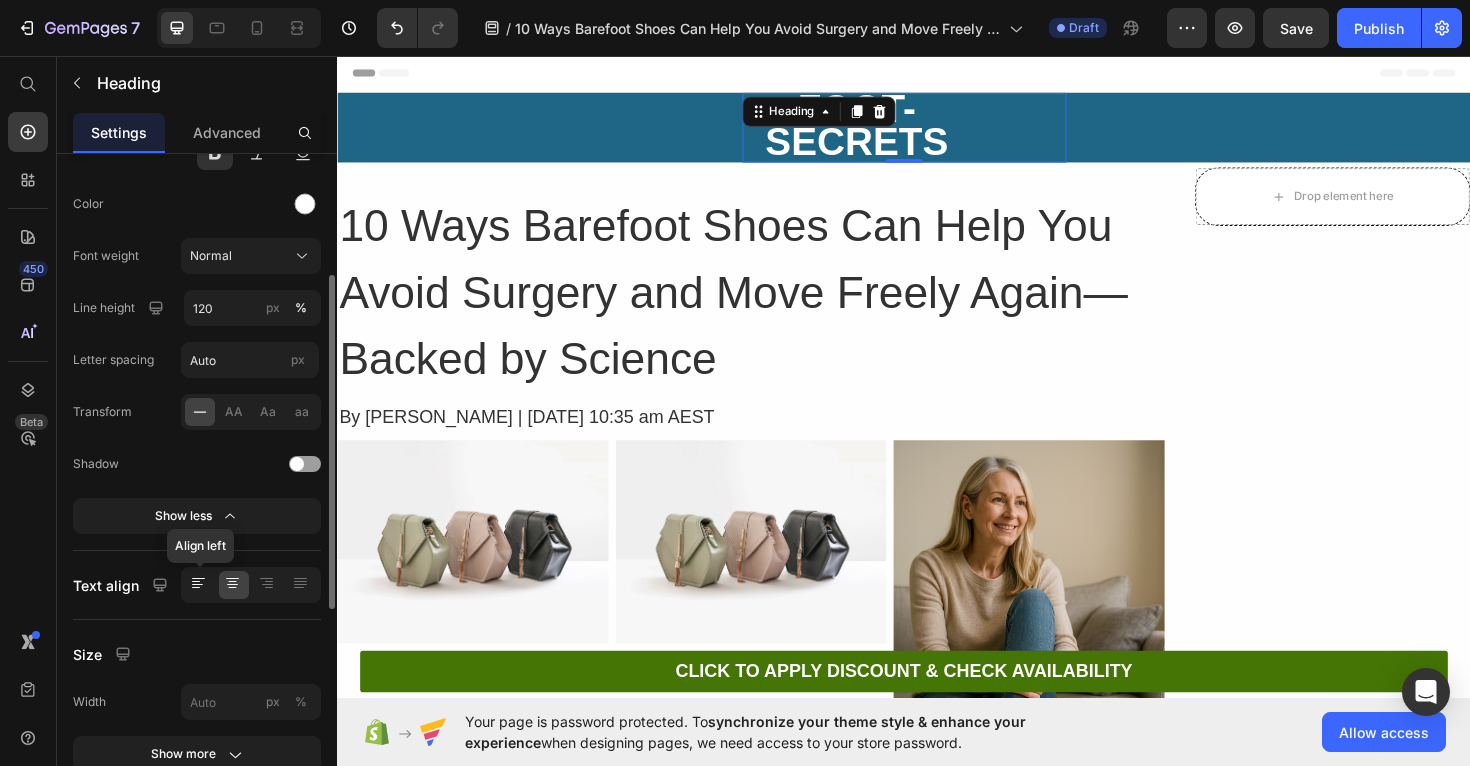 click 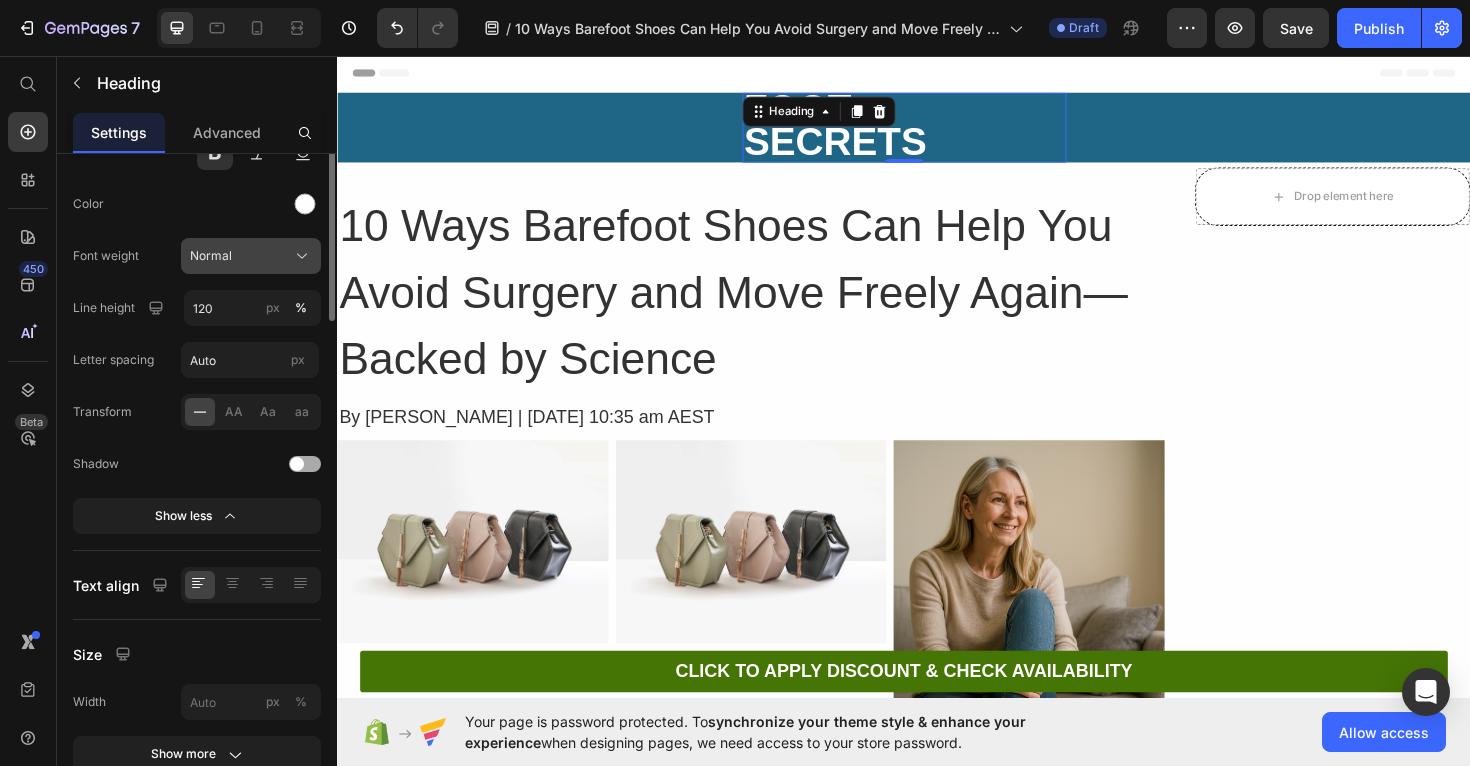 scroll, scrollTop: 0, scrollLeft: 0, axis: both 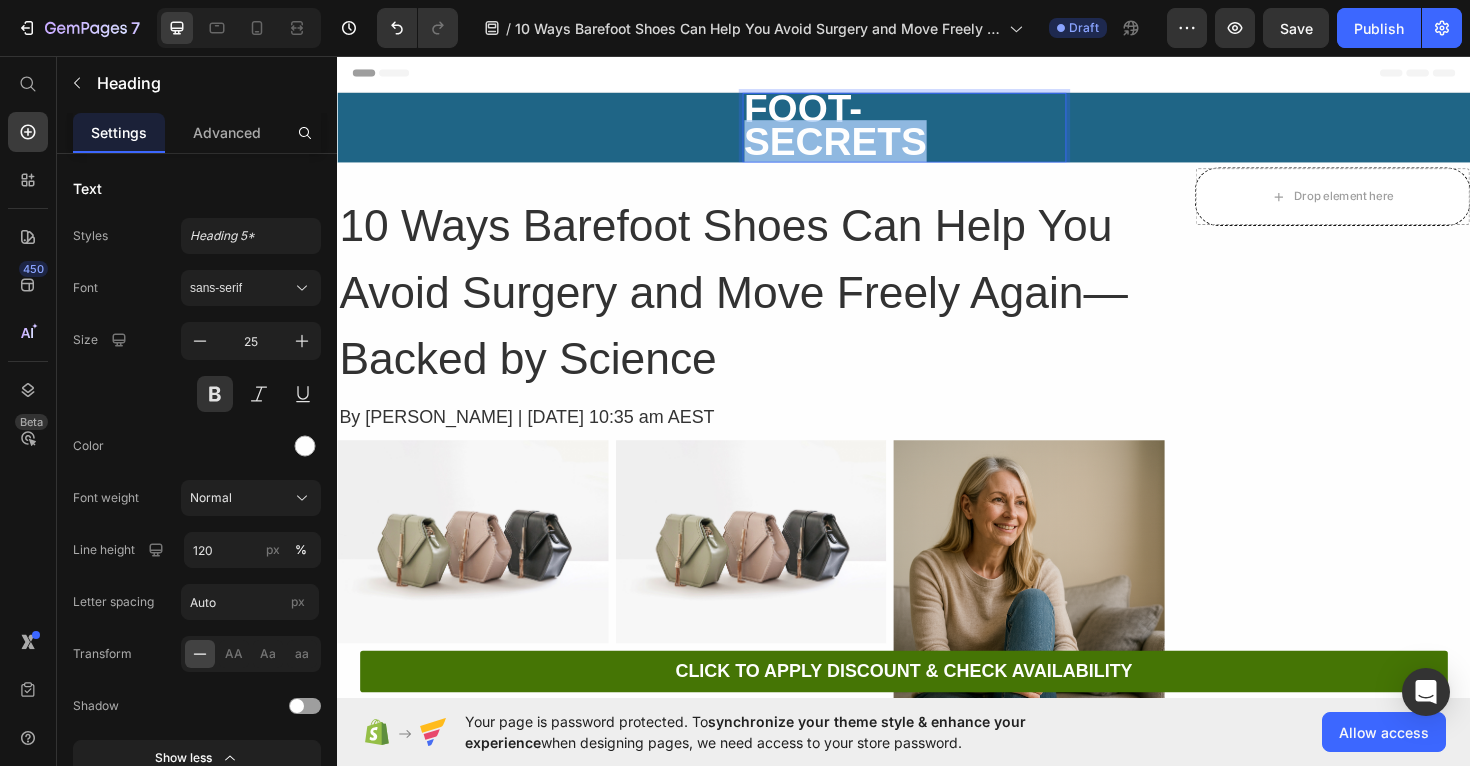 click on "FOOT-SECRETS" at bounding box center (865, 129) 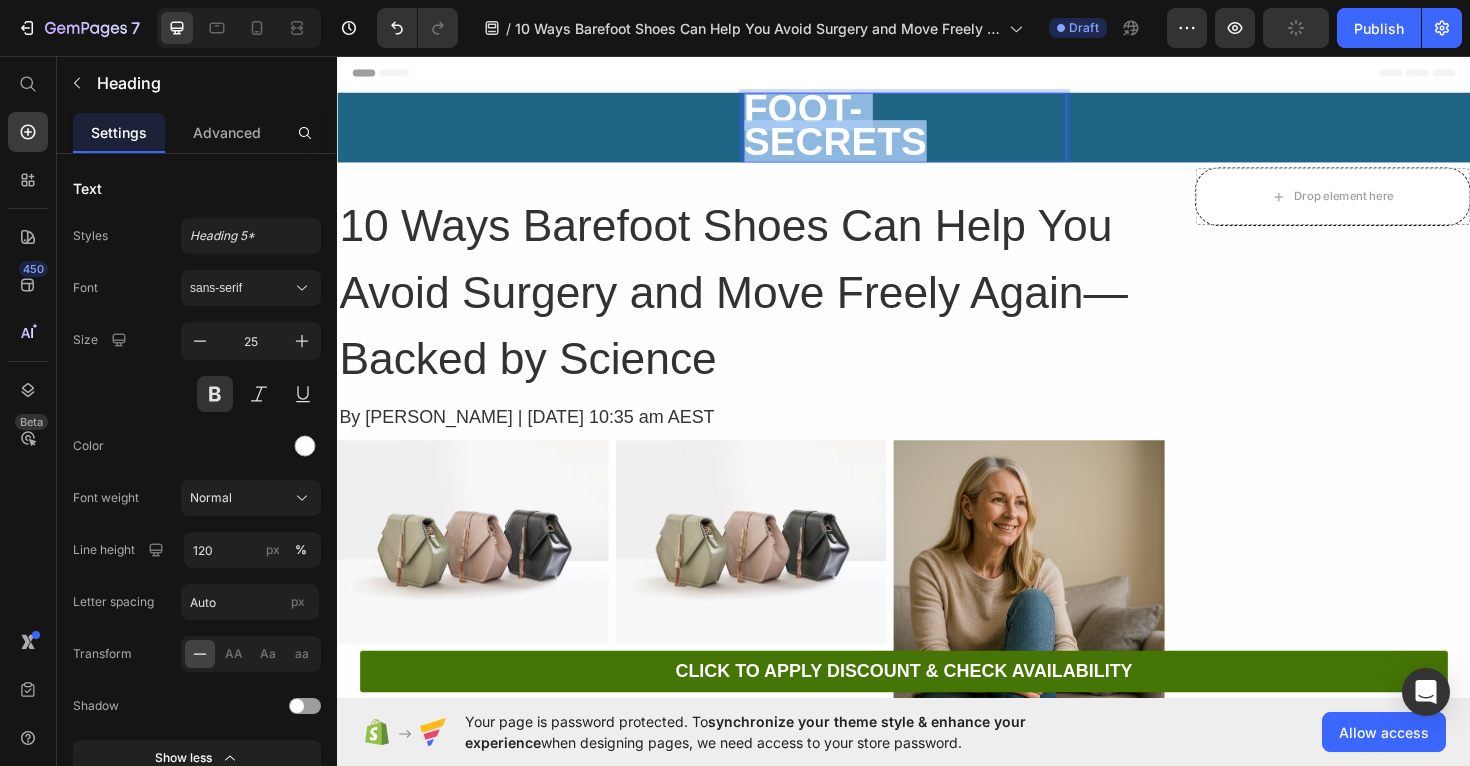click on "FOOT-SECRETS" at bounding box center (865, 129) 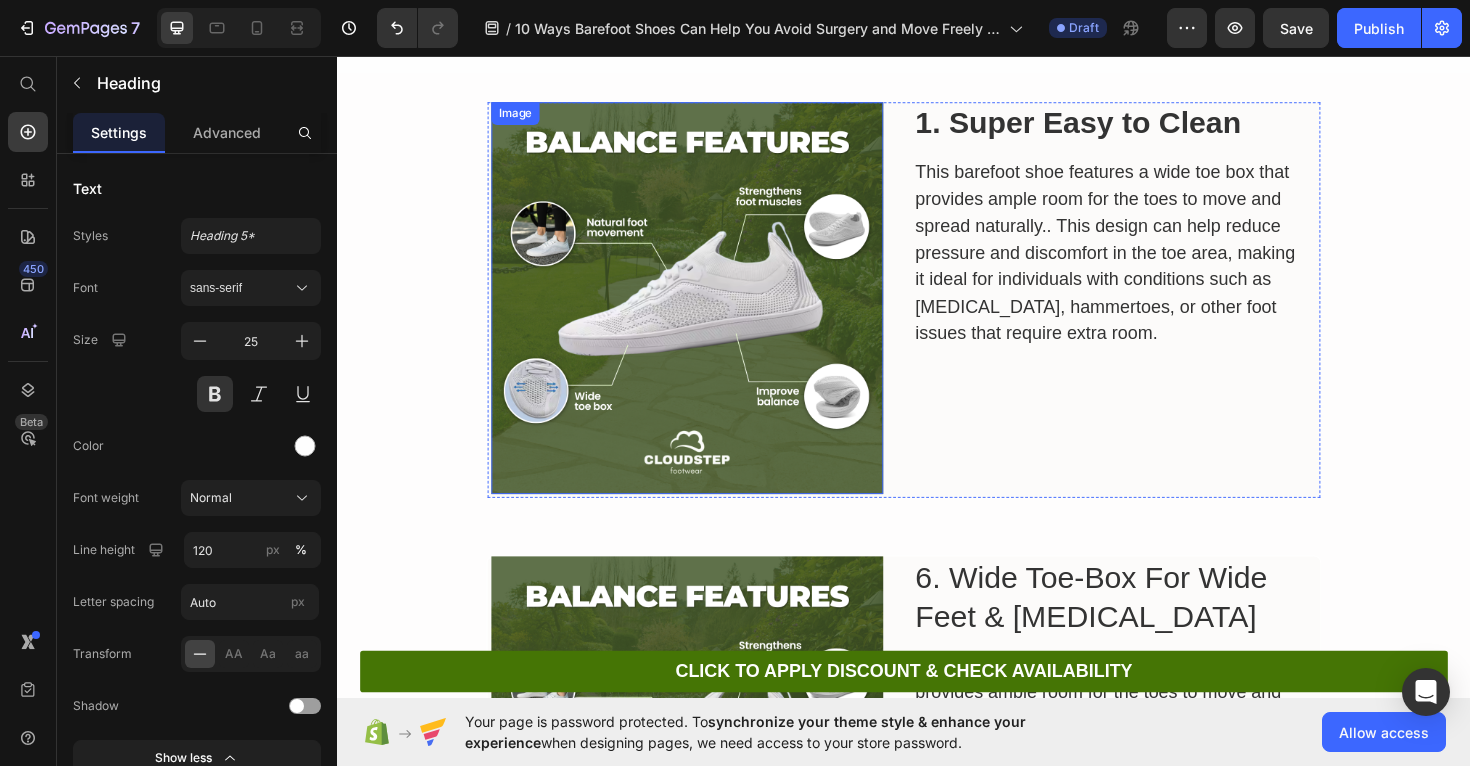 scroll, scrollTop: 988, scrollLeft: 0, axis: vertical 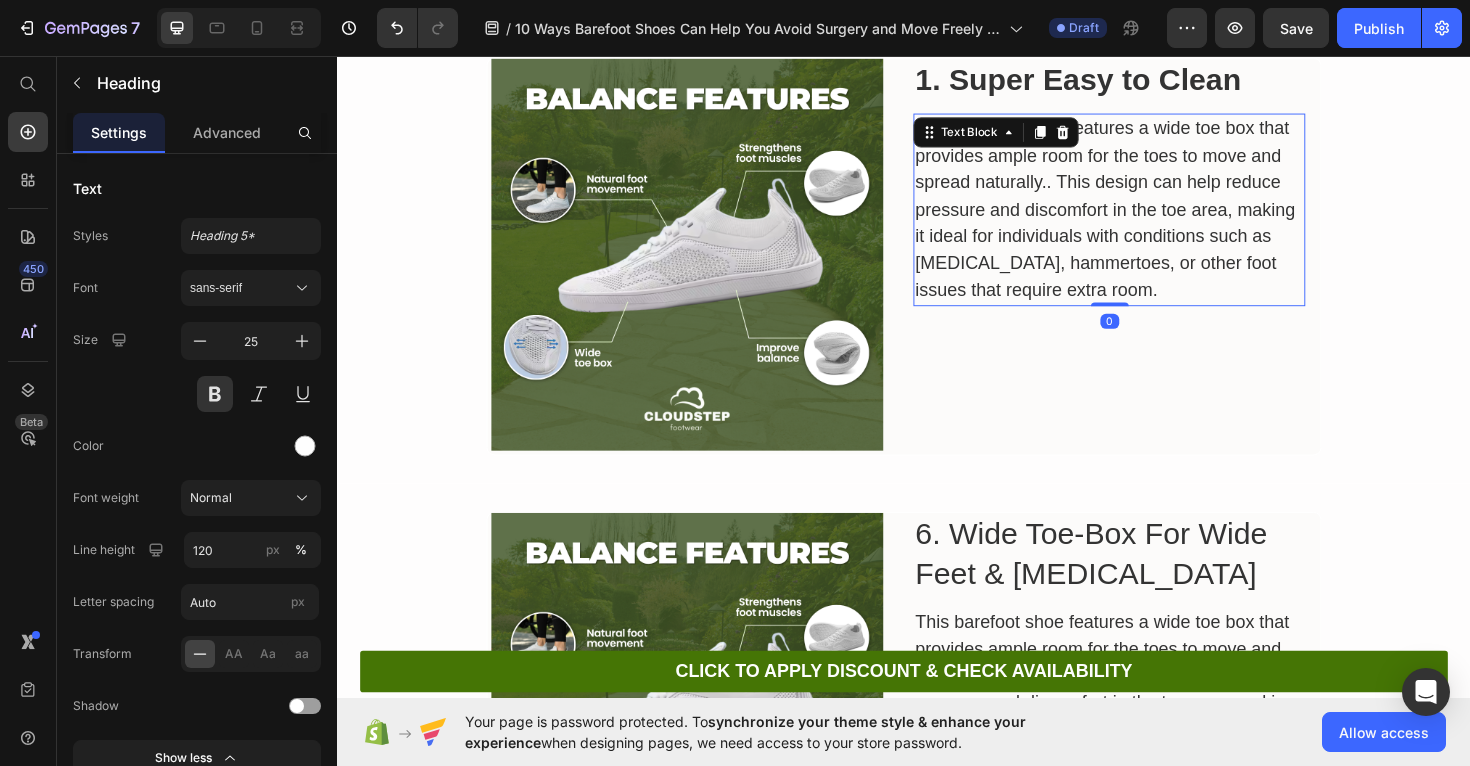 click on "This barefoot shoe features a wide toe box that provides ample room for the toes to move and spread naturally.. This design can help reduce pressure and discomfort in the toe area, making it ideal for individuals with conditions such as [MEDICAL_DATA], hammertoes, or other foot issues that require extra room." at bounding box center [1154, 219] 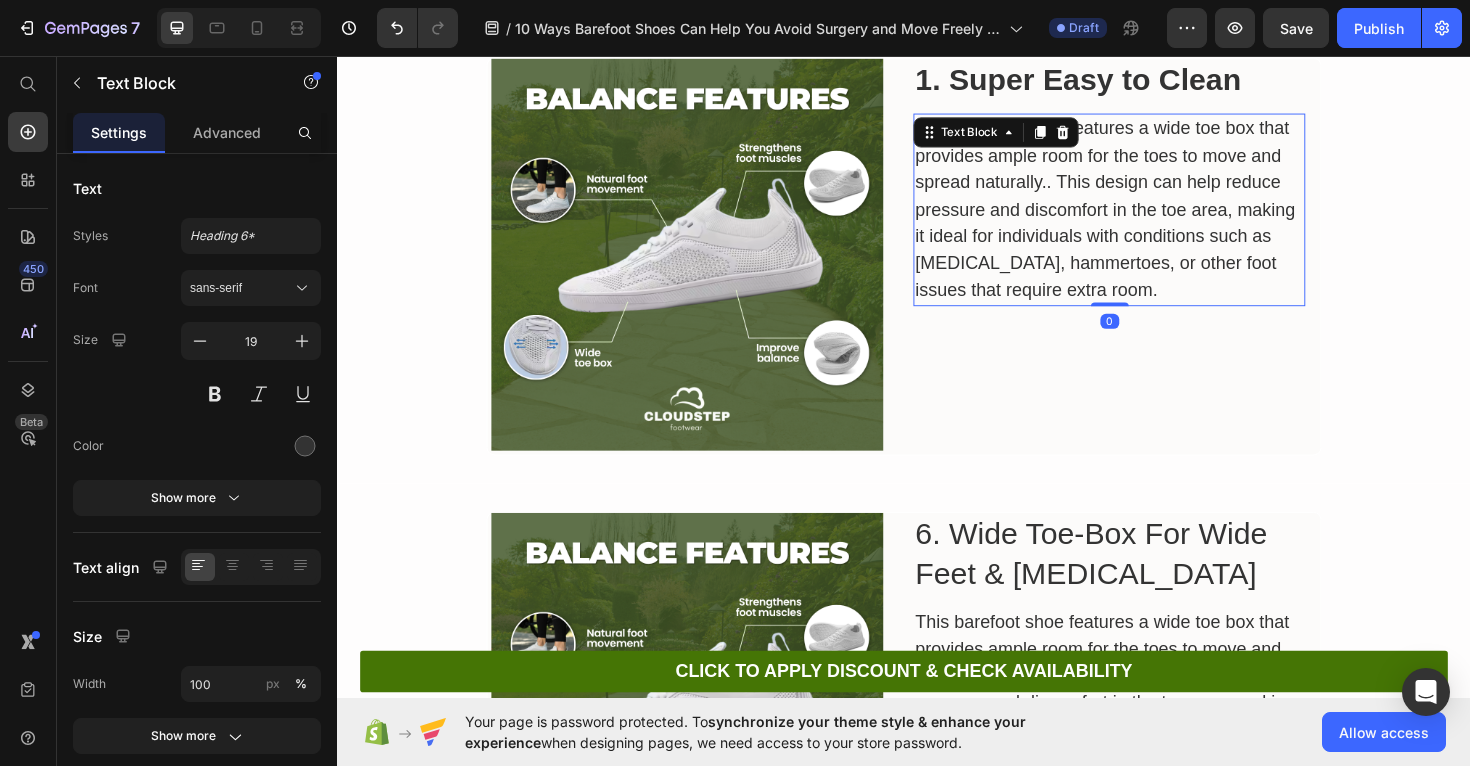click on "This barefoot shoe features a wide toe box that provides ample room for the toes to move and spread naturally.. This design can help reduce pressure and discomfort in the toe area, making it ideal for individuals with conditions such as [MEDICAL_DATA], hammertoes, or other foot issues that require extra room." at bounding box center [1154, 219] 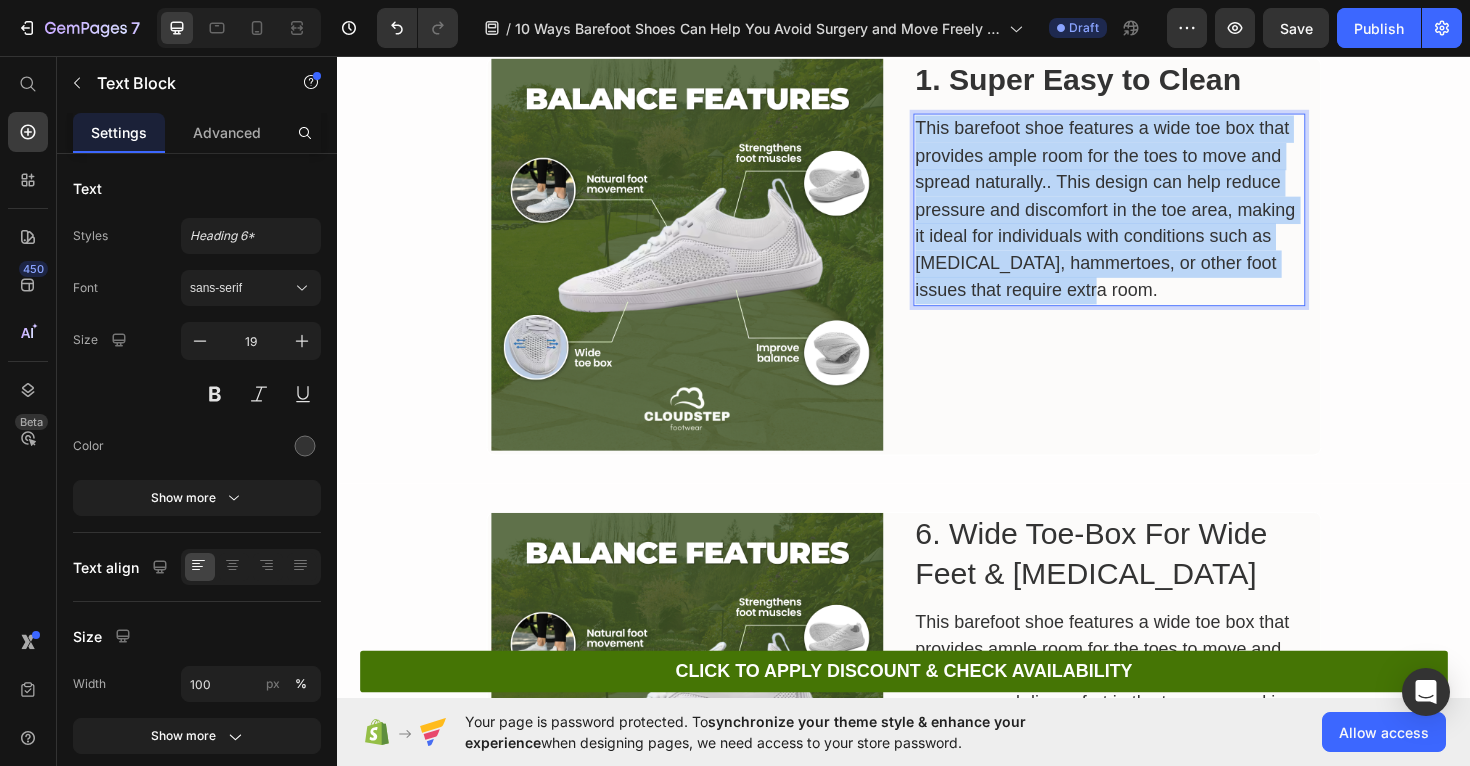 click on "This barefoot shoe features a wide toe box that provides ample room for the toes to move and spread naturally.. This design can help reduce pressure and discomfort in the toe area, making it ideal for individuals with conditions such as [MEDICAL_DATA], hammertoes, or other foot issues that require extra room." at bounding box center [1154, 219] 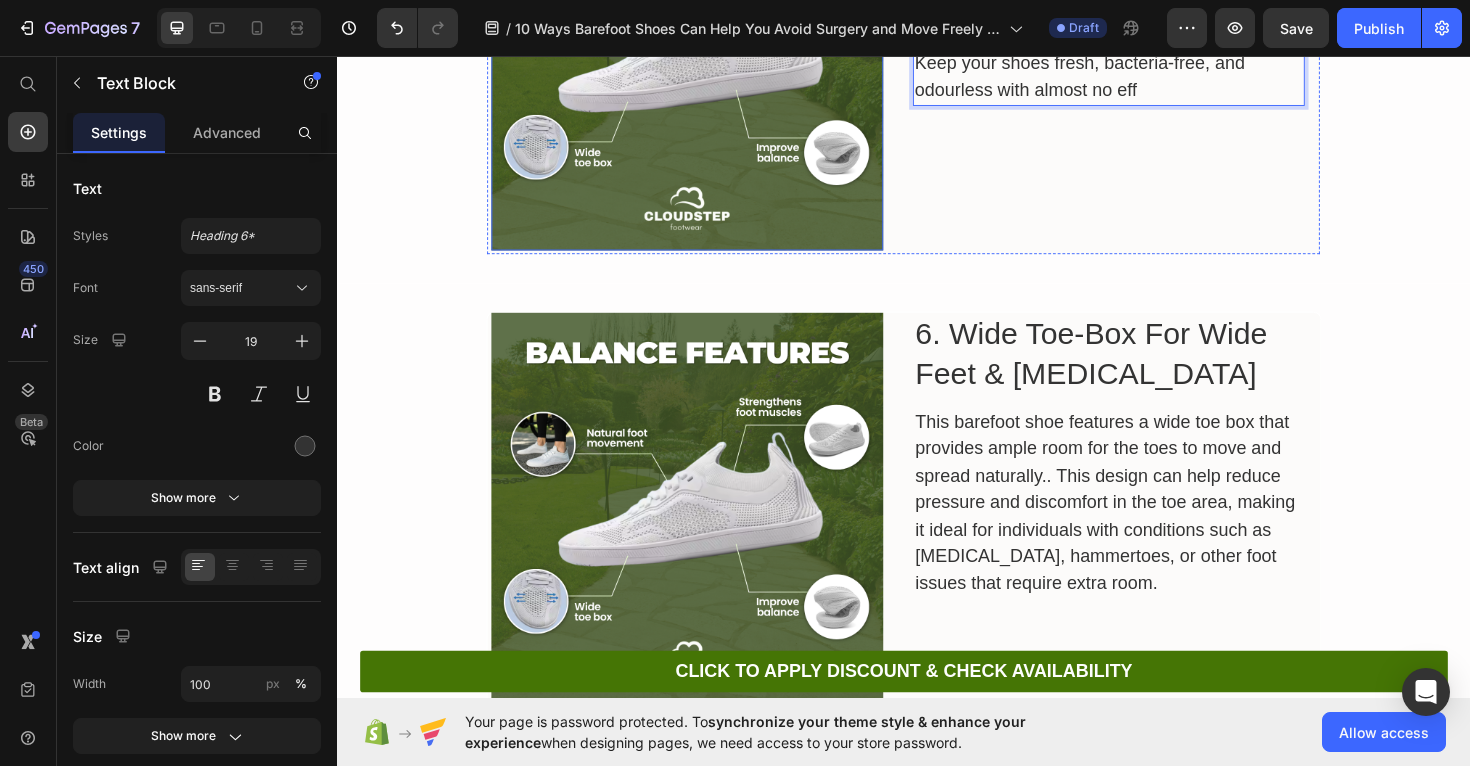 scroll, scrollTop: 1202, scrollLeft: 0, axis: vertical 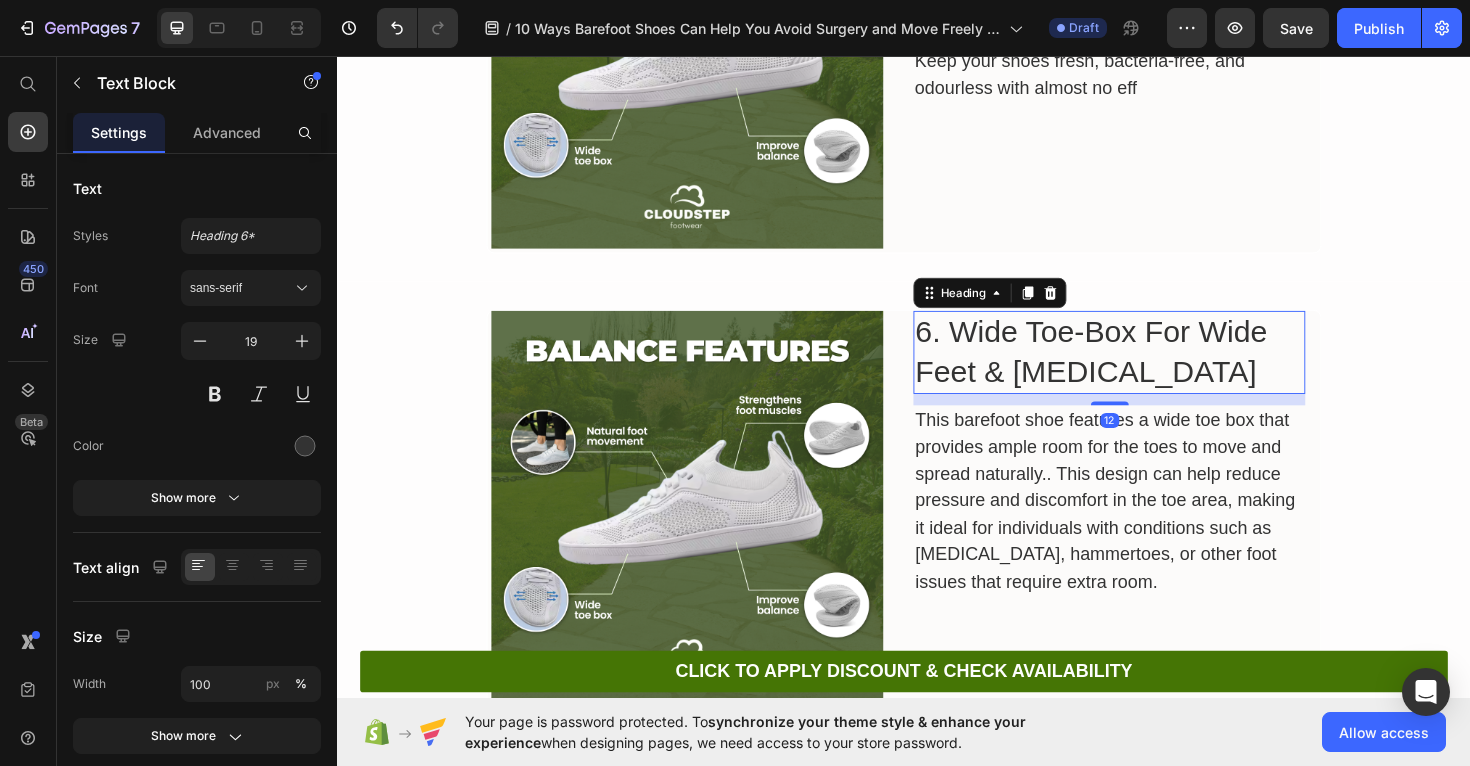 click on "6. Wide Toe-Box For Wide Feet & [MEDICAL_DATA]" at bounding box center (1154, 369) 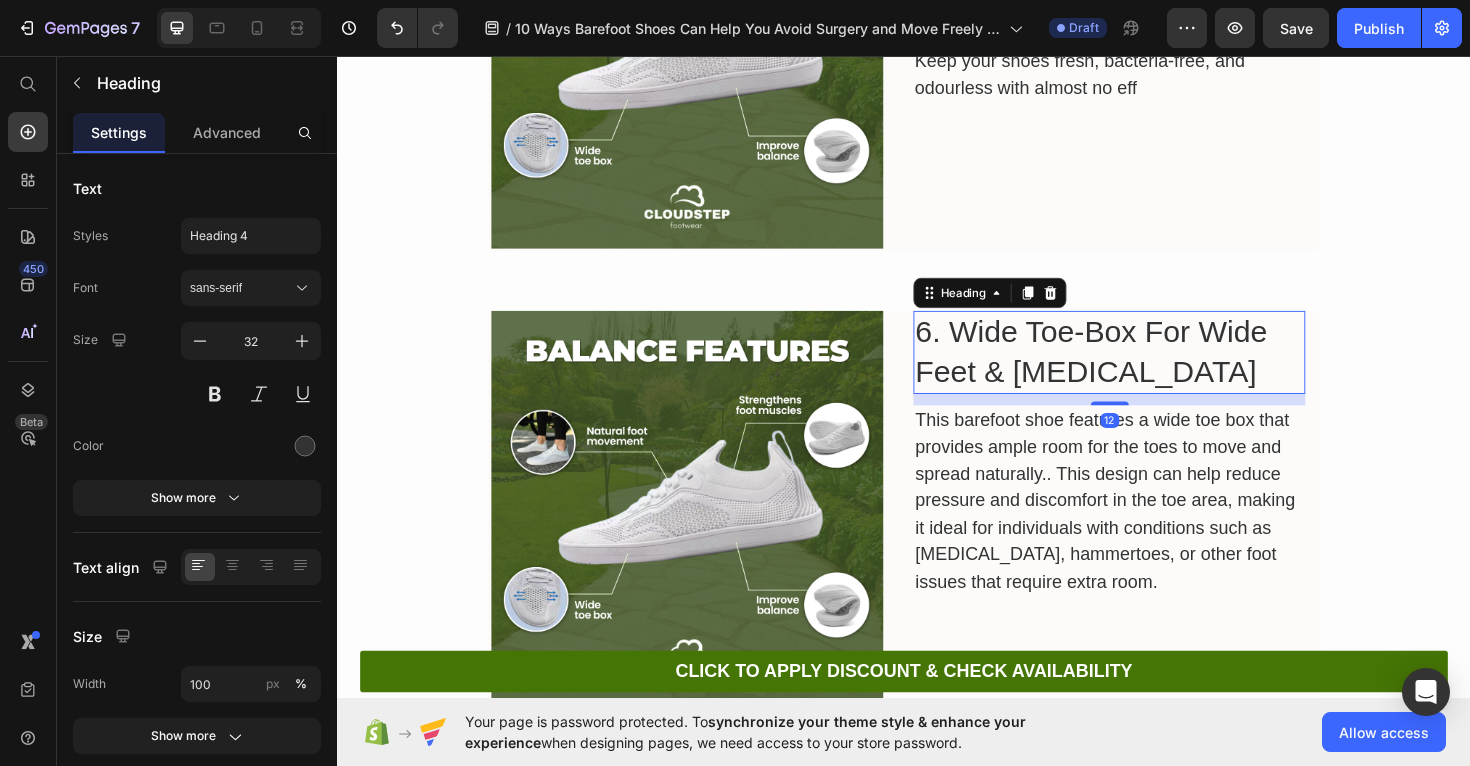 click on "6. Wide Toe-Box For Wide Feet & [MEDICAL_DATA]" at bounding box center (1154, 369) 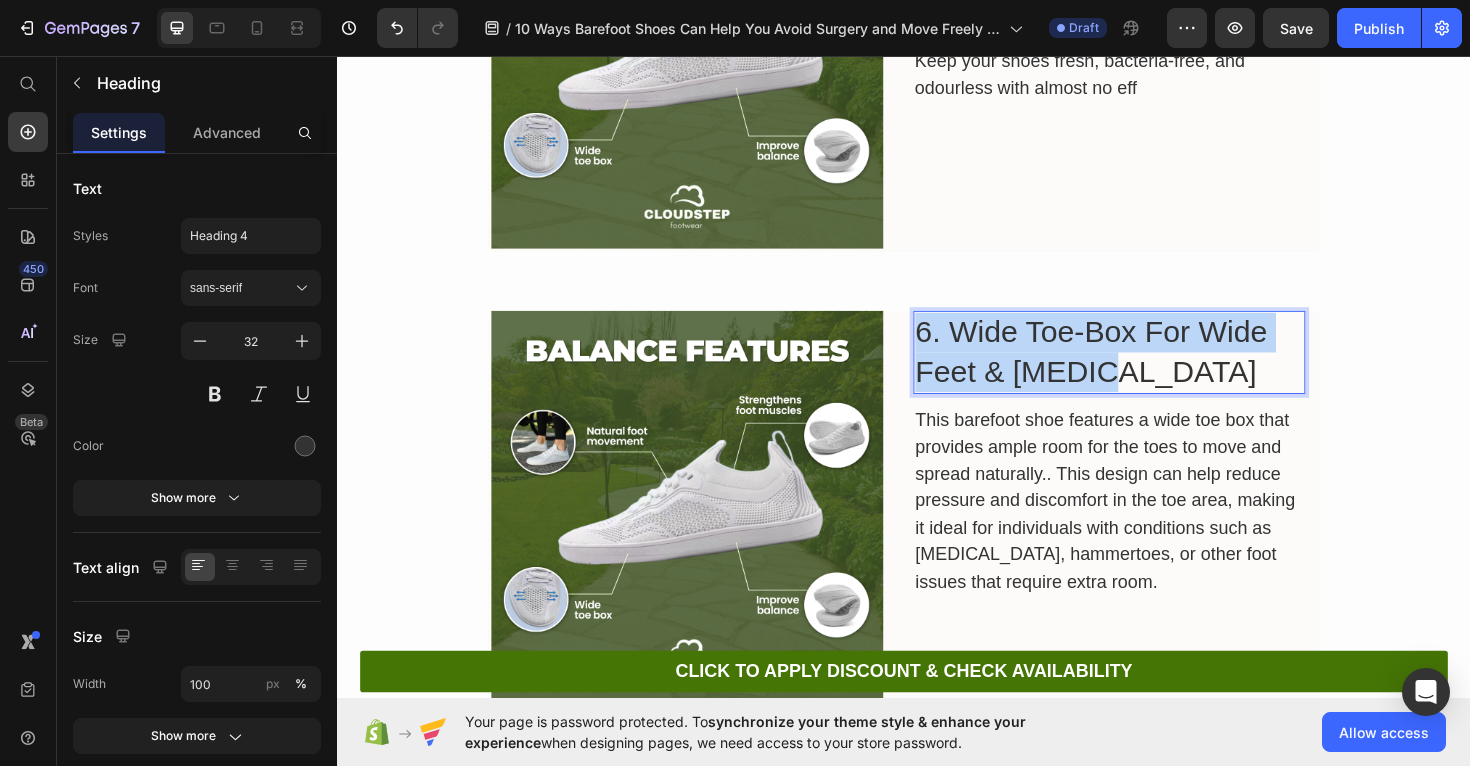 click on "6. Wide Toe-Box For Wide Feet & [MEDICAL_DATA]" at bounding box center [1154, 369] 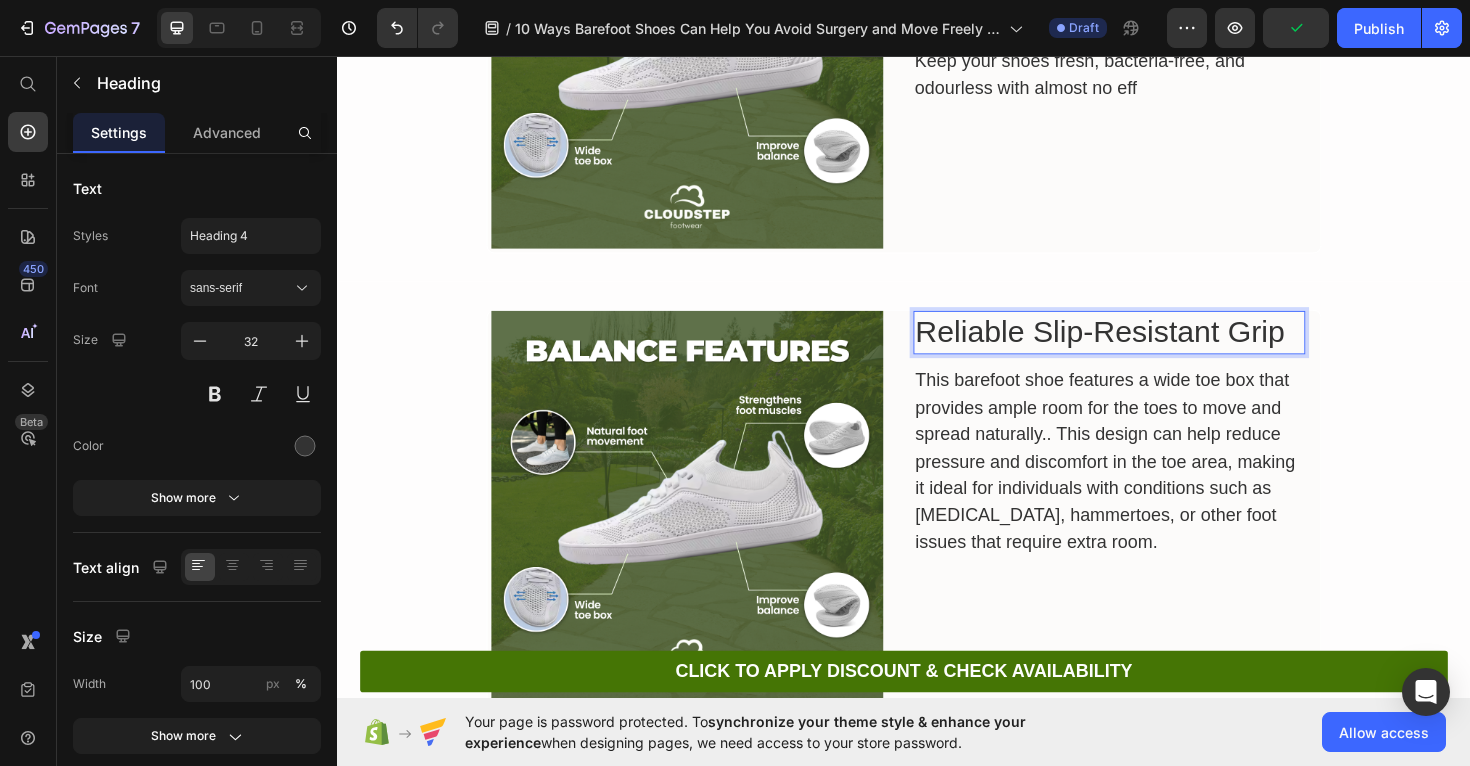 click on "Reliable Slip-Resistant Grip" at bounding box center [1154, 349] 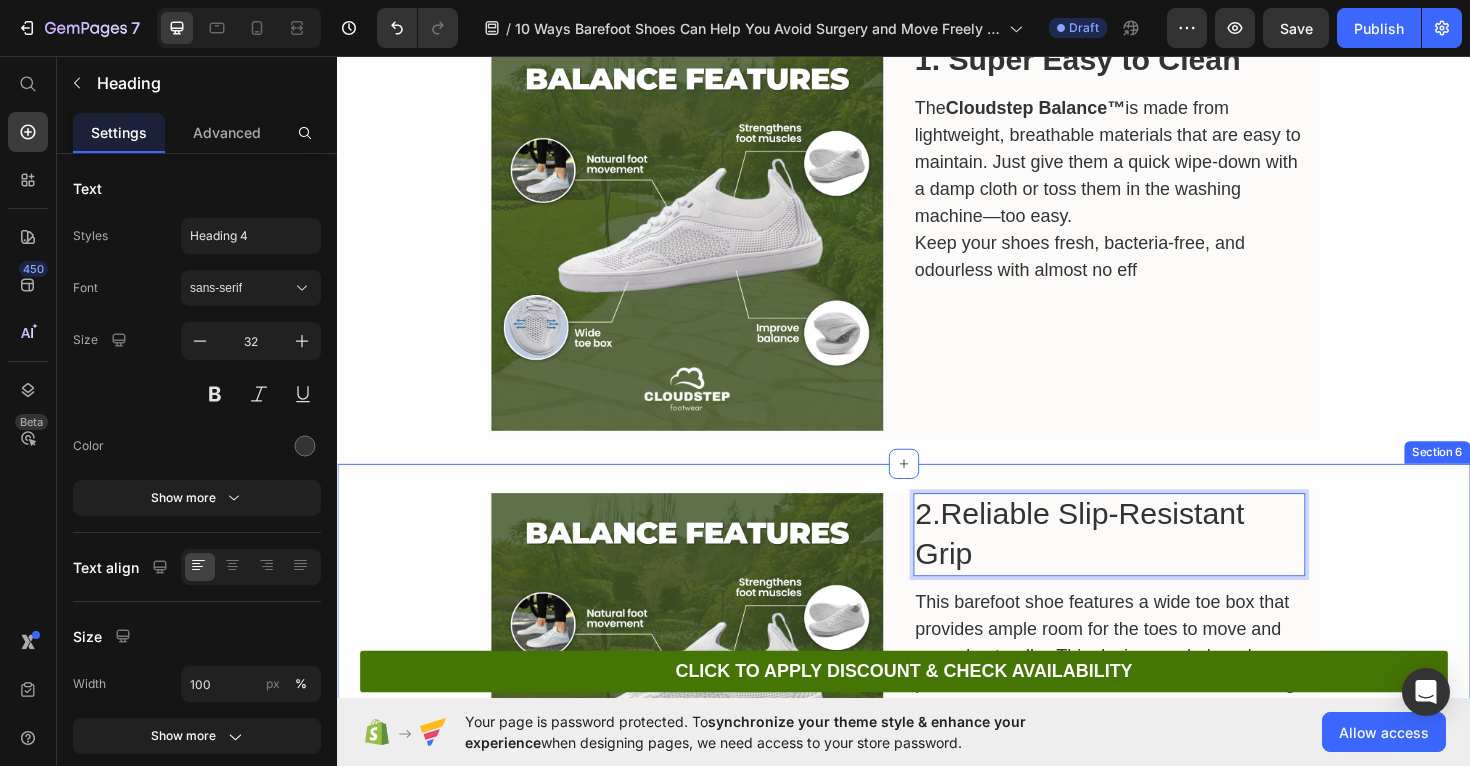 scroll, scrollTop: 1036, scrollLeft: 0, axis: vertical 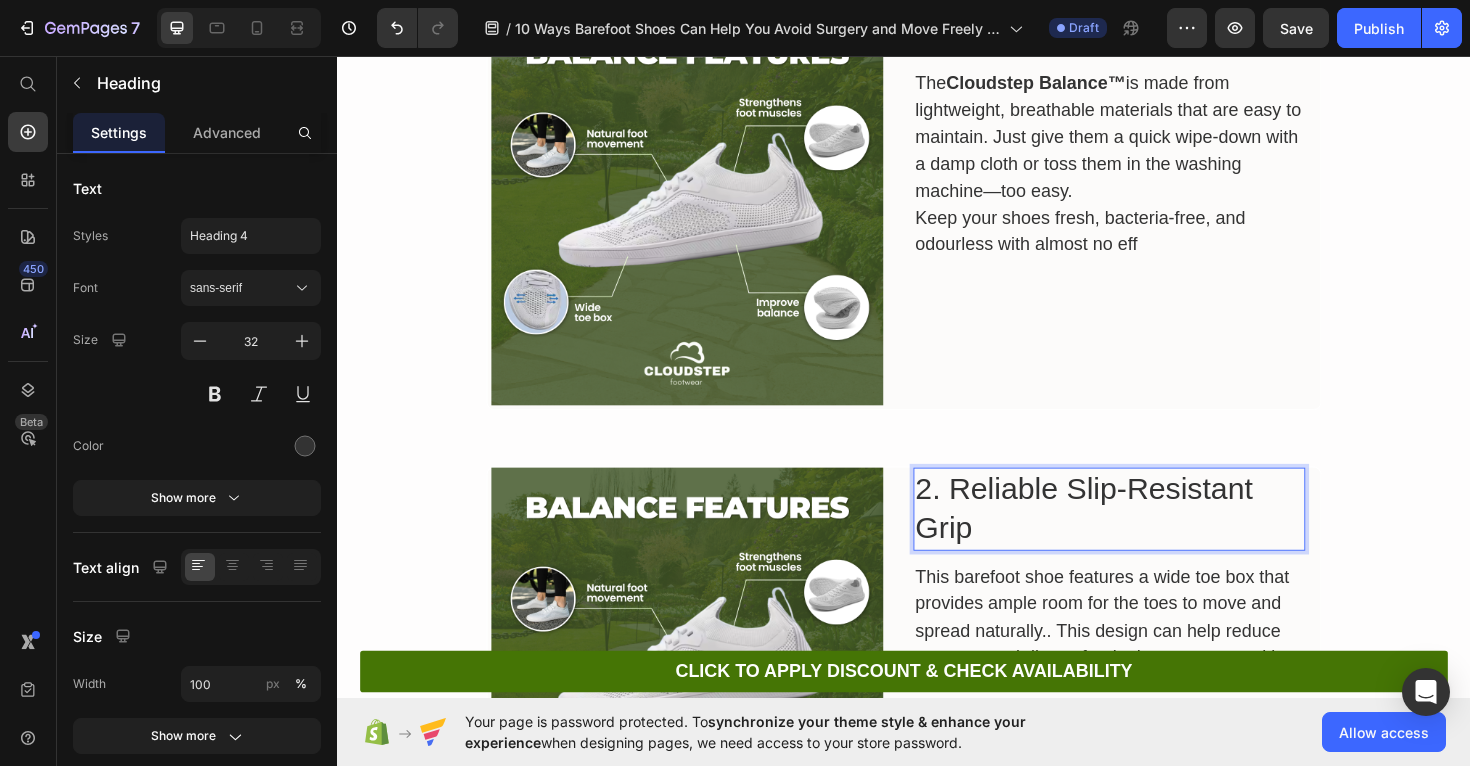 click on "2. Reliable Slip-Resistant Grip" at bounding box center (1154, 535) 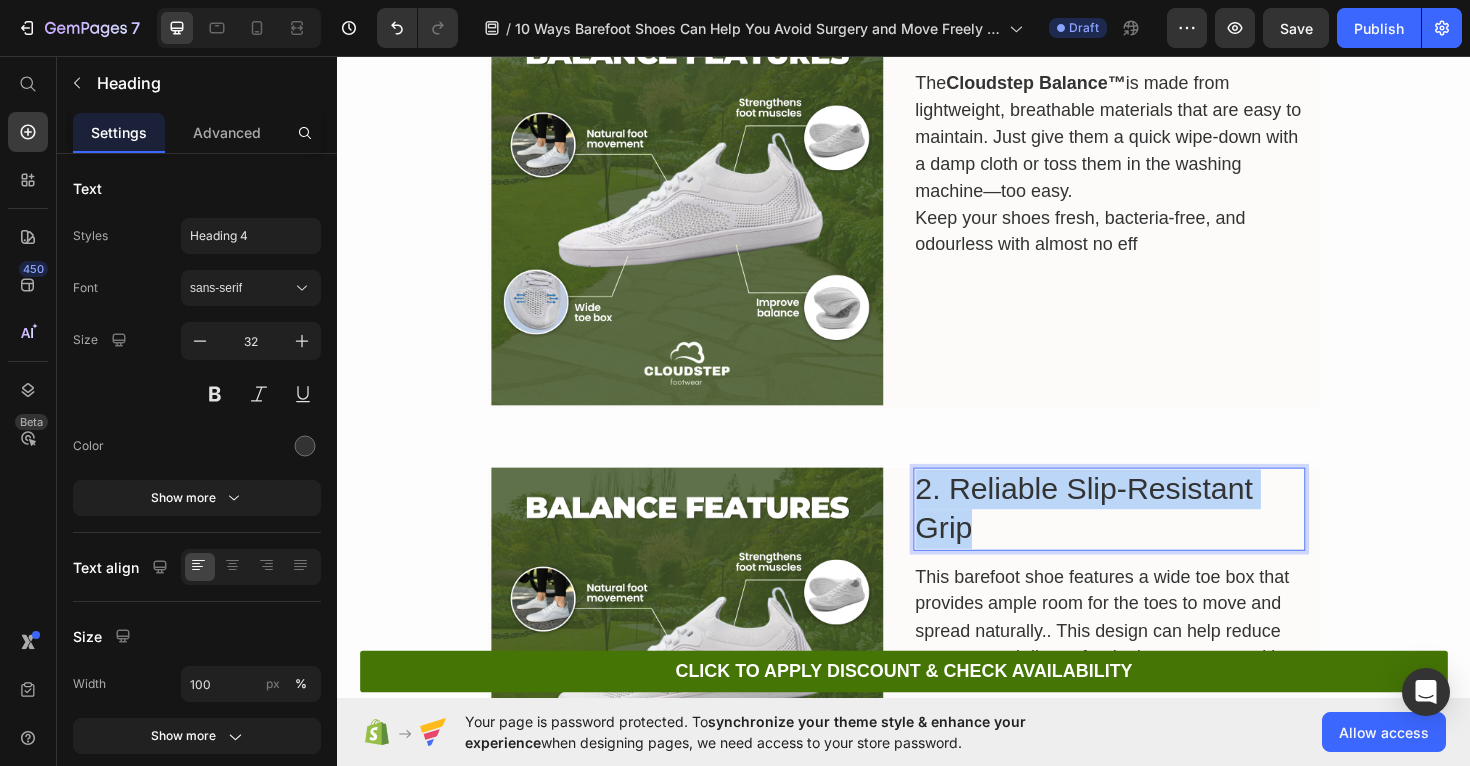 click on "2. Reliable Slip-Resistant Grip" at bounding box center (1154, 535) 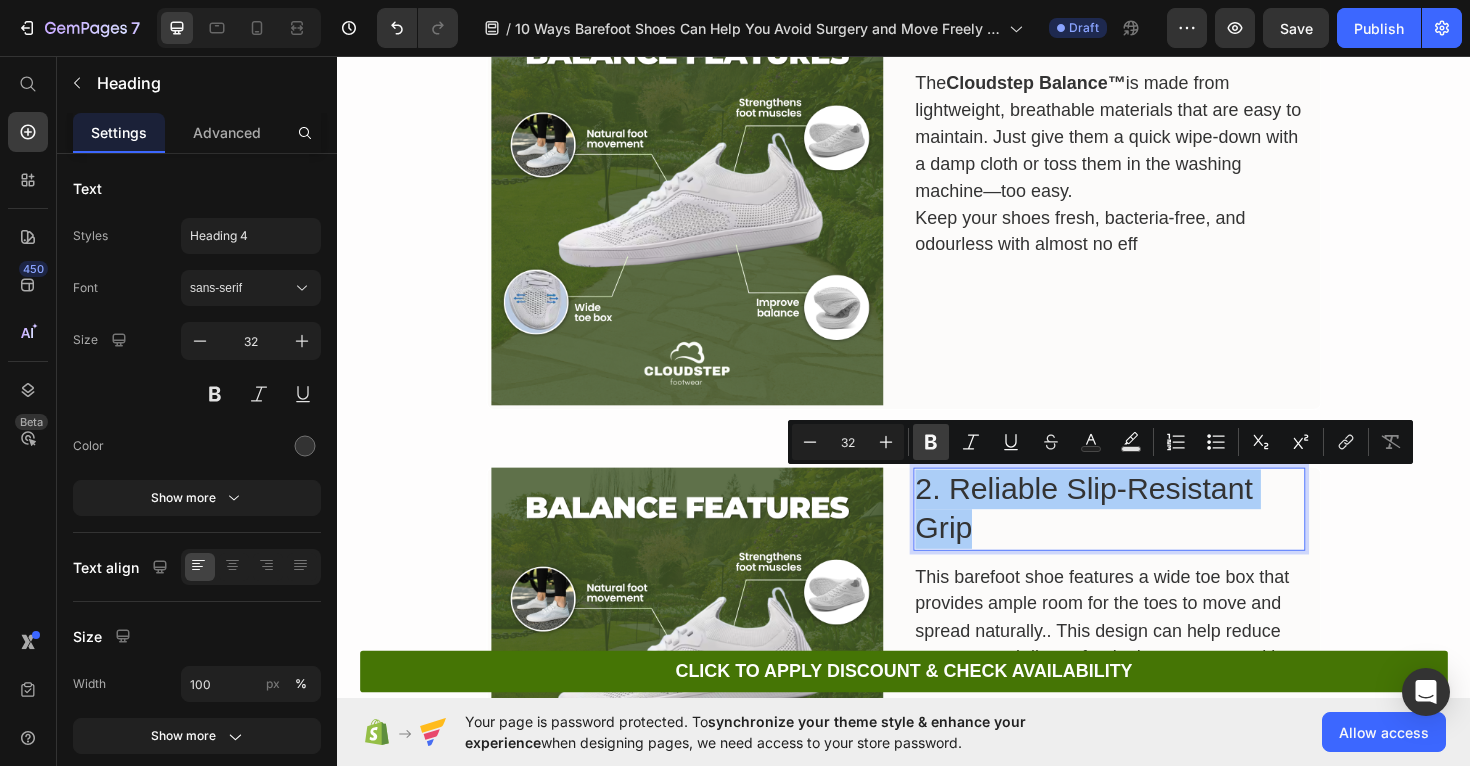 click 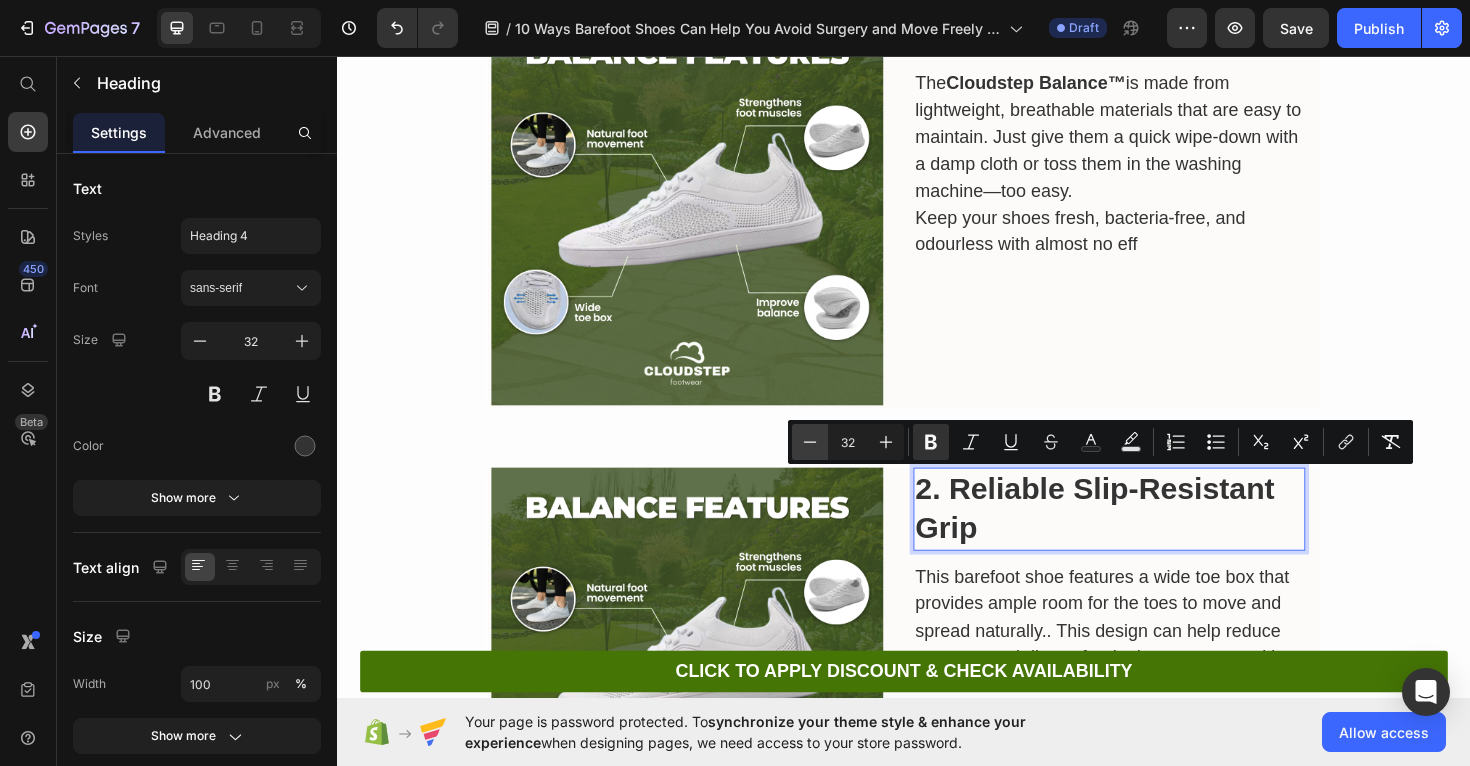 click 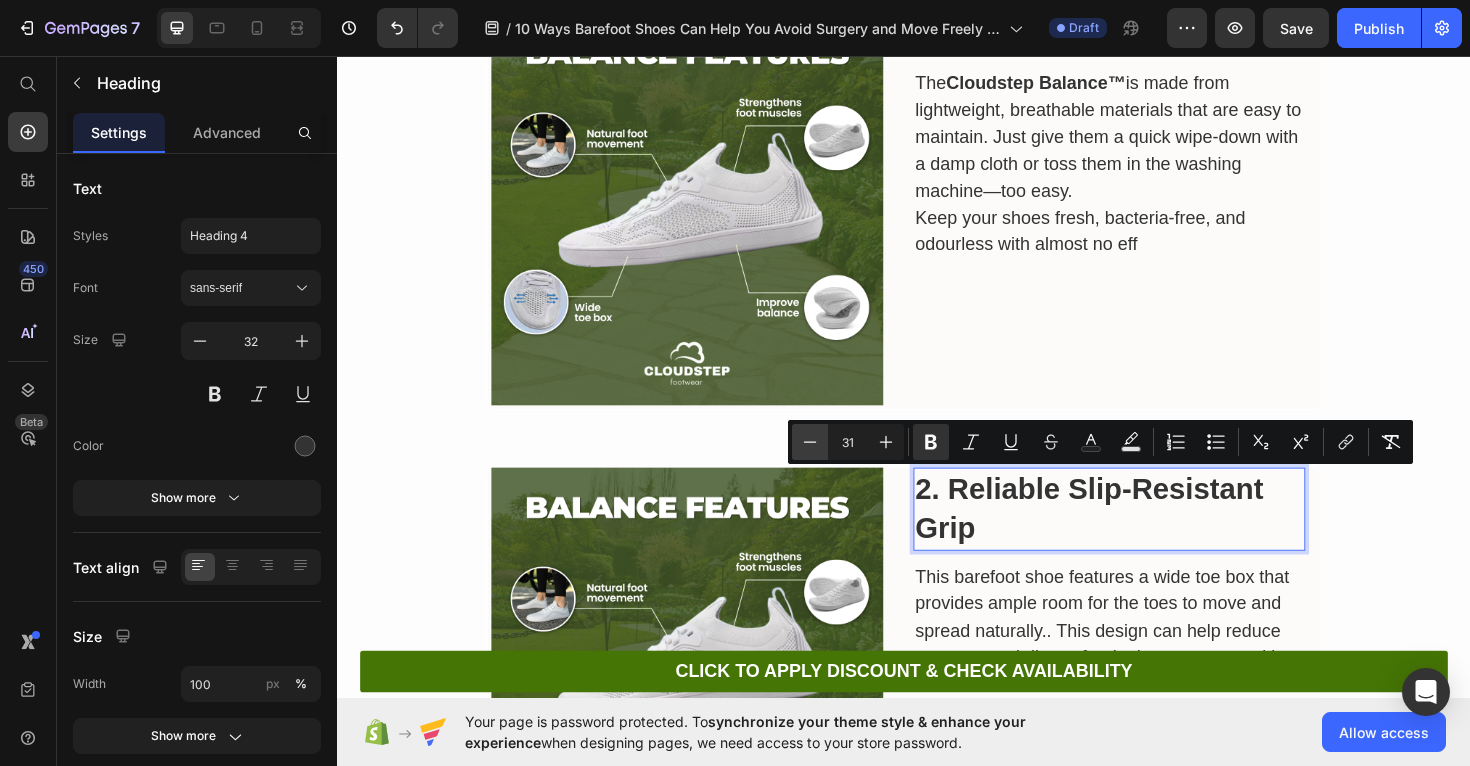 click 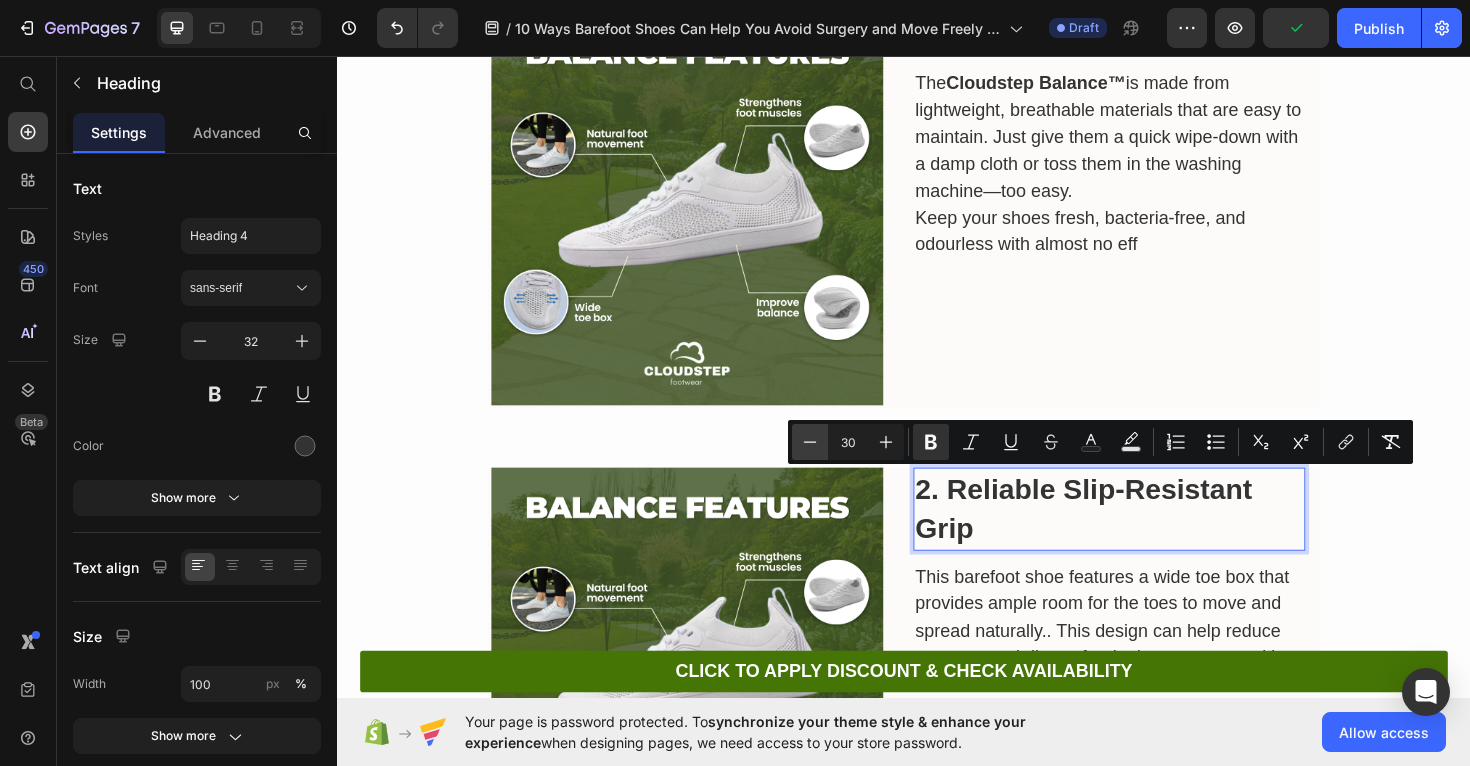 click 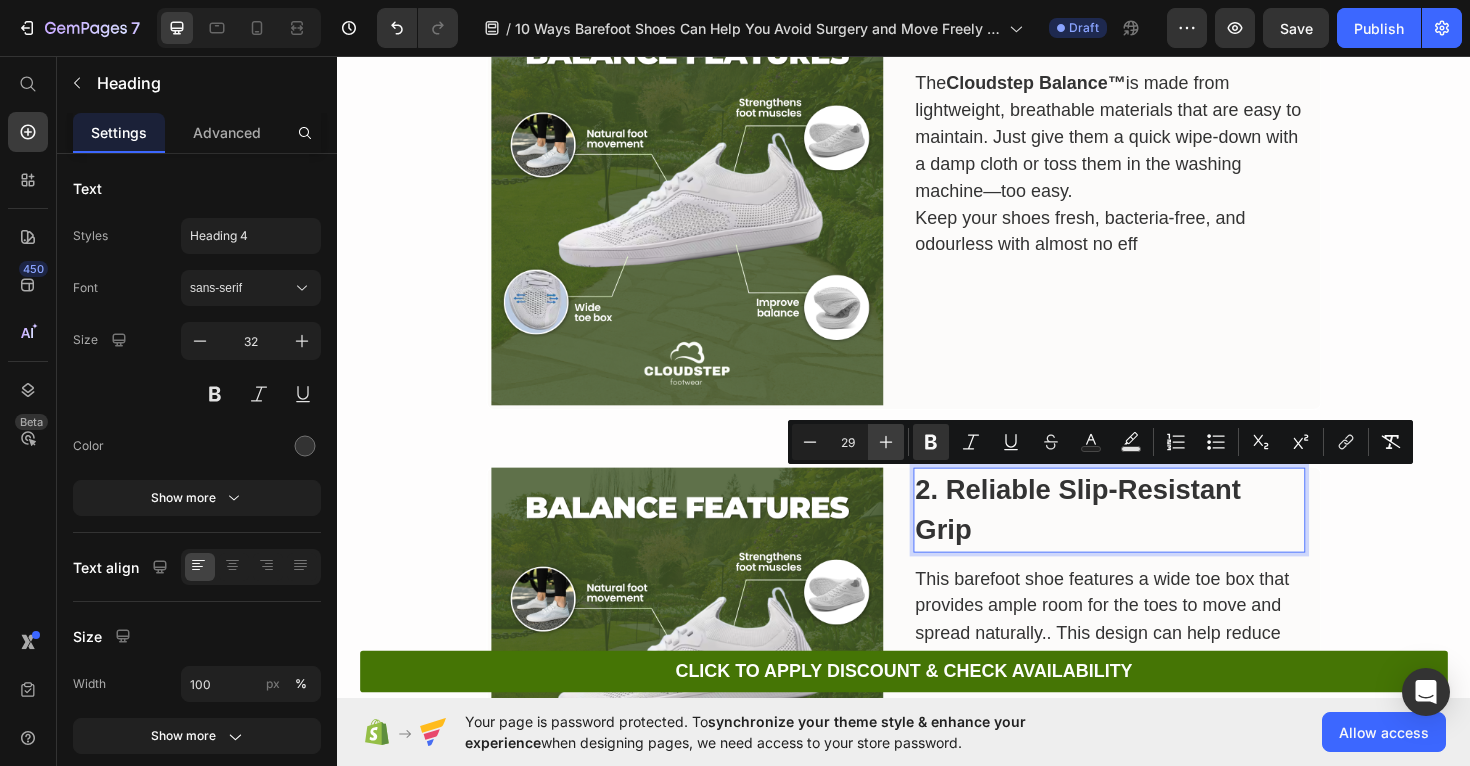 click 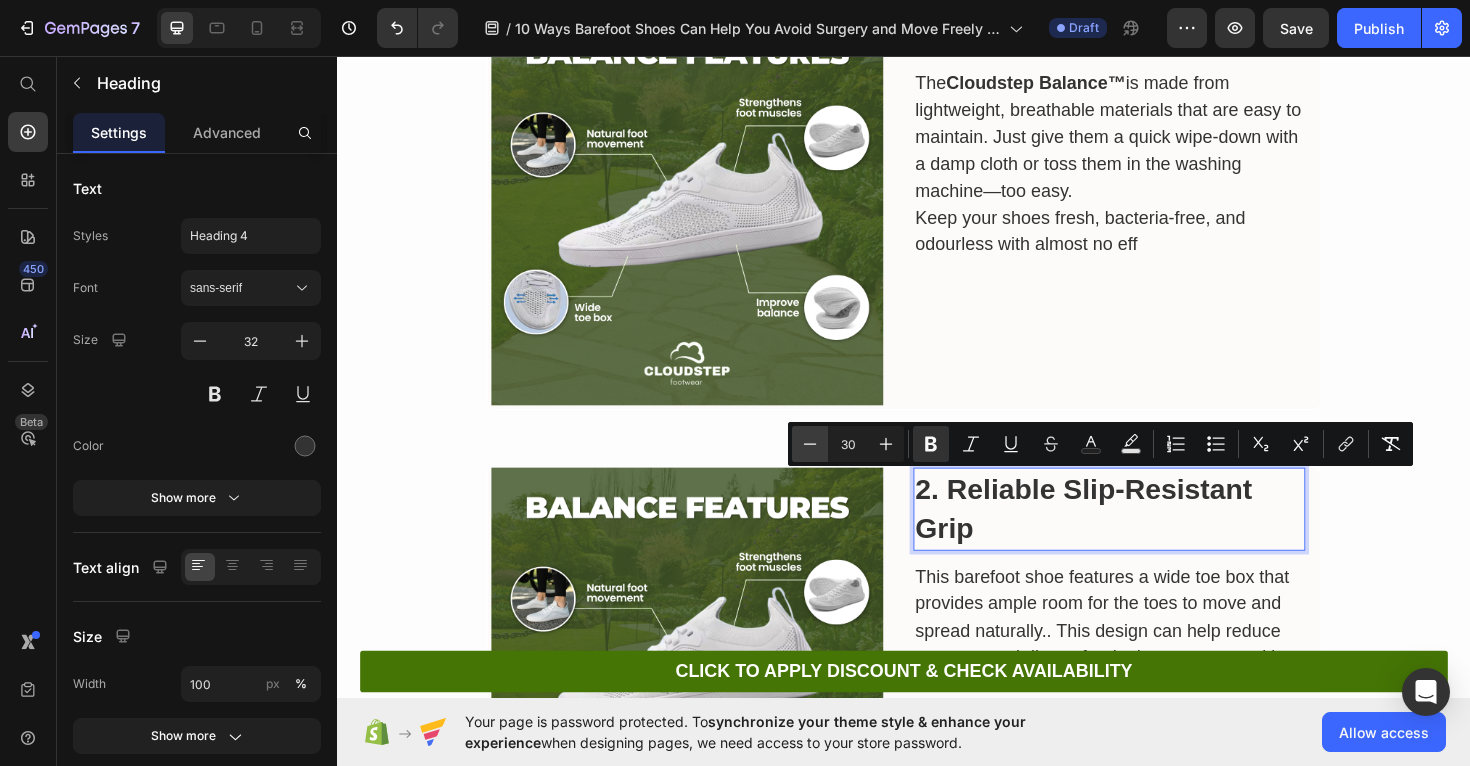 click 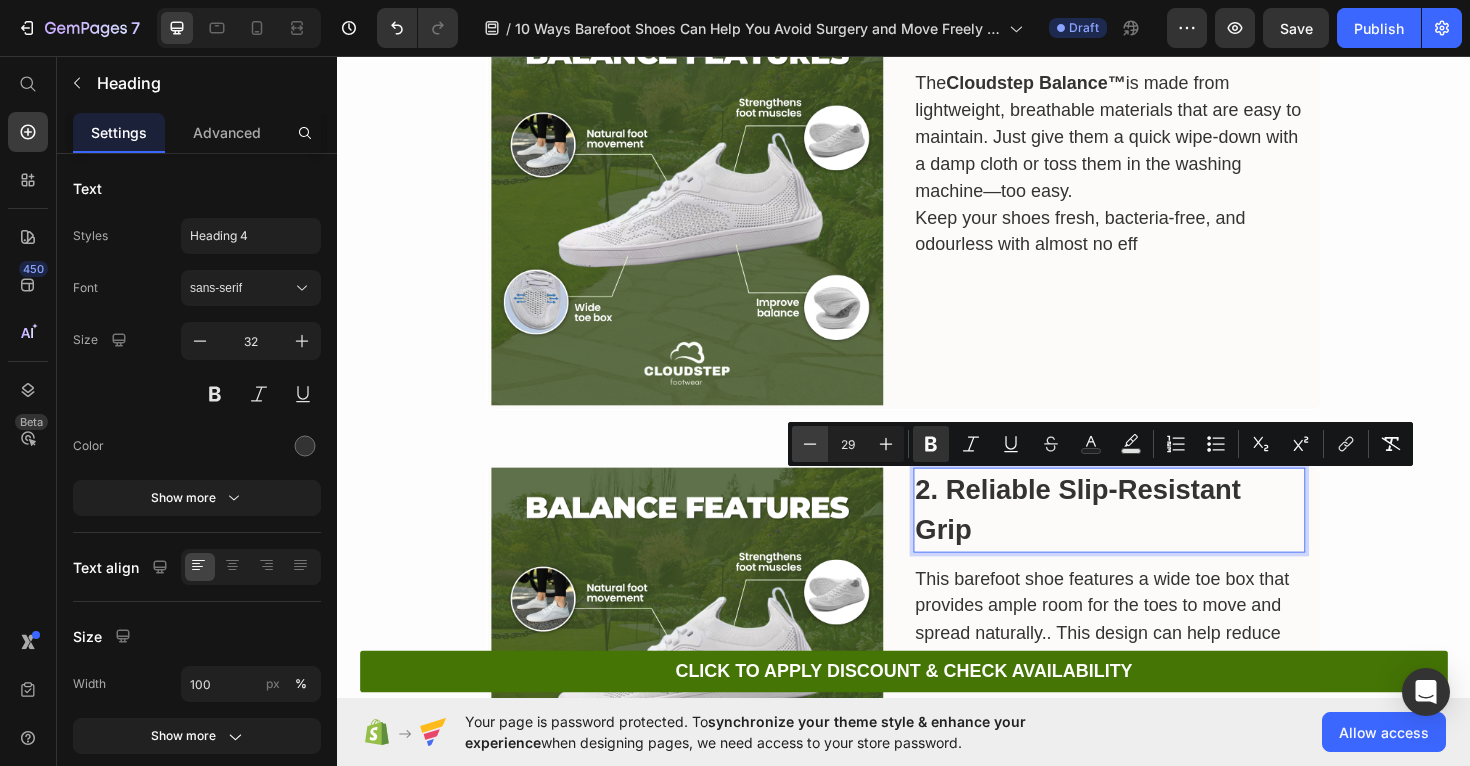 click 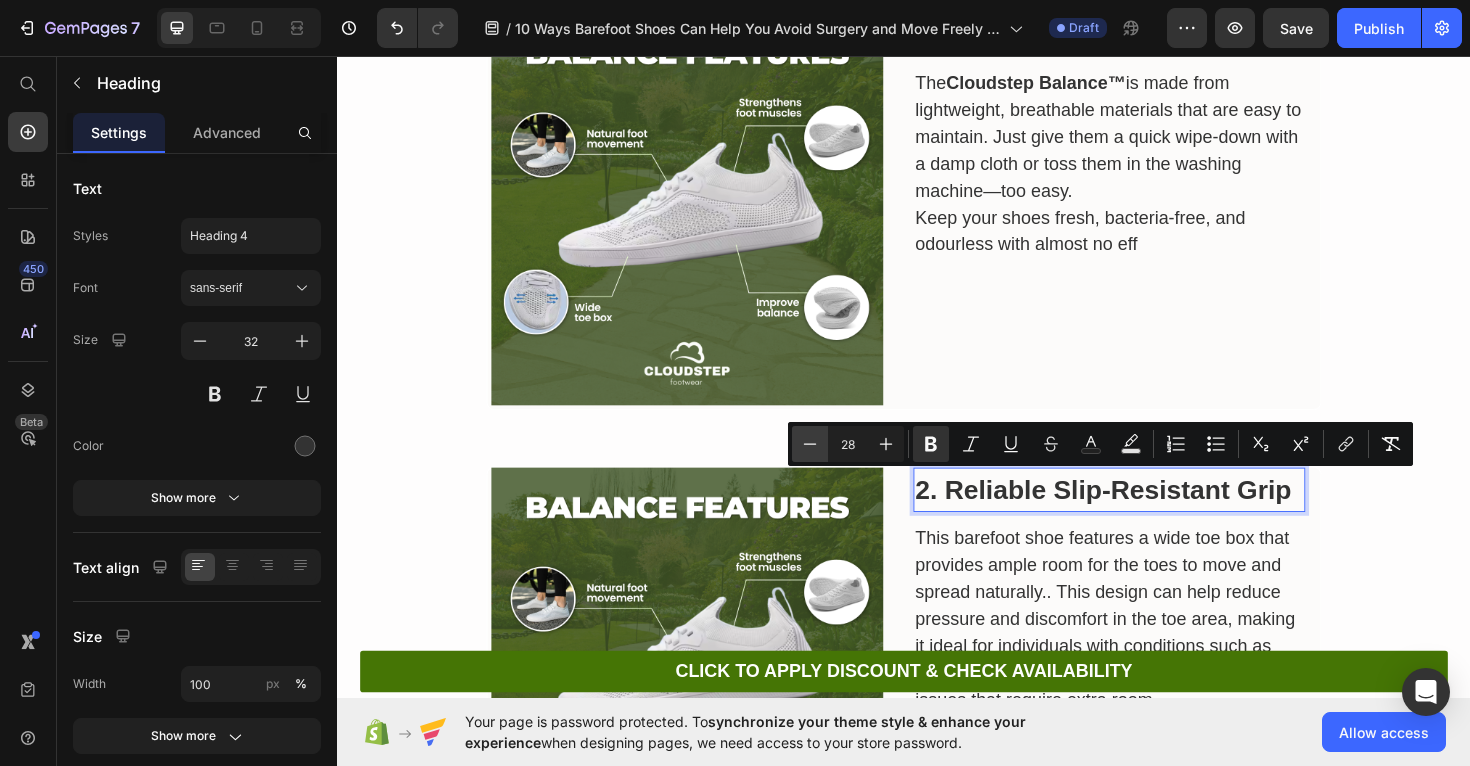 click 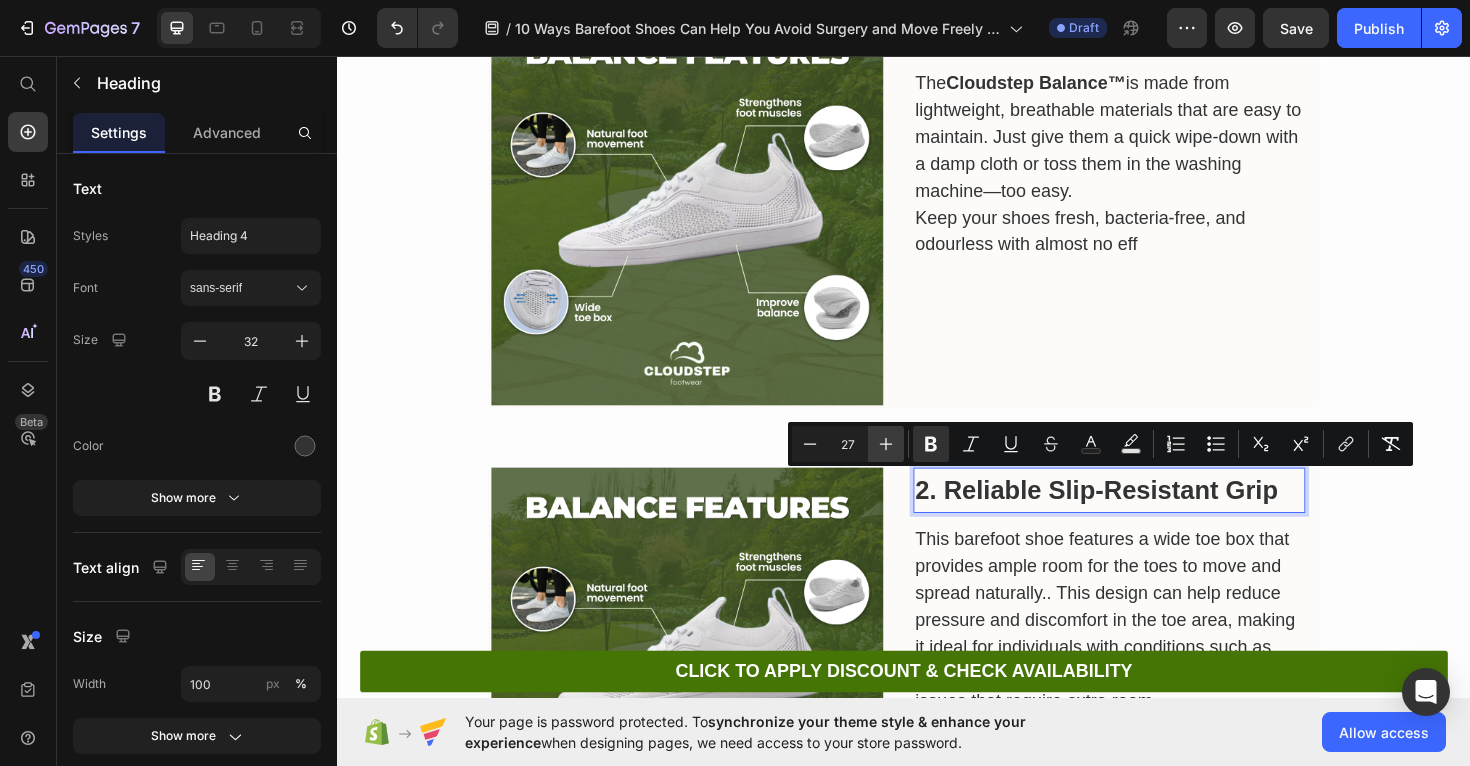 click 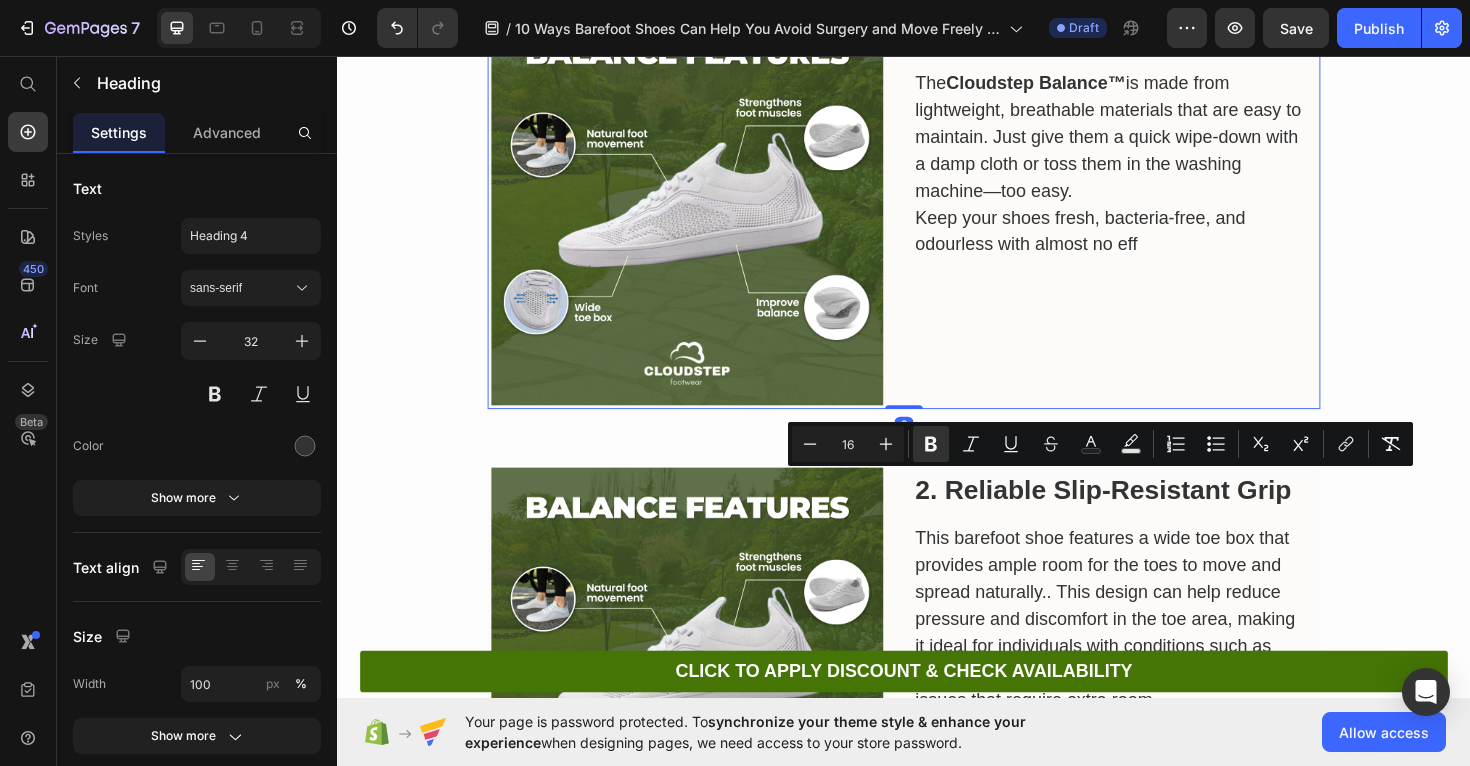 click on "1. Super Easy to Clean Heading The  Cloudstep Balance™  is made from lightweight, breathable materials that are easy to maintain. Just give them a quick wipe-down with a damp cloth or toss them in the washing machine—too easy. Keep your shoes fresh, bacteria-free, and odourless with almost no eff Text Block" at bounding box center (1154, 218) 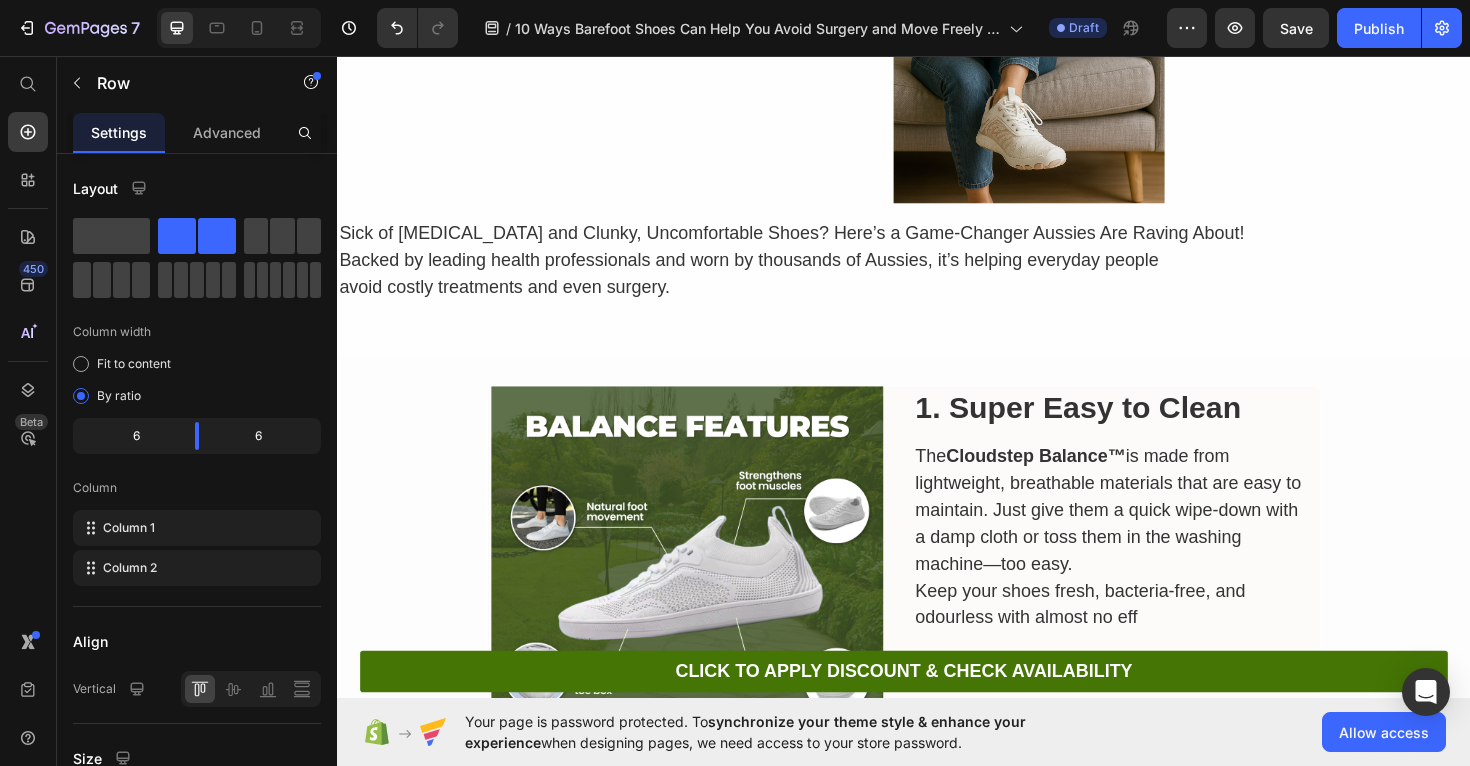 scroll, scrollTop: 609, scrollLeft: 0, axis: vertical 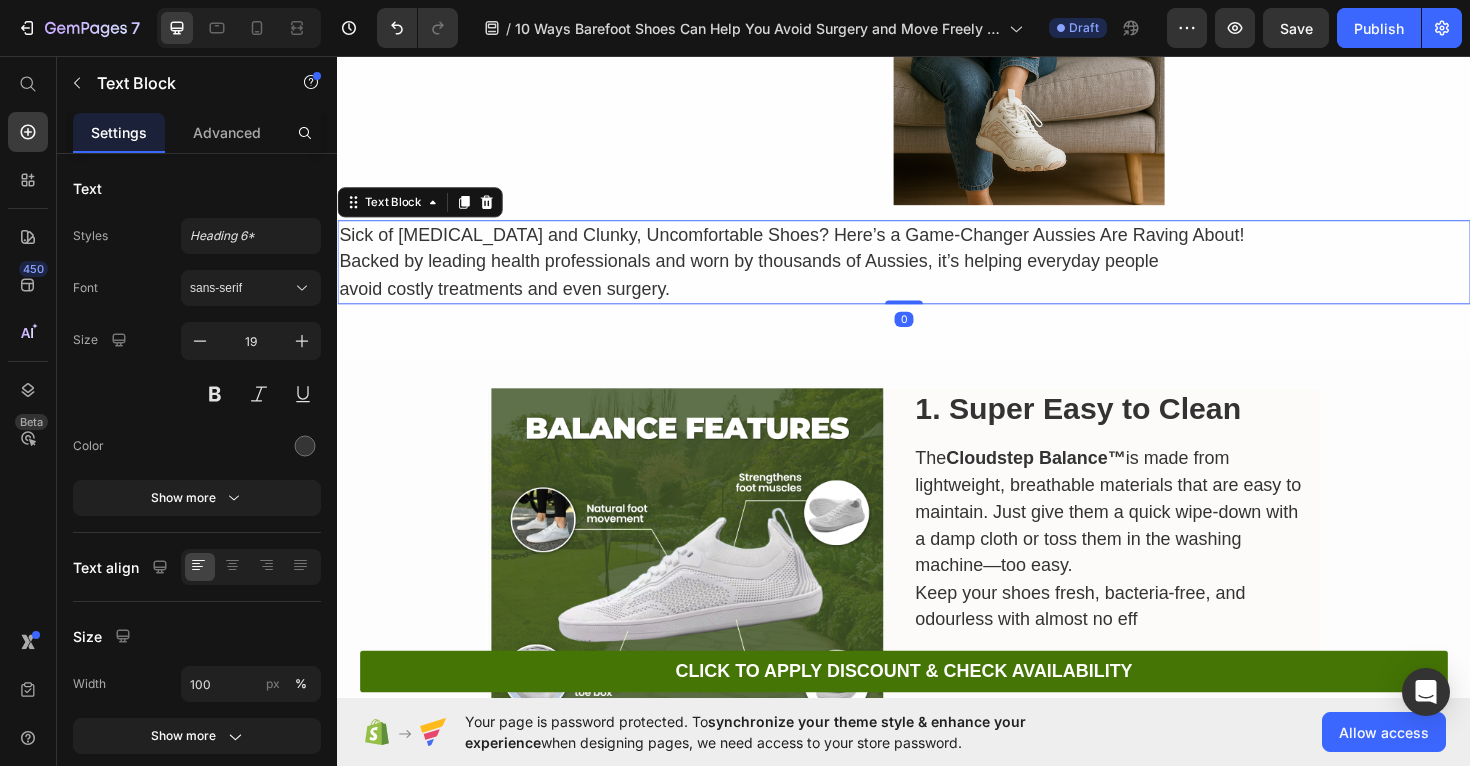 click on "avoid costly treatments and even surgery." at bounding box center [937, 303] 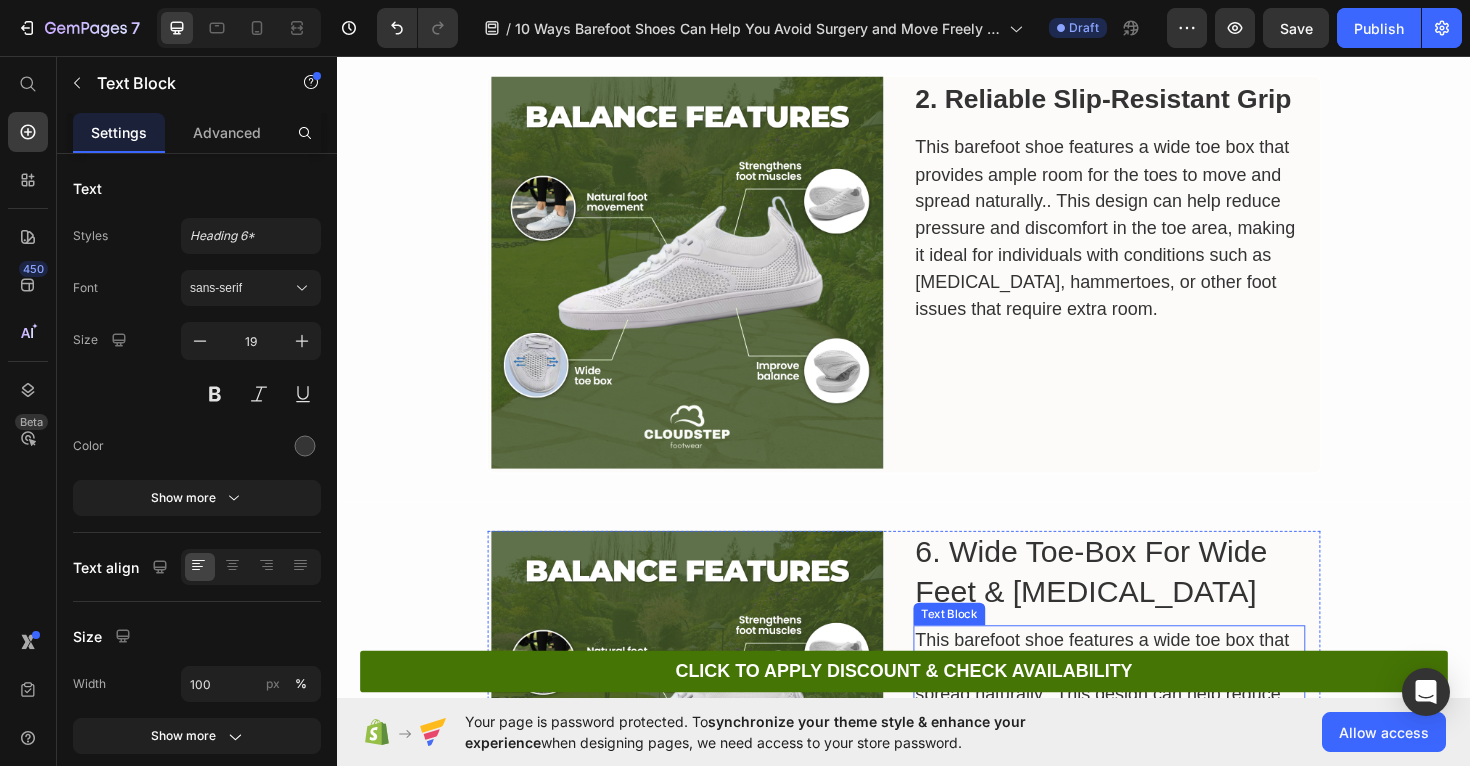 scroll, scrollTop: 1456, scrollLeft: 0, axis: vertical 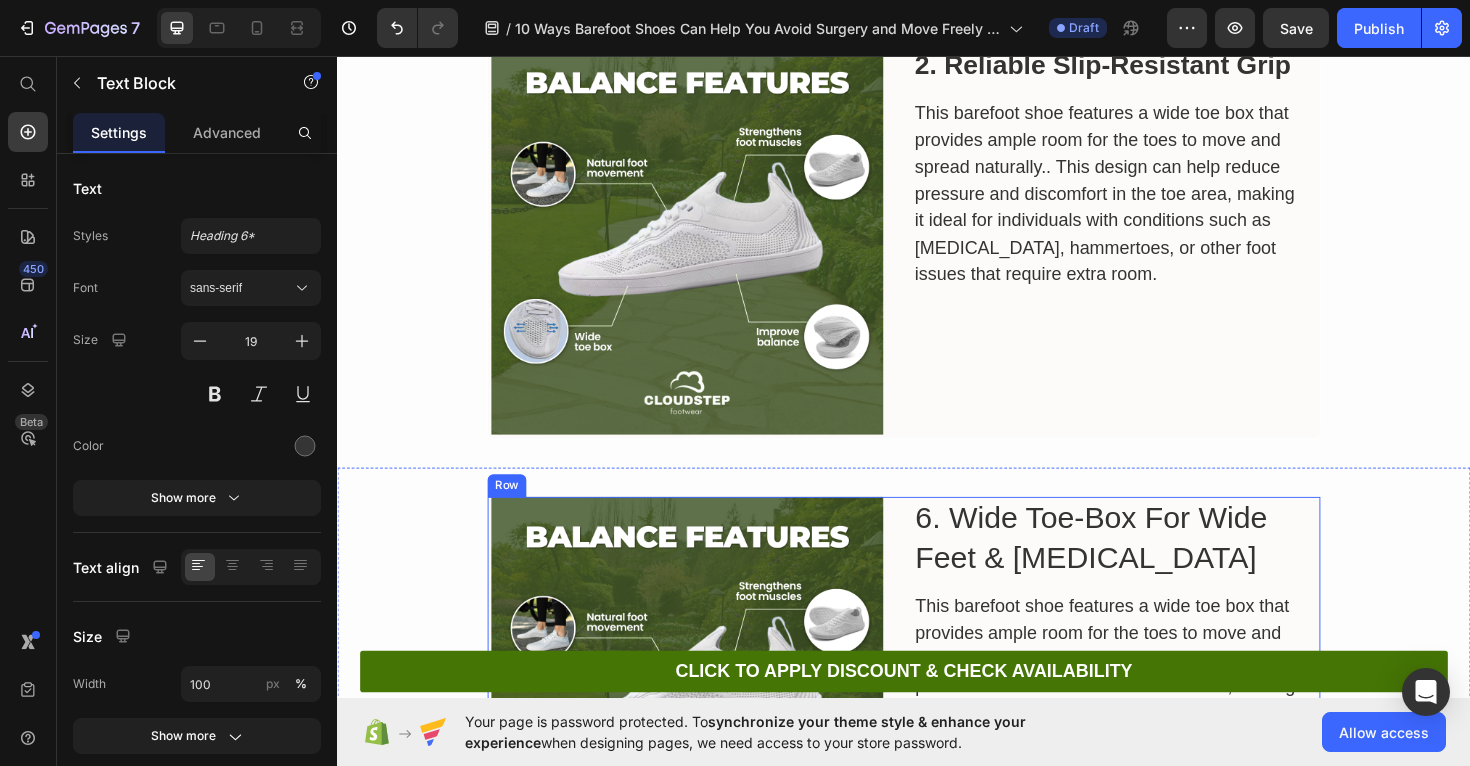 click on "Image 6. Wide Toe-Box For Wide Feet & [MEDICAL_DATA] Heading This barefoot shoe features a wide toe box that provides ample room for the toes to move and spread naturally.. This design can help reduce pressure and discomfort in the toe area, making it ideal for individuals with conditions such as [MEDICAL_DATA], hammertoes, or other foot issues that require extra room. Text Block Row" at bounding box center (937, 732) 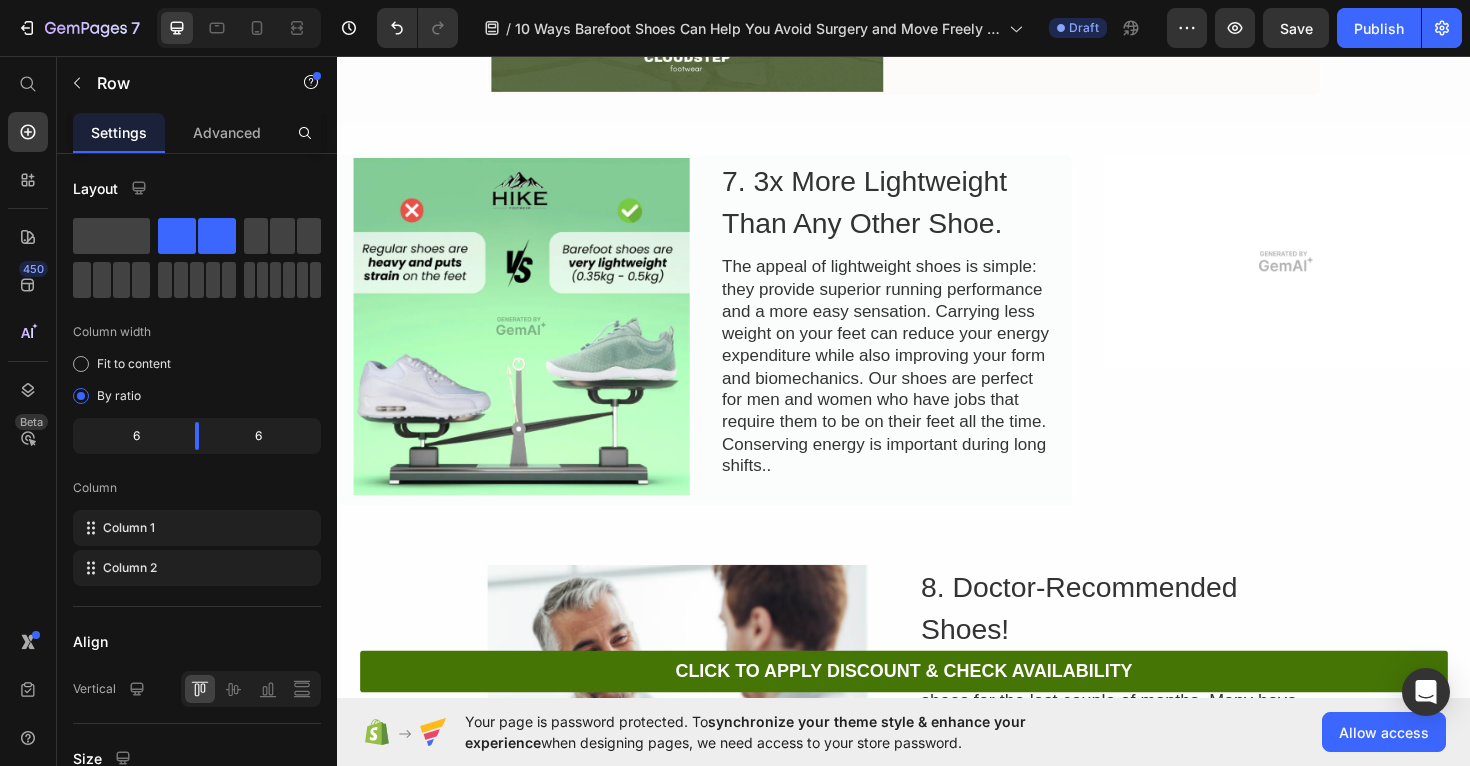 scroll, scrollTop: 5668, scrollLeft: 0, axis: vertical 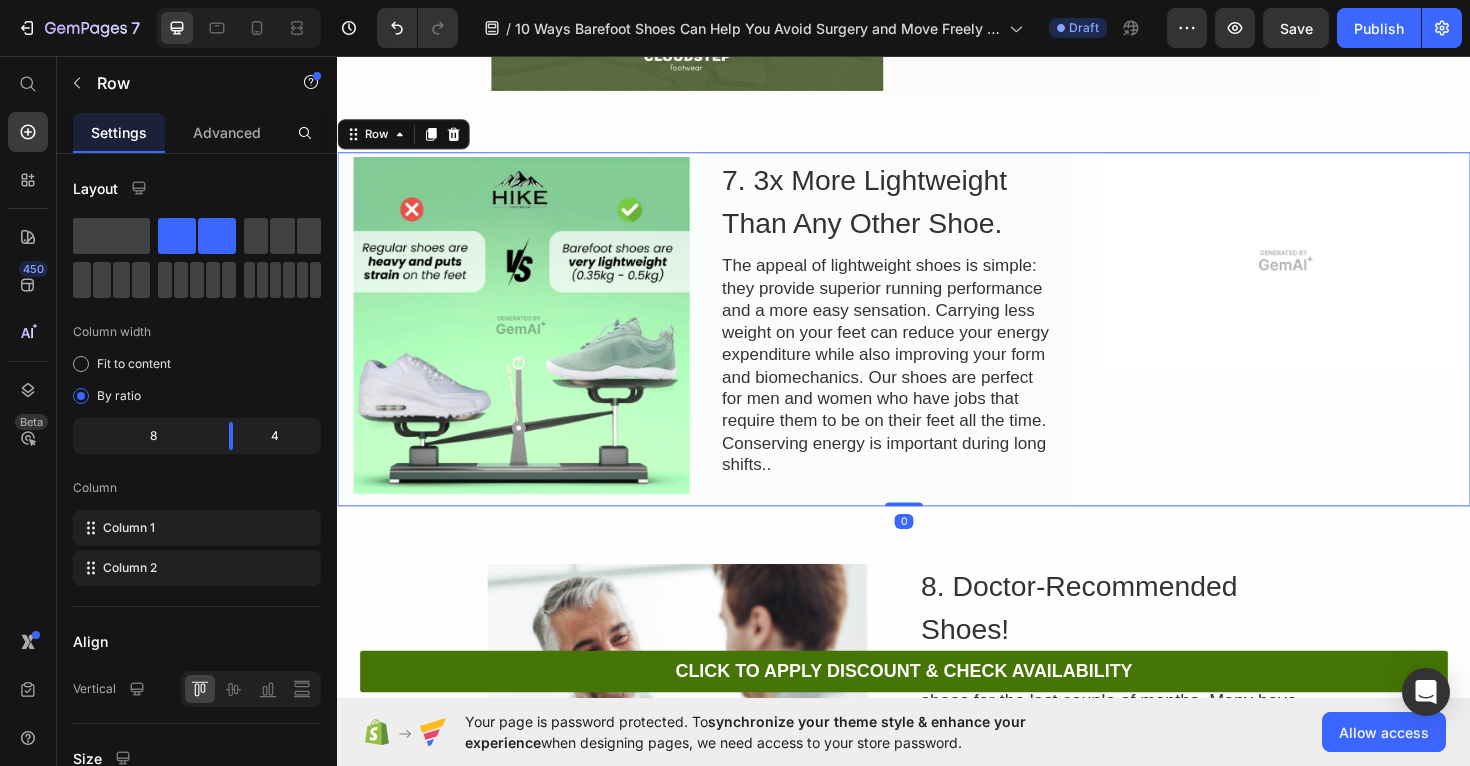 click on "Image 7. 3x More Lightweight Than Any Other Shoe. Heading The appeal of lightweight shoes is simple: they provide superior running performance and a more easy sensation. Carrying less weight on your feet can reduce your energy expenditure while also improving your form and biomechanics. Our shoes are perfect for men and women who have jobs that require them to be on their feet all the time. Conserving energy is important during long shifts.. Text Block Row" at bounding box center [726, 345] 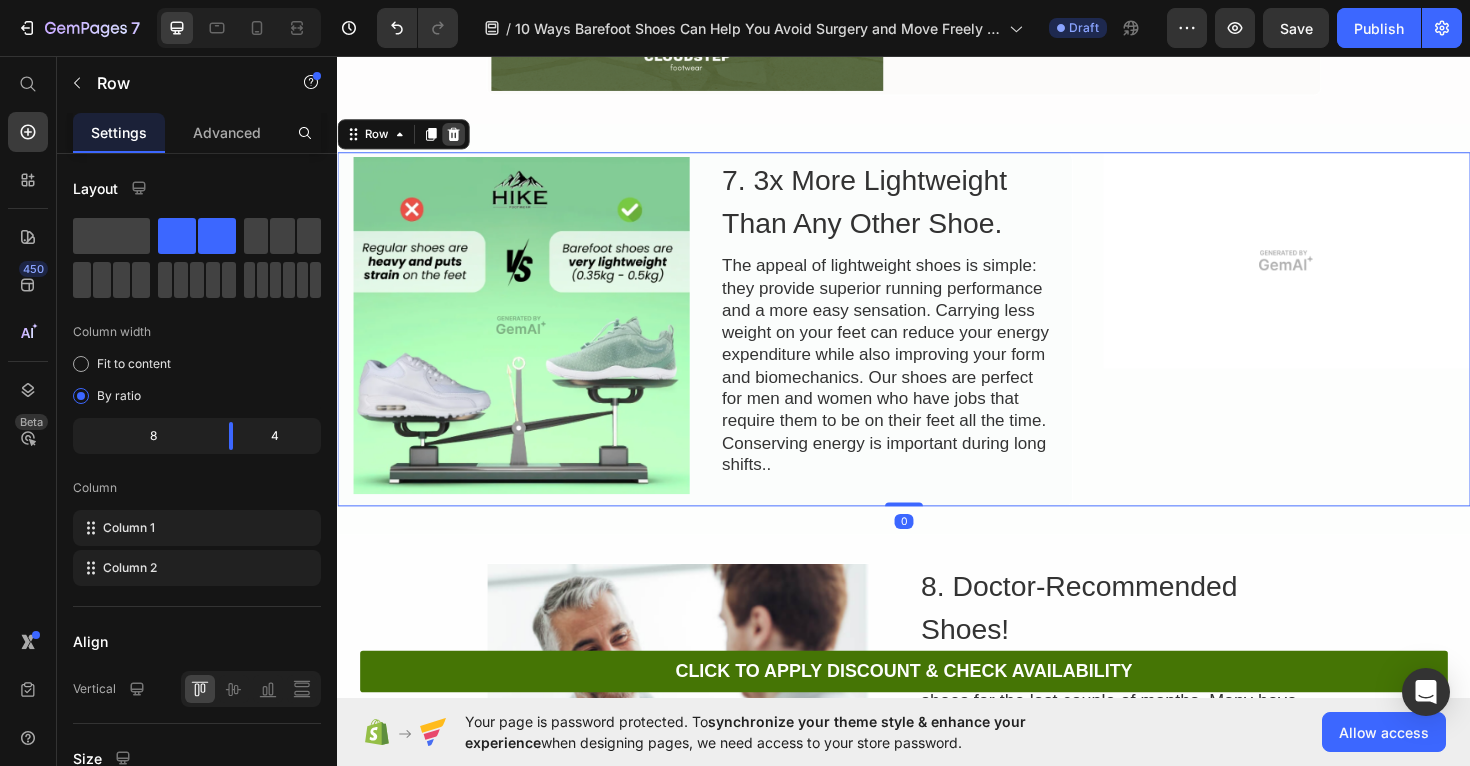 click 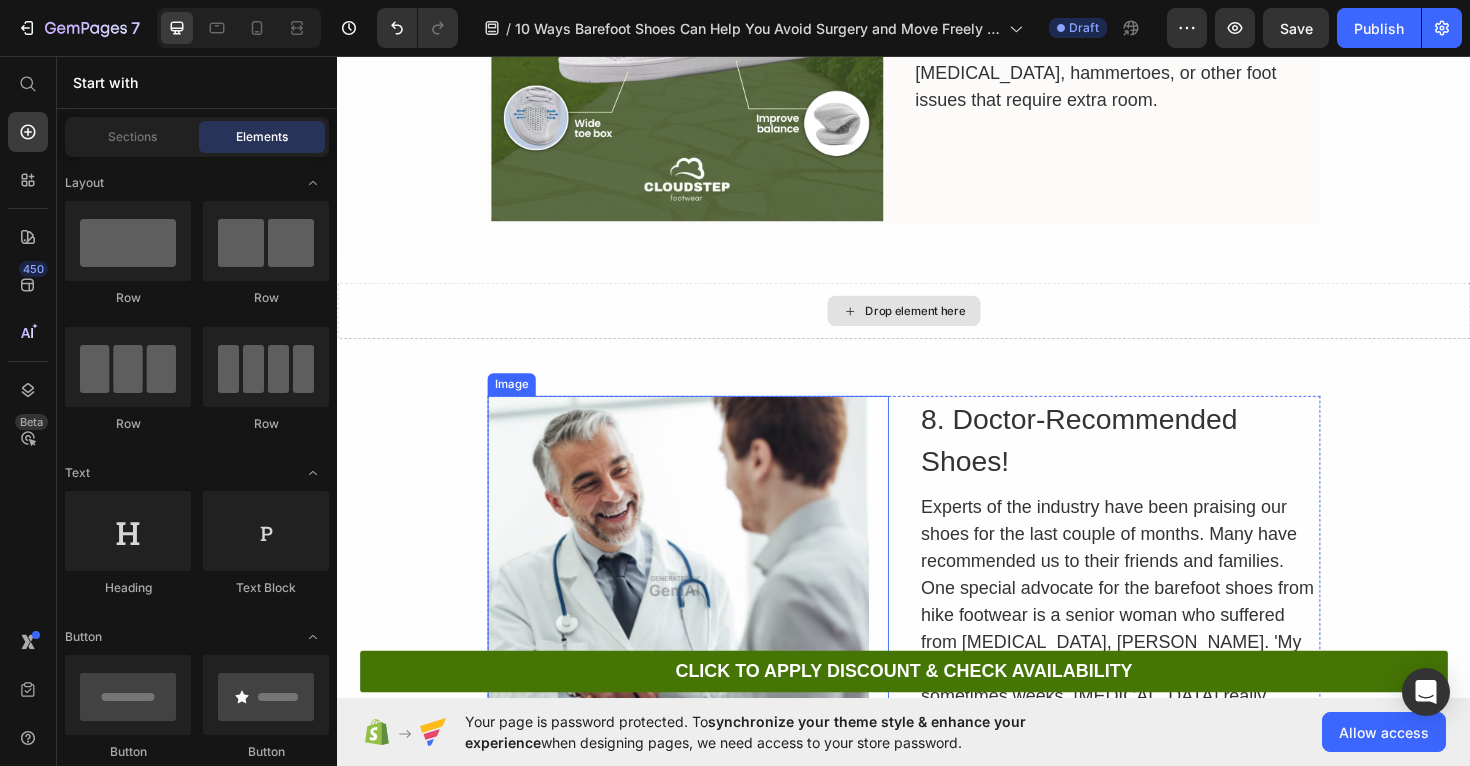 scroll, scrollTop: 5573, scrollLeft: 0, axis: vertical 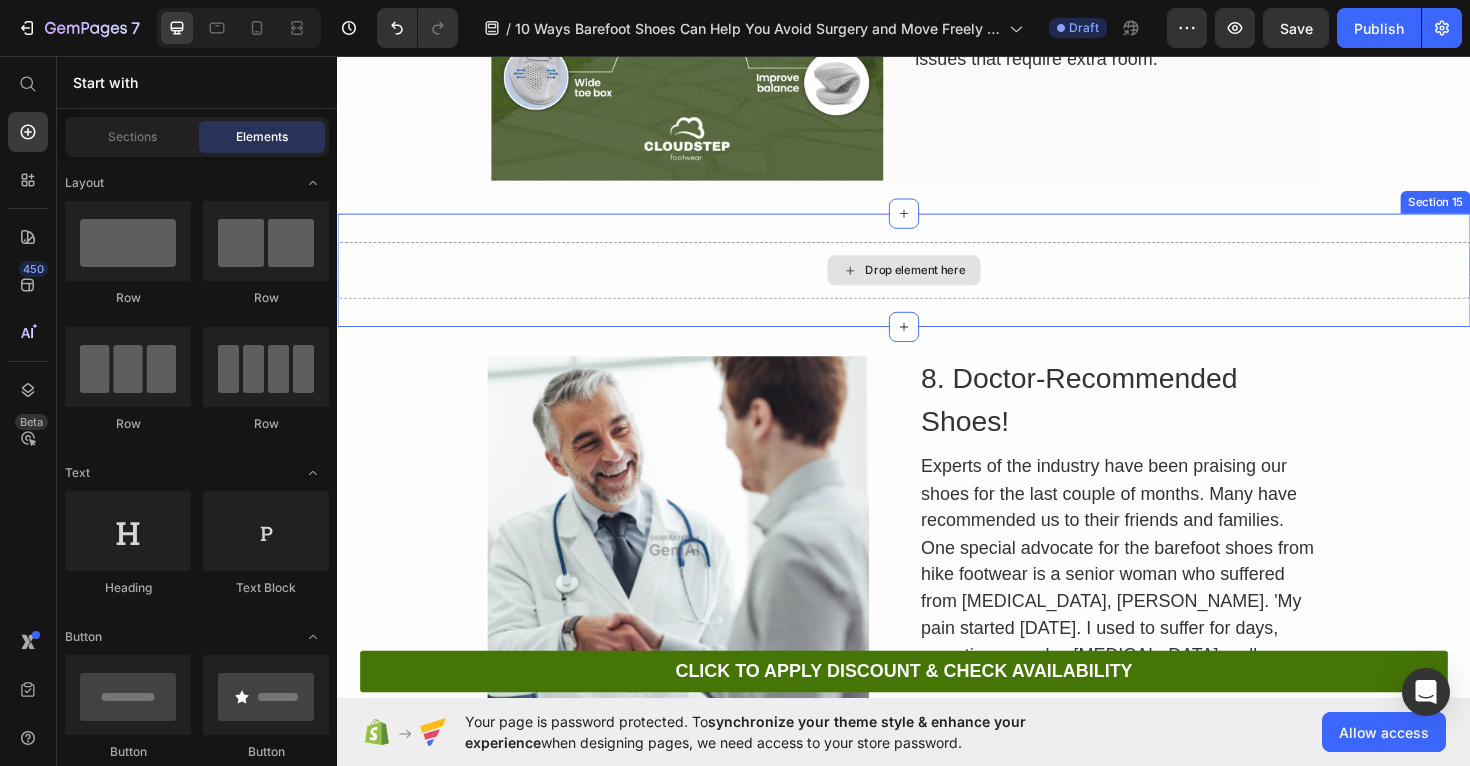 click on "Drop element here" at bounding box center (937, 283) 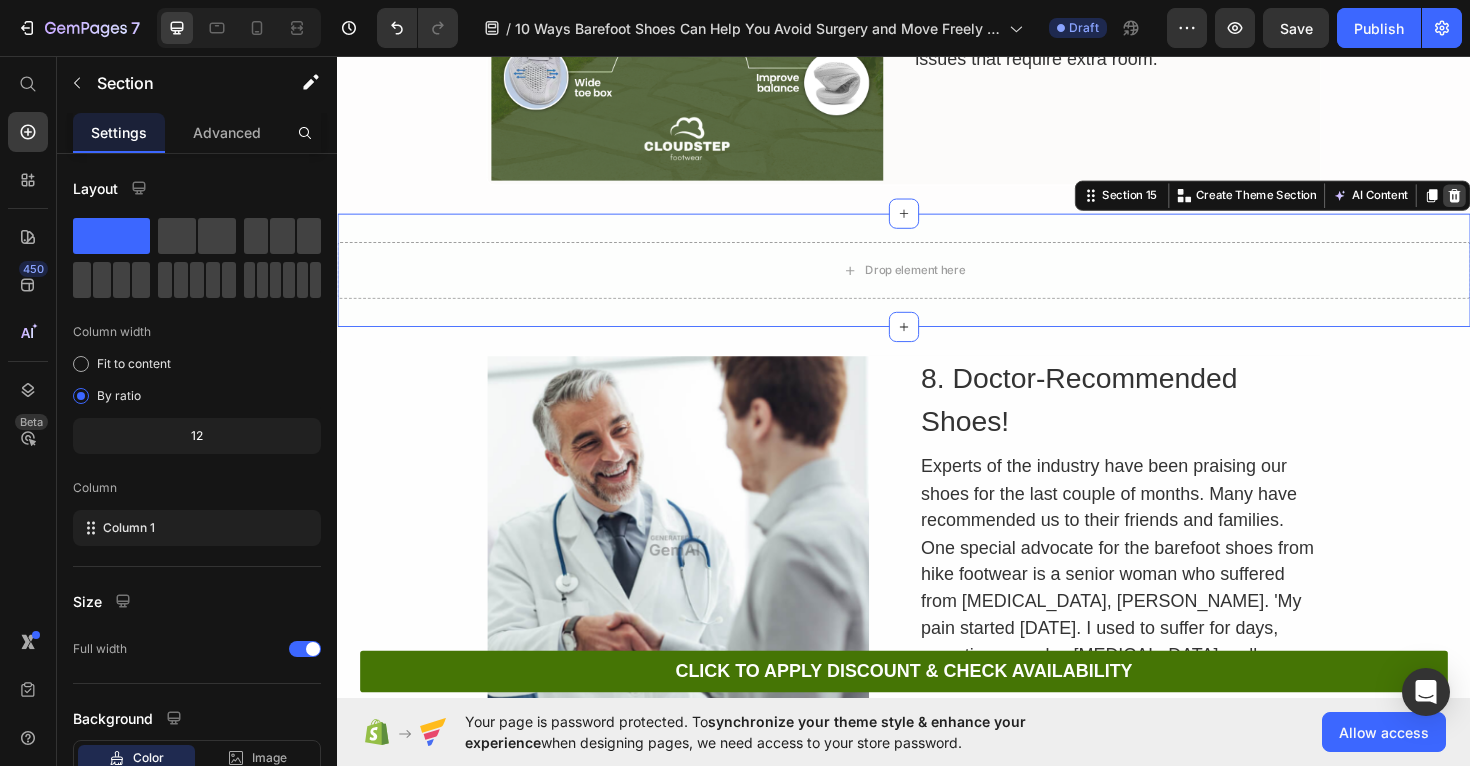 click 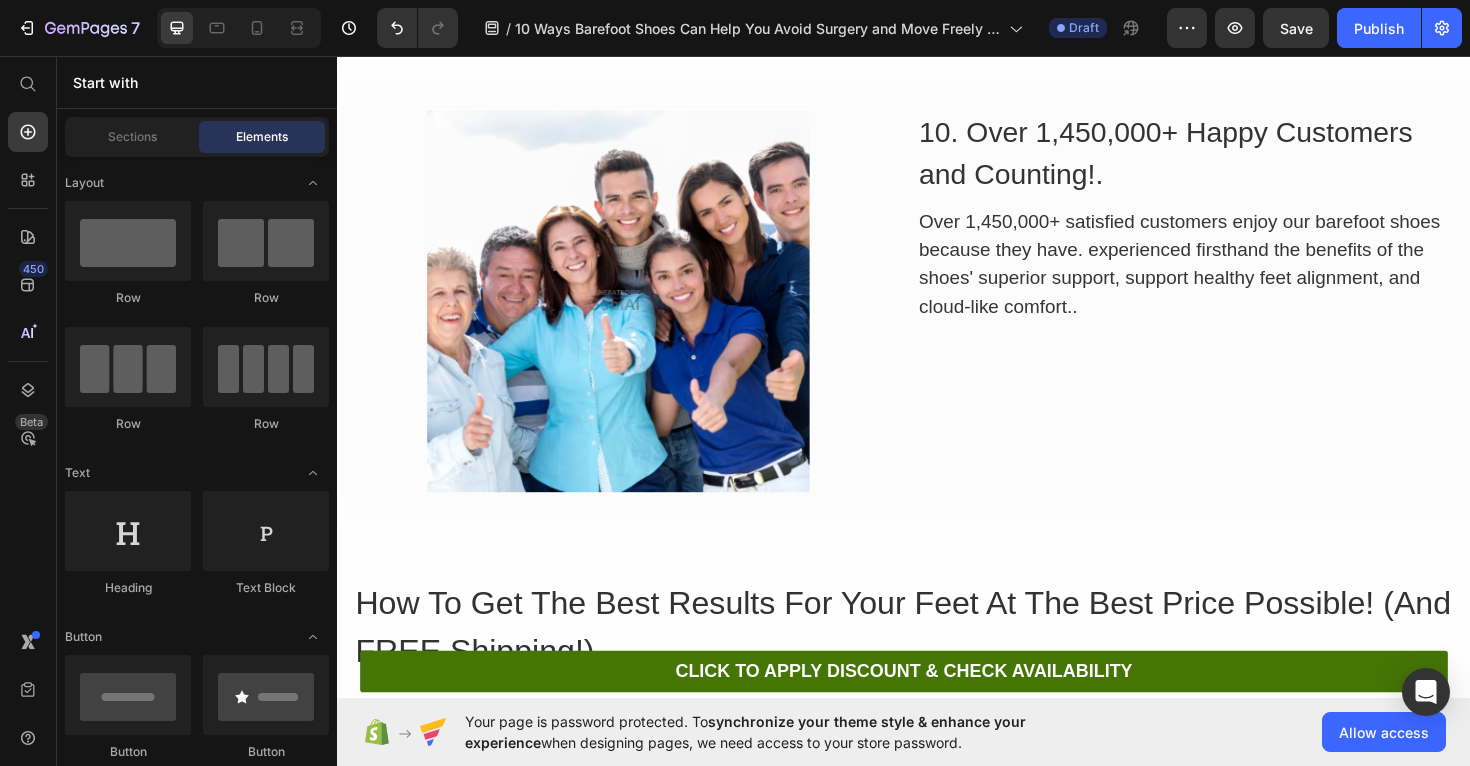scroll, scrollTop: 6800, scrollLeft: 0, axis: vertical 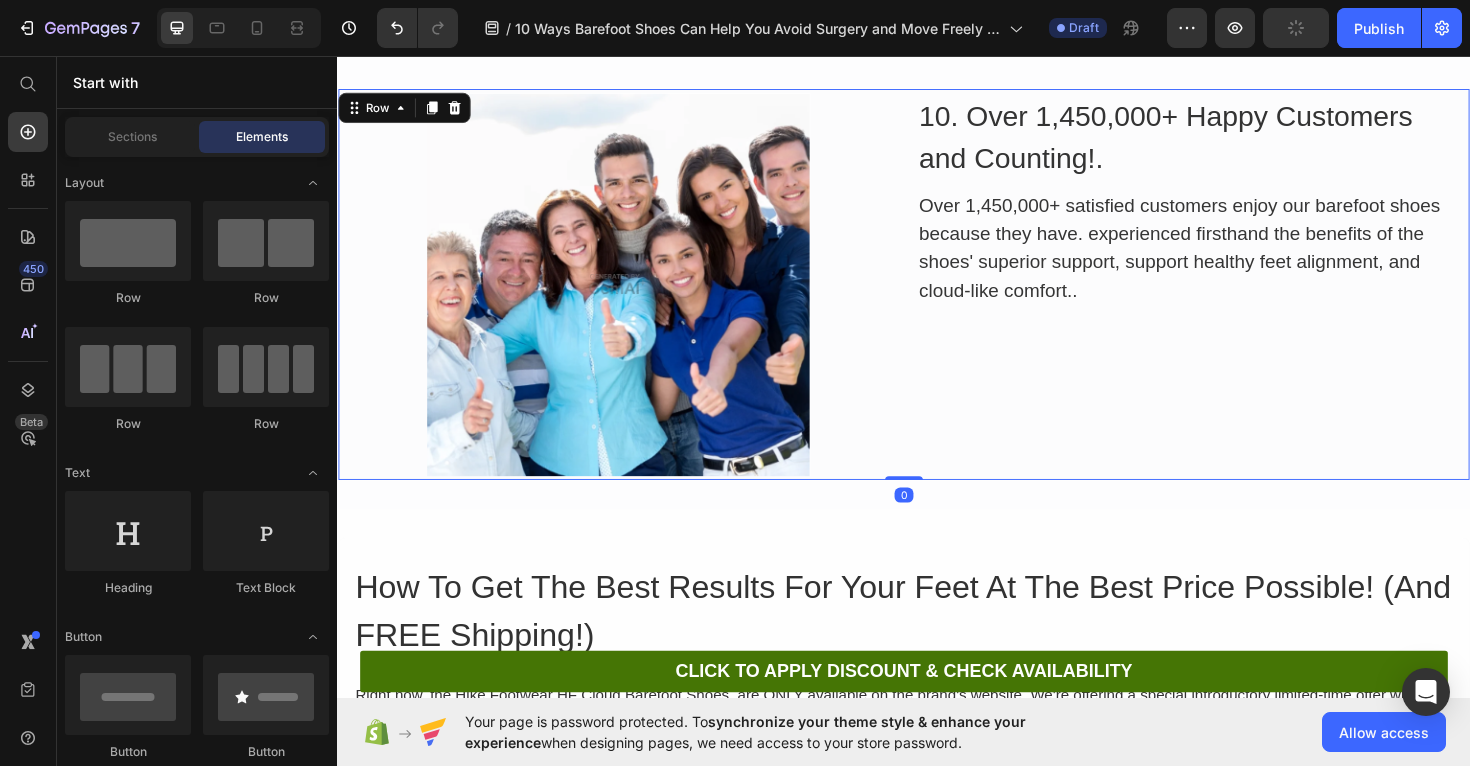 click on "Image 10. Over 1,450,000+ Happy Customers and Counting!. Heading Over 1,450,000+ satisfied customers enjoy our barefoot shoes because they have. experienced firsthand the benefits of the shoes' superior support, support healthy feet alignment, and cloud-like comfort.. Text Block Row   0" at bounding box center [937, 298] 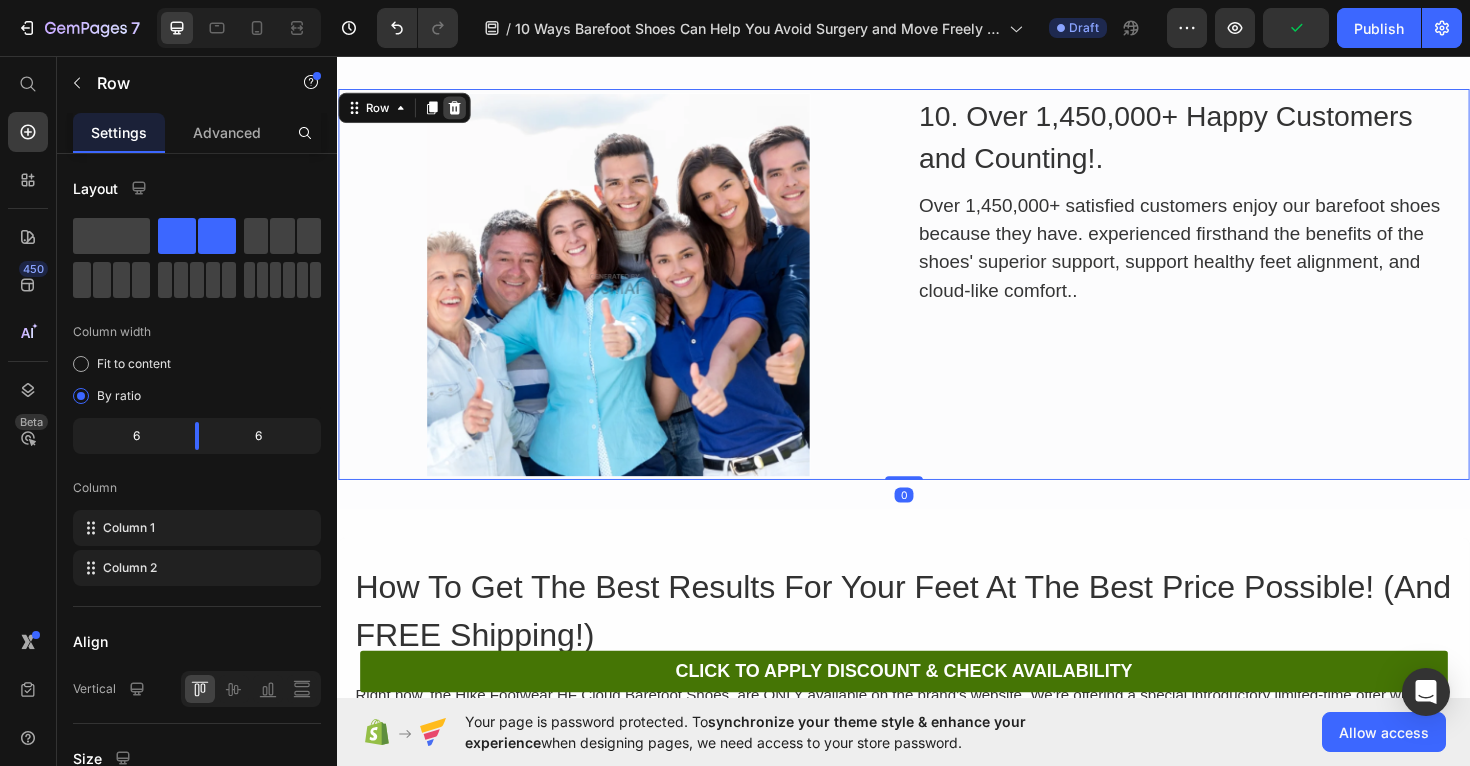 click at bounding box center [461, 111] 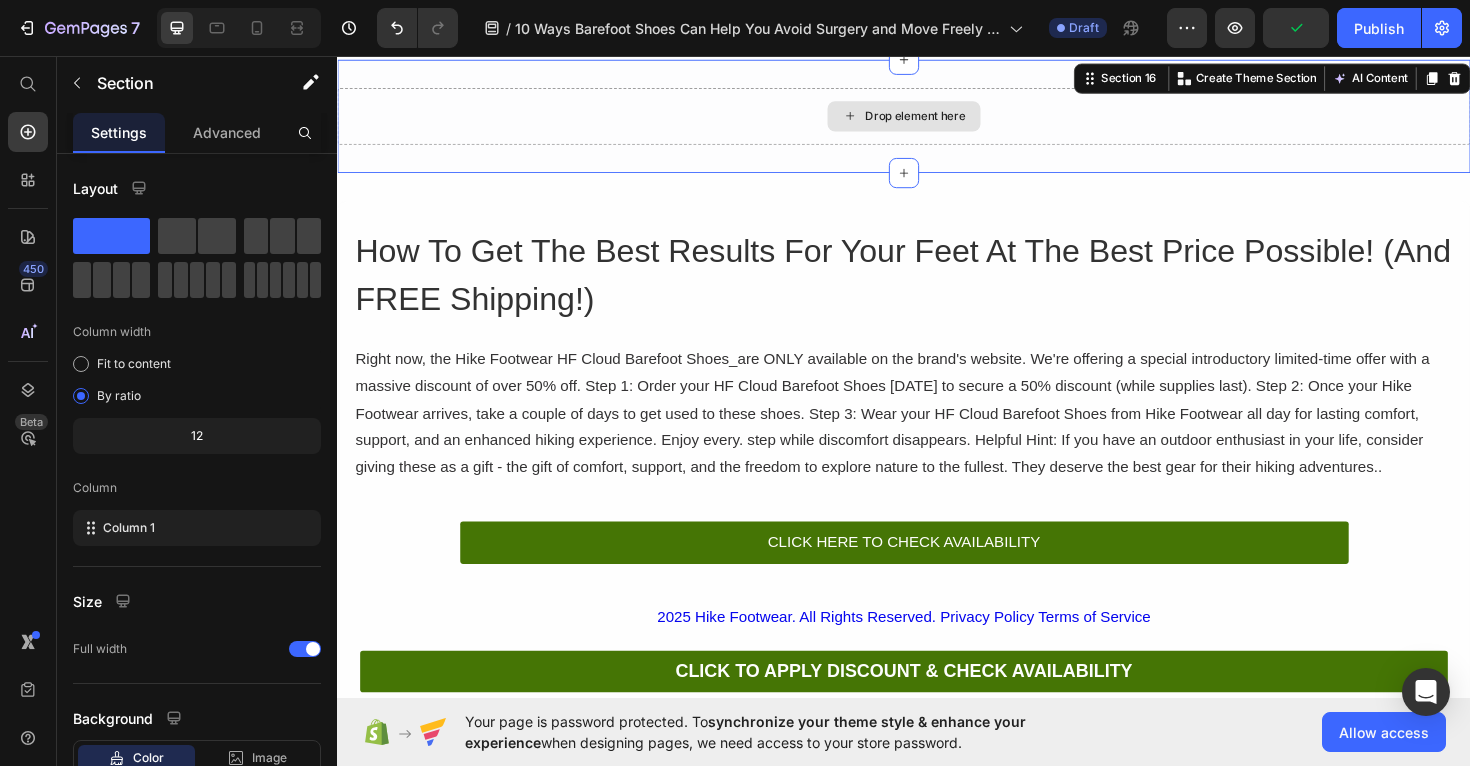 click on "Drop element here" at bounding box center [937, 120] 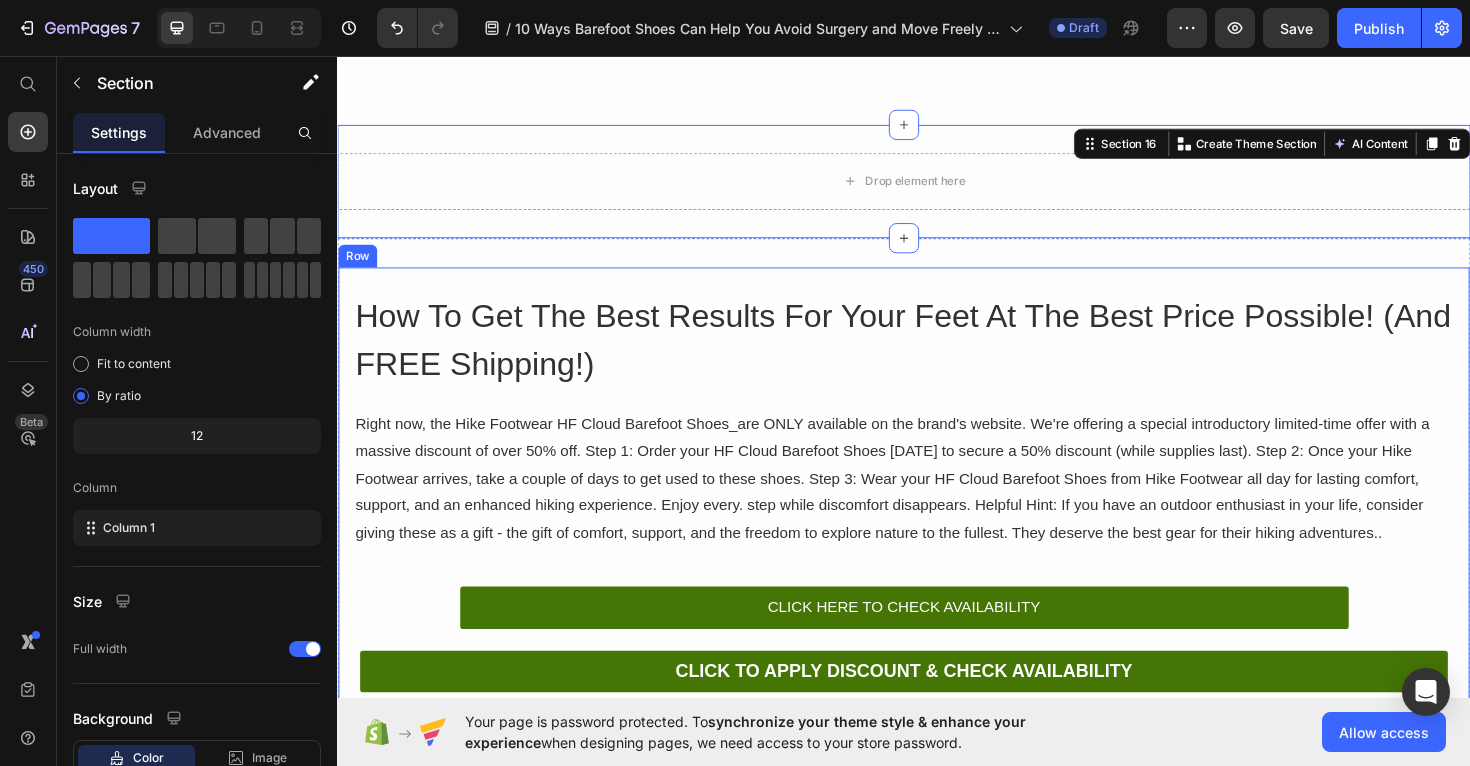 scroll, scrollTop: 6721, scrollLeft: 0, axis: vertical 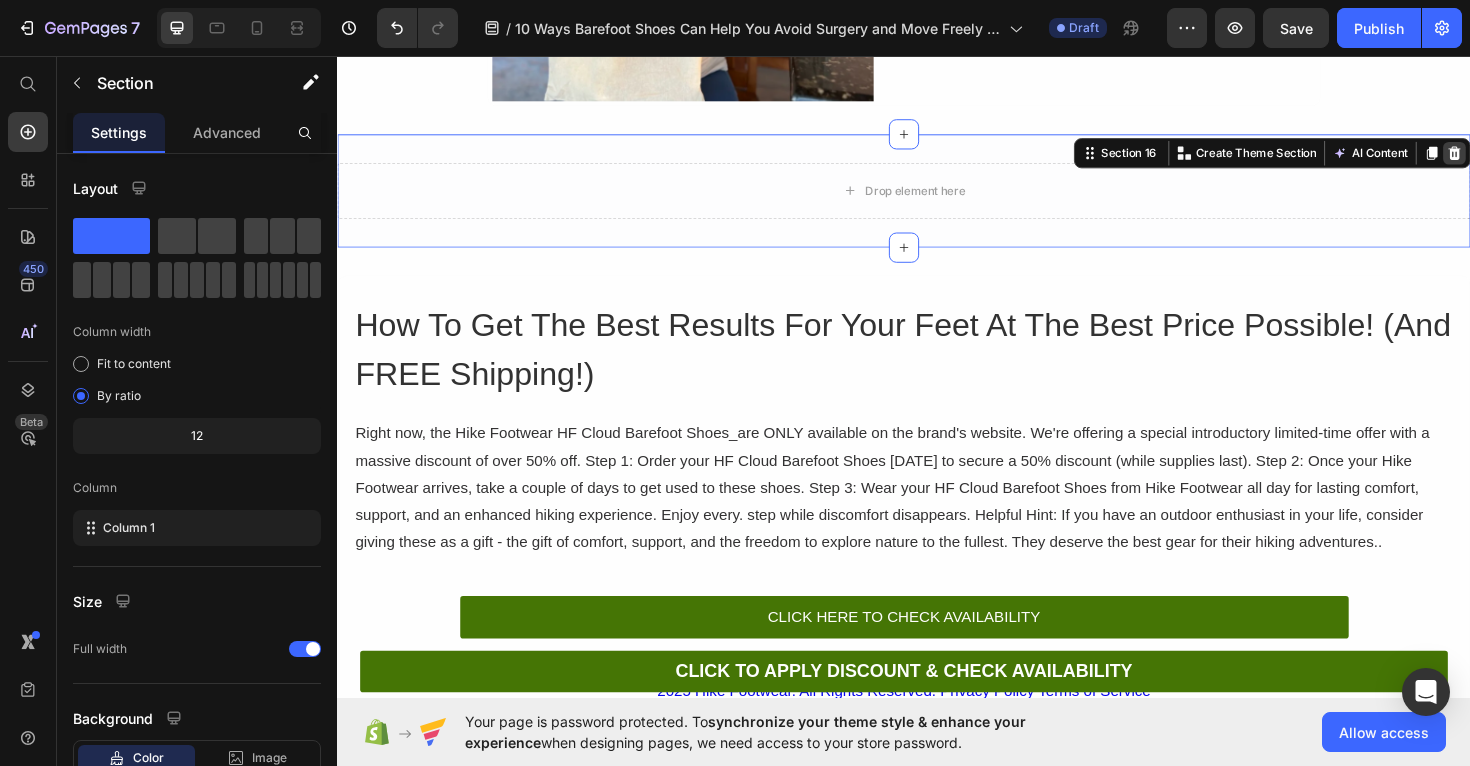 click 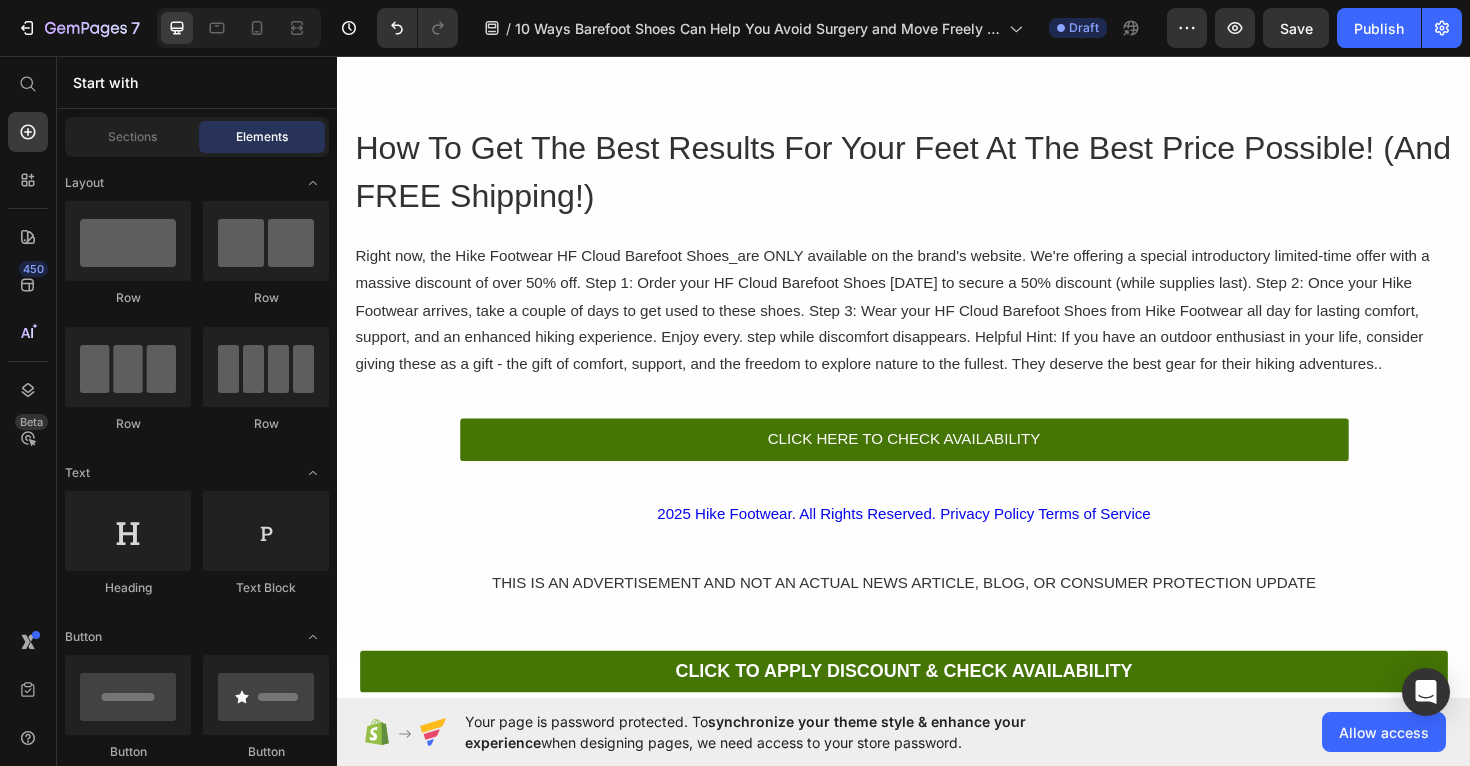 scroll, scrollTop: 6987, scrollLeft: 0, axis: vertical 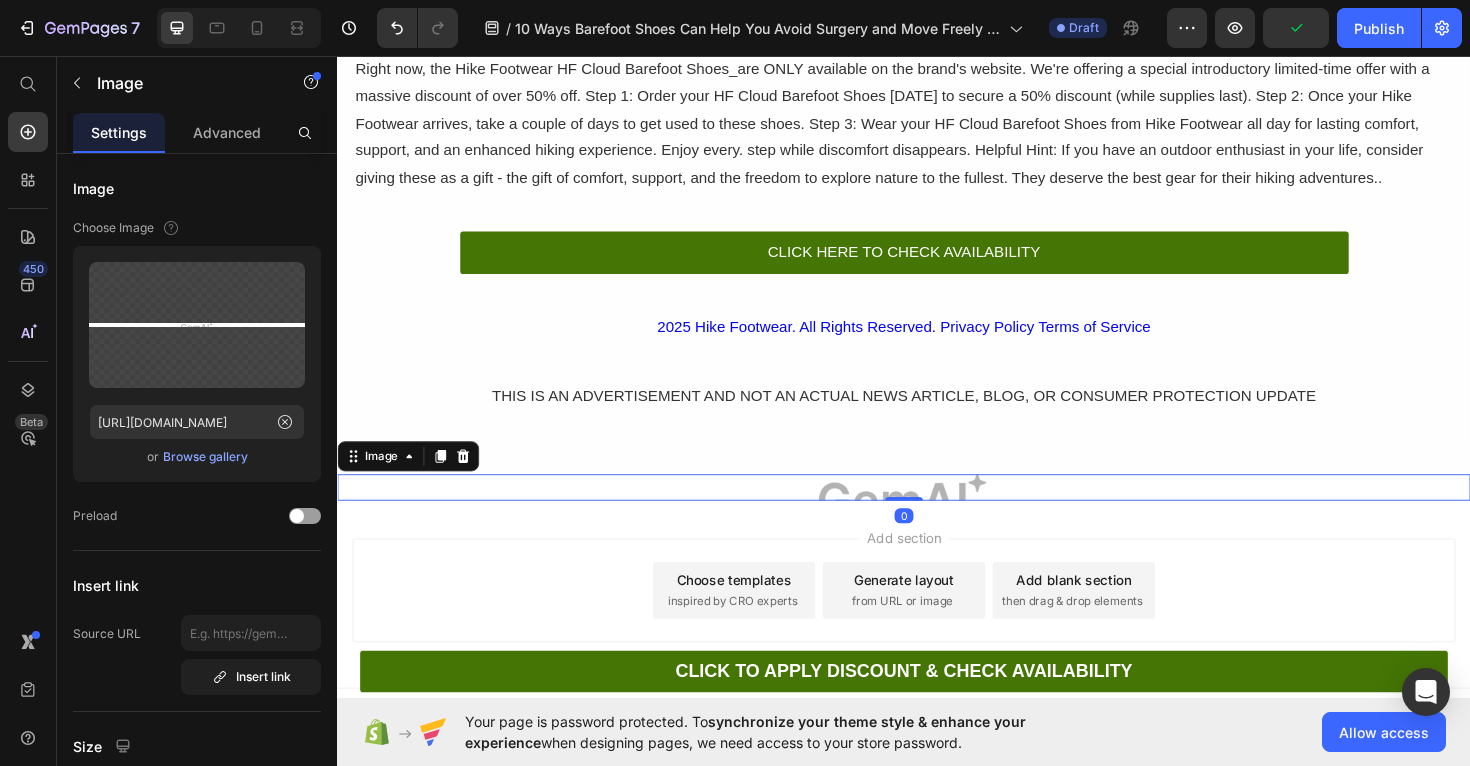 click at bounding box center [937, 513] 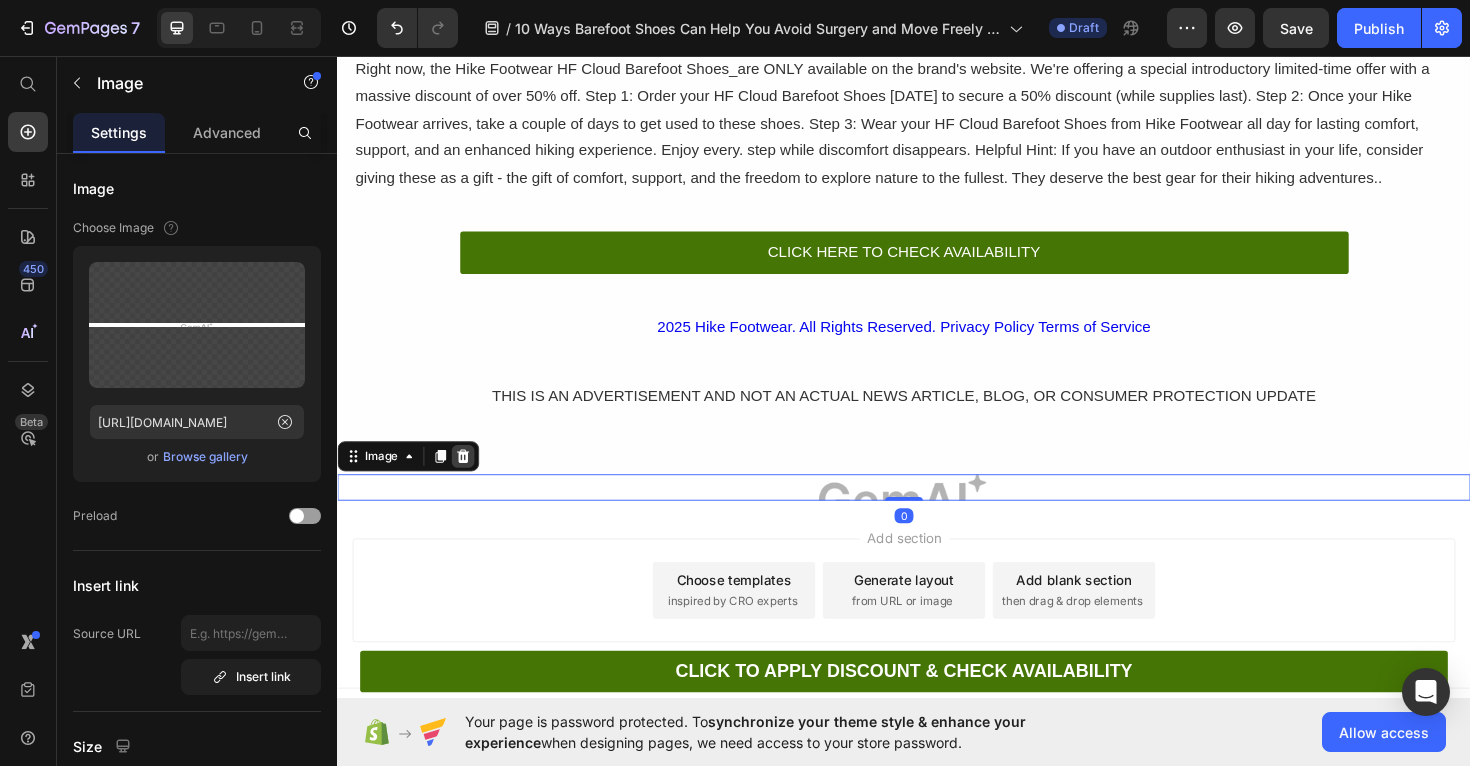 click 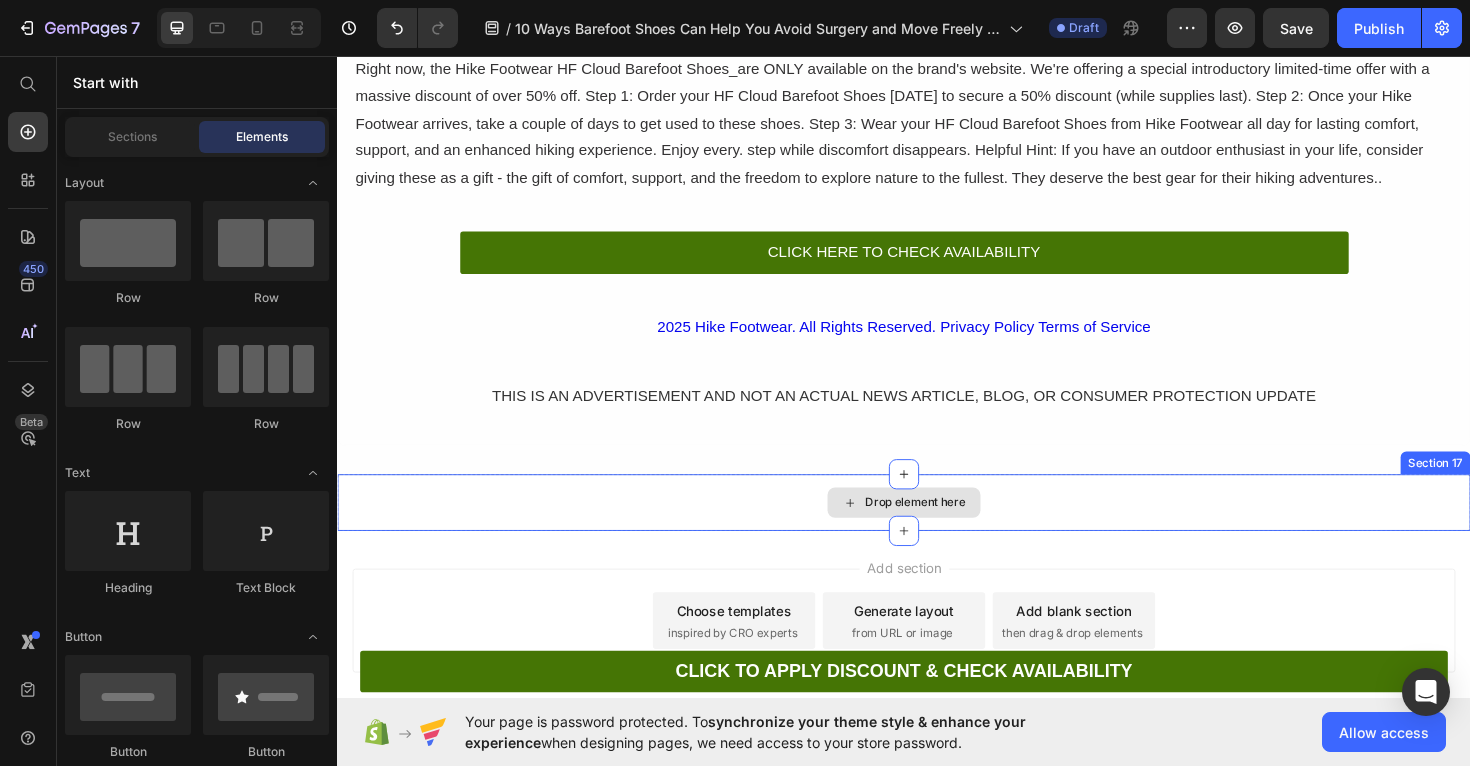 click on "Drop element here" at bounding box center [937, 529] 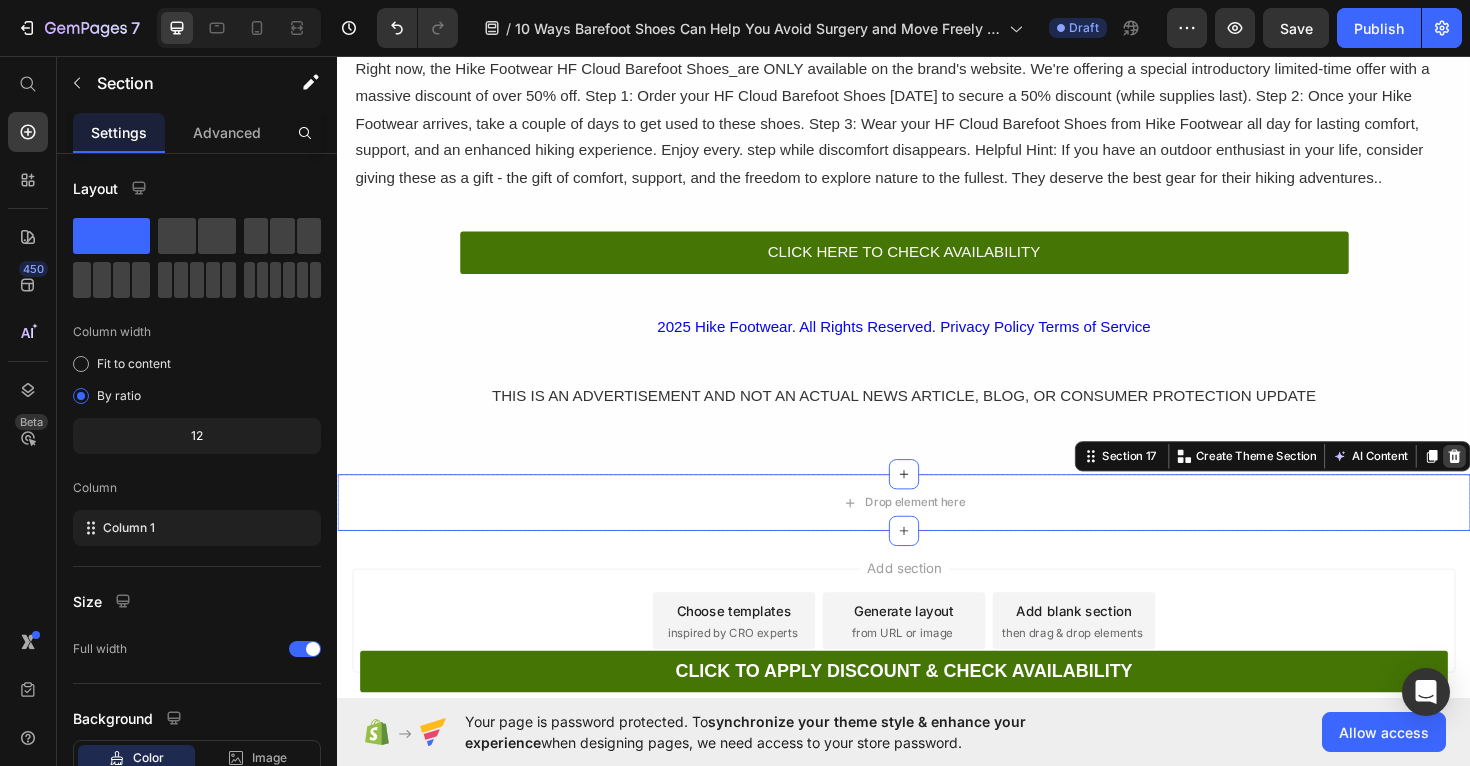 click 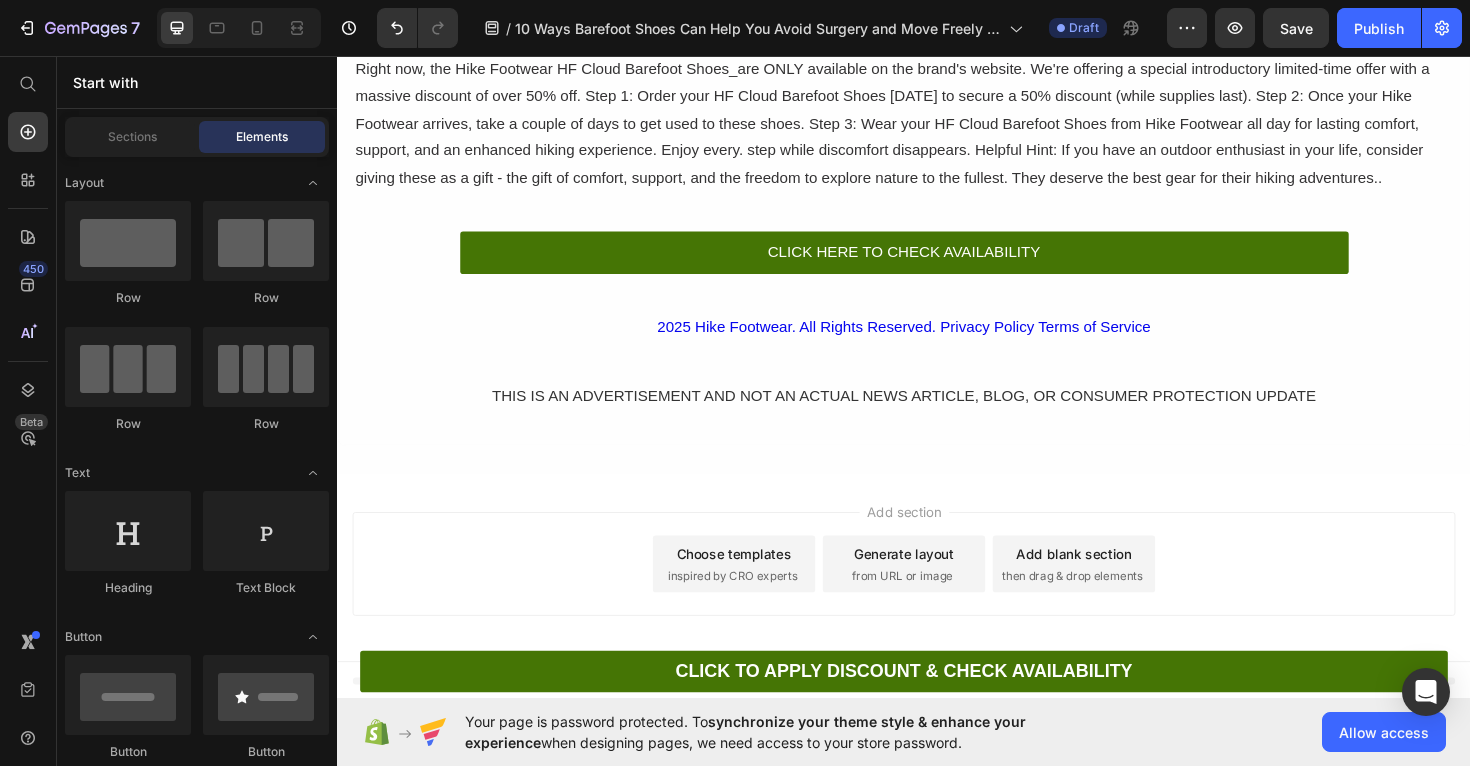 scroll, scrollTop: 6960, scrollLeft: 0, axis: vertical 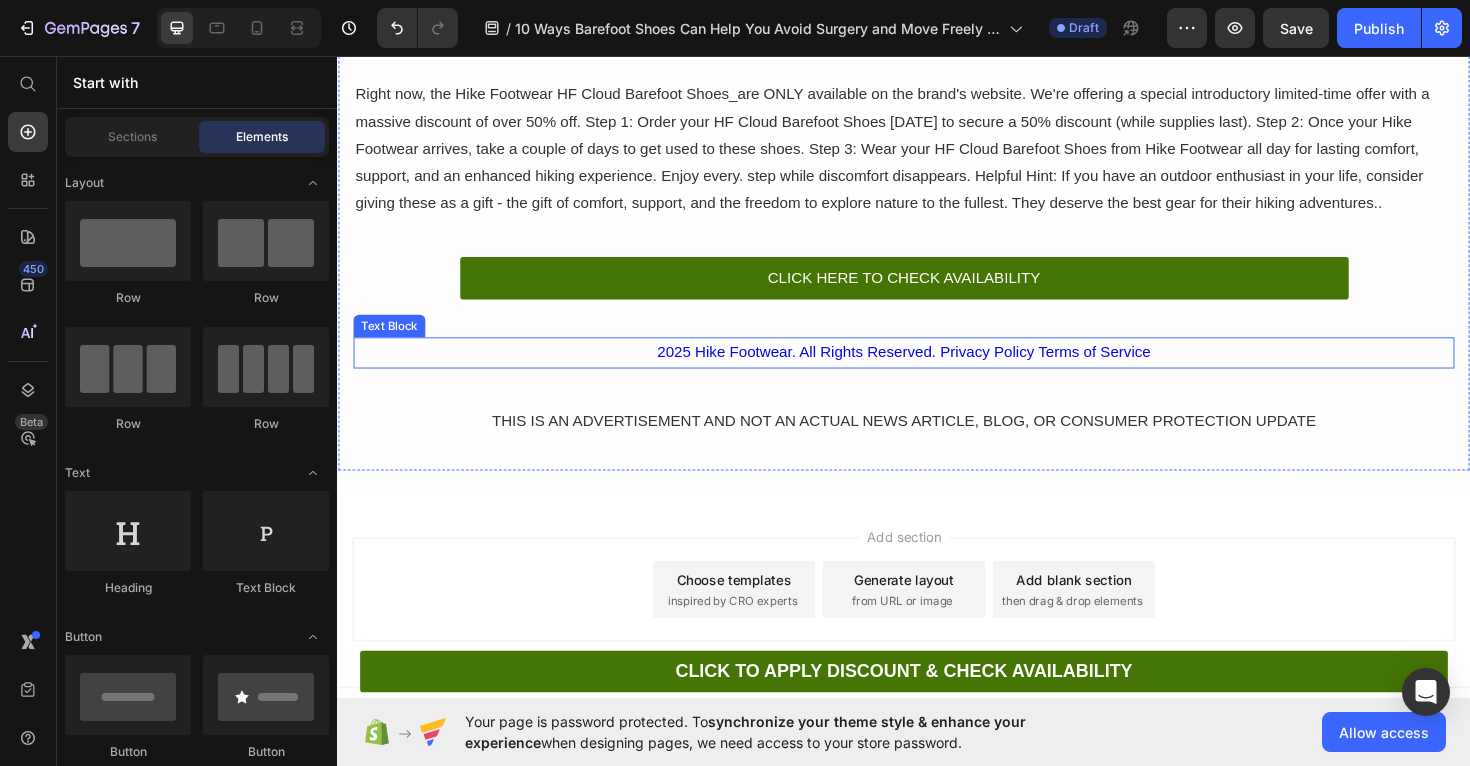 click on "2025 Hike Footwear. All Rights Reserved. Privacy Policy Terms of Service" at bounding box center (937, 370) 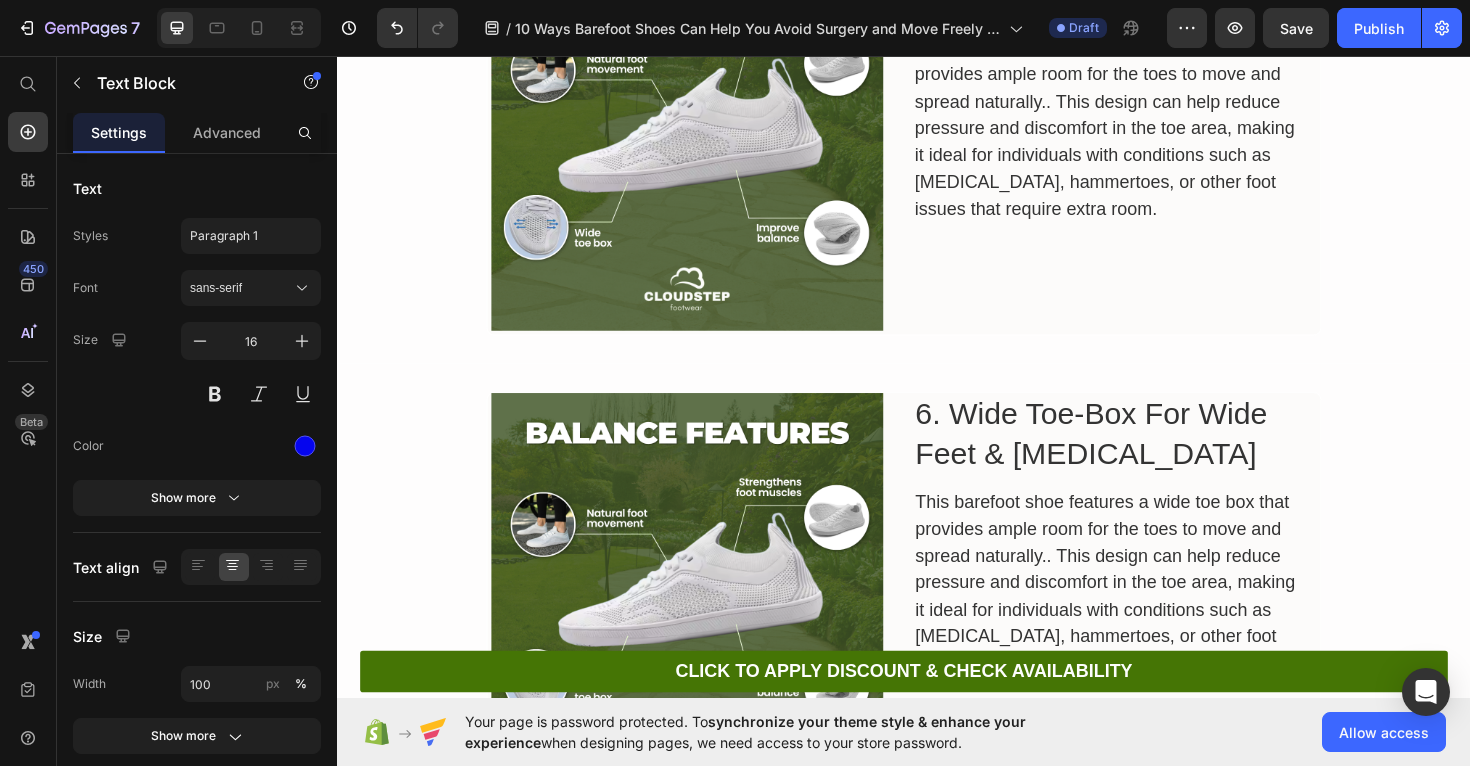scroll, scrollTop: 1887, scrollLeft: 0, axis: vertical 